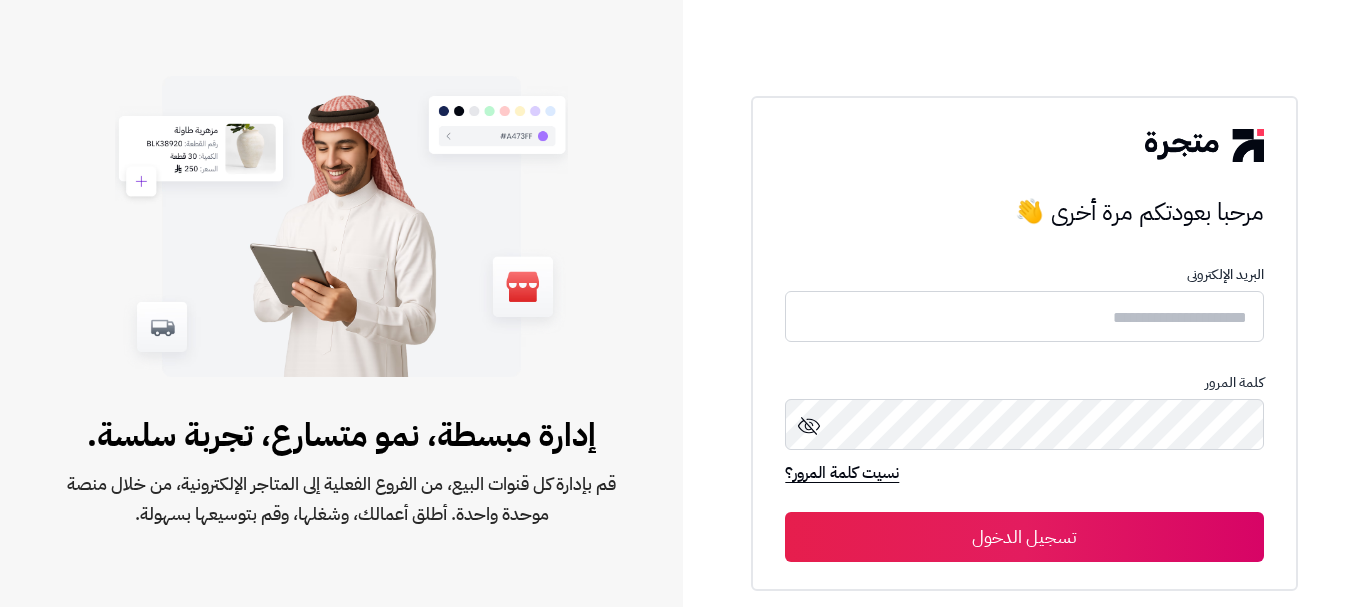 scroll, scrollTop: 0, scrollLeft: 0, axis: both 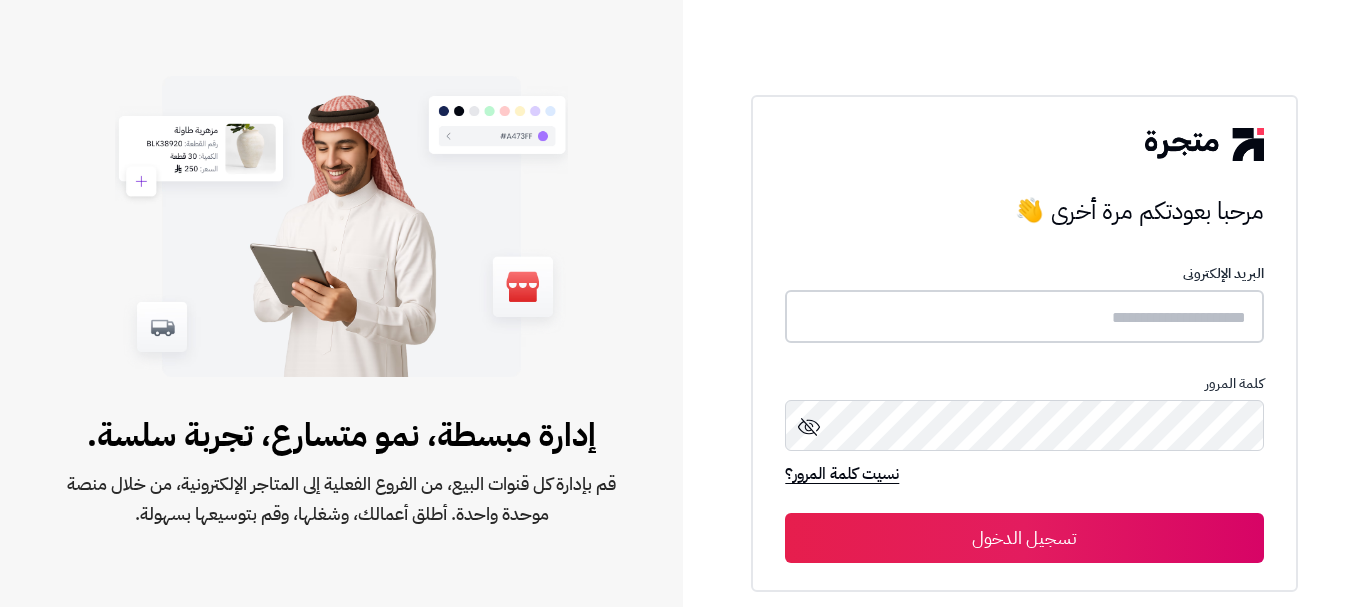 click at bounding box center [1024, 316] 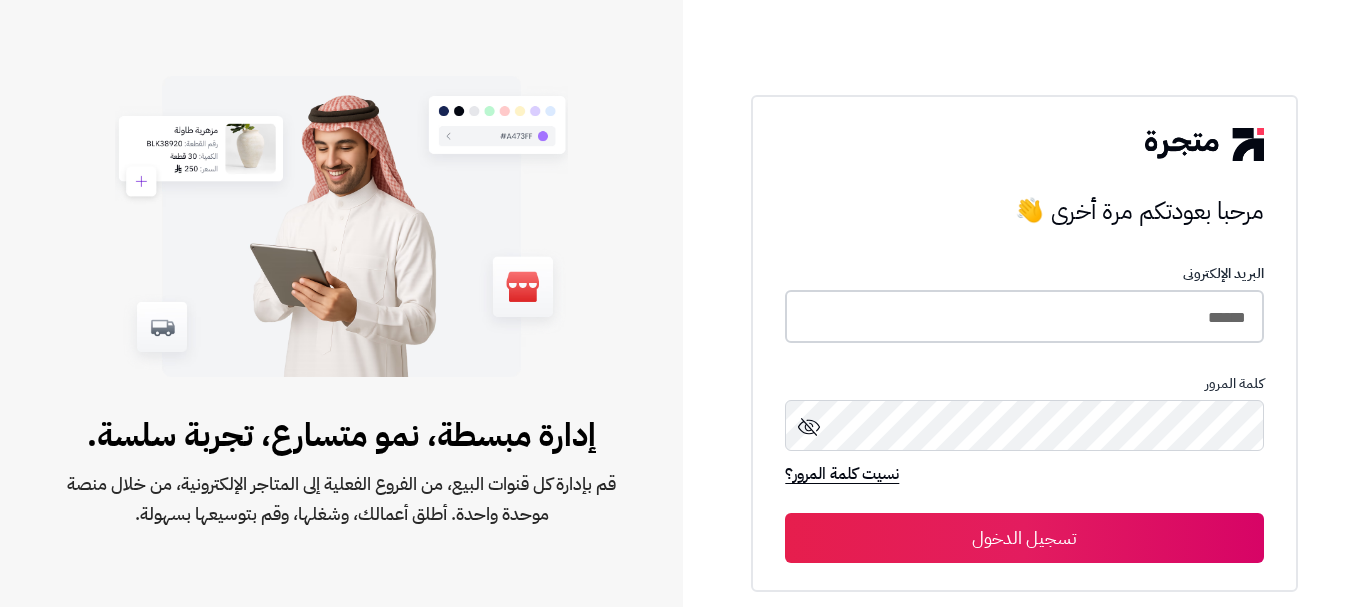 type on "******" 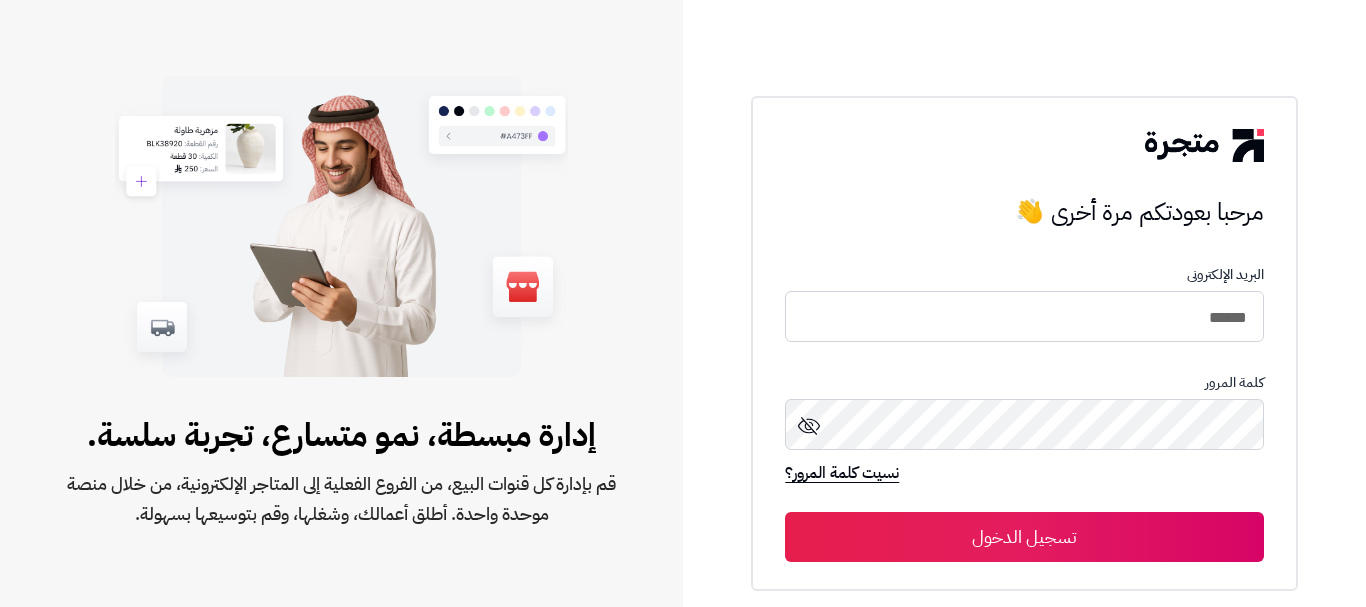 click on "تسجيل الدخول" at bounding box center (1024, 537) 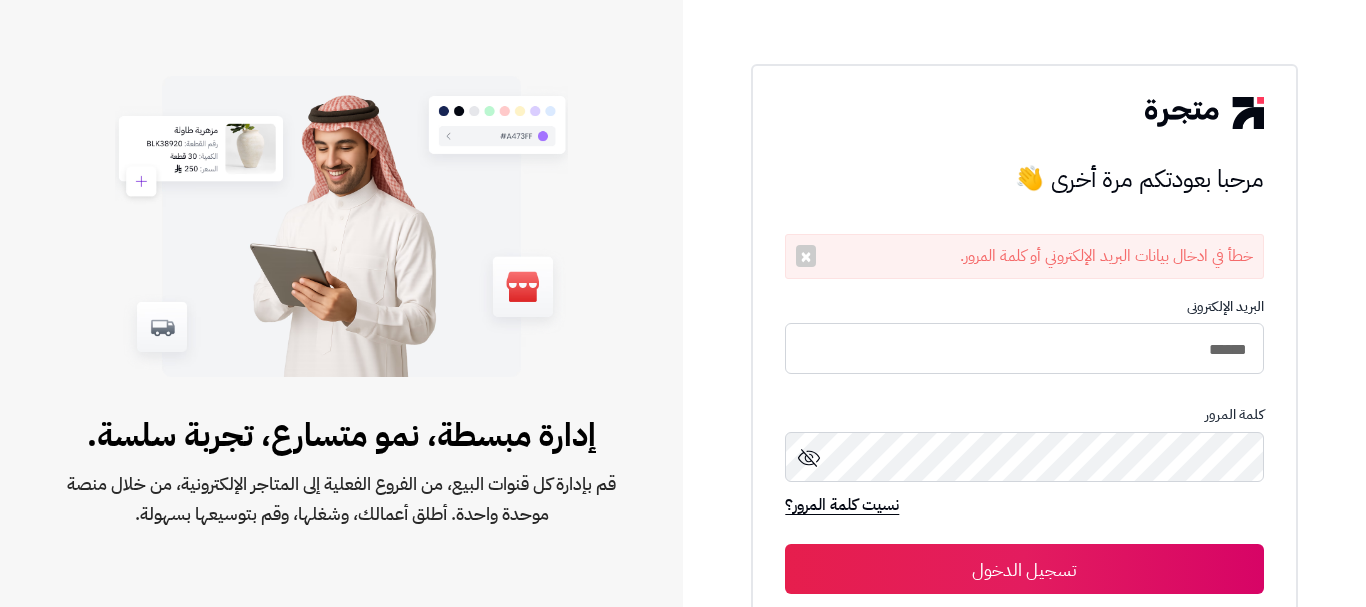 scroll, scrollTop: 0, scrollLeft: 0, axis: both 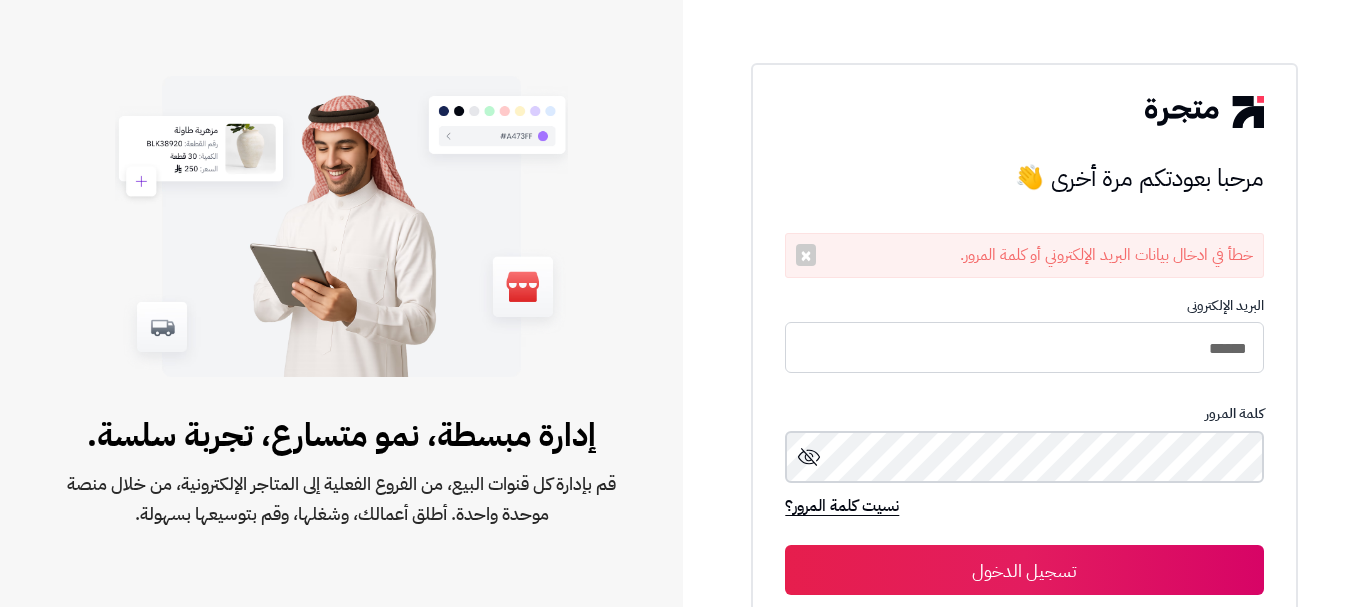 click on "تسجيل الدخول" at bounding box center [1024, 570] 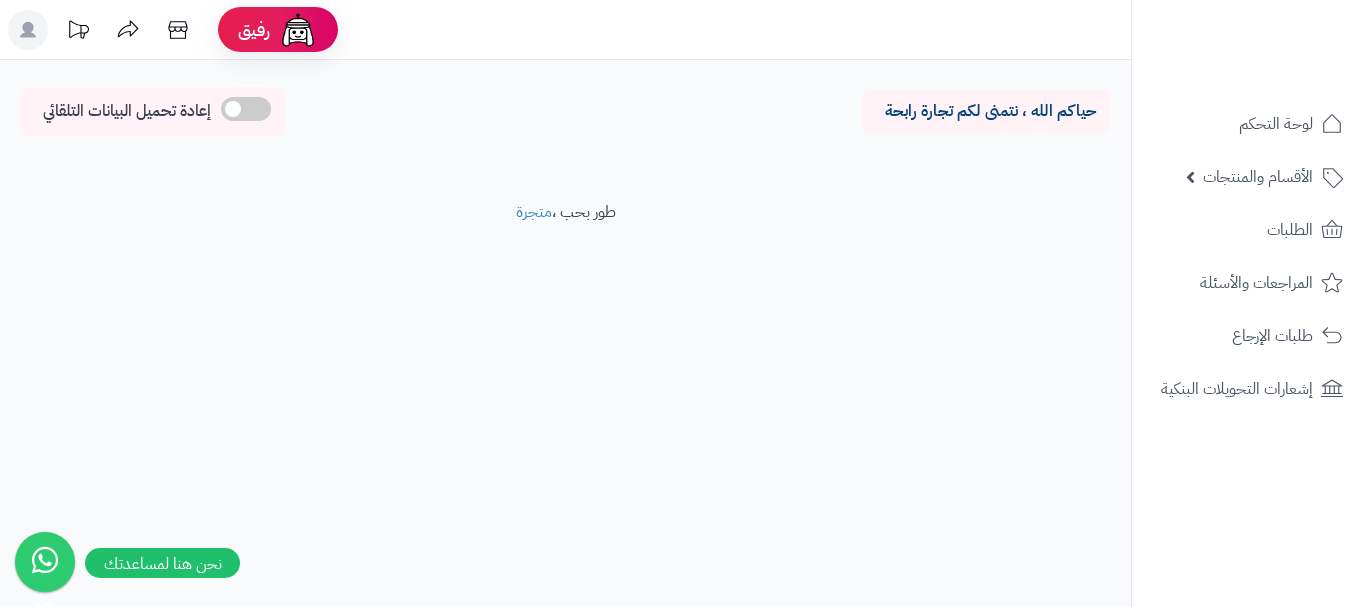 scroll, scrollTop: 0, scrollLeft: 0, axis: both 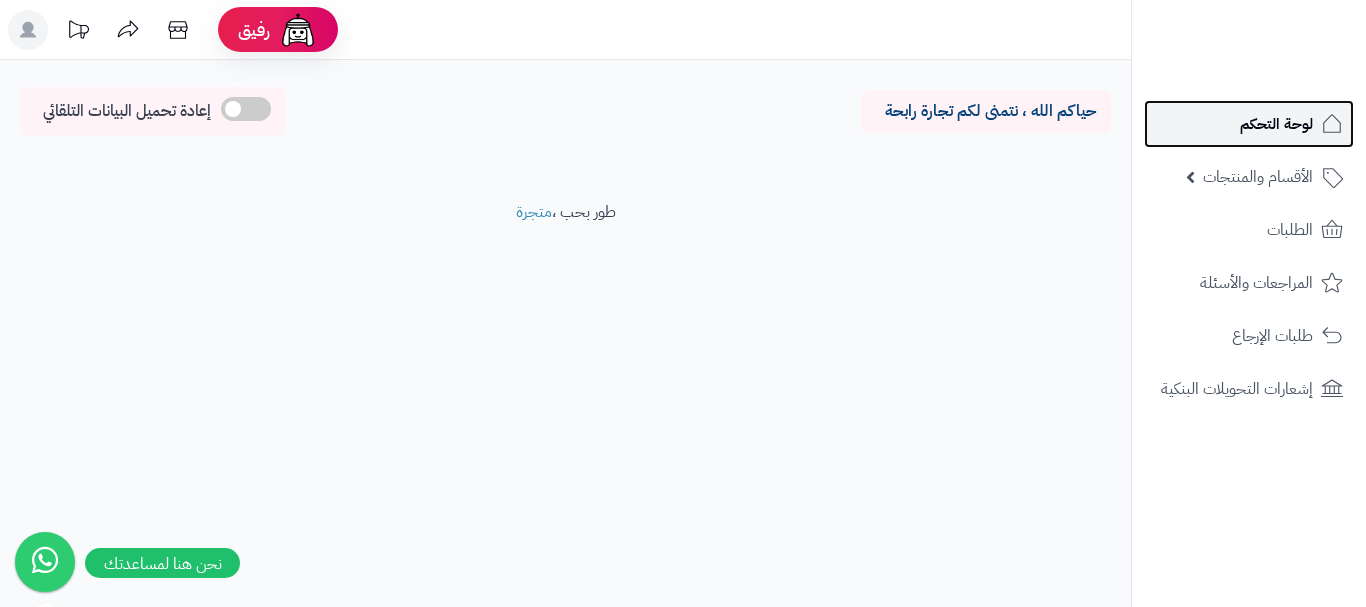 click on "لوحة التحكم" at bounding box center [1276, 124] 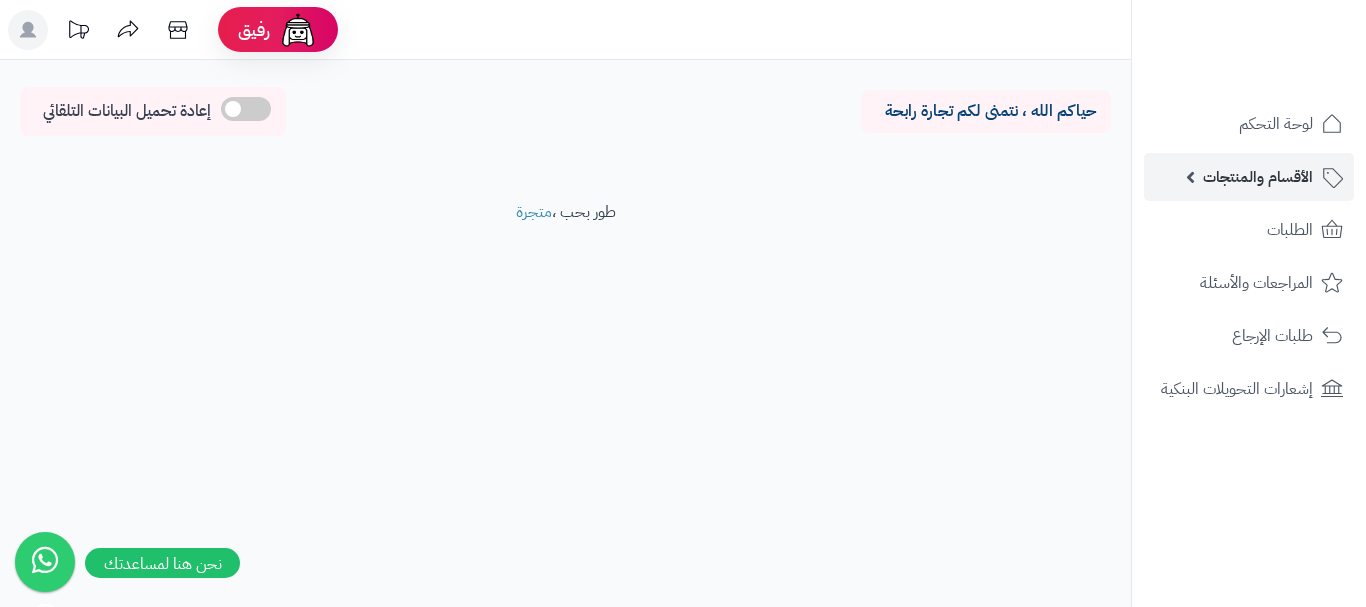 click on "الأقسام والمنتجات" at bounding box center (1258, 177) 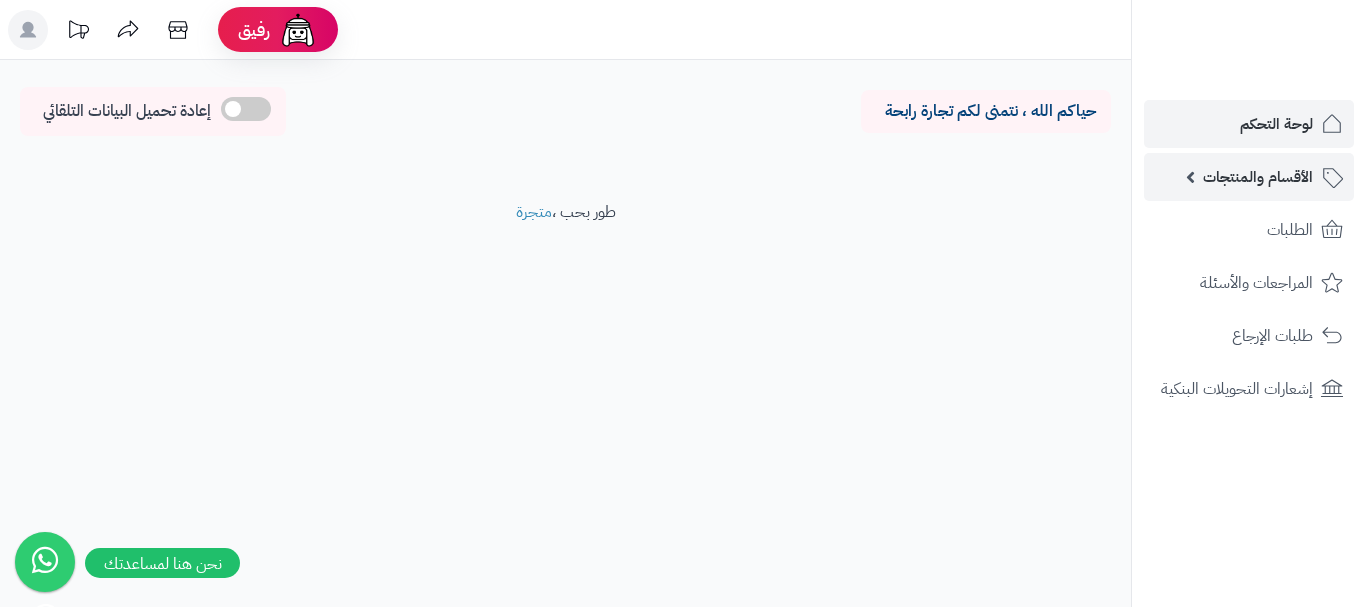 scroll, scrollTop: 0, scrollLeft: 0, axis: both 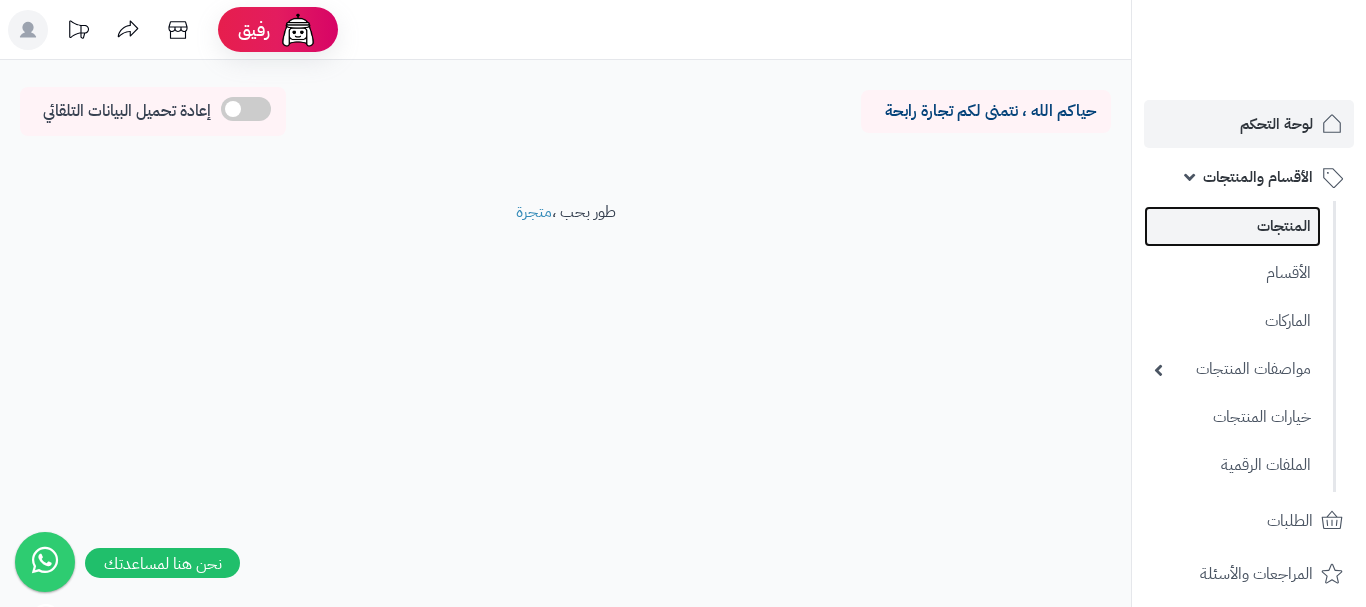 click on "المنتجات" at bounding box center (1232, 226) 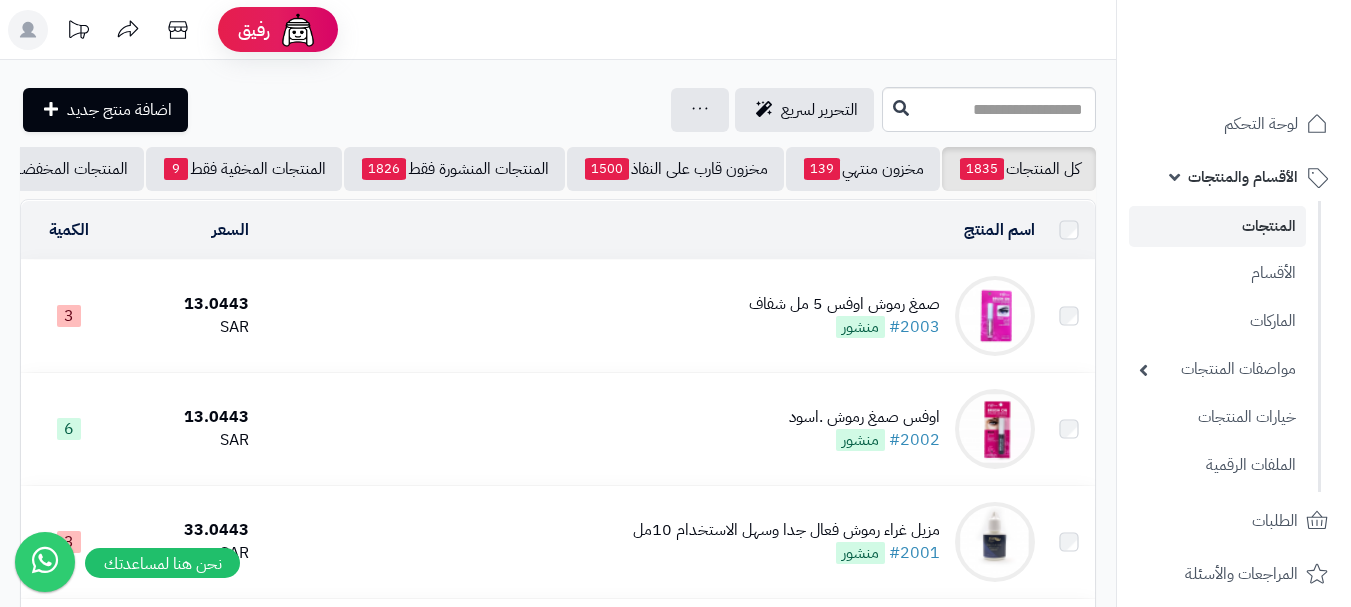 scroll, scrollTop: 0, scrollLeft: 0, axis: both 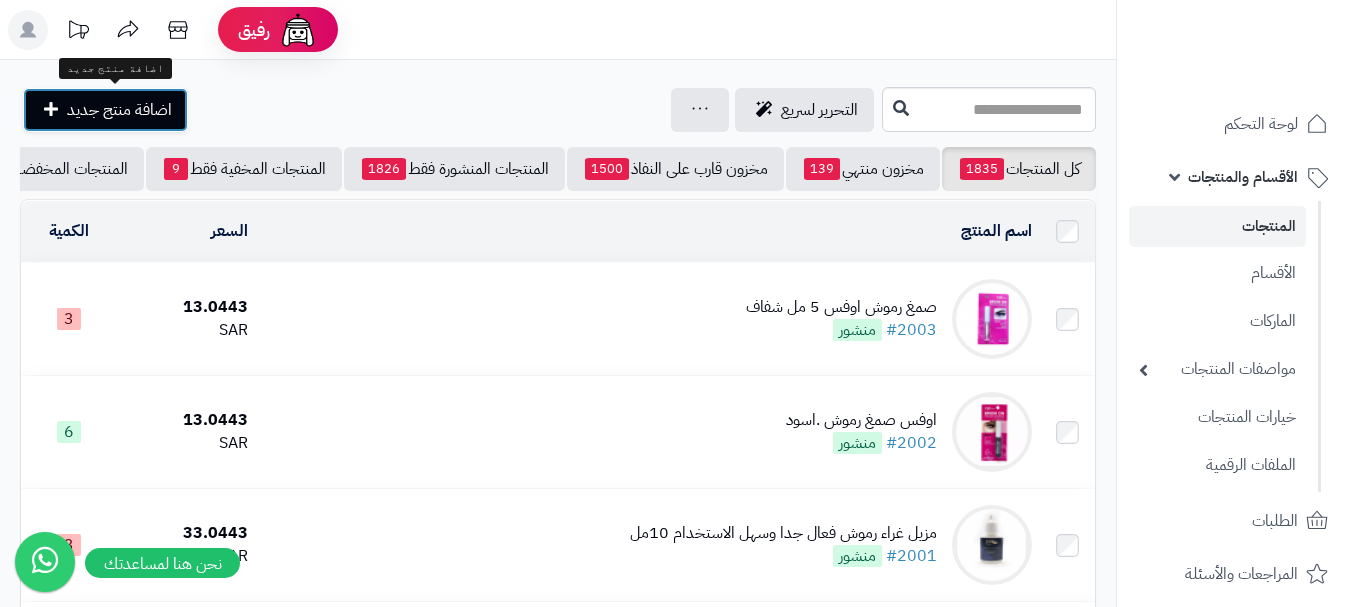 click on "اضافة منتج جديد" at bounding box center [119, 110] 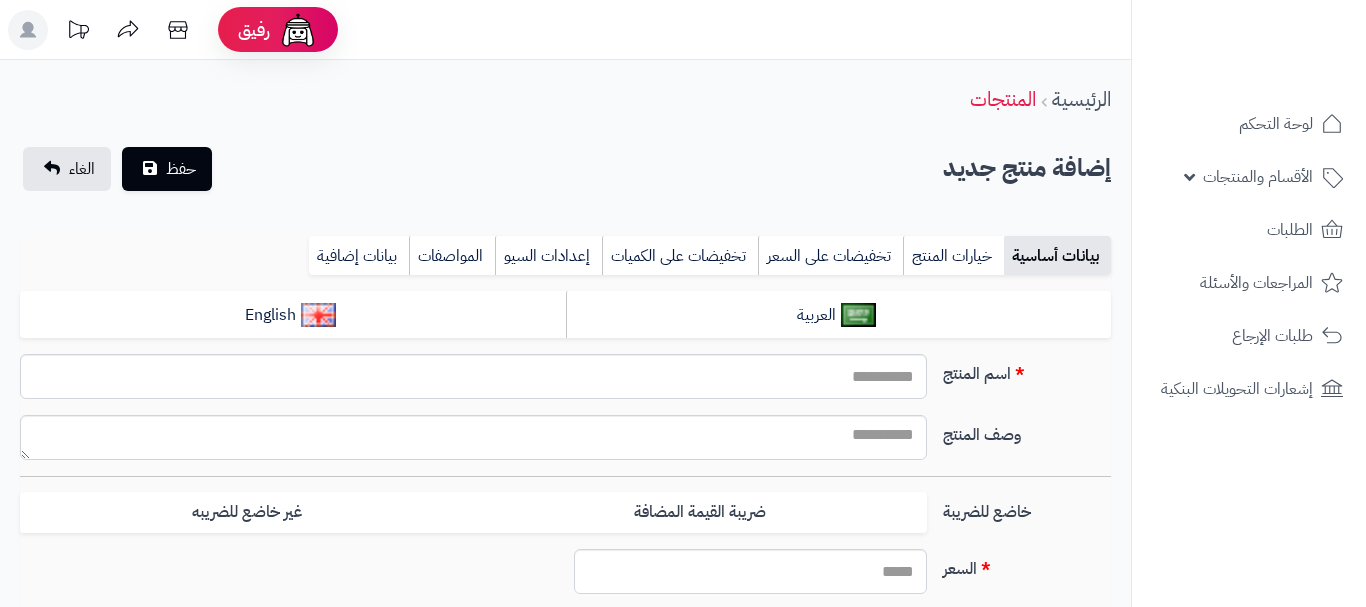 select 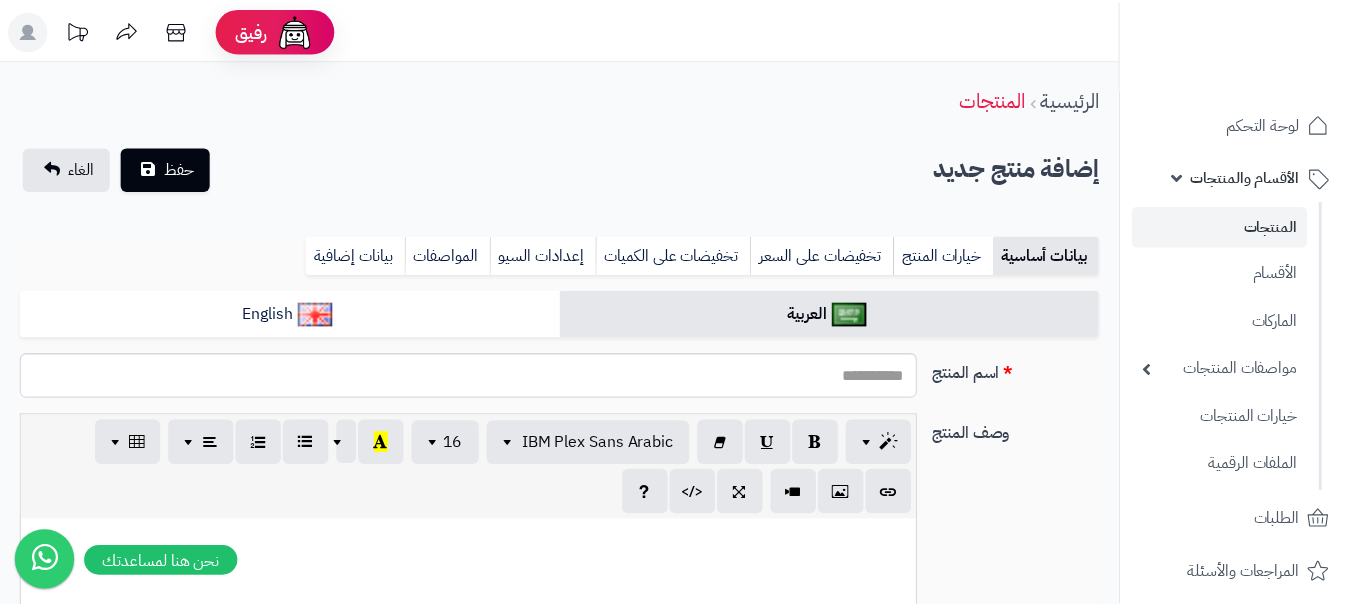 scroll, scrollTop: 0, scrollLeft: 0, axis: both 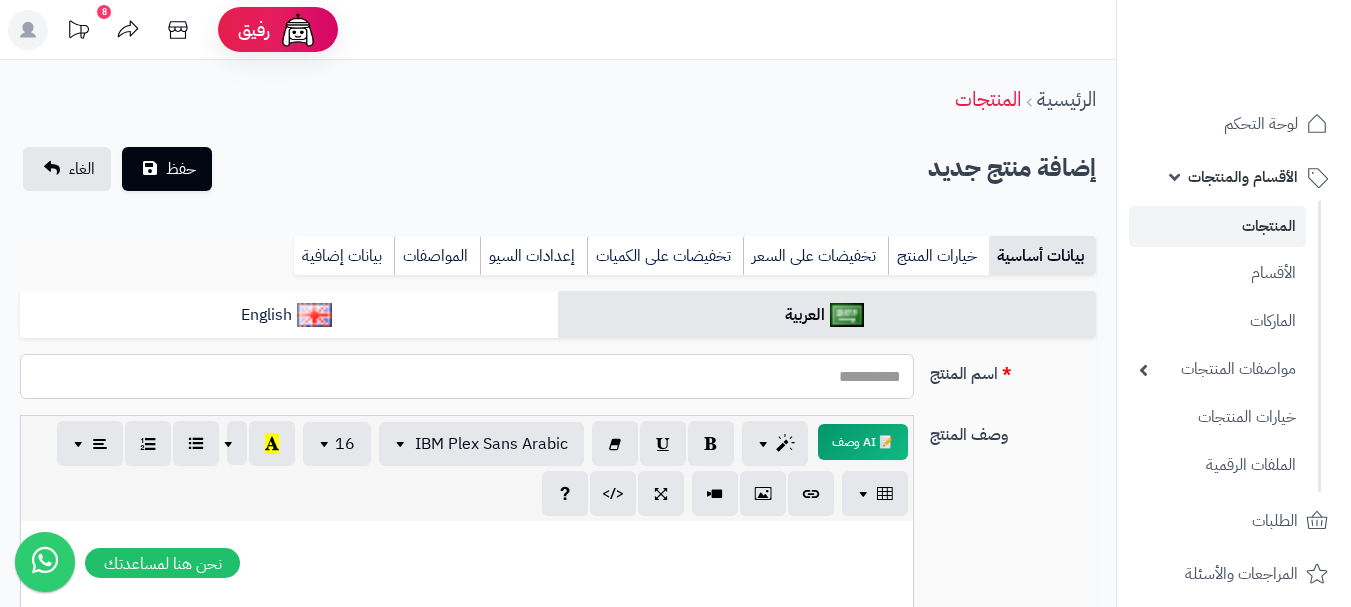 paste on "**********" 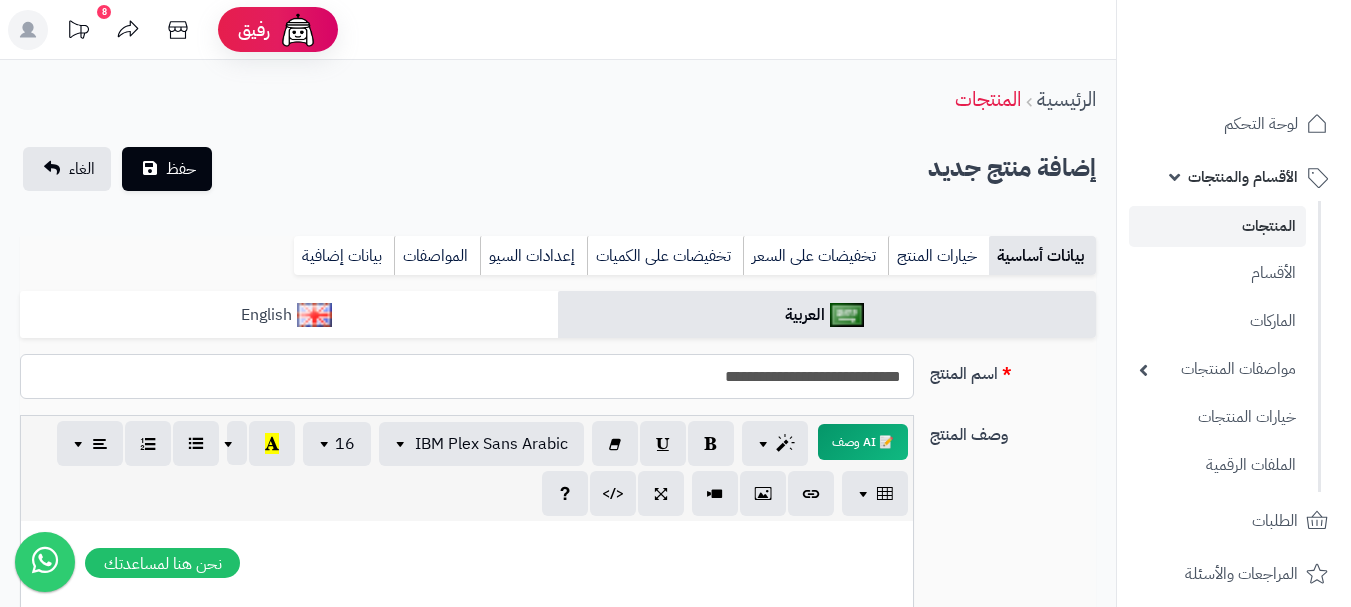 type on "**********" 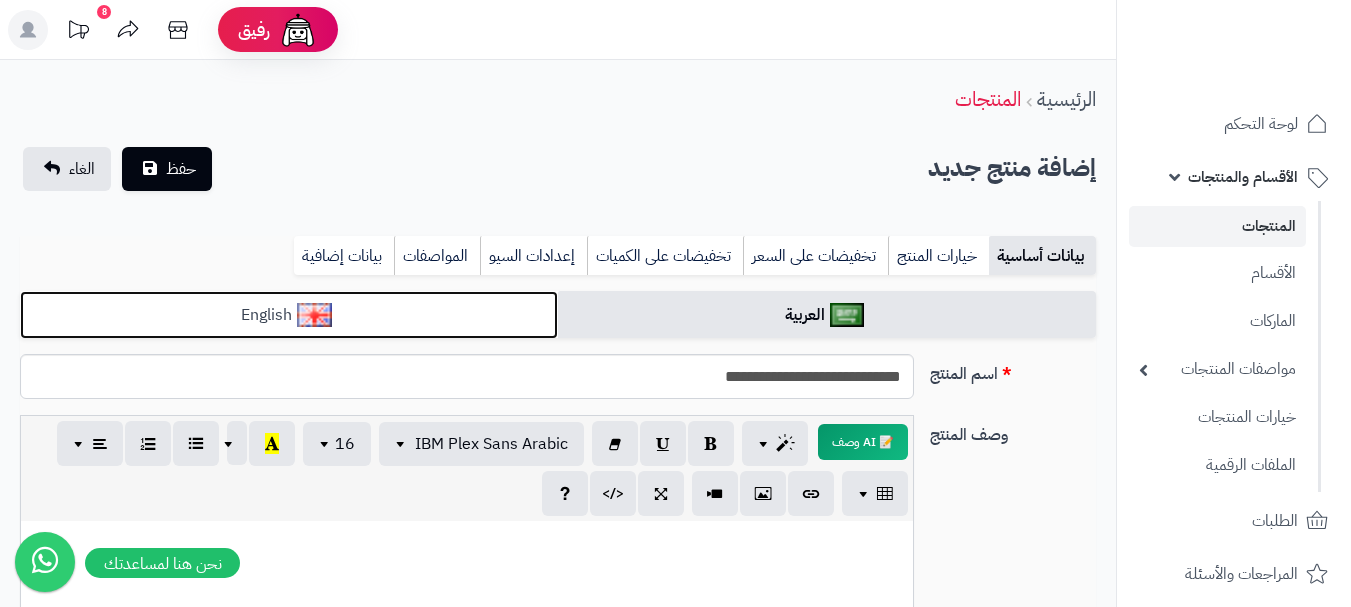 click on "English" at bounding box center [289, 315] 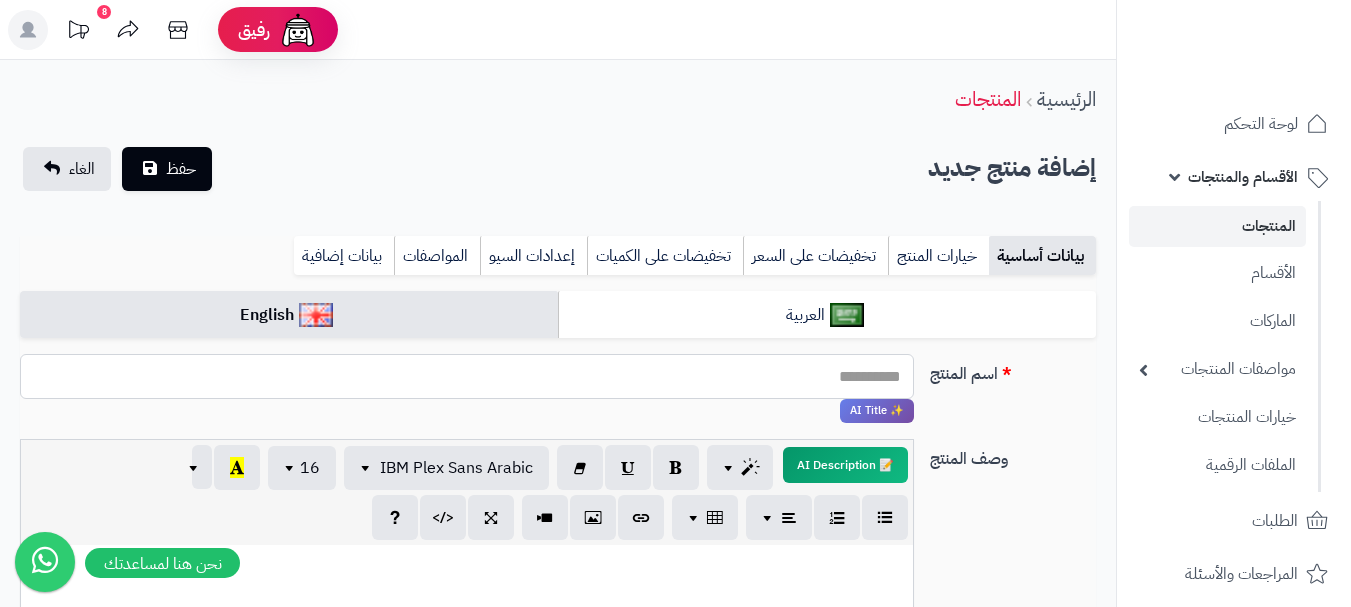 paste on "**********" 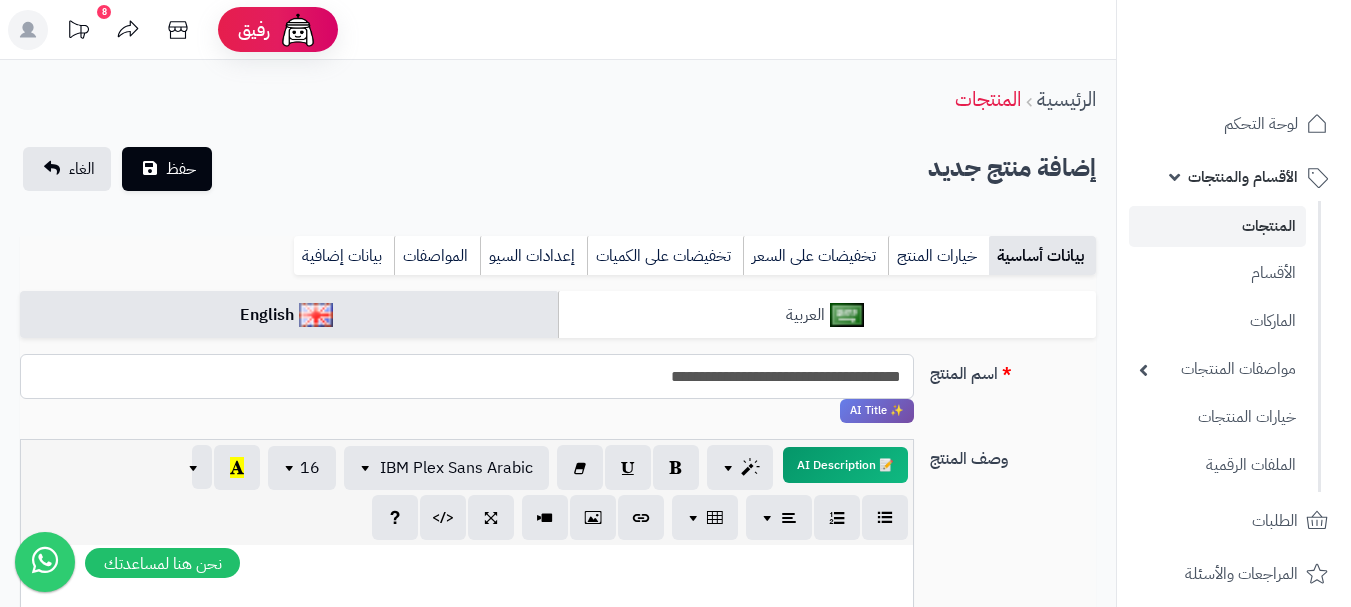 type on "**********" 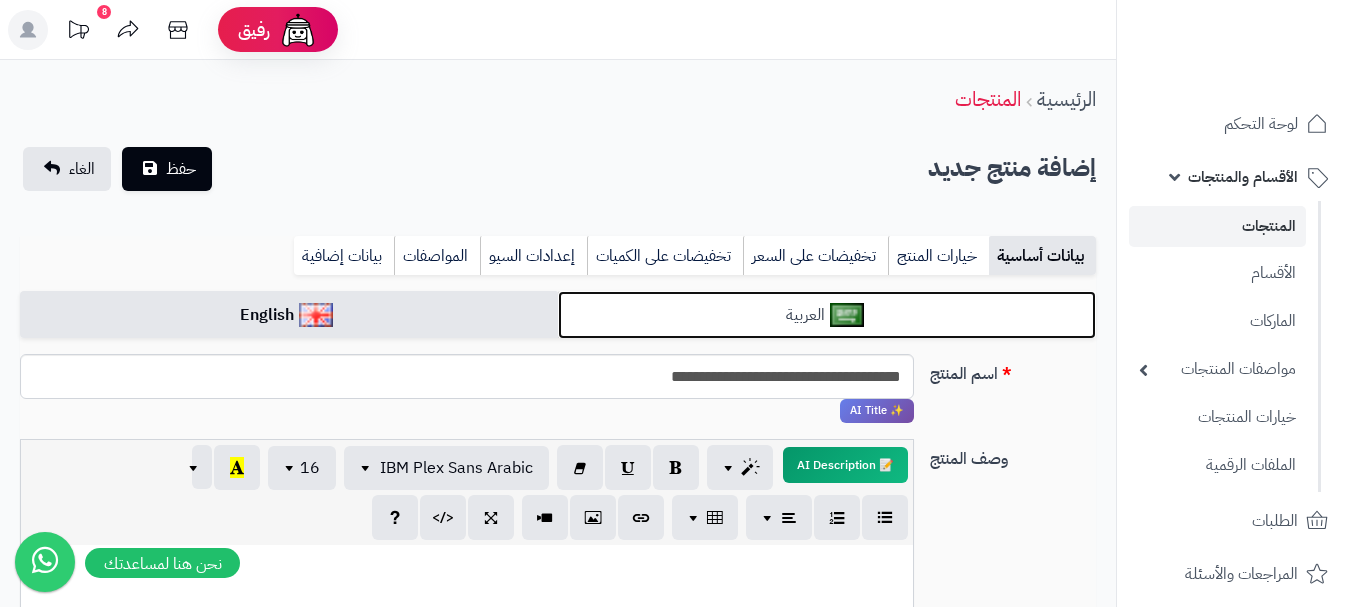 click on "العربية" at bounding box center (827, 315) 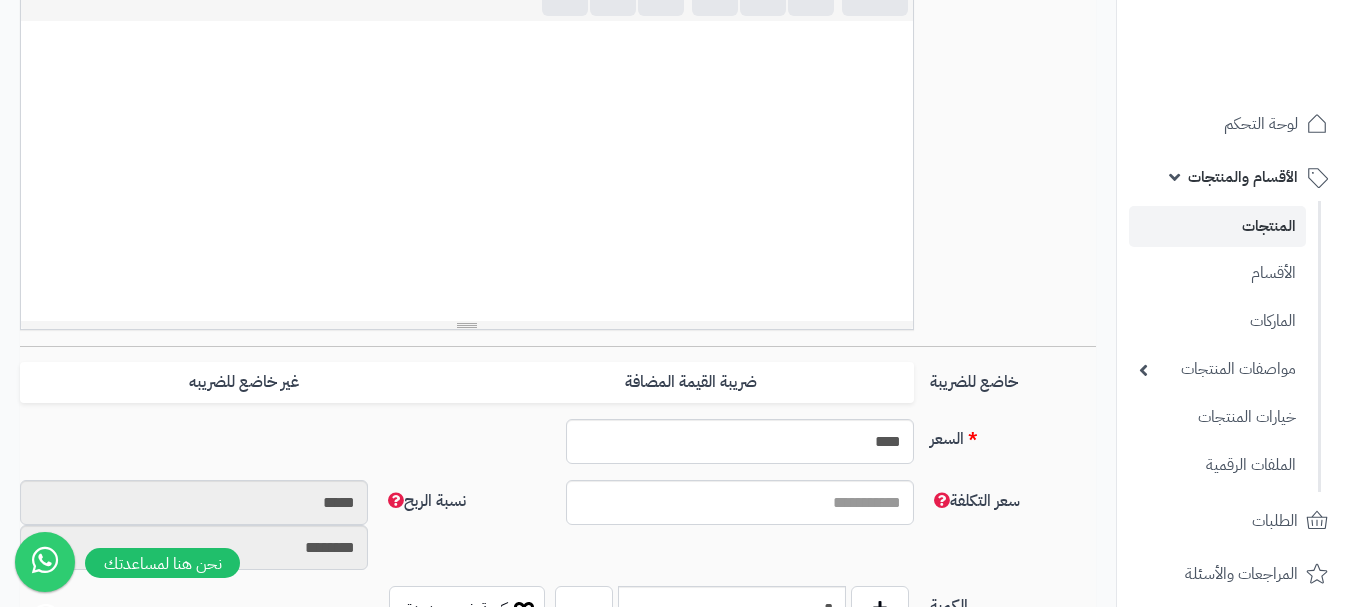 scroll, scrollTop: 800, scrollLeft: 0, axis: vertical 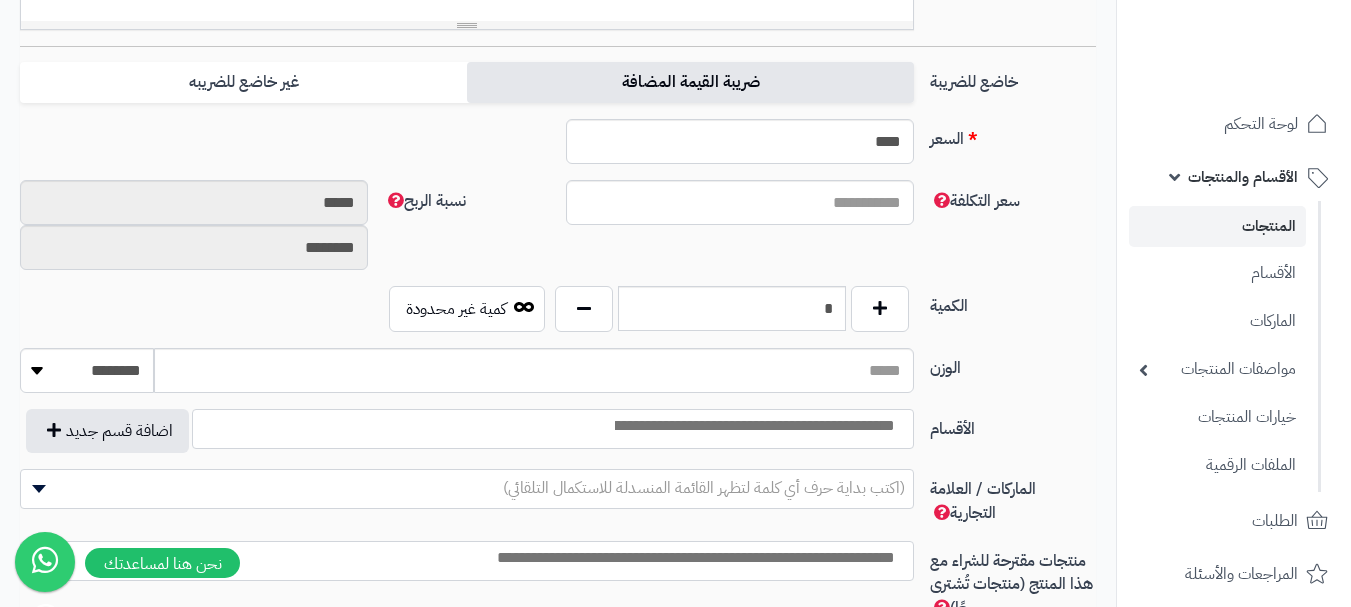 click on "ضريبة القيمة المضافة" at bounding box center [690, 82] 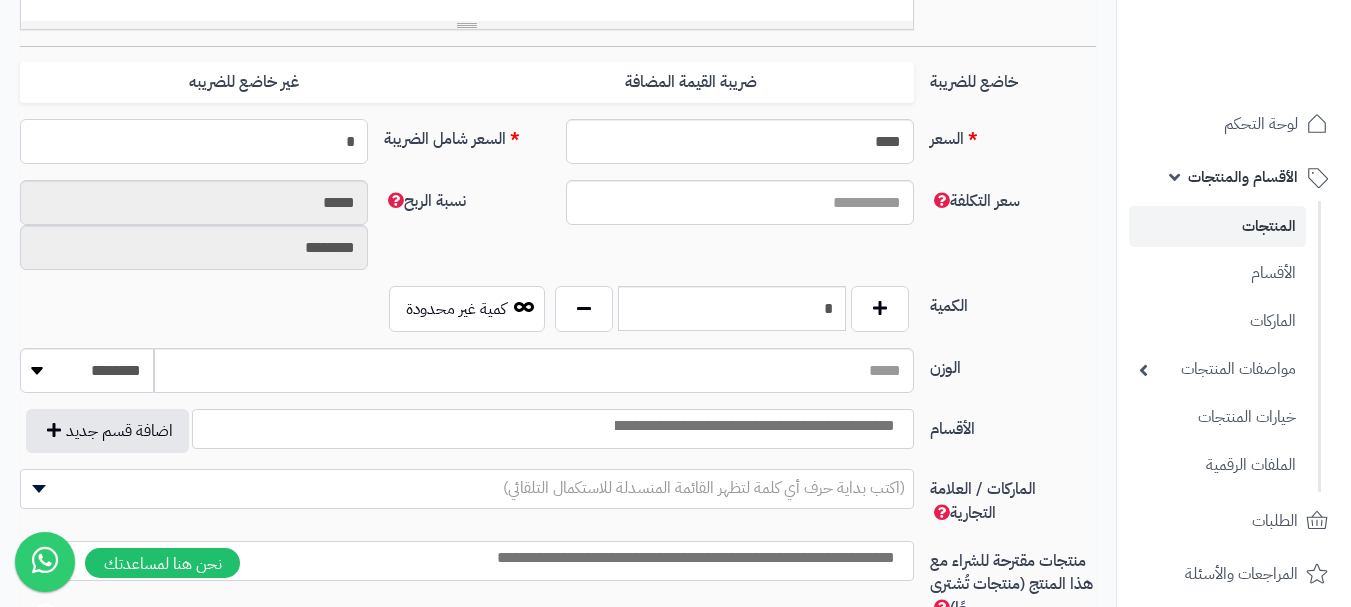 click on "*" at bounding box center (194, 141) 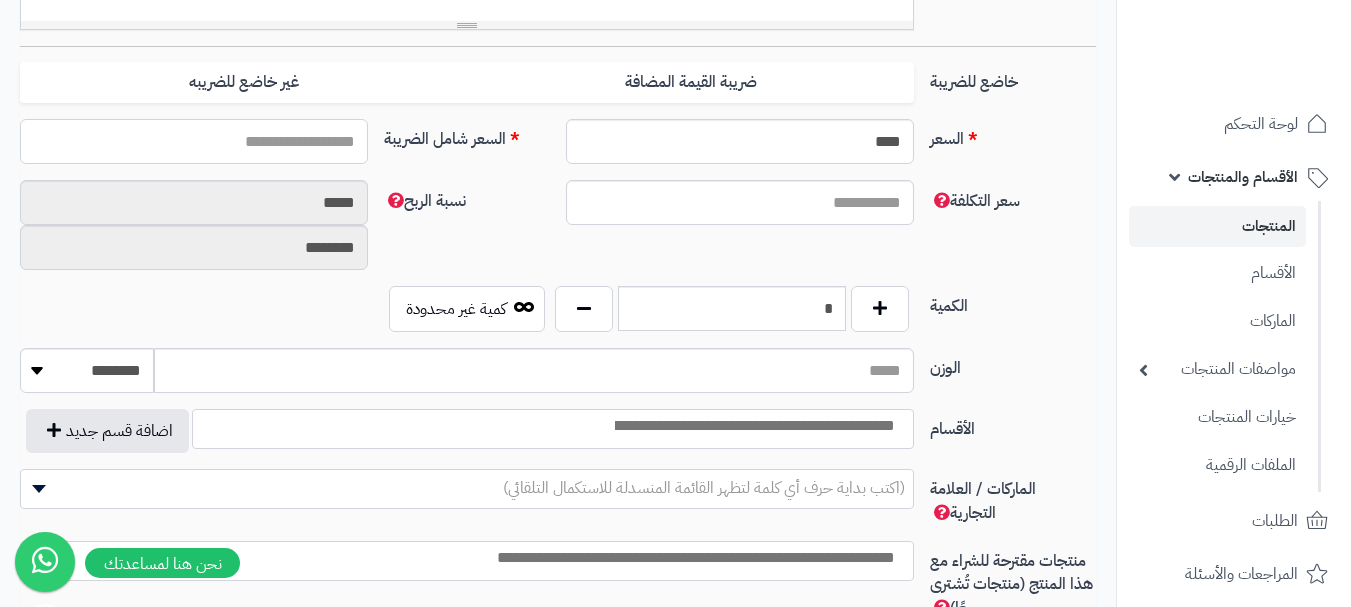 type on "*" 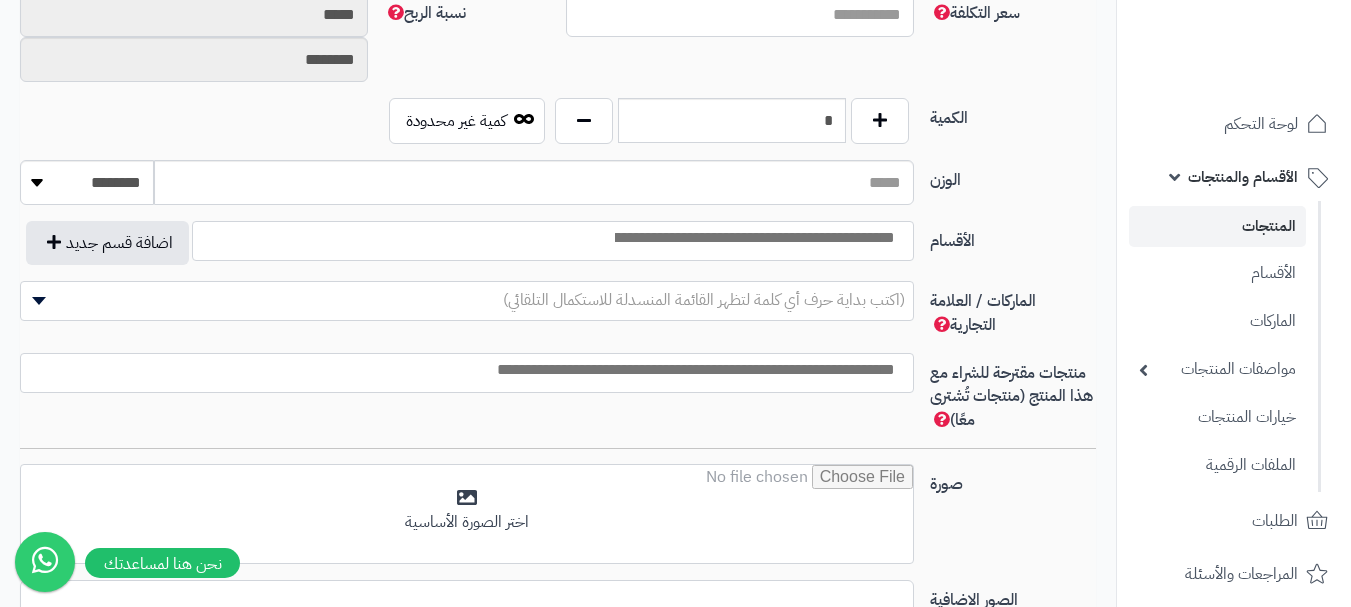 scroll, scrollTop: 1000, scrollLeft: 0, axis: vertical 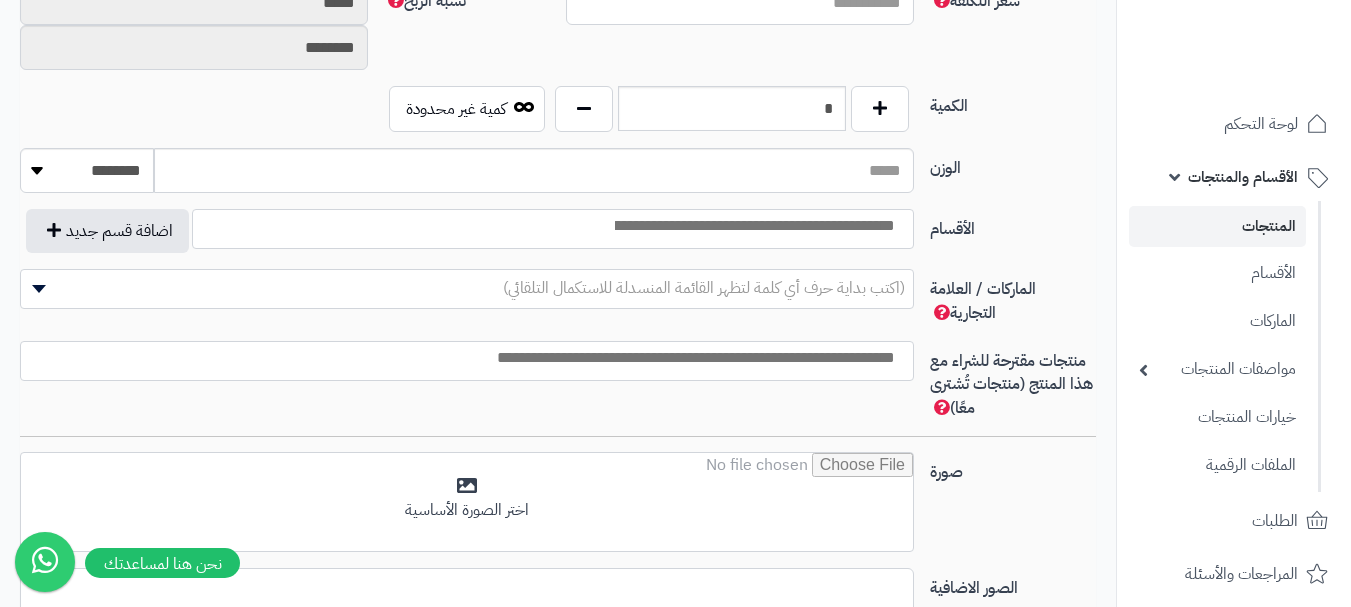 type on "******" 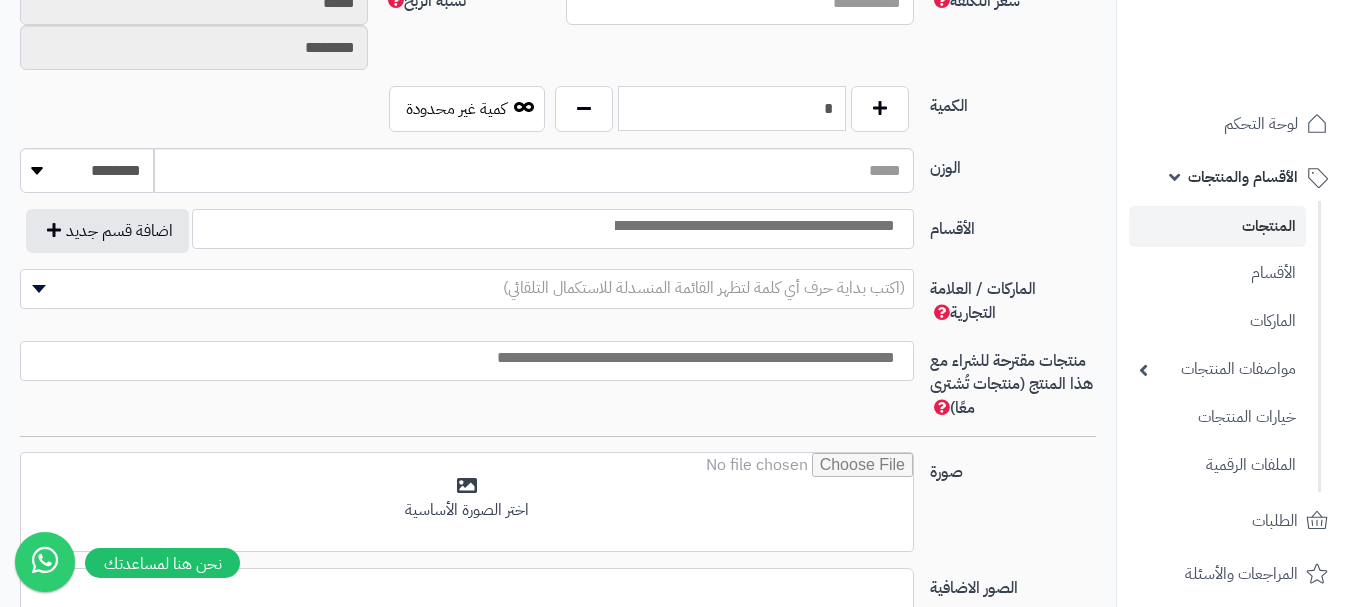type on "**********" 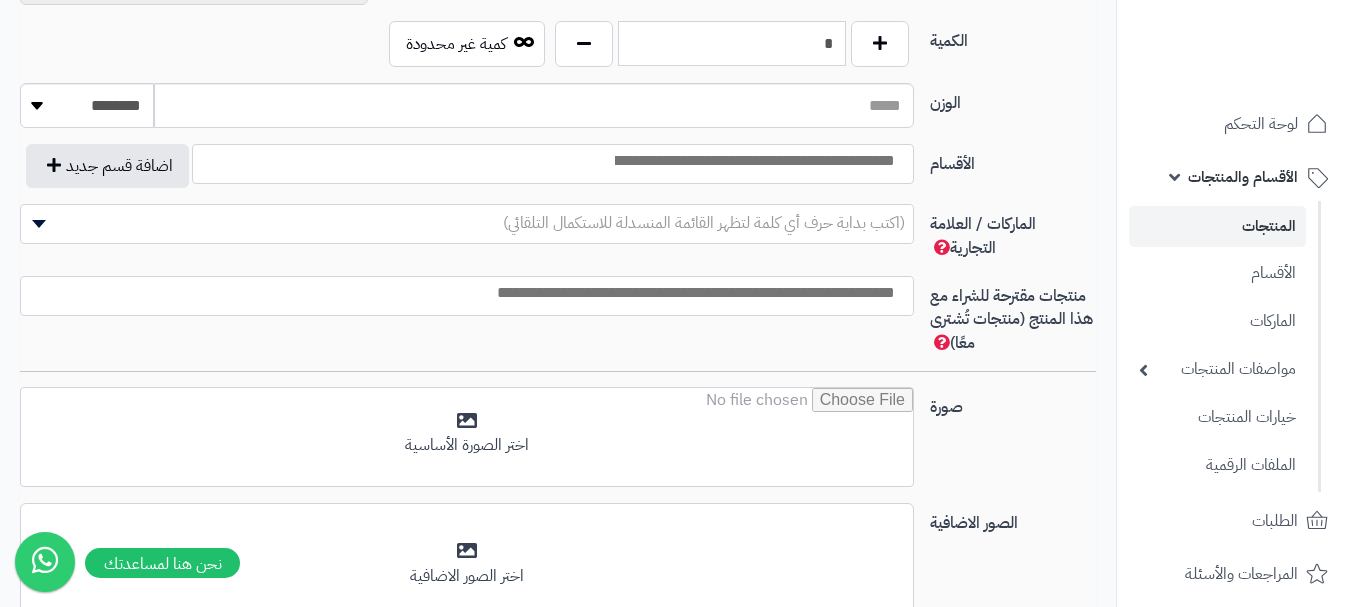 scroll, scrollTop: 1100, scrollLeft: 0, axis: vertical 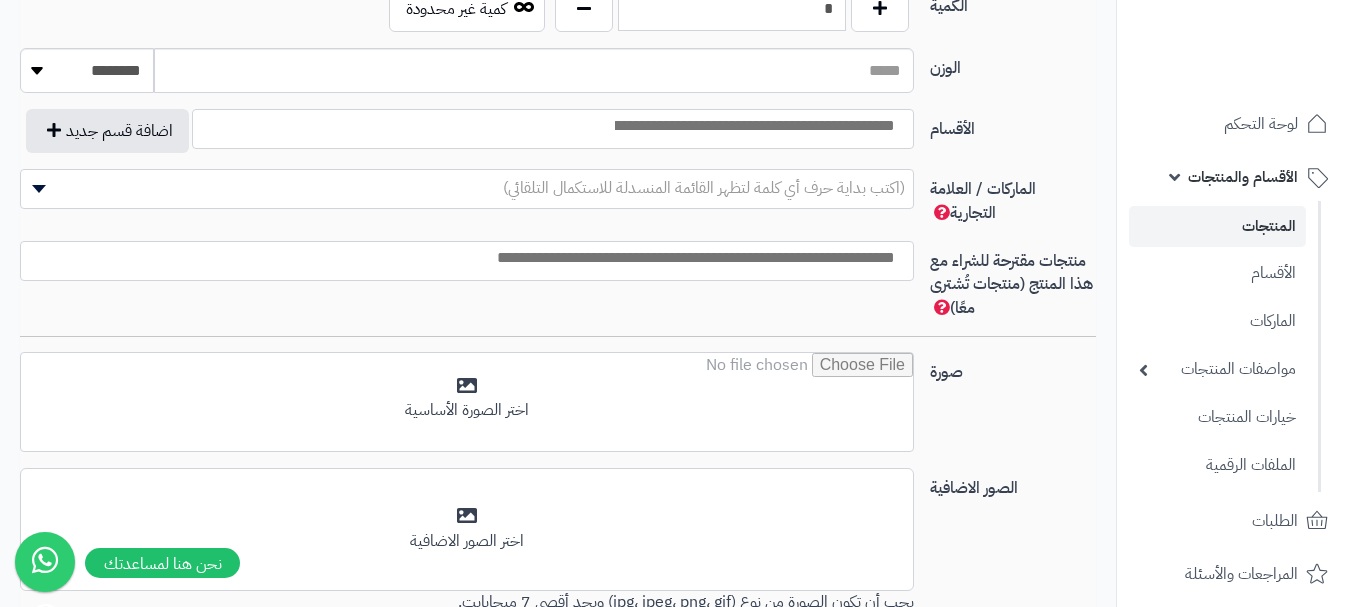 type on "*" 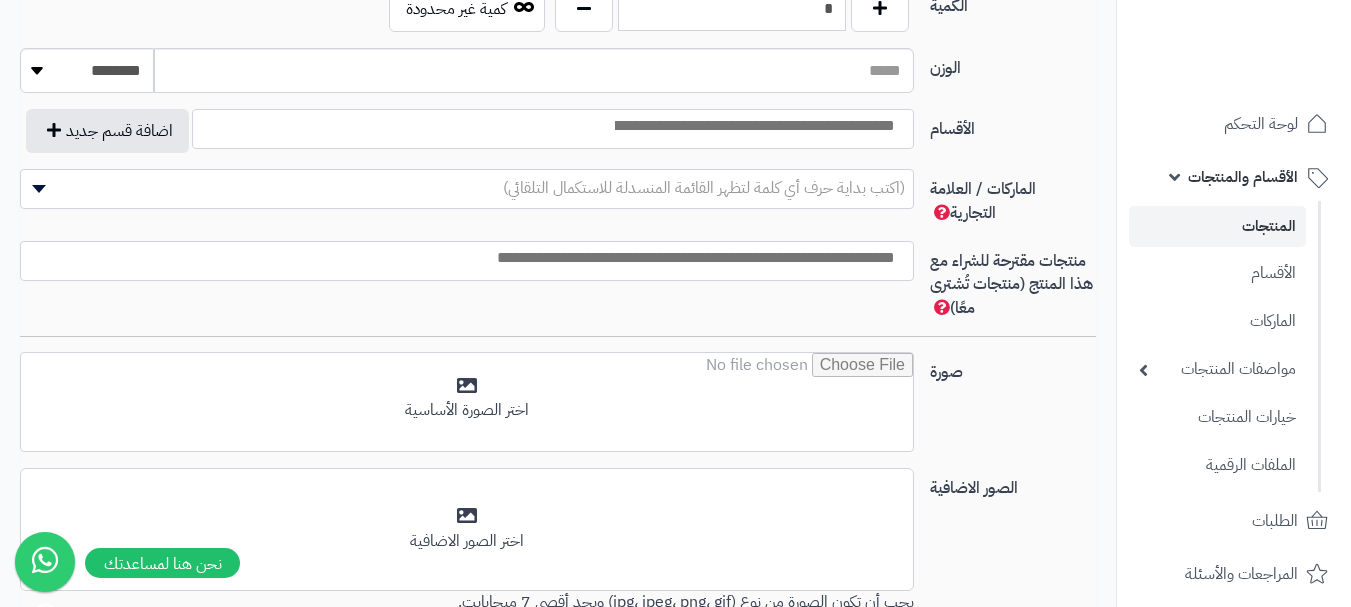 click at bounding box center (753, 126) 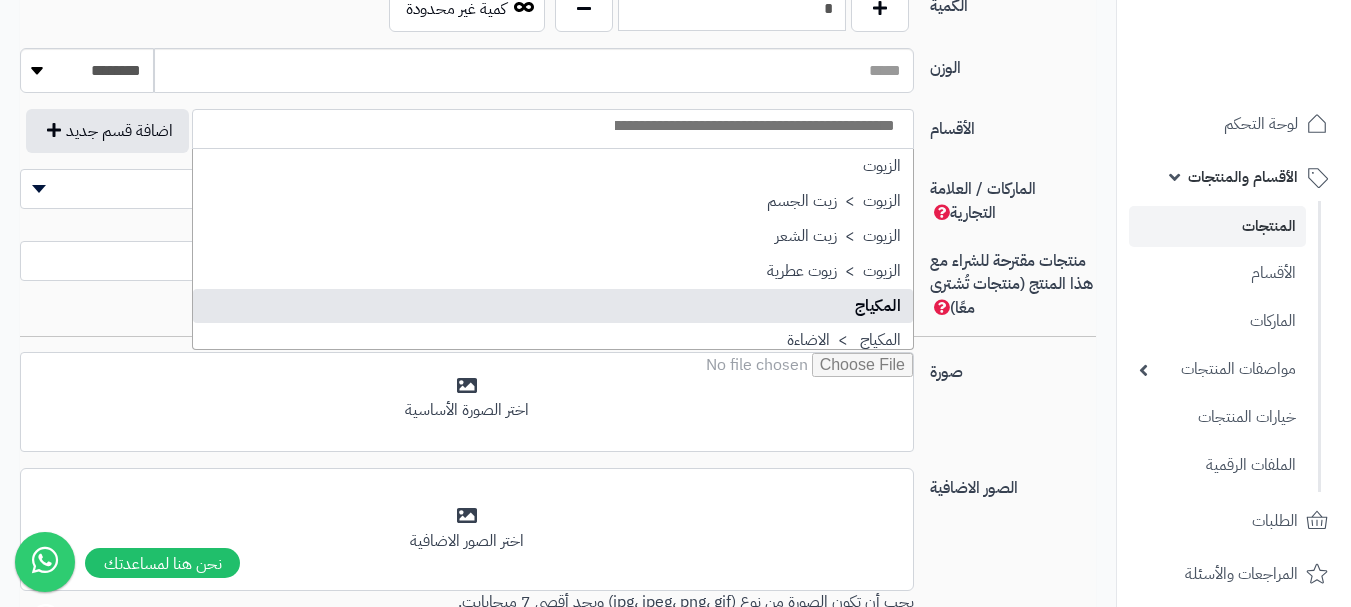 select on "**" 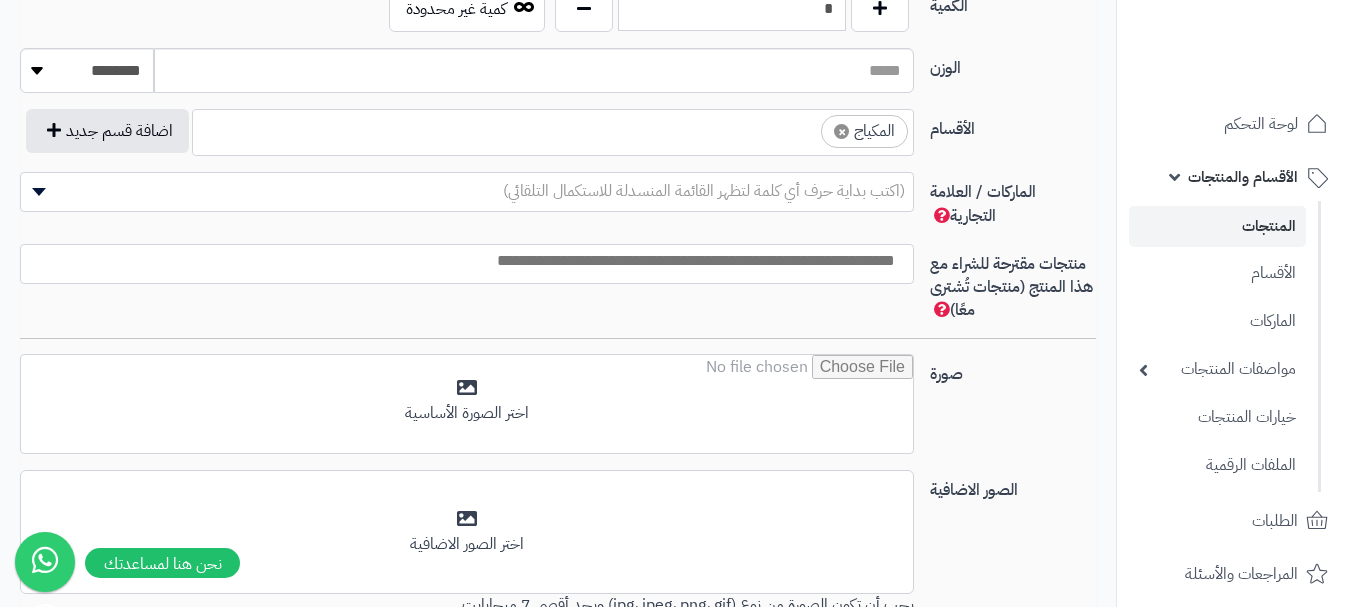 scroll, scrollTop: 100, scrollLeft: 0, axis: vertical 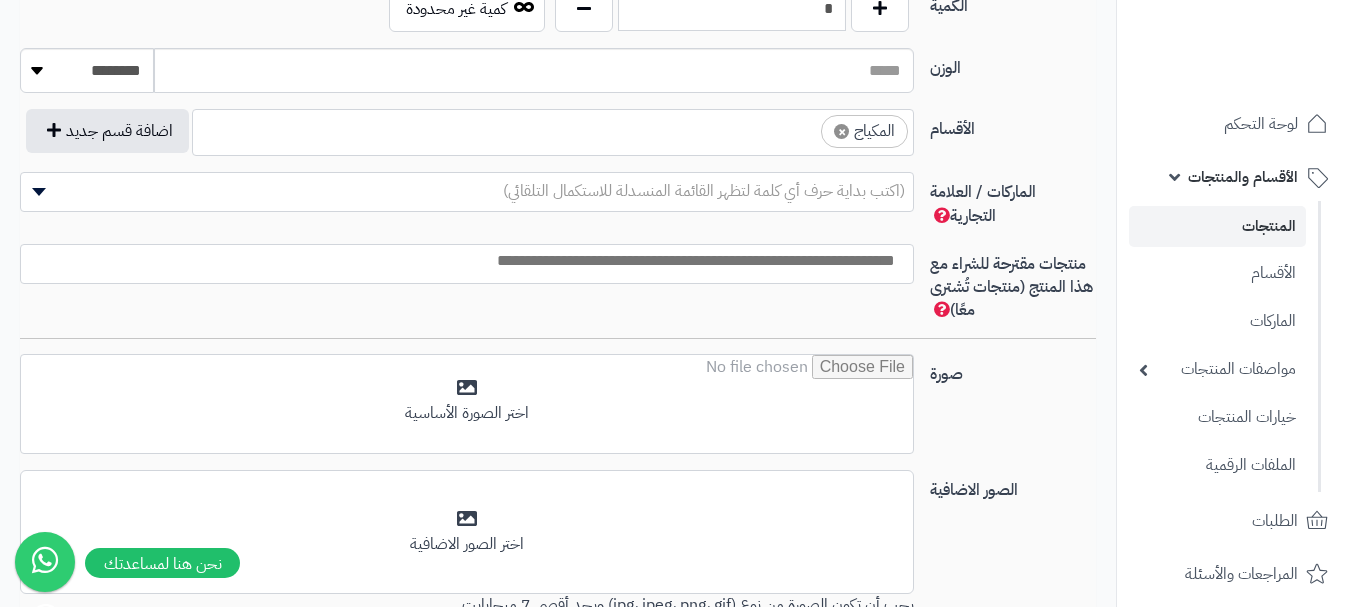 click on "×" at bounding box center (841, 131) 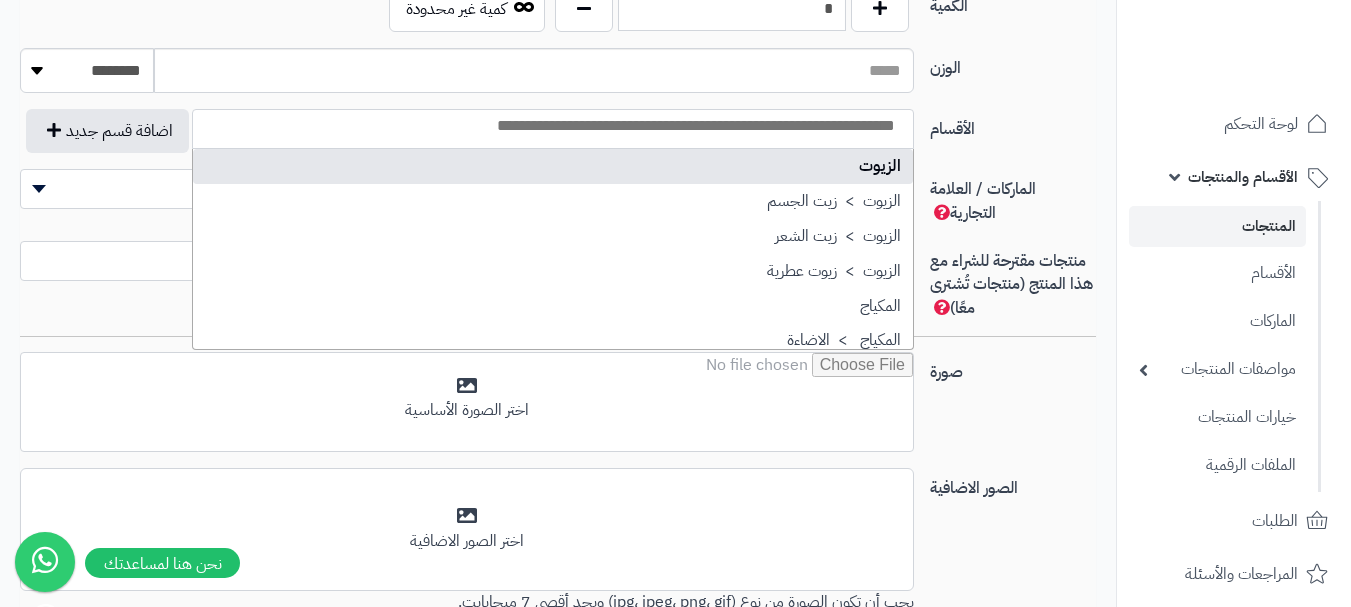 scroll, scrollTop: 0, scrollLeft: -5, axis: horizontal 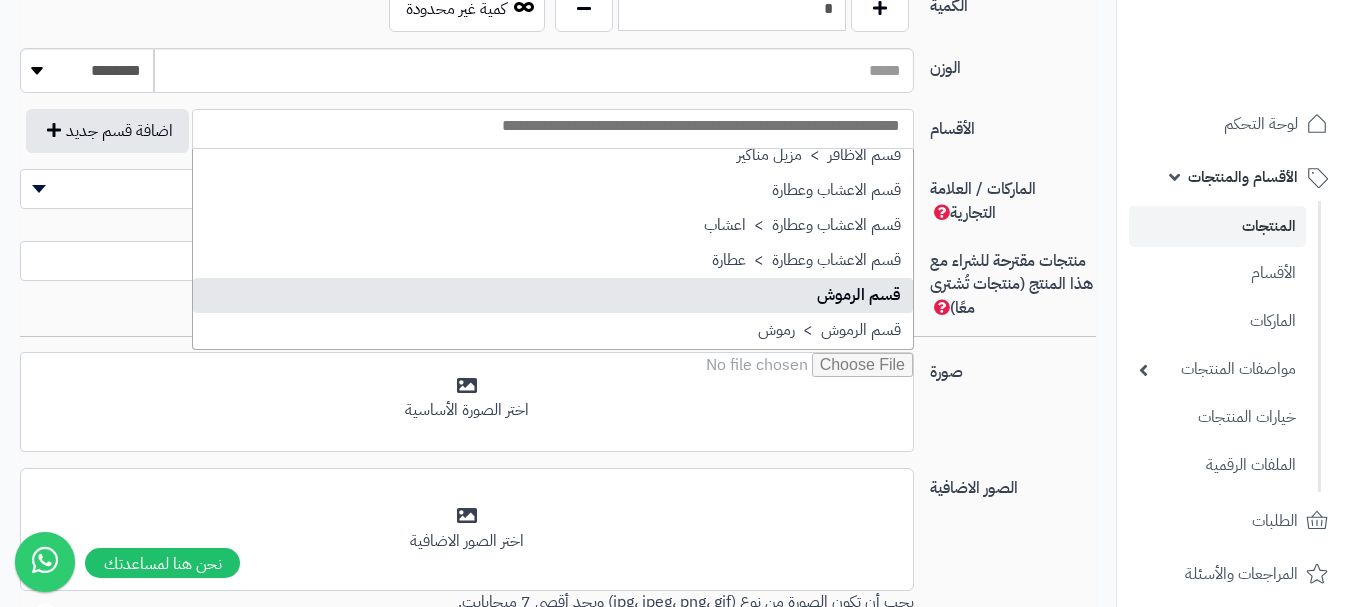 select on "**" 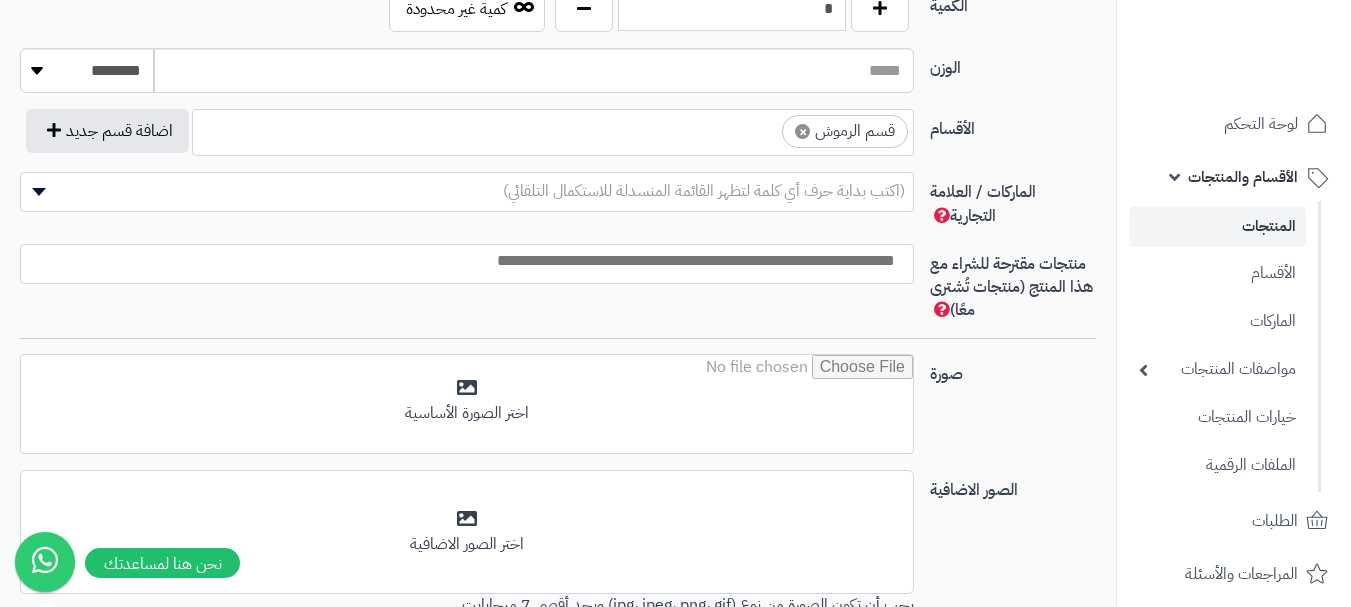 scroll, scrollTop: 0, scrollLeft: 0, axis: both 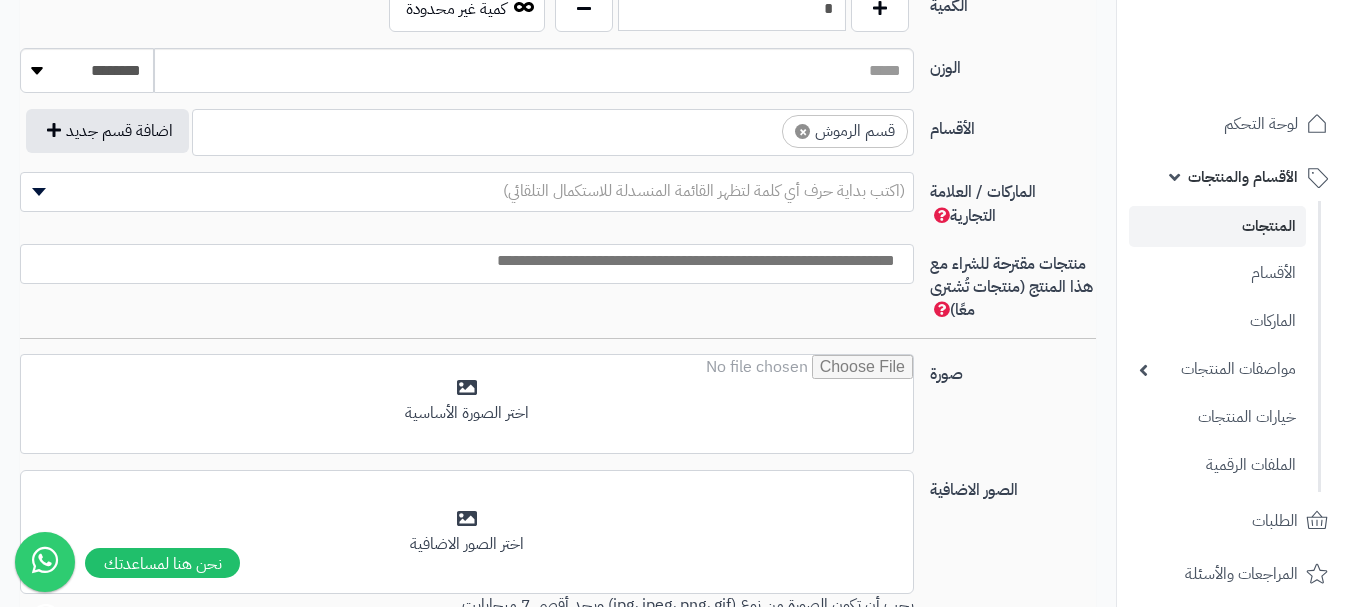 click at bounding box center (764, 126) 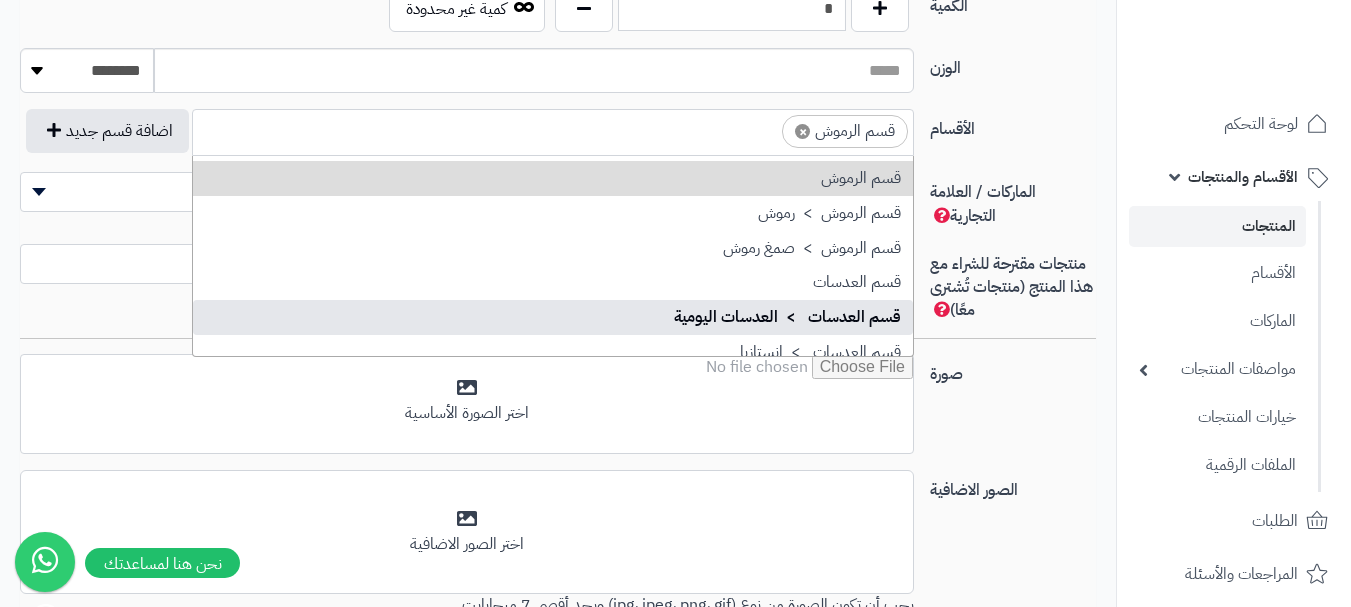 scroll, scrollTop: 1393, scrollLeft: 0, axis: vertical 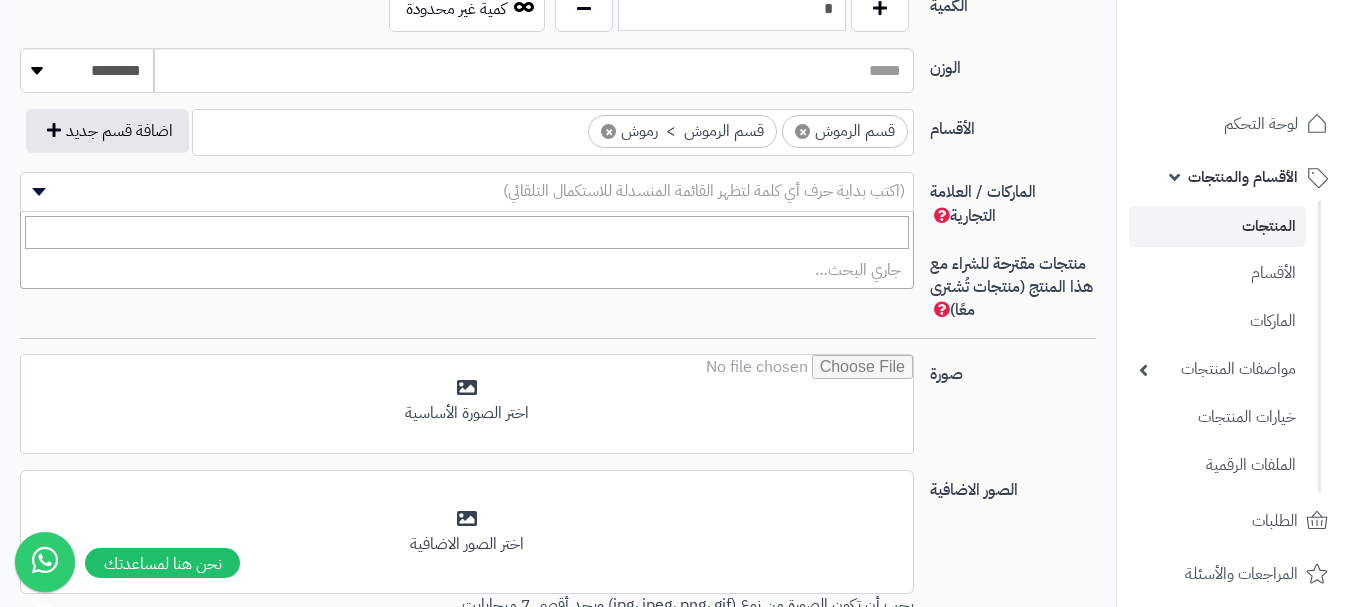 click on "(اكتب بداية حرف أي كلمة لتظهر القائمة المنسدلة للاستكمال التلقائي)" at bounding box center [704, 191] 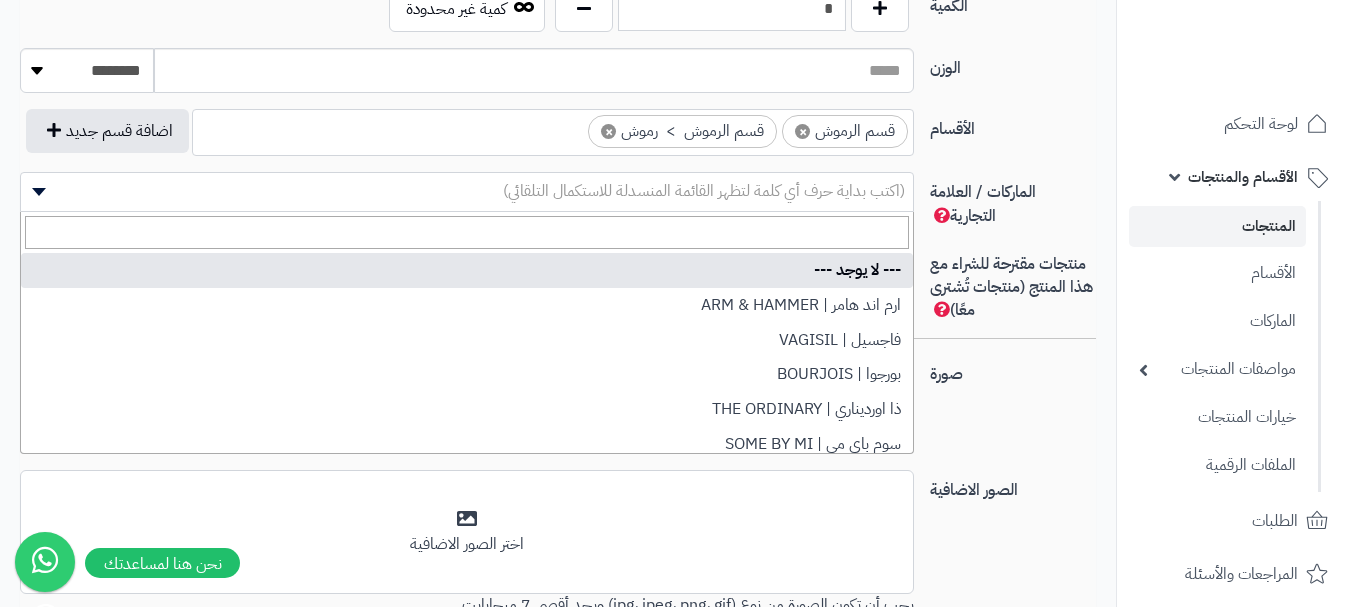 click on "صورة
اختر الصورة الأساسية" at bounding box center [558, 412] 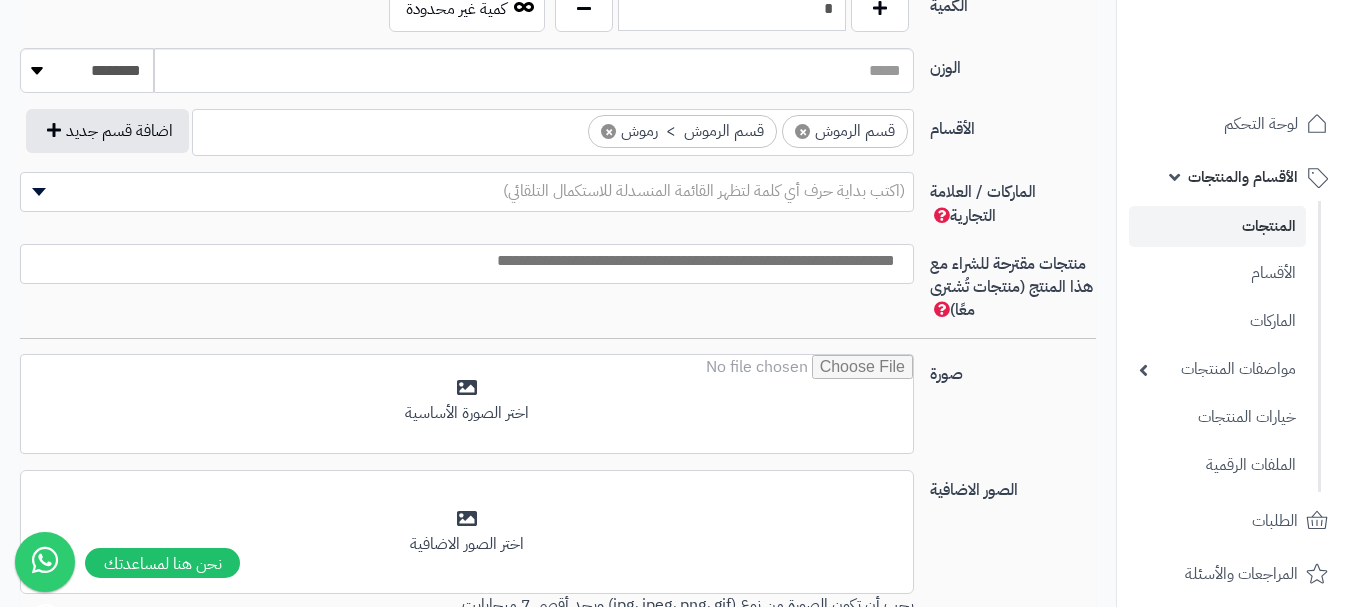 click at bounding box center (462, 261) 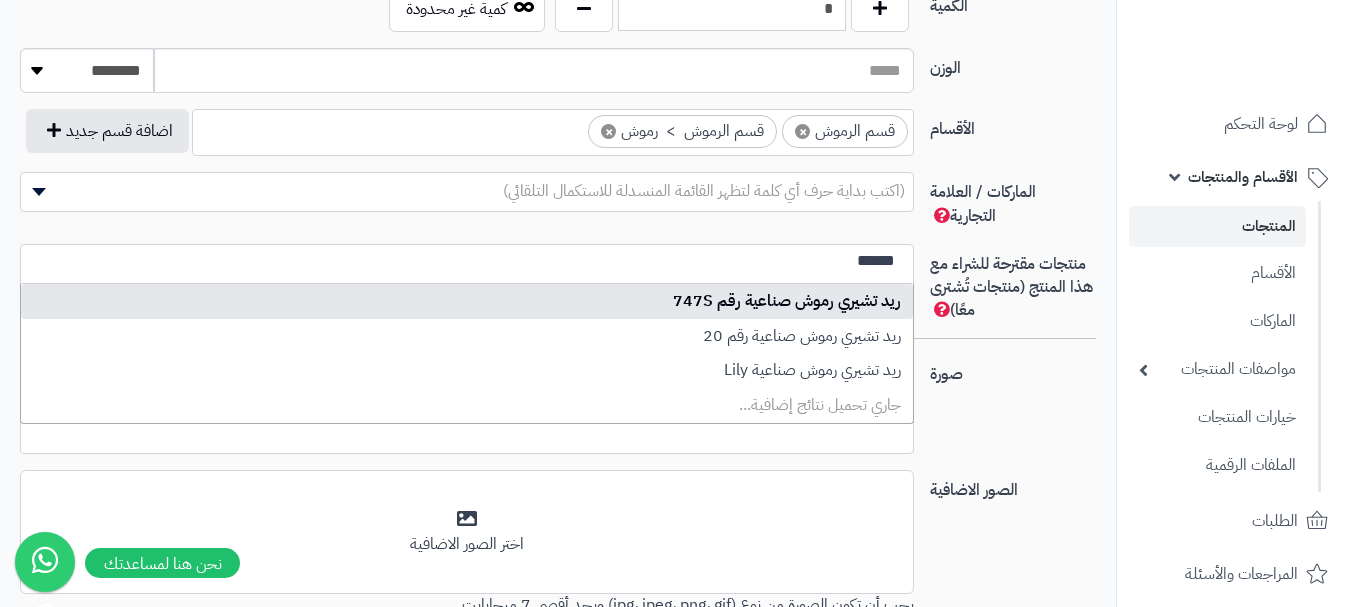 type on "******" 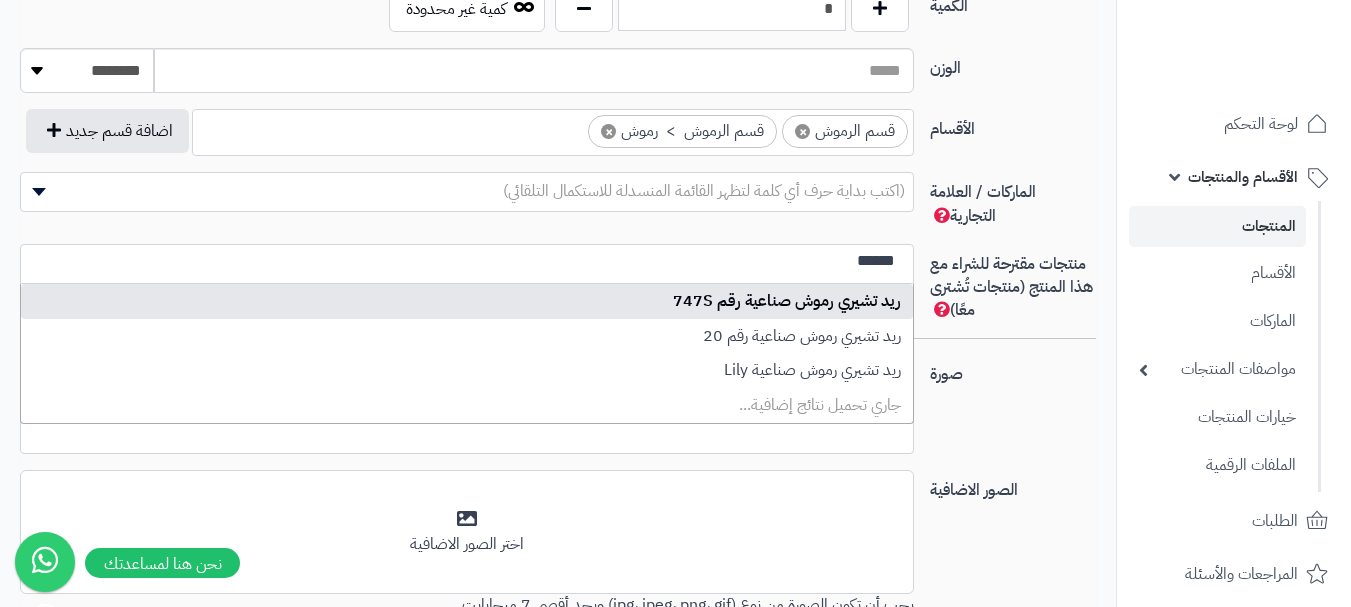 type 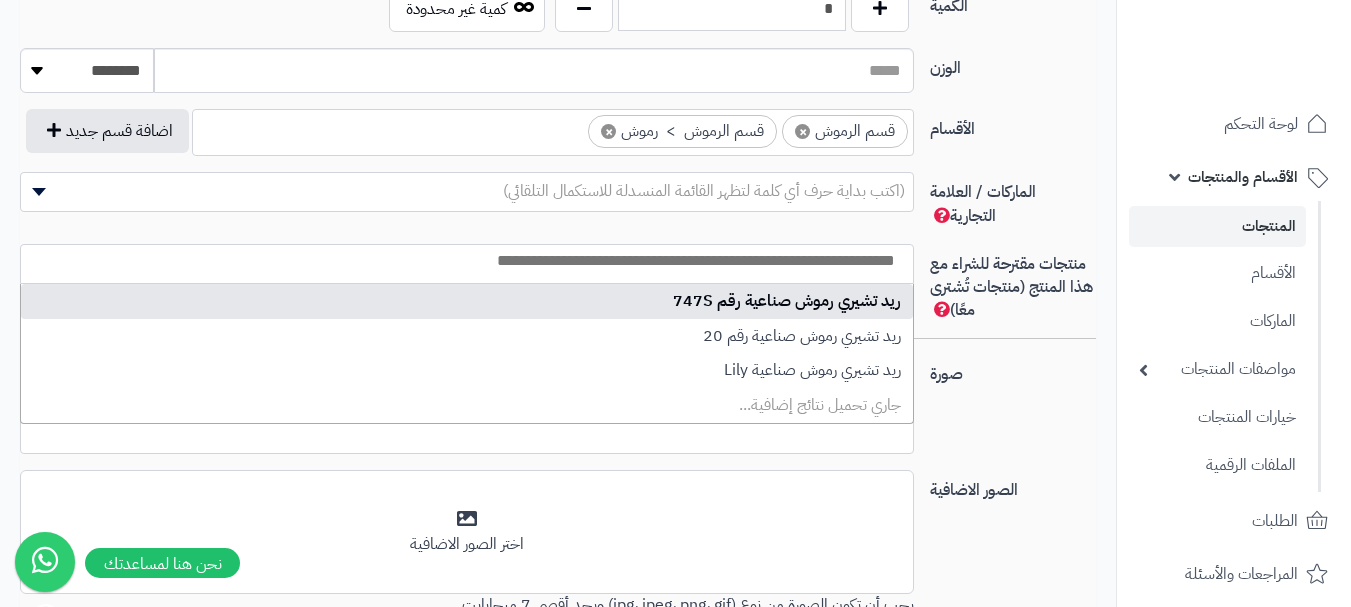 select on "****" 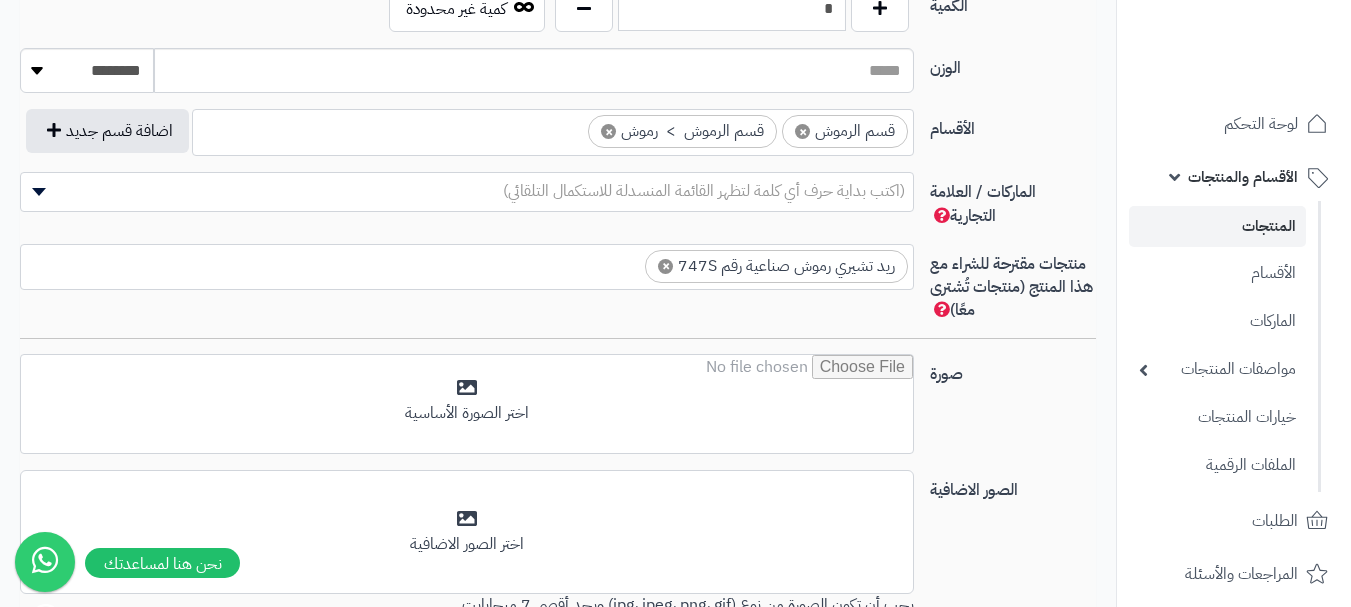 scroll, scrollTop: 0, scrollLeft: 0, axis: both 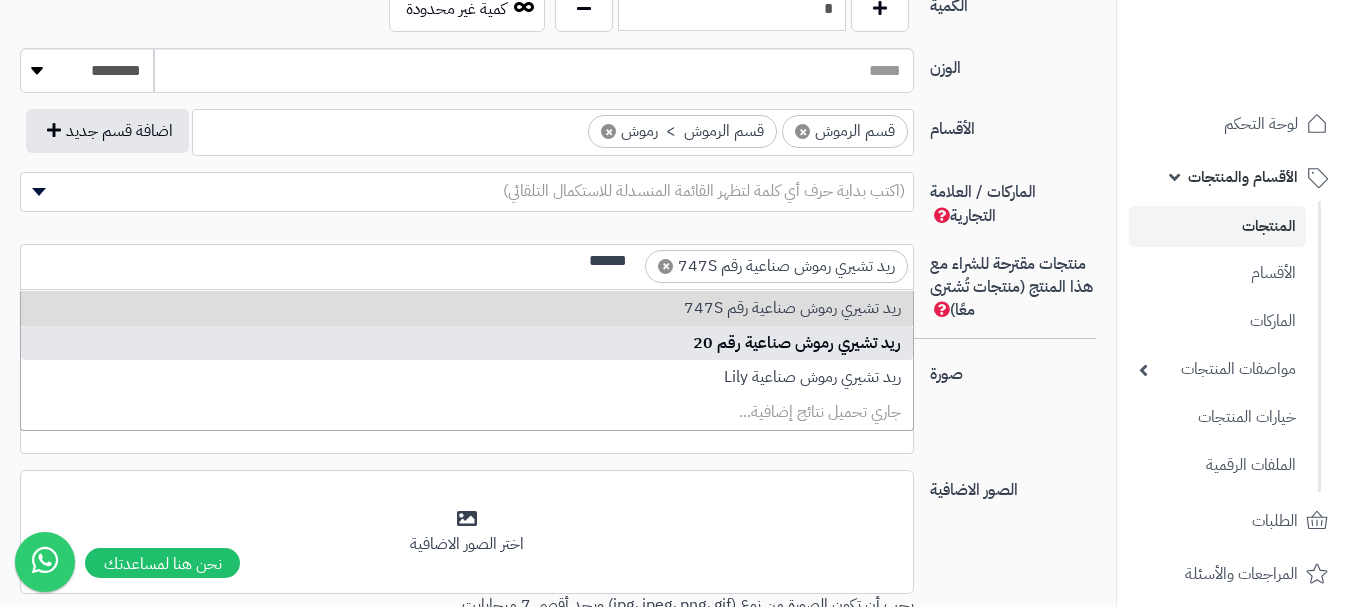 type on "******" 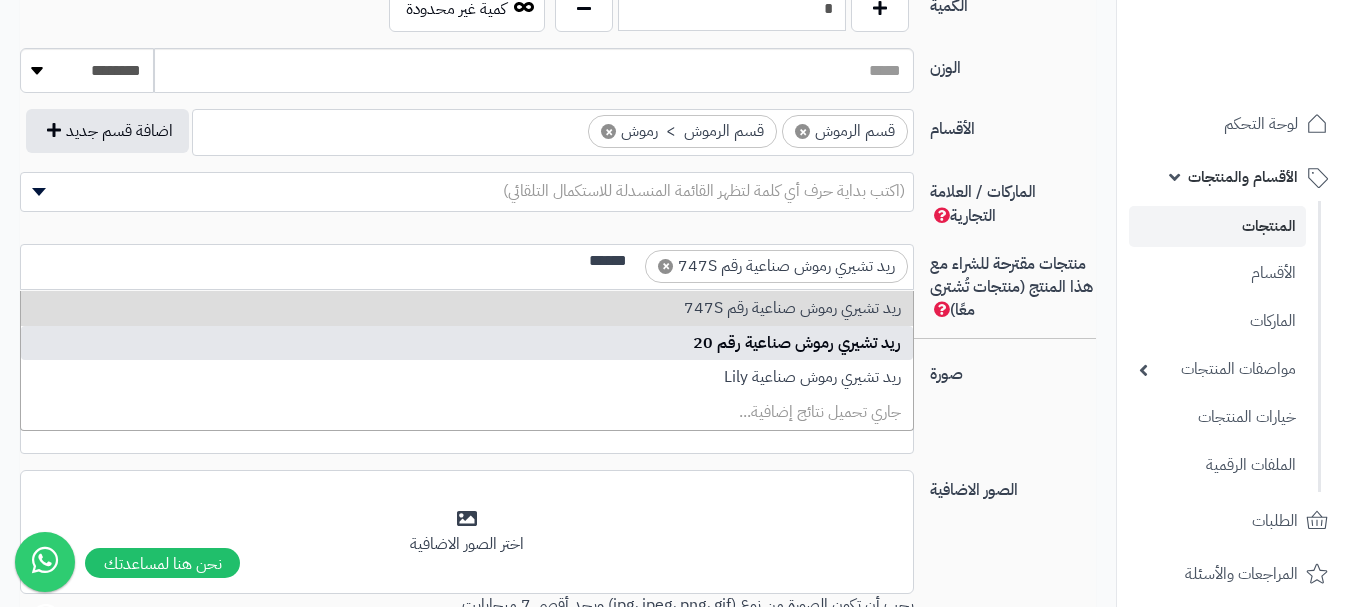 type 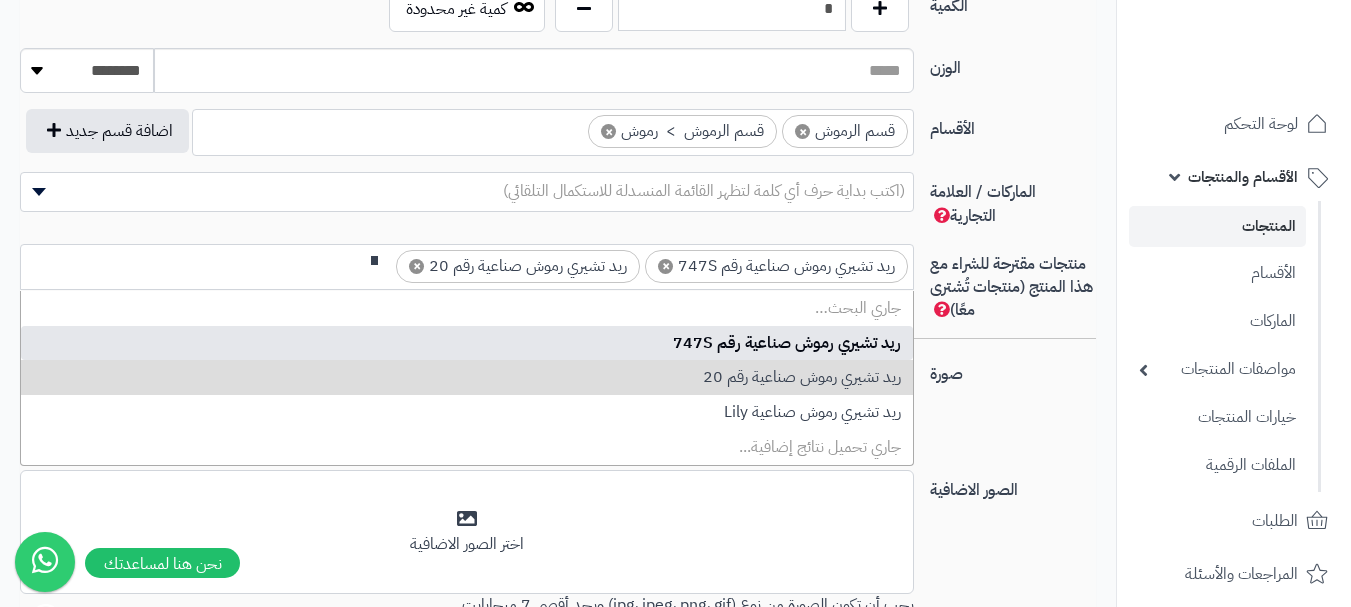 scroll, scrollTop: 0, scrollLeft: 0, axis: both 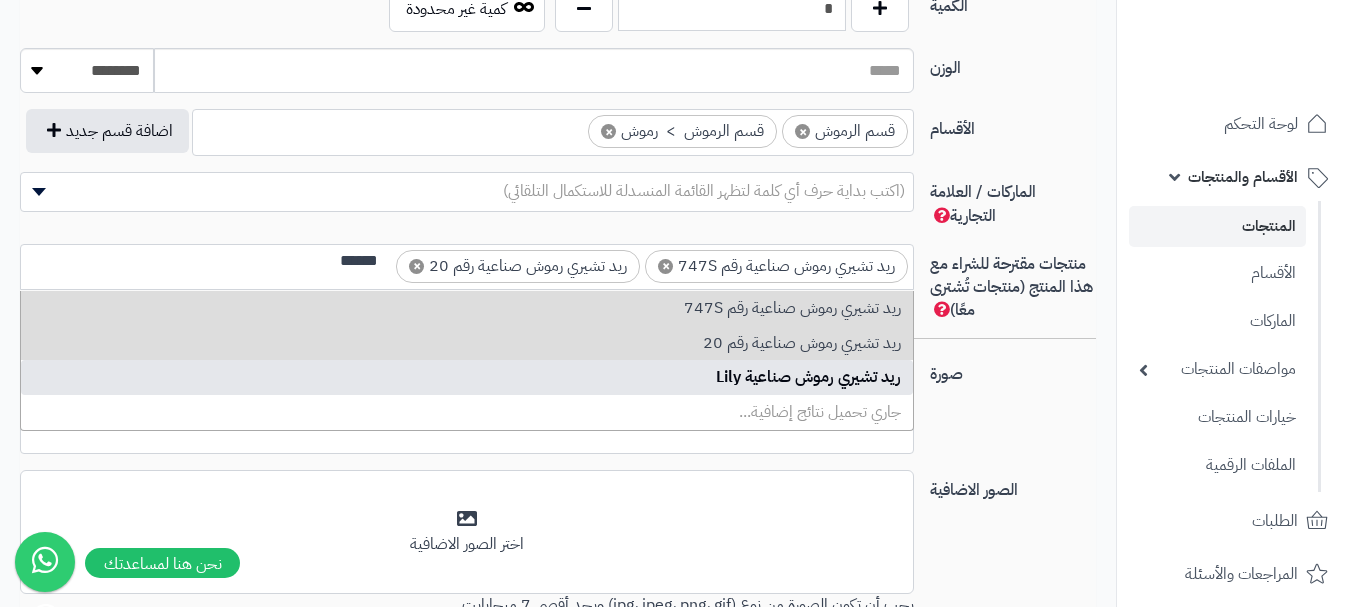 type on "******" 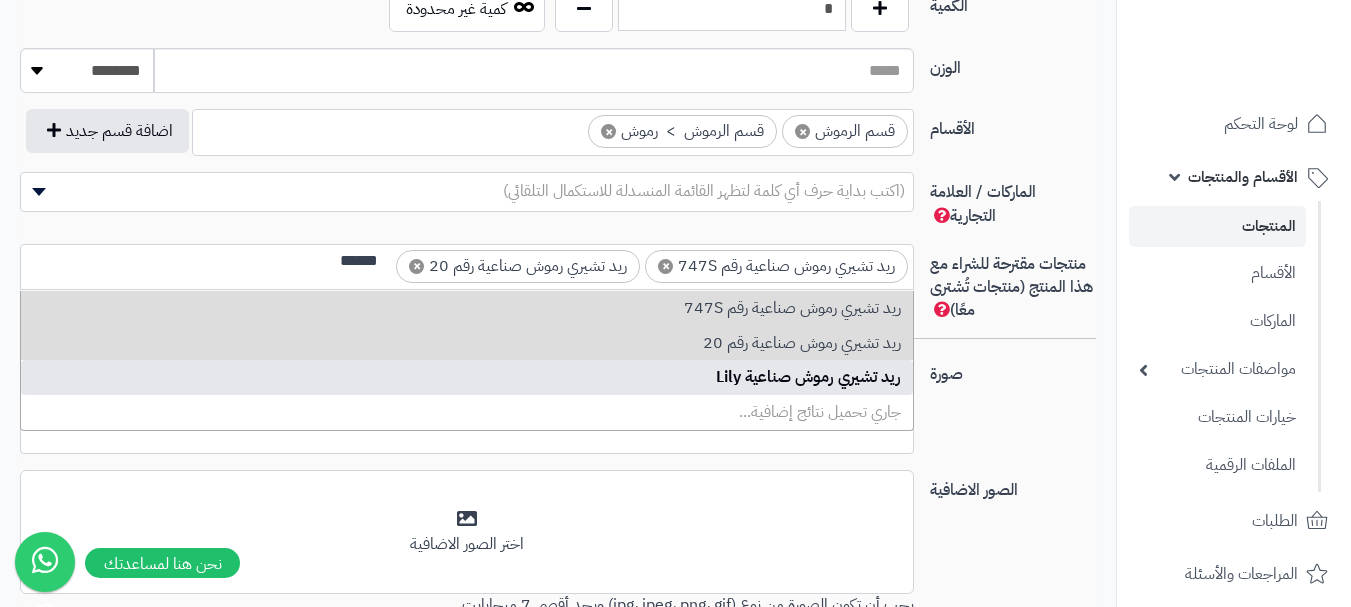 type 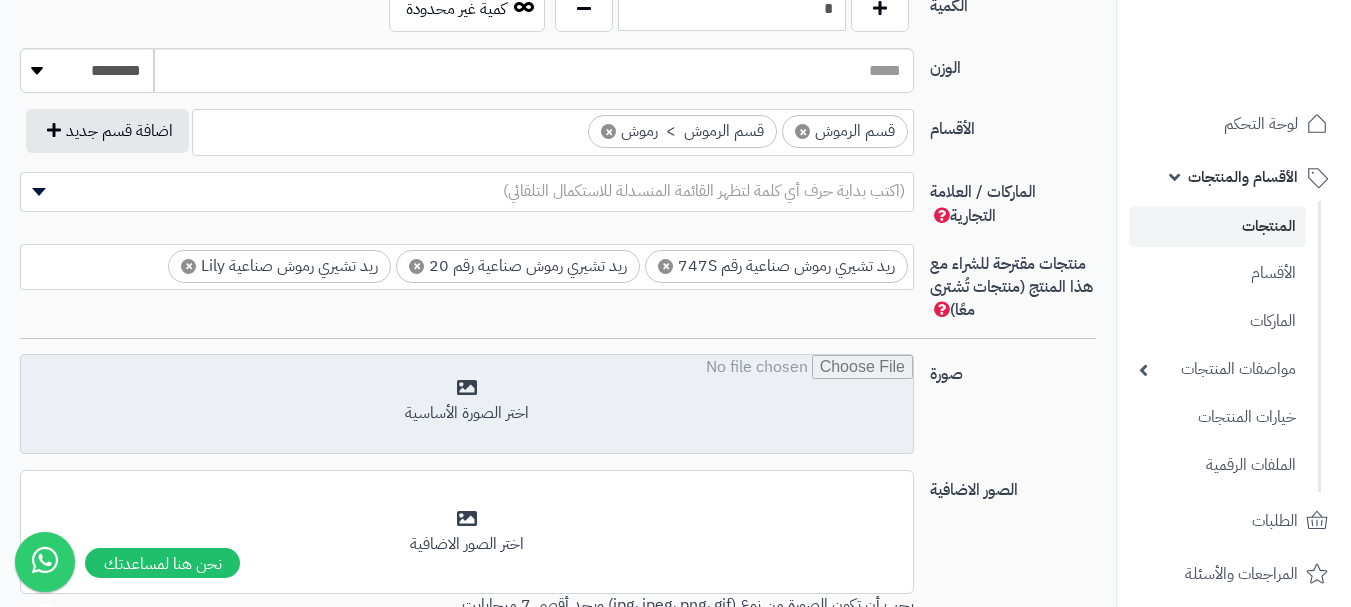 click at bounding box center [467, 405] 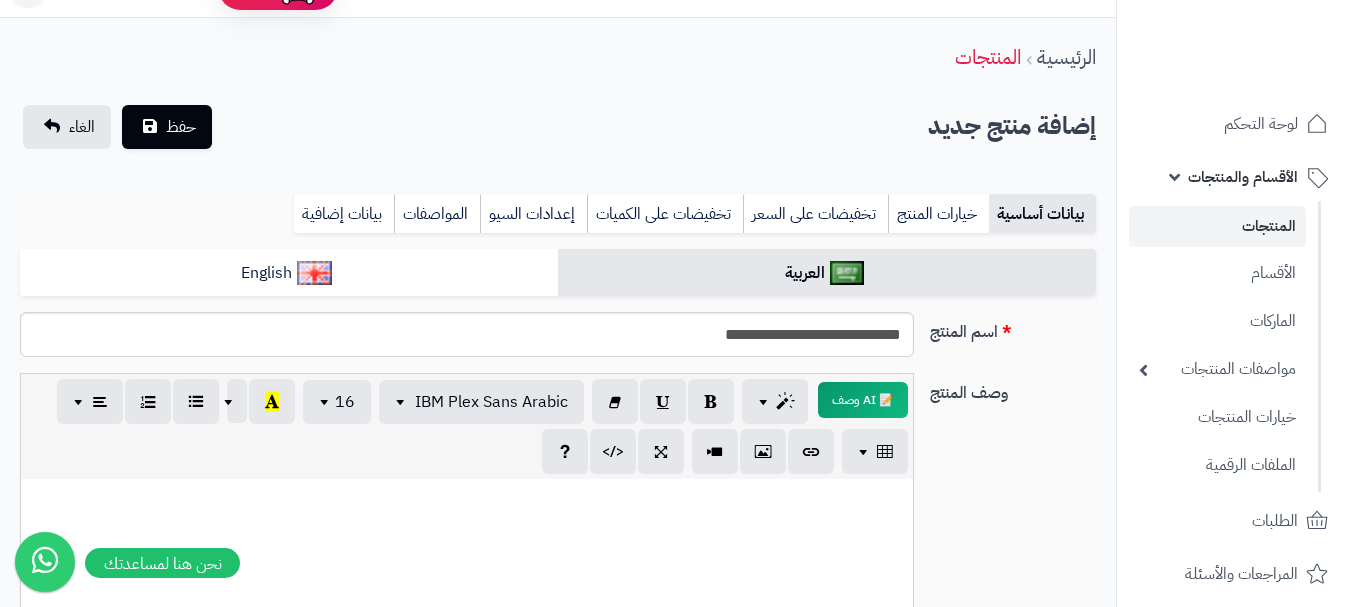 scroll, scrollTop: 0, scrollLeft: 0, axis: both 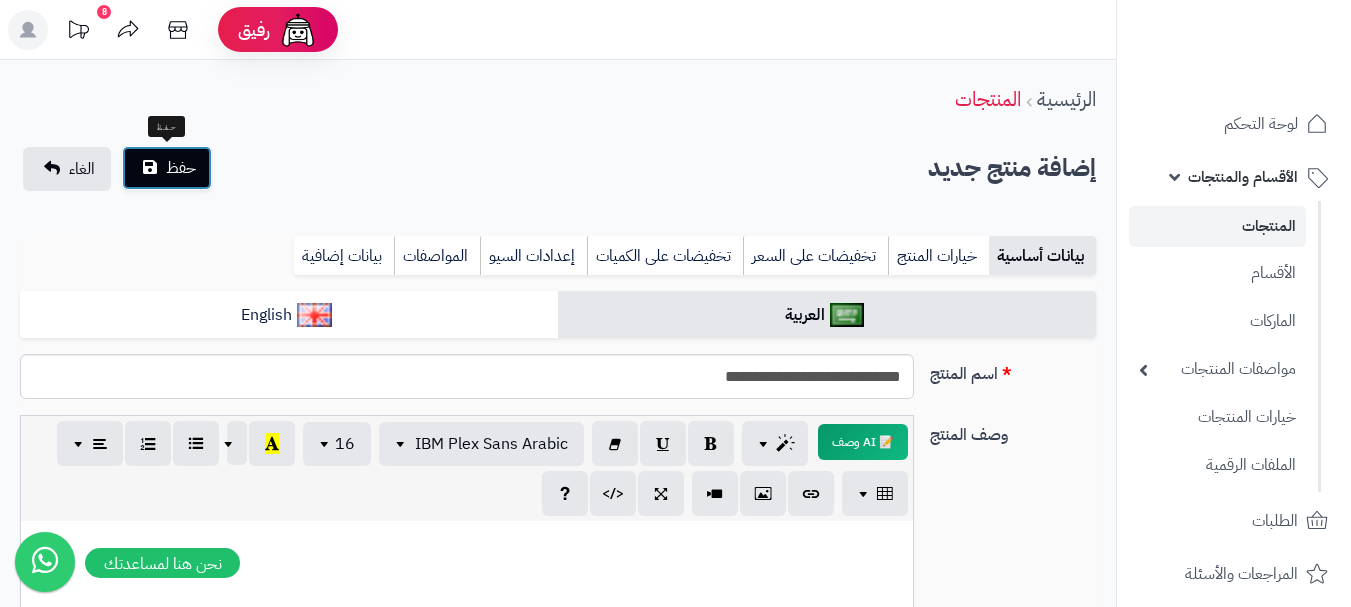 click on "حفظ" at bounding box center [181, 168] 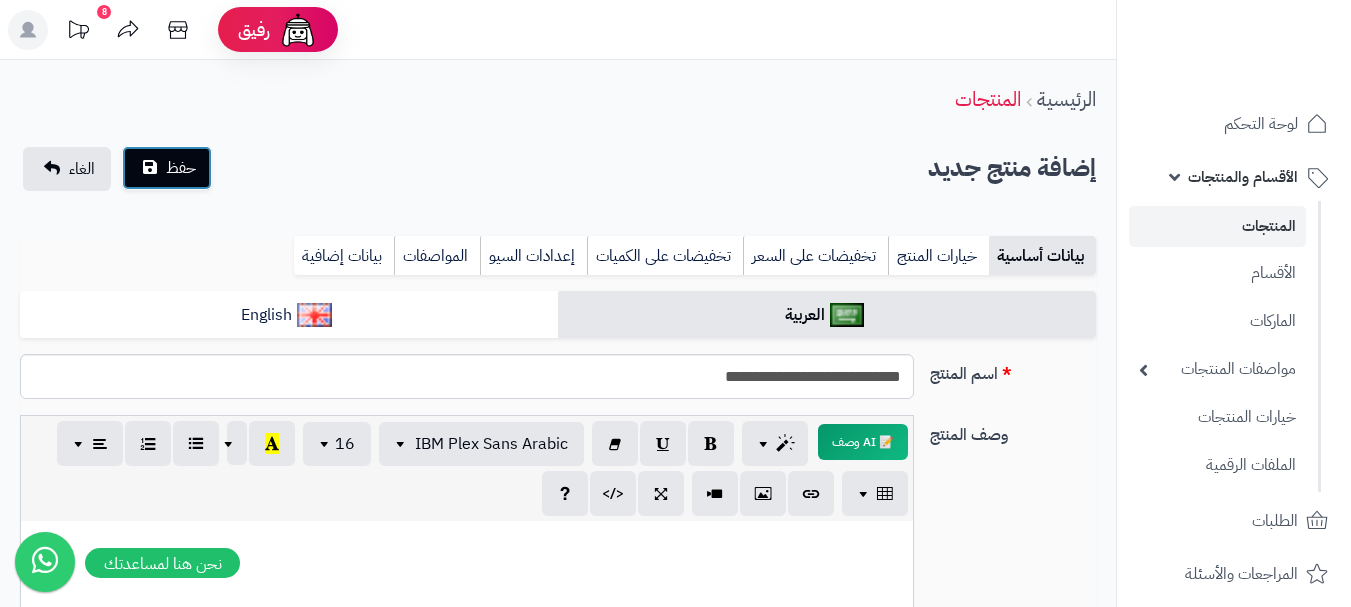 click on "حفظ" at bounding box center [181, 168] 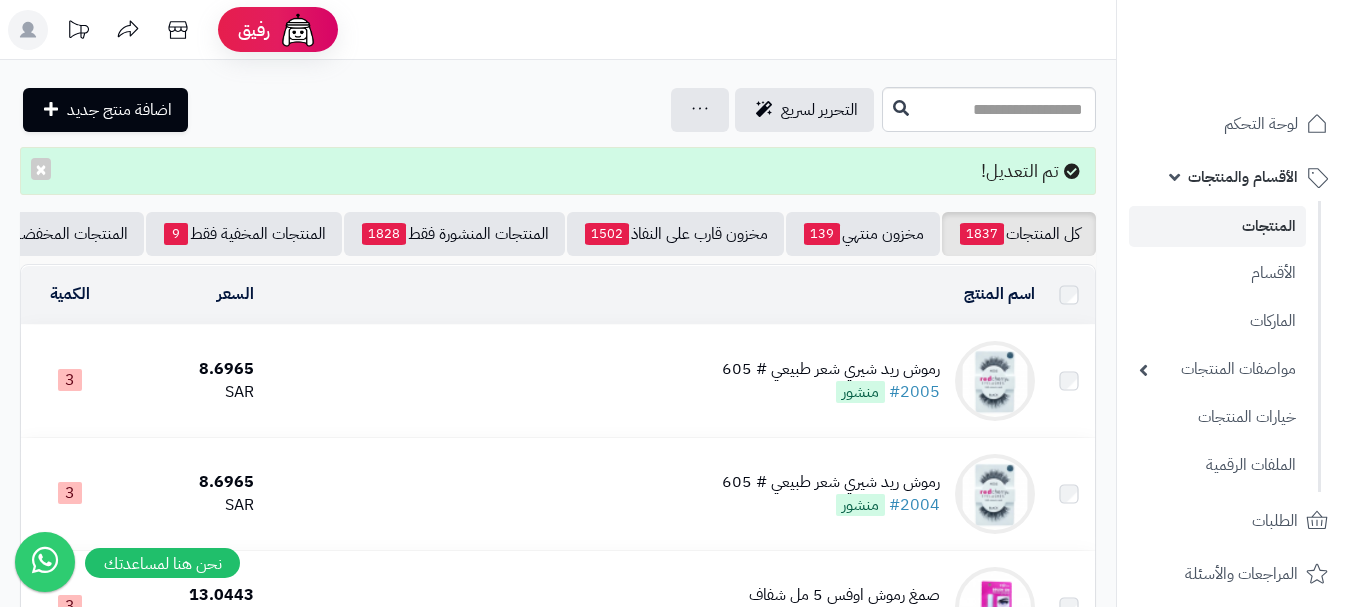scroll, scrollTop: 0, scrollLeft: 0, axis: both 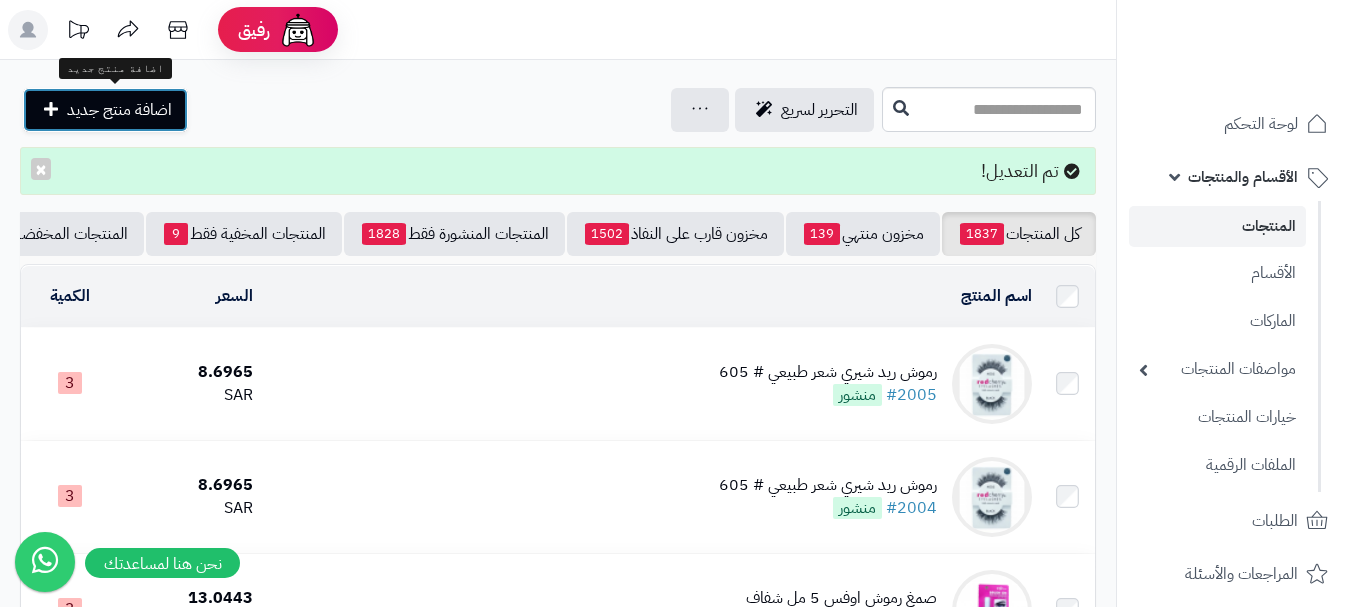 click on "اضافة منتج جديد" at bounding box center [119, 110] 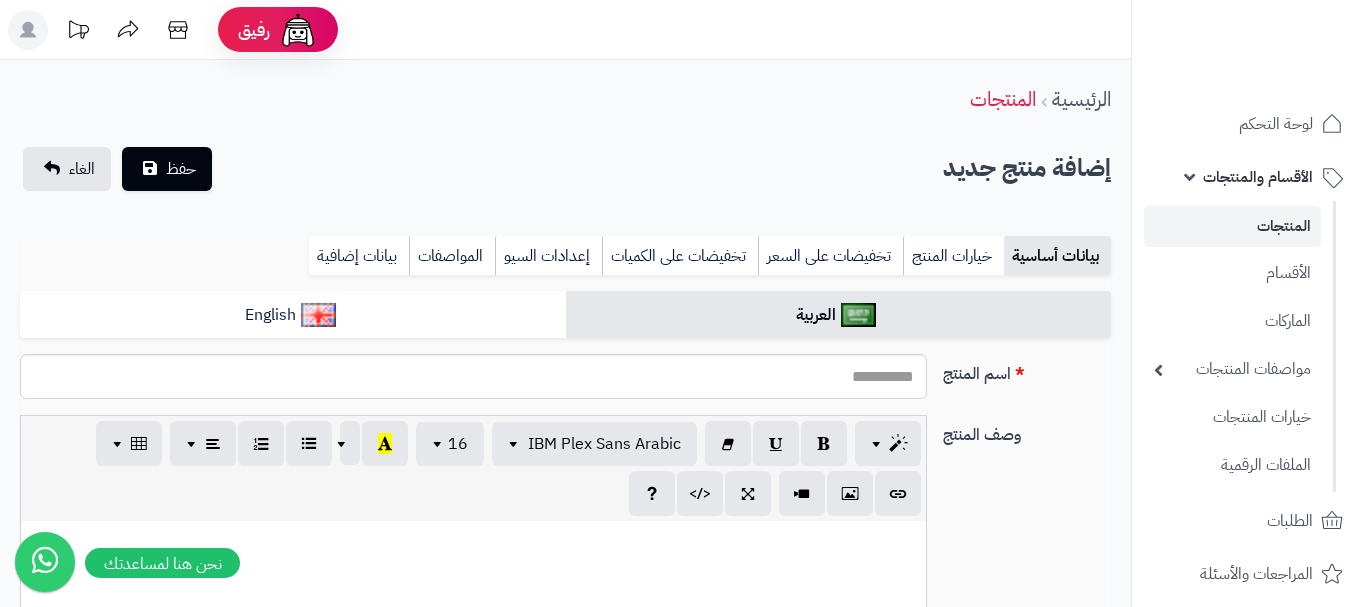 select 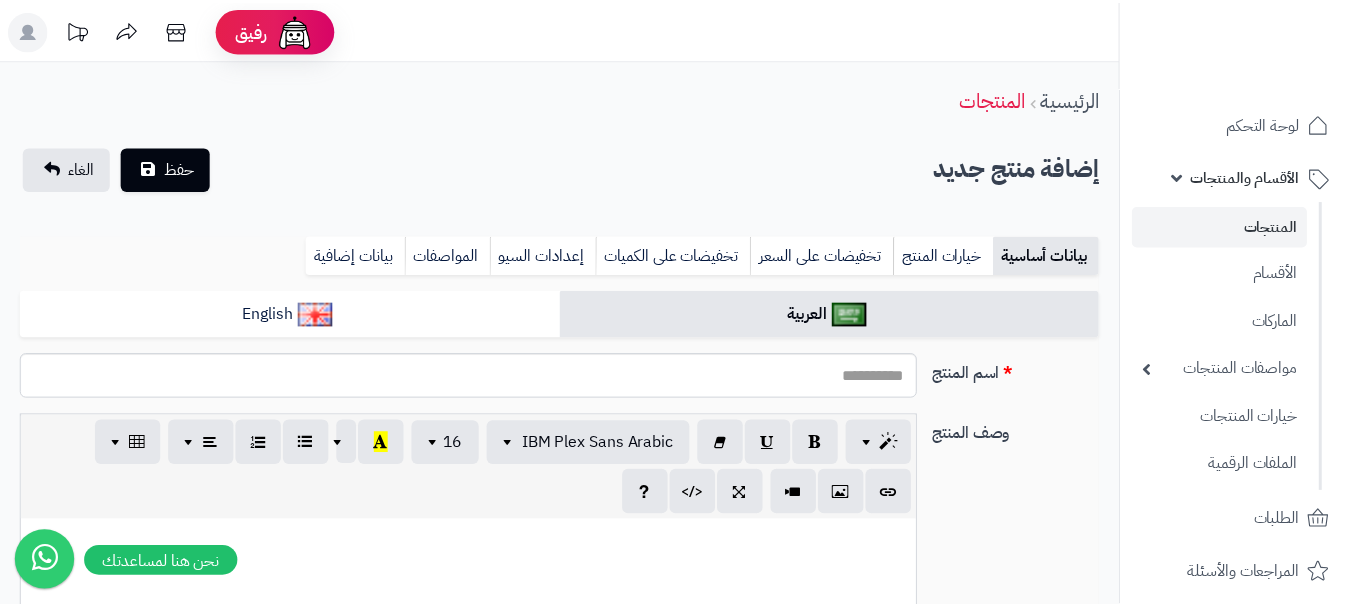 scroll, scrollTop: 0, scrollLeft: 0, axis: both 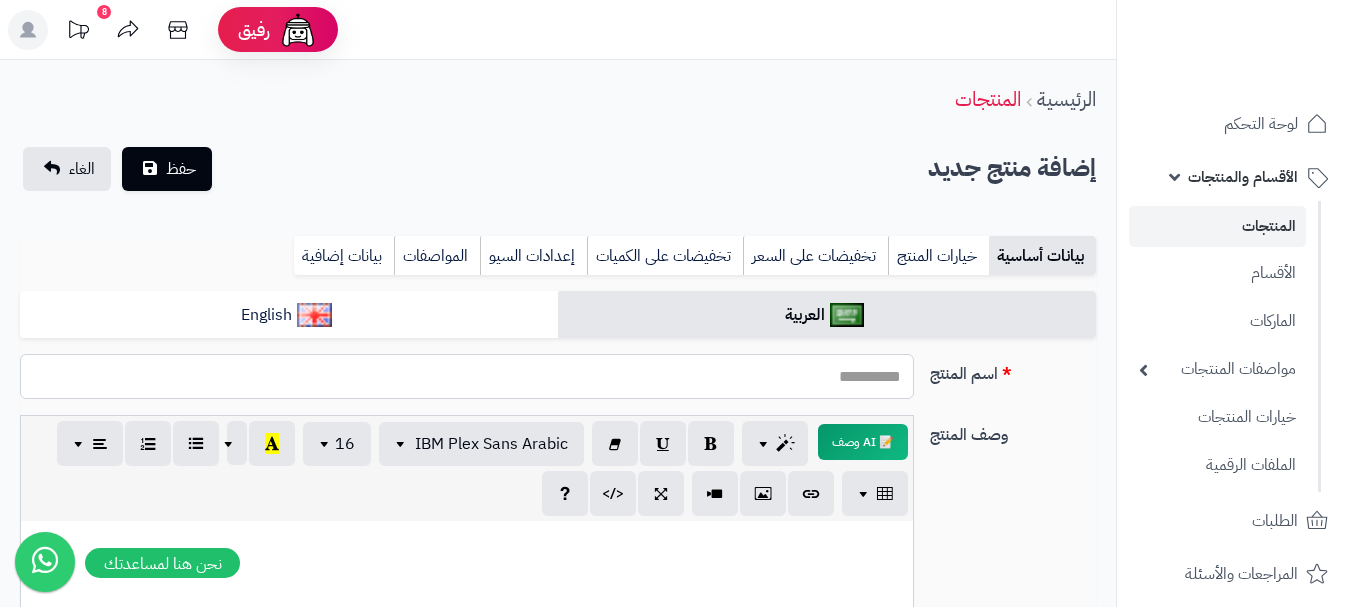 paste on "**********" 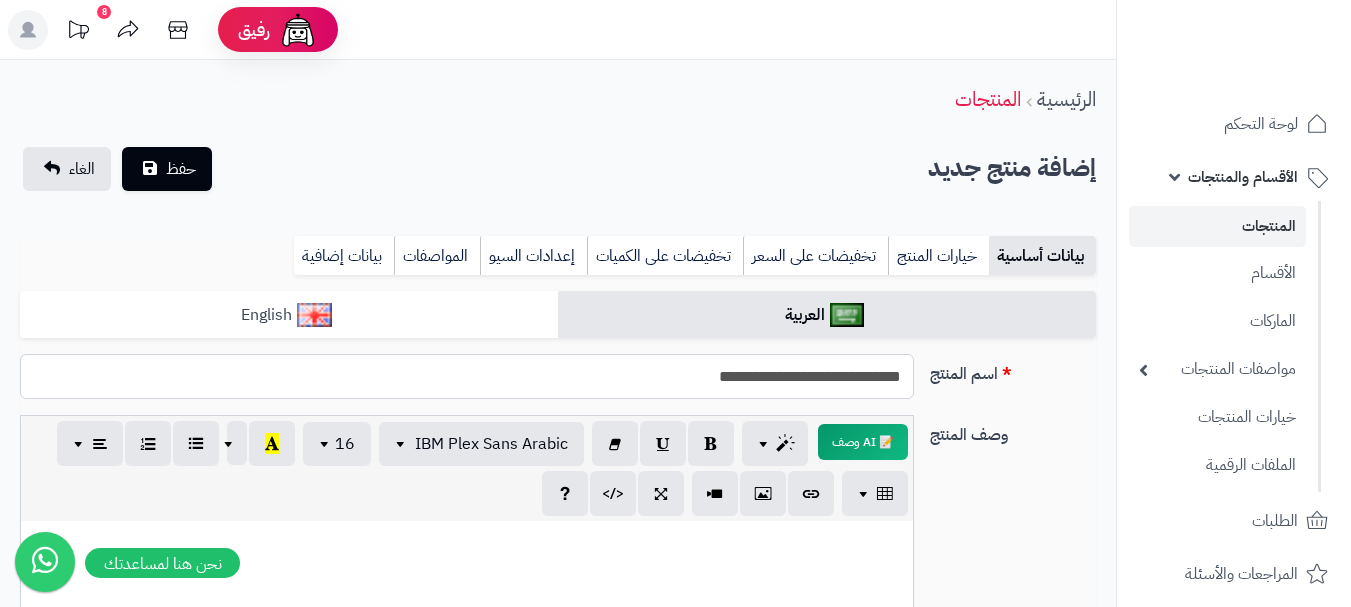 type on "**********" 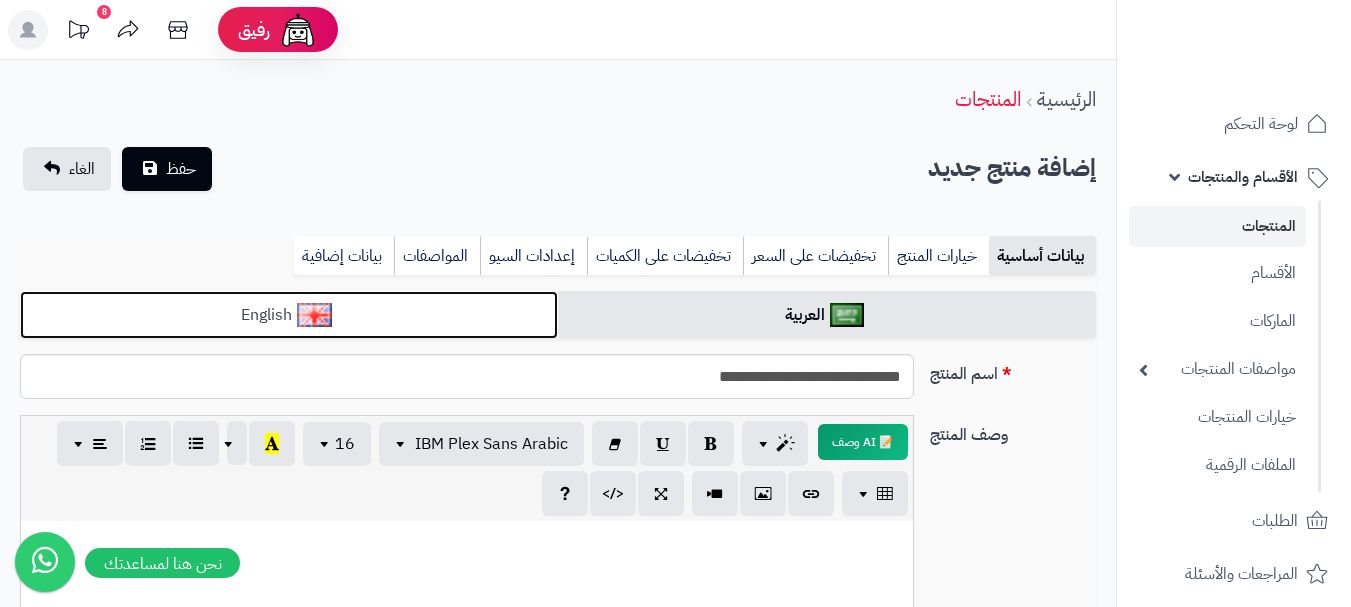 click on "English" at bounding box center (289, 315) 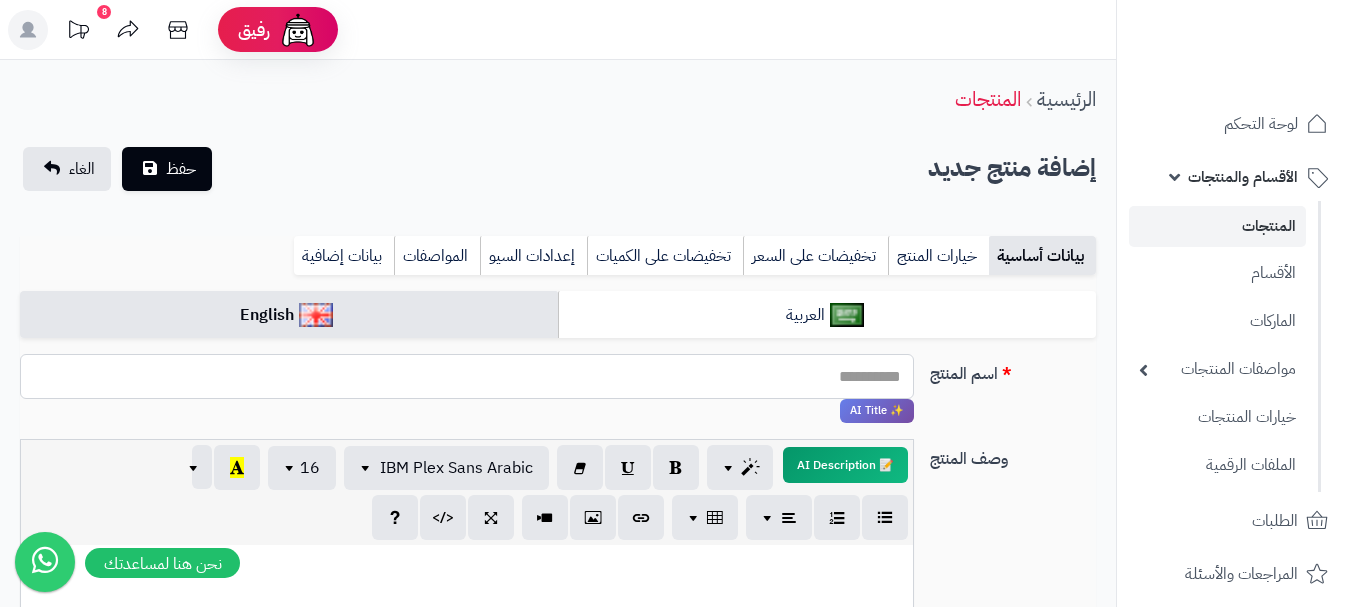 paste on "**********" 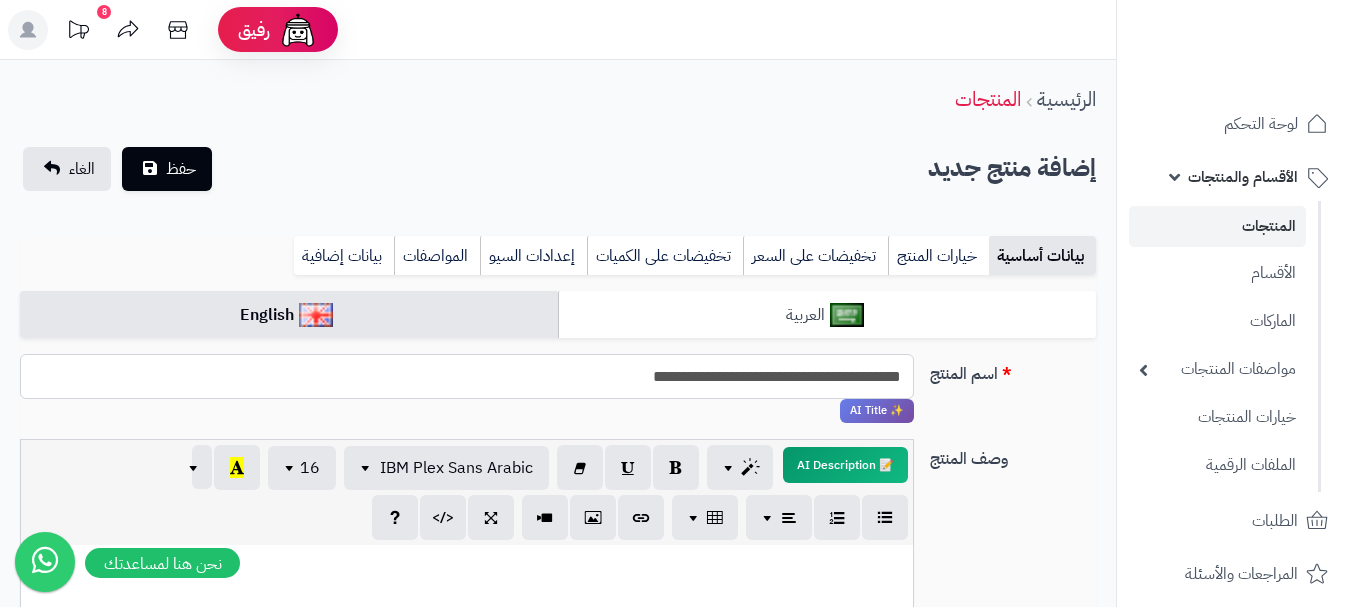 type on "**********" 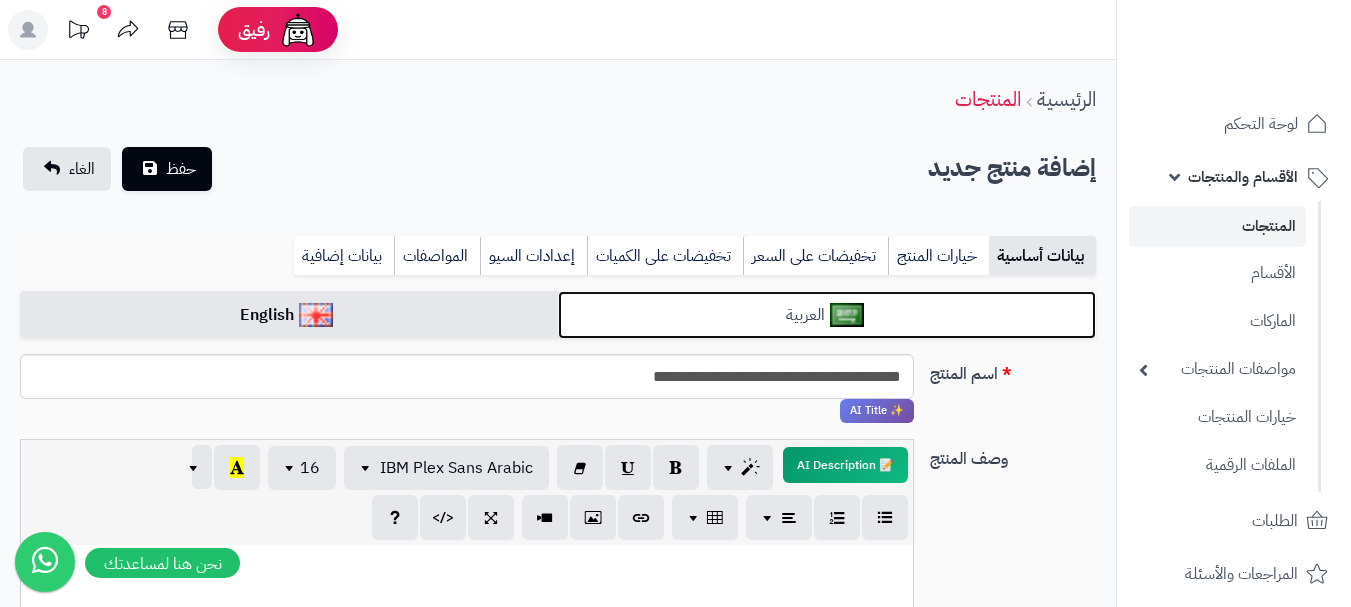 click on "العربية" at bounding box center [827, 315] 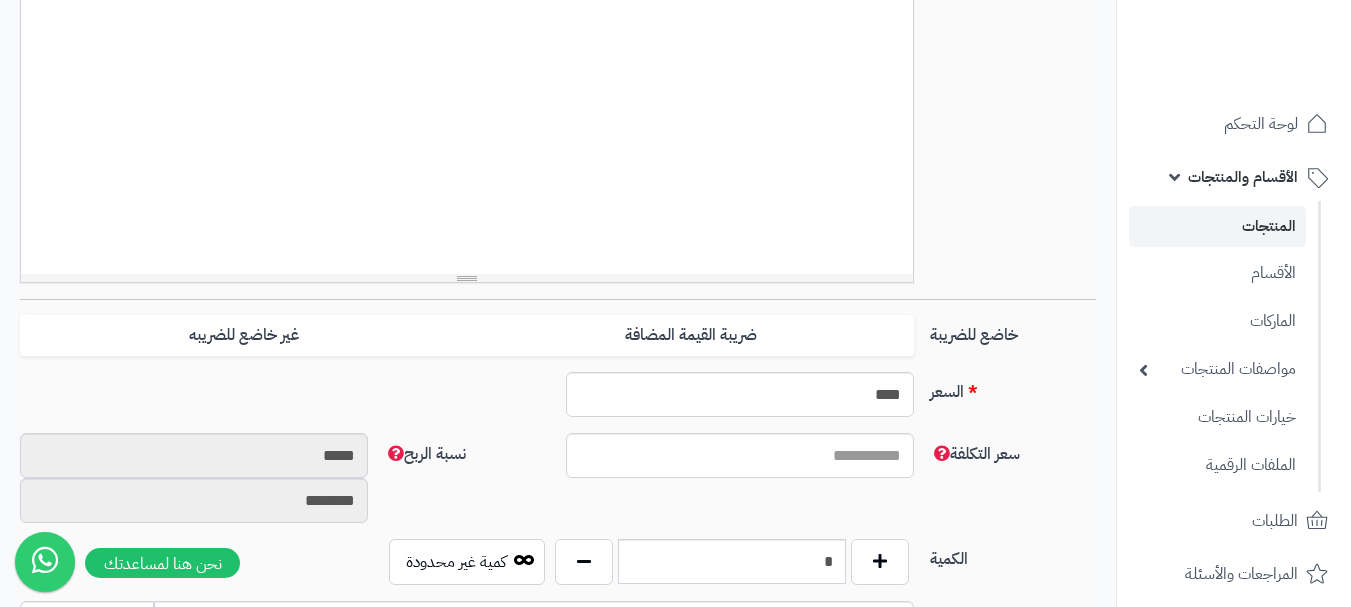 scroll, scrollTop: 700, scrollLeft: 0, axis: vertical 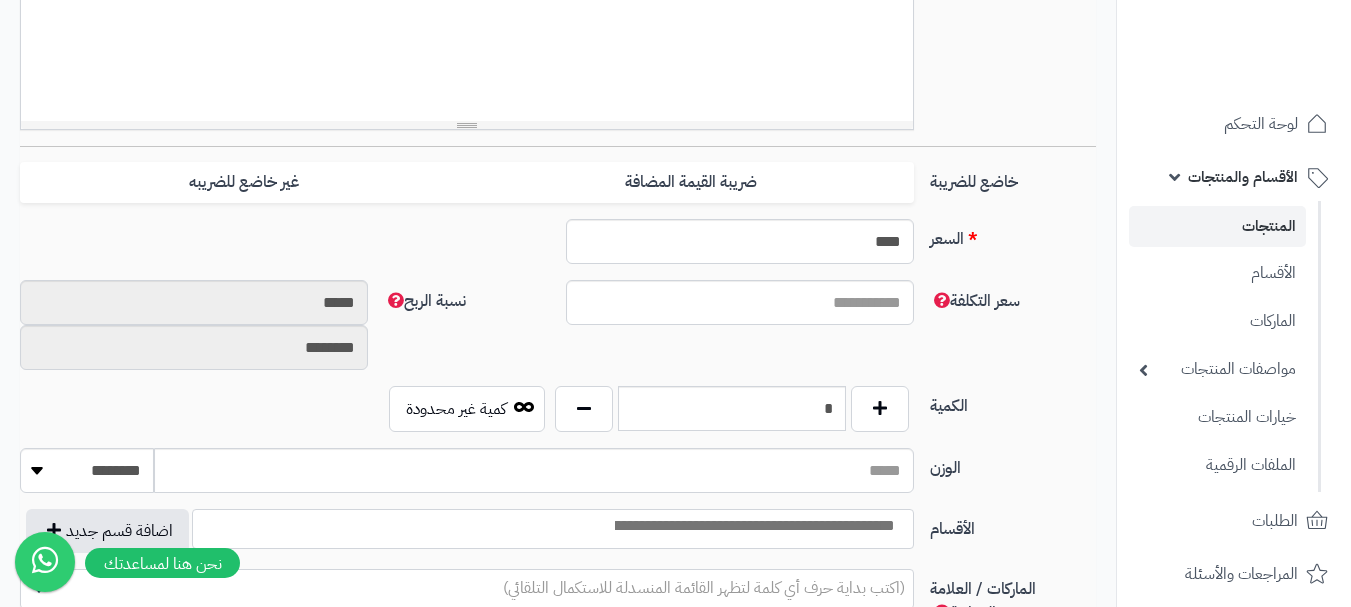drag, startPoint x: 839, startPoint y: 189, endPoint x: 741, endPoint y: 213, distance: 100.89599 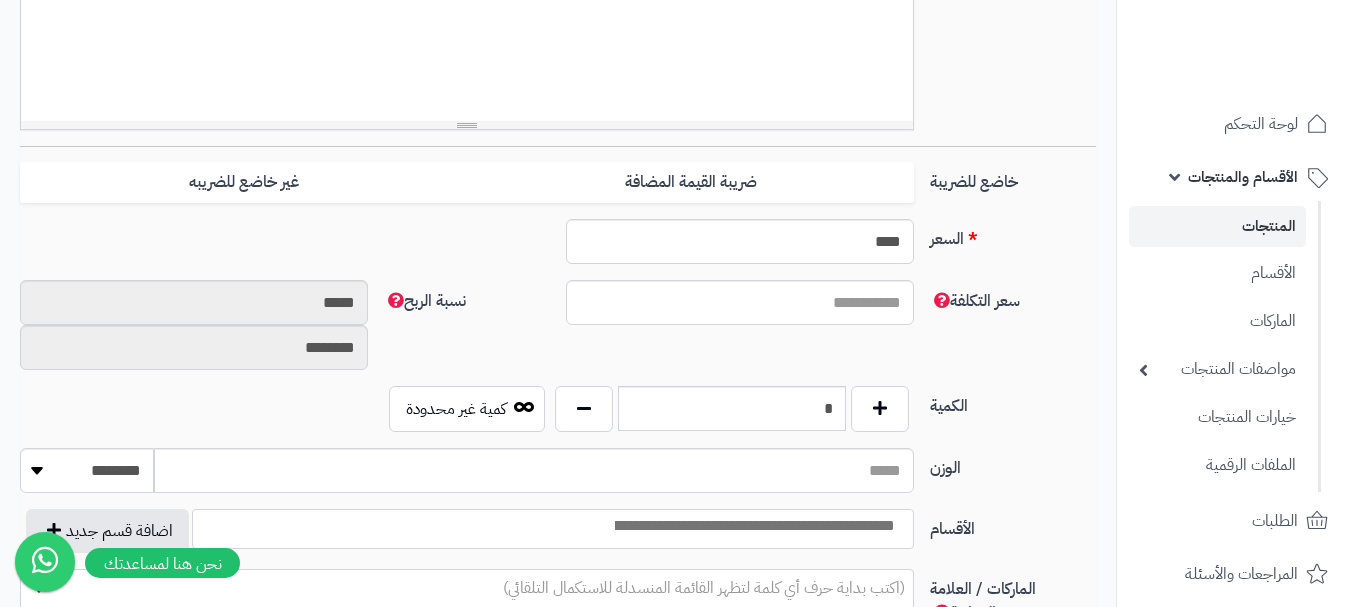 click on "ضريبة القيمة المضافة" at bounding box center [690, 182] 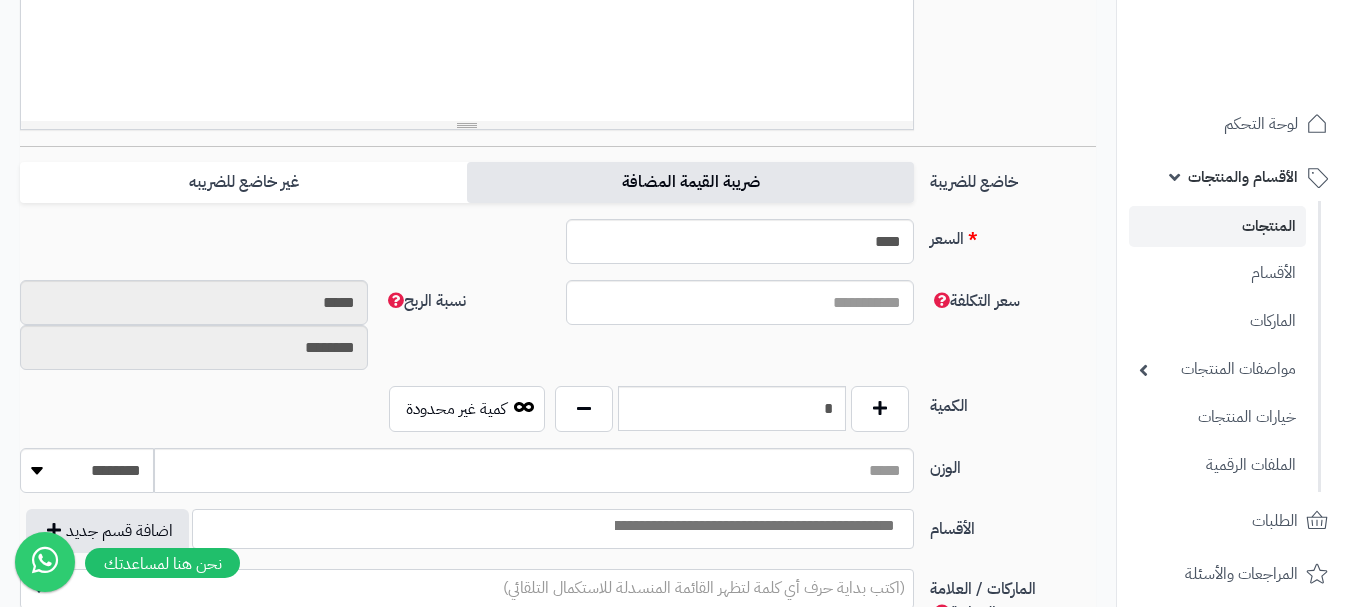 type on "*" 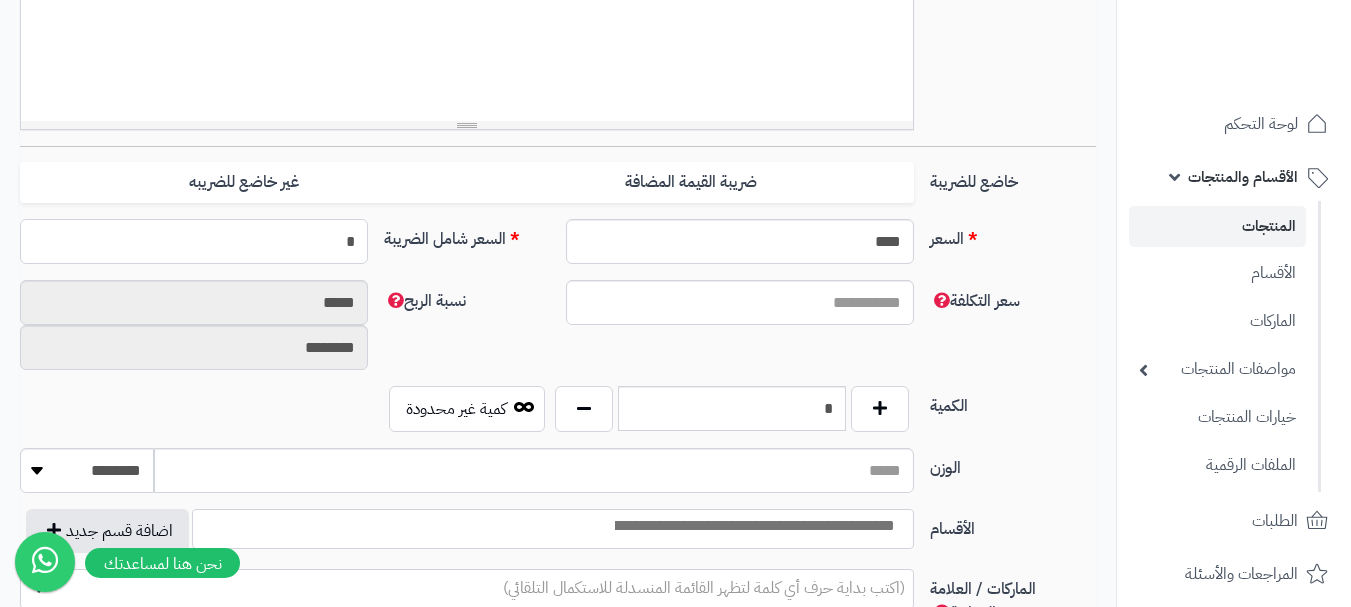 click on "*" at bounding box center (194, 241) 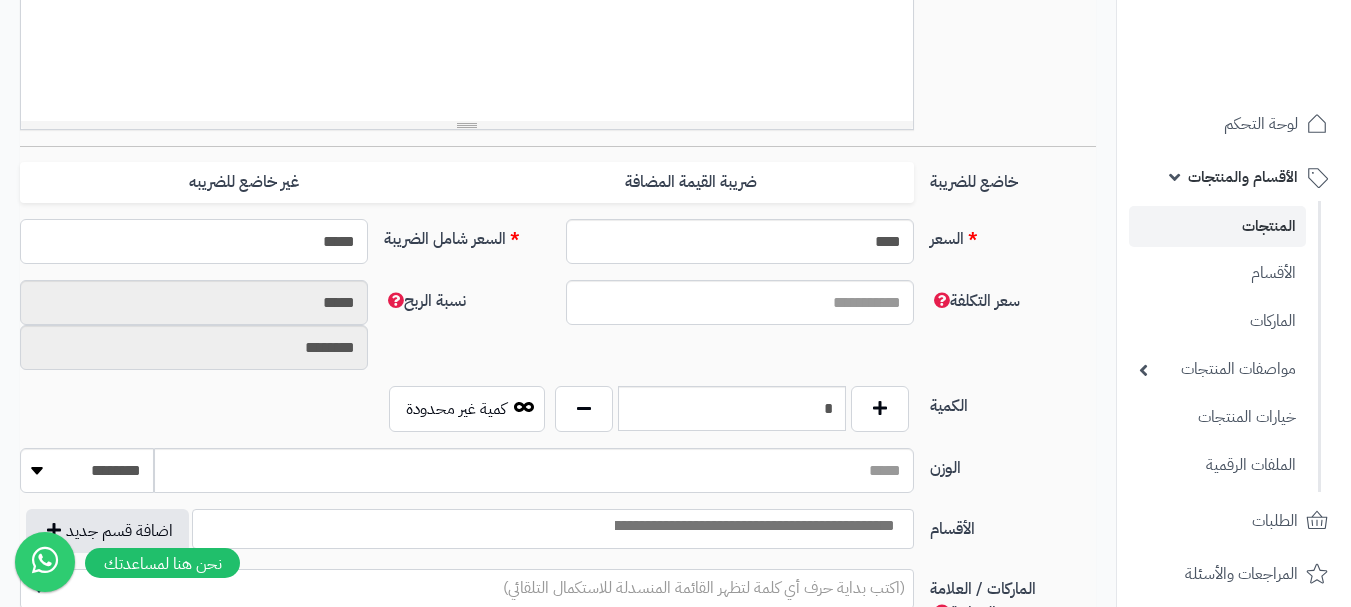 type on "******" 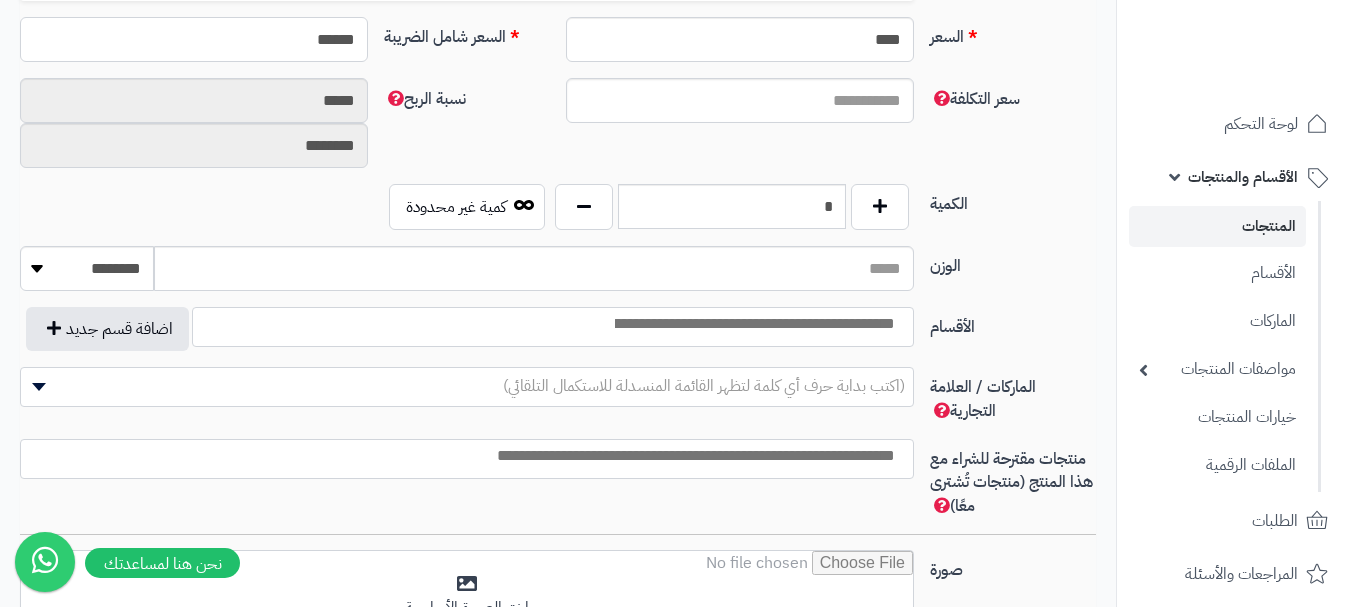 scroll, scrollTop: 900, scrollLeft: 0, axis: vertical 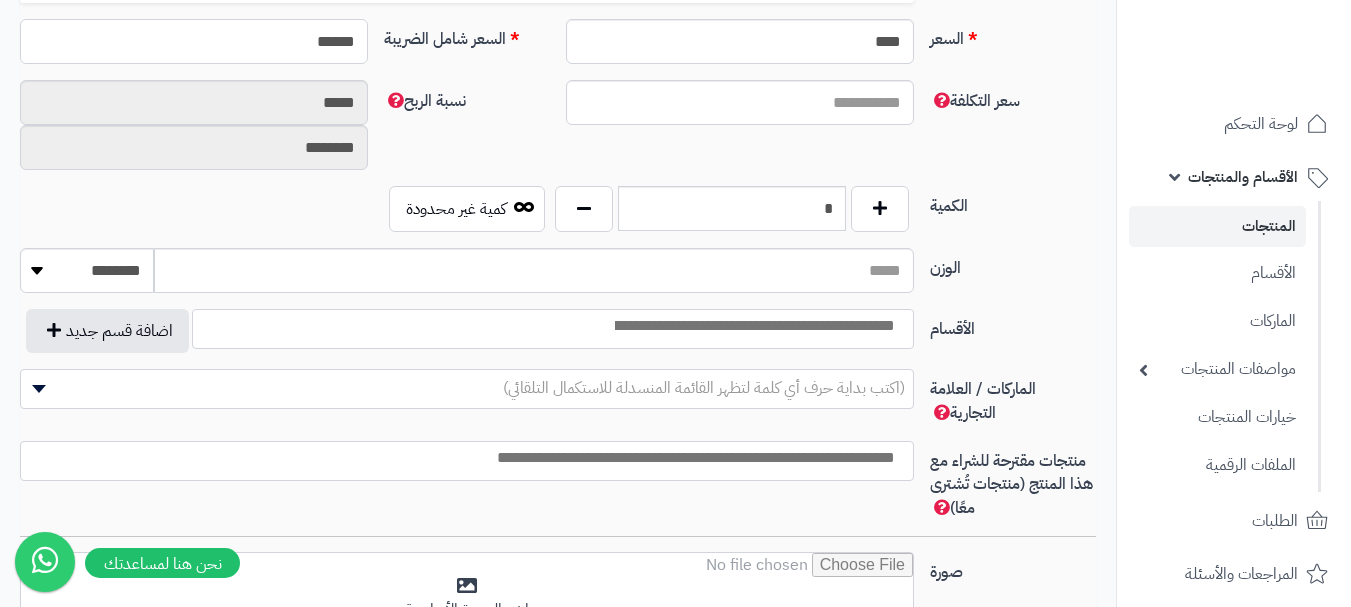 type on "**********" 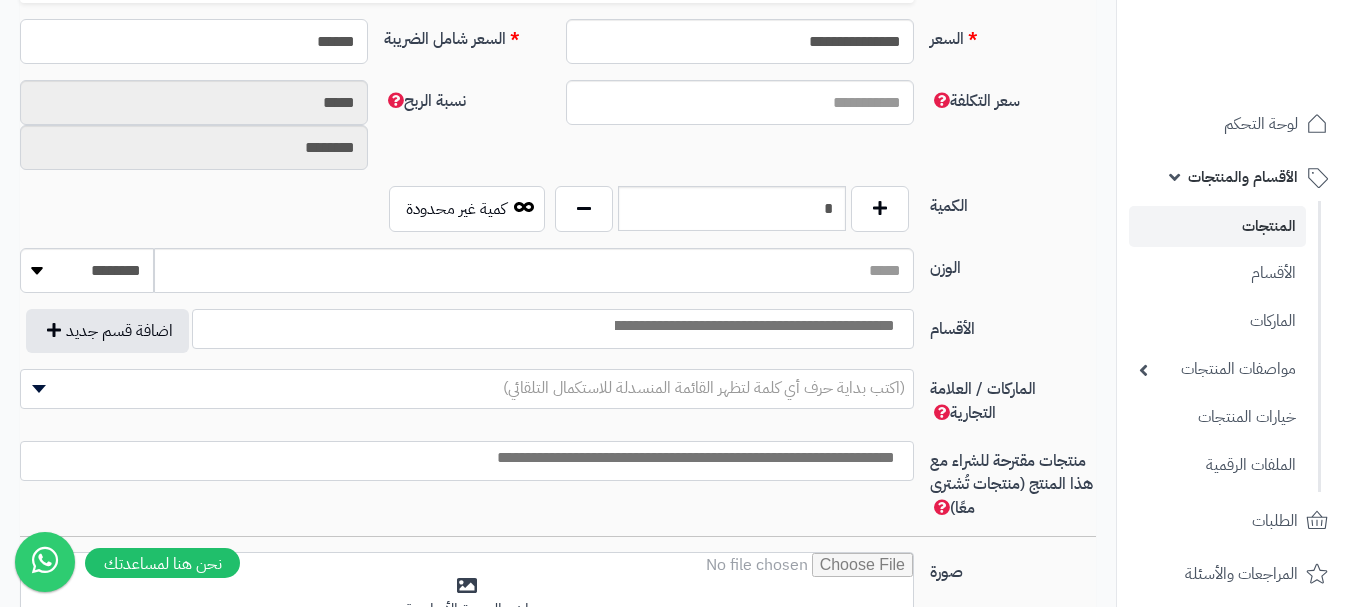 type on "******" 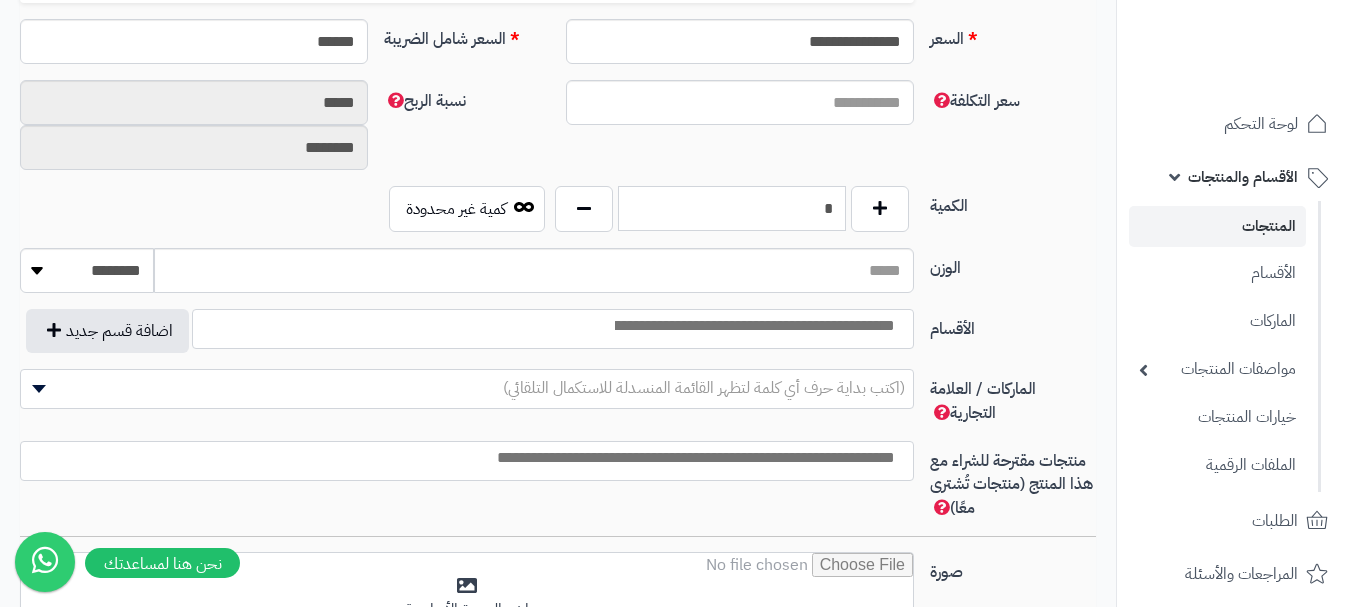 click on "*" at bounding box center (732, 208) 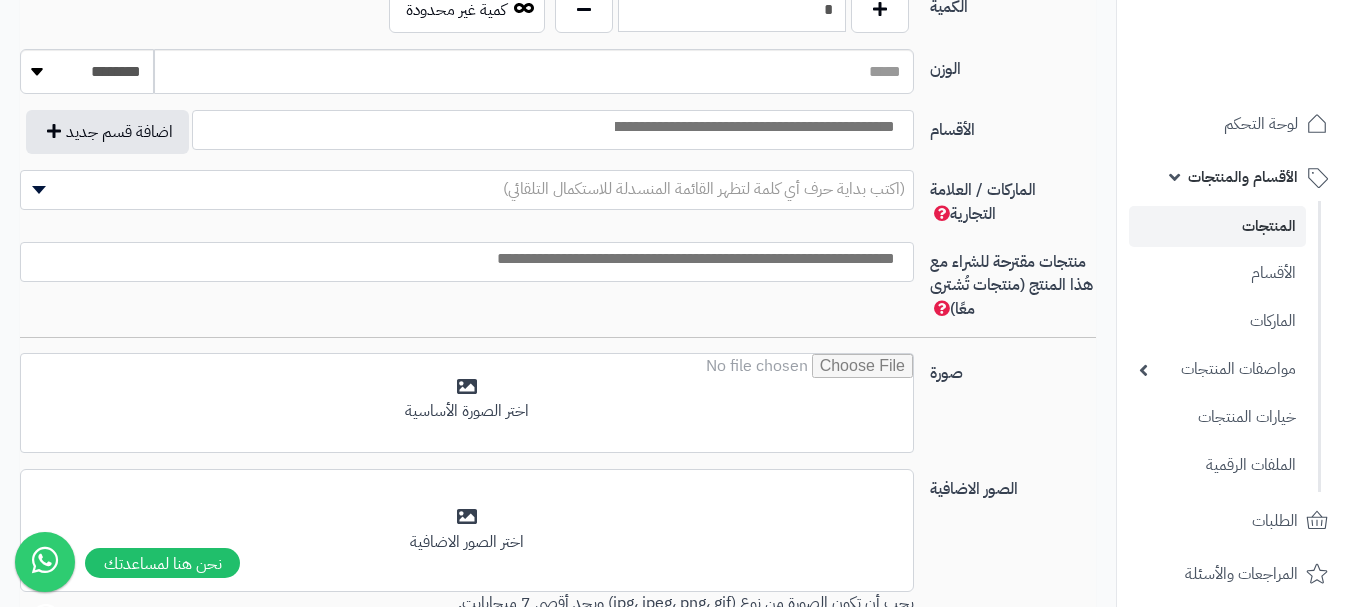 scroll, scrollTop: 1100, scrollLeft: 0, axis: vertical 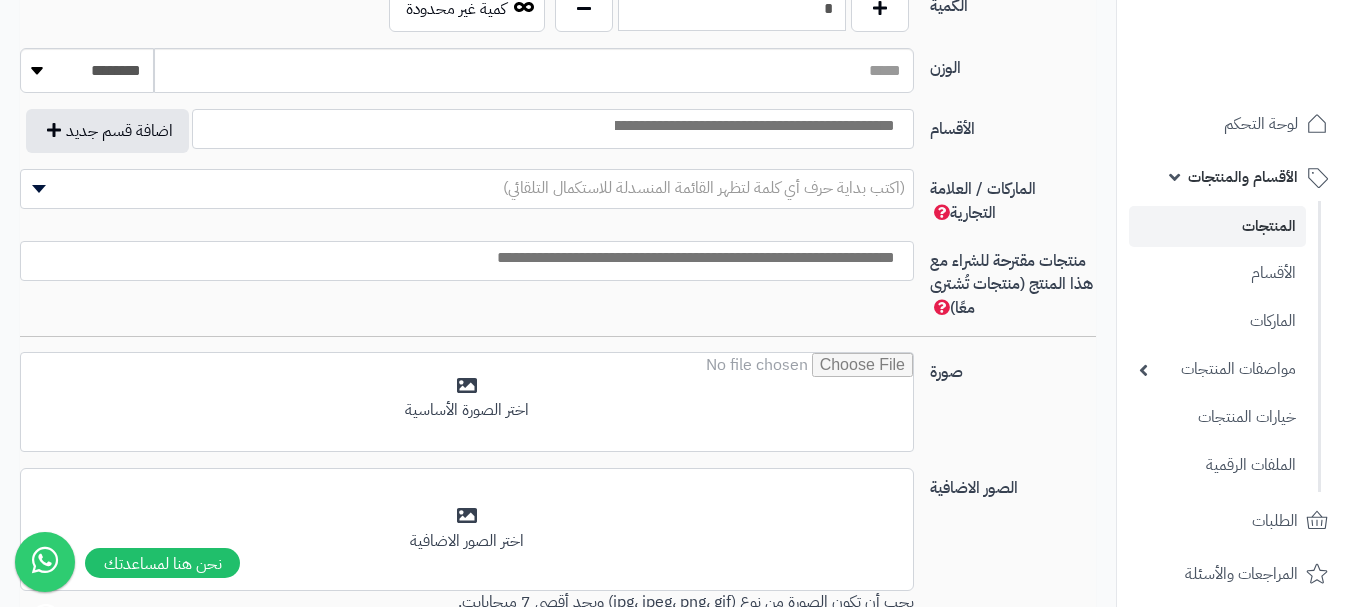 type on "*" 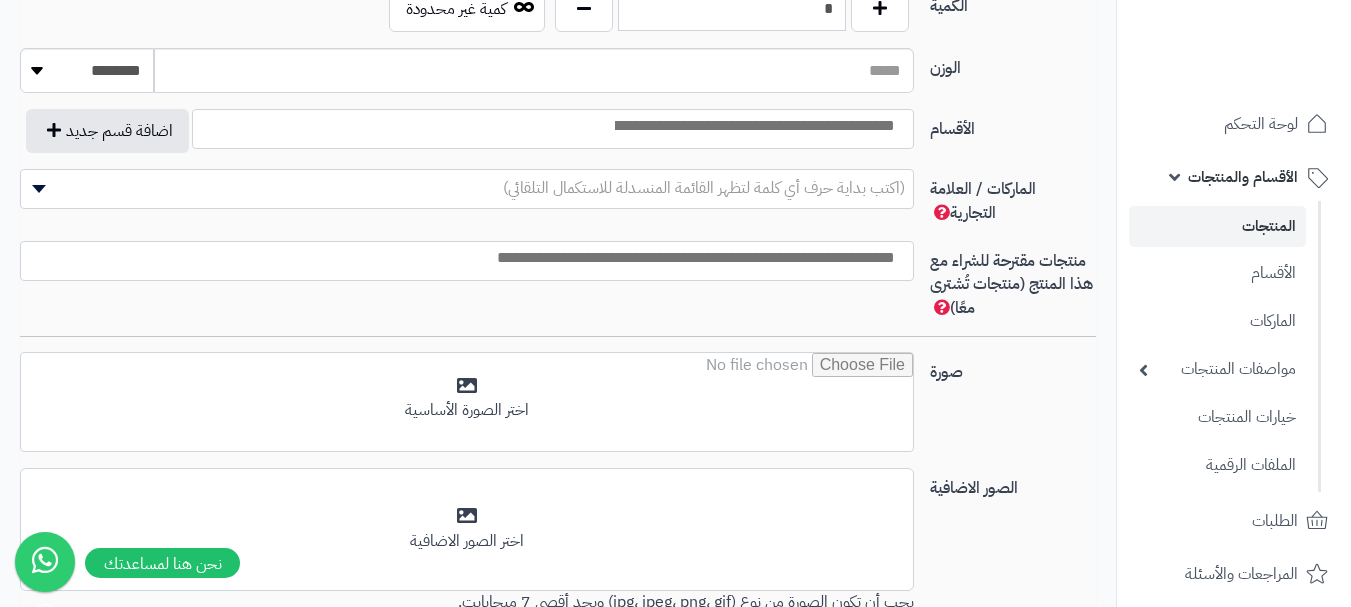 click at bounding box center [753, 126] 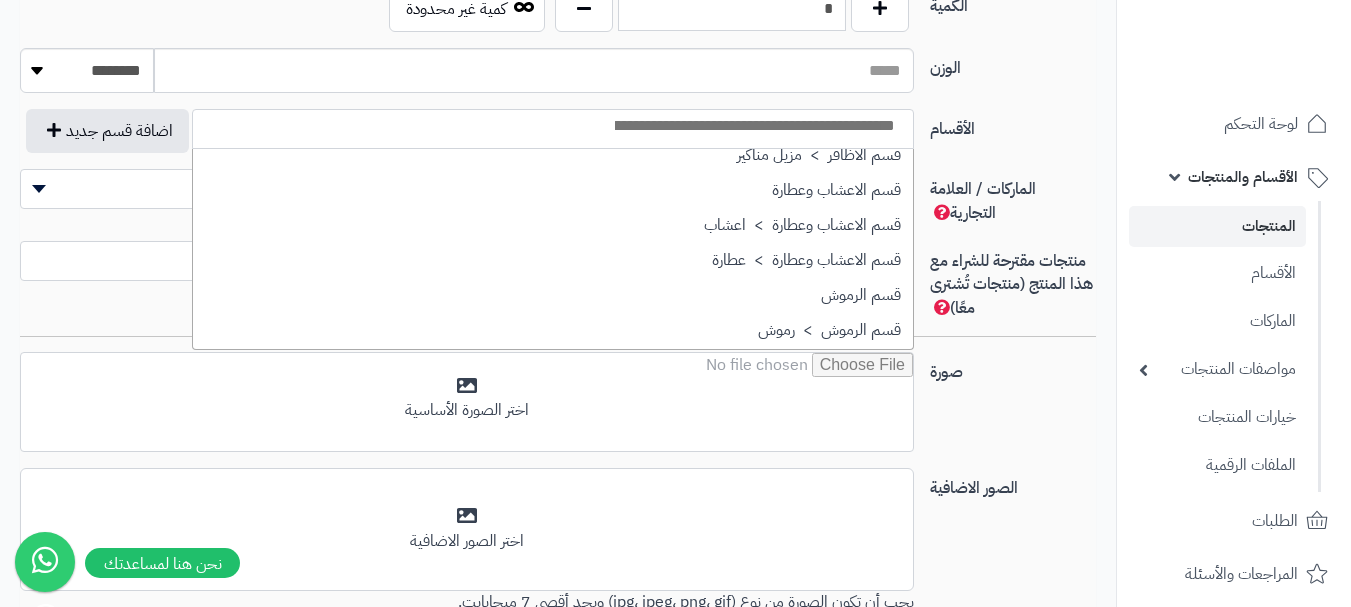 scroll, scrollTop: 1400, scrollLeft: 0, axis: vertical 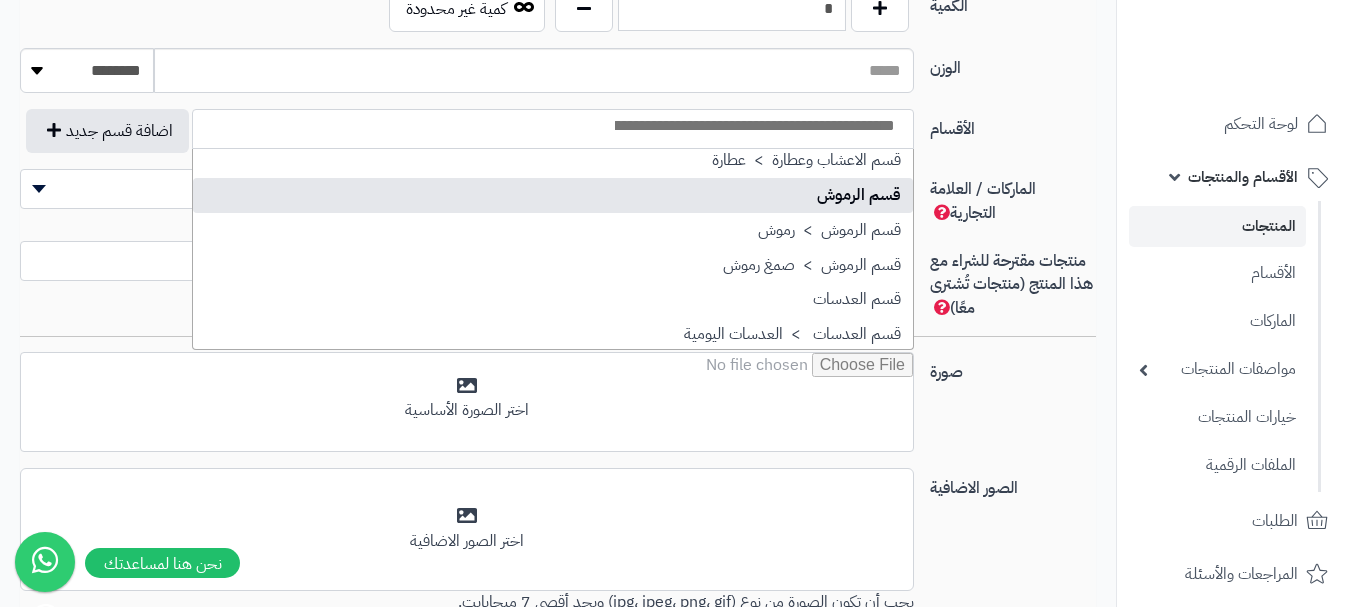 select on "**" 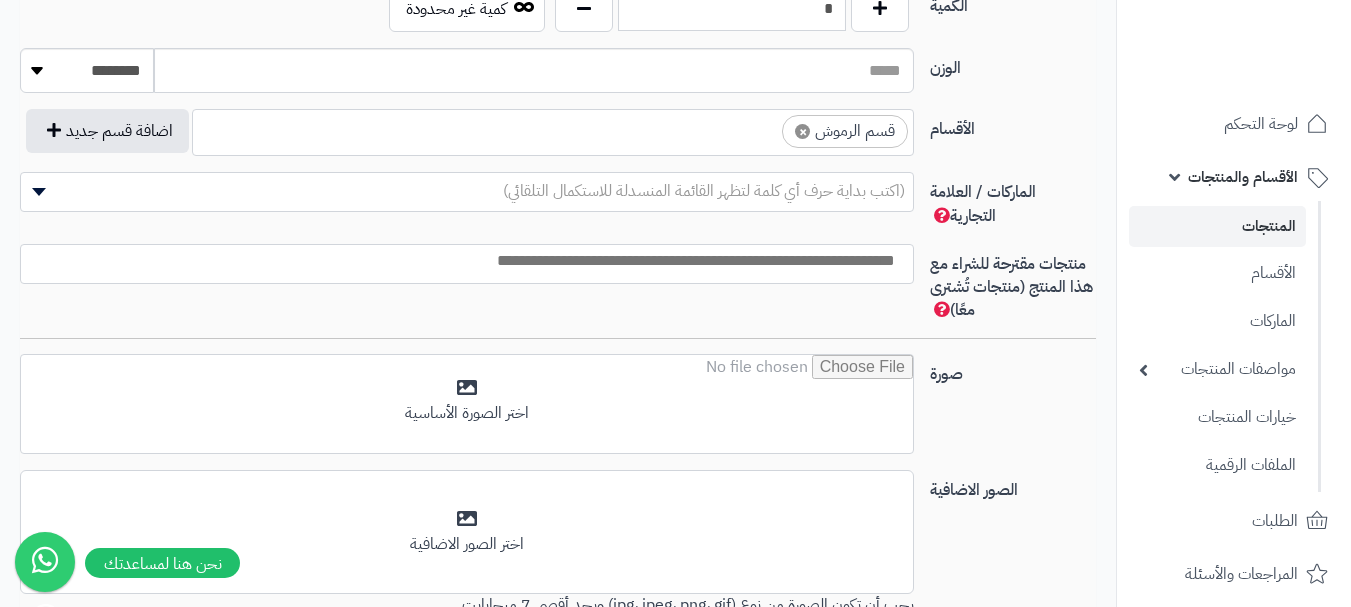 scroll, scrollTop: 1025, scrollLeft: 0, axis: vertical 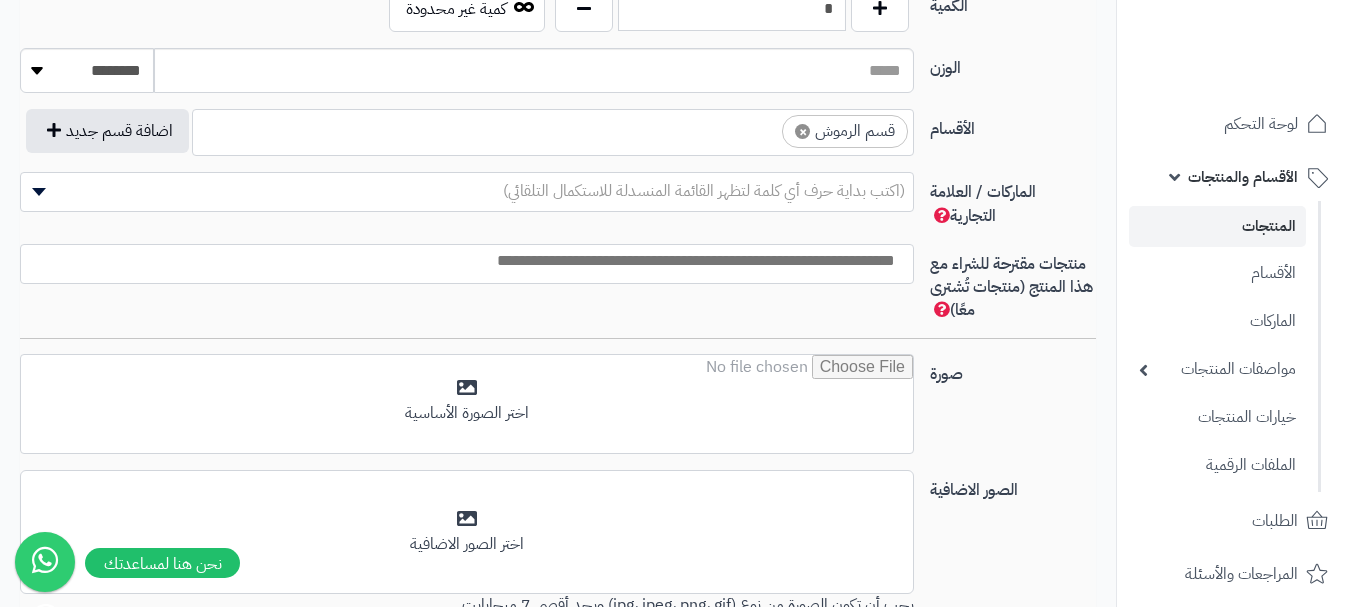 click on "× قسم الرموش" at bounding box center (553, 129) 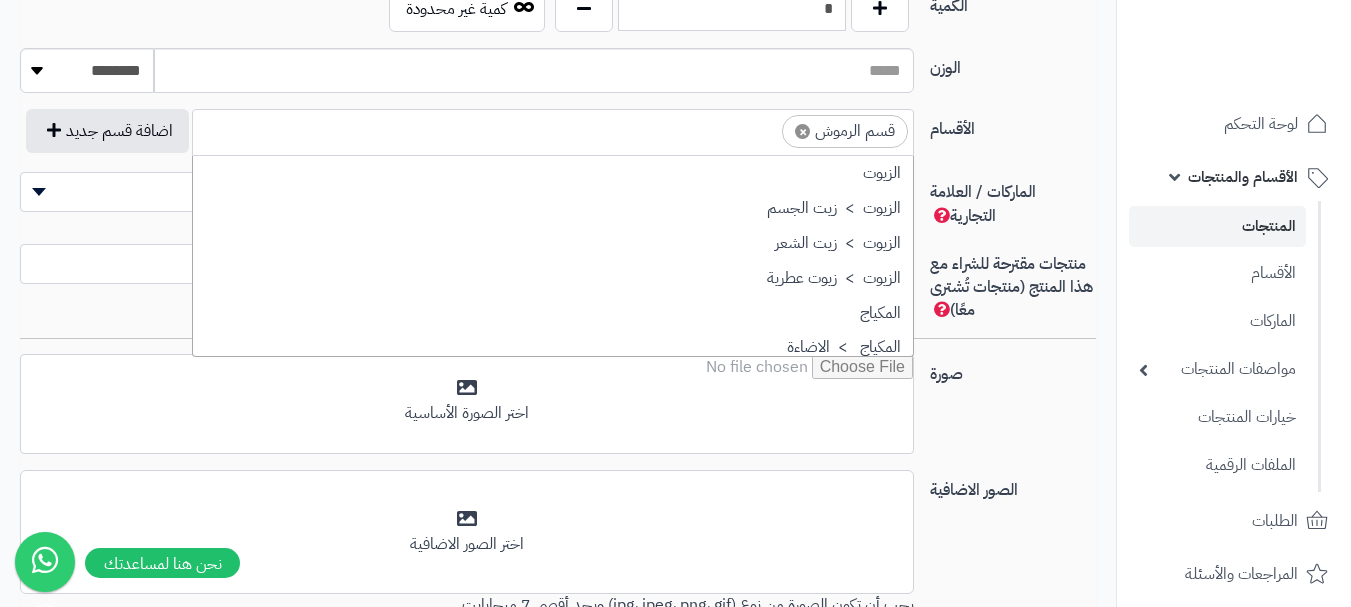 scroll, scrollTop: 1393, scrollLeft: 0, axis: vertical 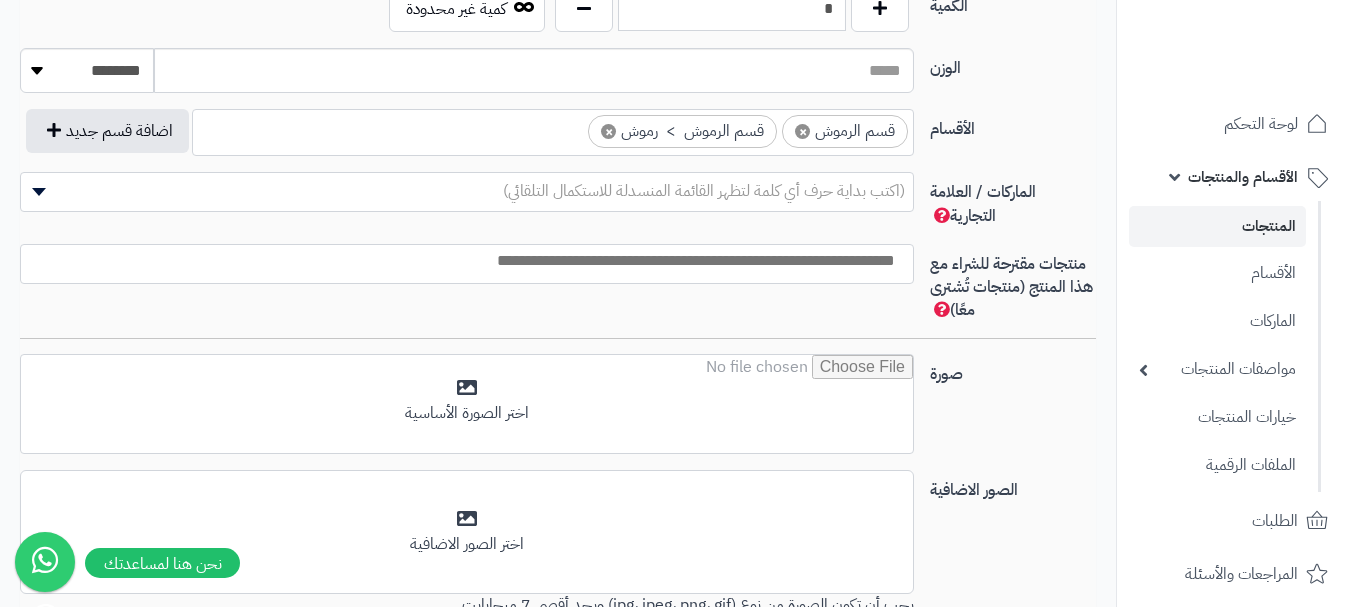 click at bounding box center (462, 261) 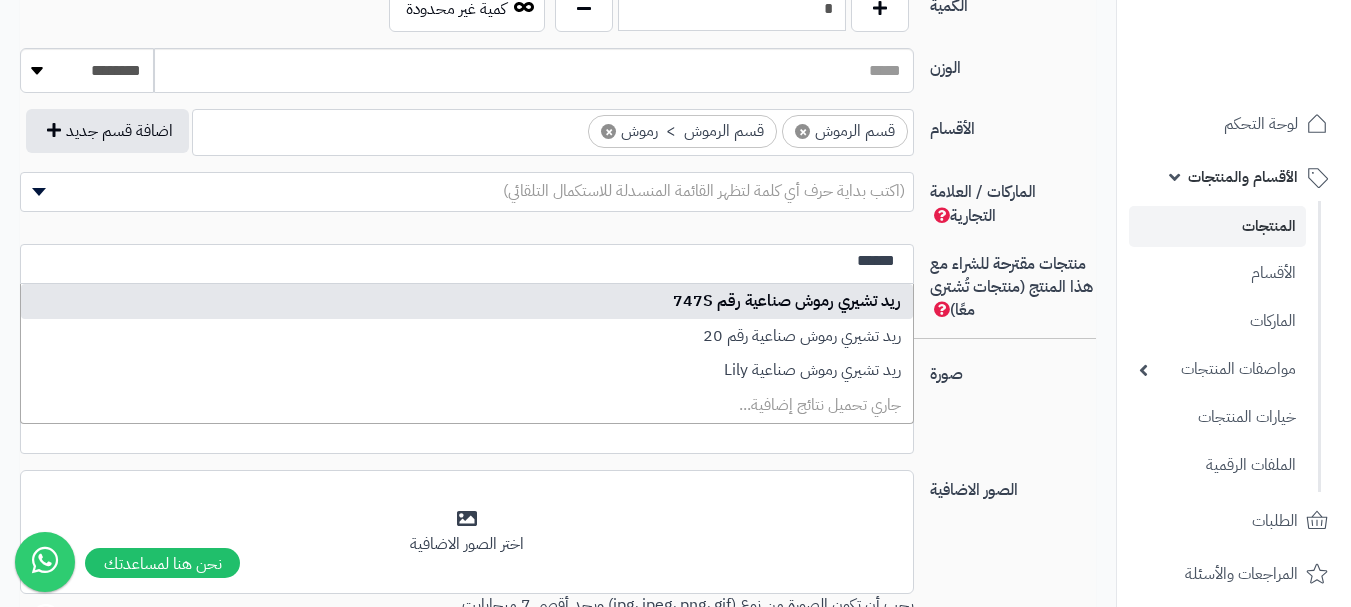 type on "******" 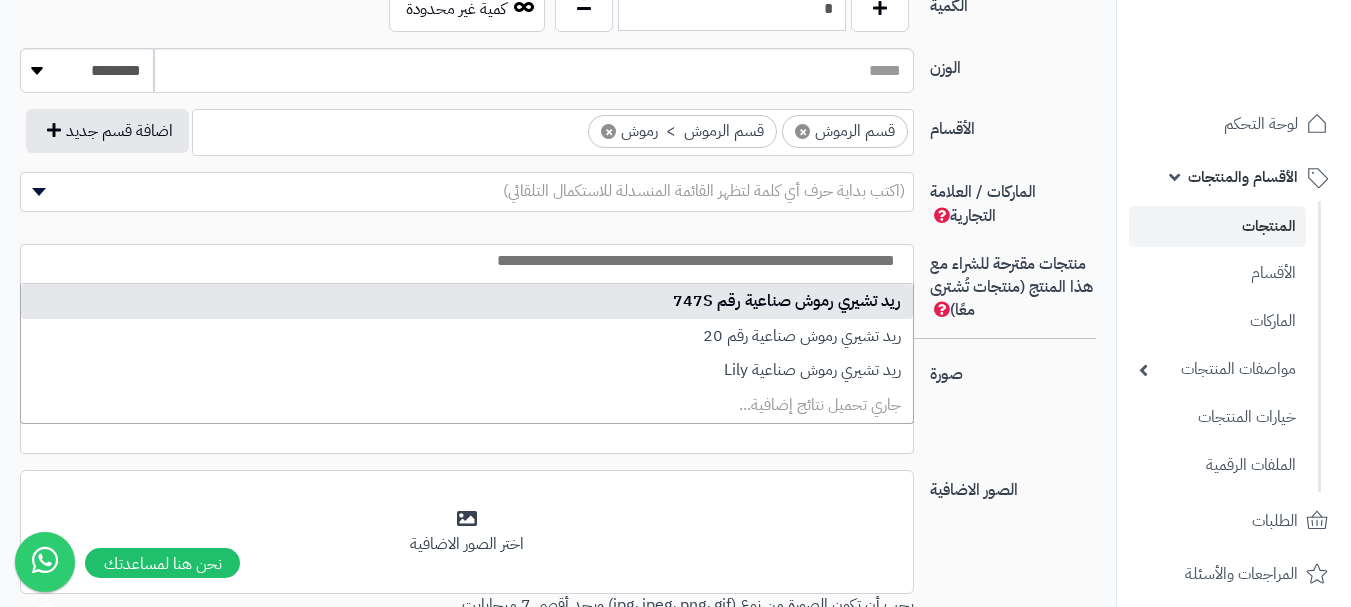 select on "****" 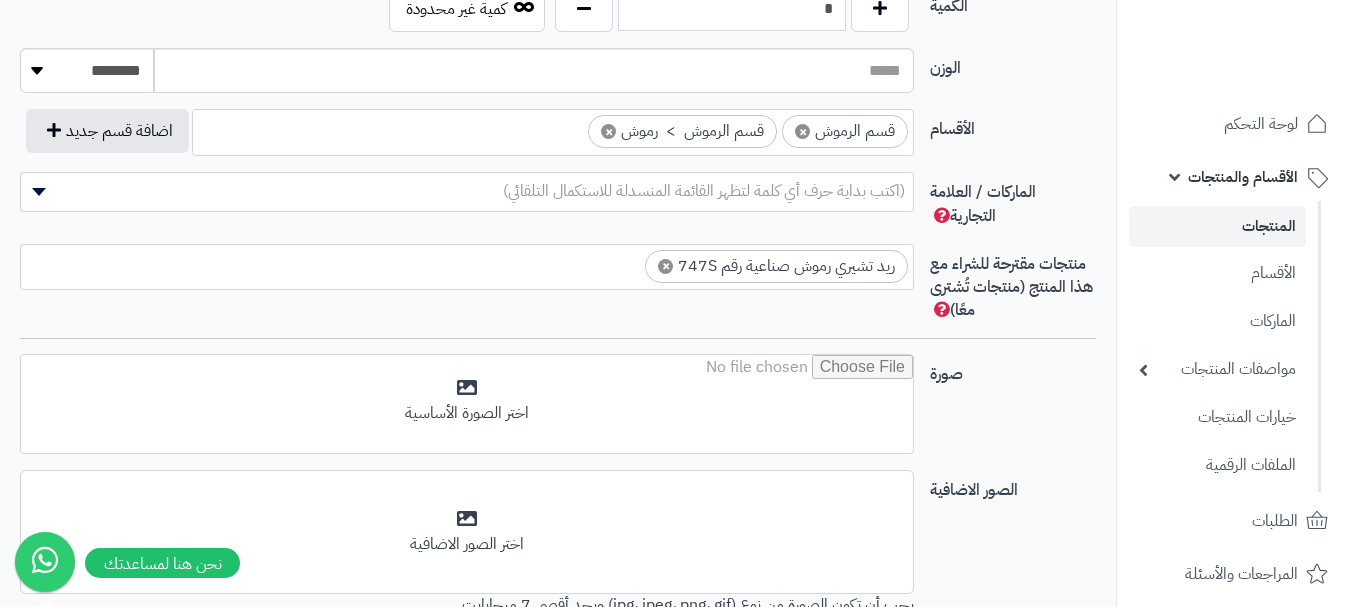 scroll, scrollTop: 0, scrollLeft: 0, axis: both 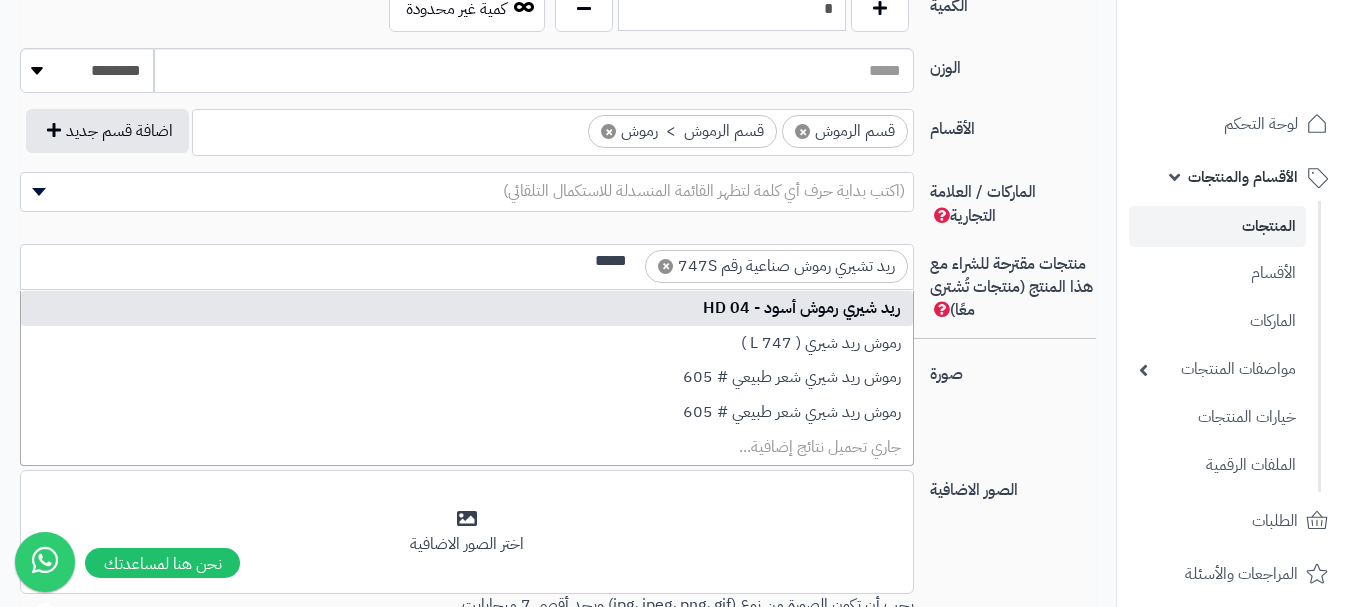 type on "*****" 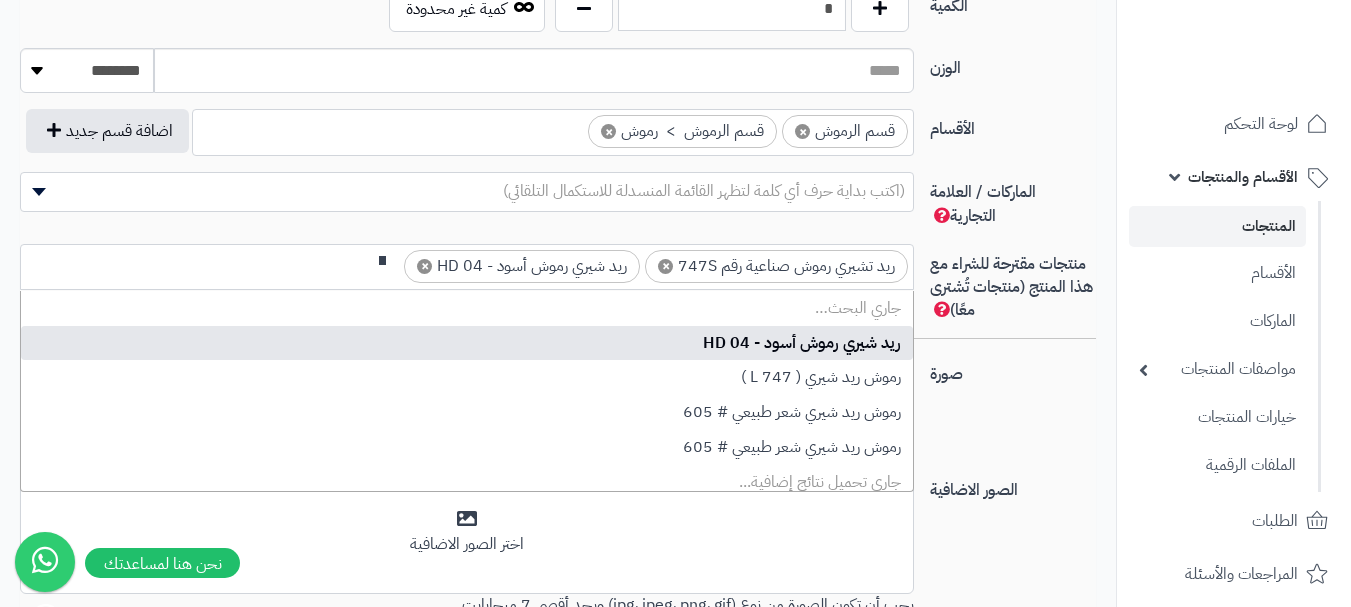 scroll, scrollTop: 0, scrollLeft: 0, axis: both 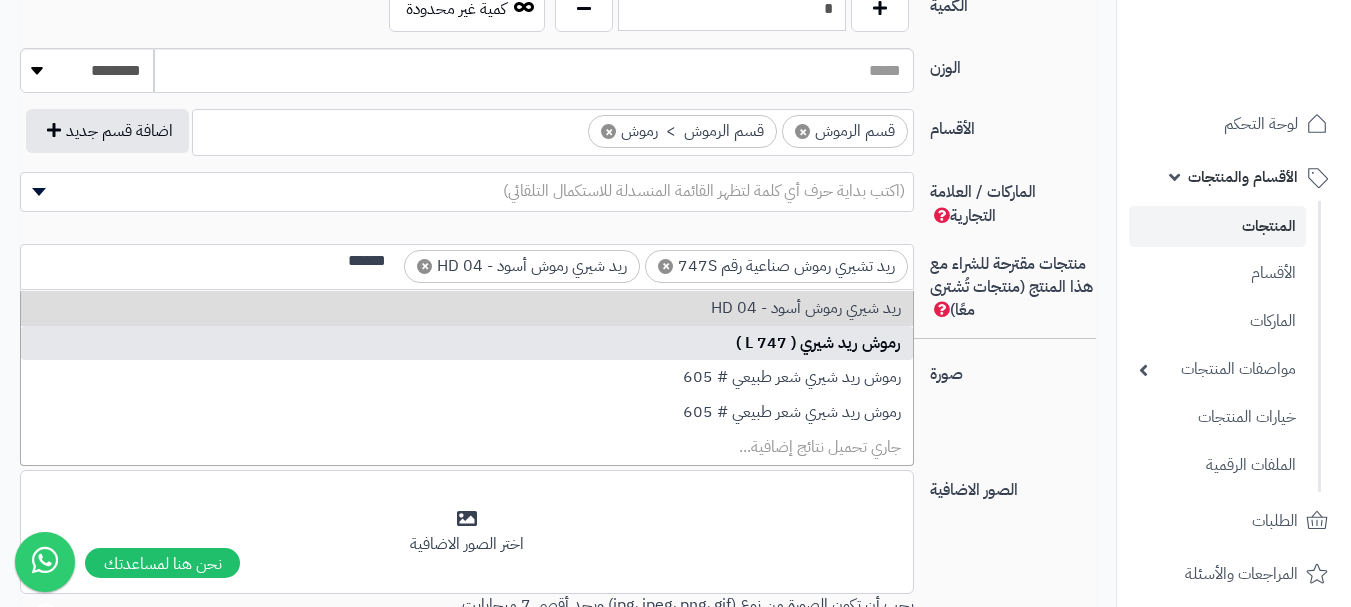type on "******" 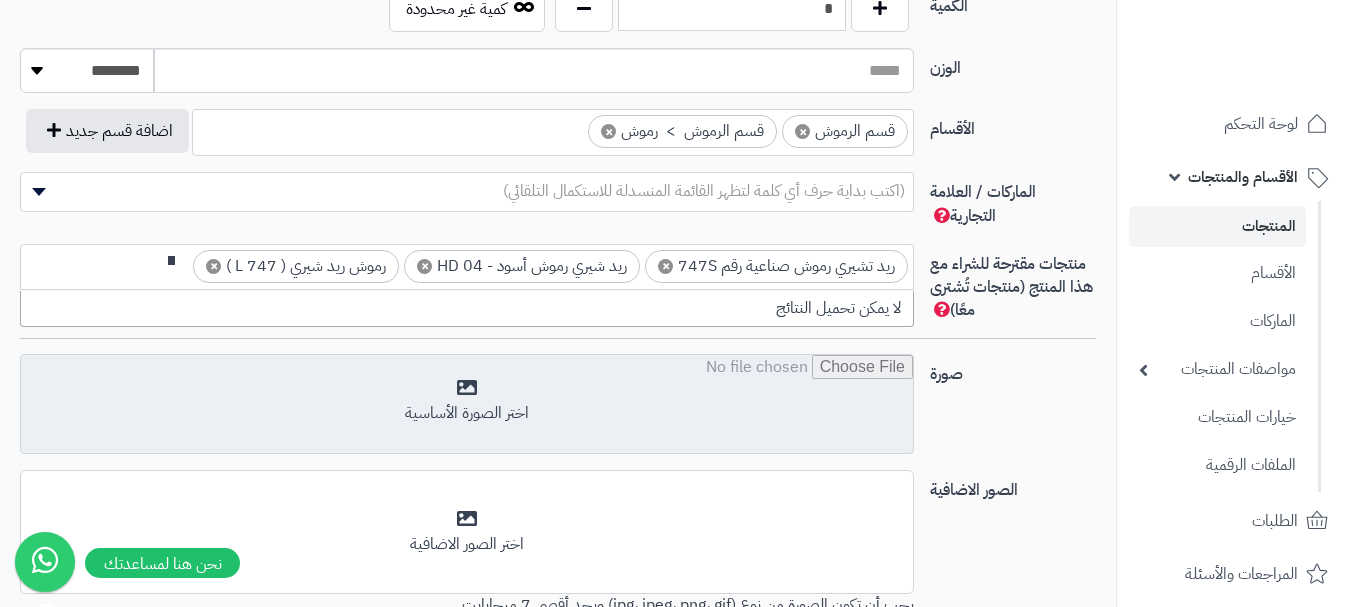 scroll, scrollTop: 0, scrollLeft: 0, axis: both 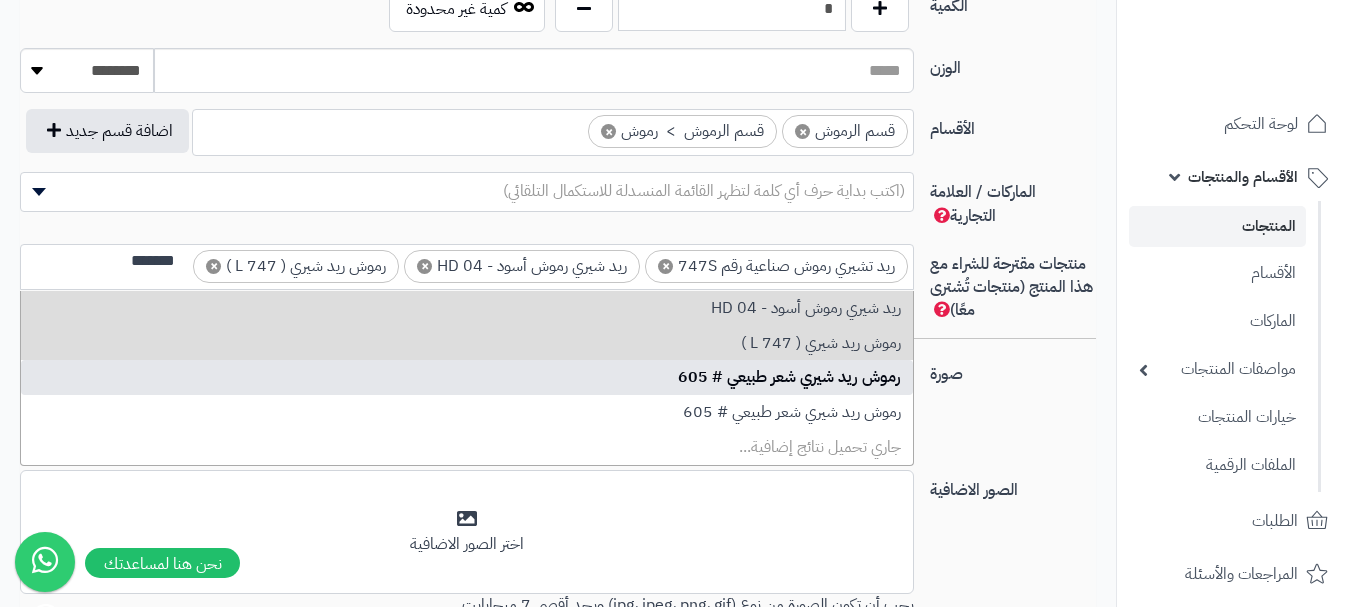 type on "*******" 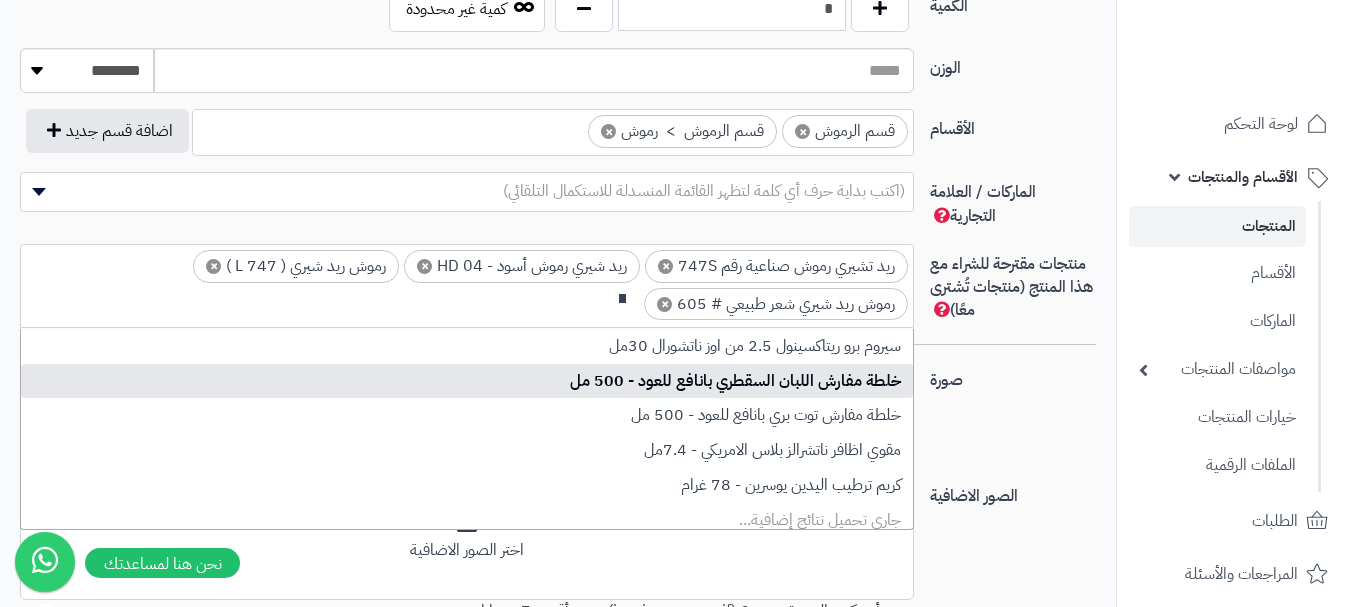 scroll, scrollTop: 0, scrollLeft: 0, axis: both 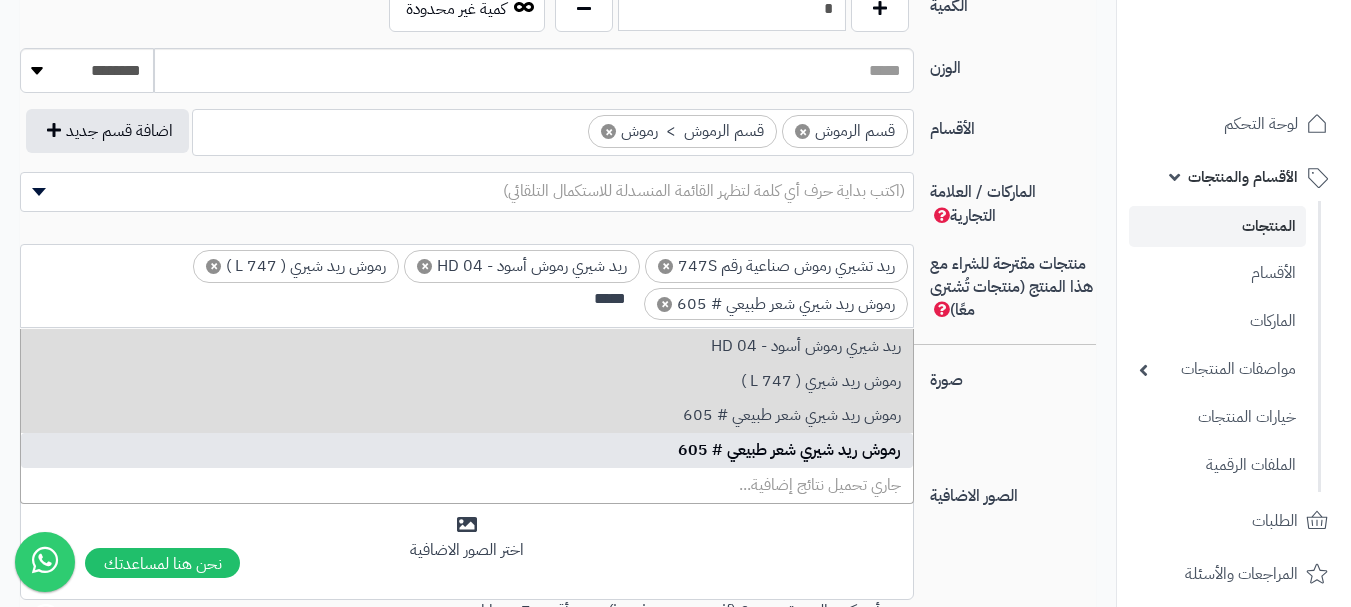type on "*****" 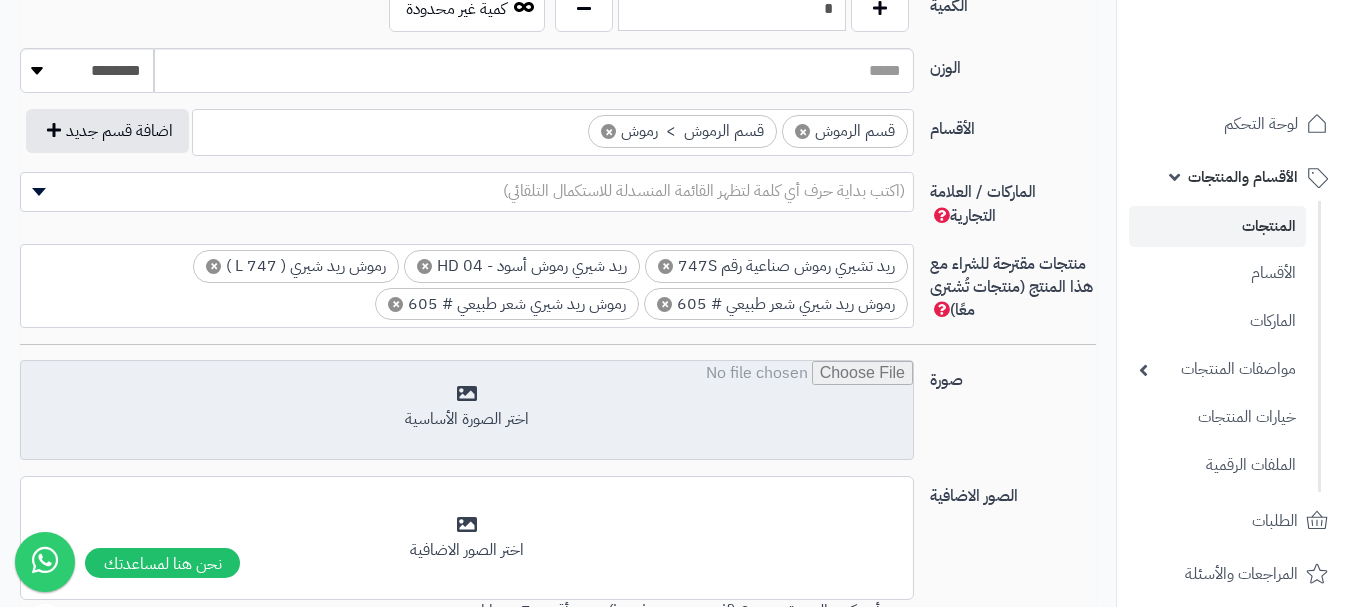 click at bounding box center (467, 411) 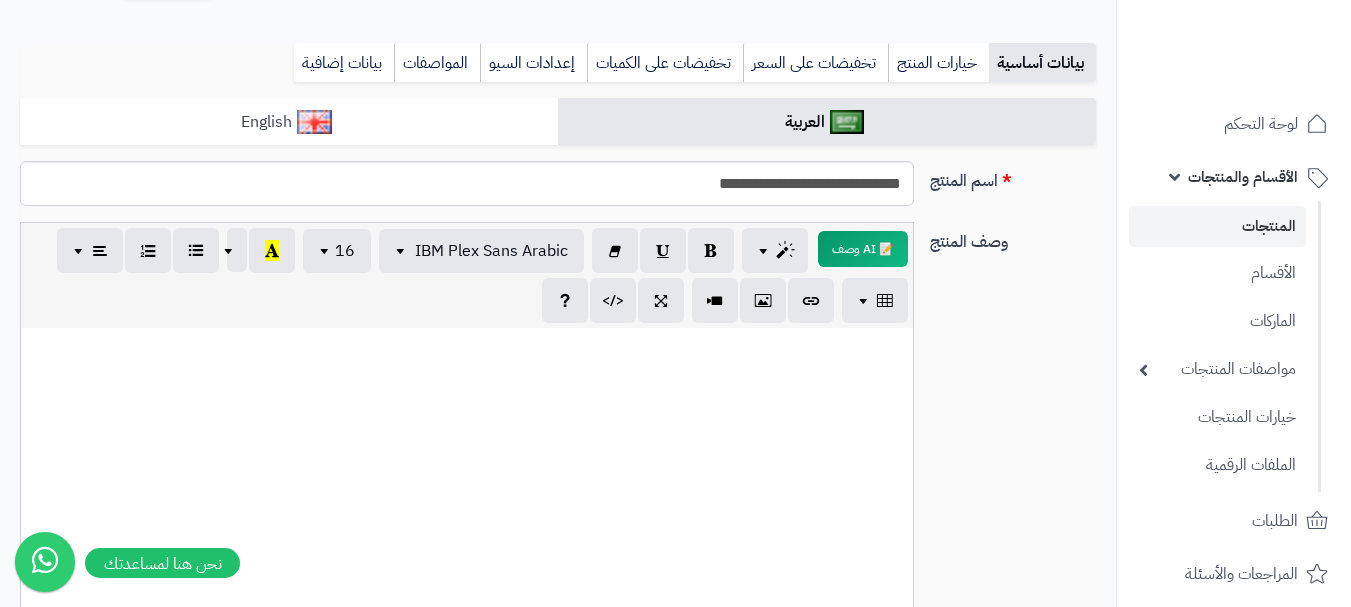 scroll, scrollTop: 0, scrollLeft: 0, axis: both 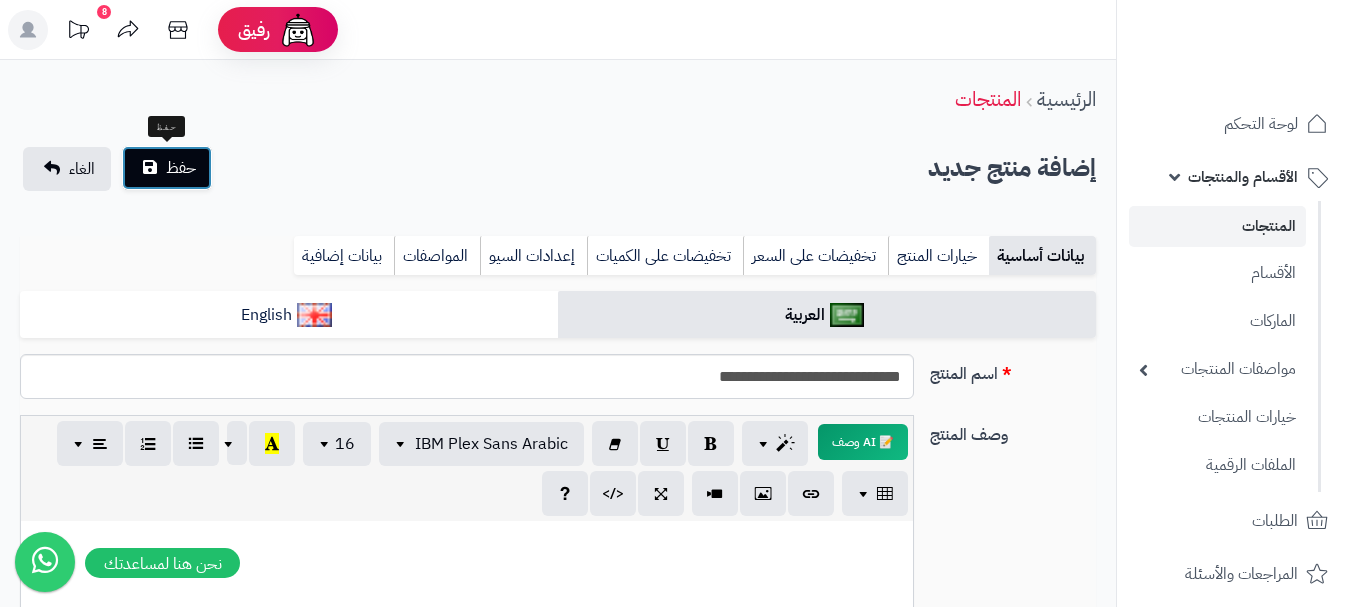 click on "حفظ" at bounding box center [167, 168] 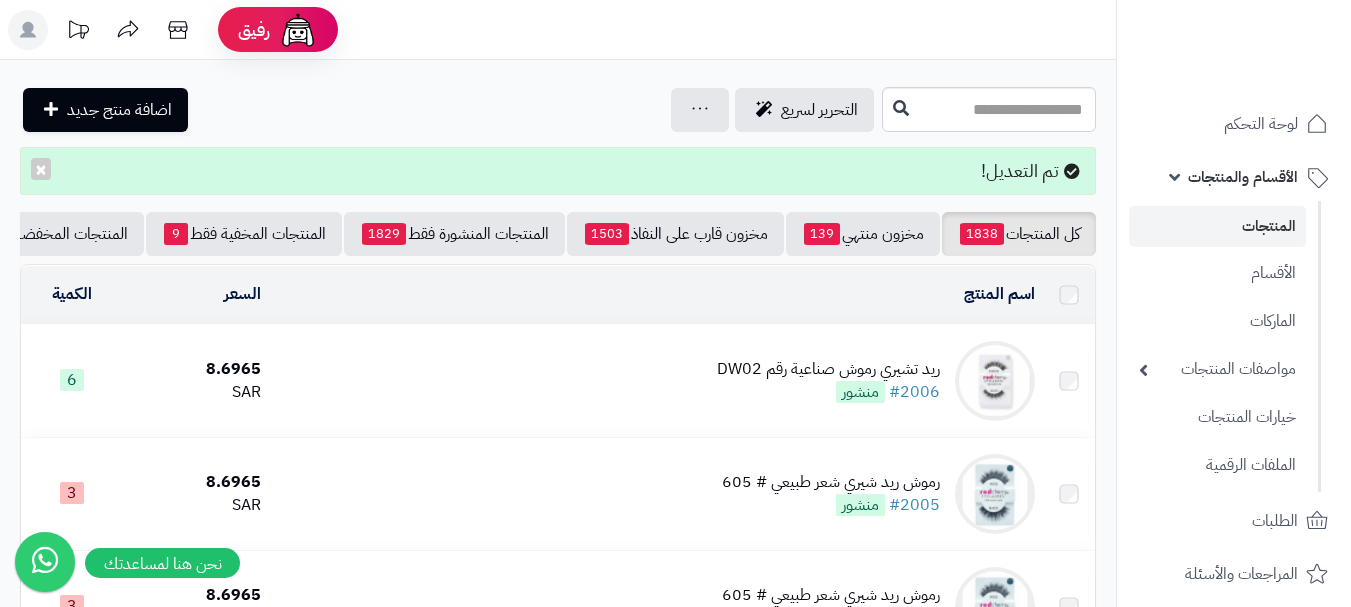 scroll, scrollTop: 0, scrollLeft: 0, axis: both 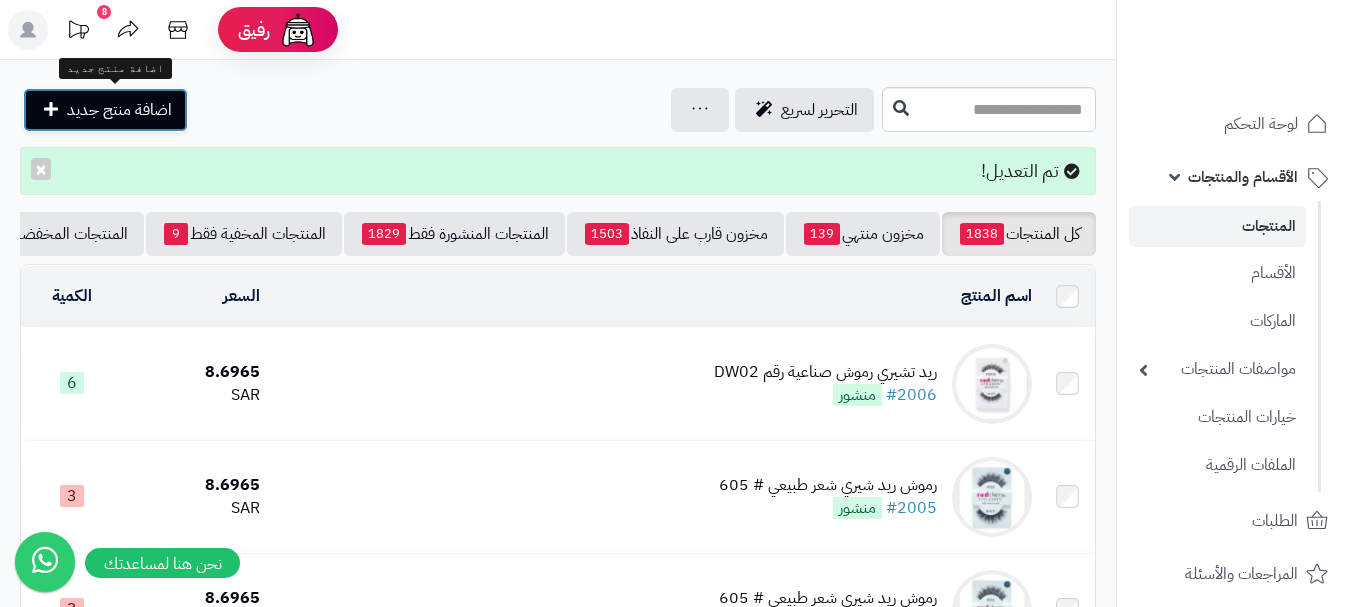 click on "اضافة منتج جديد" at bounding box center [119, 110] 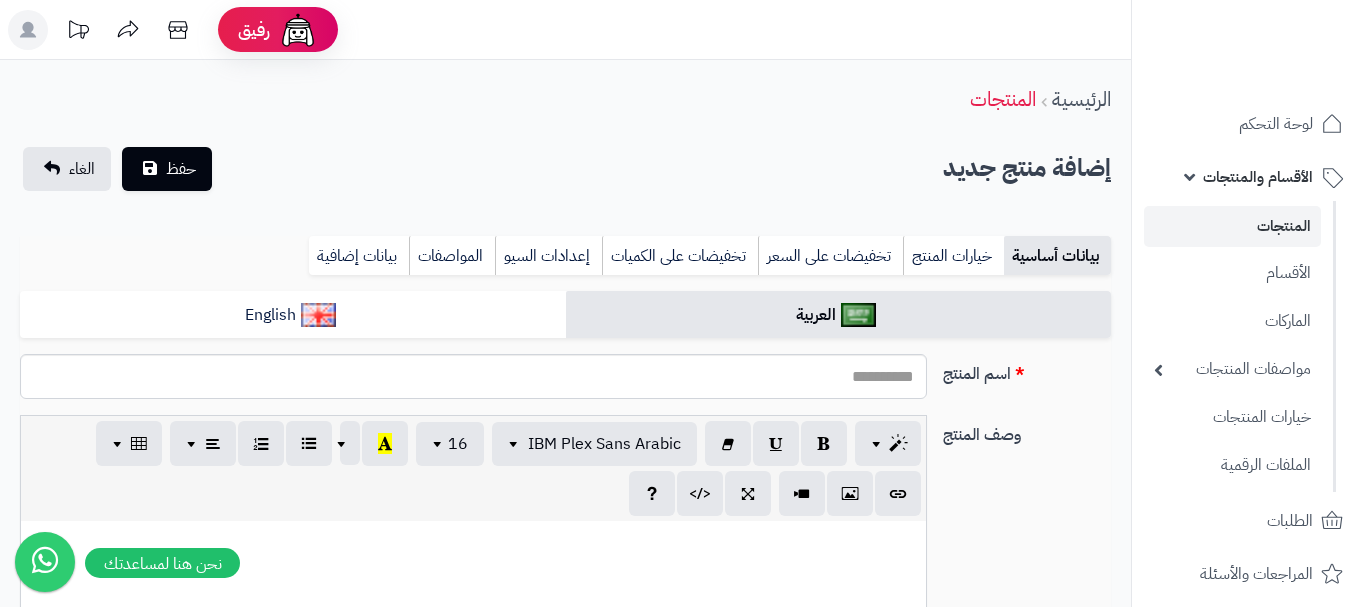 select 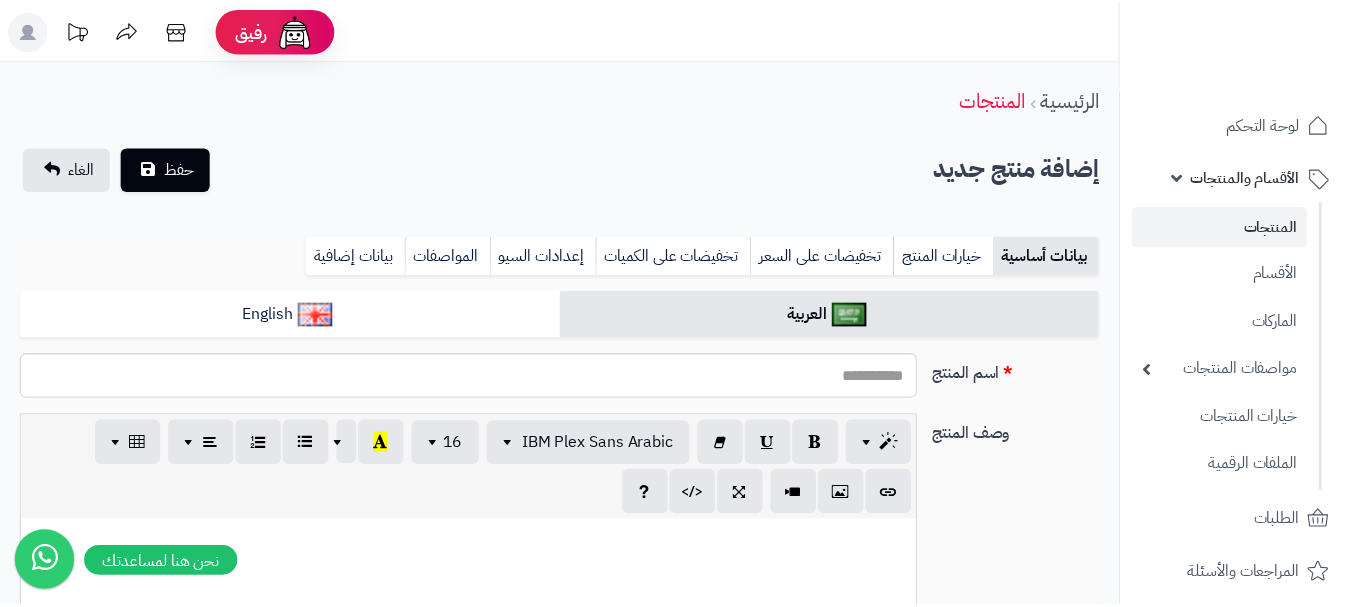 scroll, scrollTop: 0, scrollLeft: 0, axis: both 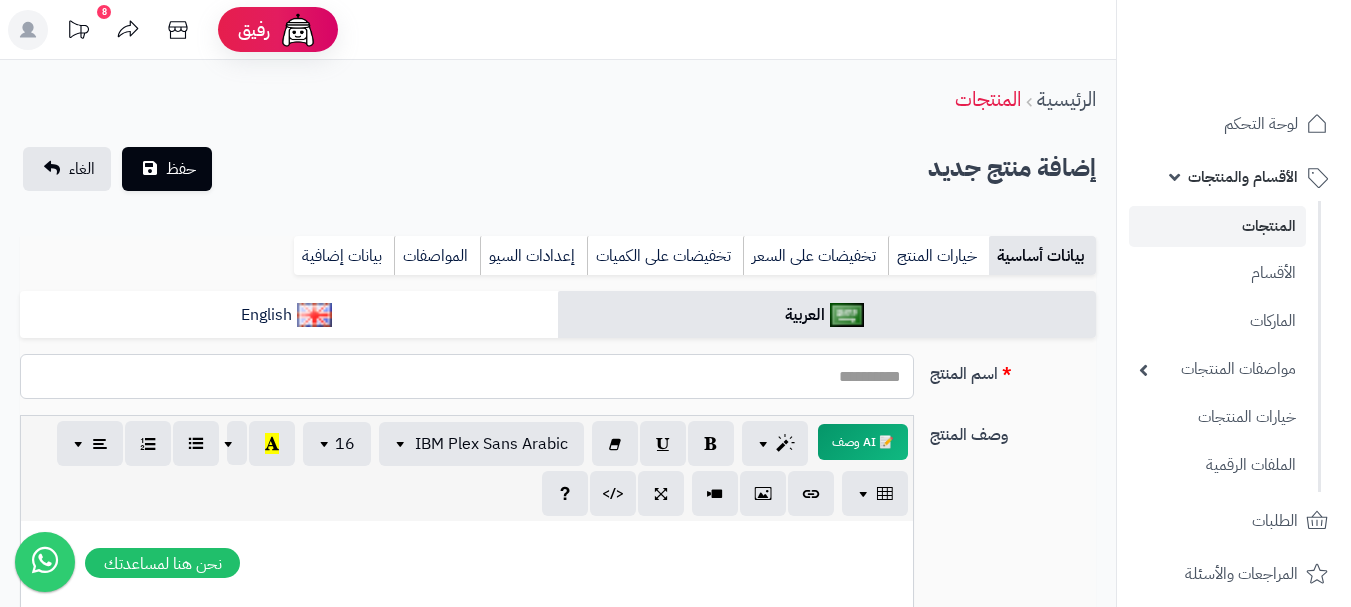 paste on "**********" 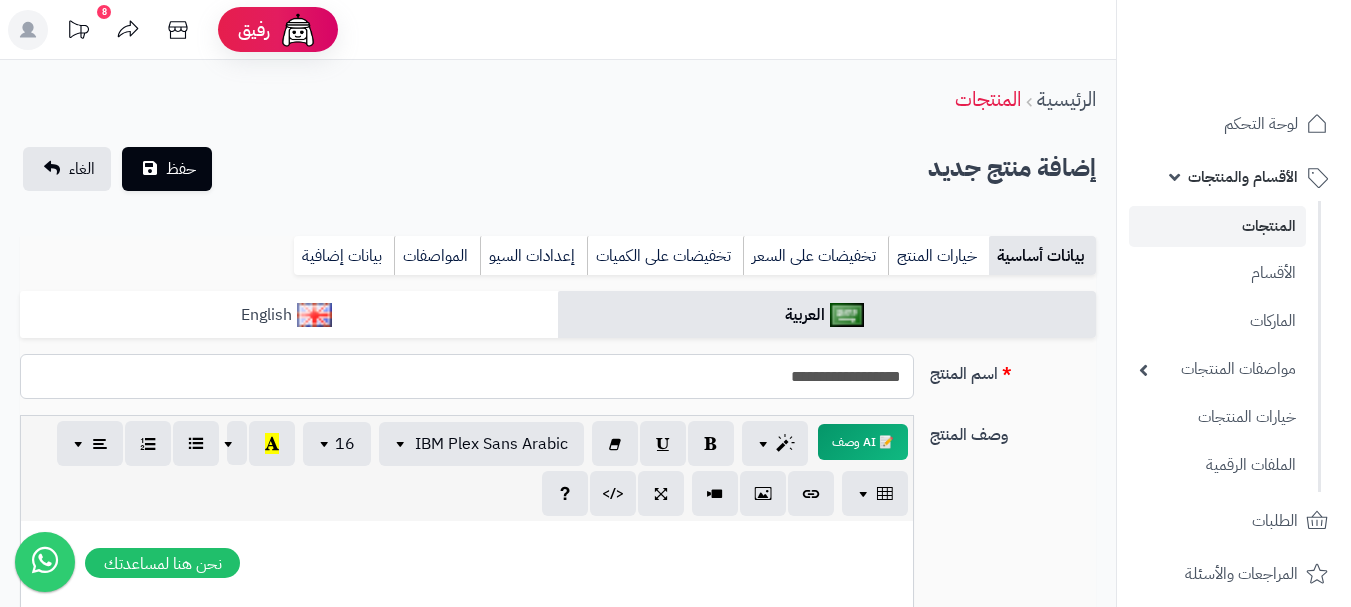 type on "**********" 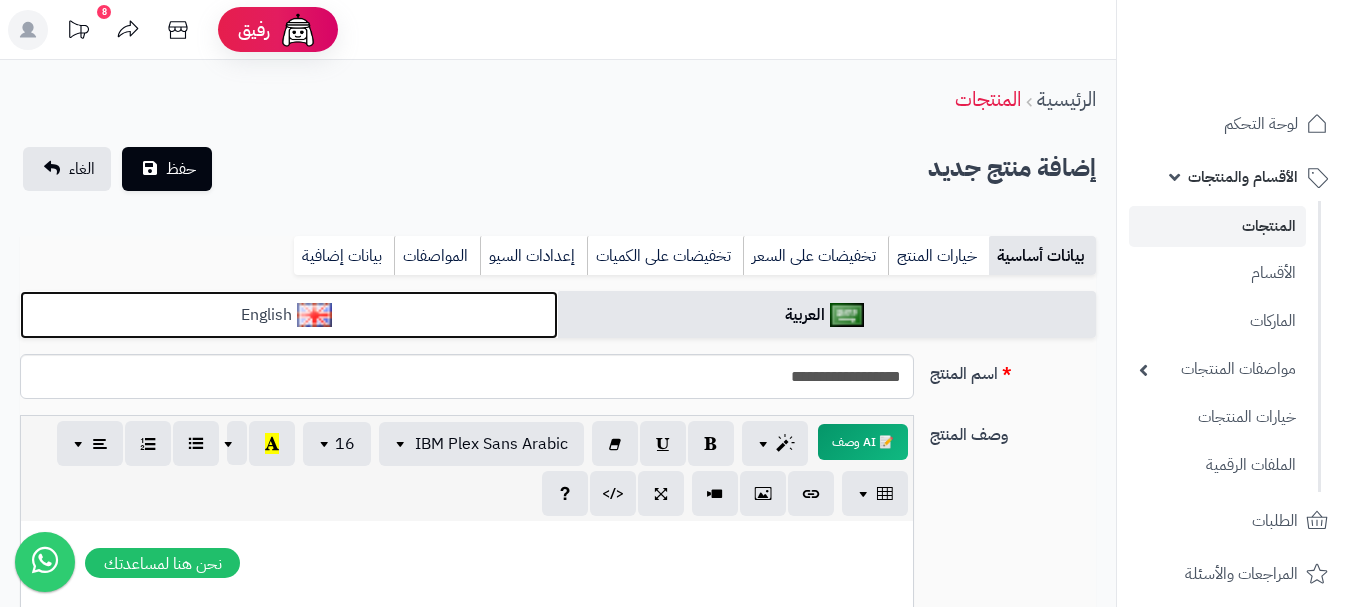 click on "English" at bounding box center (289, 315) 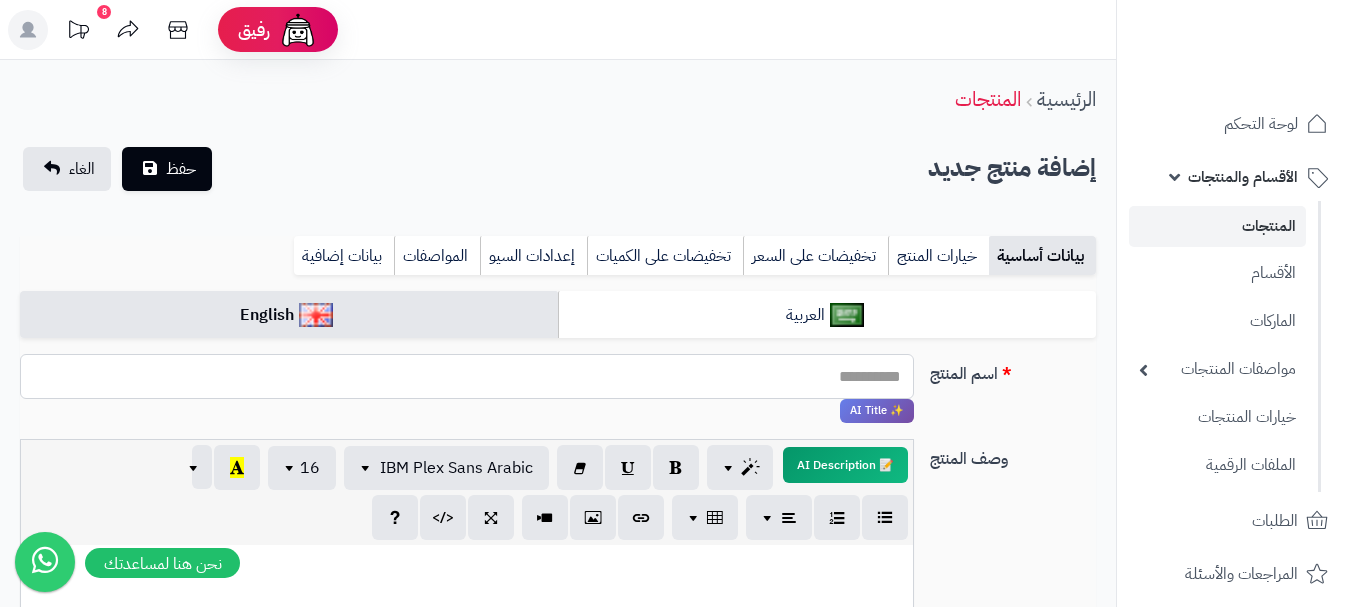 paste on "**********" 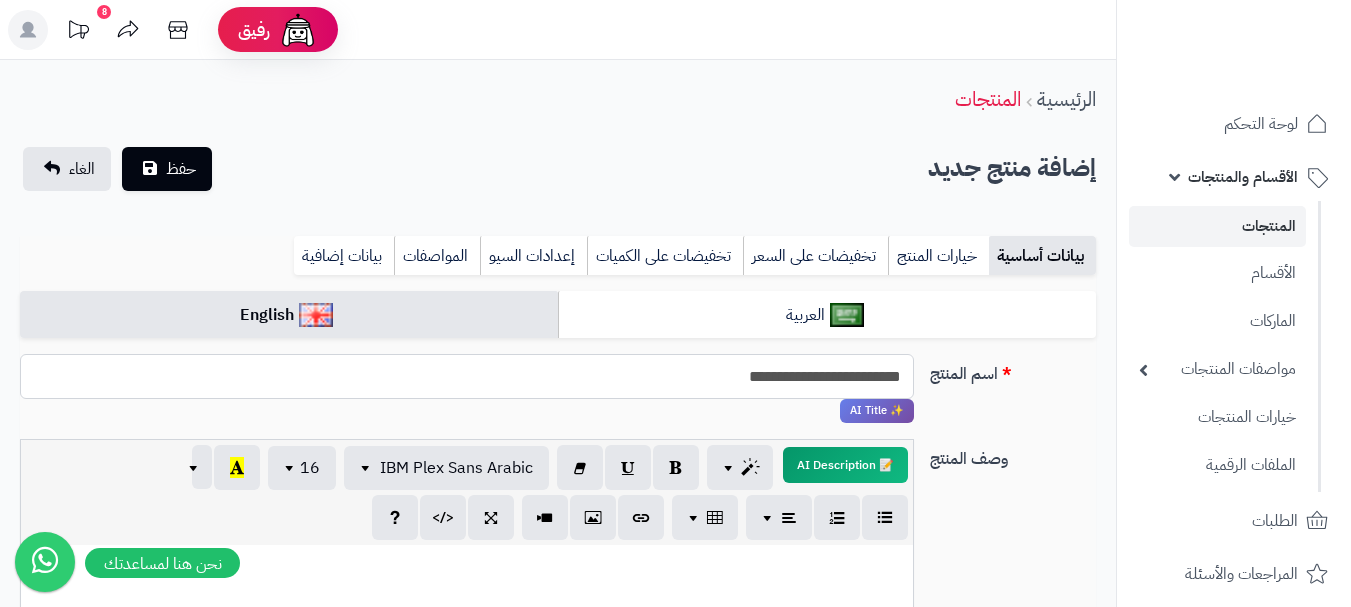 type on "**********" 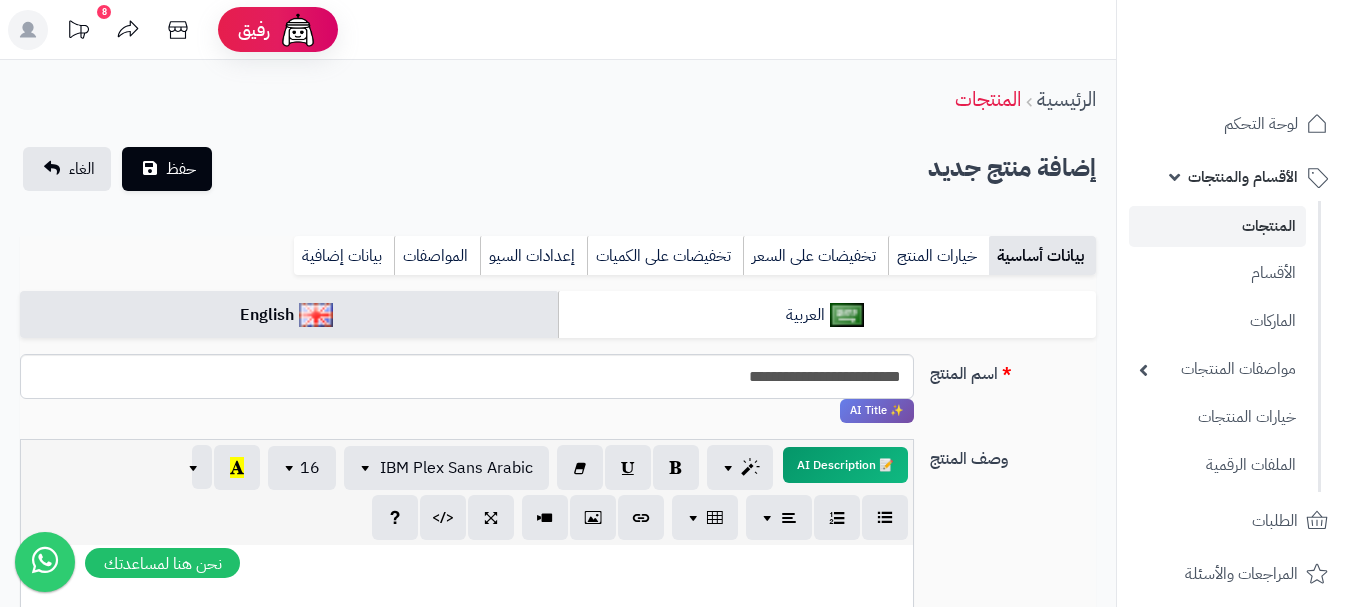click on "بيانات أساسية خيارات المنتج تخفيضات على السعر تخفيضات على الكميات إعدادات السيو المواصفات نقاط المكافآت بيانات إضافية" at bounding box center (558, 263) 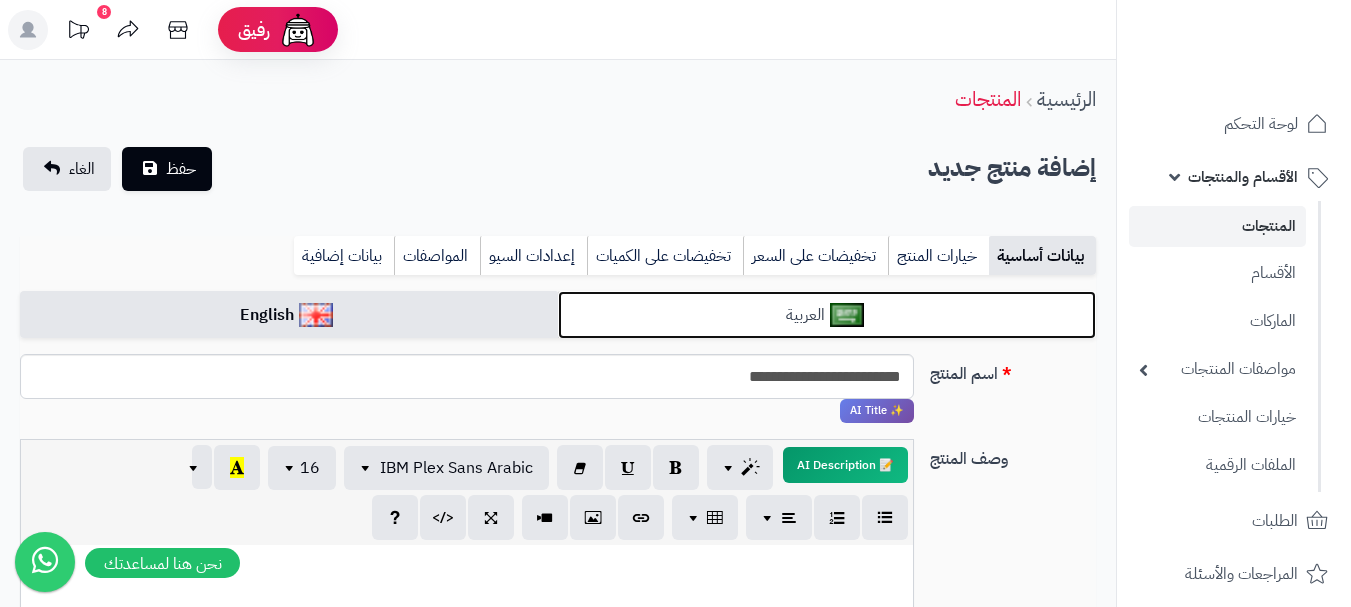 click on "العربية" at bounding box center (827, 315) 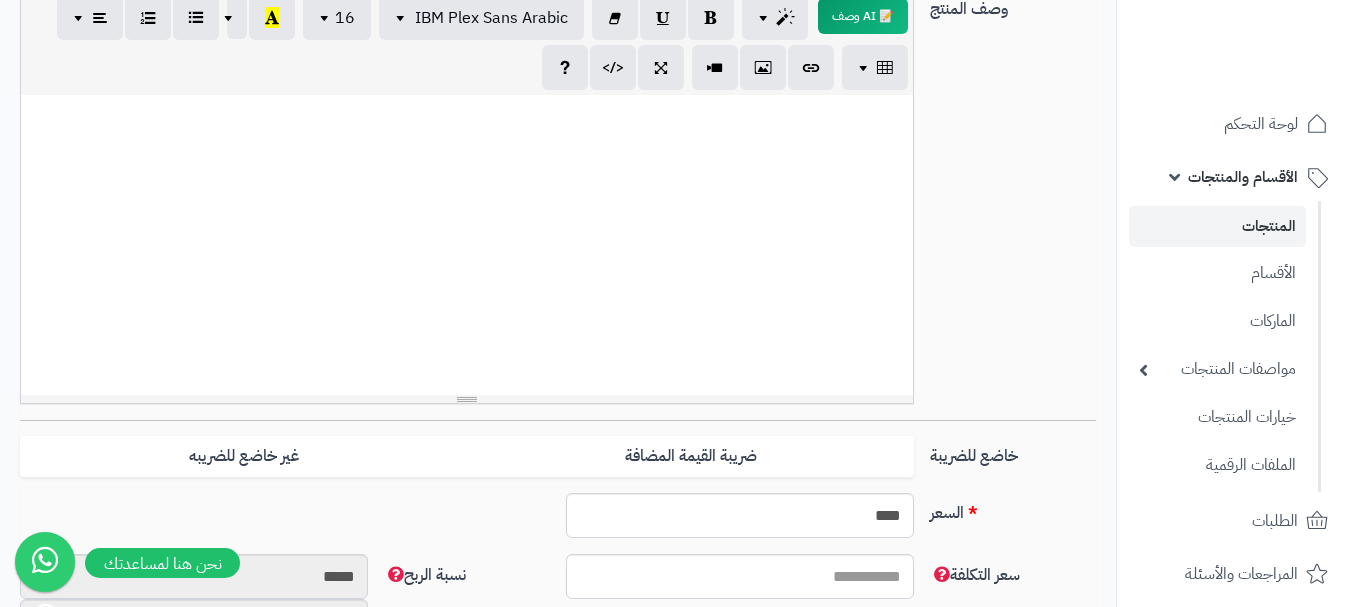 scroll, scrollTop: 600, scrollLeft: 0, axis: vertical 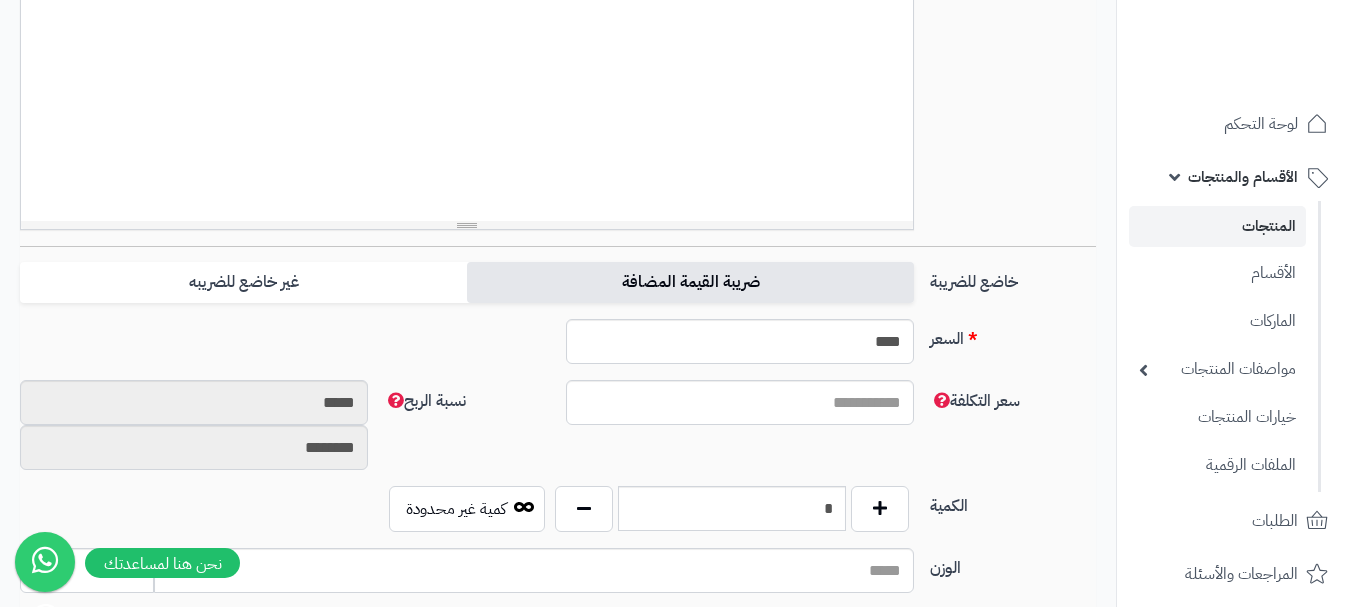 drag, startPoint x: 846, startPoint y: 286, endPoint x: 816, endPoint y: 290, distance: 30.265491 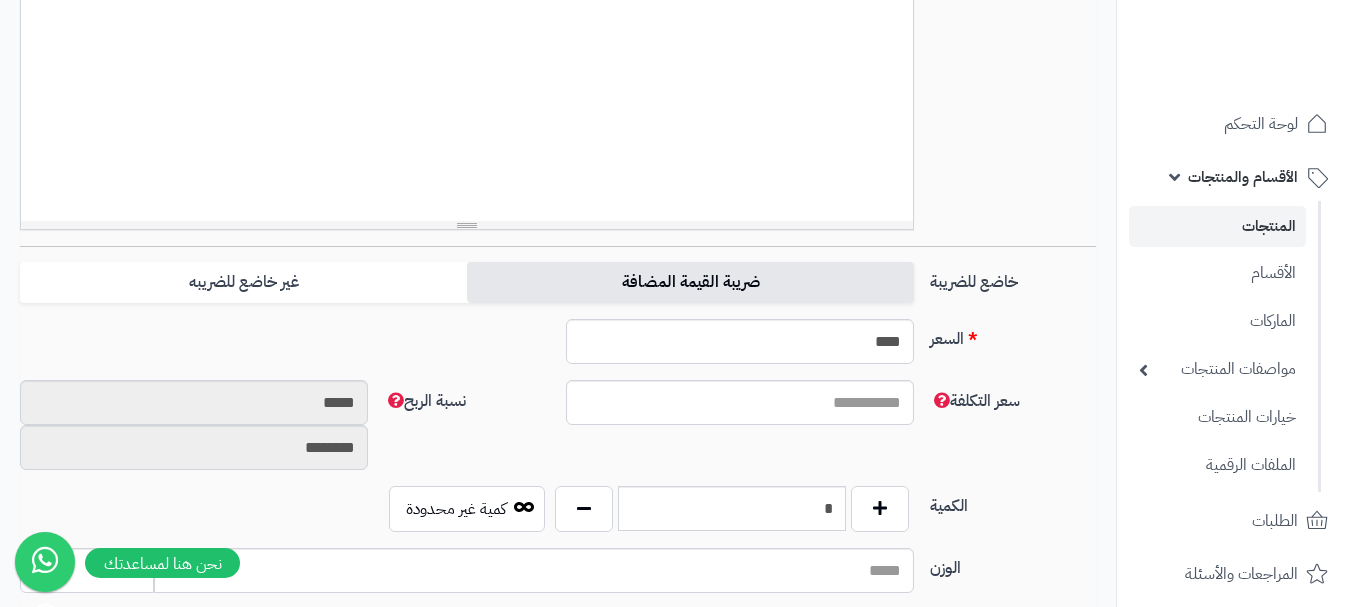 click on "ضريبة القيمة المضافة" at bounding box center [690, 282] 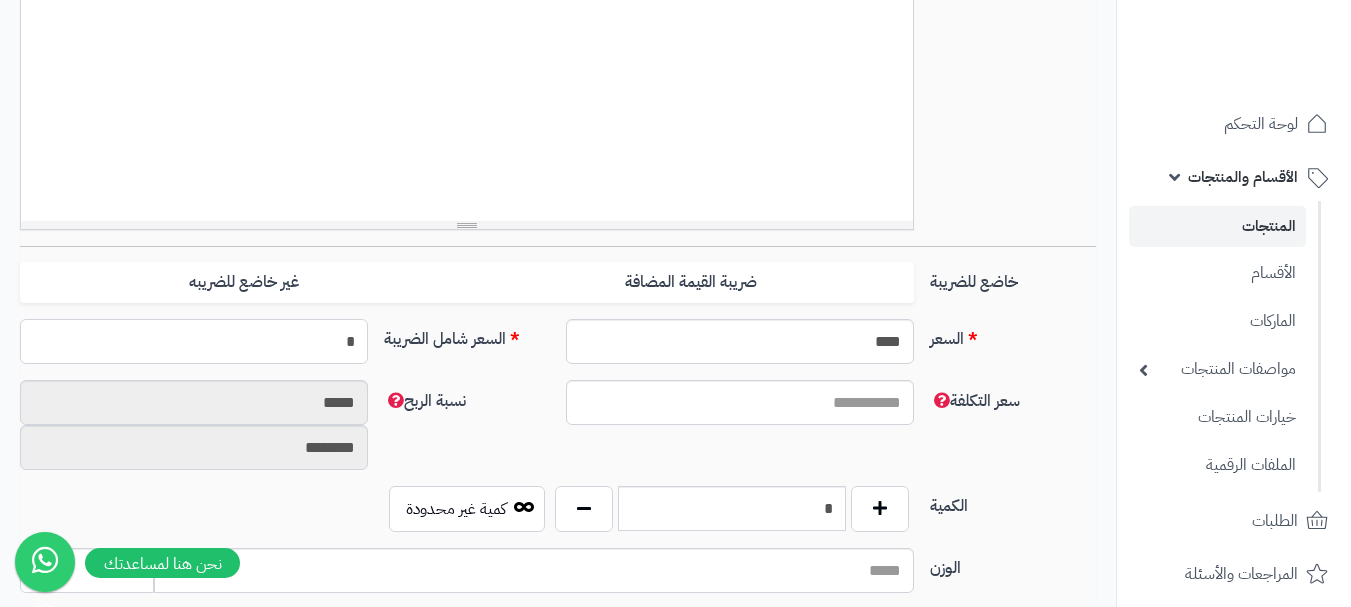 click on "*" at bounding box center [194, 341] 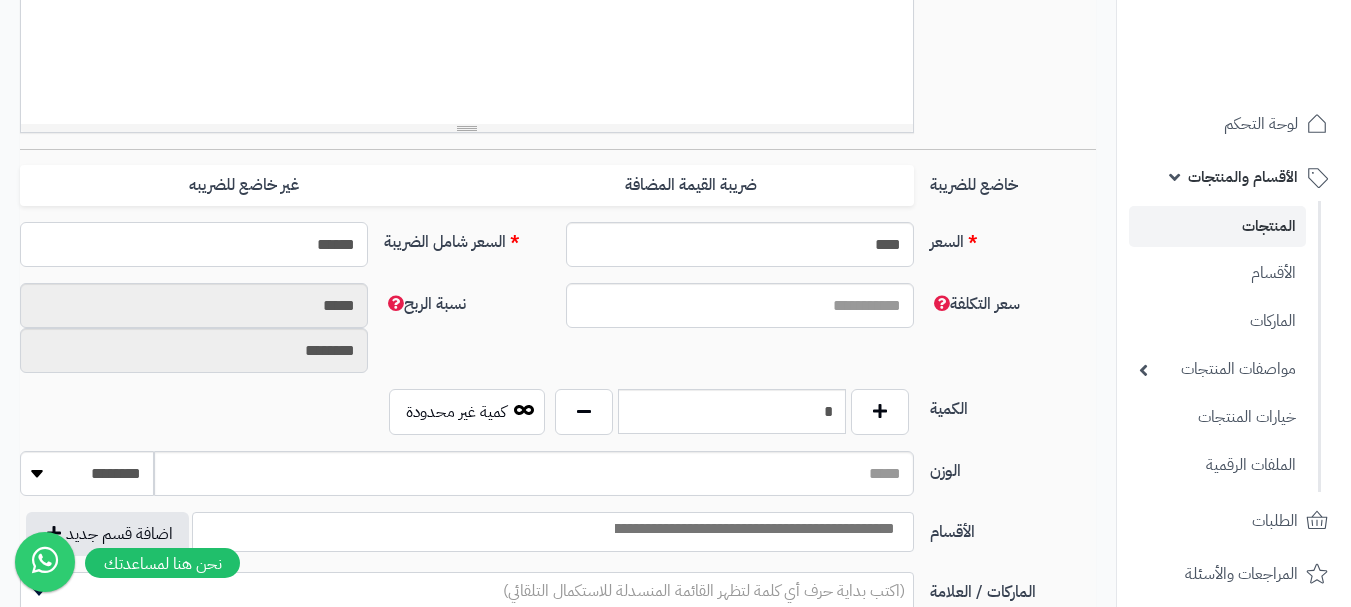 scroll, scrollTop: 900, scrollLeft: 0, axis: vertical 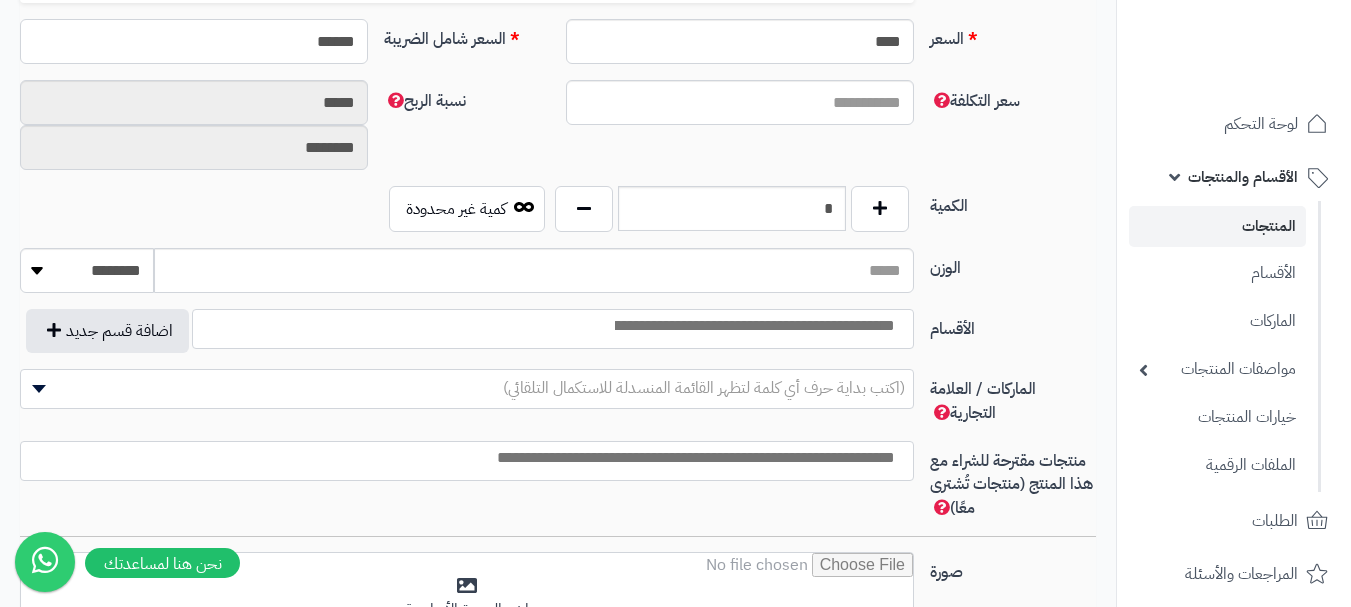 type on "******" 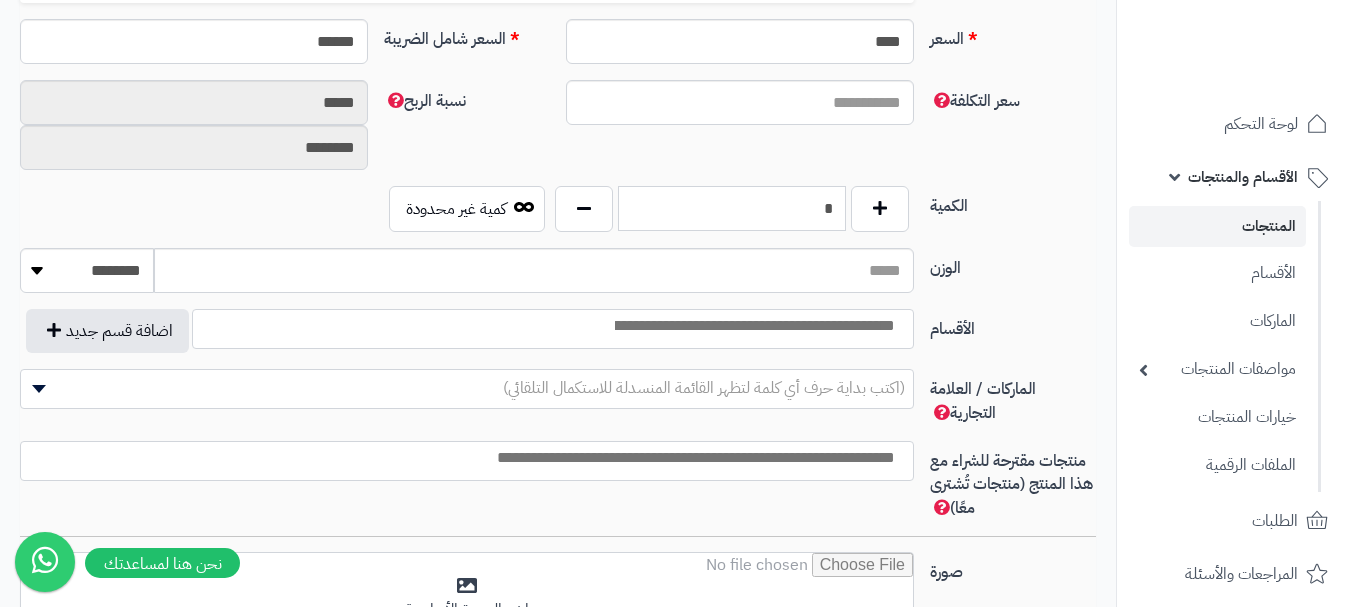 click on "*" at bounding box center (732, 208) 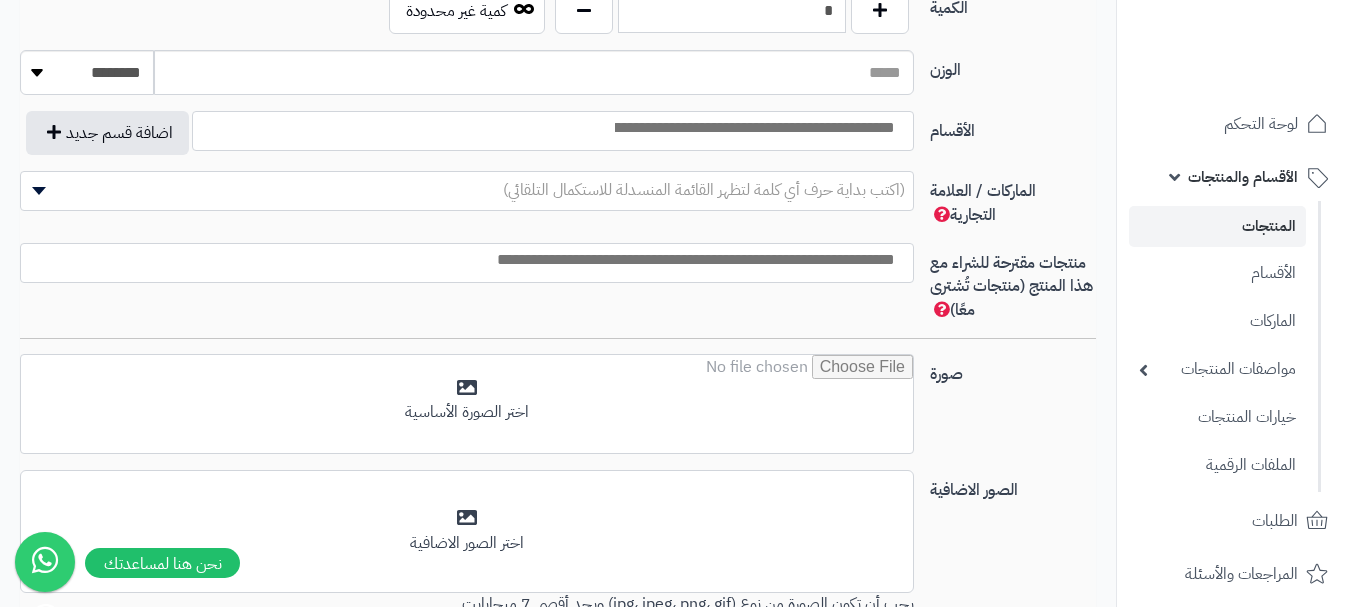 scroll, scrollTop: 1100, scrollLeft: 0, axis: vertical 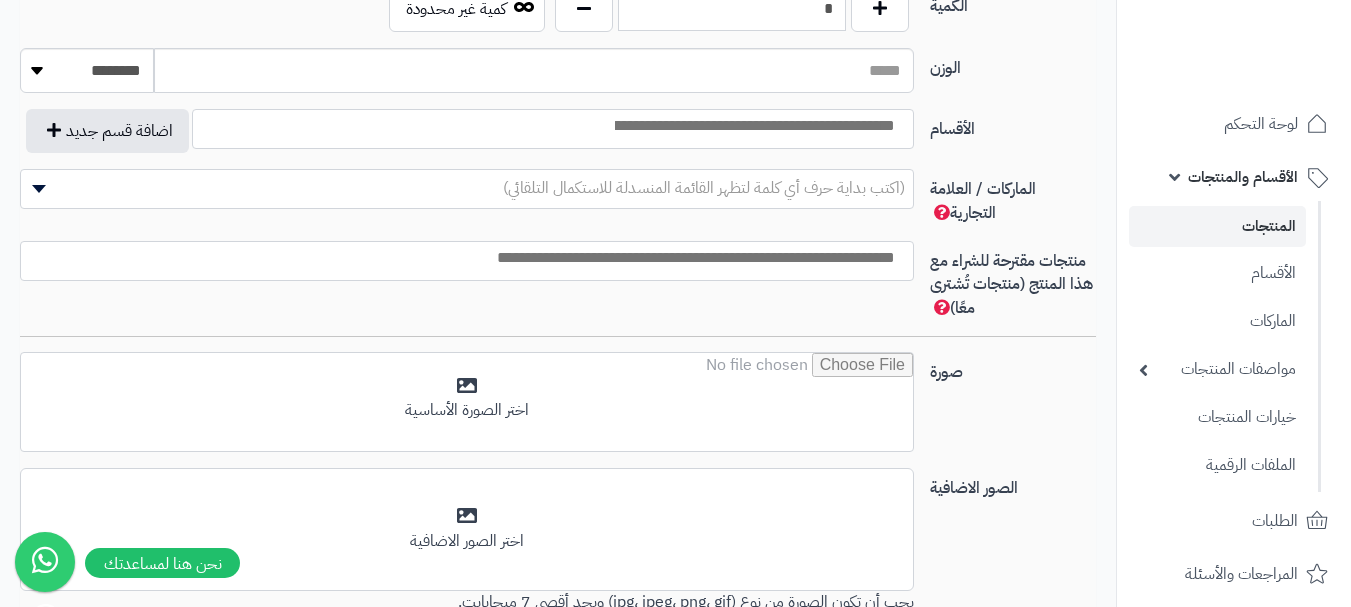 type on "*" 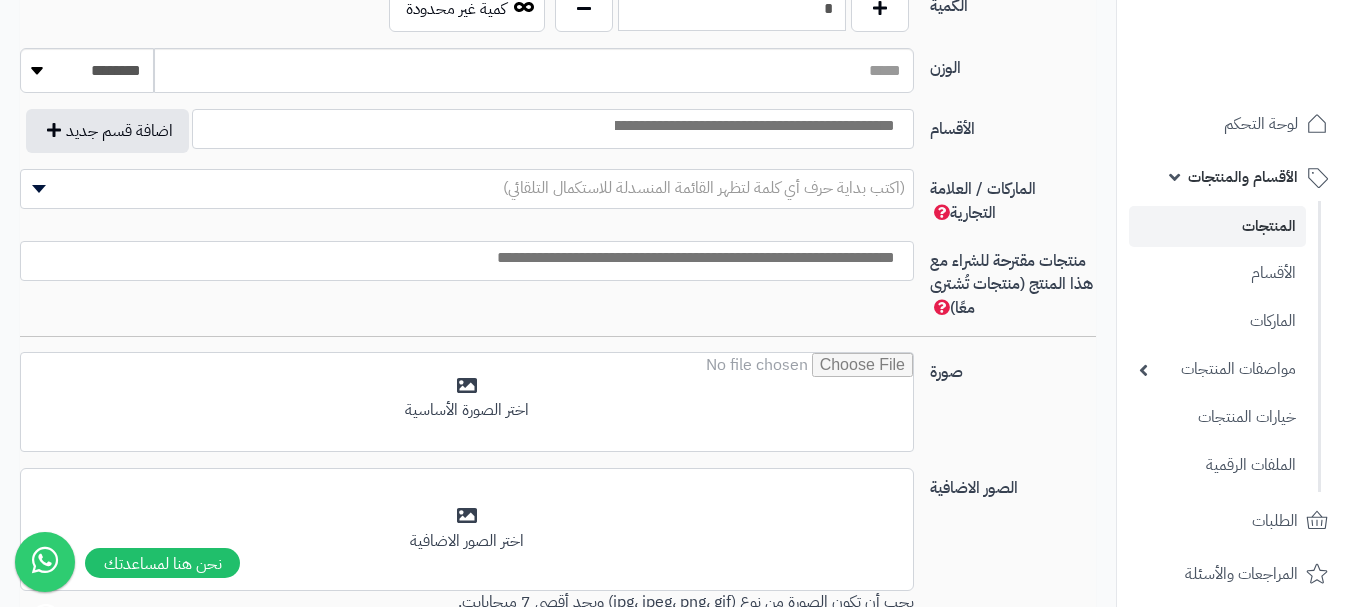 click at bounding box center (753, 126) 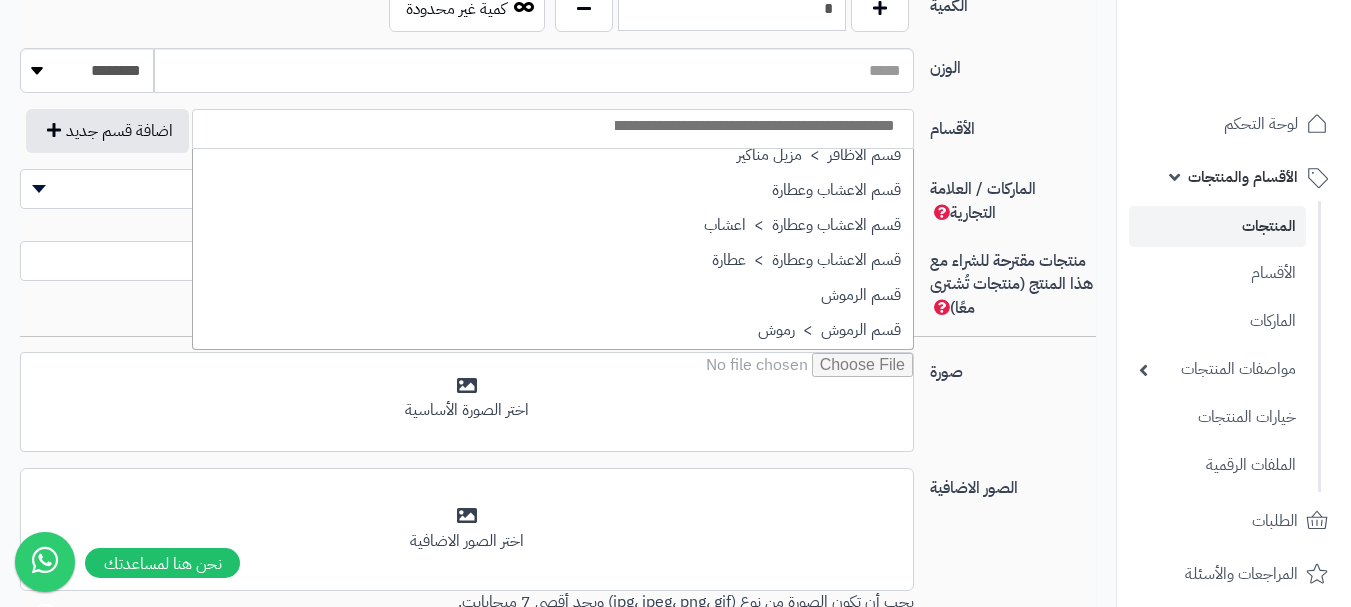 scroll, scrollTop: 1400, scrollLeft: 0, axis: vertical 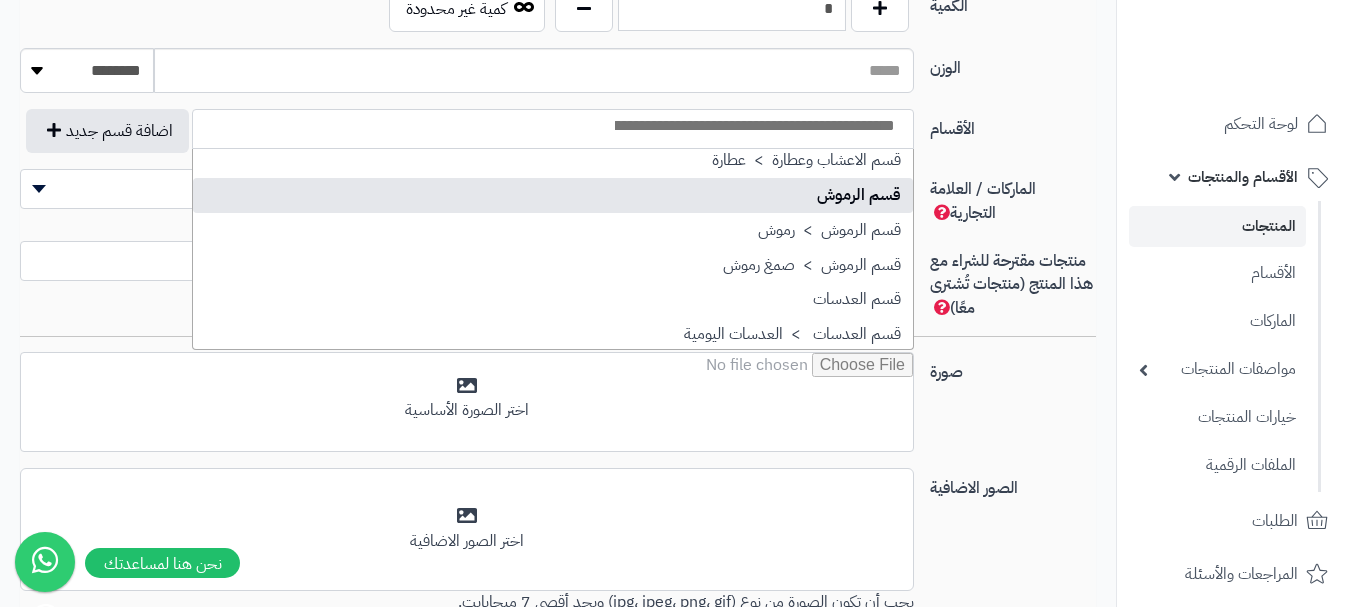 select on "**" 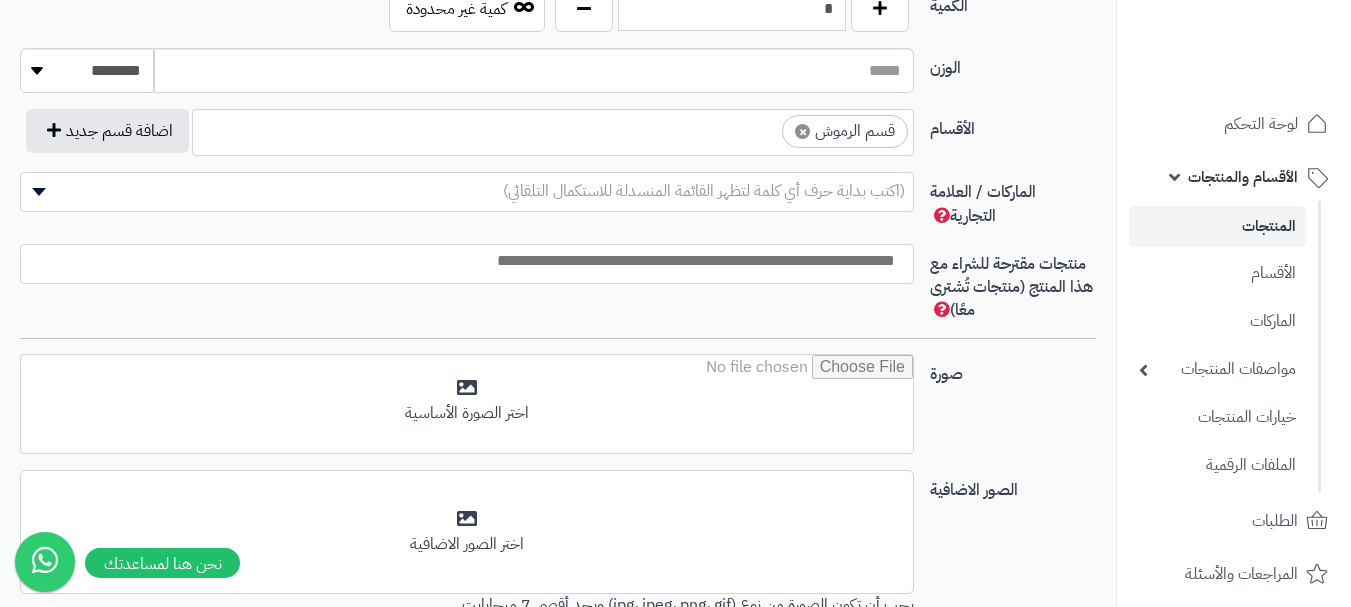 scroll, scrollTop: 1025, scrollLeft: 0, axis: vertical 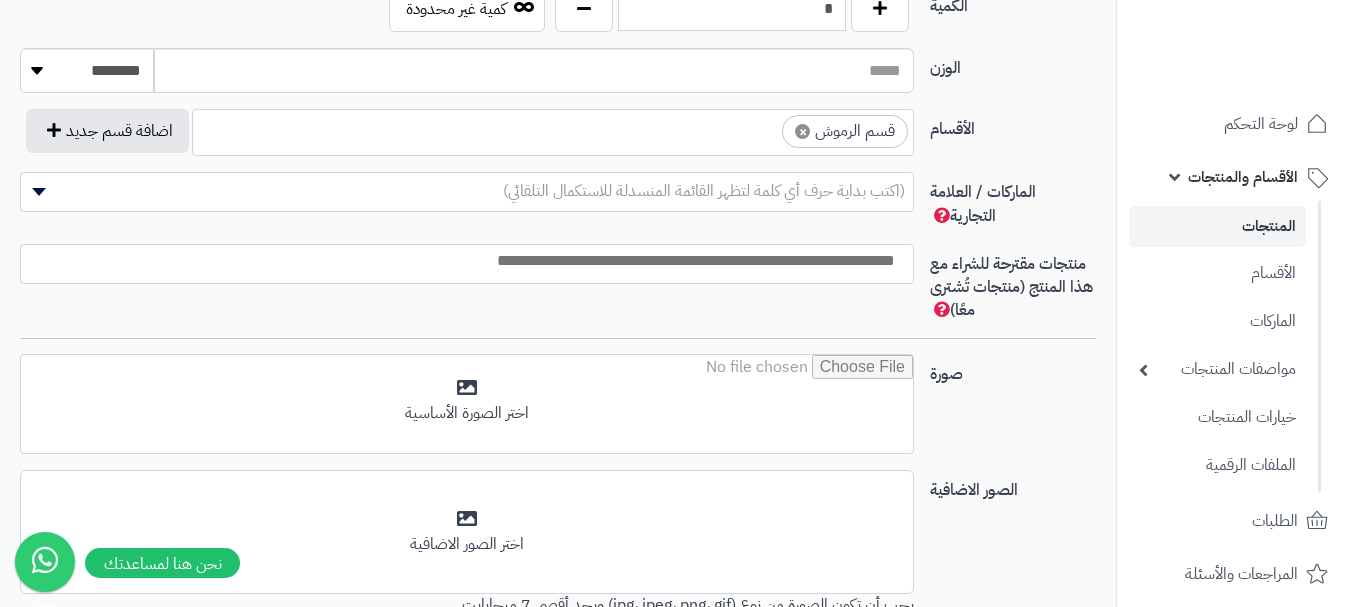 click on "× قسم الرموش" at bounding box center [553, 129] 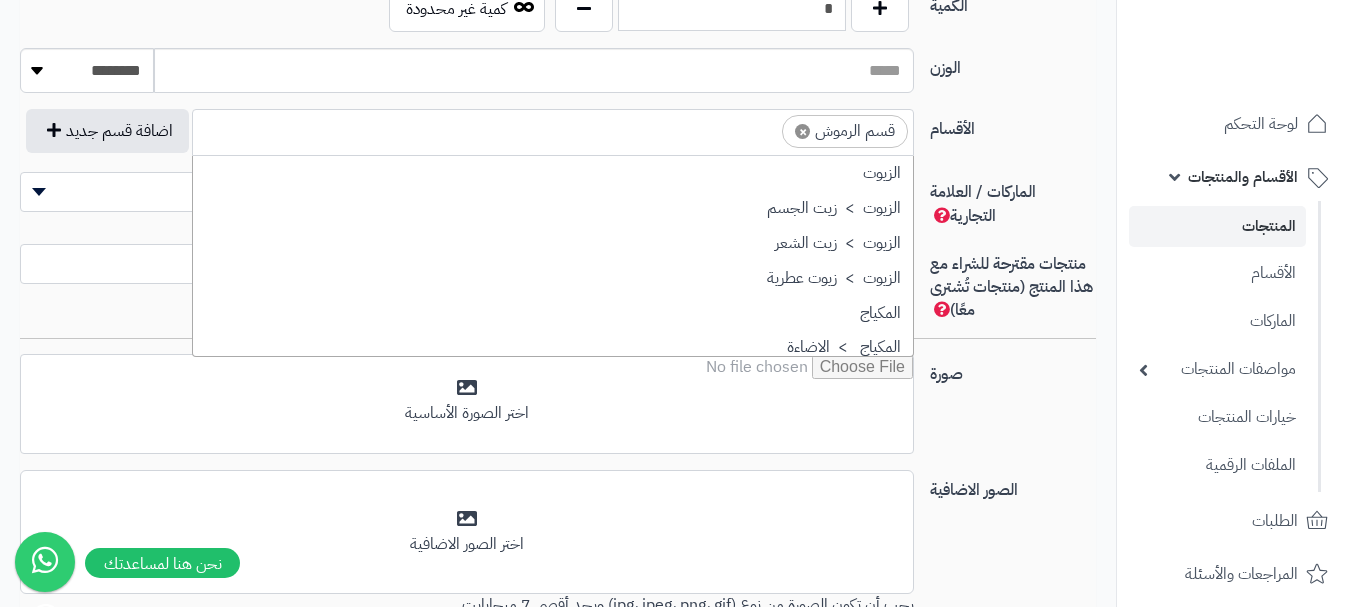 scroll, scrollTop: 1393, scrollLeft: 0, axis: vertical 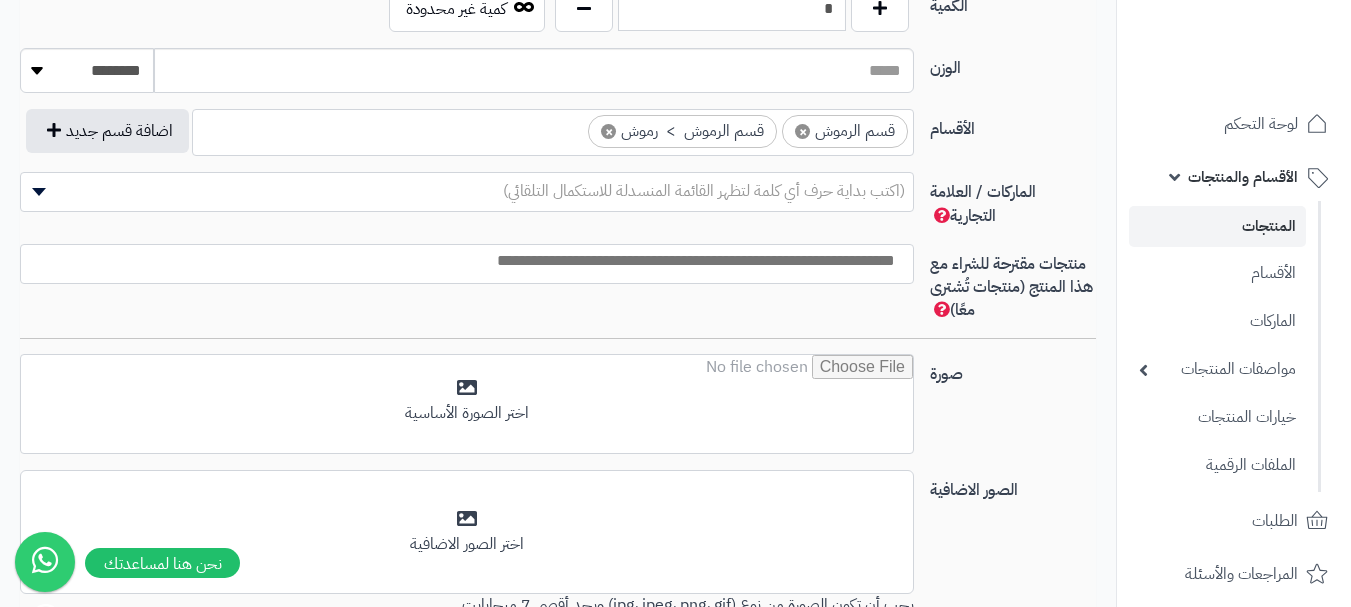 click at bounding box center (462, 261) 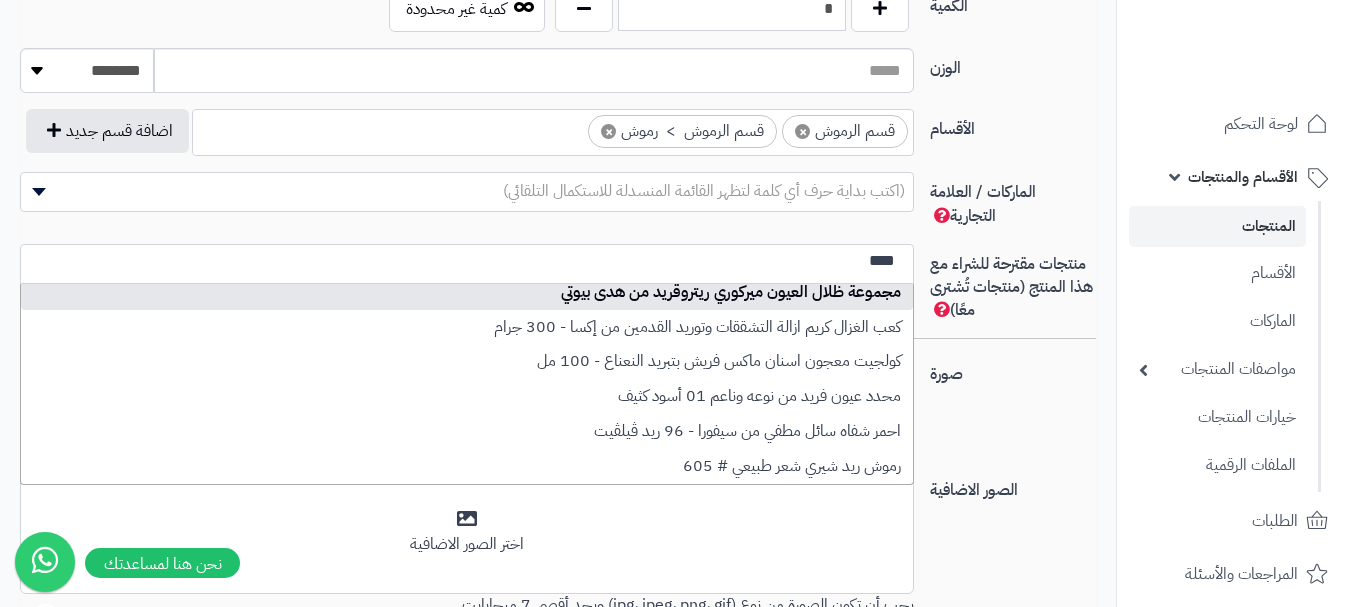 scroll, scrollTop: 113, scrollLeft: 0, axis: vertical 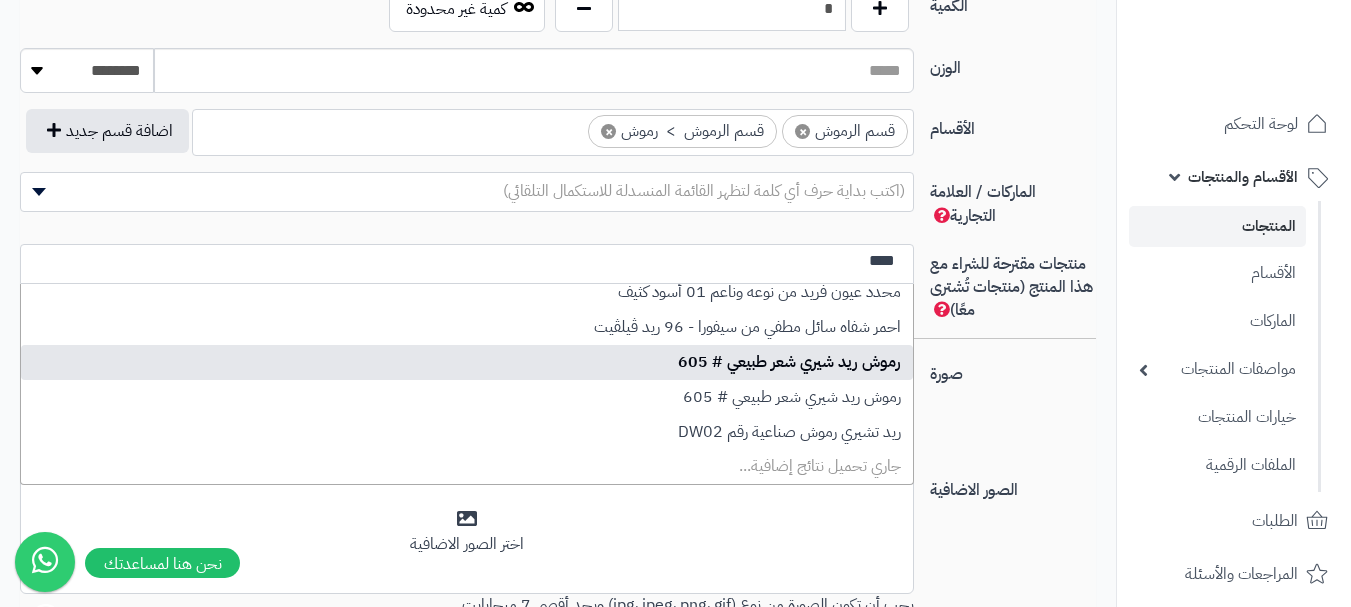 type on "***" 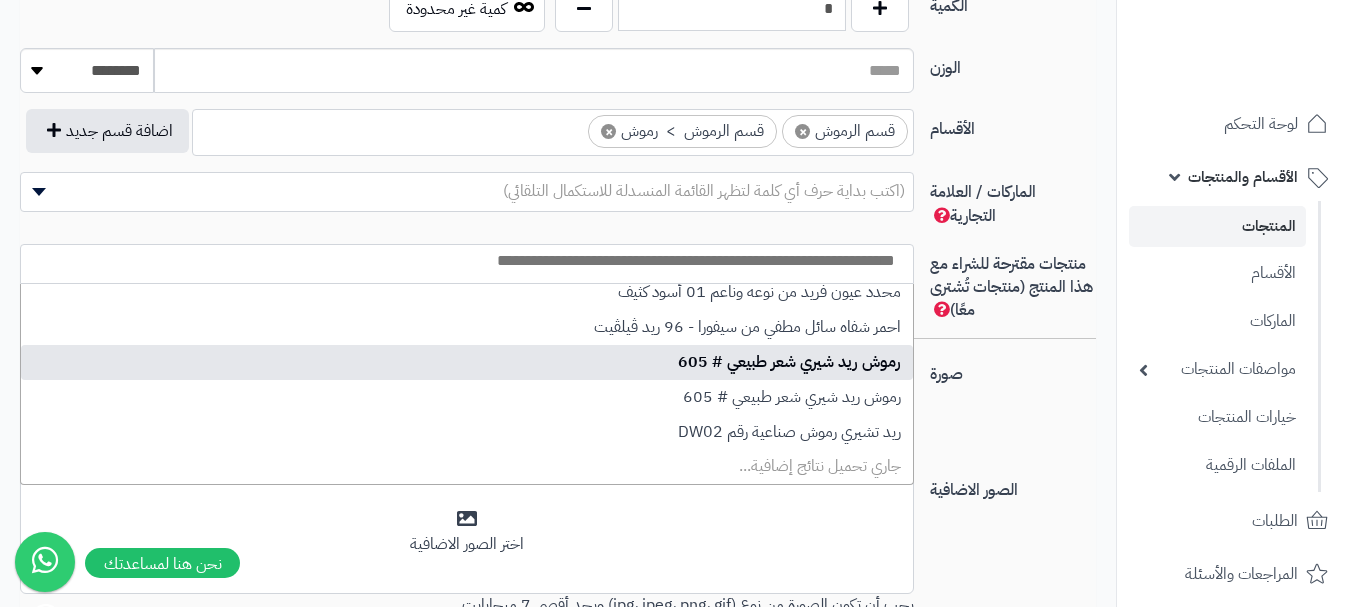 select on "****" 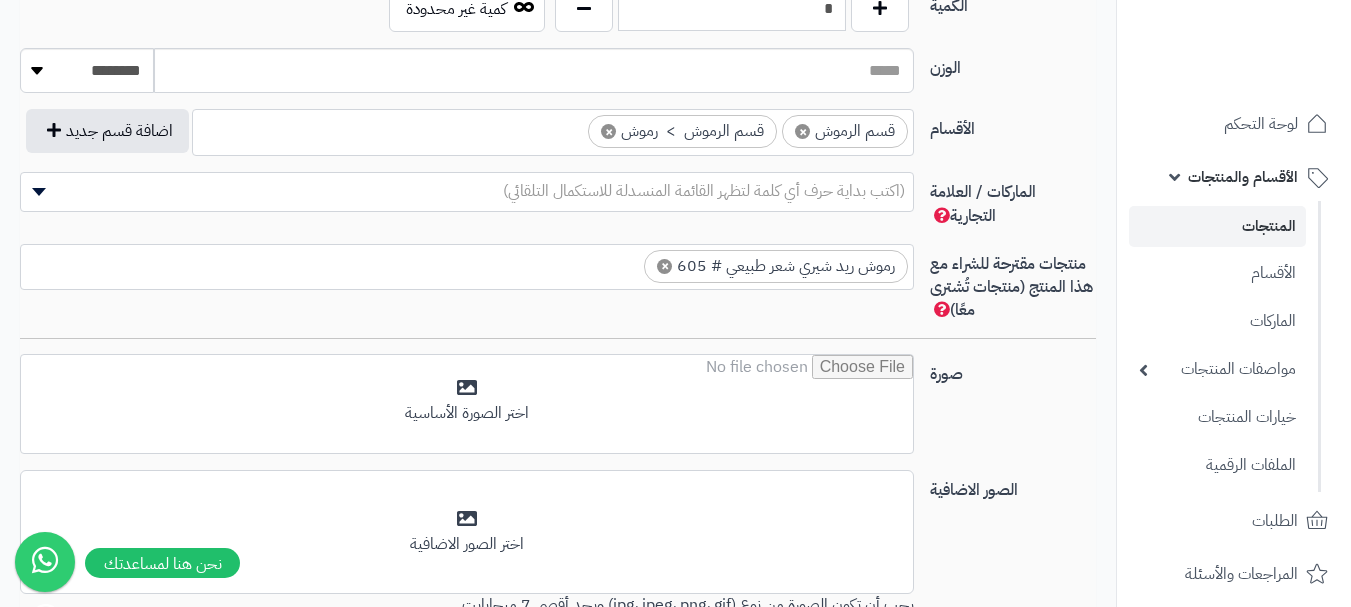 scroll, scrollTop: 0, scrollLeft: 0, axis: both 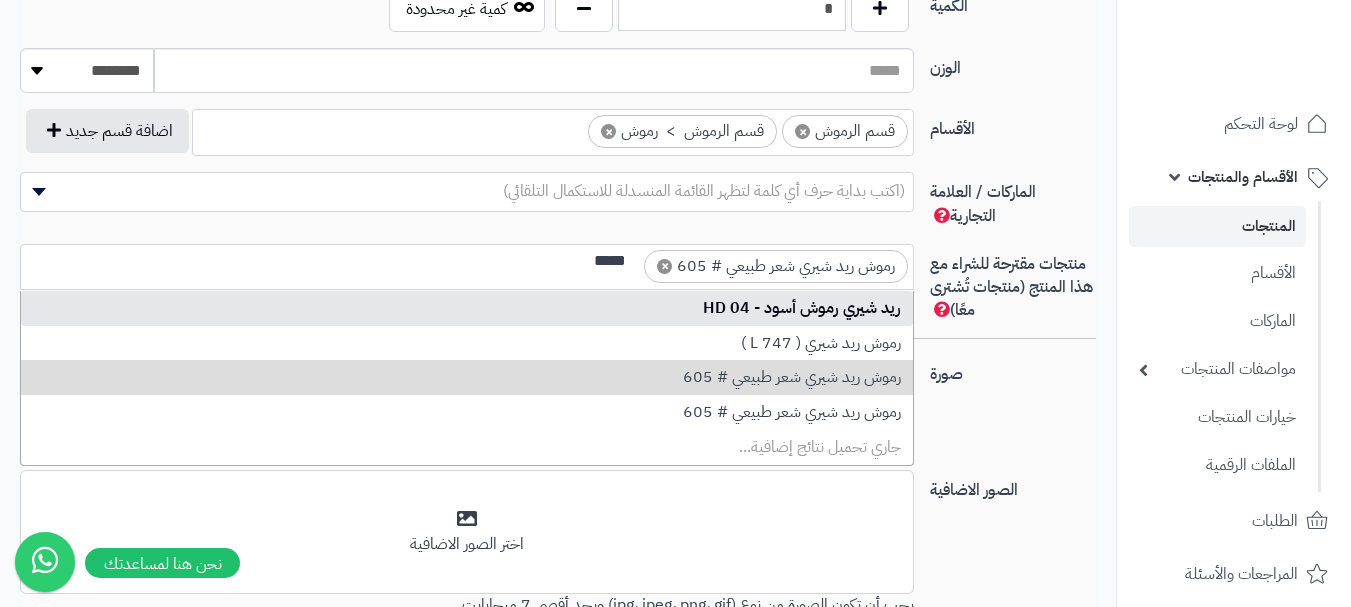 type on "*****" 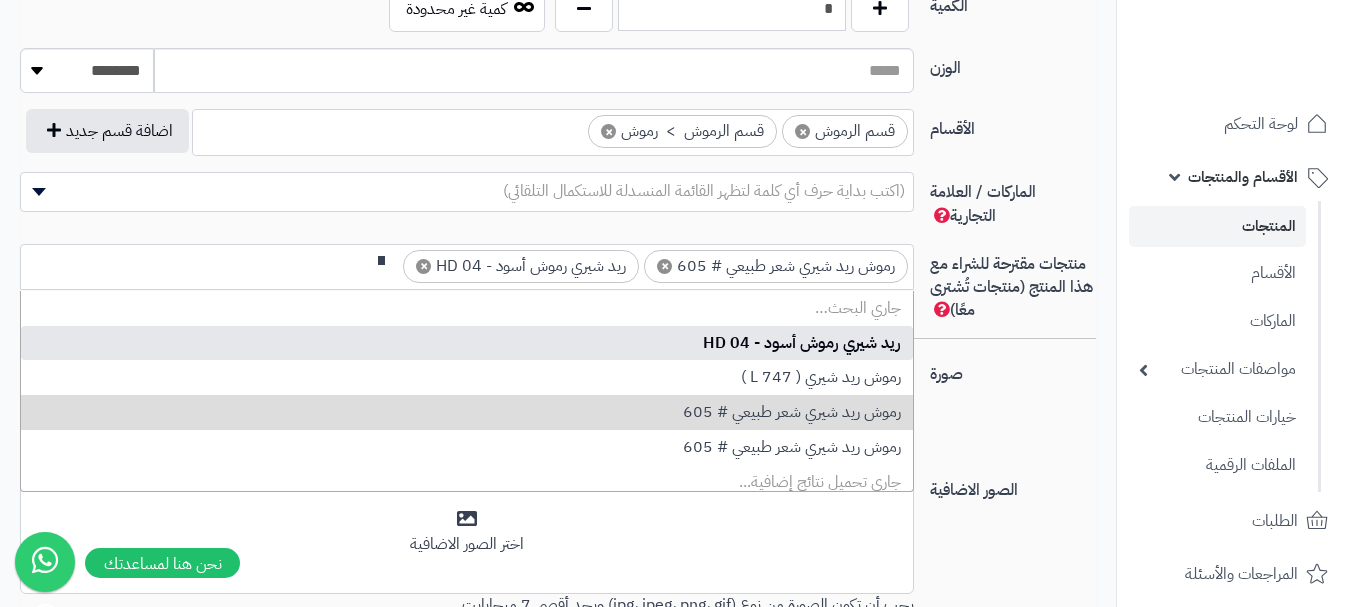 scroll, scrollTop: 0, scrollLeft: 0, axis: both 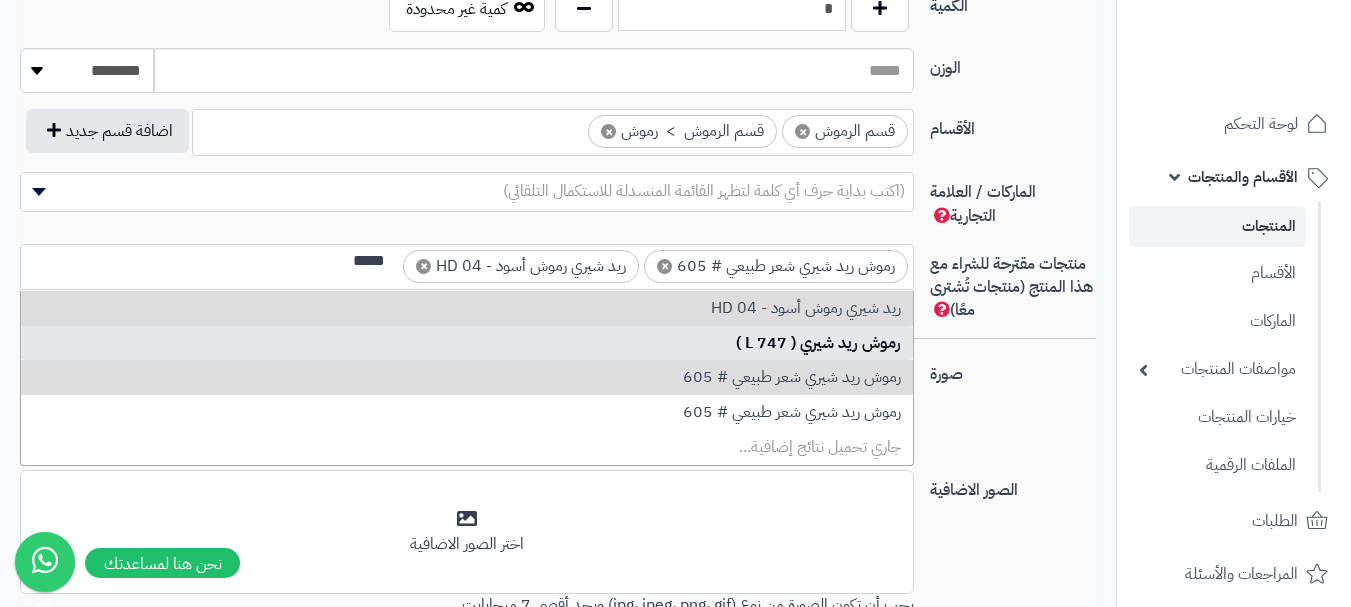type on "*****" 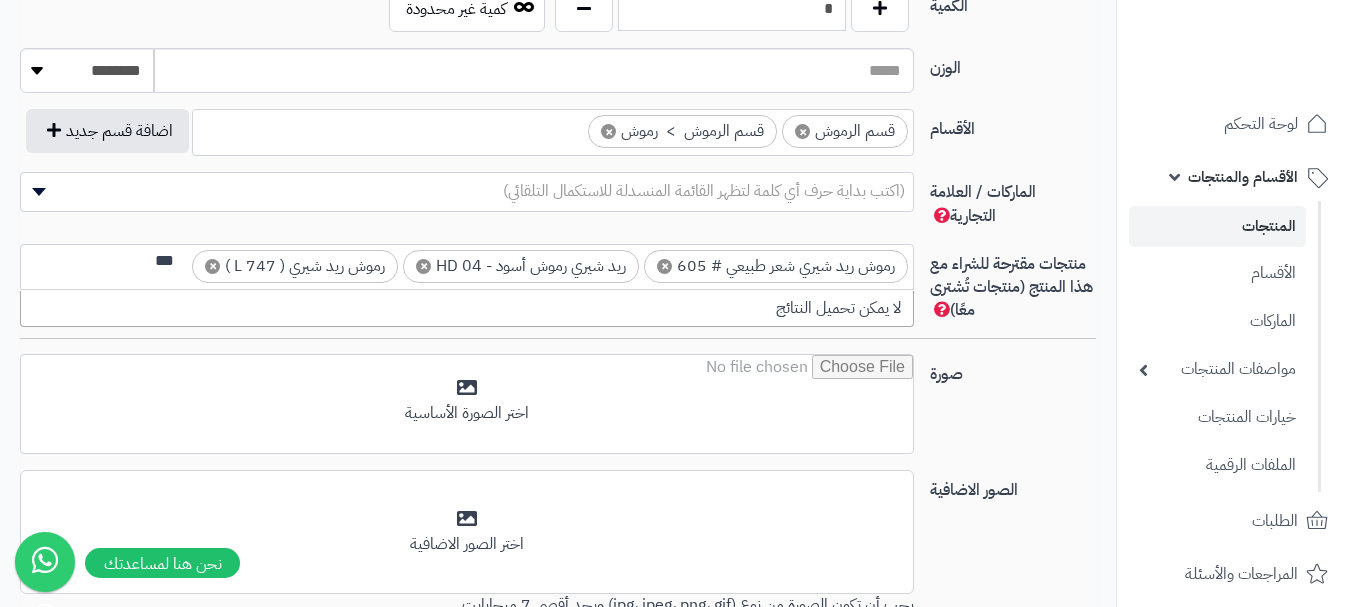scroll, scrollTop: 0, scrollLeft: 0, axis: both 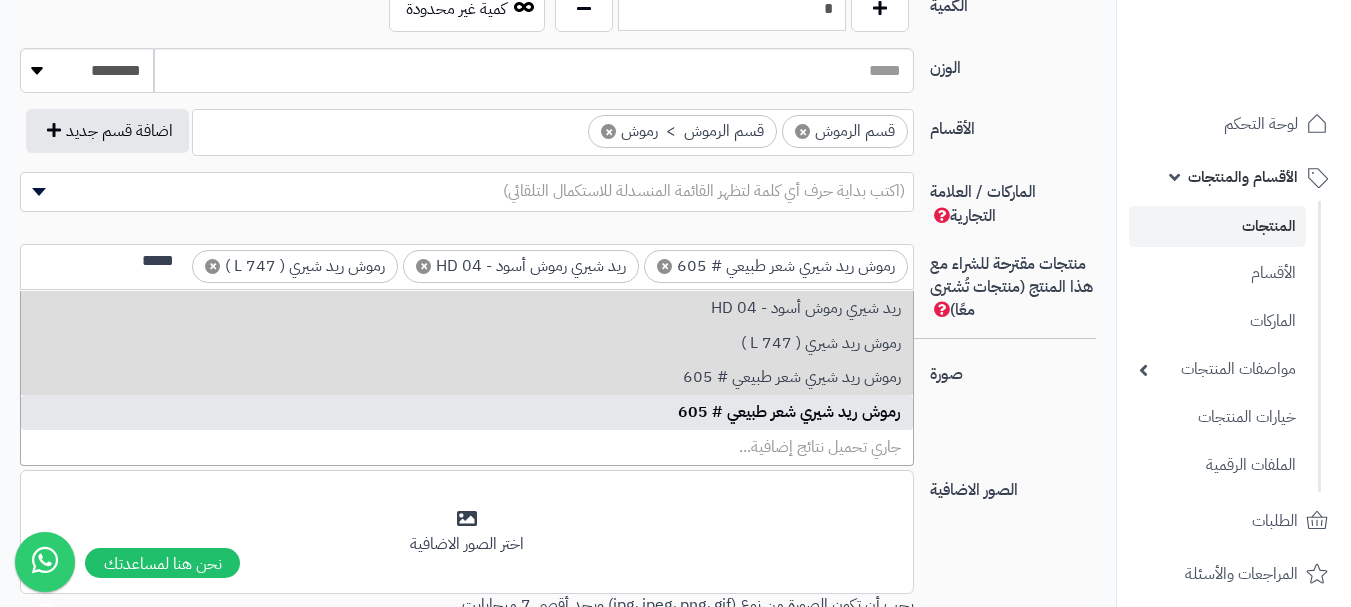 type on "*****" 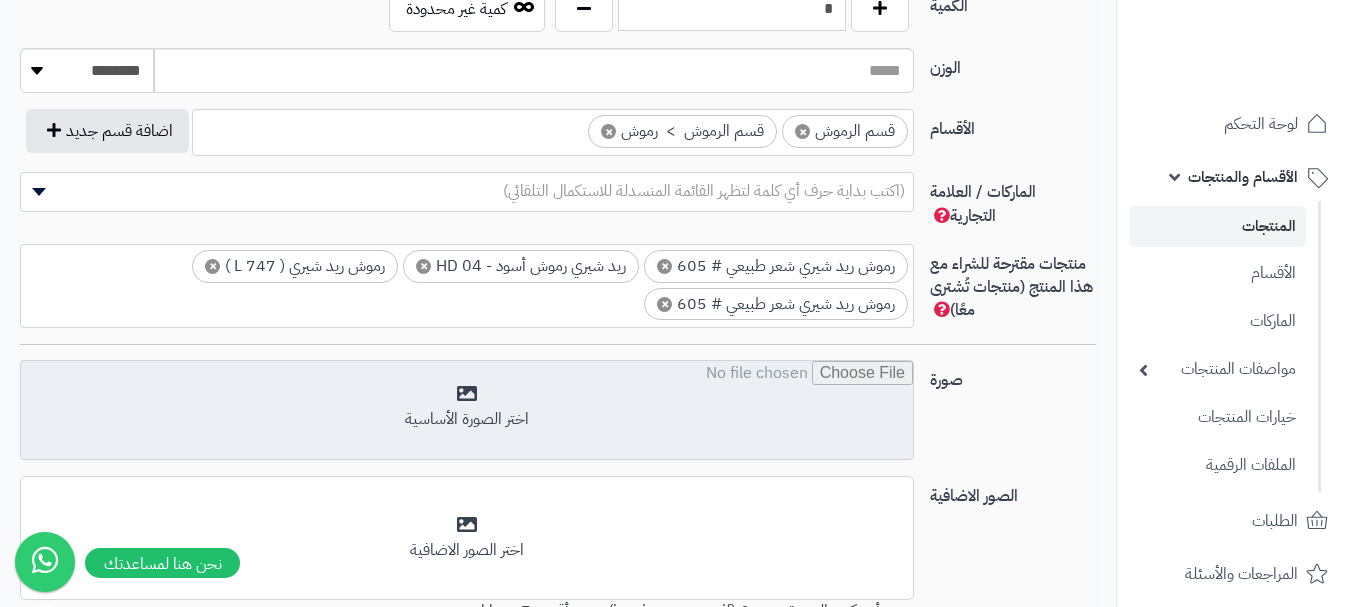 click at bounding box center [467, 411] 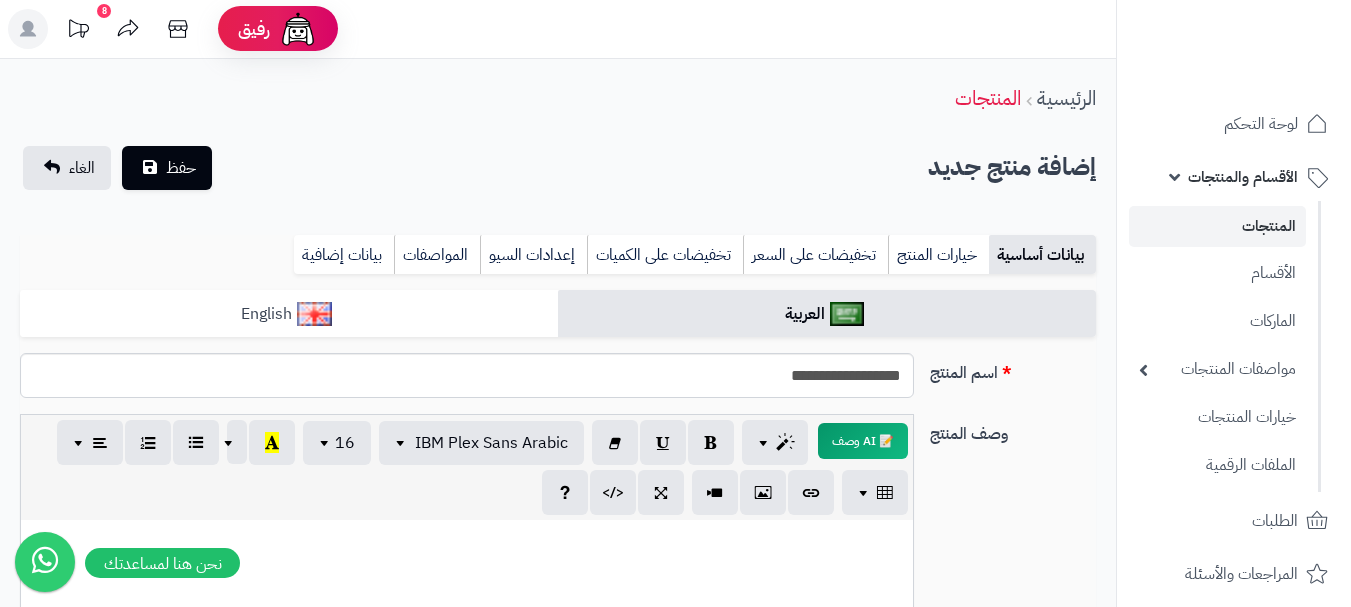 scroll, scrollTop: 0, scrollLeft: 0, axis: both 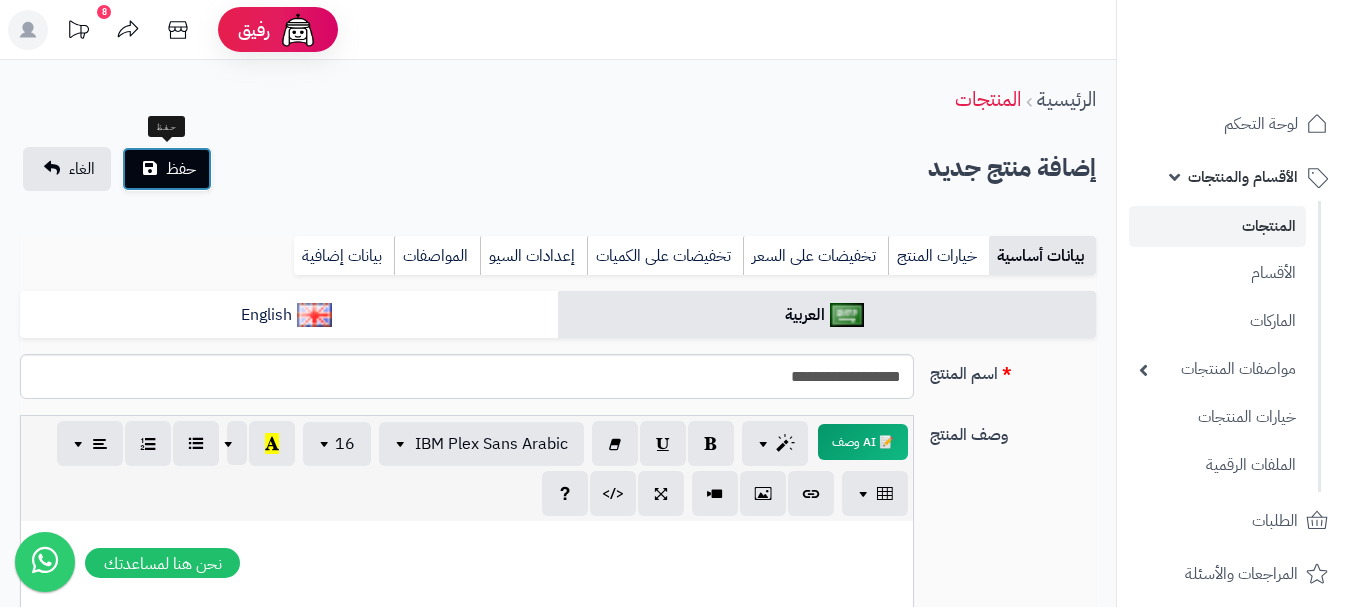 drag, startPoint x: 192, startPoint y: 175, endPoint x: 218, endPoint y: 184, distance: 27.513634 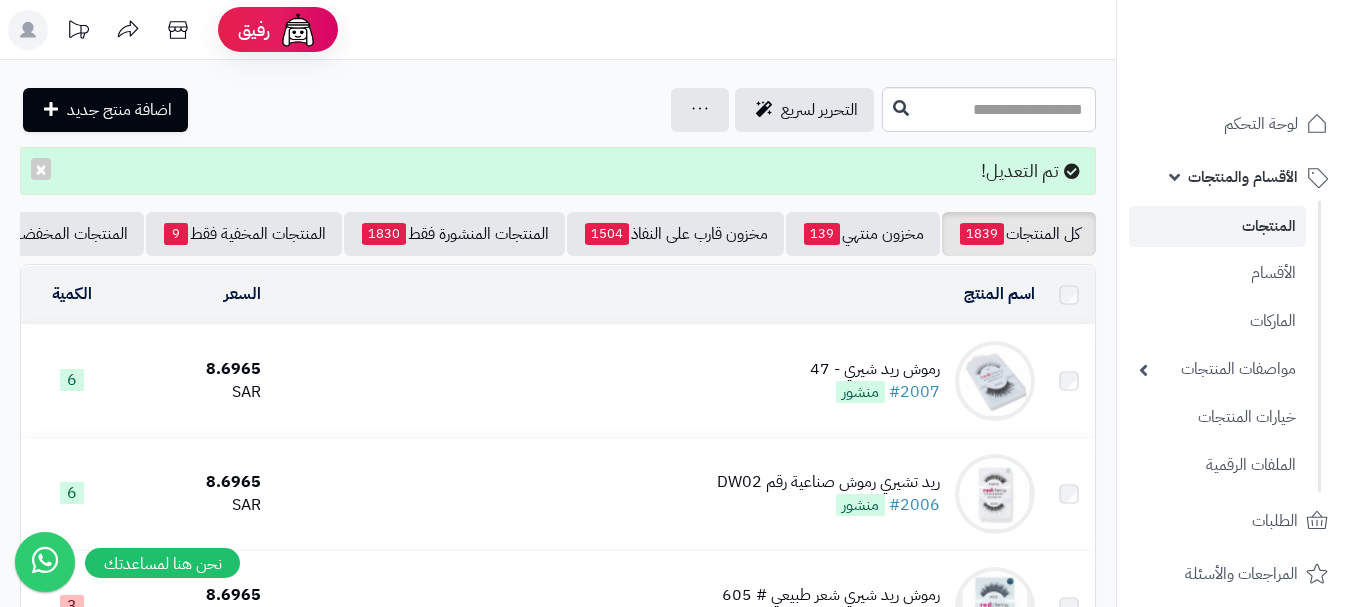 scroll, scrollTop: 0, scrollLeft: 0, axis: both 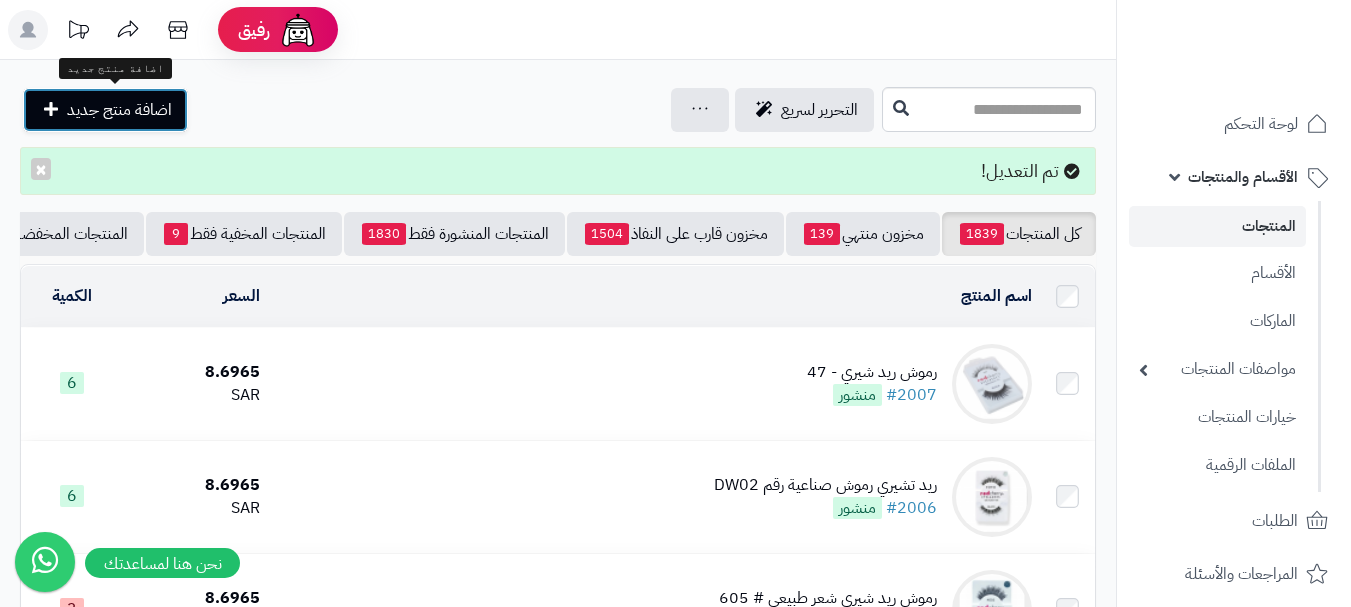 click on "اضافة منتج جديد" at bounding box center [119, 110] 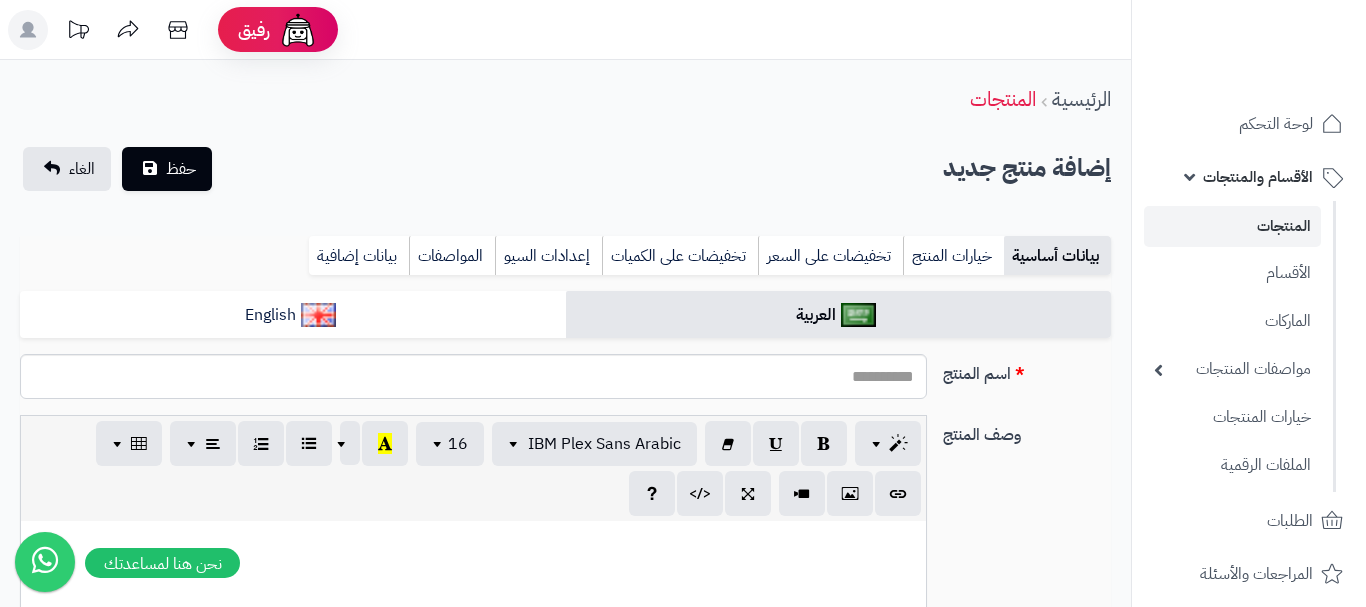 select 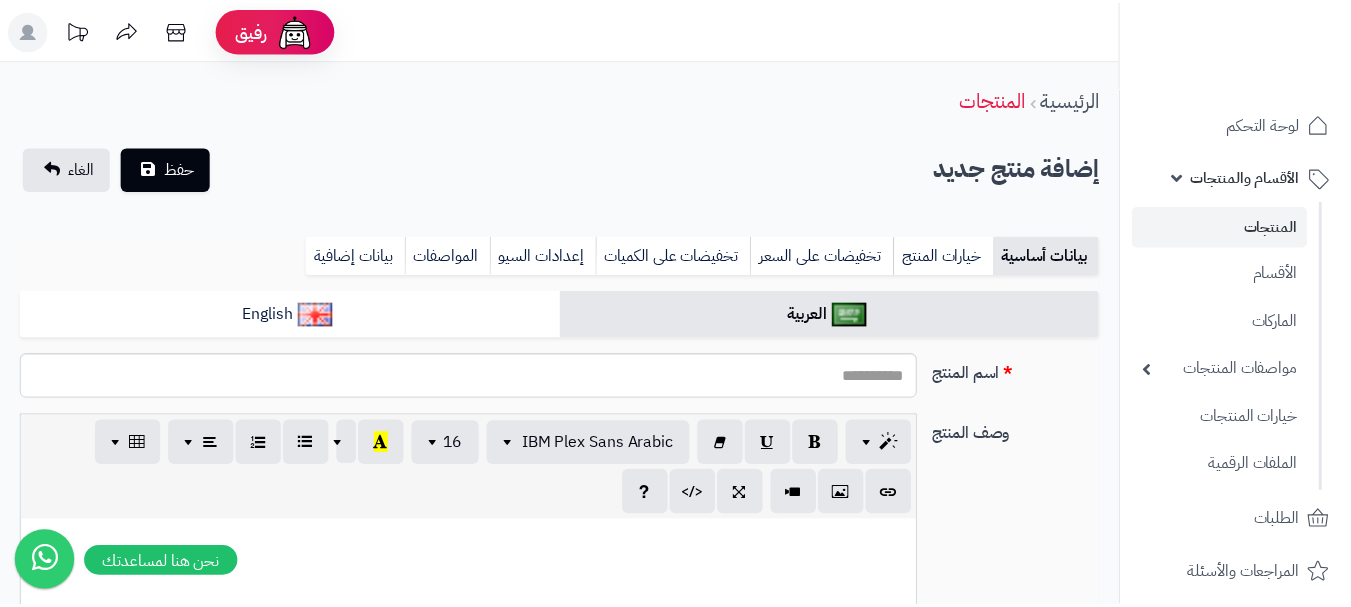 scroll, scrollTop: 0, scrollLeft: 0, axis: both 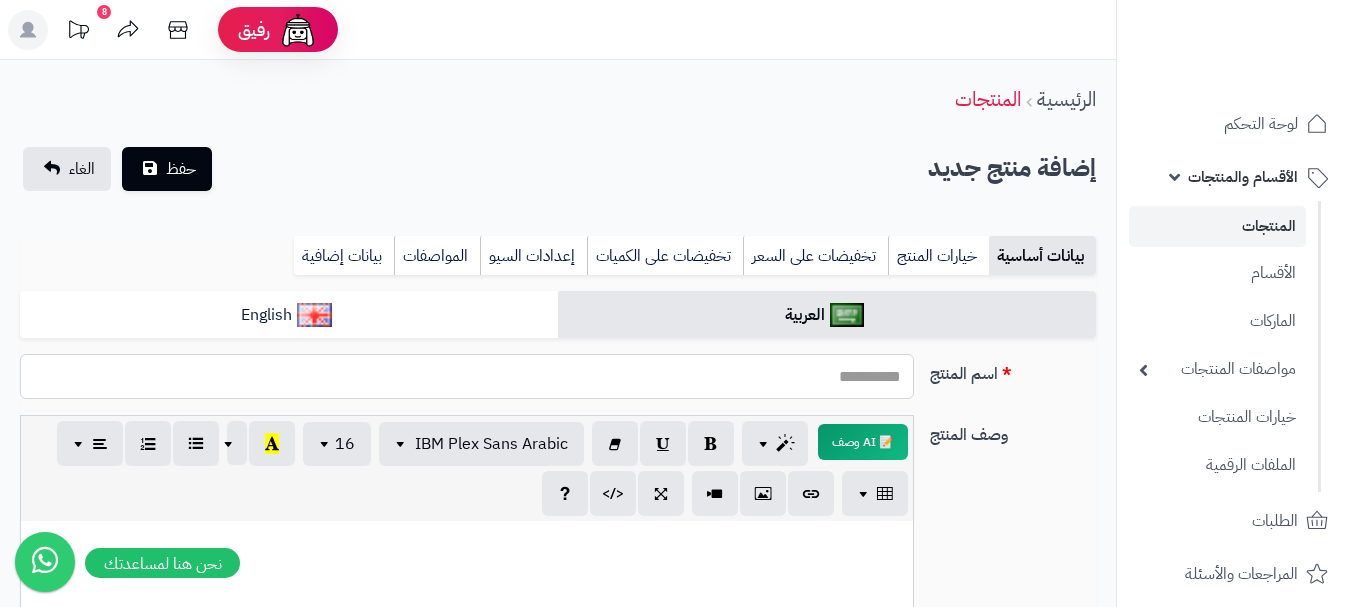 paste on "**********" 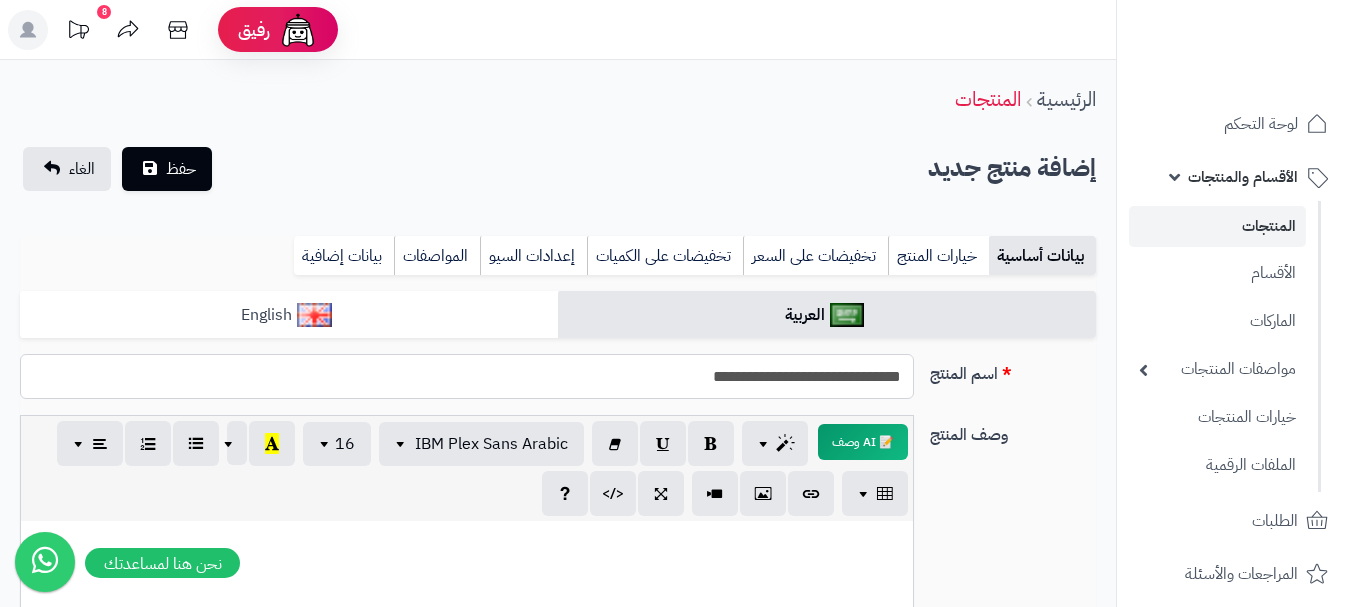 type on "**********" 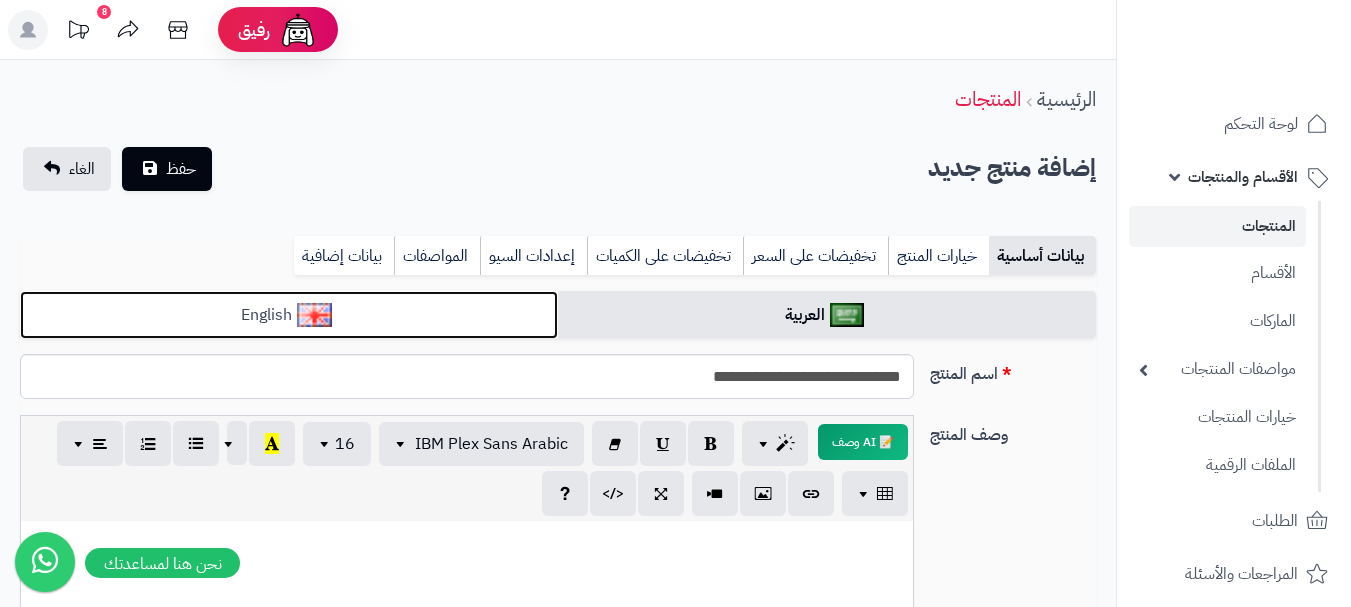 click on "English" at bounding box center (289, 315) 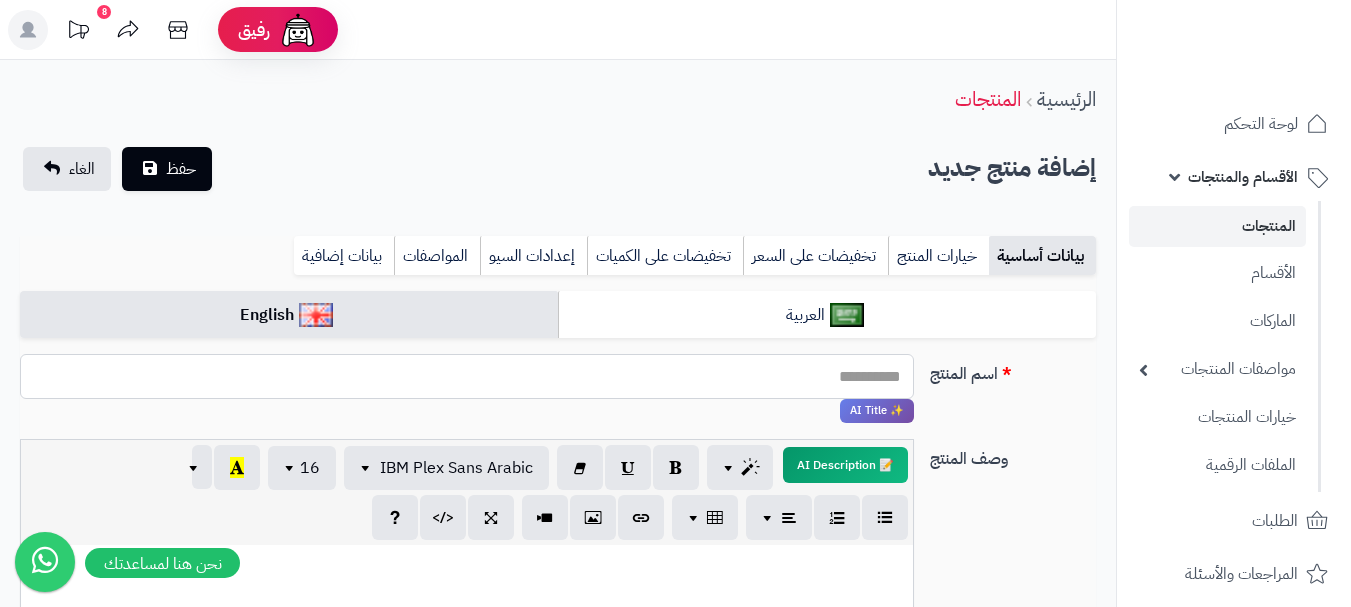 paste on "**********" 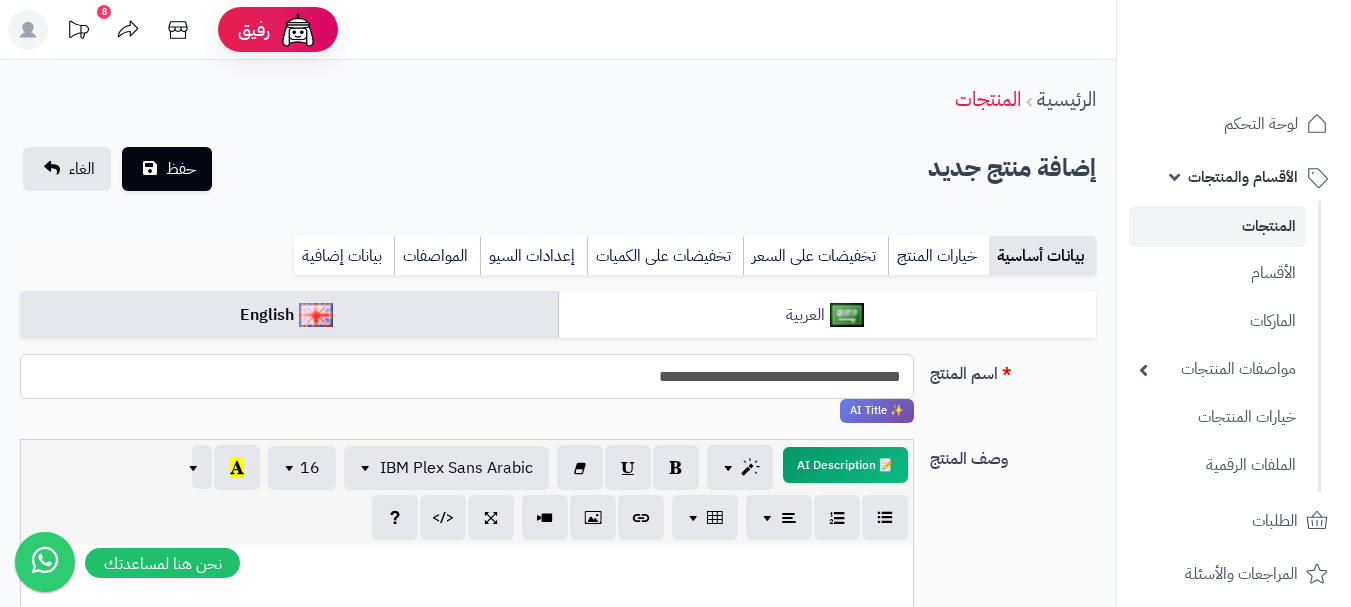 type on "**********" 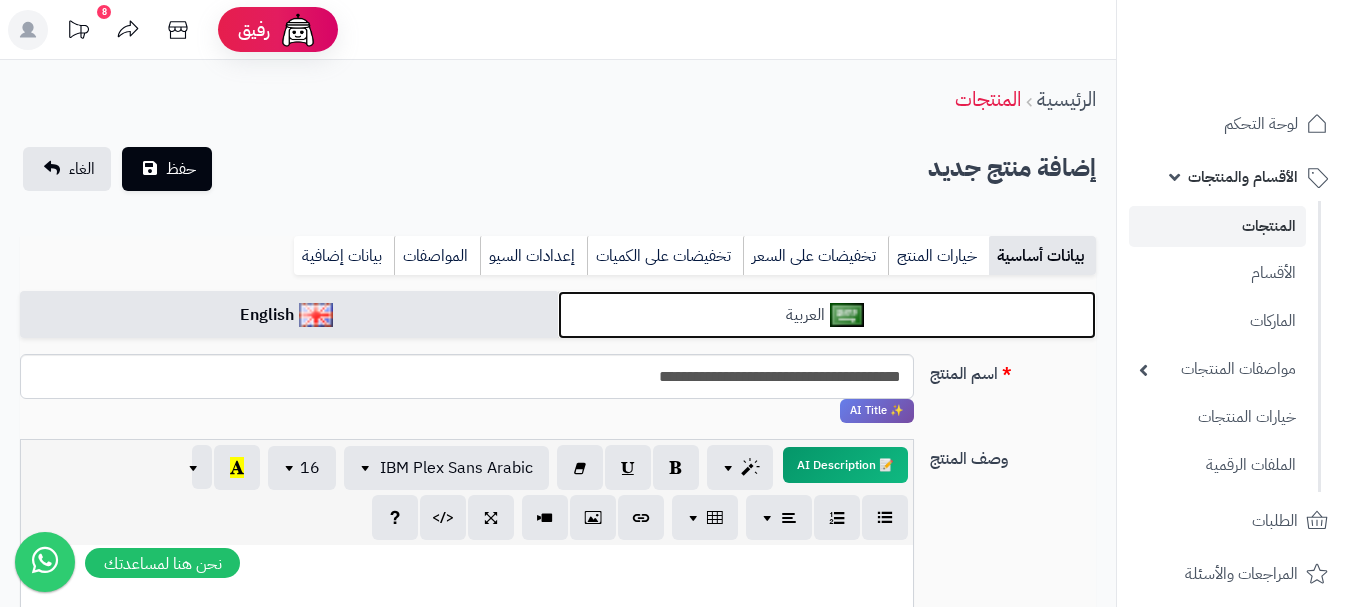 click on "العربية" at bounding box center [827, 315] 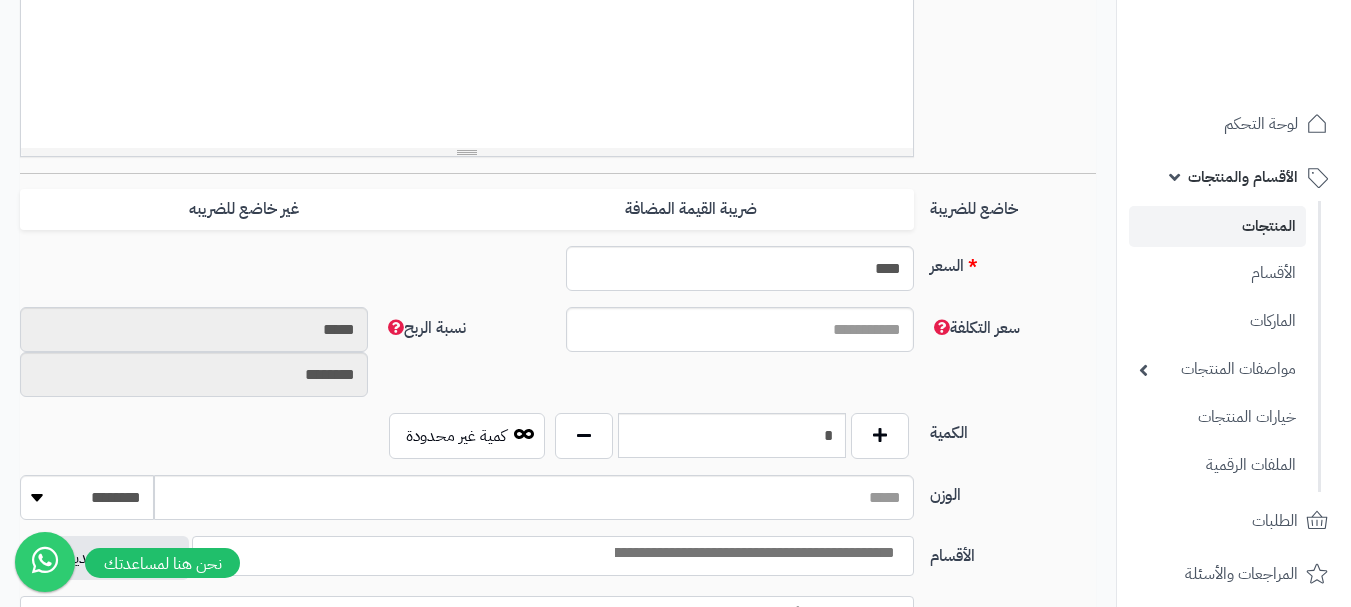 scroll, scrollTop: 700, scrollLeft: 0, axis: vertical 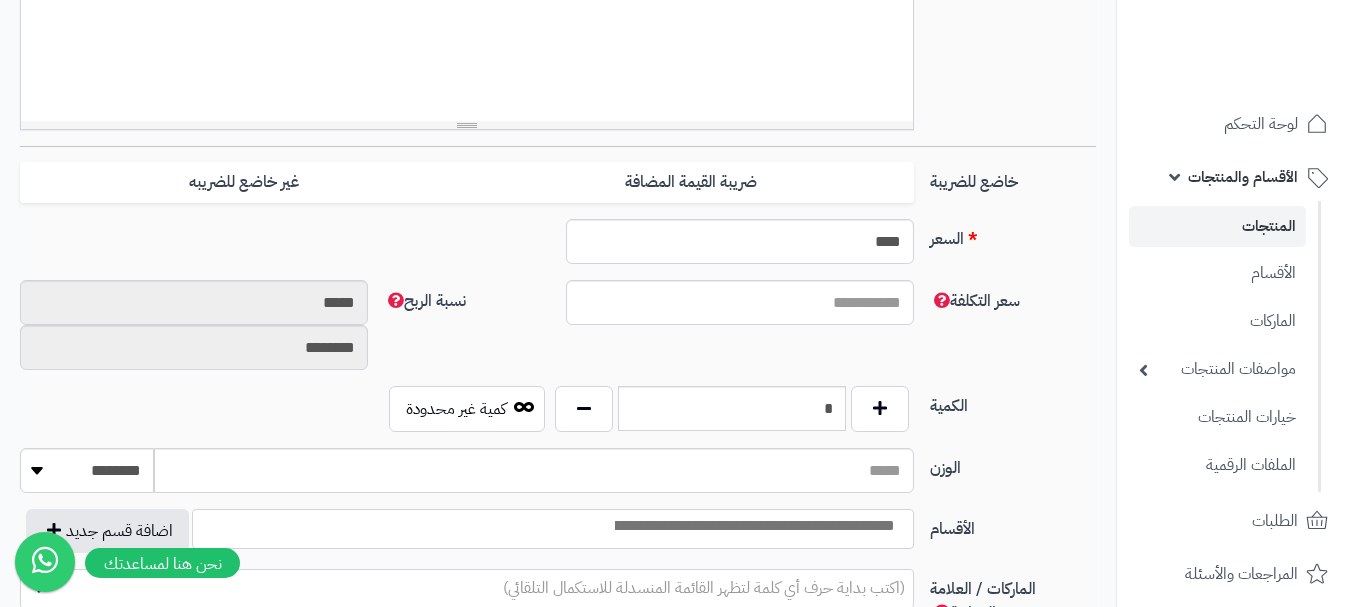 click on "ضريبة القيمة المضافة" at bounding box center (690, 182) 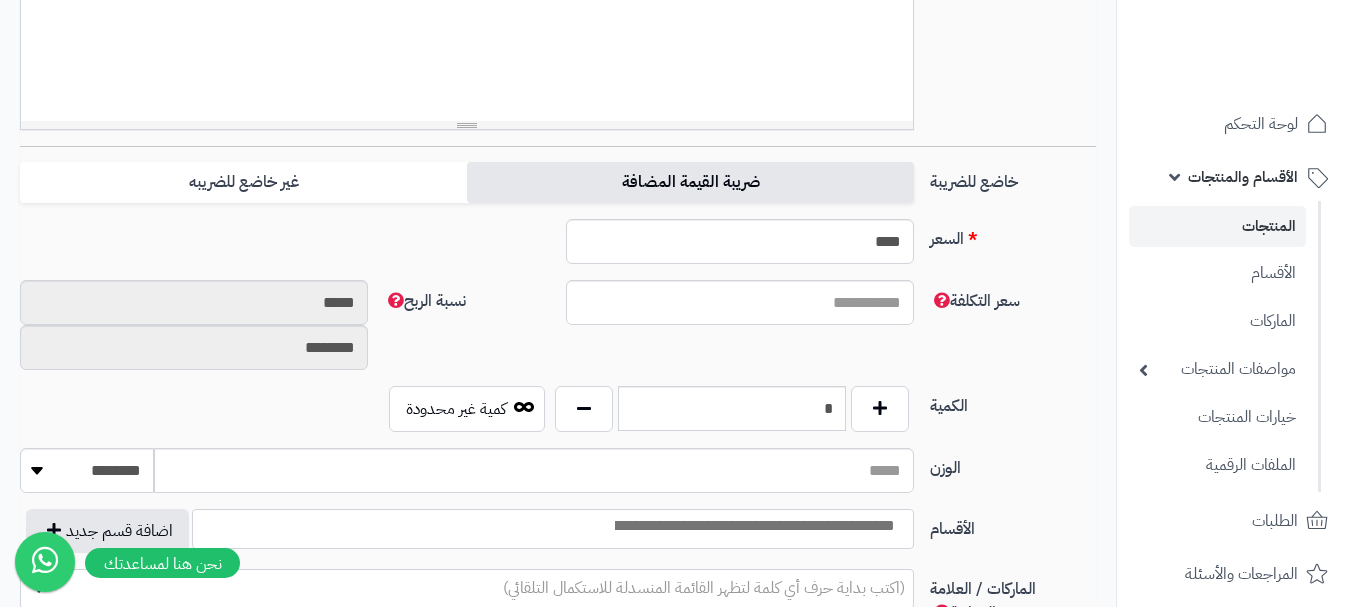 type on "*" 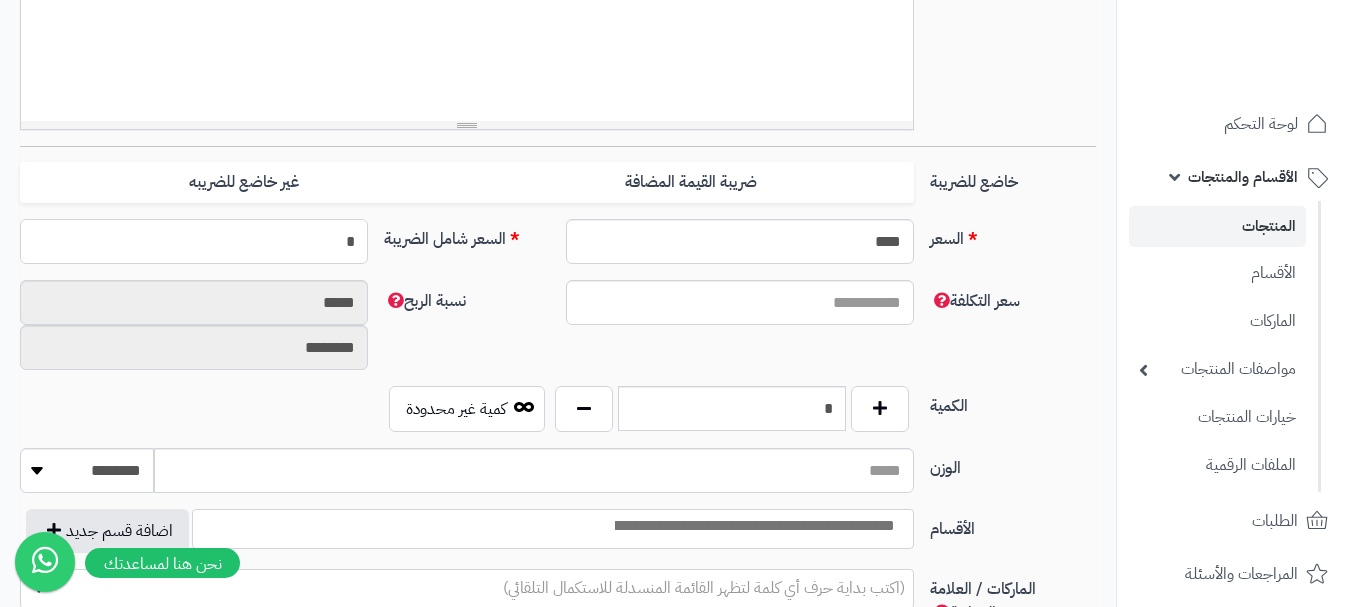 click on "*" at bounding box center [194, 241] 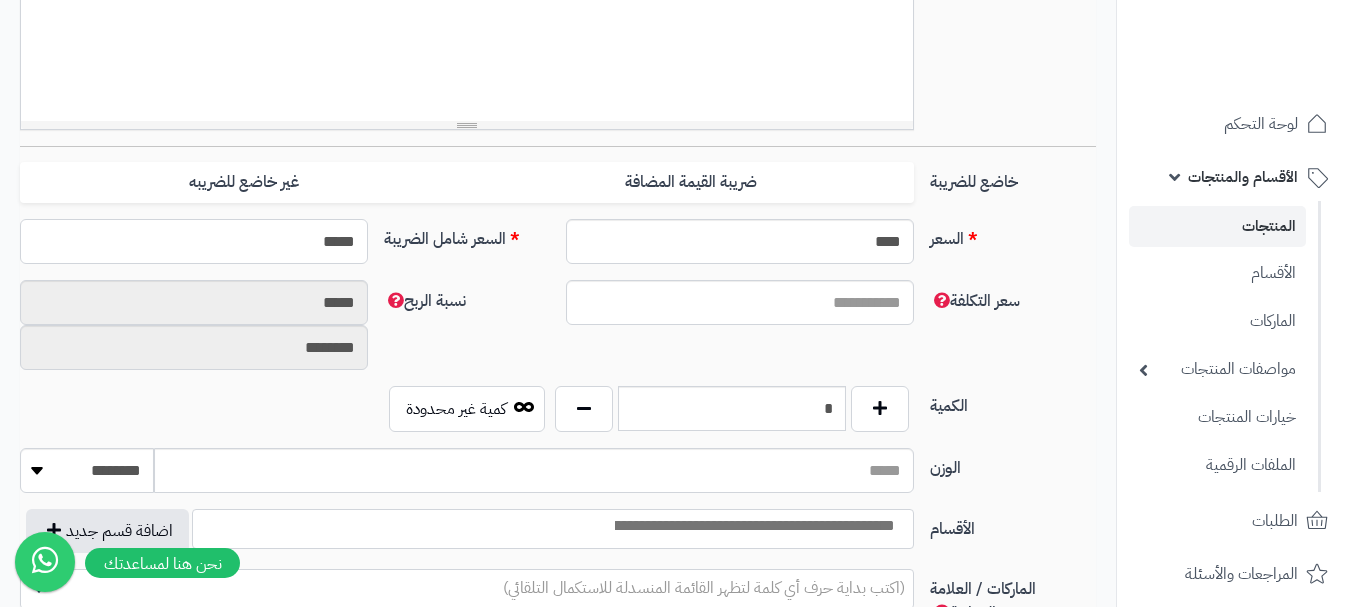 type on "******" 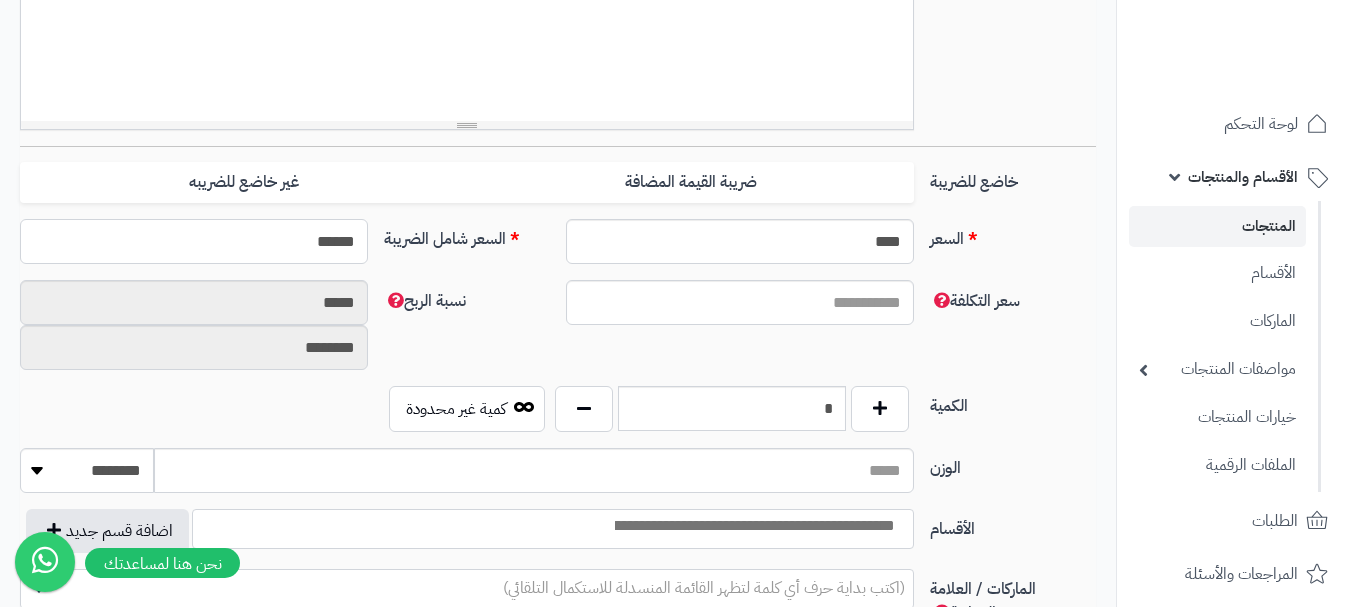 type on "**********" 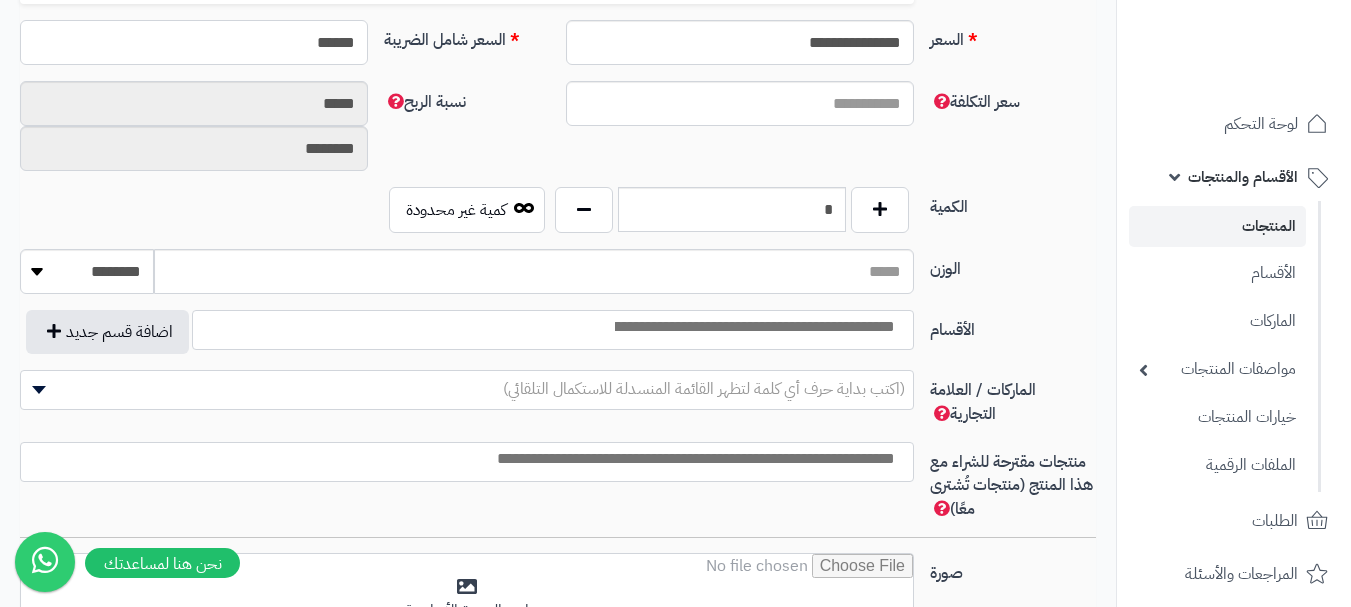 scroll, scrollTop: 900, scrollLeft: 0, axis: vertical 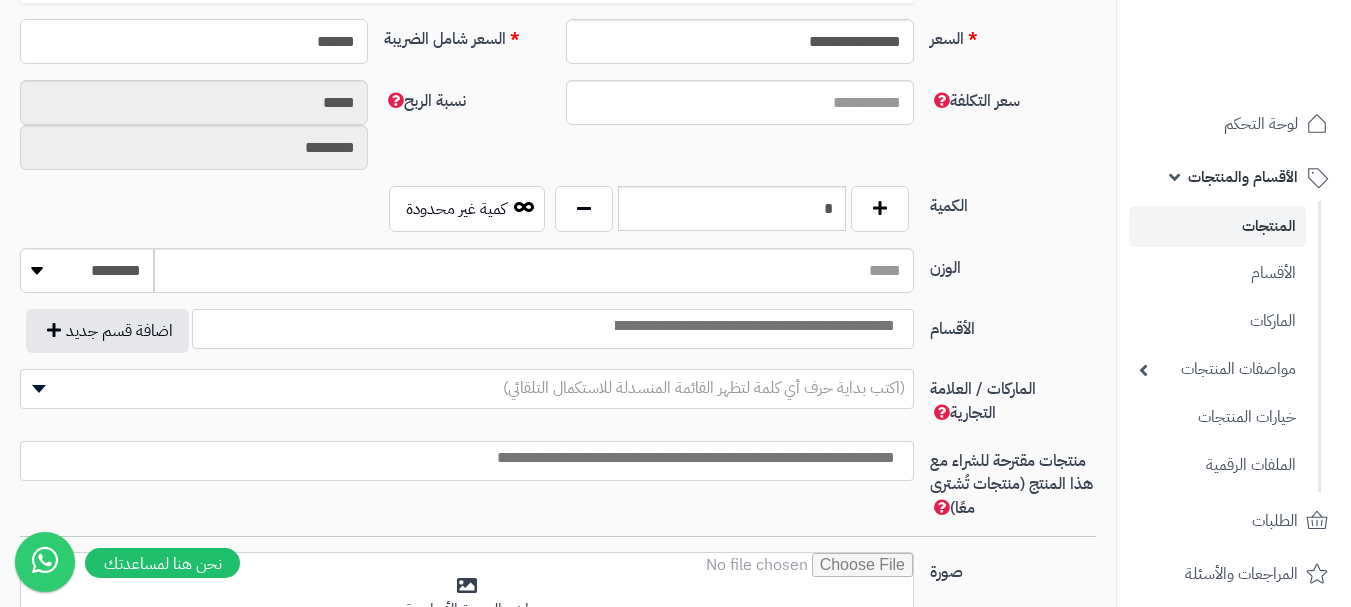type on "******" 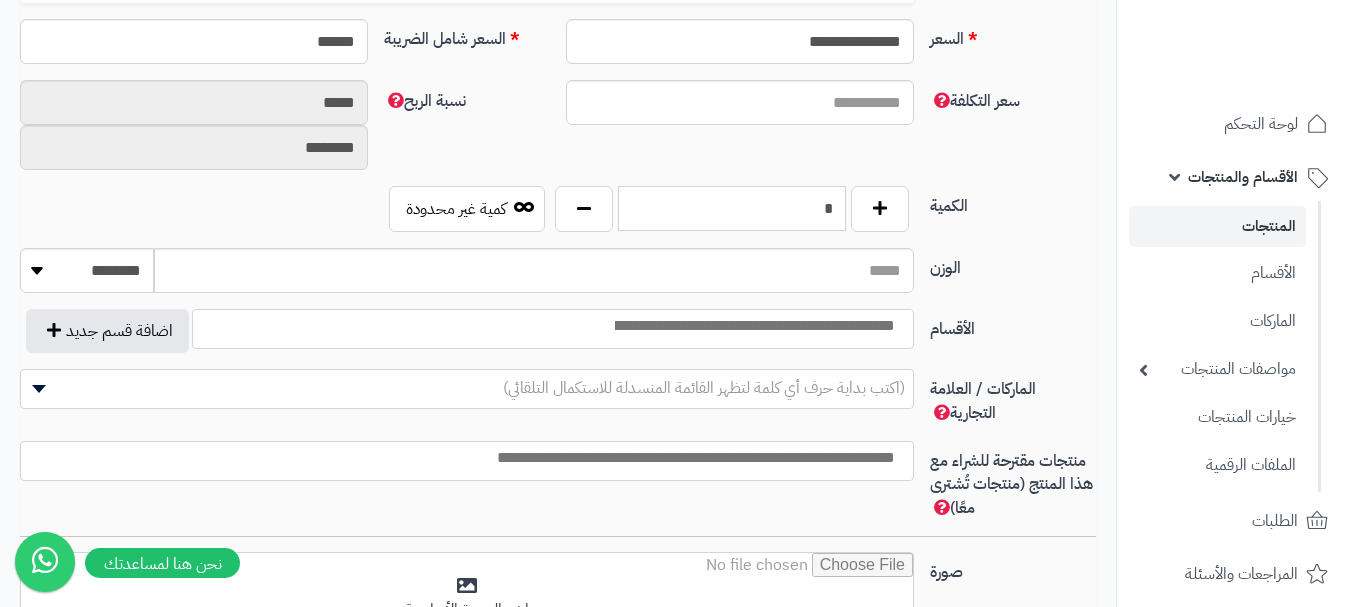 click on "*" at bounding box center [732, 208] 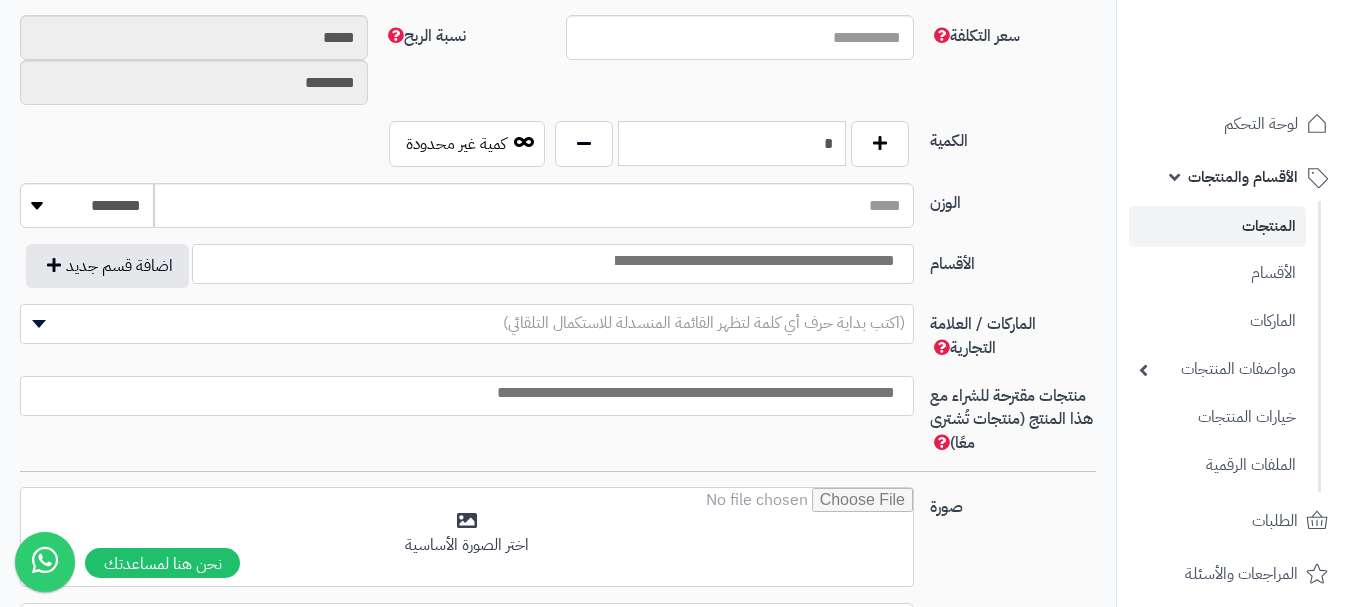 scroll, scrollTop: 1000, scrollLeft: 0, axis: vertical 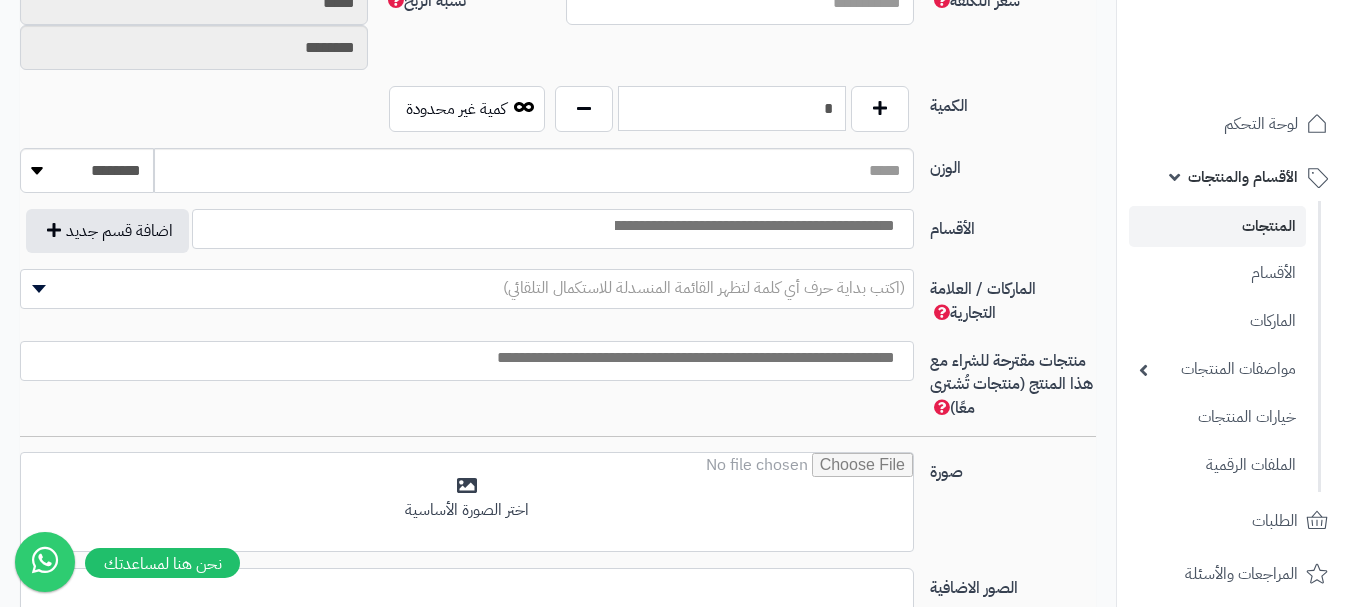 type on "*" 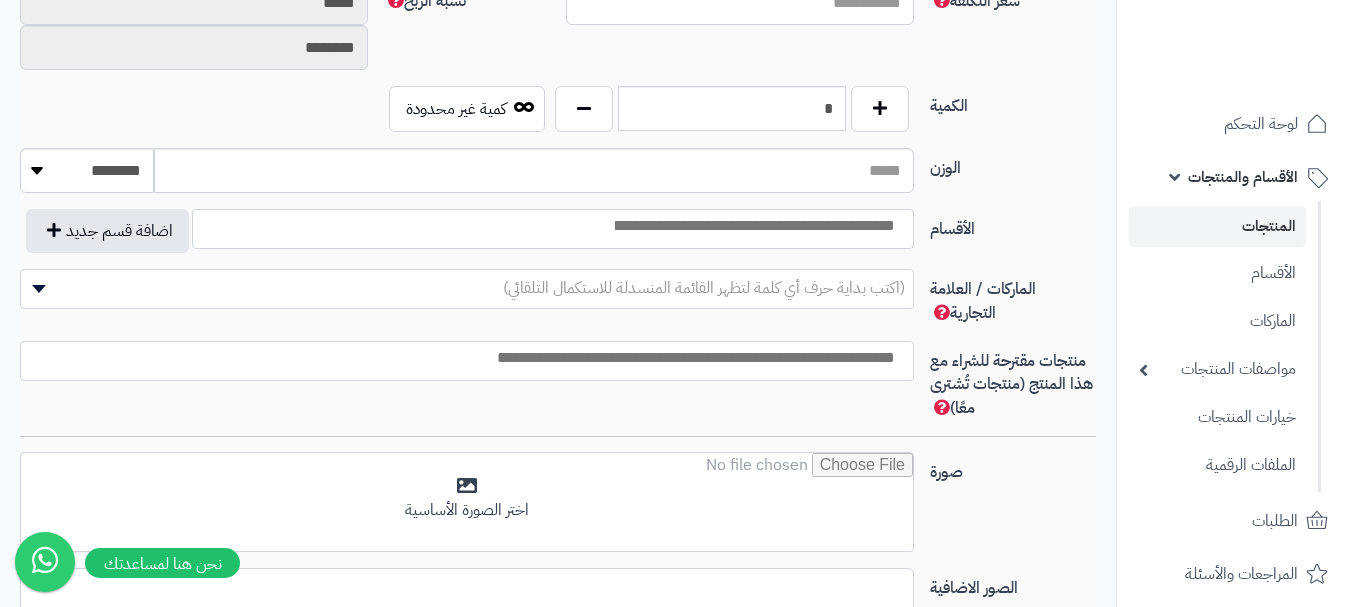 click at bounding box center [753, 226] 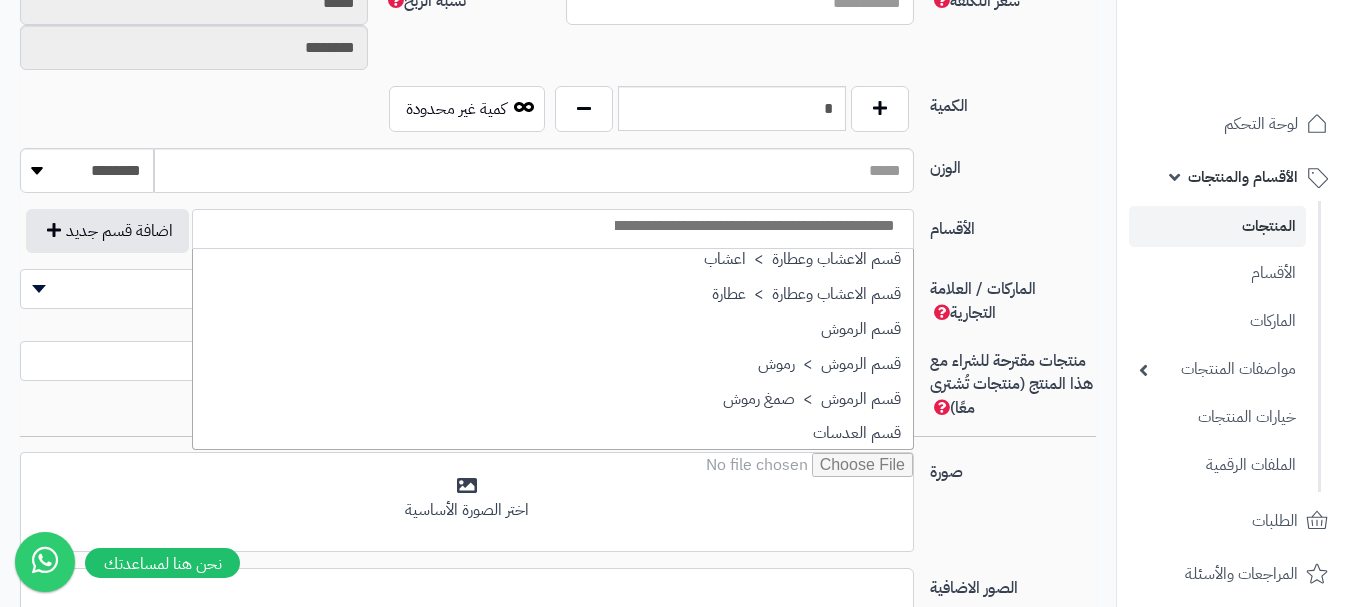 scroll, scrollTop: 1400, scrollLeft: 0, axis: vertical 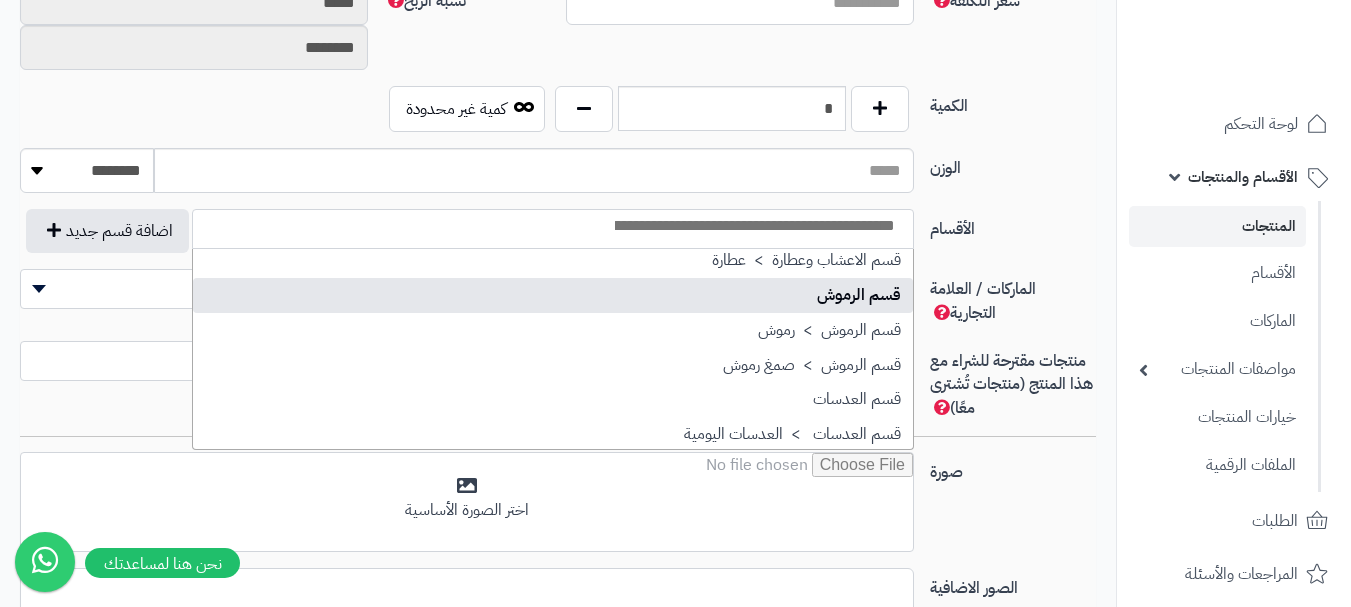 select on "**" 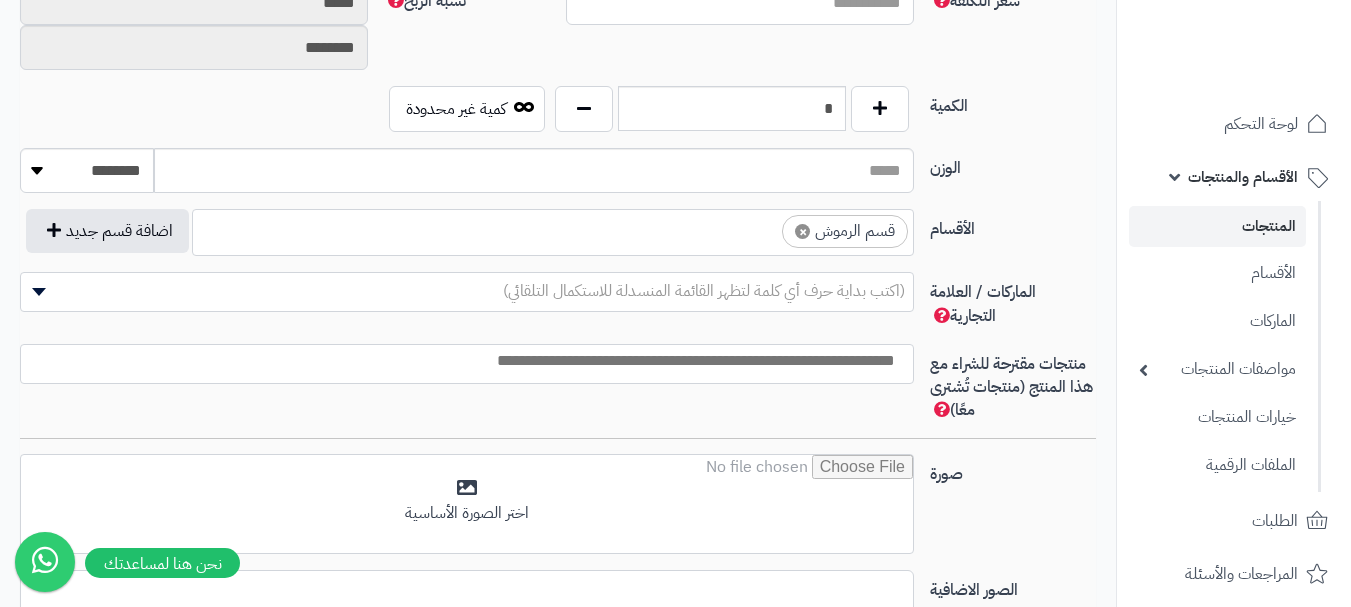 scroll, scrollTop: 1025, scrollLeft: 0, axis: vertical 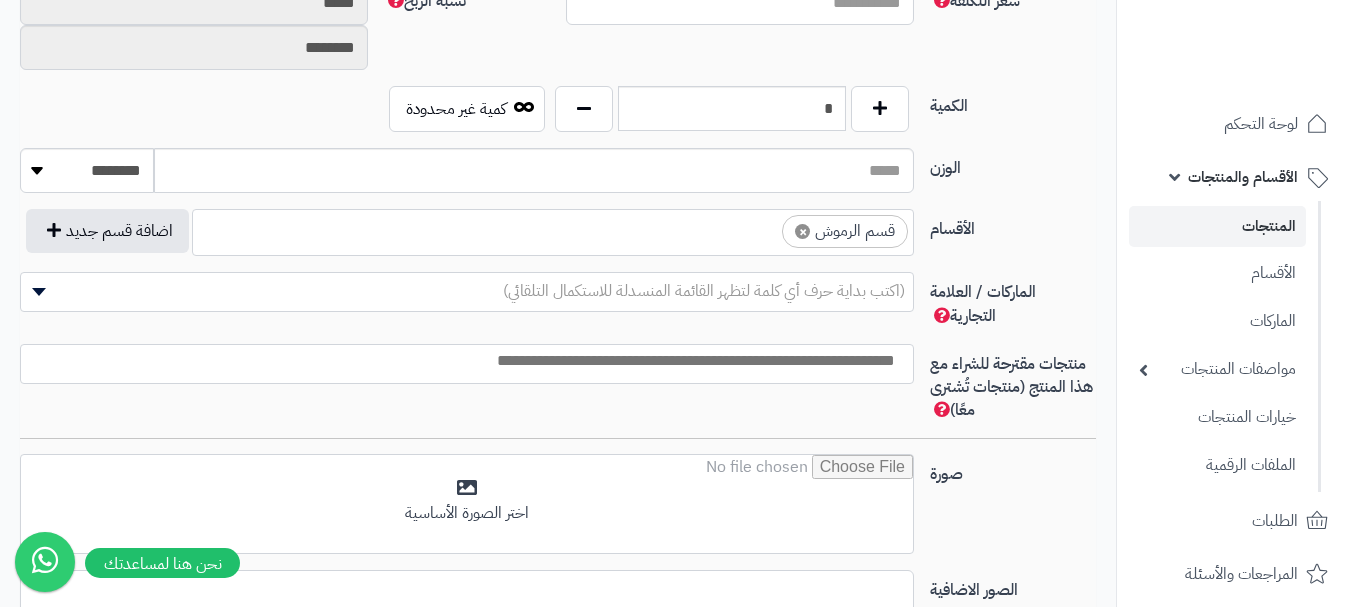 click on "× قسم الرموش" at bounding box center [553, 229] 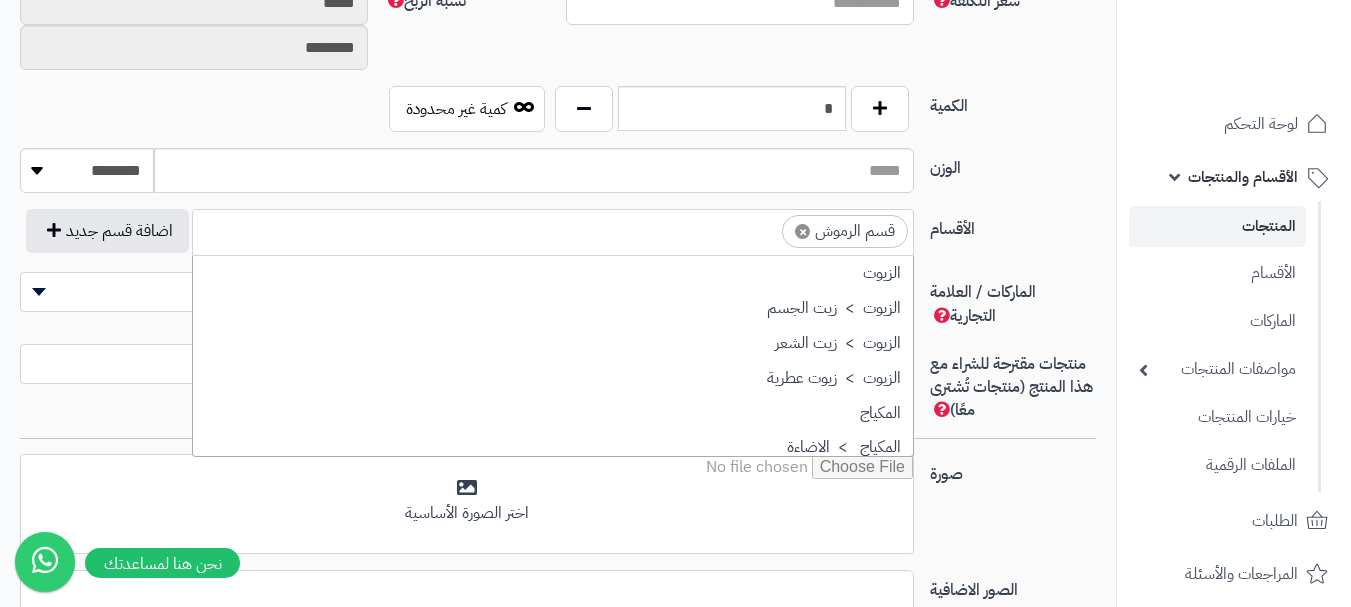scroll, scrollTop: 1393, scrollLeft: 0, axis: vertical 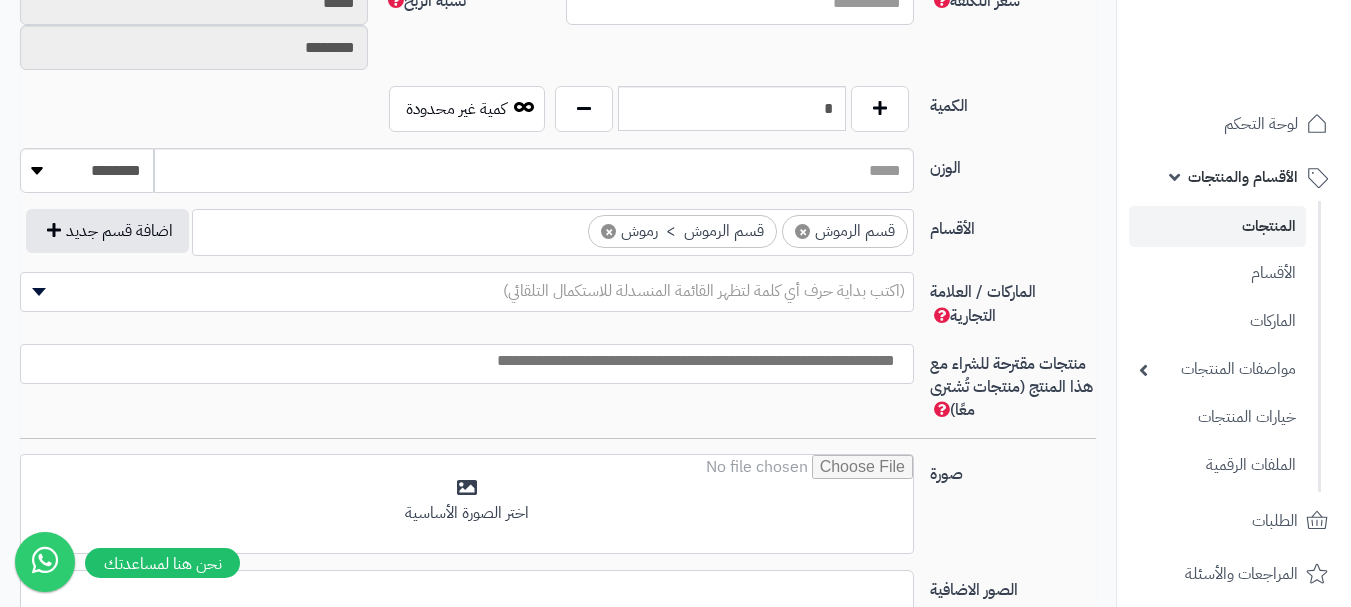 click at bounding box center [462, 361] 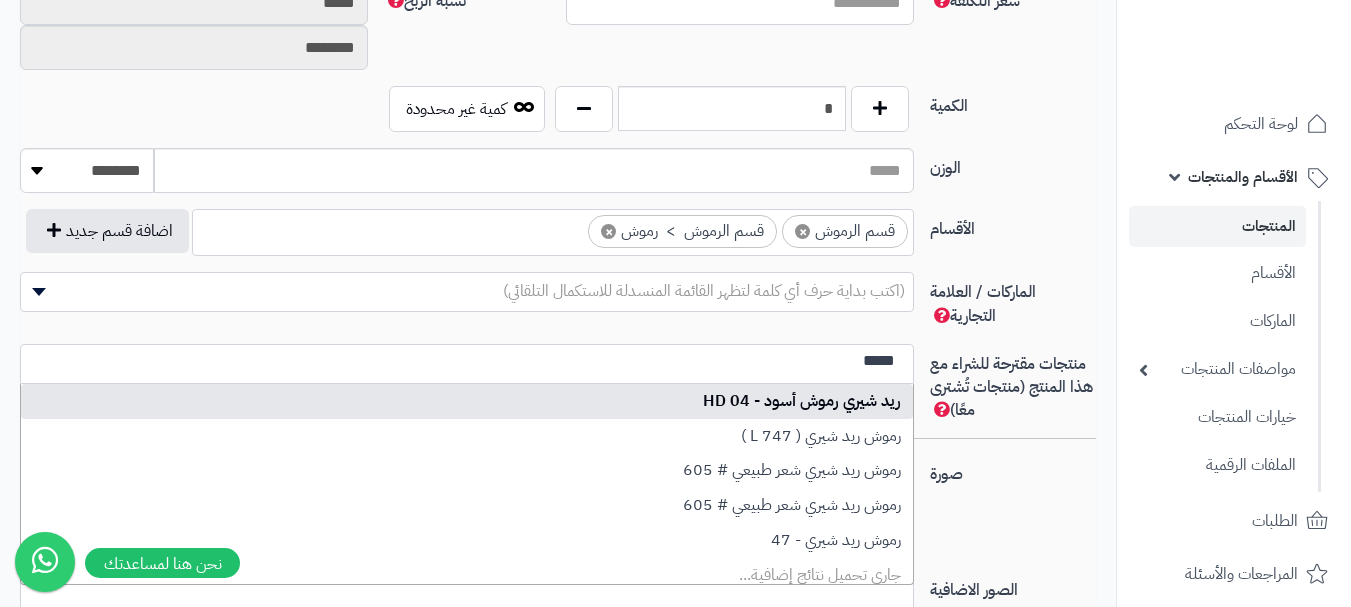 type on "*****" 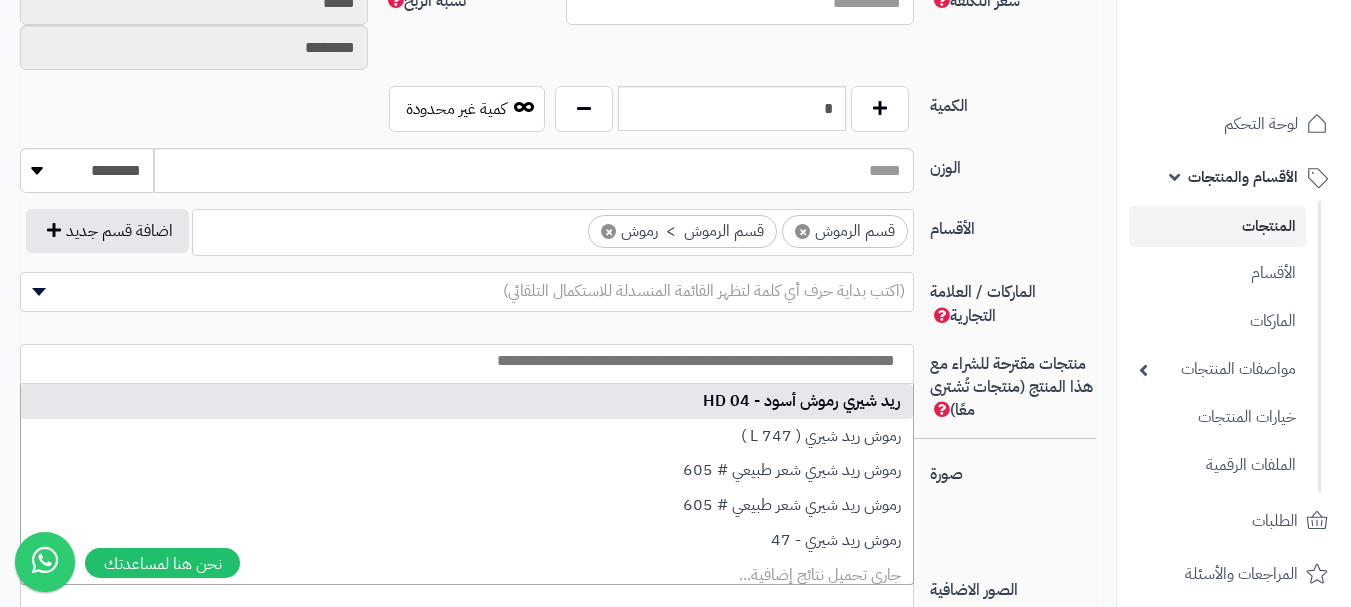select on "****" 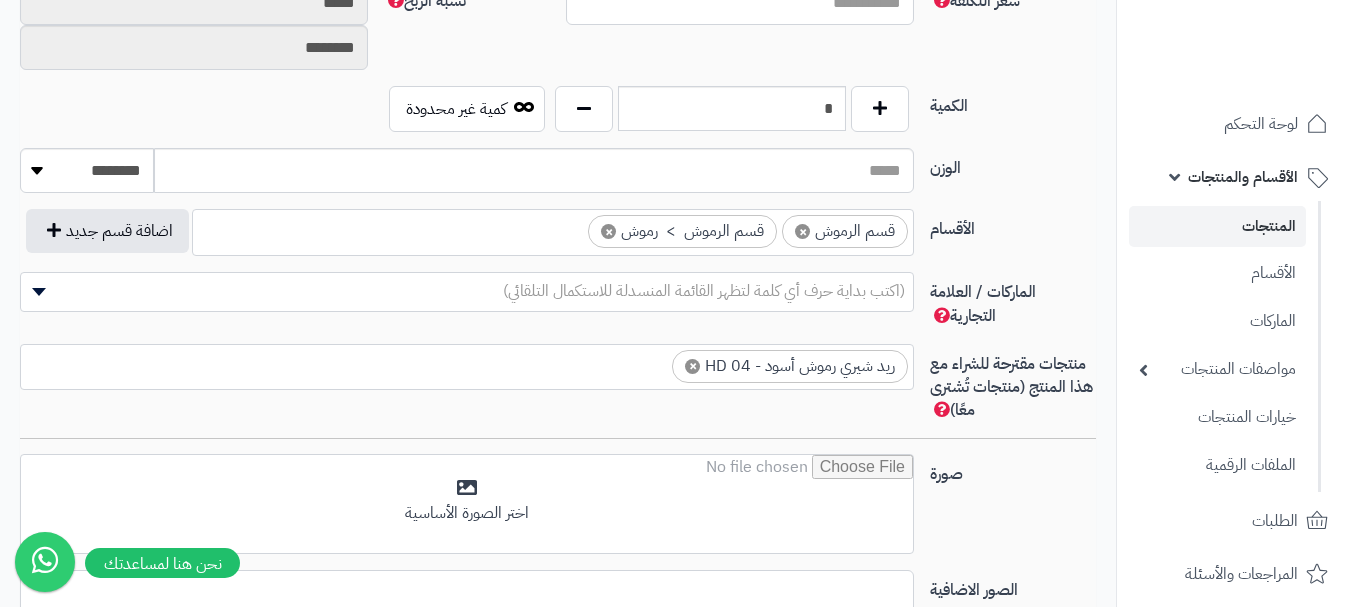 scroll, scrollTop: 0, scrollLeft: 0, axis: both 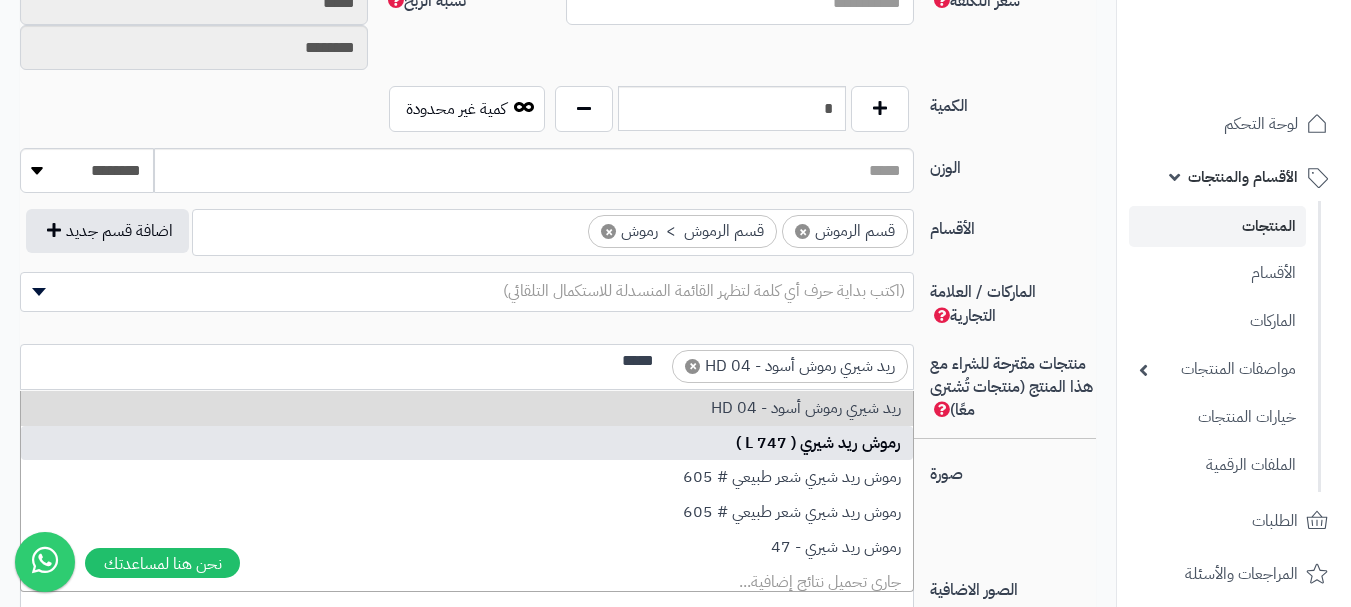 type on "*****" 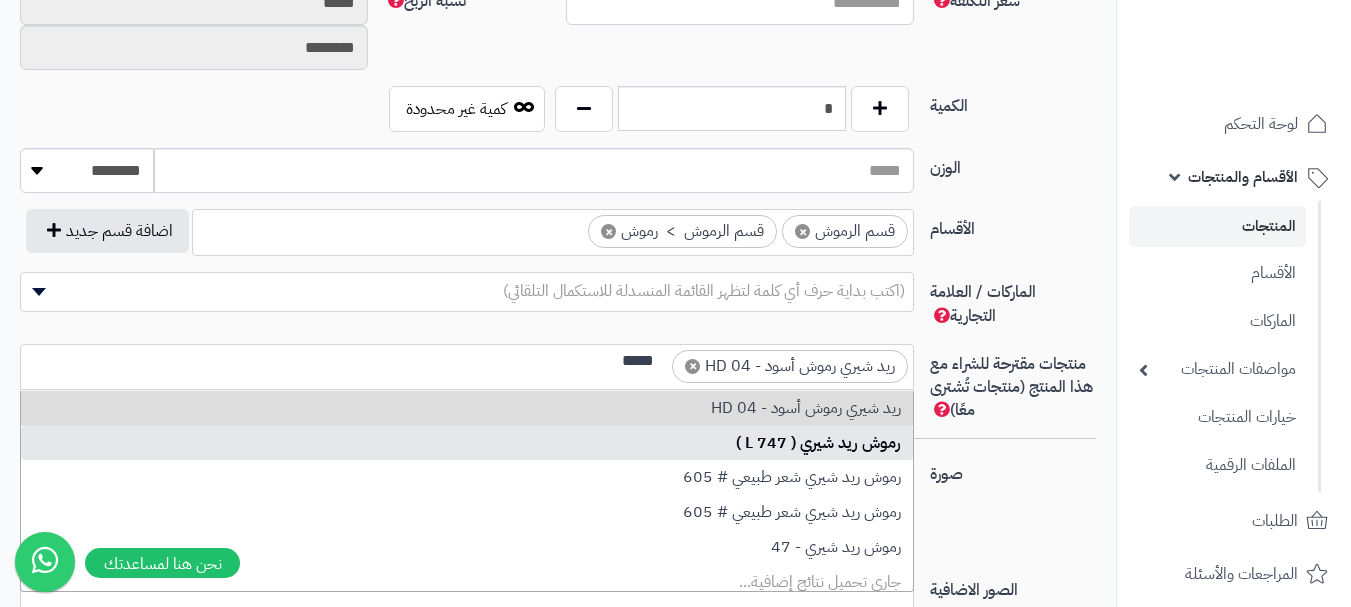type 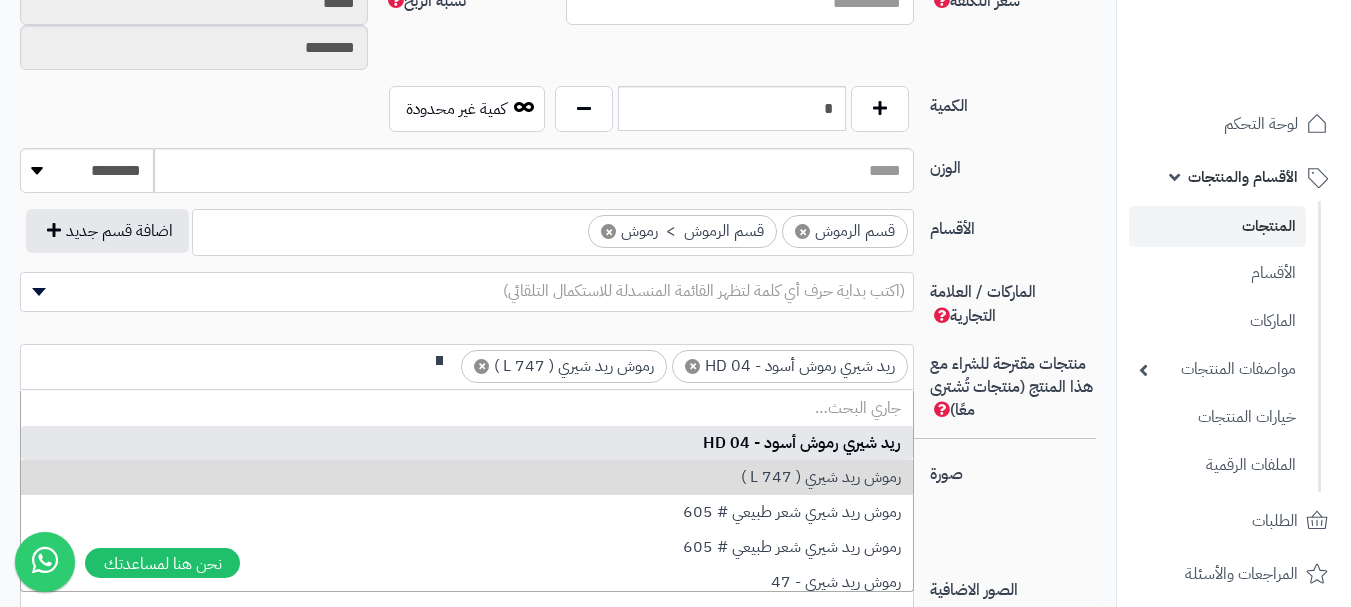 scroll, scrollTop: 0, scrollLeft: 0, axis: both 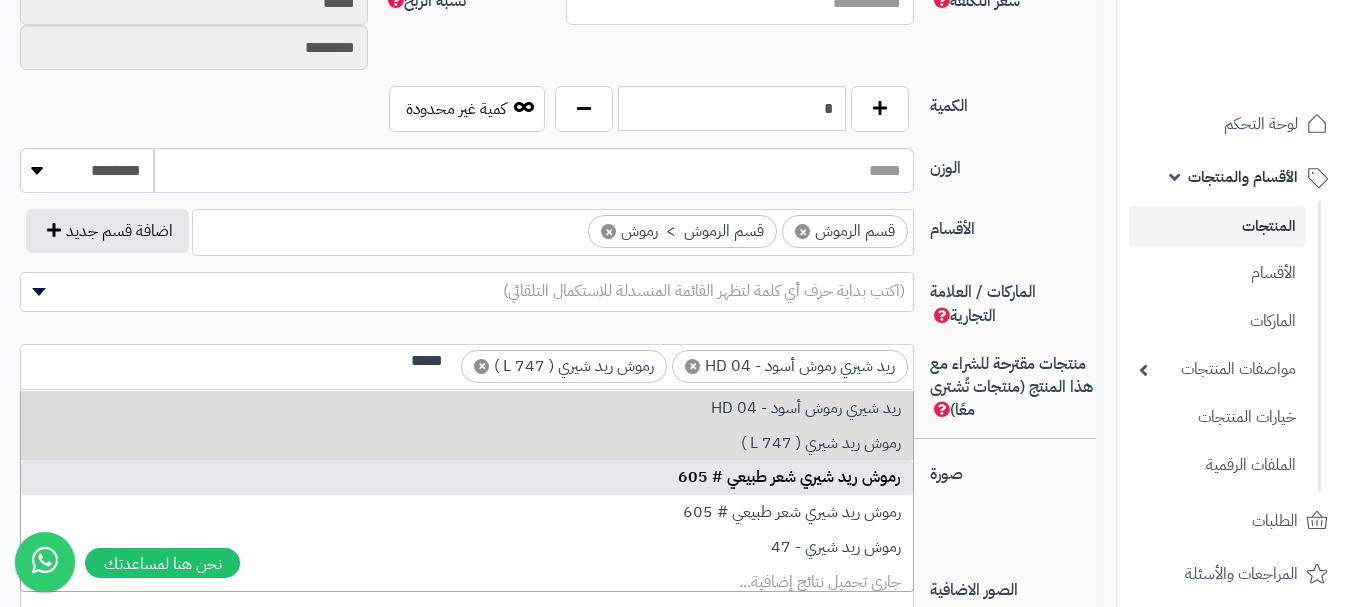 type on "*****" 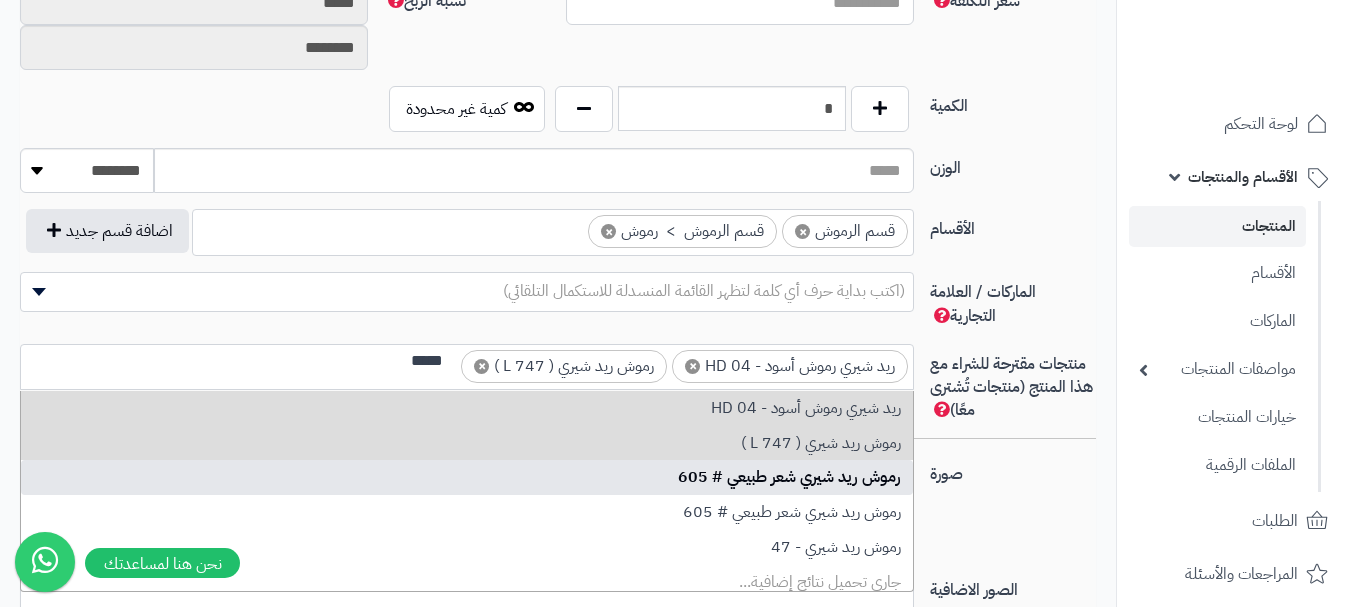 type 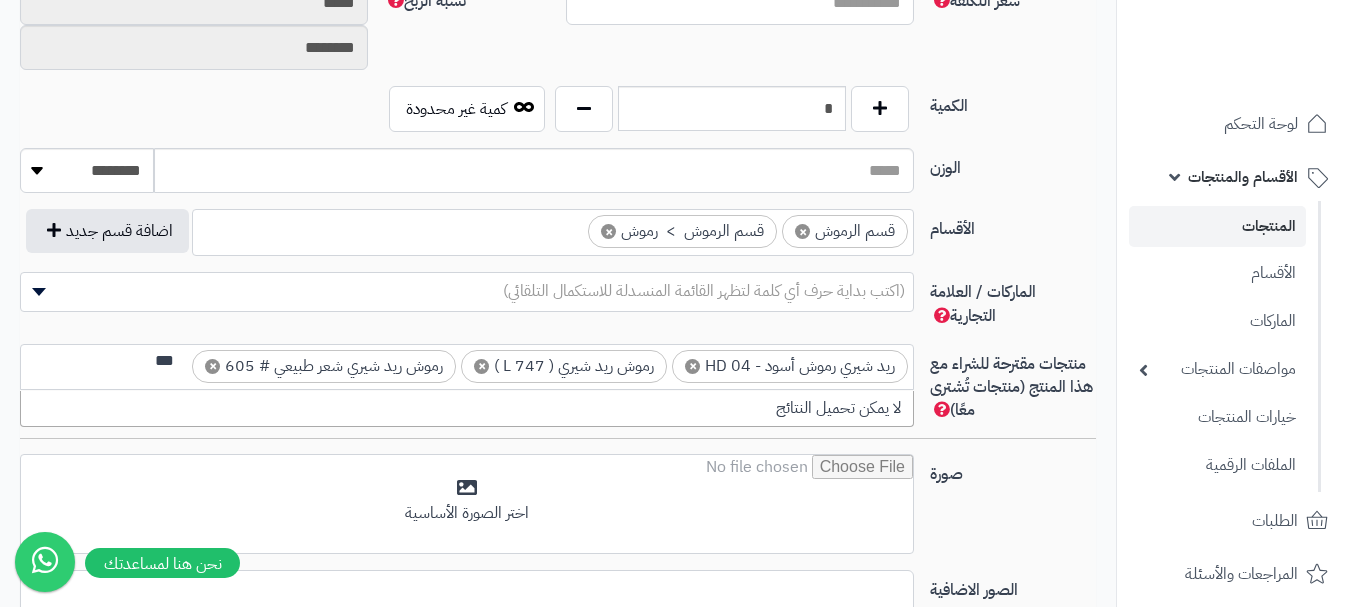 scroll, scrollTop: 0, scrollLeft: 0, axis: both 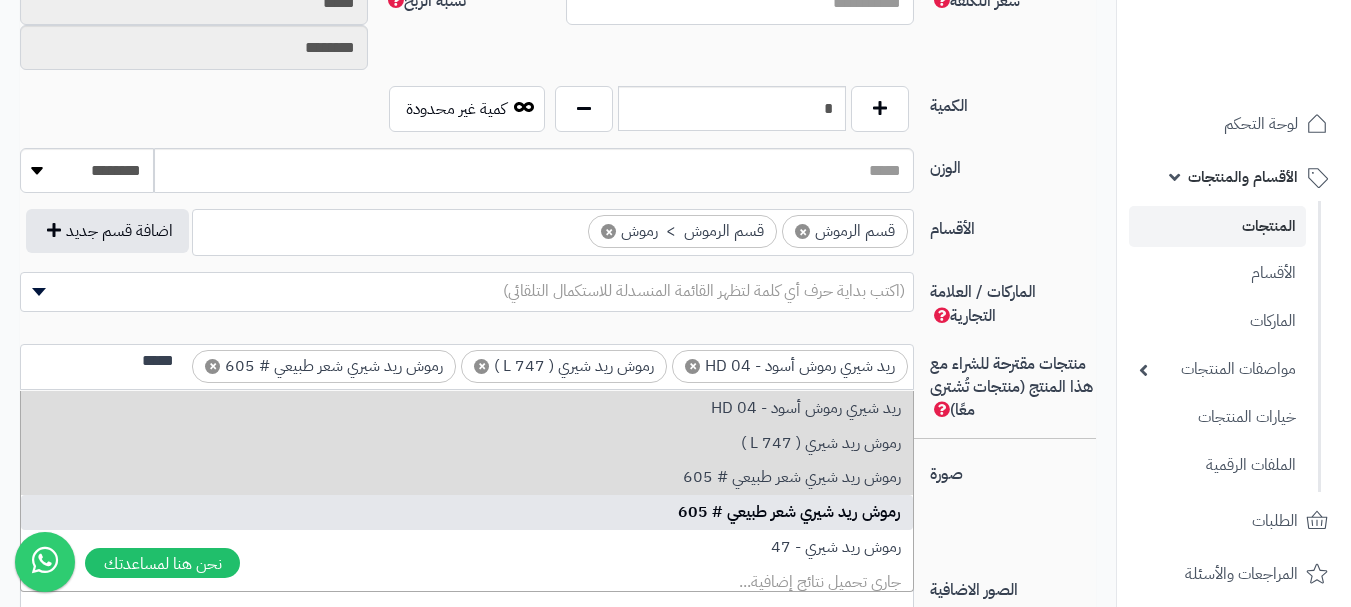 type on "*****" 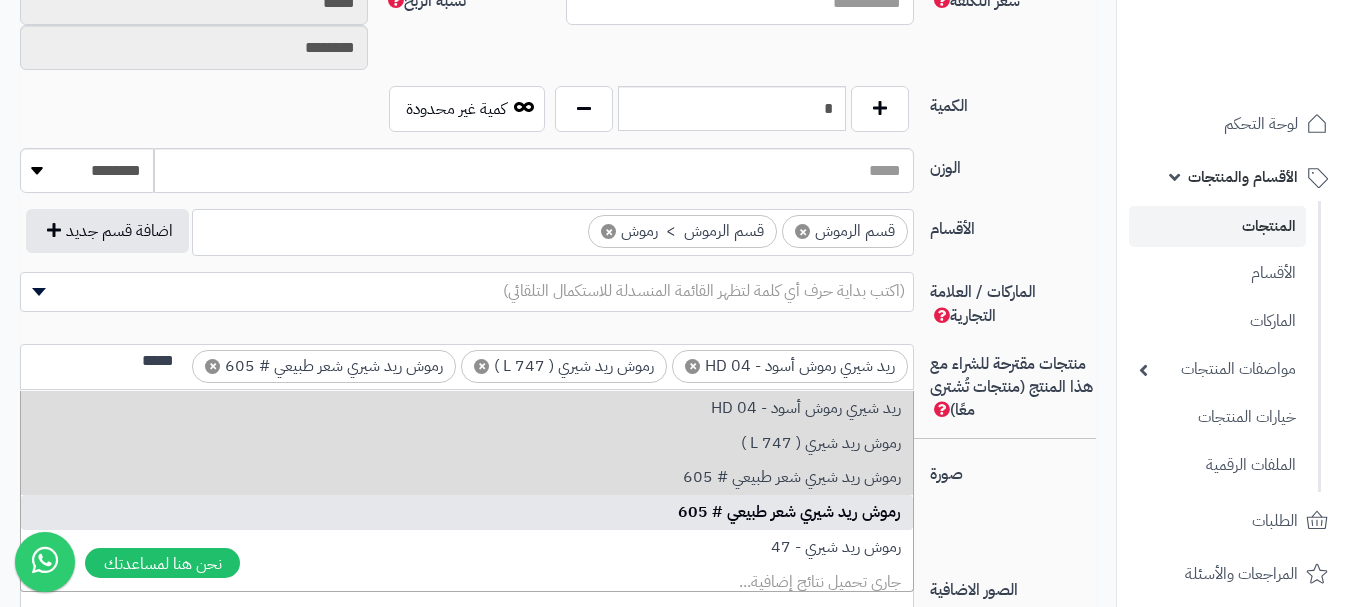 type 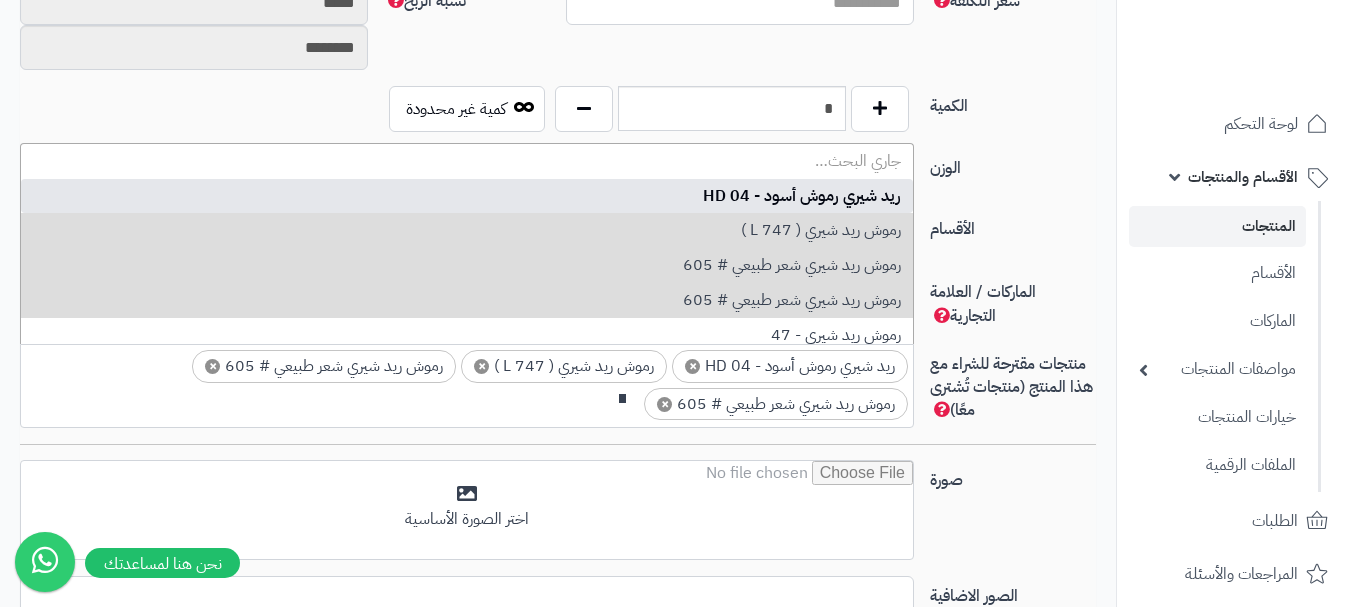 scroll, scrollTop: 0, scrollLeft: 0, axis: both 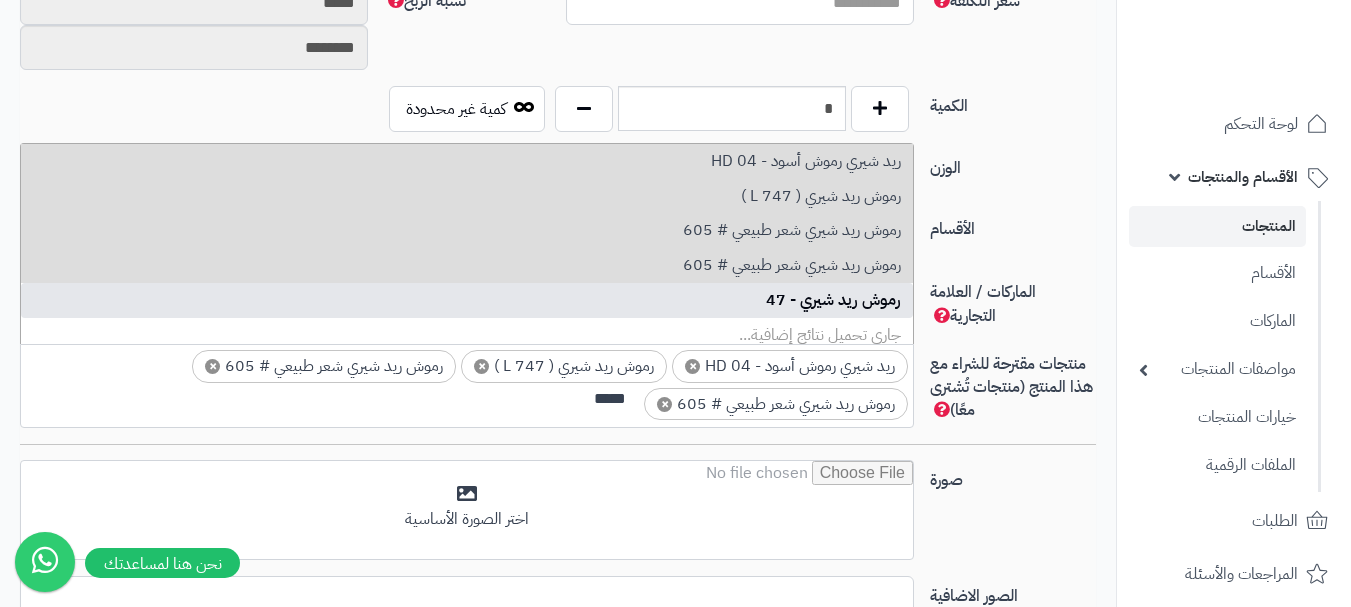 type on "*****" 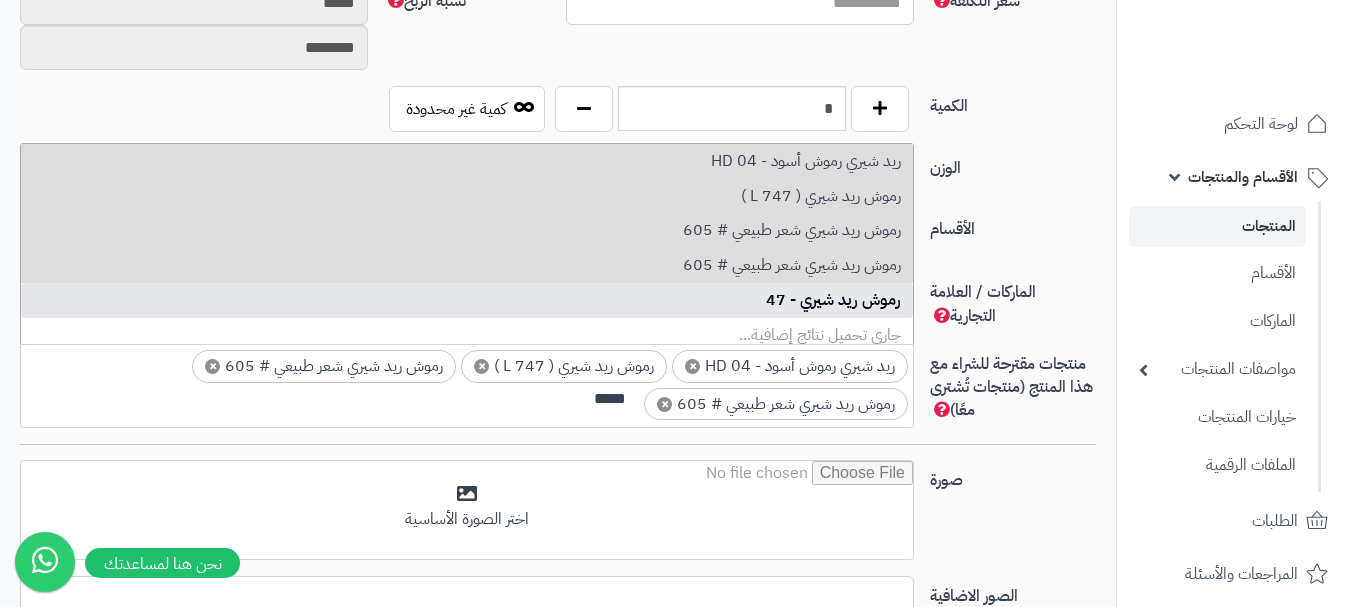 type 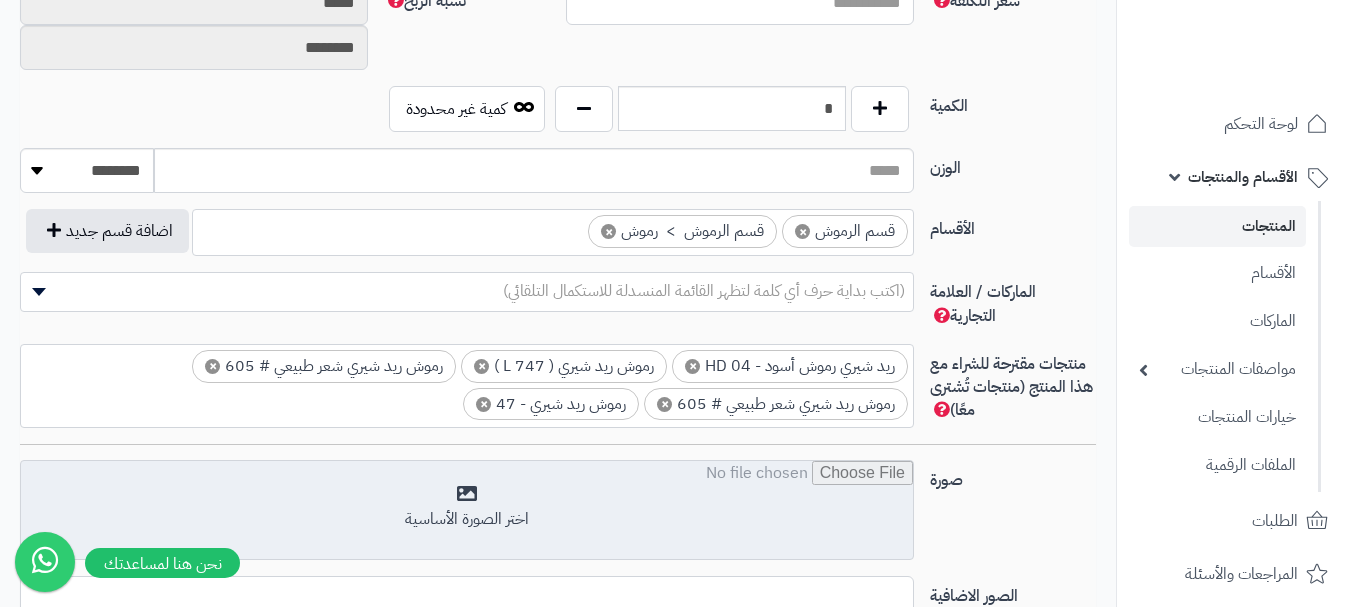 click at bounding box center [467, 511] 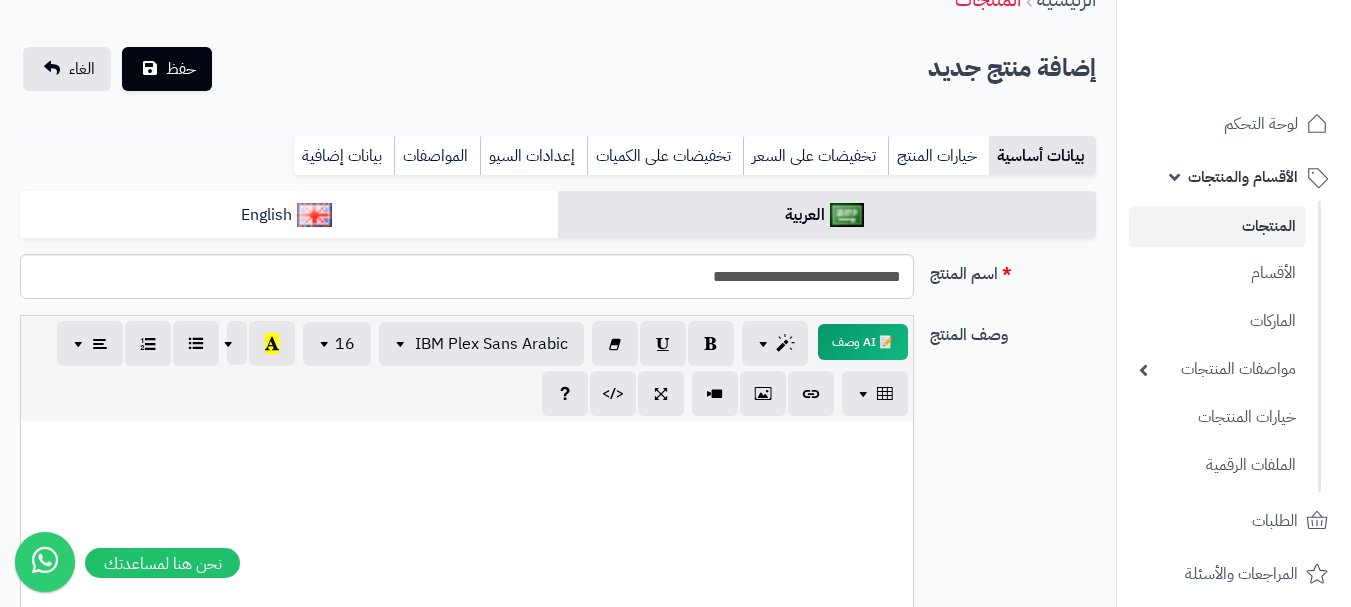 scroll, scrollTop: 0, scrollLeft: 0, axis: both 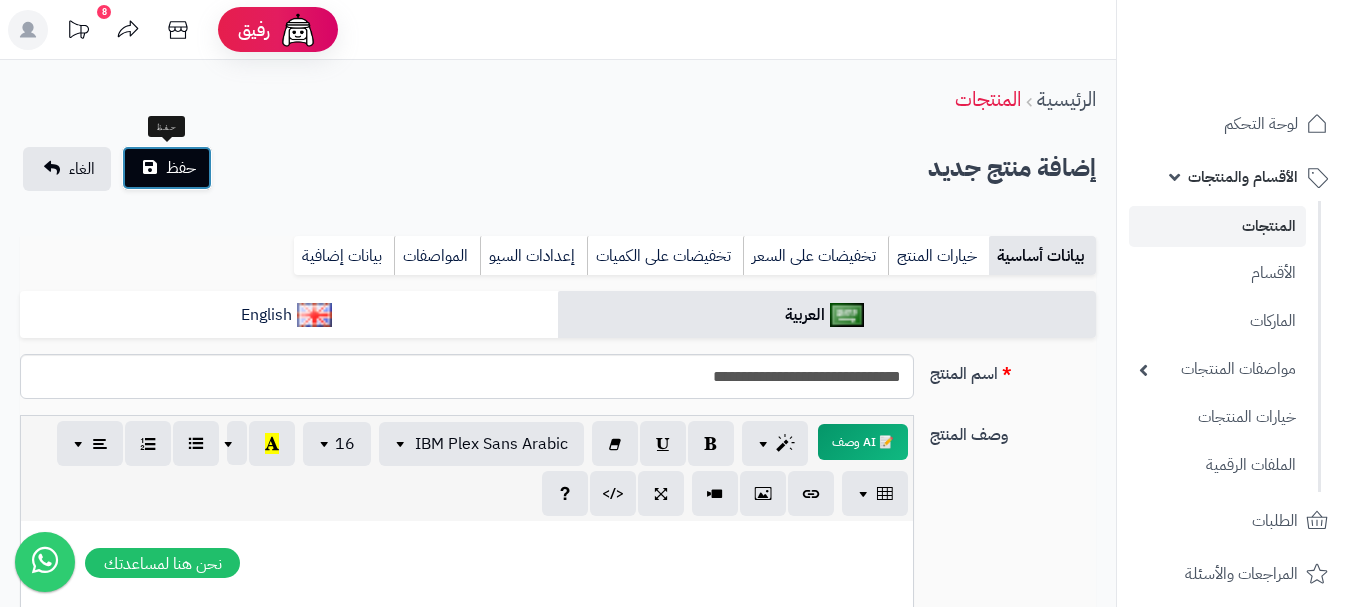 click on "حفظ" at bounding box center [181, 168] 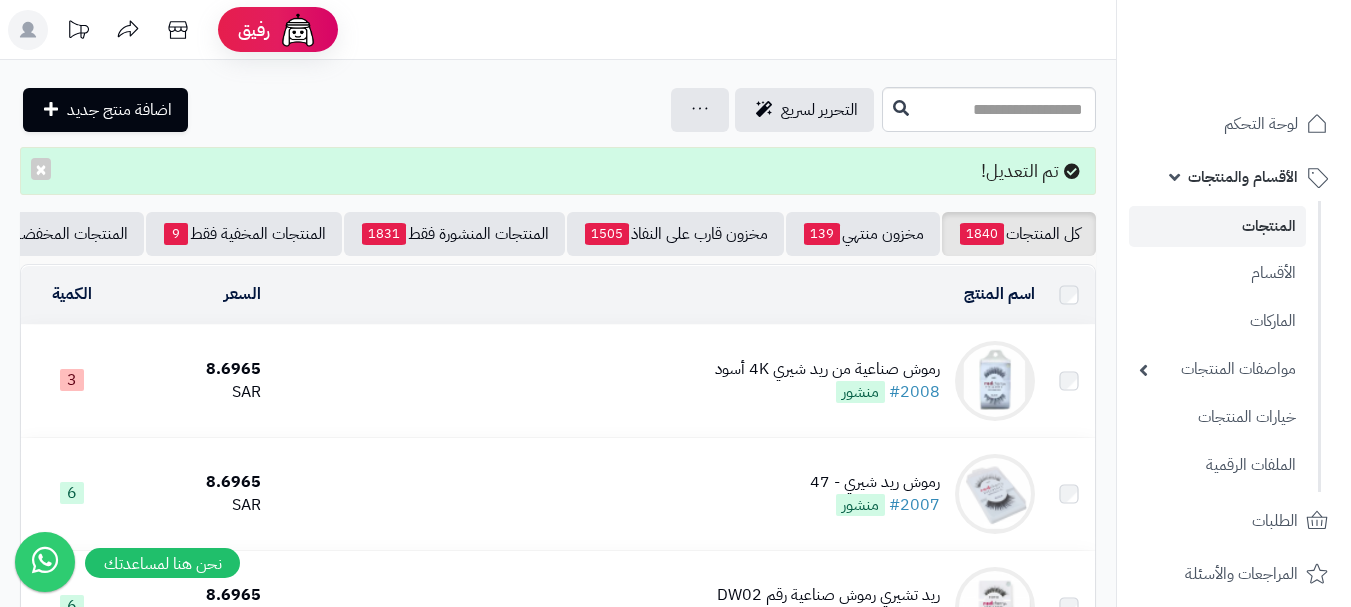 scroll, scrollTop: 0, scrollLeft: 0, axis: both 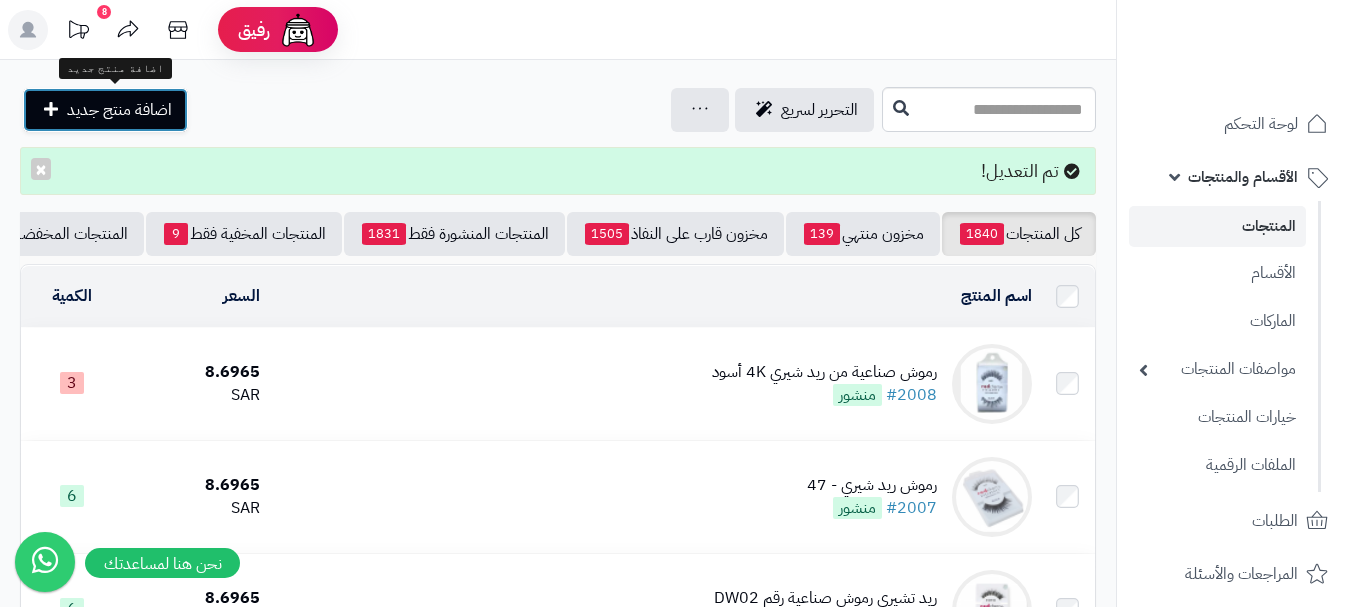 click on "اضافة منتج جديد" at bounding box center [105, 110] 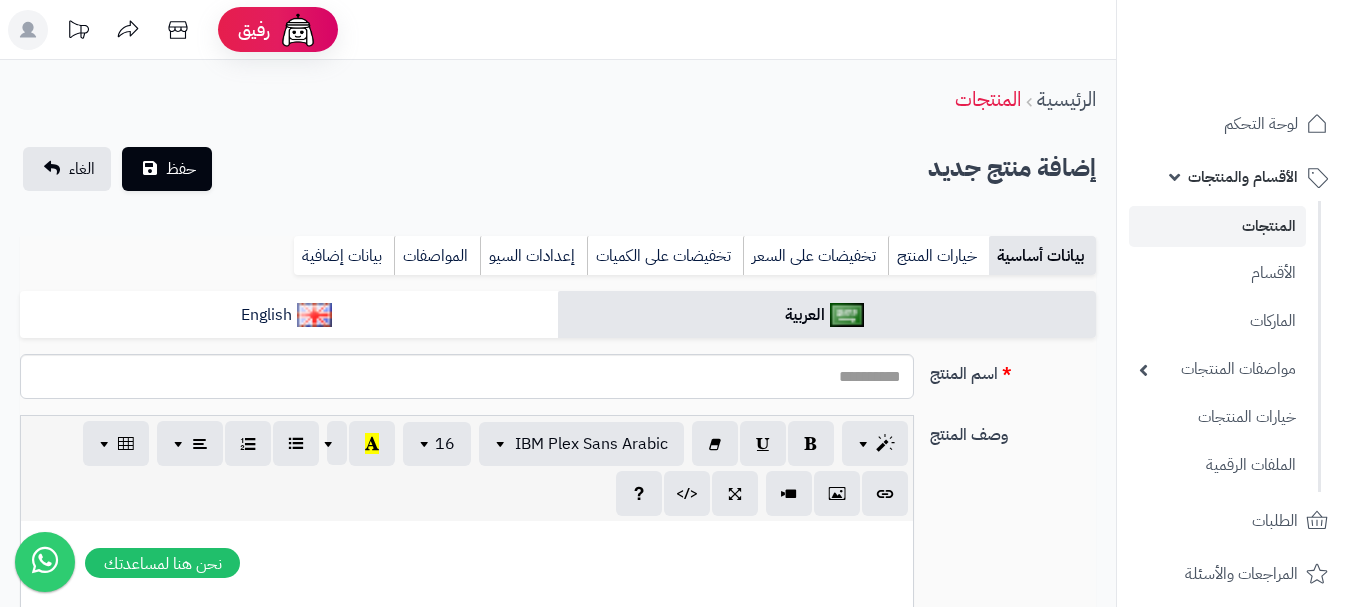 select 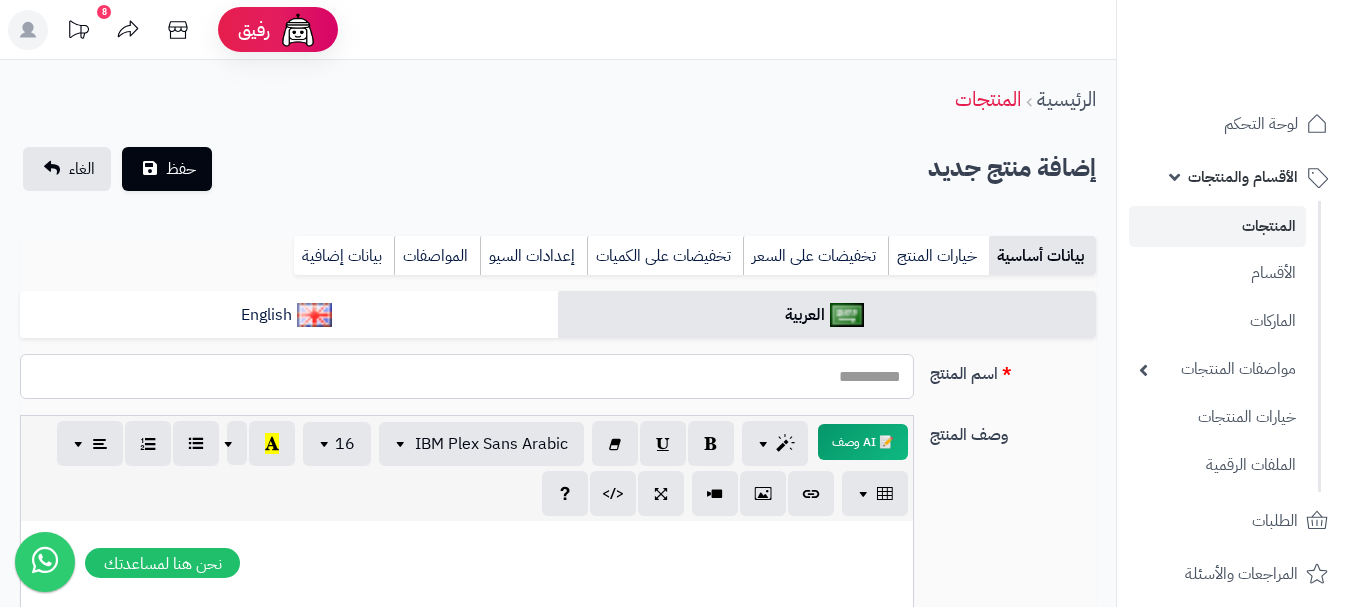 paste on "**********" 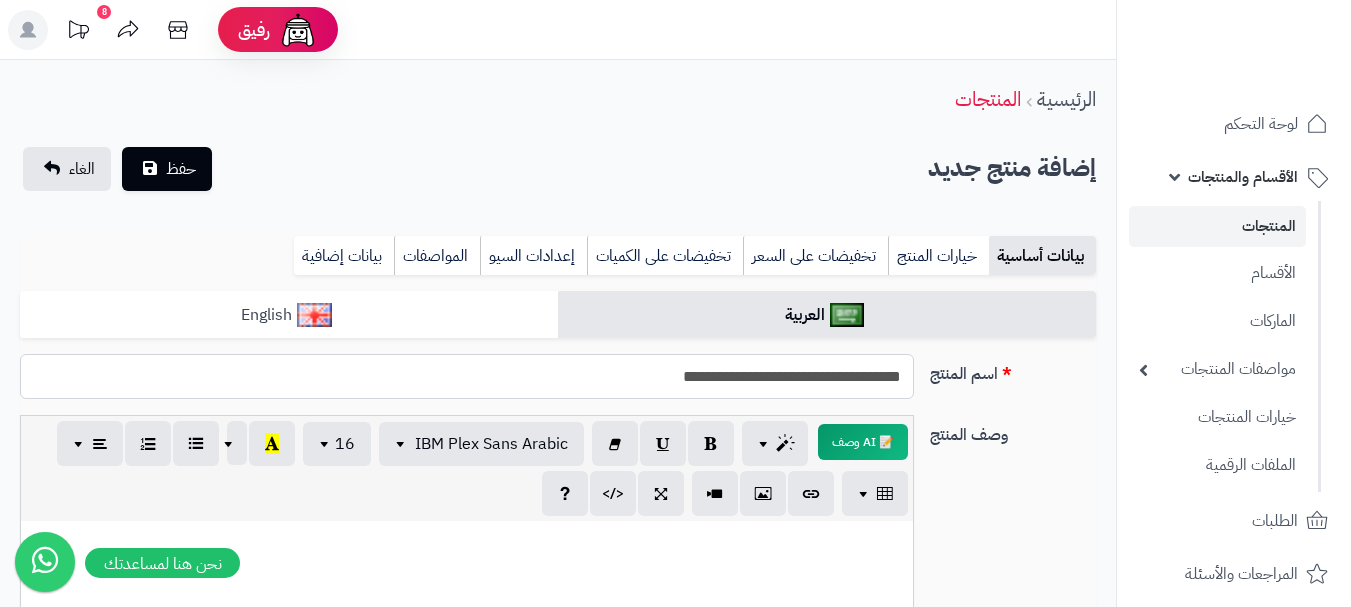 type on "**********" 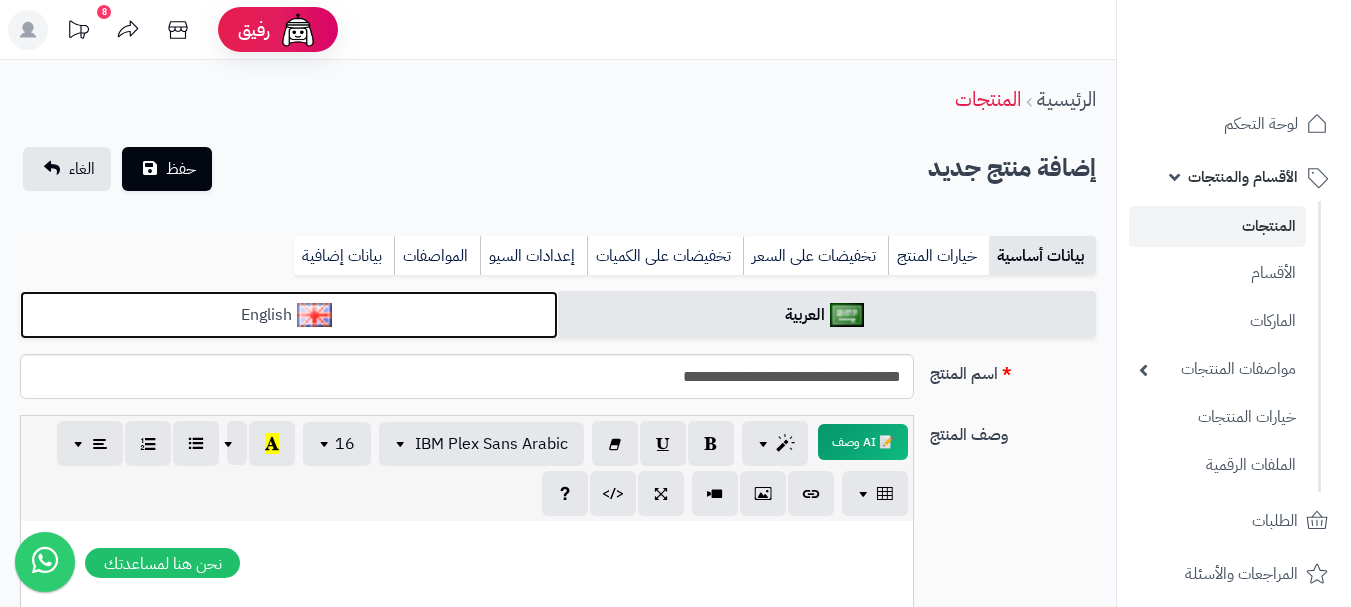 click on "English" at bounding box center (289, 315) 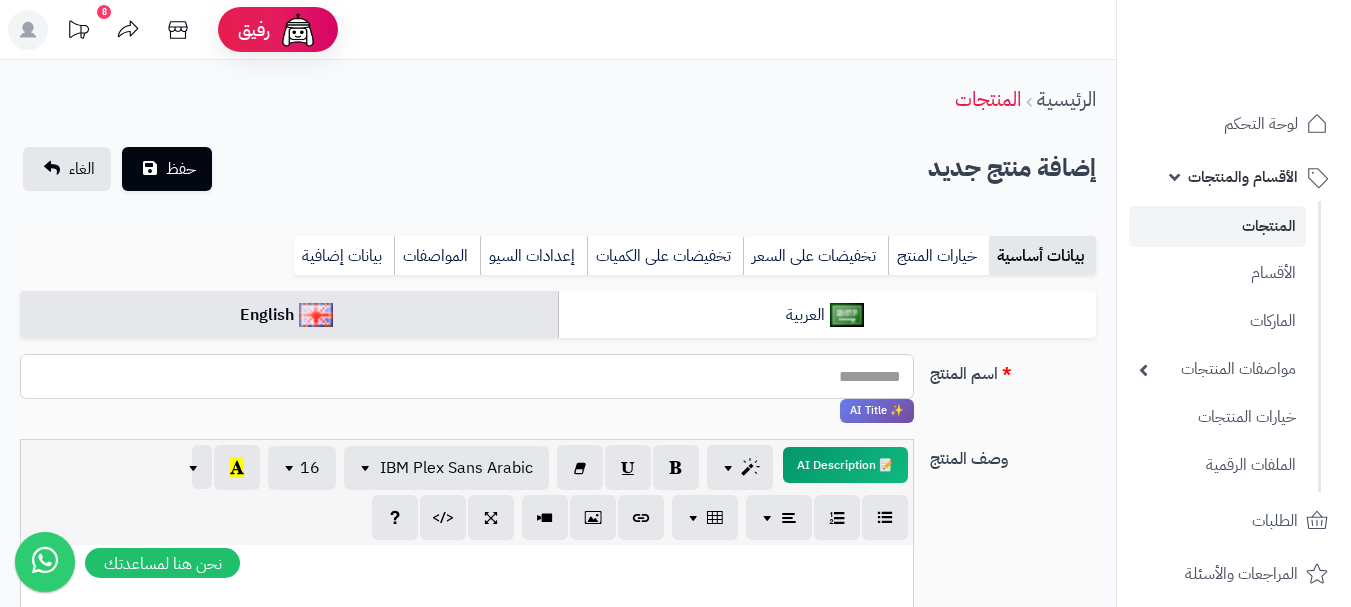 paste on "**********" 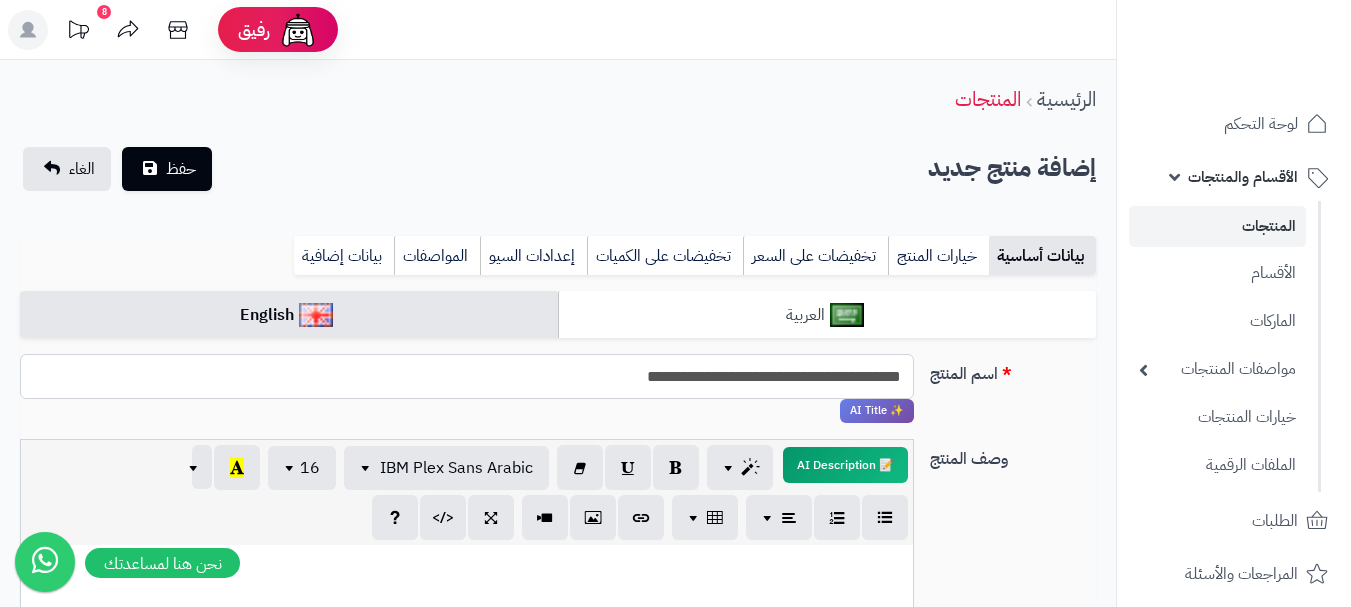 type on "**********" 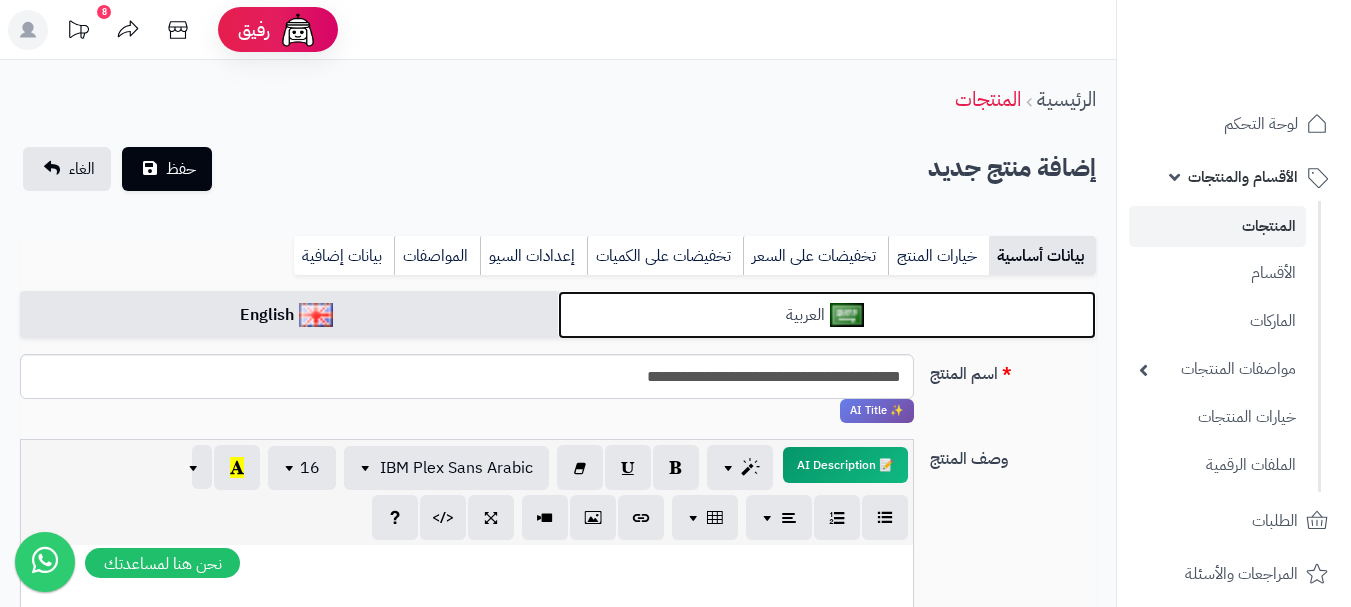 click on "العربية" at bounding box center (827, 315) 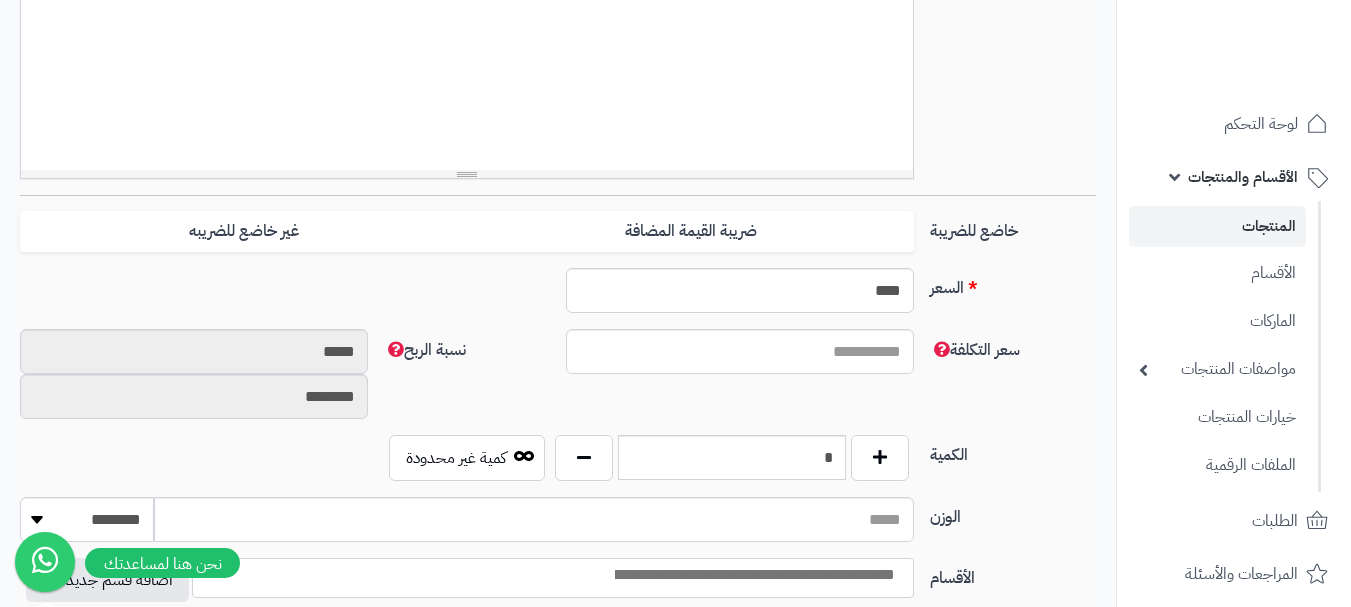 scroll, scrollTop: 700, scrollLeft: 0, axis: vertical 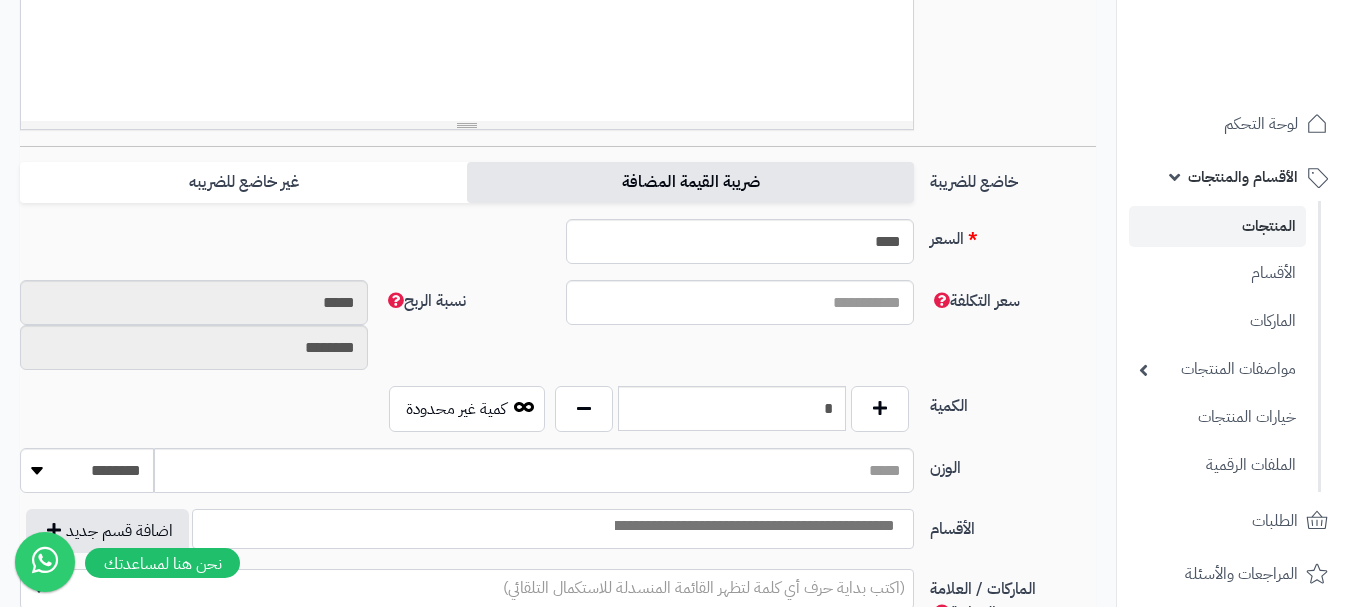 drag, startPoint x: 877, startPoint y: 170, endPoint x: 846, endPoint y: 179, distance: 32.280025 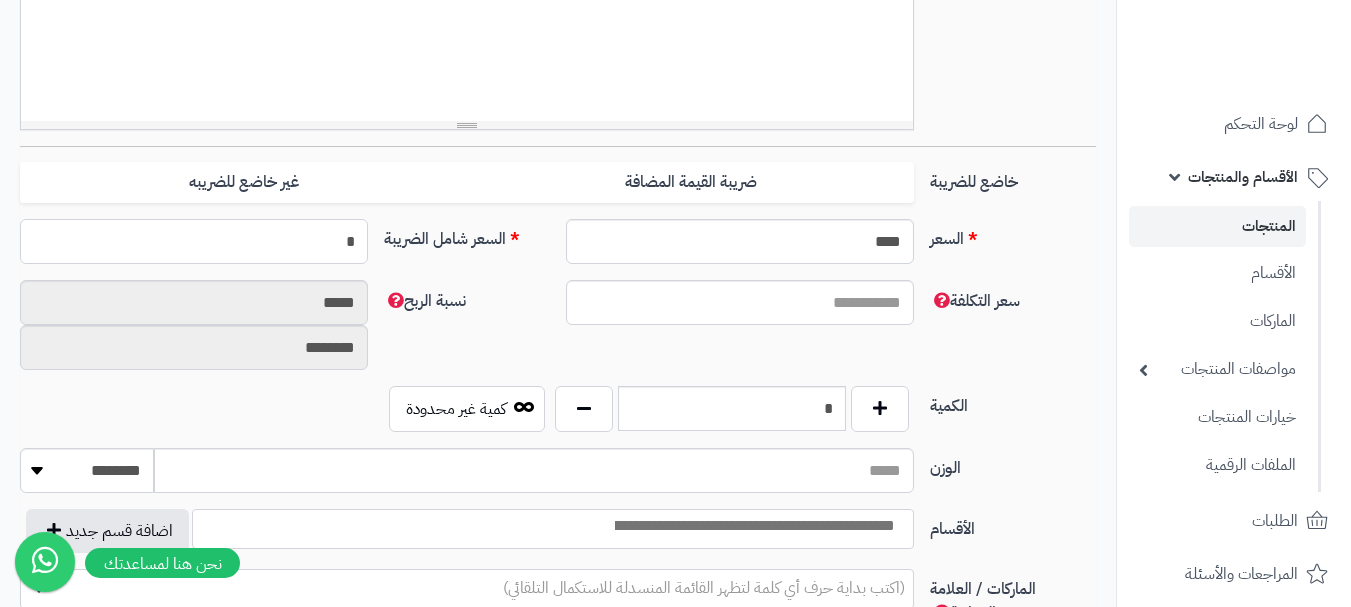 click on "*" at bounding box center [194, 241] 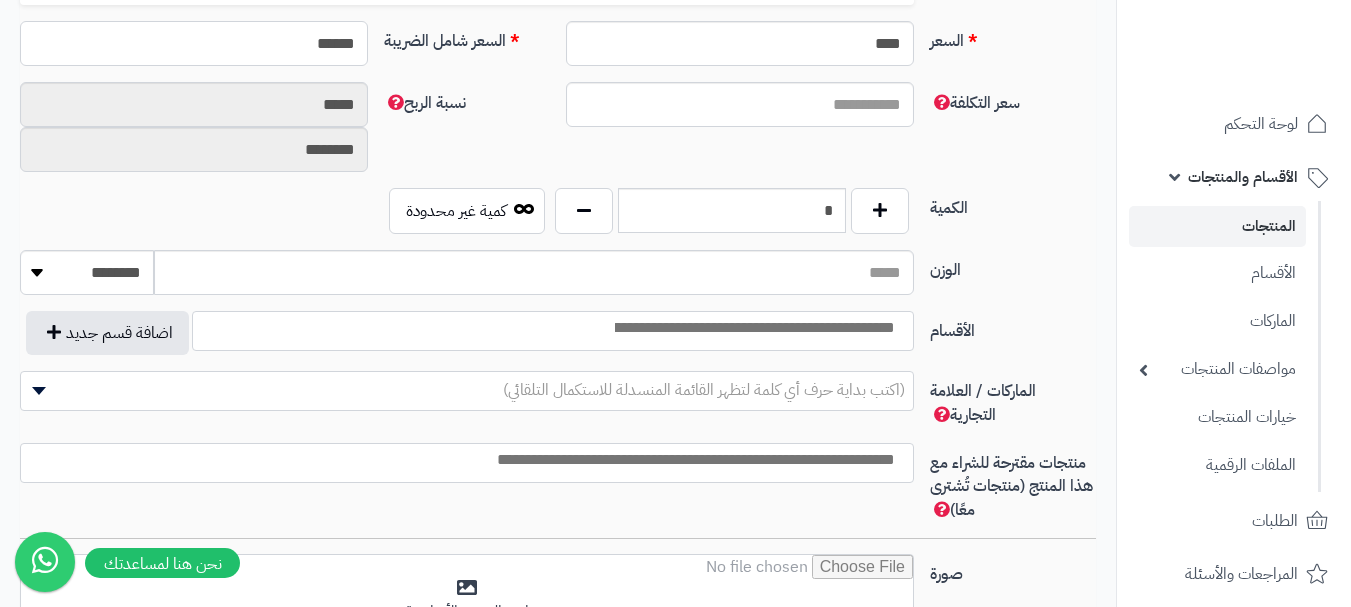 scroll, scrollTop: 900, scrollLeft: 0, axis: vertical 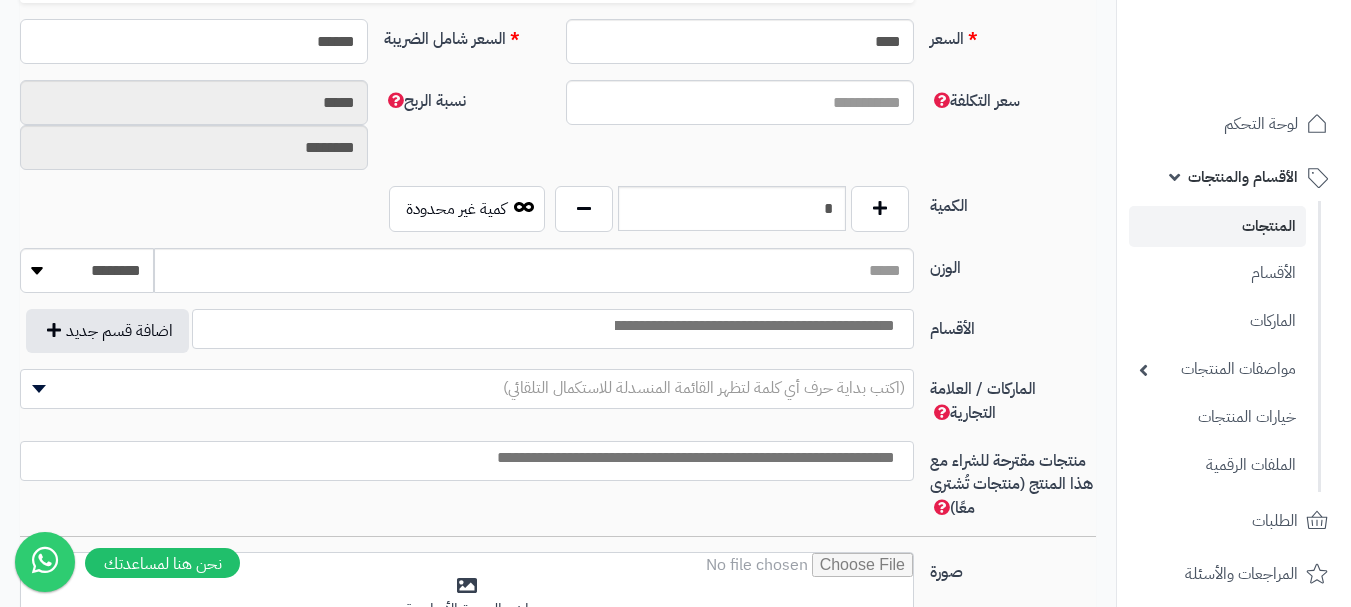 type on "******" 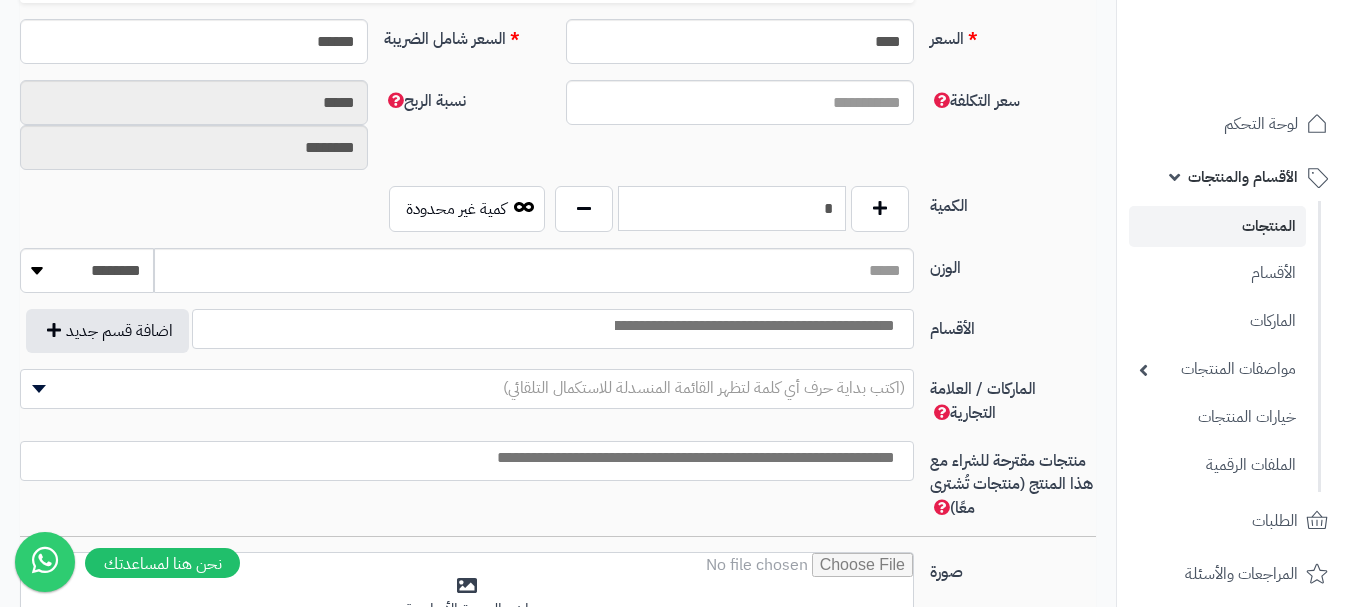 click on "*" at bounding box center (732, 208) 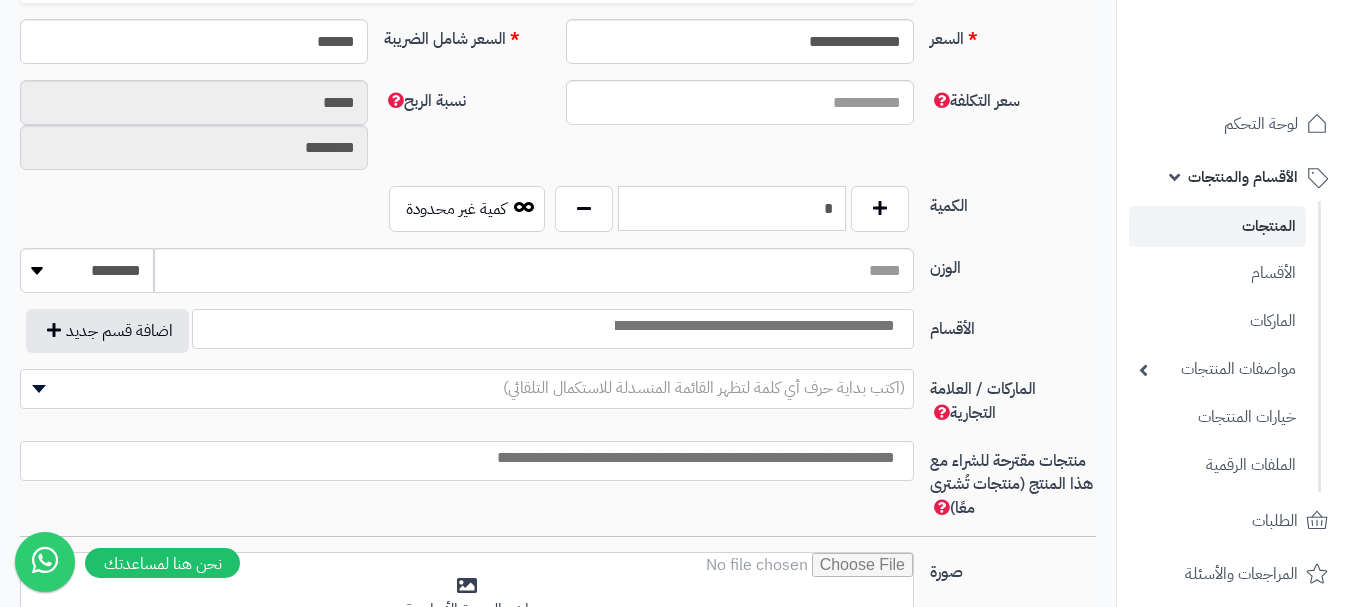 drag, startPoint x: 794, startPoint y: 214, endPoint x: 794, endPoint y: 232, distance: 18 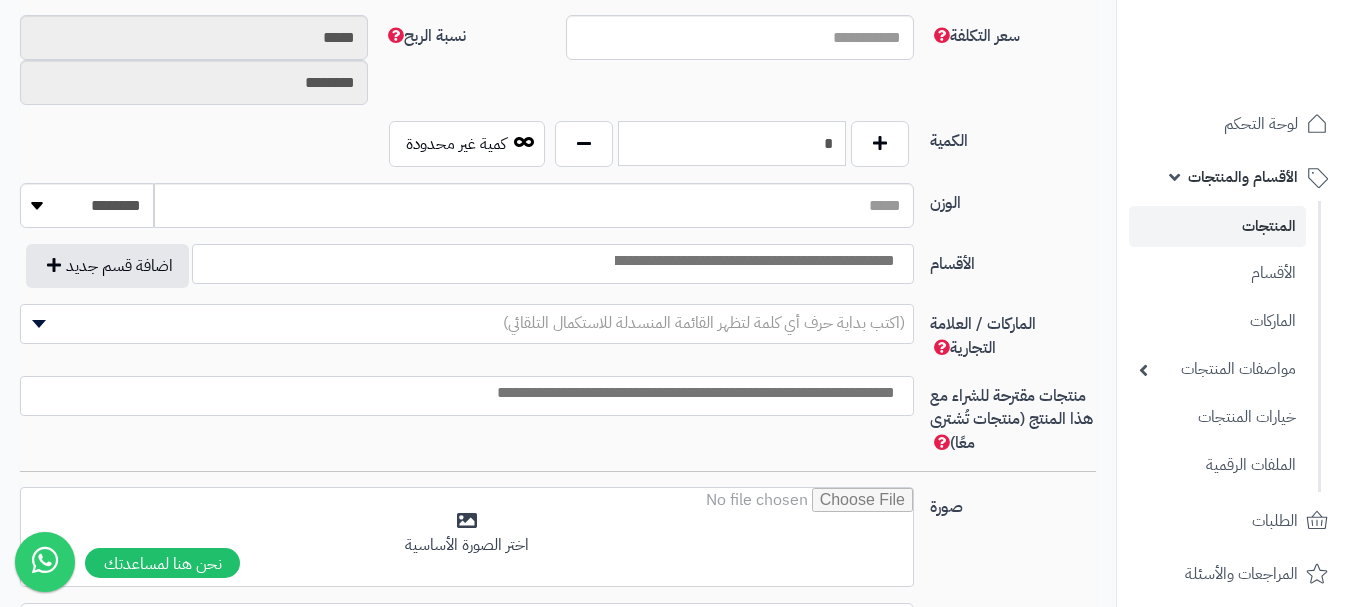 scroll, scrollTop: 1000, scrollLeft: 0, axis: vertical 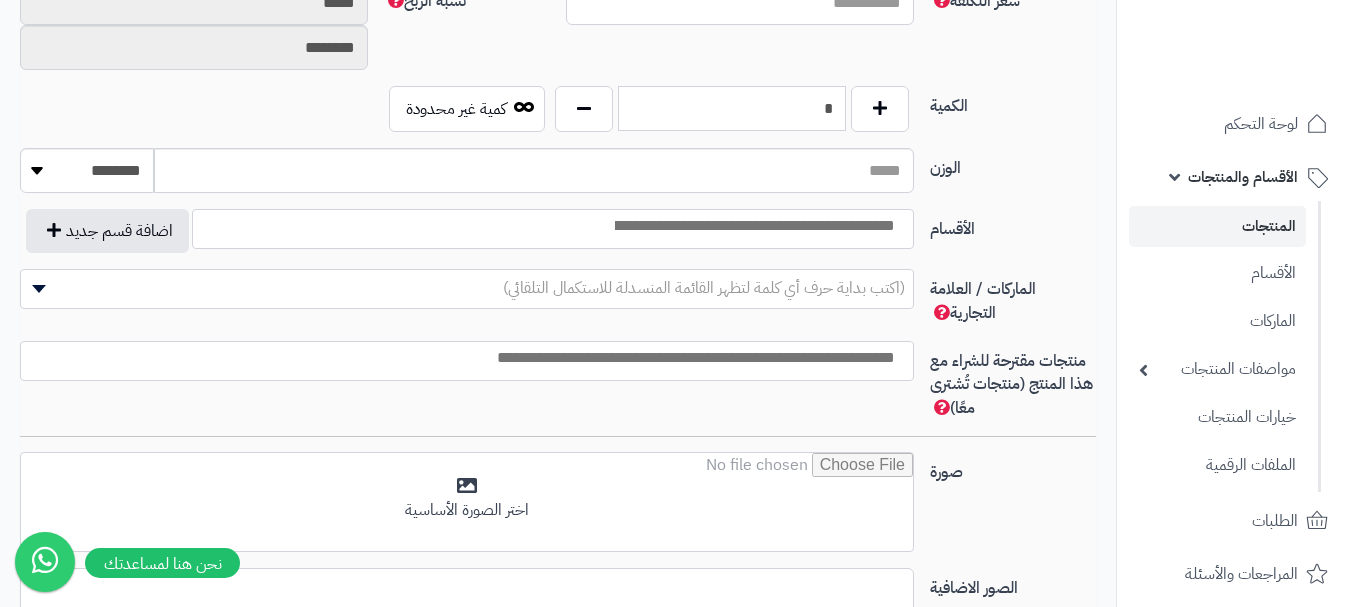 type on "*" 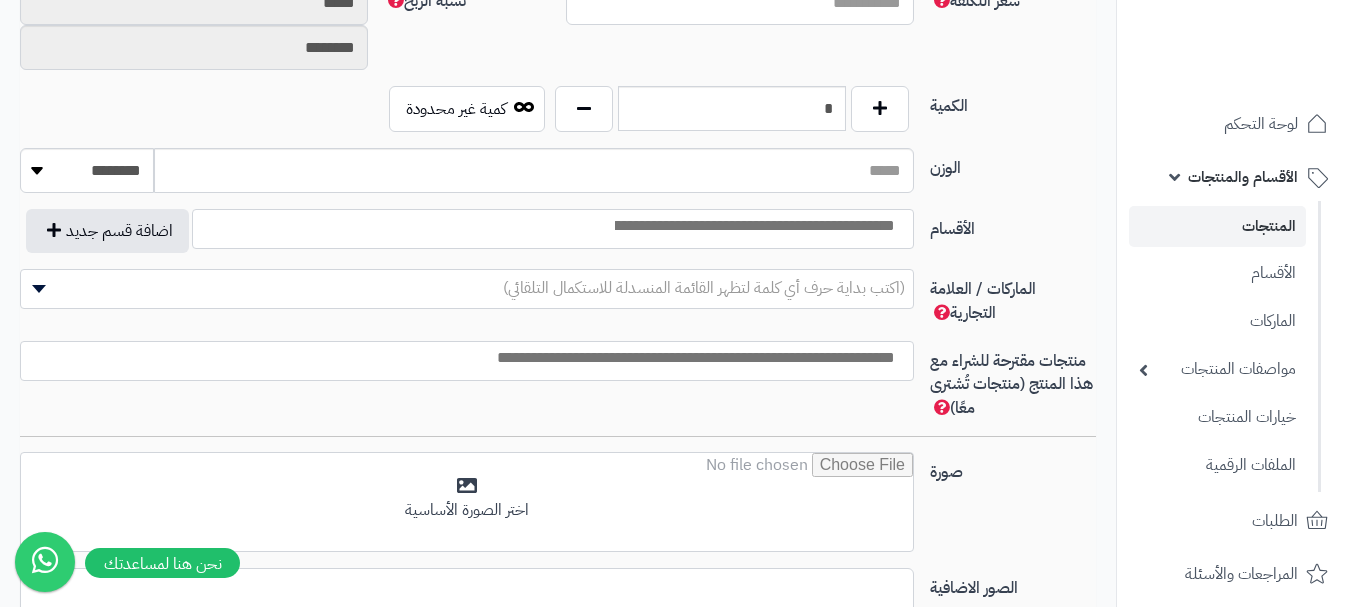 click at bounding box center (753, 226) 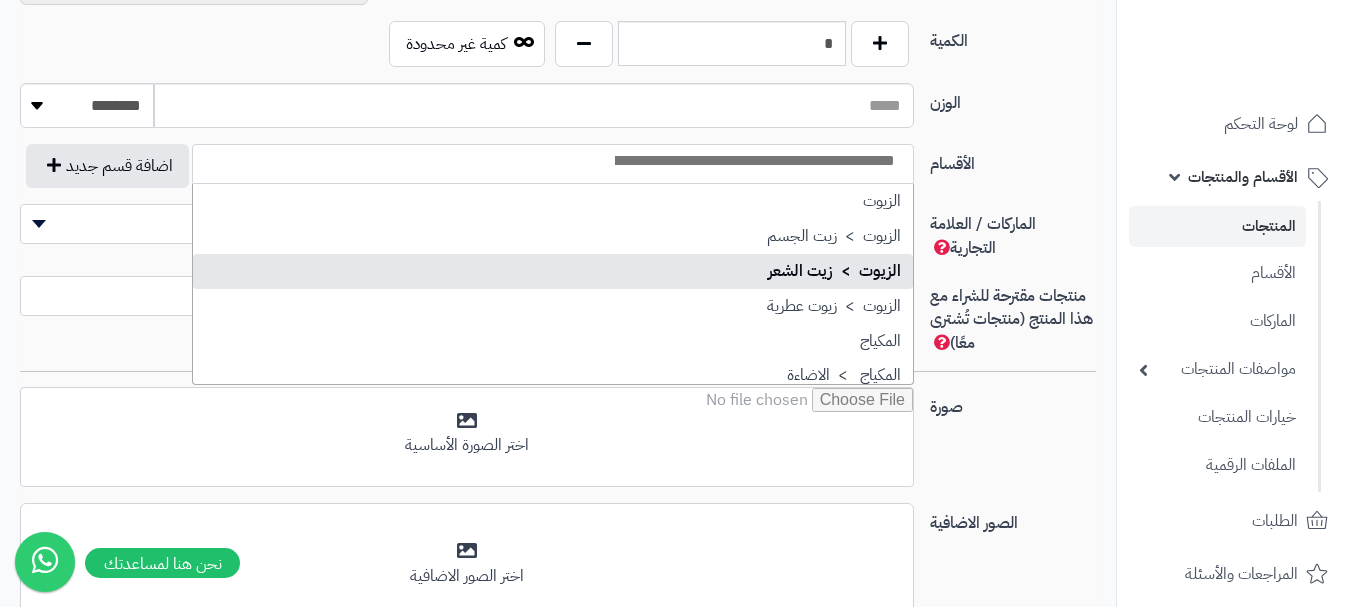 scroll, scrollTop: 1100, scrollLeft: 0, axis: vertical 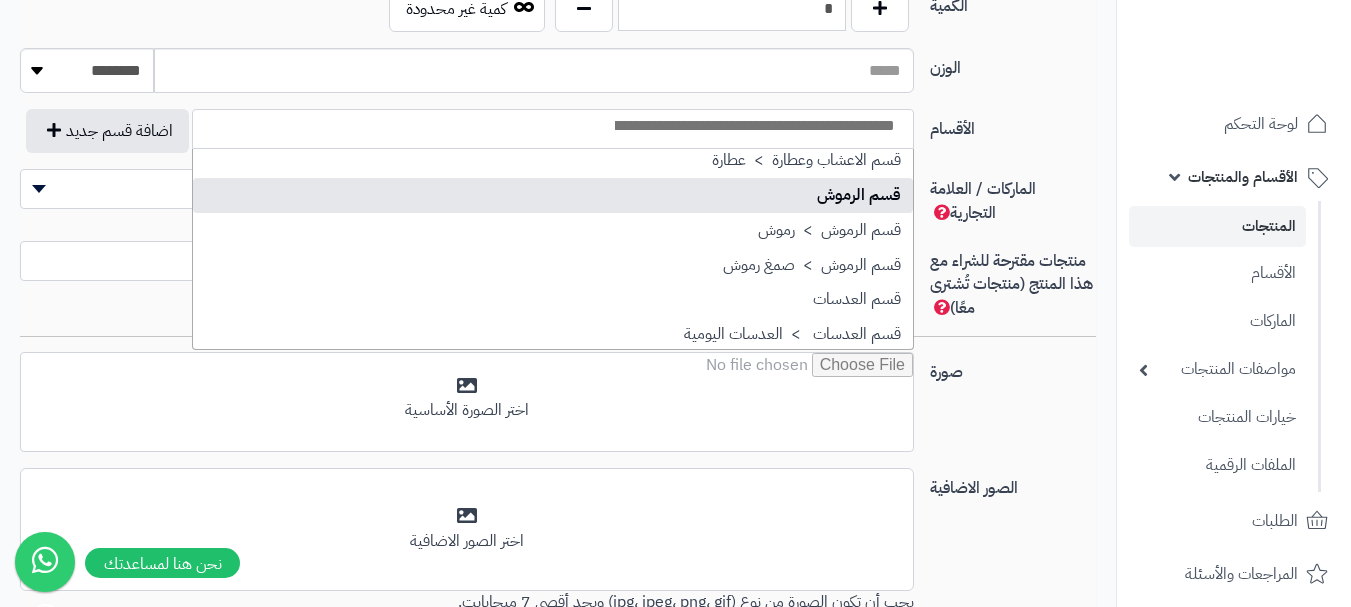 select on "**" 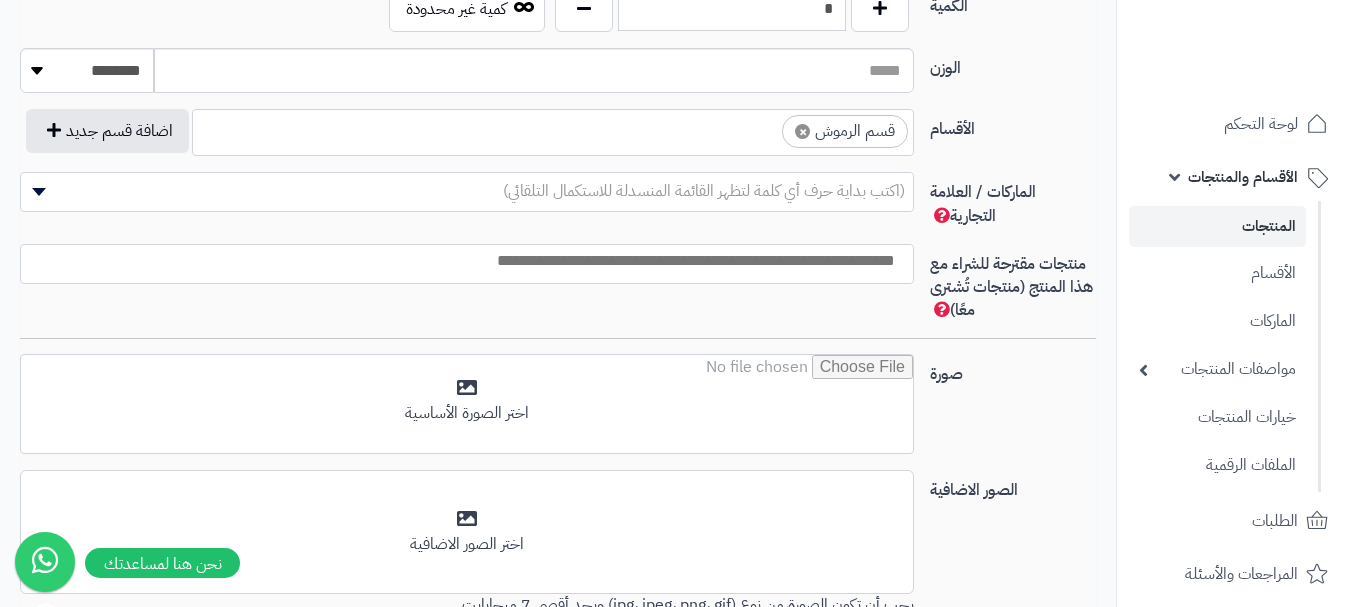 scroll, scrollTop: 1025, scrollLeft: 0, axis: vertical 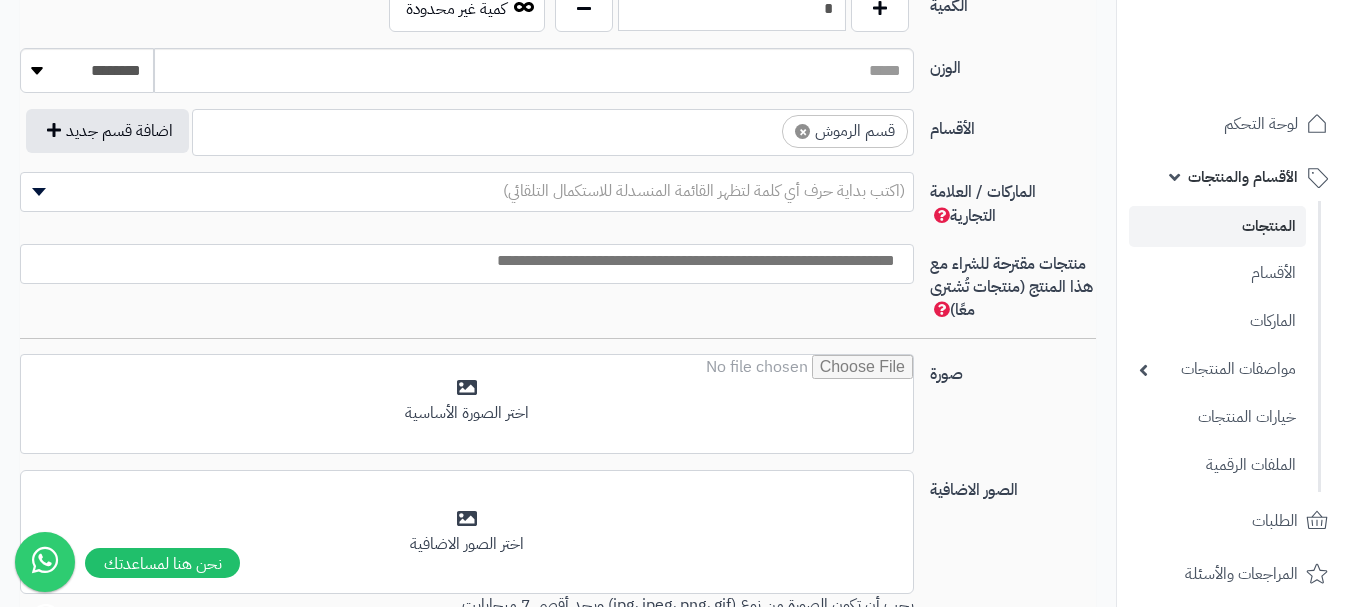 click at bounding box center [764, 126] 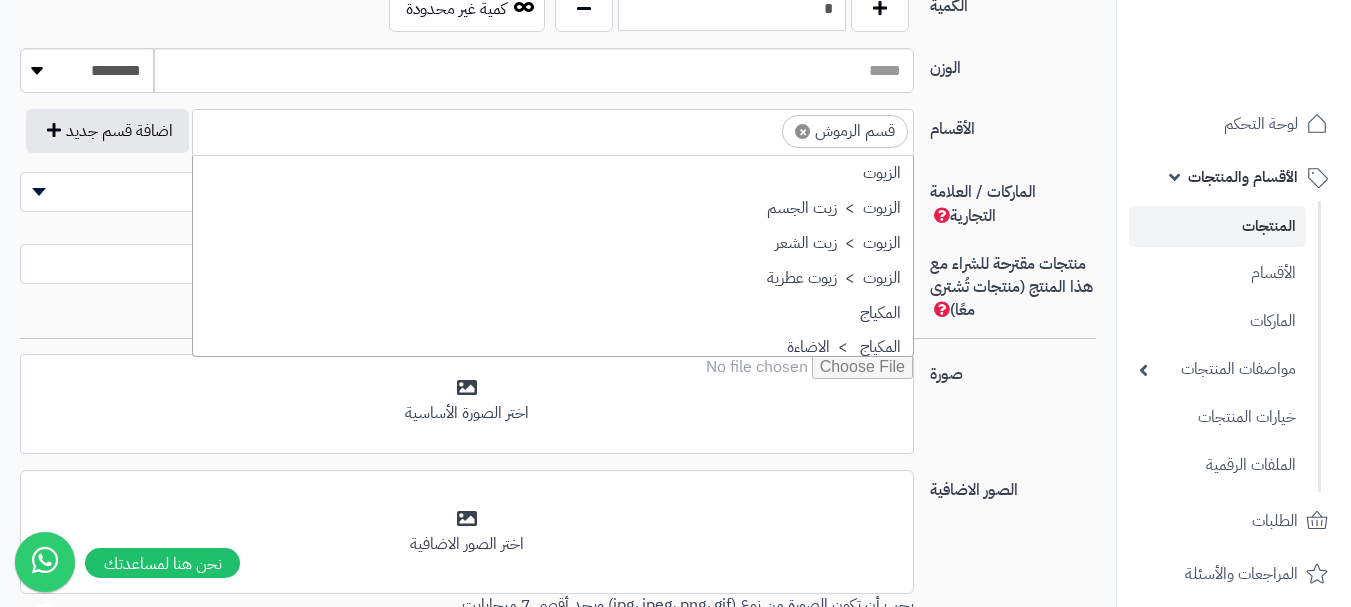 scroll, scrollTop: 1393, scrollLeft: 0, axis: vertical 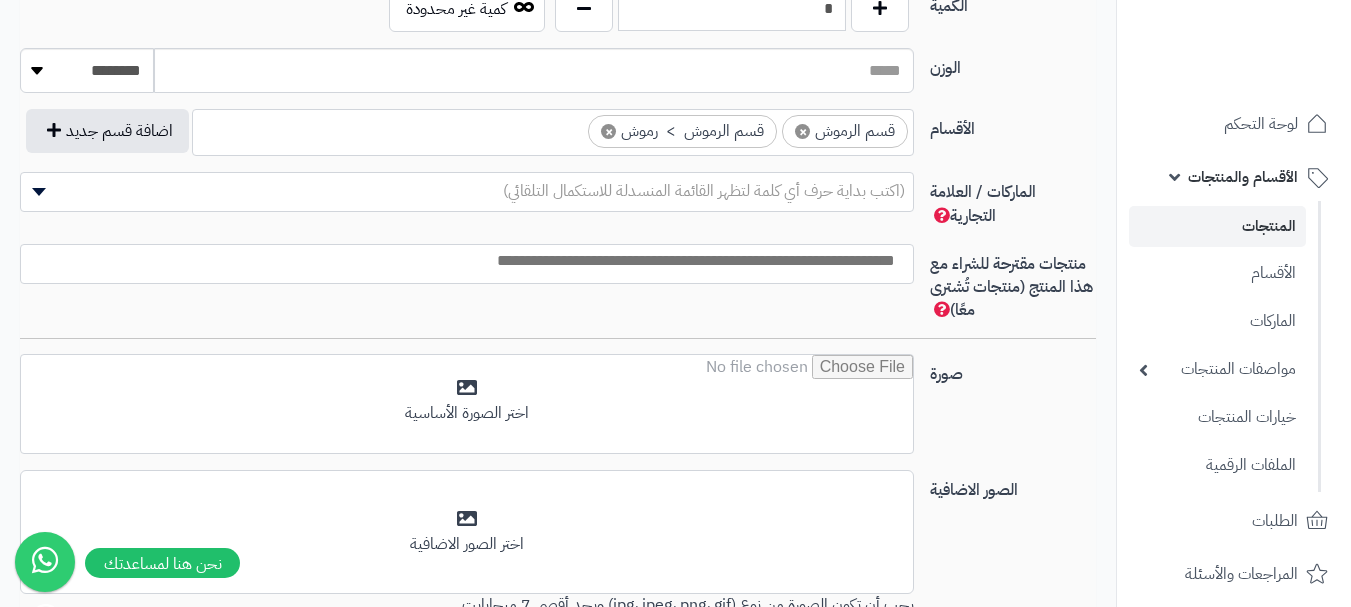 click at bounding box center [462, 261] 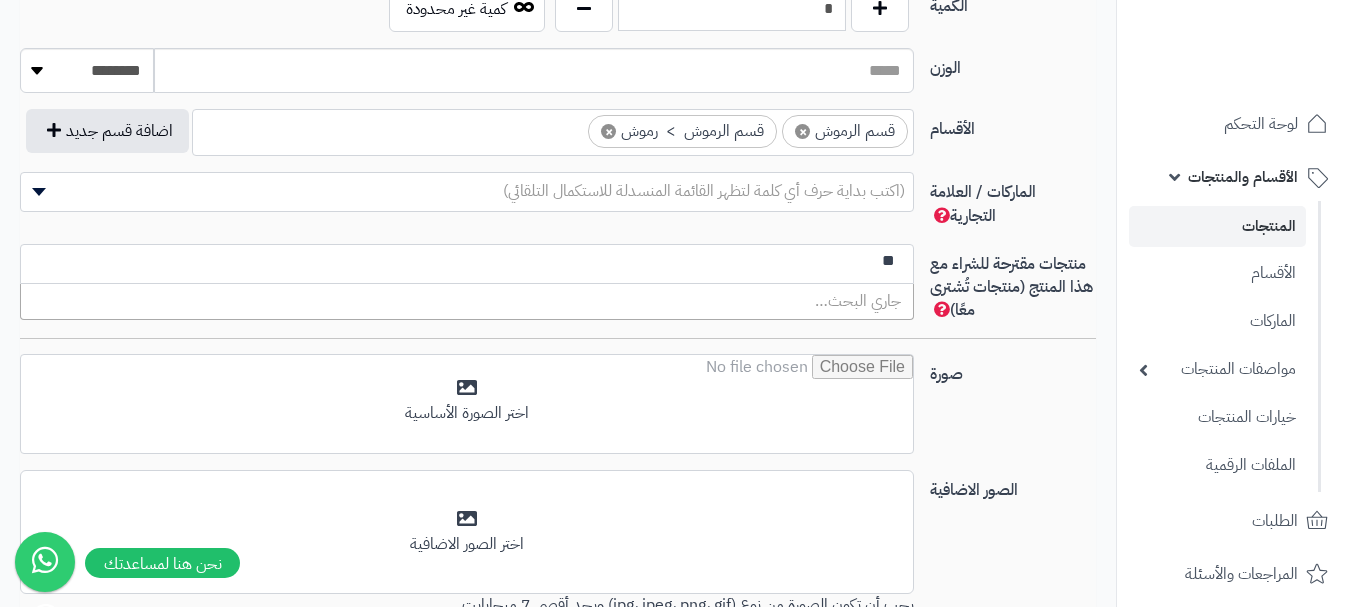 type on "*" 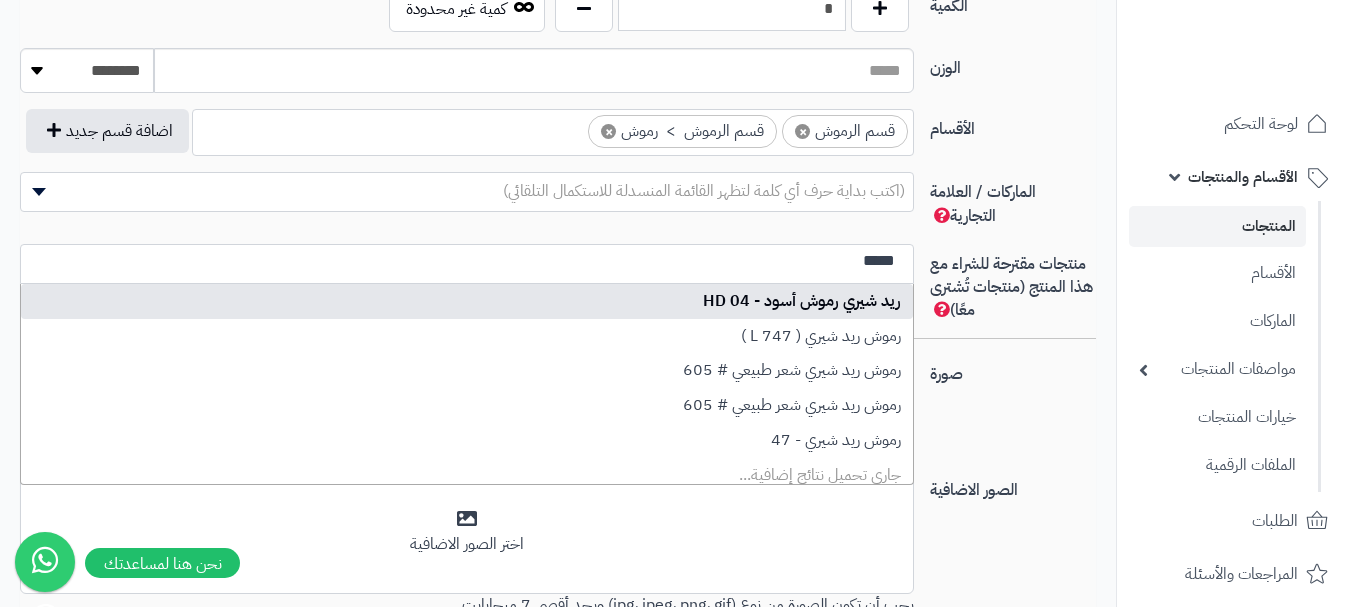 type on "*****" 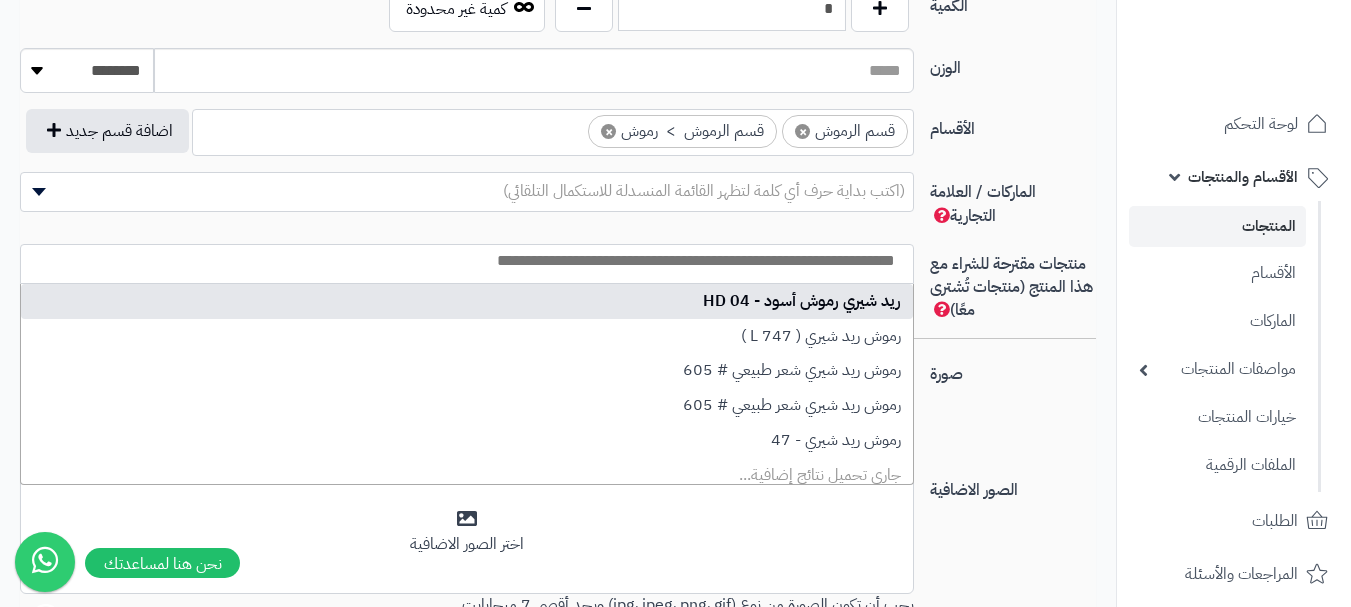 scroll, scrollTop: 0, scrollLeft: 0, axis: both 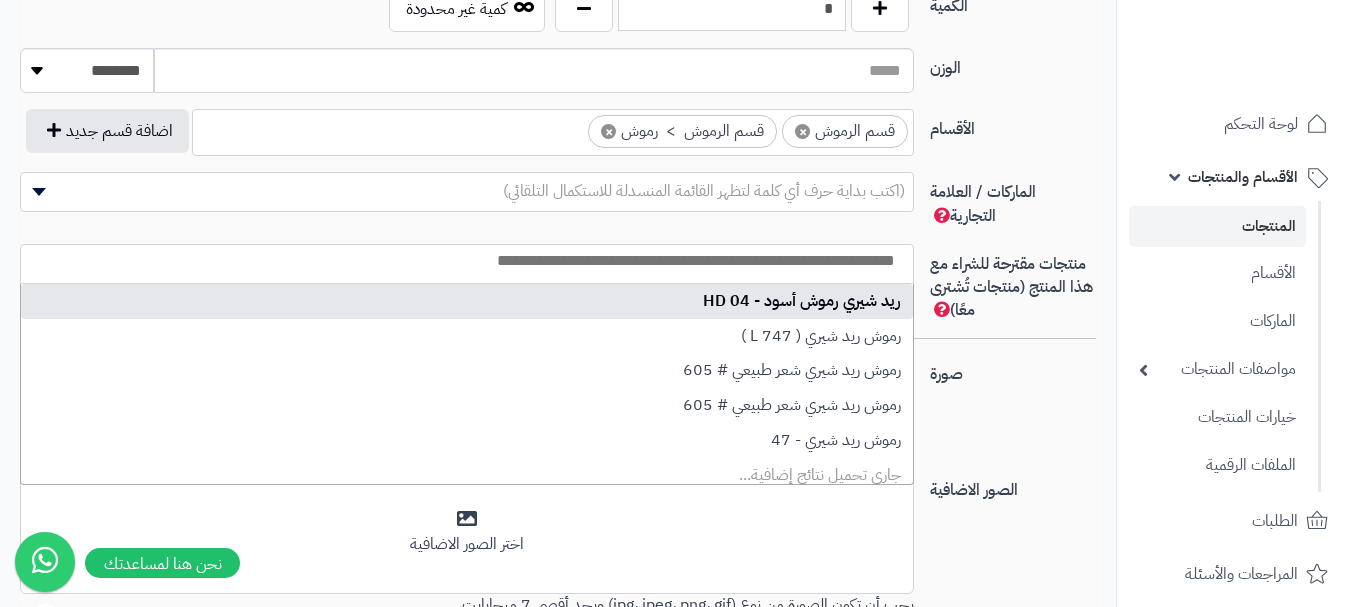 select on "****" 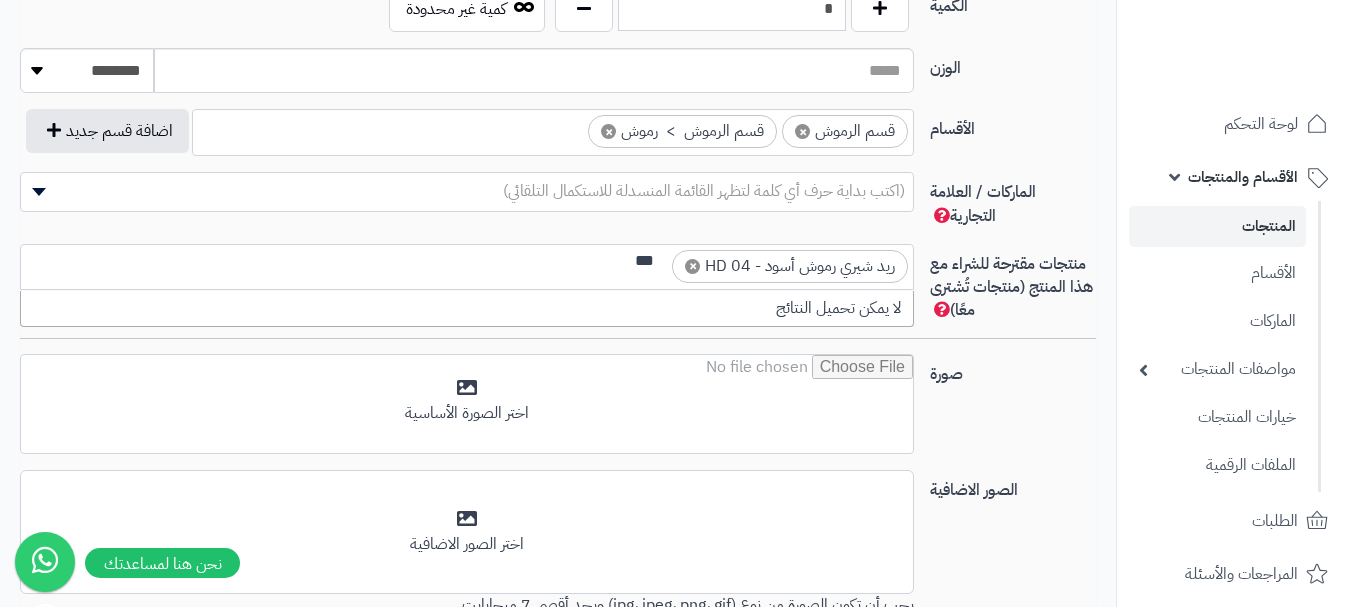 scroll, scrollTop: 0, scrollLeft: 0, axis: both 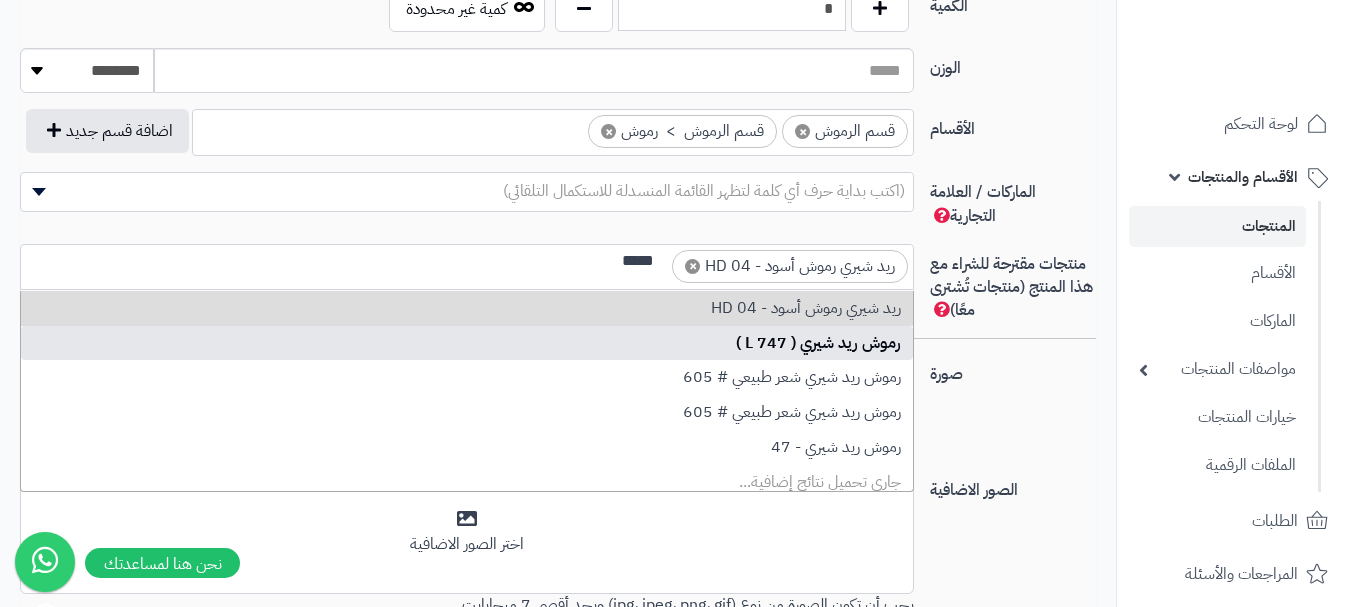 type on "*****" 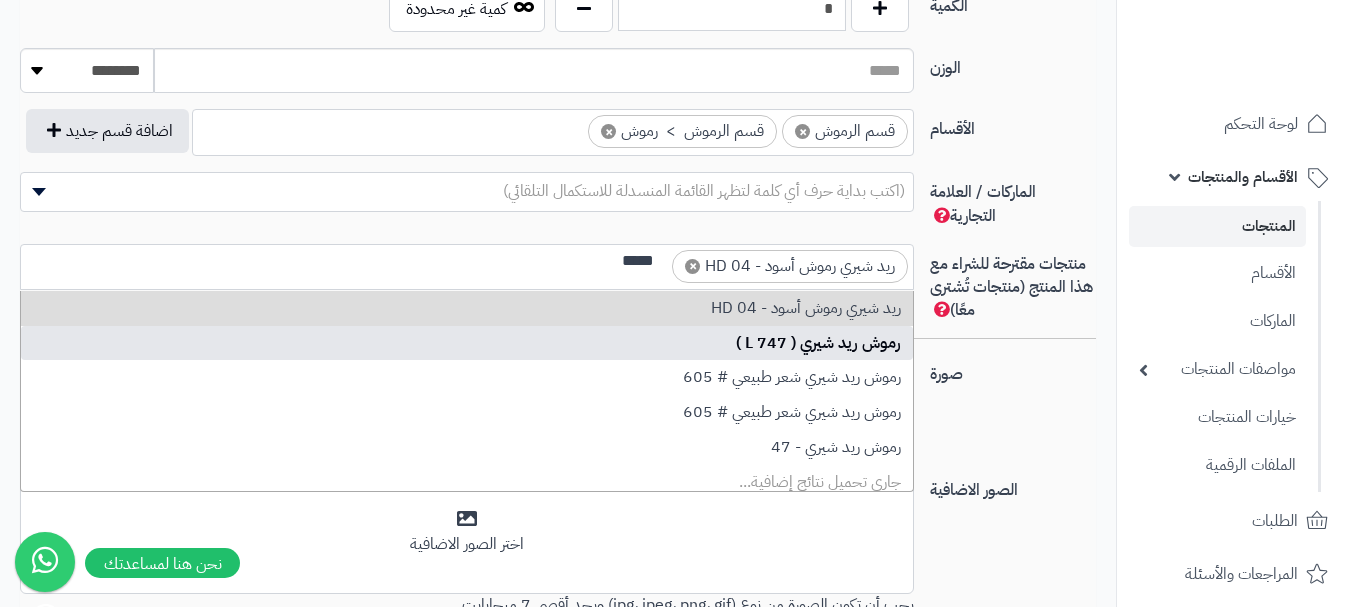 type 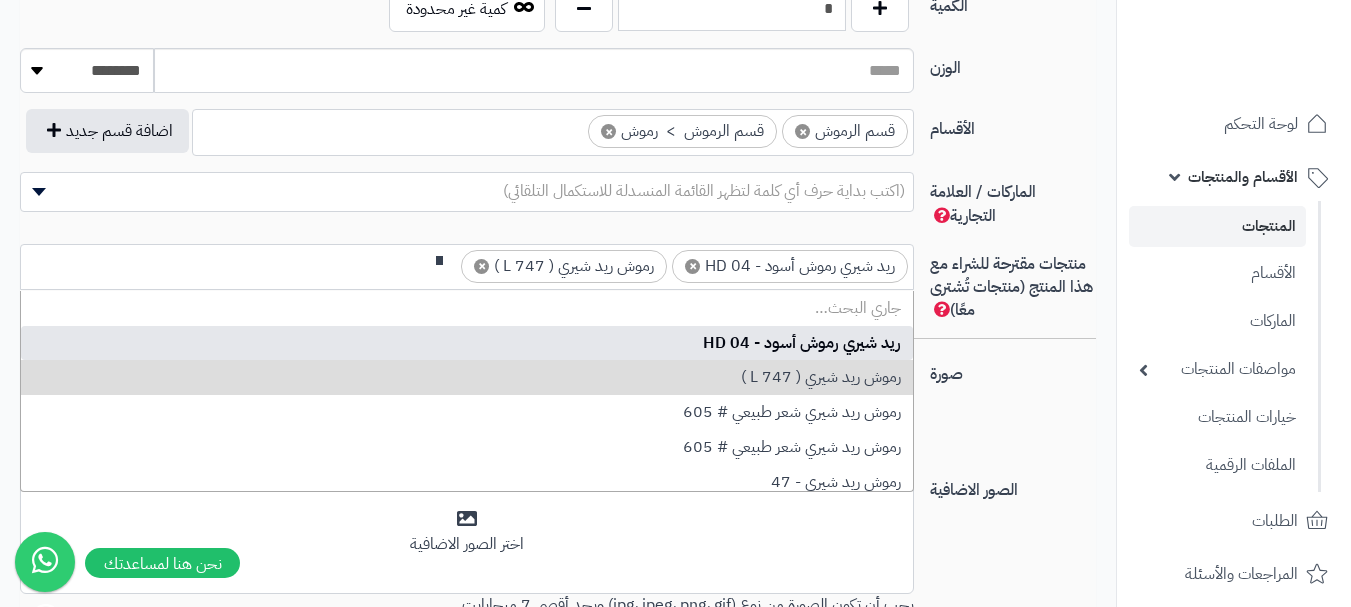 scroll, scrollTop: 0, scrollLeft: 0, axis: both 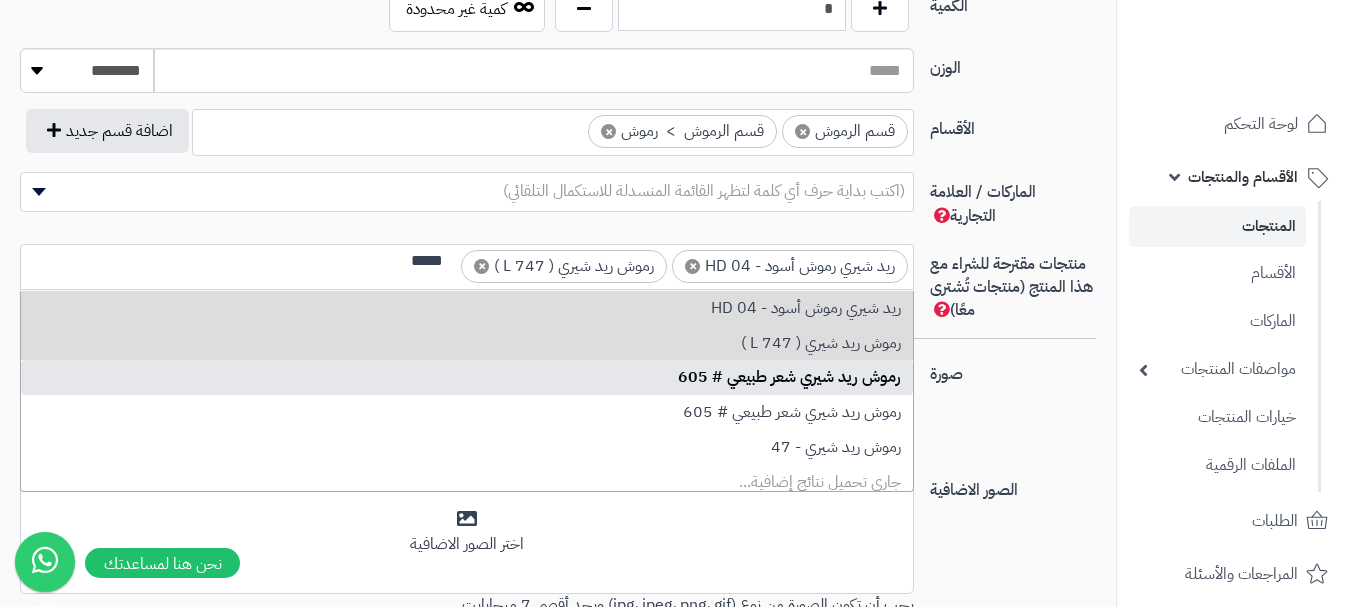 type on "*****" 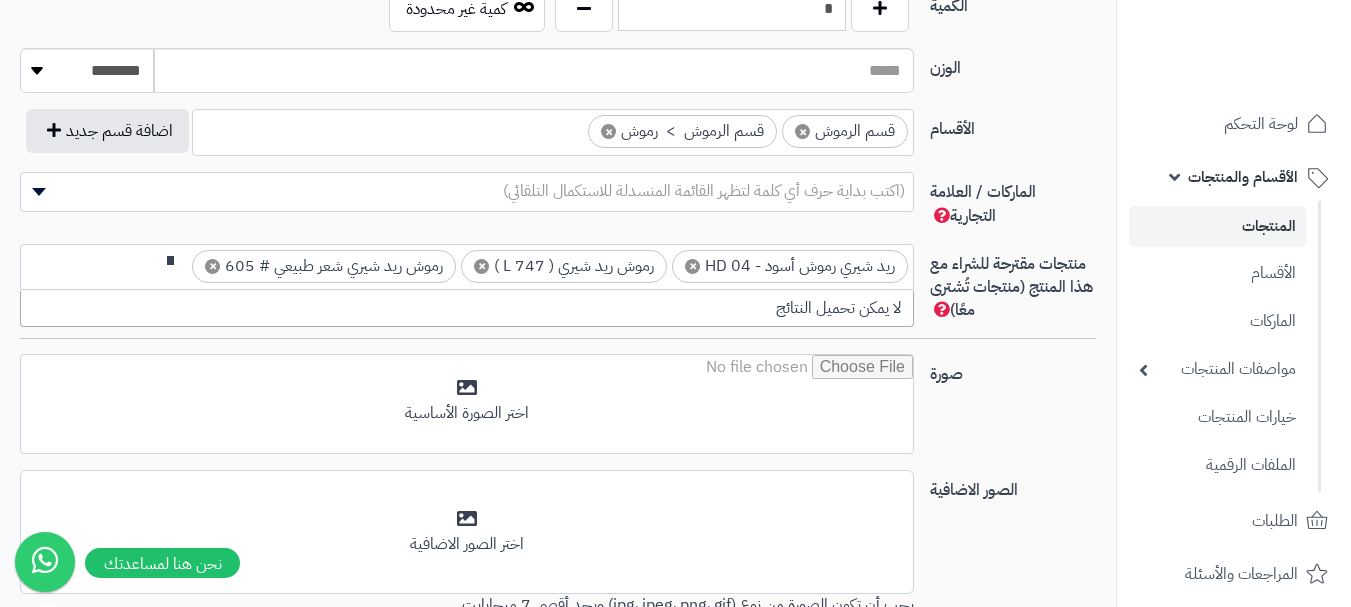 scroll, scrollTop: 0, scrollLeft: 0, axis: both 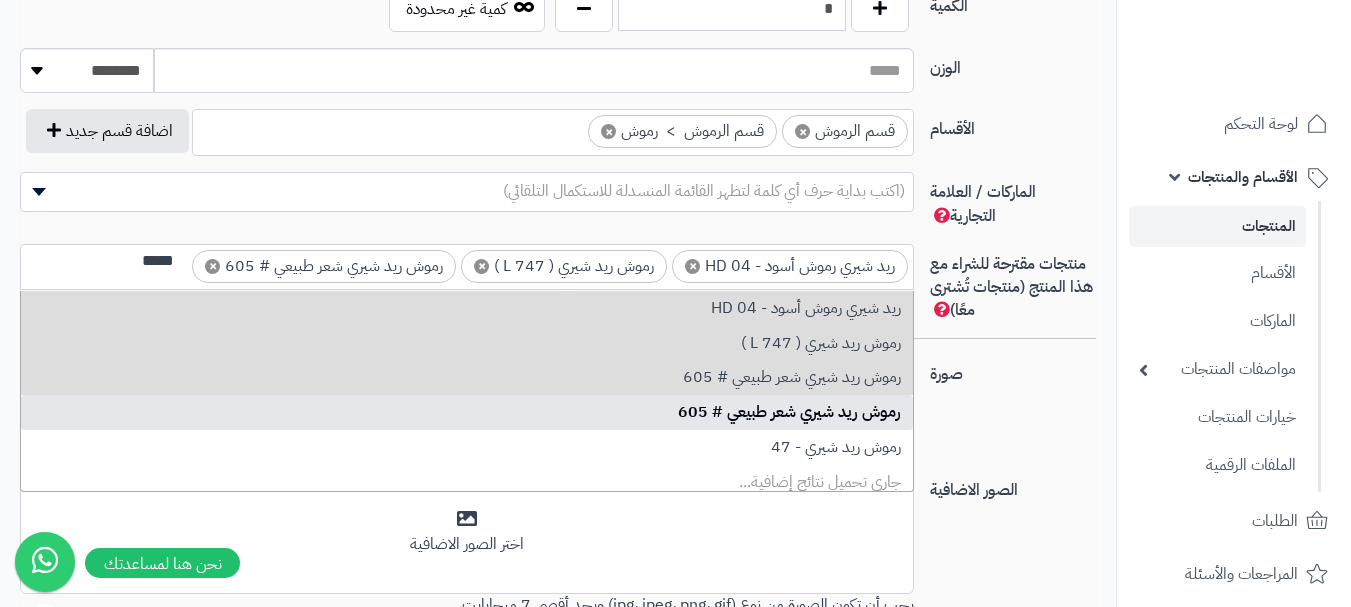 type on "*****" 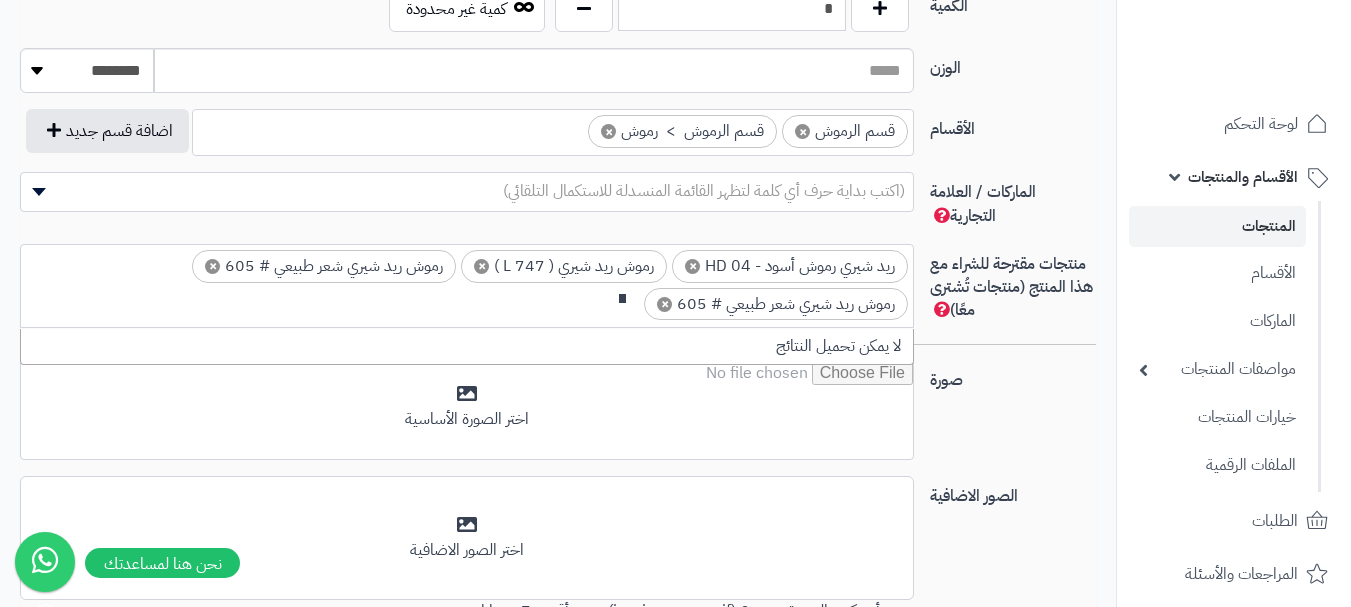 scroll, scrollTop: 0, scrollLeft: 0, axis: both 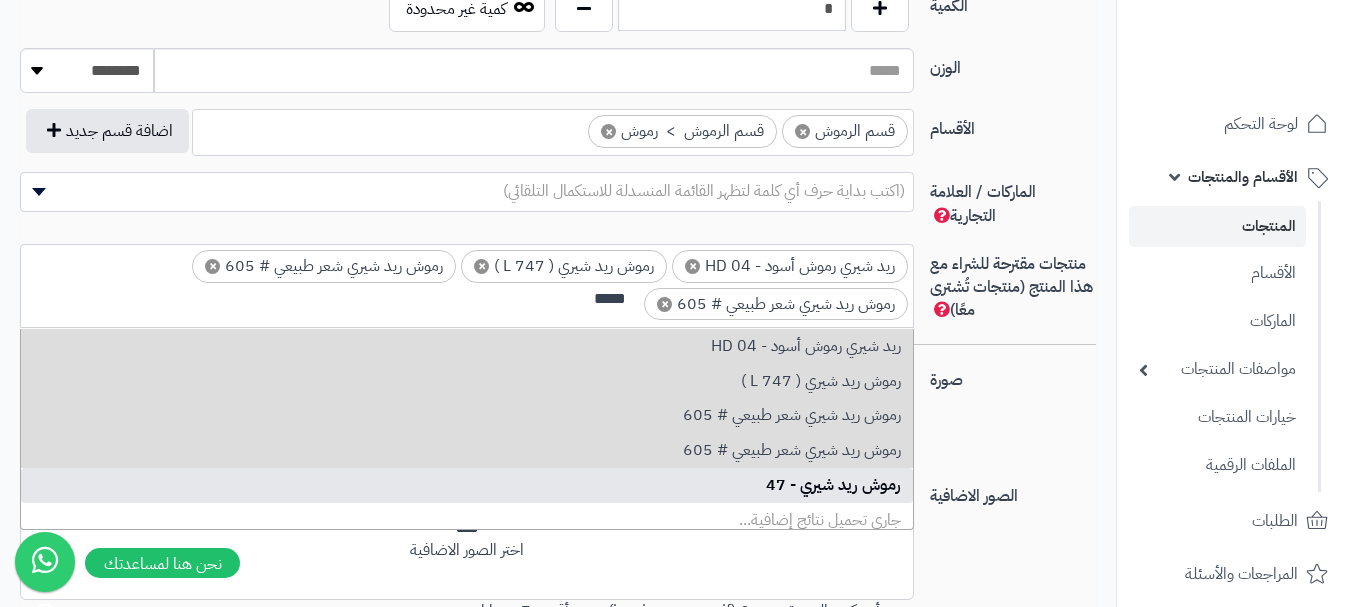 type on "*****" 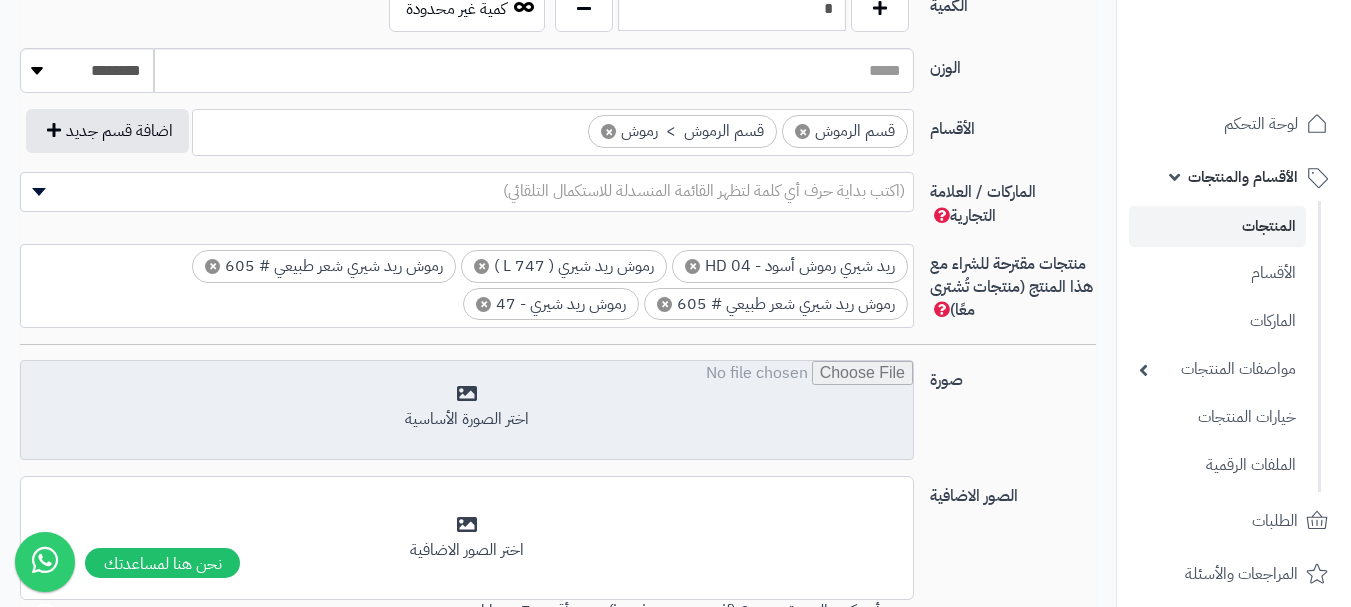 click at bounding box center [467, 411] 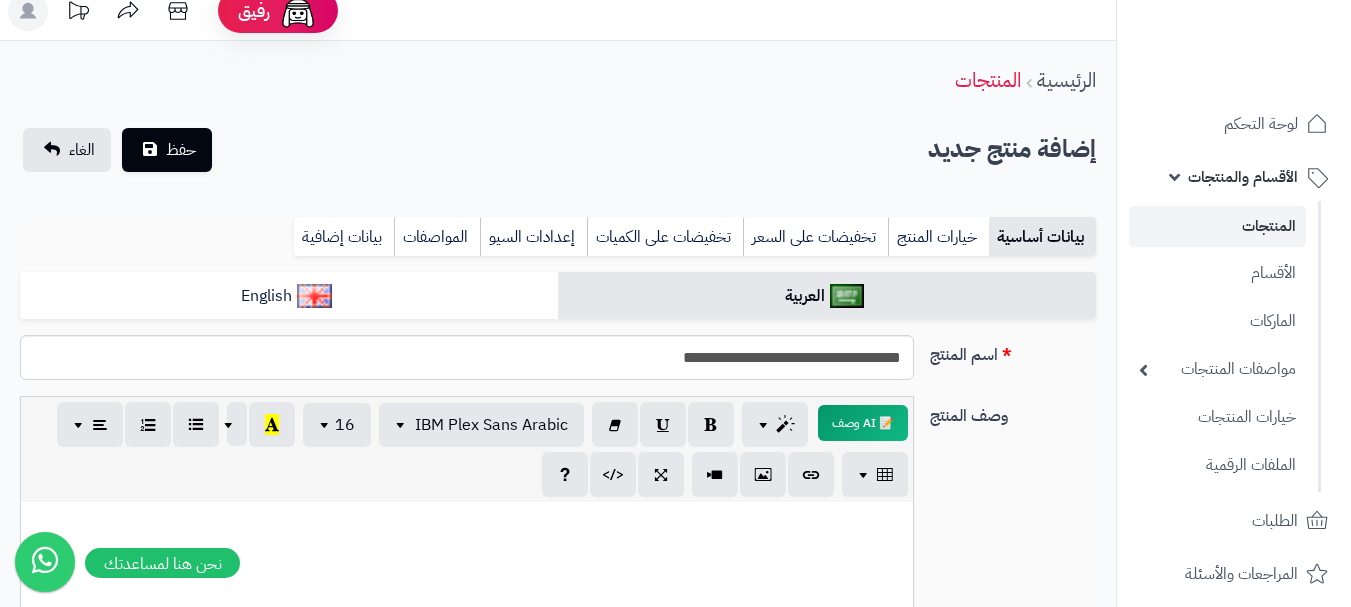 scroll, scrollTop: 0, scrollLeft: 0, axis: both 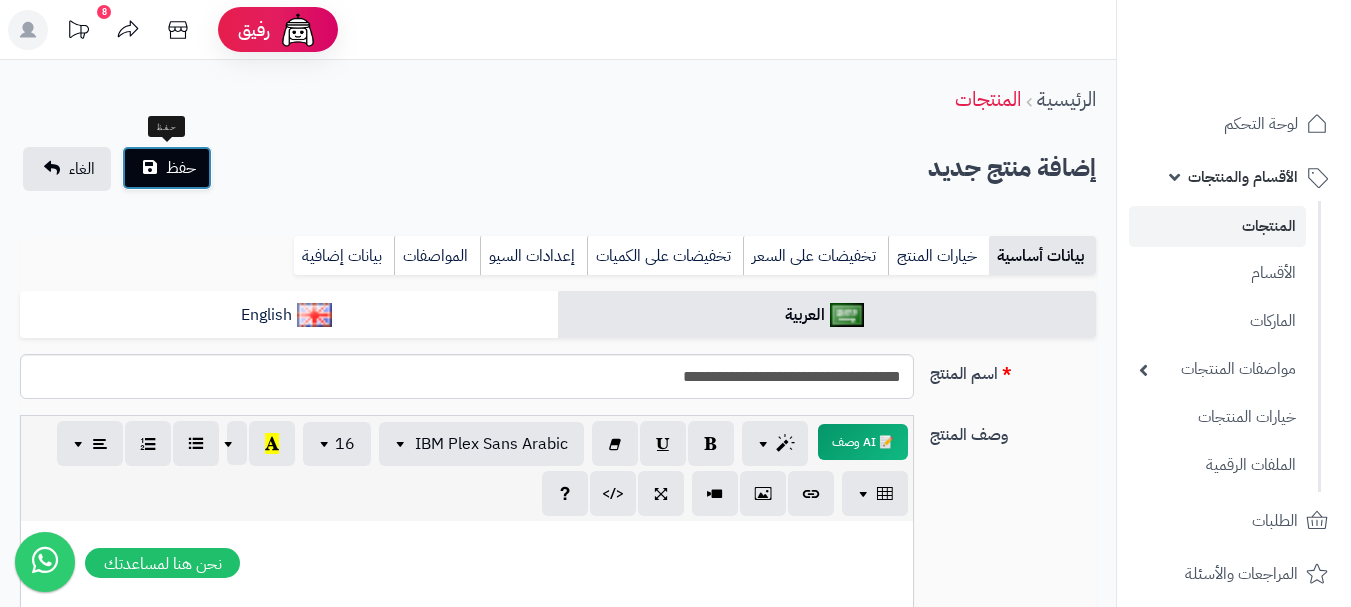 click on "حفظ" at bounding box center (181, 168) 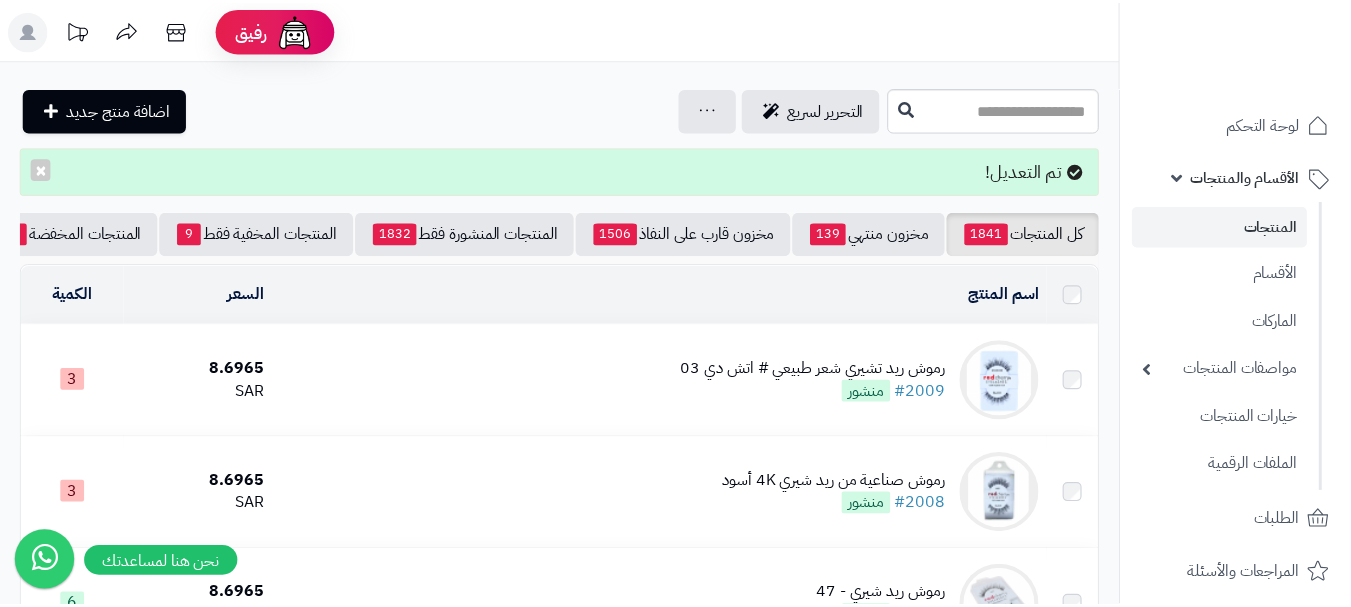 scroll, scrollTop: 0, scrollLeft: 0, axis: both 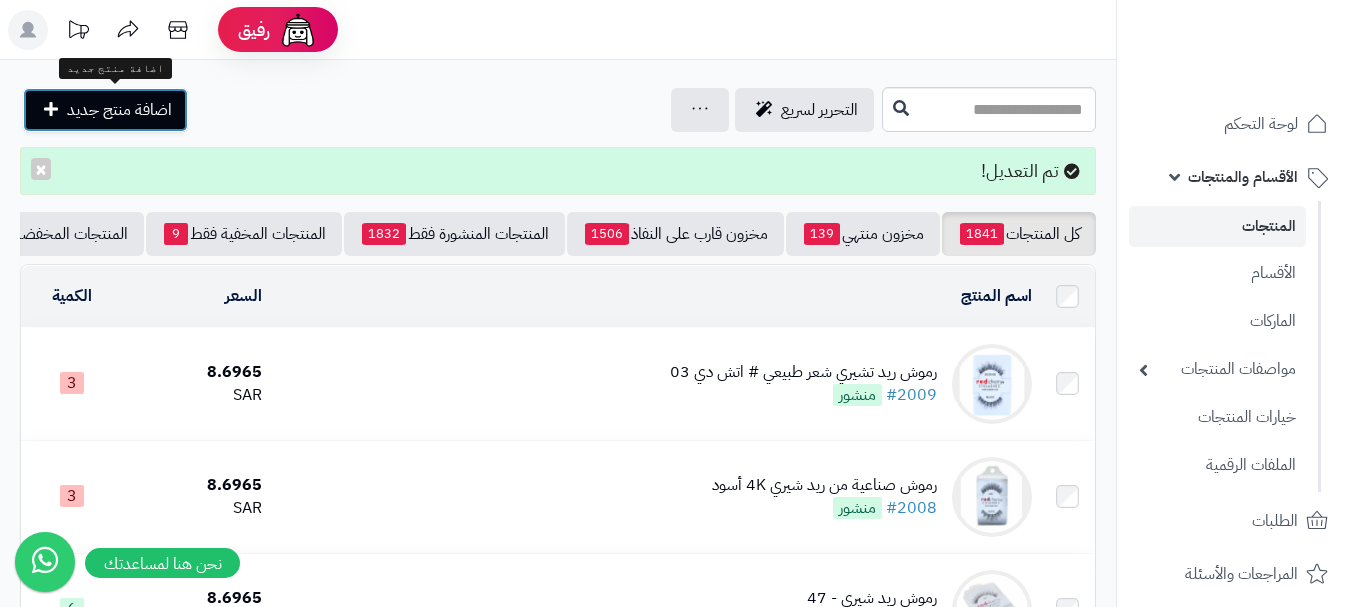 click on "اضافة منتج جديد" at bounding box center [119, 110] 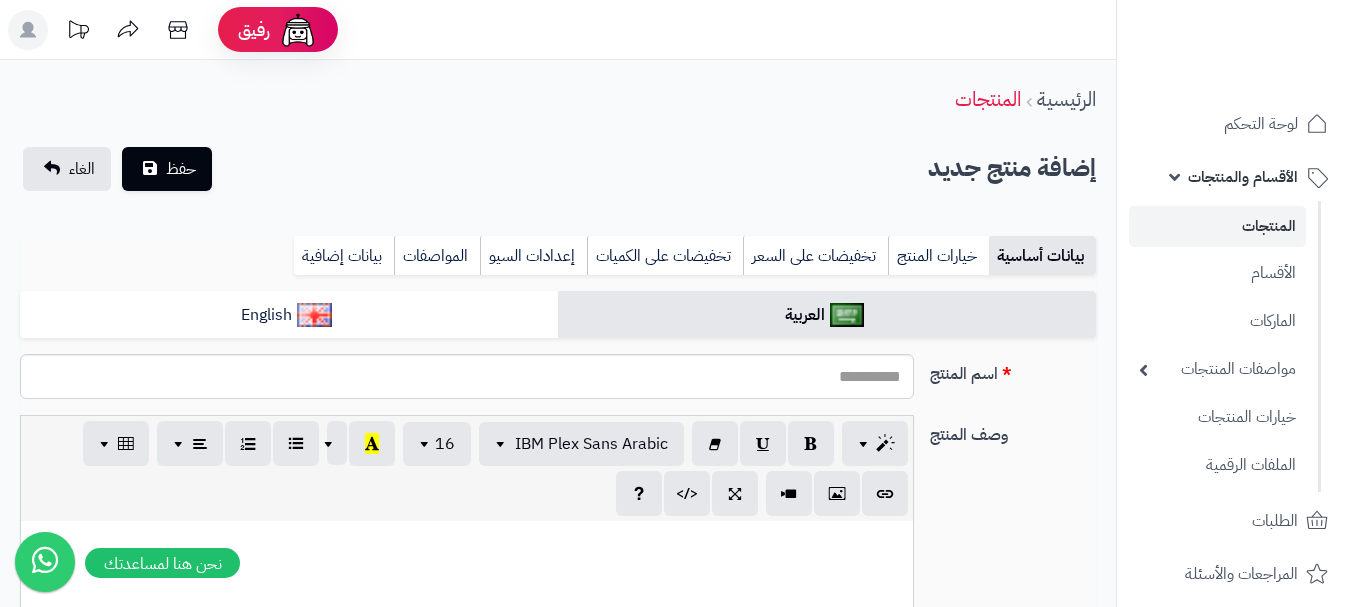 select 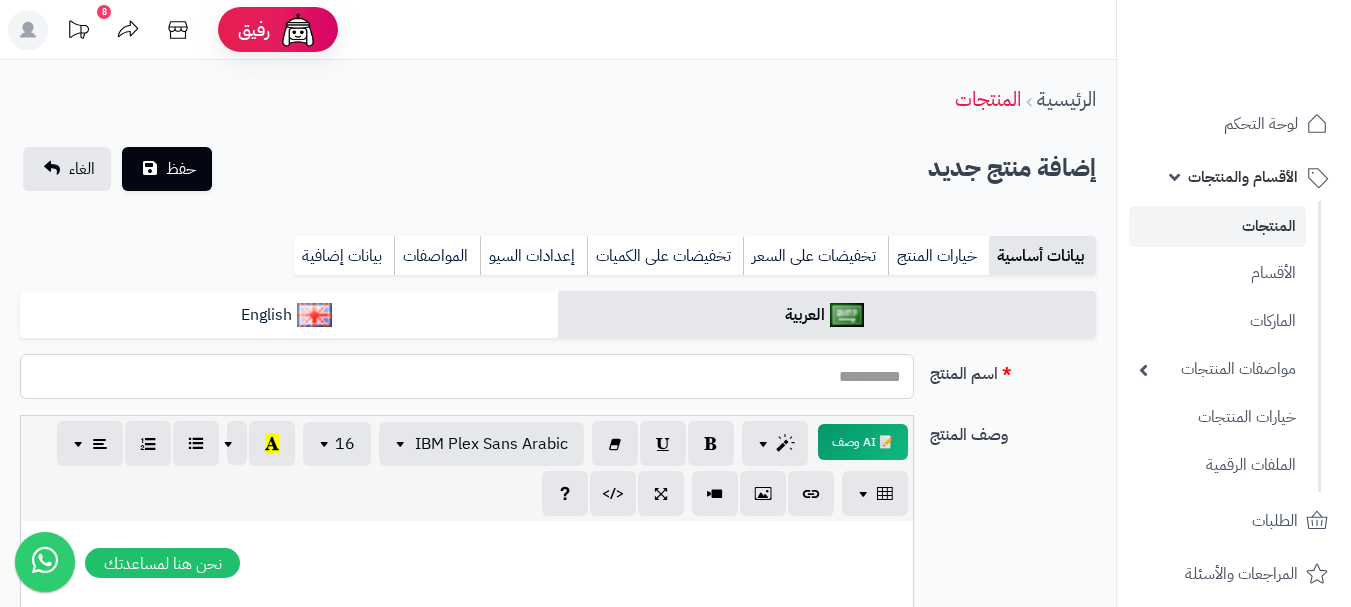 paste on "**********" 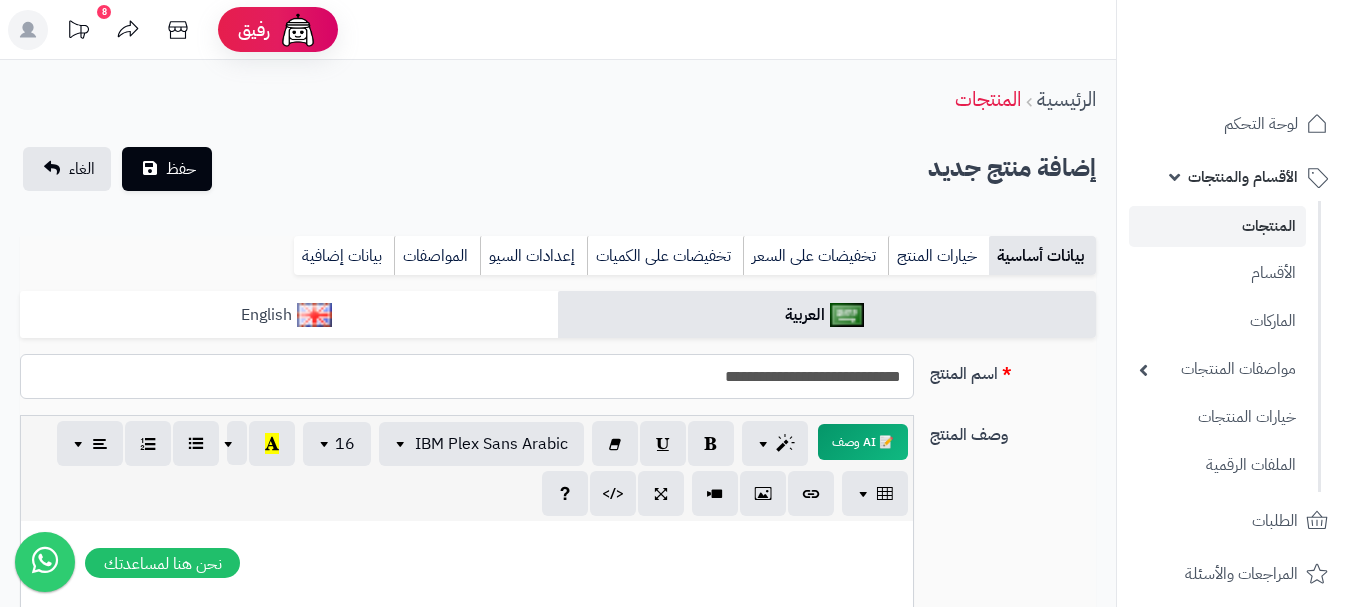 type on "**********" 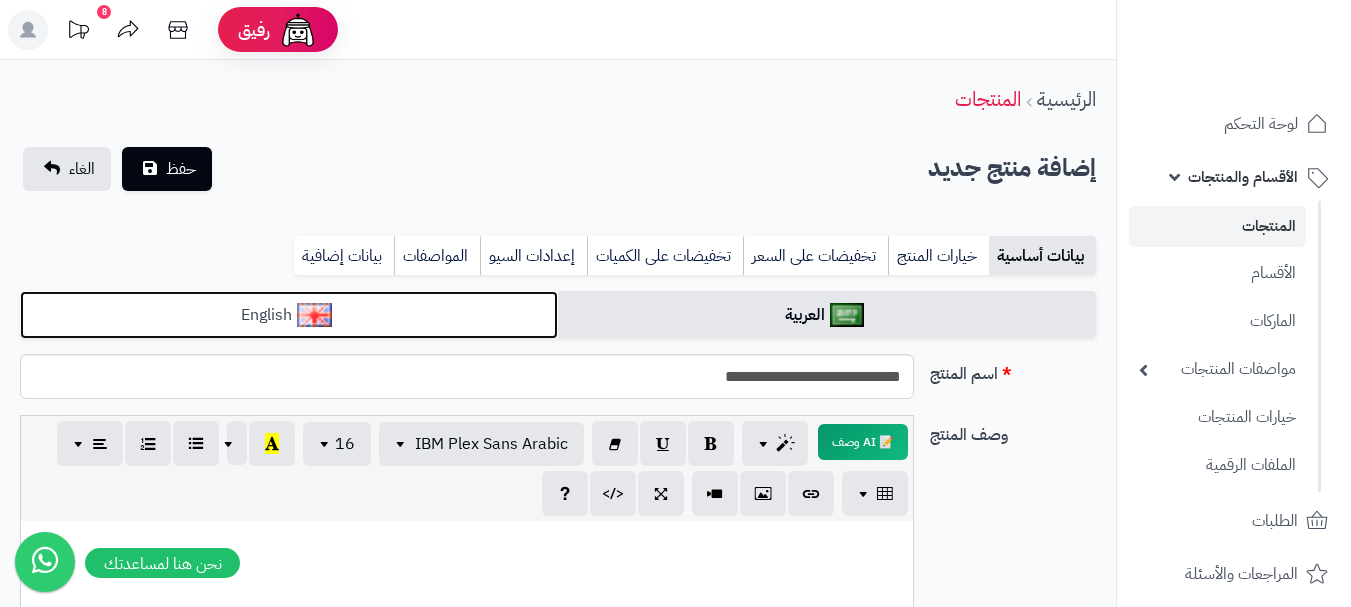 click on "English" at bounding box center [289, 315] 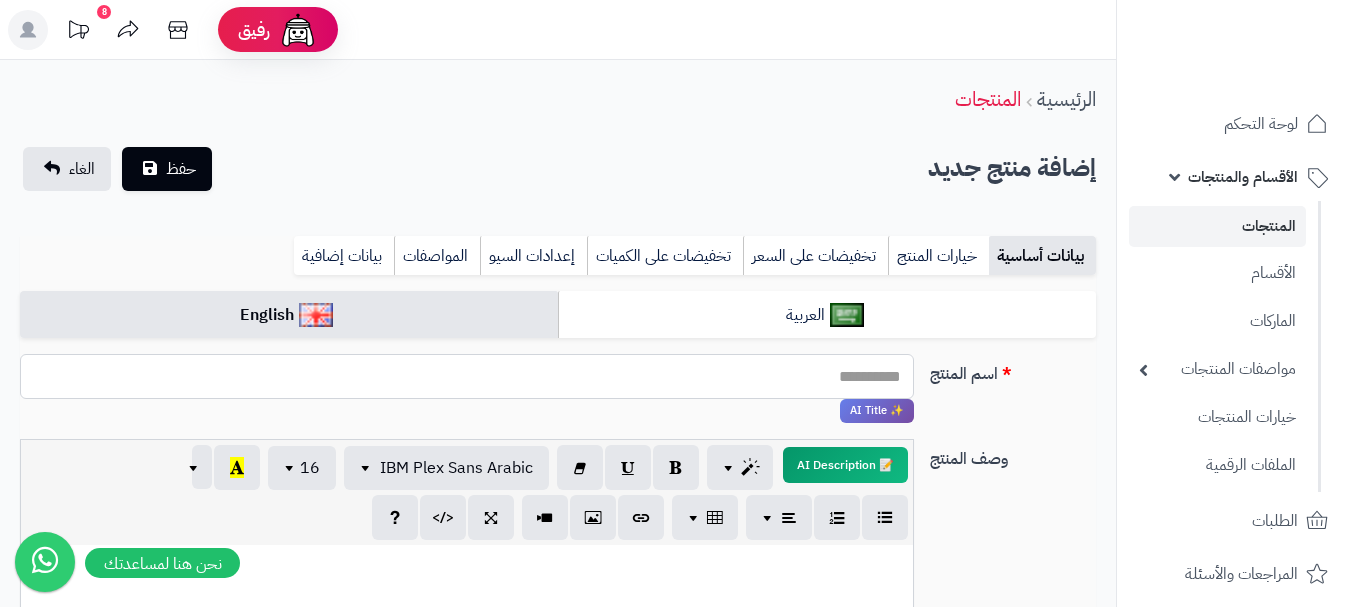paste on "**********" 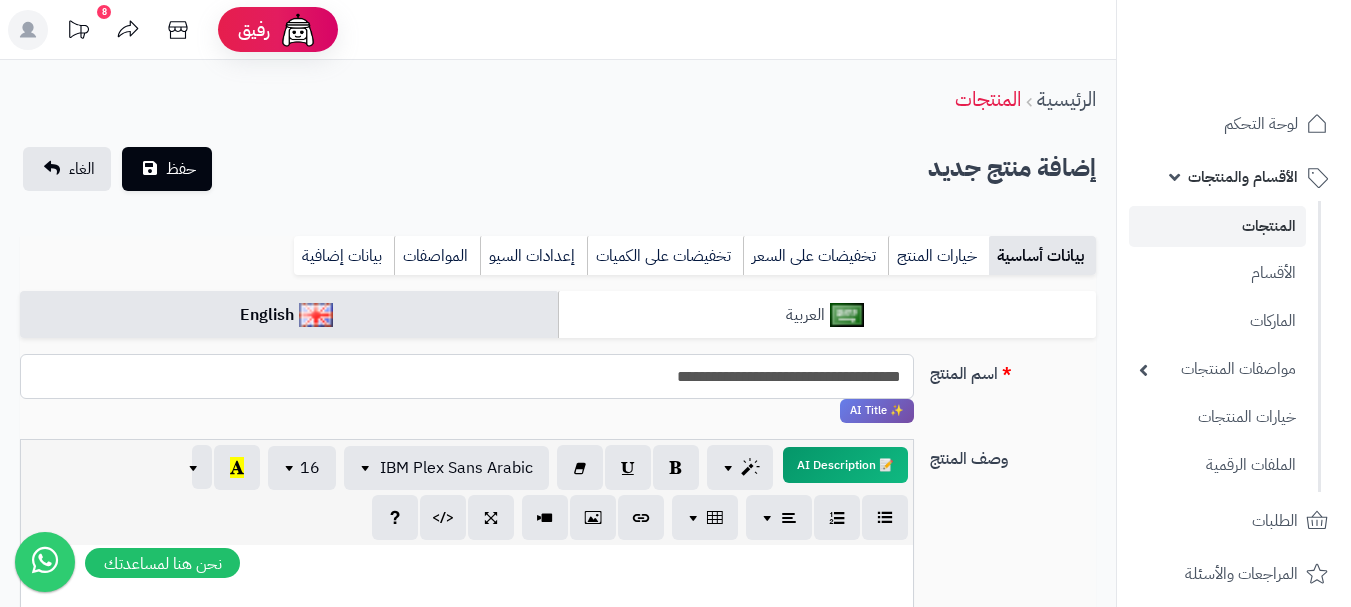 type on "**********" 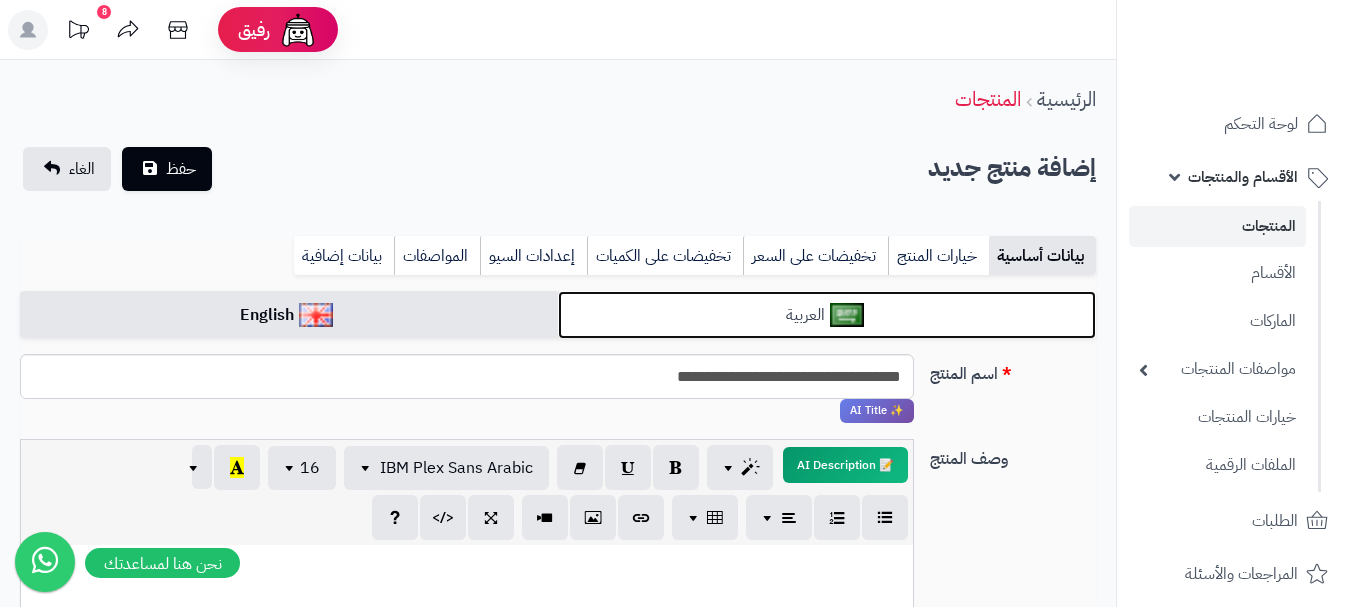 click on "العربية" at bounding box center [827, 315] 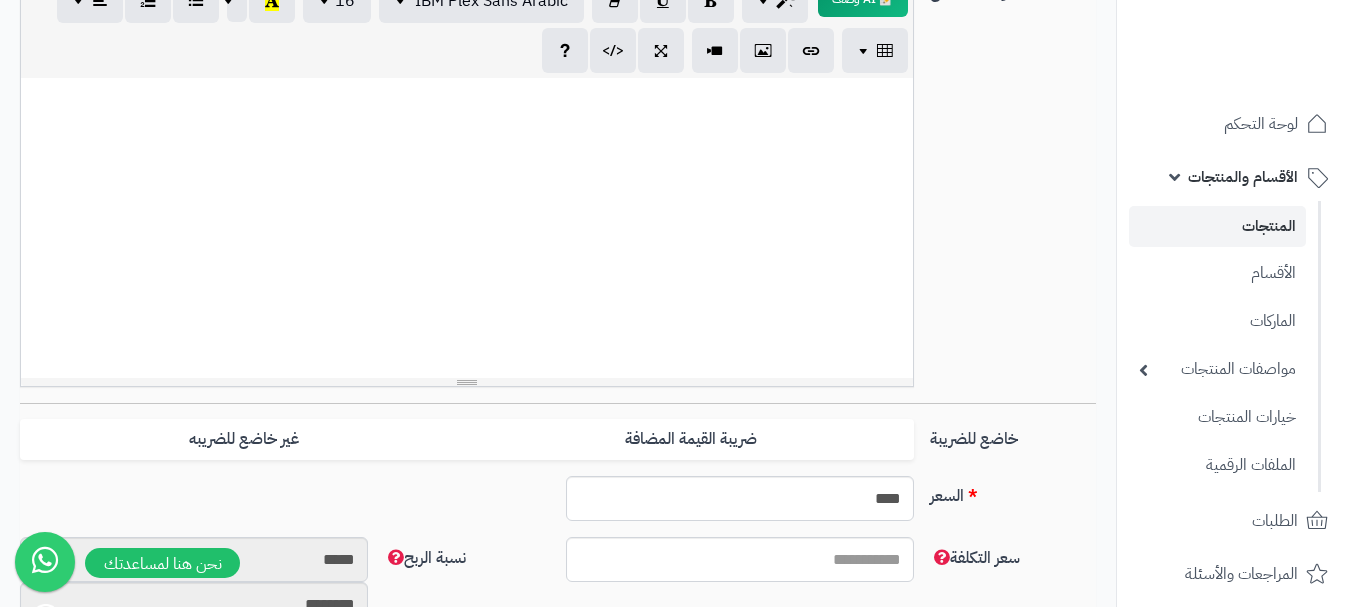 scroll, scrollTop: 500, scrollLeft: 0, axis: vertical 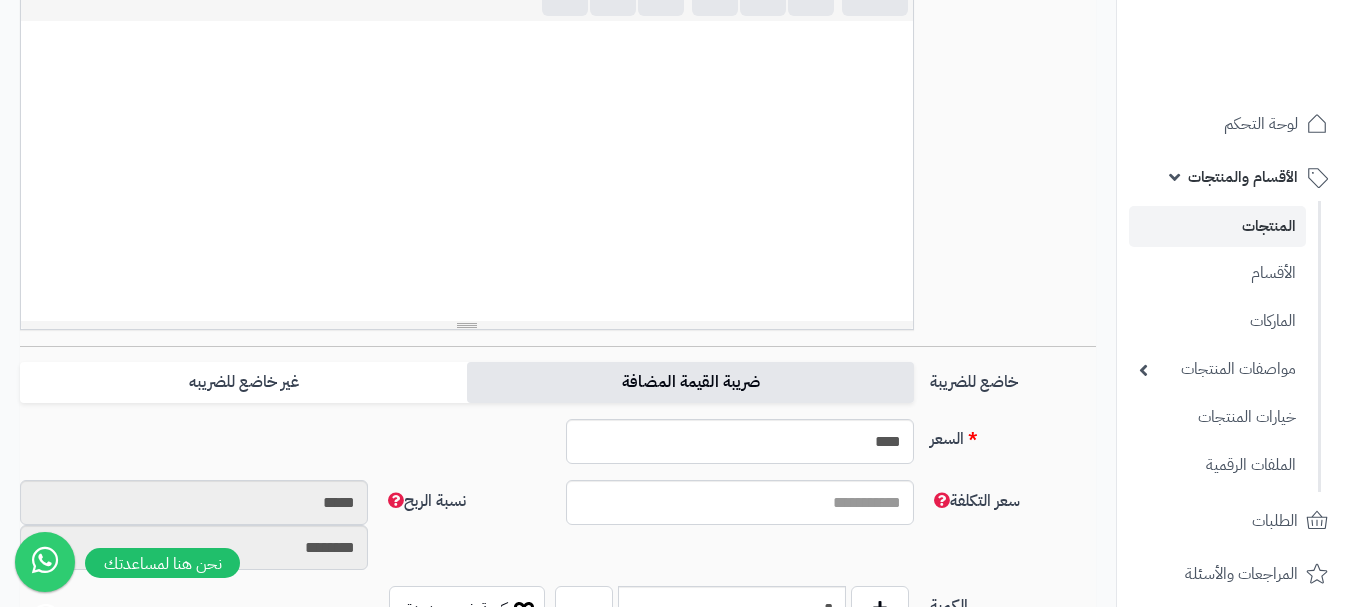 click on "ضريبة القيمة المضافة" at bounding box center [690, 382] 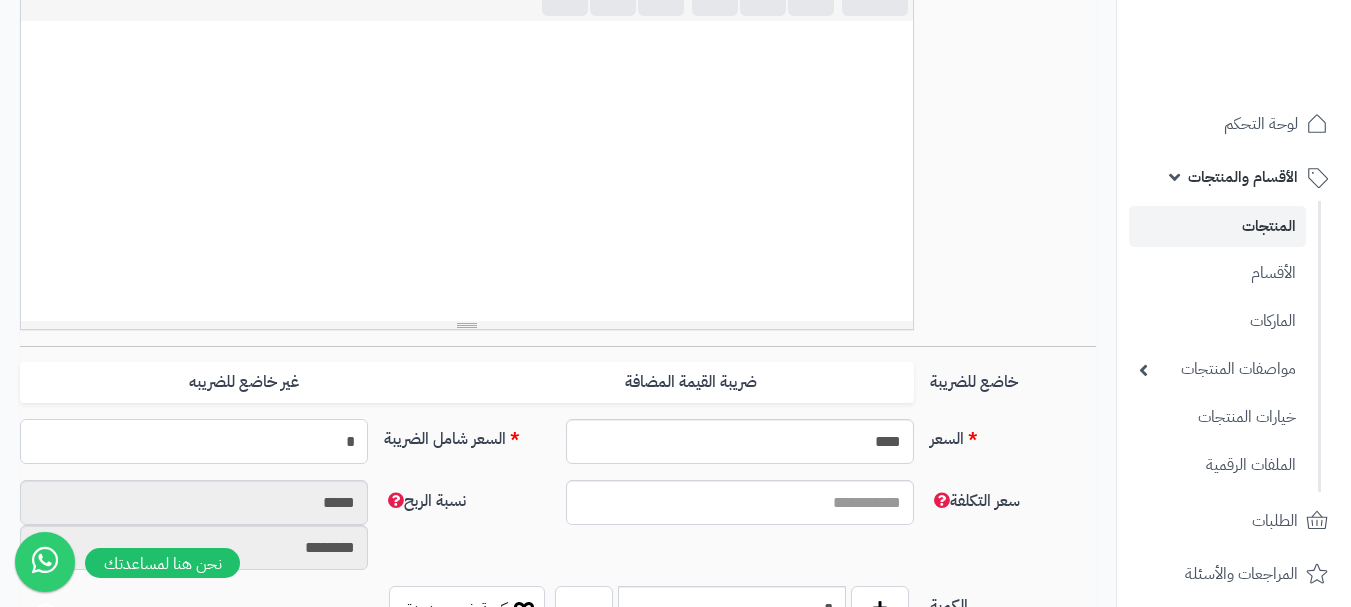click on "*" at bounding box center (194, 441) 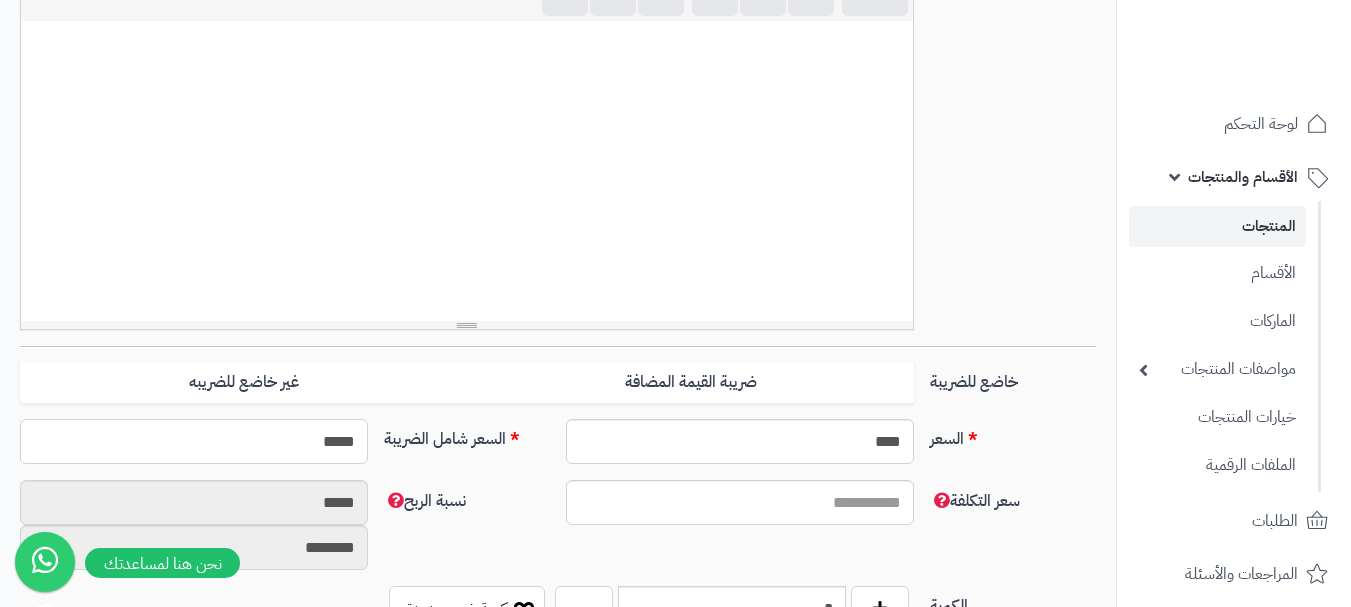 type on "******" 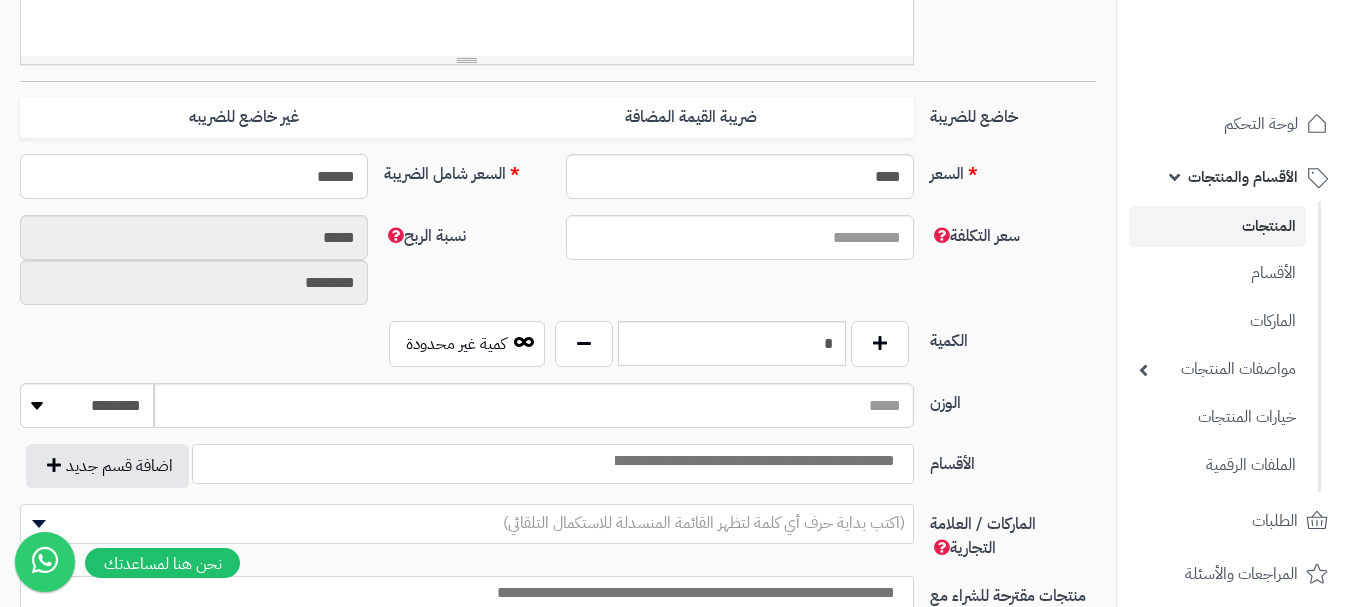 scroll, scrollTop: 800, scrollLeft: 0, axis: vertical 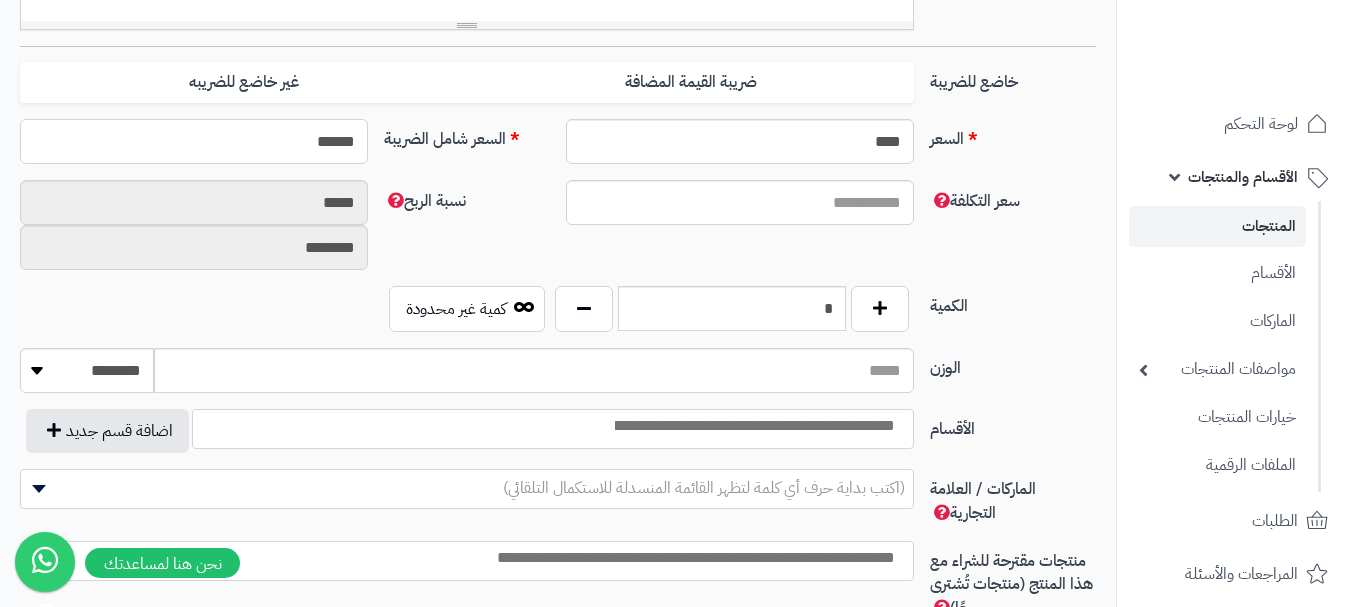 type on "**********" 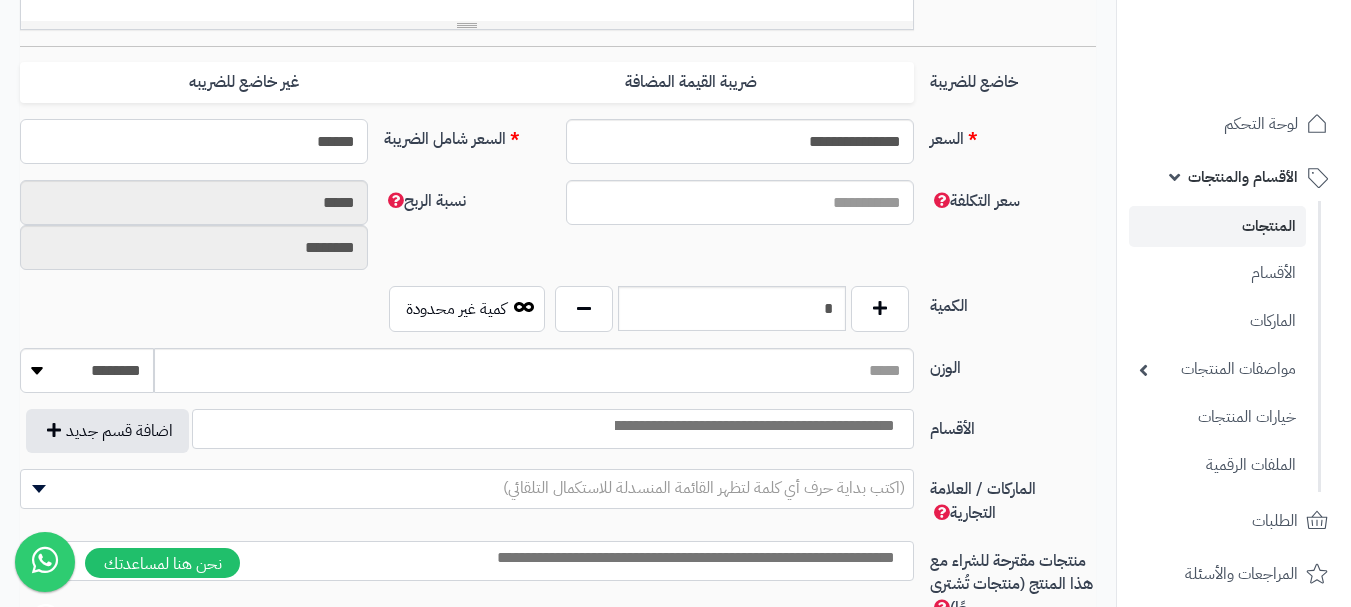 type on "******" 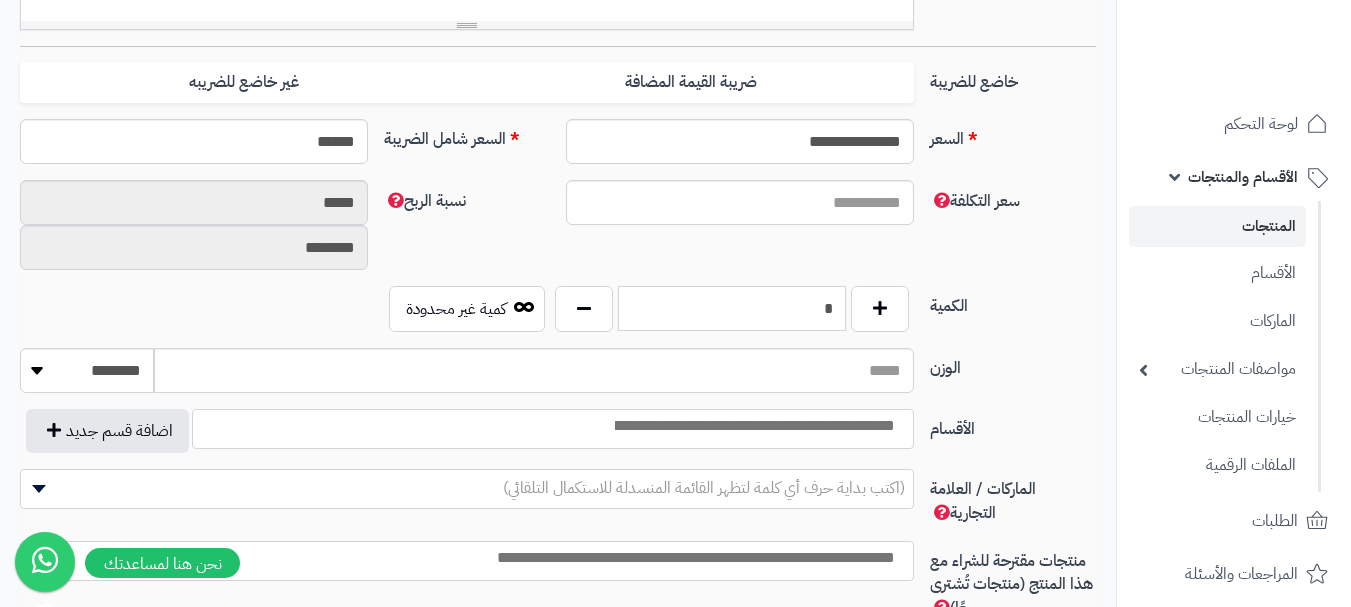 click on "*" at bounding box center [732, 308] 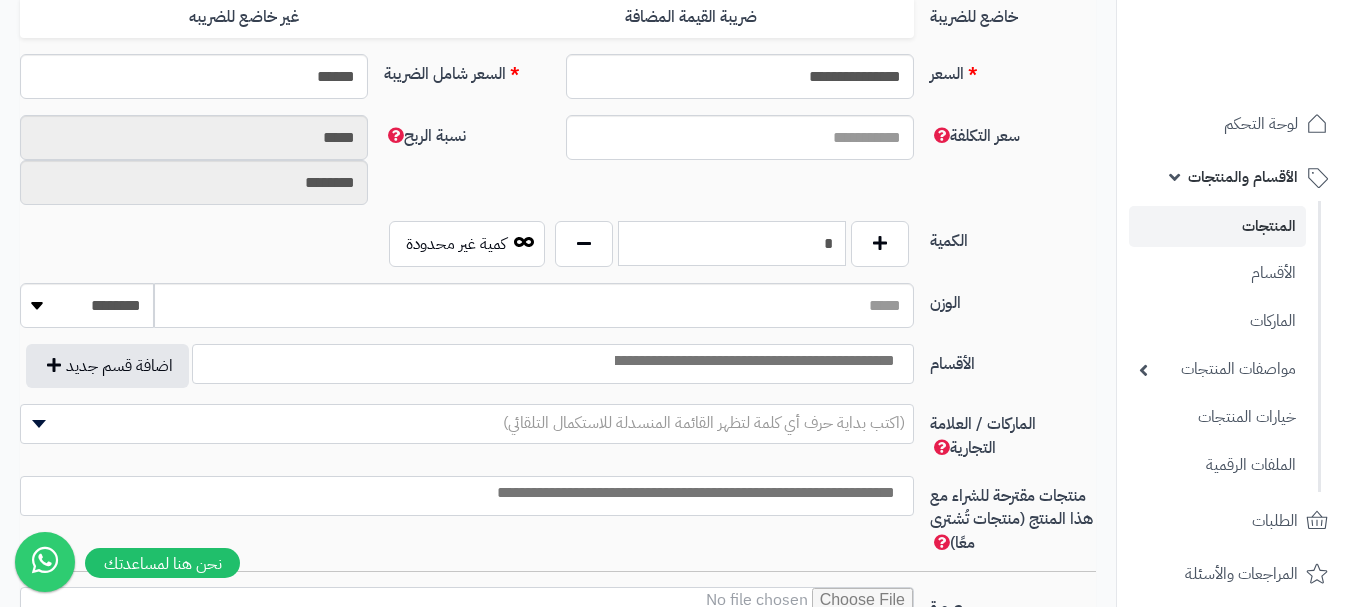 scroll, scrollTop: 900, scrollLeft: 0, axis: vertical 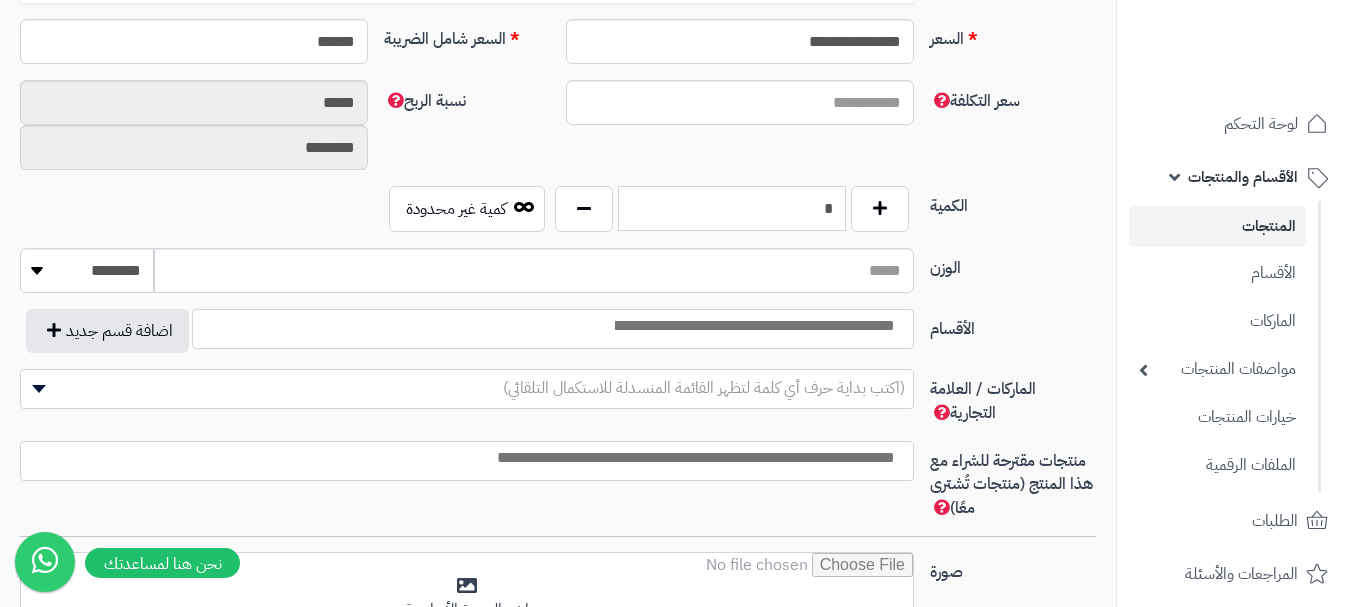 type on "*" 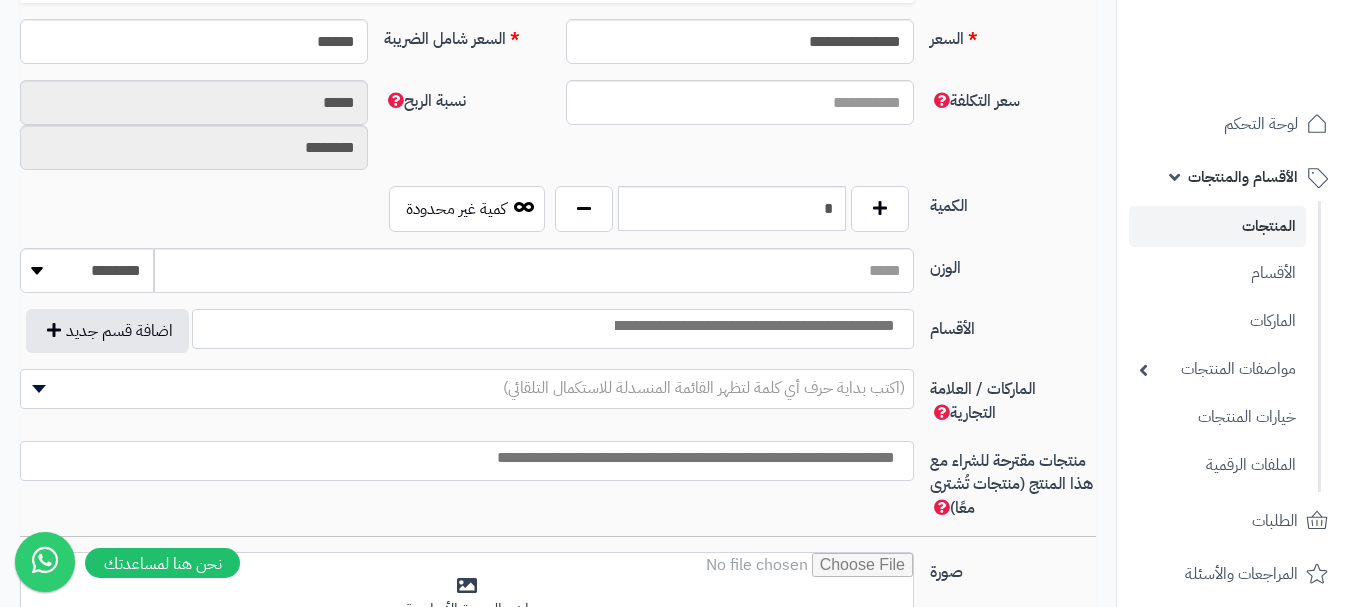 click at bounding box center [753, 324] 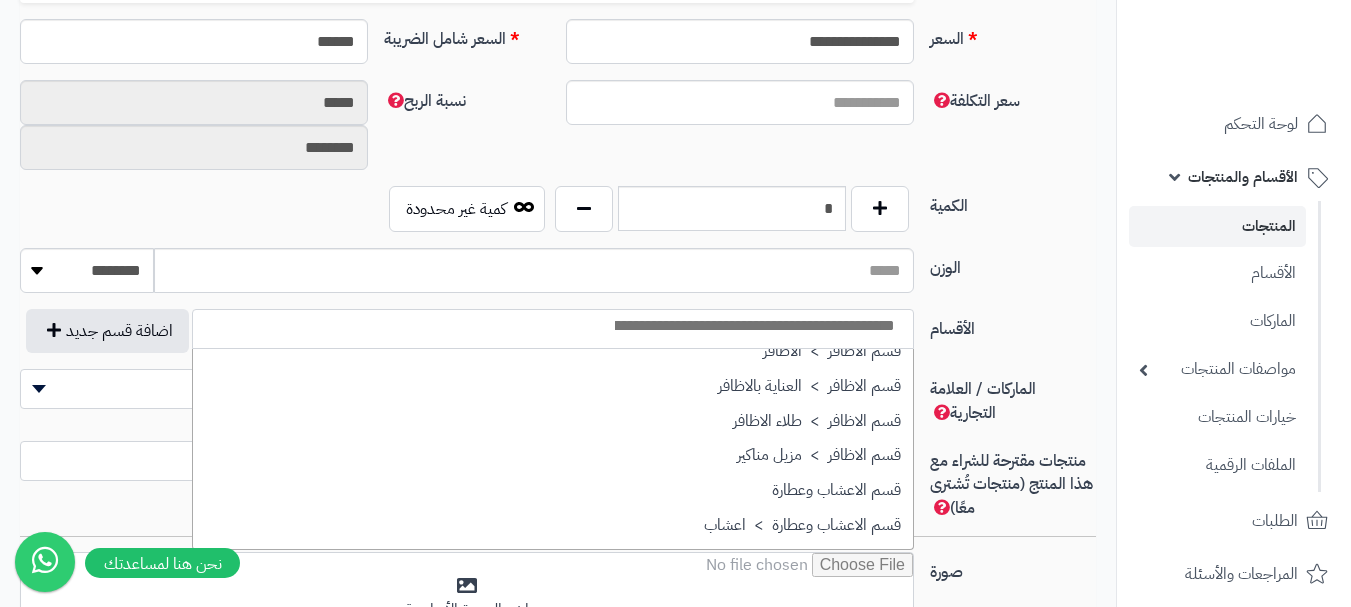 scroll, scrollTop: 1300, scrollLeft: 0, axis: vertical 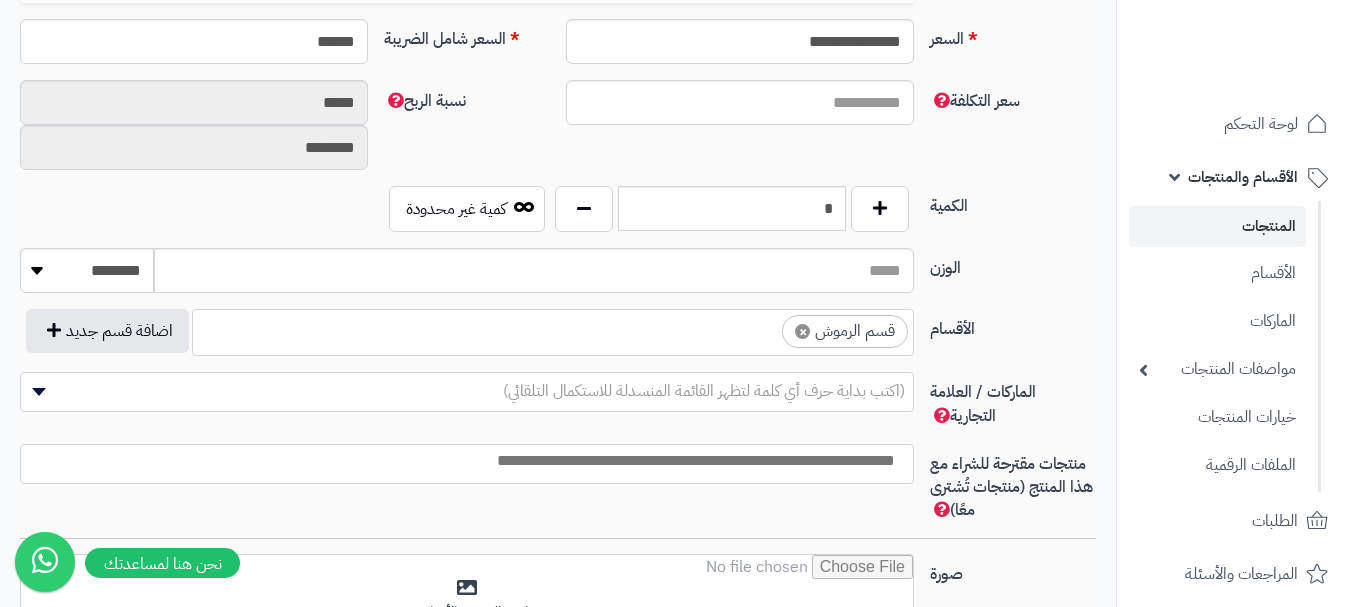 select on "**" 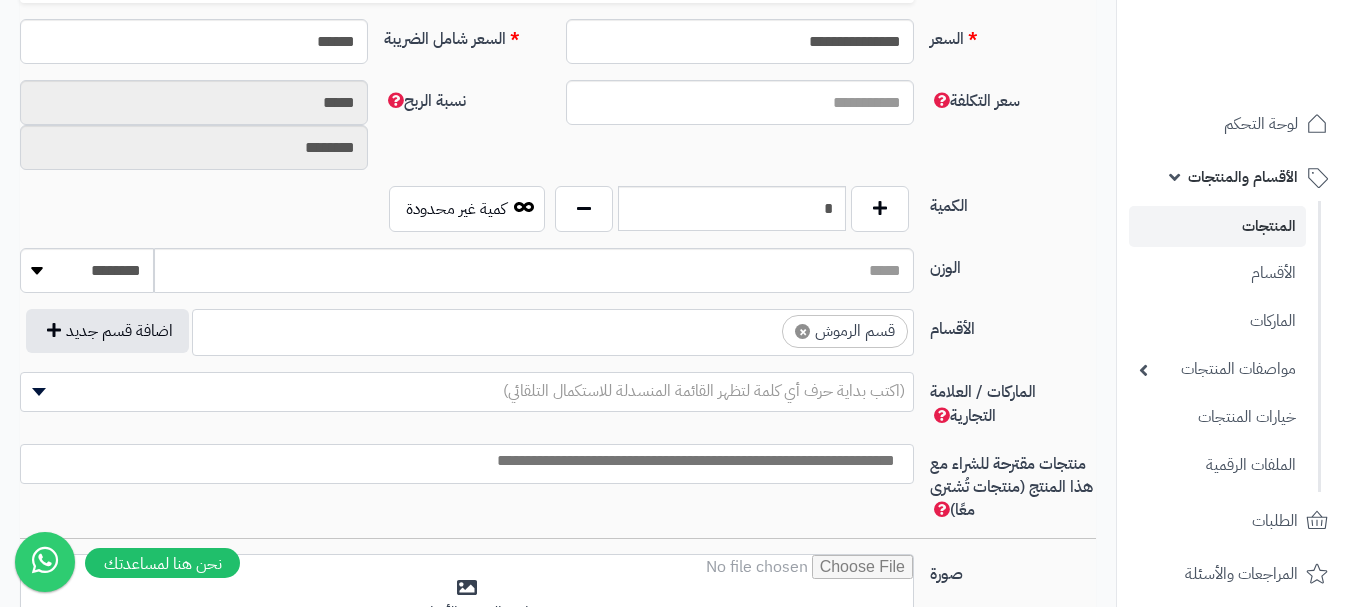scroll, scrollTop: 1025, scrollLeft: 0, axis: vertical 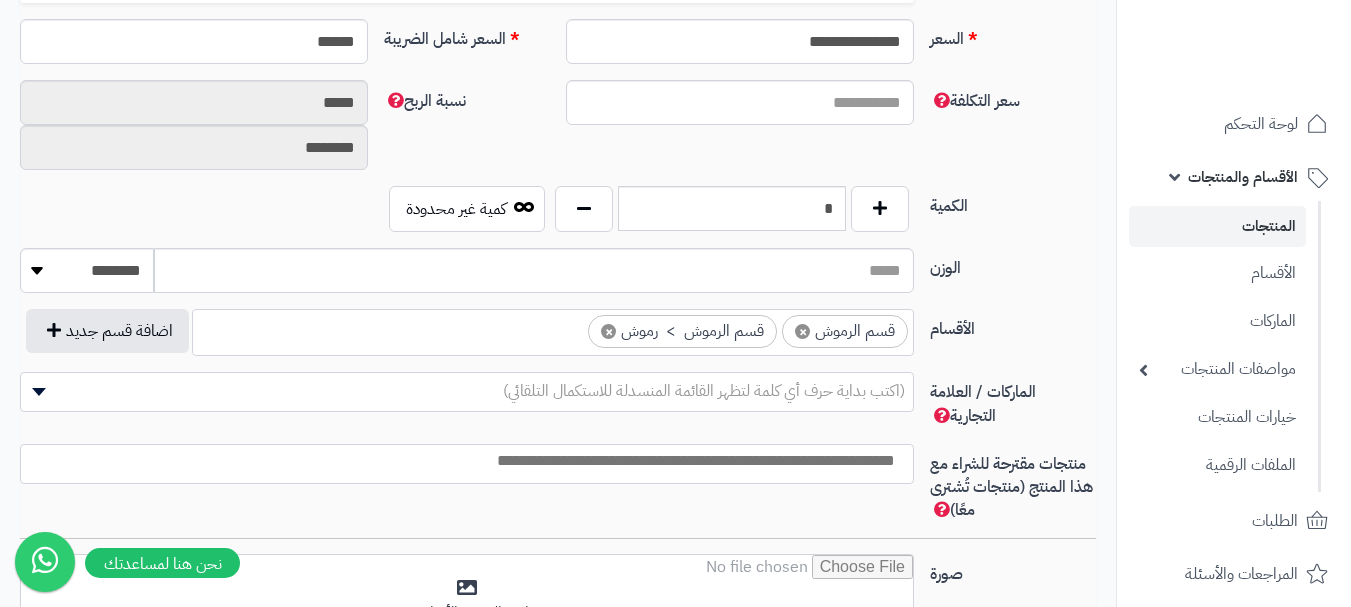 click at bounding box center (462, 461) 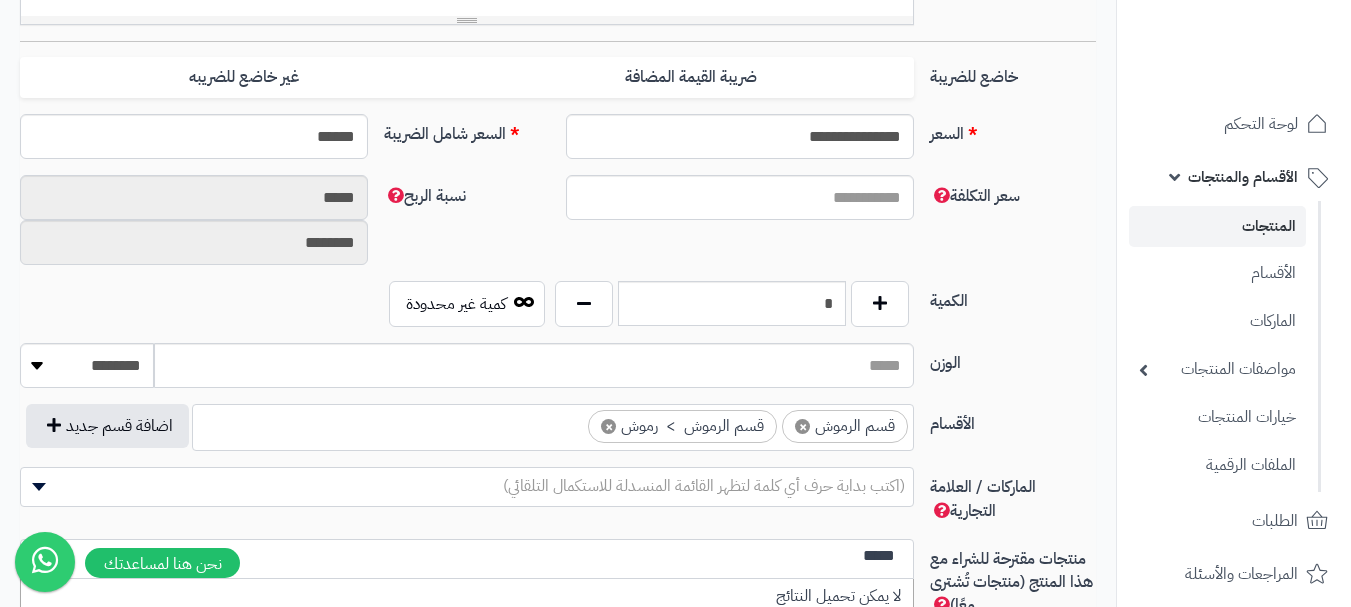 scroll, scrollTop: 800, scrollLeft: 0, axis: vertical 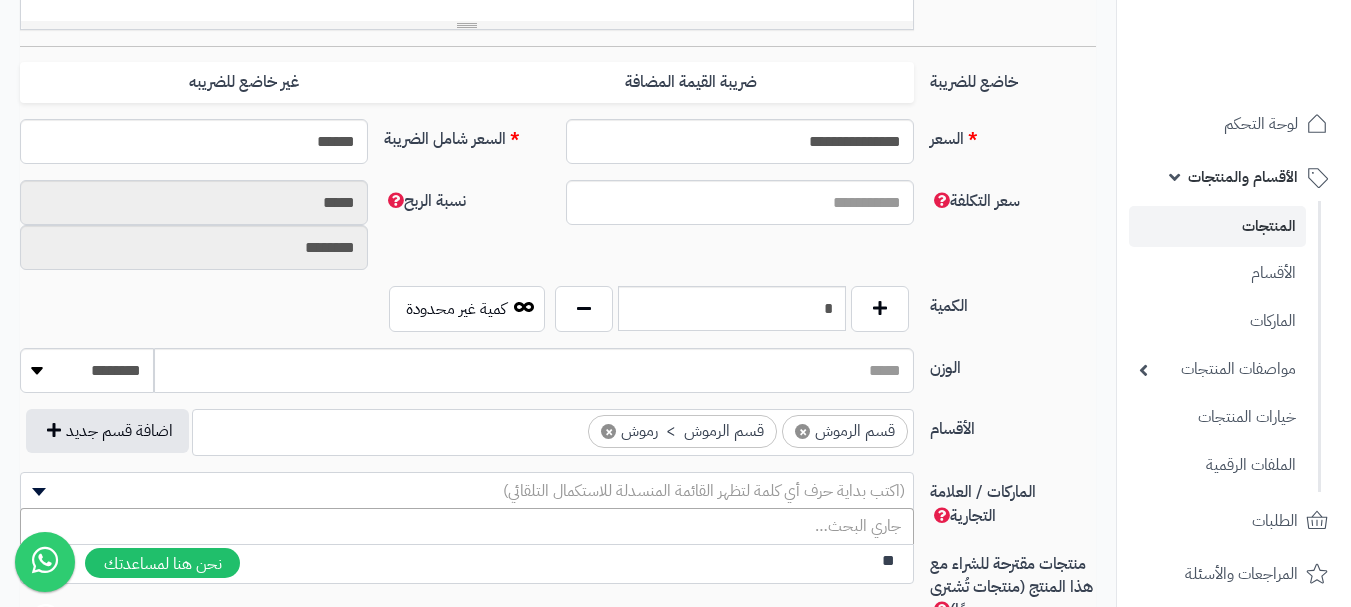 type on "*" 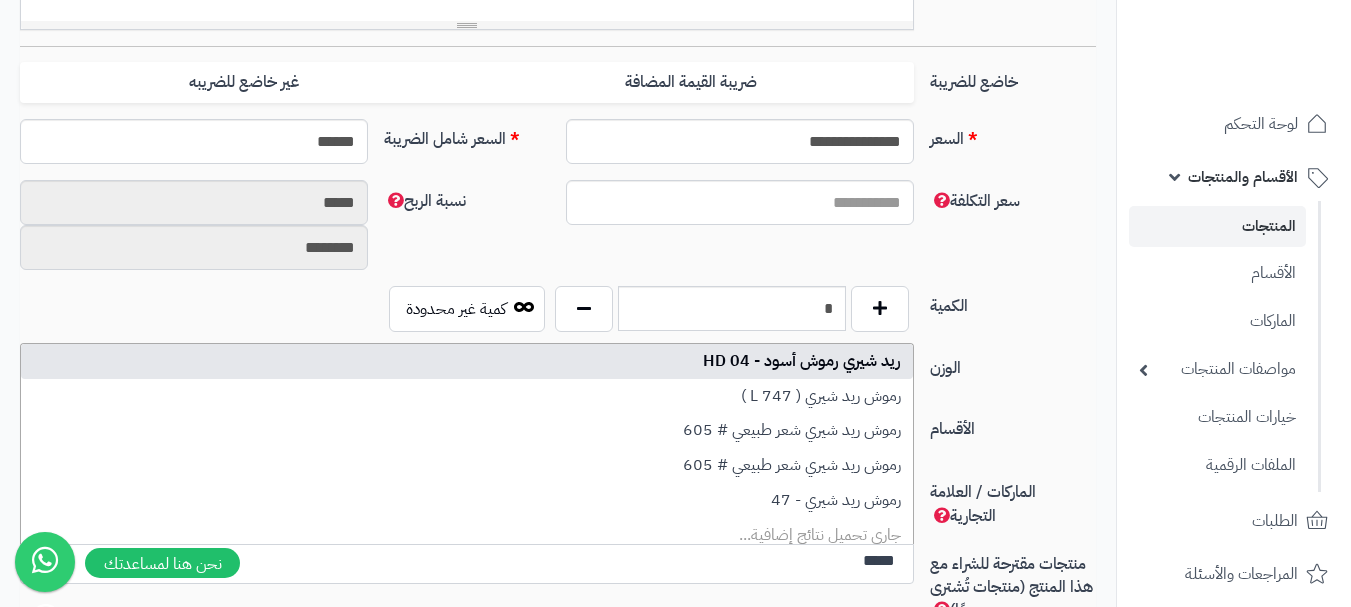 type on "*****" 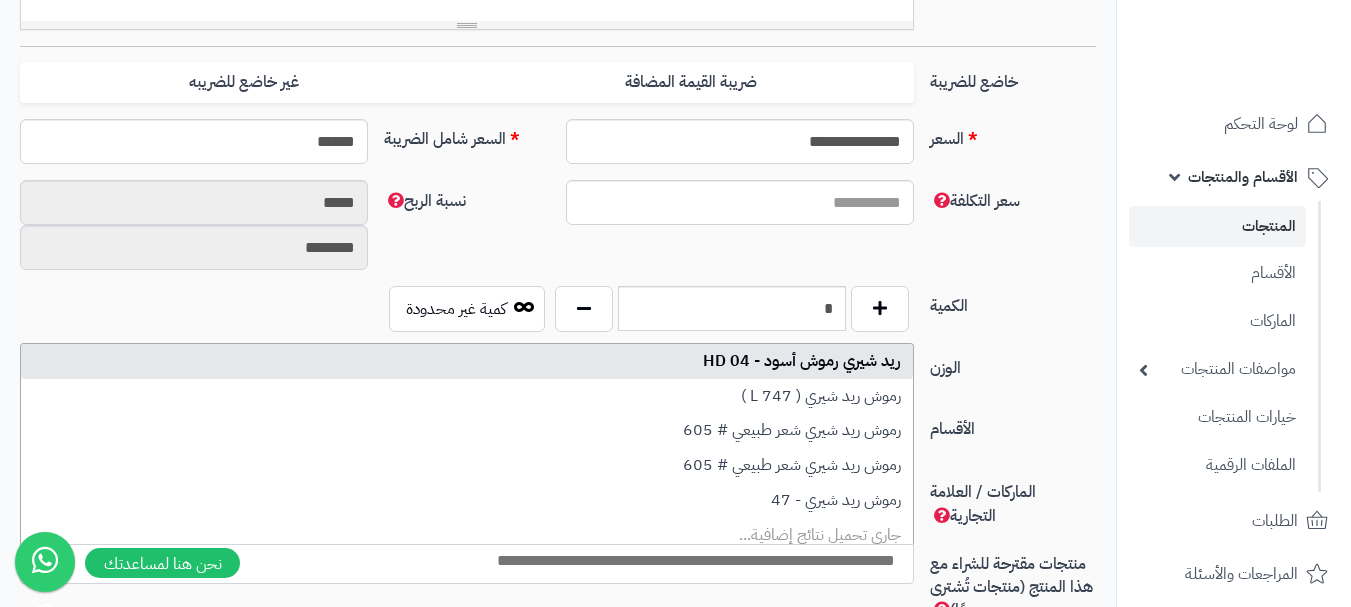 scroll, scrollTop: 0, scrollLeft: 0, axis: both 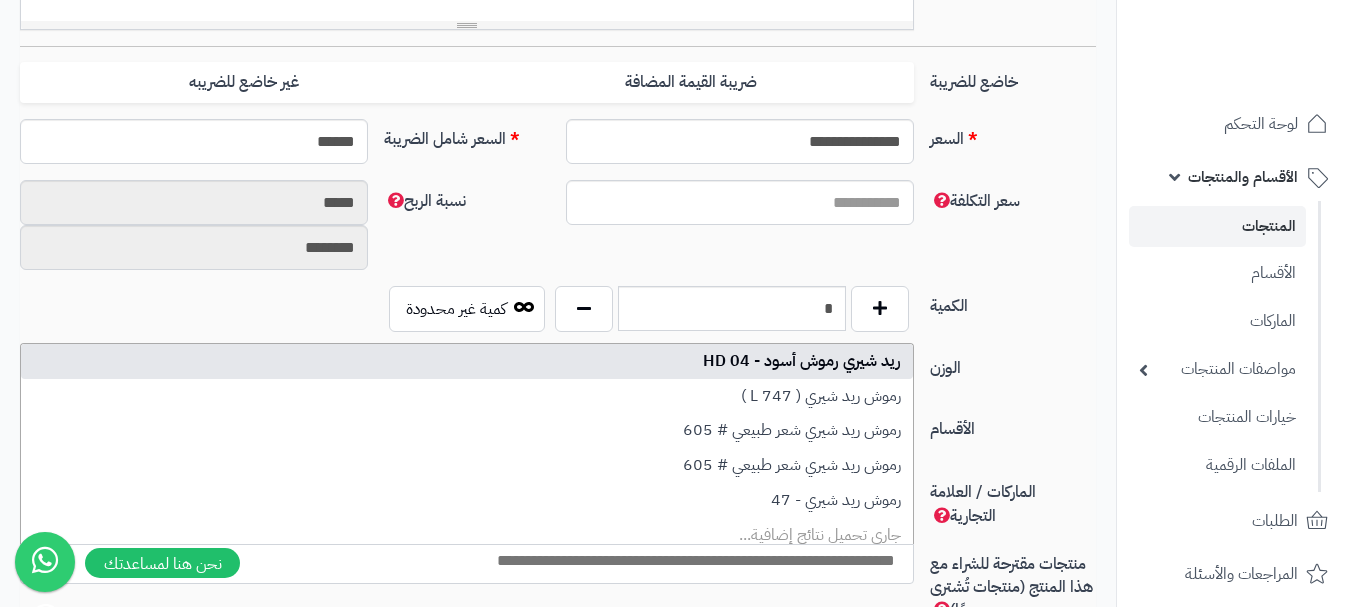 select on "****" 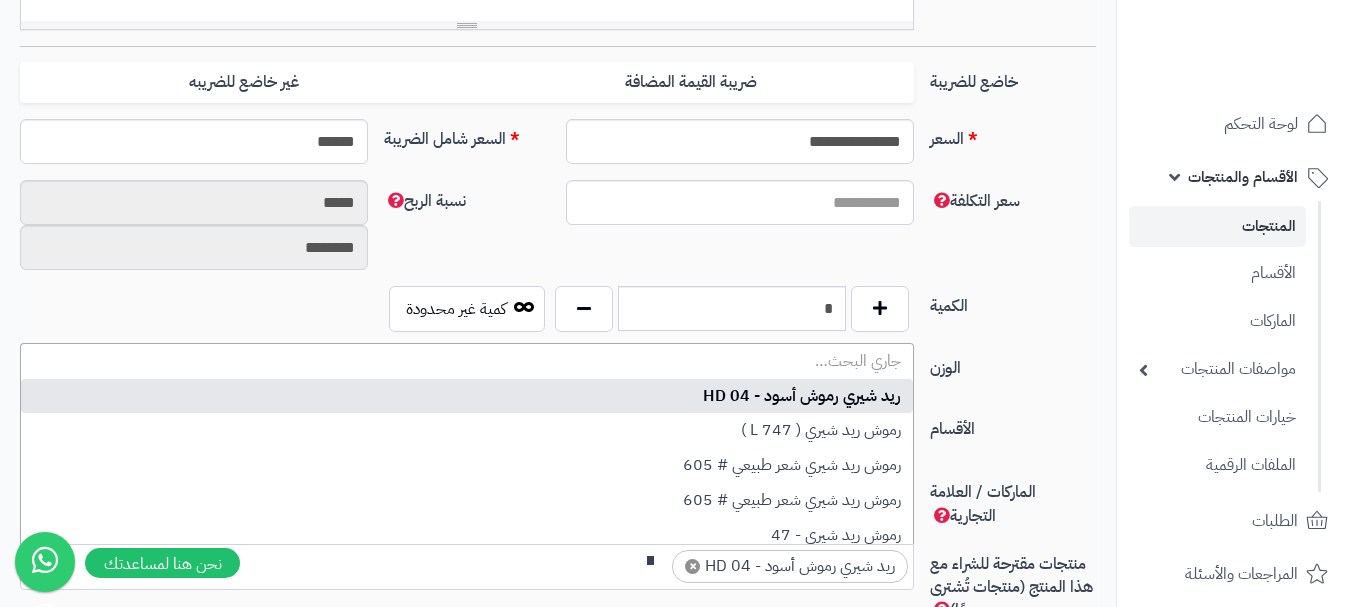 scroll, scrollTop: 0, scrollLeft: 0, axis: both 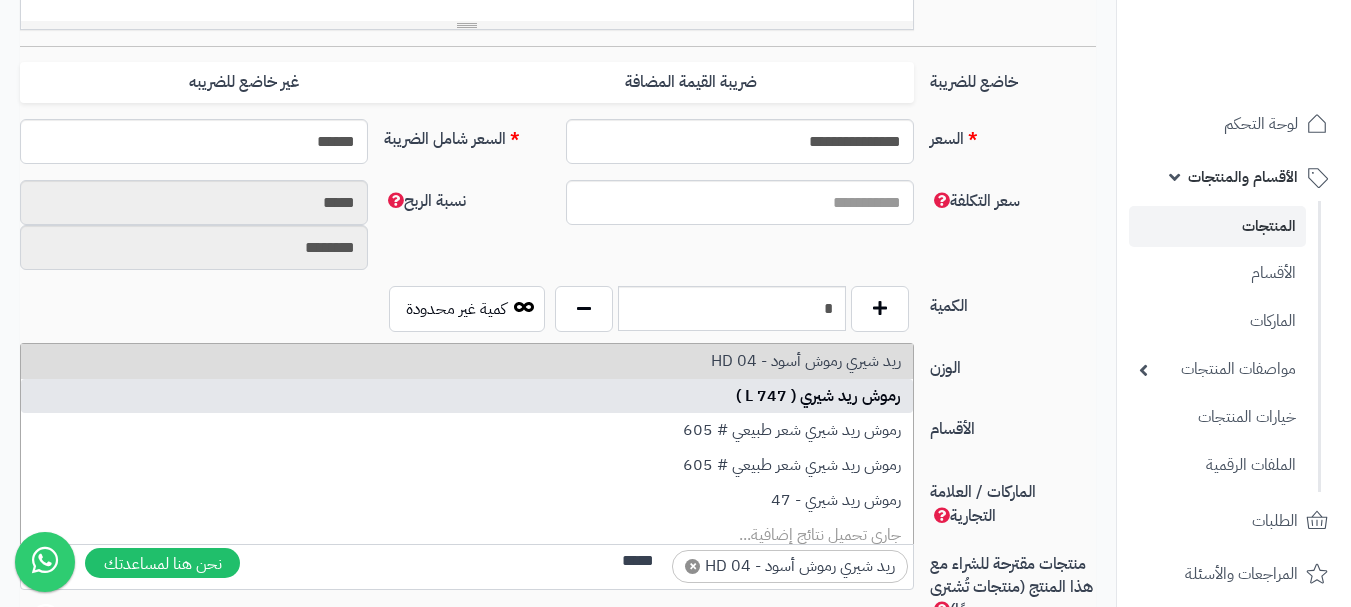 type on "*****" 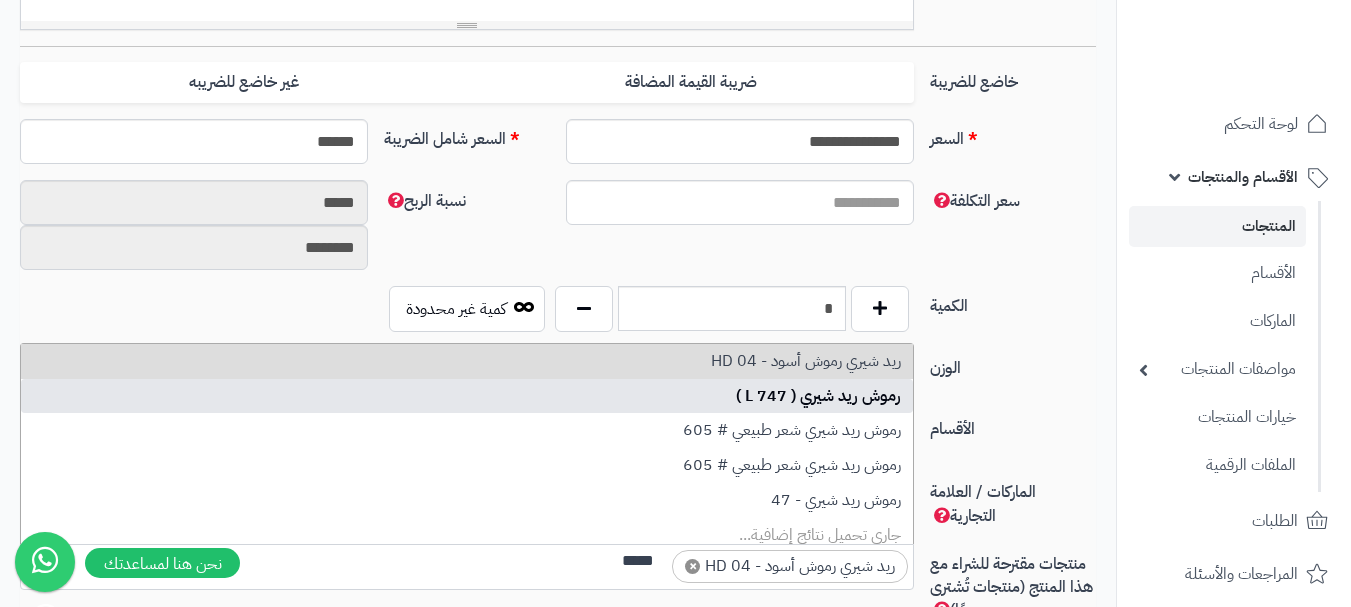 type 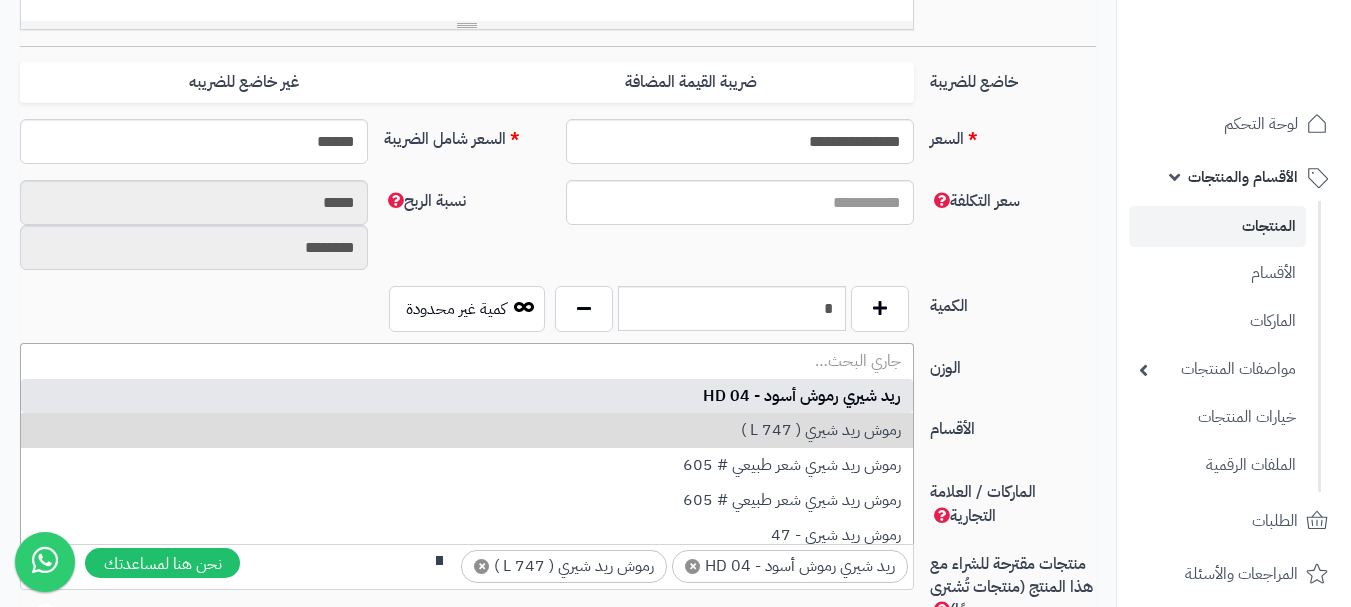 scroll, scrollTop: 0, scrollLeft: 0, axis: both 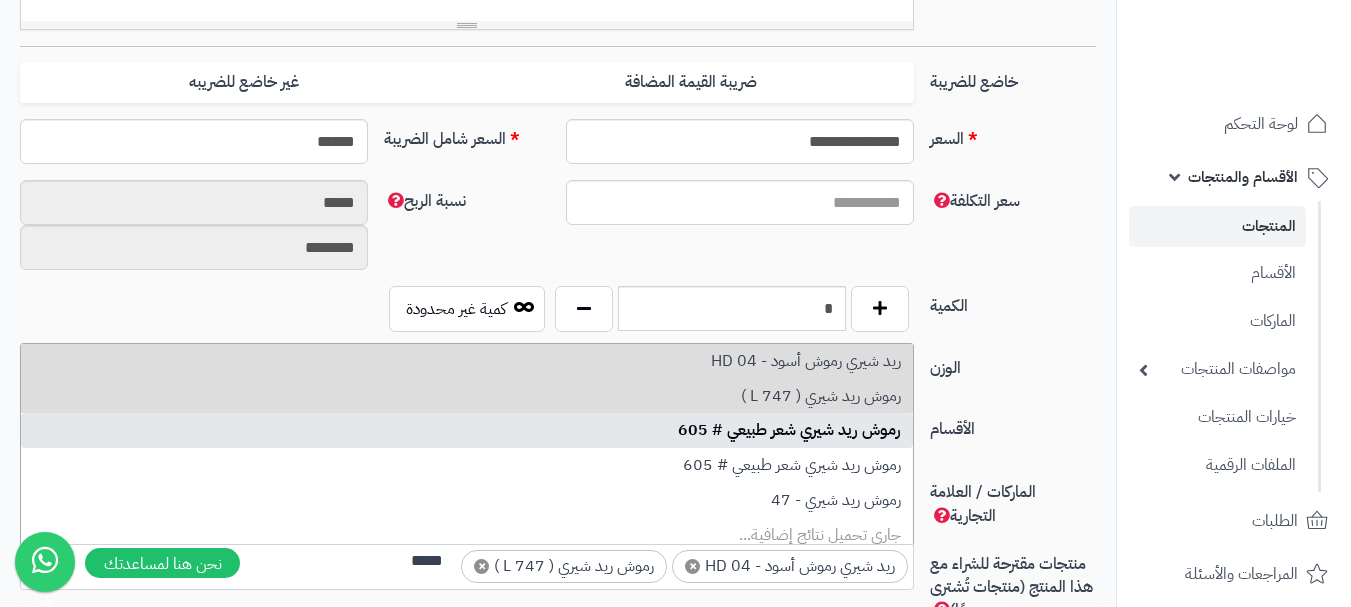 type on "*****" 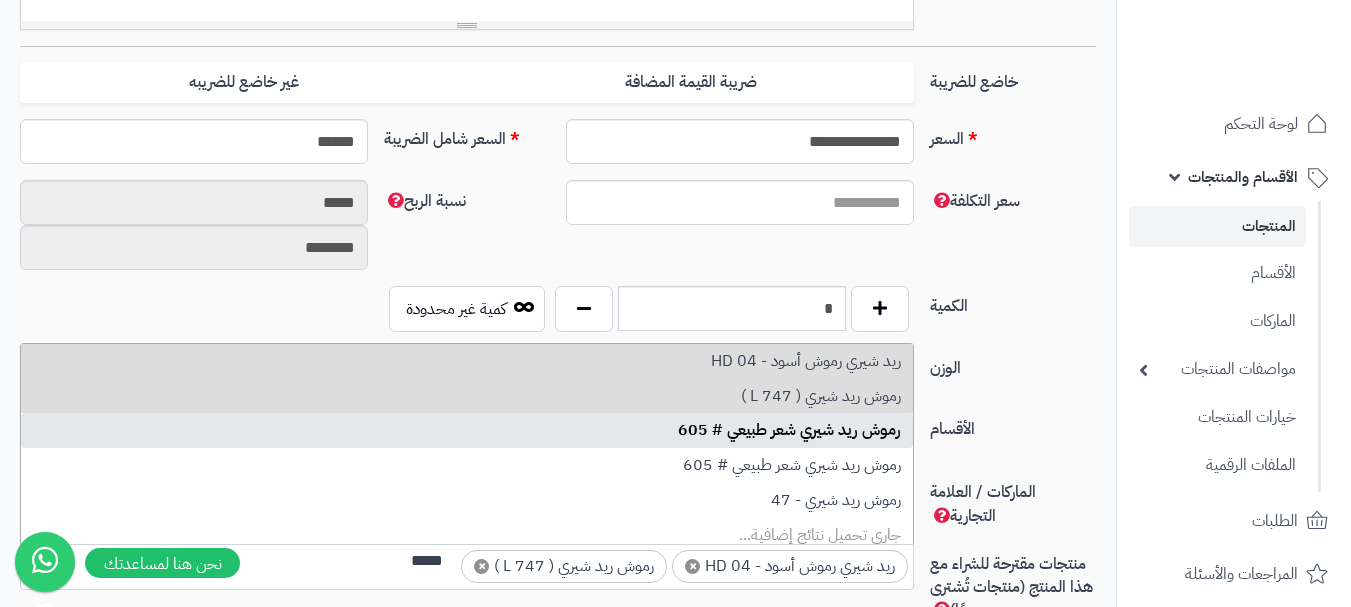 type 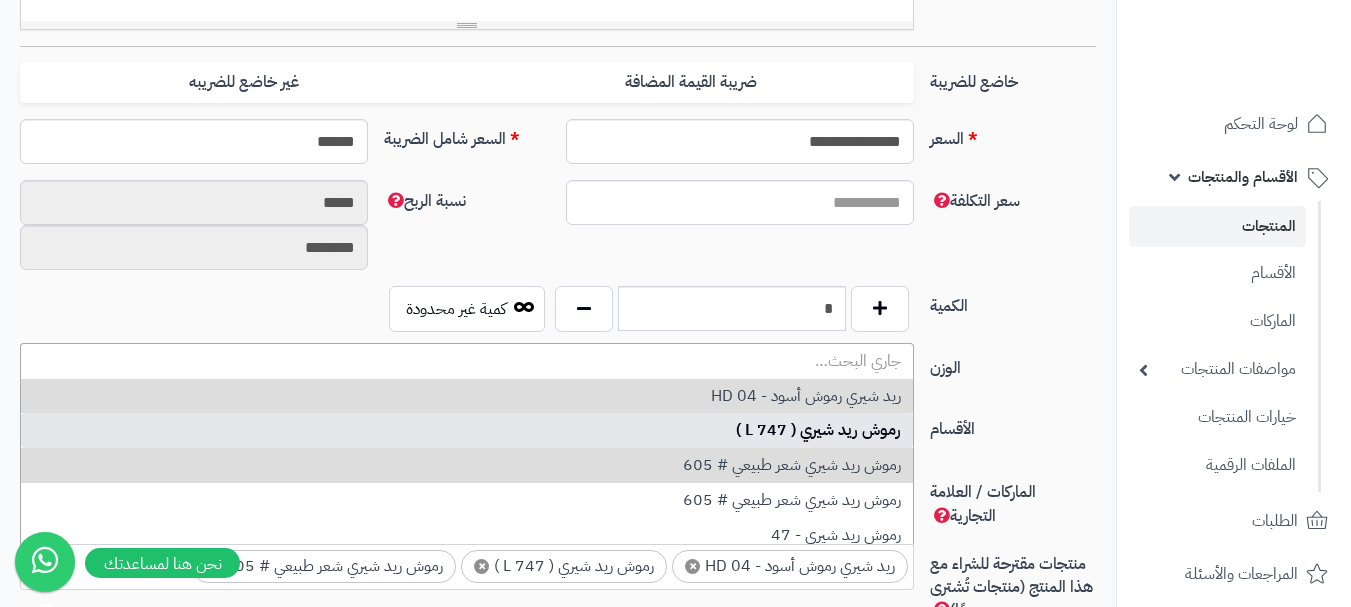 scroll, scrollTop: 0, scrollLeft: 0, axis: both 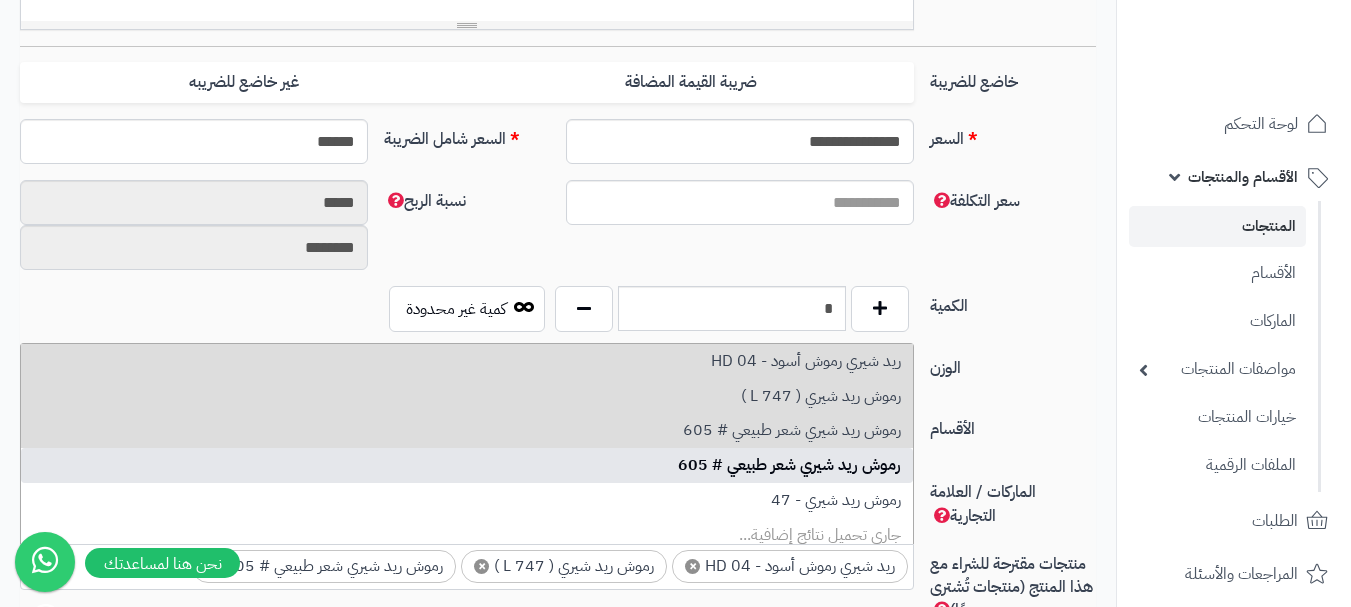 type on "*****" 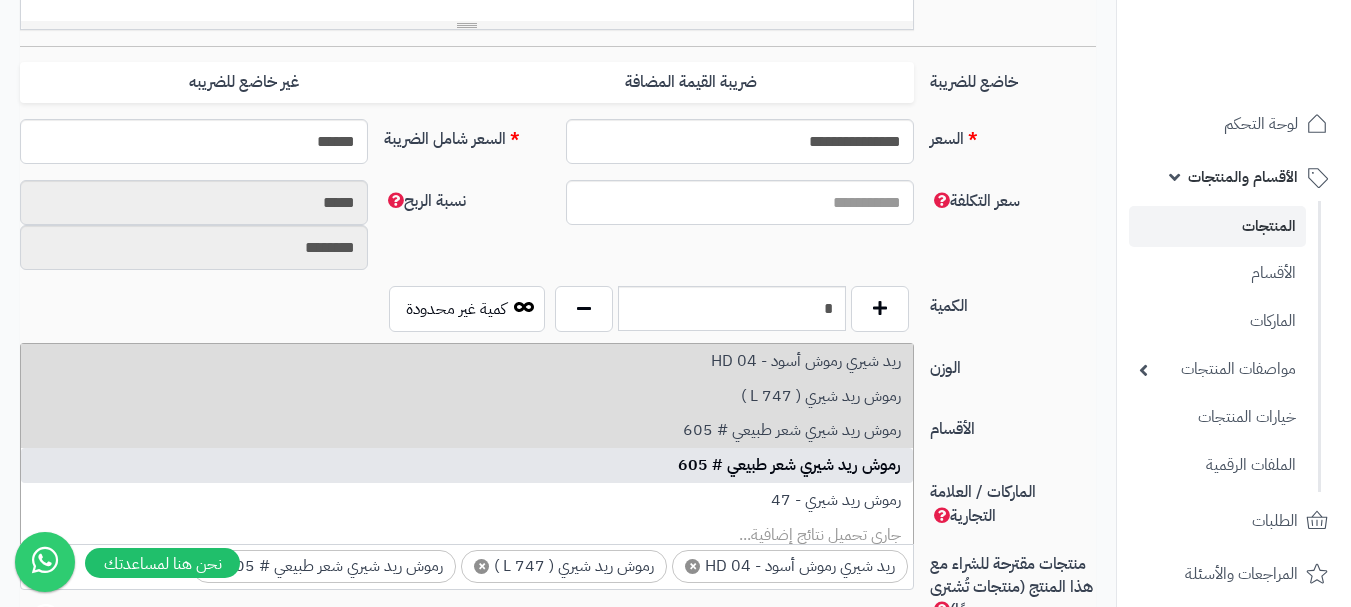 type 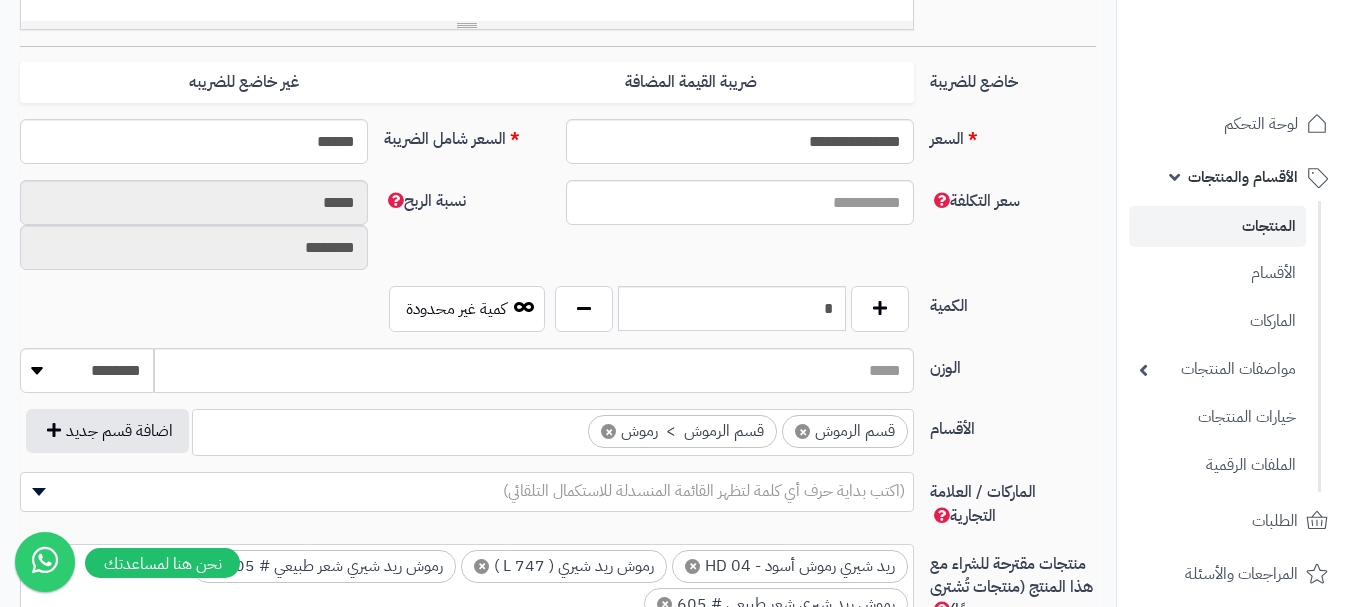 scroll, scrollTop: 820, scrollLeft: 0, axis: vertical 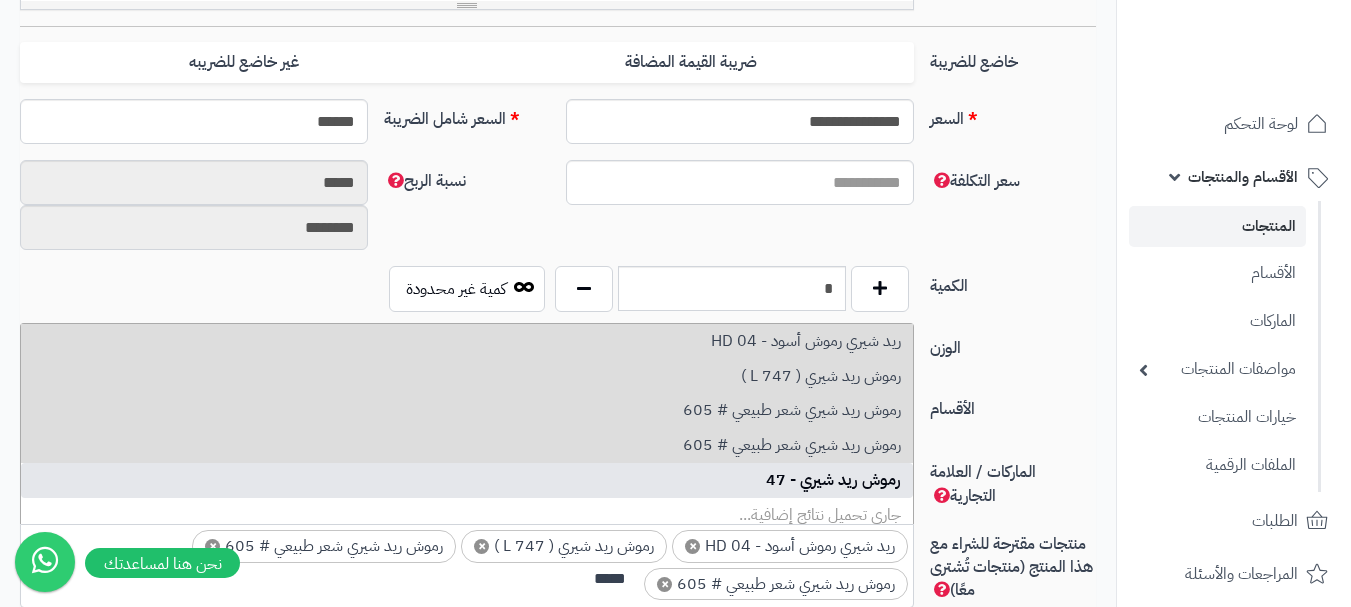 type on "*****" 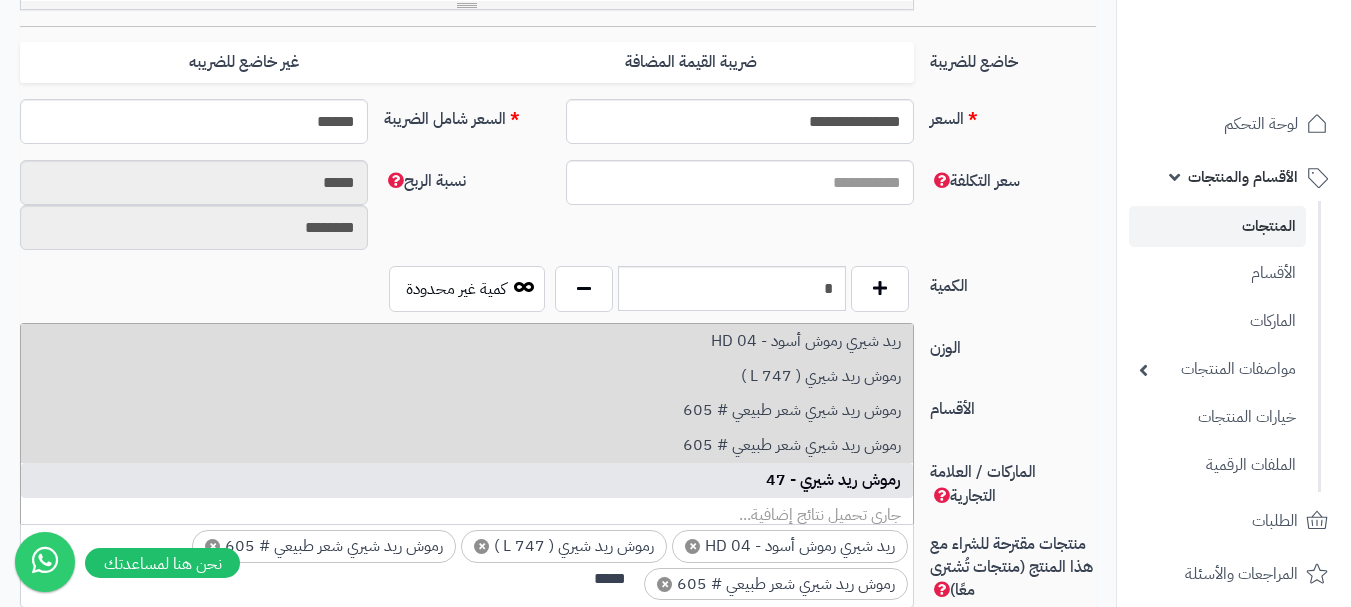 type 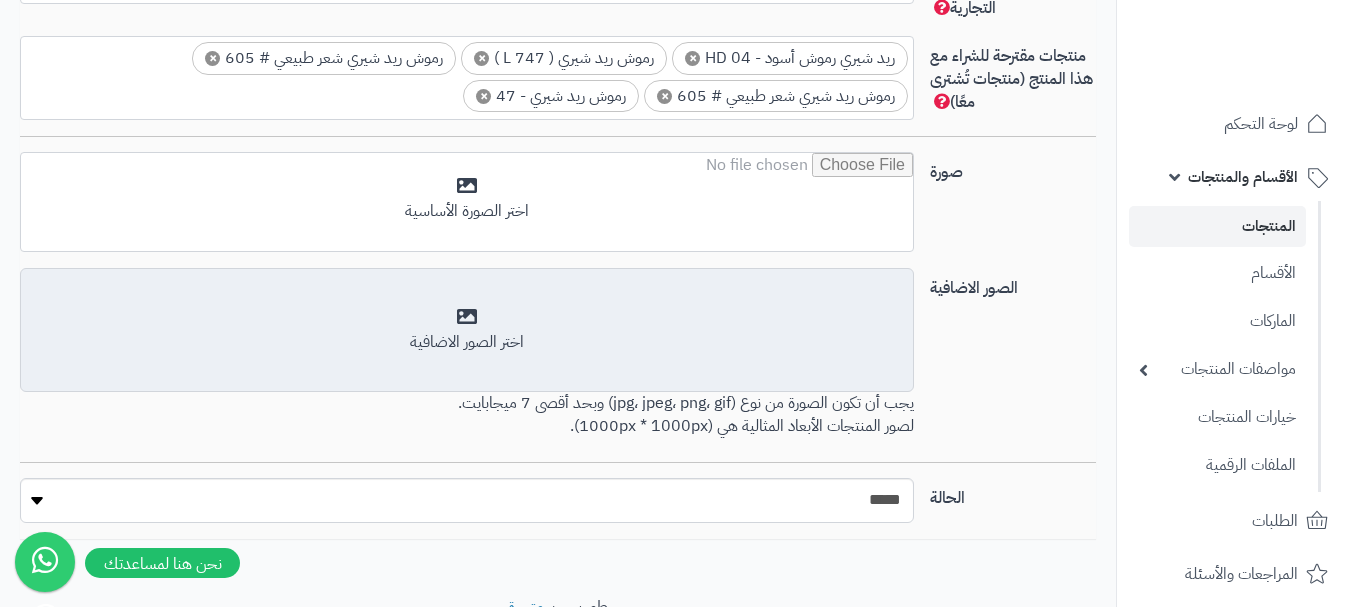 scroll, scrollTop: 1397, scrollLeft: 0, axis: vertical 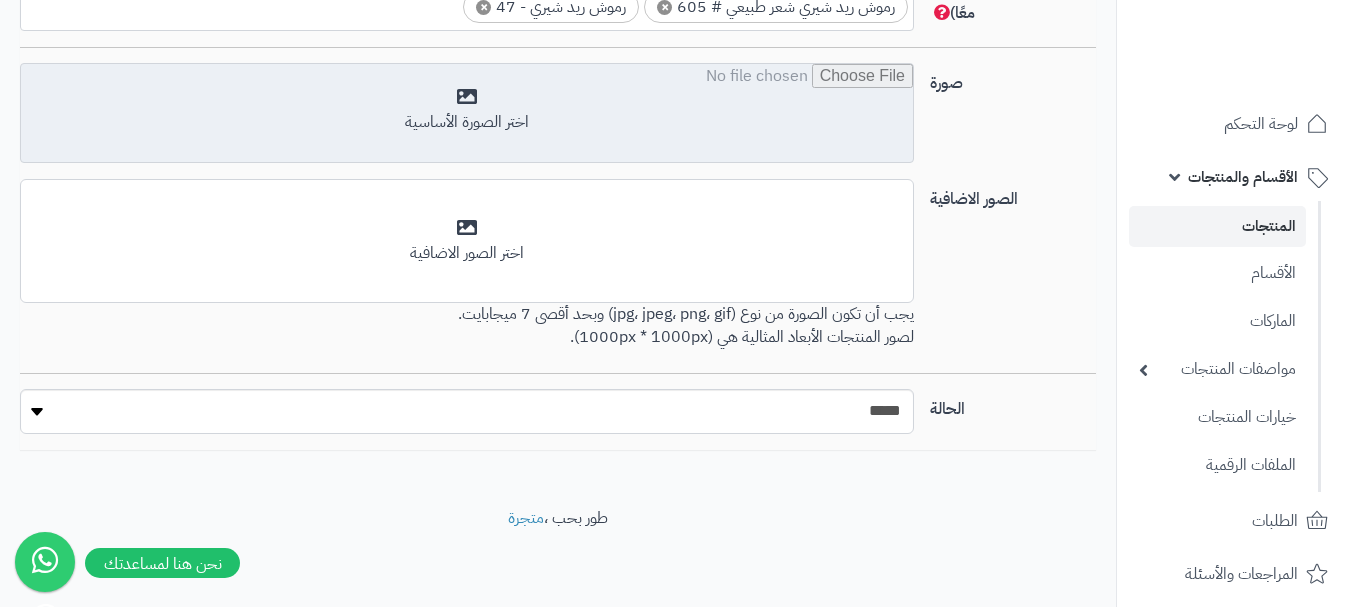click at bounding box center [467, 114] 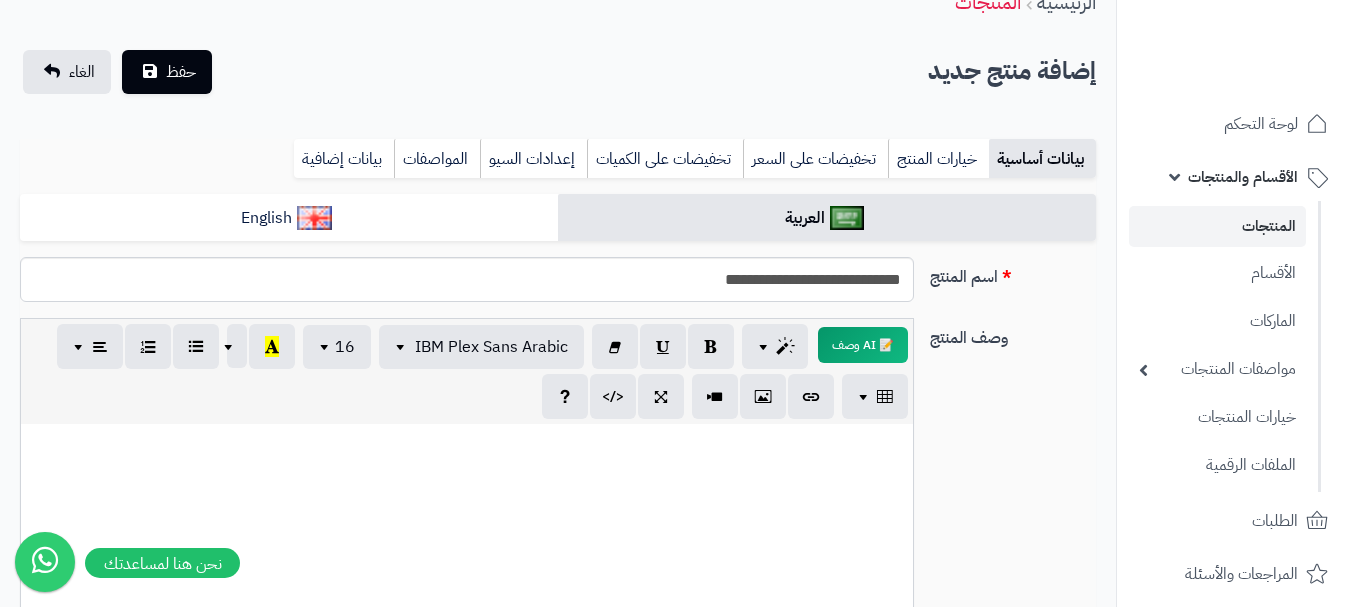 scroll, scrollTop: 0, scrollLeft: 0, axis: both 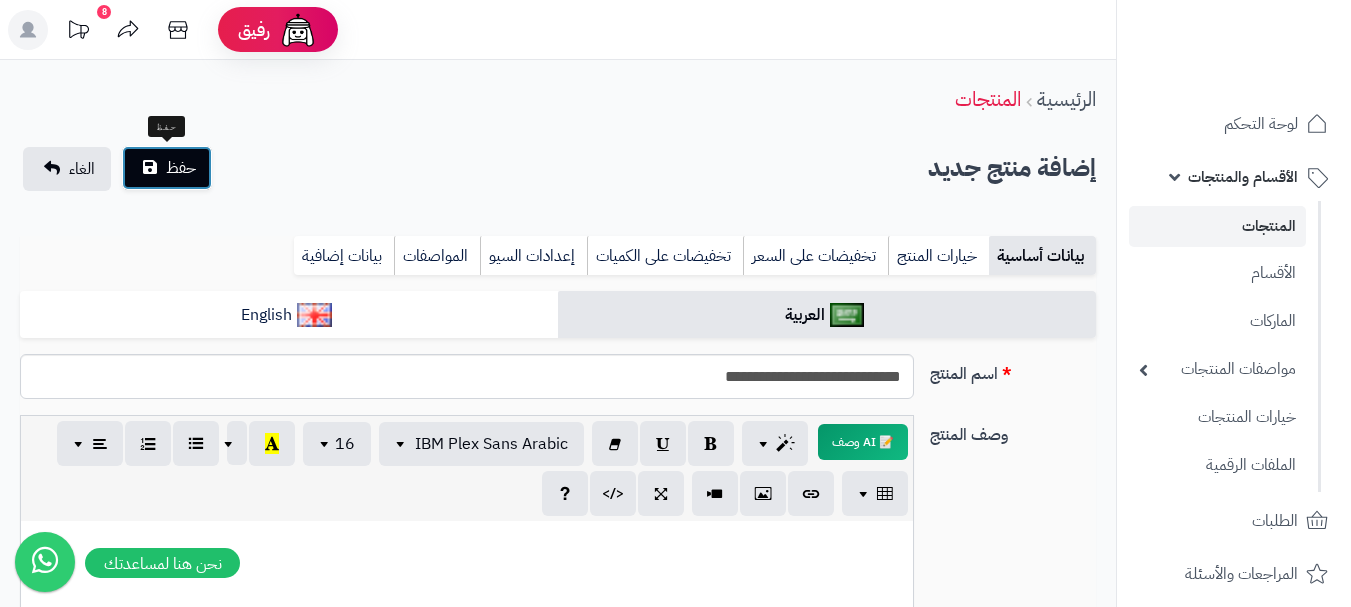 click on "حفظ" at bounding box center (167, 168) 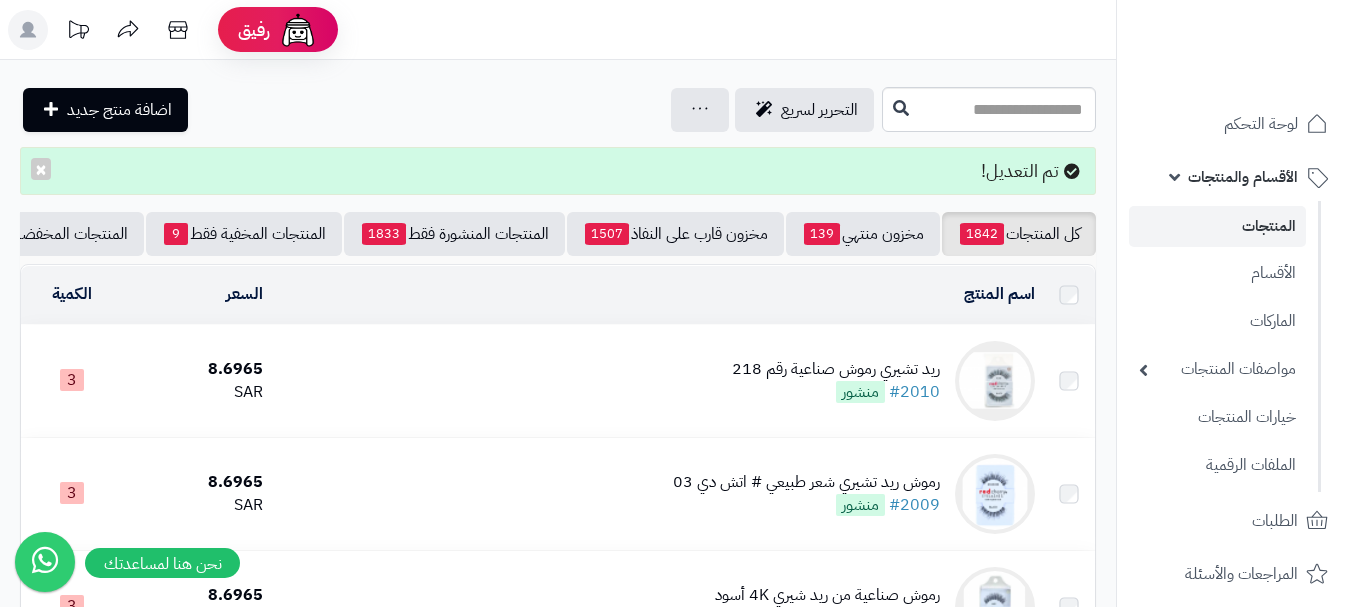 scroll, scrollTop: 0, scrollLeft: 0, axis: both 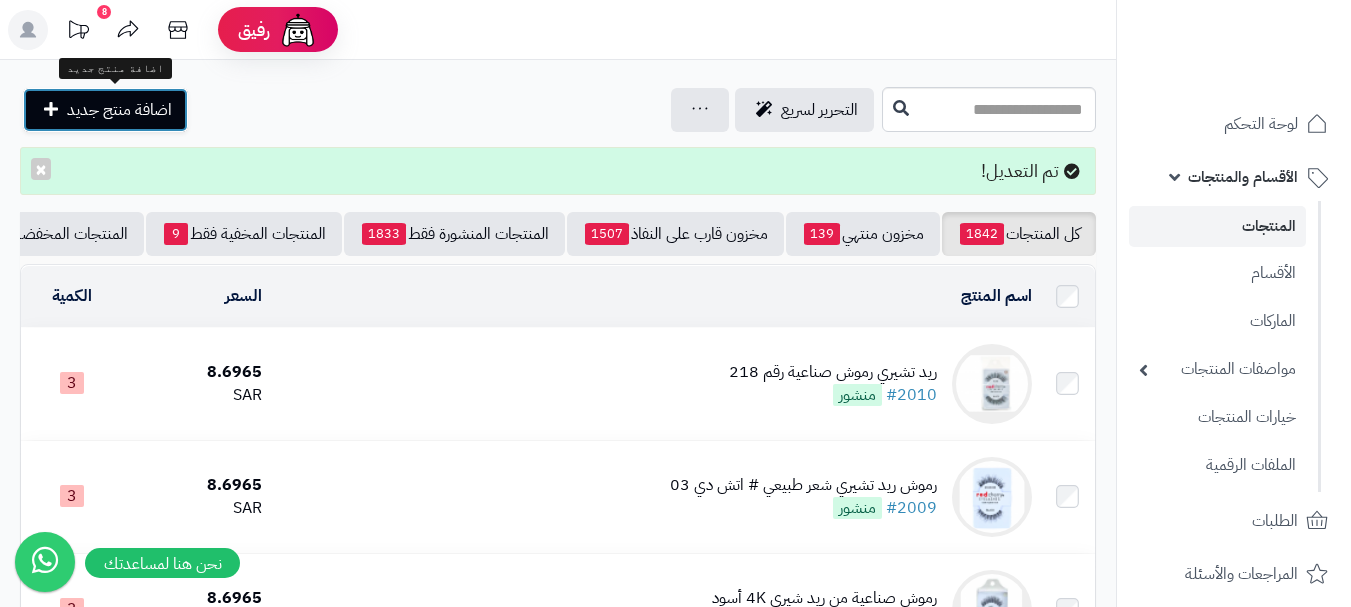 click on "اضافة منتج جديد" at bounding box center [119, 110] 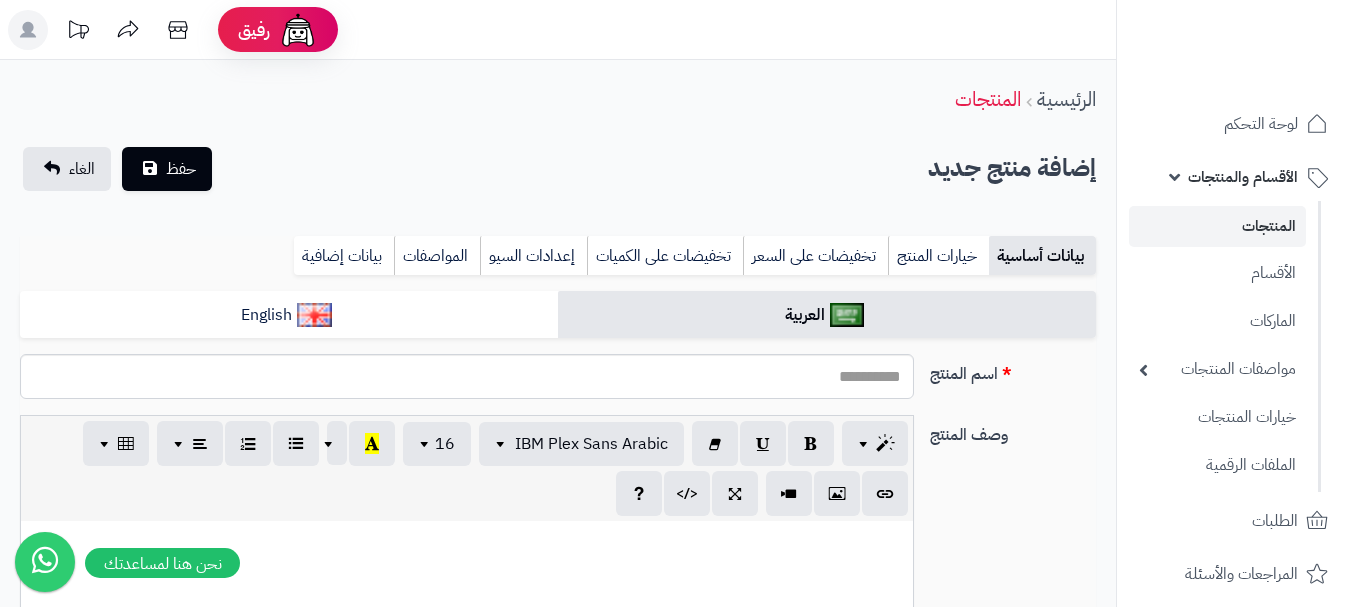 select 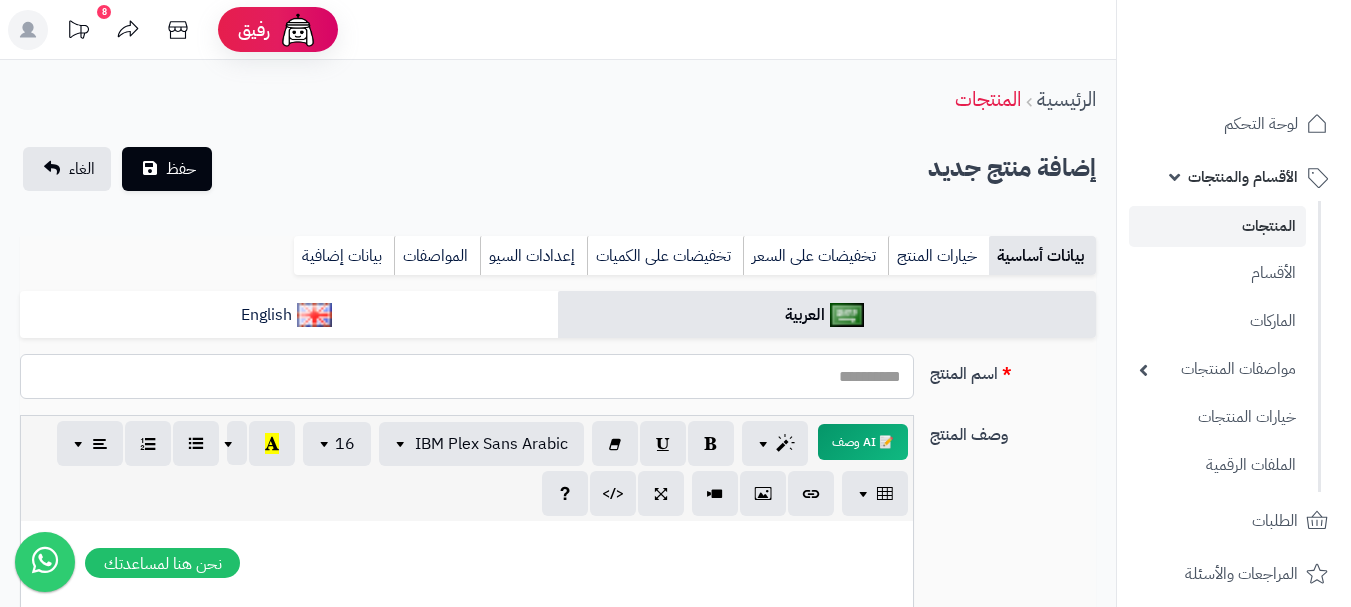 paste on "**********" 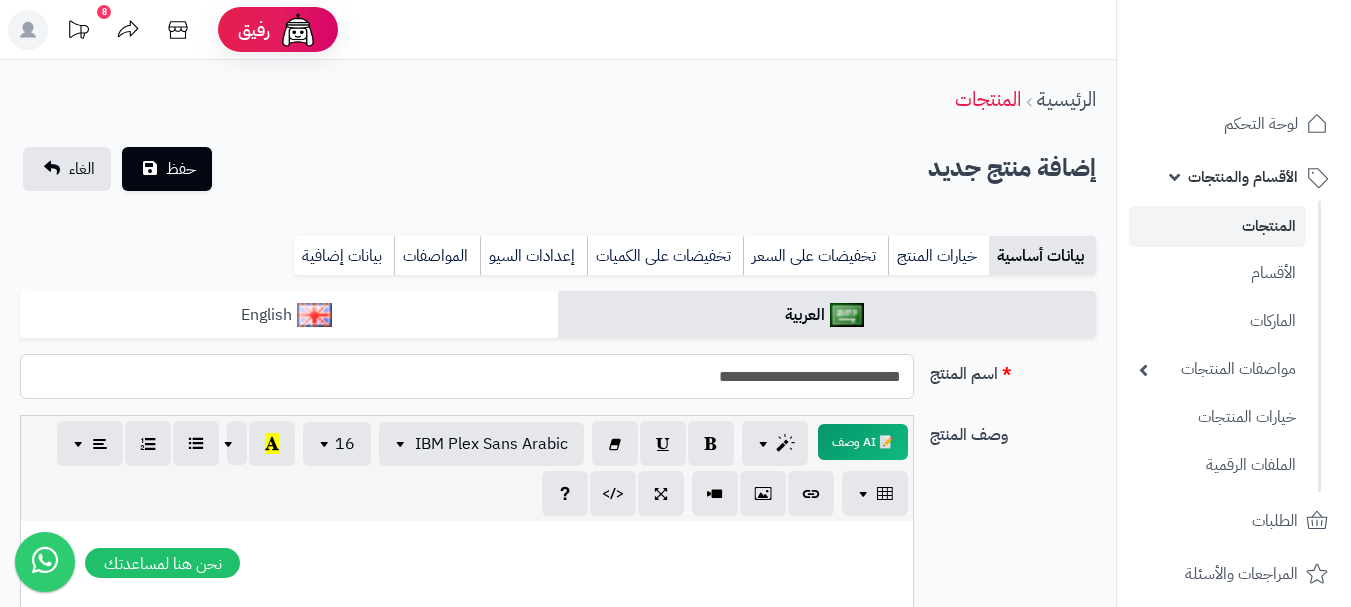 type on "**********" 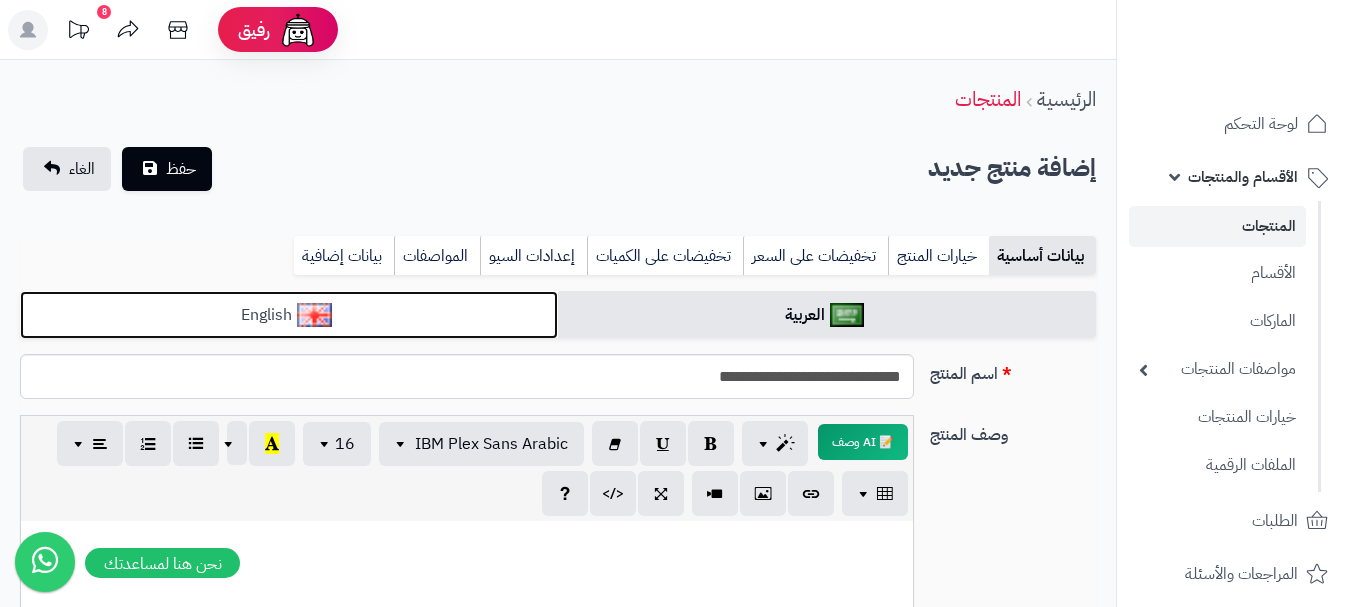 click on "English" at bounding box center [289, 315] 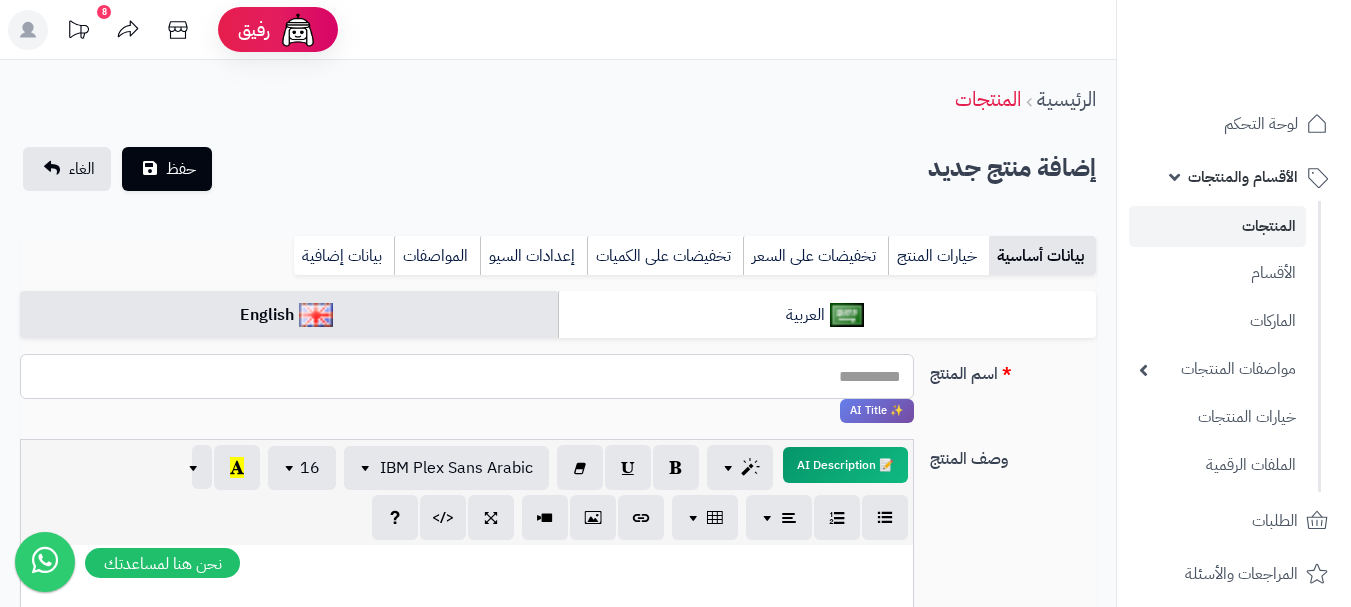 drag, startPoint x: 810, startPoint y: 381, endPoint x: 797, endPoint y: 389, distance: 15.264338 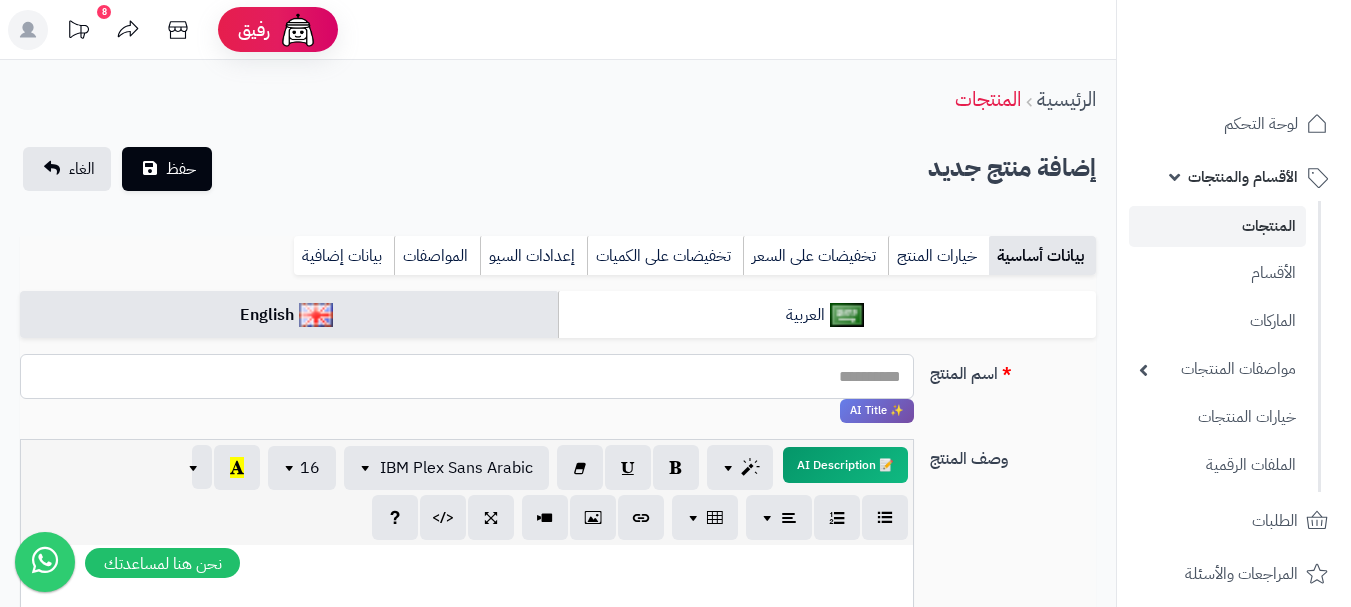 paste on "**********" 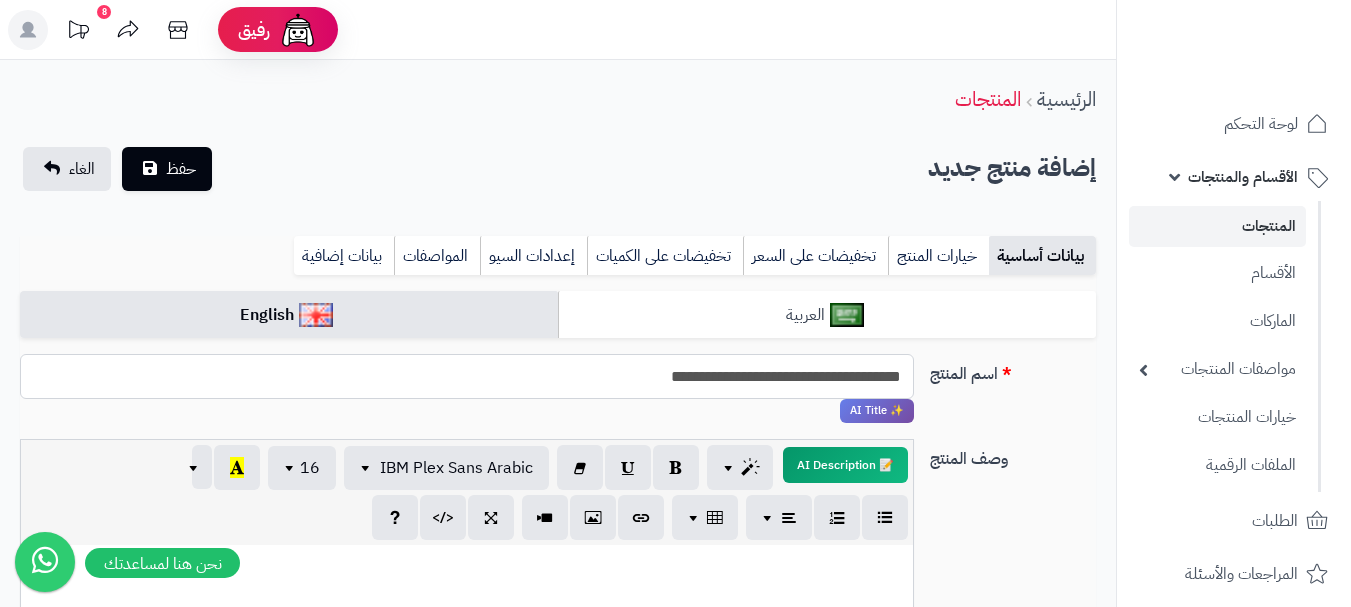 type on "**********" 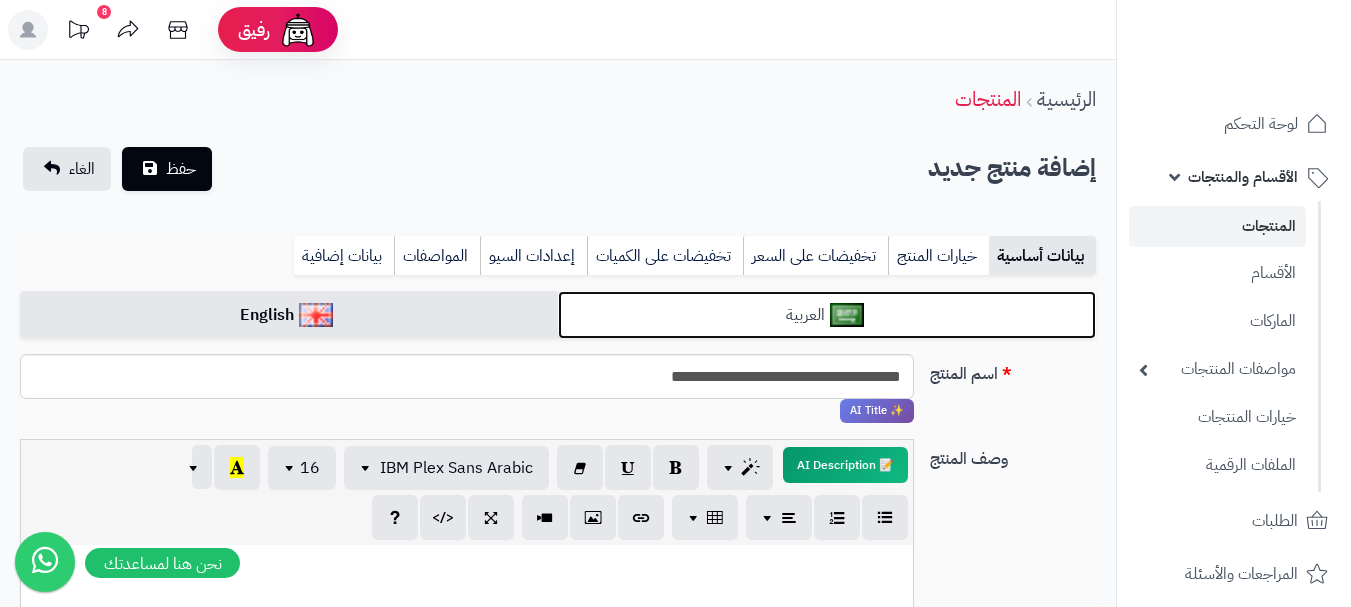 click on "العربية" at bounding box center [827, 315] 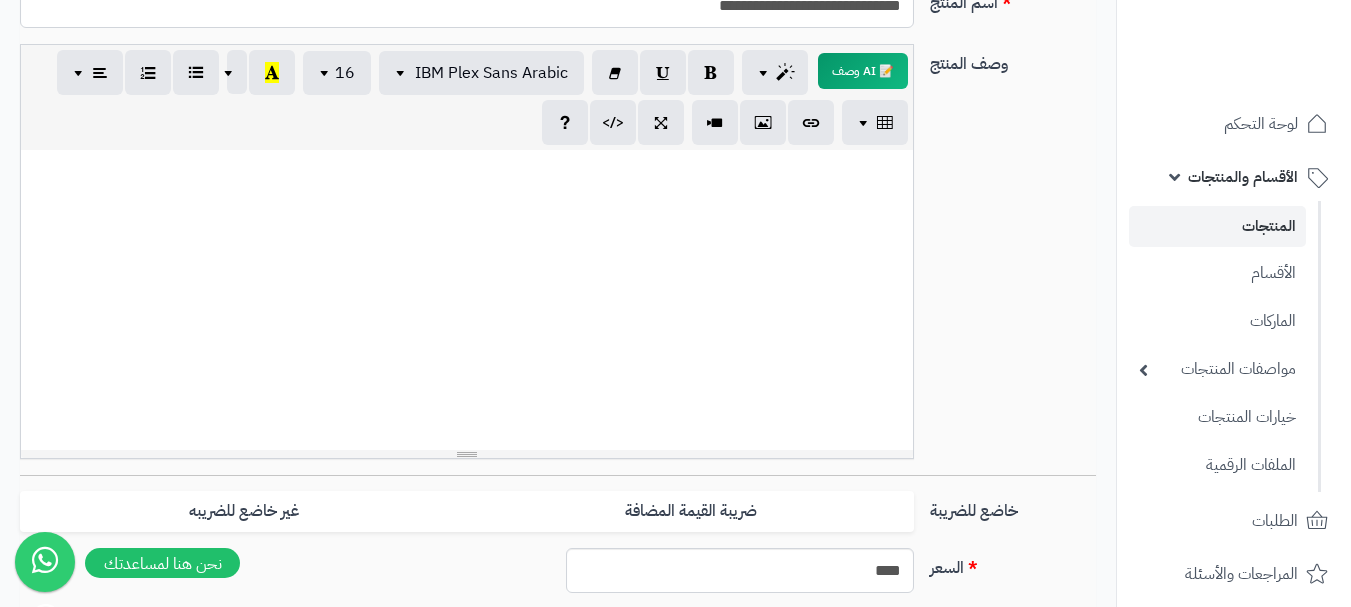 scroll, scrollTop: 500, scrollLeft: 0, axis: vertical 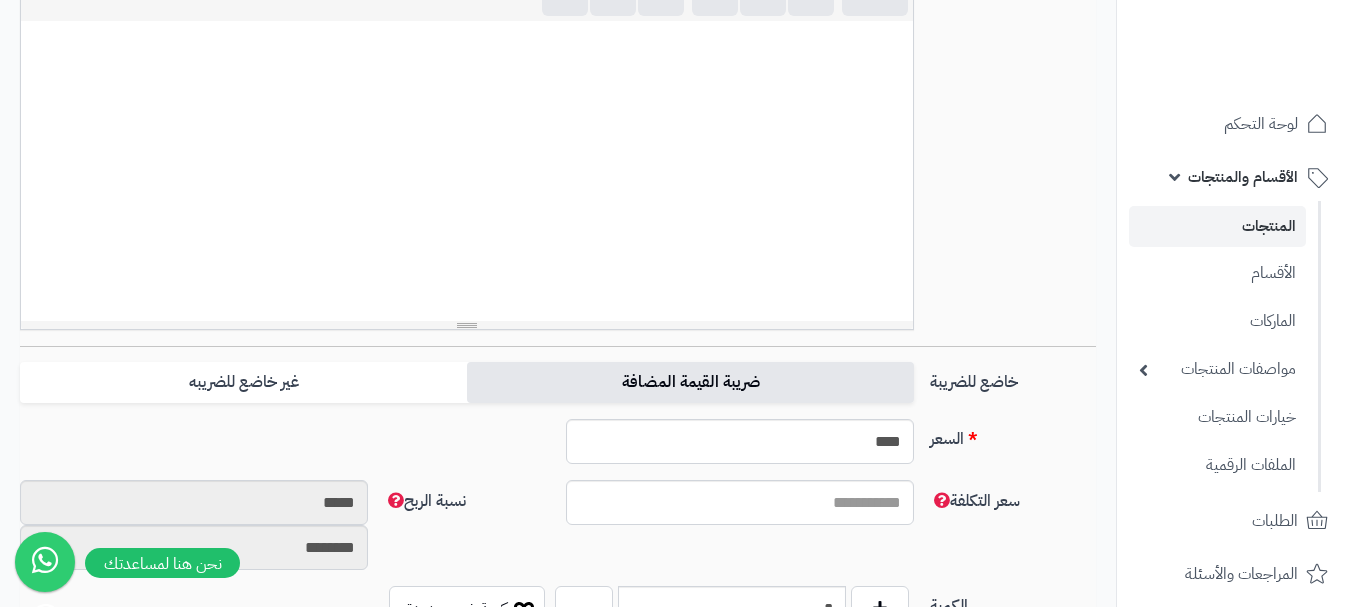 drag, startPoint x: 803, startPoint y: 377, endPoint x: 571, endPoint y: 396, distance: 232.77672 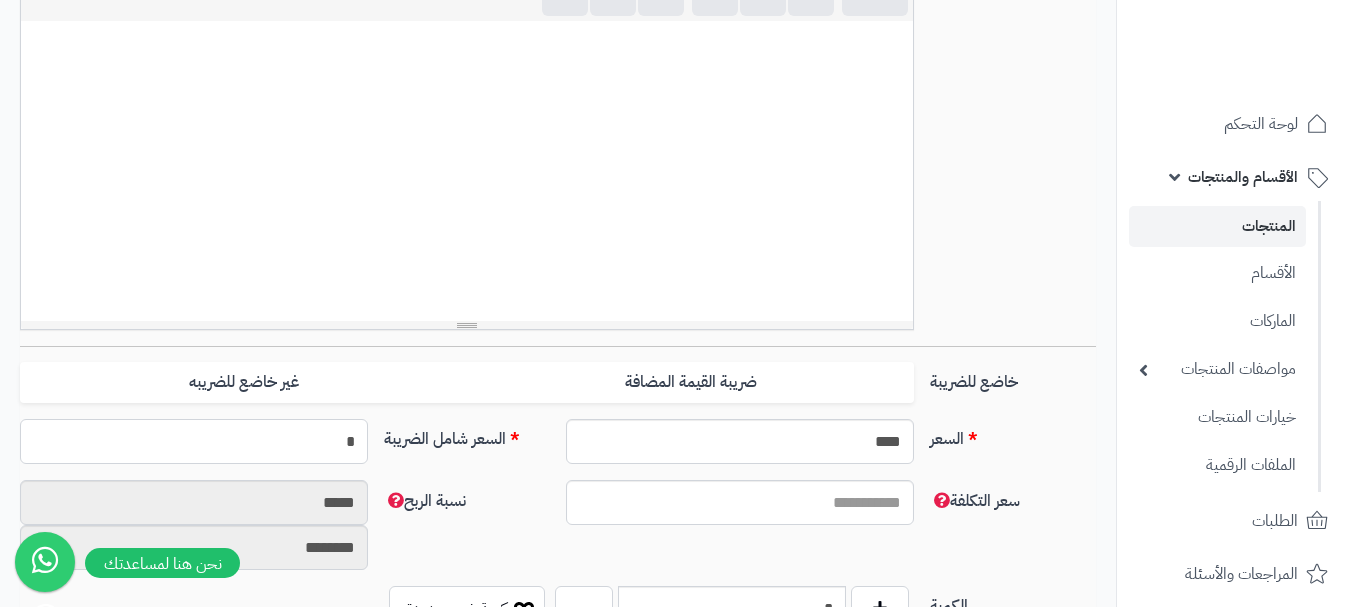 click on "*" at bounding box center (194, 441) 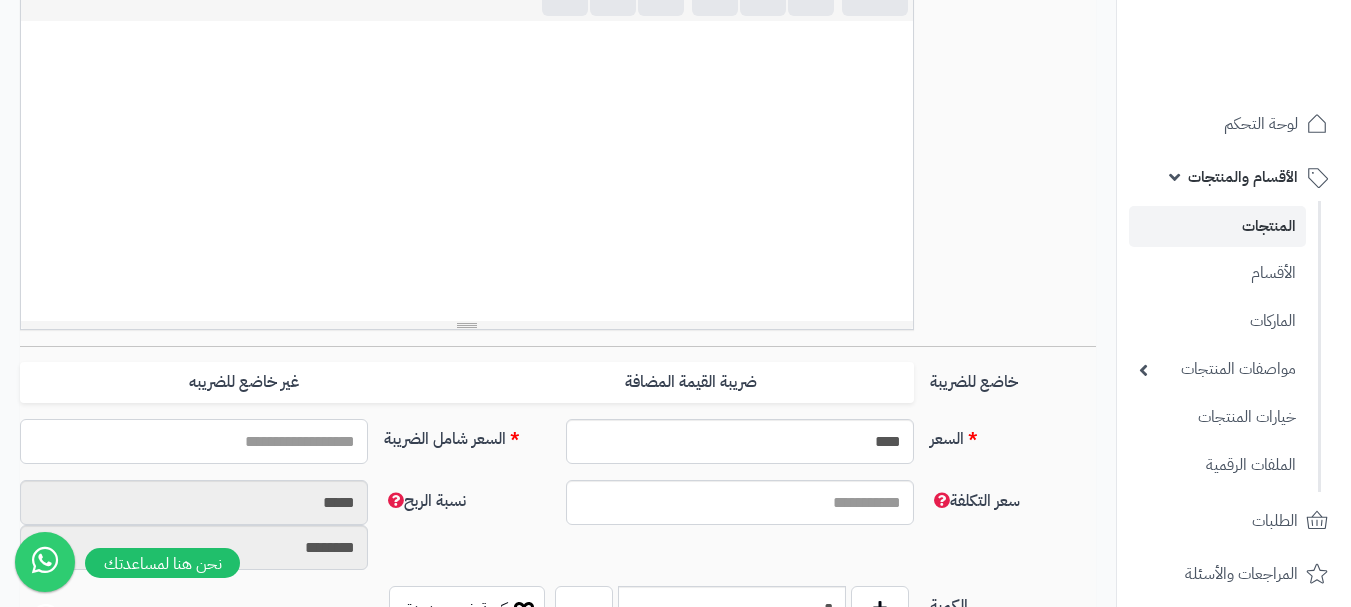 type on "*" 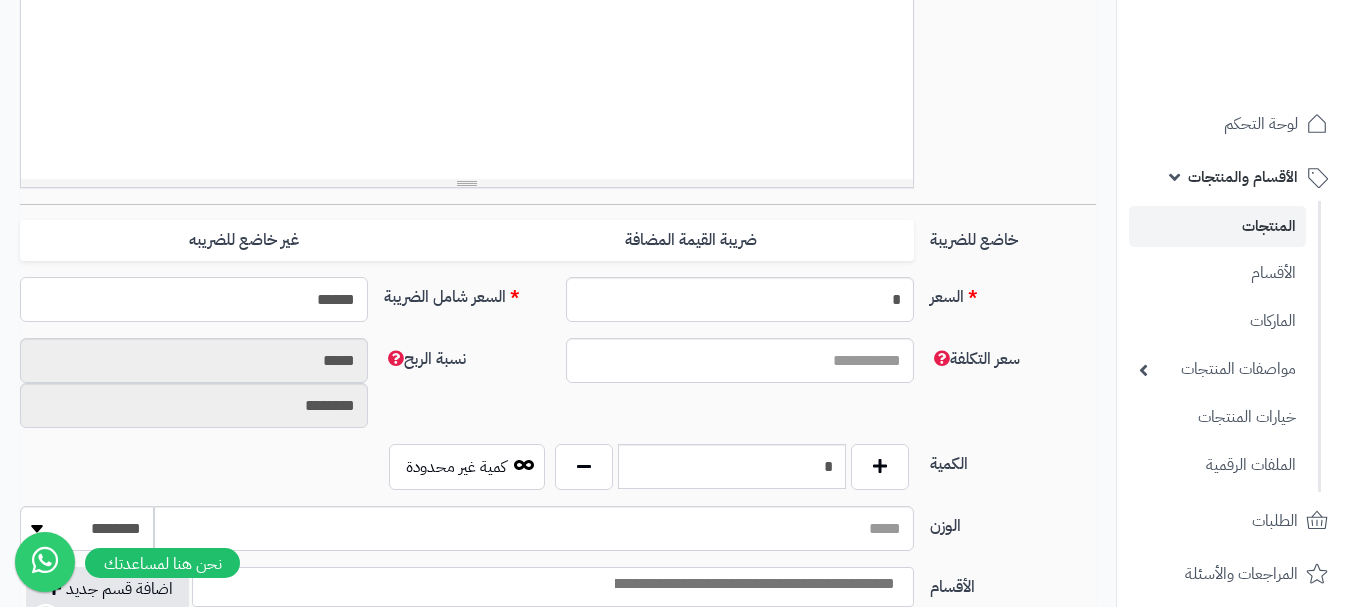 scroll, scrollTop: 700, scrollLeft: 0, axis: vertical 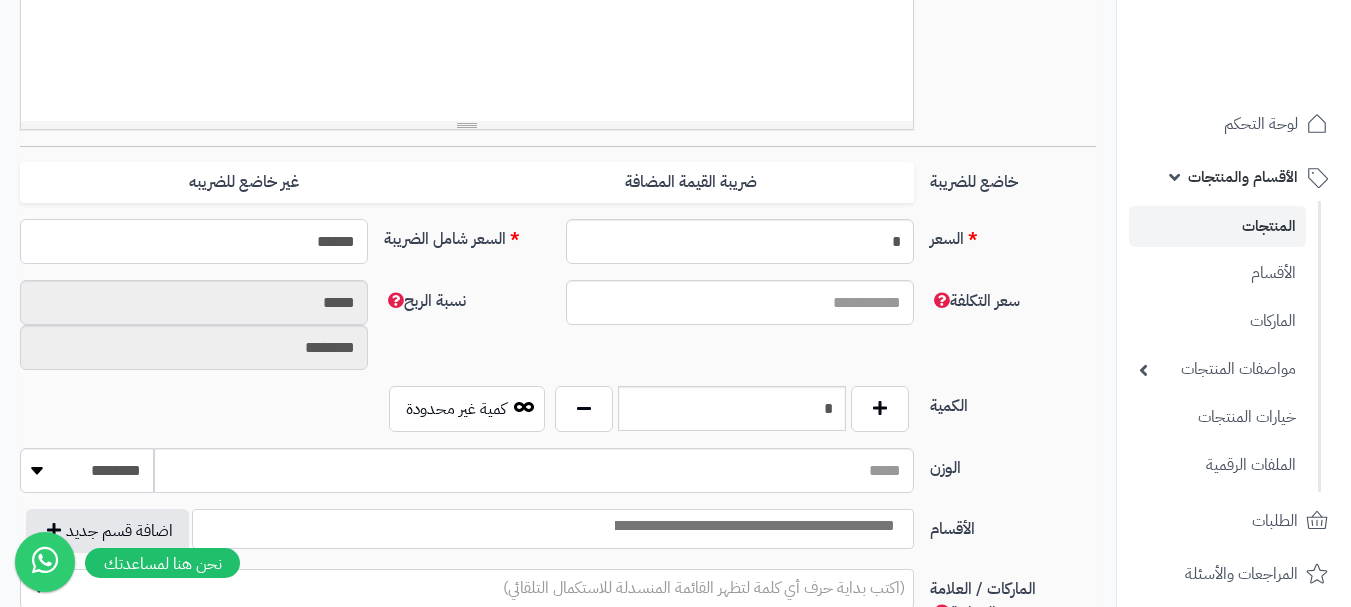 type on "******" 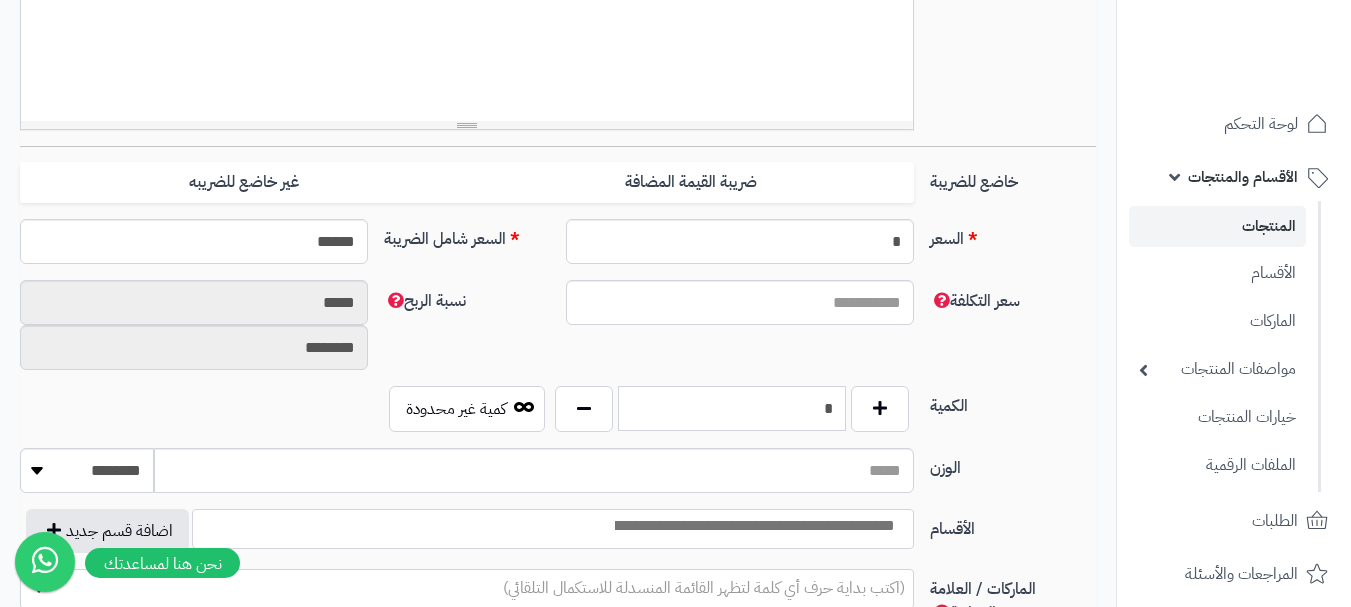 click on "*" at bounding box center (732, 408) 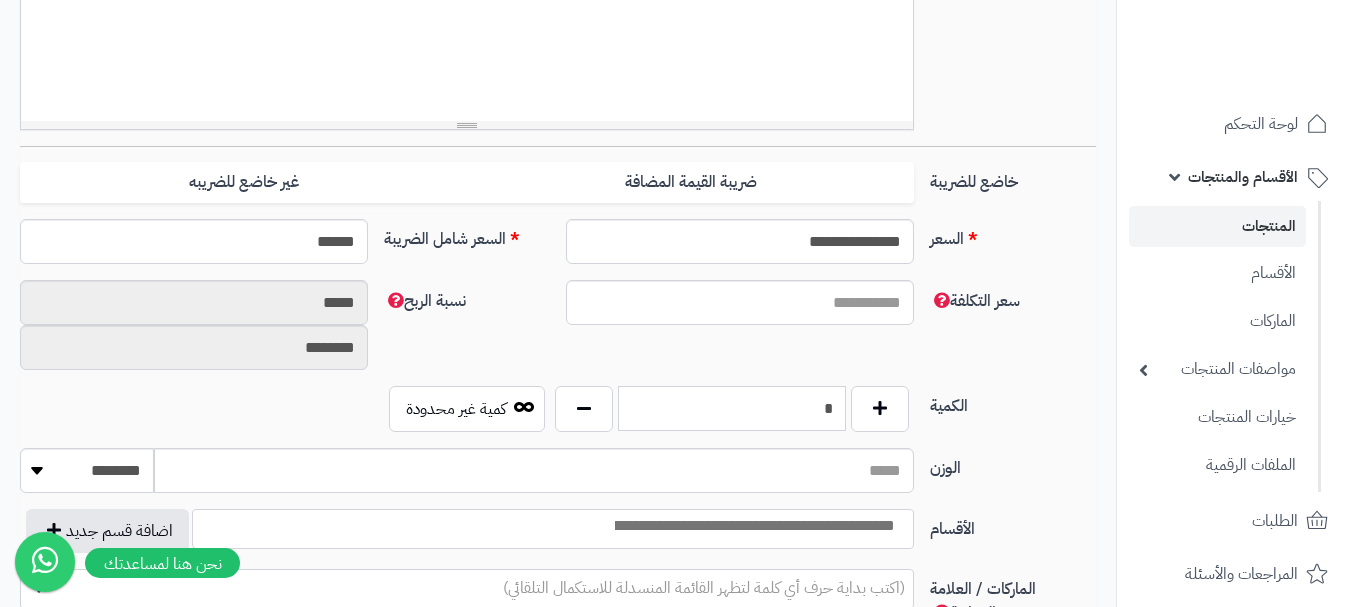 click on "*" at bounding box center [732, 408] 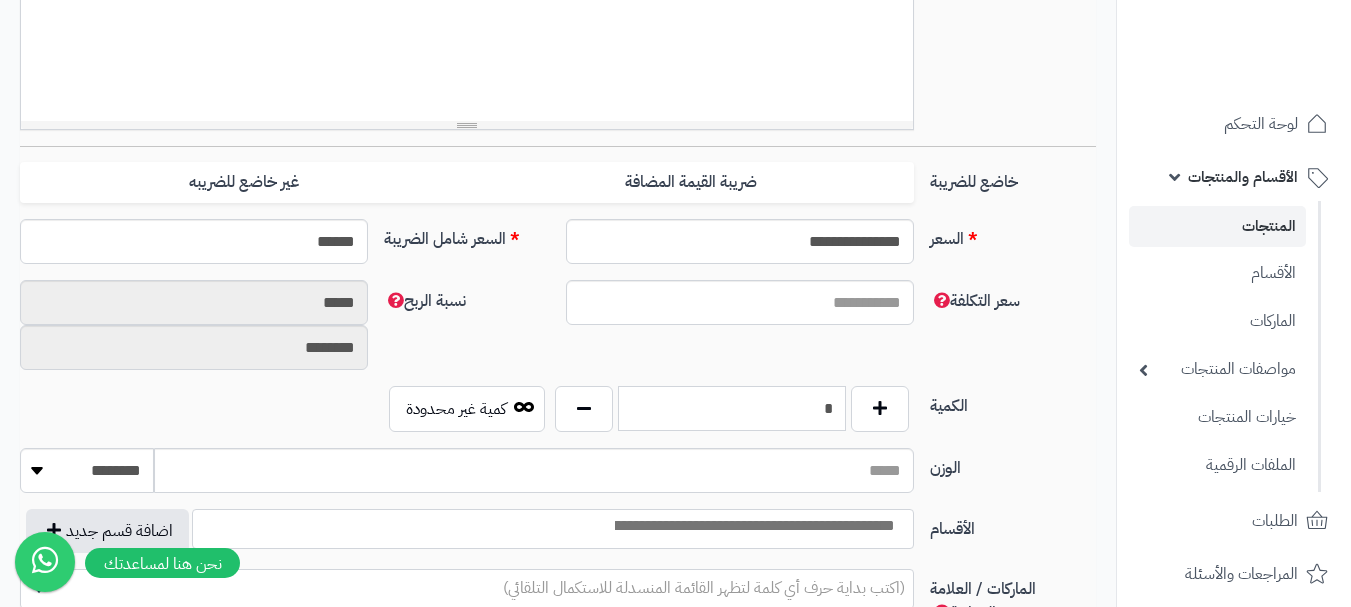 click on "*" at bounding box center [732, 408] 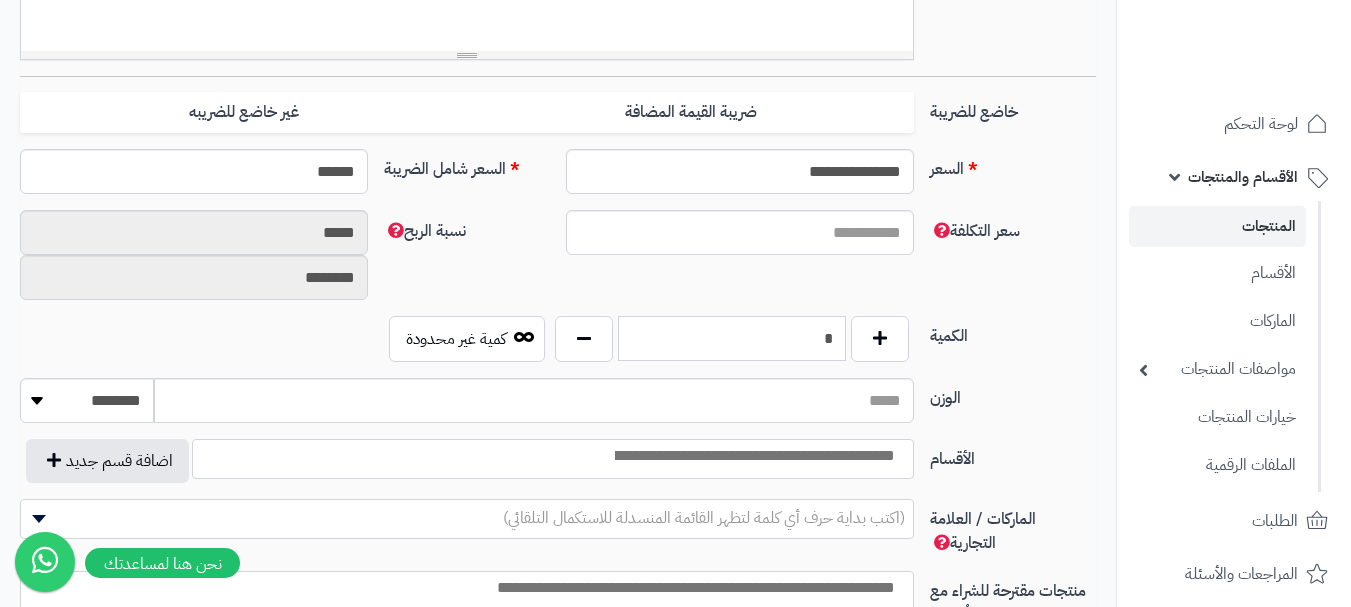 scroll, scrollTop: 900, scrollLeft: 0, axis: vertical 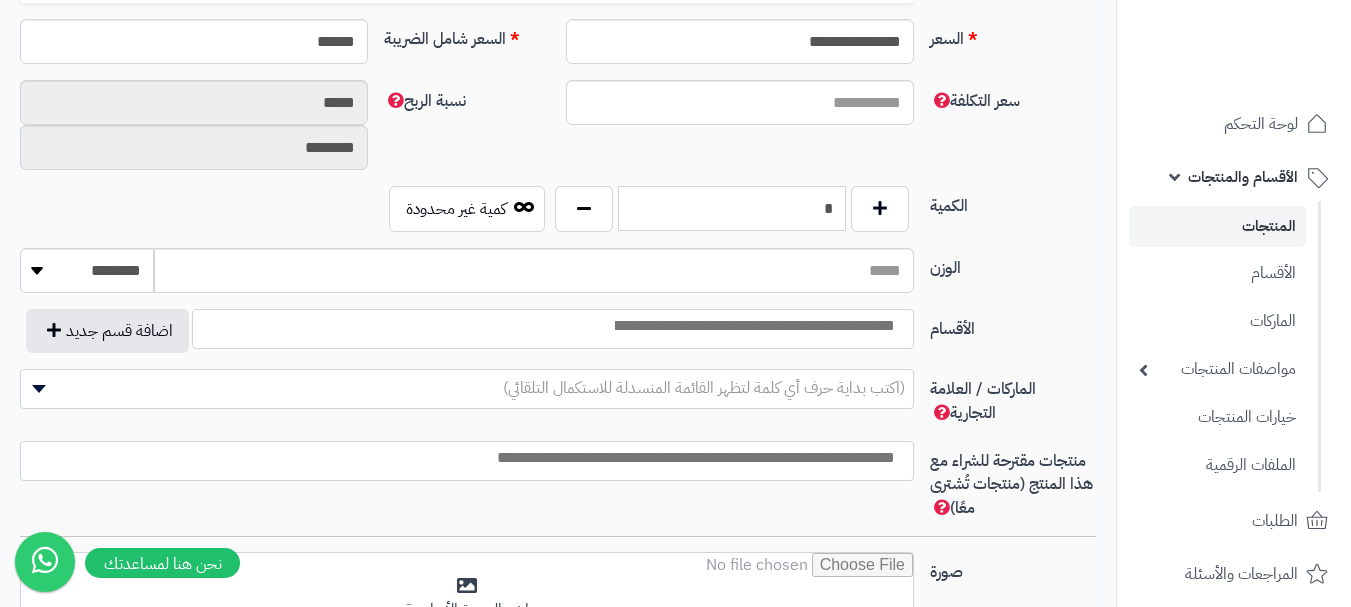 type on "*" 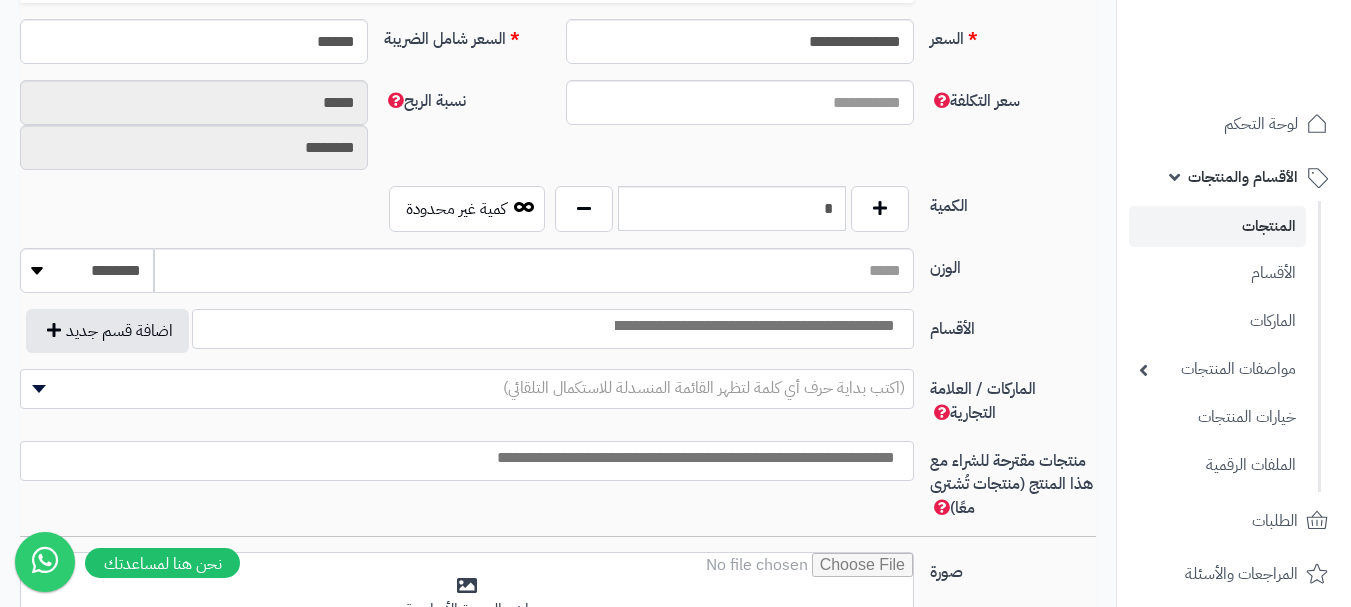 drag, startPoint x: 831, startPoint y: 329, endPoint x: 832, endPoint y: 345, distance: 16.03122 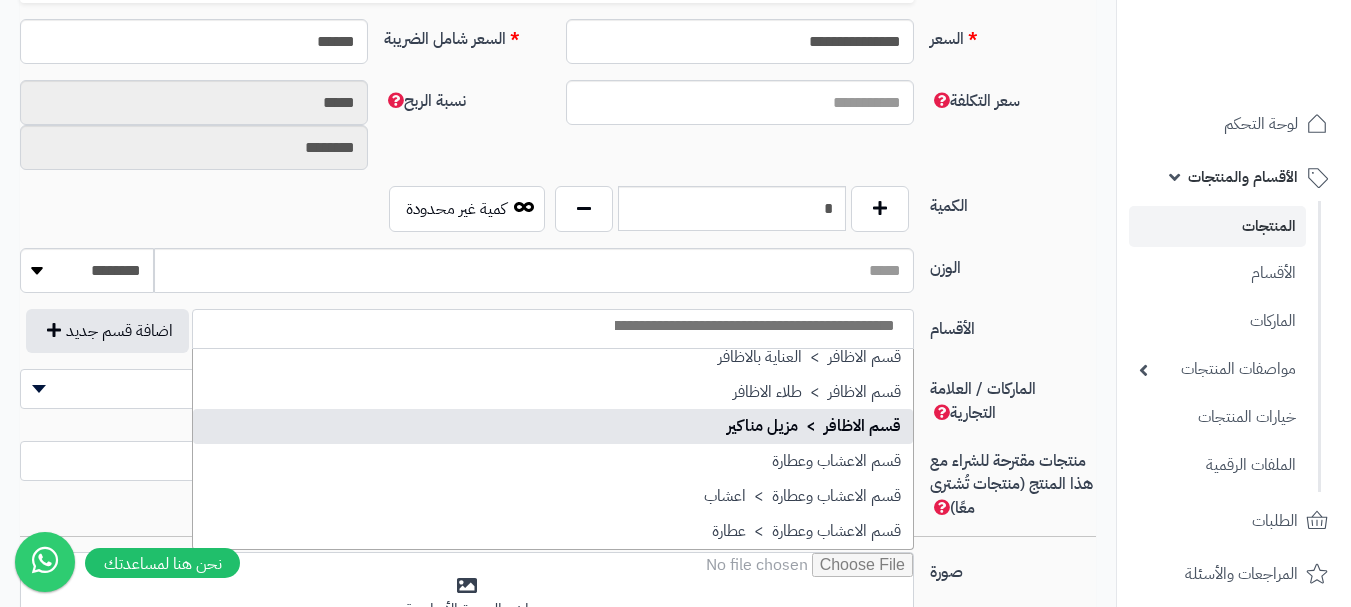 scroll, scrollTop: 1400, scrollLeft: 0, axis: vertical 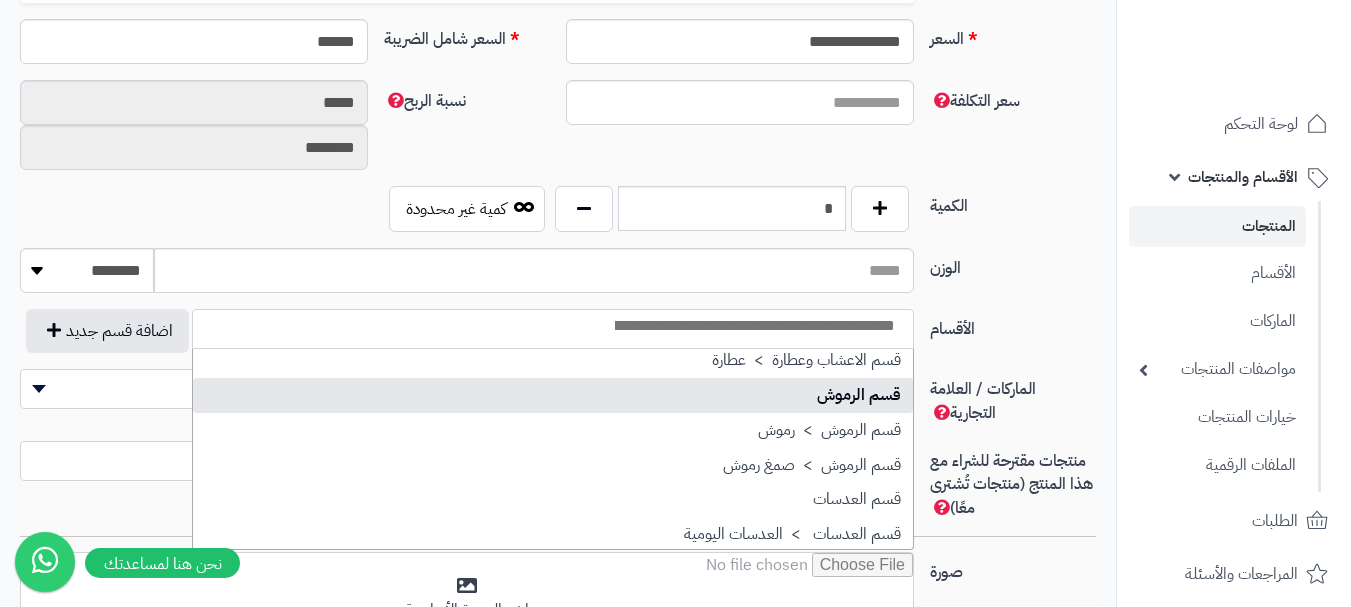 select on "**" 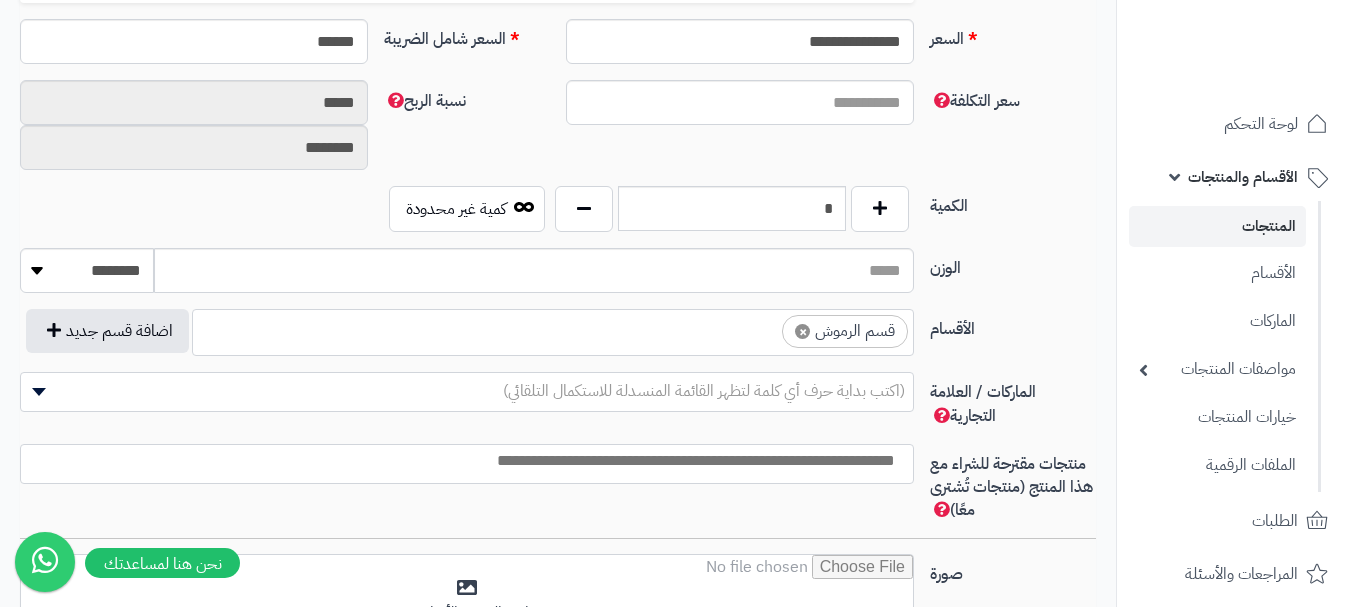 scroll, scrollTop: 1025, scrollLeft: 0, axis: vertical 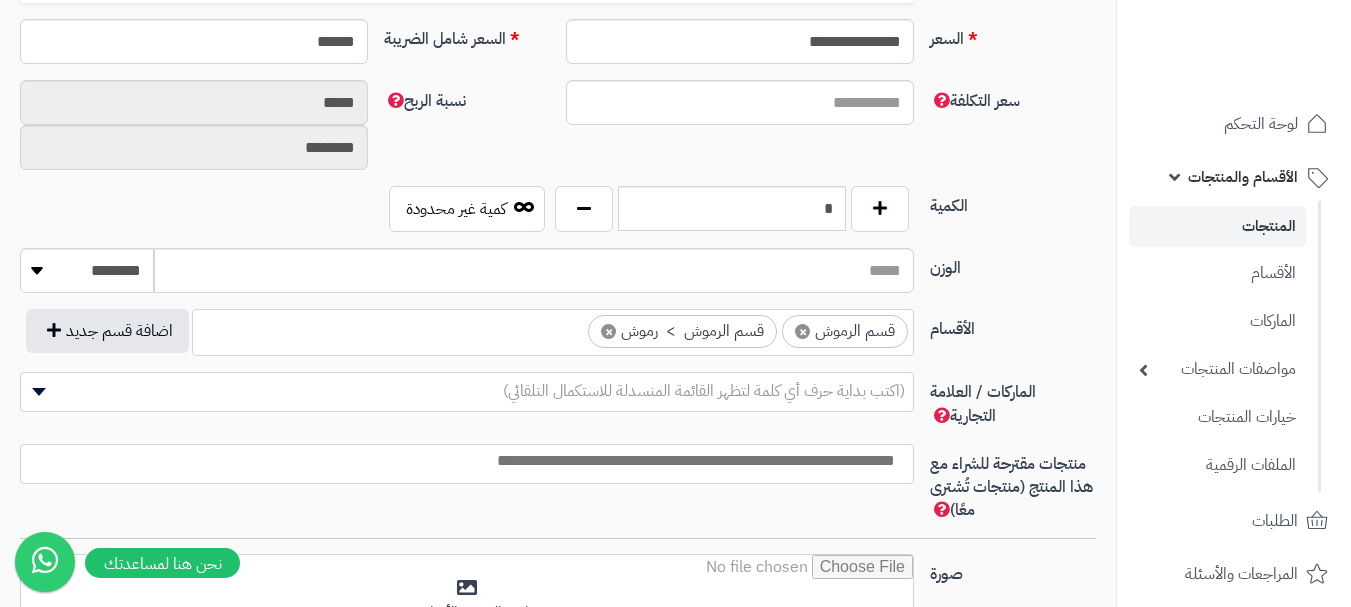 click at bounding box center [467, 464] 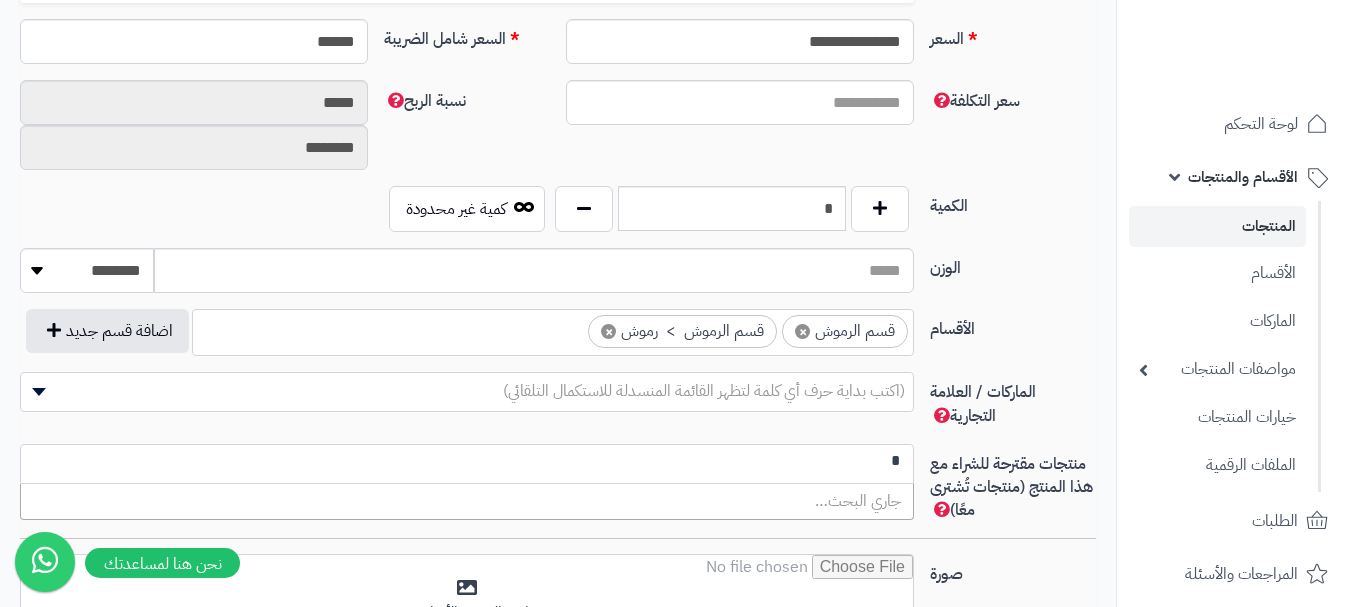 scroll, scrollTop: 0, scrollLeft: 0, axis: both 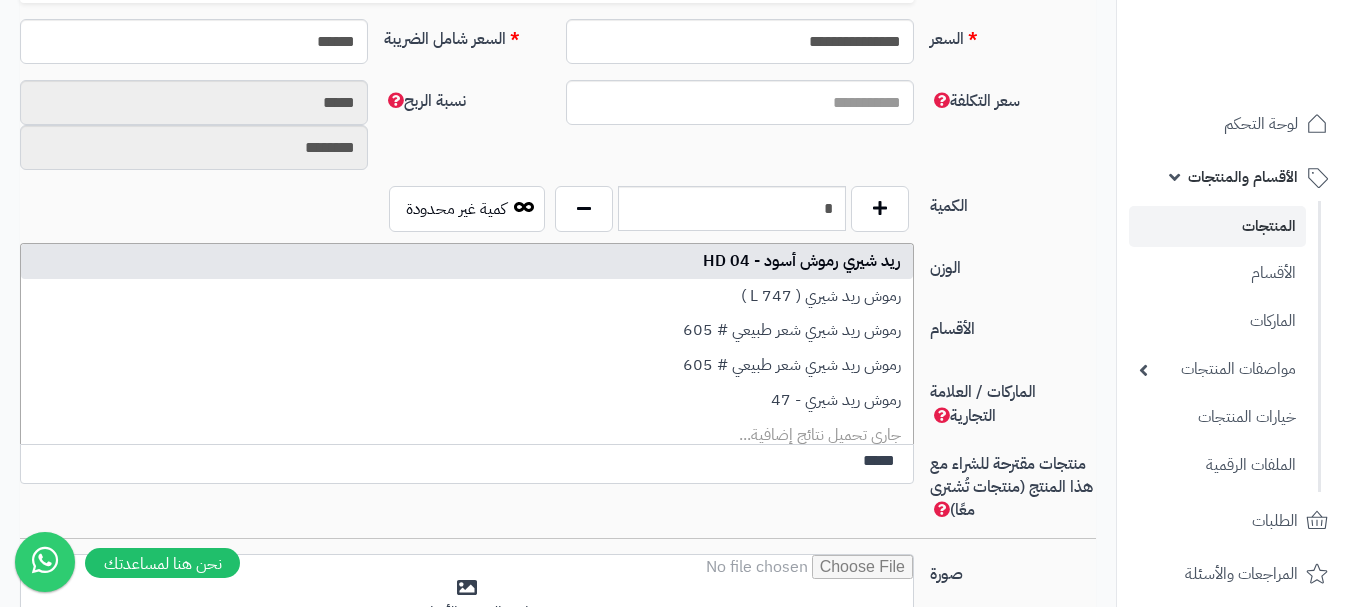 type on "*****" 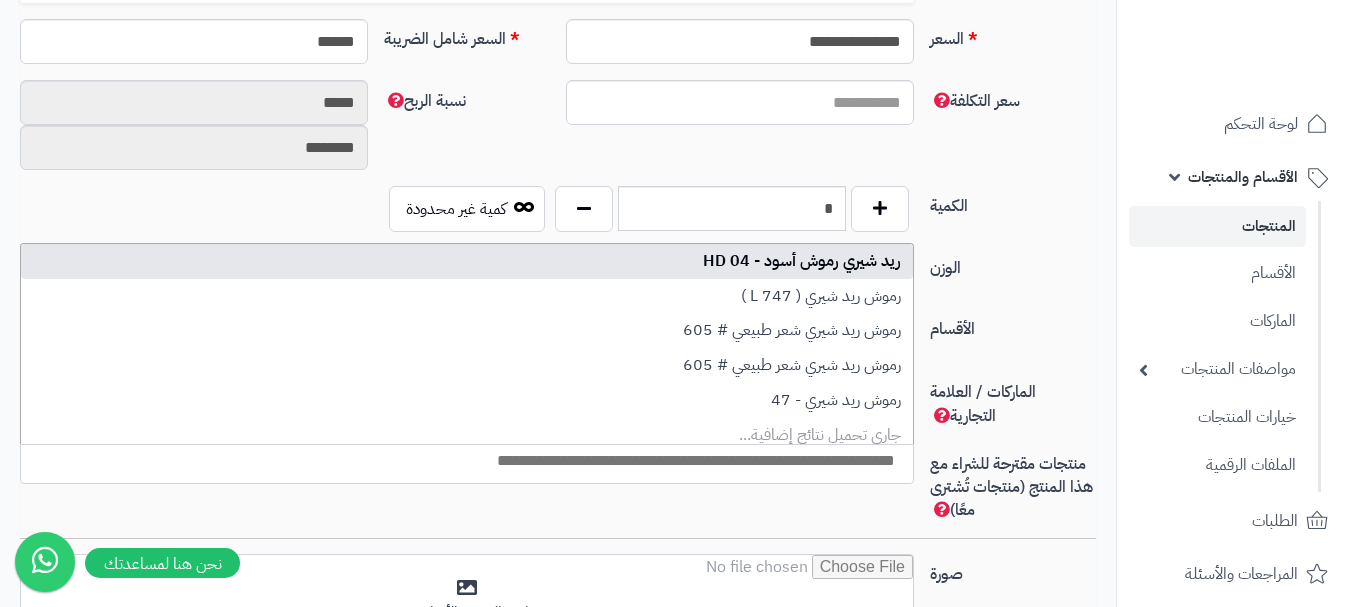 select on "****" 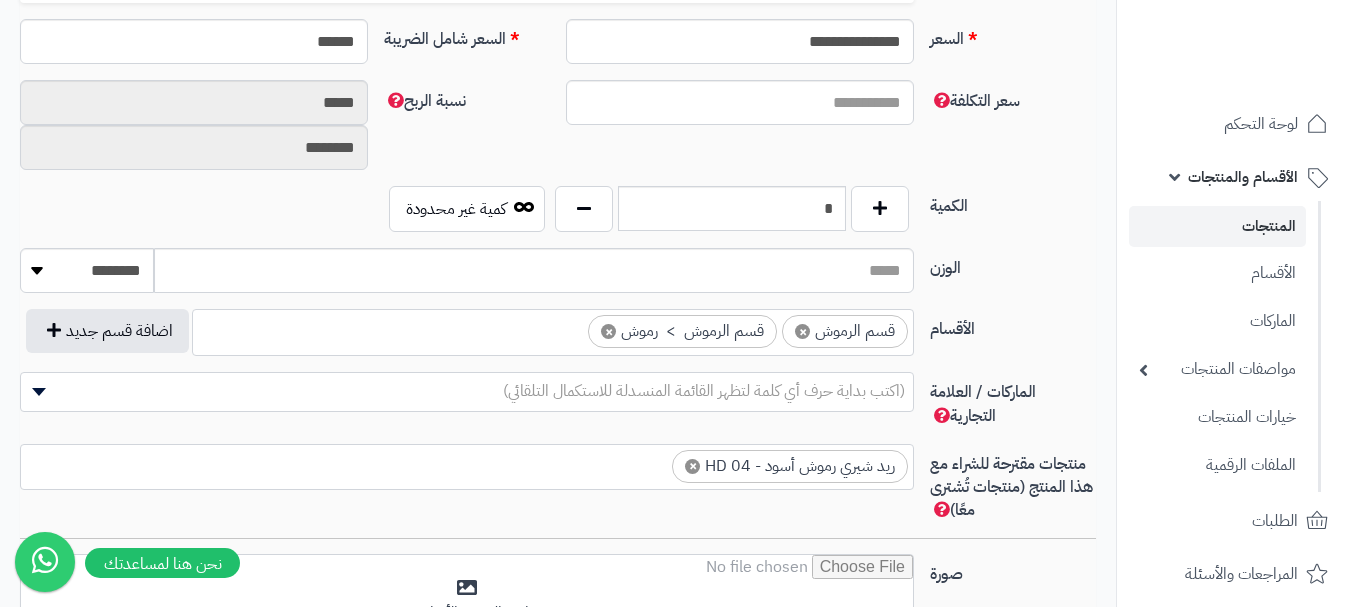 scroll, scrollTop: 0, scrollLeft: 0, axis: both 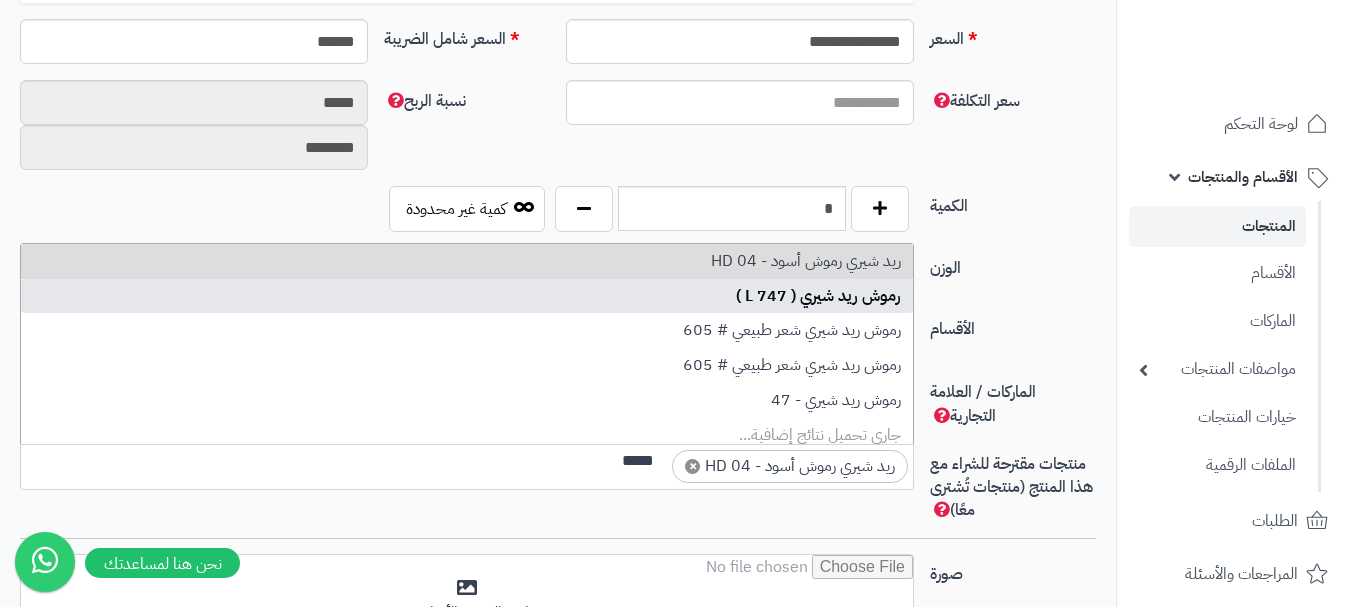 type on "*****" 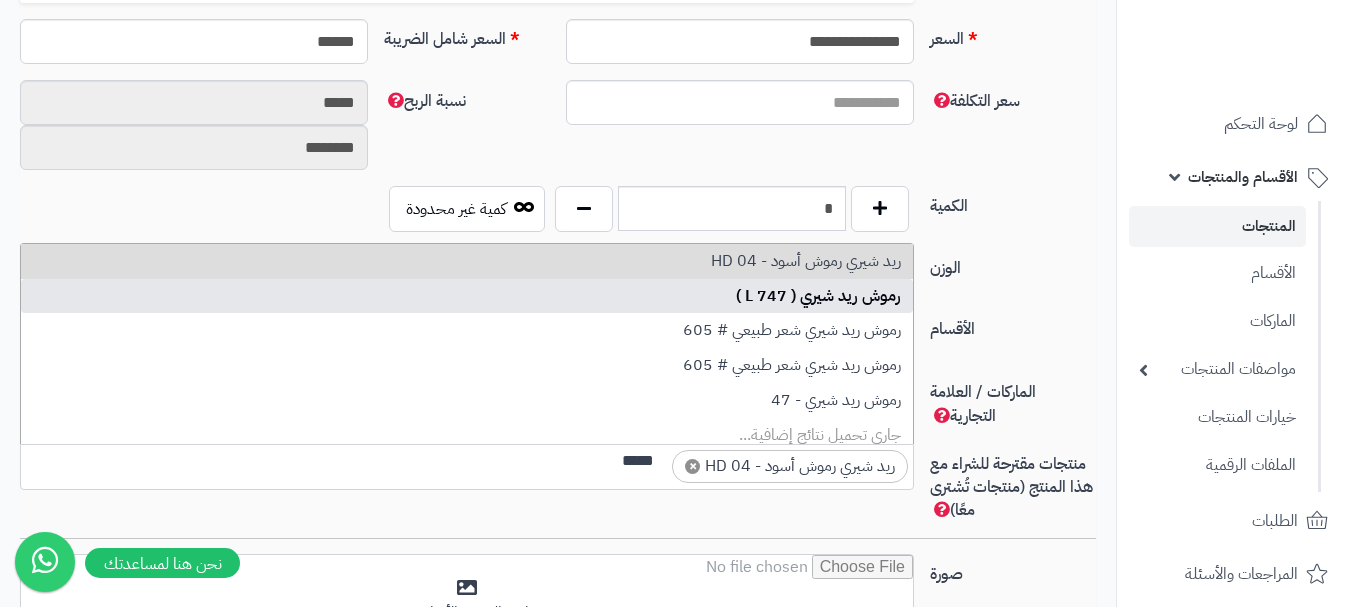 type 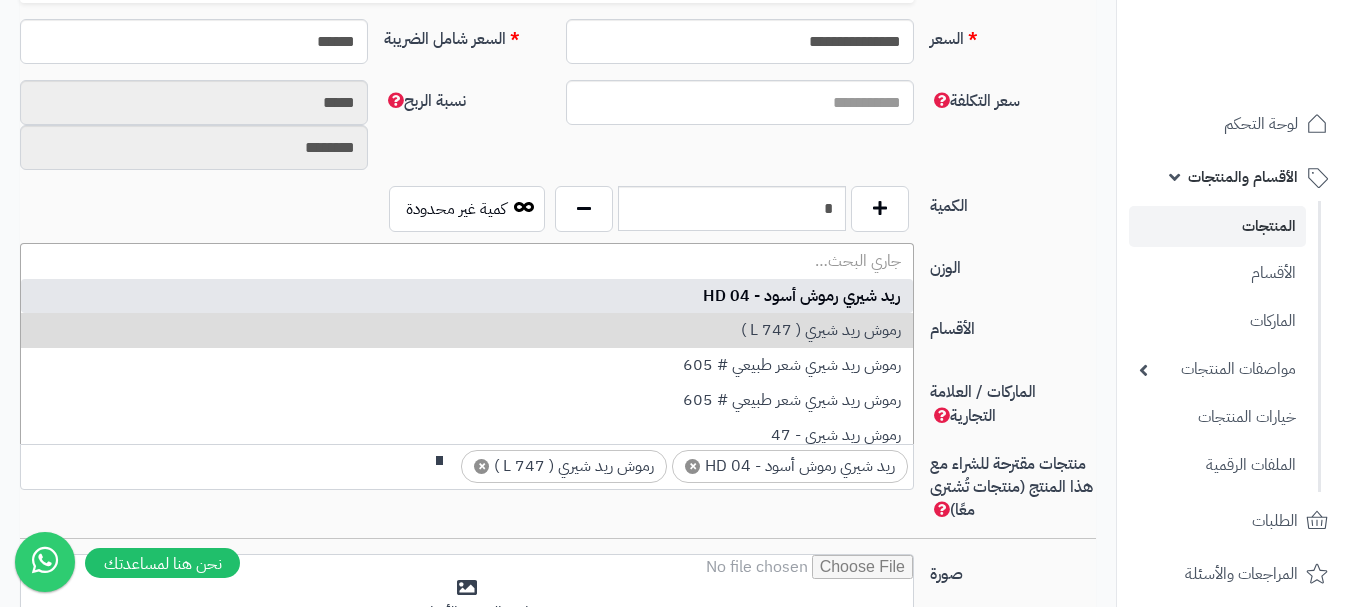 scroll, scrollTop: 0, scrollLeft: 0, axis: both 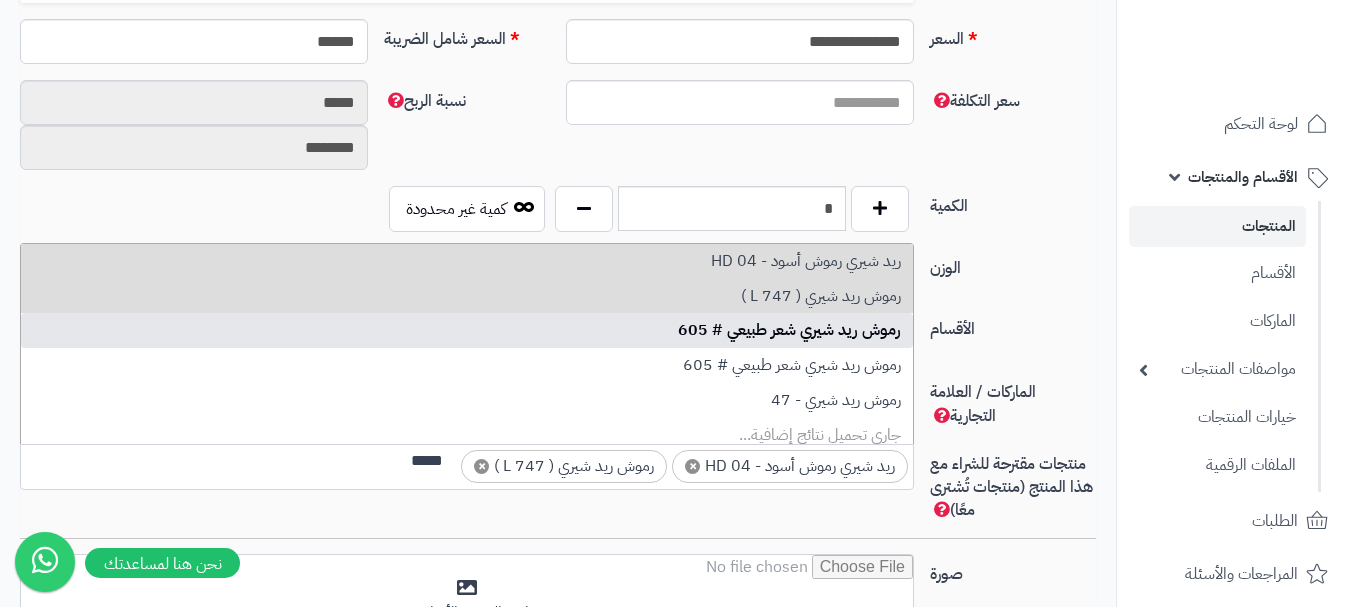 type on "*****" 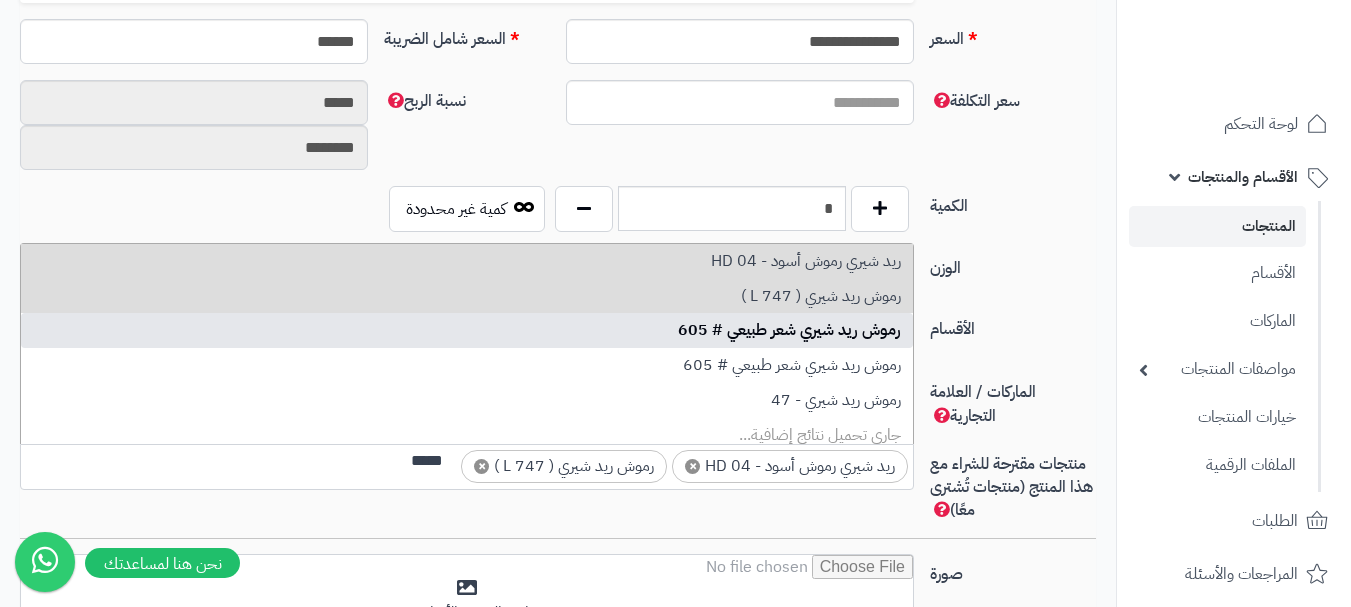 type 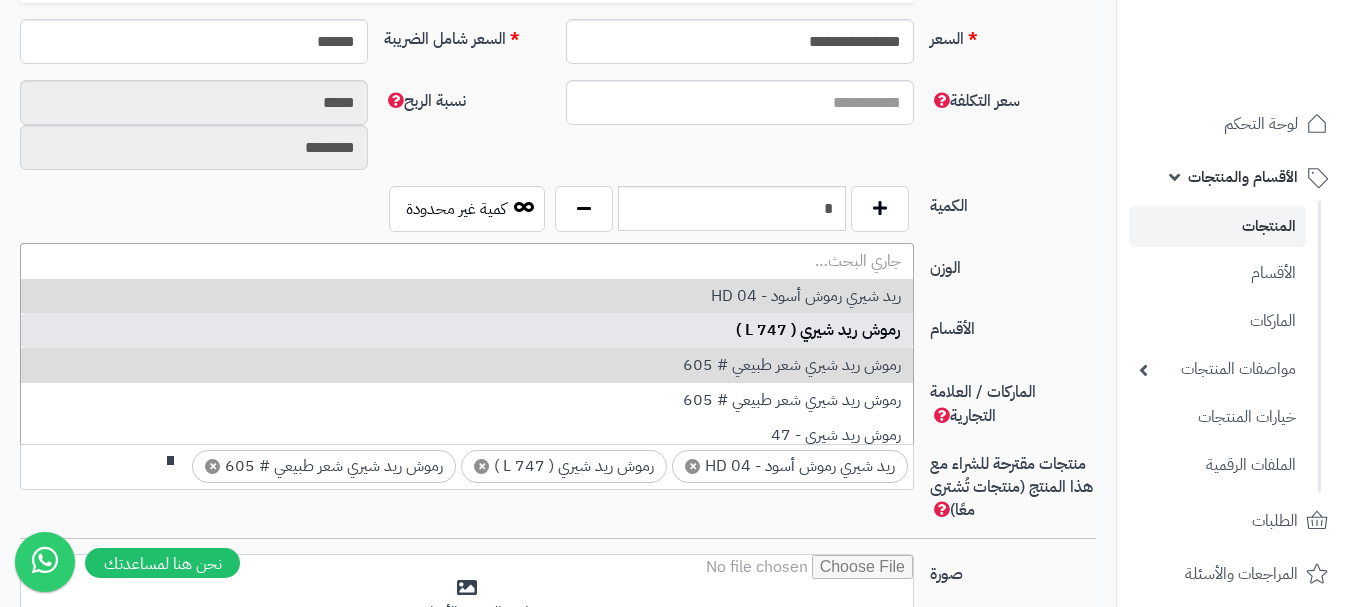 scroll, scrollTop: 0, scrollLeft: 0, axis: both 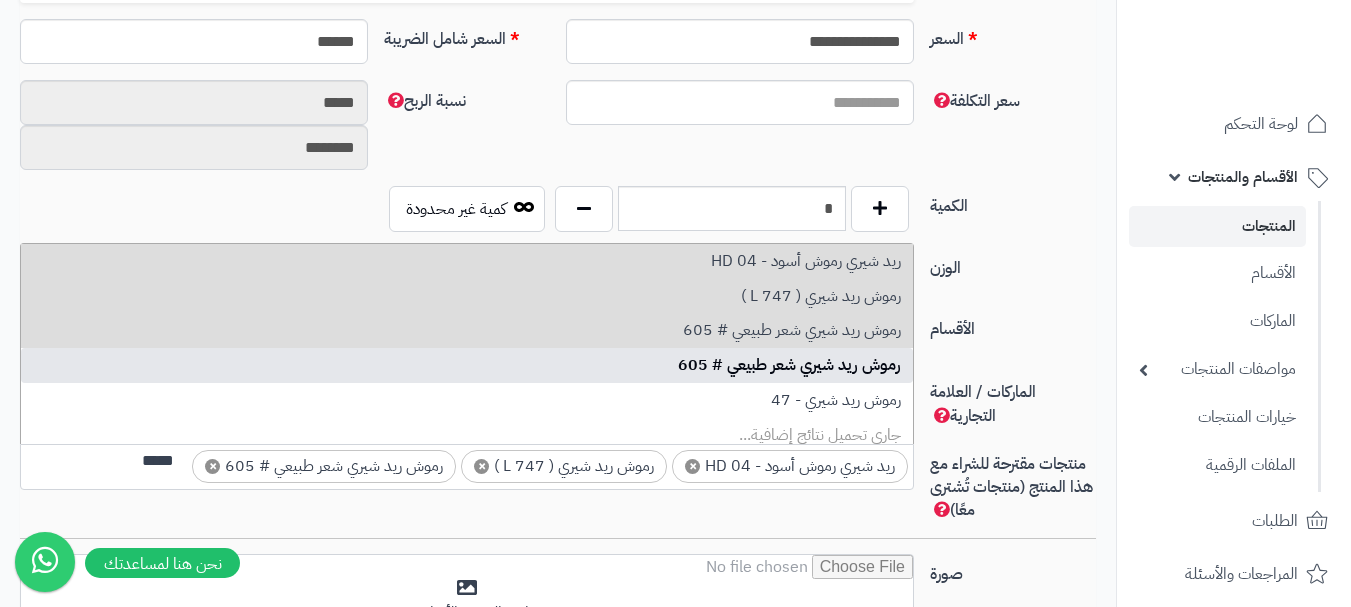 type on "*****" 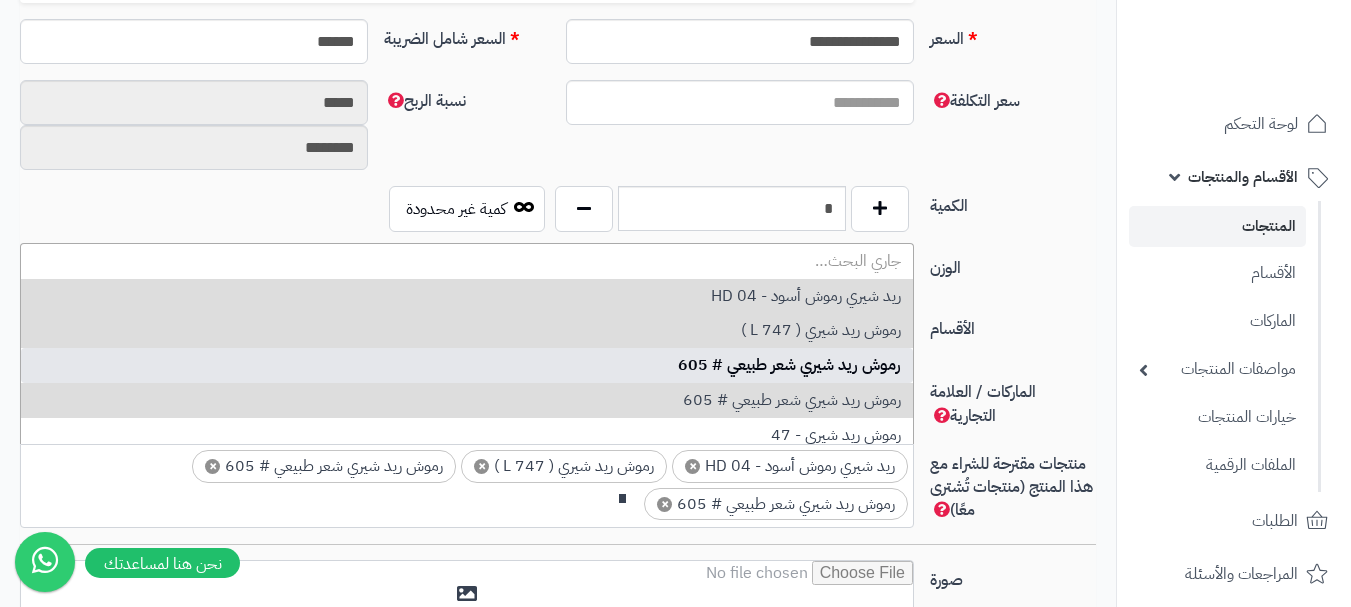 scroll, scrollTop: 0, scrollLeft: 0, axis: both 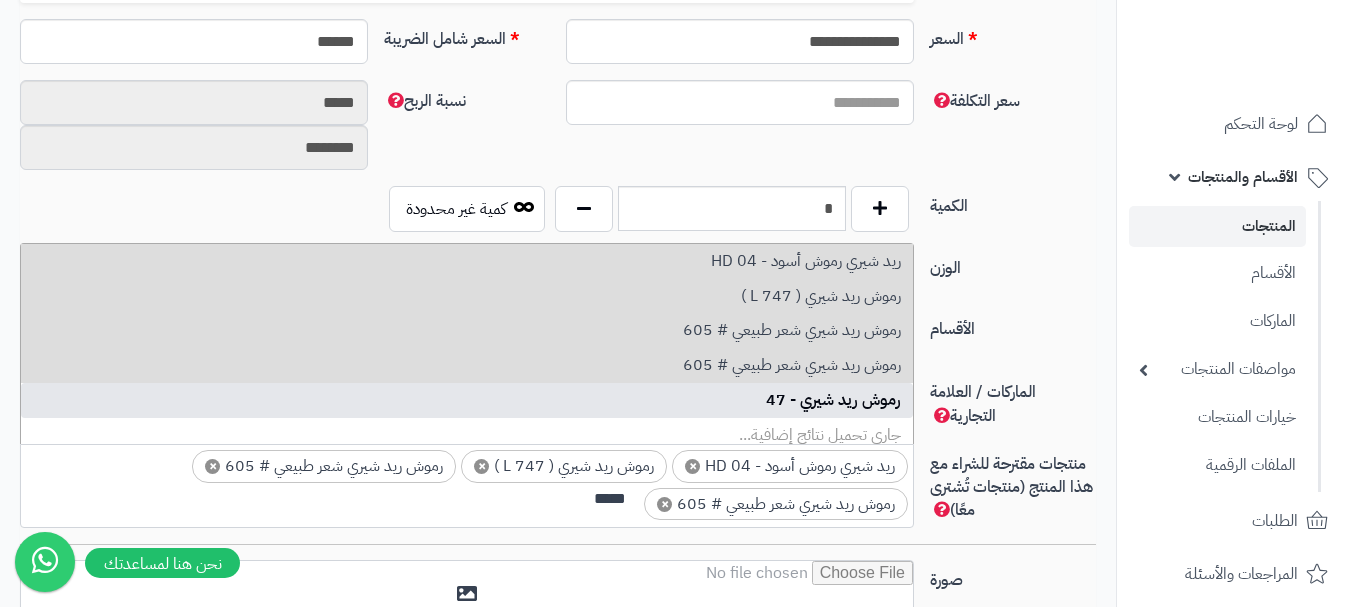 type on "*****" 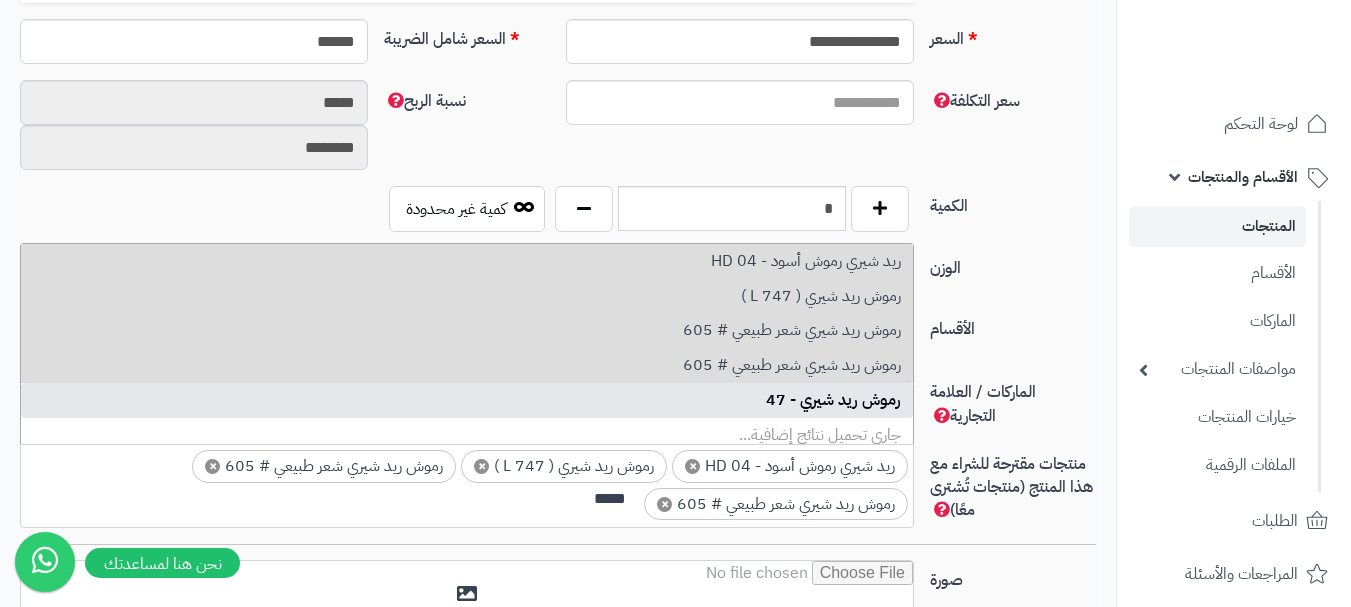 type 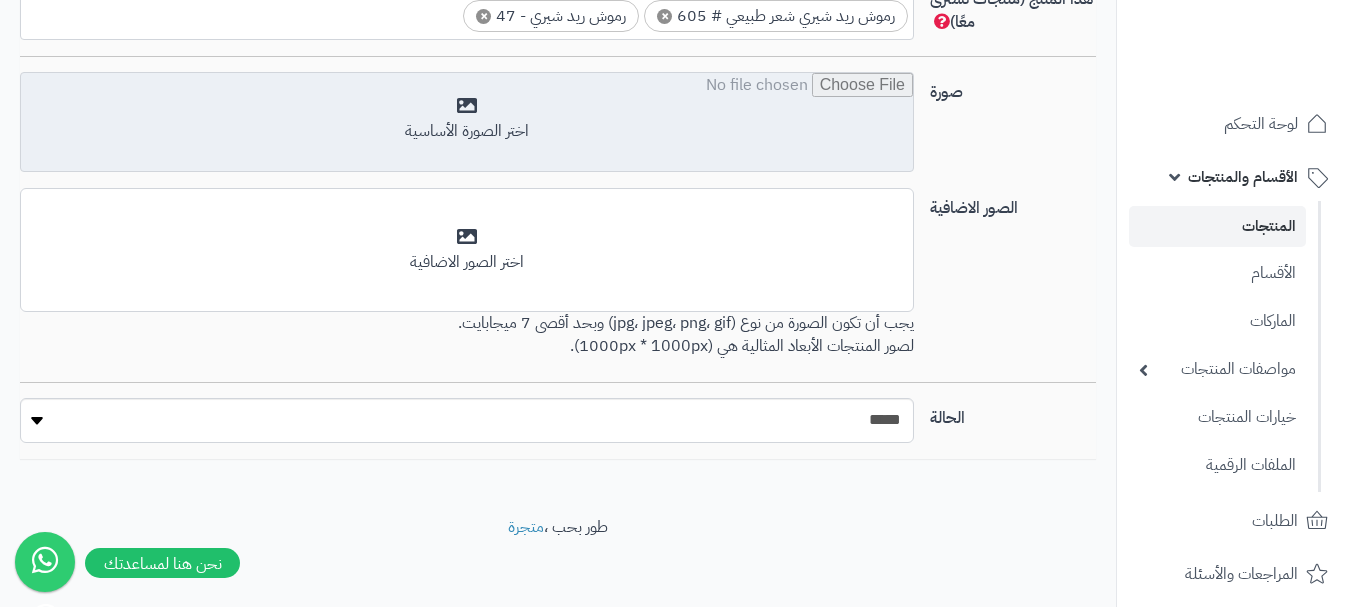 scroll, scrollTop: 1397, scrollLeft: 0, axis: vertical 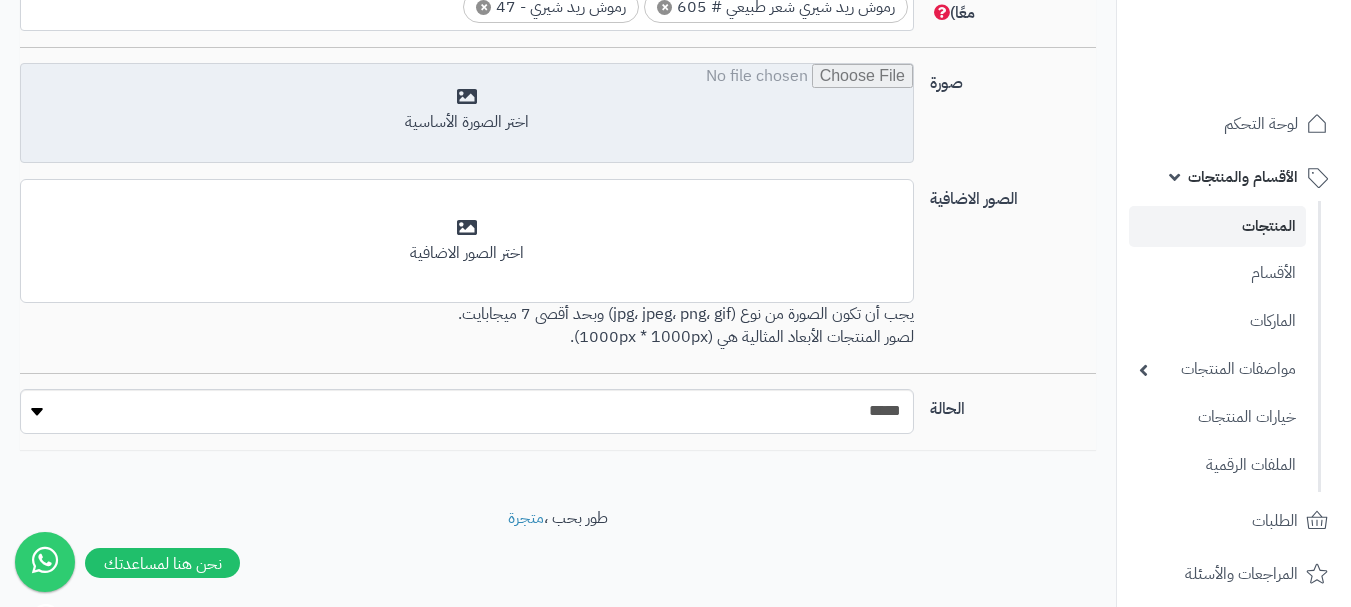 click at bounding box center [467, 114] 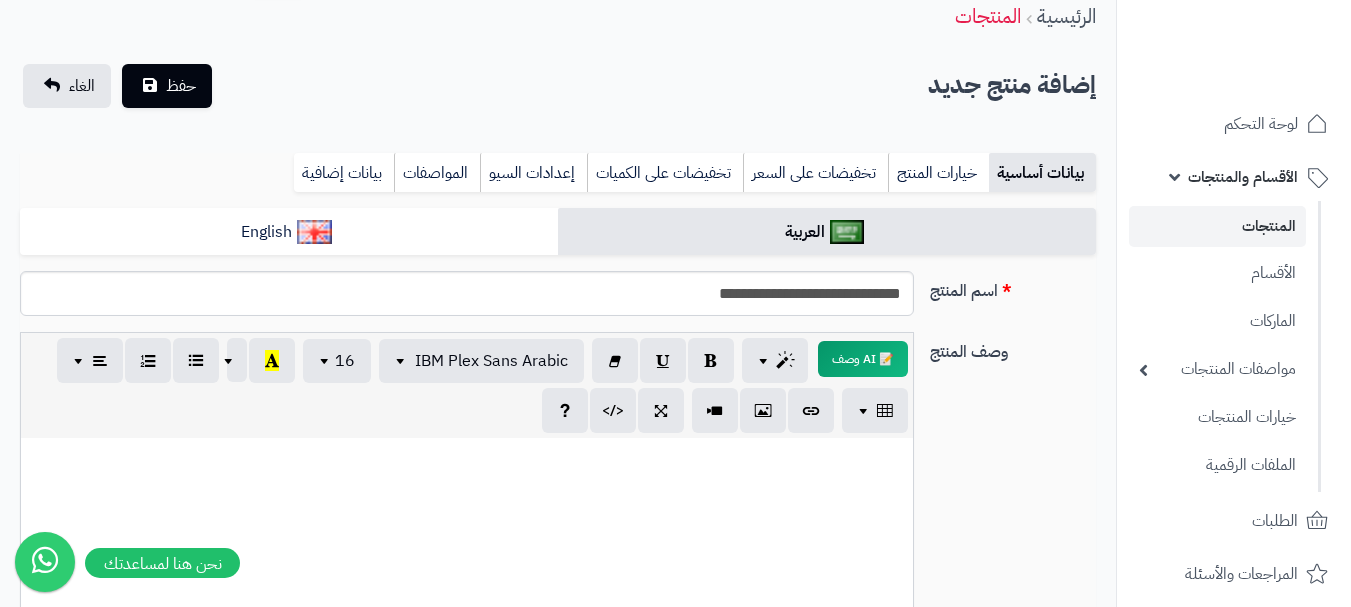 scroll, scrollTop: 0, scrollLeft: 0, axis: both 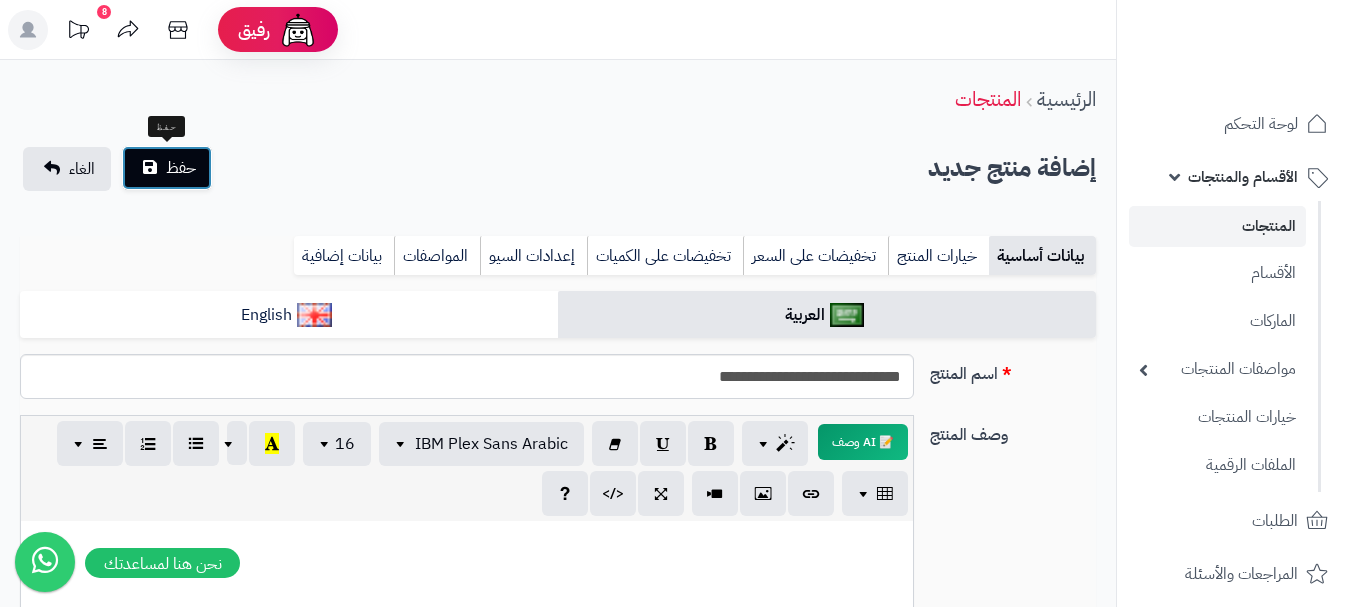 click on "حفظ" at bounding box center [181, 168] 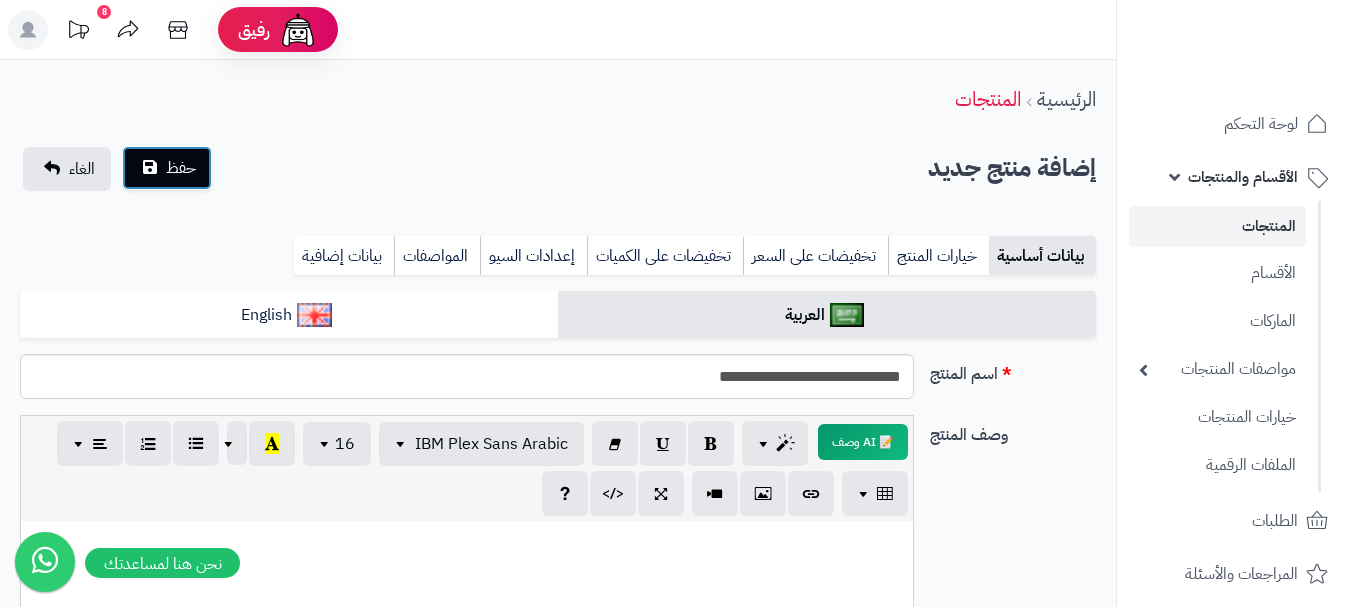 click on "حفظ" at bounding box center [181, 168] 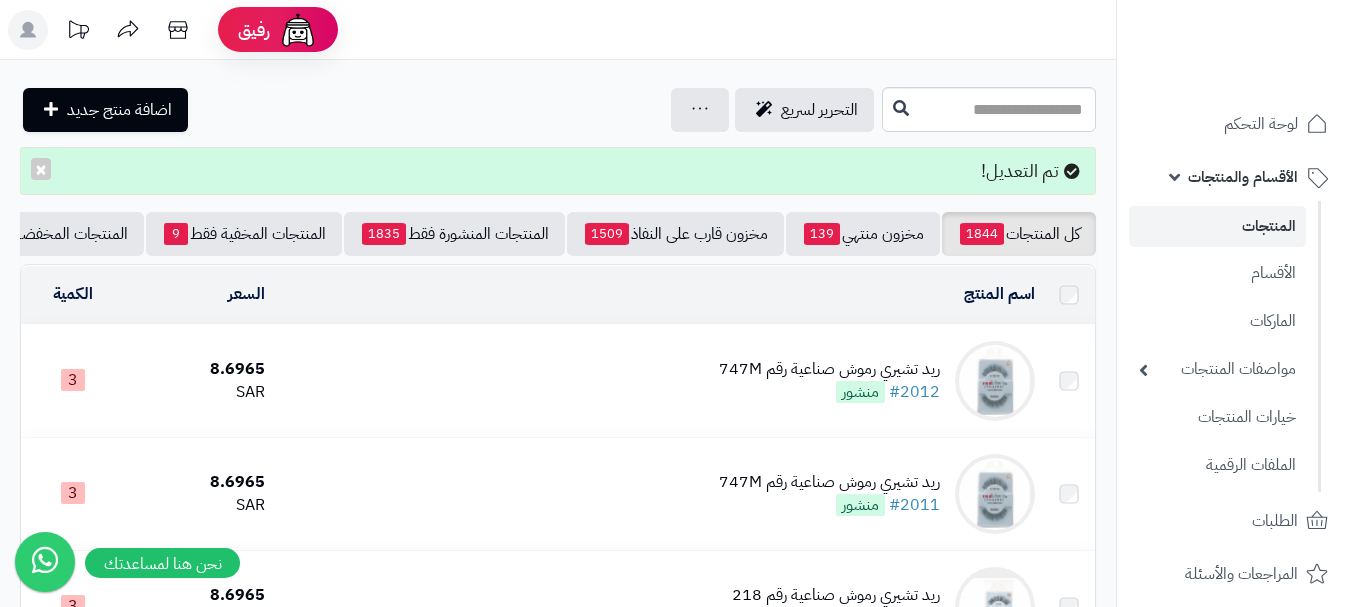 scroll, scrollTop: 0, scrollLeft: 0, axis: both 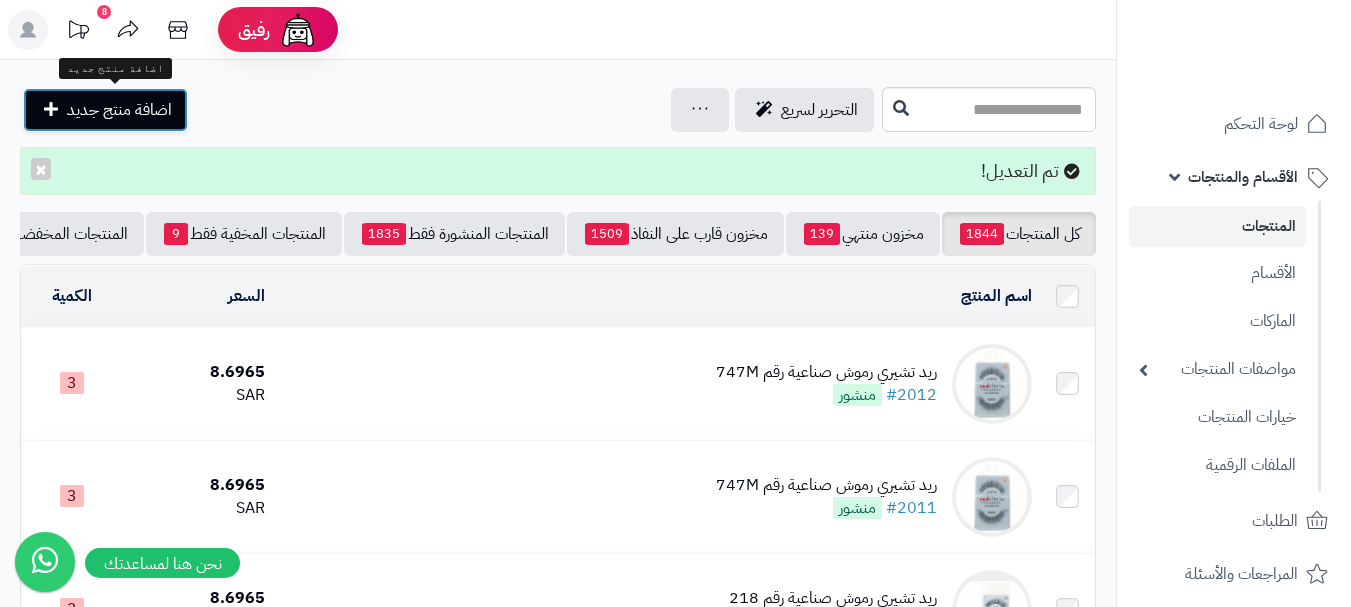 click on "اضافة منتج جديد" at bounding box center [119, 110] 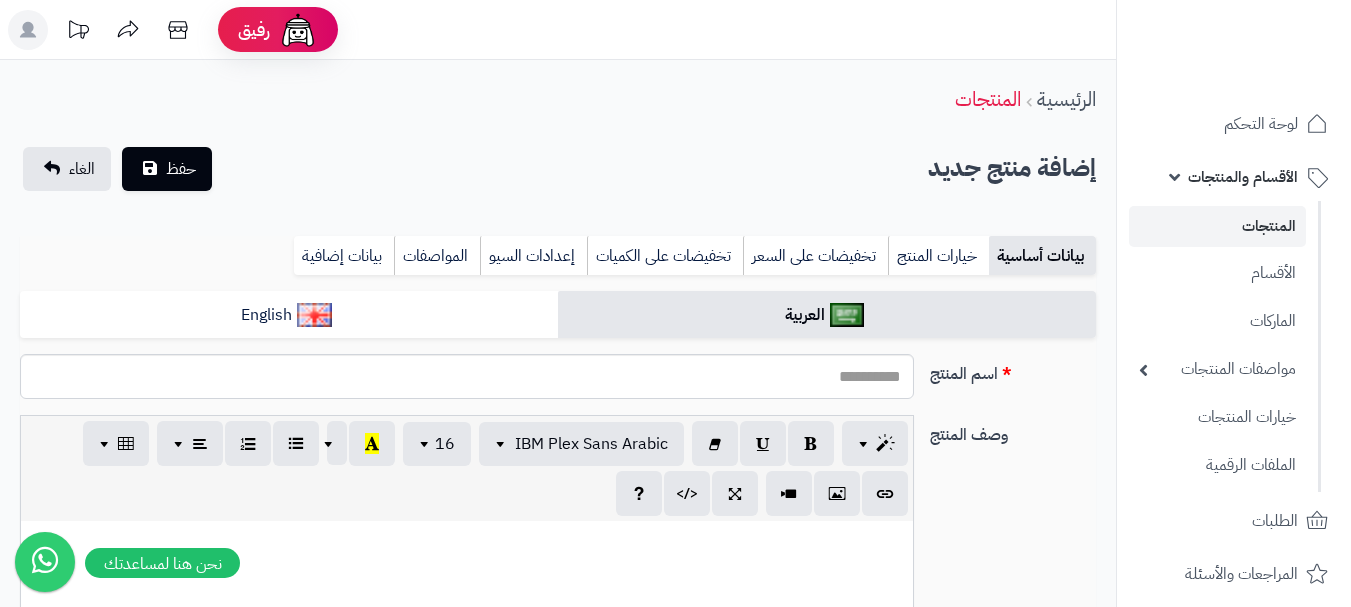 select 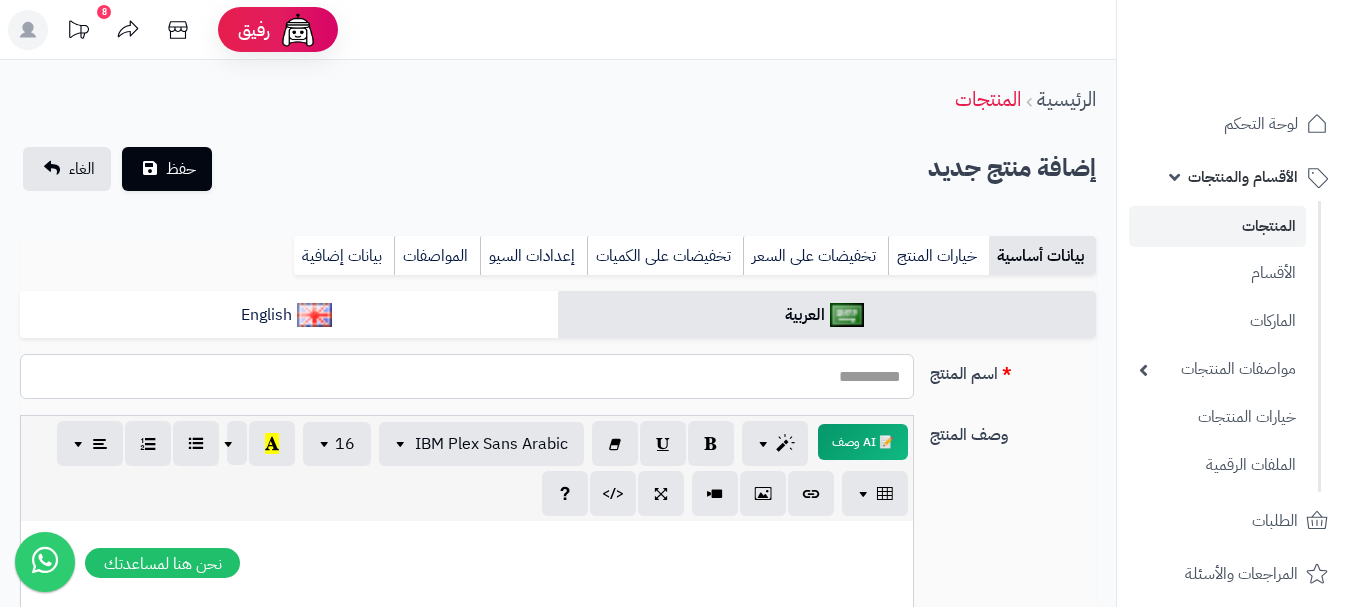 paste on "**********" 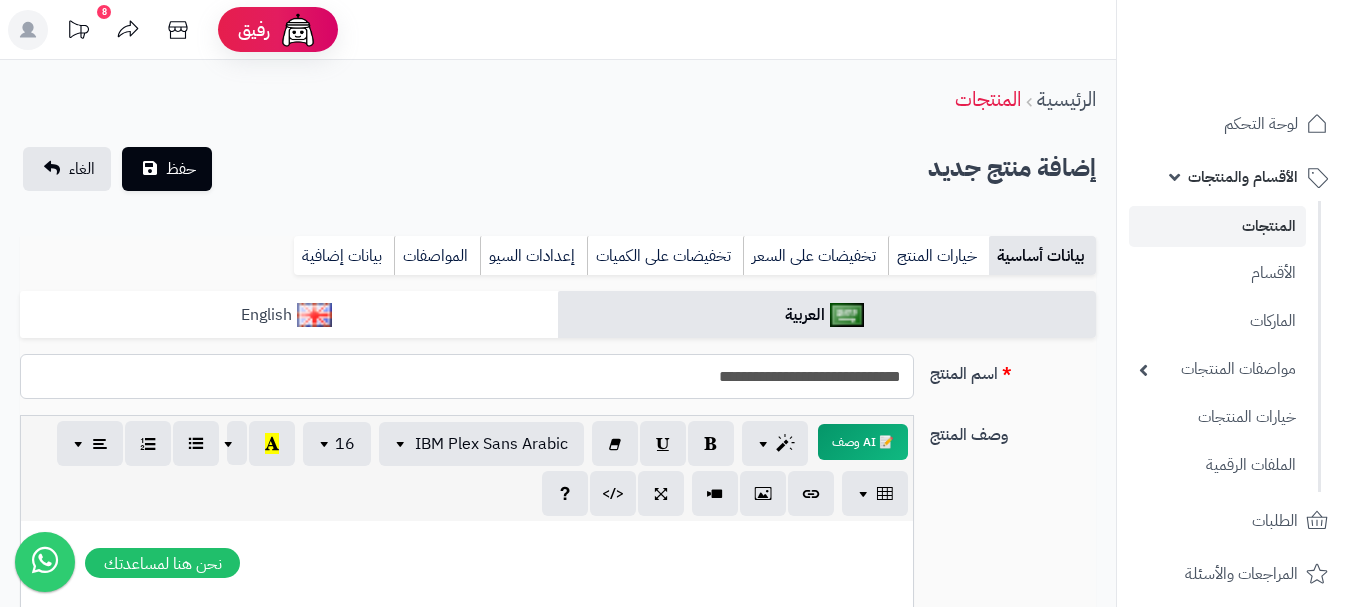 type on "**********" 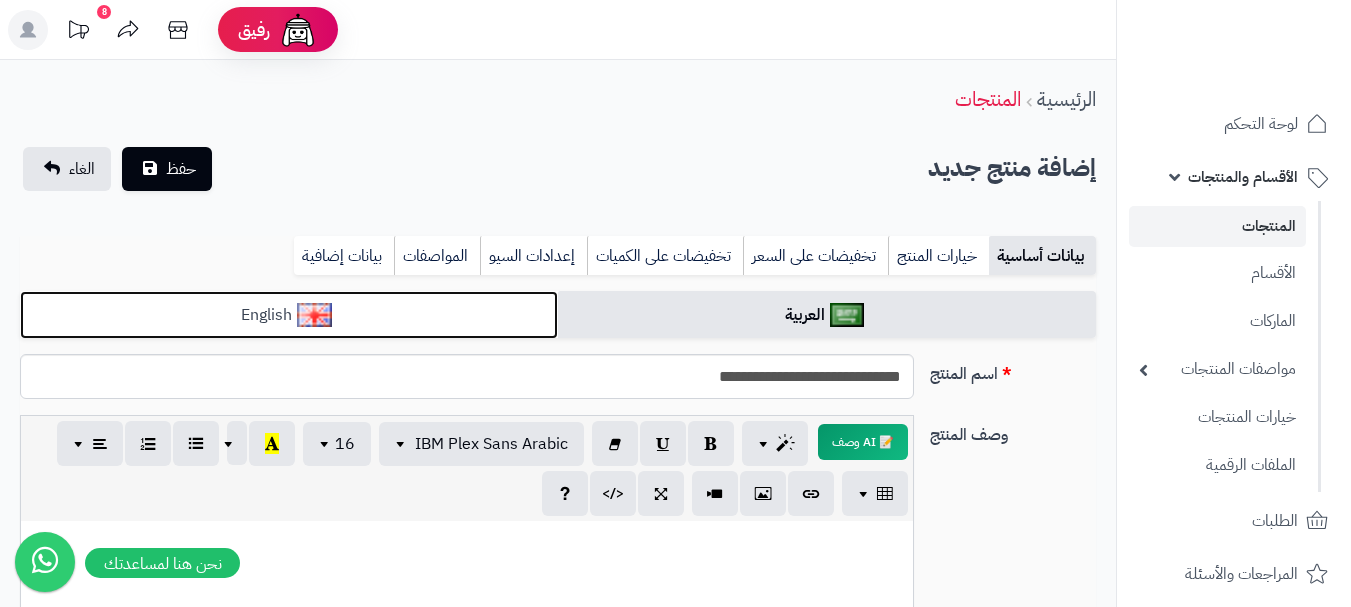 click on "English" at bounding box center (289, 315) 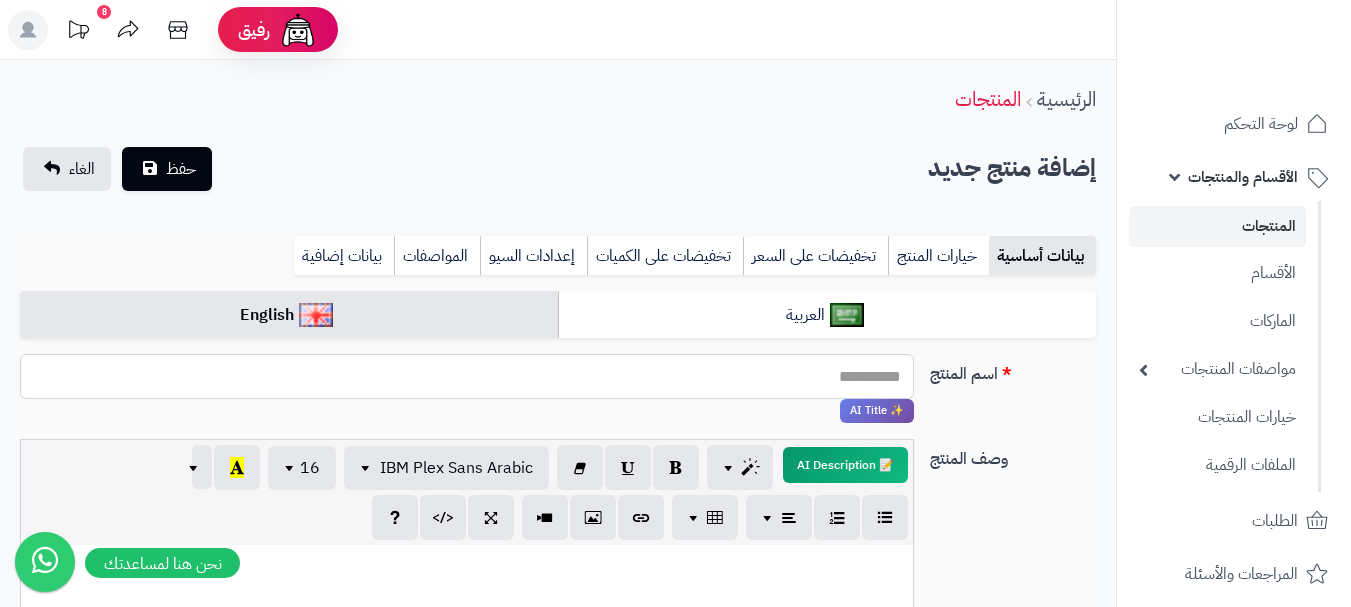 paste on "**********" 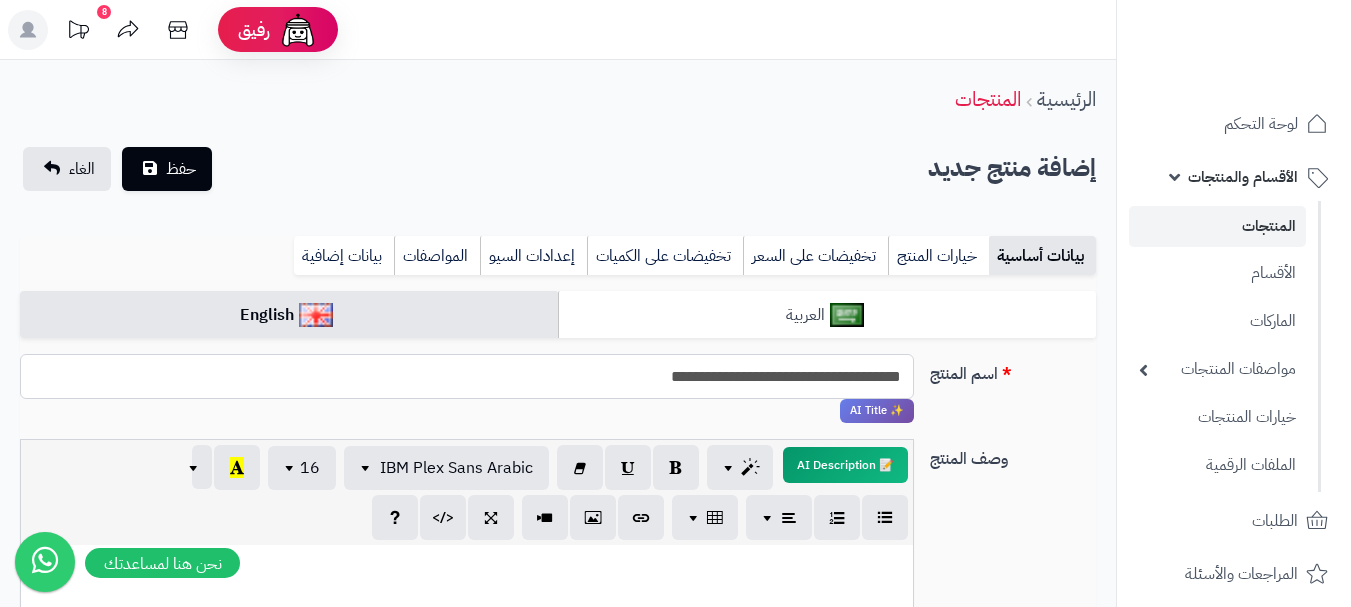 type on "**********" 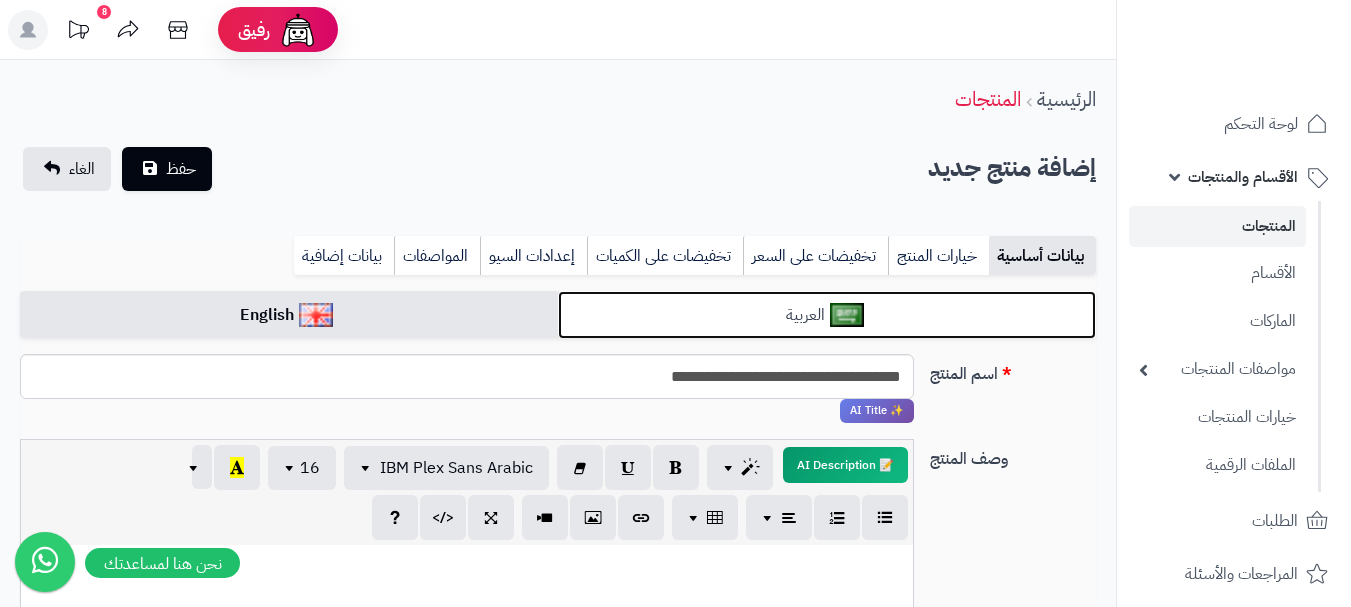 click on "العربية" at bounding box center (827, 315) 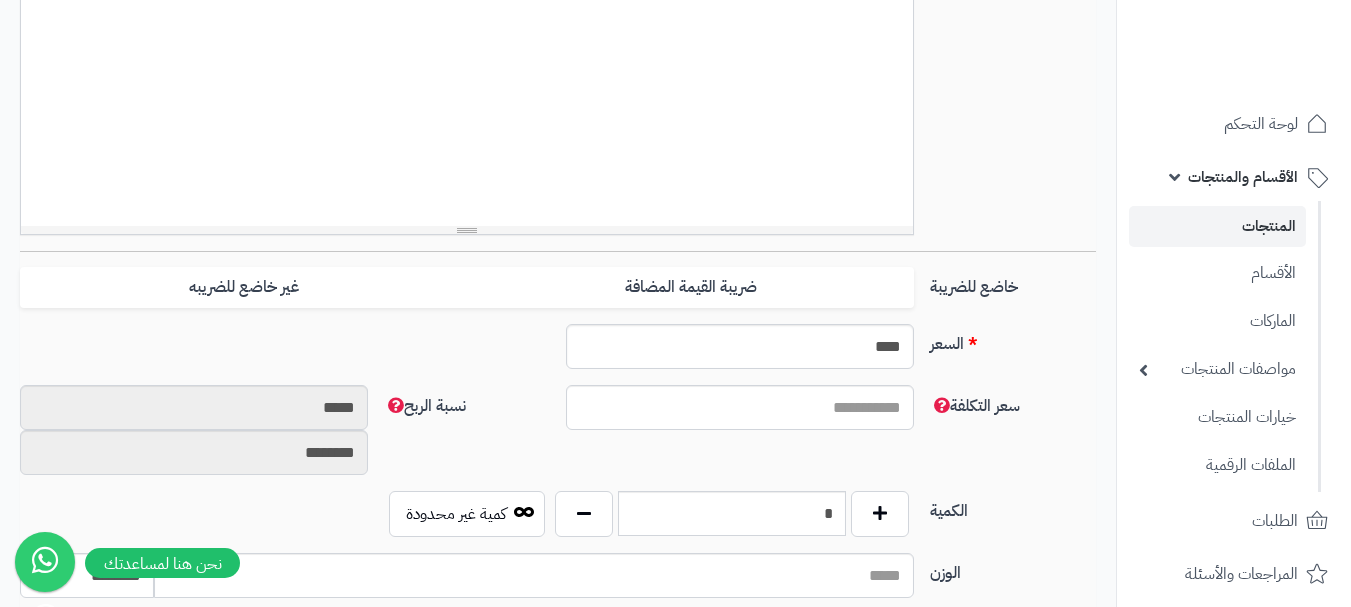 scroll, scrollTop: 600, scrollLeft: 0, axis: vertical 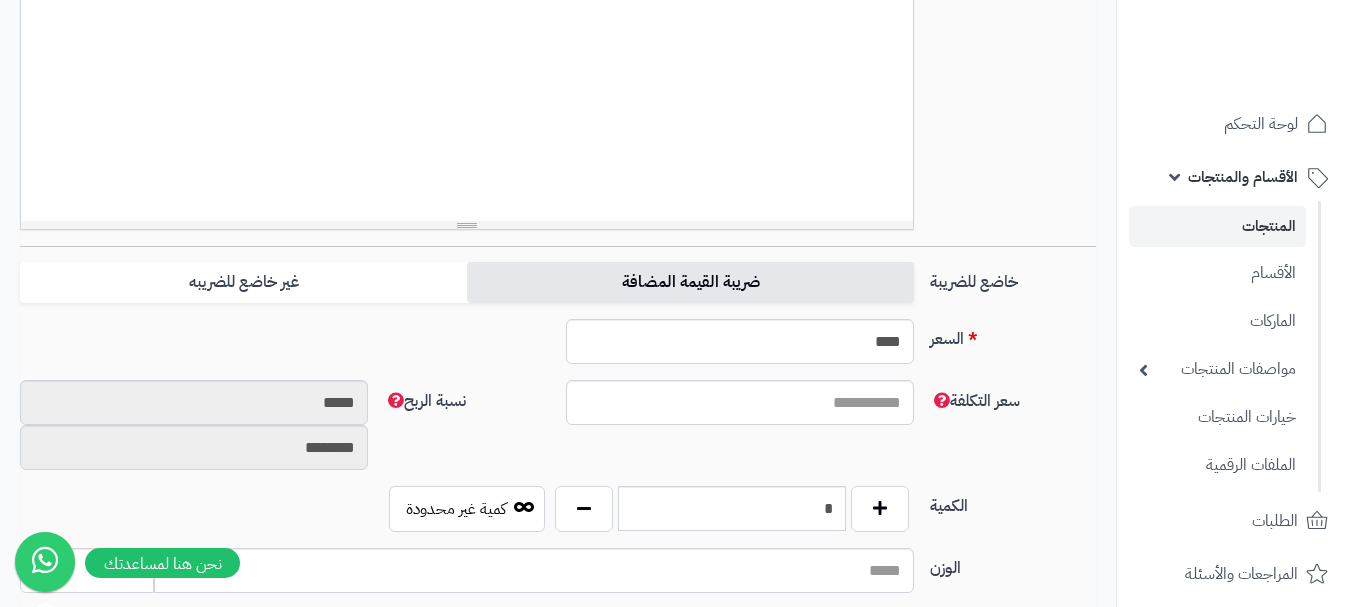 click on "ضريبة القيمة المضافة" at bounding box center (690, 282) 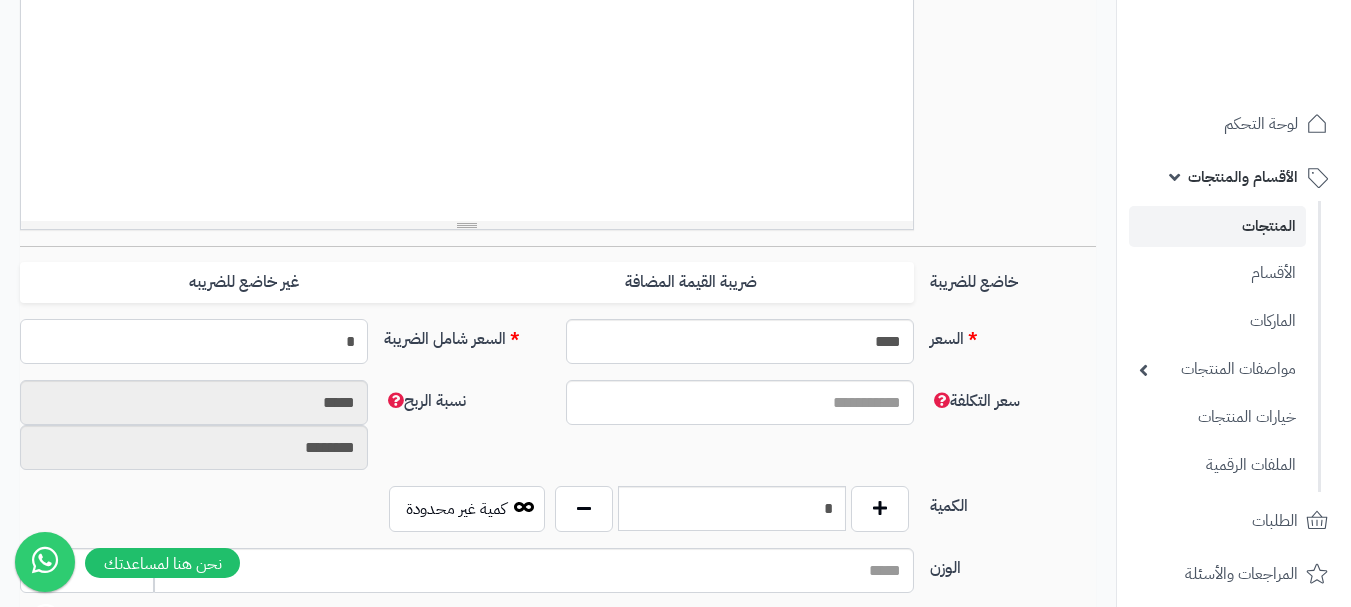 click on "*" at bounding box center (194, 341) 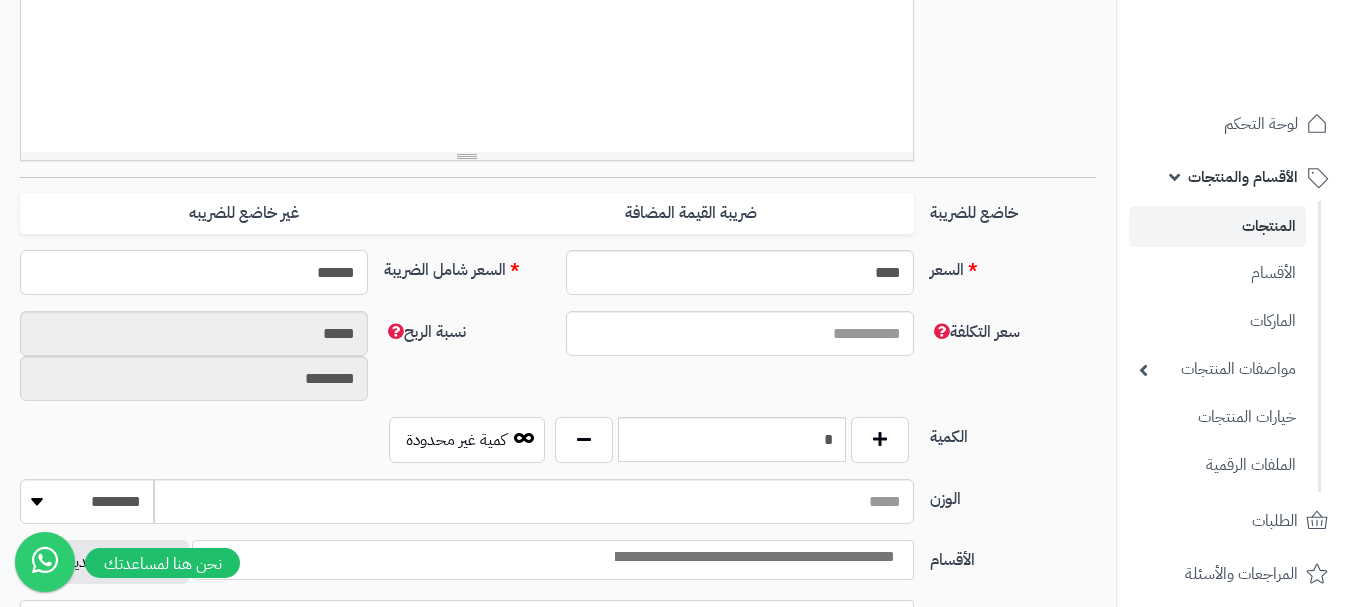 scroll, scrollTop: 800, scrollLeft: 0, axis: vertical 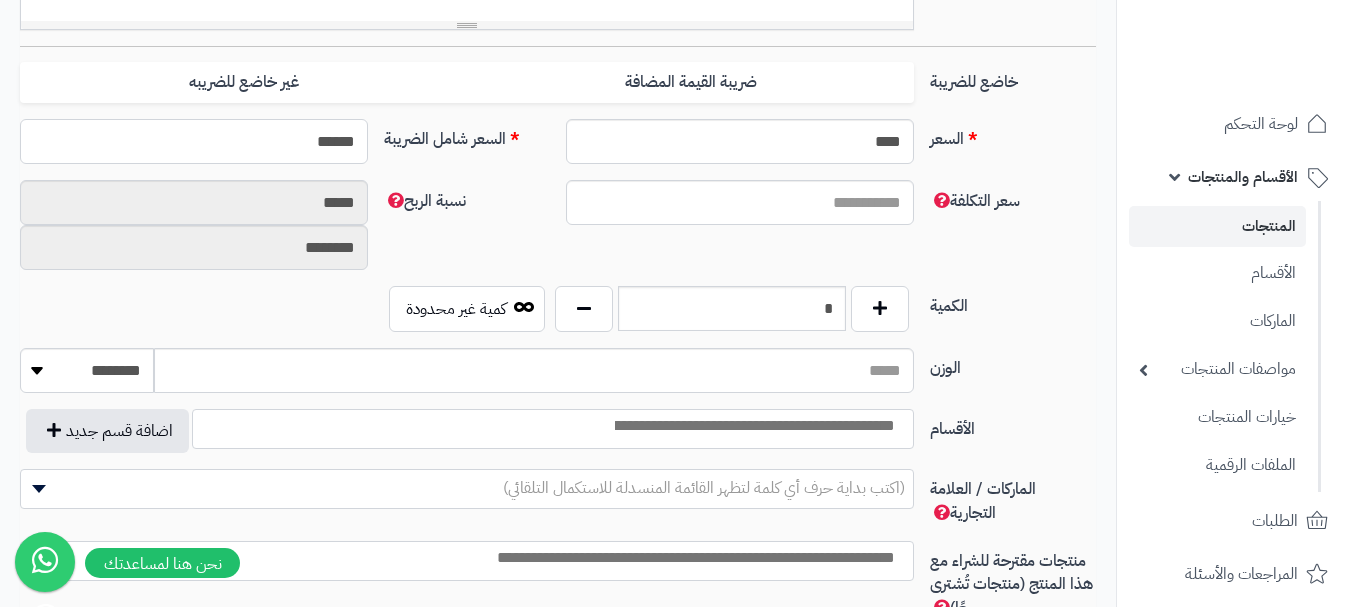 type on "******" 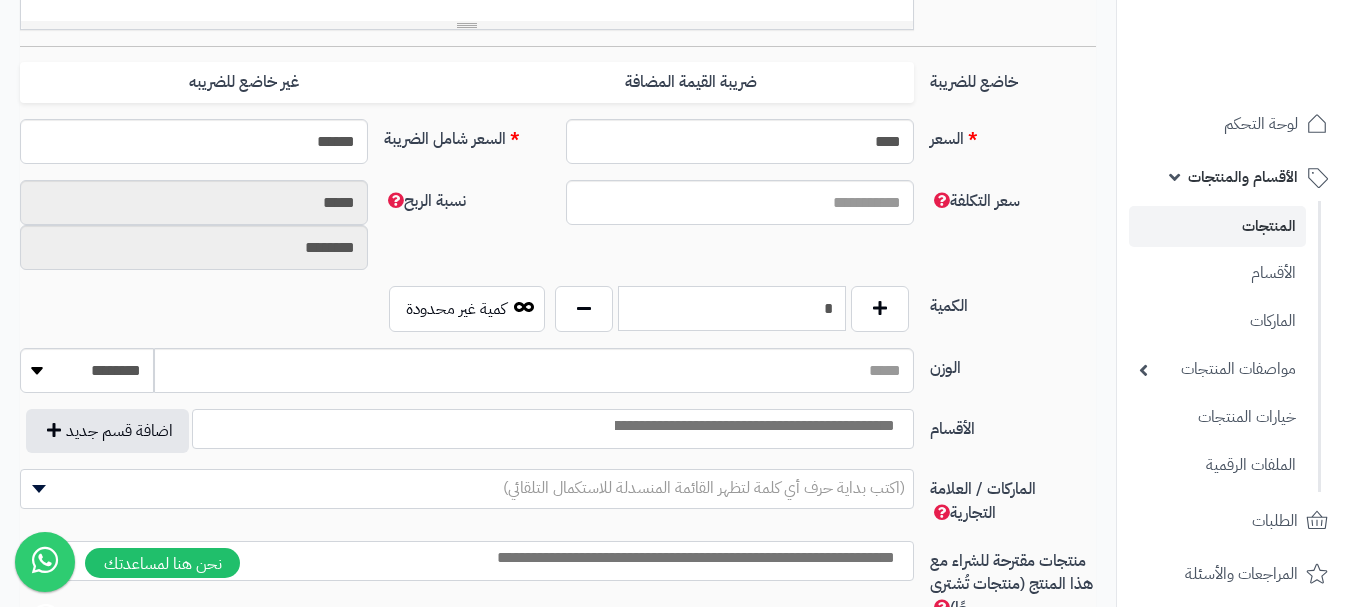 click on "*" at bounding box center [732, 308] 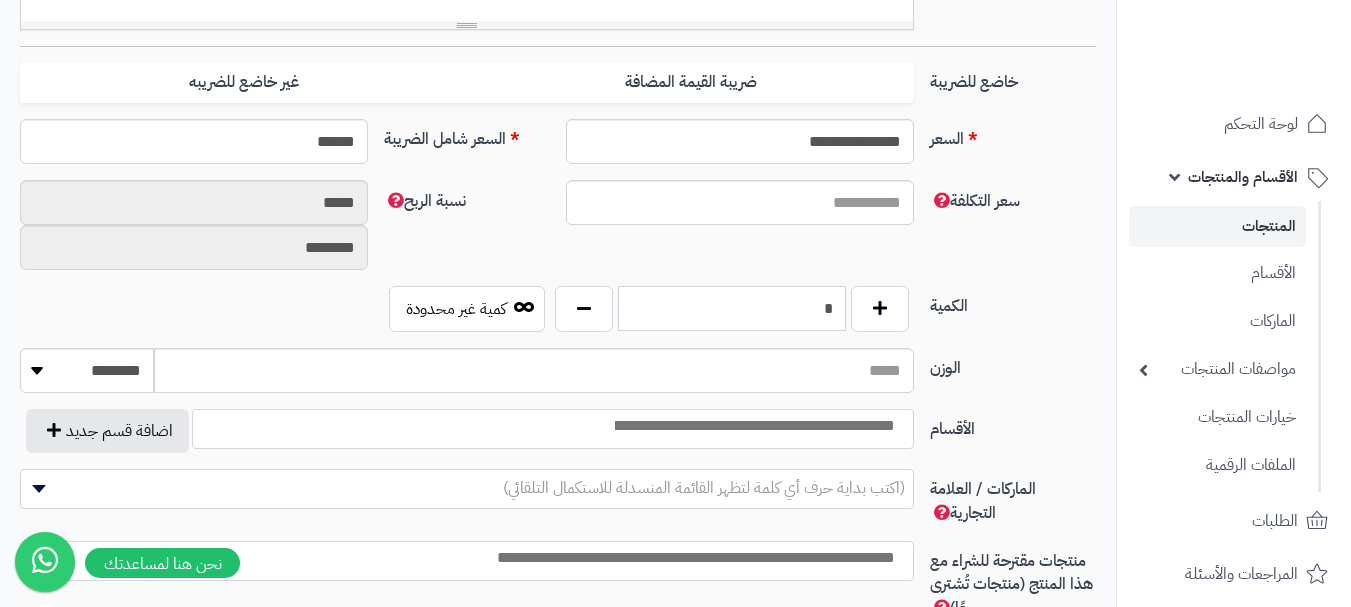 click on "*" at bounding box center (732, 308) 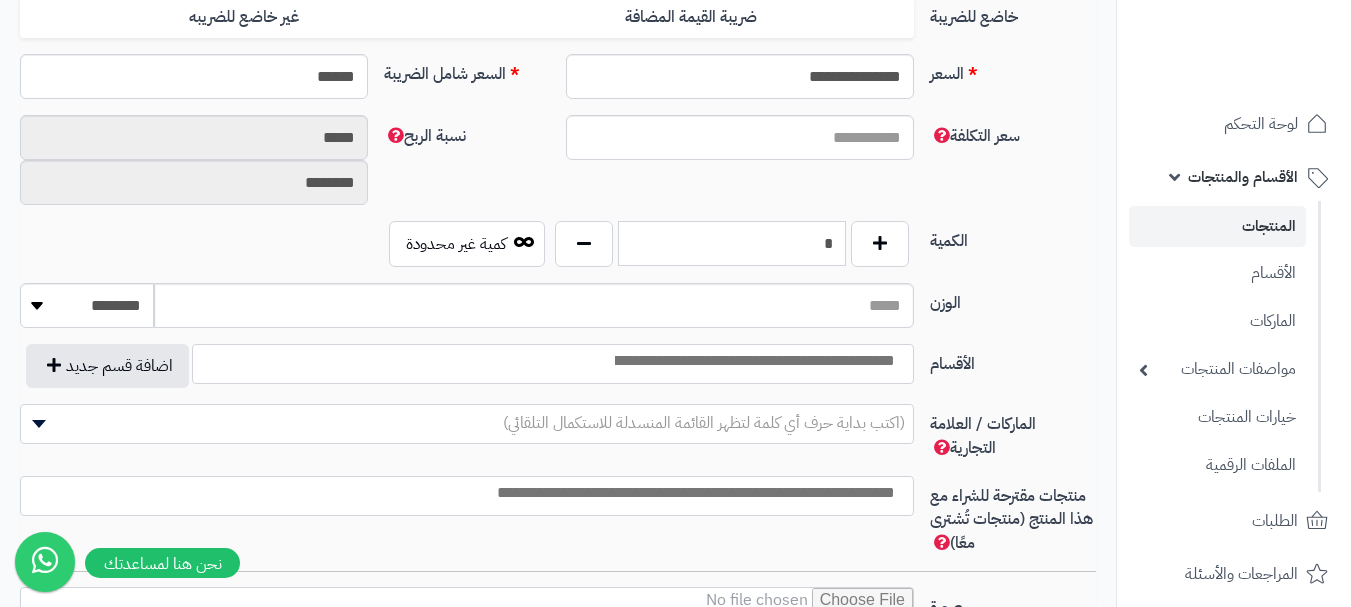 scroll, scrollTop: 900, scrollLeft: 0, axis: vertical 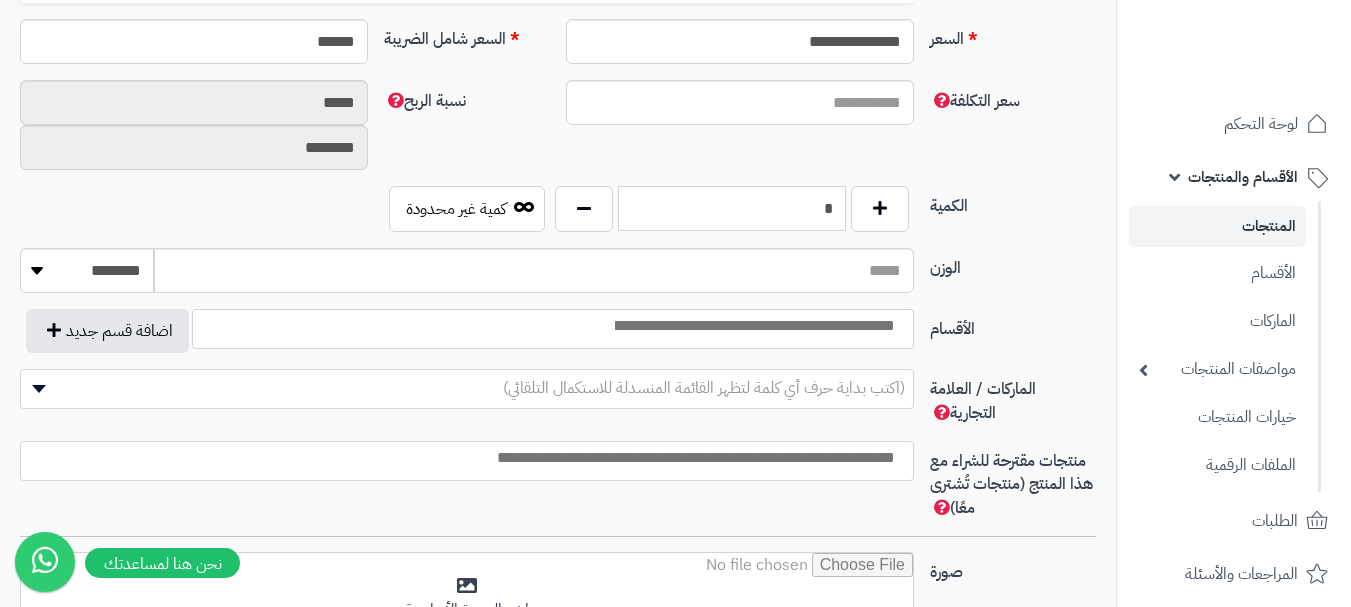 type on "*" 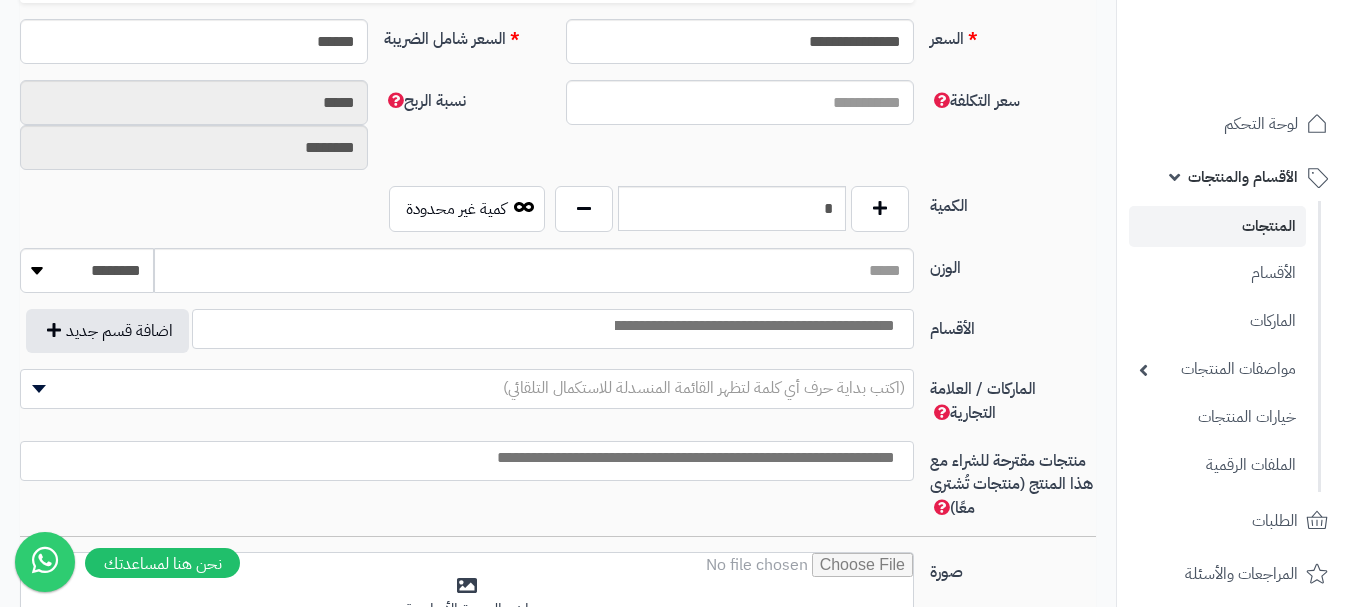 click at bounding box center (753, 326) 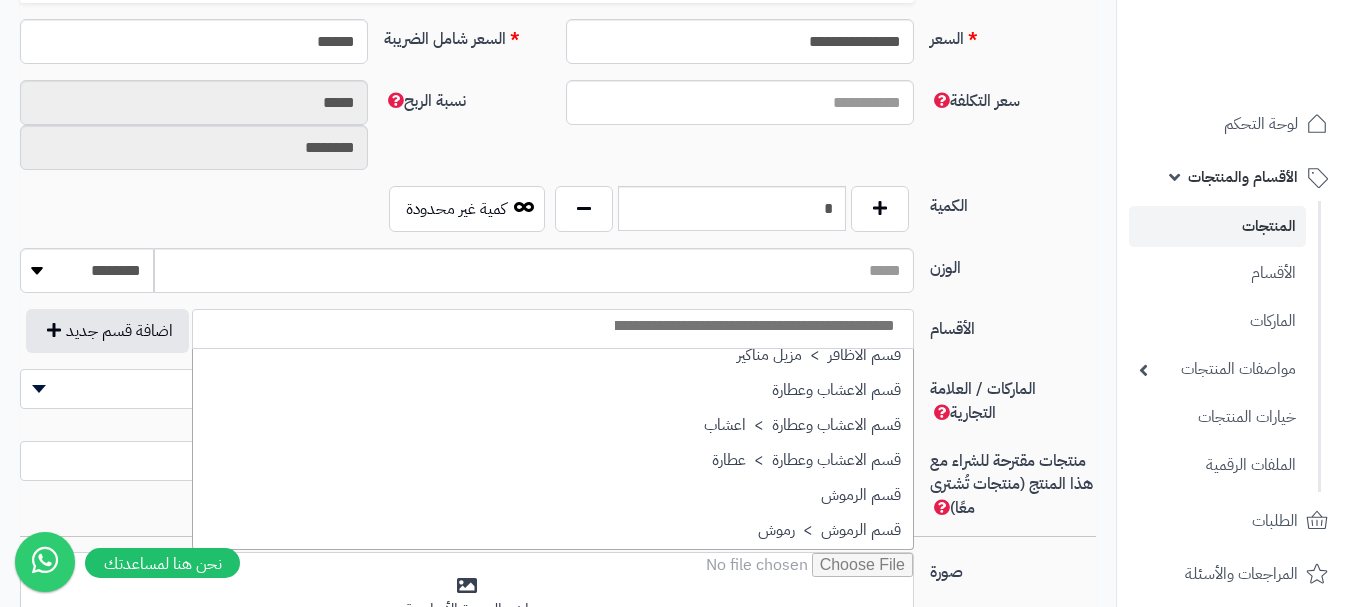 scroll, scrollTop: 1400, scrollLeft: 0, axis: vertical 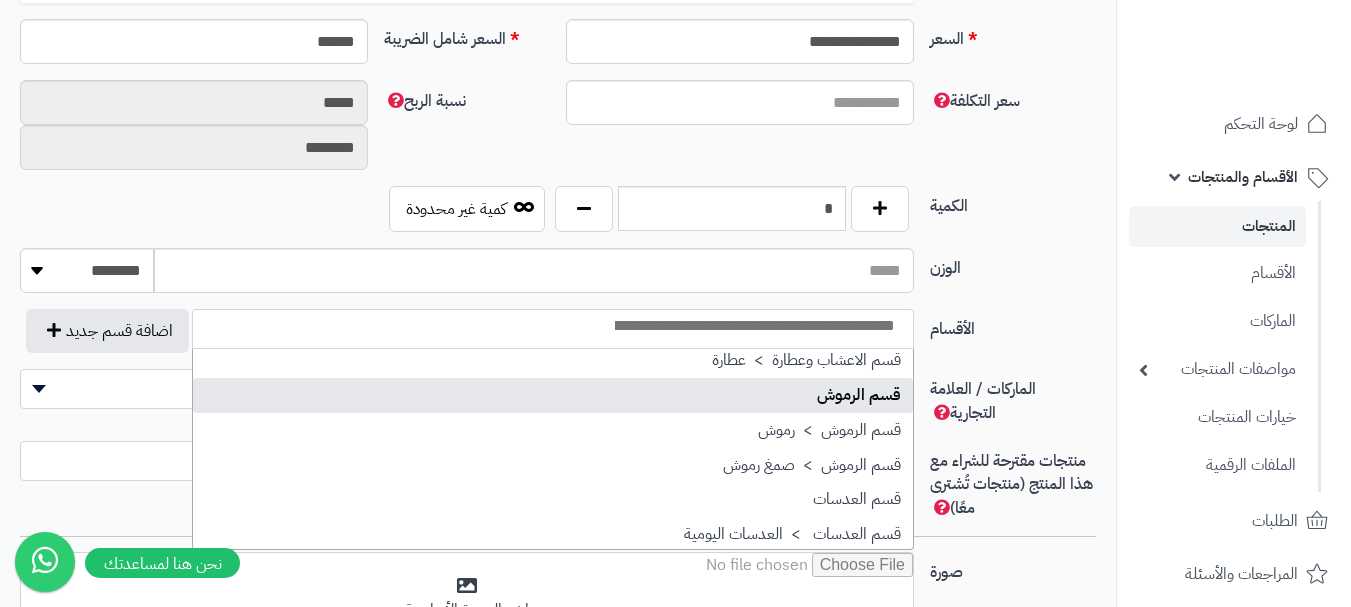 select on "**" 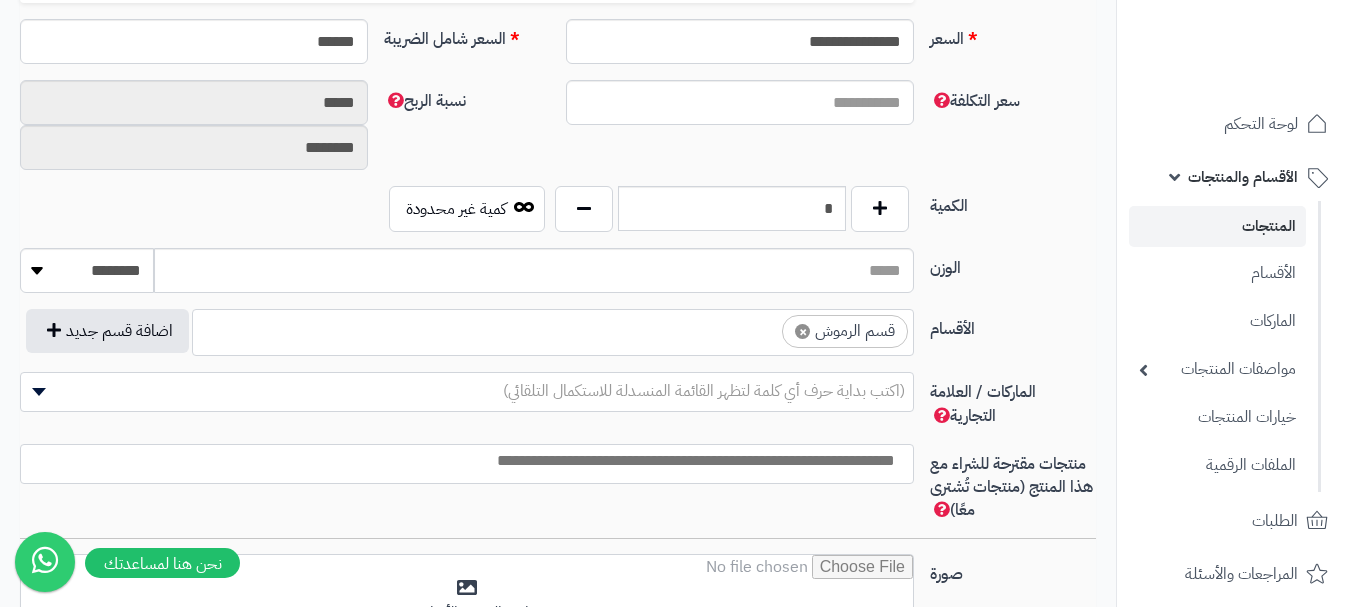 click on "× قسم الرموش" at bounding box center [553, 329] 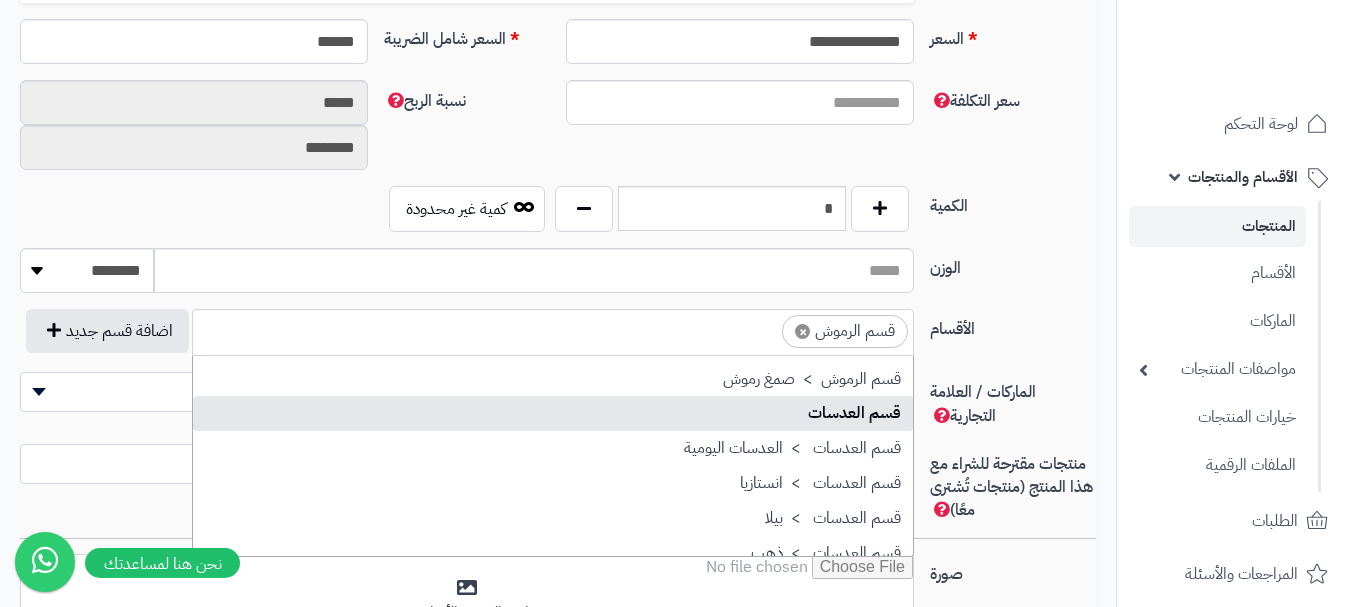 scroll, scrollTop: 1393, scrollLeft: 0, axis: vertical 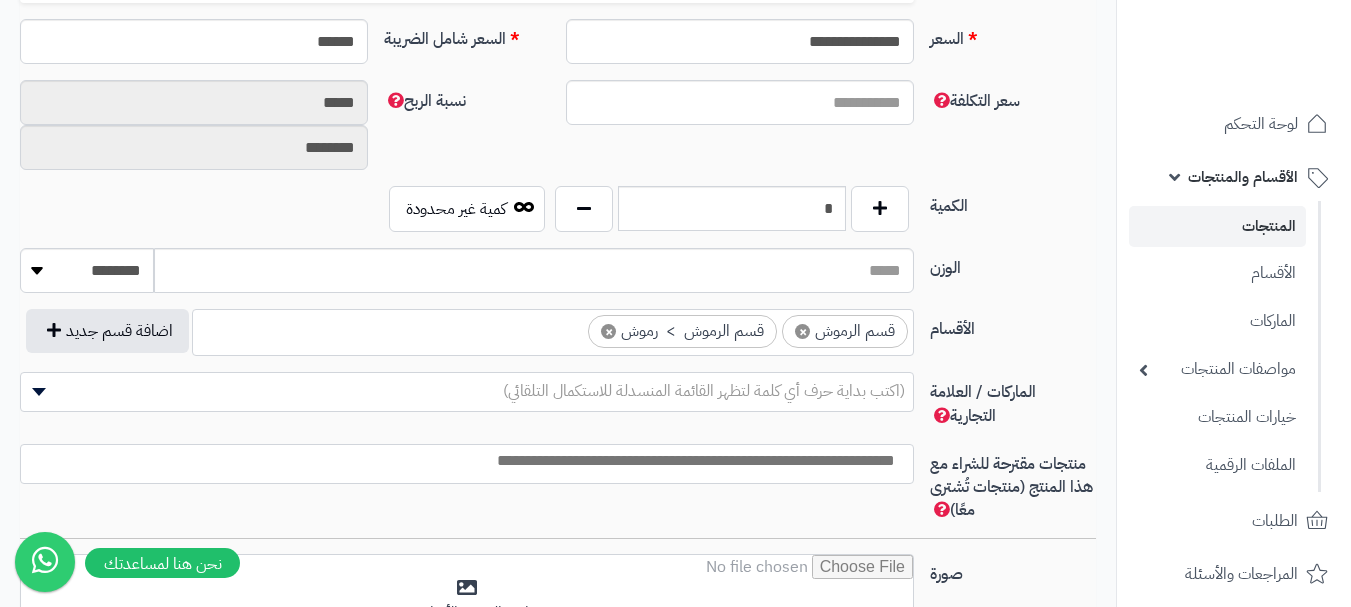 click at bounding box center (462, 461) 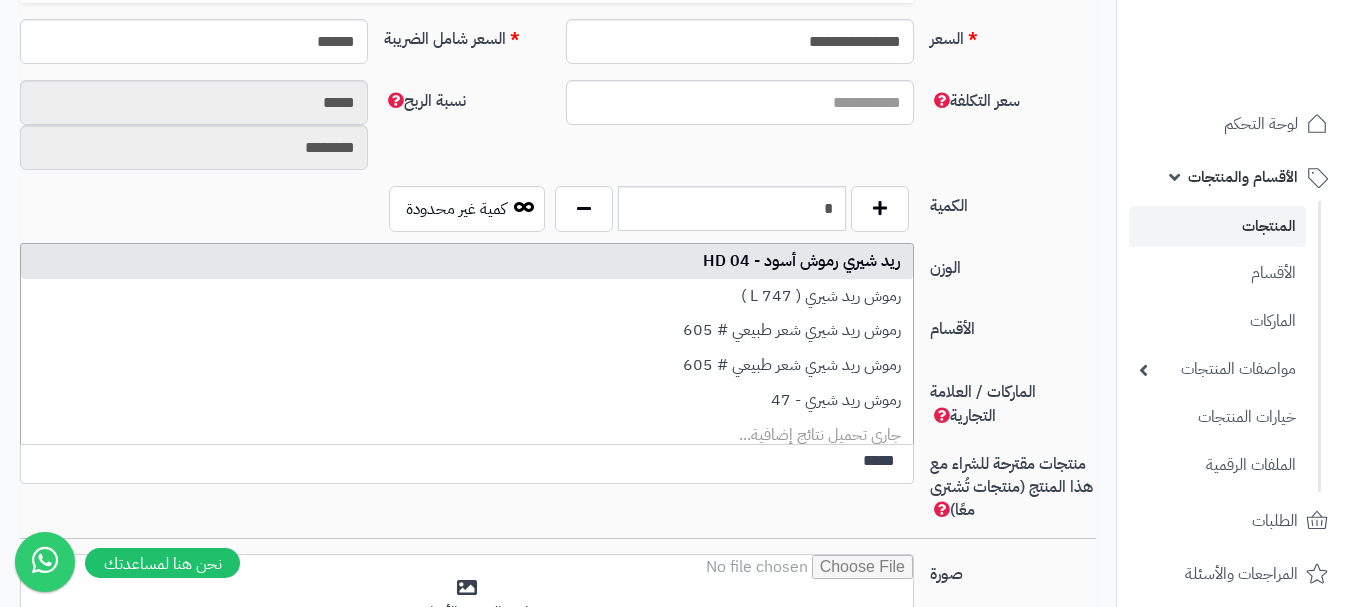 type on "*****" 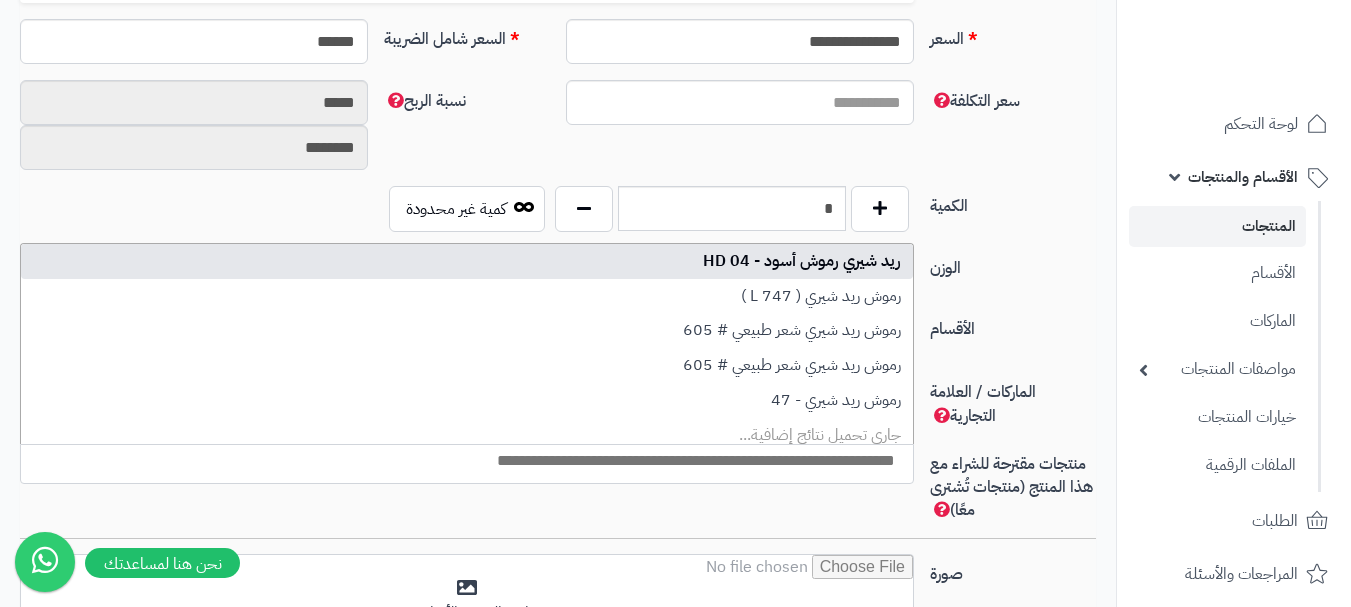 select on "****" 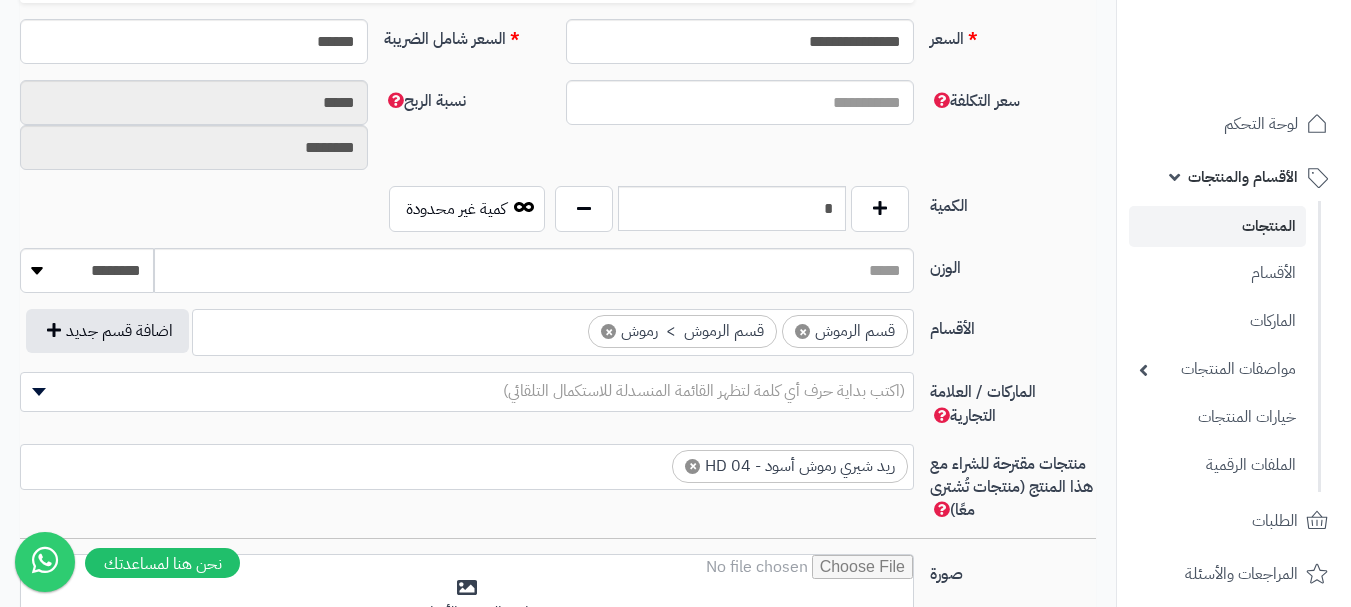 scroll, scrollTop: 0, scrollLeft: 0, axis: both 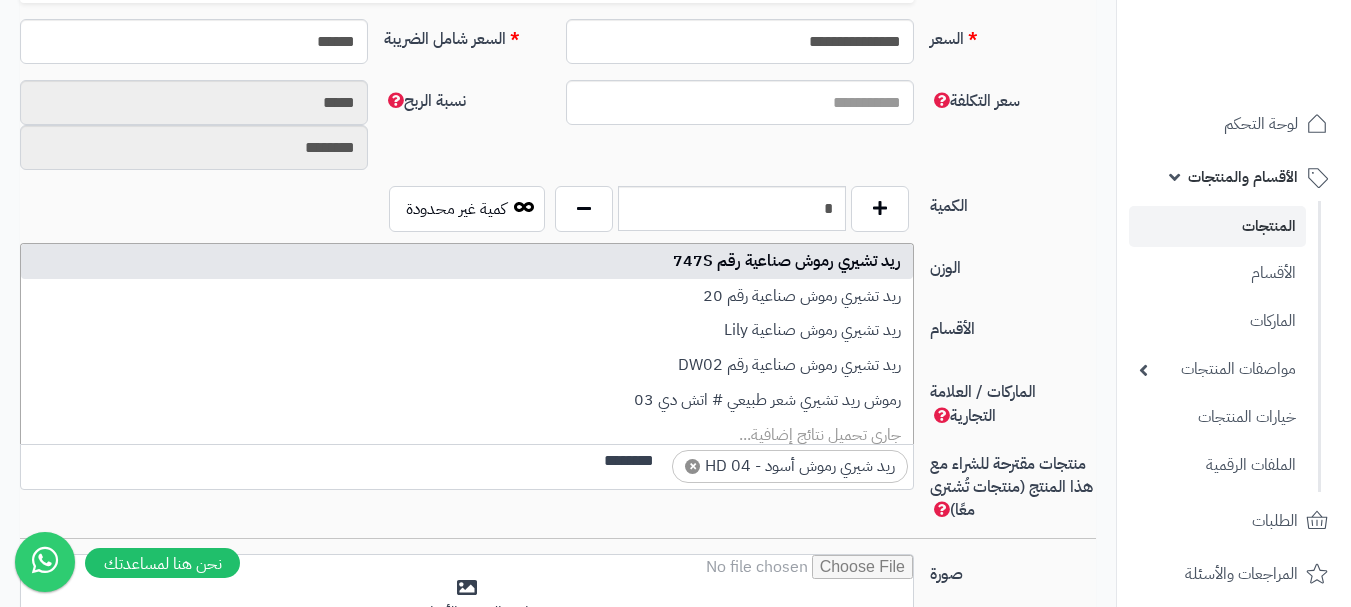 type on "********" 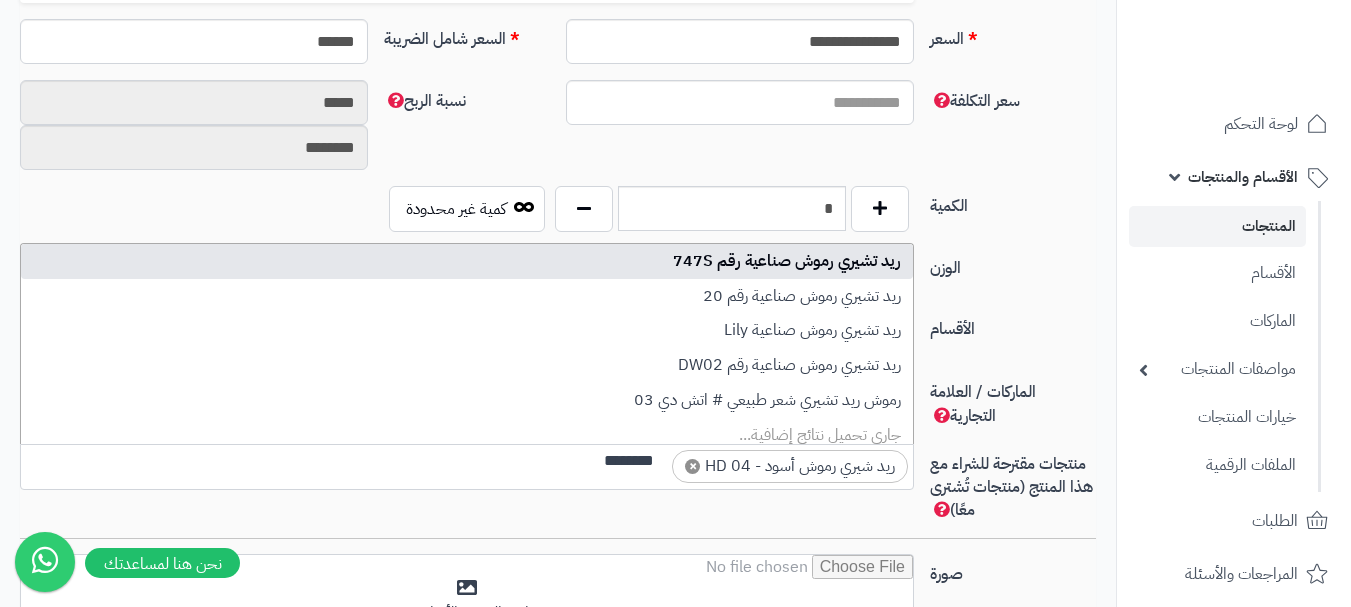 type 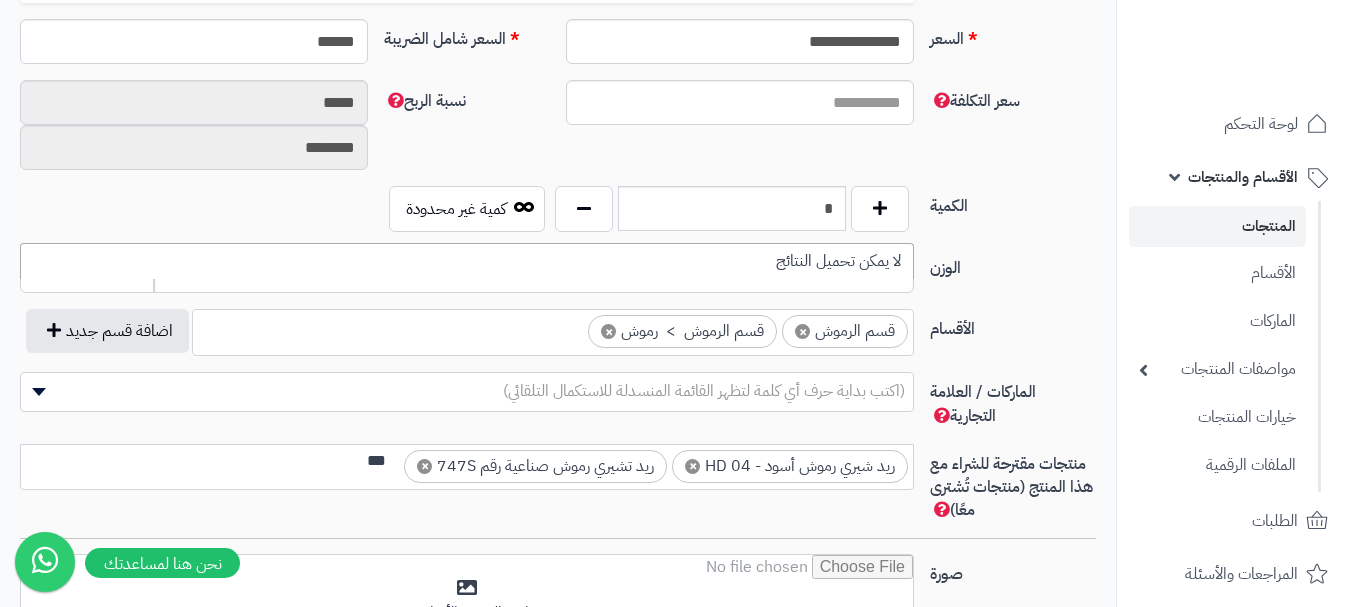 scroll, scrollTop: 0, scrollLeft: 0, axis: both 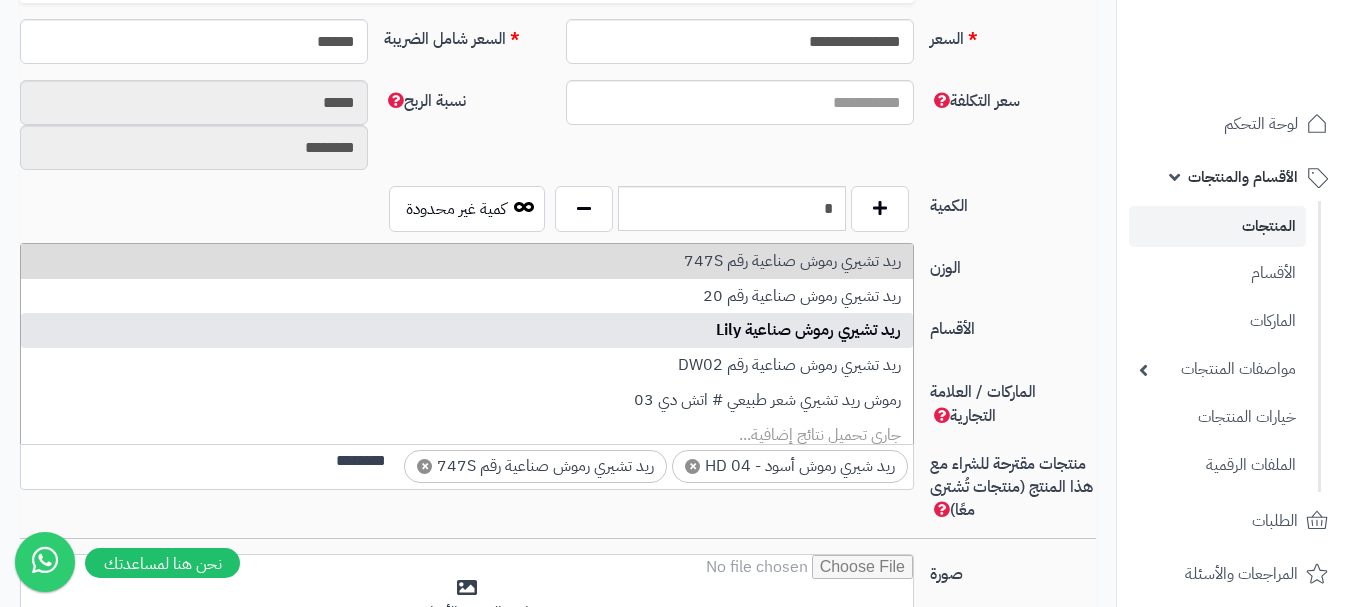 type on "********" 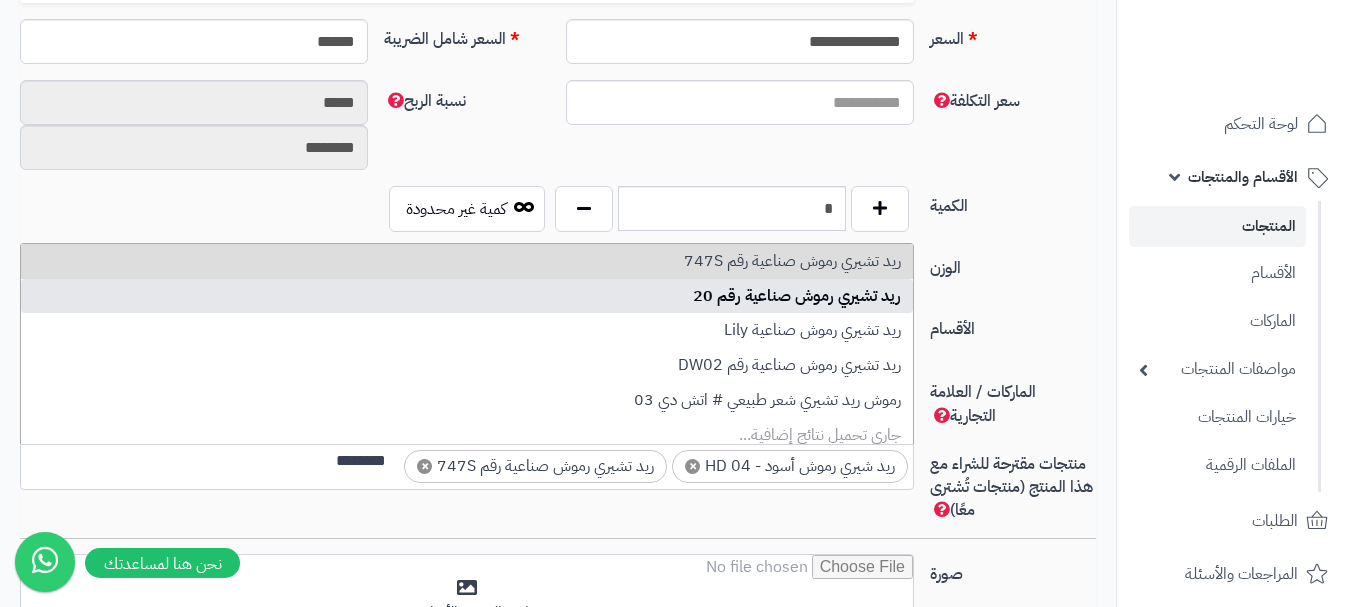 type 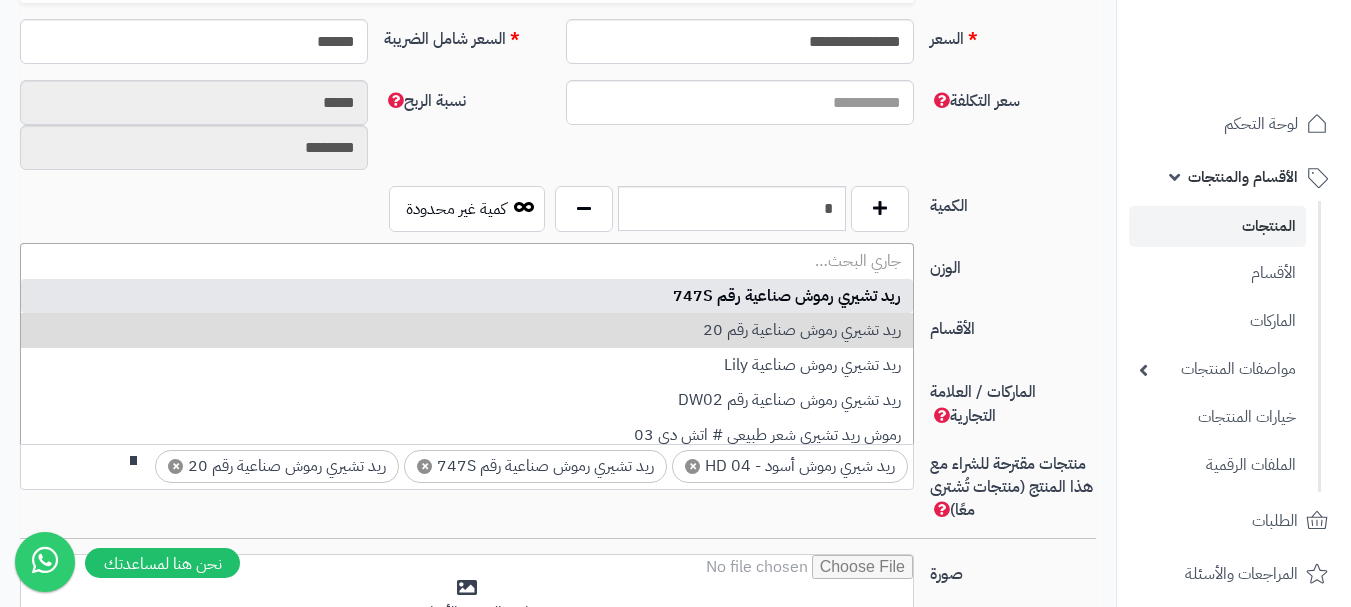 scroll, scrollTop: 0, scrollLeft: 0, axis: both 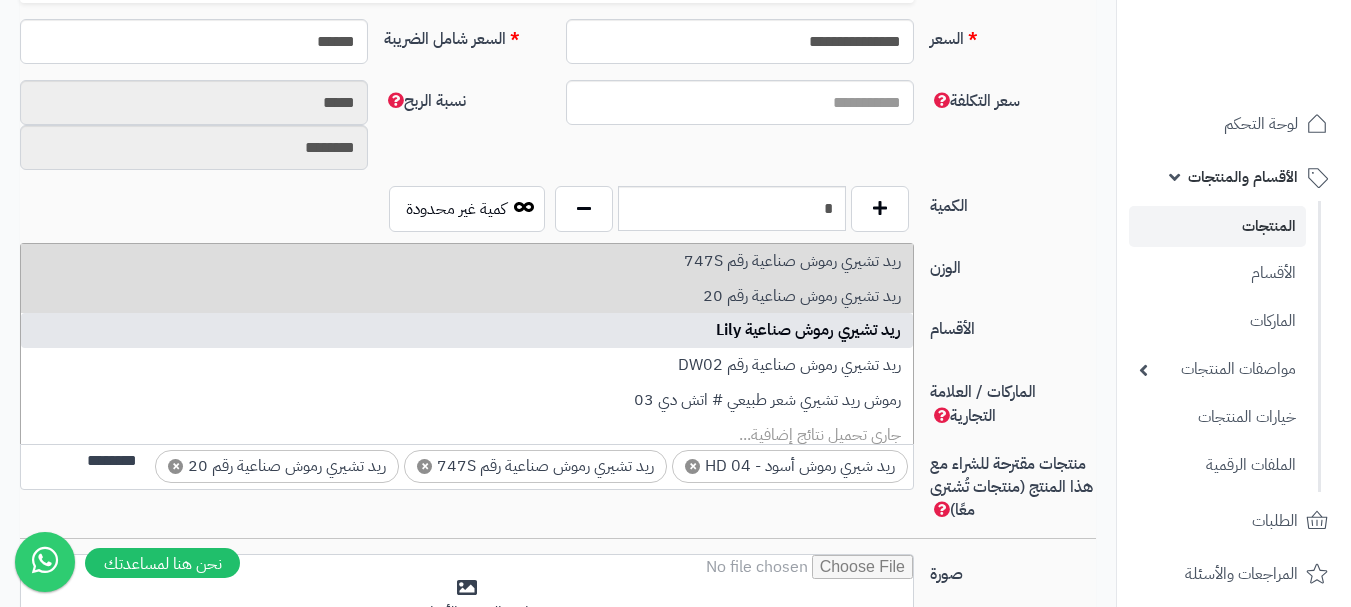 type on "********" 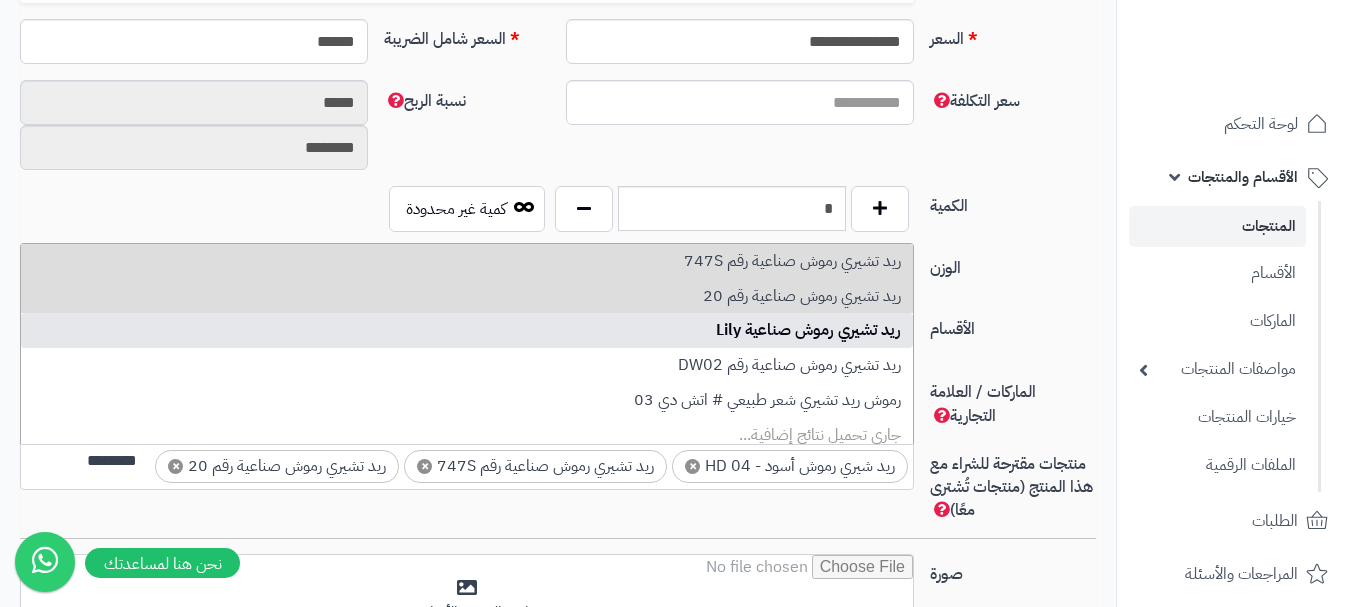 type 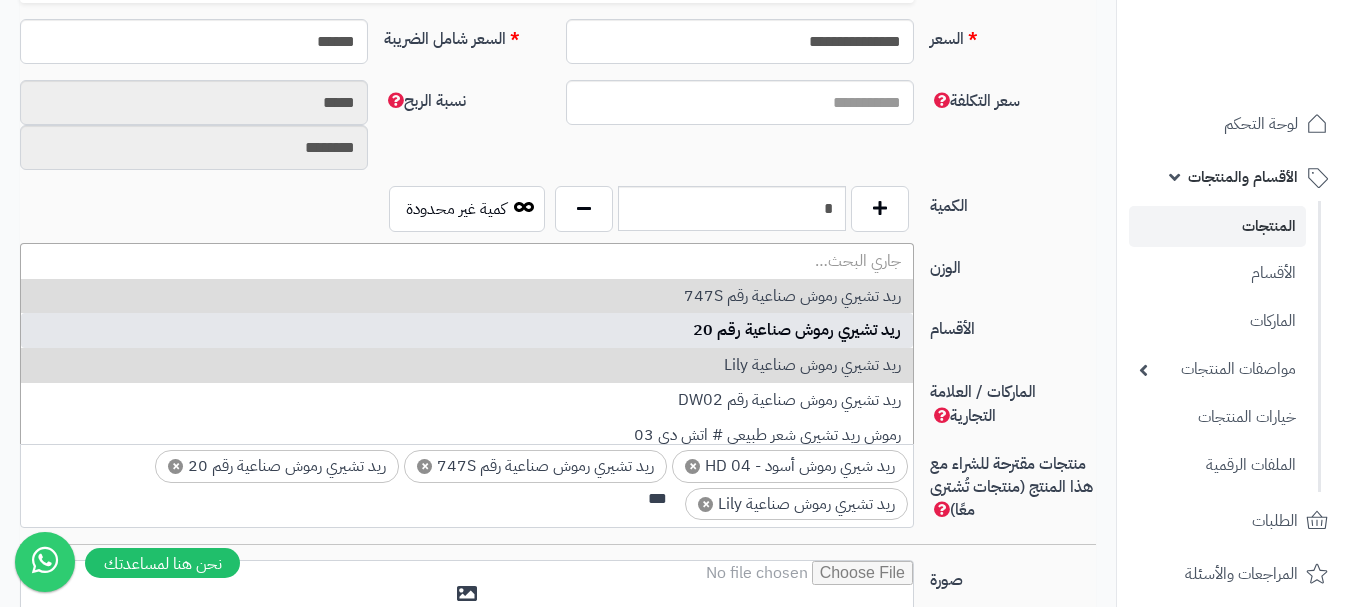 scroll, scrollTop: 0, scrollLeft: 0, axis: both 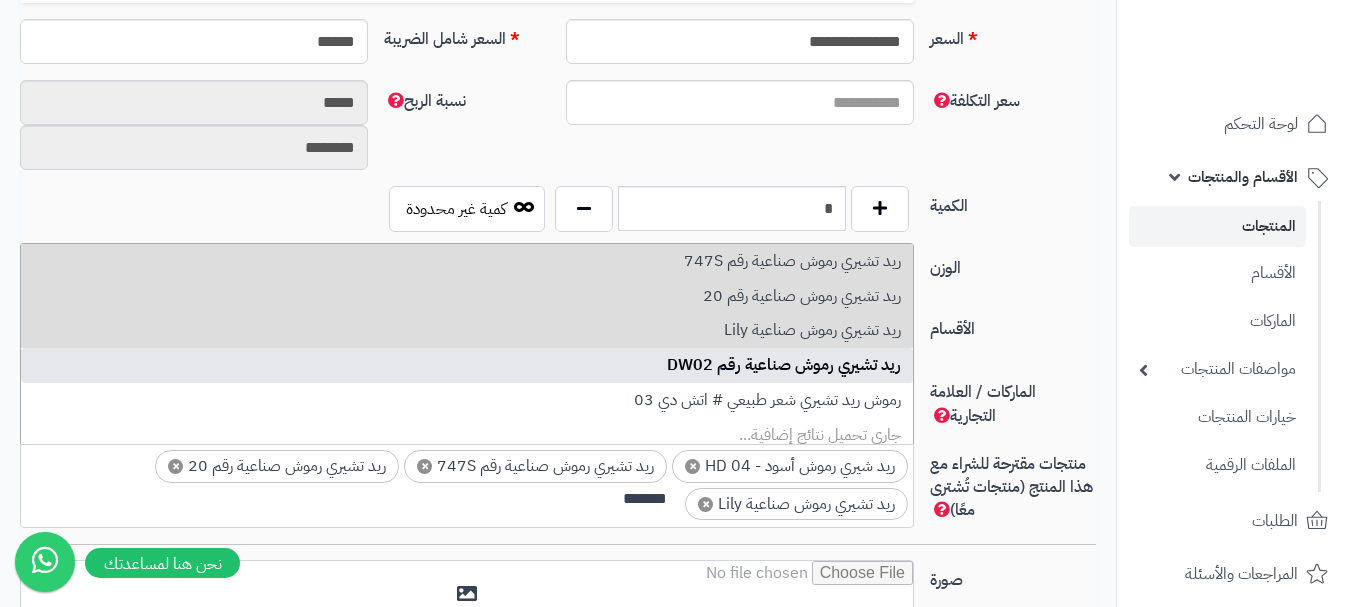 type on "*******" 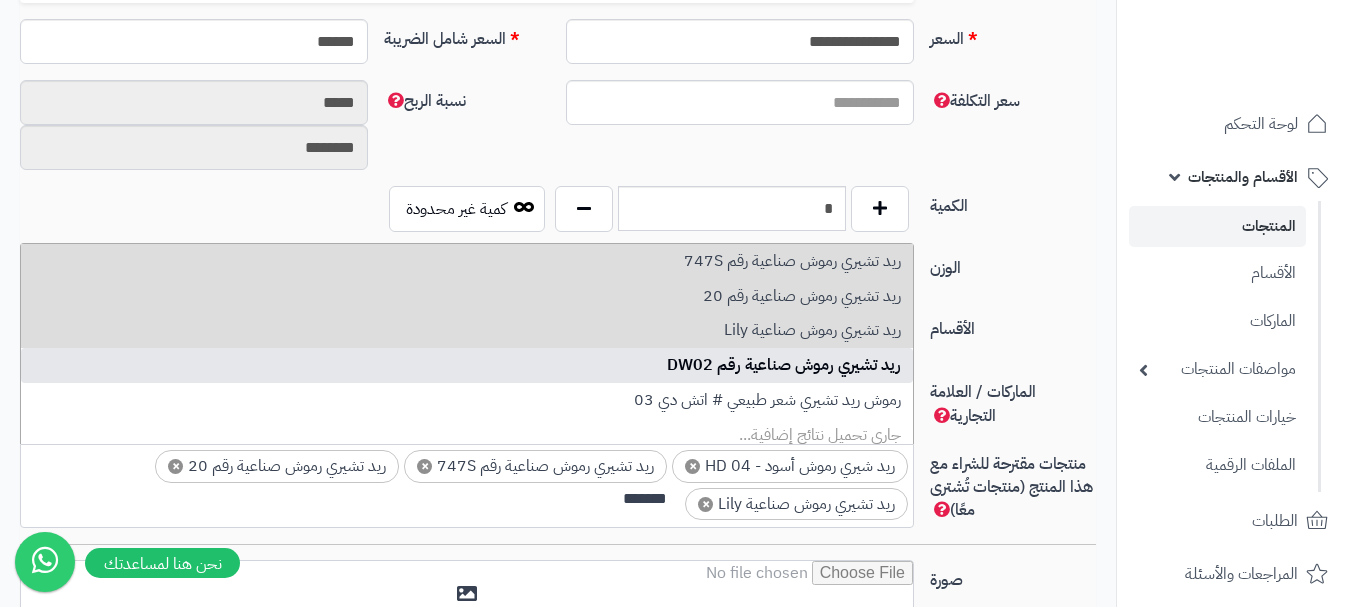 type 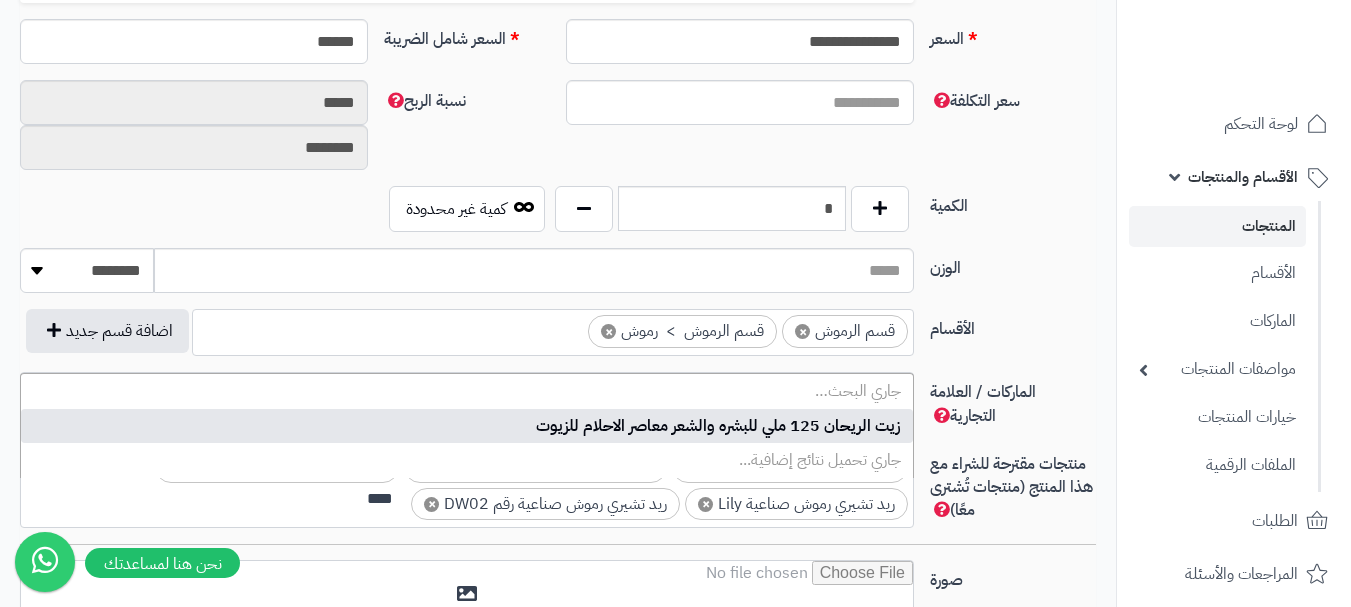 scroll, scrollTop: 0, scrollLeft: 0, axis: both 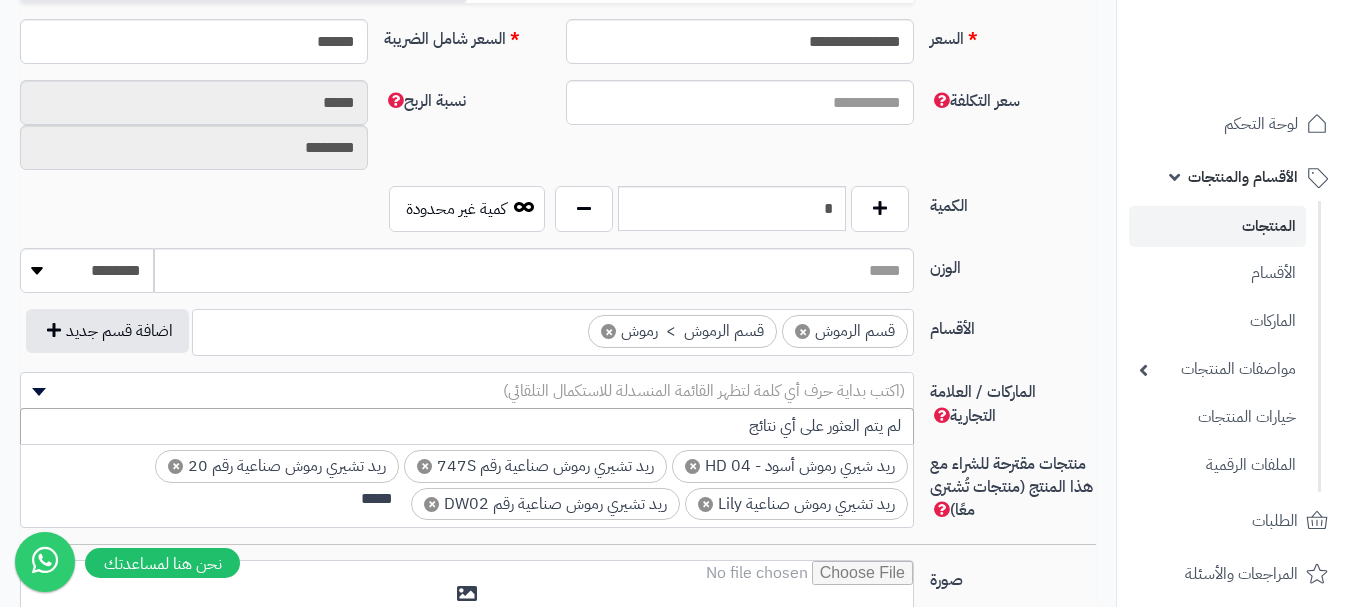 type on "****" 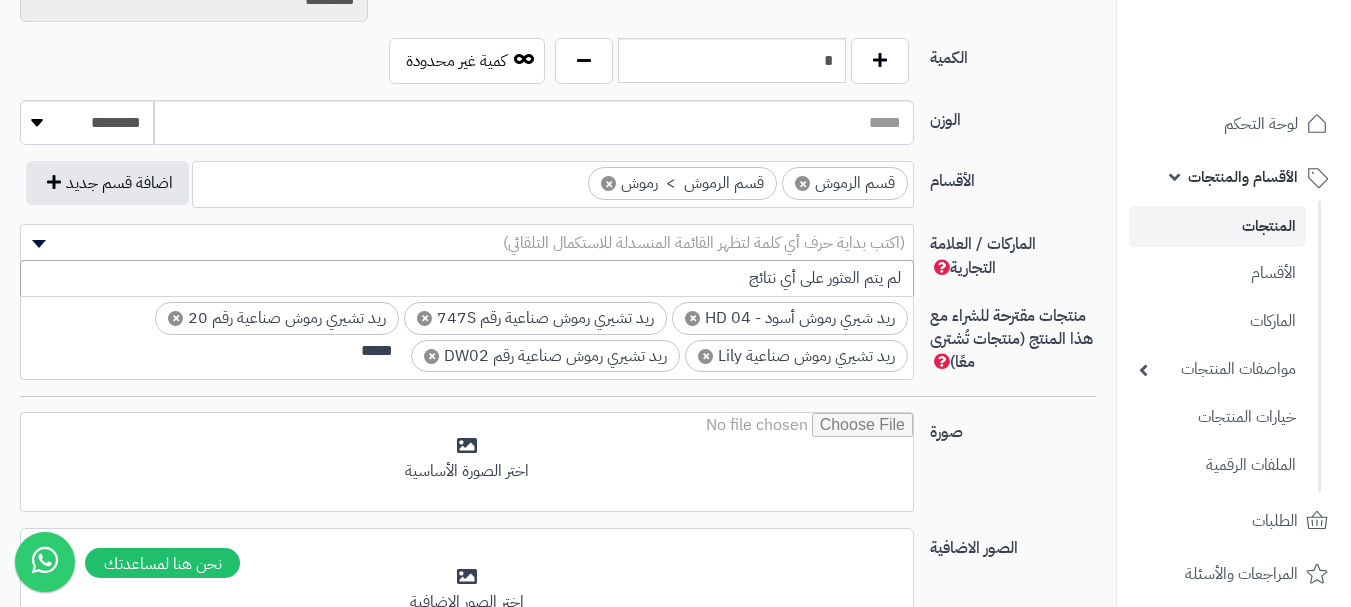 scroll, scrollTop: 1300, scrollLeft: 0, axis: vertical 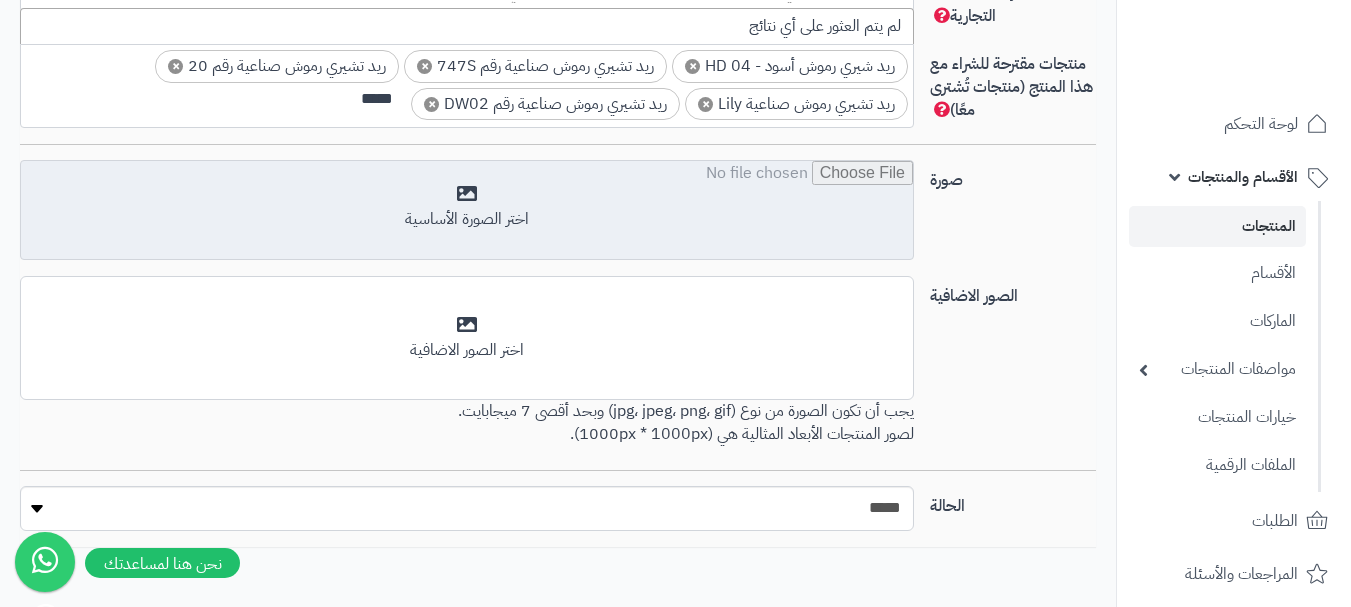 type 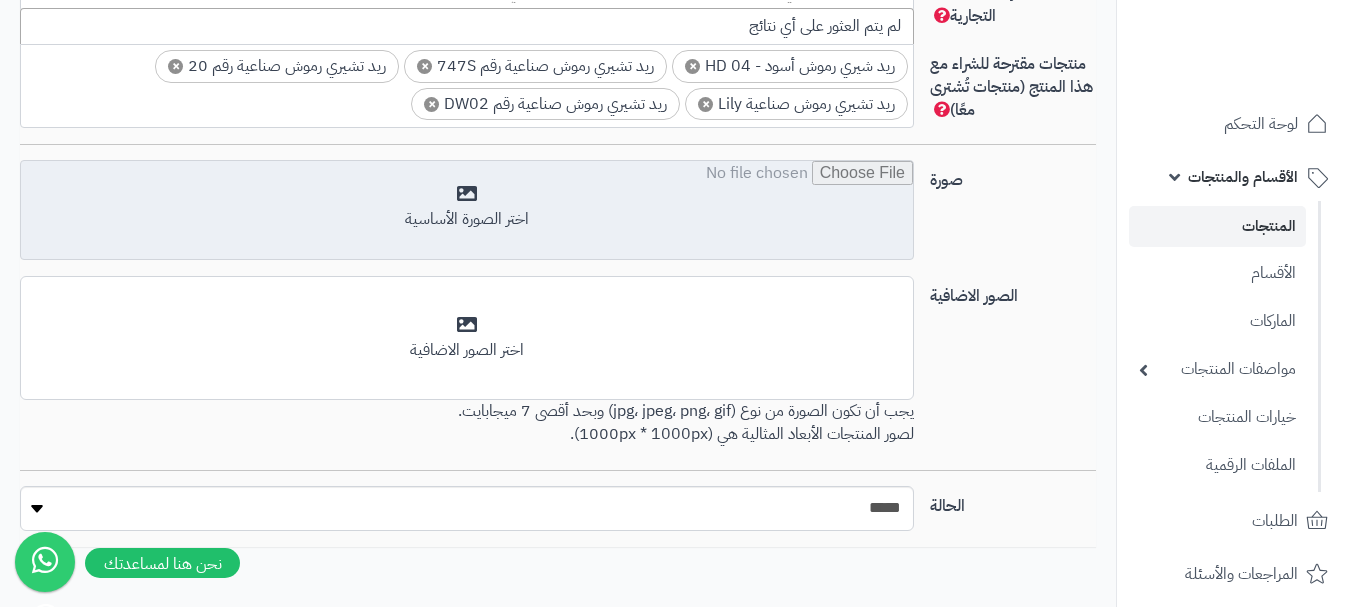 click at bounding box center (467, 211) 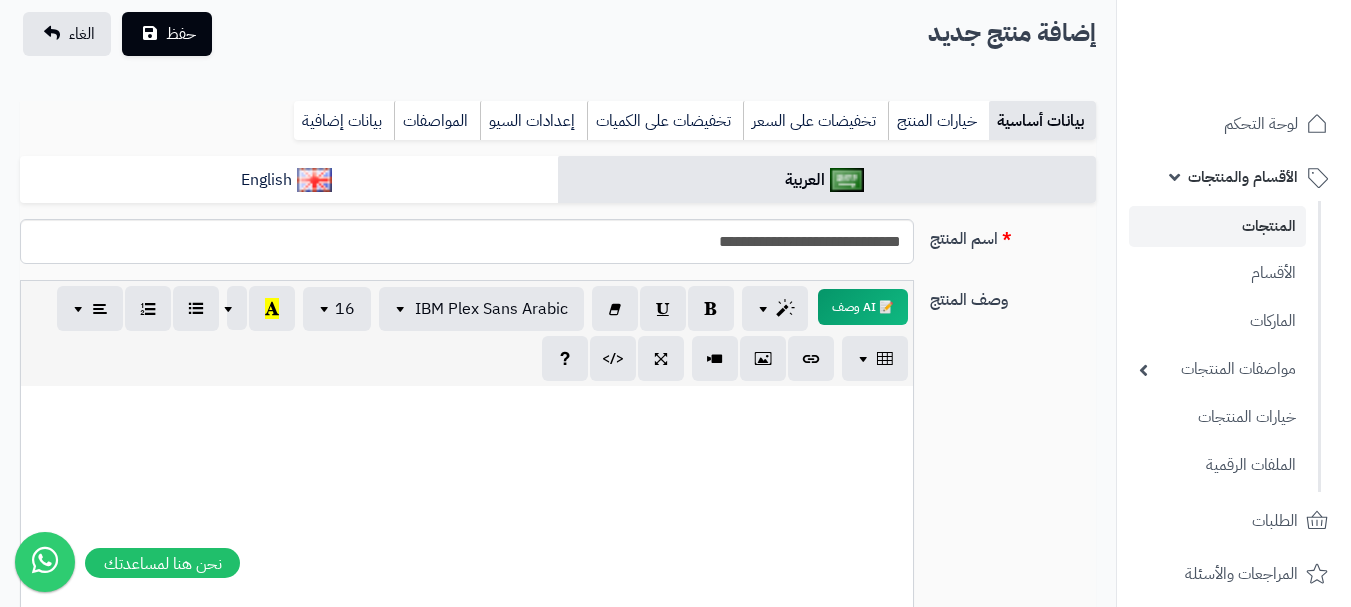 scroll, scrollTop: 100, scrollLeft: 0, axis: vertical 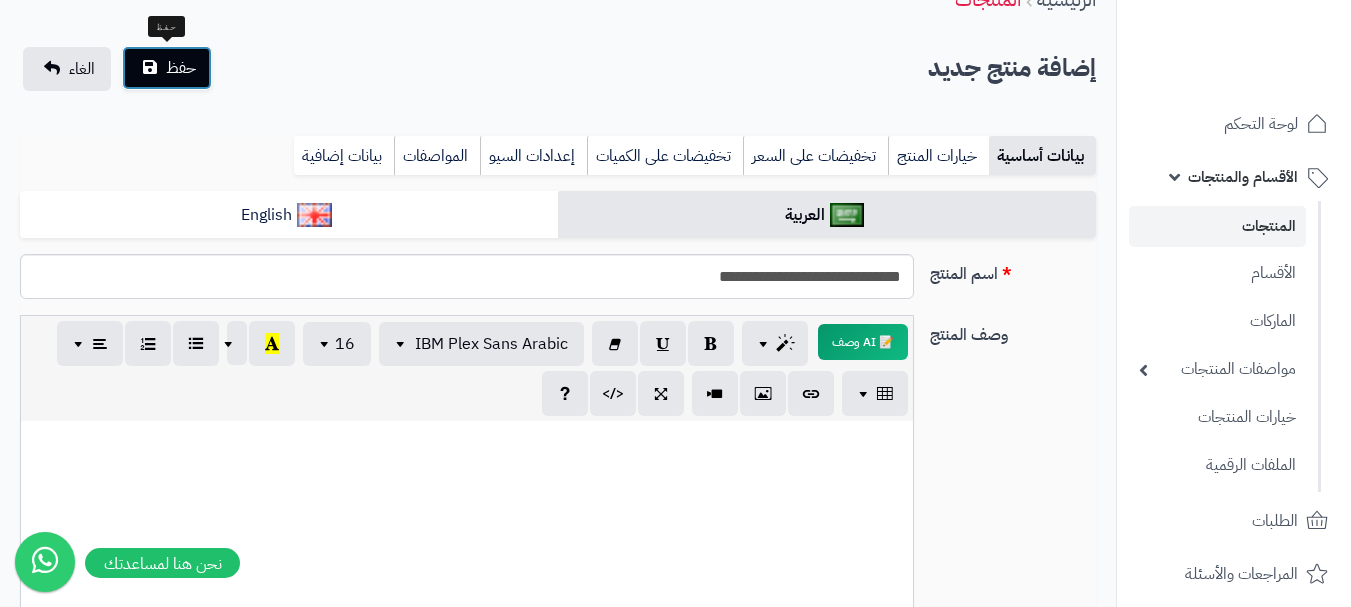 click on "حفظ" at bounding box center [181, 68] 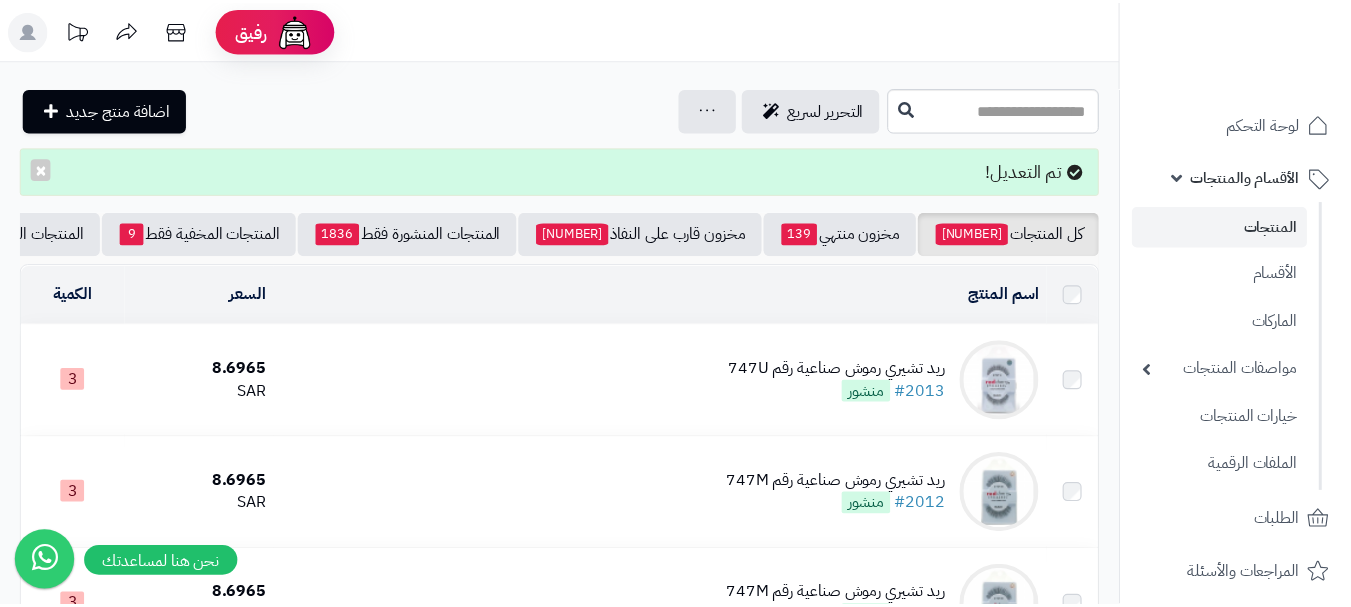 scroll, scrollTop: 0, scrollLeft: 0, axis: both 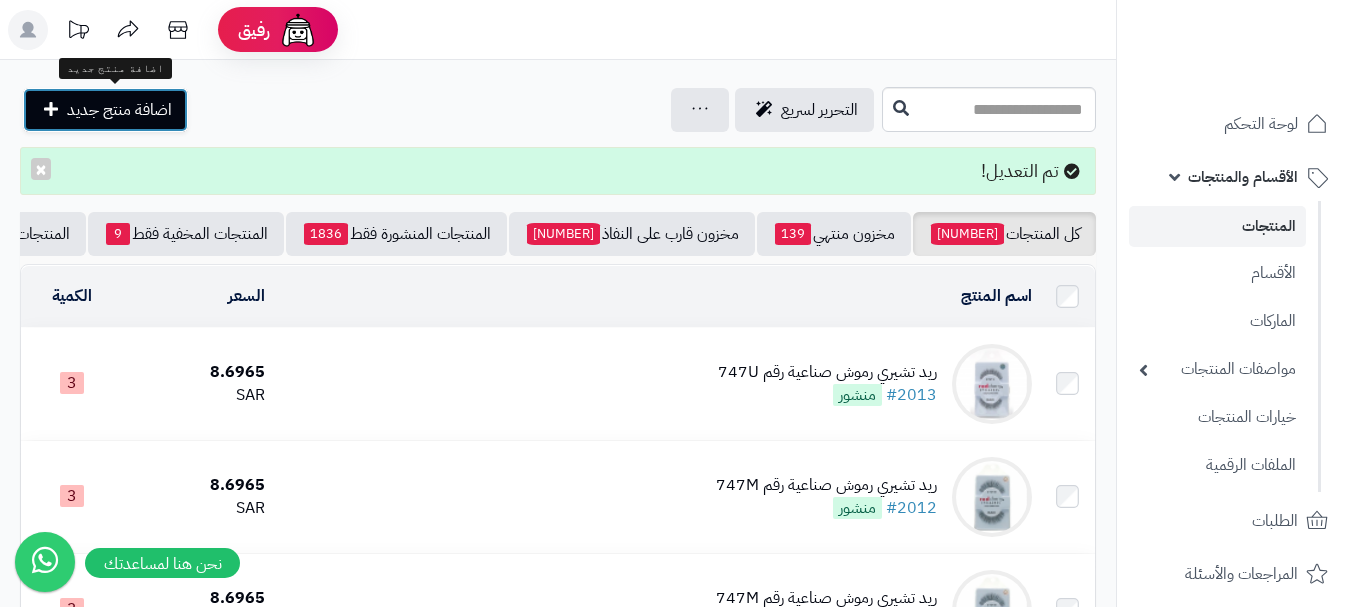 click at bounding box center (51, 109) 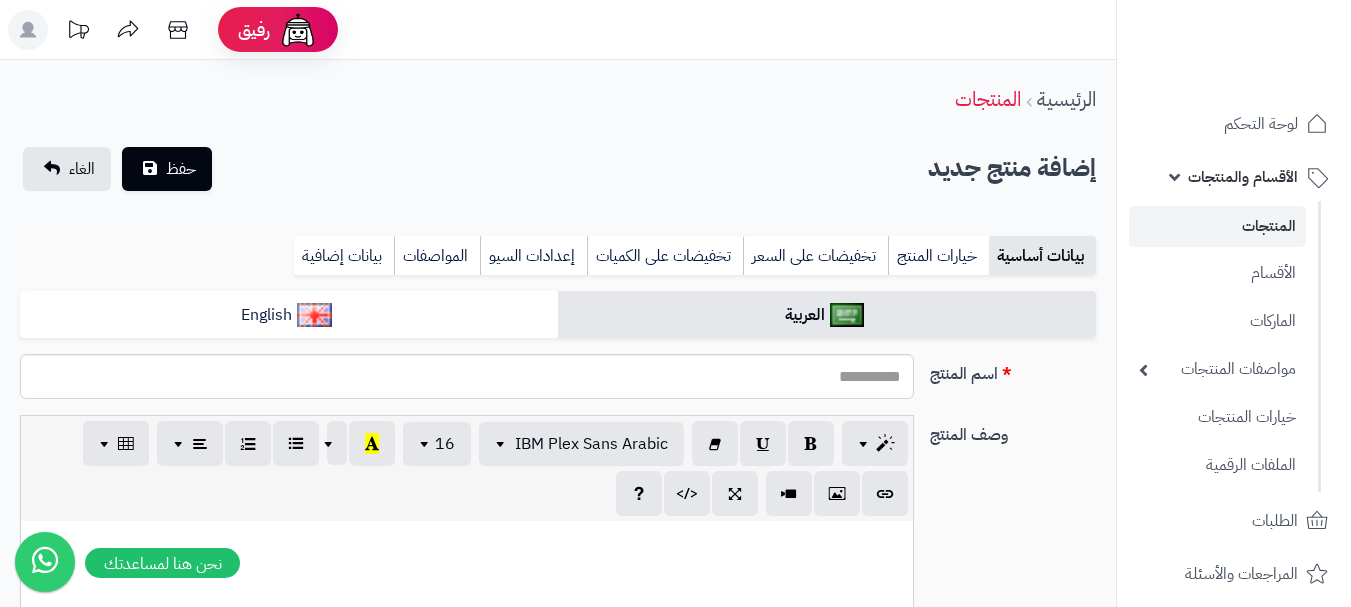 select 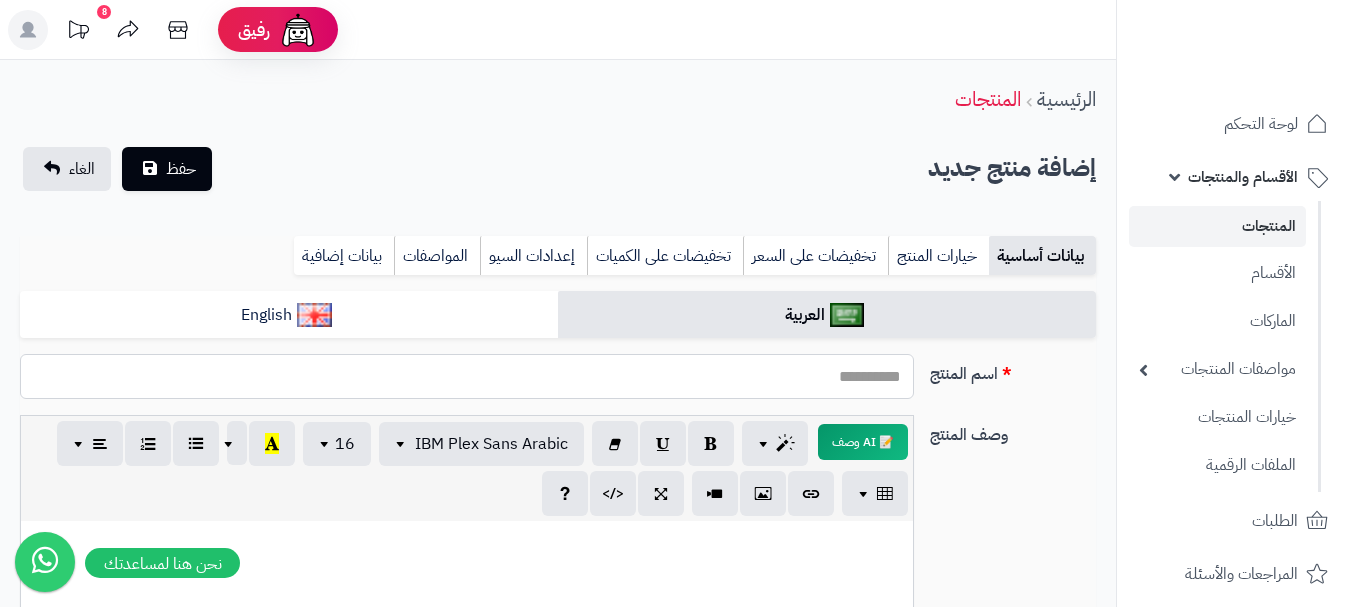 paste on "**********" 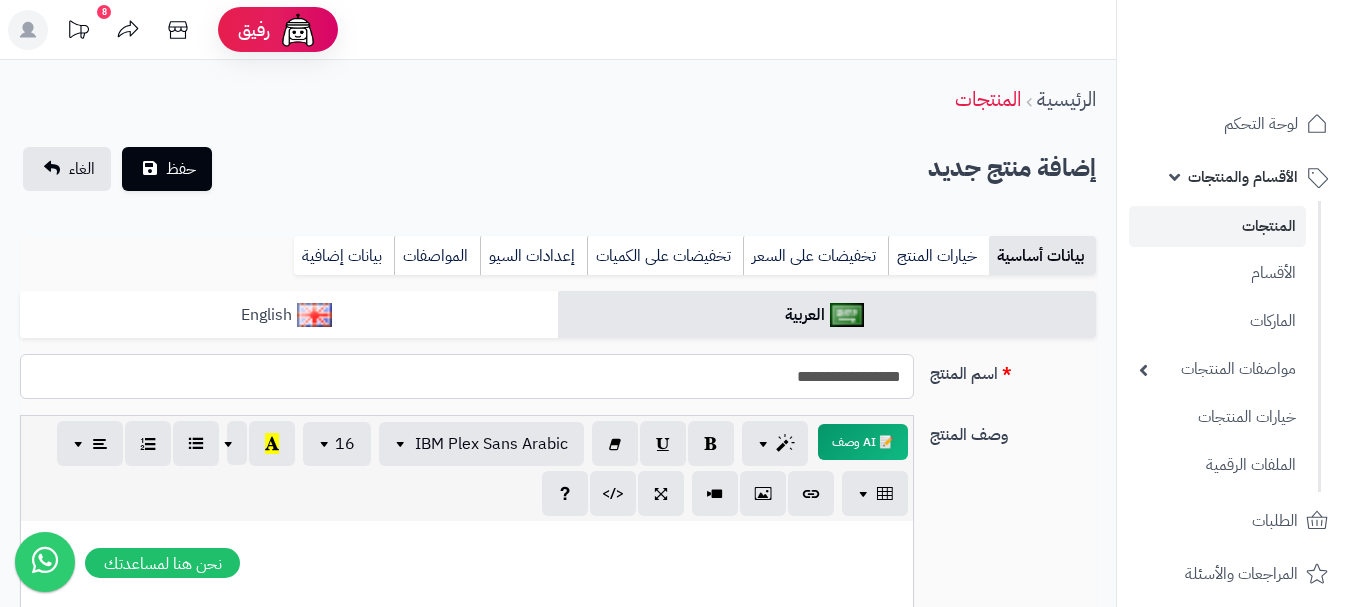 type on "**********" 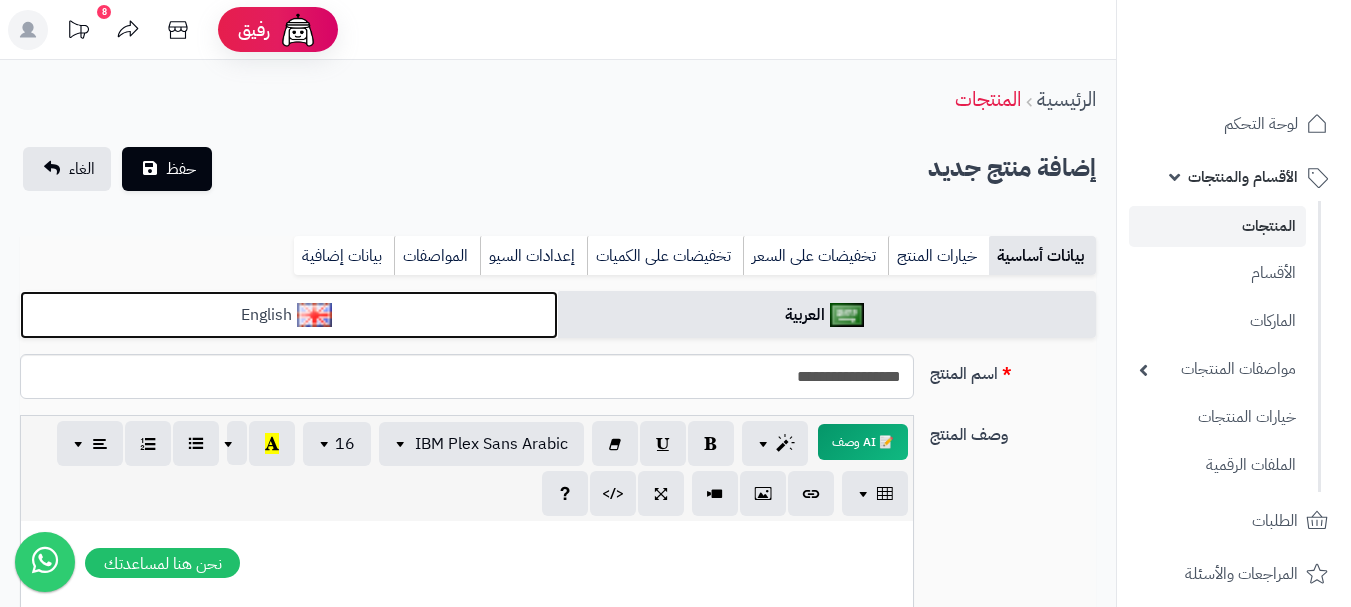 click on "English" at bounding box center [289, 315] 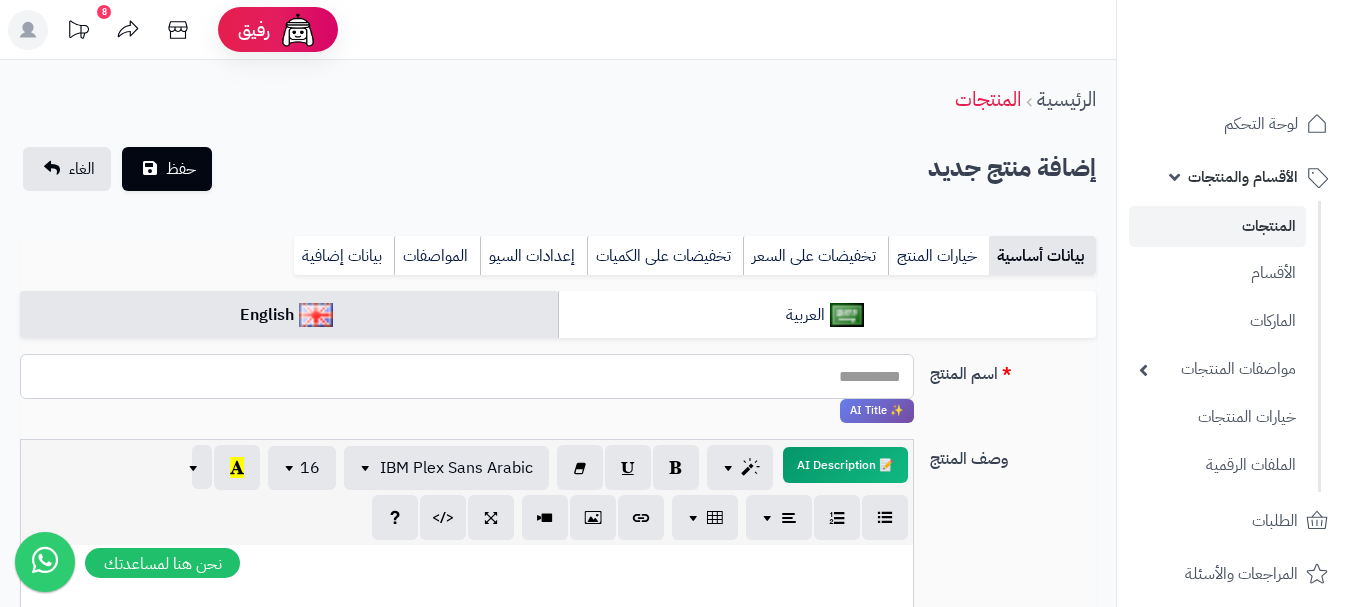 paste on "**********" 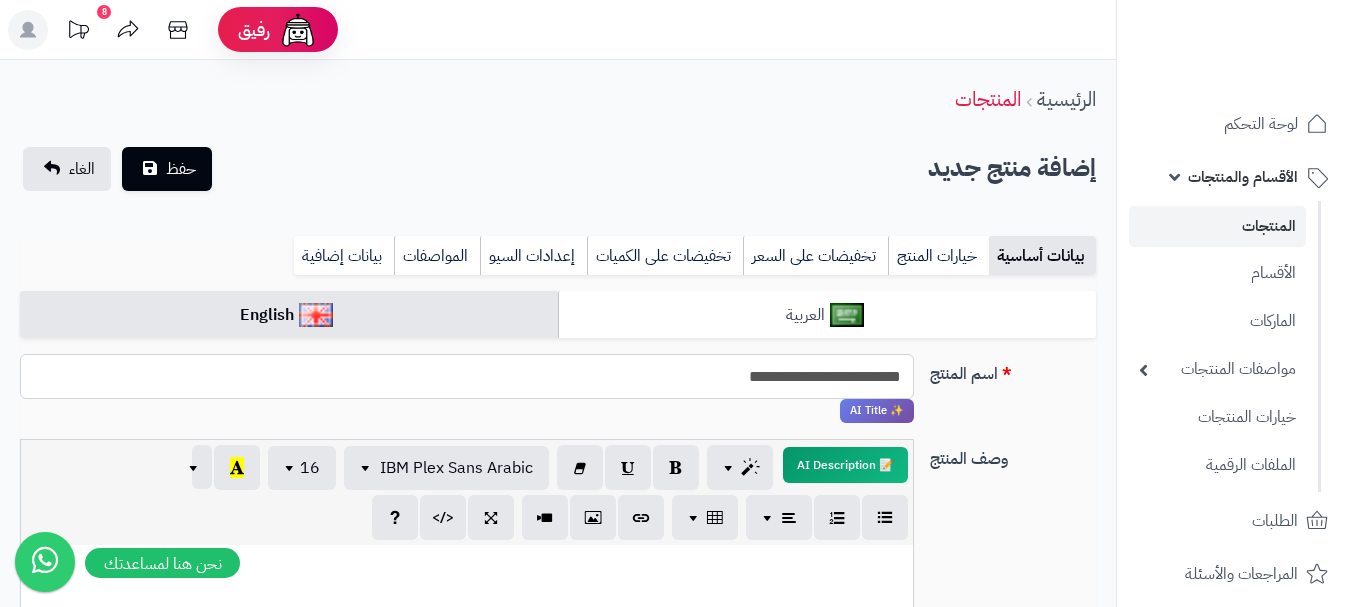 type on "**********" 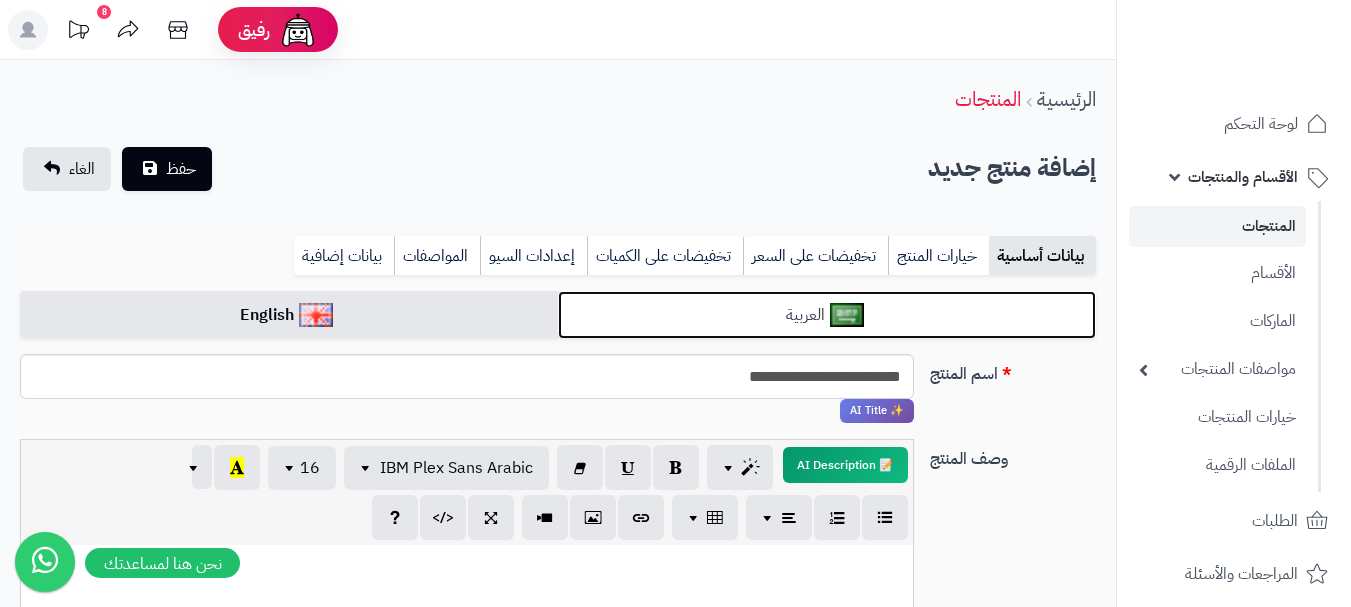 click on "العربية" at bounding box center (827, 315) 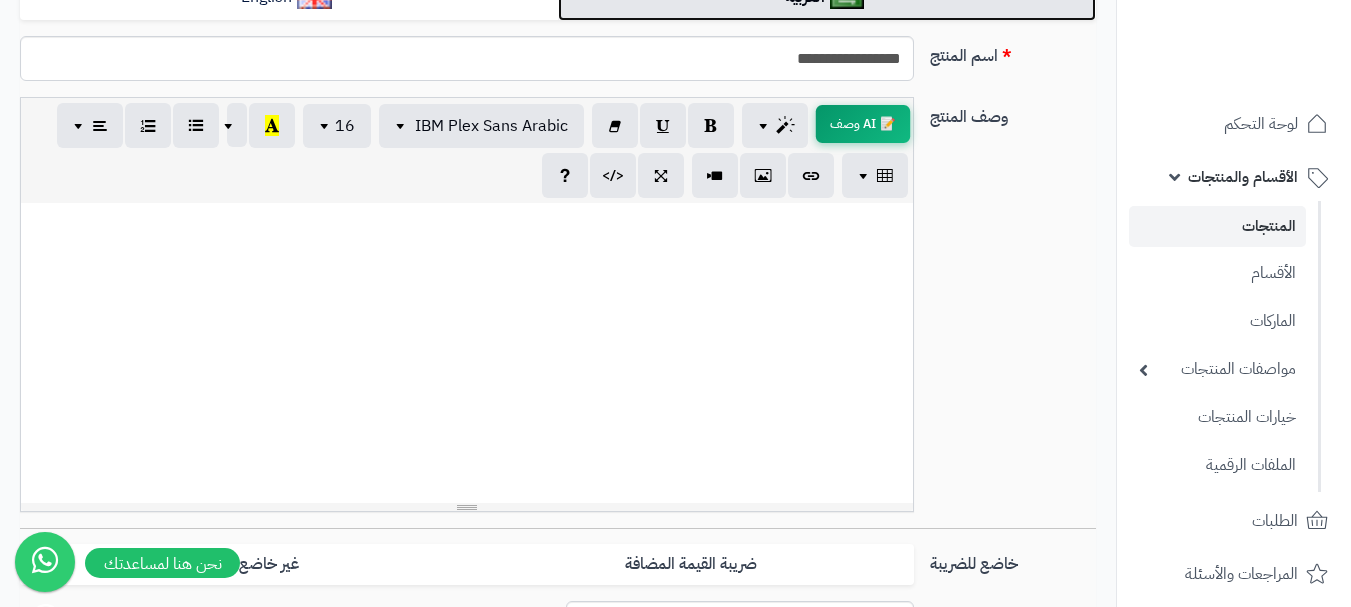 scroll, scrollTop: 500, scrollLeft: 0, axis: vertical 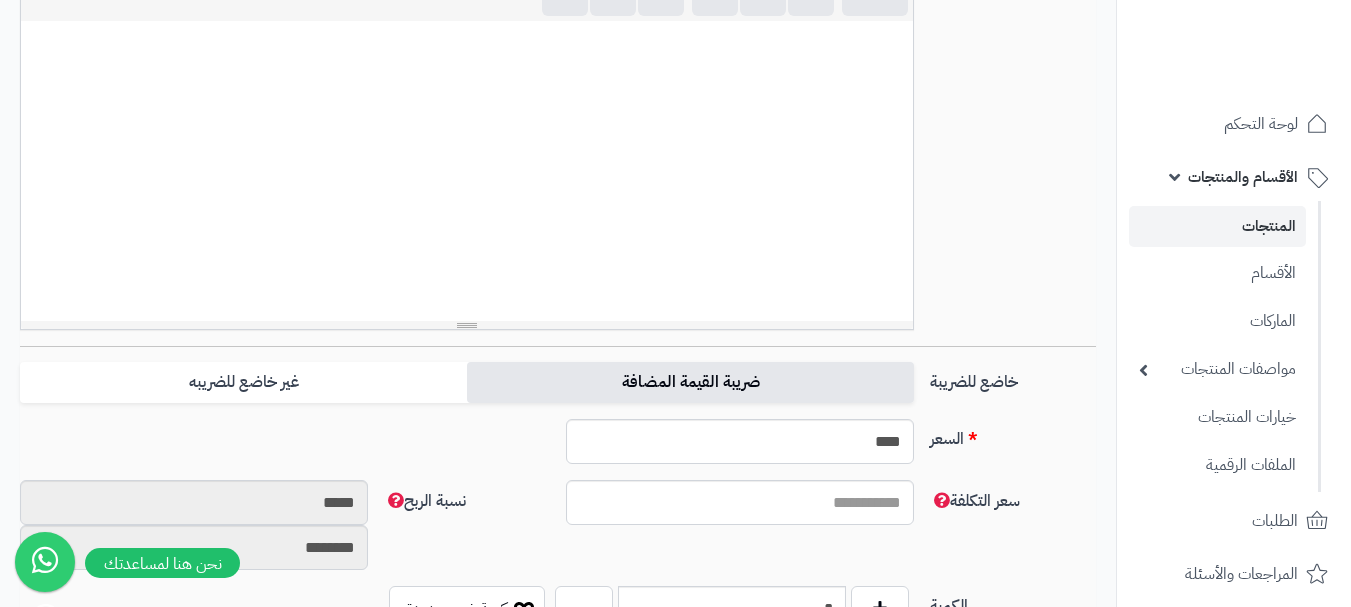 click on "ضريبة القيمة المضافة" at bounding box center [690, 382] 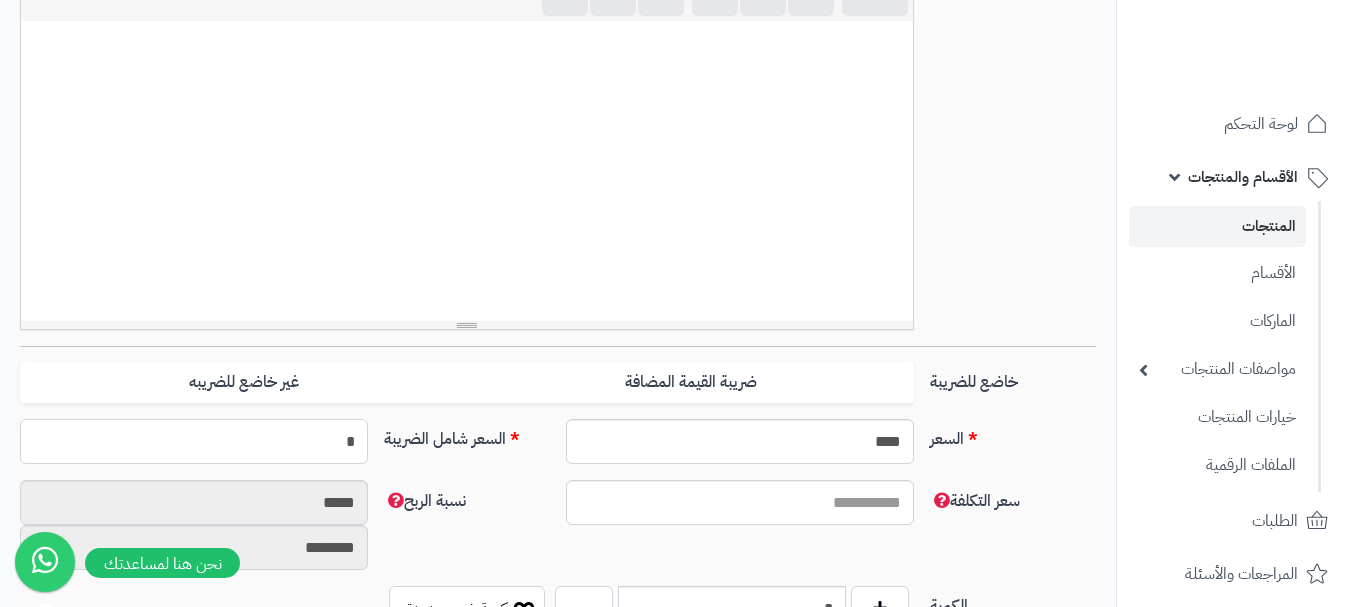 click on "*" at bounding box center [194, 441] 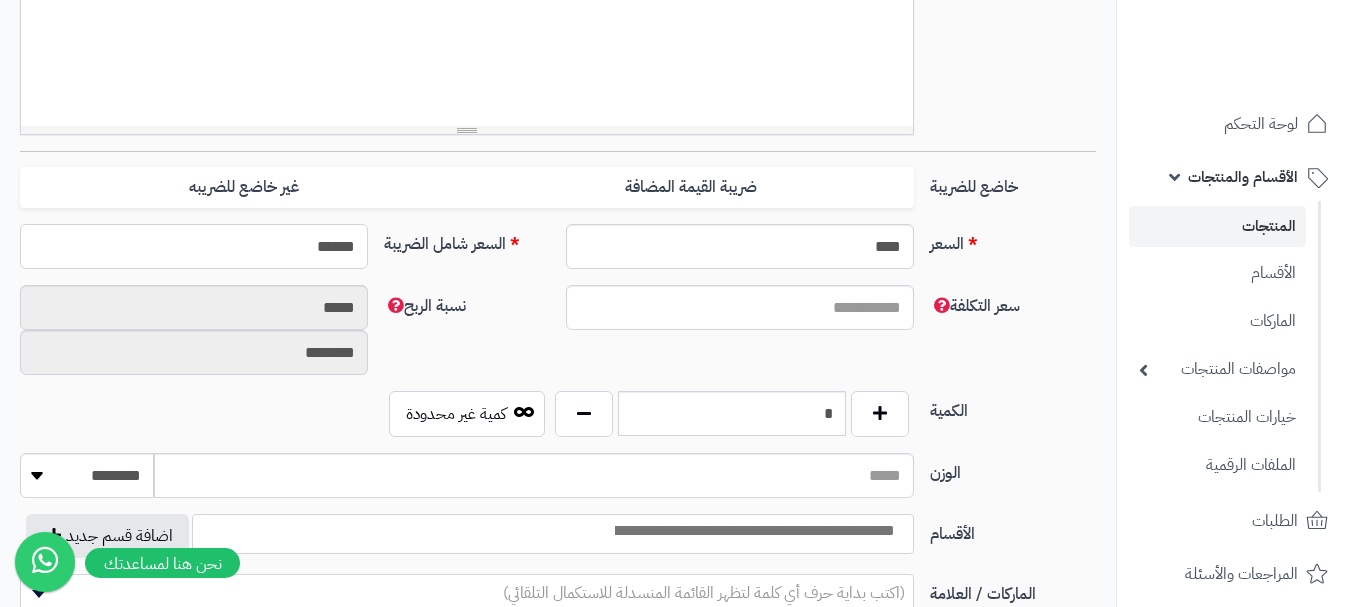 scroll, scrollTop: 800, scrollLeft: 0, axis: vertical 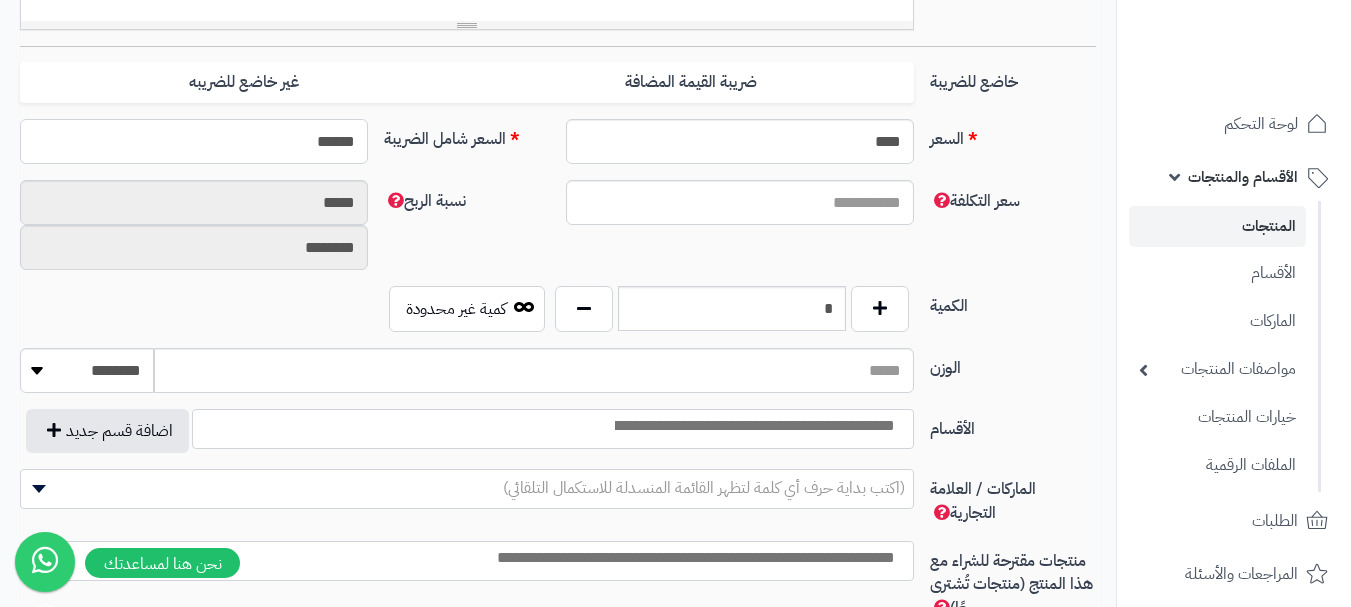 type on "******" 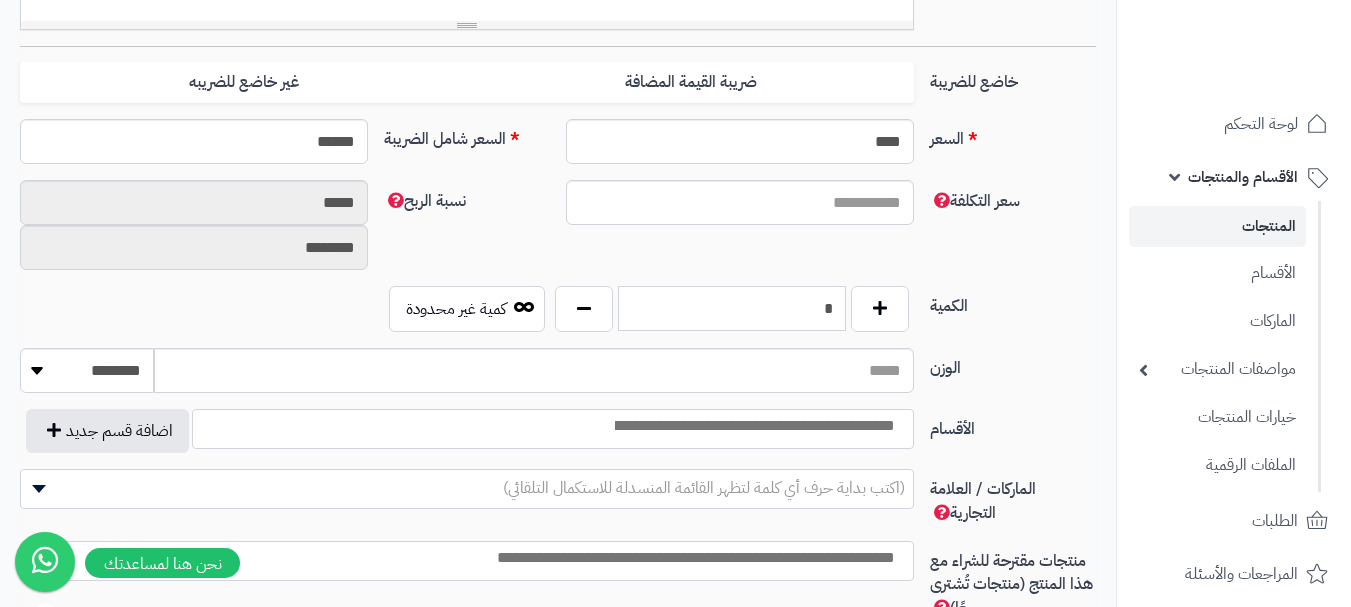 click on "*" at bounding box center [732, 308] 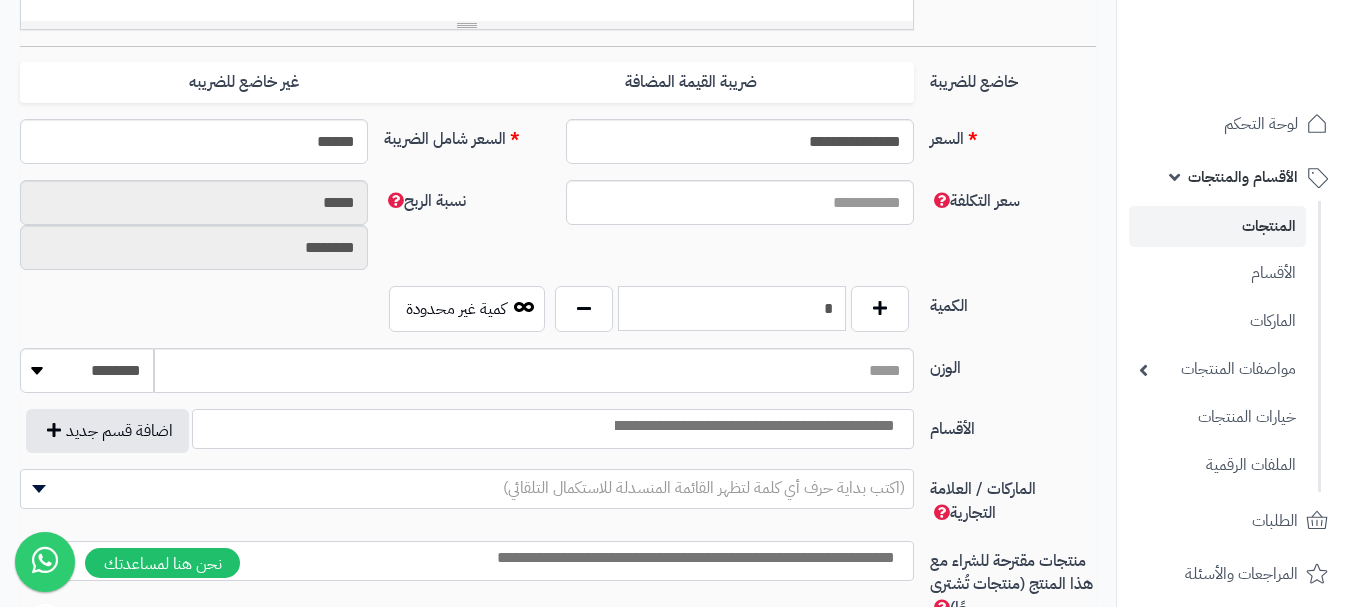 click on "*" at bounding box center [732, 308] 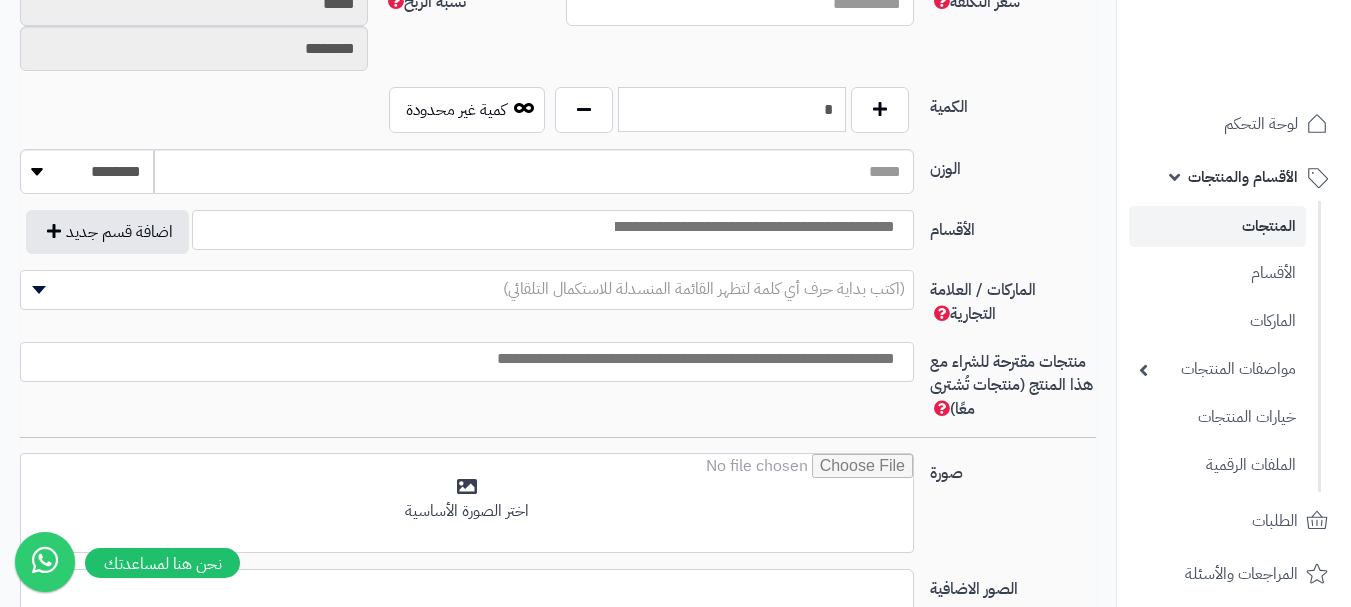 scroll, scrollTop: 1000, scrollLeft: 0, axis: vertical 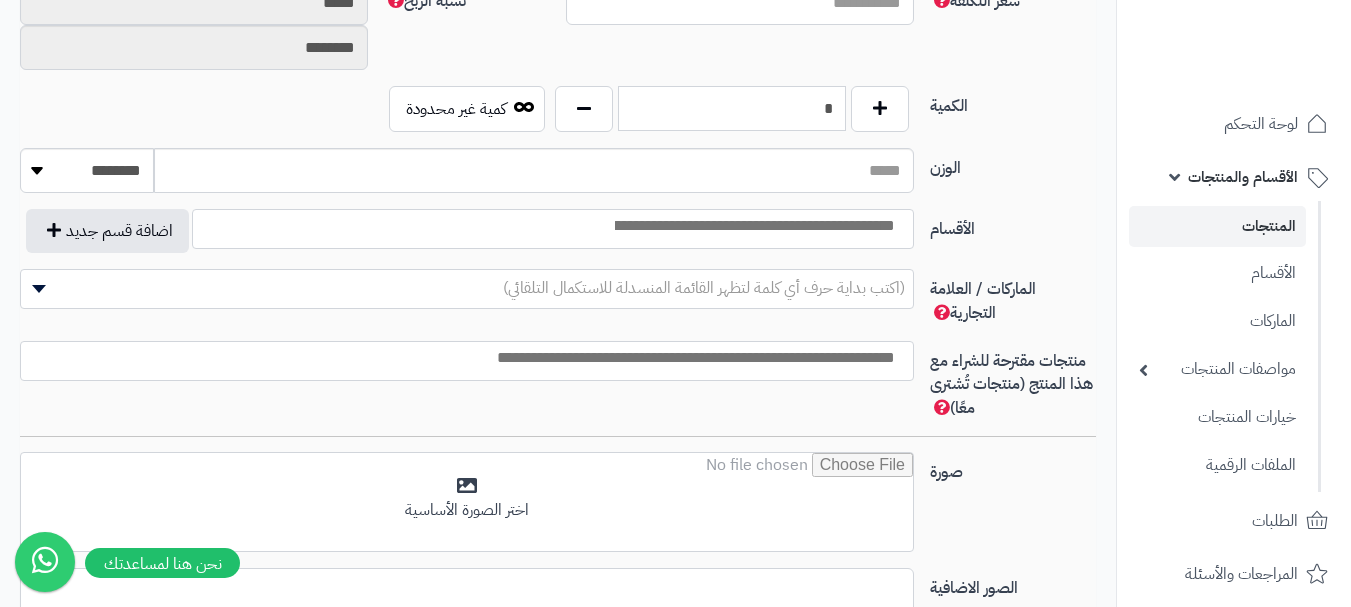 type on "*" 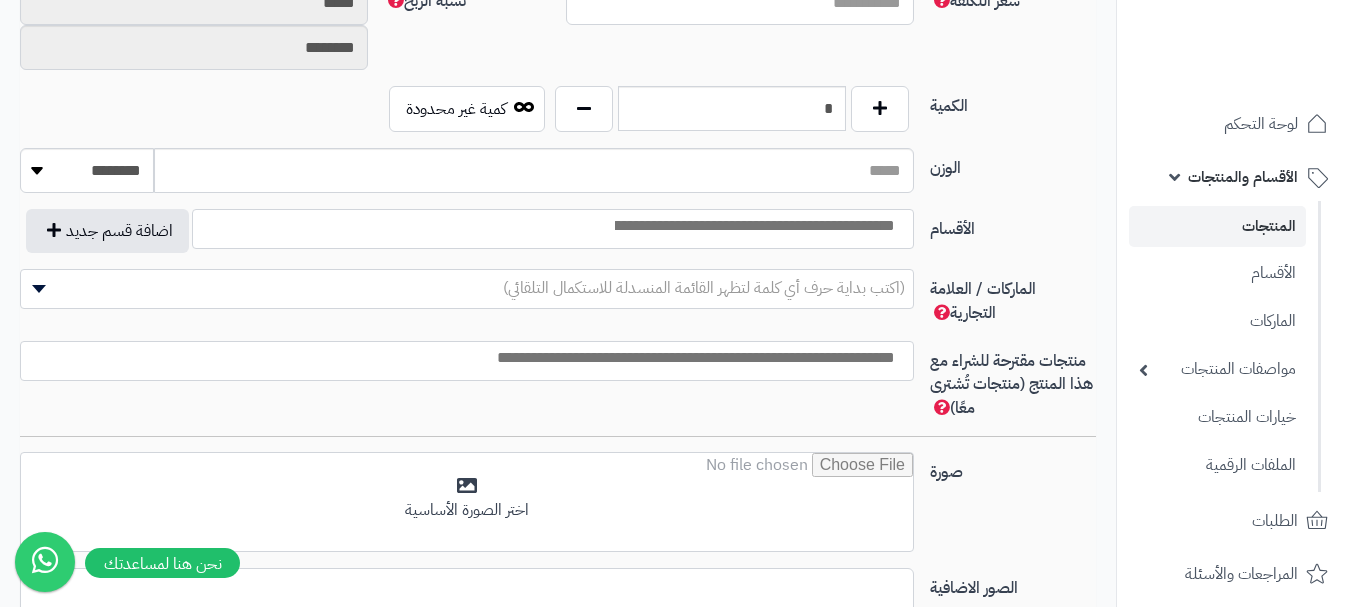 click at bounding box center [753, 226] 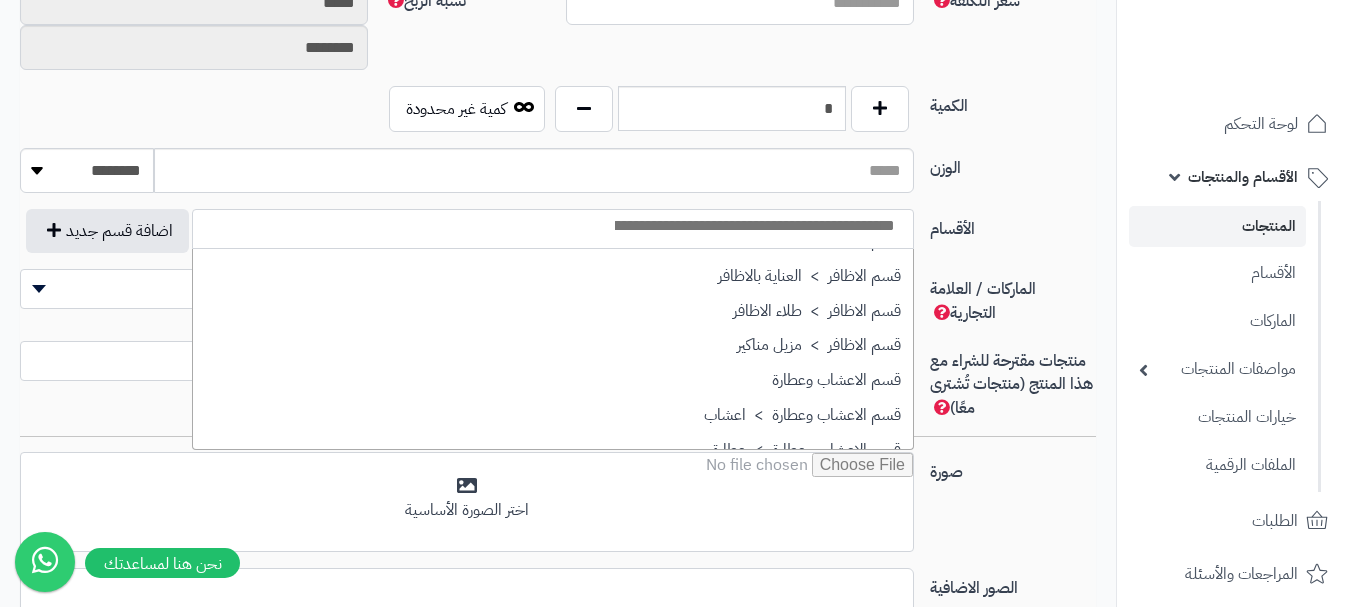 scroll, scrollTop: 1300, scrollLeft: 0, axis: vertical 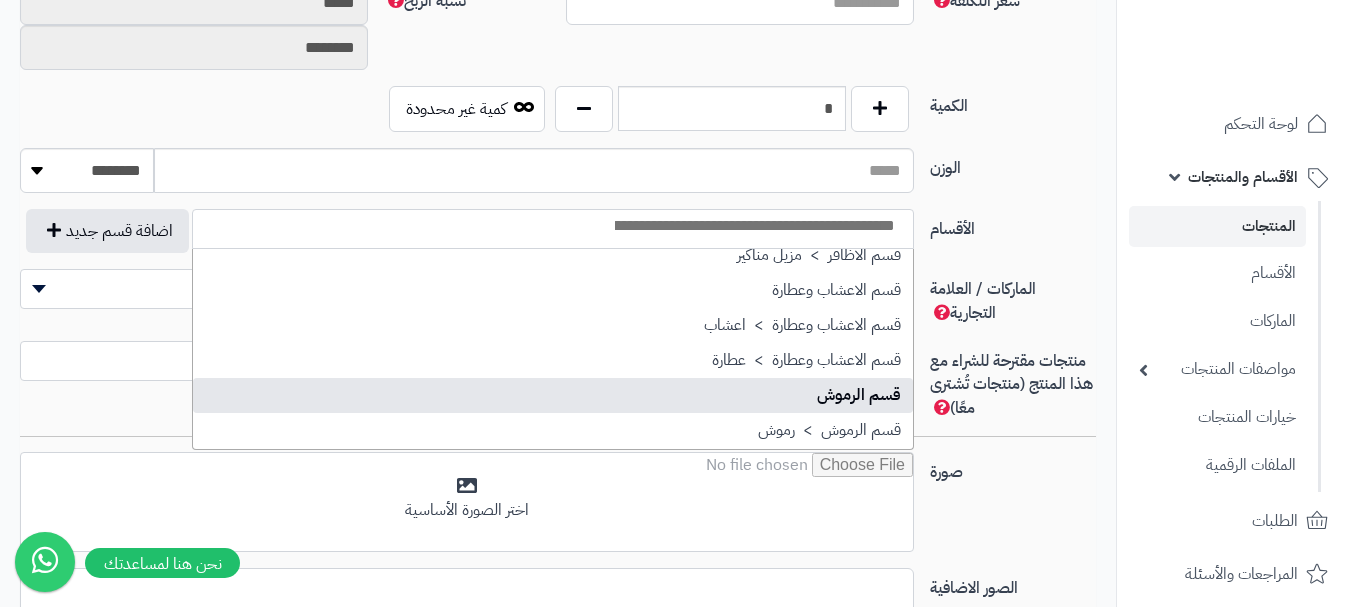 select on "**" 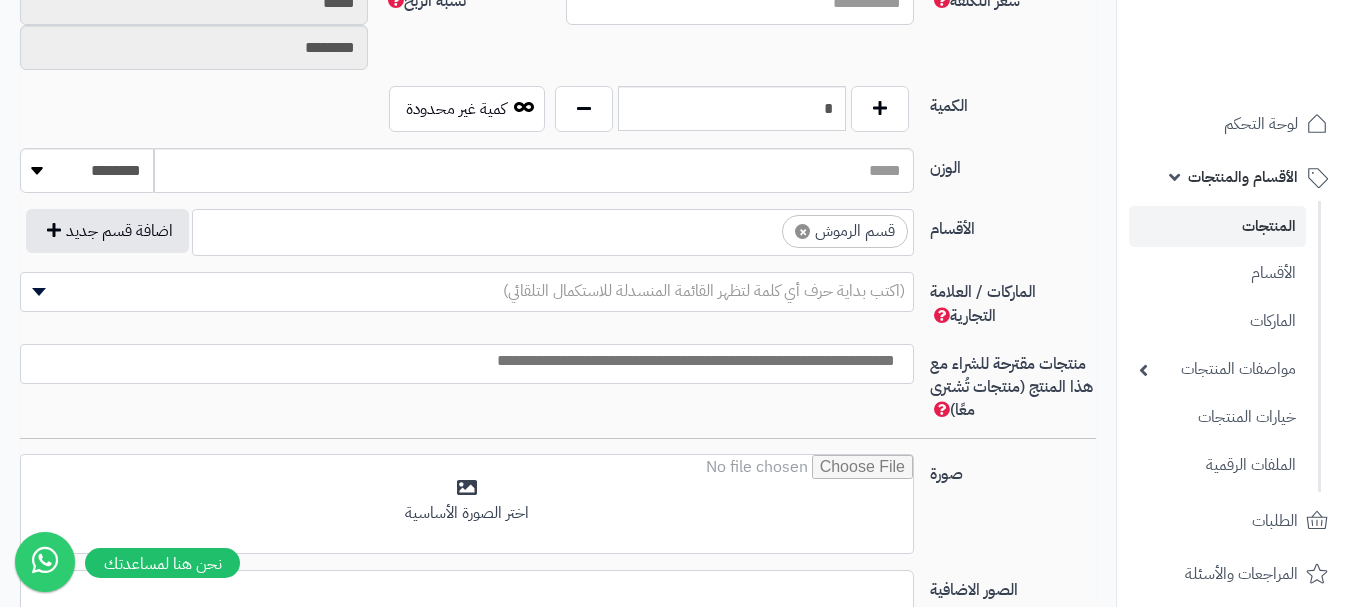 scroll, scrollTop: 1025, scrollLeft: 0, axis: vertical 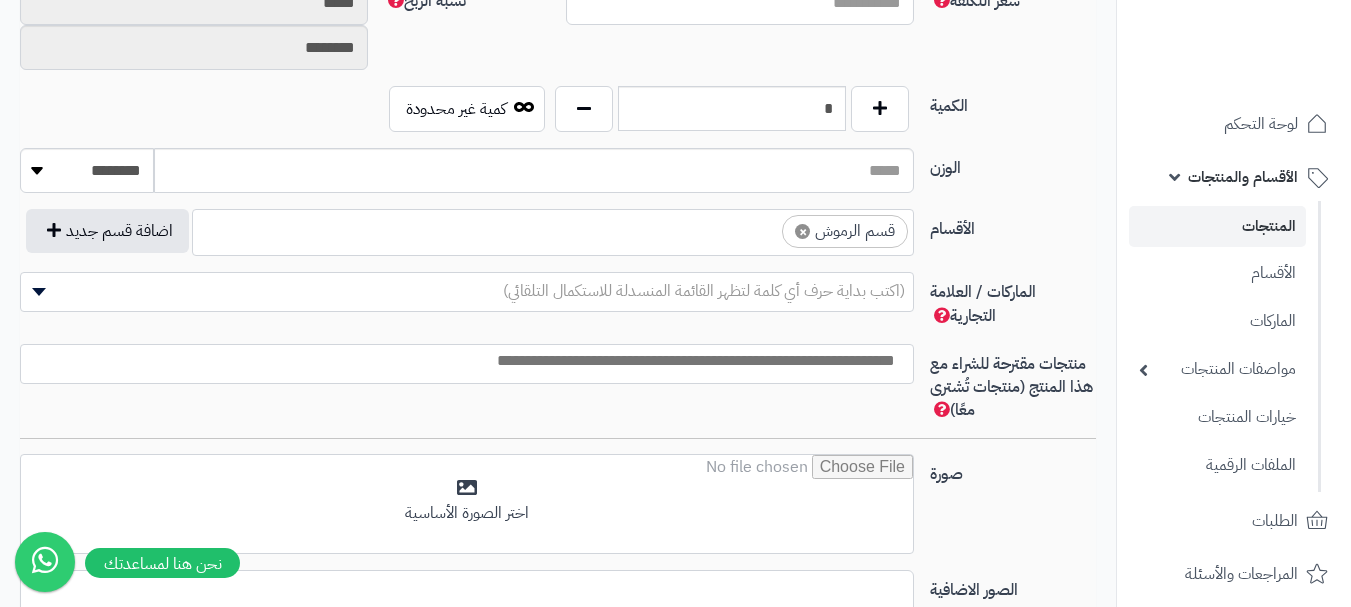 click on "× قسم الرموش" at bounding box center [553, 229] 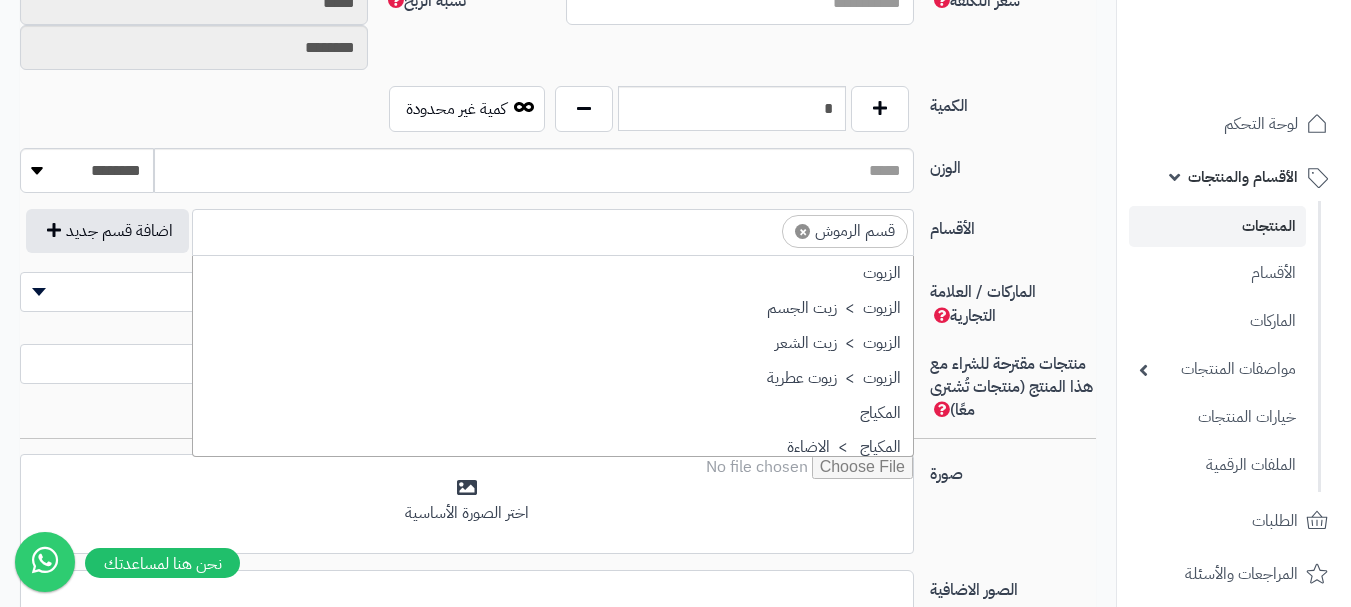 scroll, scrollTop: 1393, scrollLeft: 0, axis: vertical 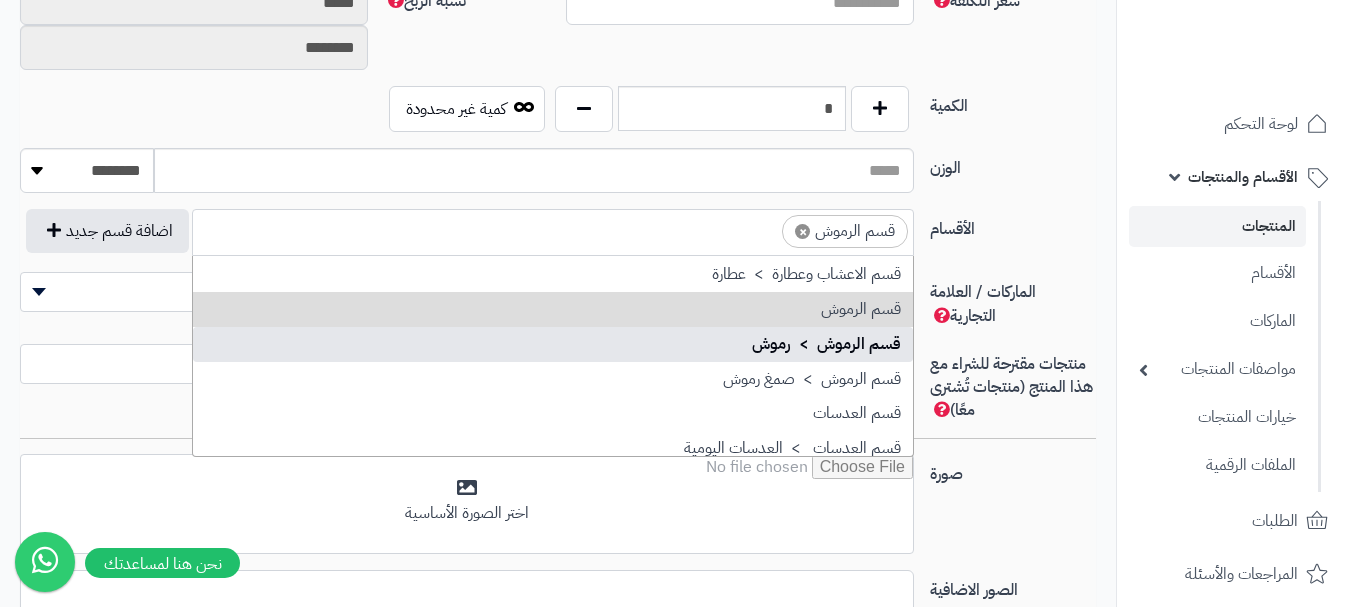 drag, startPoint x: 825, startPoint y: 337, endPoint x: 742, endPoint y: 344, distance: 83.294655 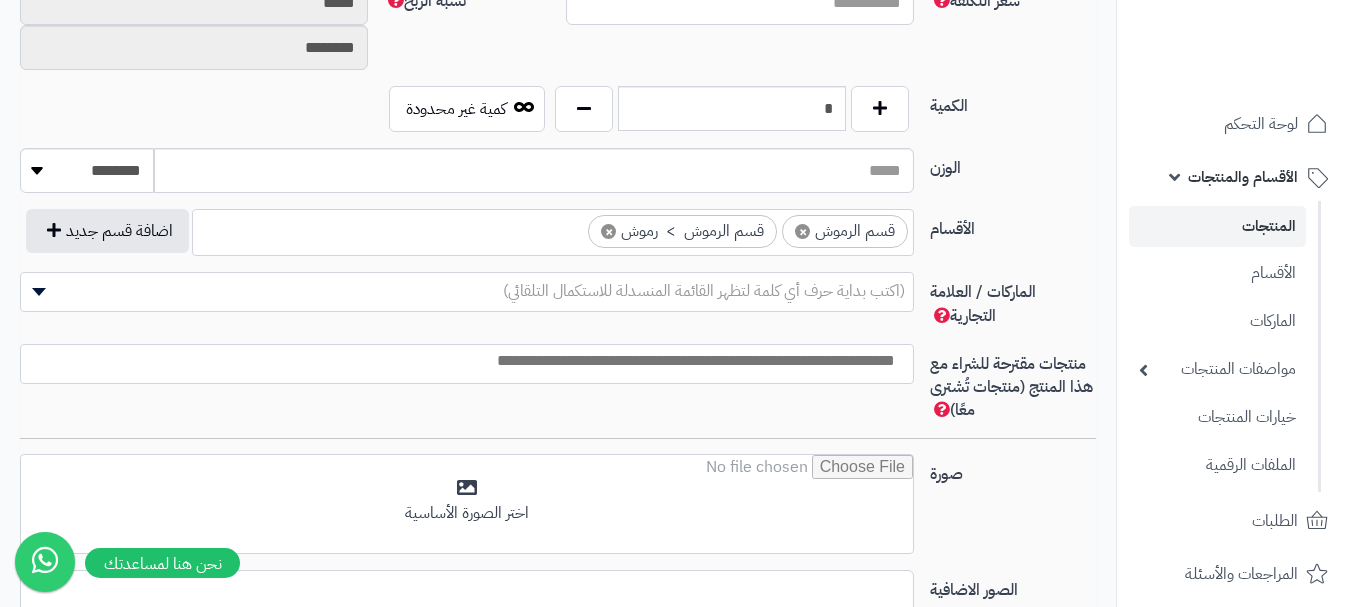 click at bounding box center (462, 361) 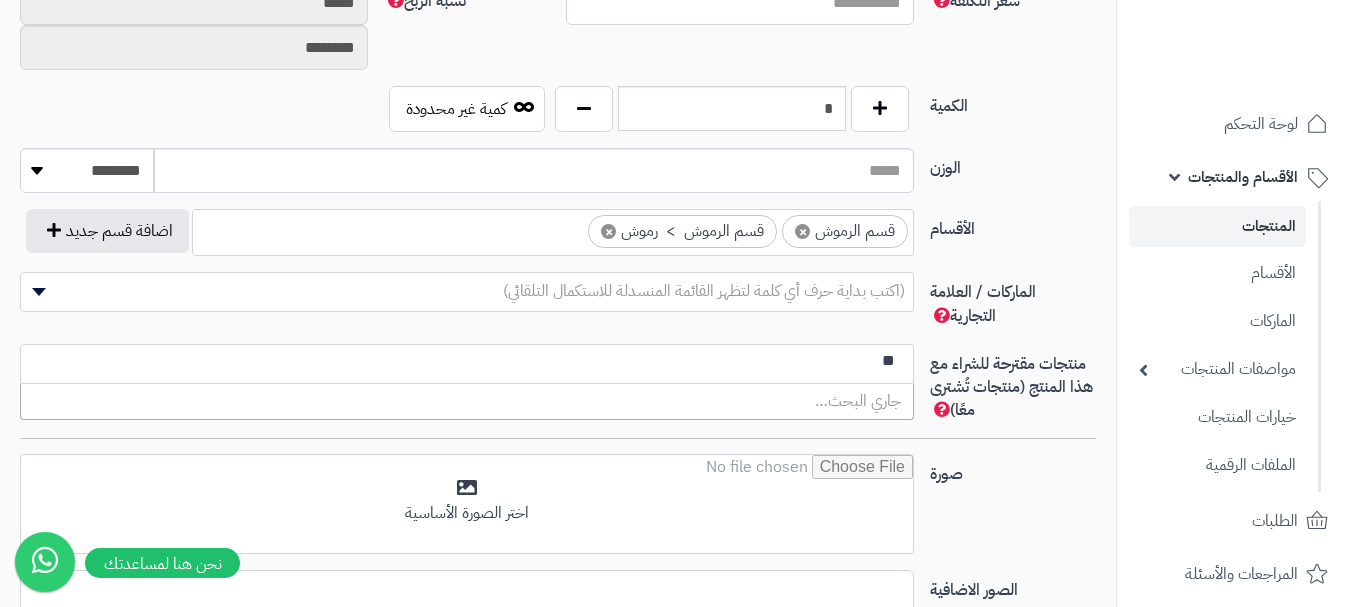 type on "*" 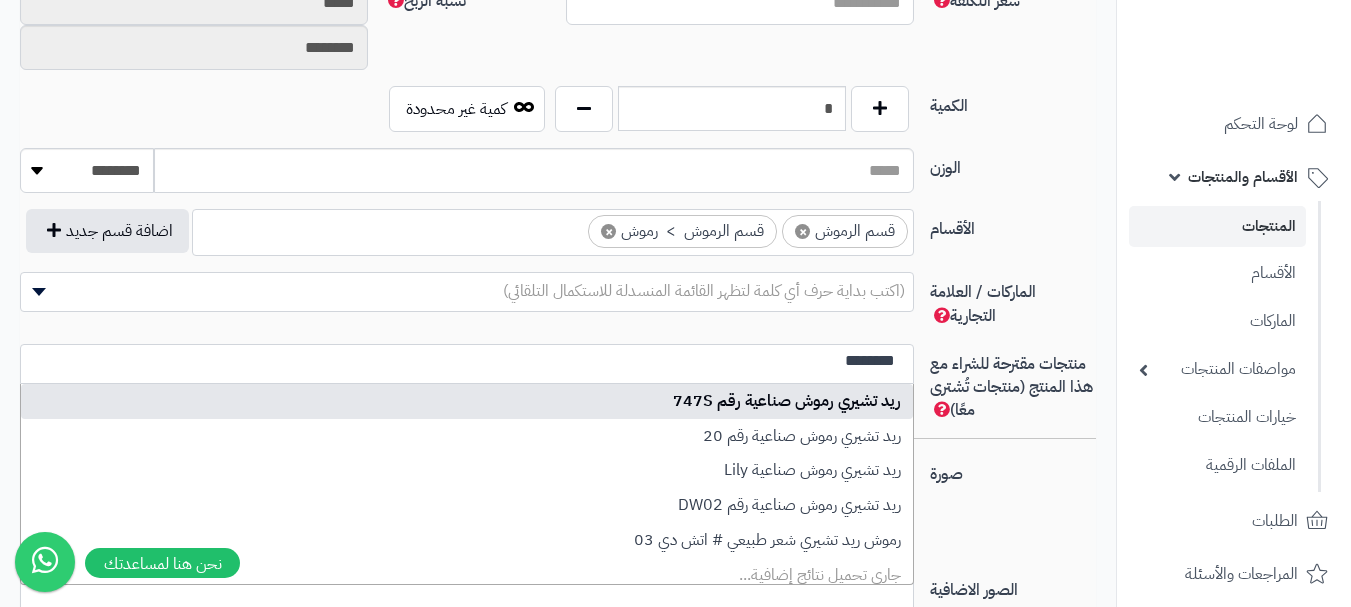 type on "********" 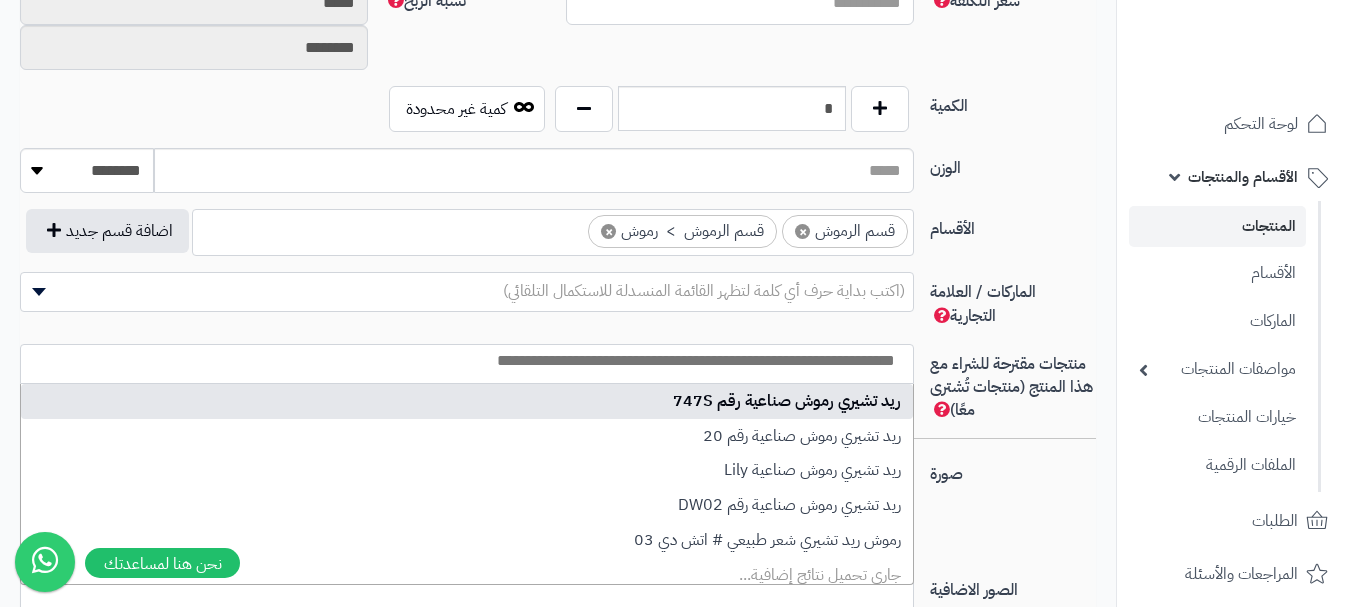 scroll, scrollTop: 0, scrollLeft: 0, axis: both 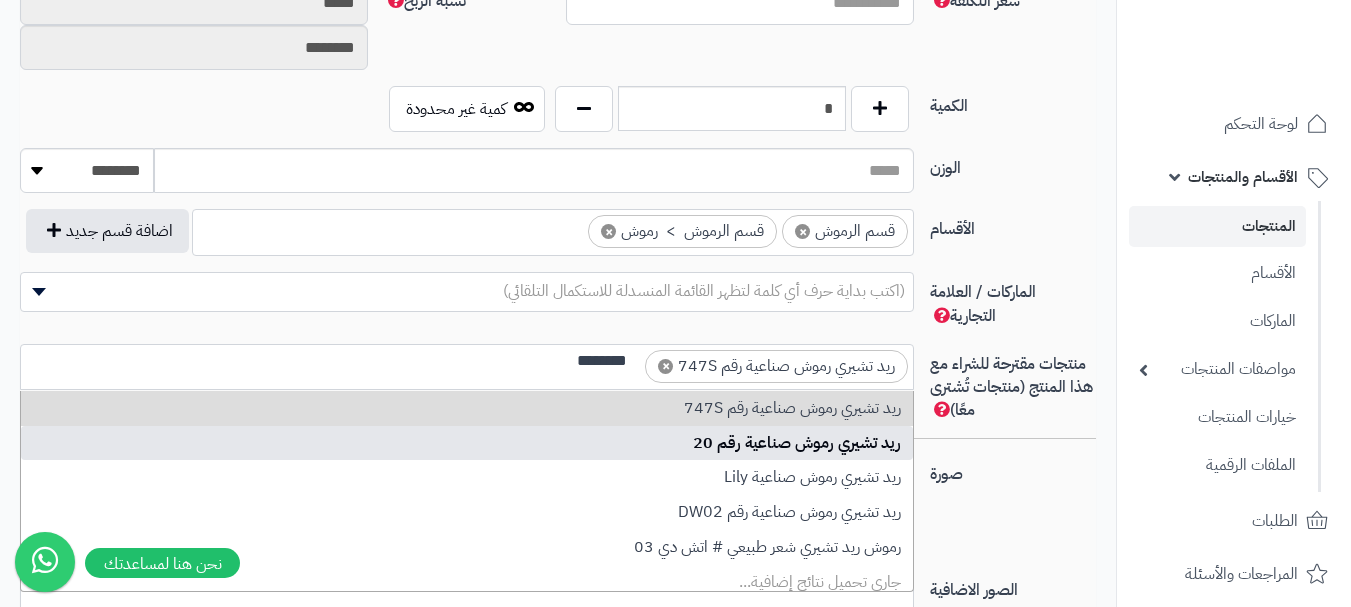 type on "********" 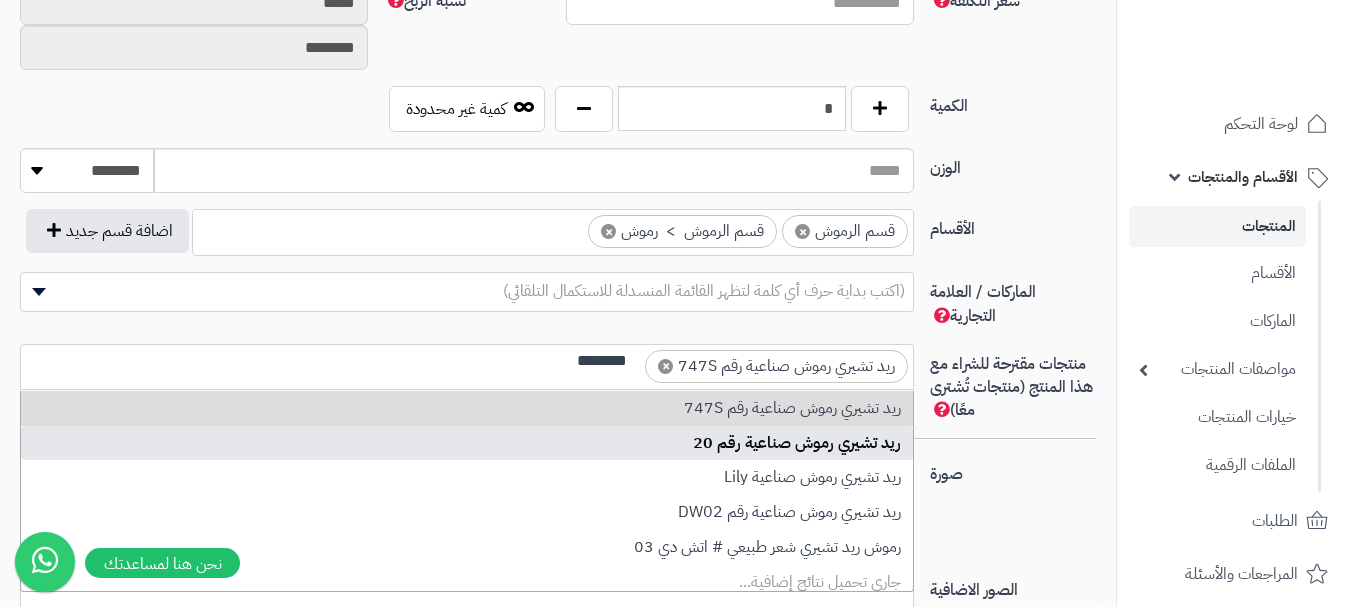 type 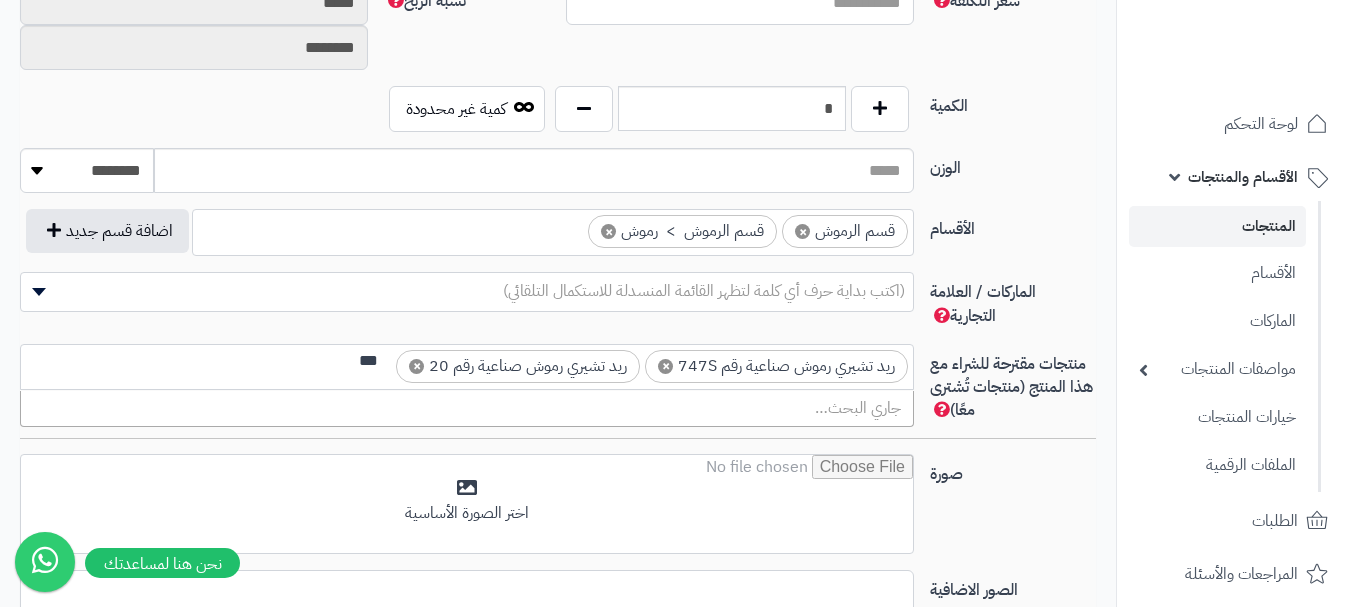 scroll, scrollTop: 0, scrollLeft: 0, axis: both 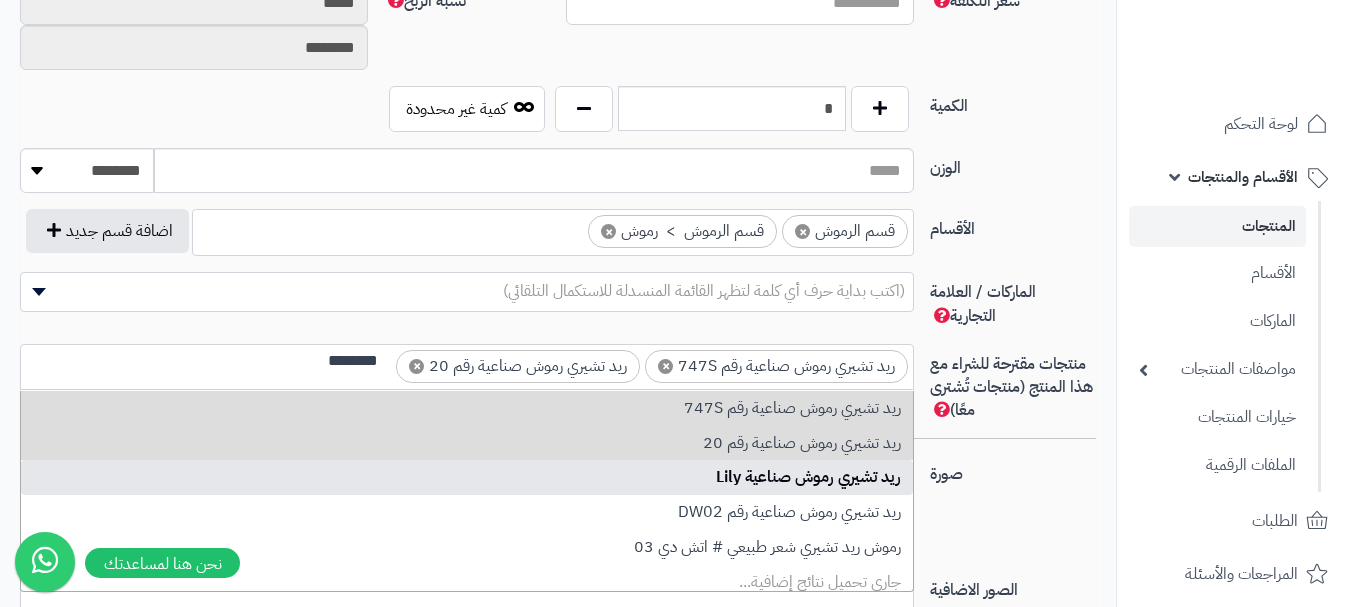 type on "********" 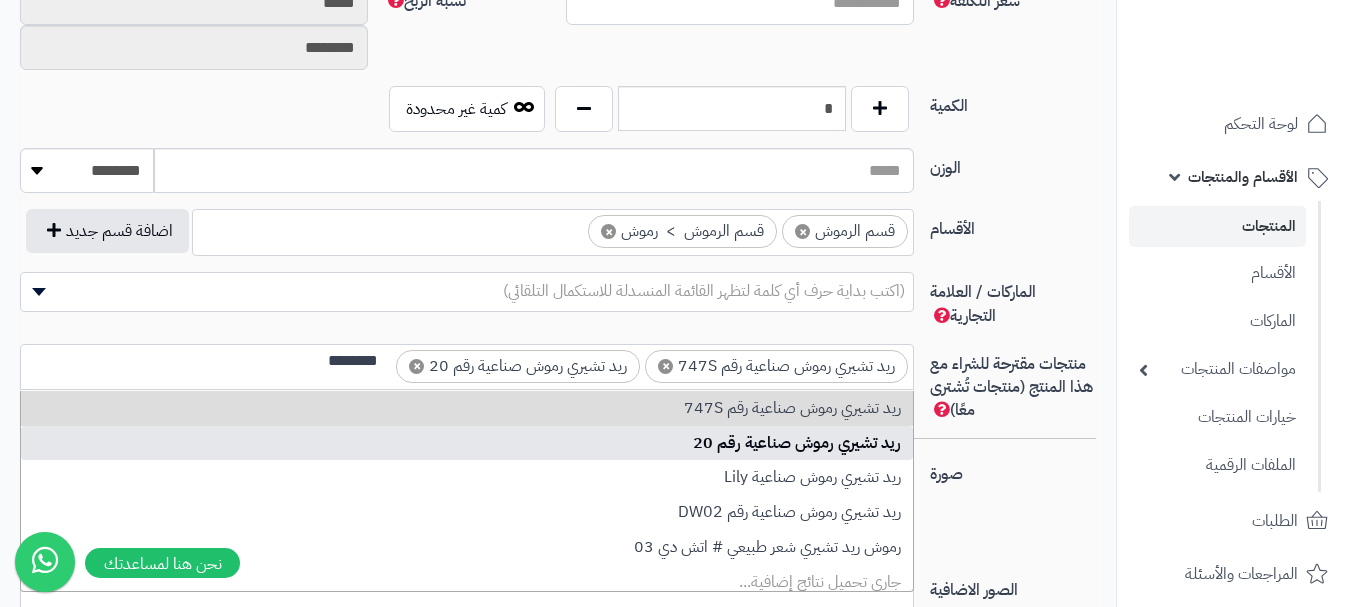 type 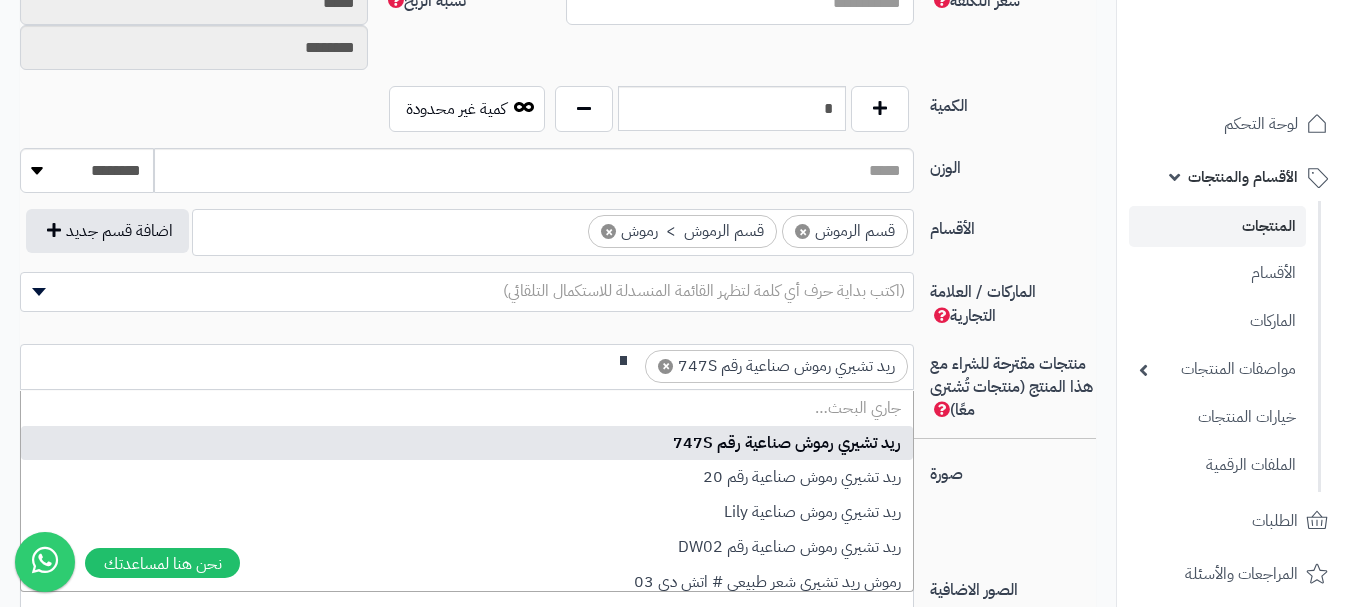 scroll, scrollTop: 0, scrollLeft: 0, axis: both 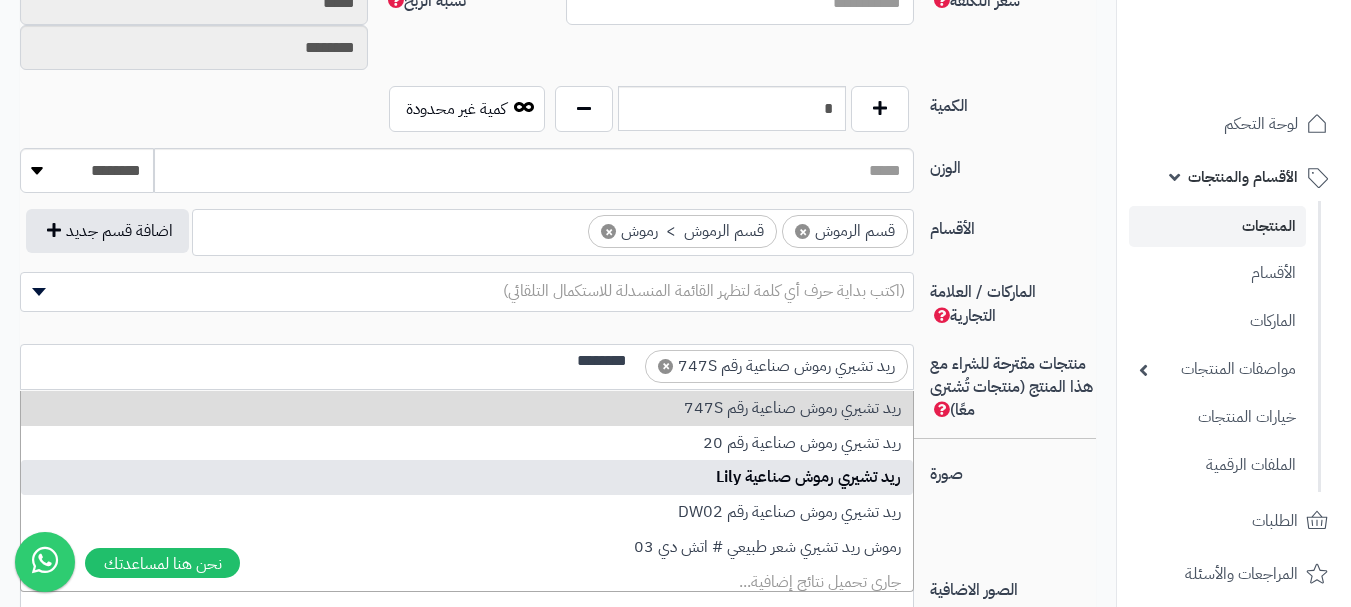 type on "********" 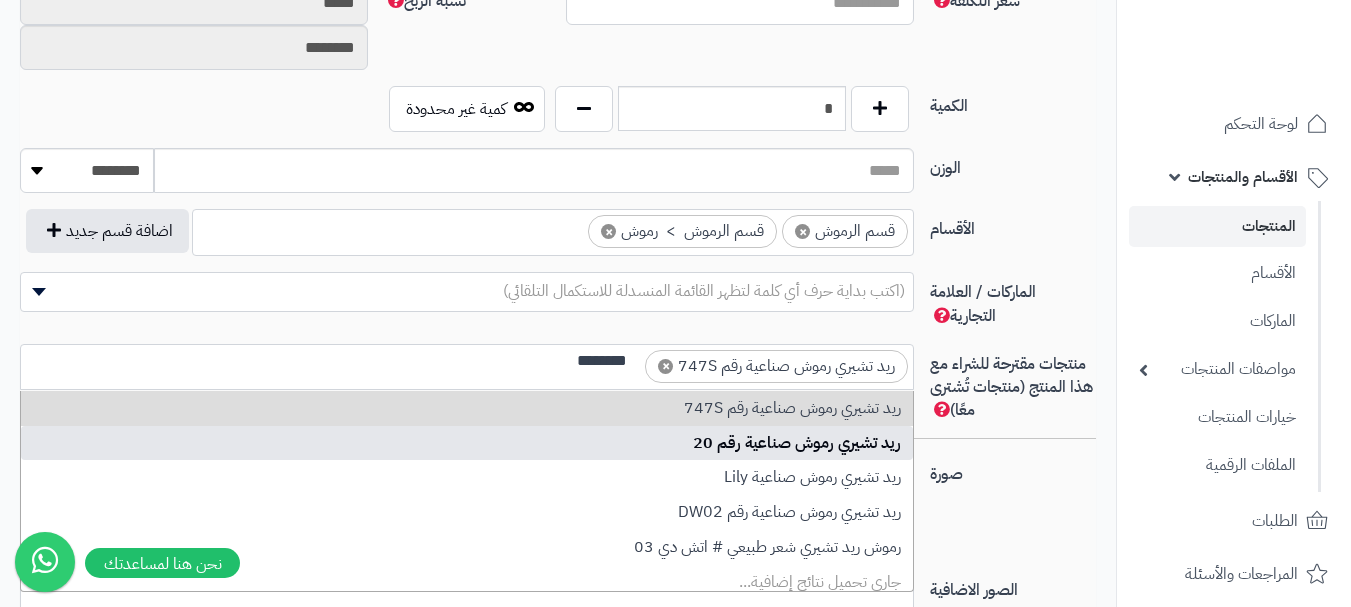 type 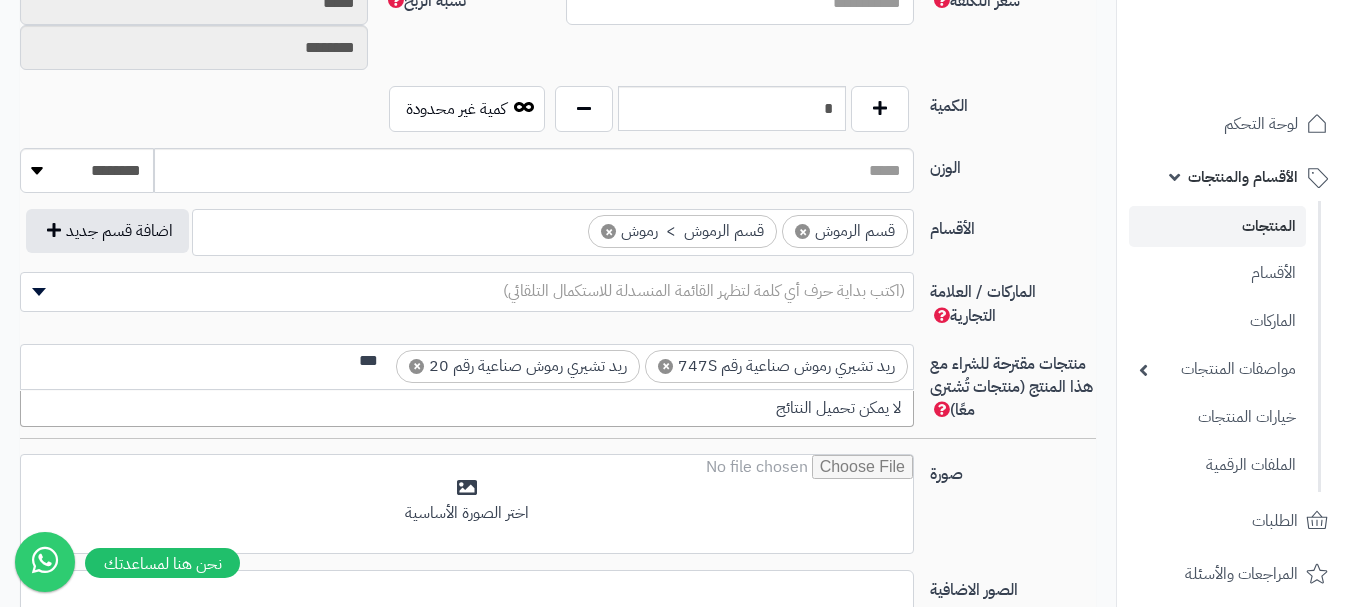 scroll, scrollTop: 0, scrollLeft: 0, axis: both 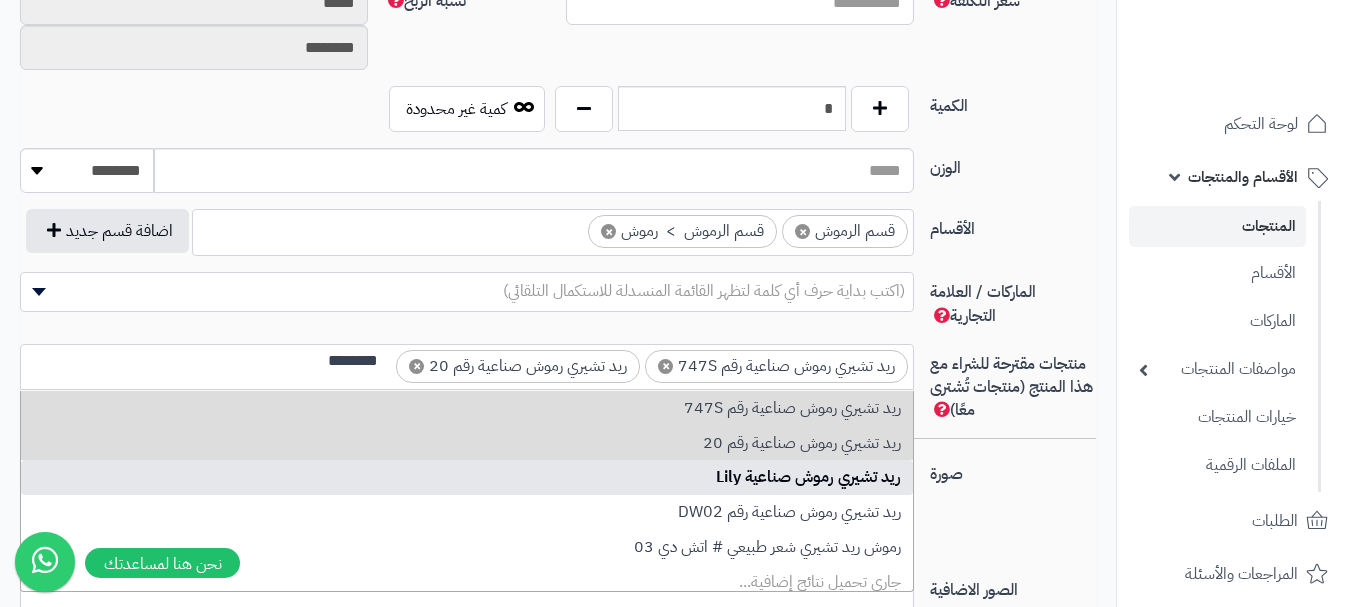 type on "********" 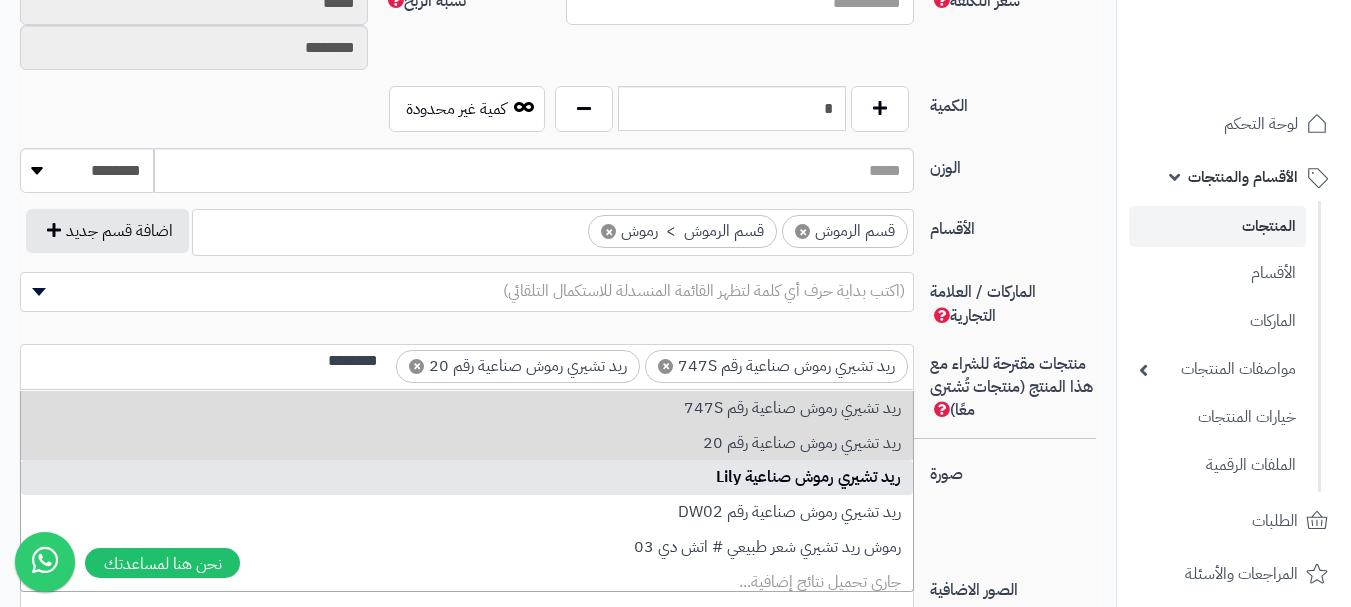 type 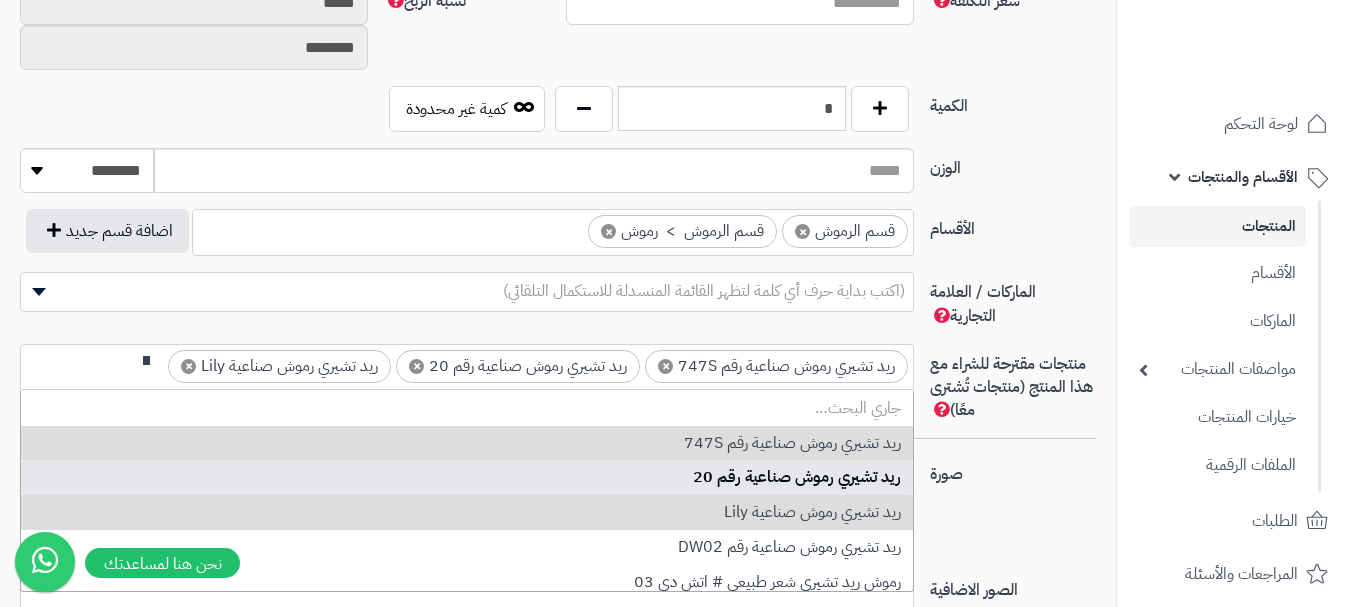 scroll, scrollTop: 0, scrollLeft: 0, axis: both 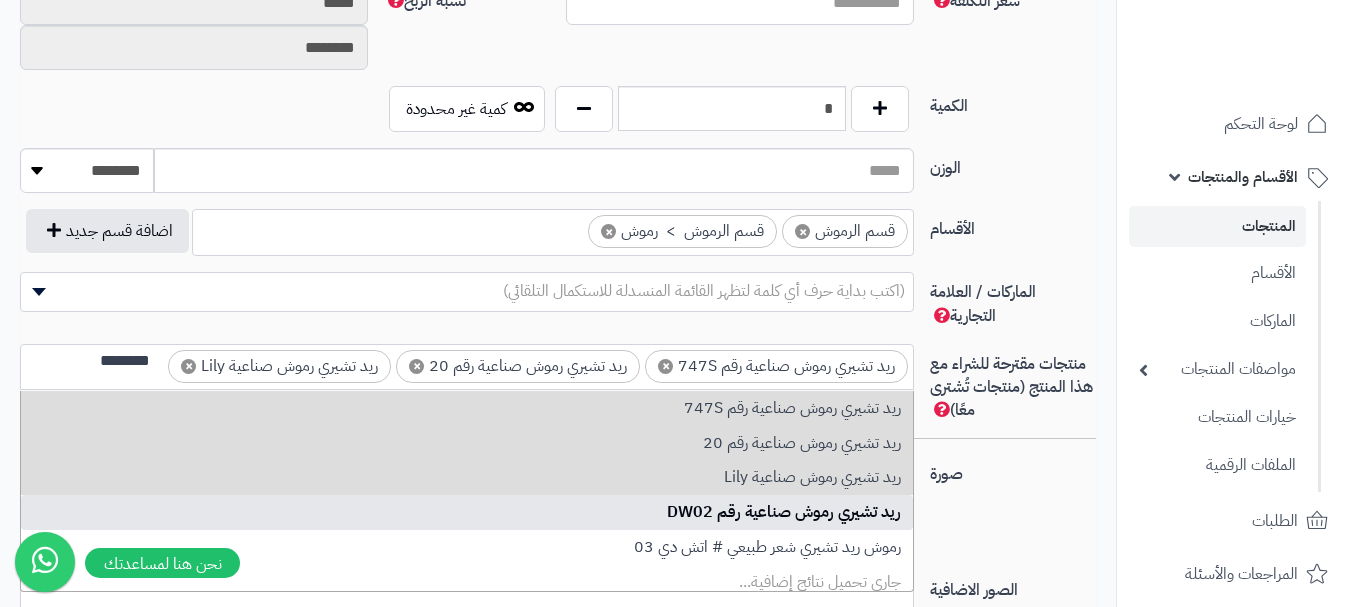 type on "********" 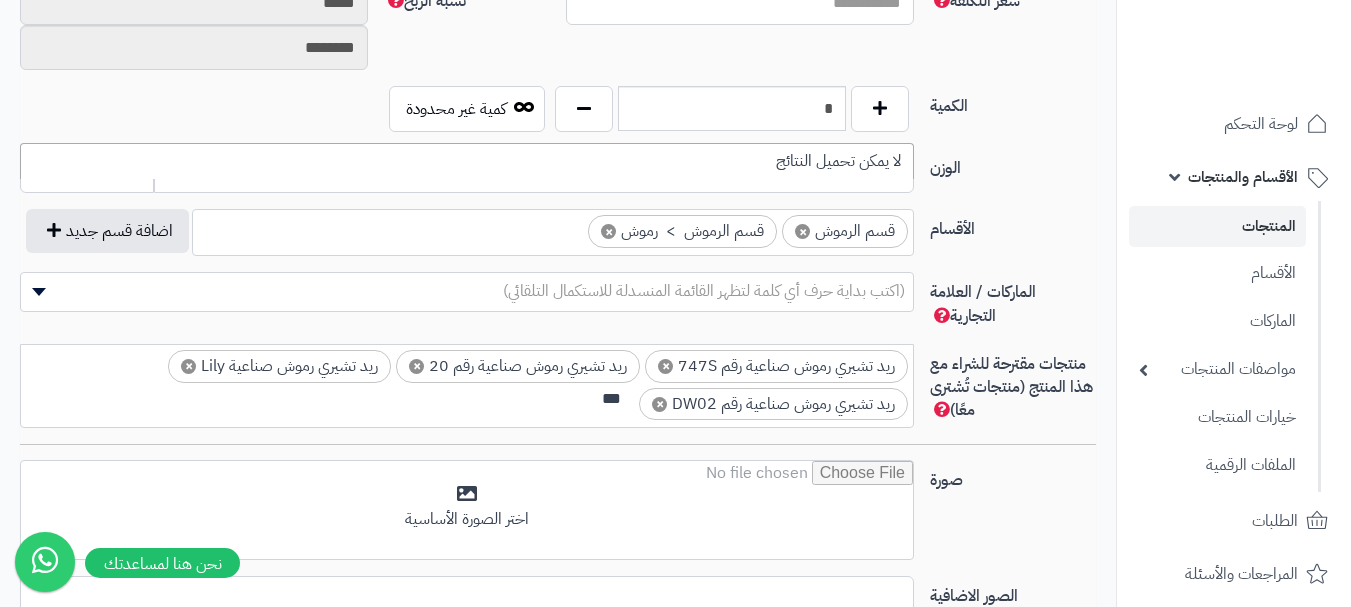 scroll, scrollTop: 0, scrollLeft: 0, axis: both 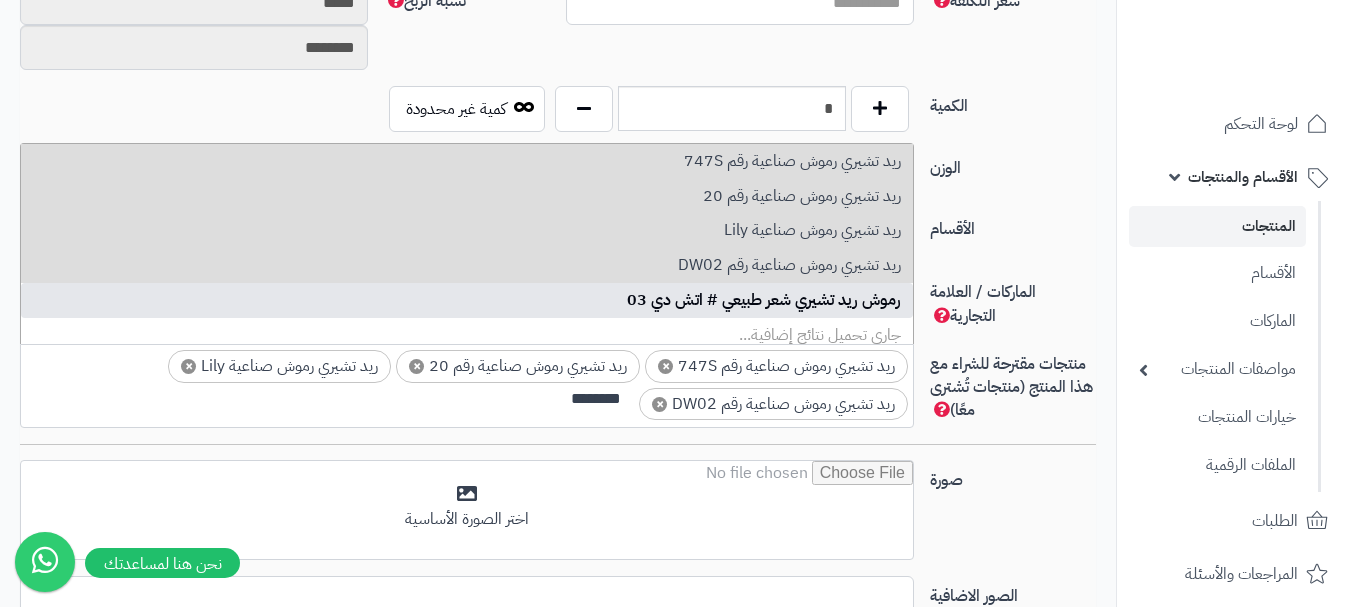 type on "********" 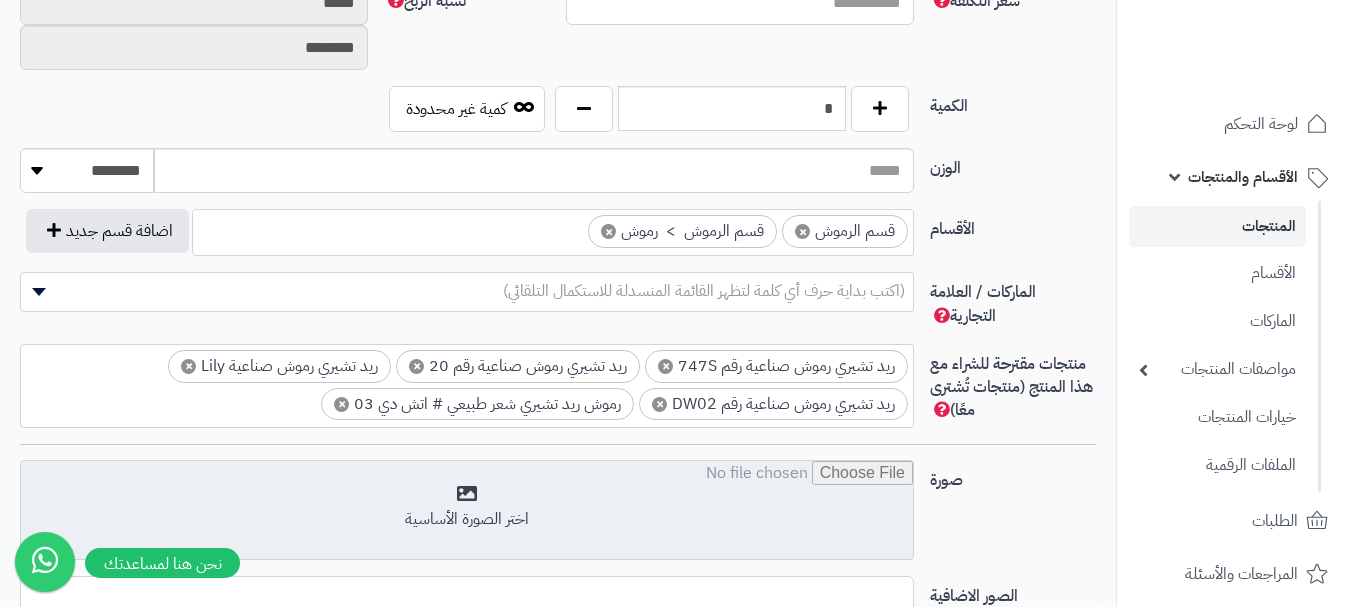 click at bounding box center [467, 511] 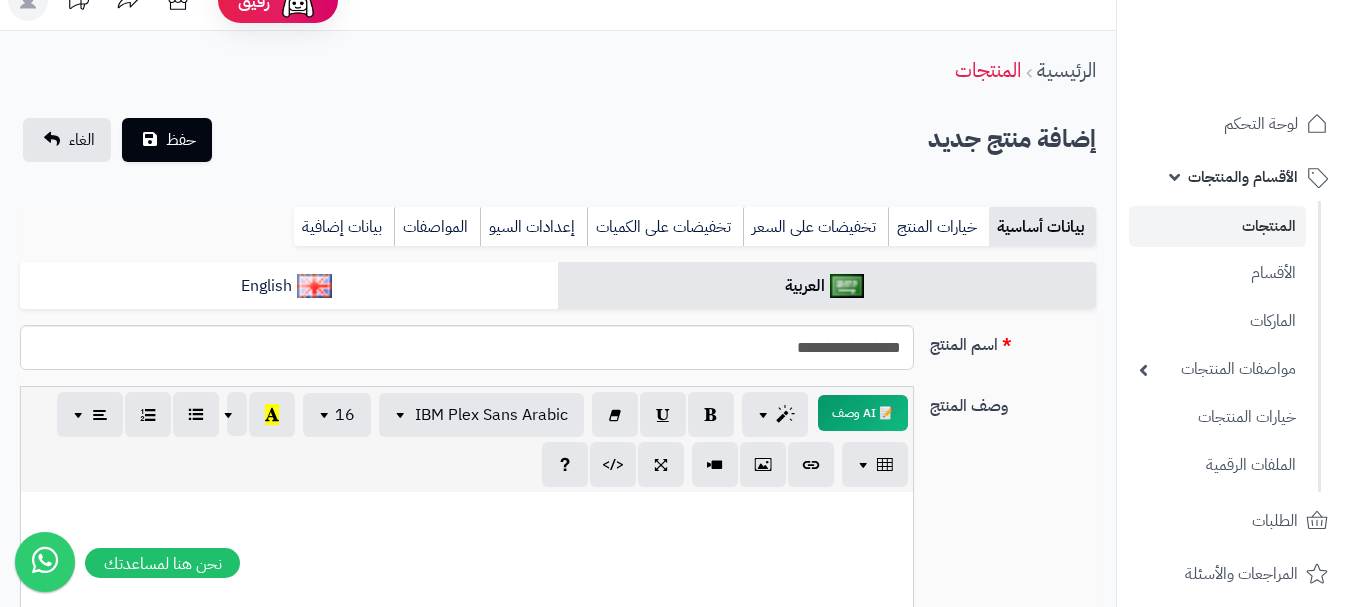 scroll, scrollTop: 0, scrollLeft: 0, axis: both 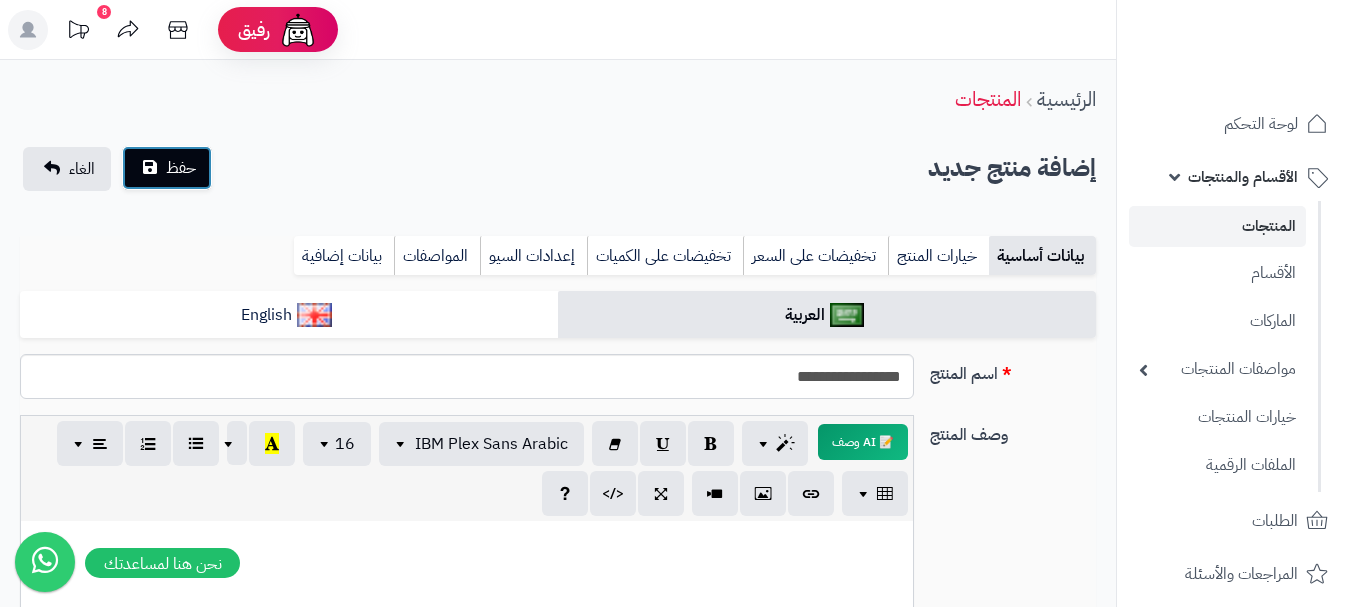click on "حفظ" at bounding box center [181, 168] 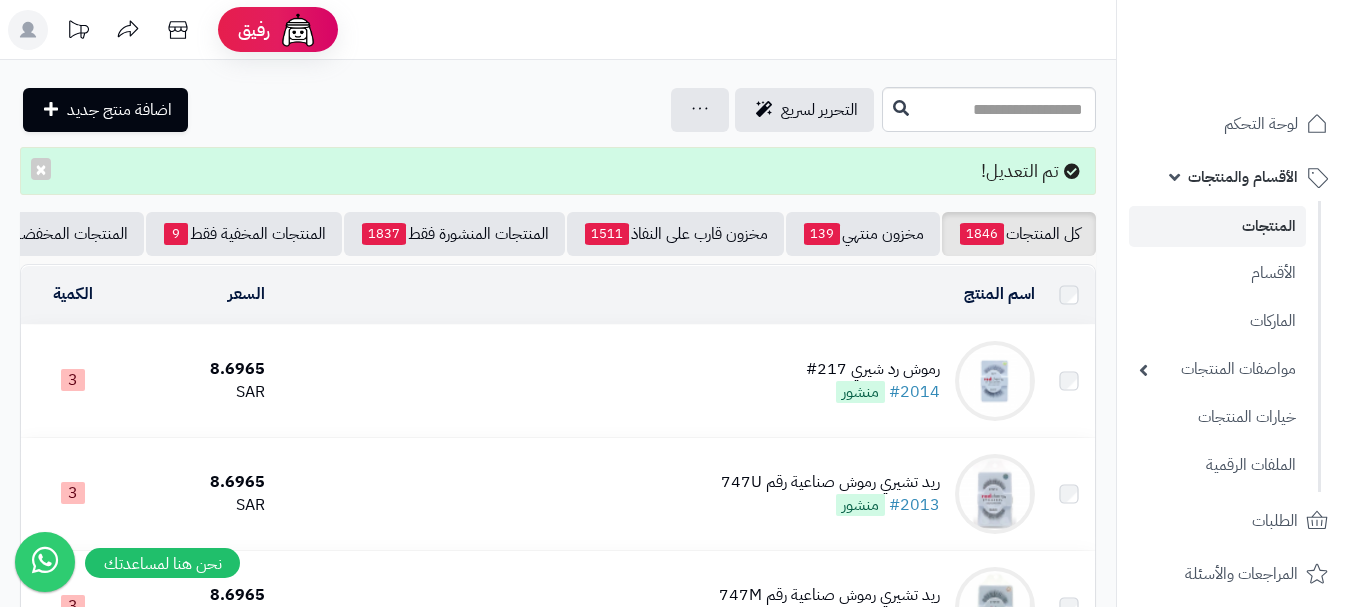 scroll, scrollTop: 0, scrollLeft: 0, axis: both 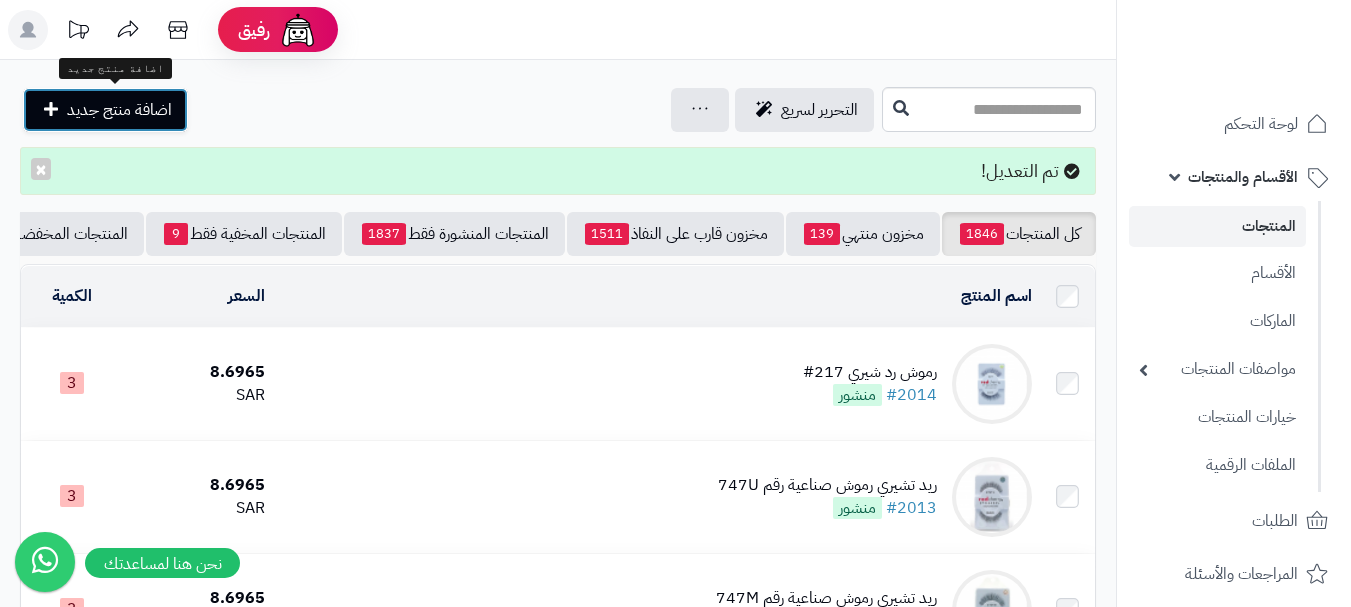 click on "اضافة منتج جديد" at bounding box center [119, 110] 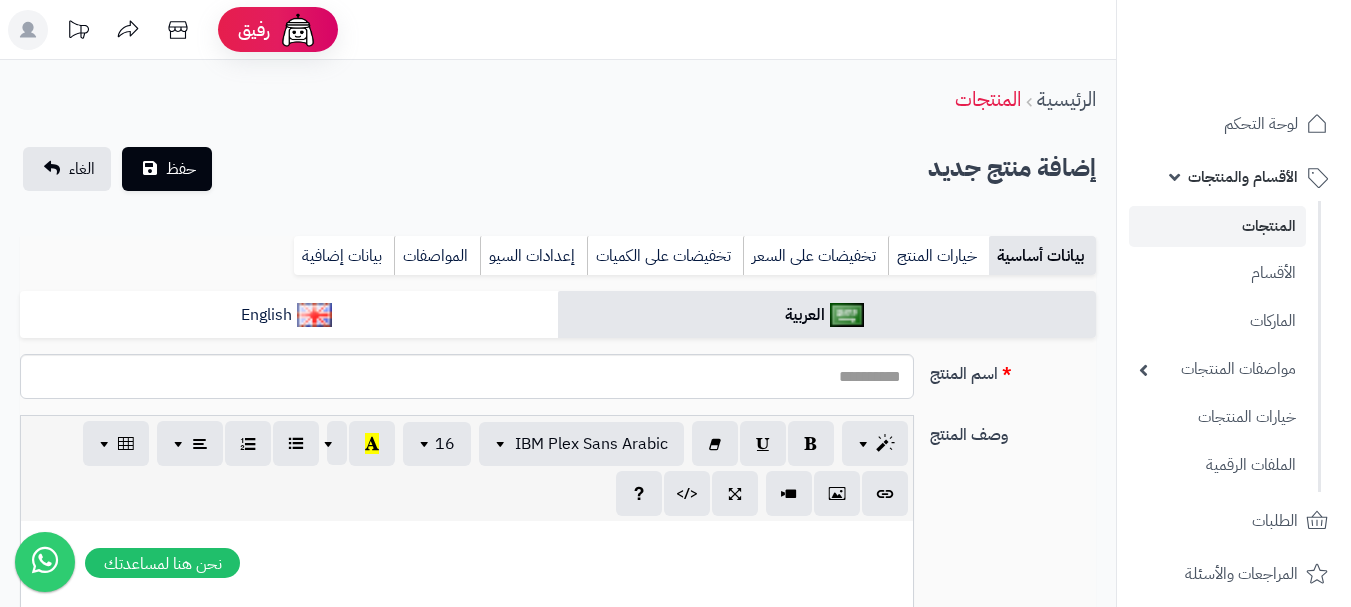 select 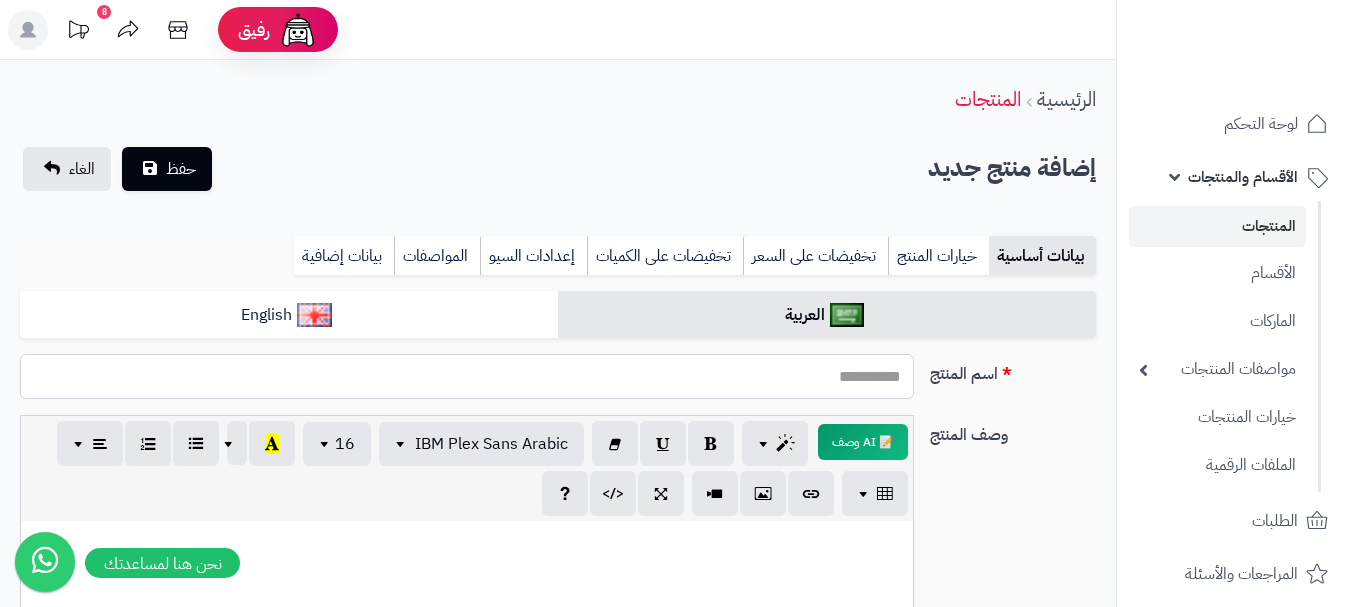drag, startPoint x: 799, startPoint y: 416, endPoint x: 857, endPoint y: 367, distance: 75.9276 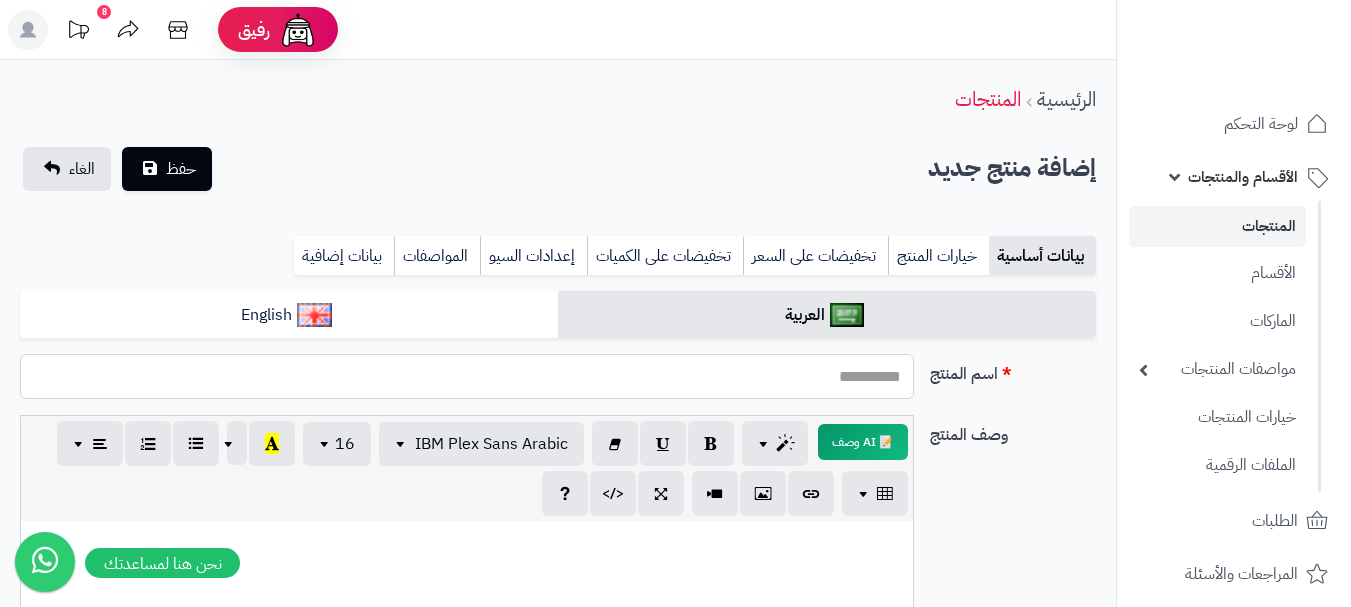 paste on "**********" 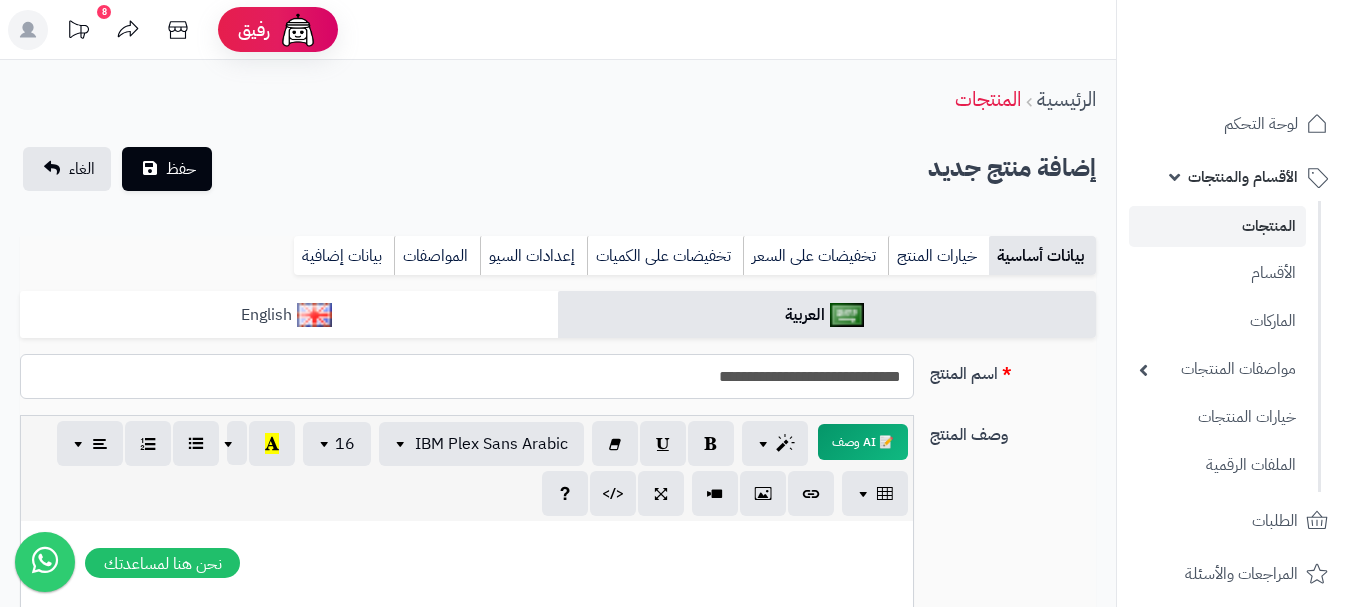 type on "**********" 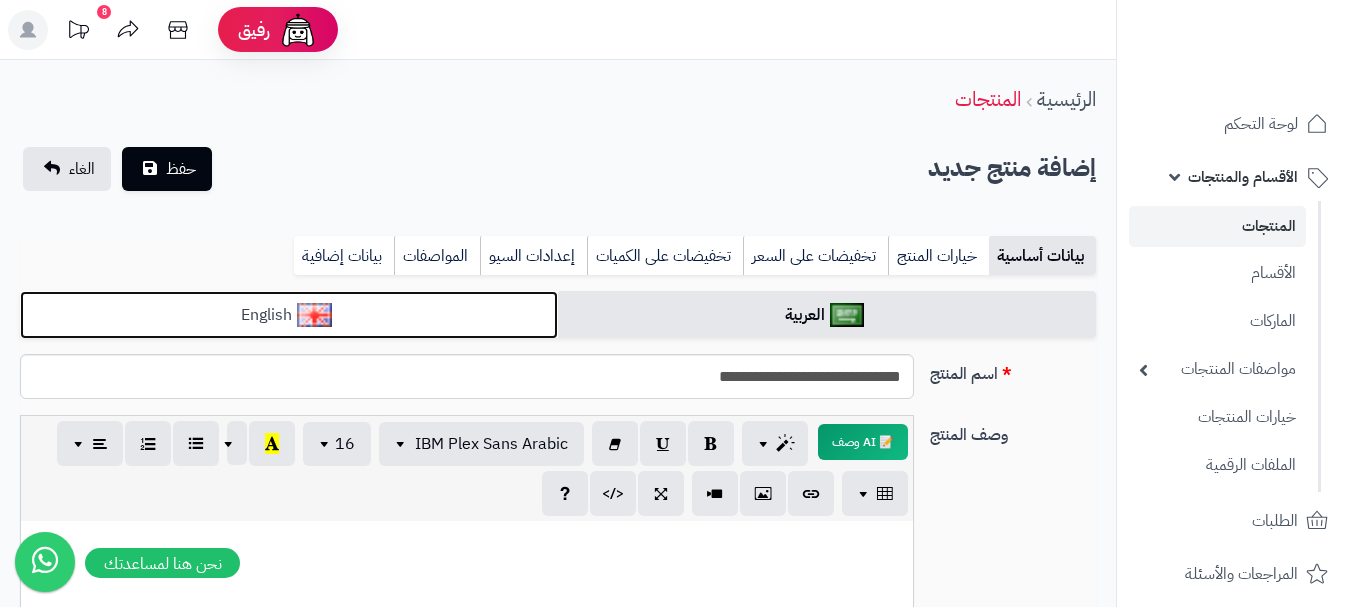 drag, startPoint x: 498, startPoint y: 315, endPoint x: 503, endPoint y: 305, distance: 11.18034 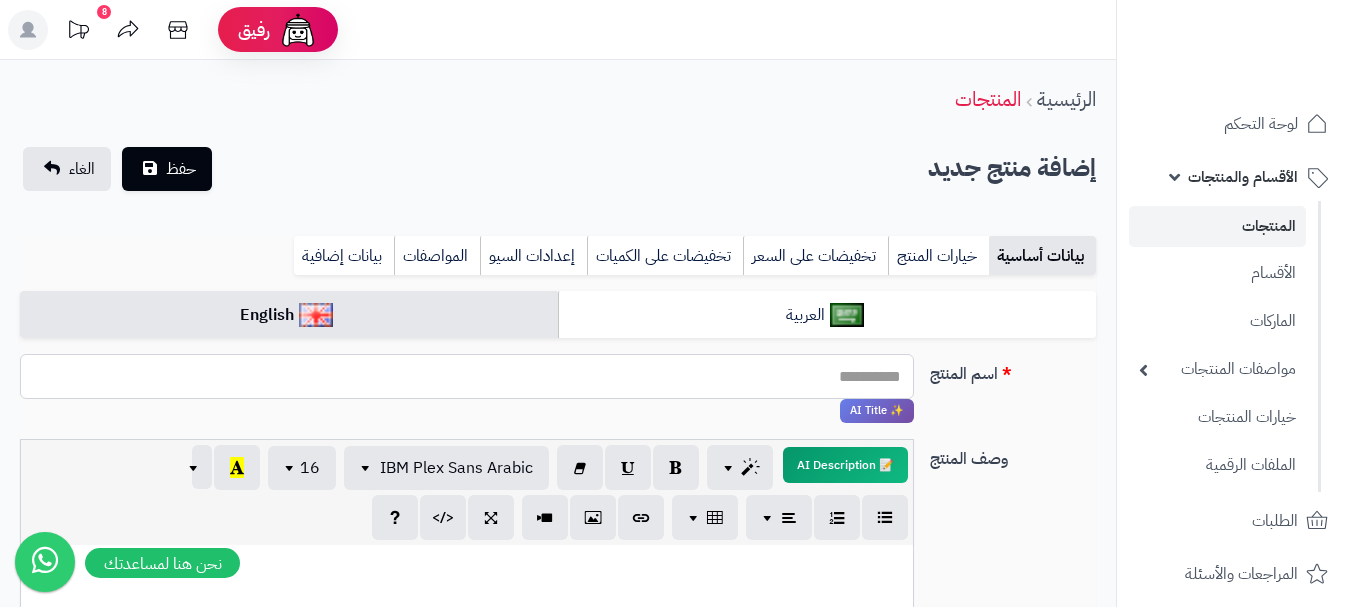 paste on "**********" 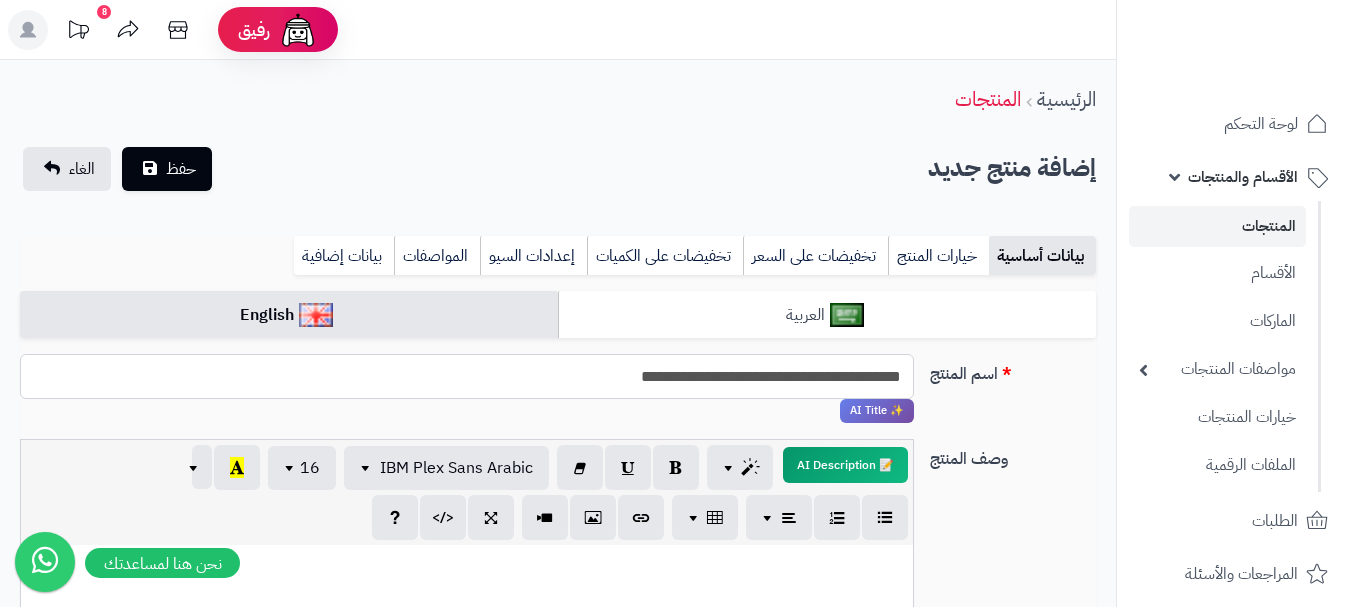 type on "**********" 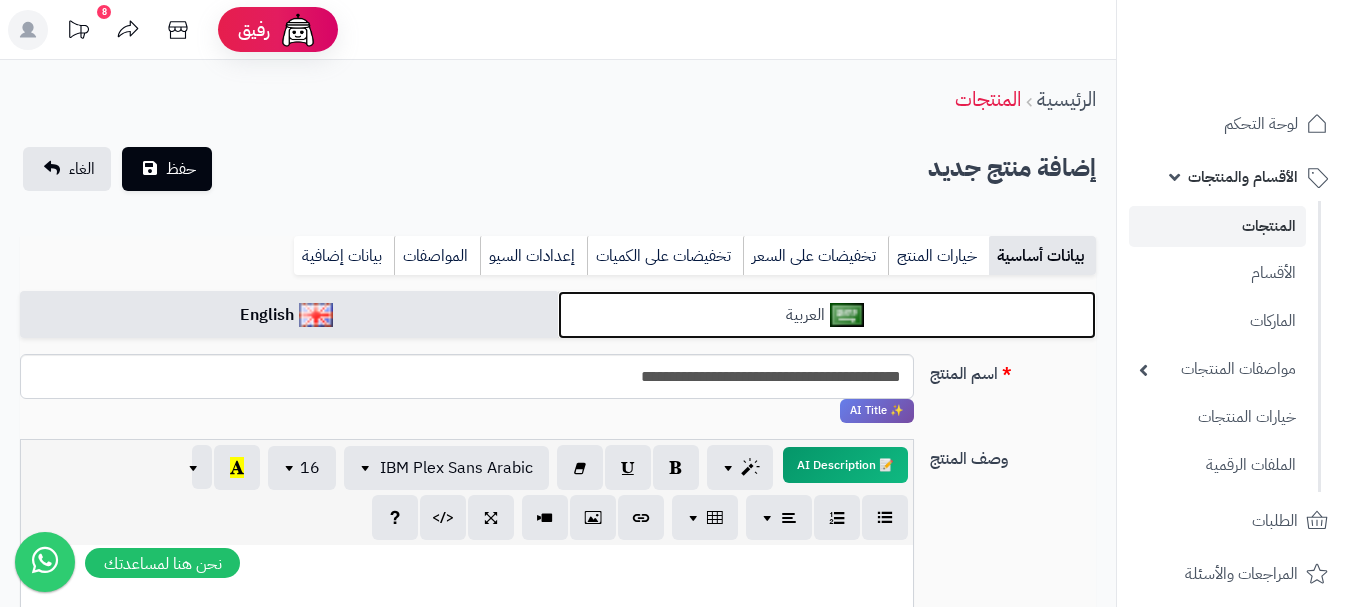 click on "العربية" at bounding box center [827, 315] 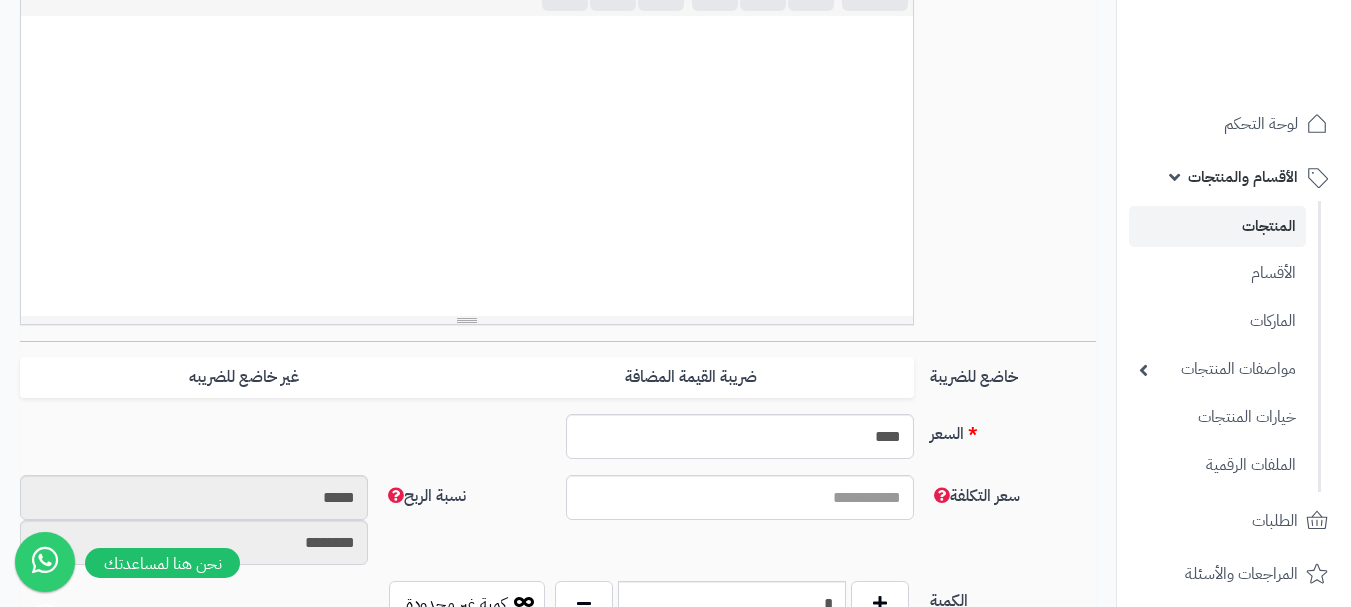 scroll, scrollTop: 600, scrollLeft: 0, axis: vertical 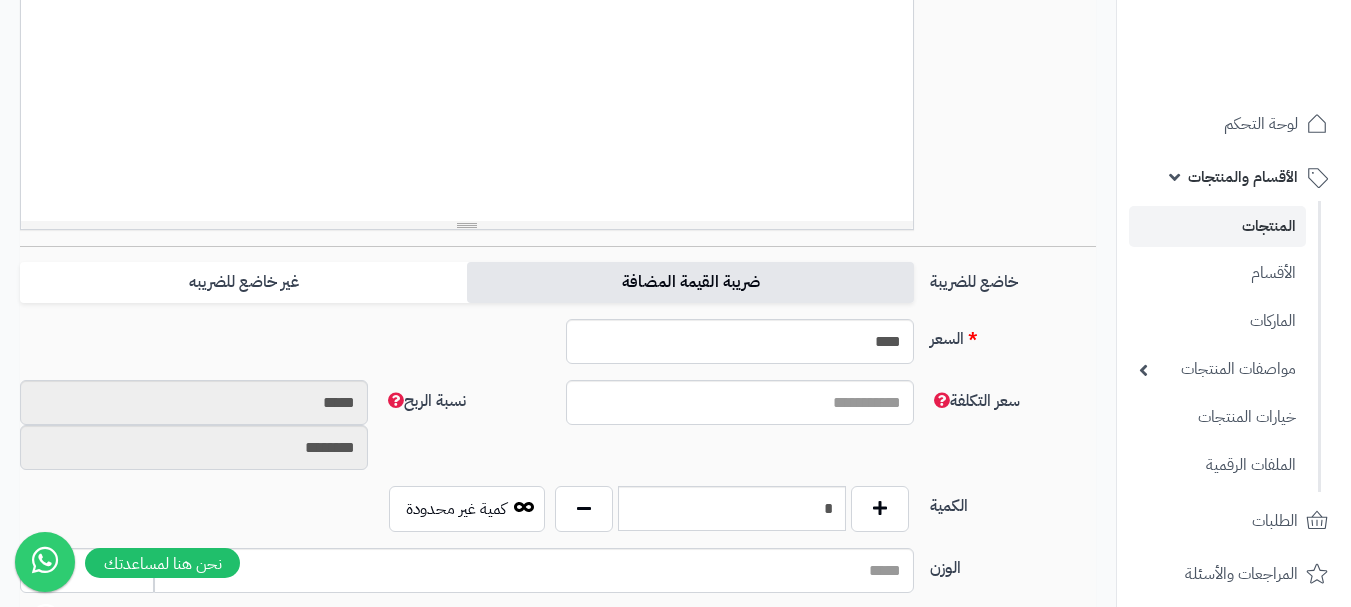 click on "ضريبة القيمة المضافة" at bounding box center [690, 282] 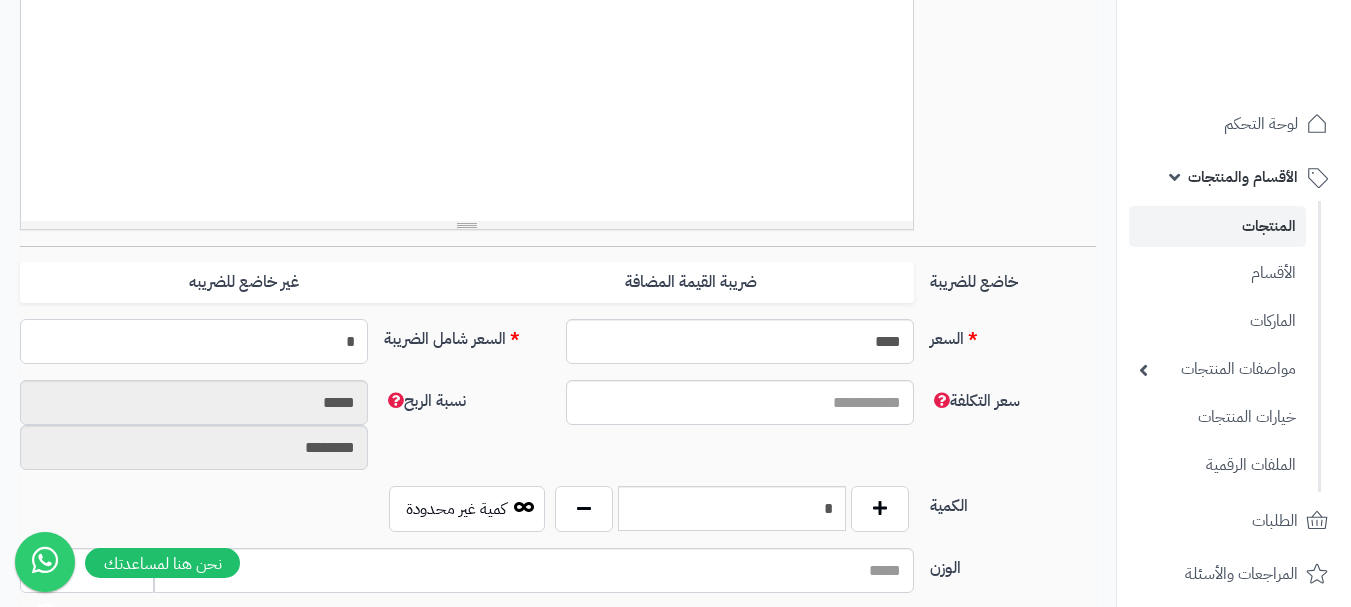 click on "*" at bounding box center (194, 341) 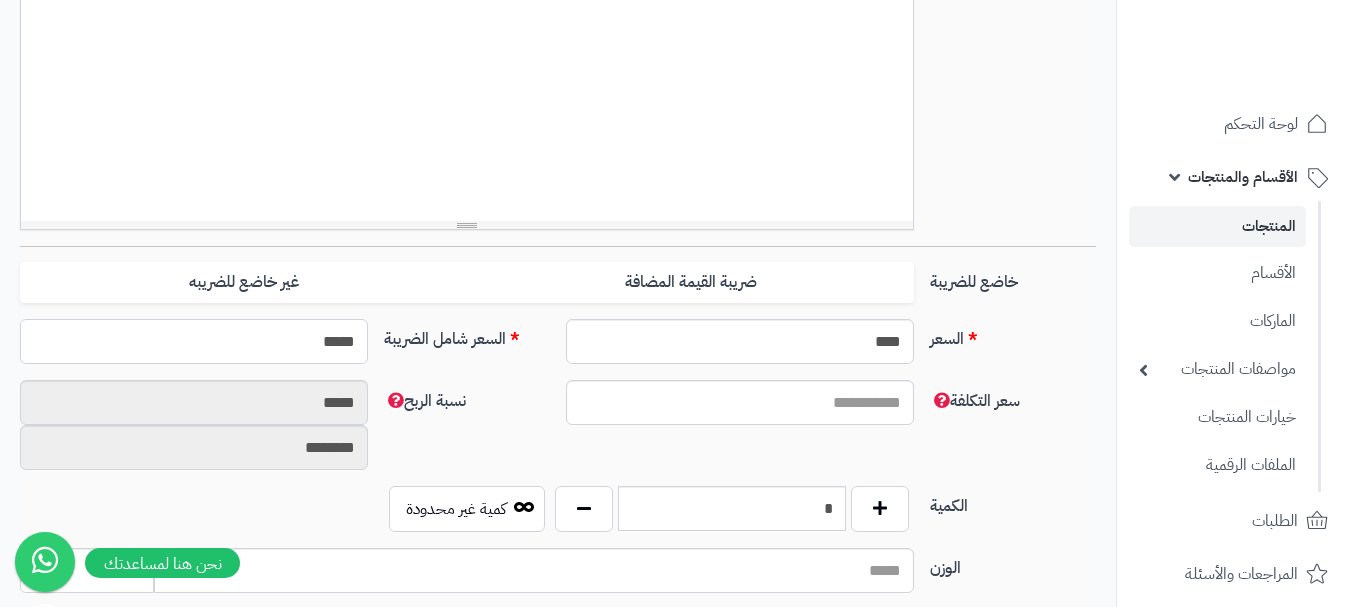 type on "******" 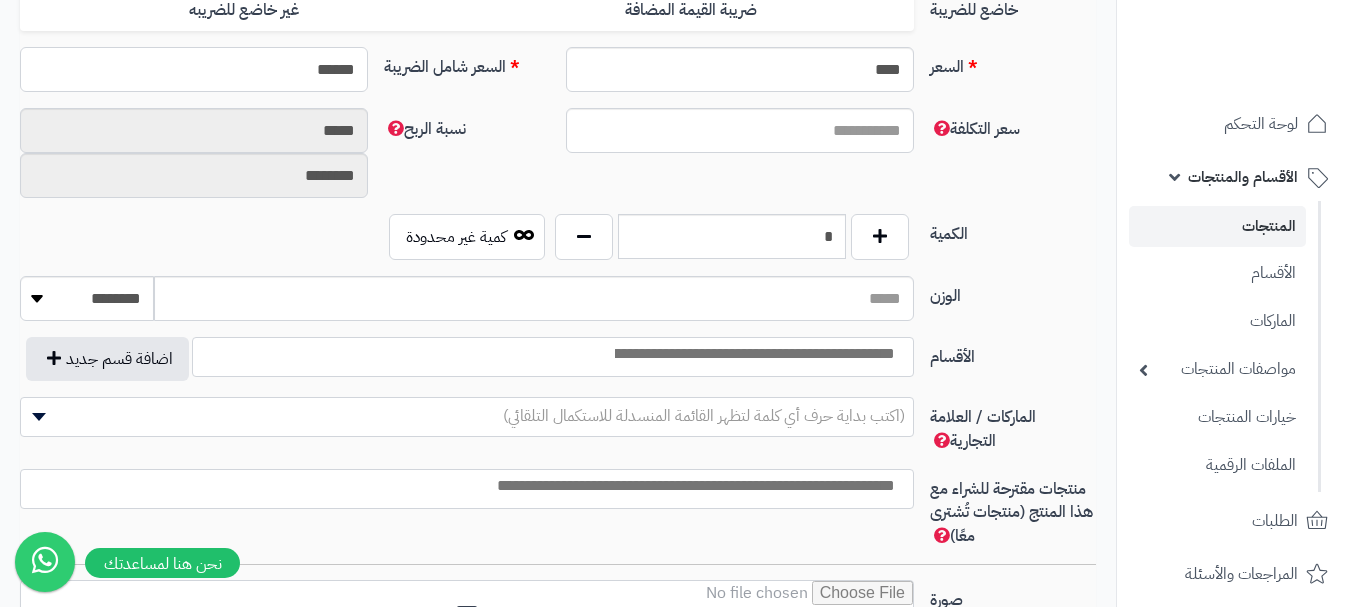 scroll, scrollTop: 900, scrollLeft: 0, axis: vertical 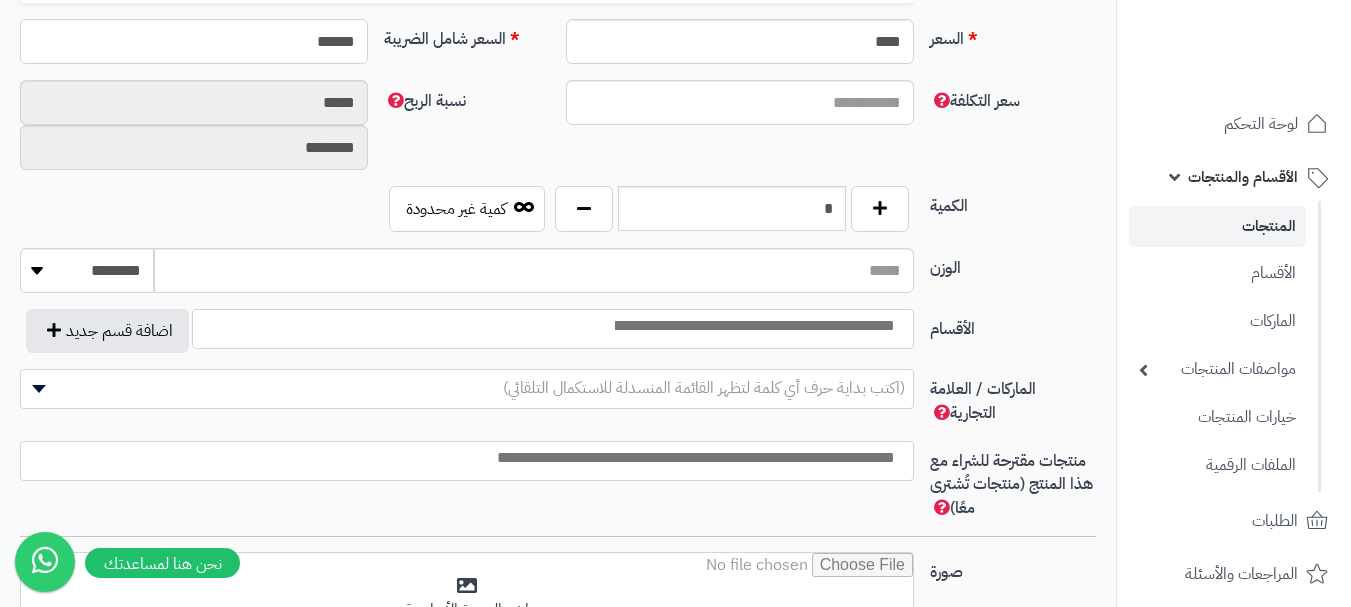 type on "**********" 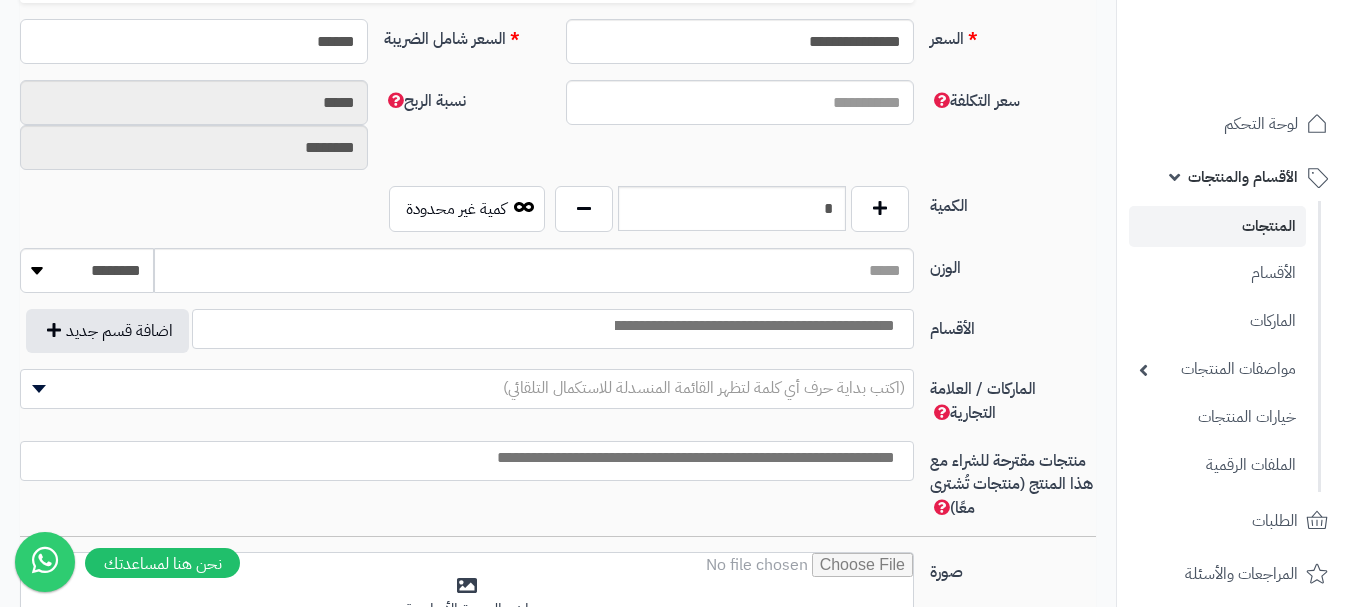 type on "******" 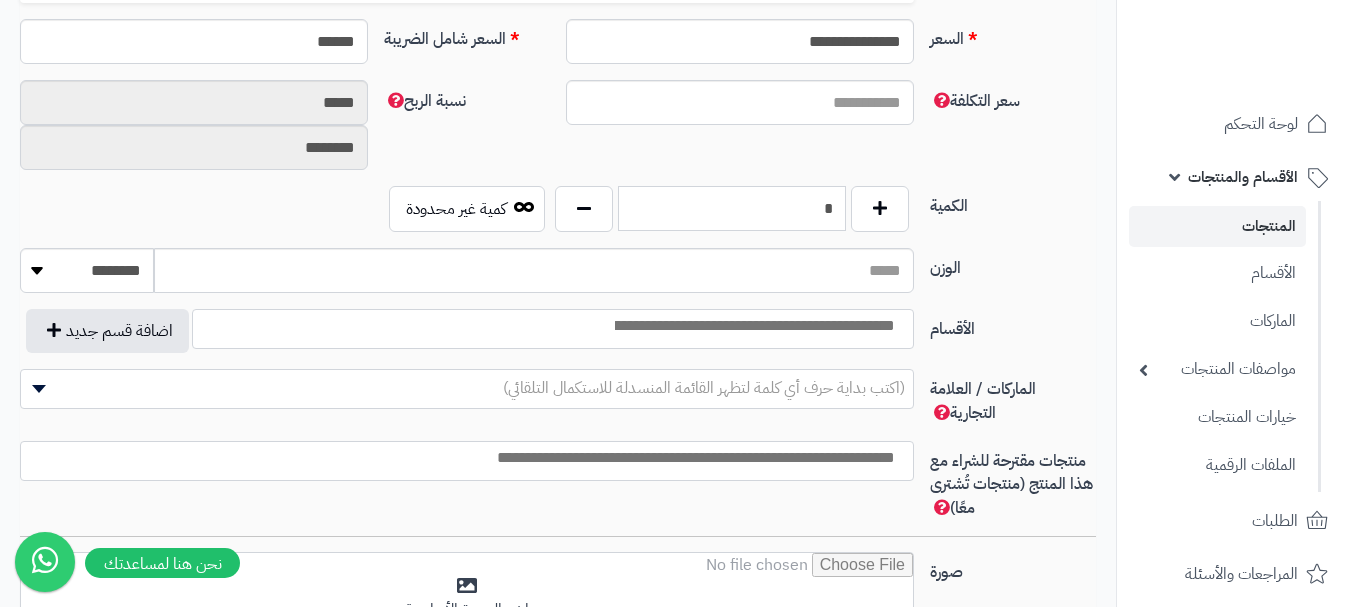 click on "*" at bounding box center (732, 208) 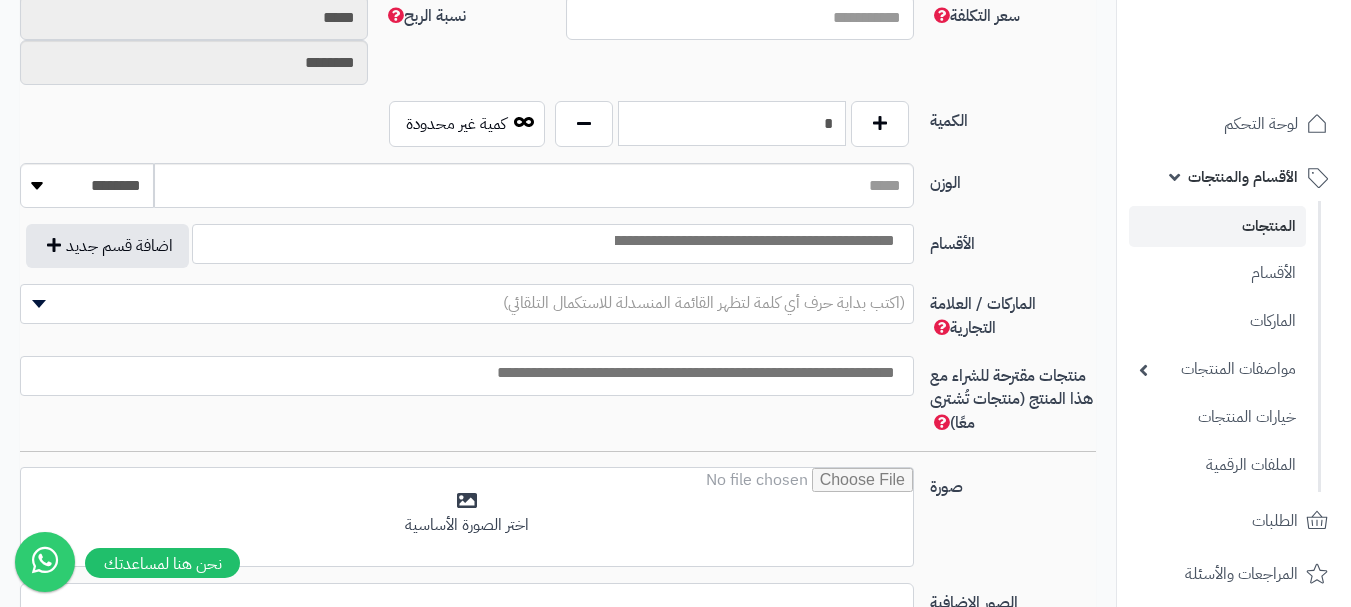 scroll, scrollTop: 1100, scrollLeft: 0, axis: vertical 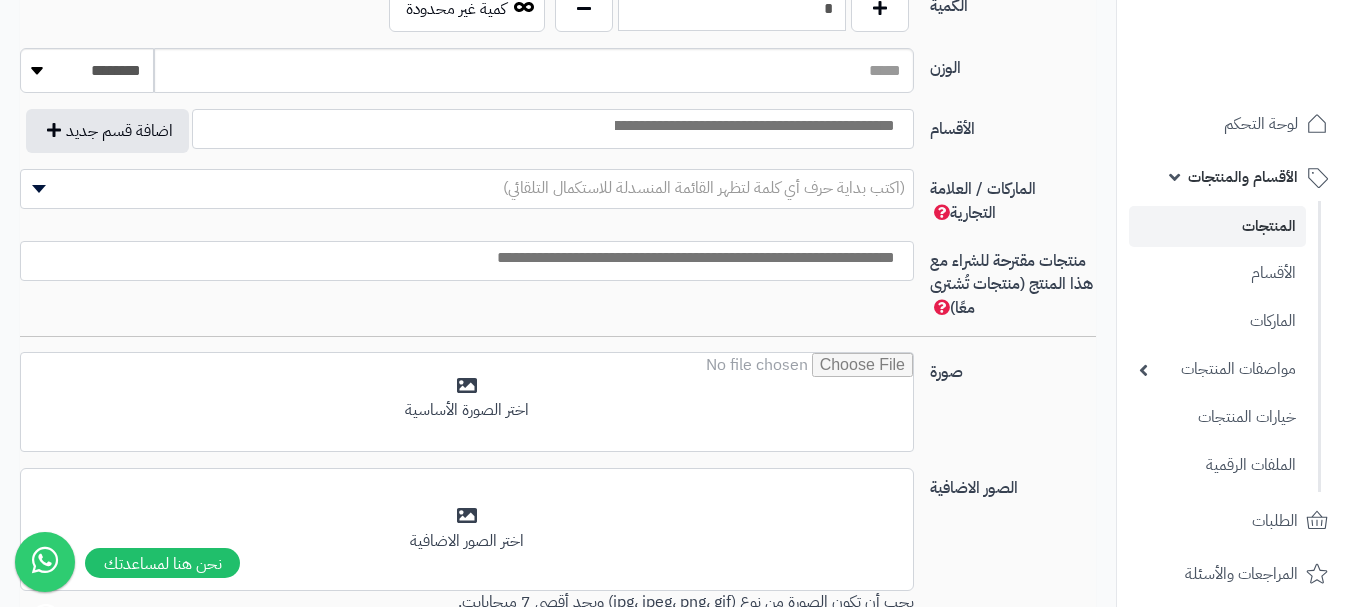 type on "*" 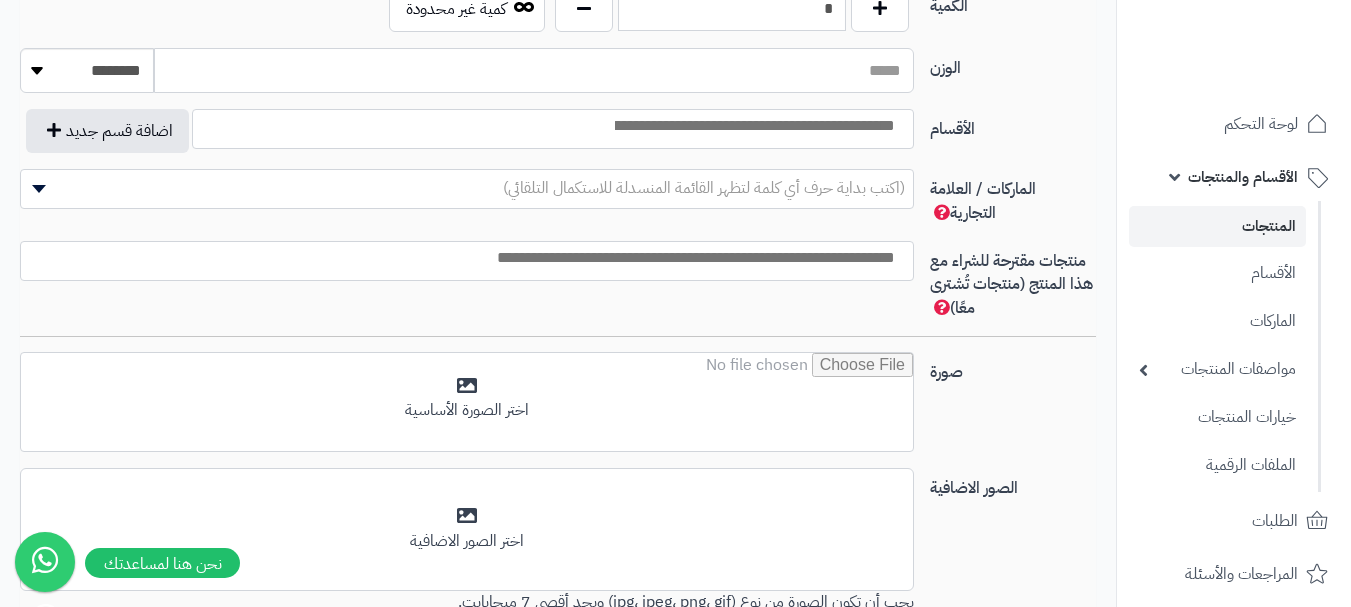 drag, startPoint x: 856, startPoint y: 88, endPoint x: 850, endPoint y: 106, distance: 18.973665 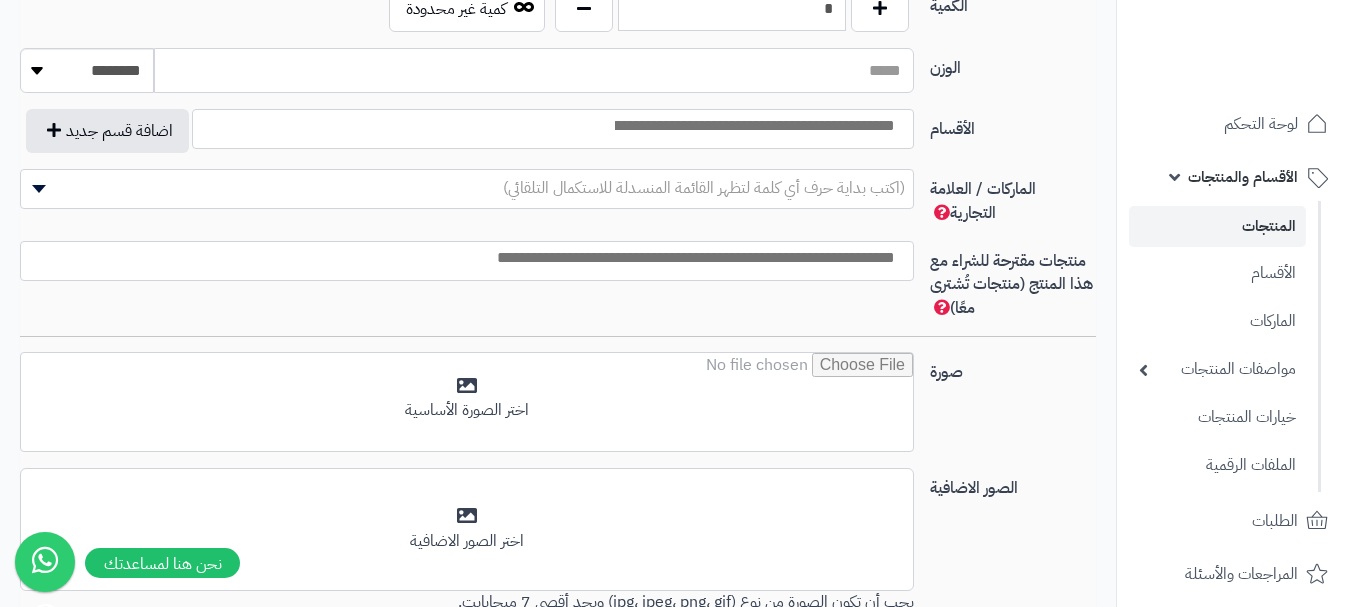 click on "الوزن" at bounding box center (534, 70) 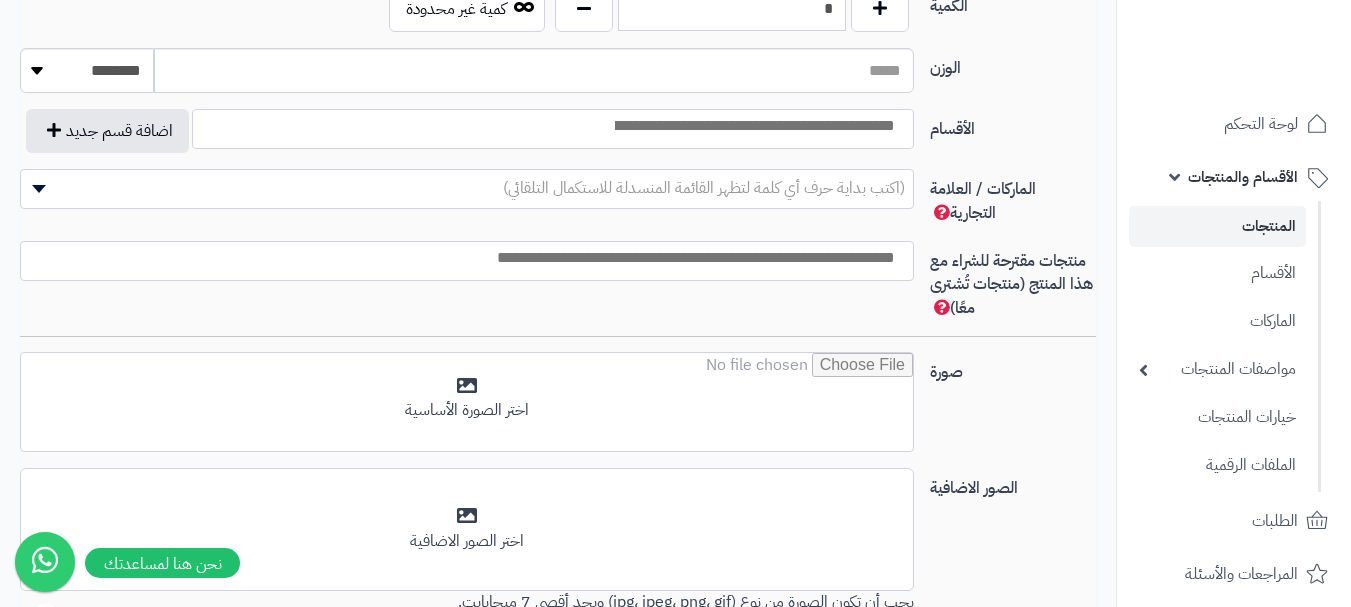 click at bounding box center [753, 126] 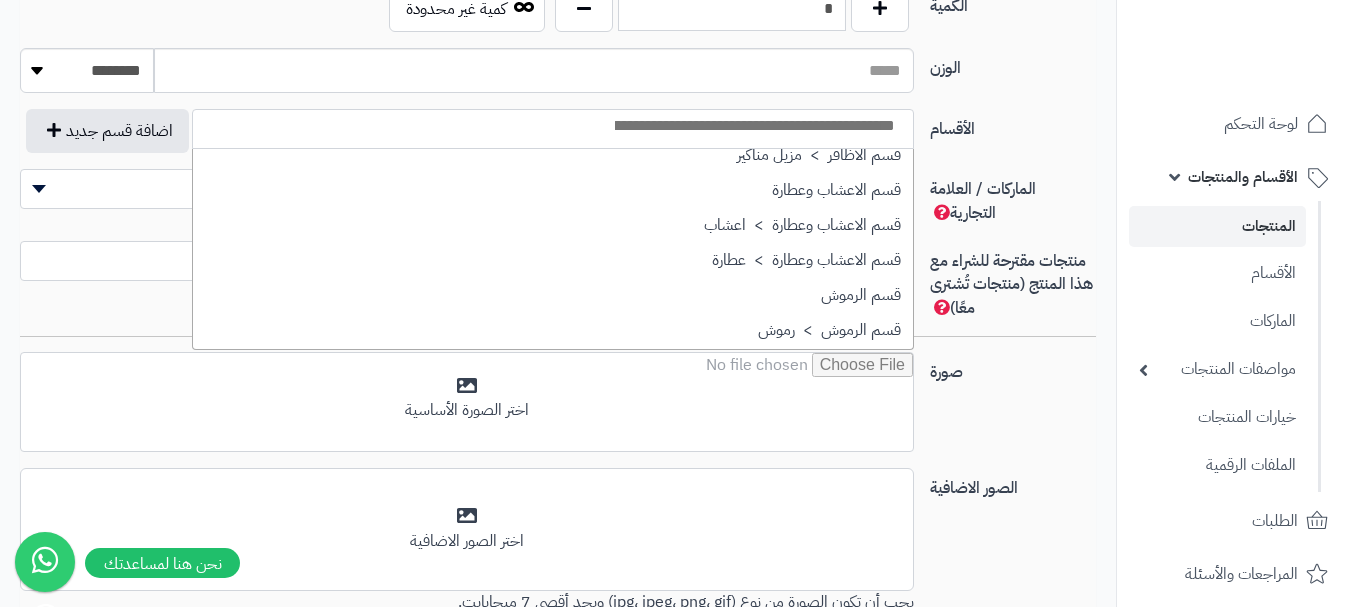 scroll, scrollTop: 1400, scrollLeft: 0, axis: vertical 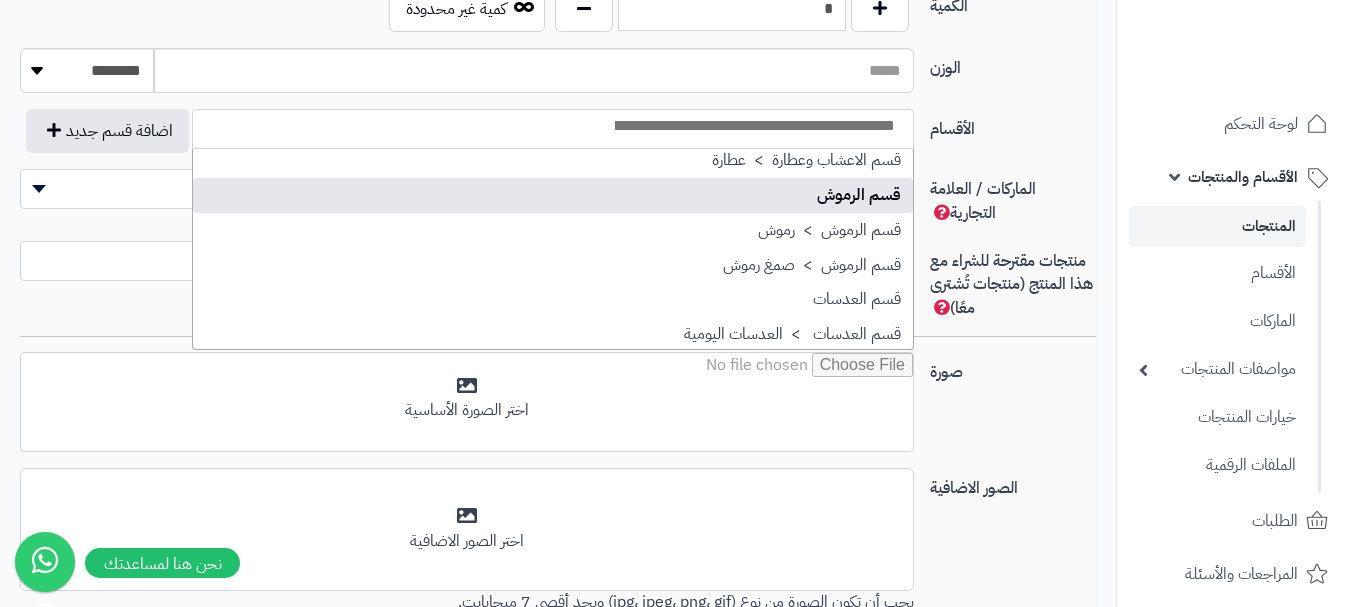select on "**" 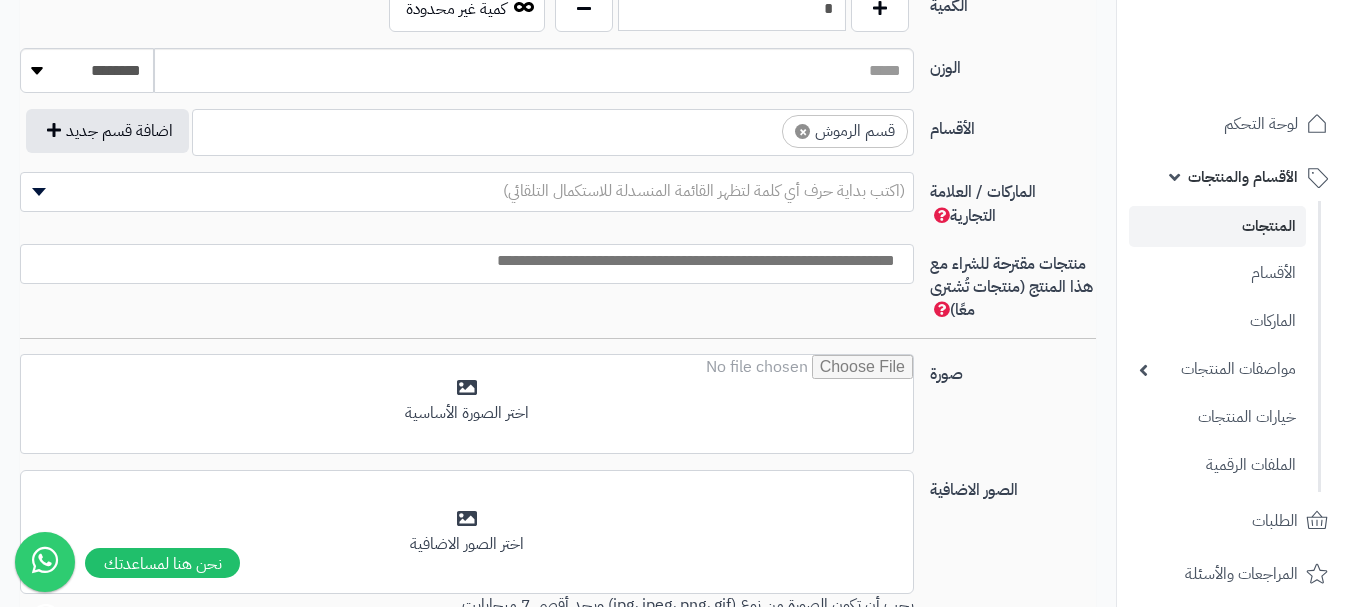 scroll, scrollTop: 1025, scrollLeft: 0, axis: vertical 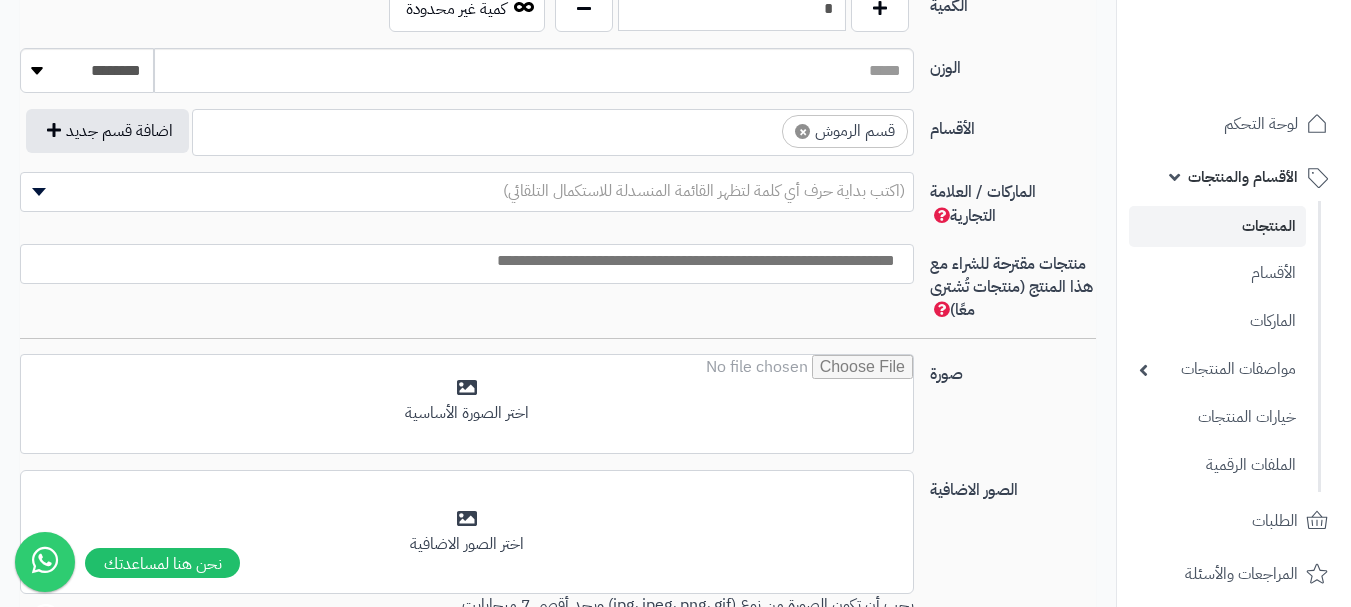 click at bounding box center [764, 126] 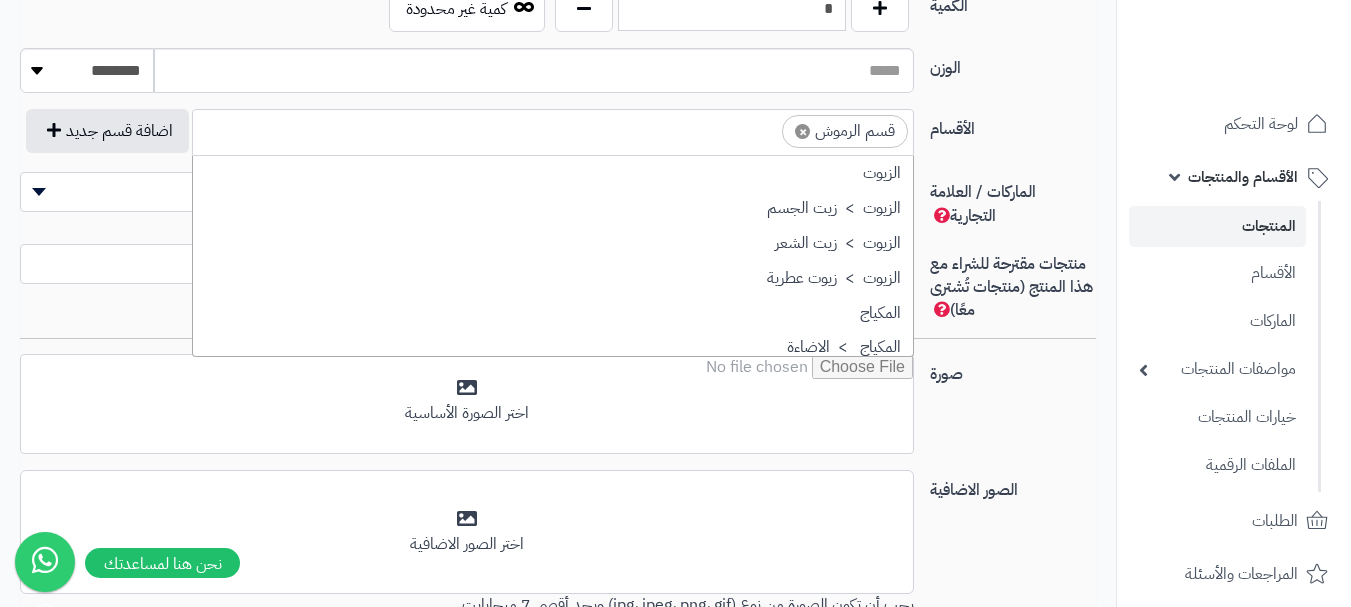 scroll, scrollTop: 1393, scrollLeft: 0, axis: vertical 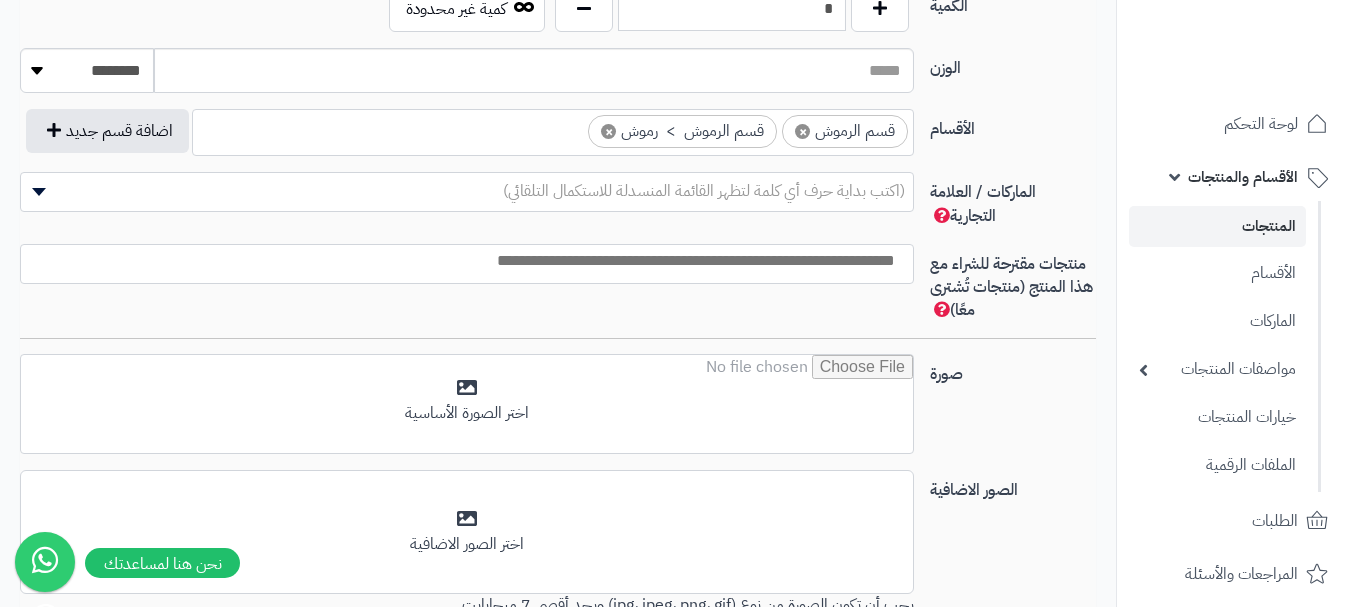 click at bounding box center (462, 261) 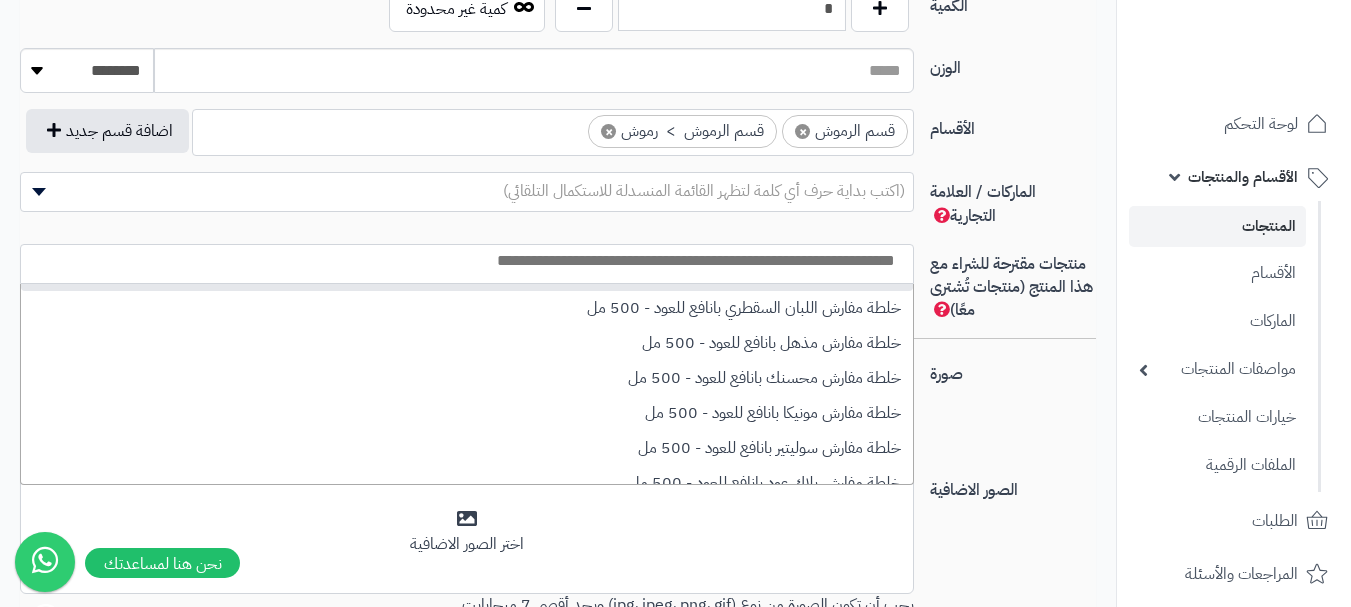 scroll, scrollTop: 357, scrollLeft: 0, axis: vertical 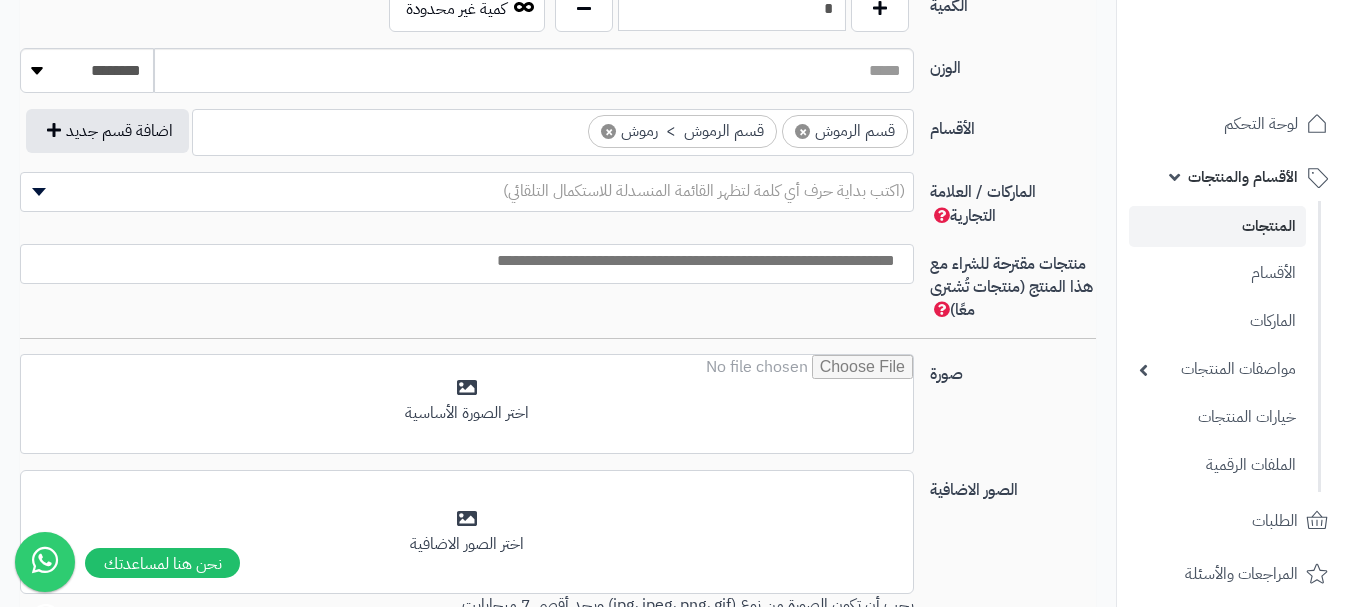 click on "صورة" at bounding box center (1013, 370) 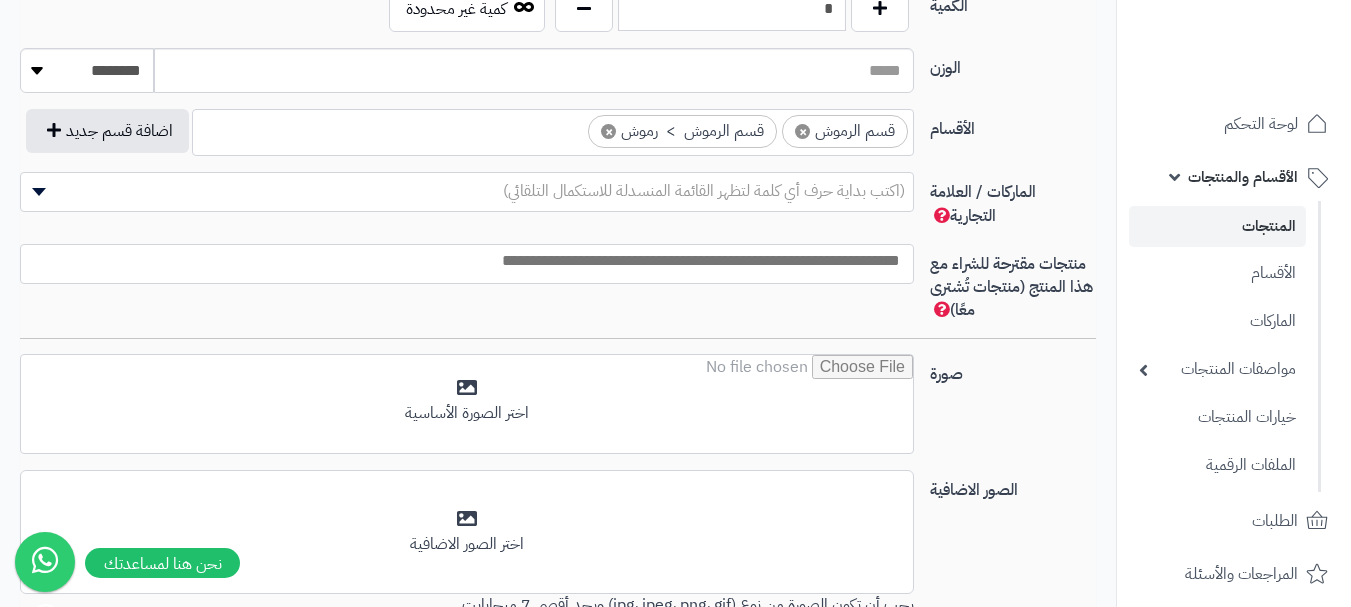 click at bounding box center (467, 261) 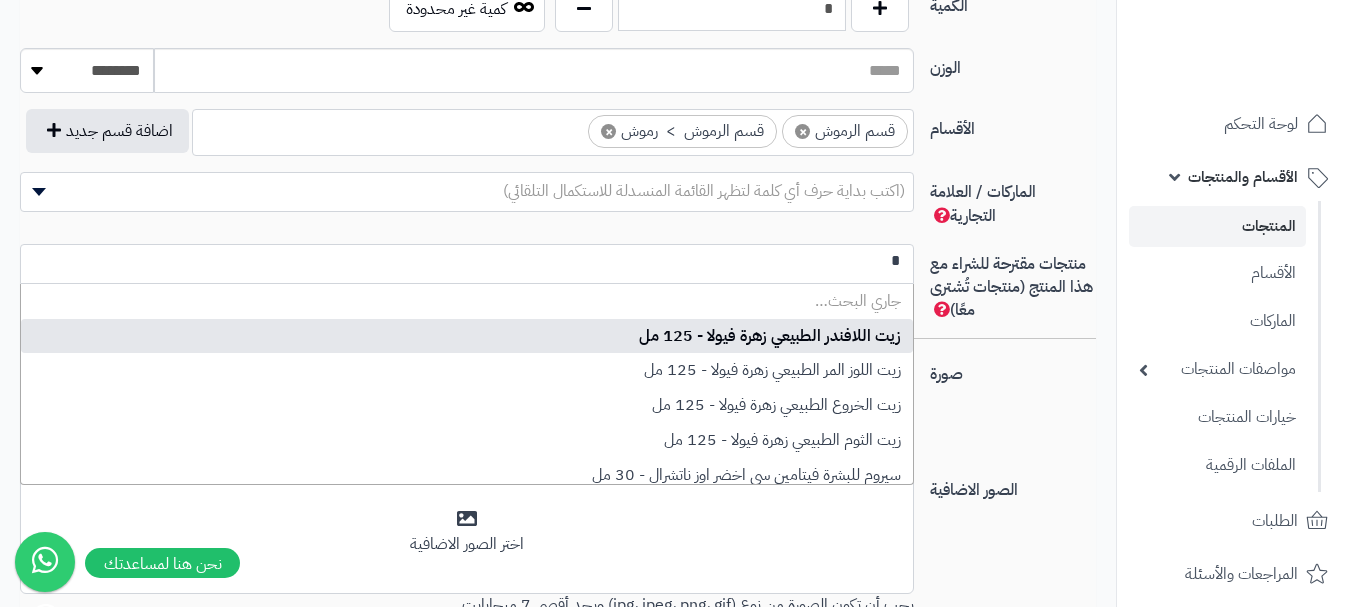 scroll, scrollTop: 0, scrollLeft: 0, axis: both 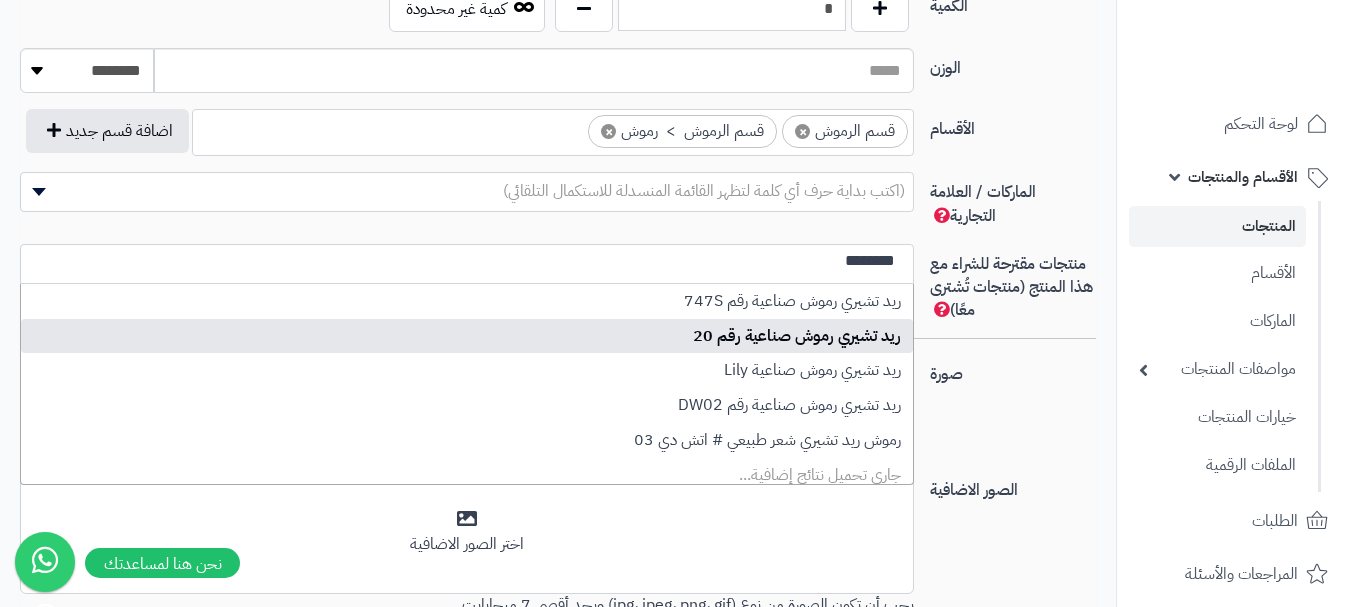 type on "********" 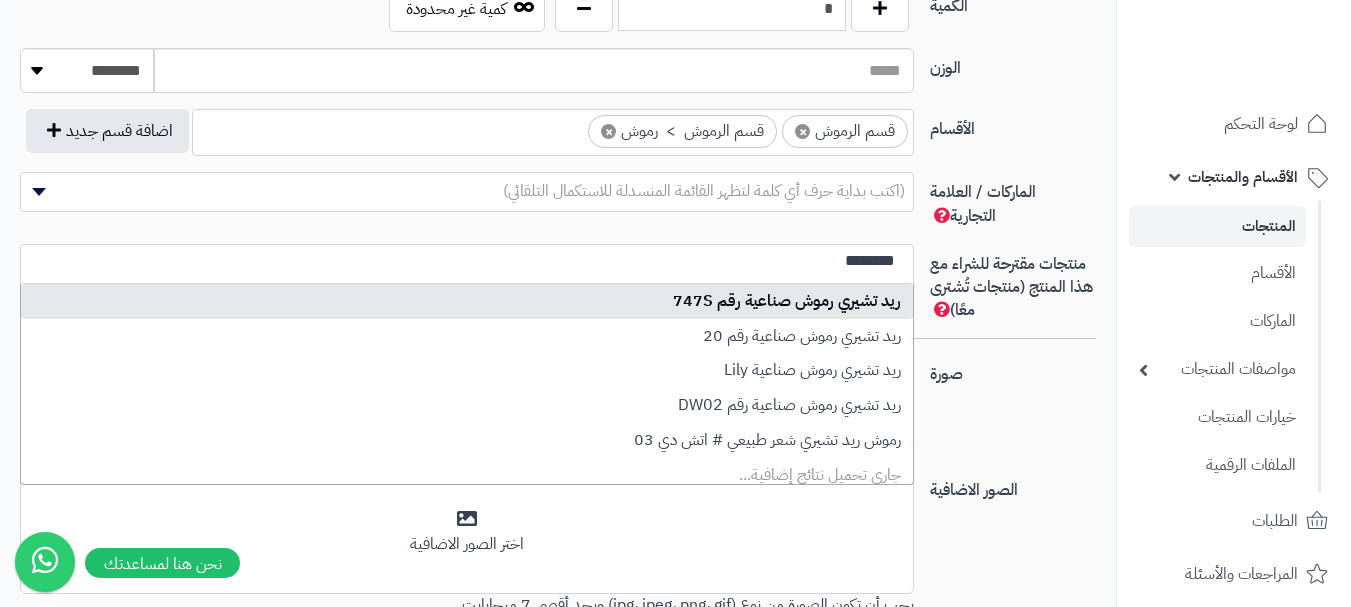 type 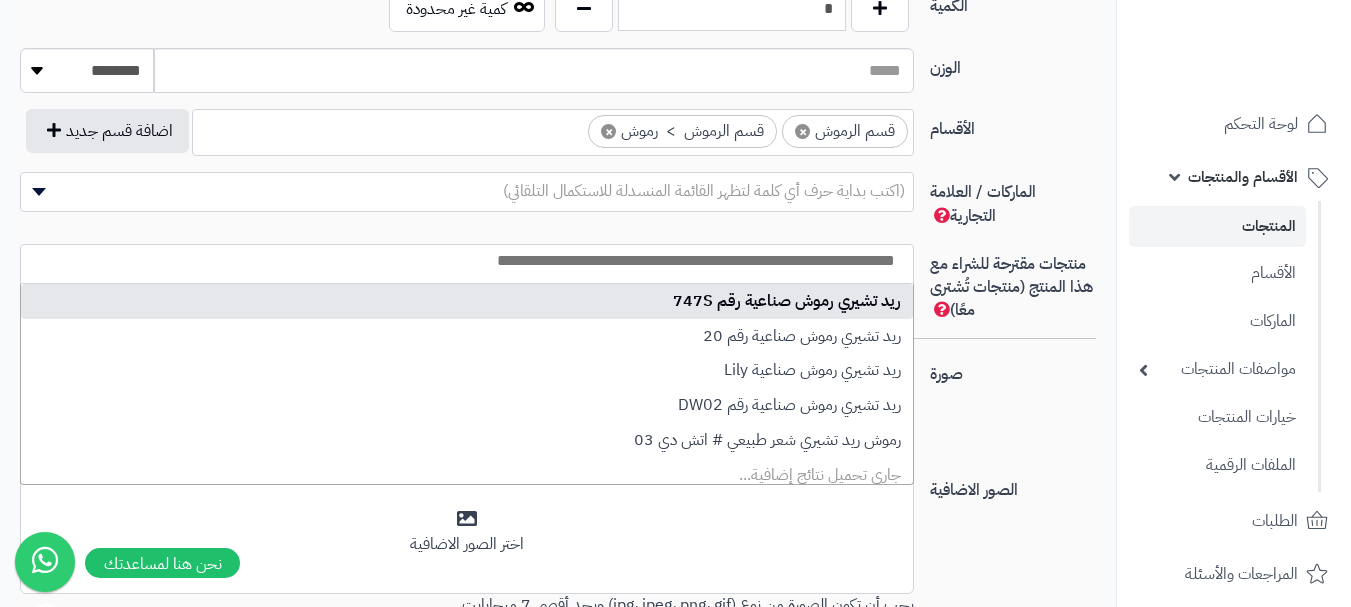 scroll, scrollTop: 0, scrollLeft: 0, axis: both 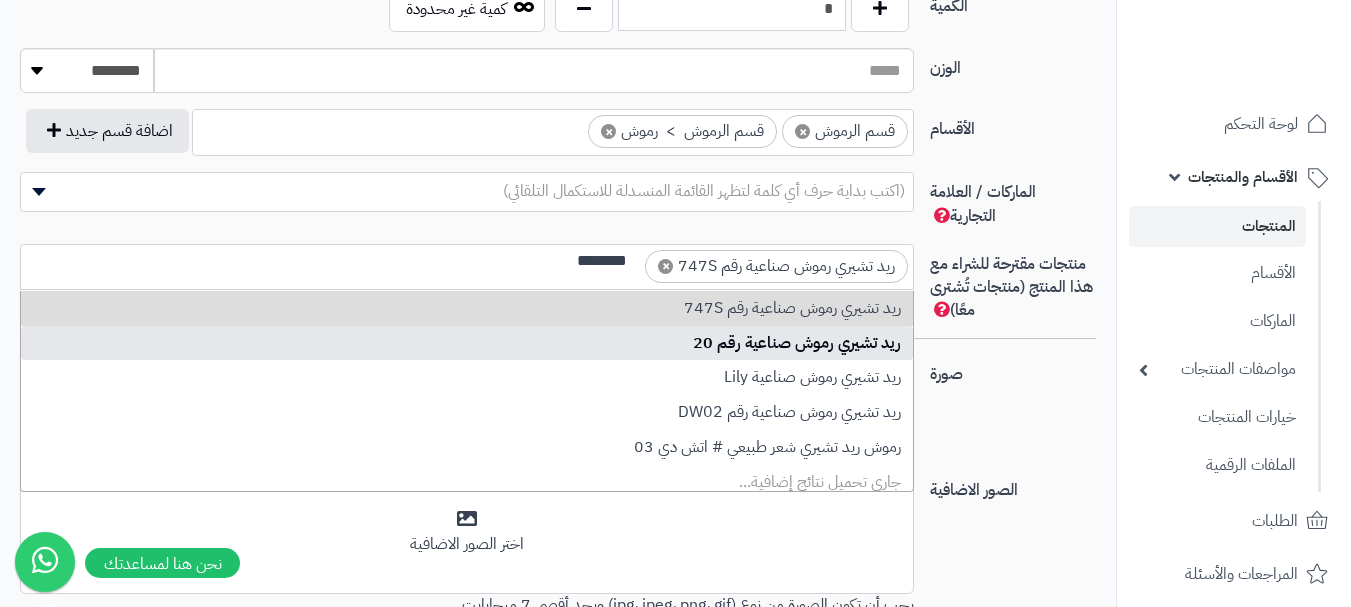type on "********" 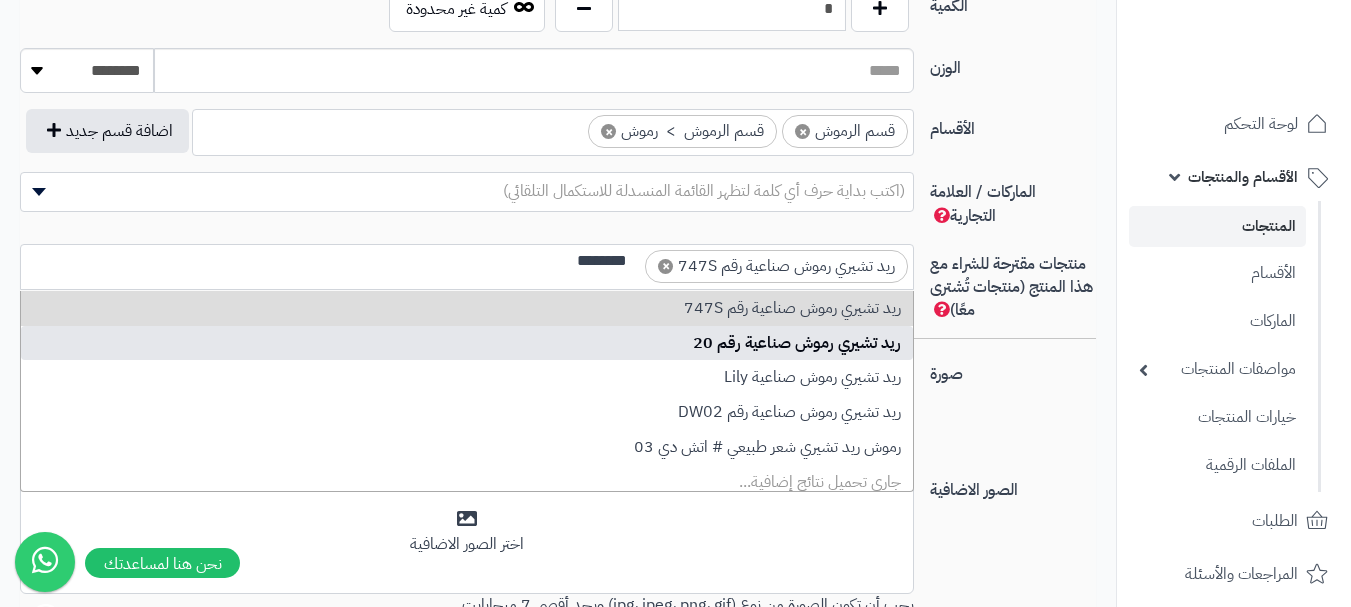type 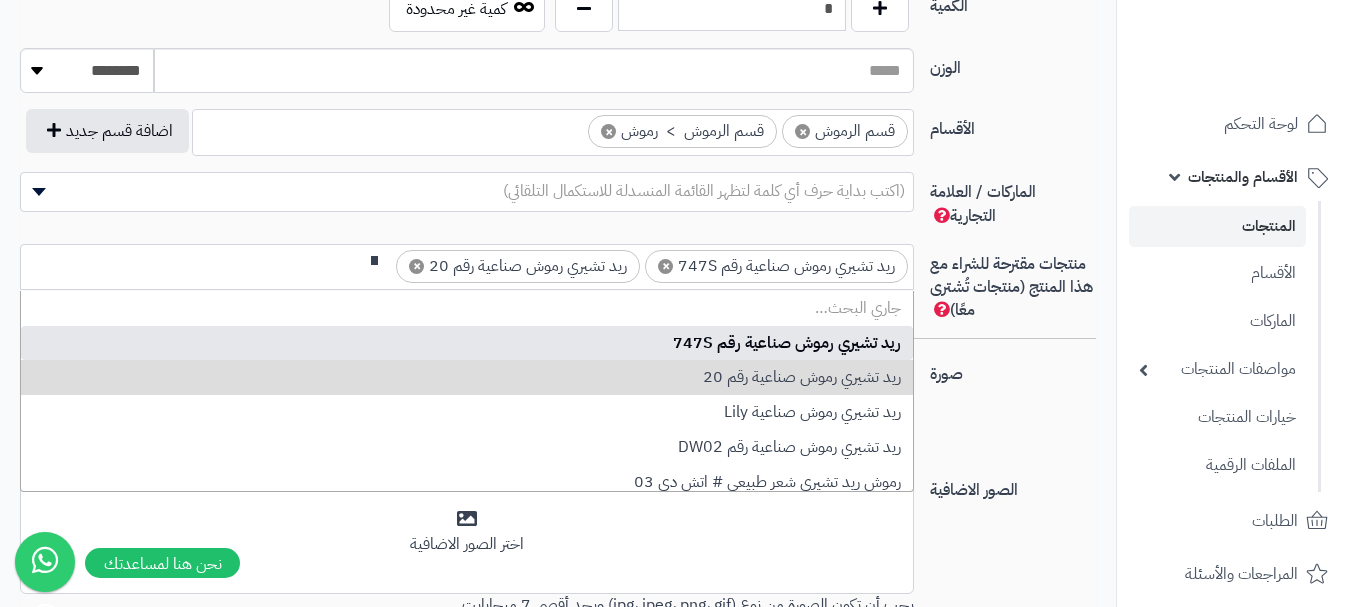 scroll, scrollTop: 0, scrollLeft: 0, axis: both 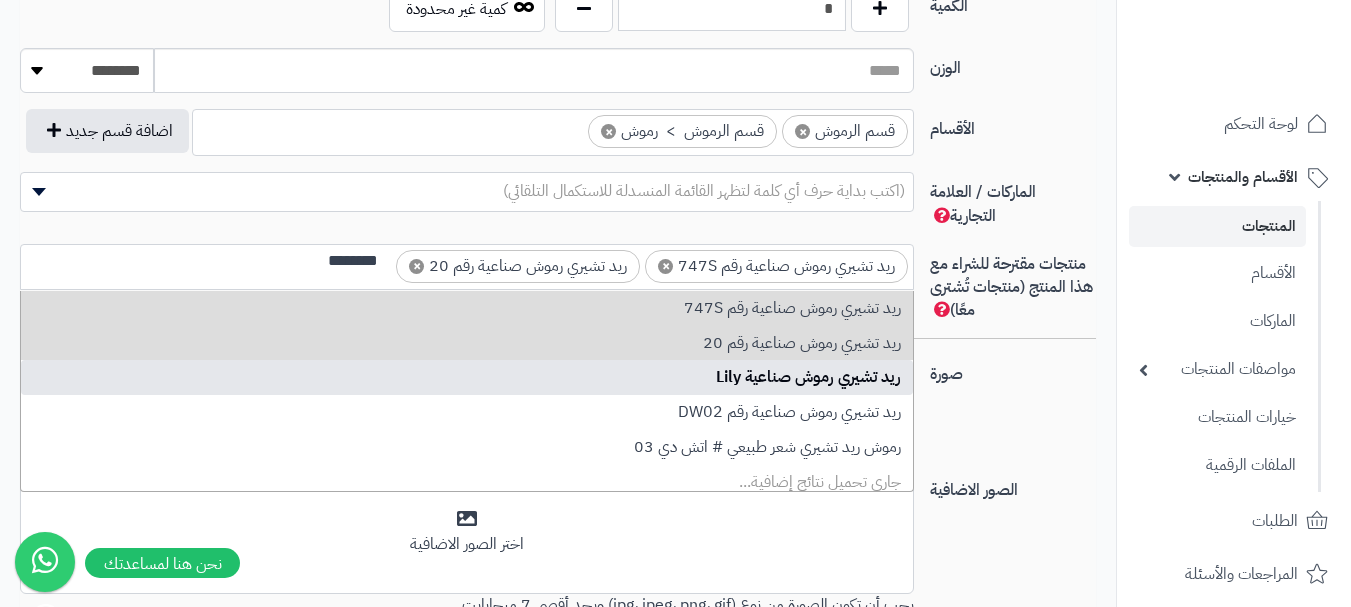 type on "********" 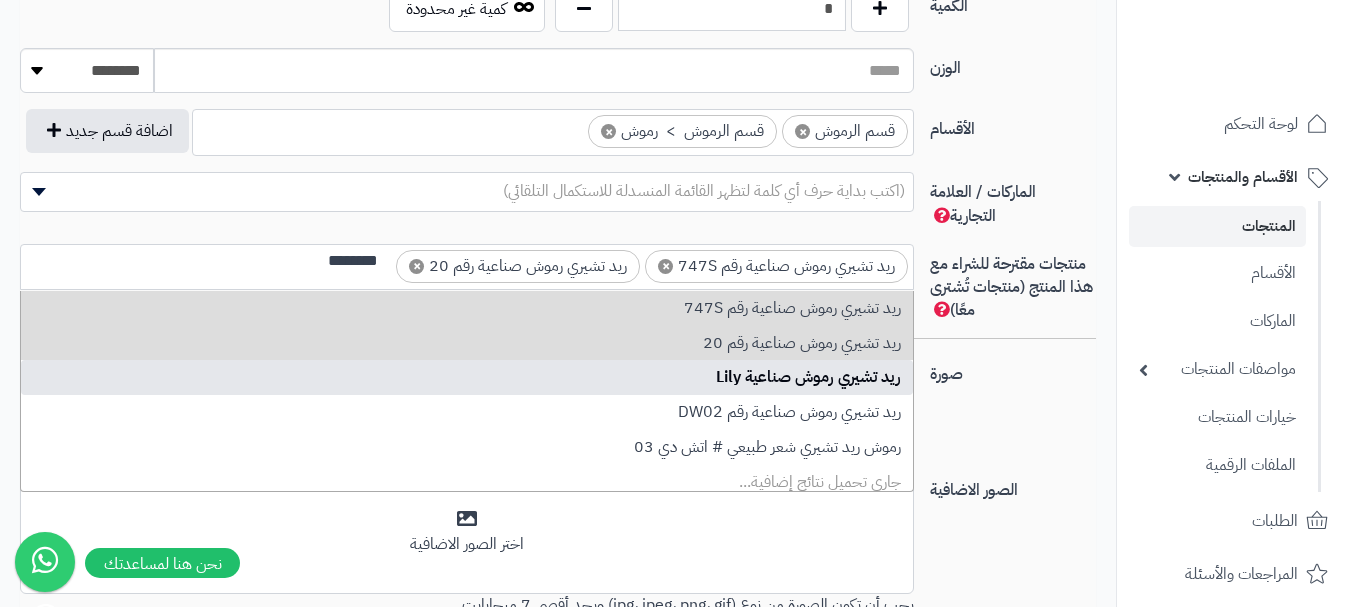 type 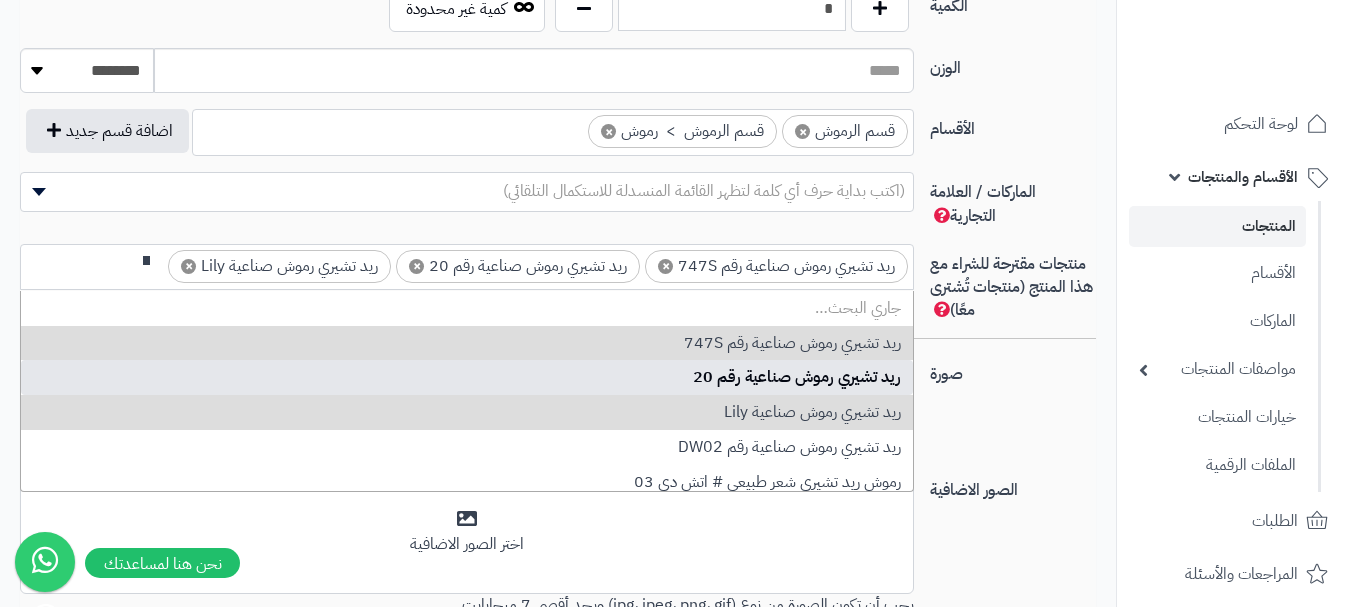 scroll, scrollTop: 0, scrollLeft: 0, axis: both 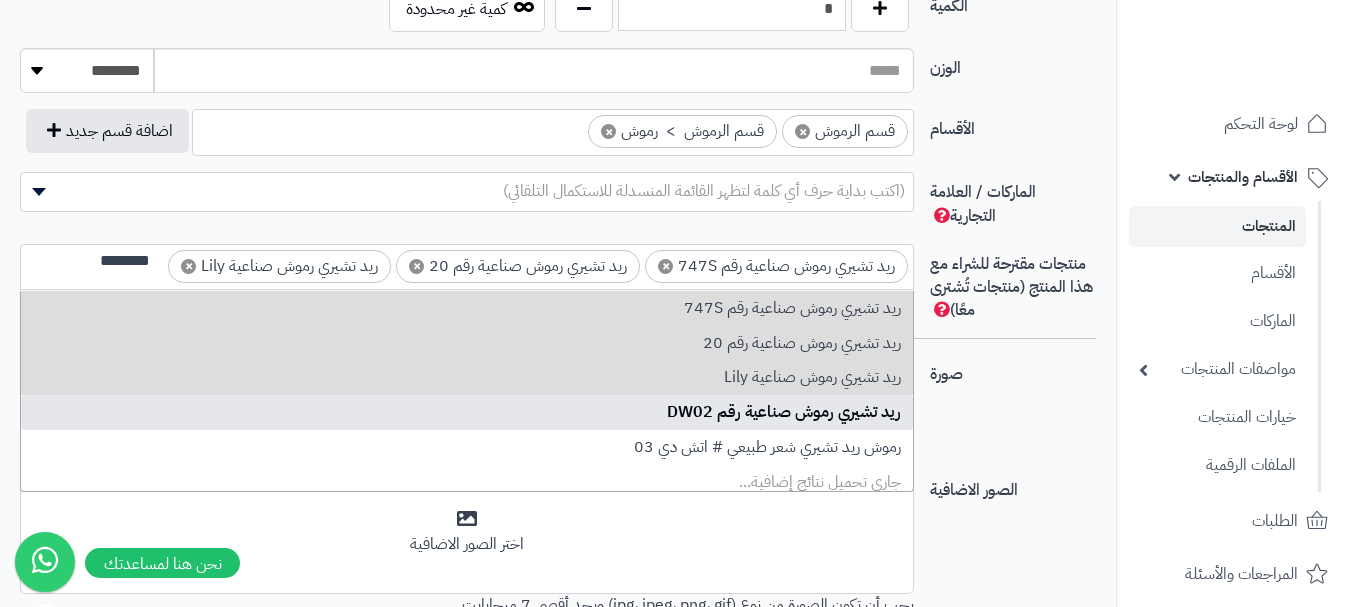 type on "********" 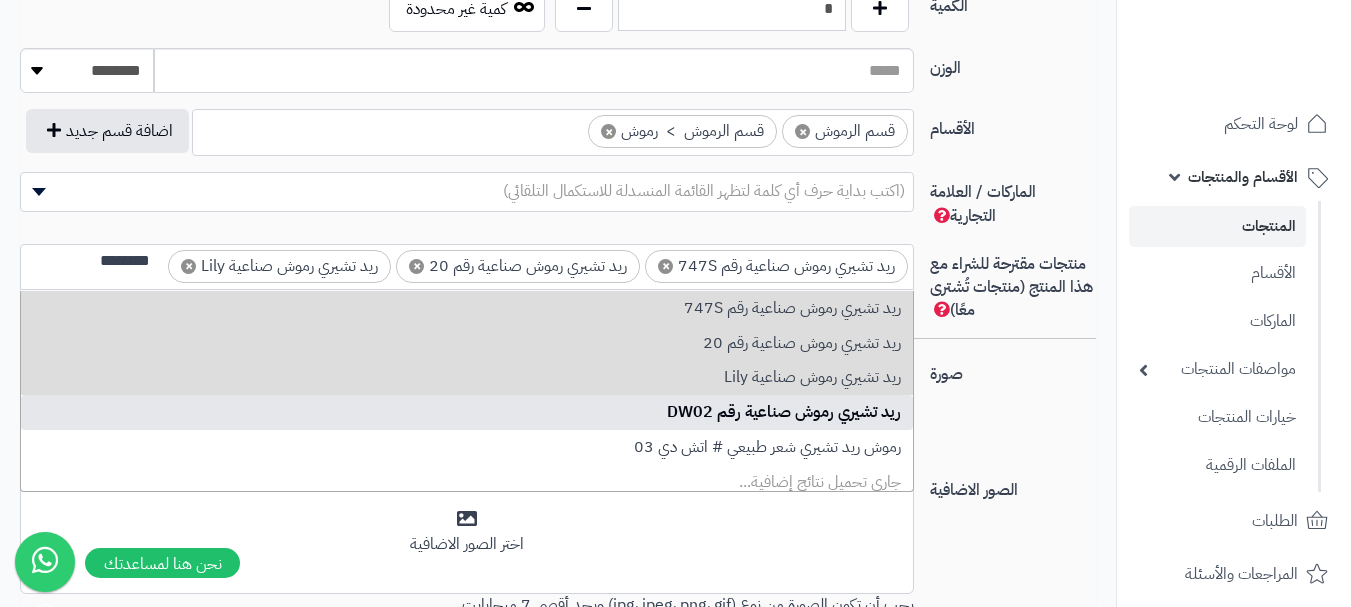 type 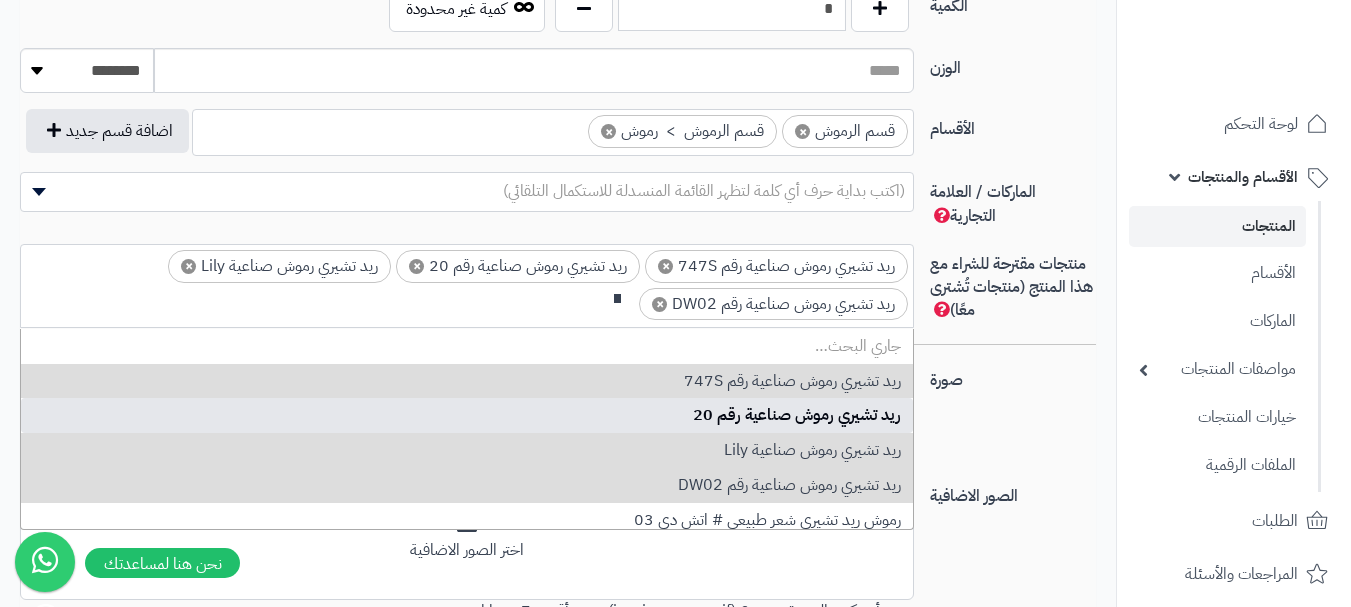 scroll, scrollTop: 0, scrollLeft: 0, axis: both 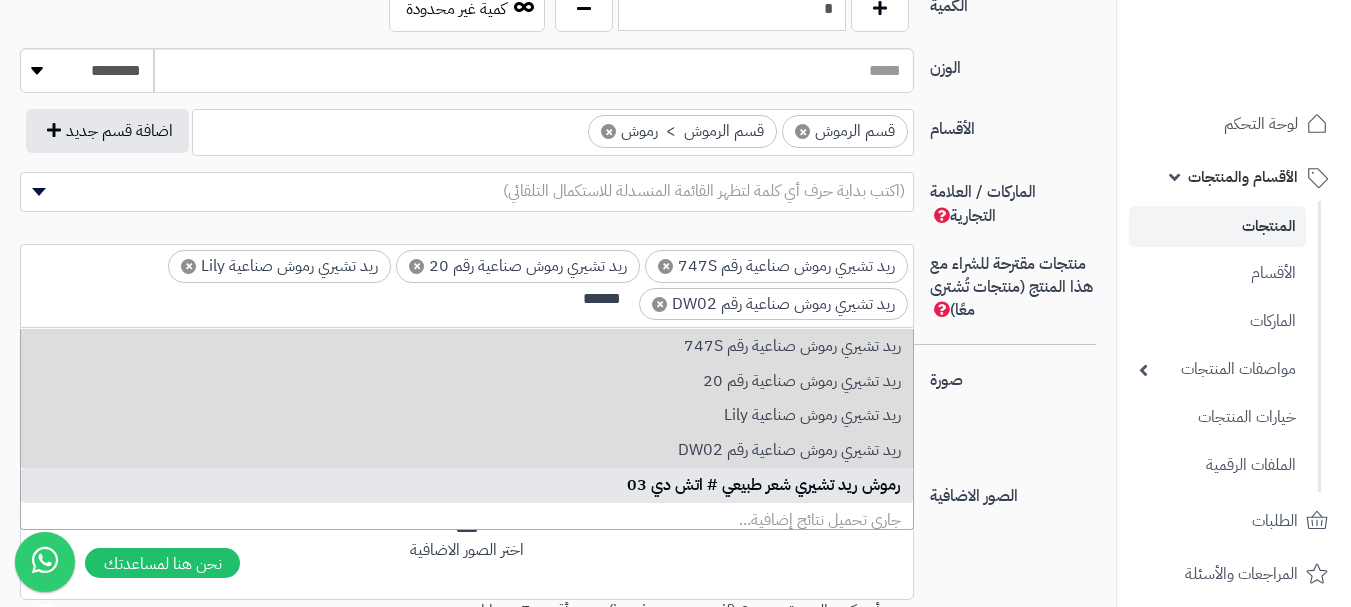 type on "******" 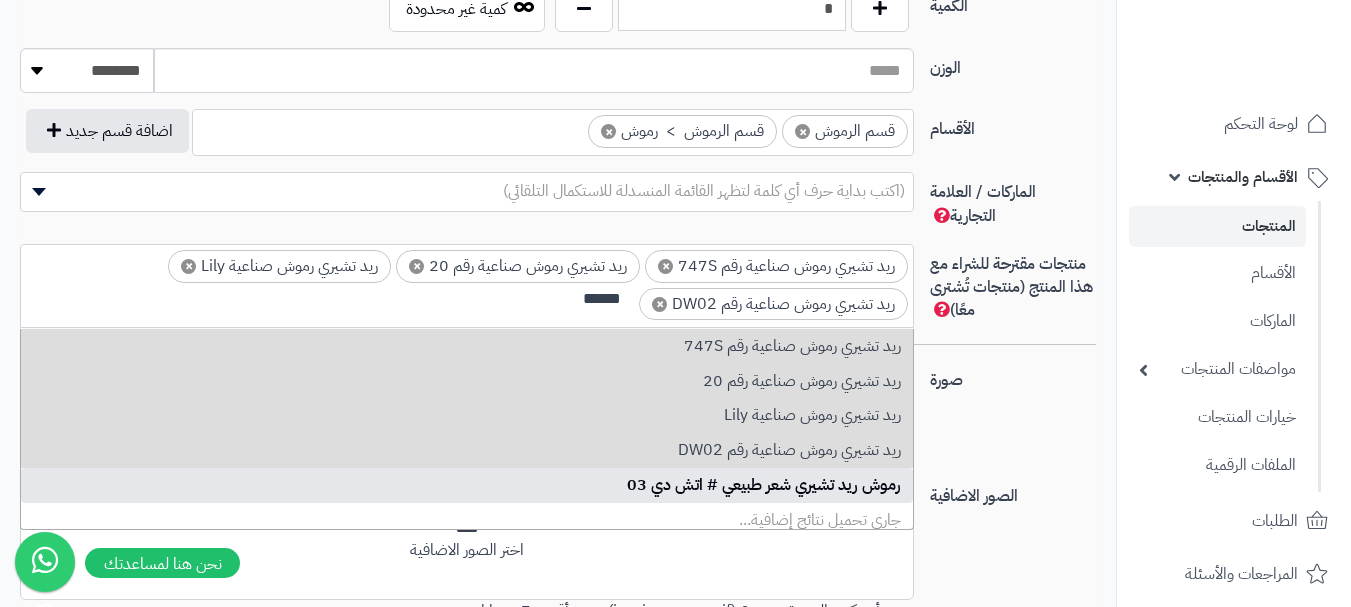 type 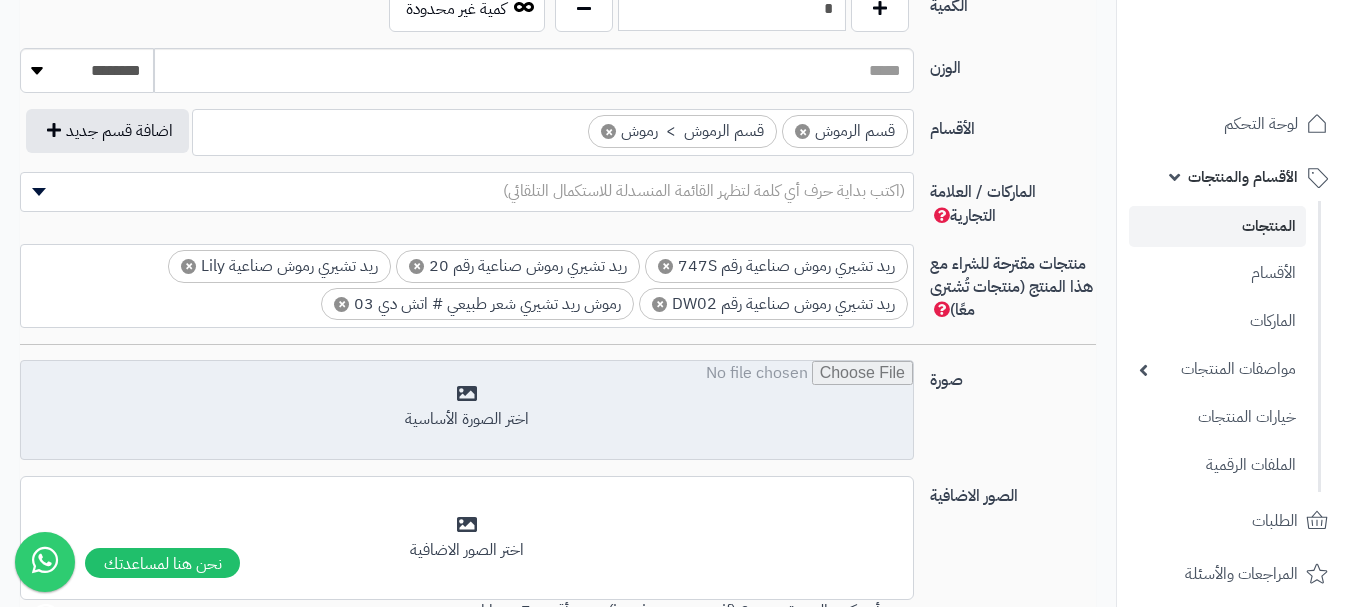 click at bounding box center [467, 411] 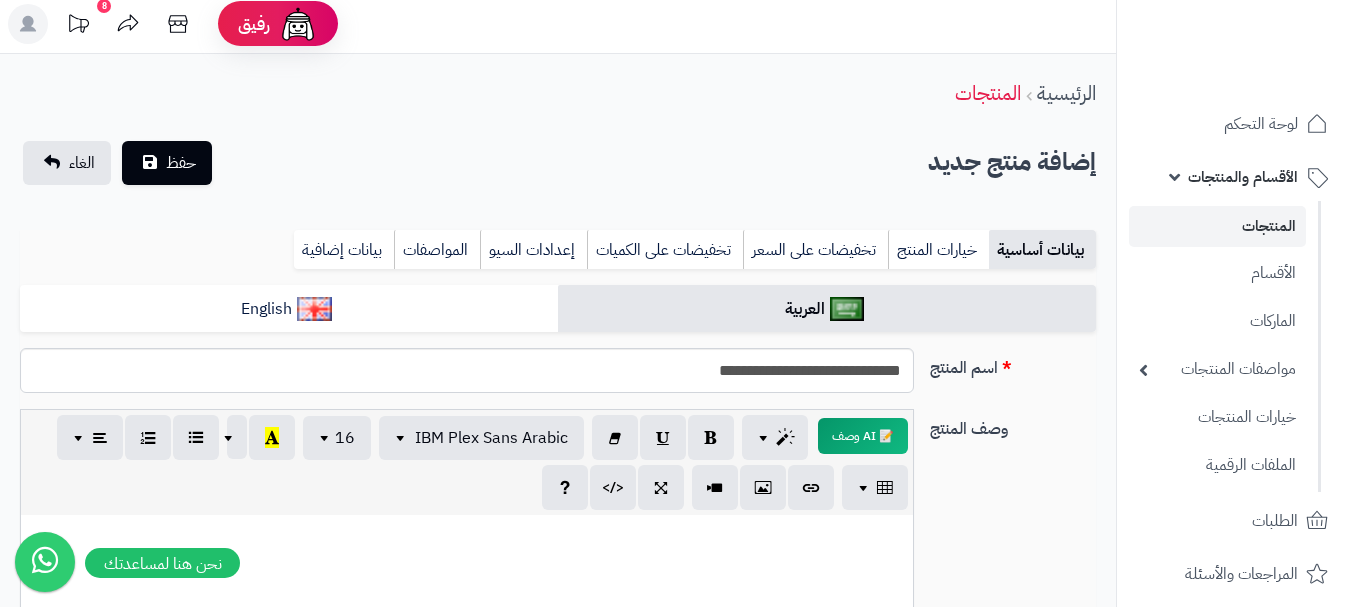 scroll, scrollTop: 0, scrollLeft: 0, axis: both 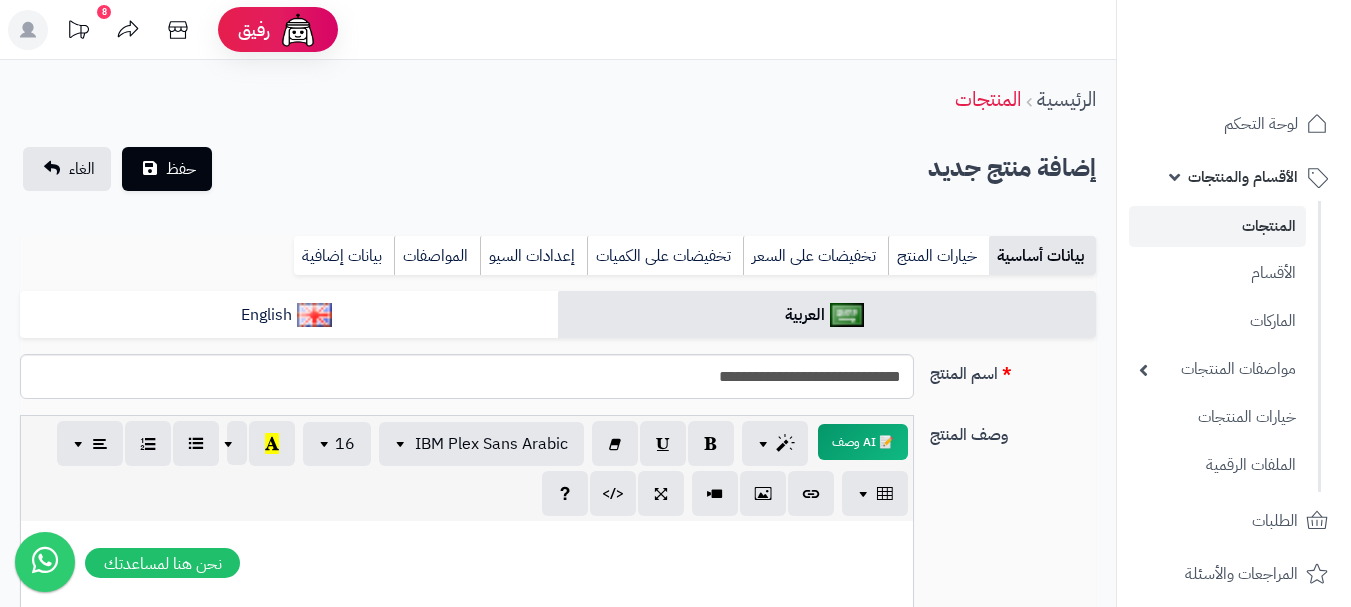 click on "حفظ
الغاء" at bounding box center [117, 169] 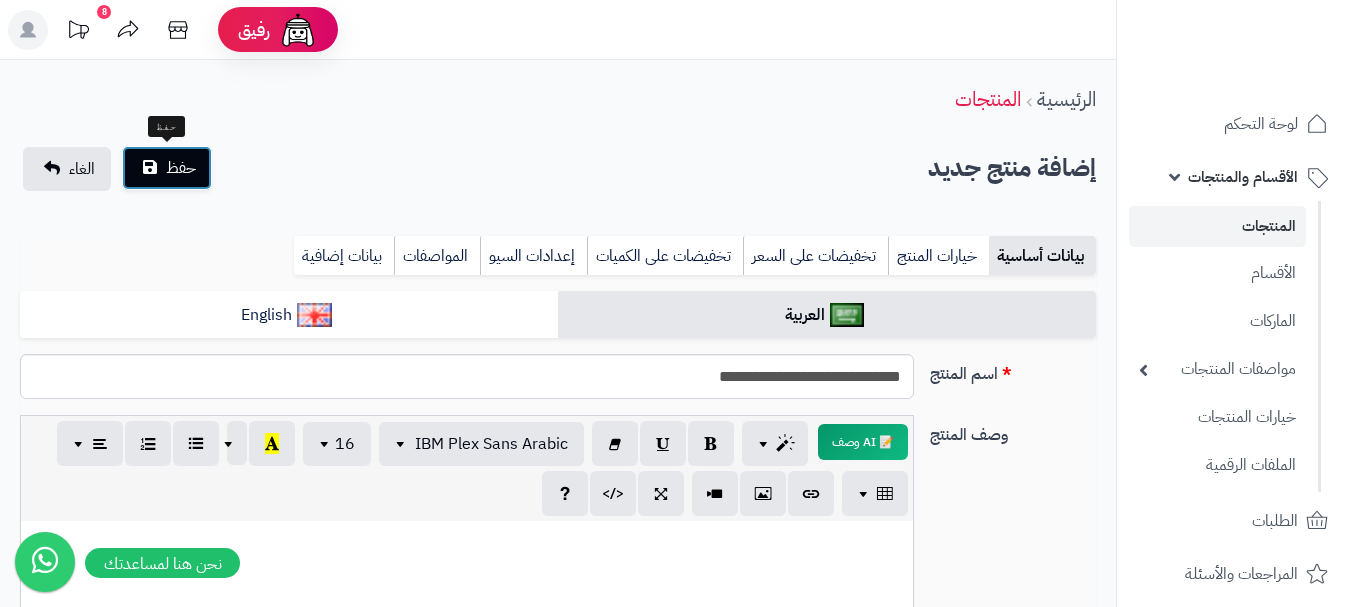 click on "حفظ" at bounding box center [181, 168] 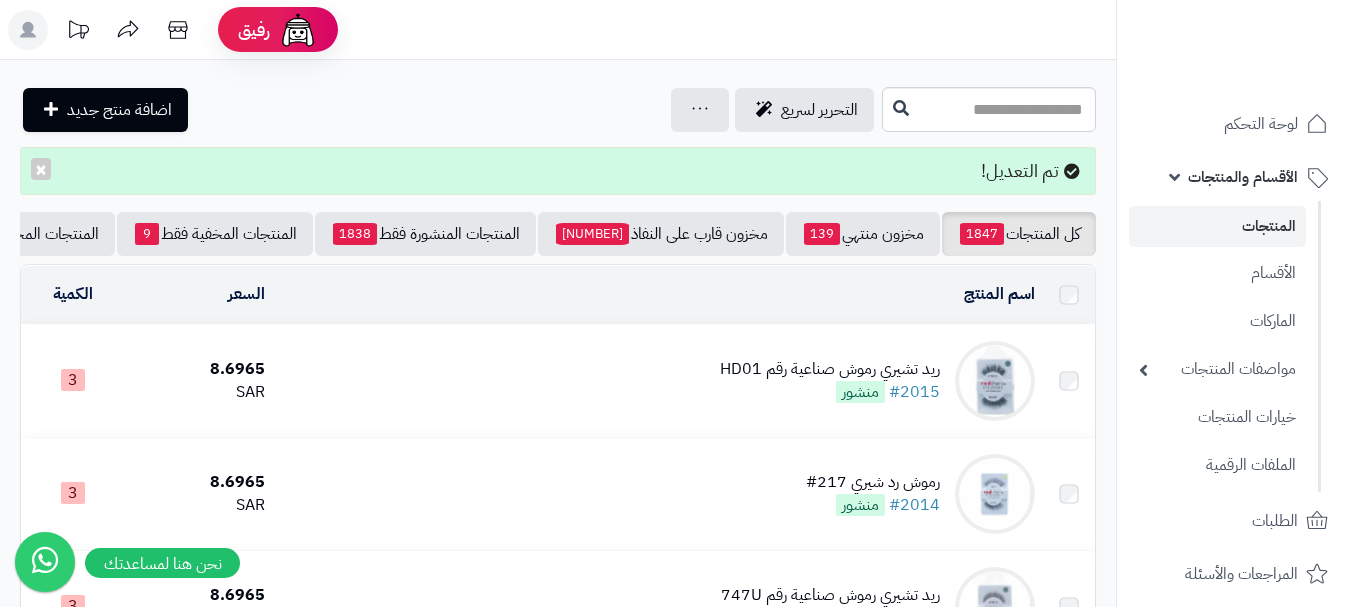 scroll, scrollTop: 0, scrollLeft: 0, axis: both 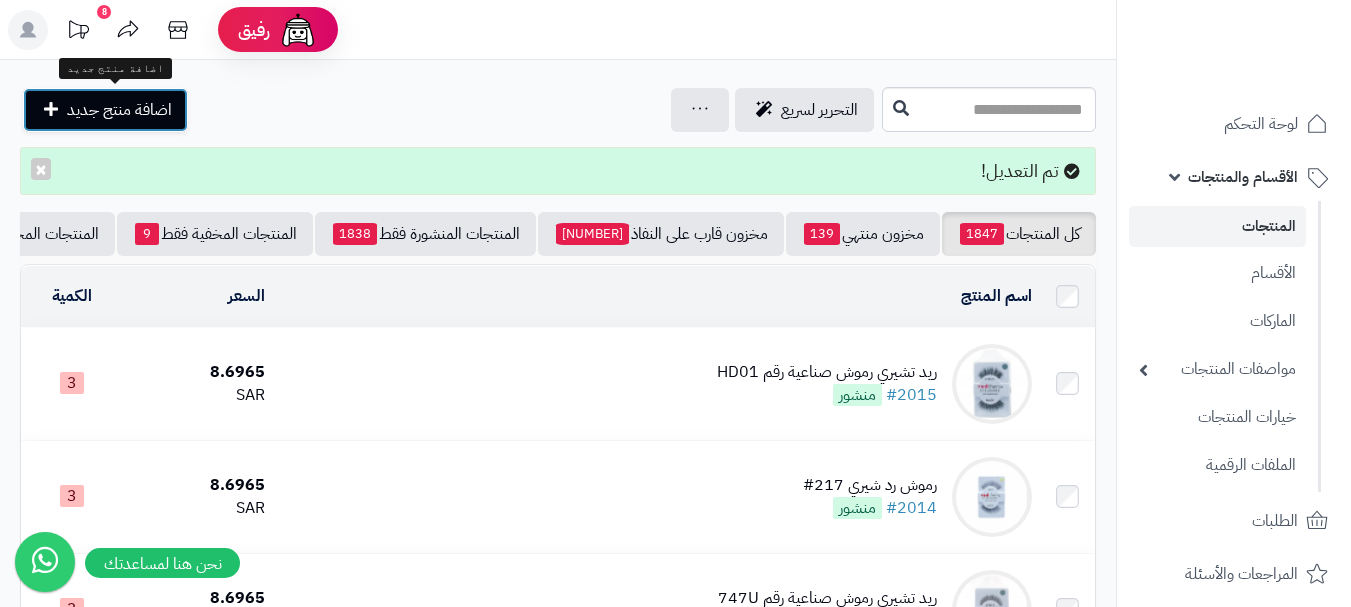 click on "اضافة منتج جديد" at bounding box center [119, 110] 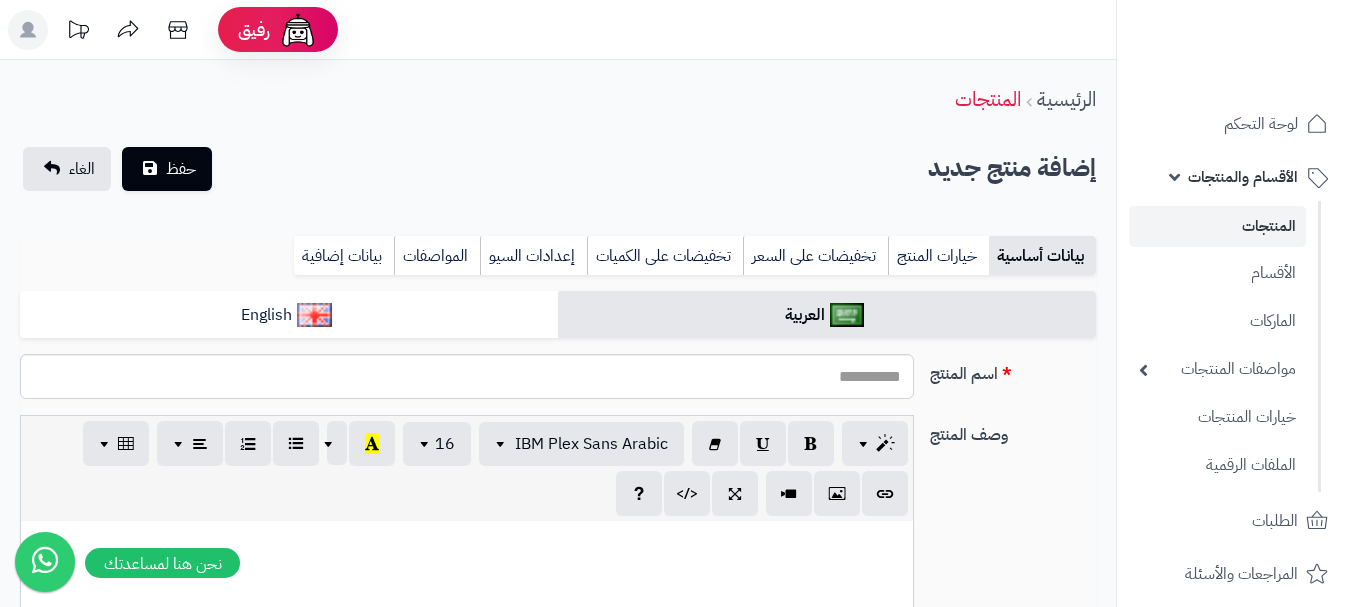 select 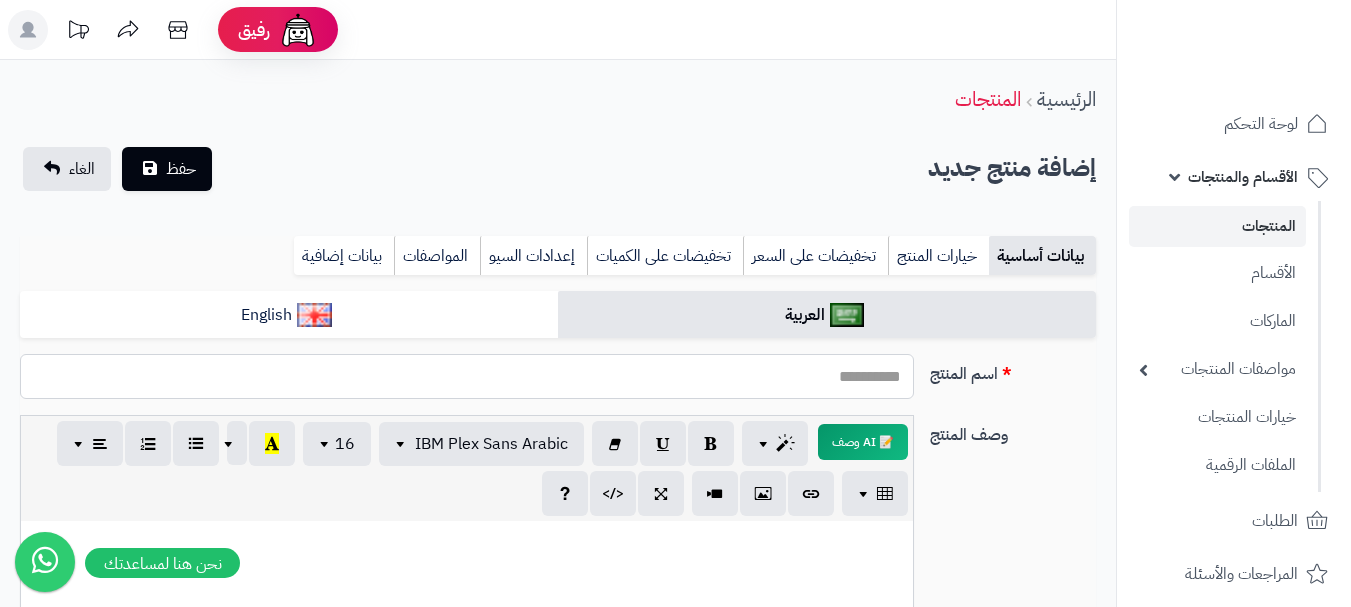 paste on "**********" 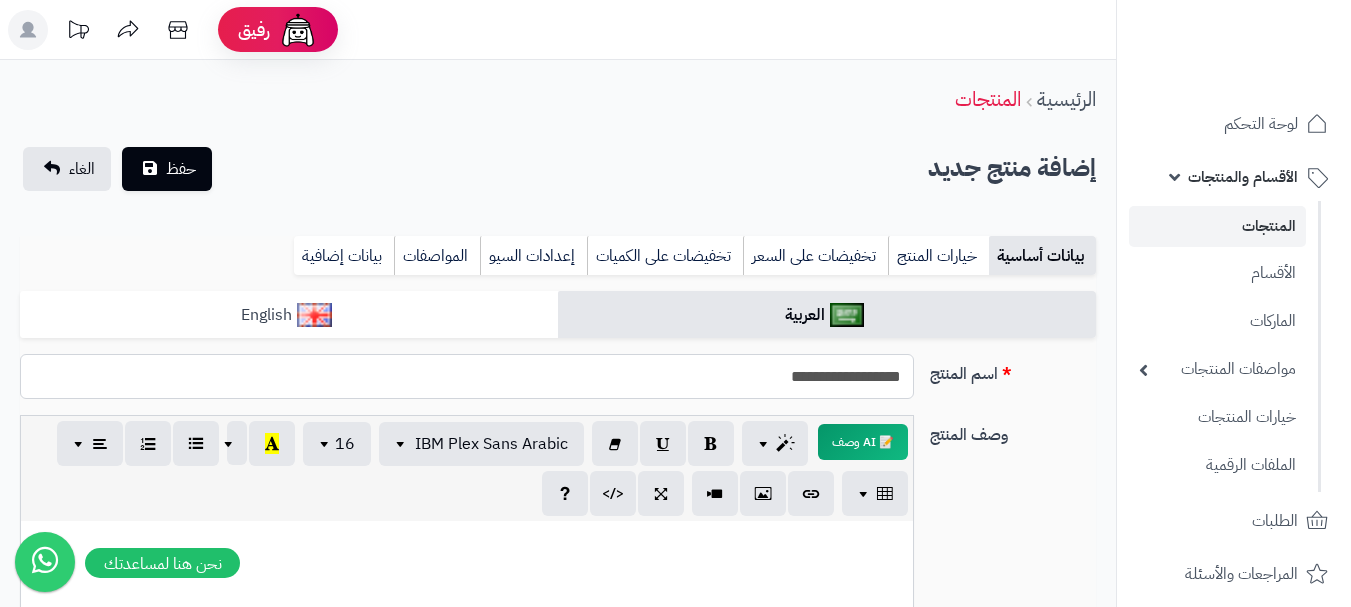 type on "**********" 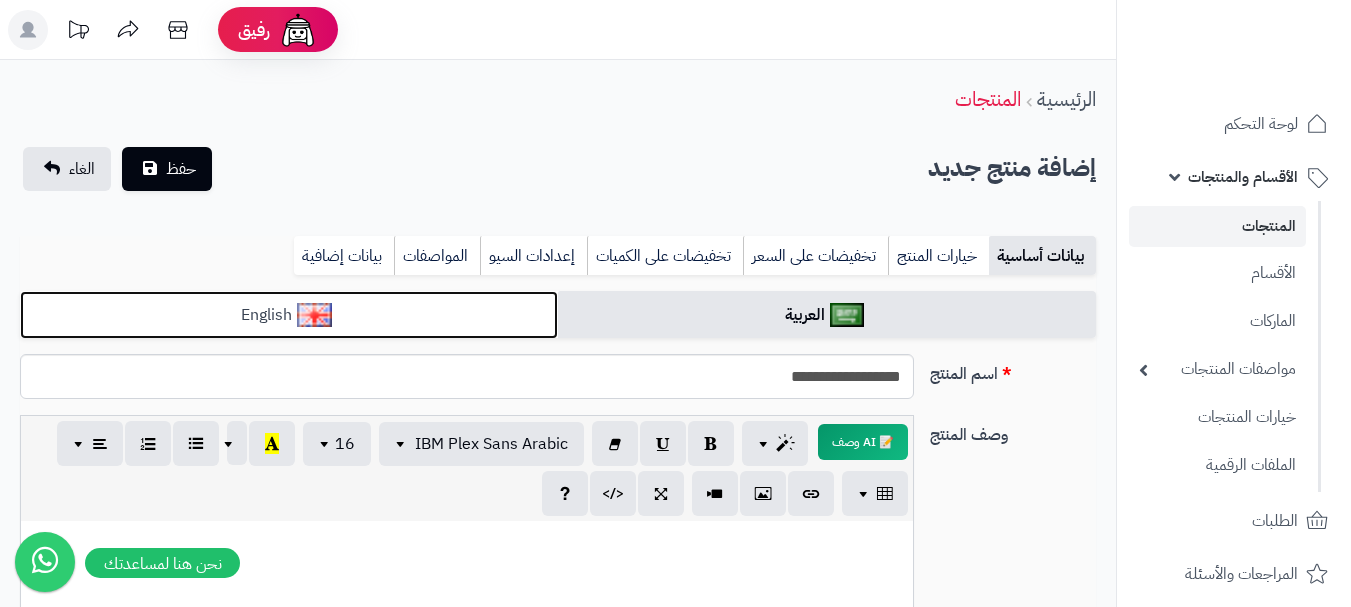 click on "English" at bounding box center [289, 315] 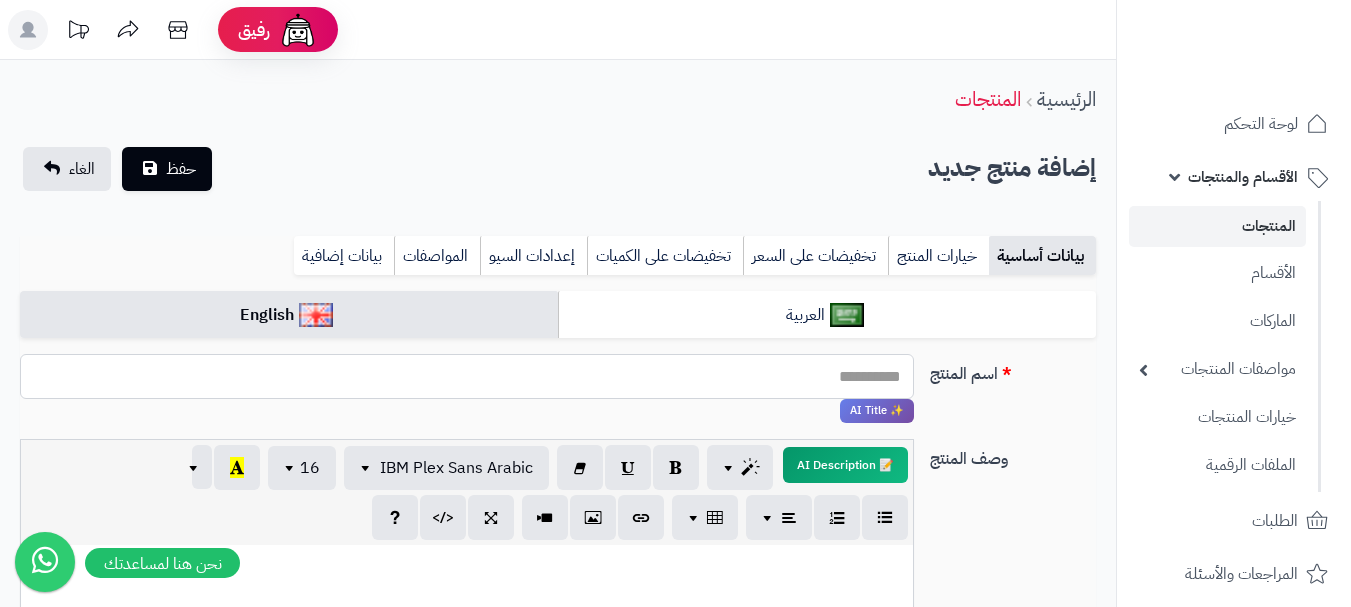 paste on "**********" 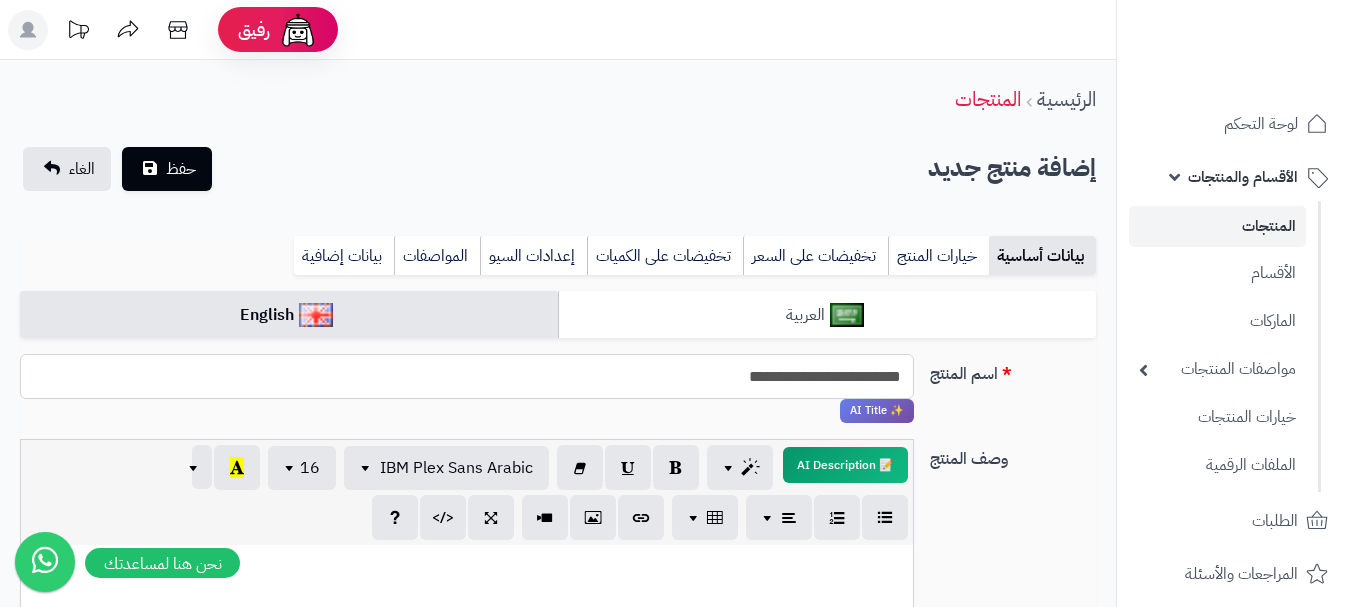 type on "**********" 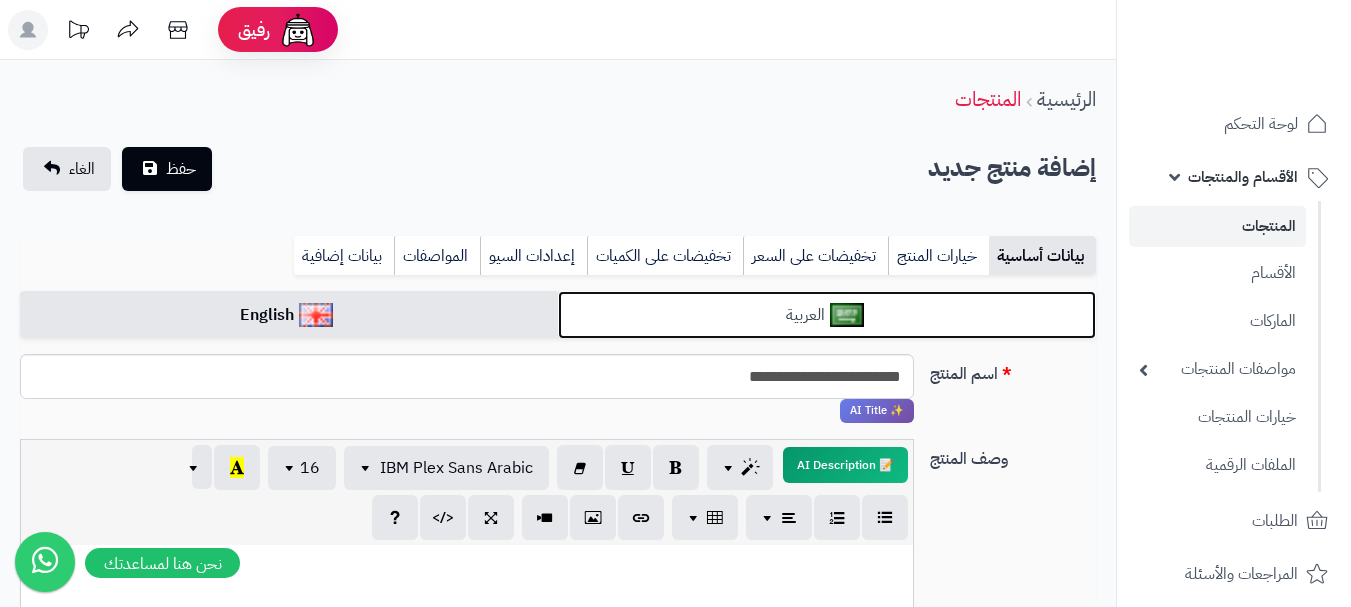 click on "العربية" at bounding box center [827, 315] 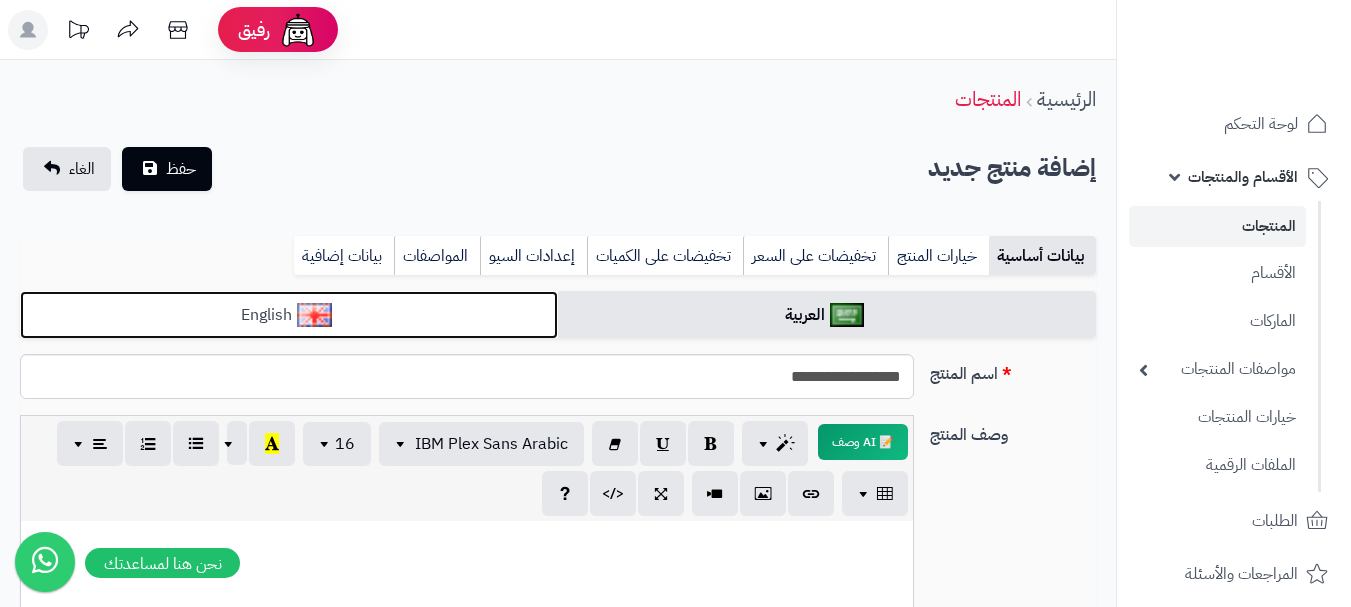 click on "English" at bounding box center [289, 315] 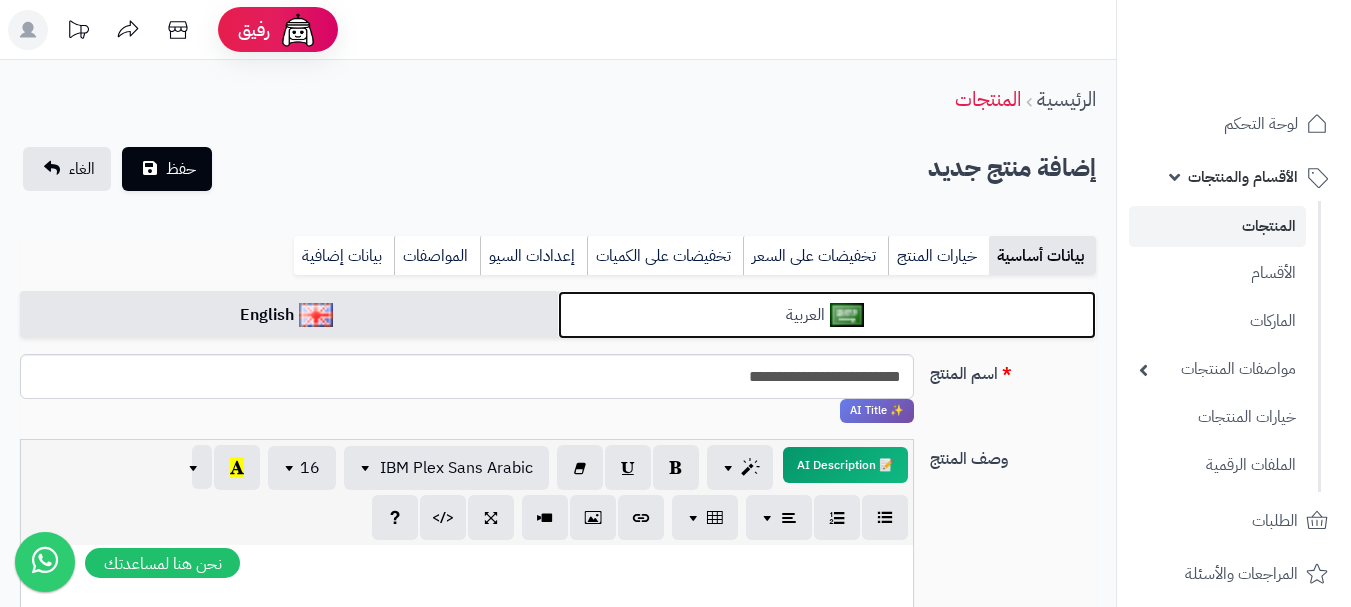 click on "العربية" at bounding box center (827, 315) 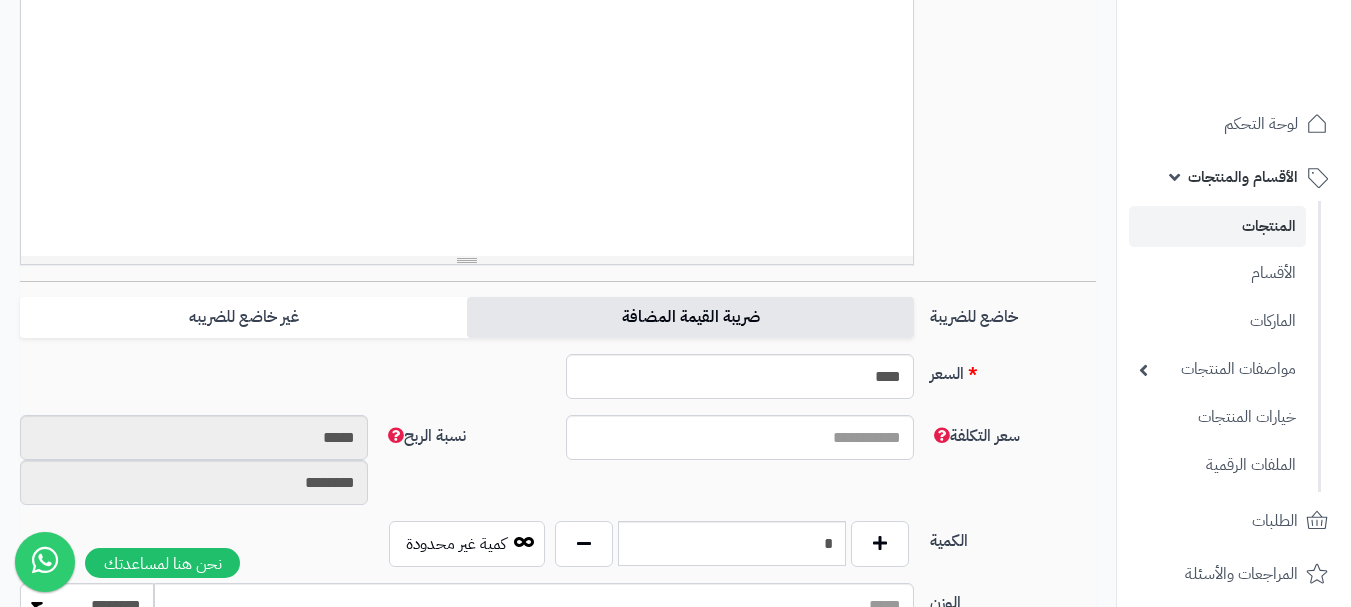 scroll, scrollTop: 600, scrollLeft: 0, axis: vertical 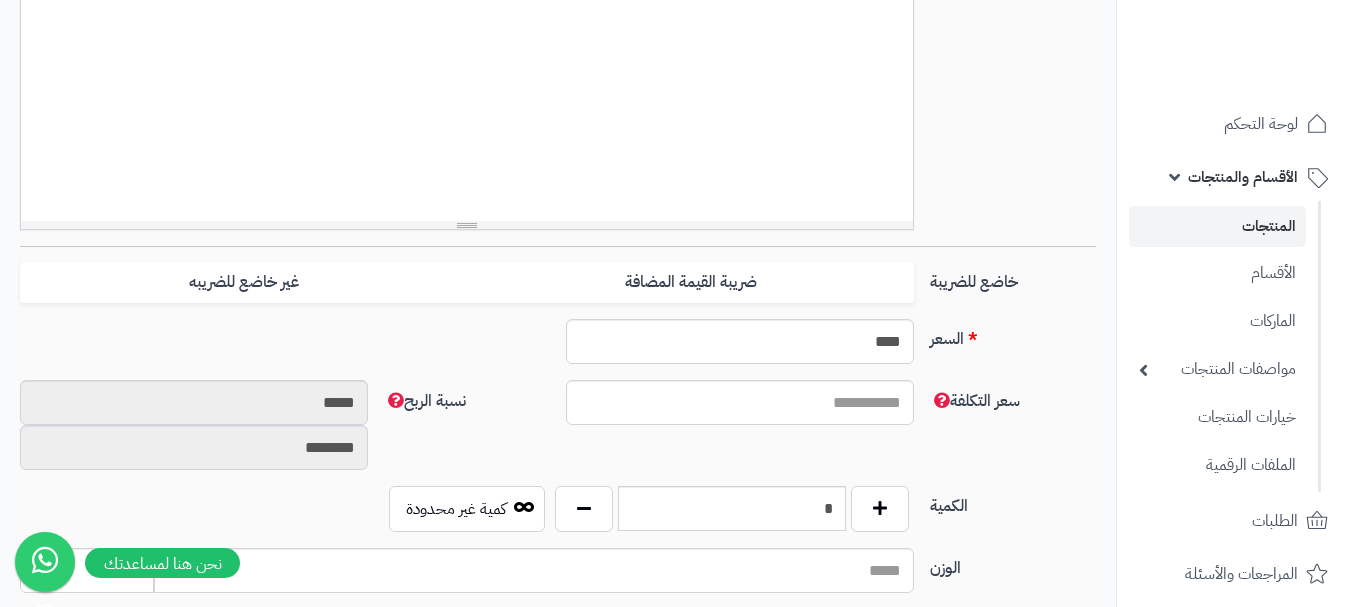 drag, startPoint x: 830, startPoint y: 263, endPoint x: 558, endPoint y: 307, distance: 275.53583 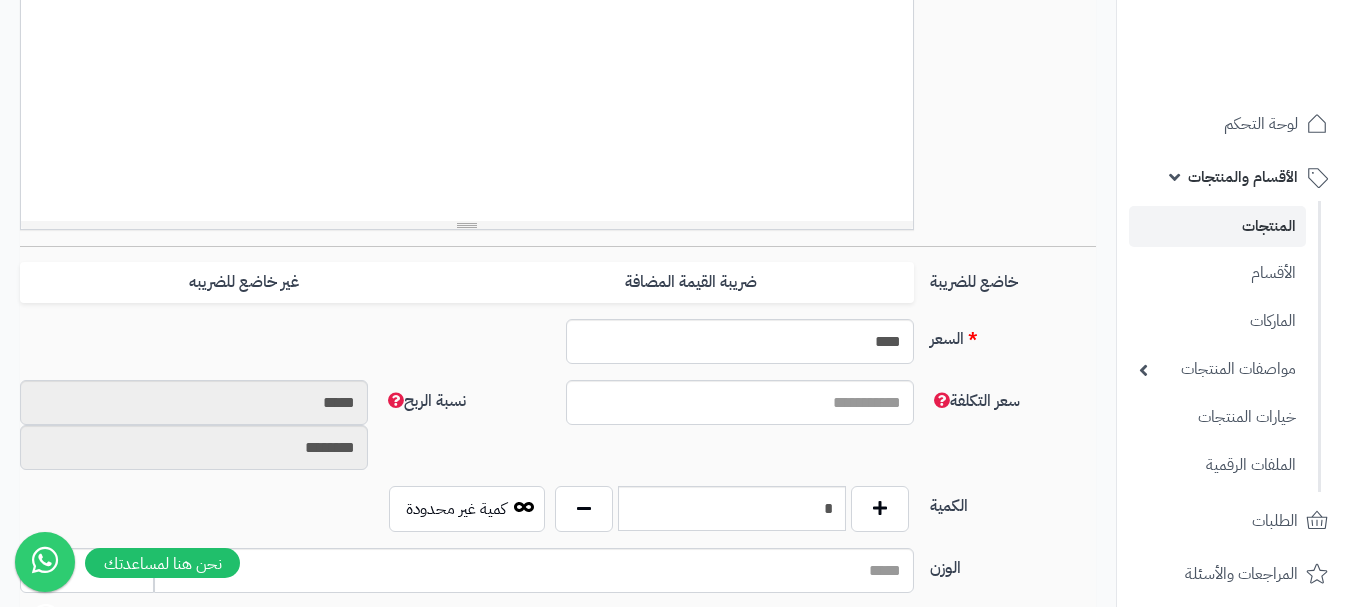 click on "ضريبة القيمة المضافة" at bounding box center [690, 282] 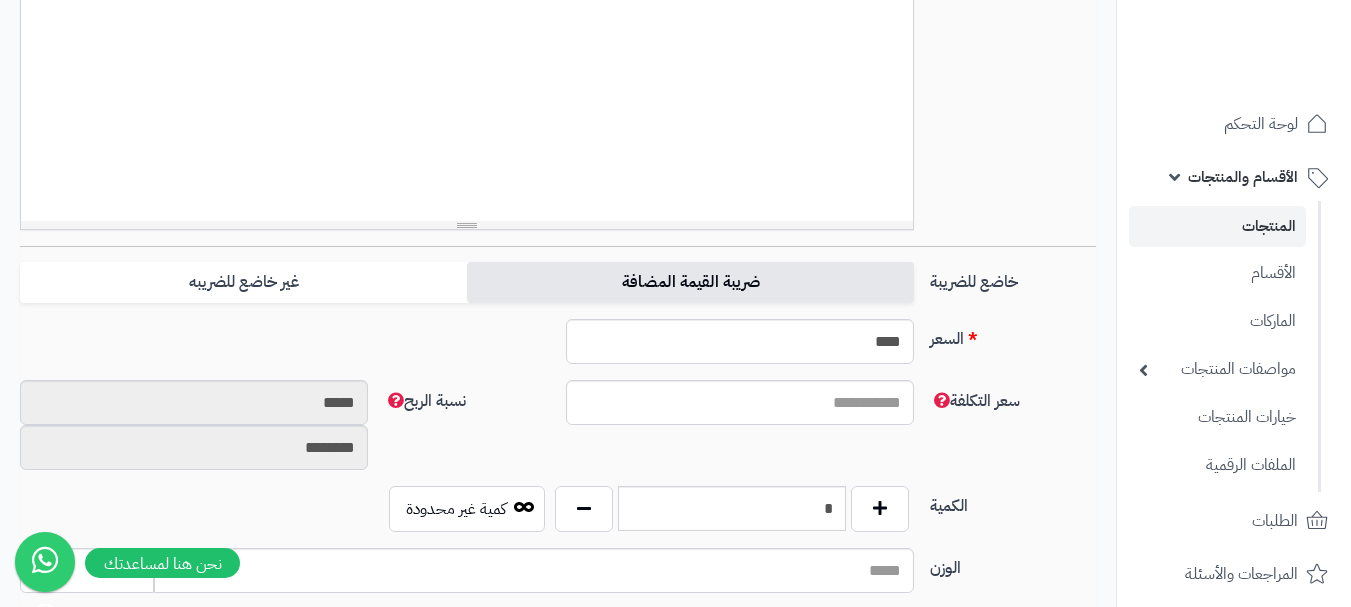 type on "*" 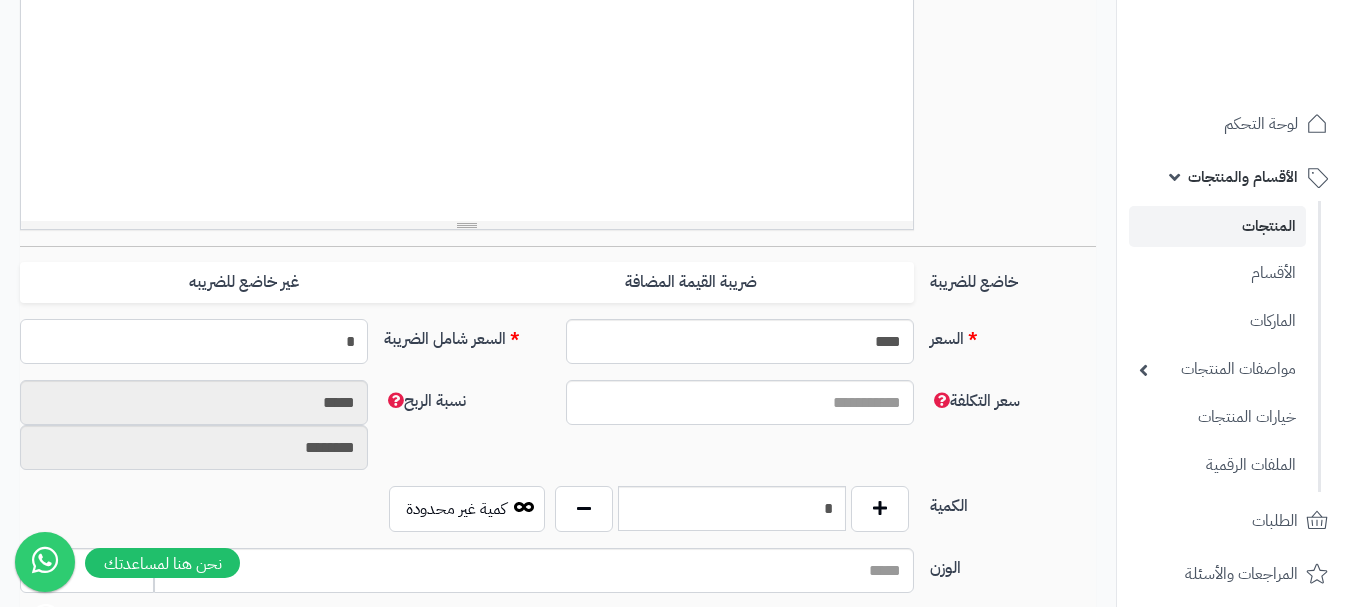 click on "*" at bounding box center (194, 341) 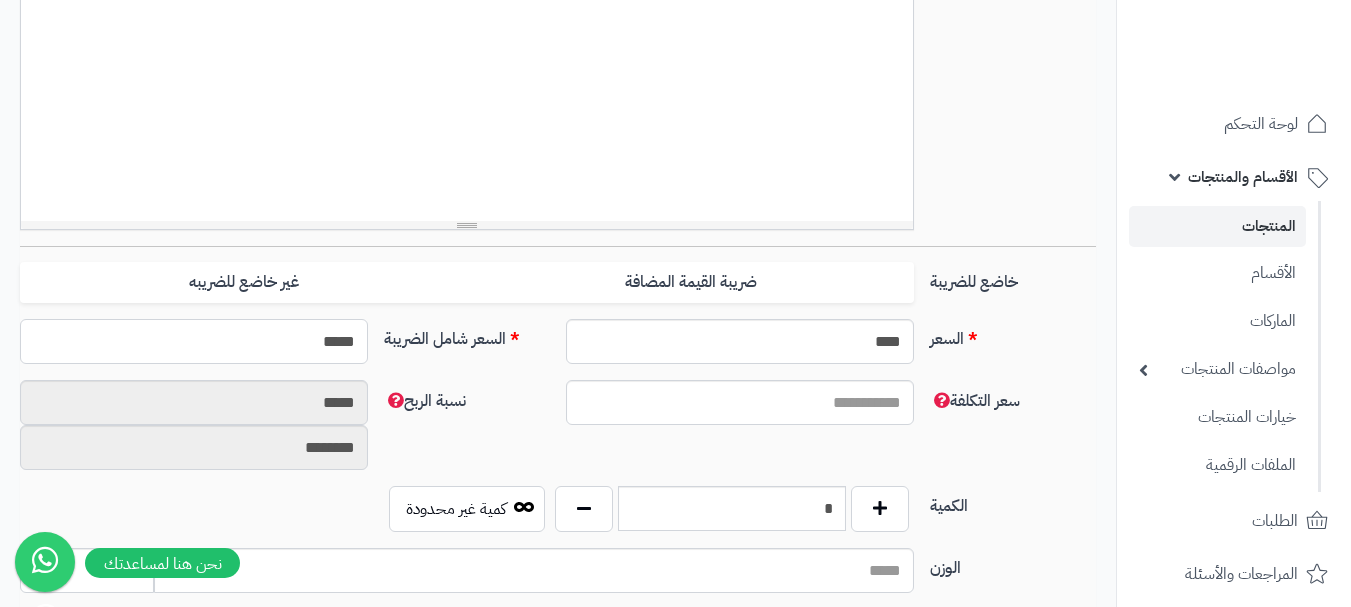 type on "******" 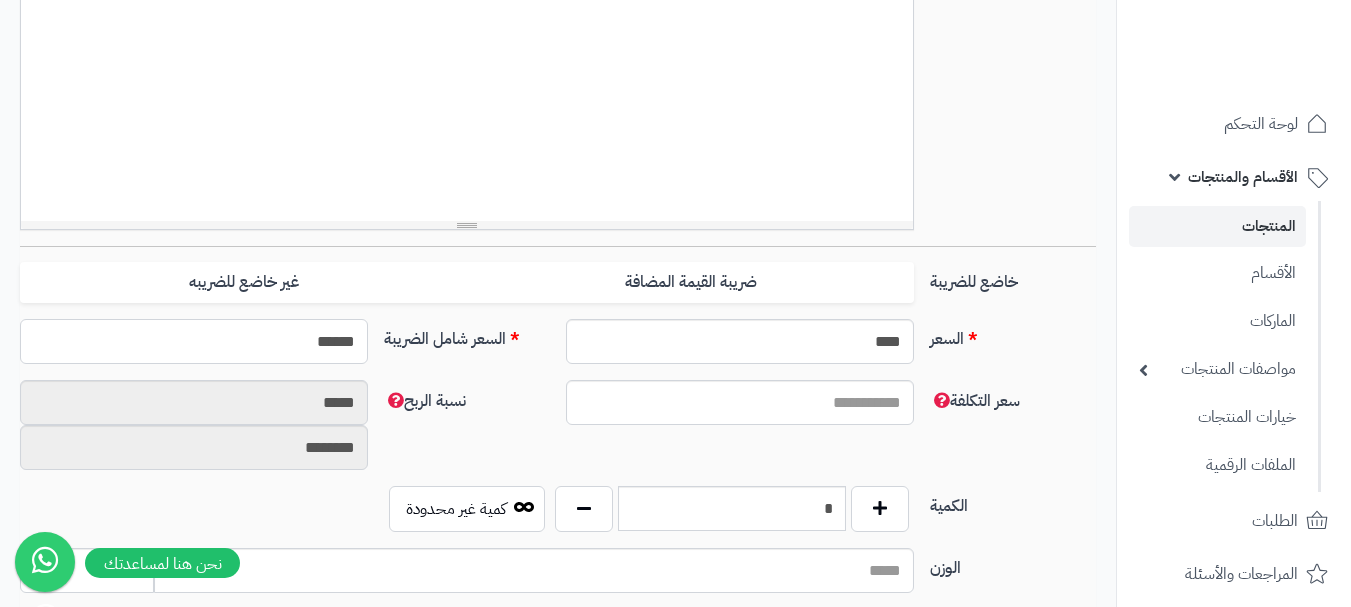 type on "**********" 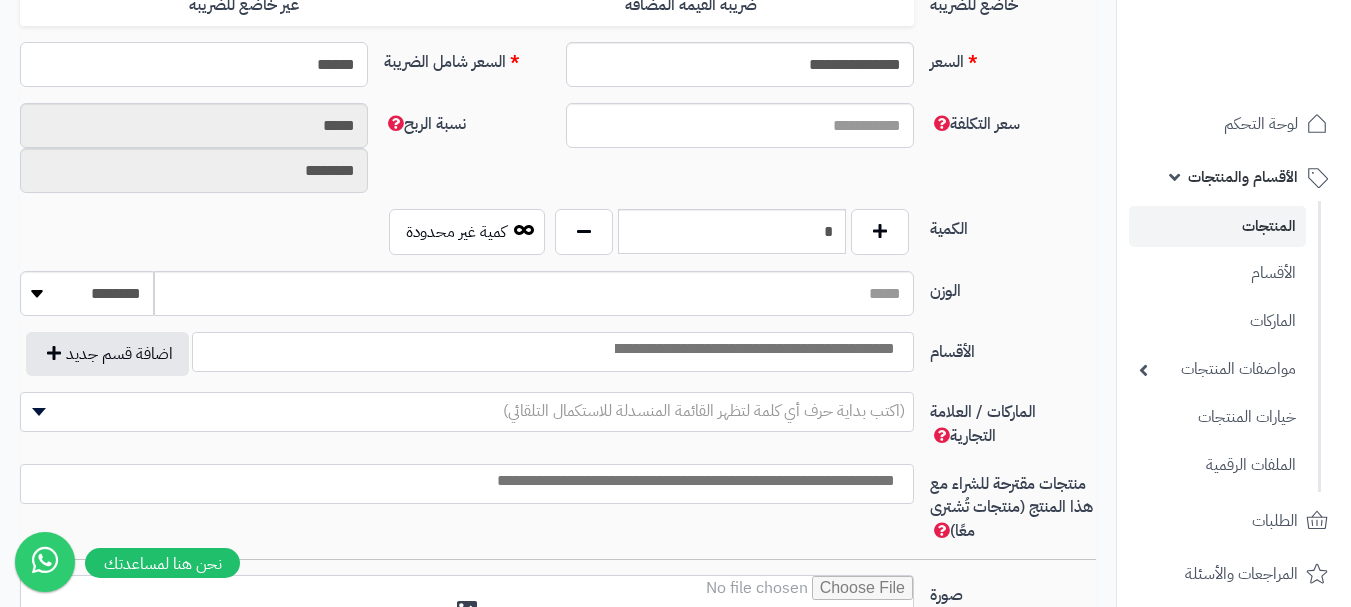 scroll, scrollTop: 900, scrollLeft: 0, axis: vertical 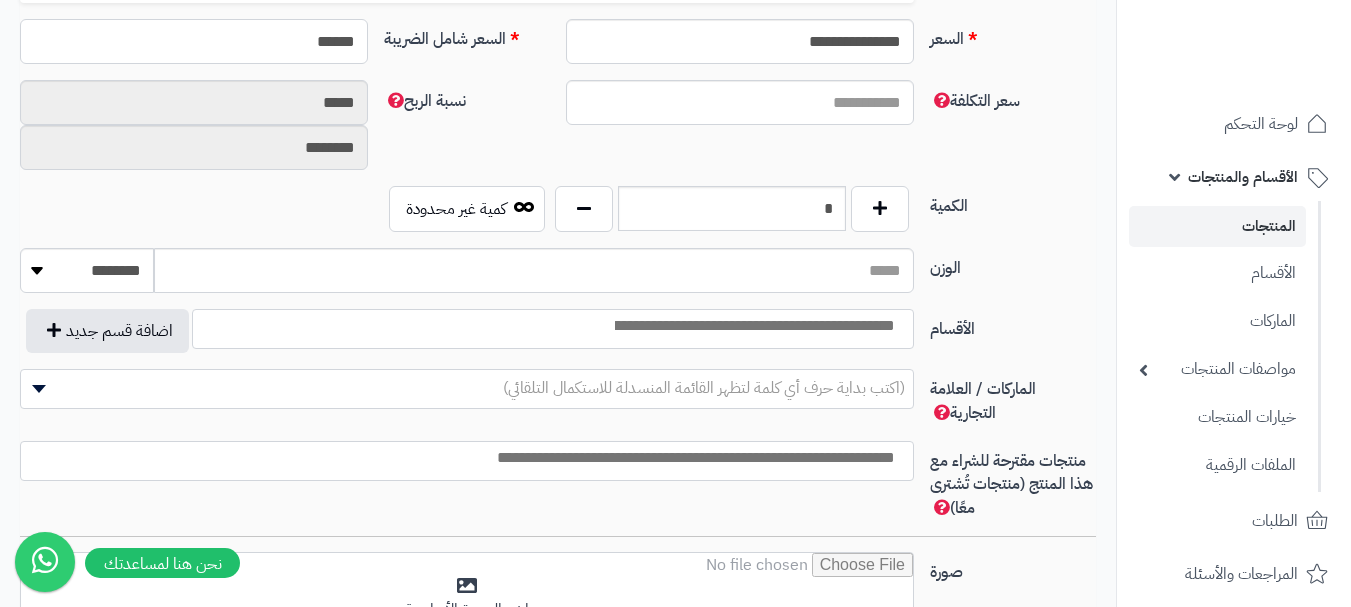 type on "******" 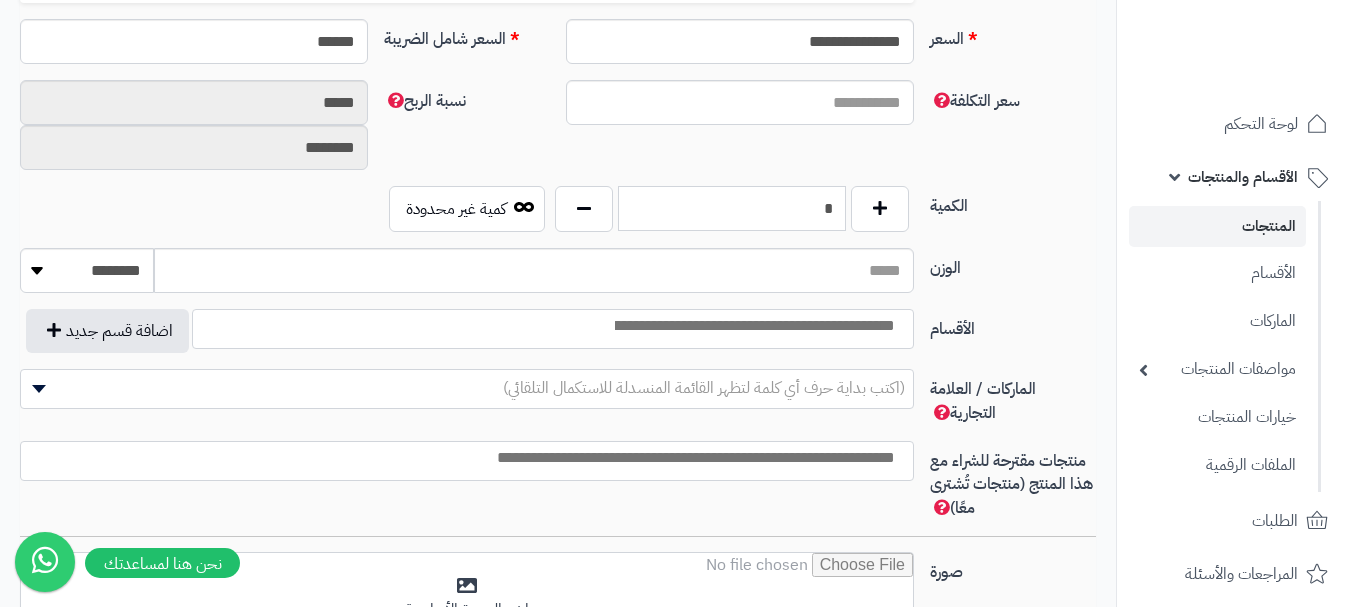 click on "*" at bounding box center (732, 208) 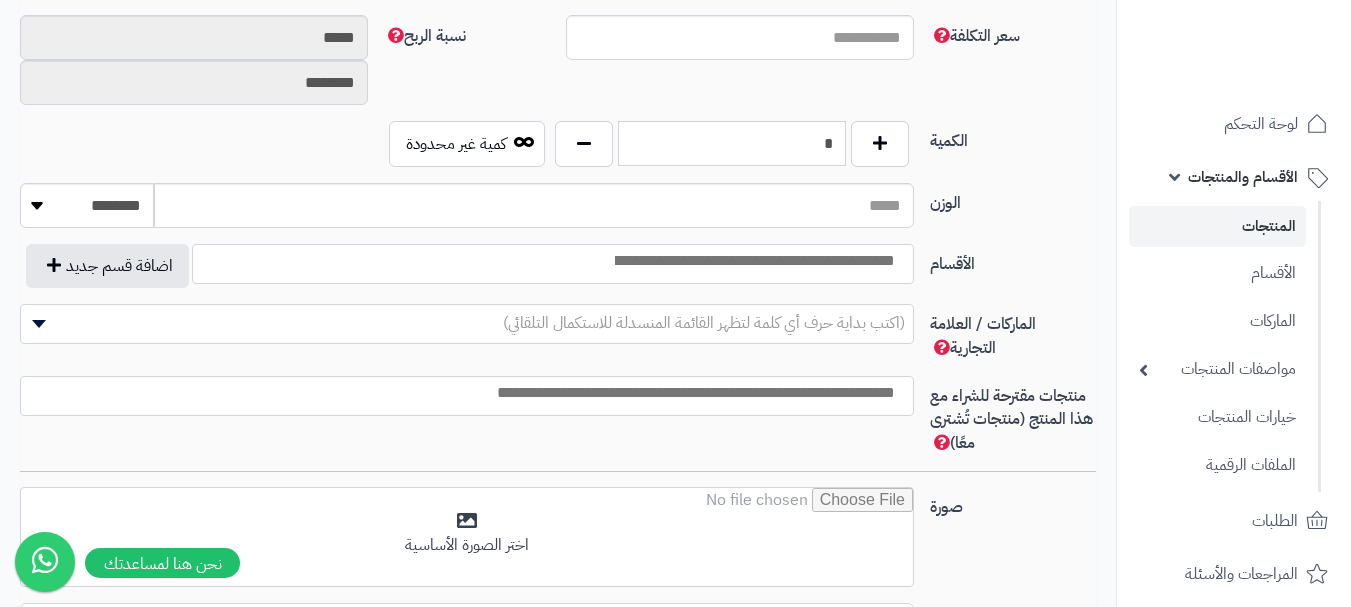 scroll, scrollTop: 1000, scrollLeft: 0, axis: vertical 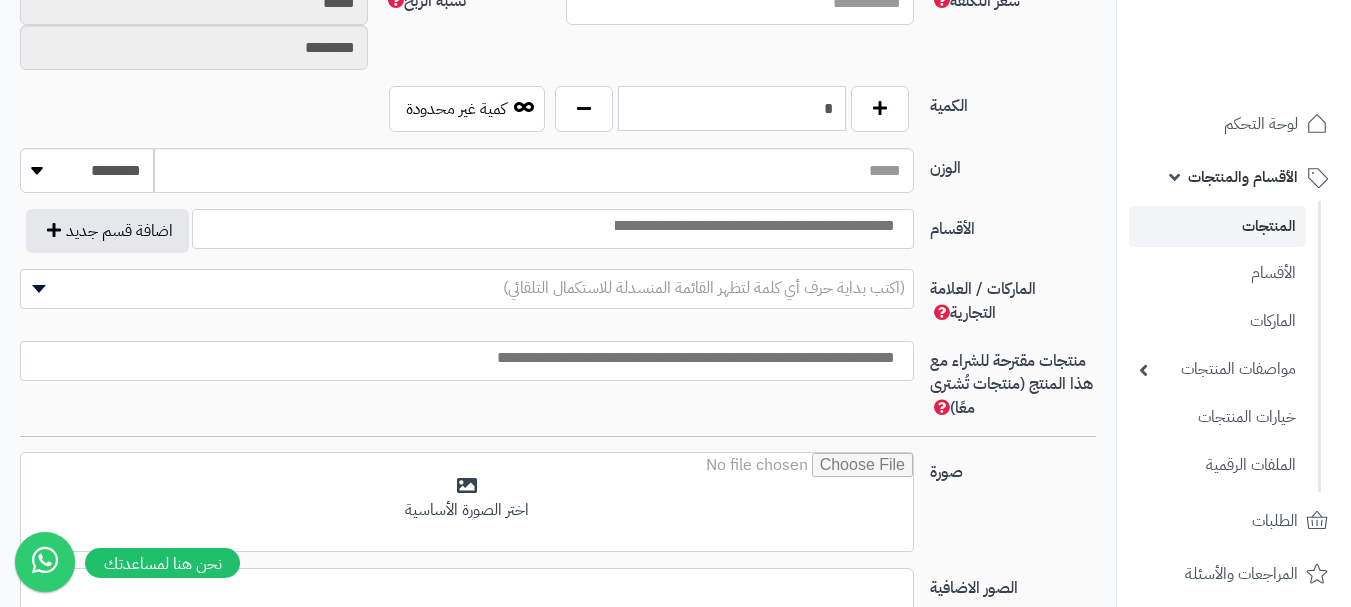 type on "*" 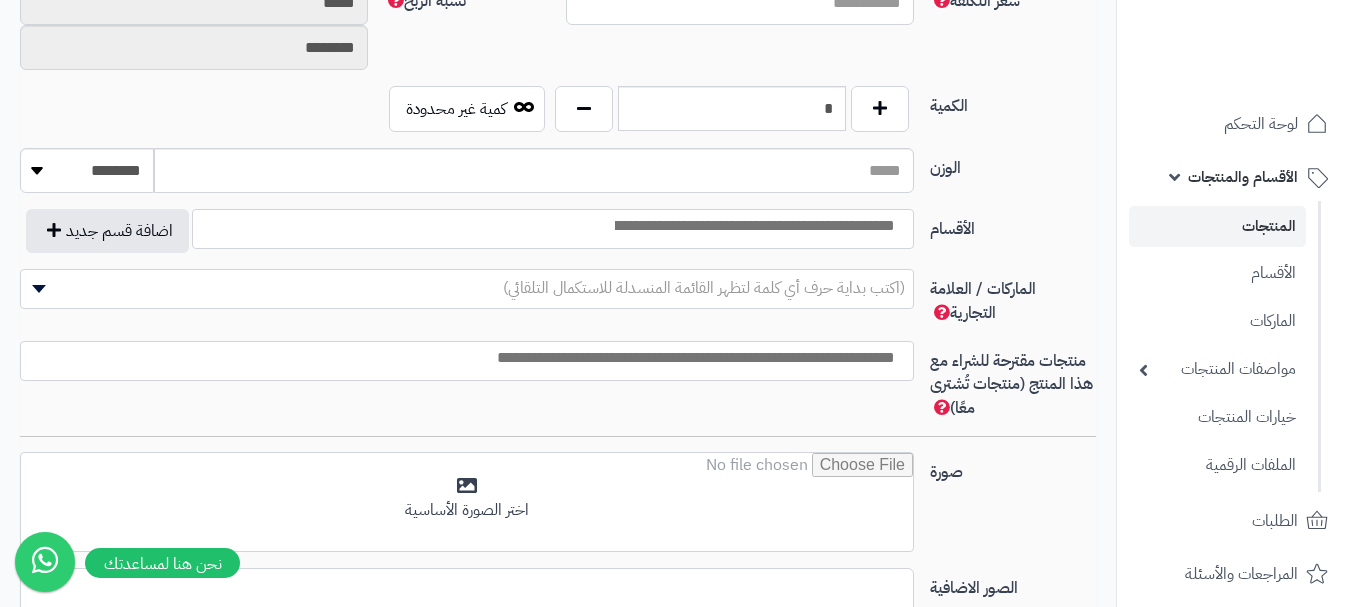 click at bounding box center [753, 226] 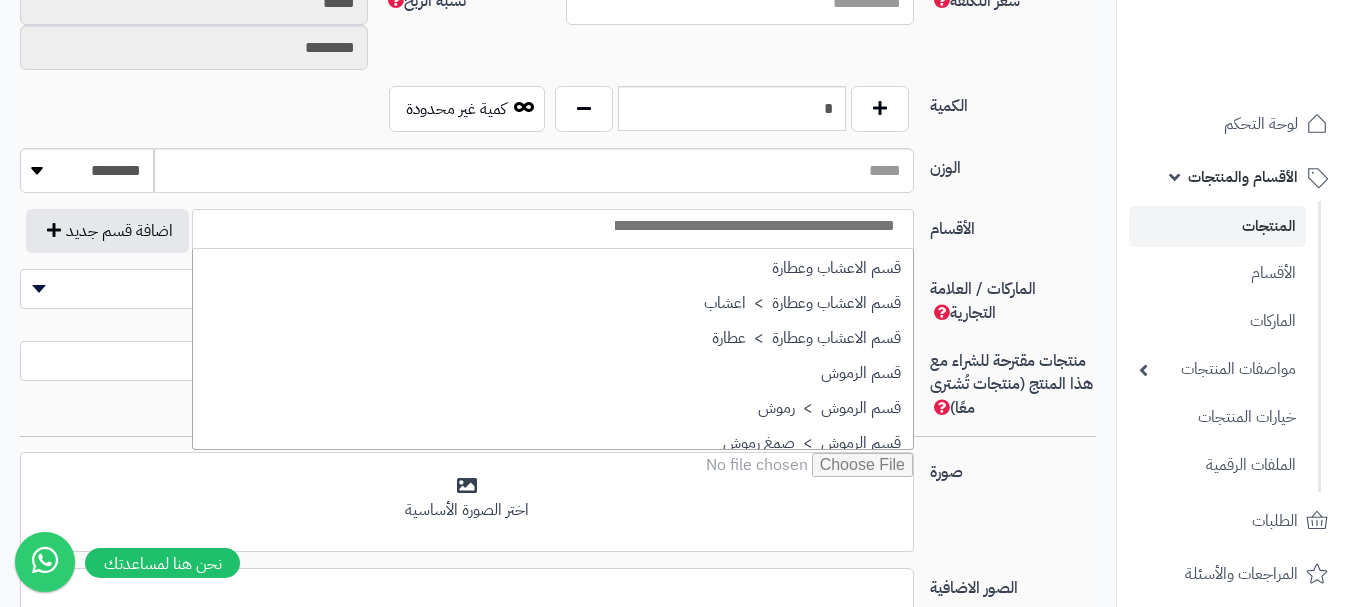scroll, scrollTop: 1400, scrollLeft: 0, axis: vertical 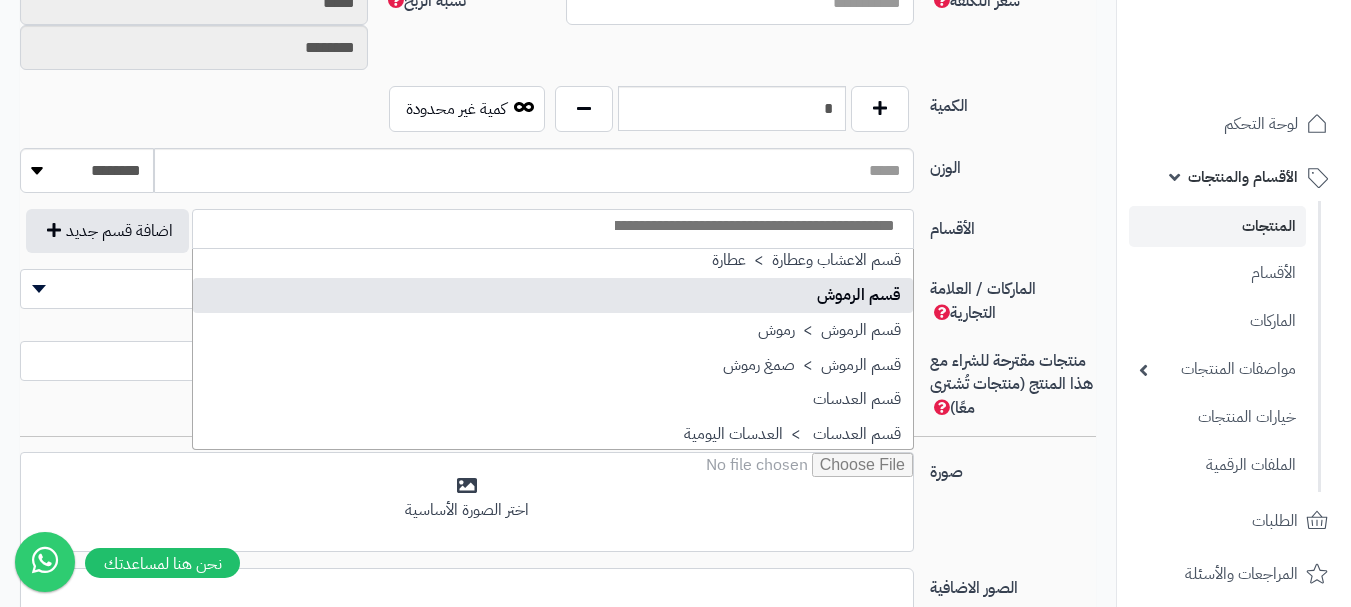 select on "**" 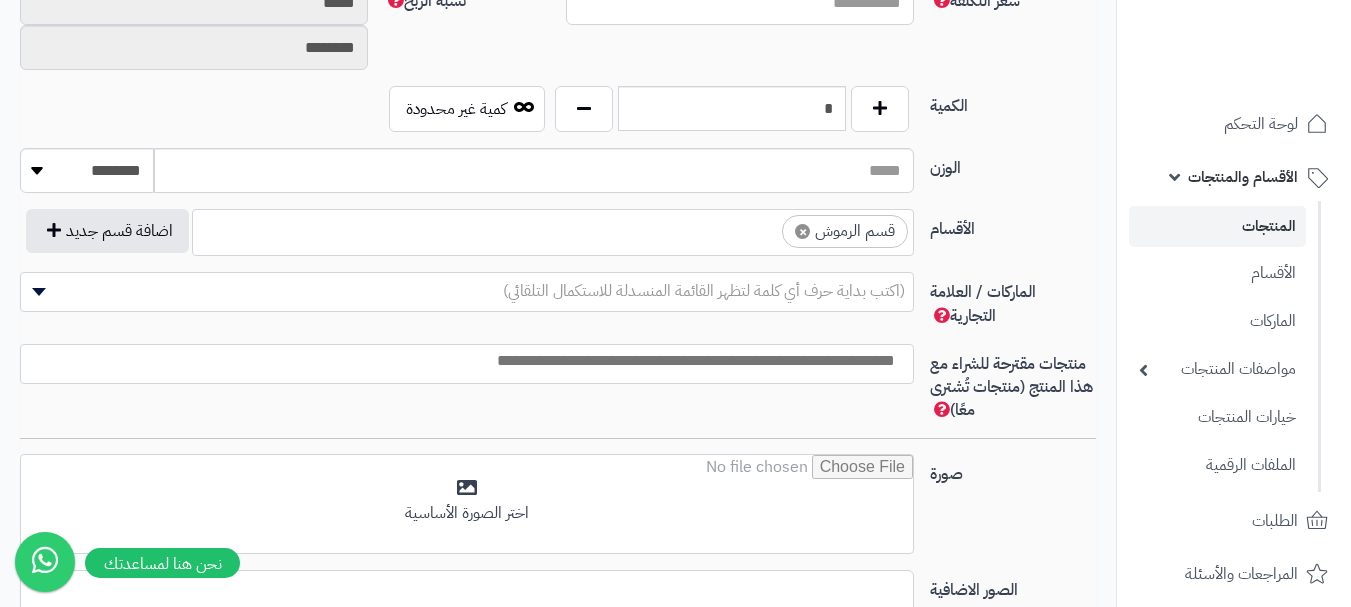 scroll, scrollTop: 1025, scrollLeft: 0, axis: vertical 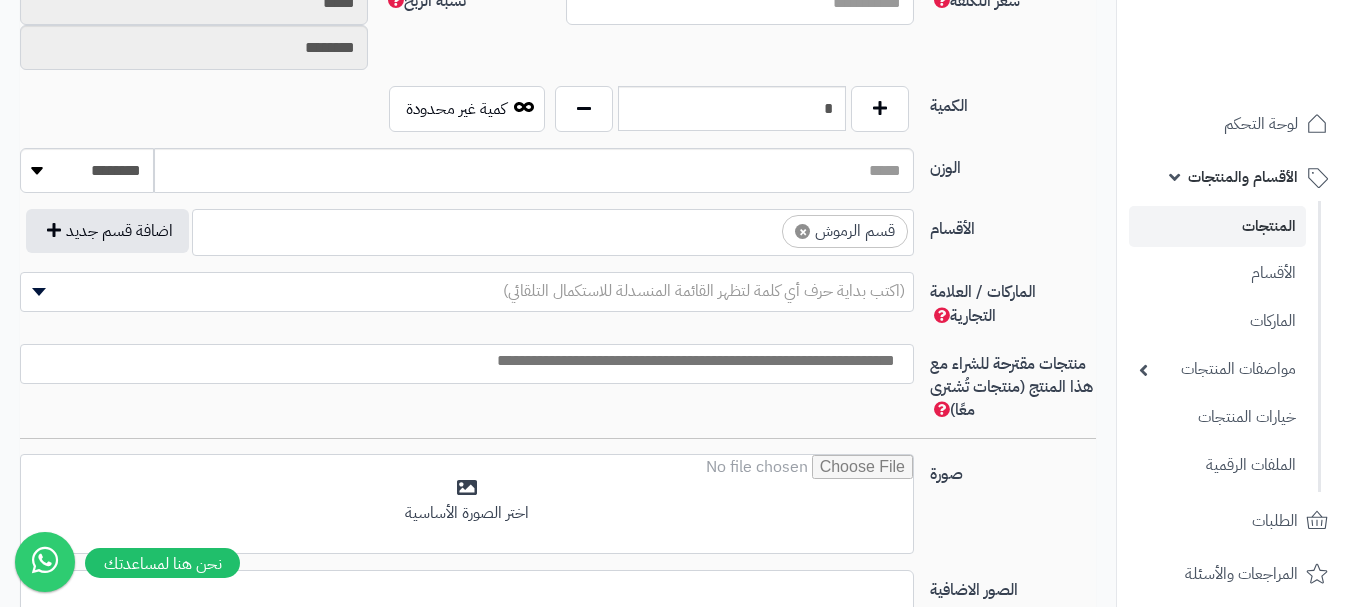 click on "× قسم الرموش" at bounding box center (553, 229) 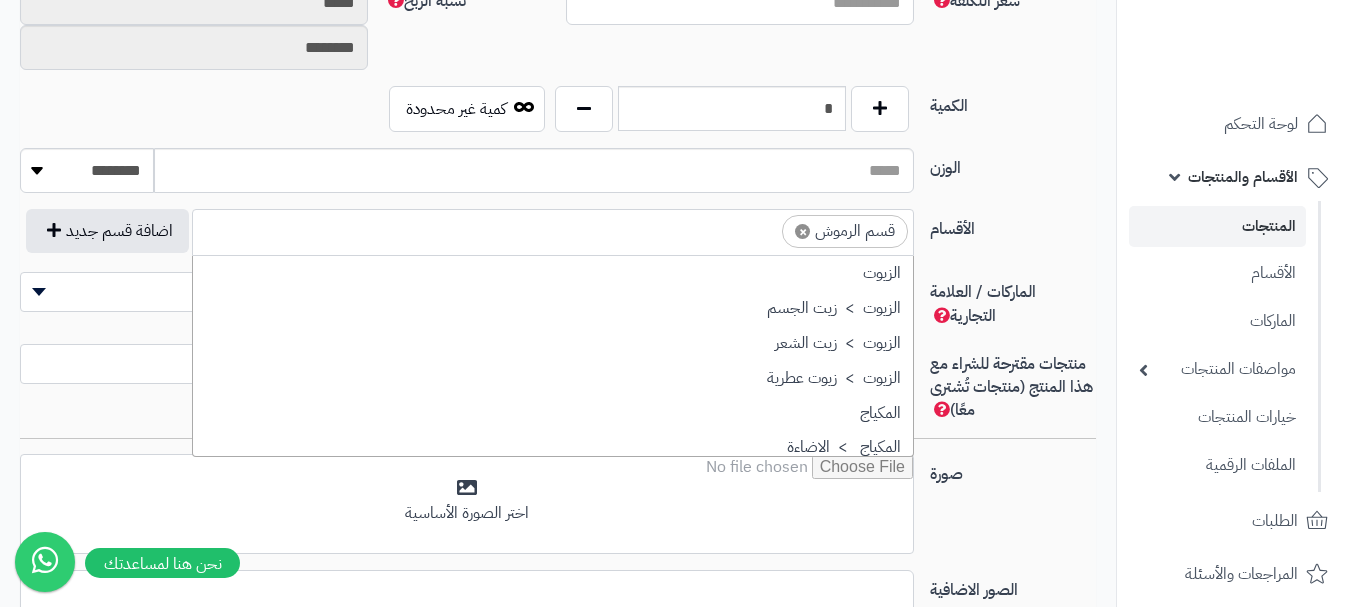 scroll, scrollTop: 1393, scrollLeft: 0, axis: vertical 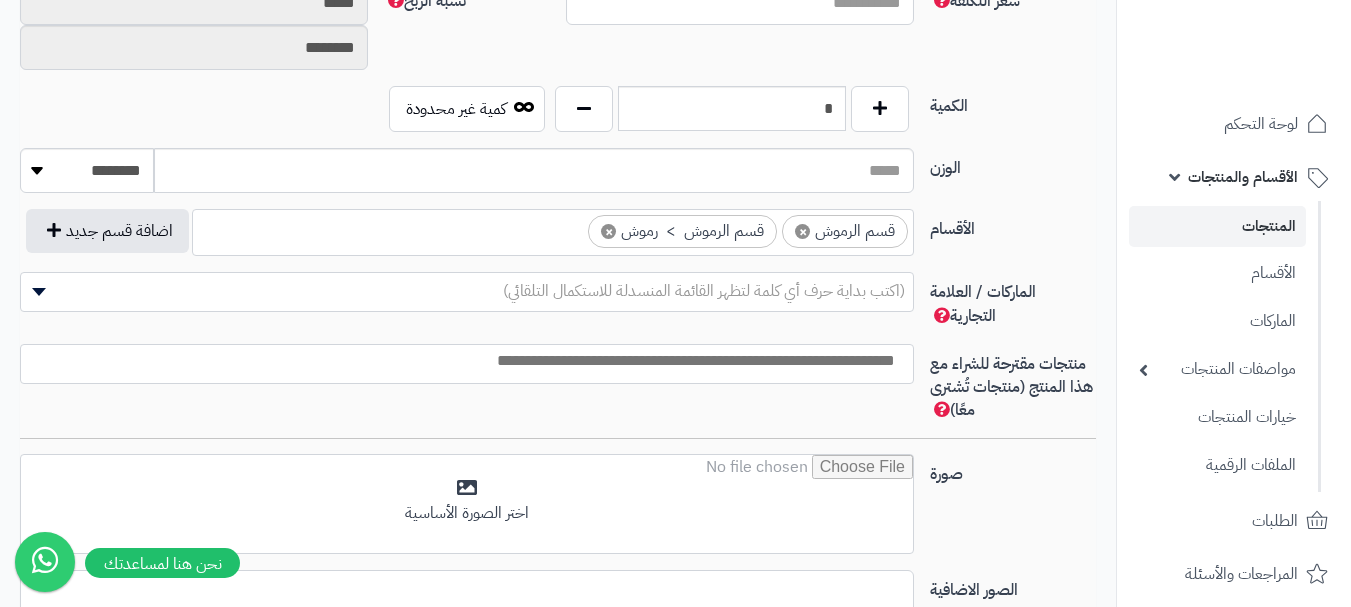 click at bounding box center (462, 361) 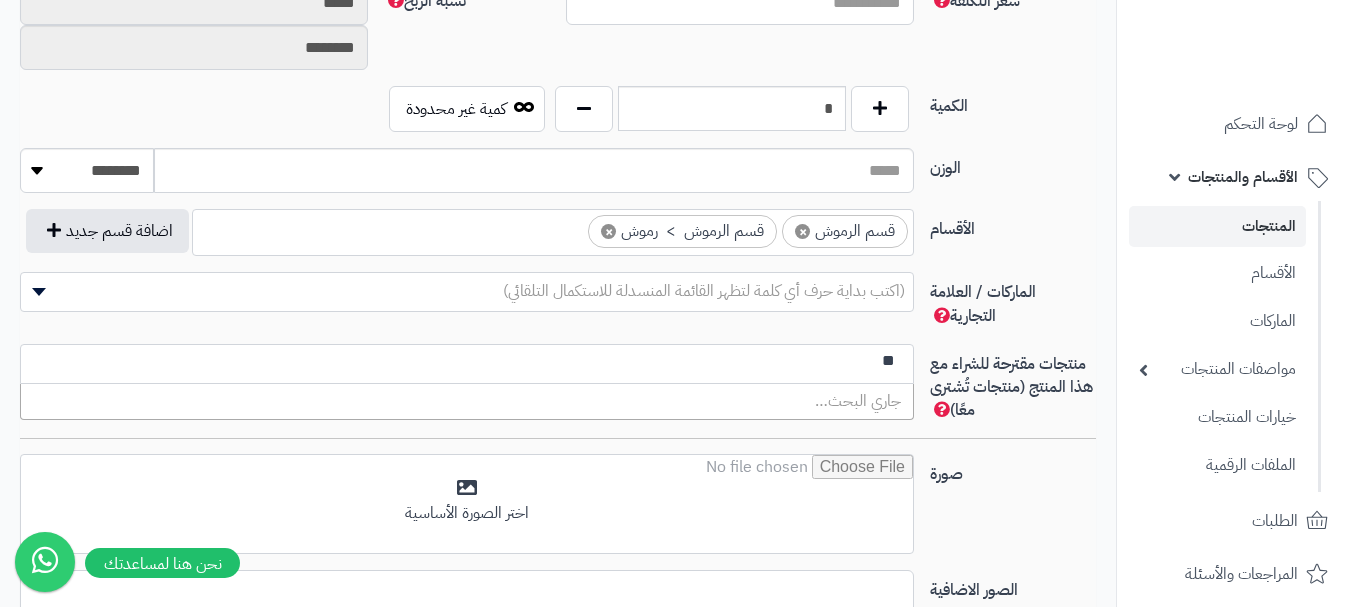 type on "*" 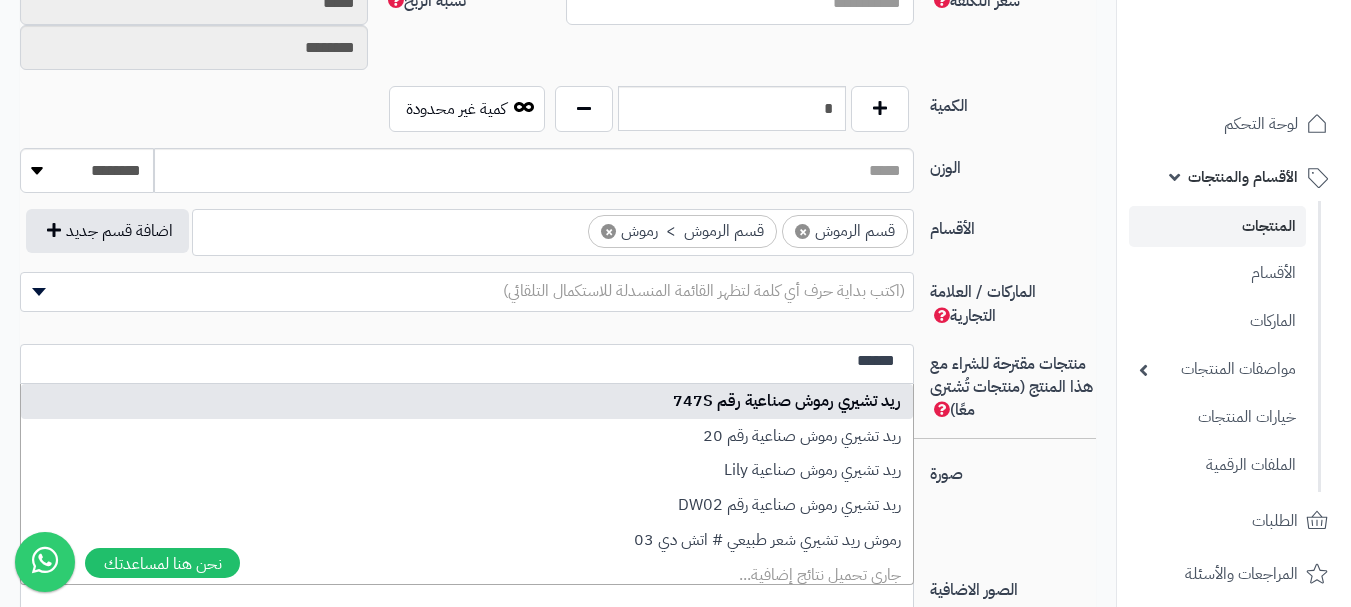 type on "******" 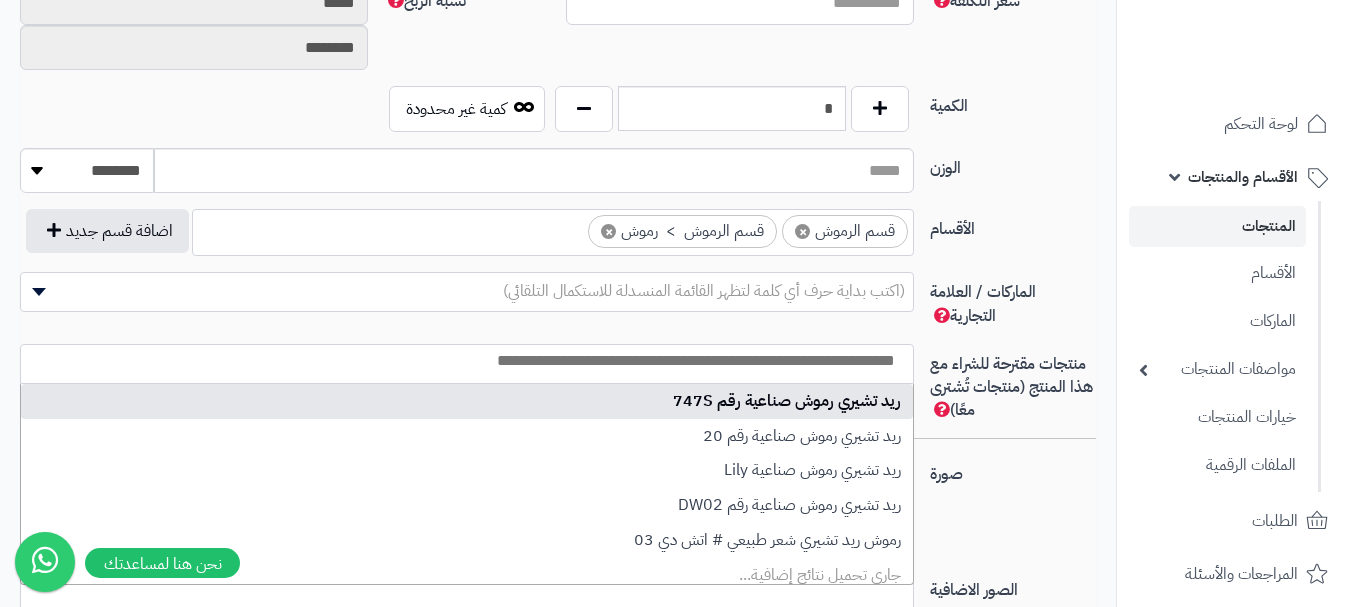 scroll, scrollTop: 0, scrollLeft: 0, axis: both 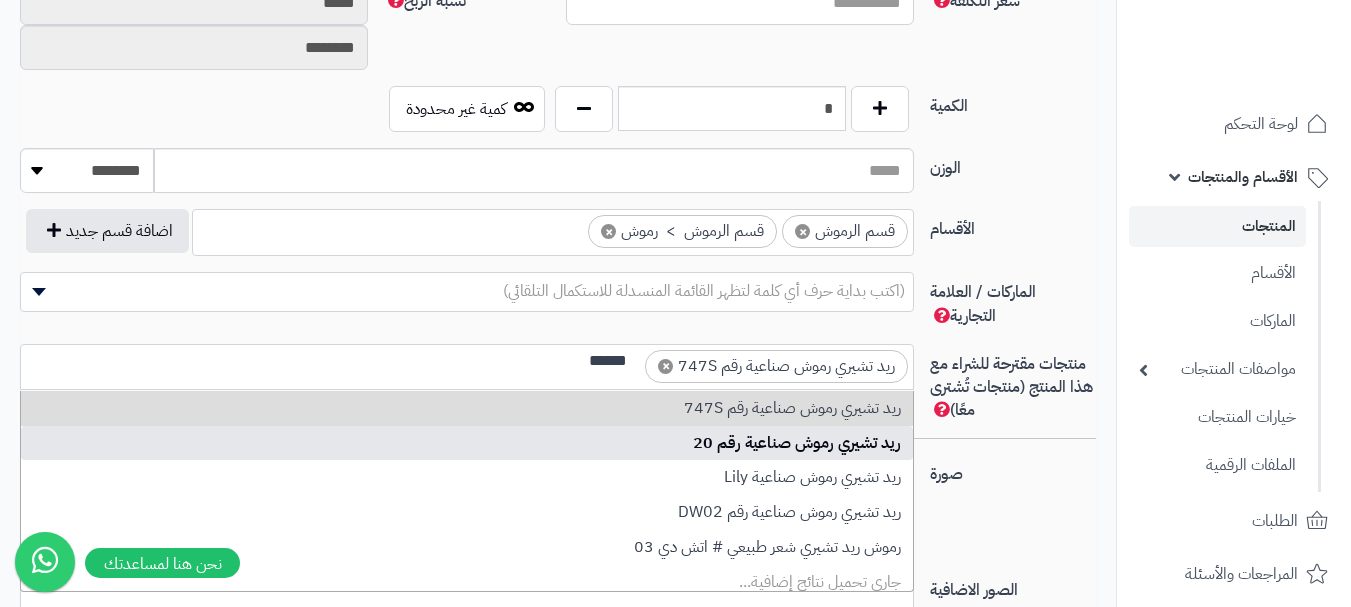 type on "******" 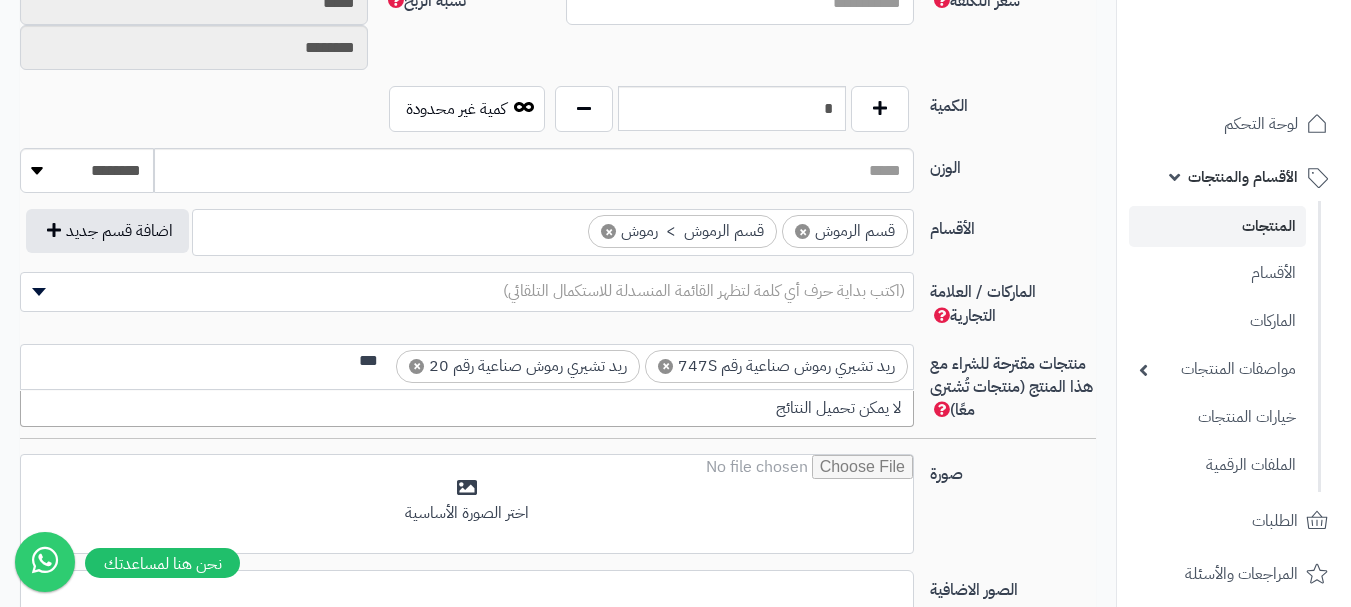scroll, scrollTop: 0, scrollLeft: 0, axis: both 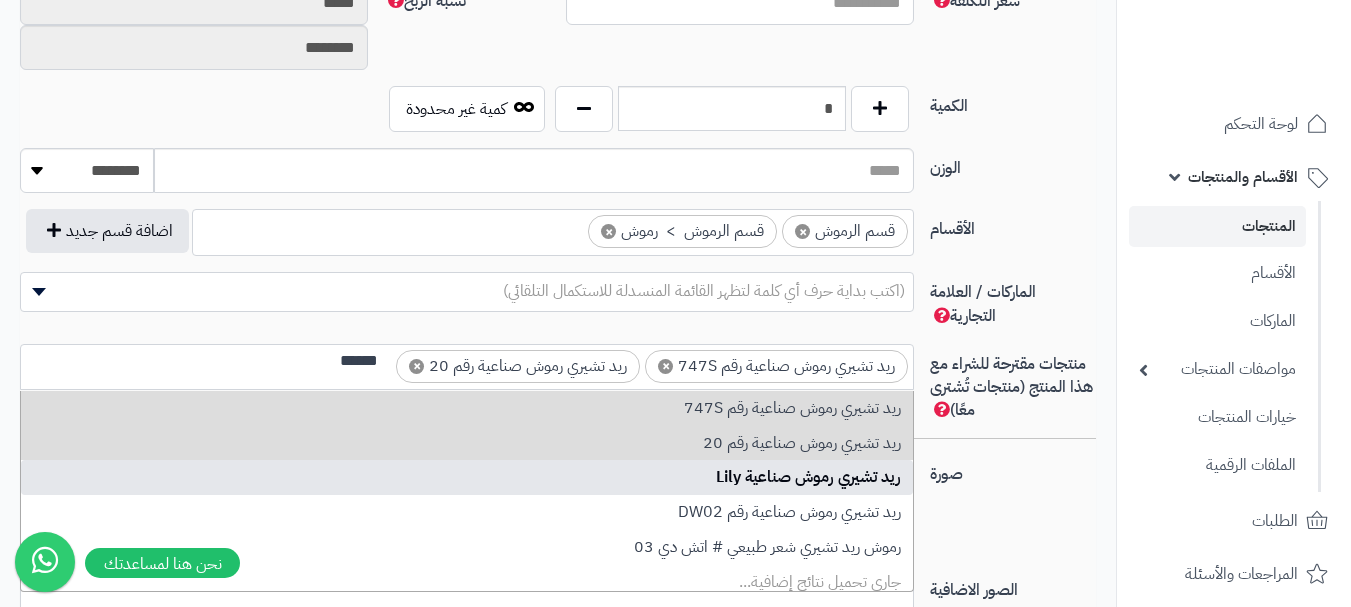type on "******" 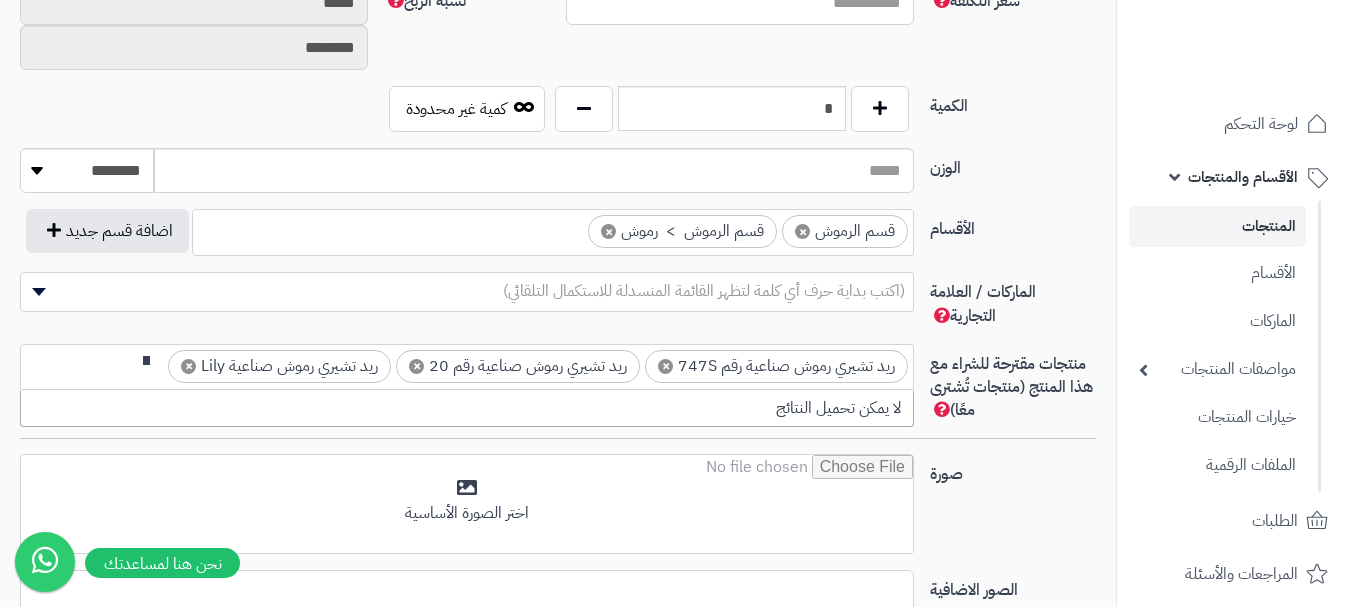 scroll, scrollTop: 0, scrollLeft: 0, axis: both 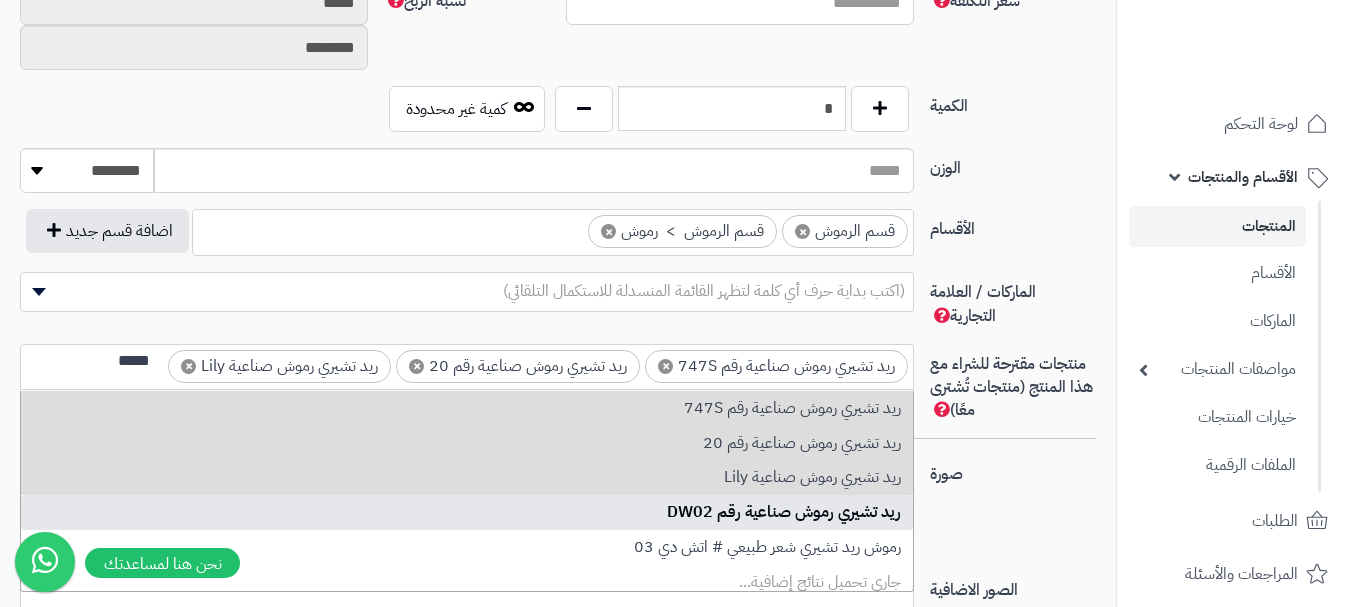 type on "*****" 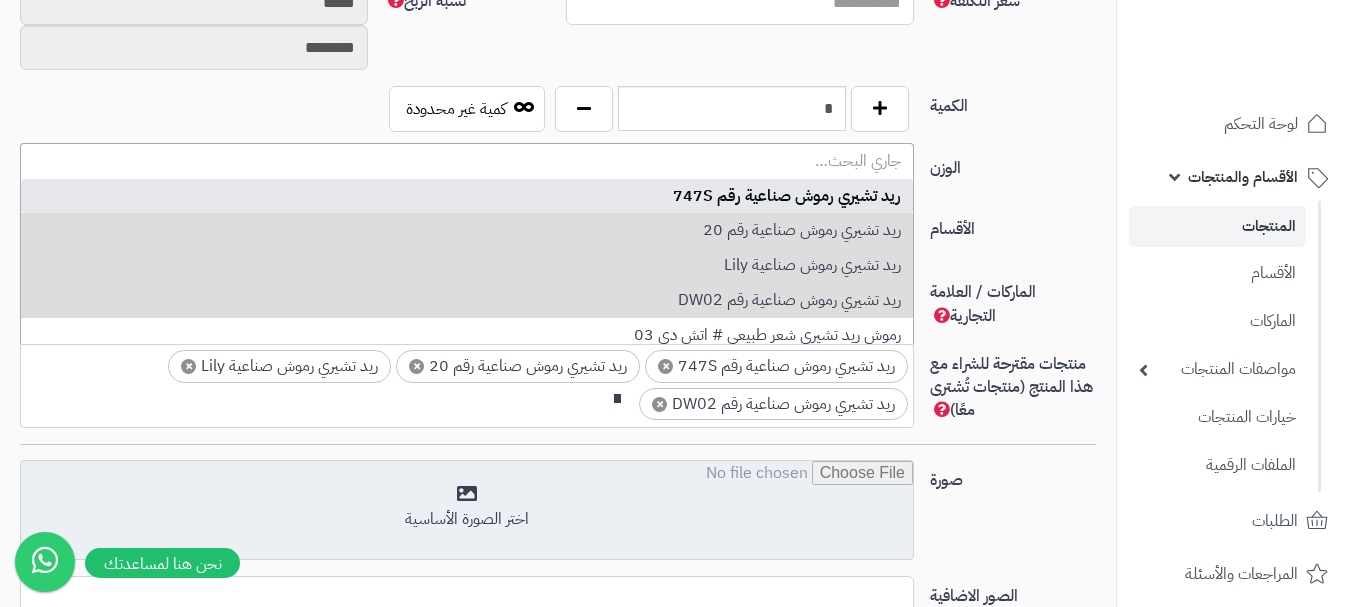 scroll, scrollTop: 0, scrollLeft: 0, axis: both 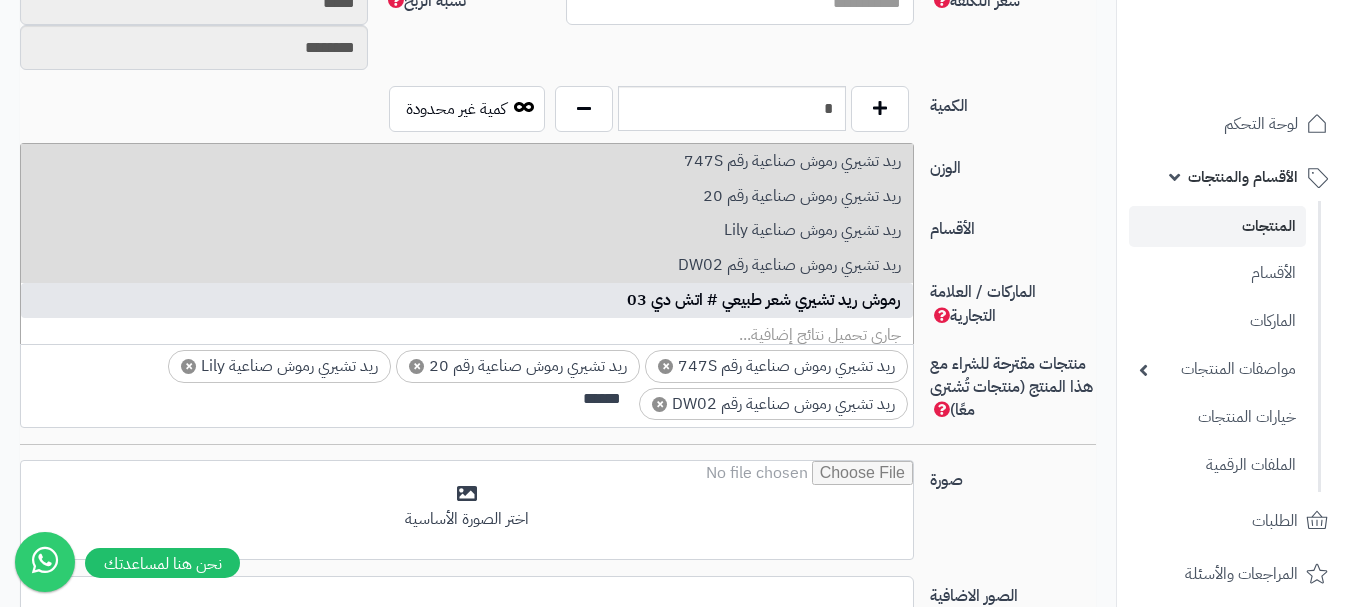 type on "******" 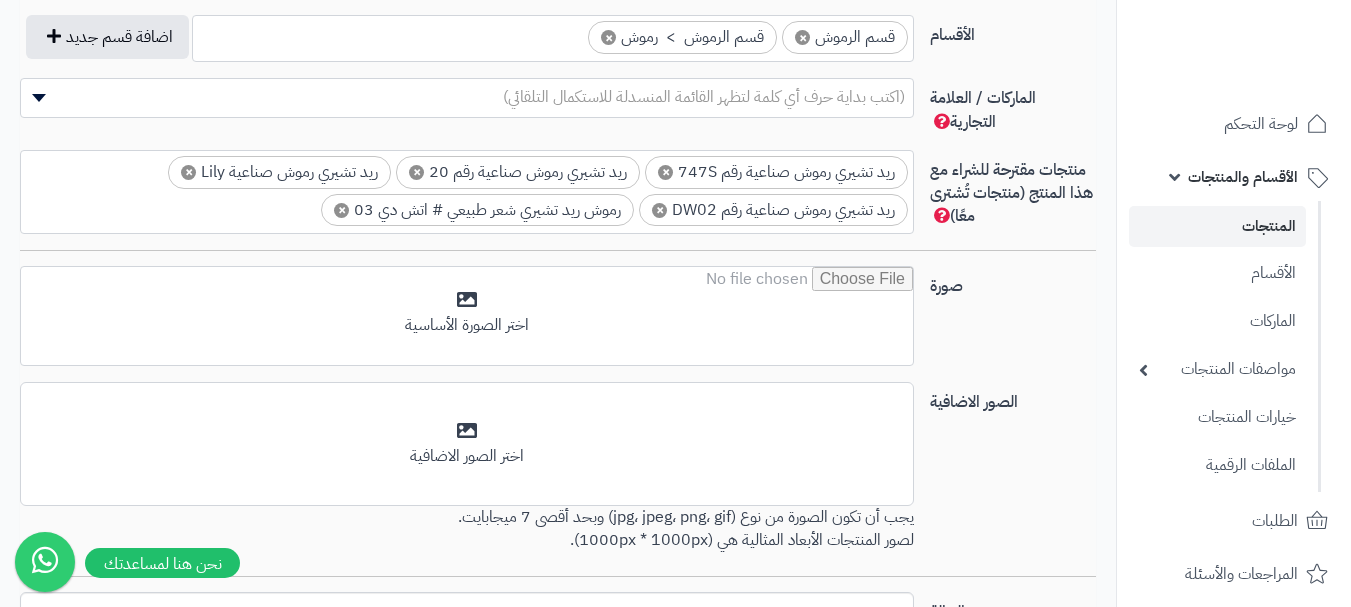scroll, scrollTop: 1200, scrollLeft: 0, axis: vertical 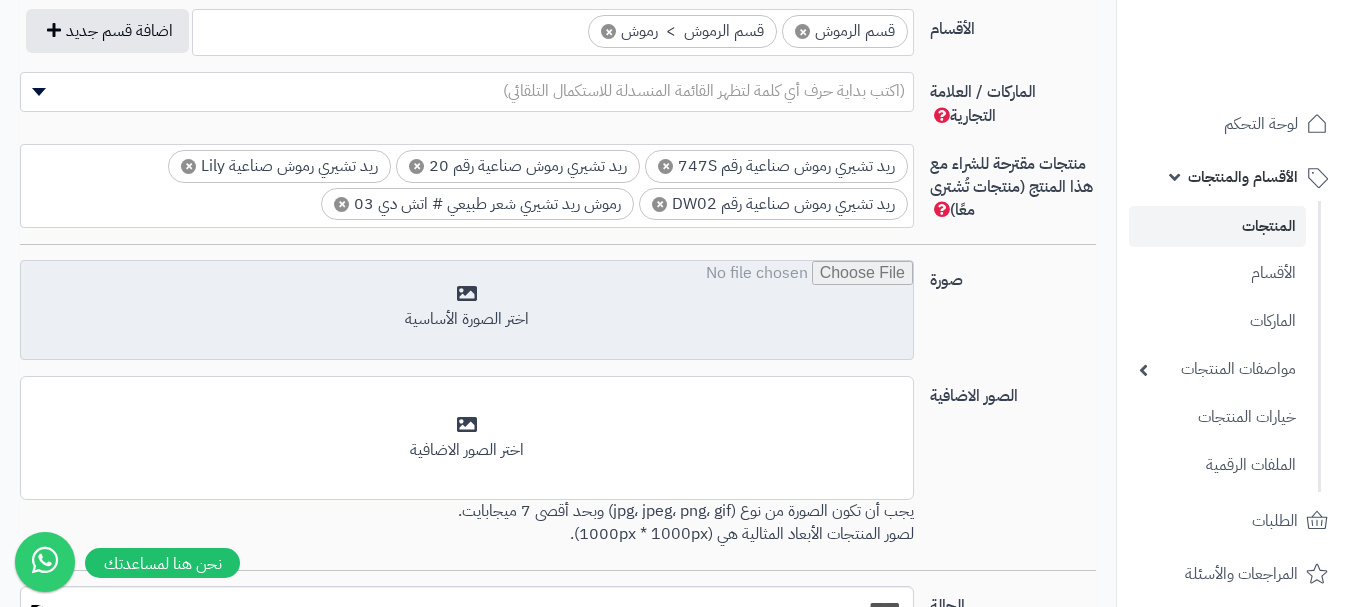 click at bounding box center [467, 311] 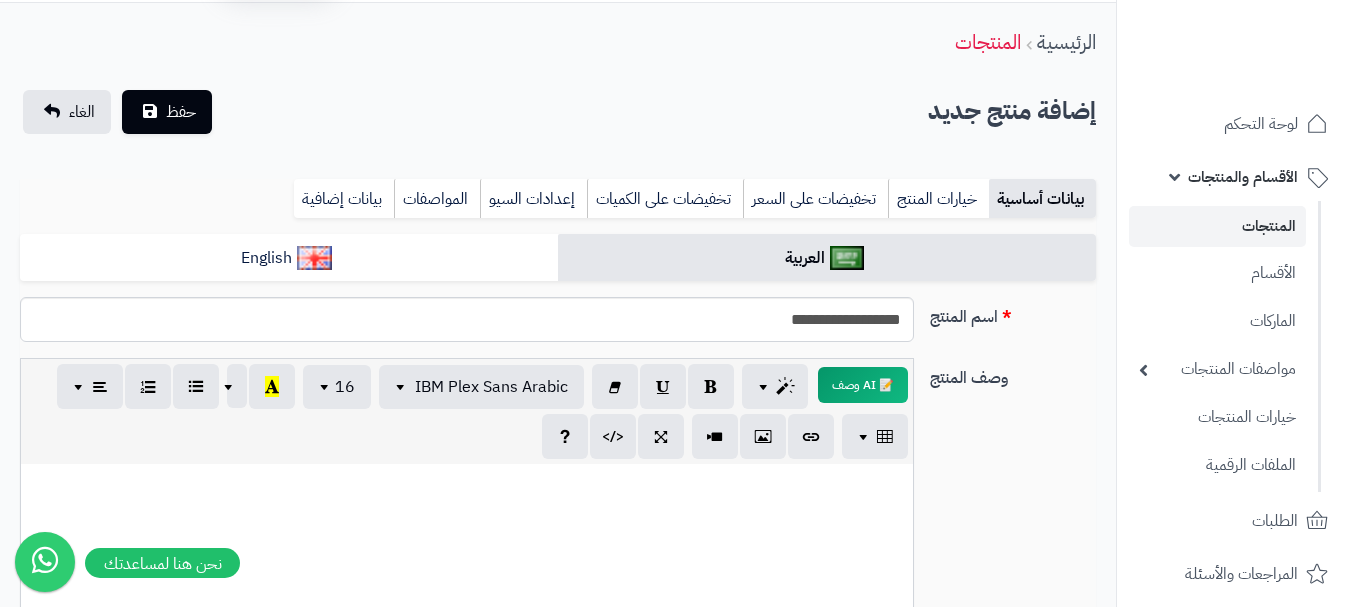 scroll, scrollTop: 0, scrollLeft: 0, axis: both 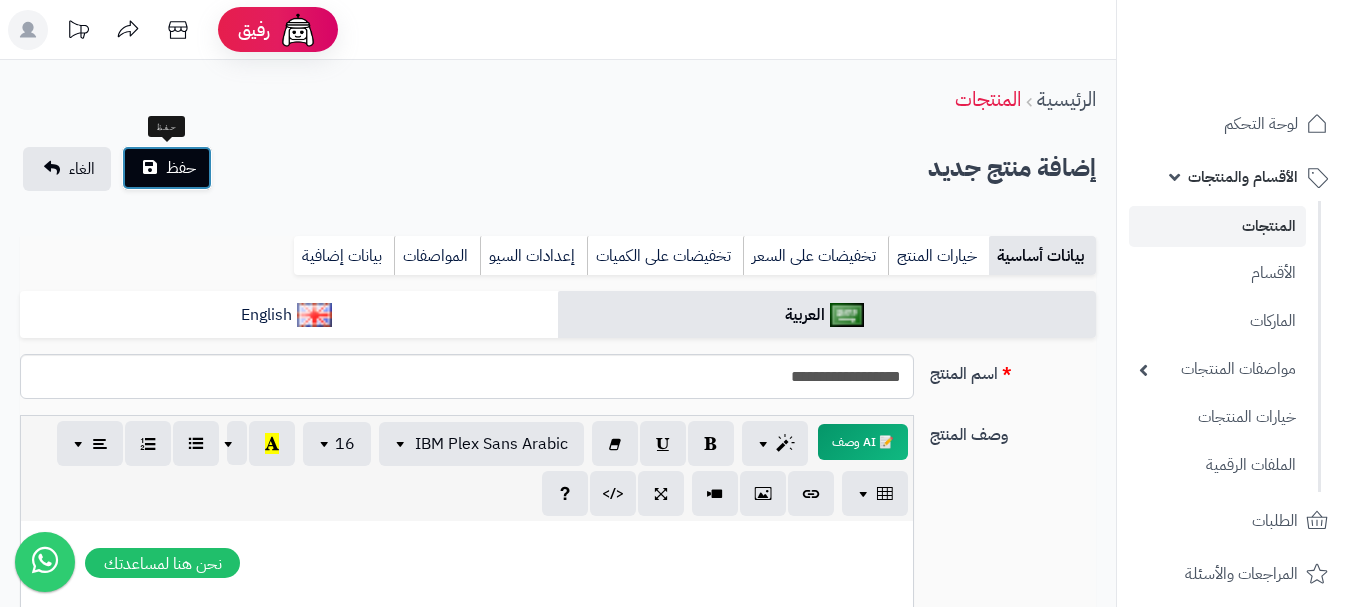 click on "حفظ" at bounding box center (181, 168) 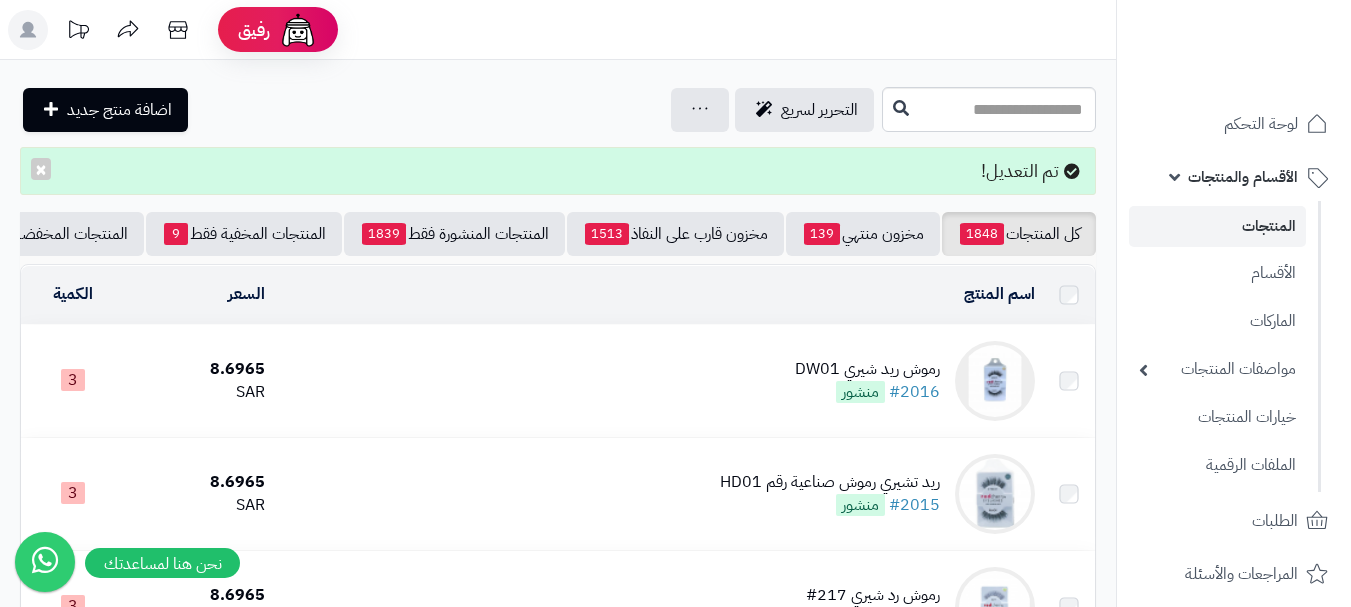 scroll, scrollTop: 0, scrollLeft: 0, axis: both 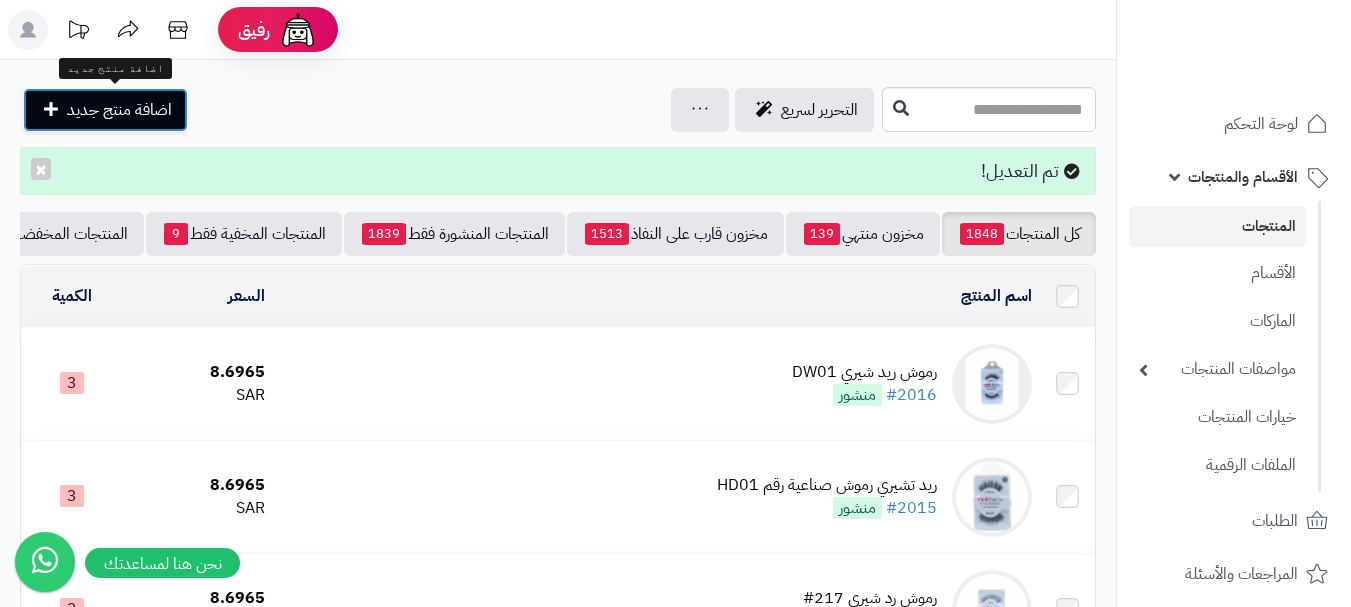 click on "اضافة منتج جديد" at bounding box center [119, 110] 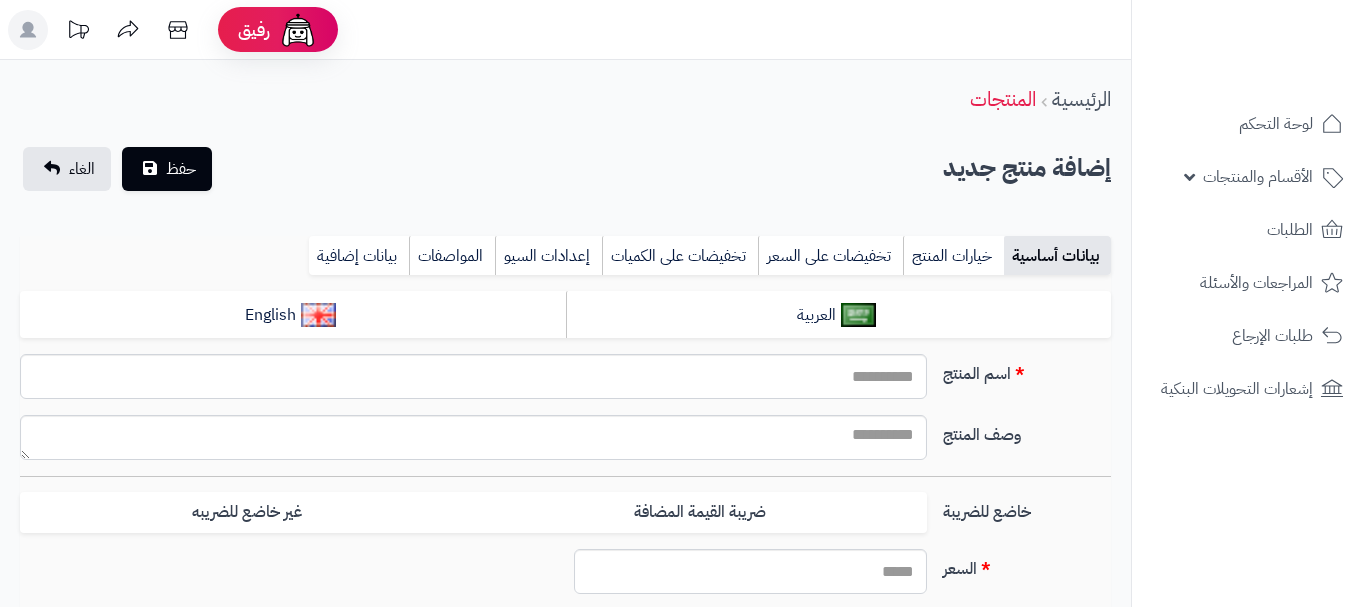 select 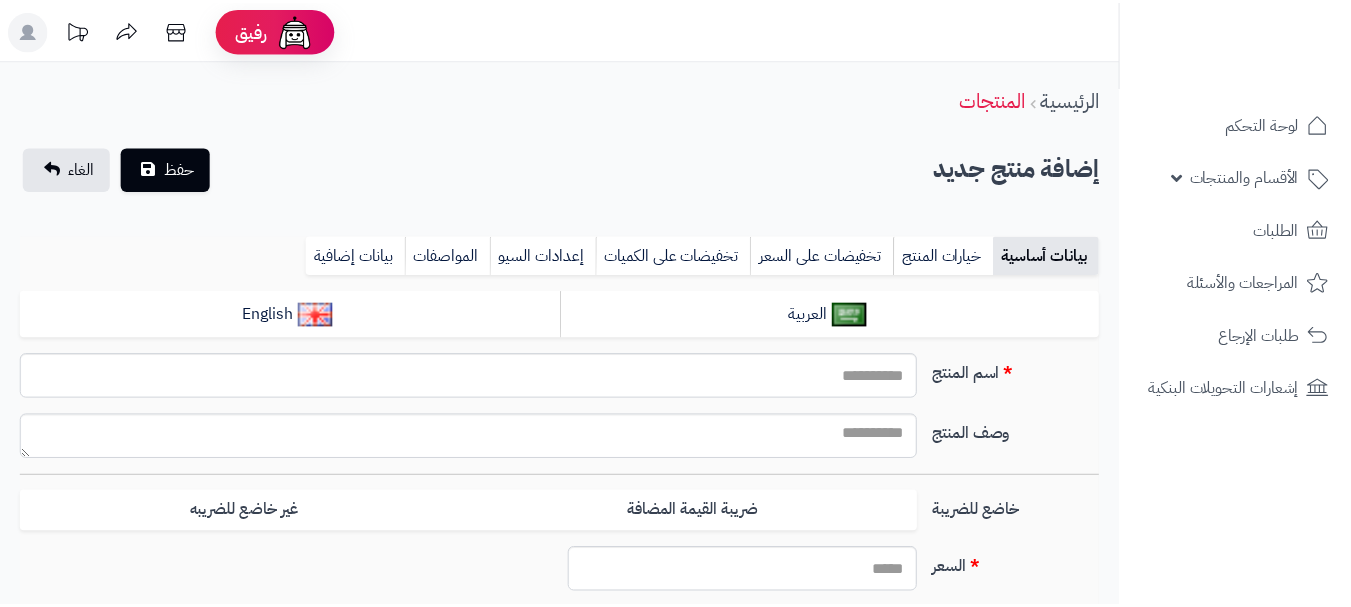 scroll, scrollTop: 0, scrollLeft: 0, axis: both 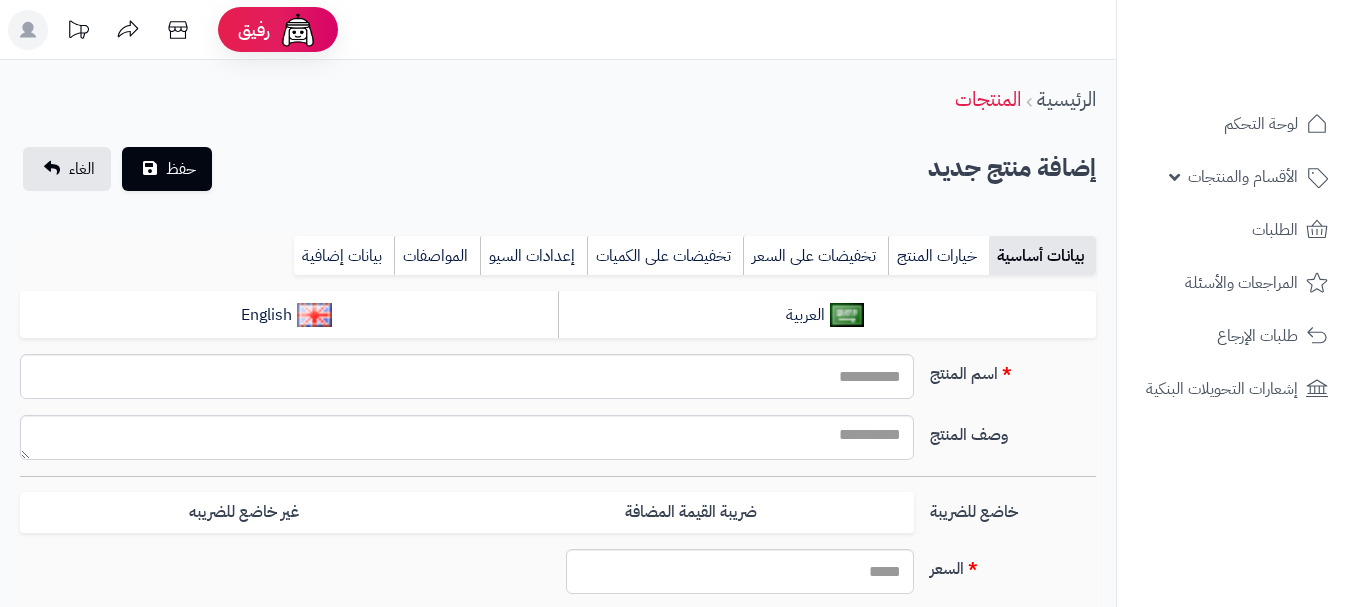 type on "*****" 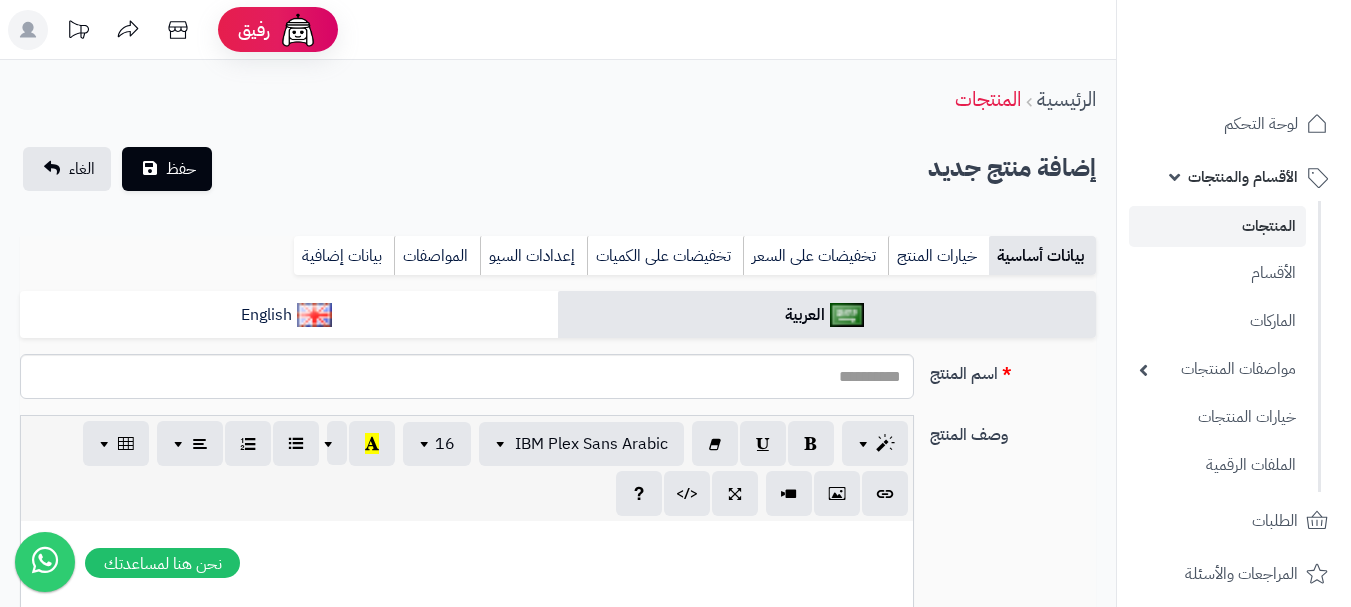 scroll, scrollTop: 0, scrollLeft: 15, axis: horizontal 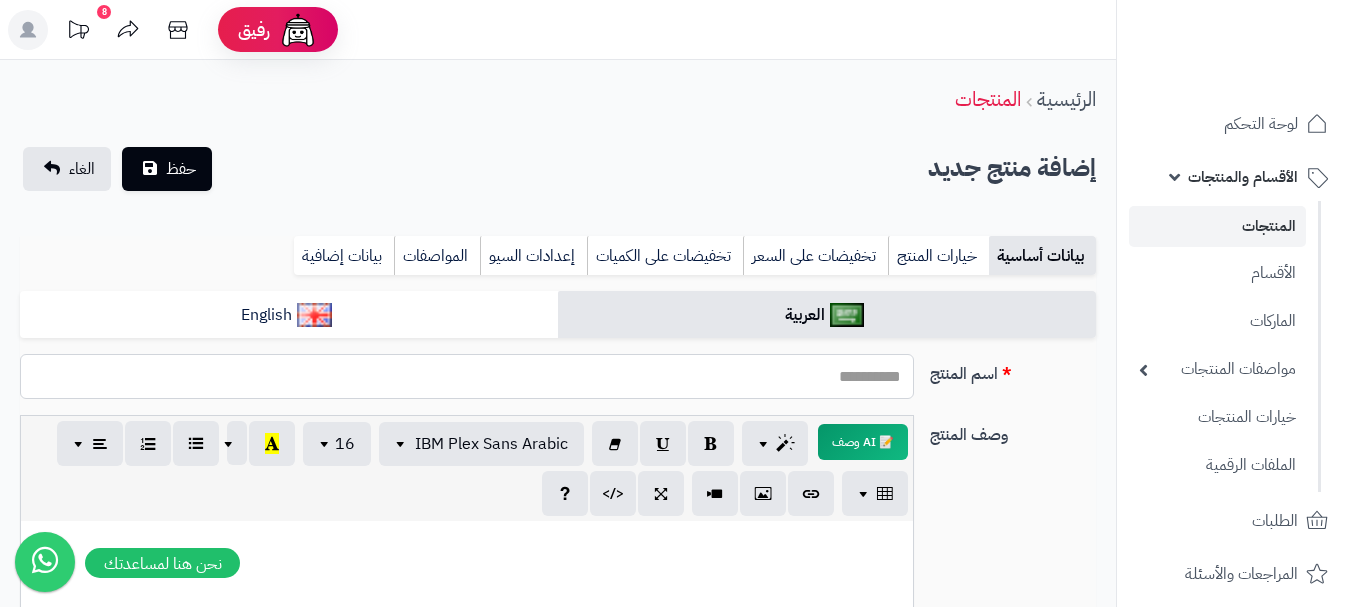 paste on "**********" 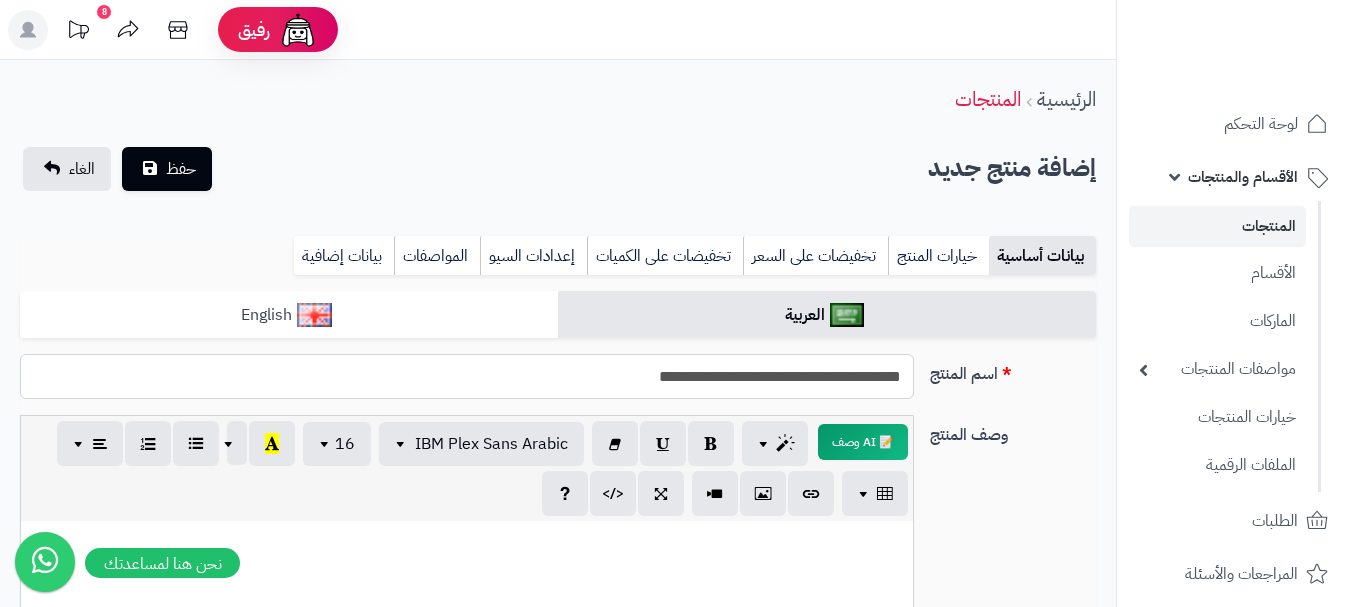 type on "**********" 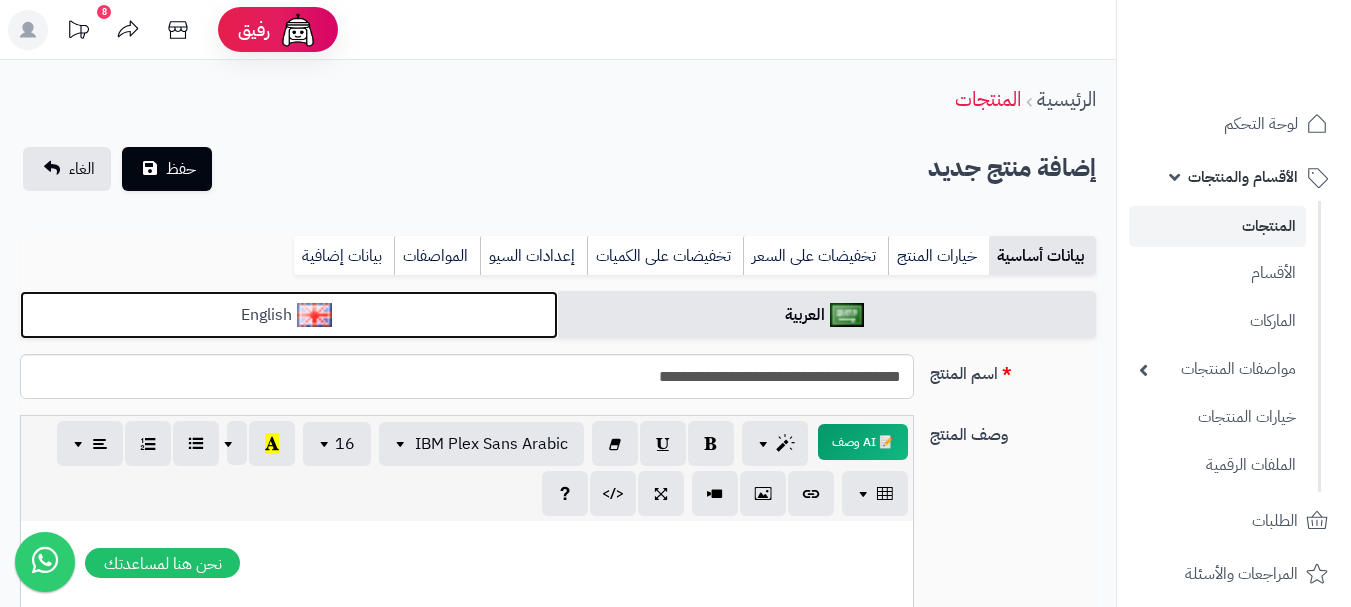drag, startPoint x: 503, startPoint y: 312, endPoint x: 528, endPoint y: 326, distance: 28.653097 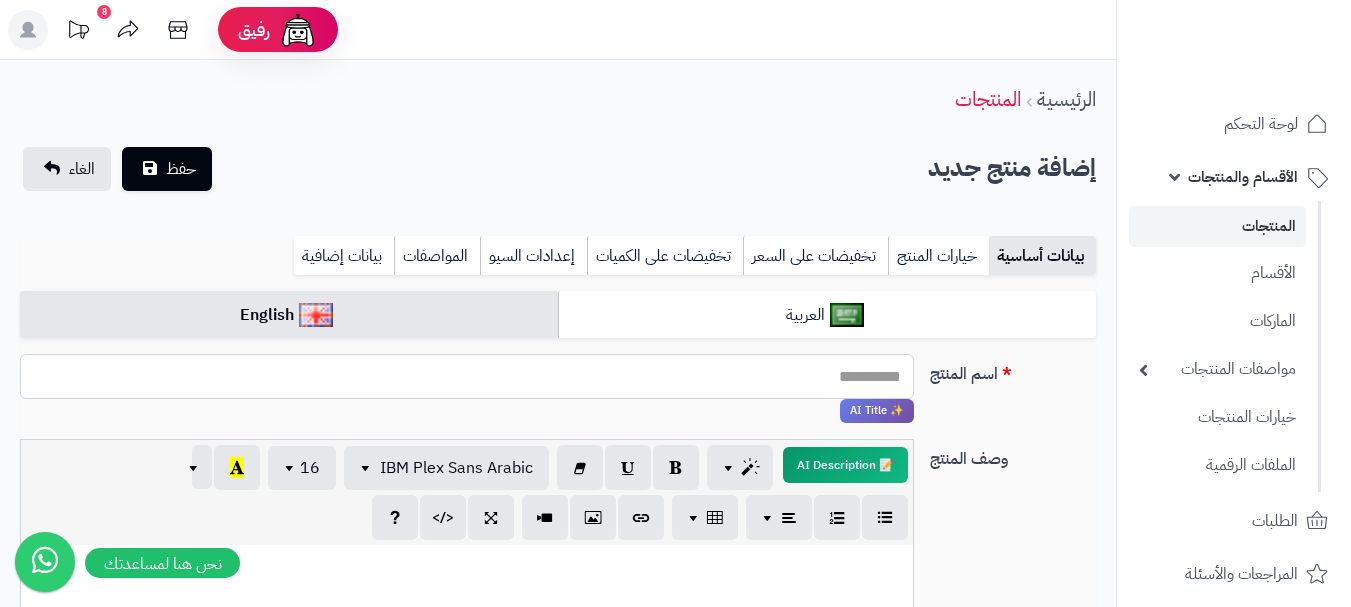 paste on "**********" 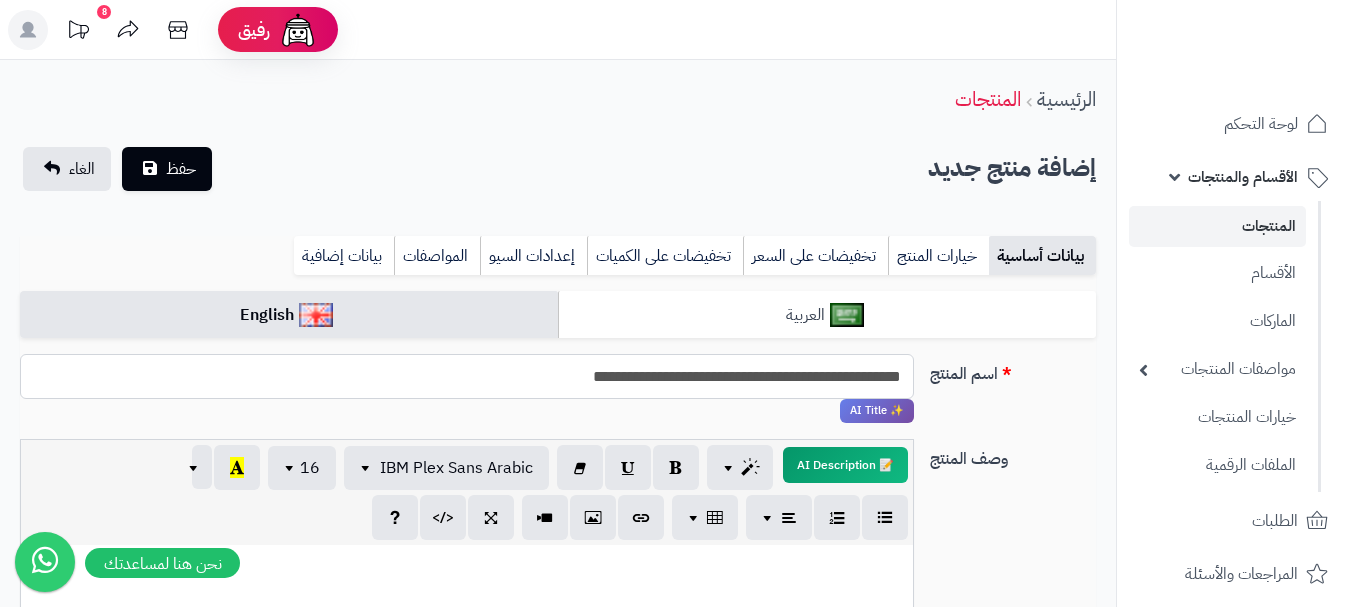 type on "**********" 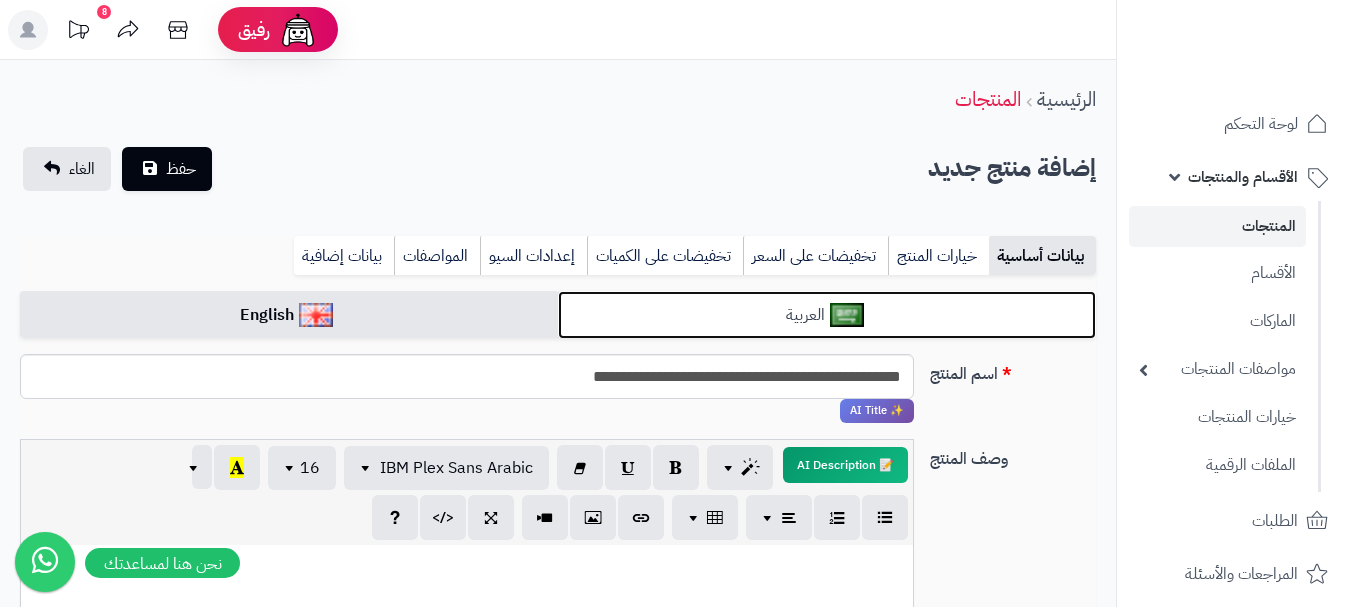 click on "العربية" at bounding box center [827, 315] 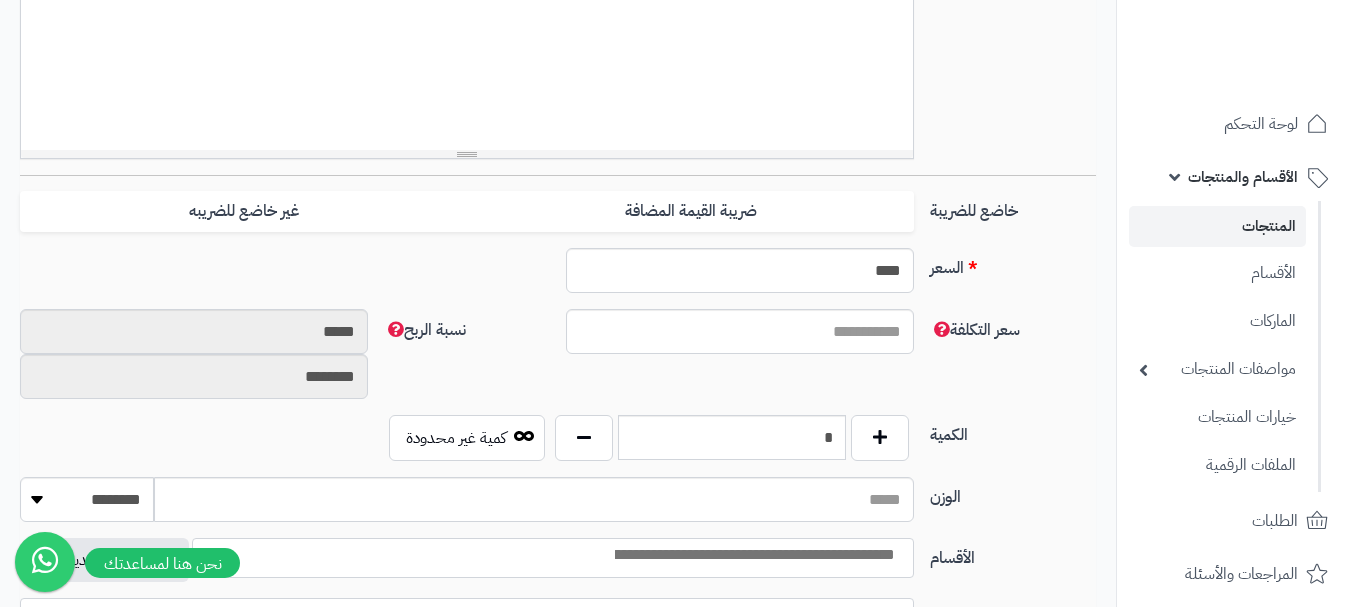 scroll, scrollTop: 700, scrollLeft: 0, axis: vertical 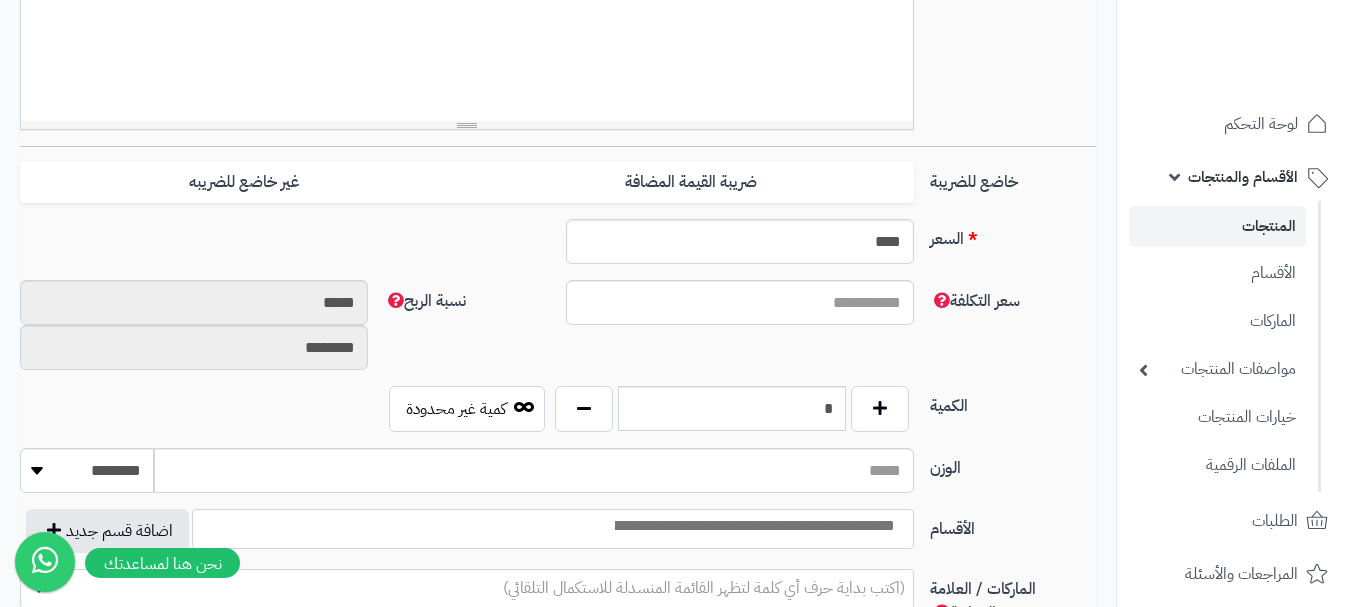 drag, startPoint x: 901, startPoint y: 180, endPoint x: 688, endPoint y: 231, distance: 219.02055 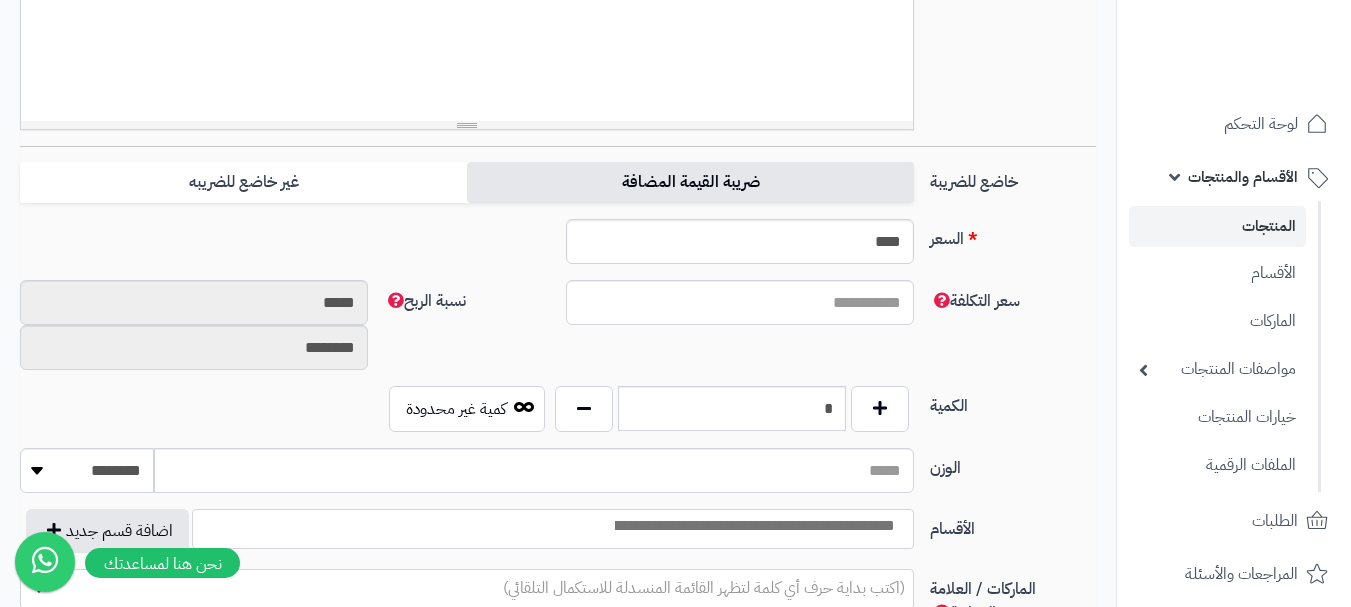 type on "*" 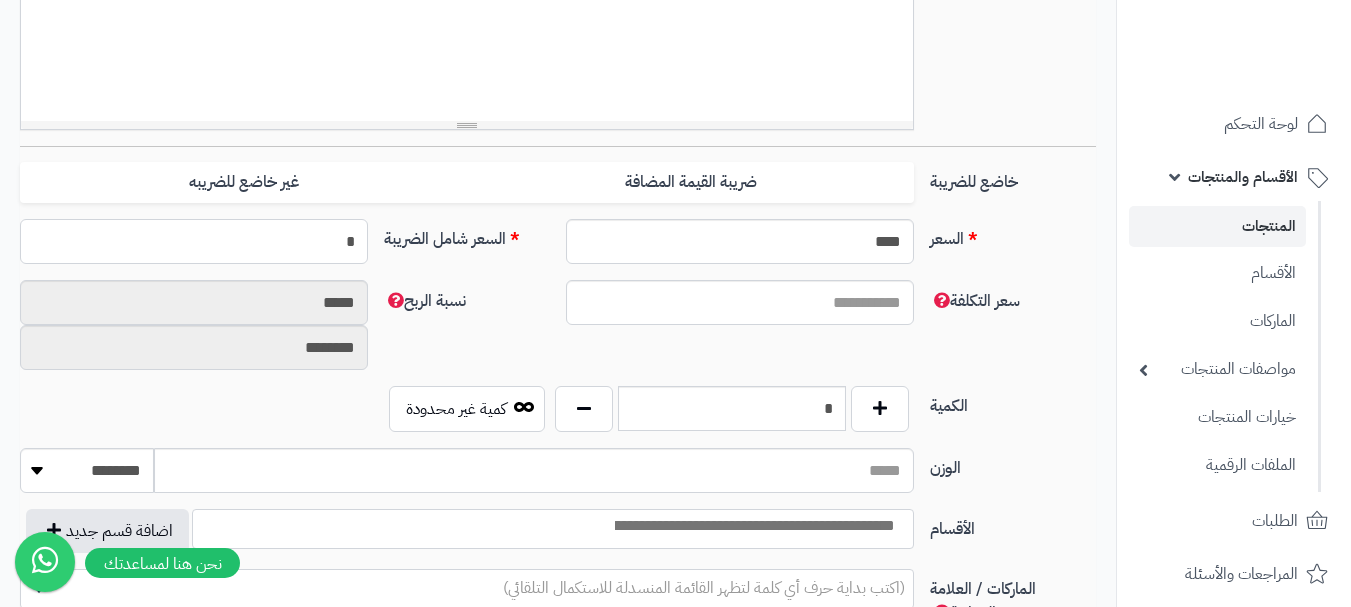 click on "*" at bounding box center (194, 241) 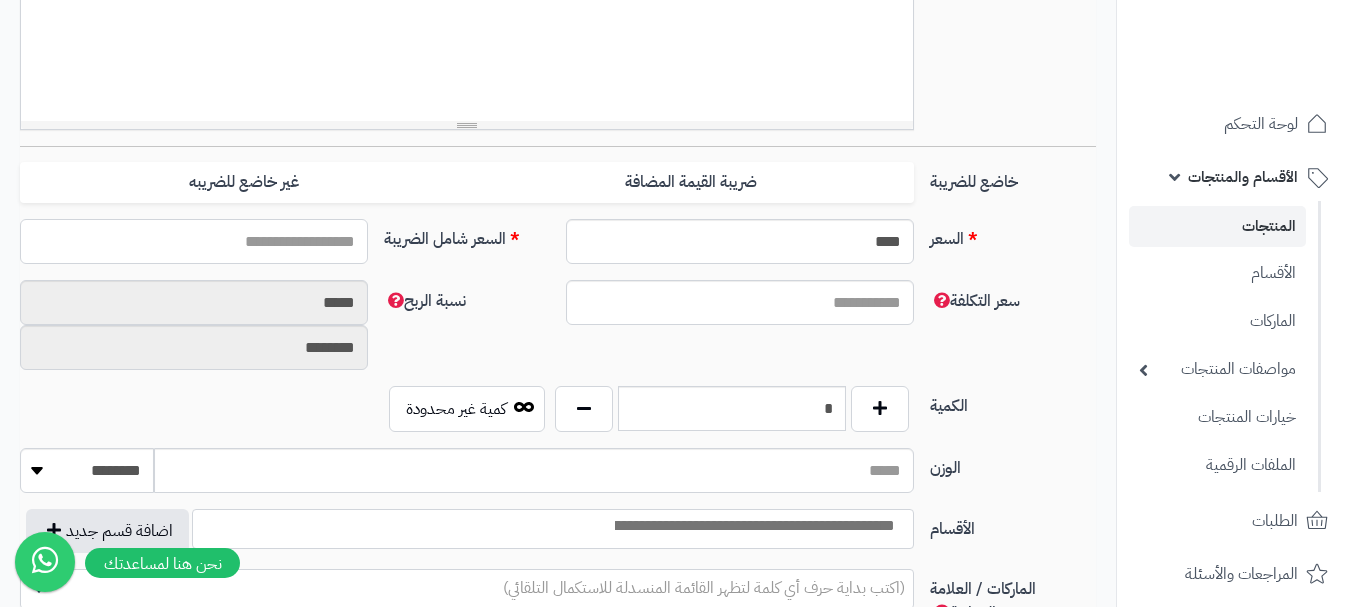type on "*" 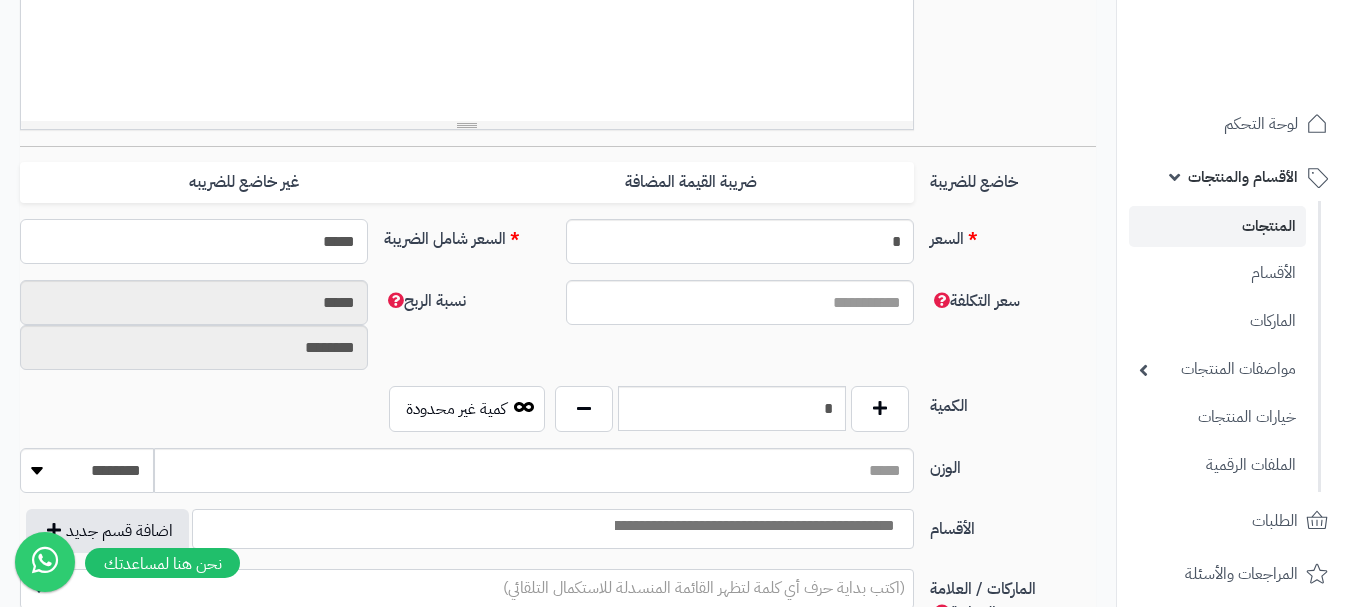 type on "******" 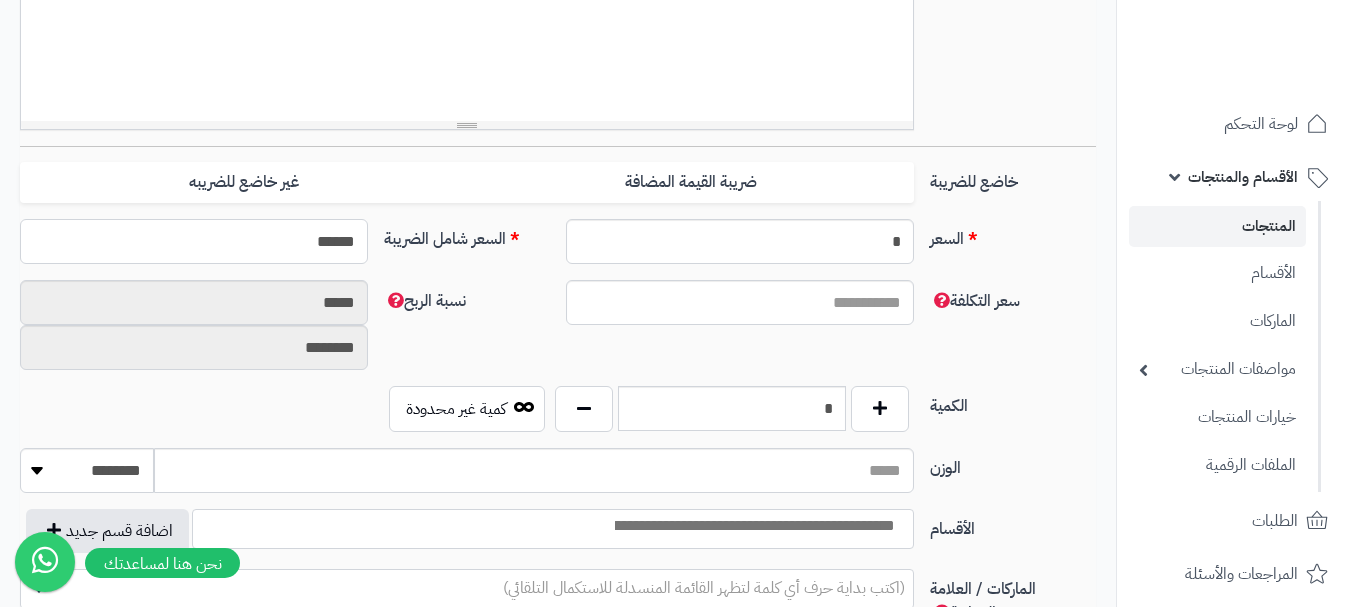 type on "**********" 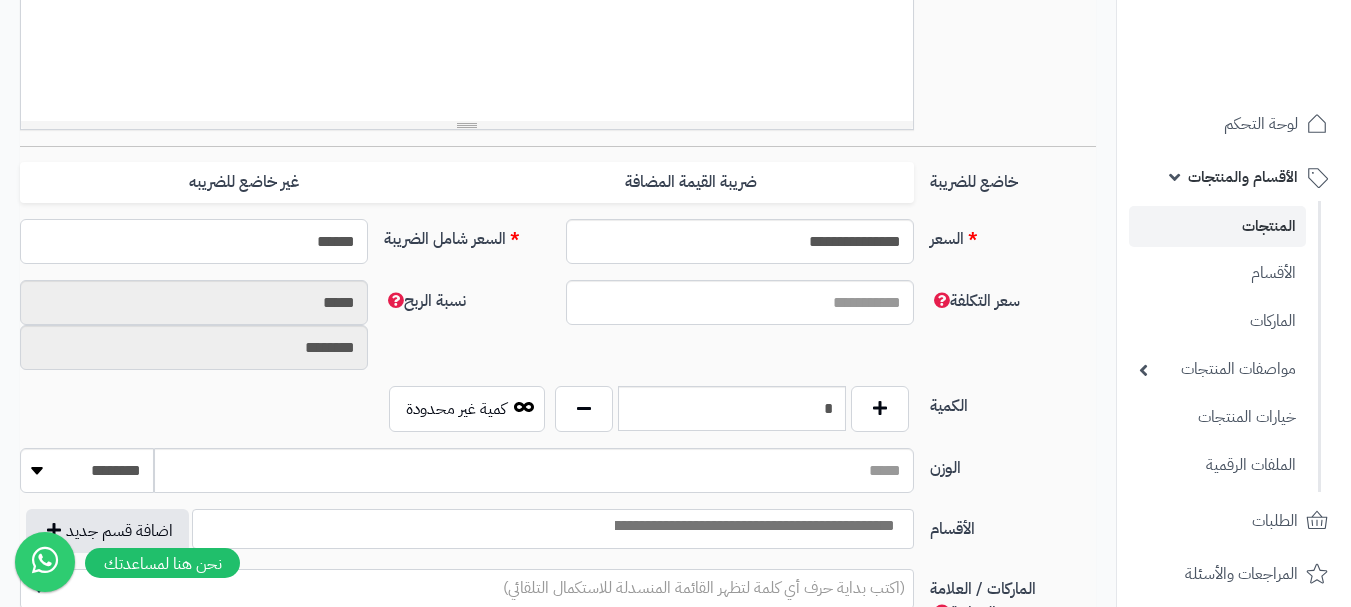 type on "******" 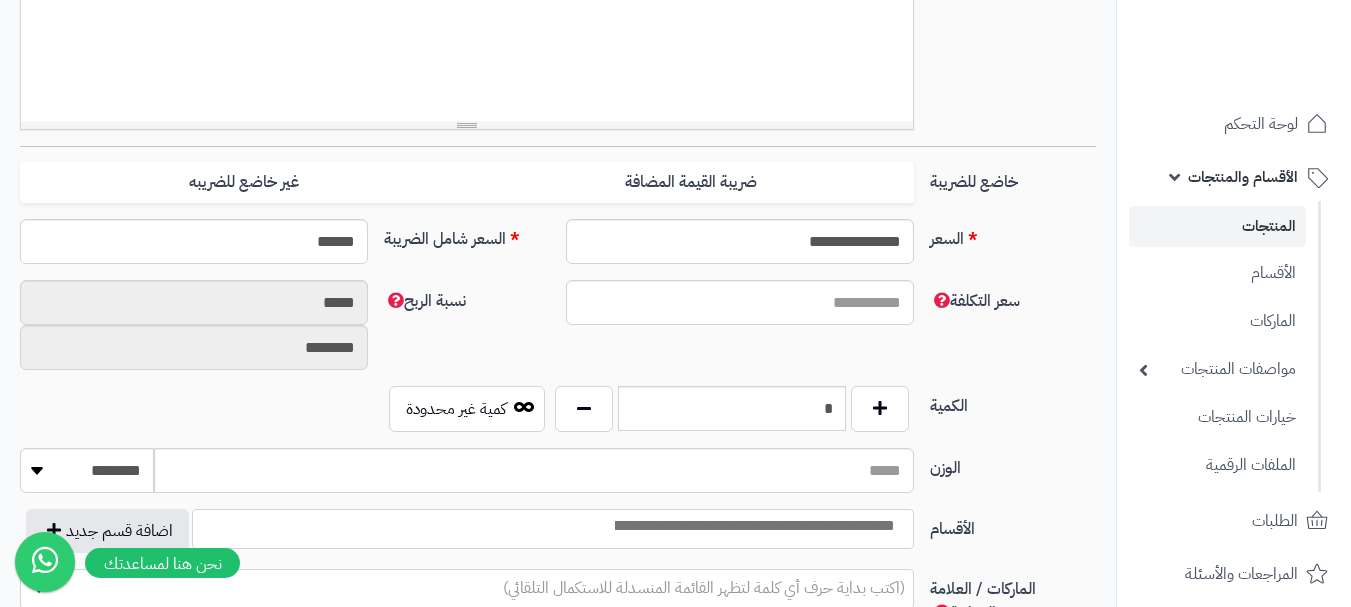 click on "سعر التكلفة
نسبة الربح
*****
********" at bounding box center (558, 333) 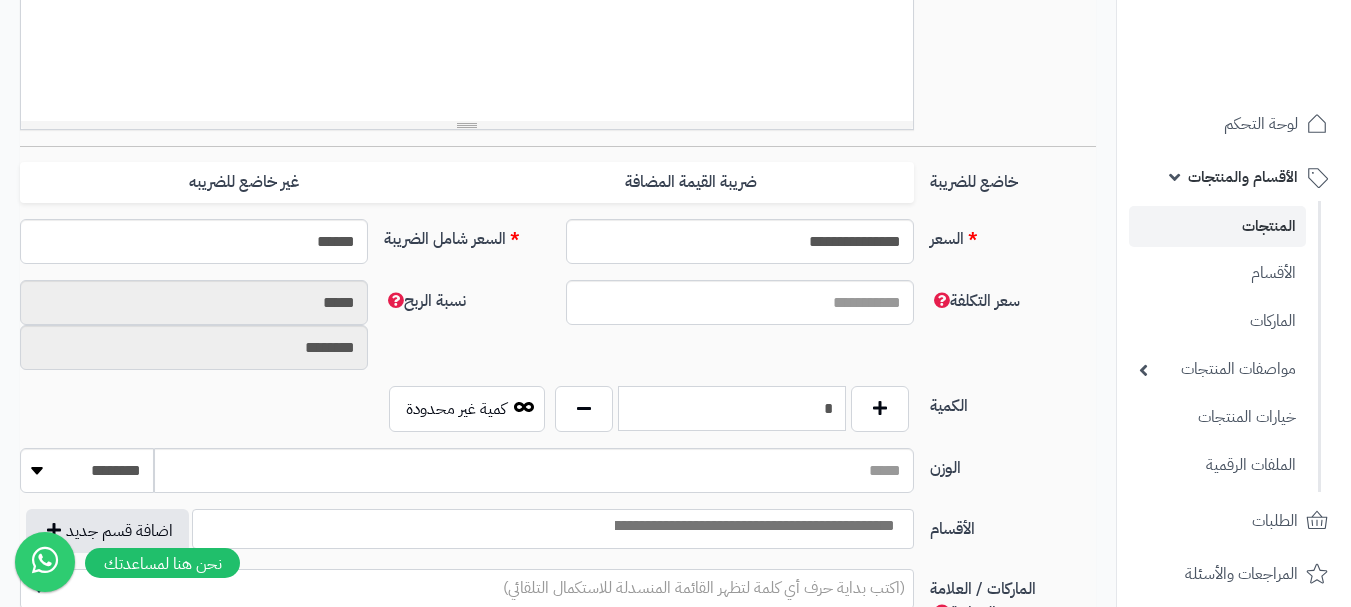 click on "*" at bounding box center (732, 408) 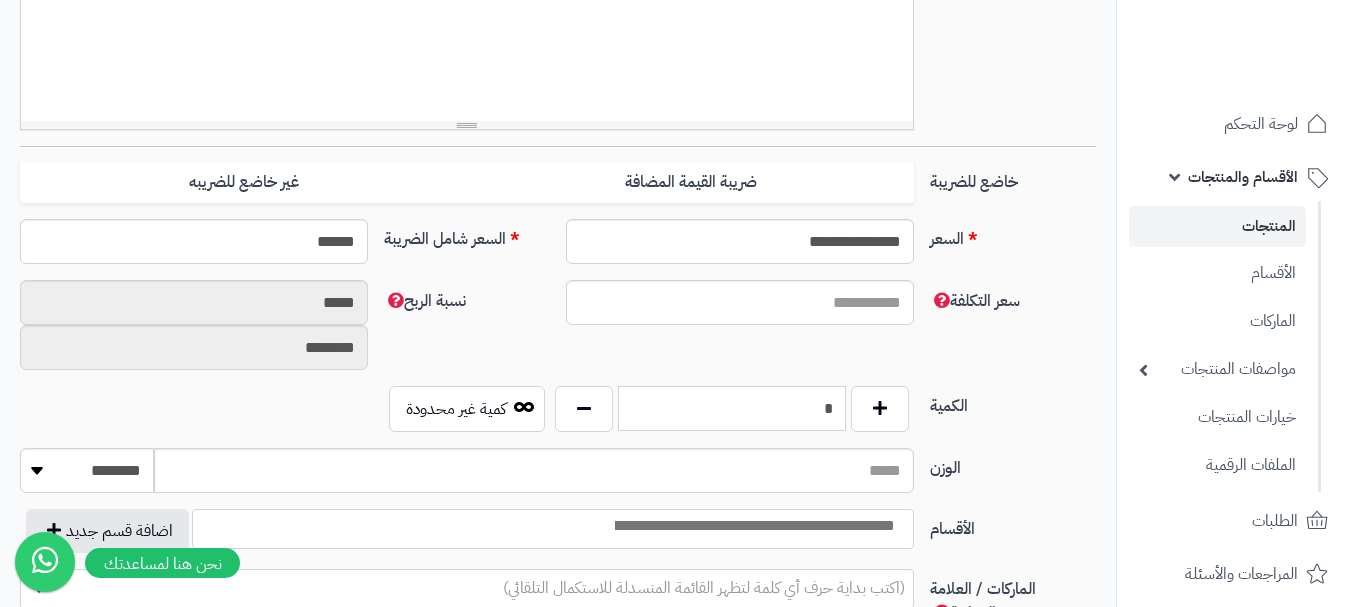 scroll, scrollTop: 800, scrollLeft: 0, axis: vertical 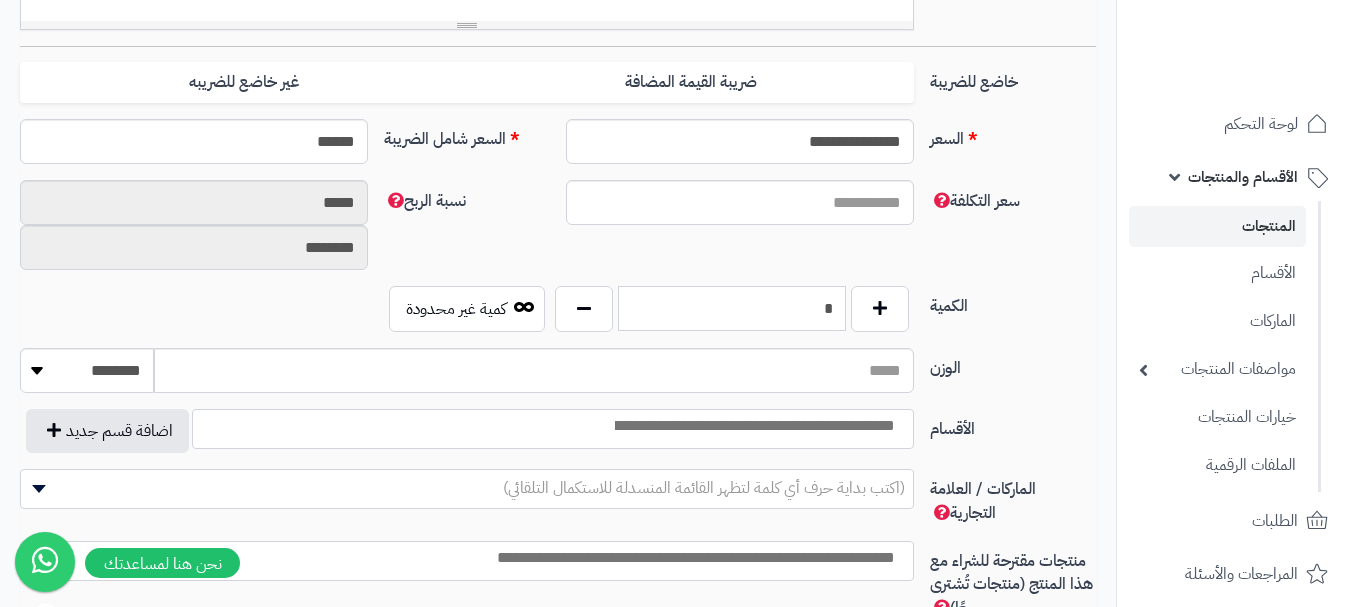 type on "*" 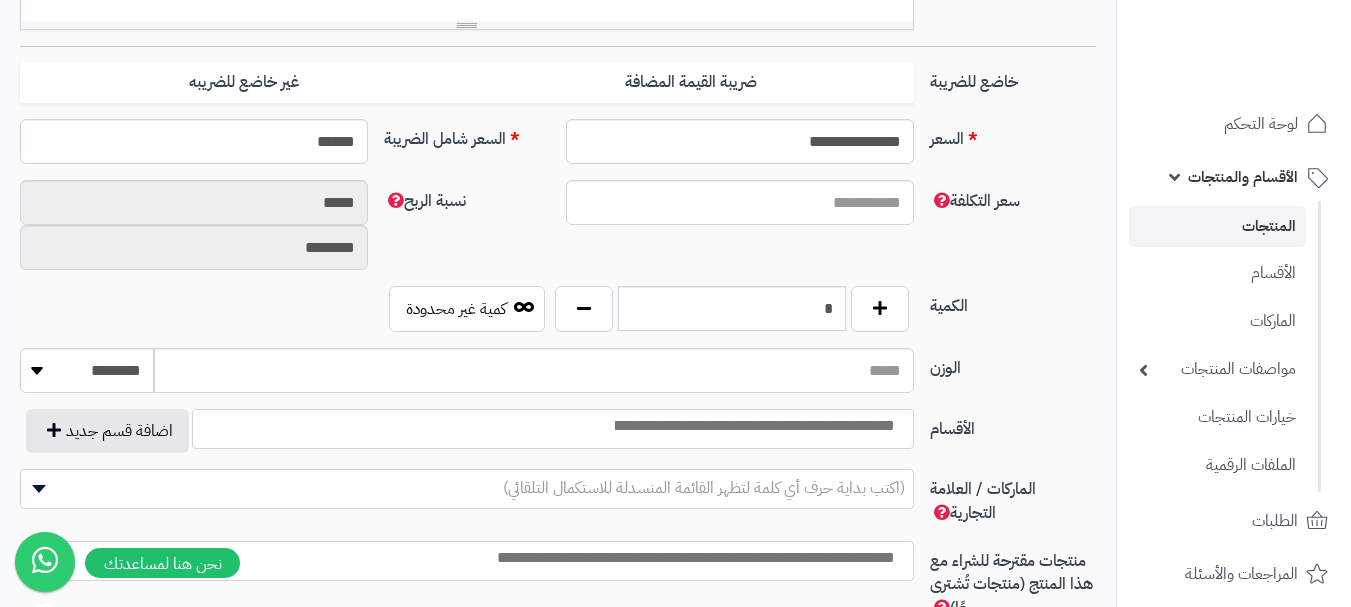 drag, startPoint x: 848, startPoint y: 432, endPoint x: 853, endPoint y: 442, distance: 11.18034 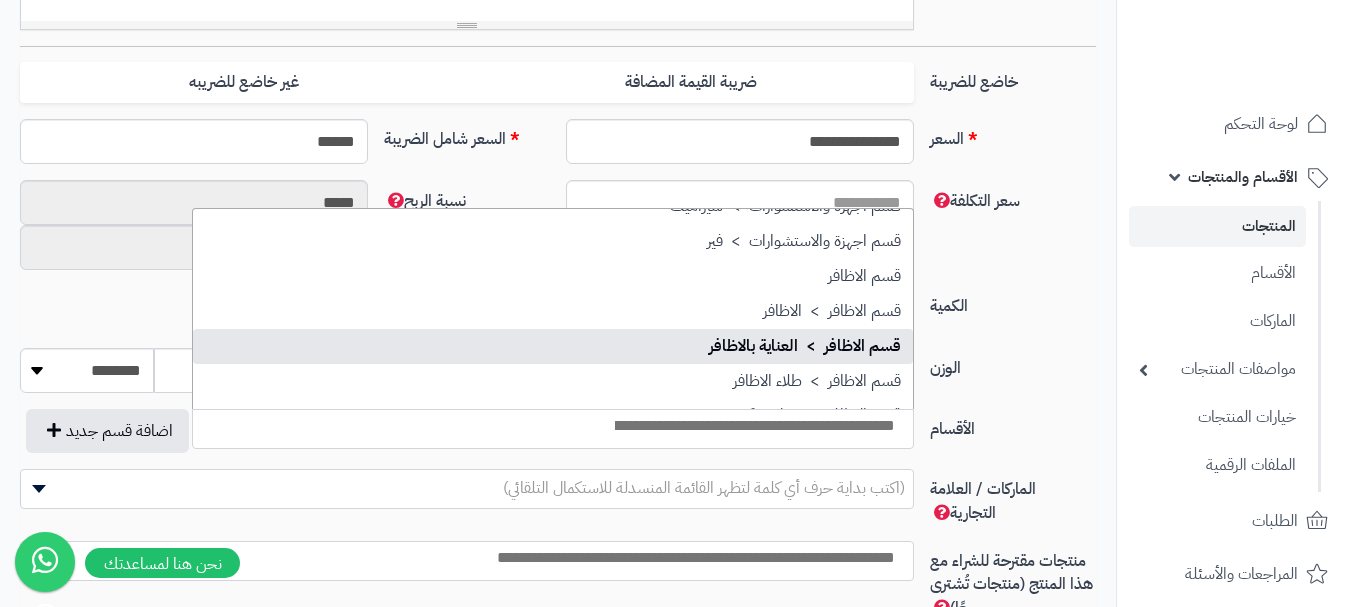scroll, scrollTop: 1300, scrollLeft: 0, axis: vertical 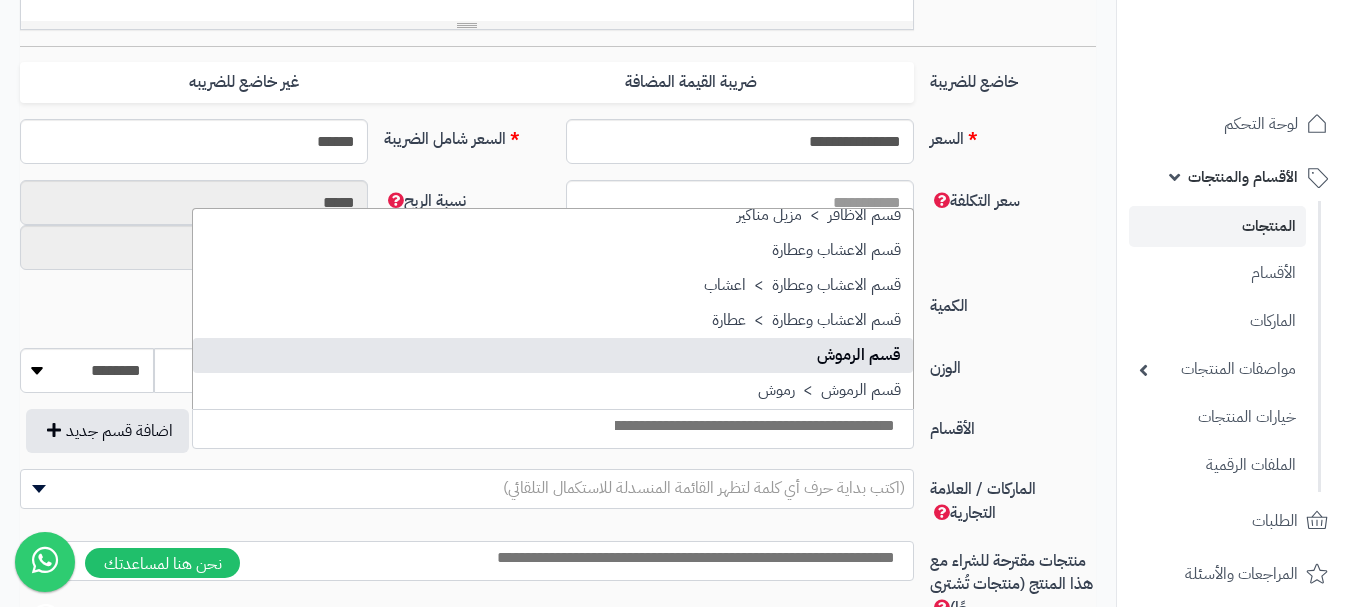 select on "**" 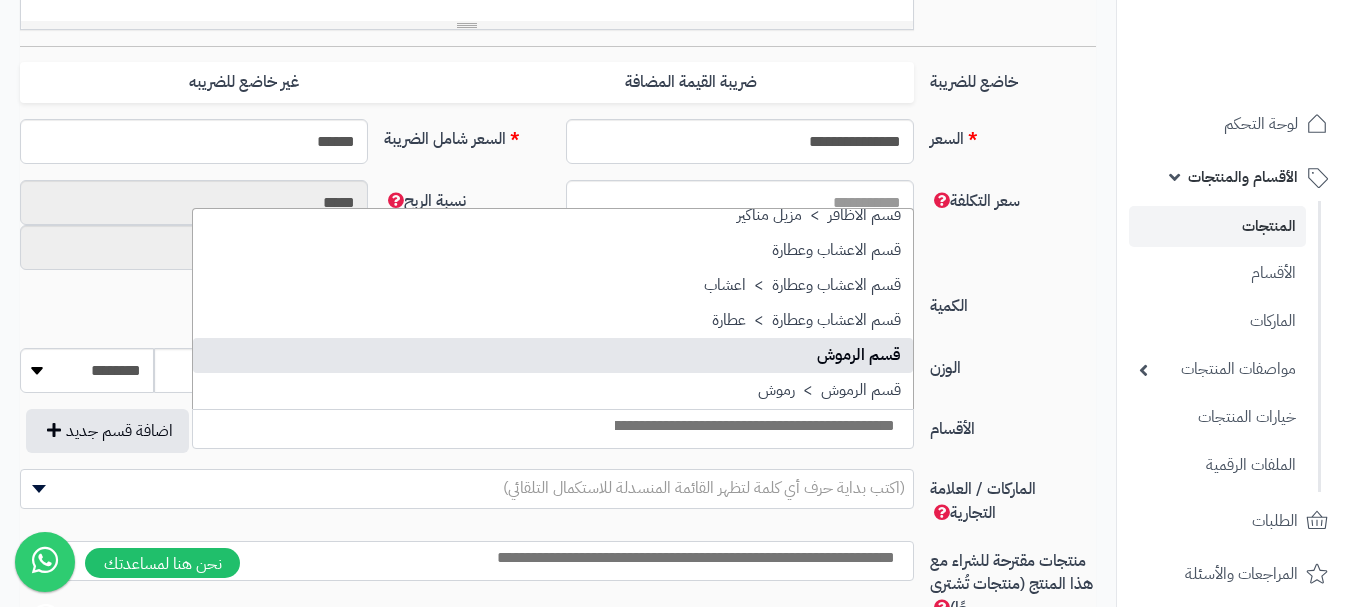 scroll, scrollTop: 1025, scrollLeft: 0, axis: vertical 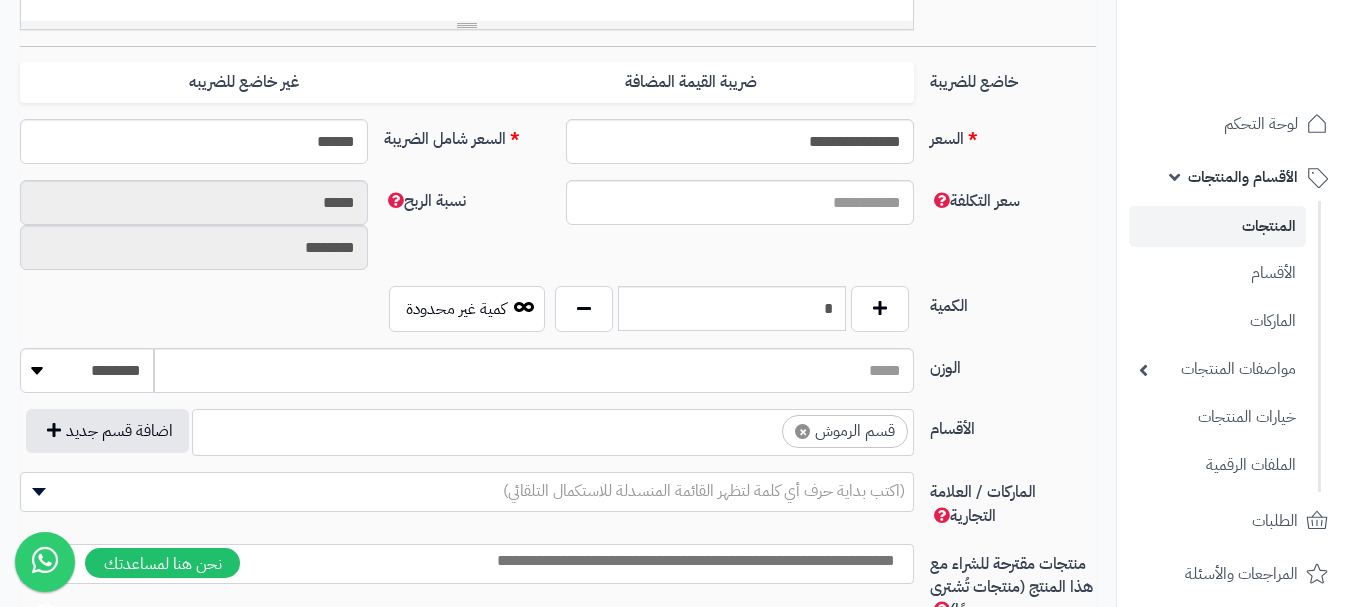 click on "× قسم الرموش" at bounding box center [845, 431] 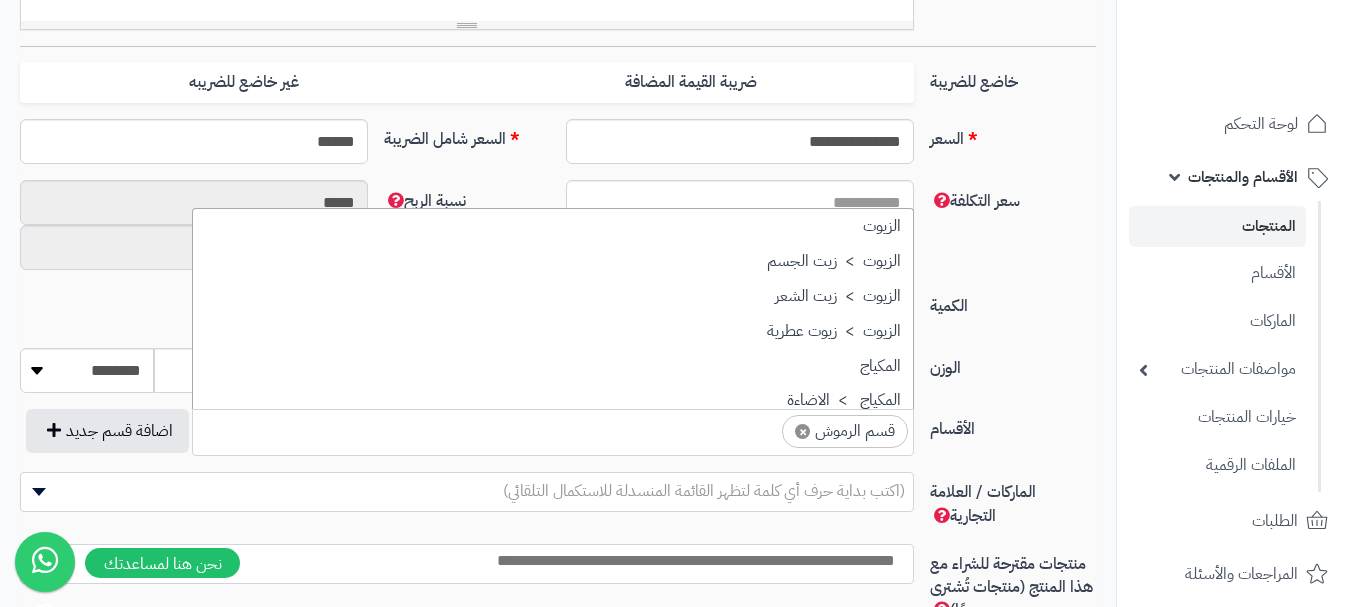 scroll, scrollTop: 1393, scrollLeft: 0, axis: vertical 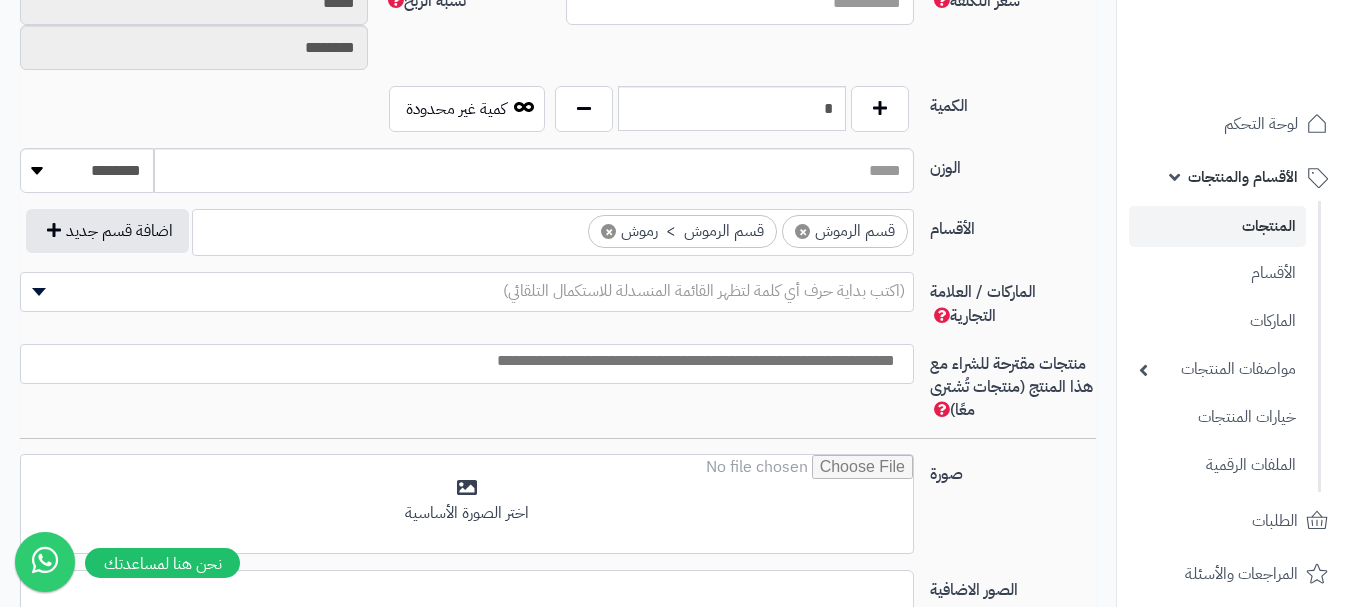 click at bounding box center (462, 361) 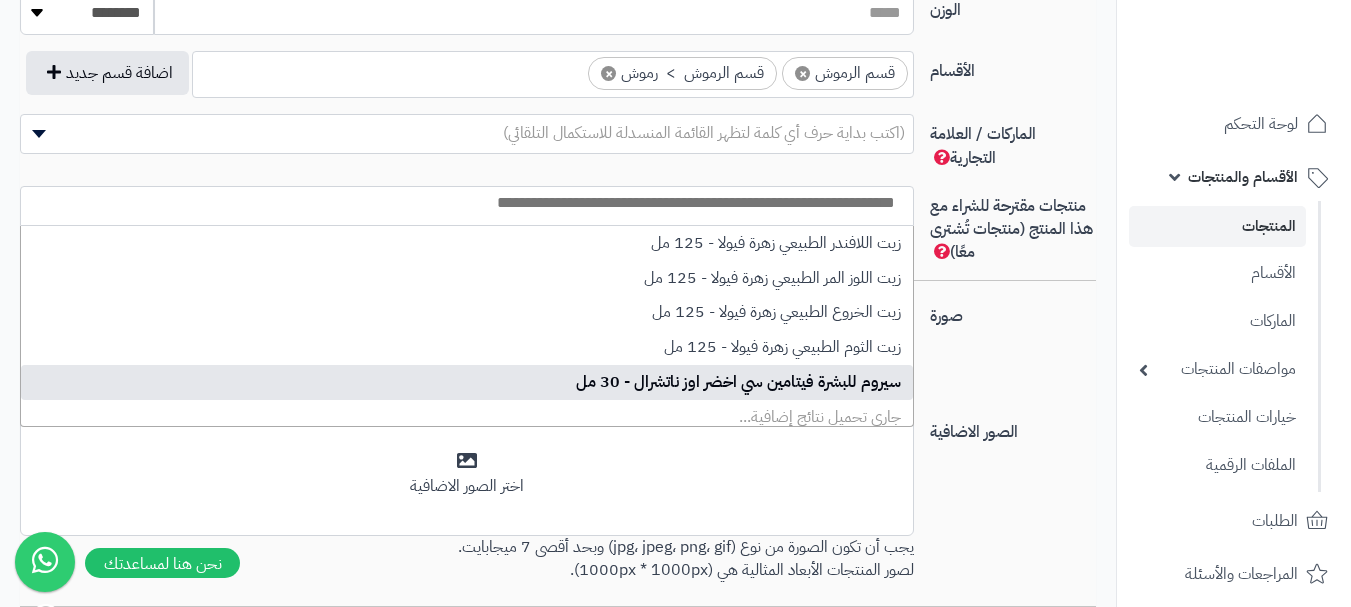 scroll, scrollTop: 1300, scrollLeft: 0, axis: vertical 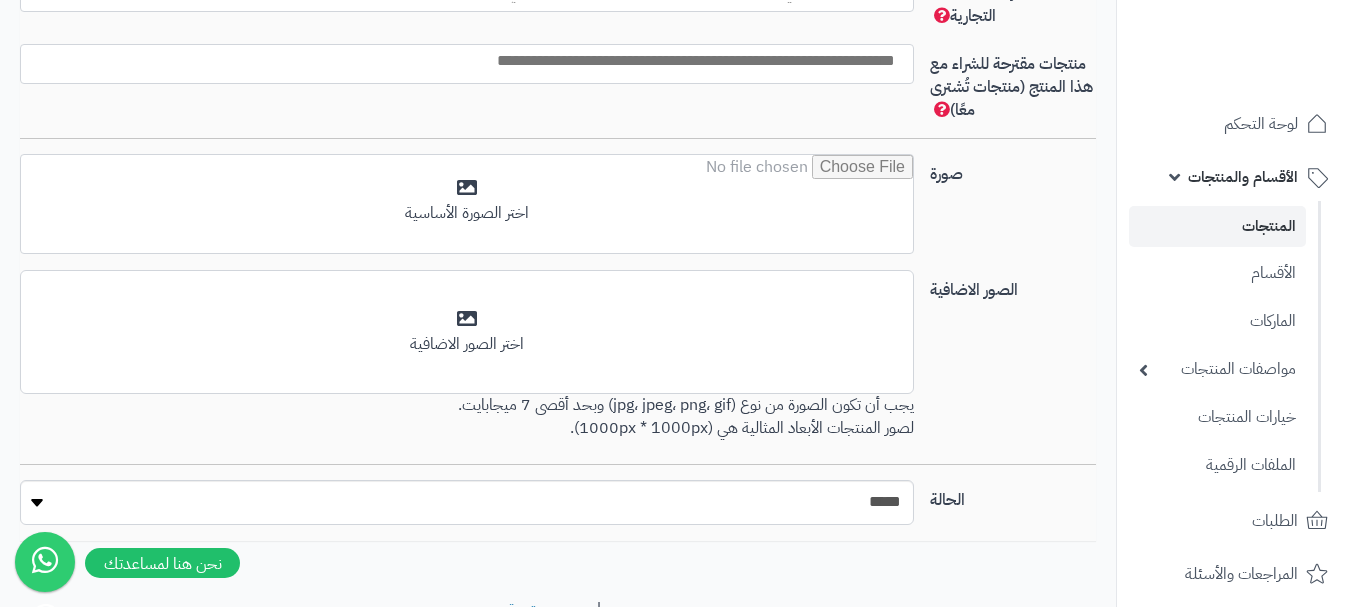 click on "الصور الاضافية
أضف الصور الاضافية
اختر الصور الاضافية يجب أن تكون الصورة من نوع (jpg، jpeg، png، gif) وبحد أقصى 7 ميجابايت.
لصور المنتجات الأبعاد المثالية هي (1000px * 1000px)." at bounding box center (558, 367) 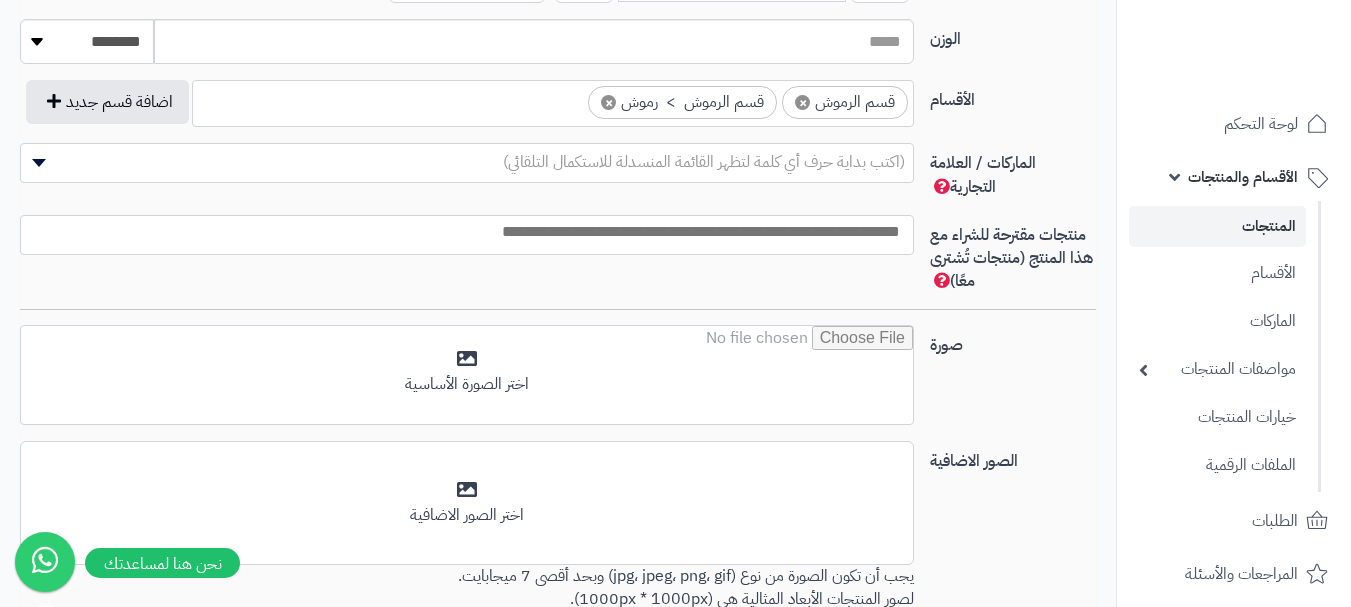 scroll, scrollTop: 1100, scrollLeft: 0, axis: vertical 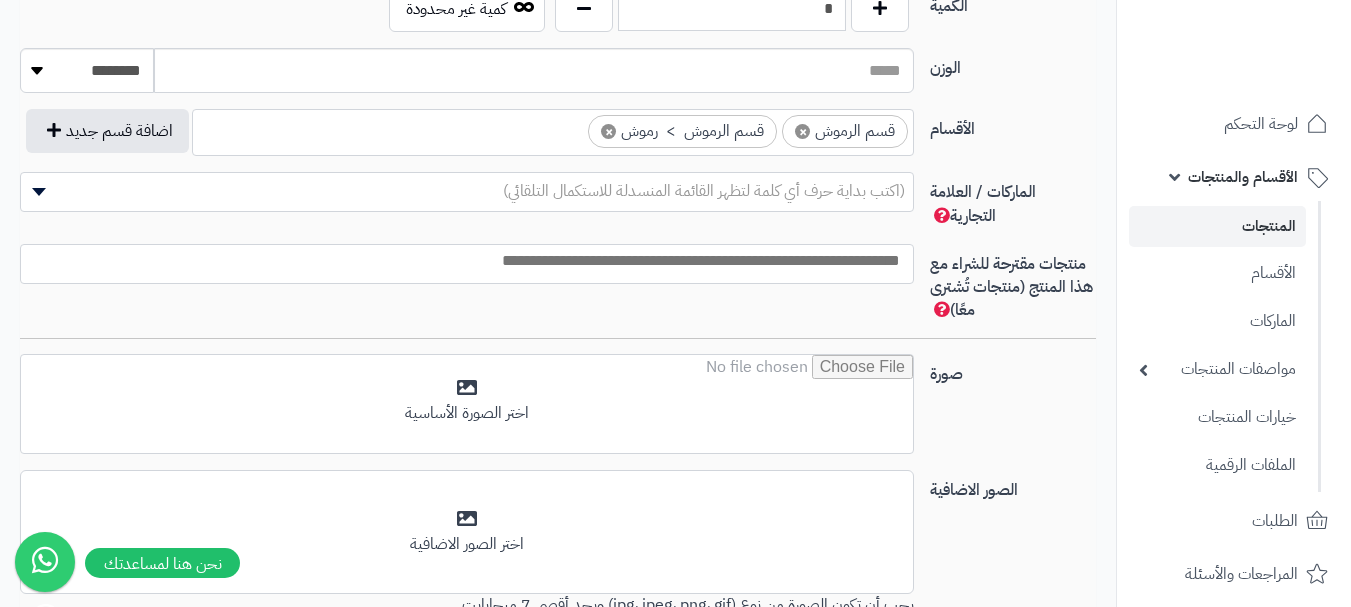 click at bounding box center [467, 261] 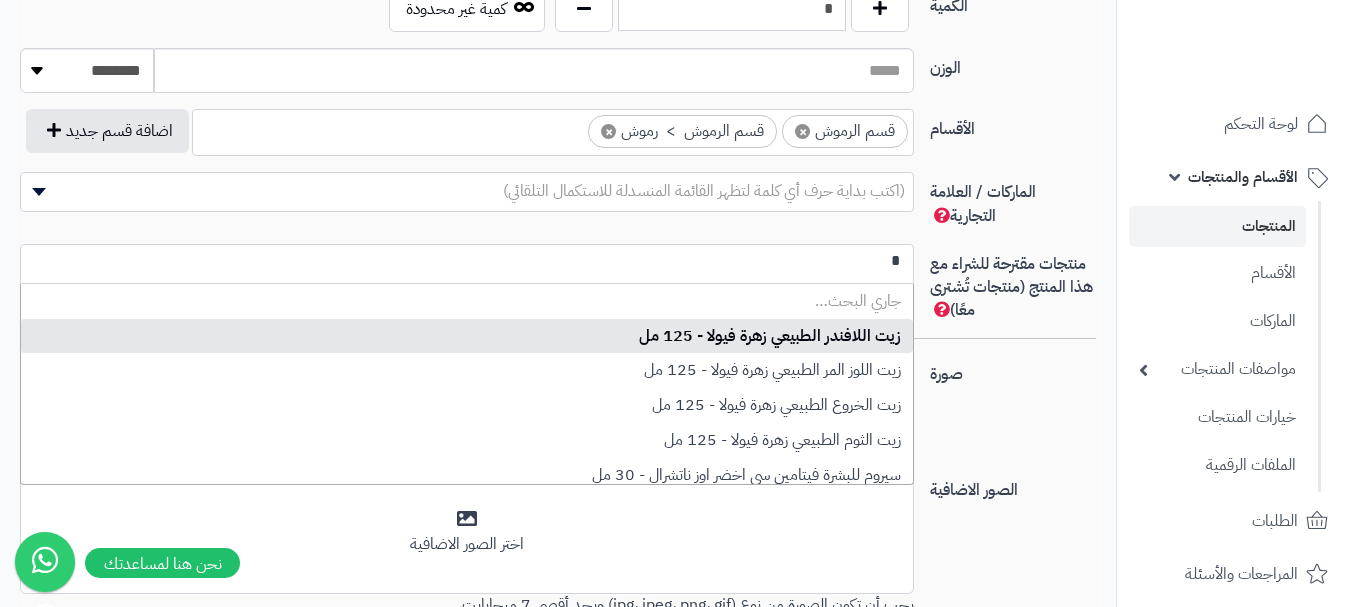 scroll, scrollTop: 0, scrollLeft: 0, axis: both 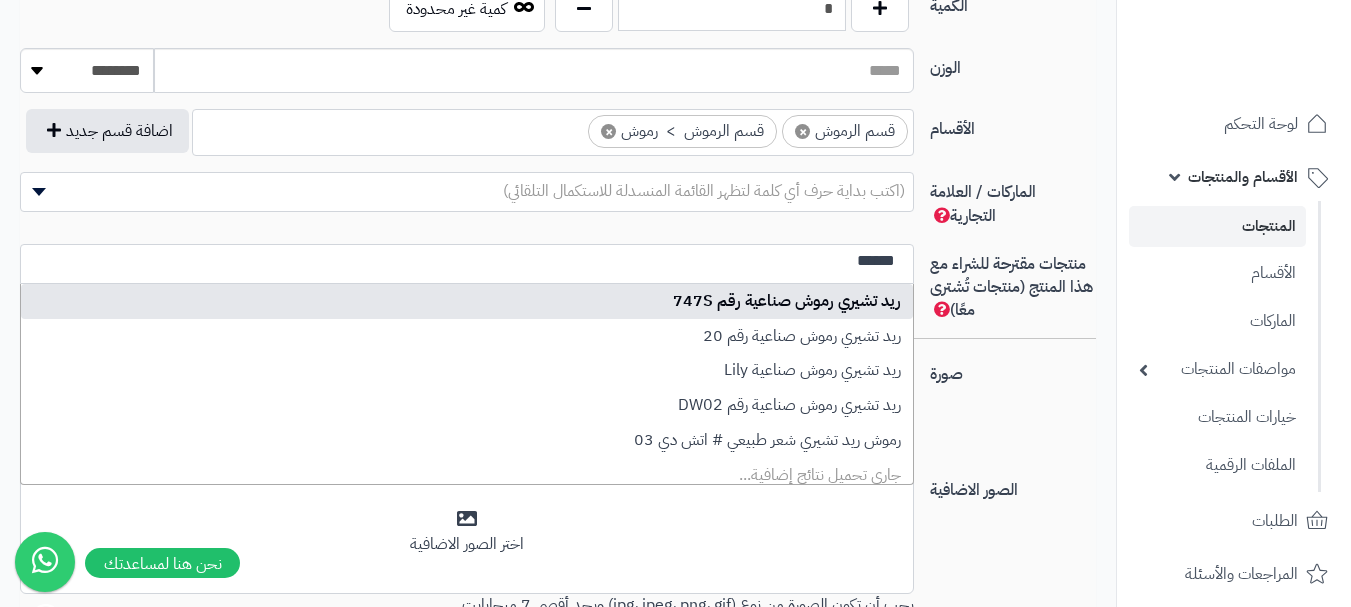 type on "******" 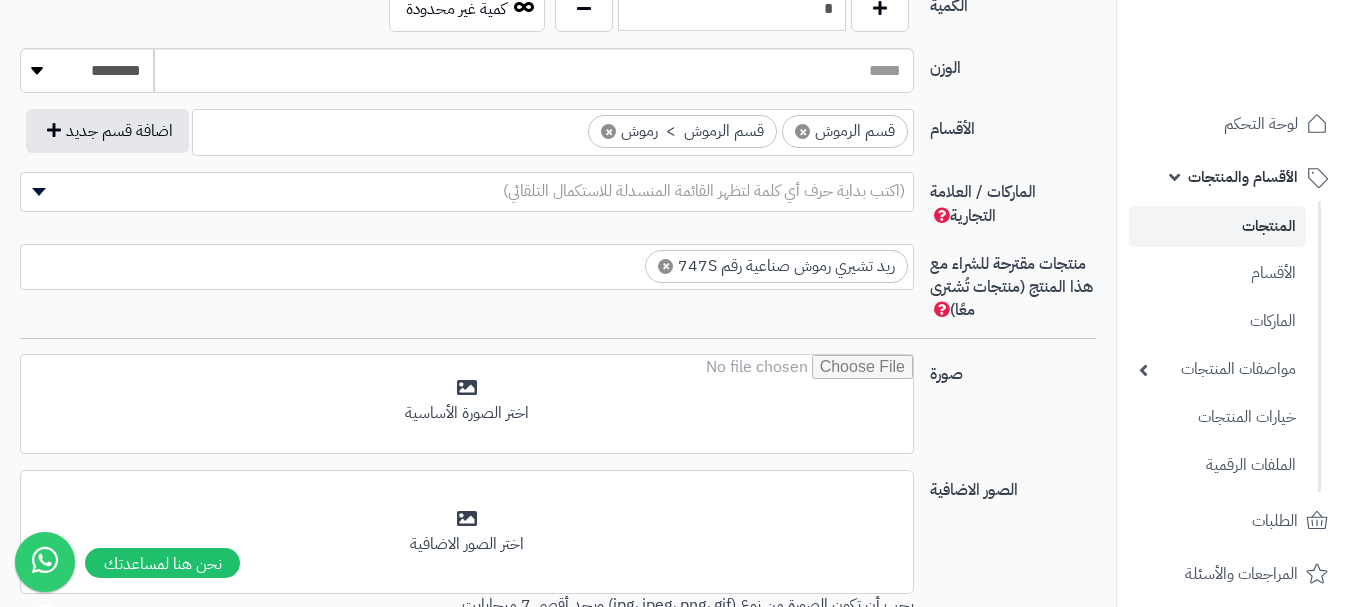 scroll, scrollTop: 0, scrollLeft: 0, axis: both 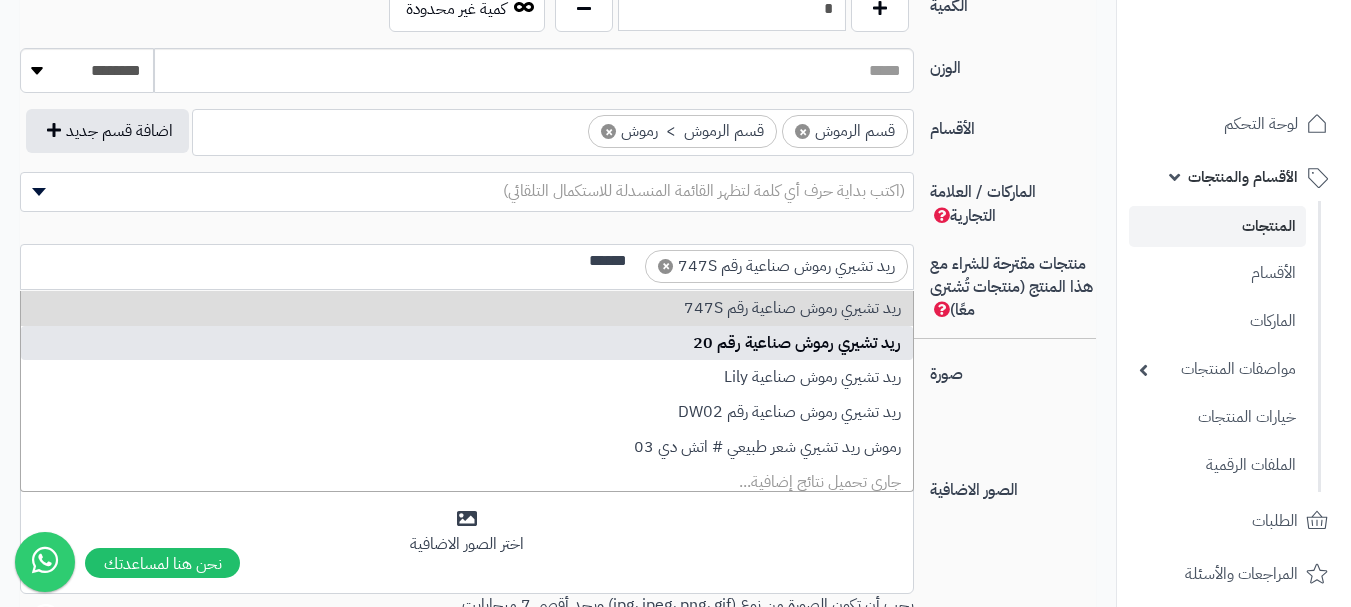 type on "******" 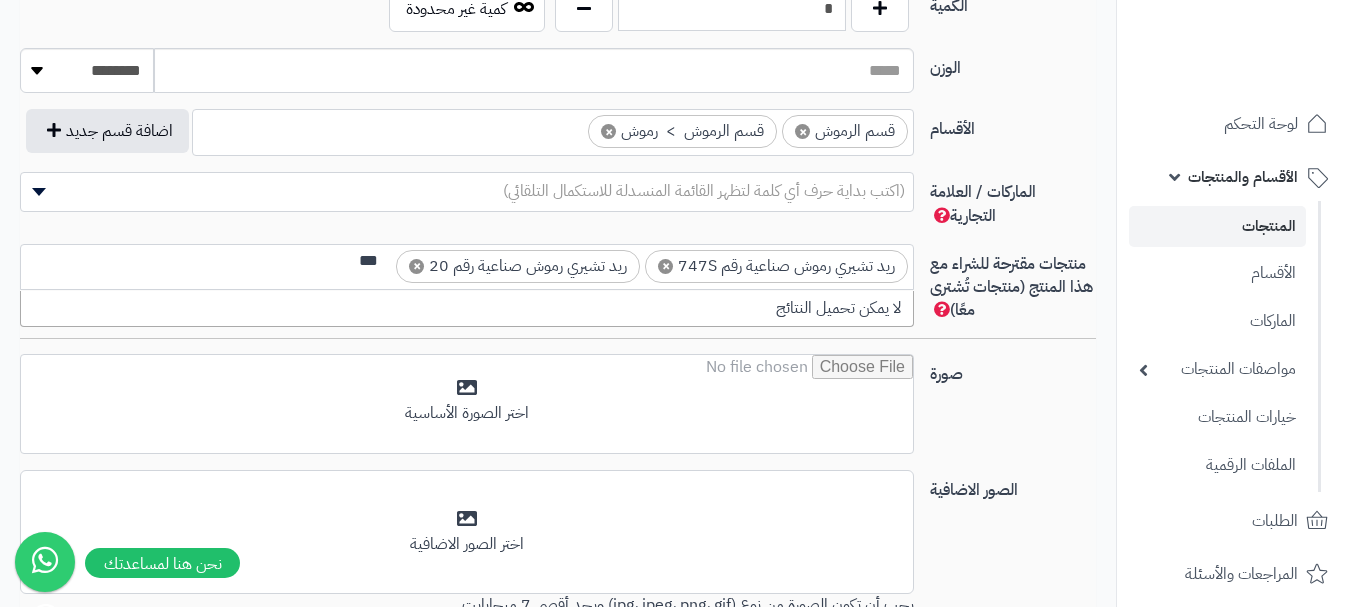scroll, scrollTop: 0, scrollLeft: 0, axis: both 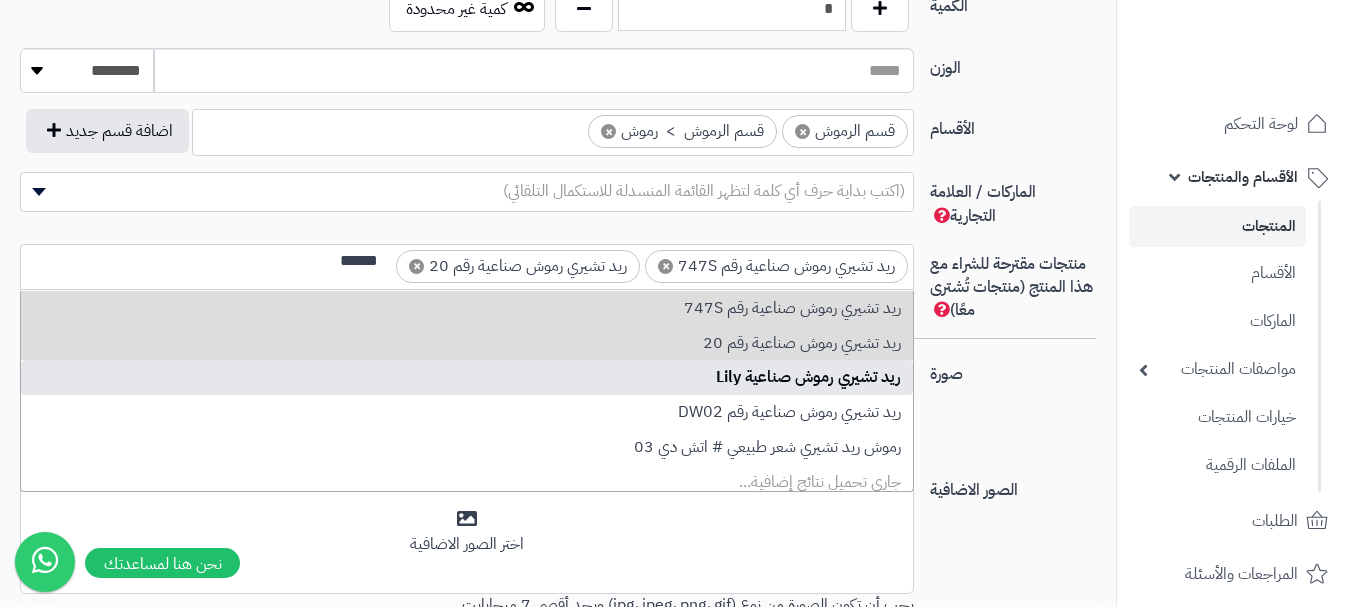 type on "******" 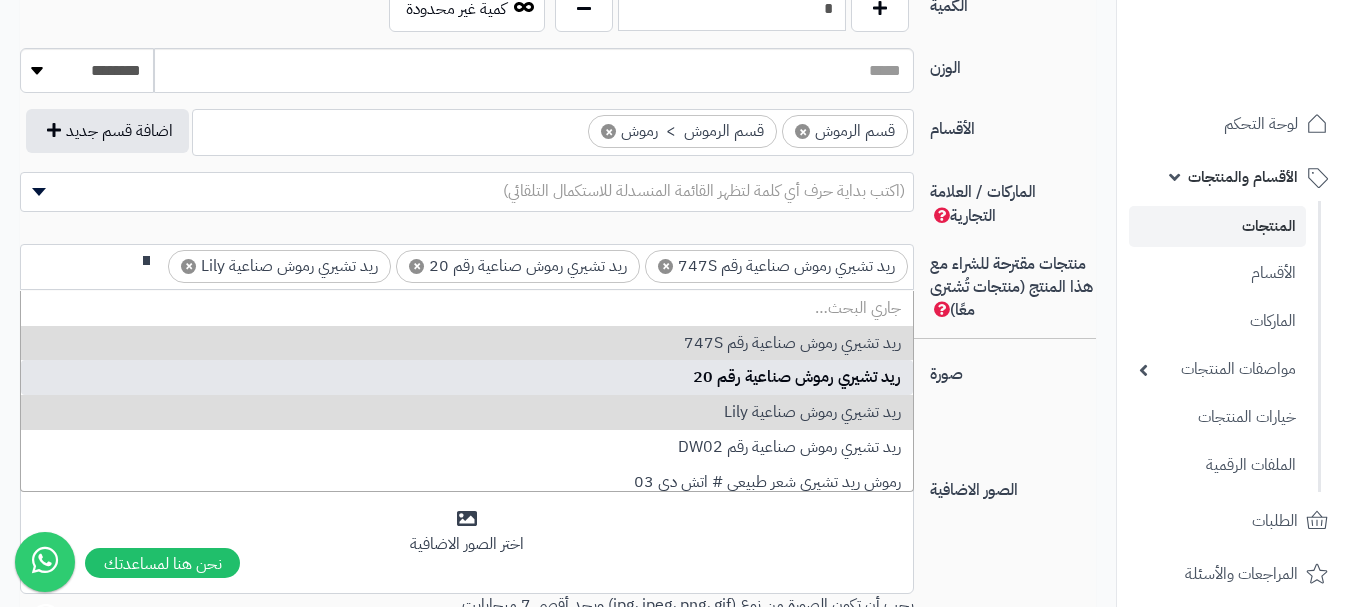 scroll, scrollTop: 0, scrollLeft: 0, axis: both 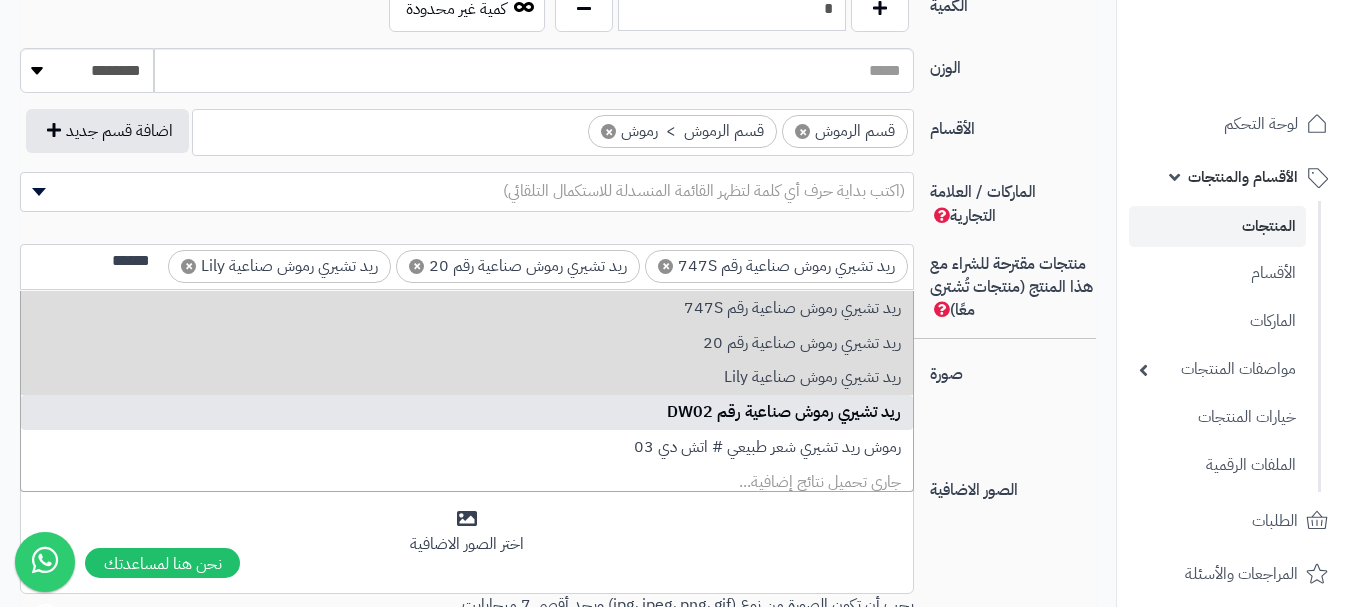 type on "******" 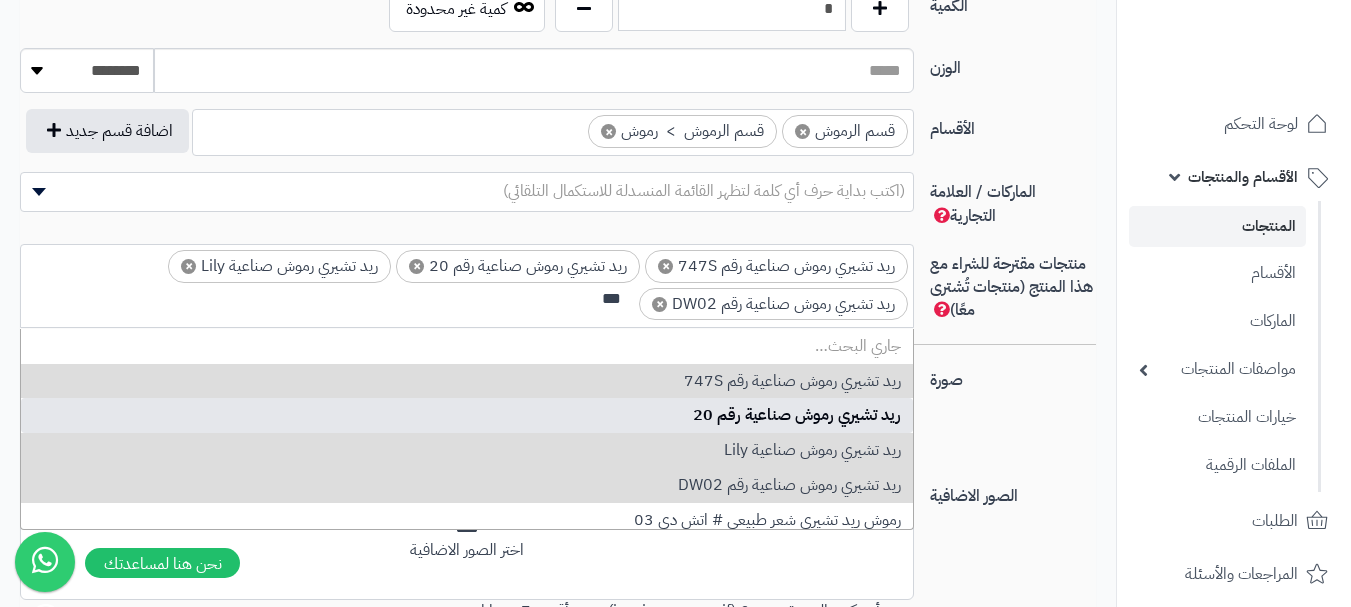 scroll, scrollTop: 0, scrollLeft: 0, axis: both 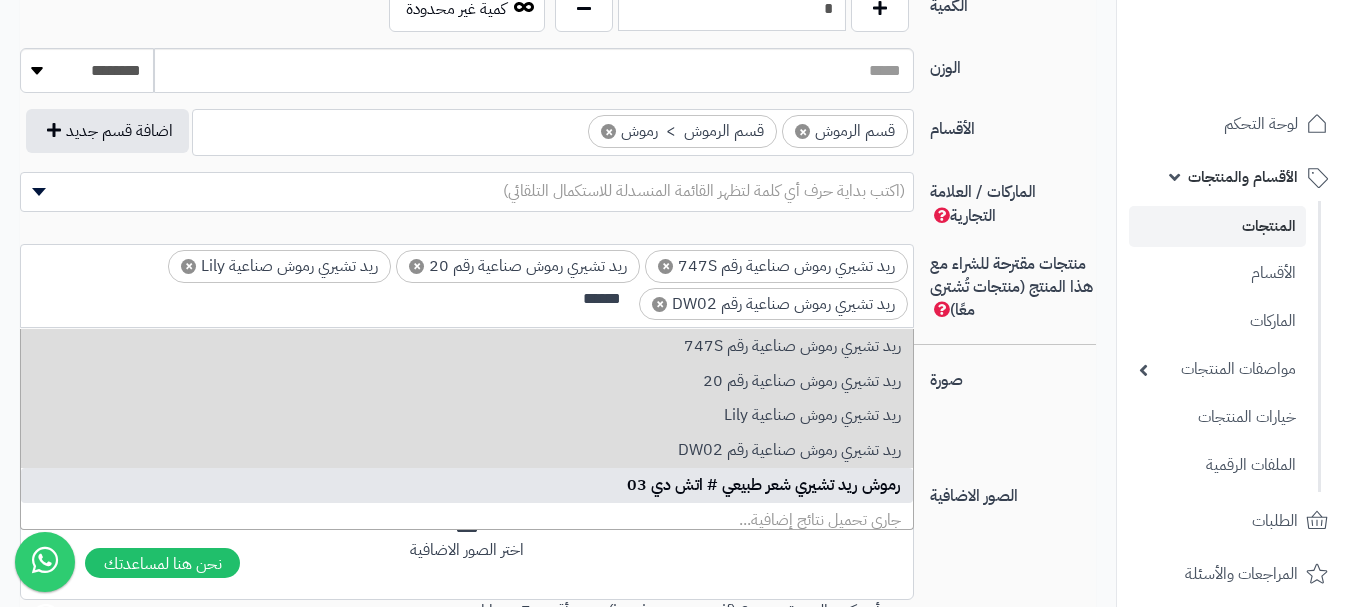 type on "******" 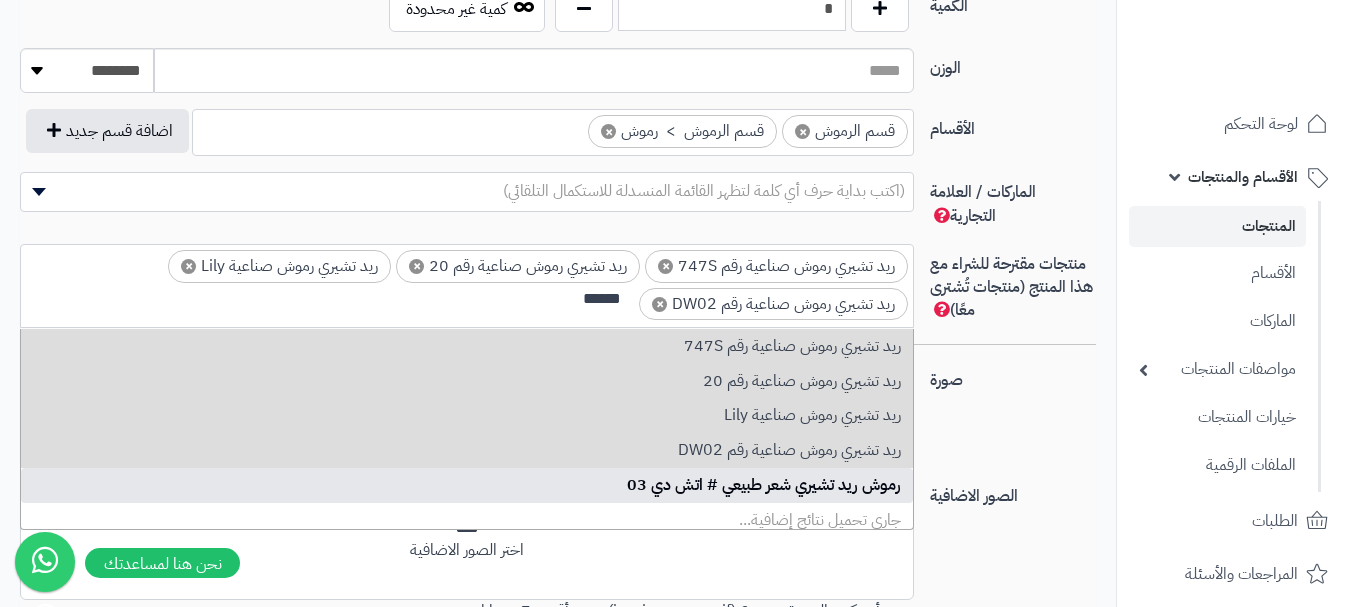 click on "جاري تحميل نتائج إضافية..." at bounding box center [467, 520] 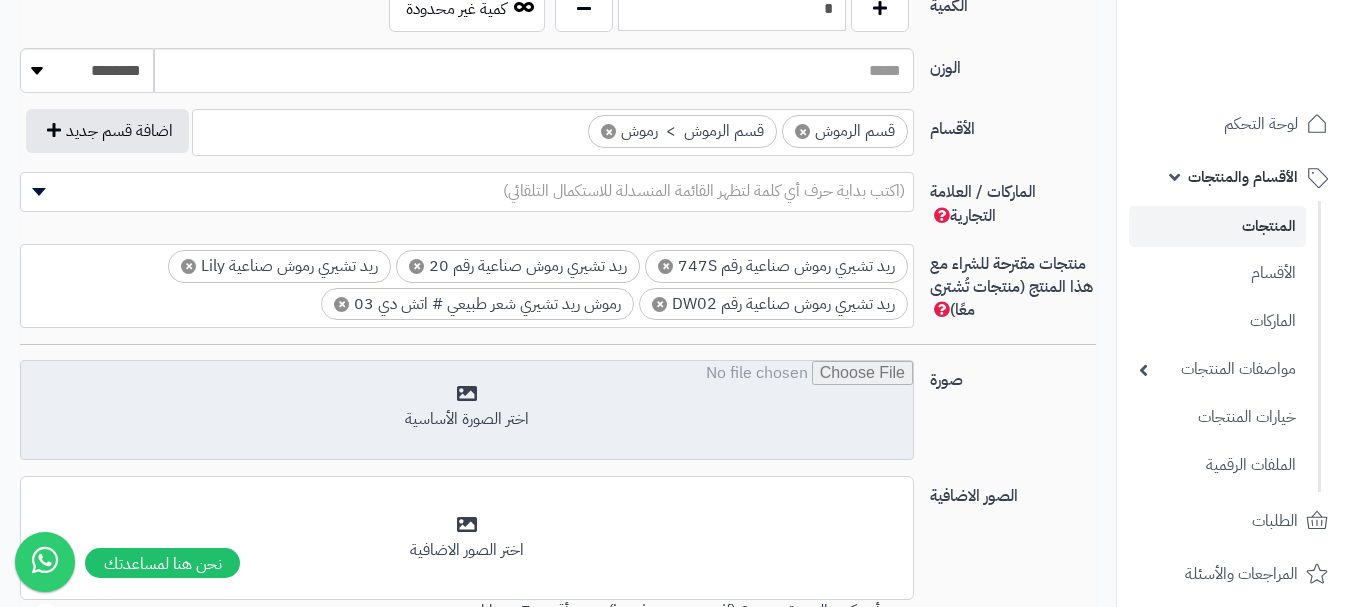 click at bounding box center [467, 411] 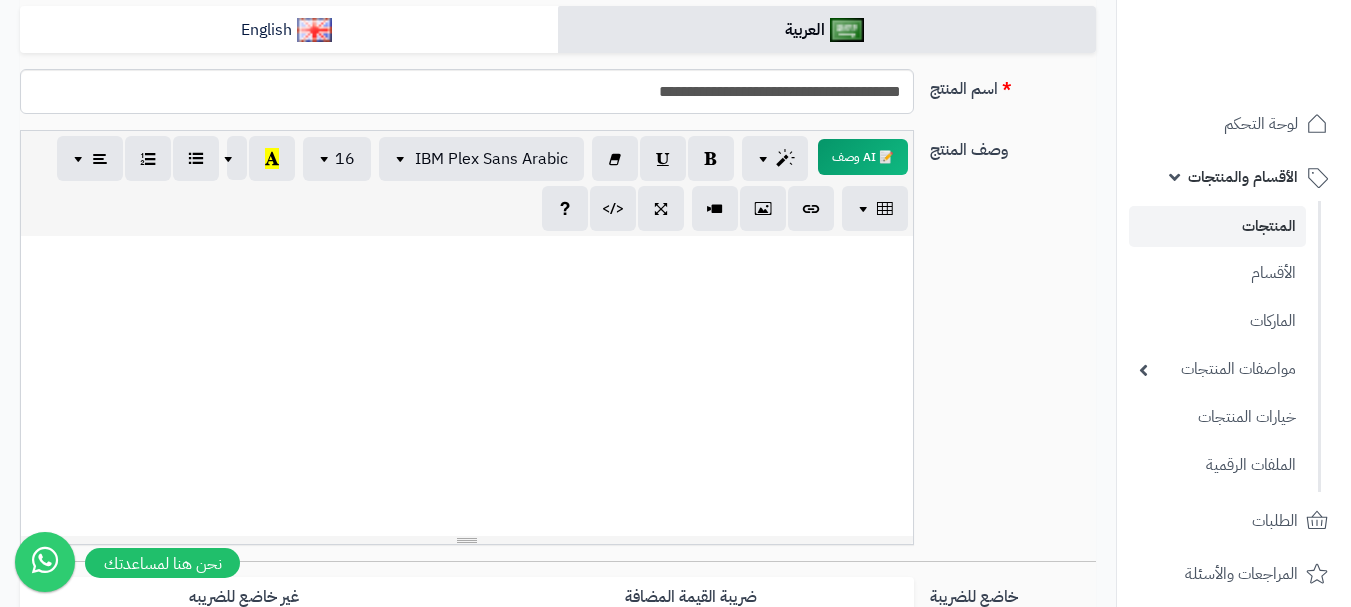 scroll, scrollTop: 0, scrollLeft: 0, axis: both 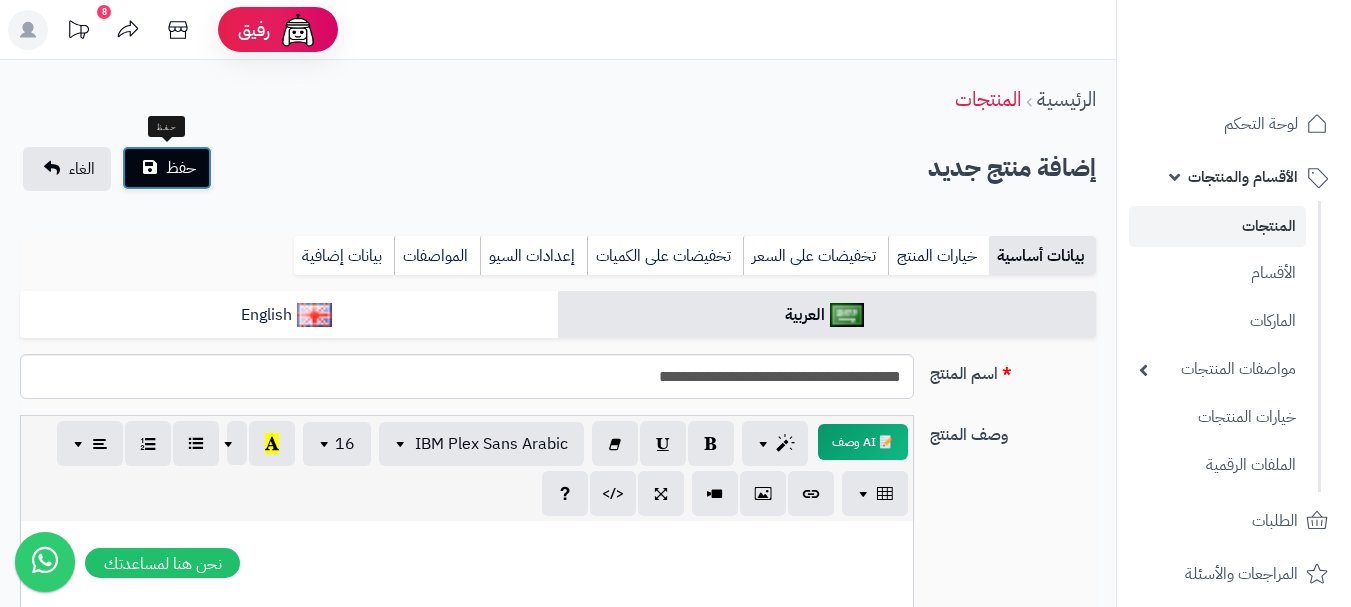 click on "حفظ" at bounding box center (167, 168) 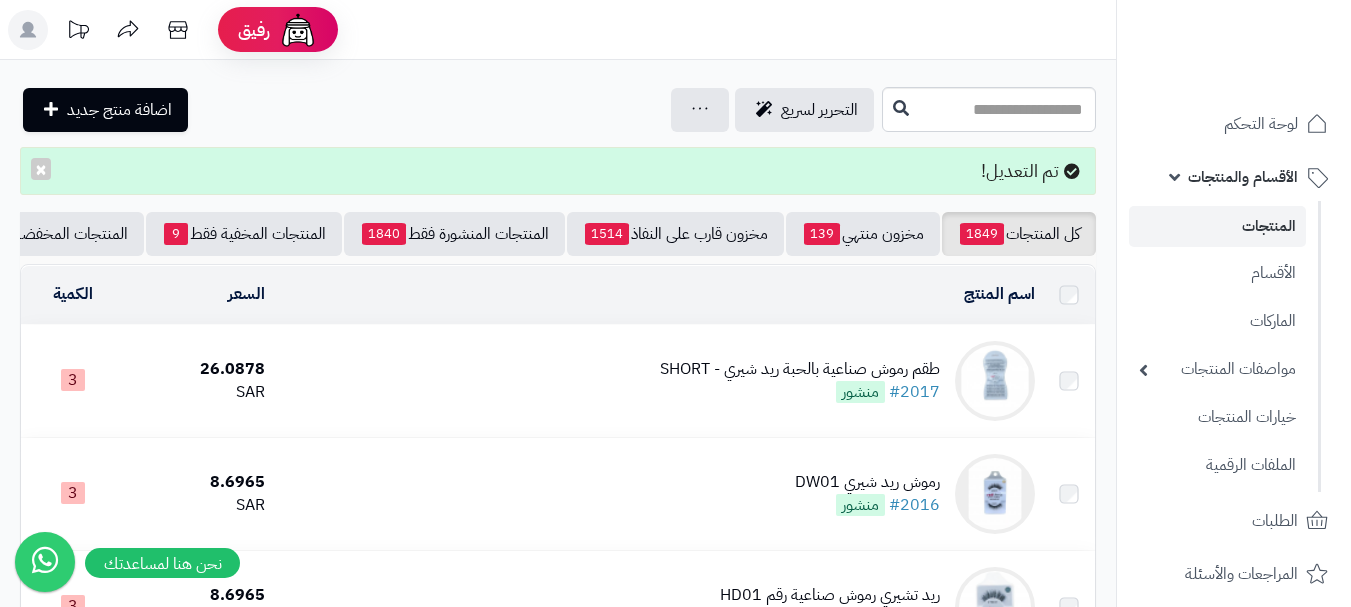 scroll, scrollTop: 0, scrollLeft: 0, axis: both 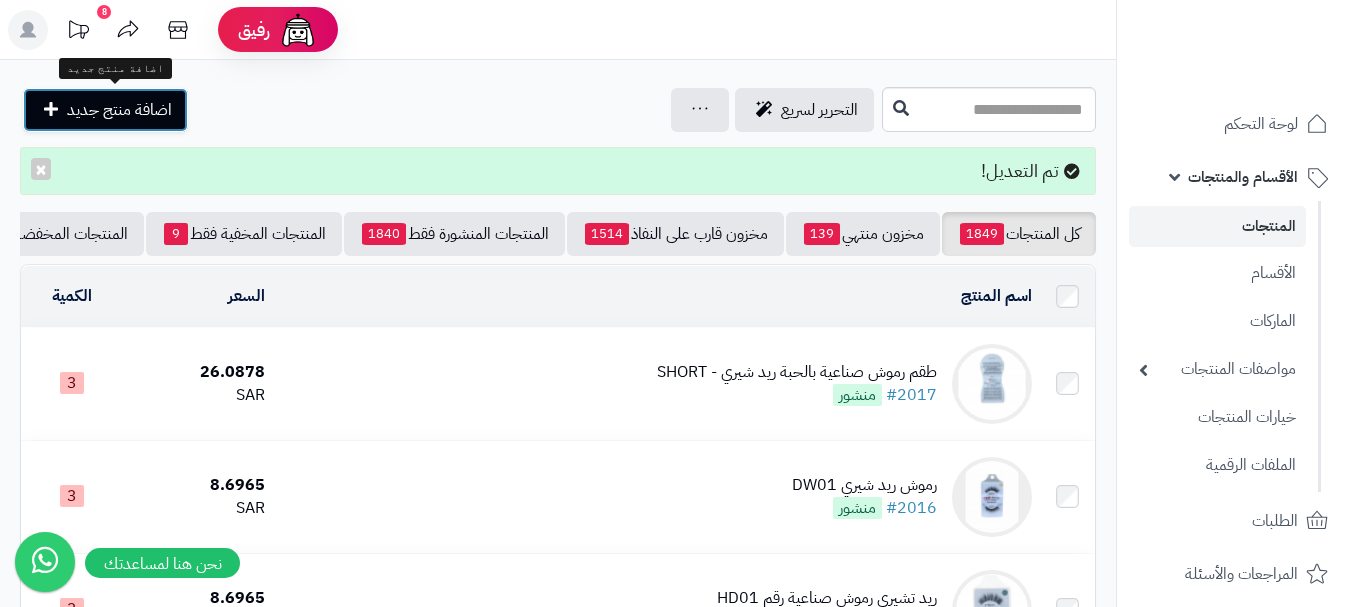 click on "اضافة منتج جديد" at bounding box center [119, 110] 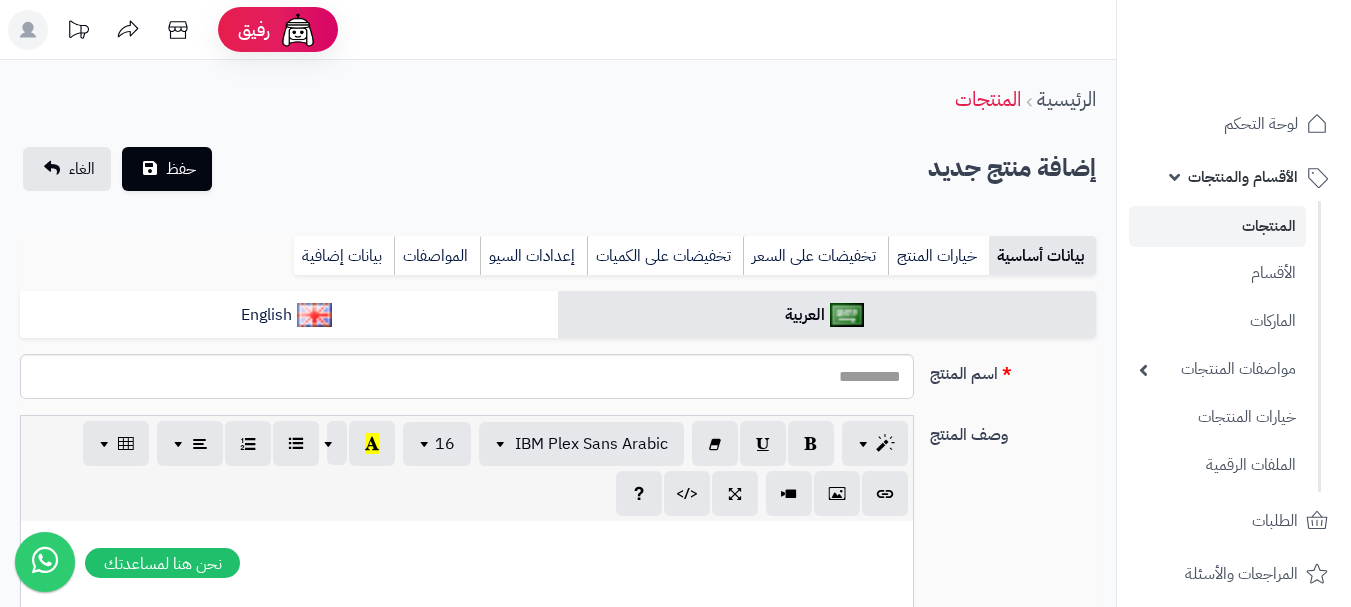 select 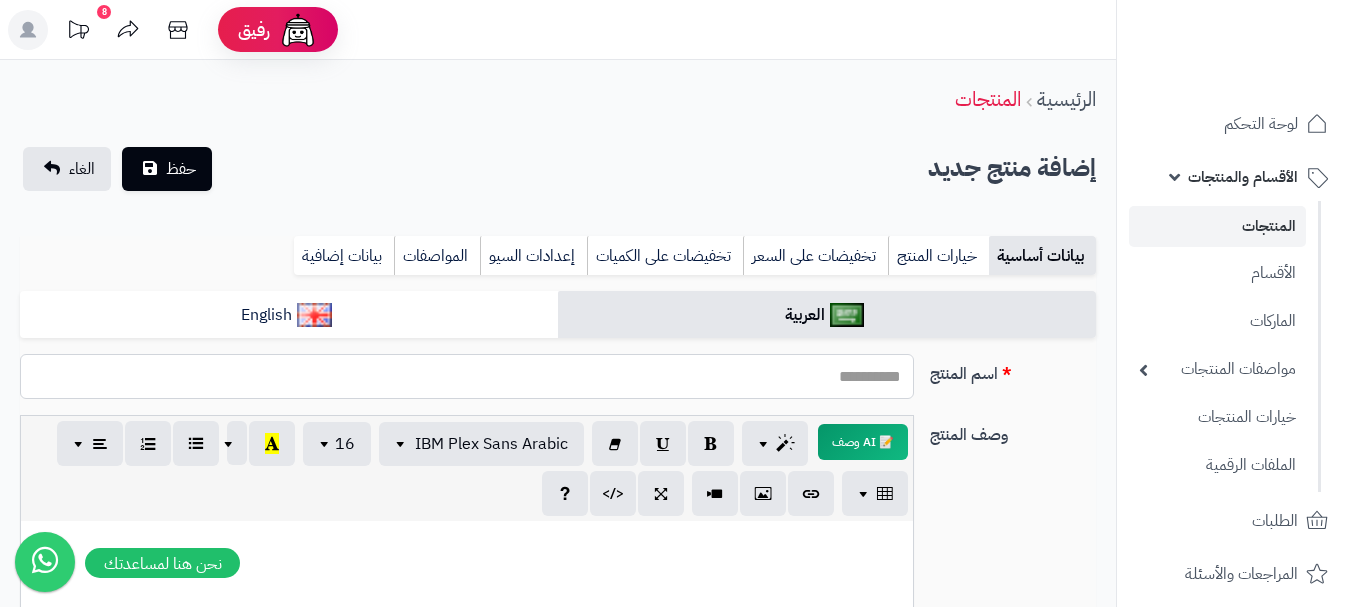 paste on "**********" 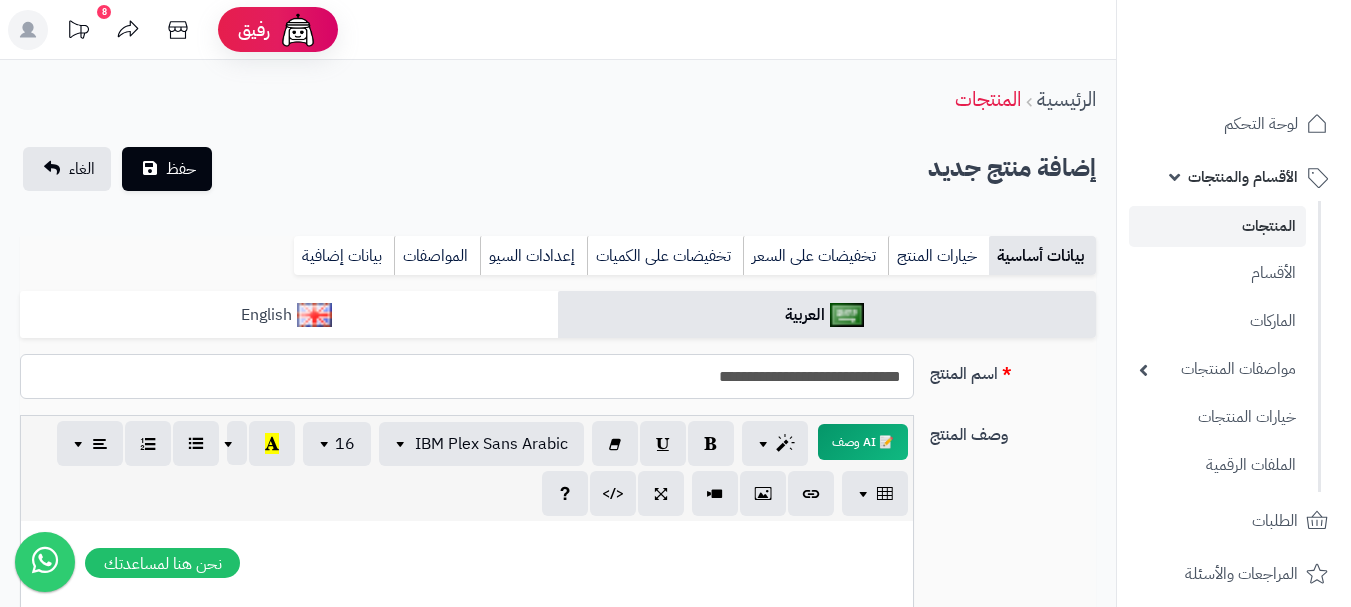 type on "**********" 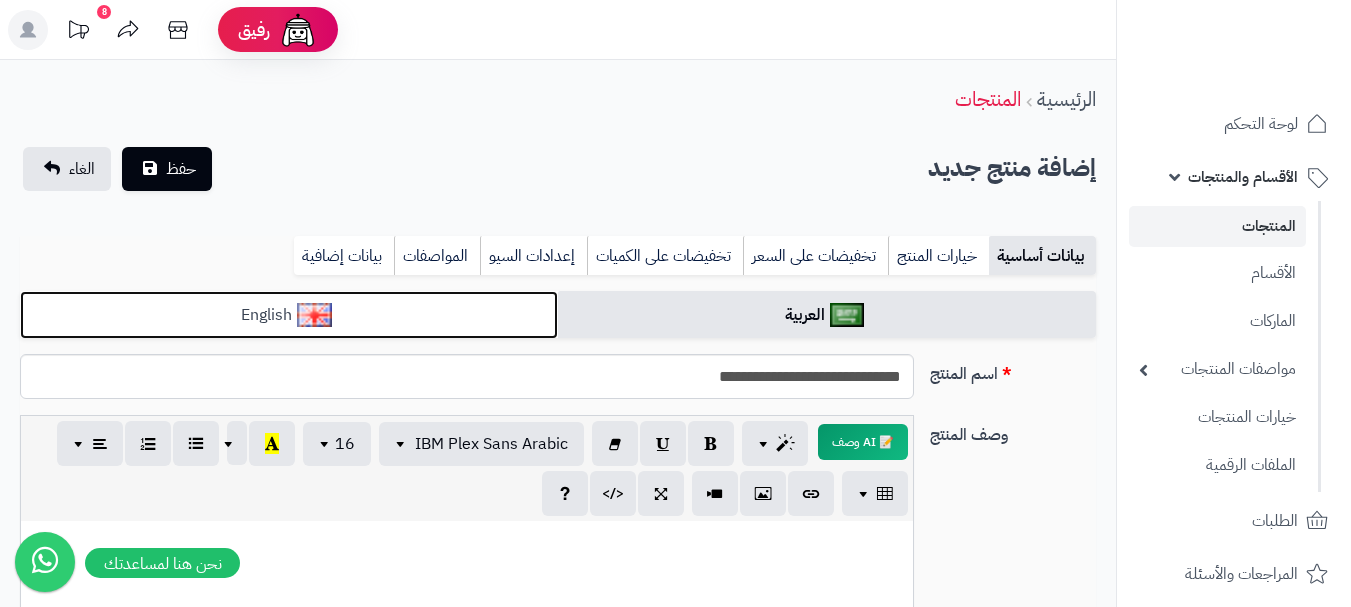 click on "English" at bounding box center (289, 315) 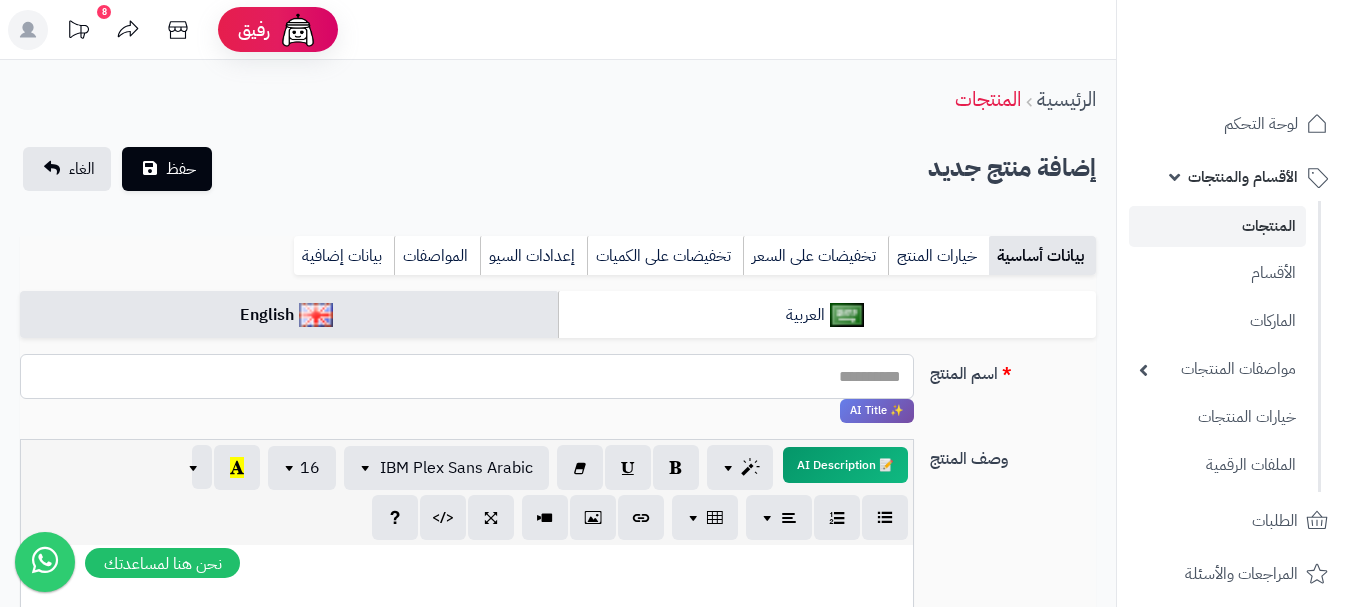 paste on "**********" 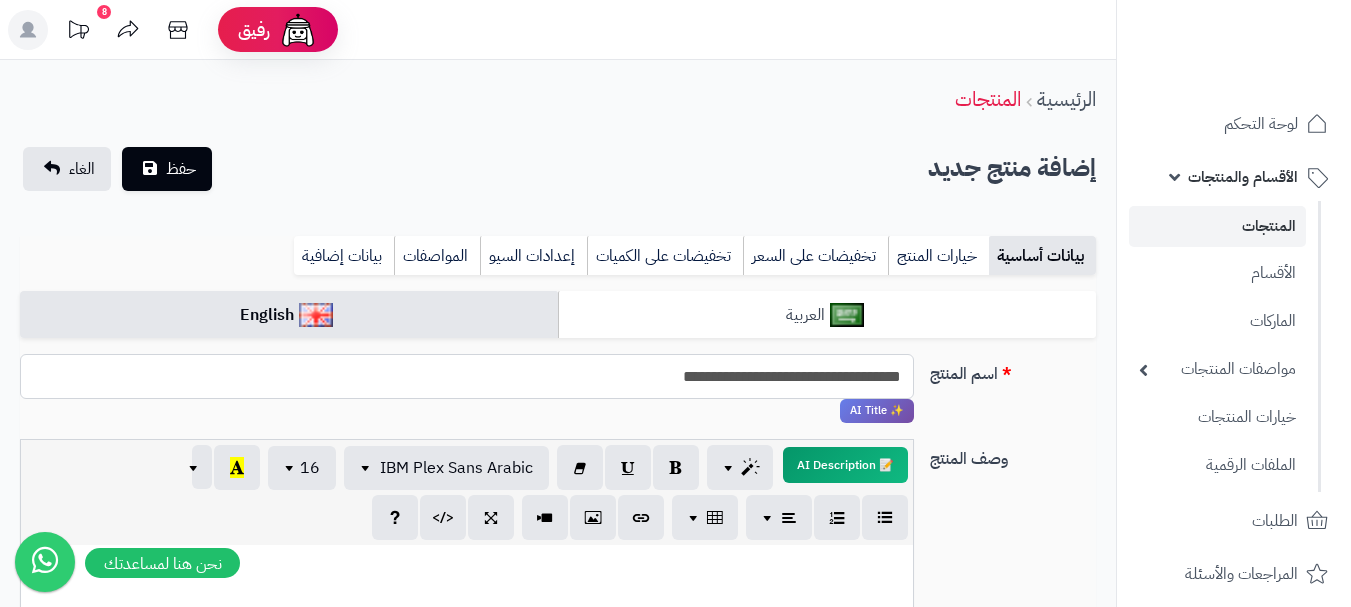 type on "**********" 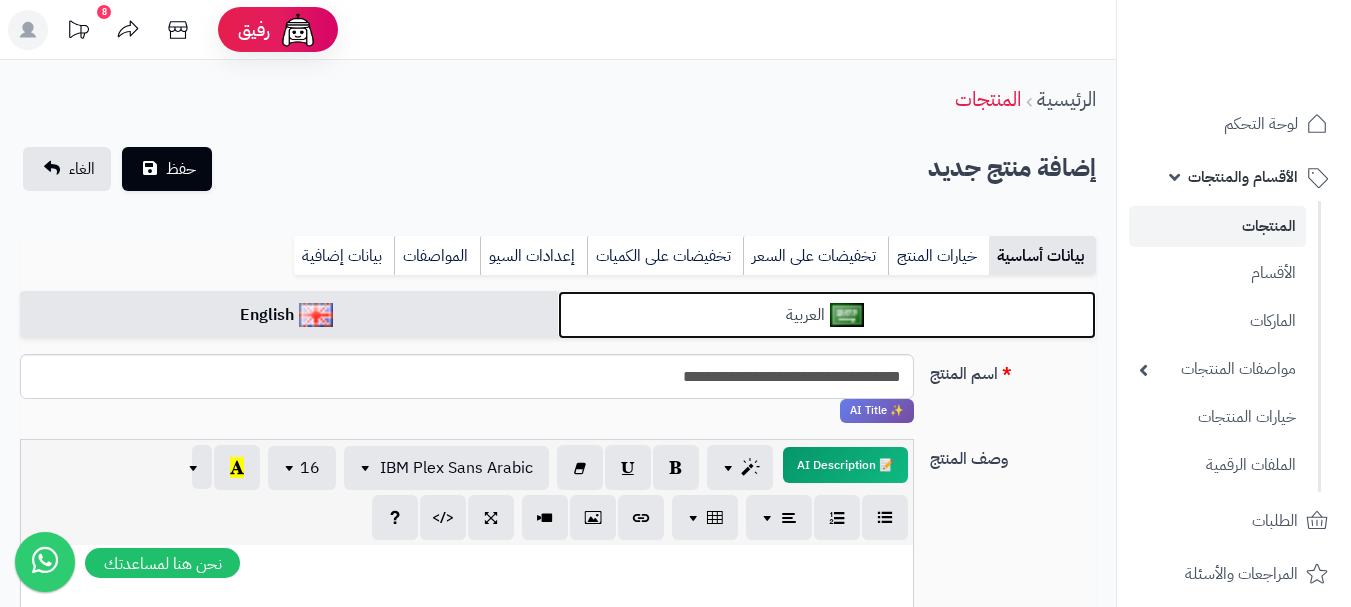 click on "العربية" at bounding box center [827, 315] 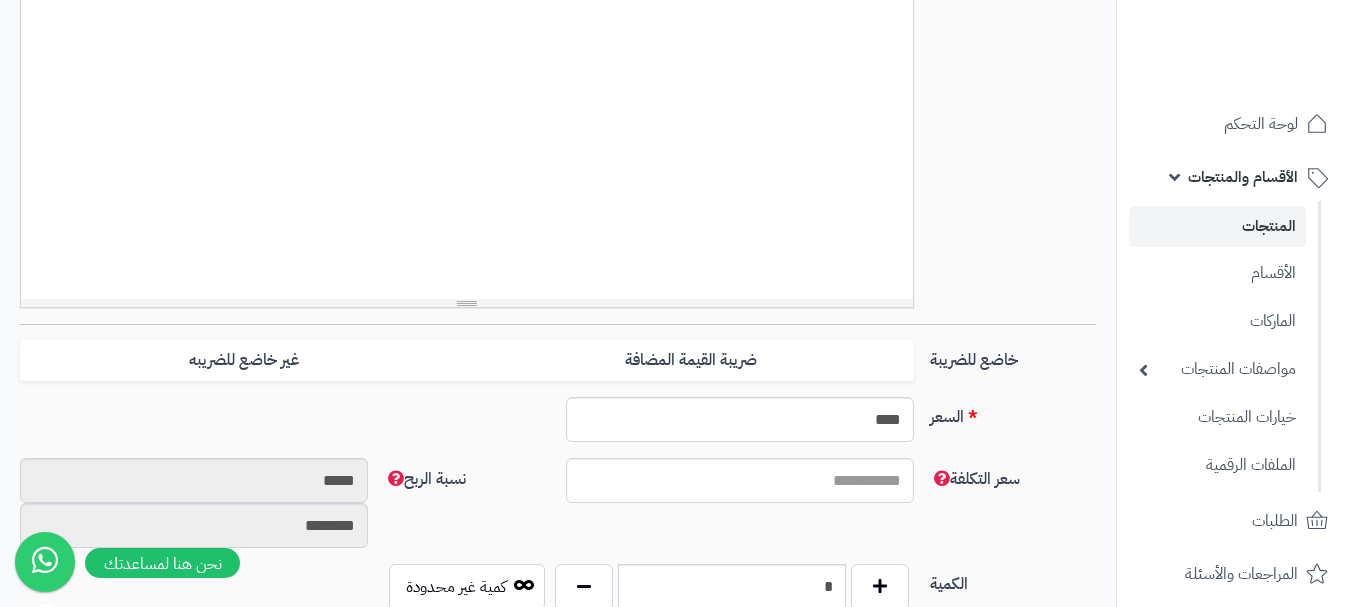 scroll, scrollTop: 700, scrollLeft: 0, axis: vertical 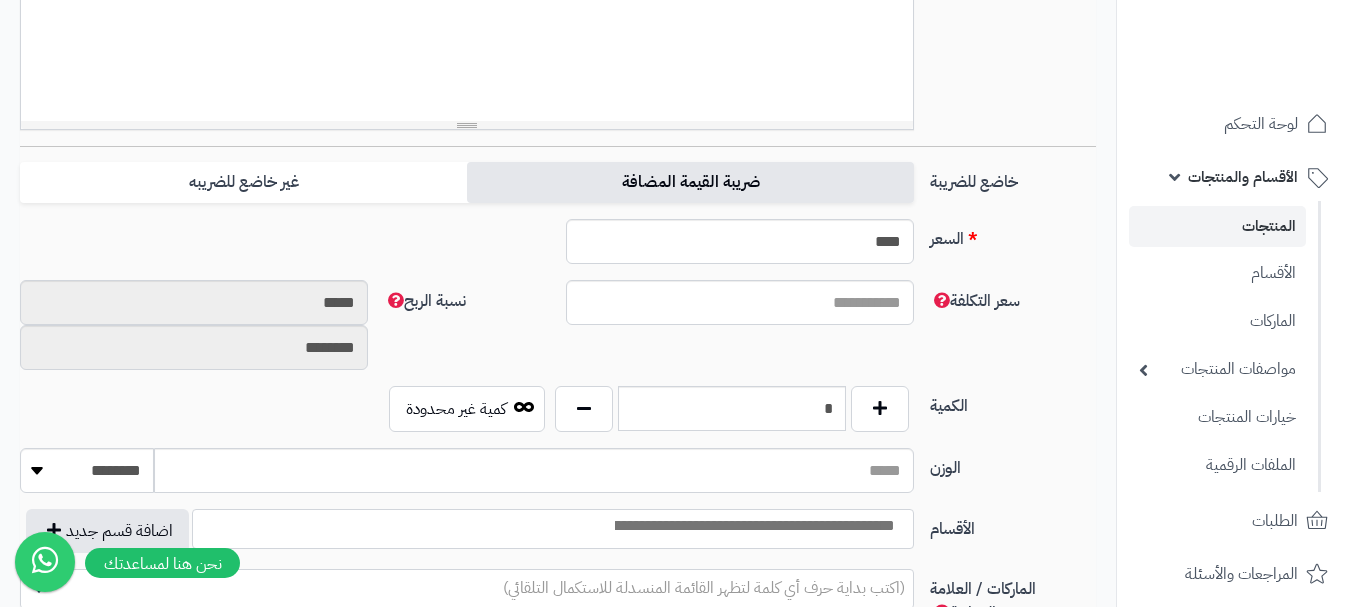 click on "ضريبة القيمة المضافة" at bounding box center [690, 182] 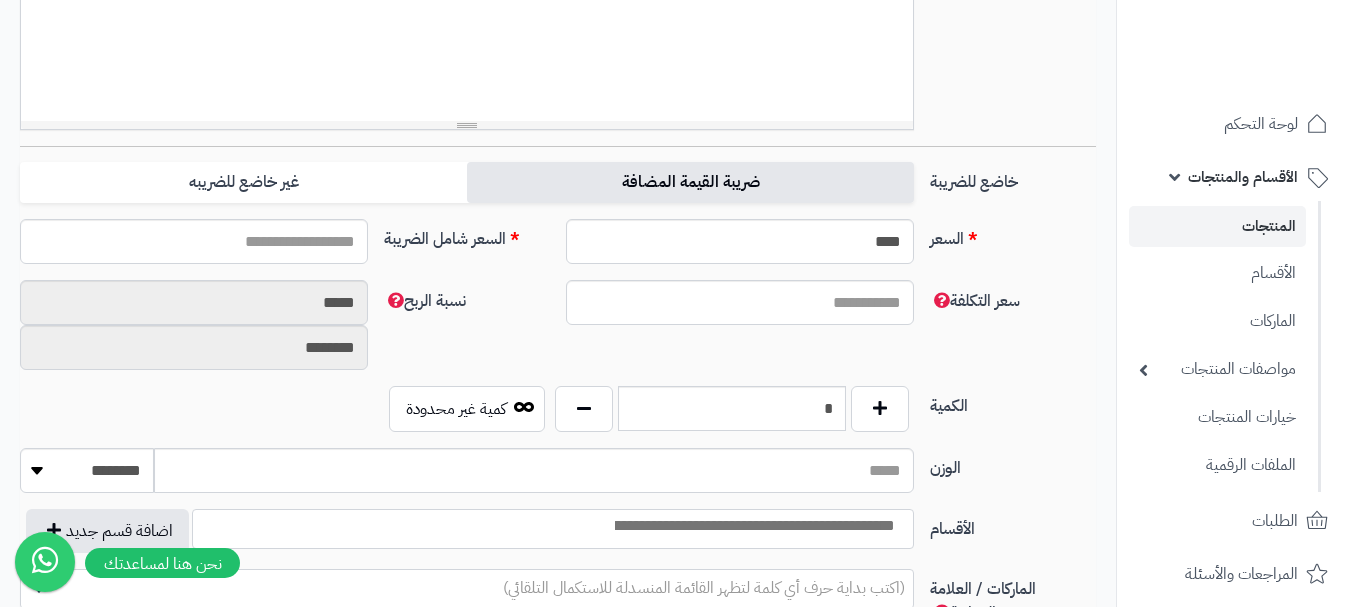 type on "*" 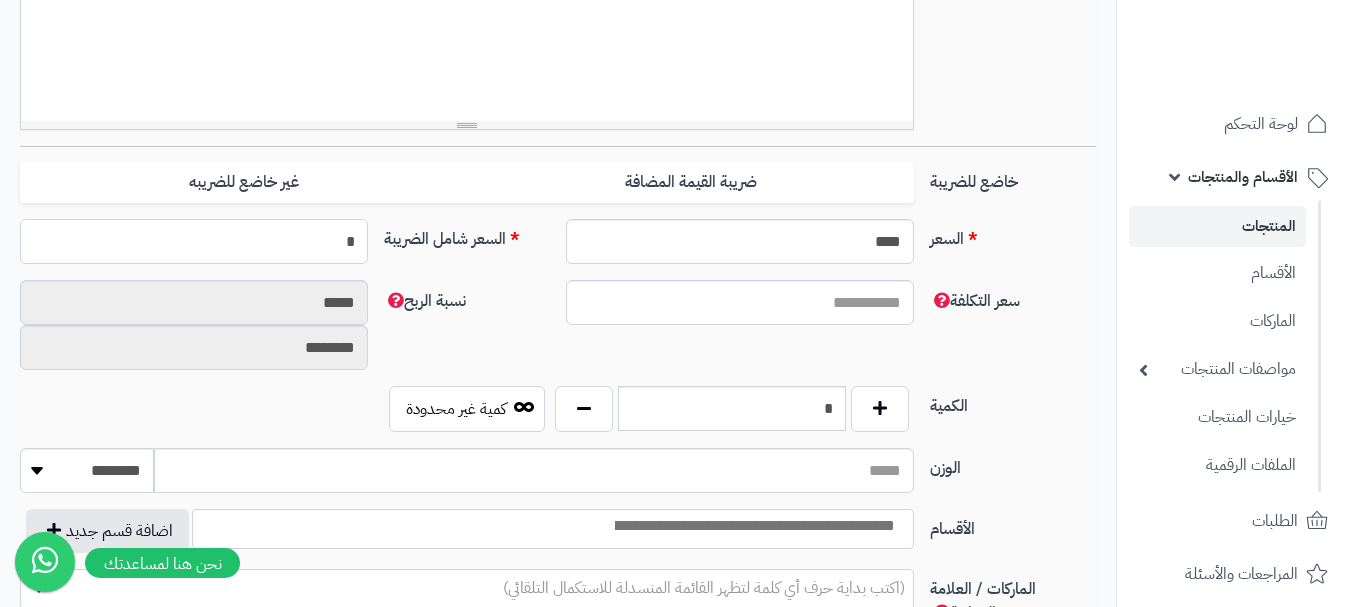 click on "*" at bounding box center [194, 241] 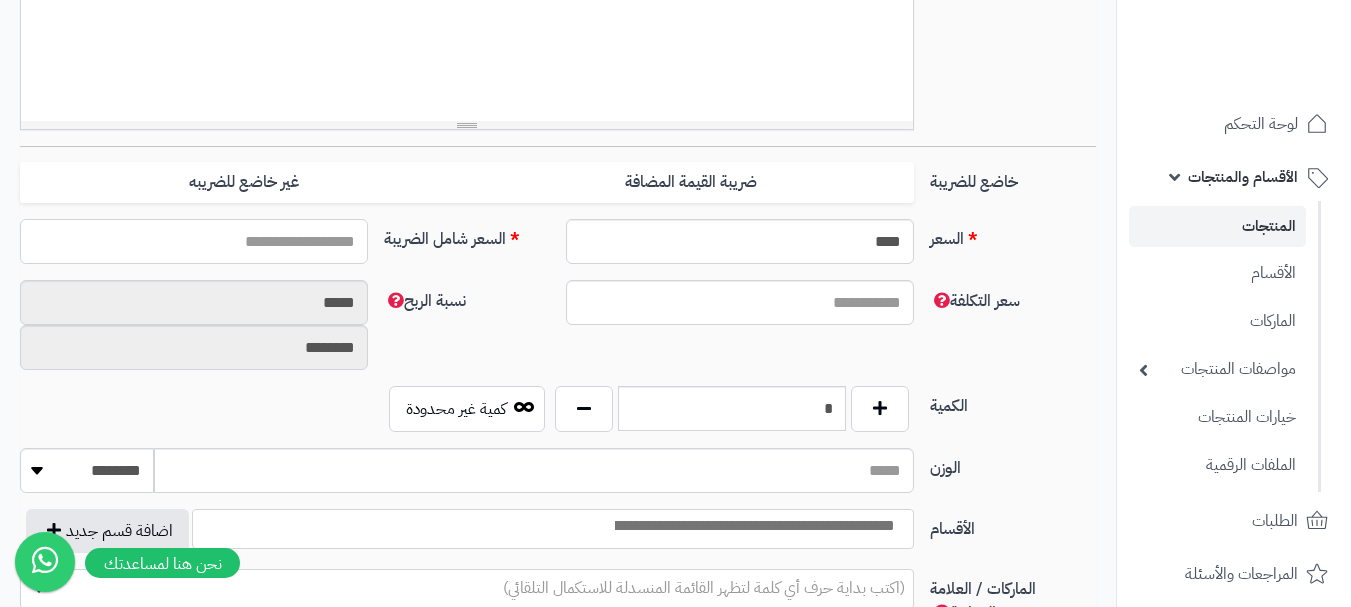 type on "*" 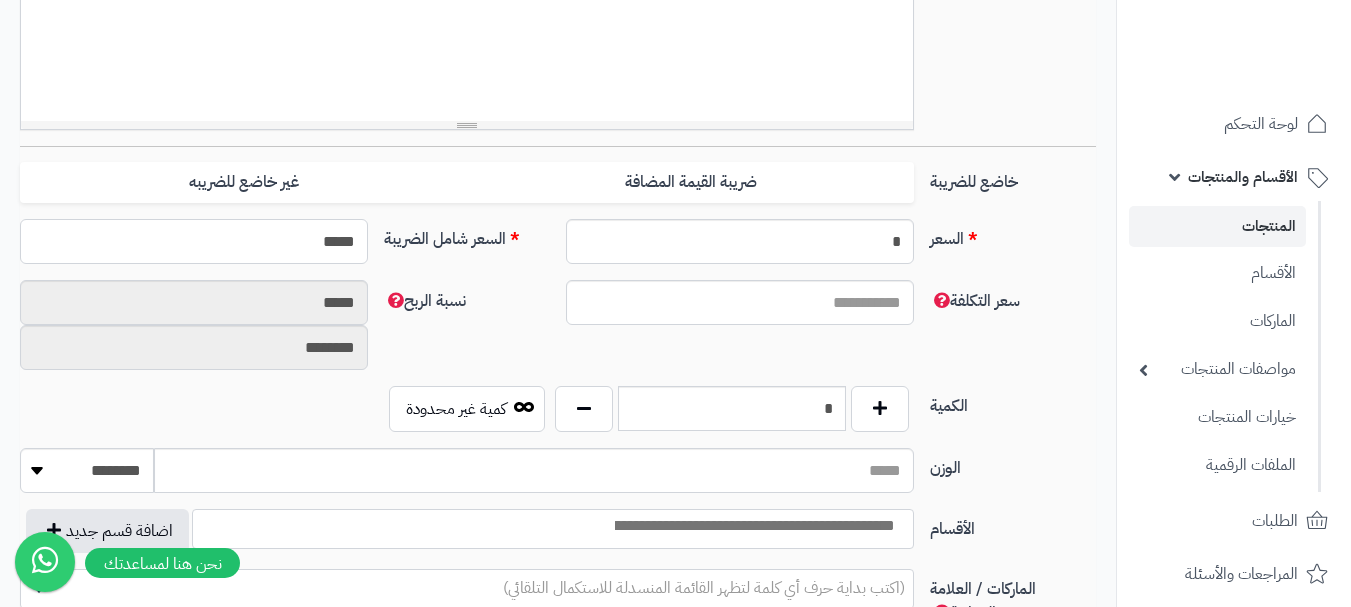 type on "******" 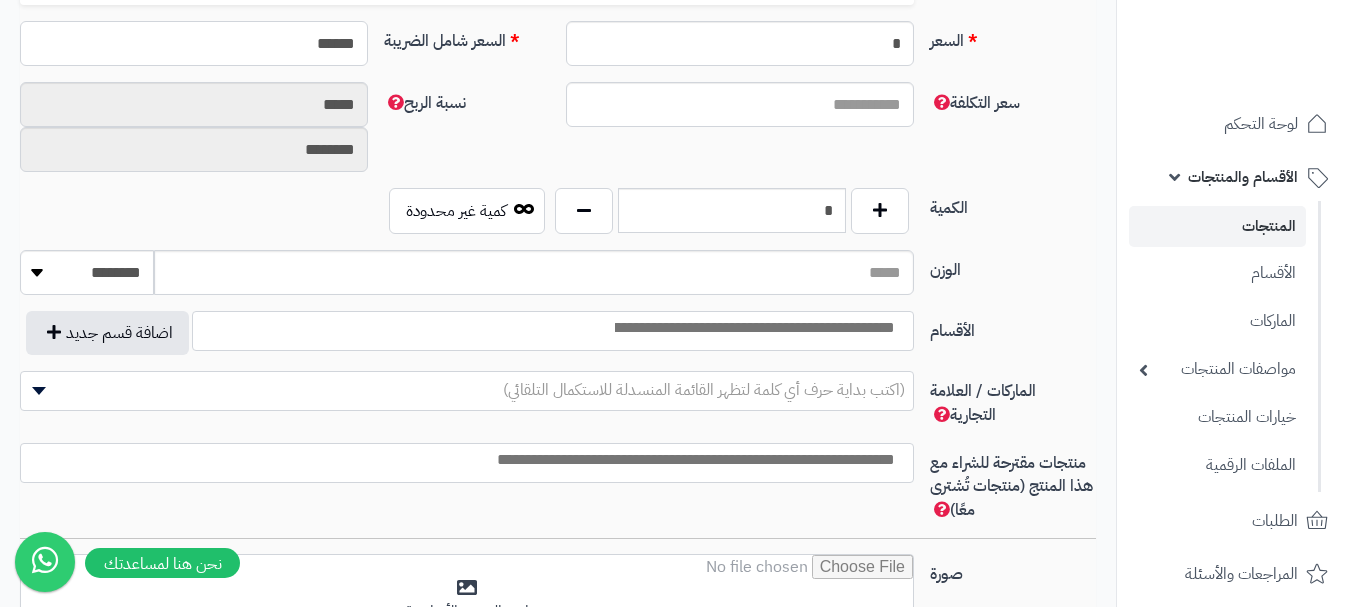 scroll, scrollTop: 900, scrollLeft: 0, axis: vertical 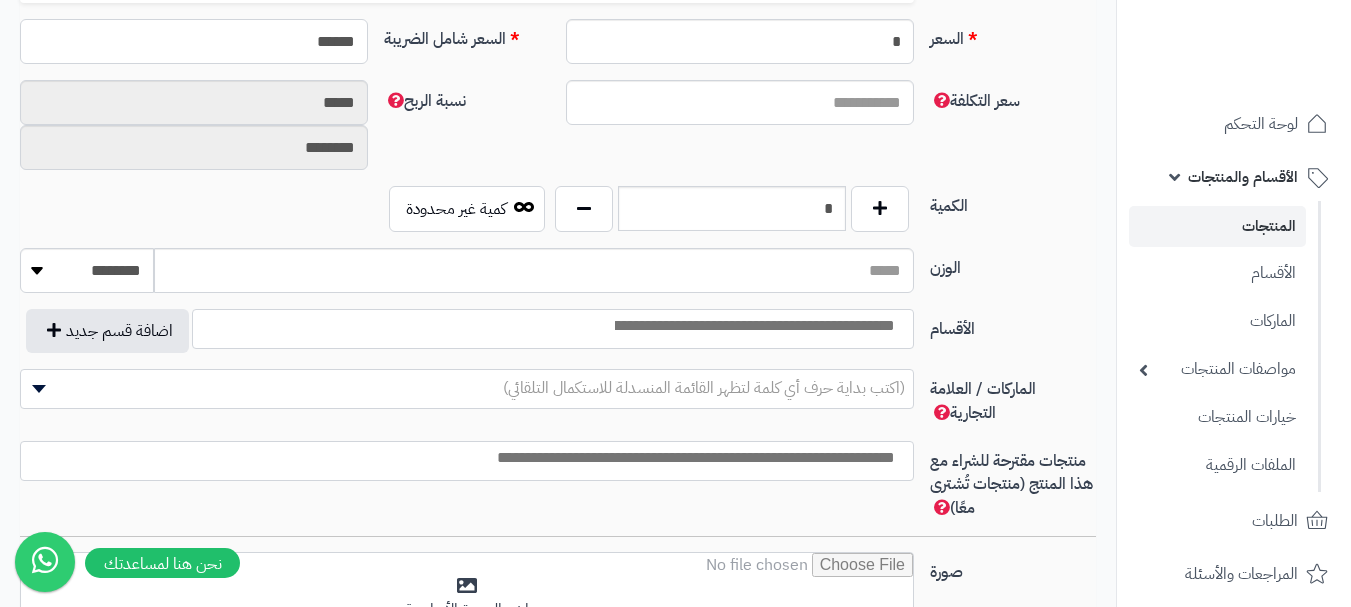 type on "**********" 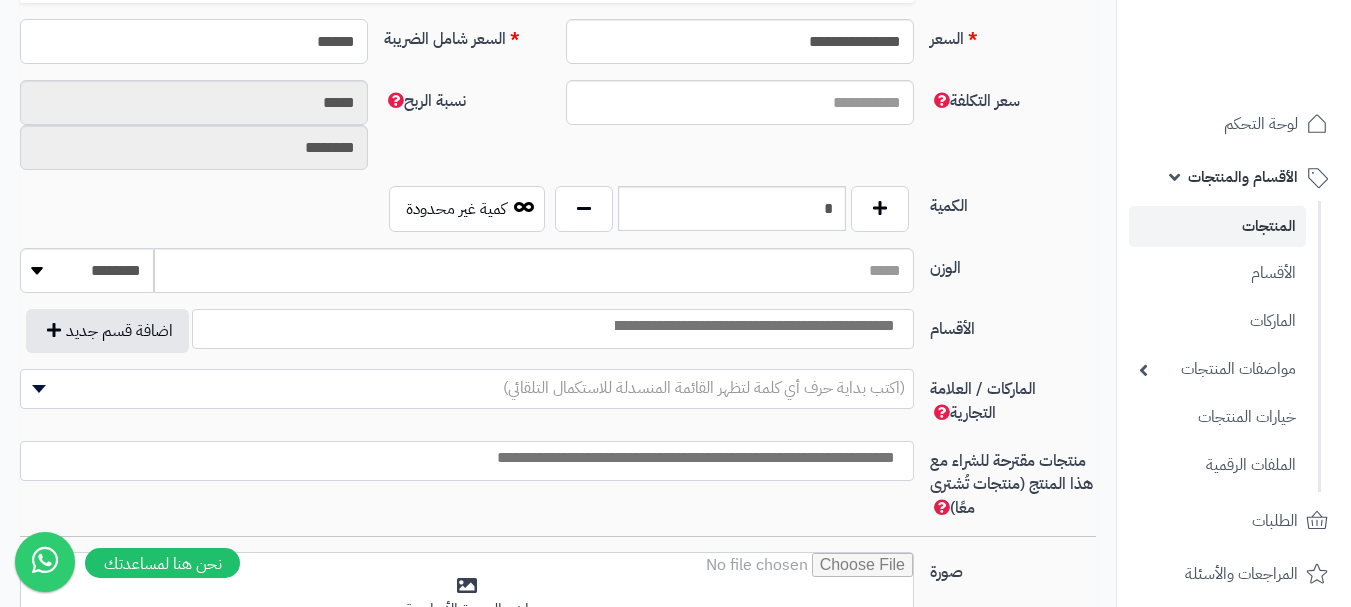 type on "******" 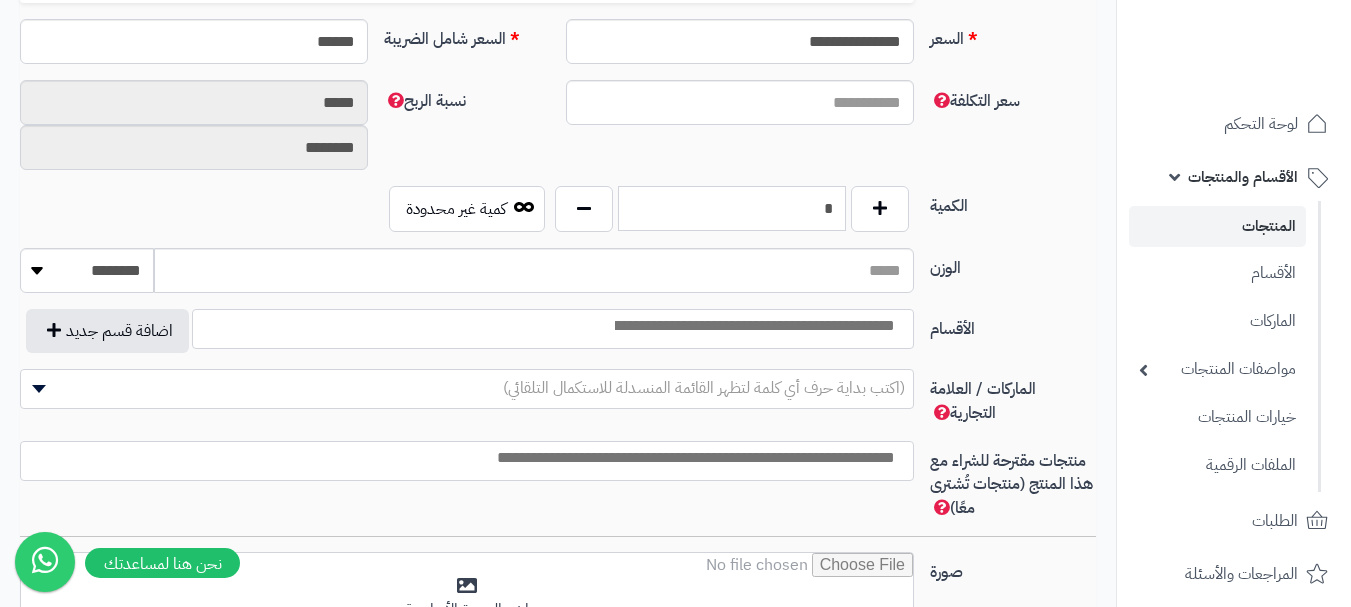 click on "*" at bounding box center (732, 208) 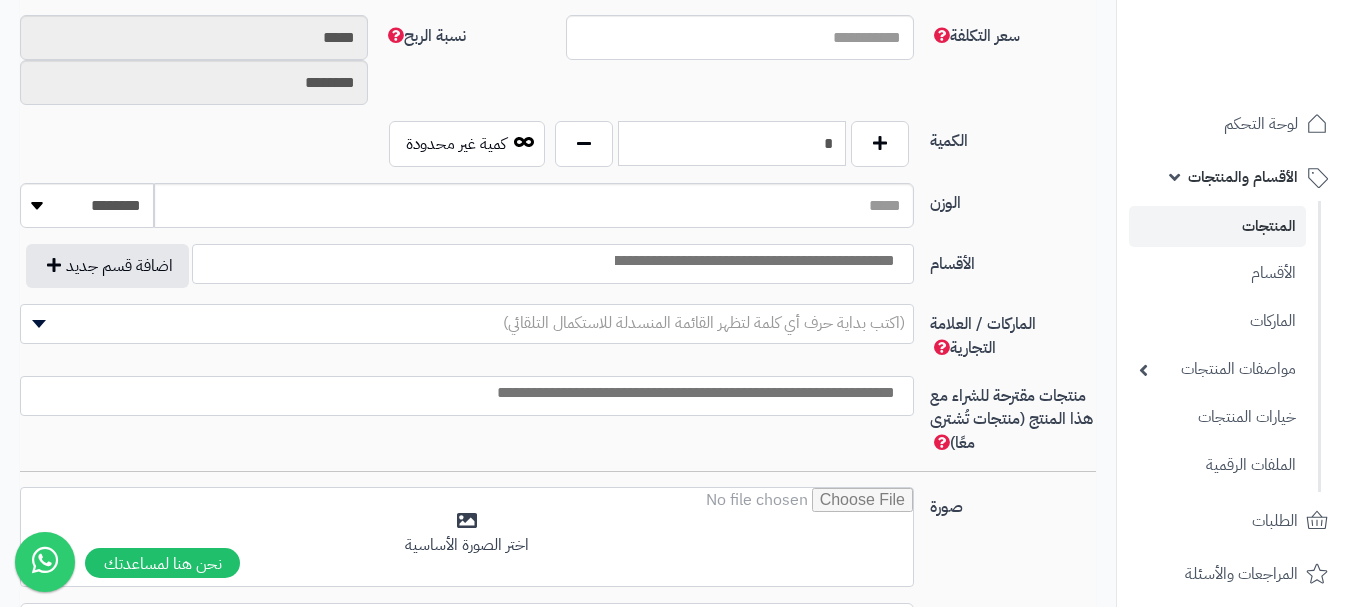 scroll, scrollTop: 1000, scrollLeft: 0, axis: vertical 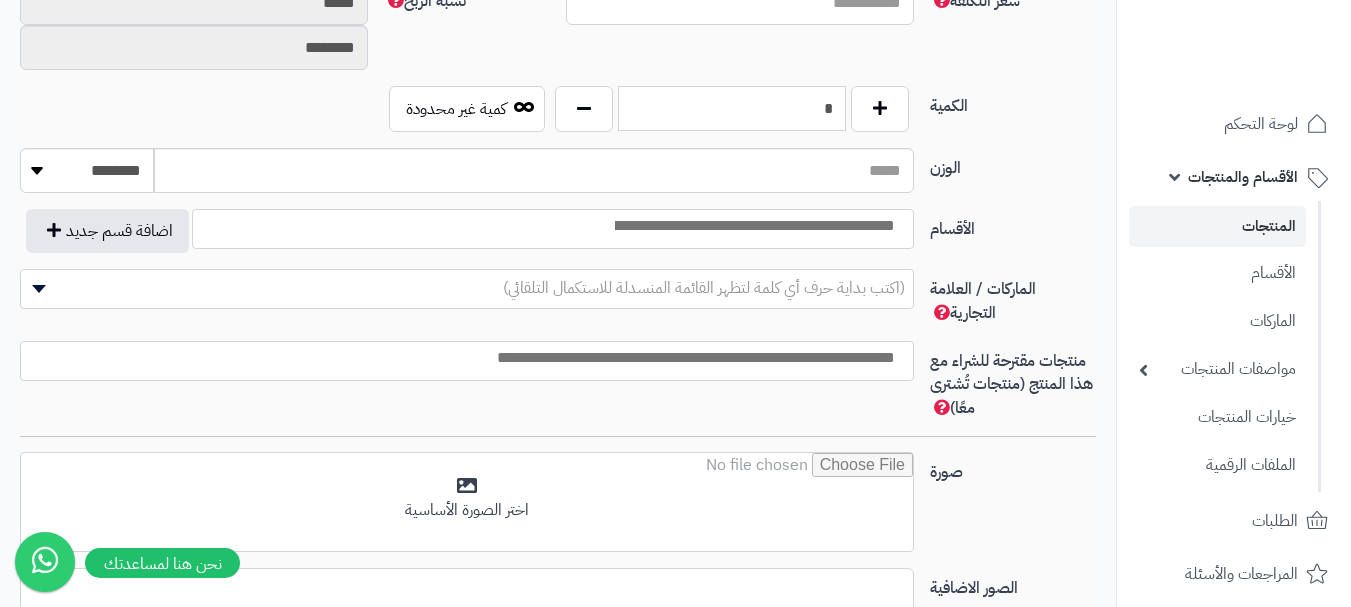 type on "*" 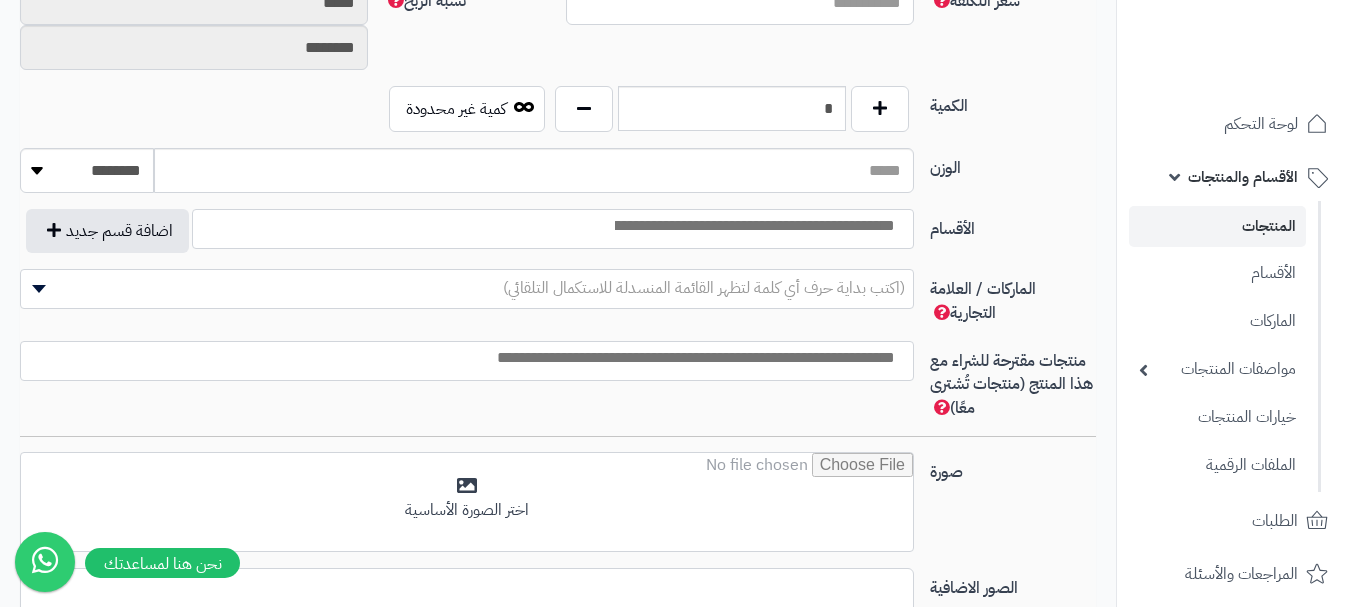 click at bounding box center (753, 226) 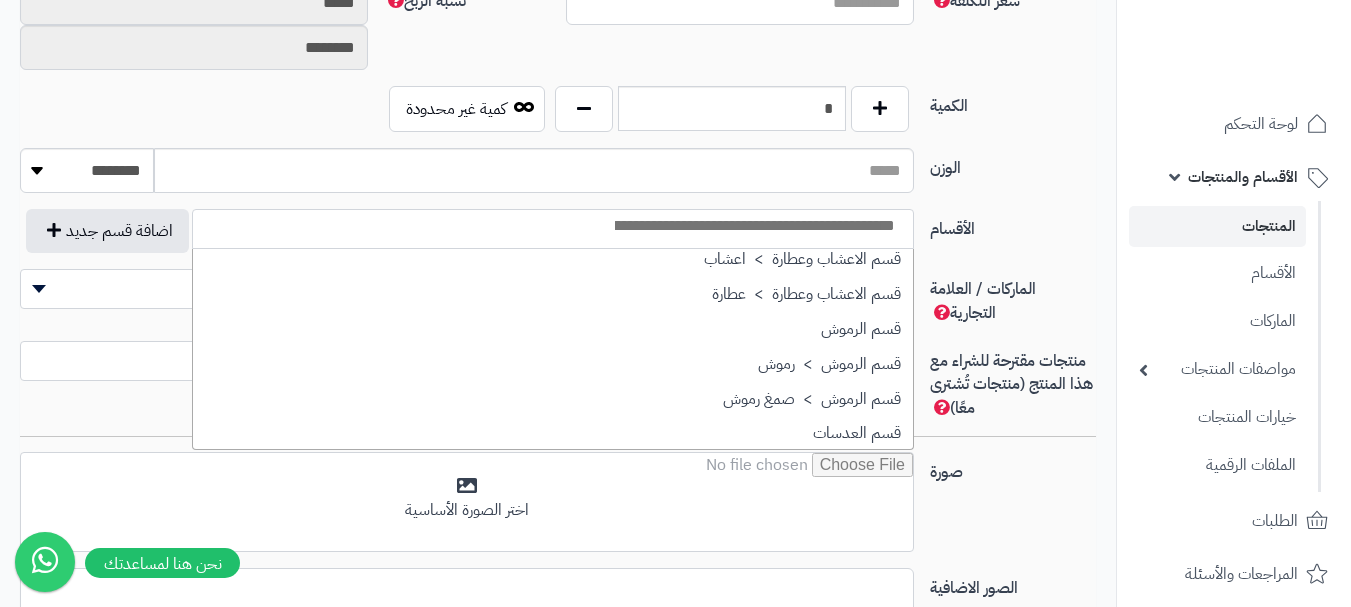 scroll, scrollTop: 1400, scrollLeft: 0, axis: vertical 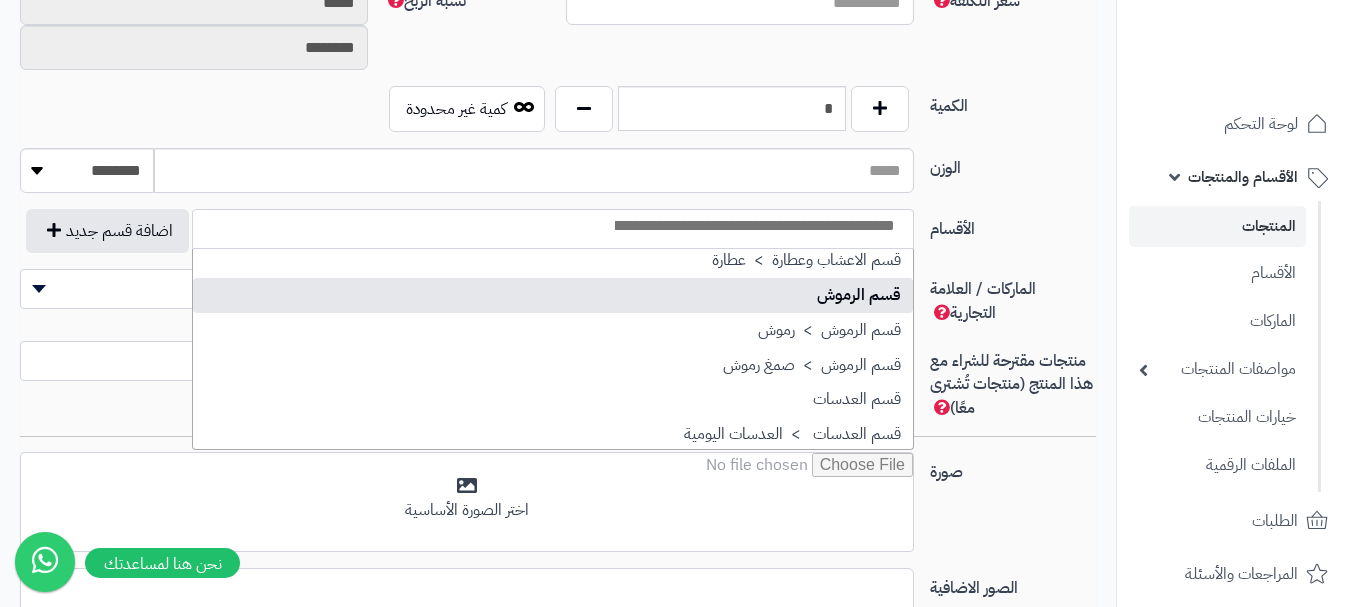 select on "**" 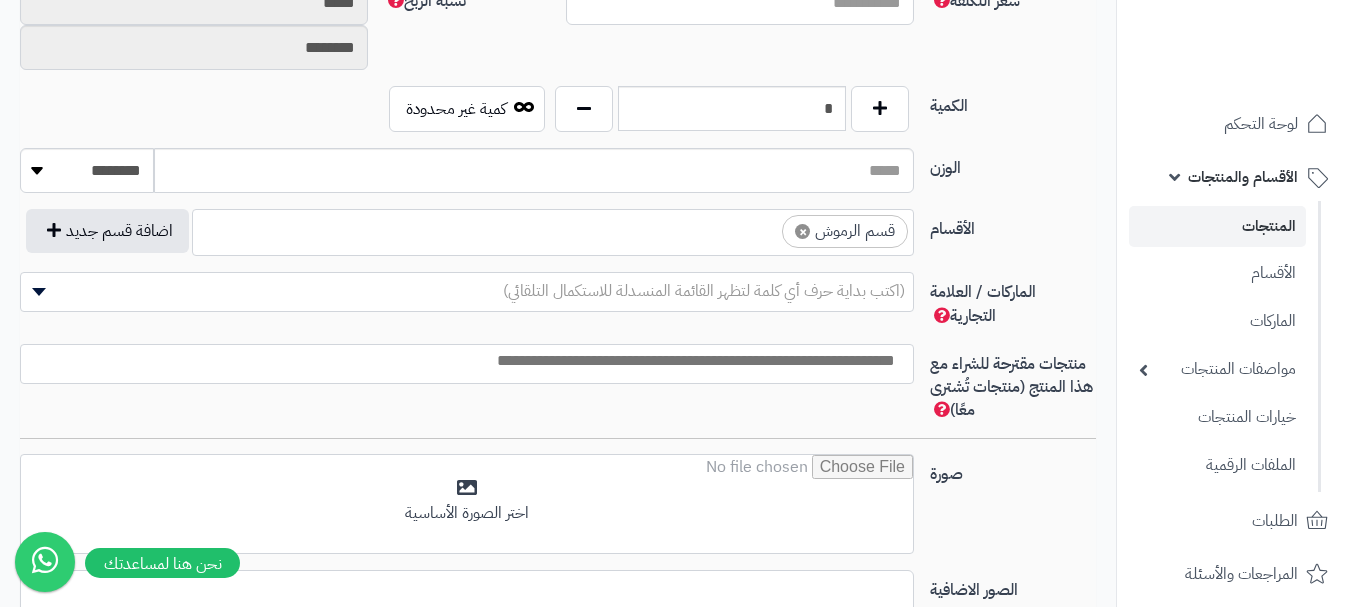click on "× قسم الرموش" at bounding box center [553, 229] 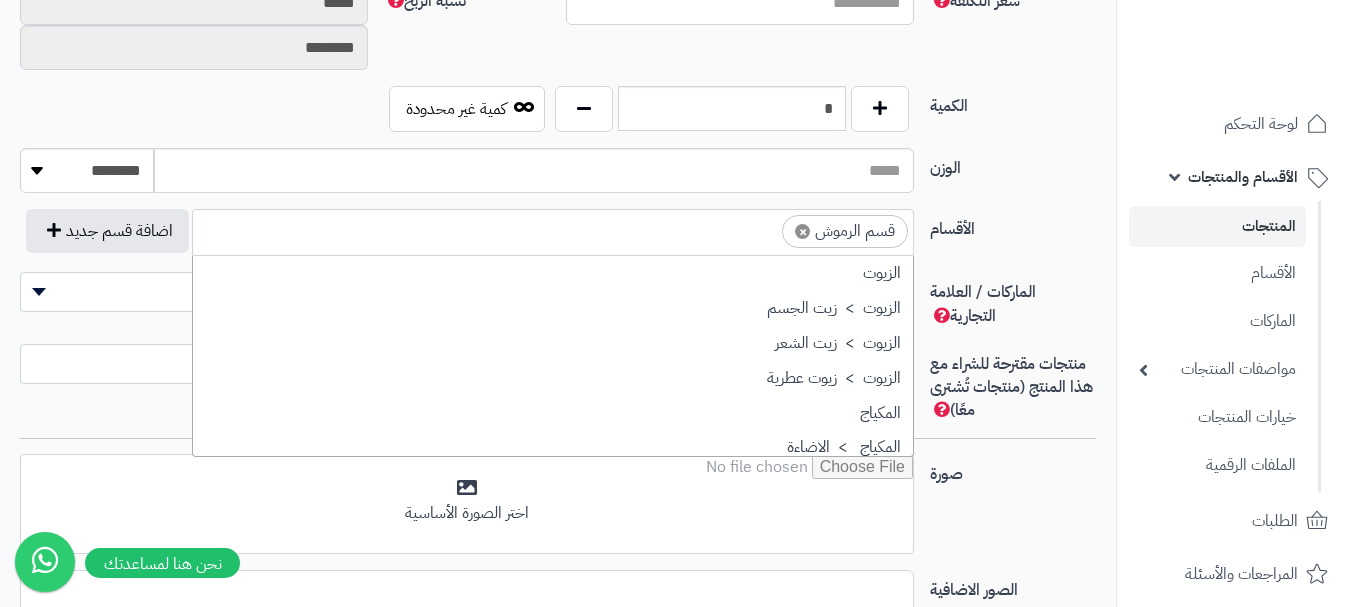 scroll, scrollTop: 1393, scrollLeft: 0, axis: vertical 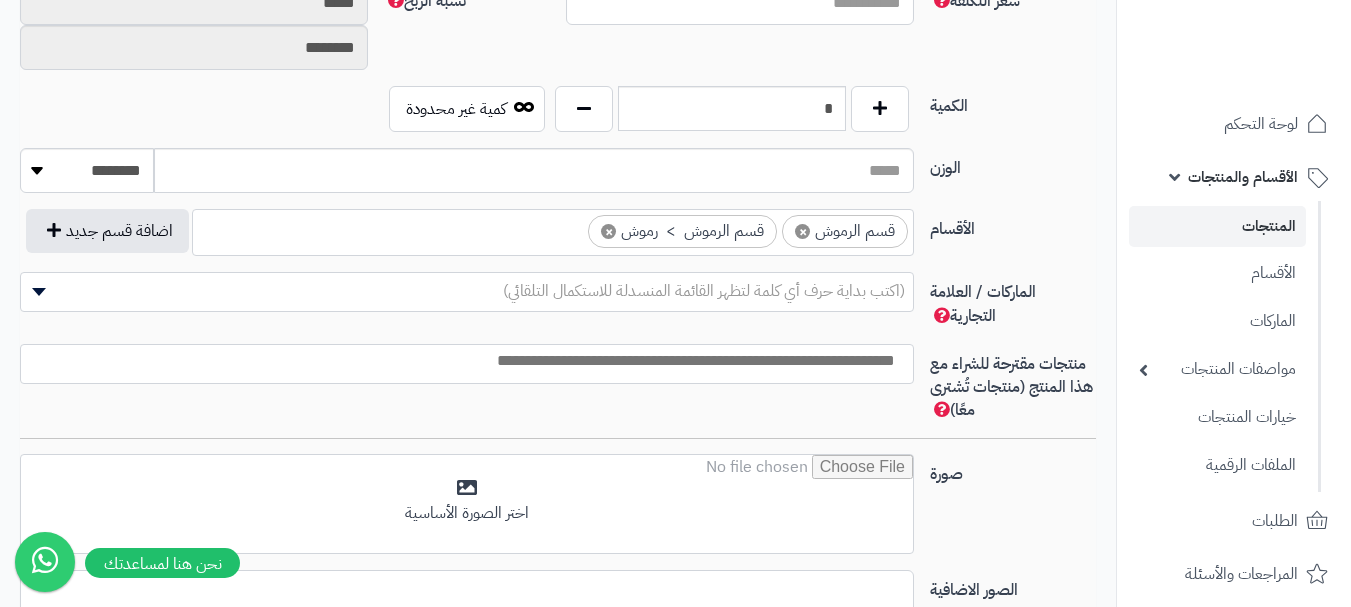 click on "الماركات / العلامة التجارية
(اكتب بداية حرف أي كلمة لتظهر القائمة المنسدلة للاستكمال التلقائي)" at bounding box center [558, 308] 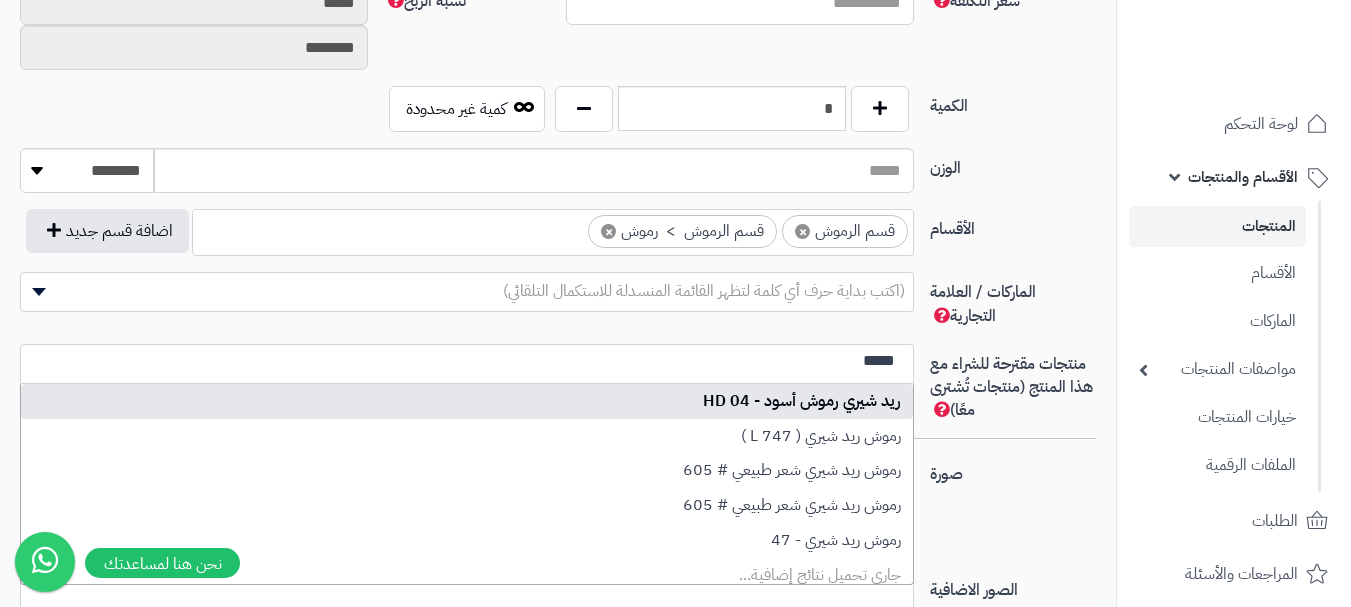 type on "*****" 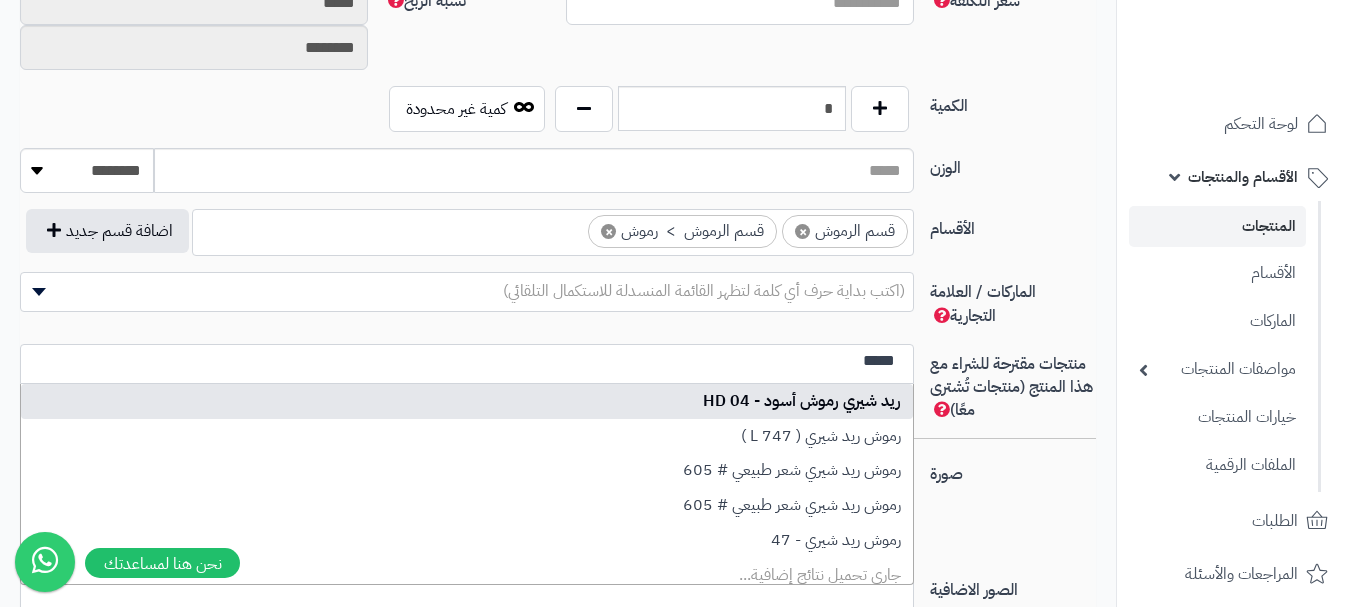 type 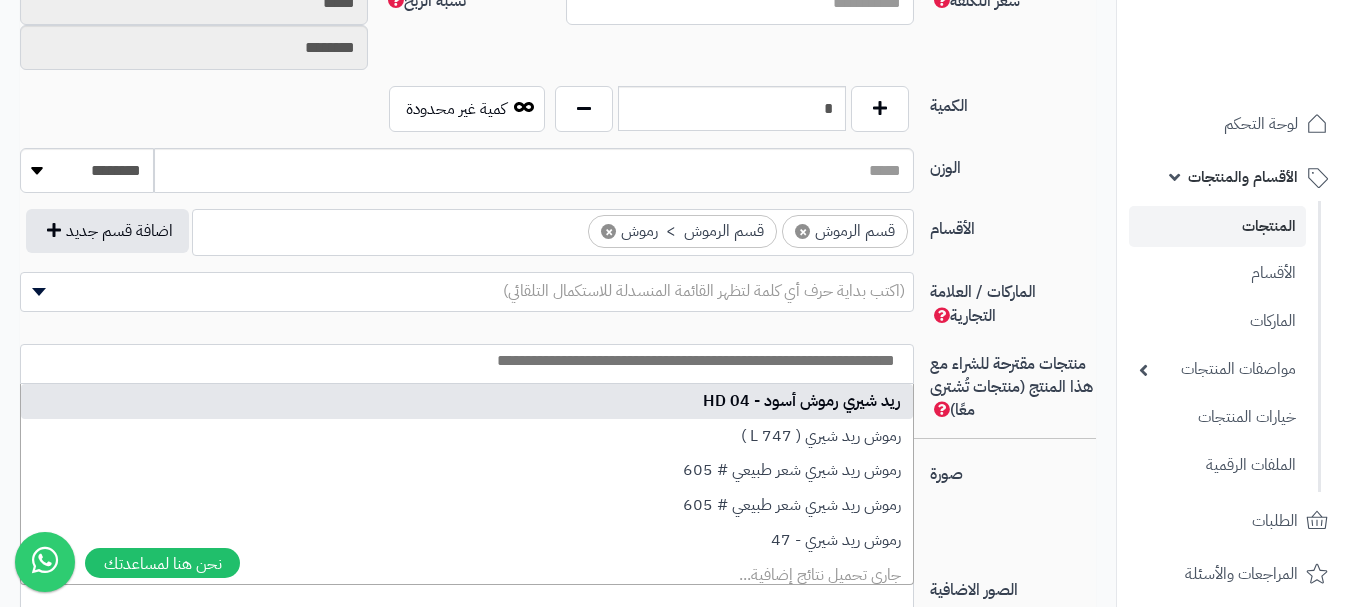 scroll, scrollTop: 0, scrollLeft: 0, axis: both 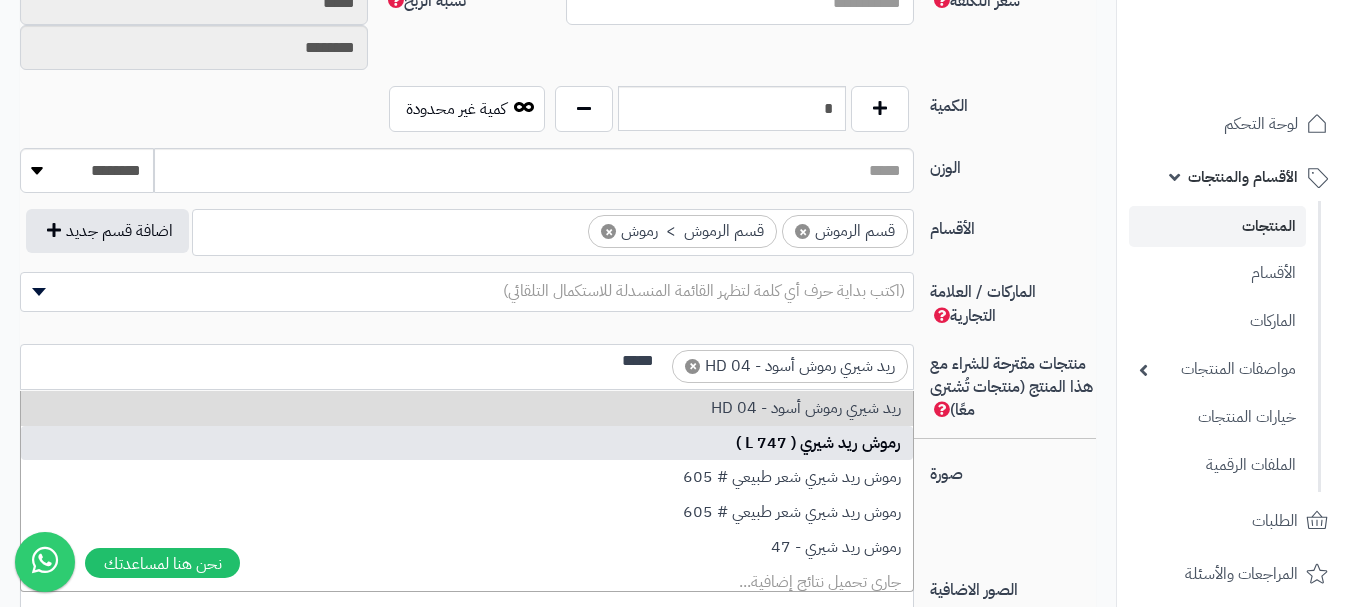 type on "*****" 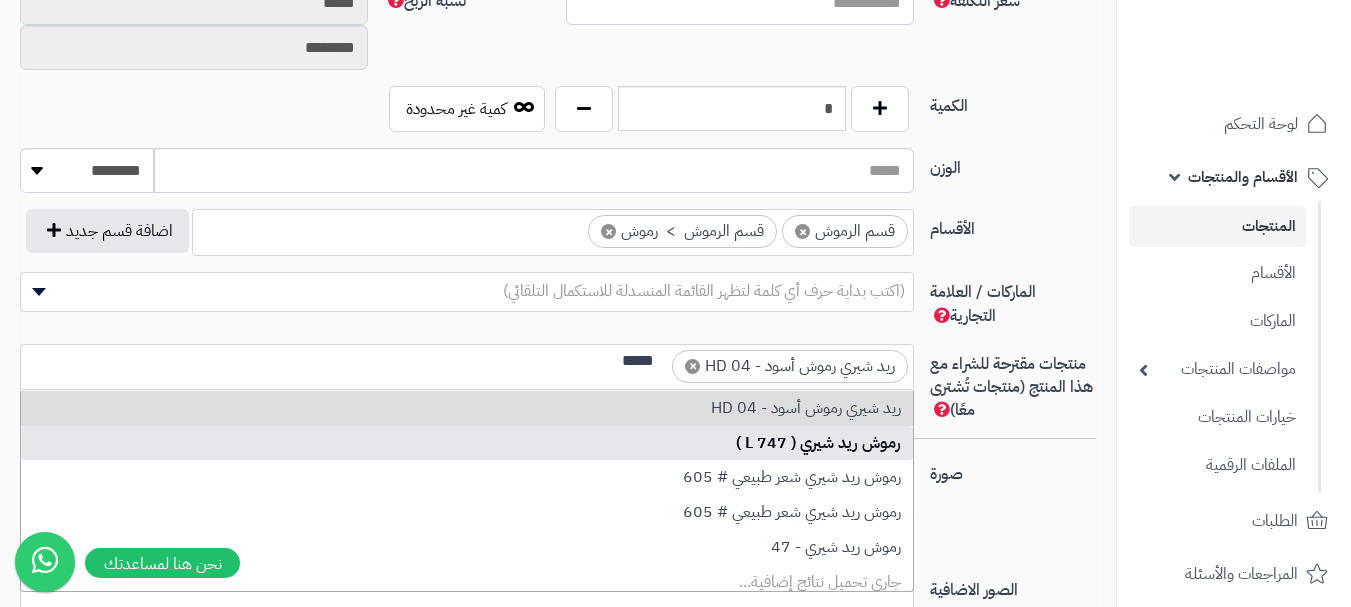 type 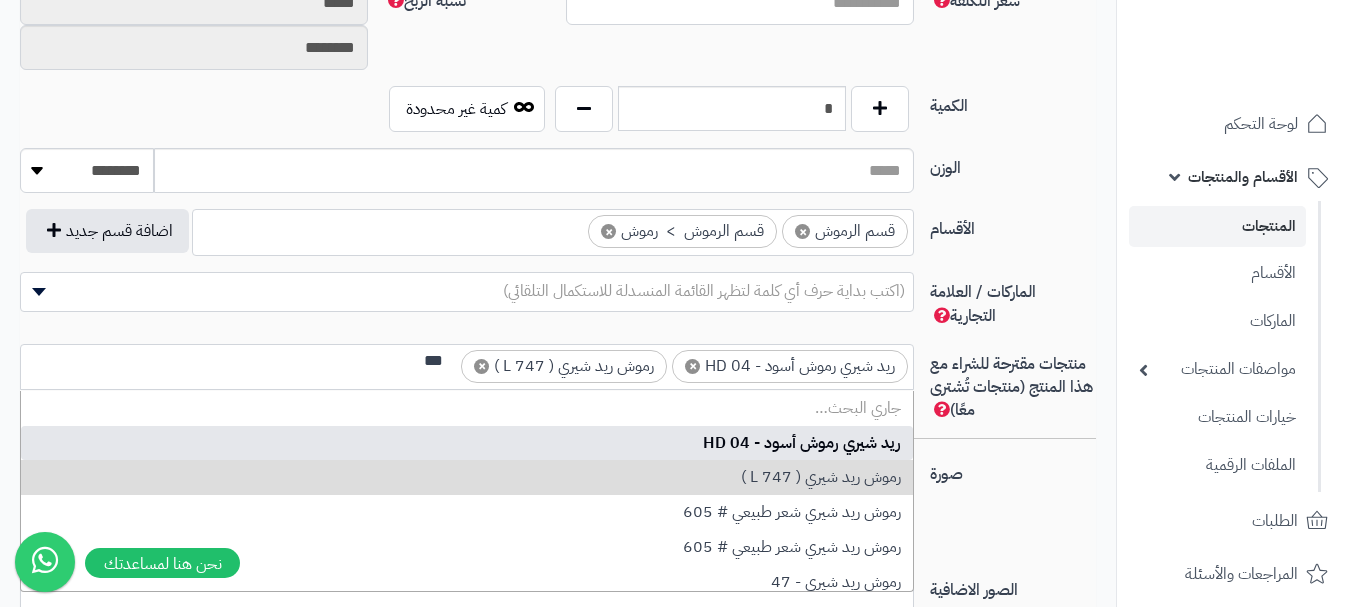 scroll, scrollTop: 0, scrollLeft: 0, axis: both 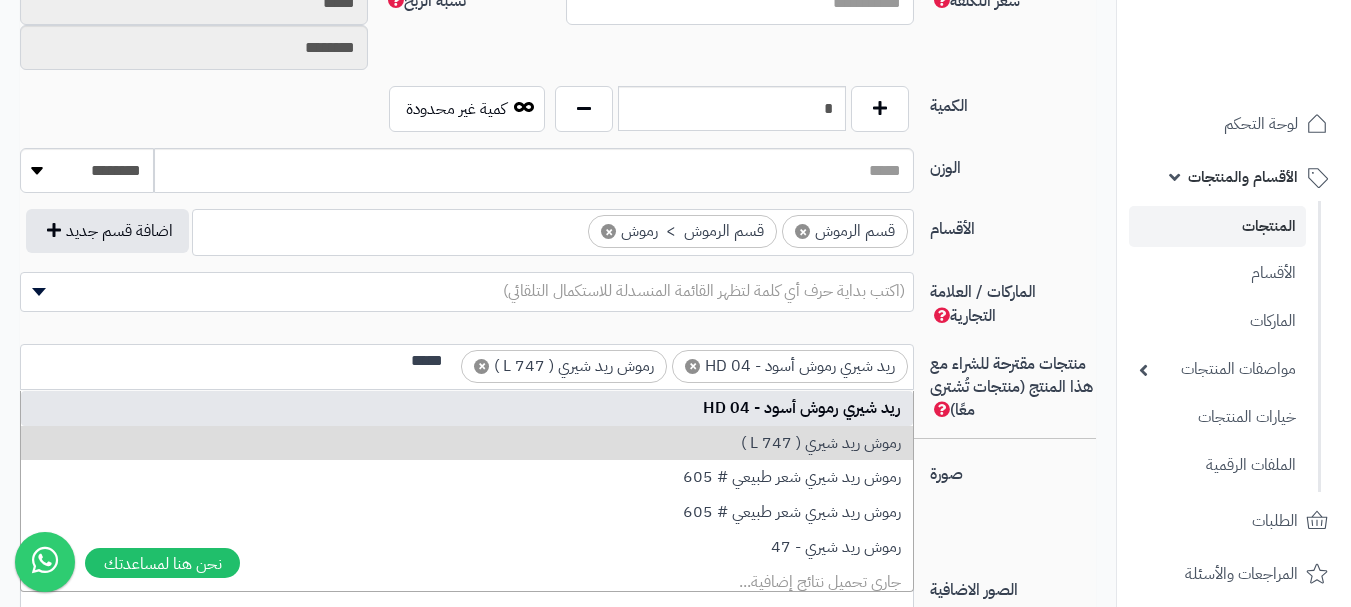 type on "*****" 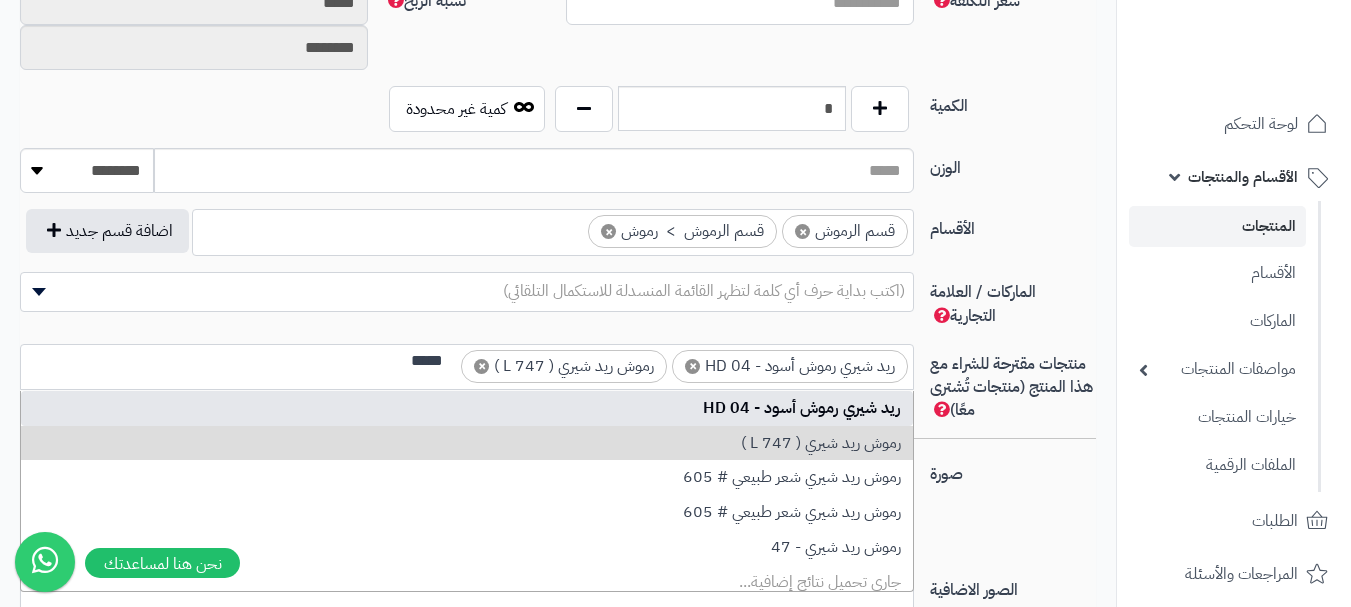 type 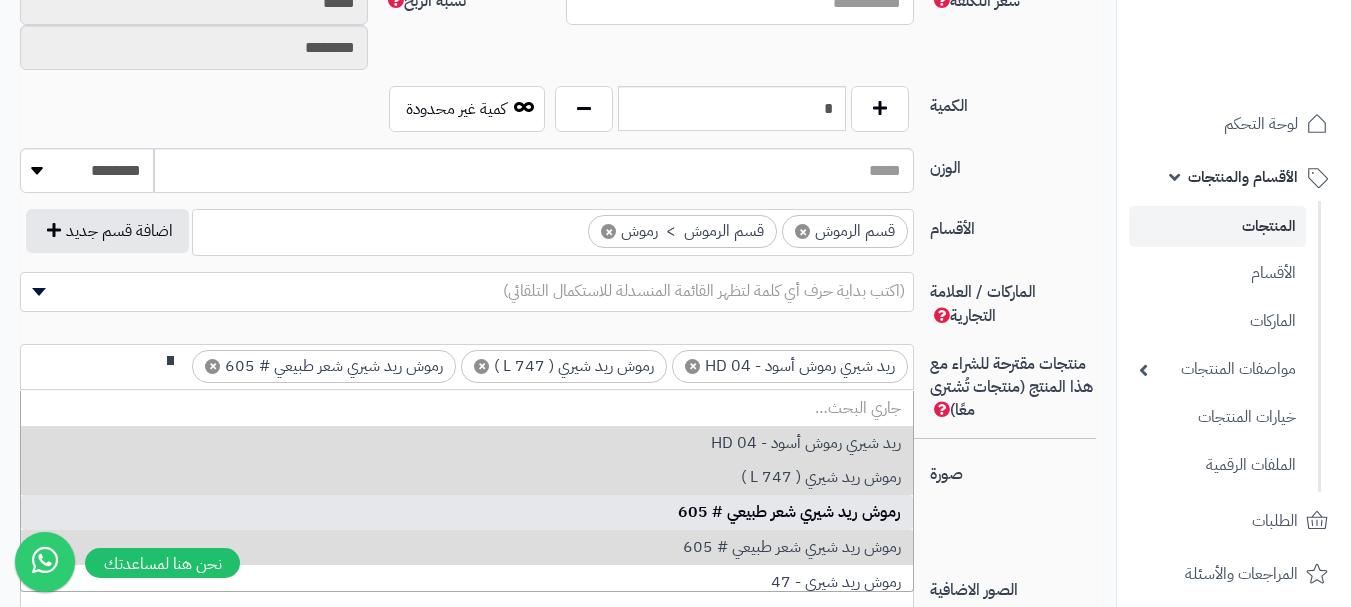 scroll, scrollTop: 0, scrollLeft: 0, axis: both 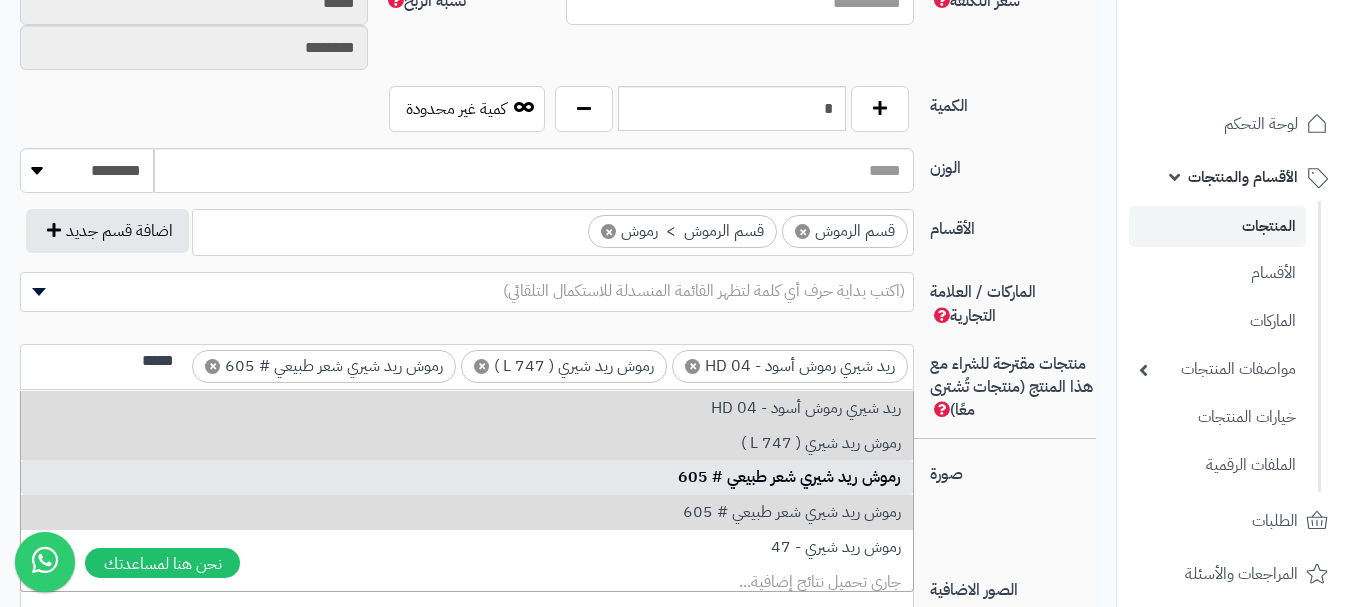 type on "*****" 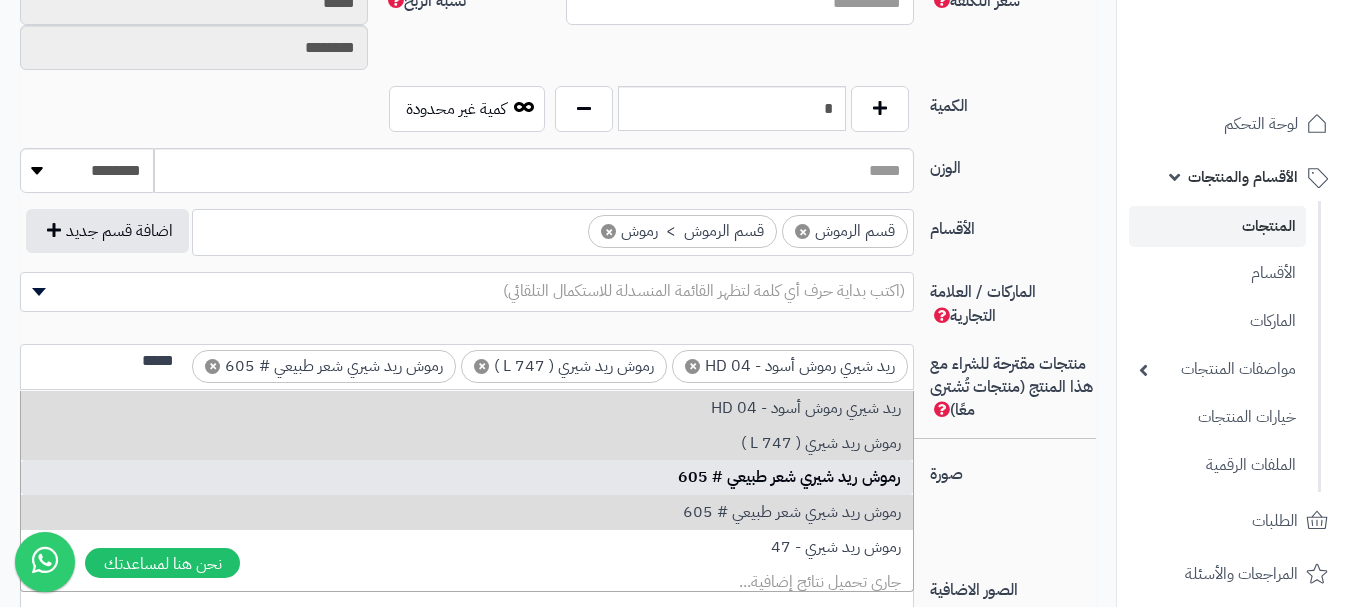 type 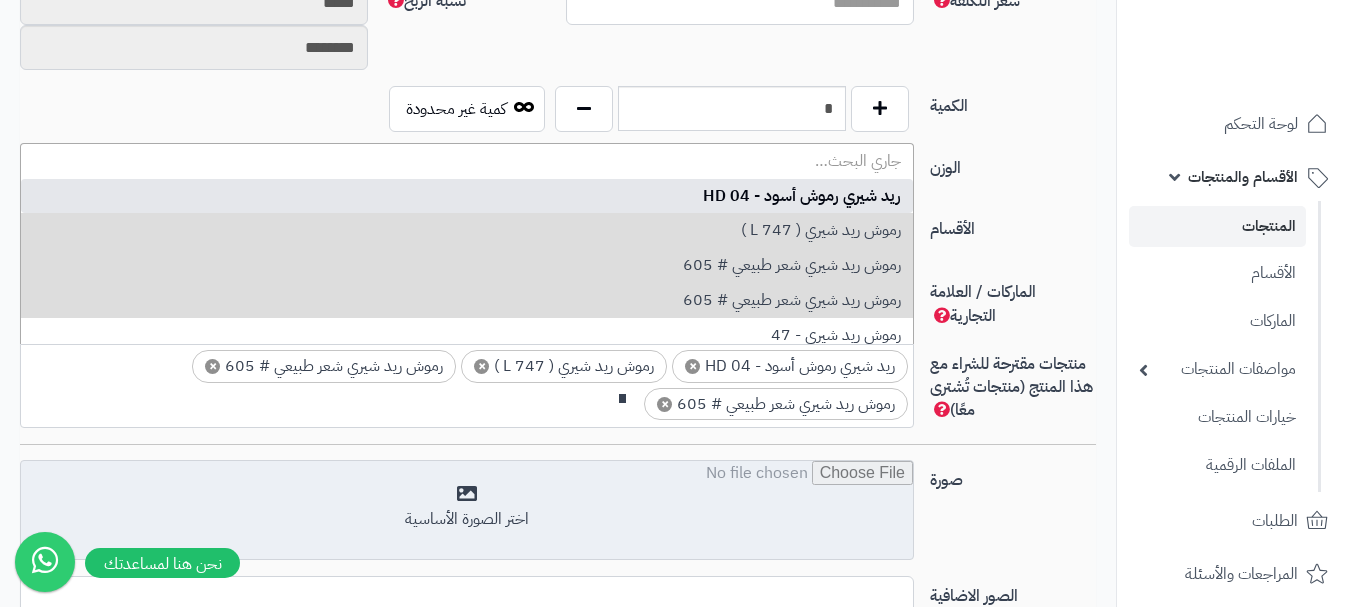 scroll, scrollTop: 0, scrollLeft: 0, axis: both 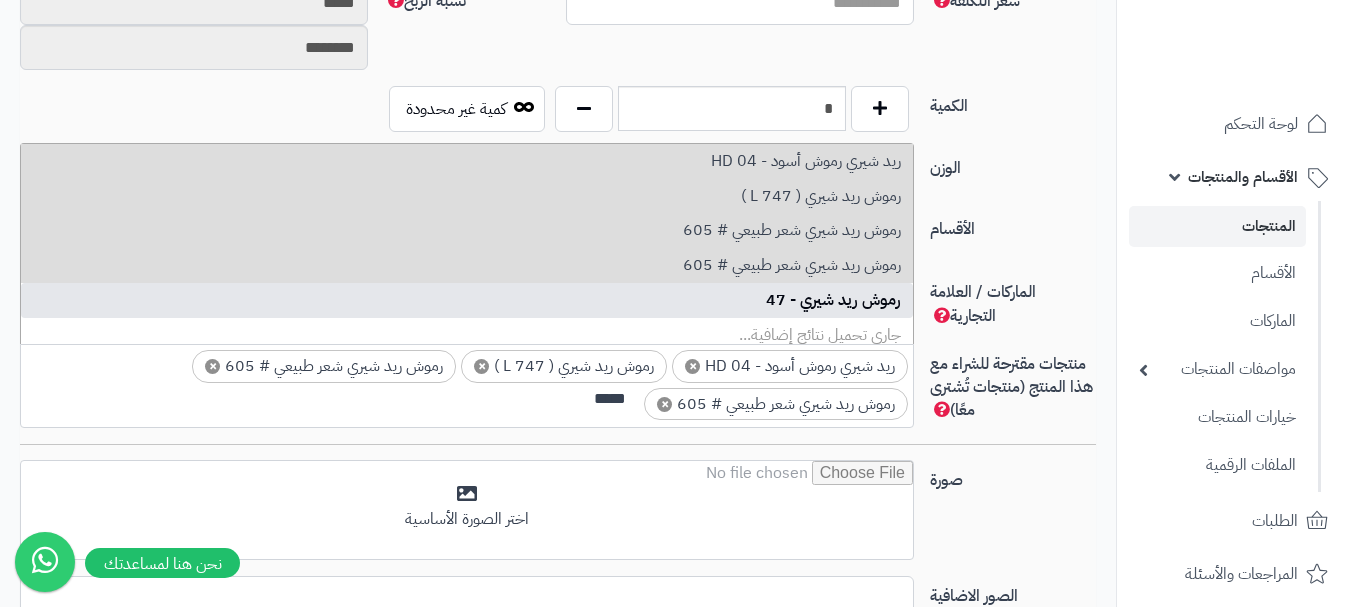 type on "*****" 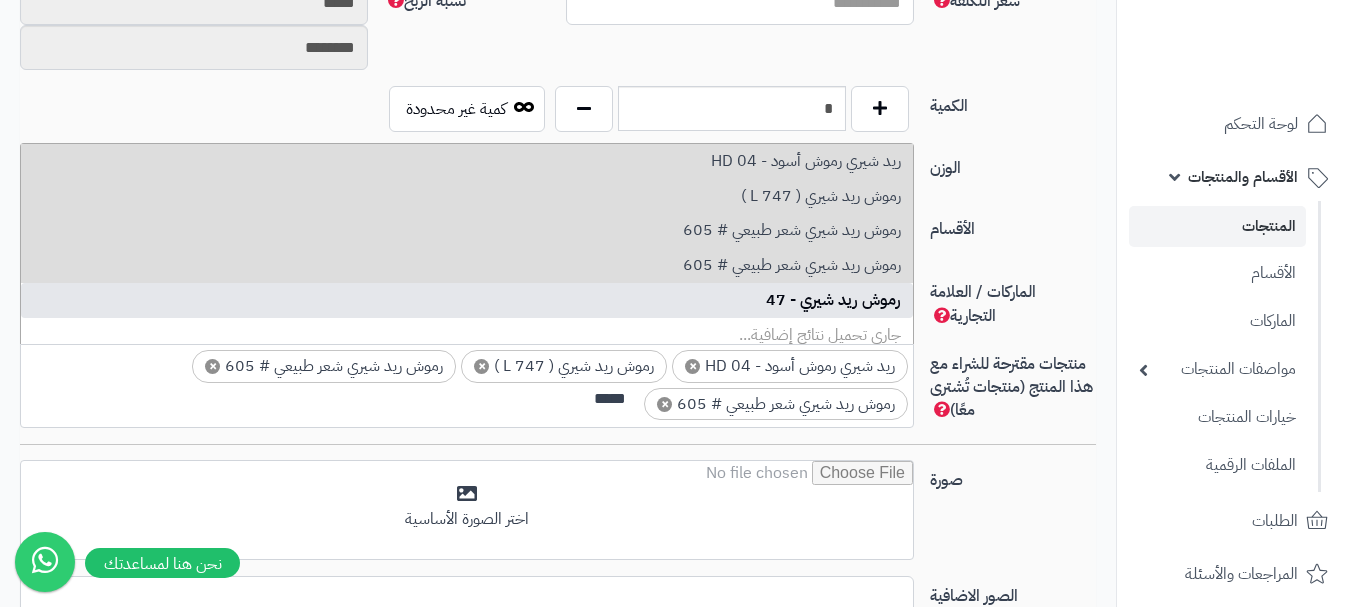 type 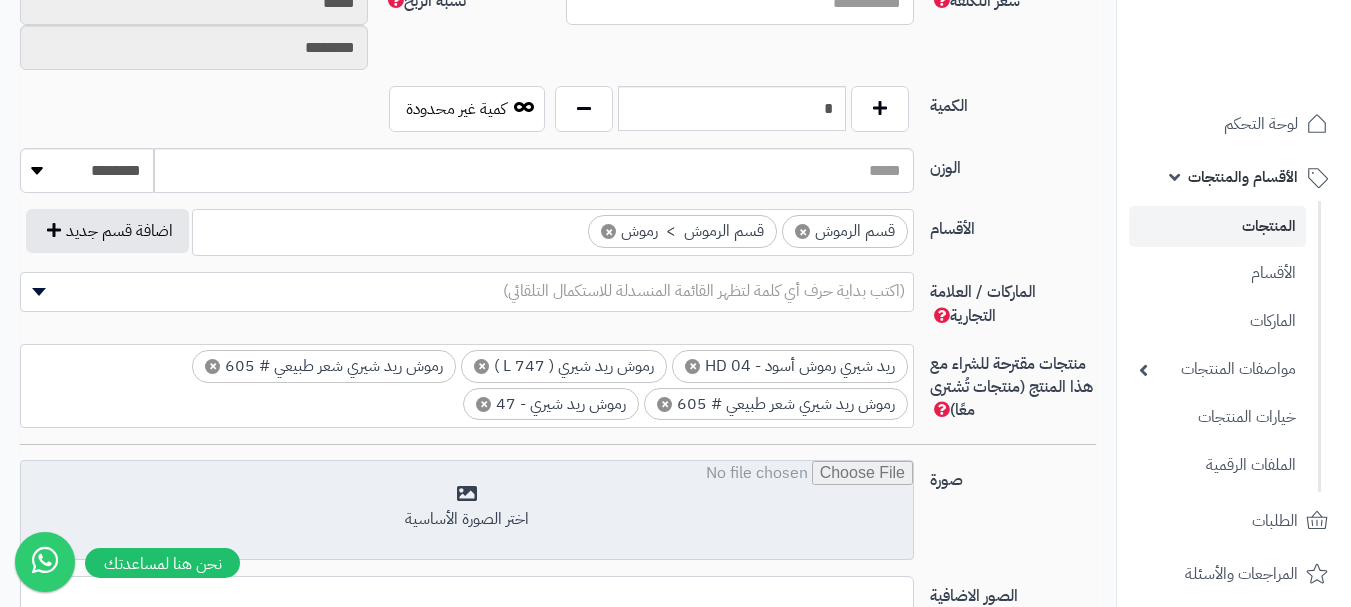 click at bounding box center [467, 511] 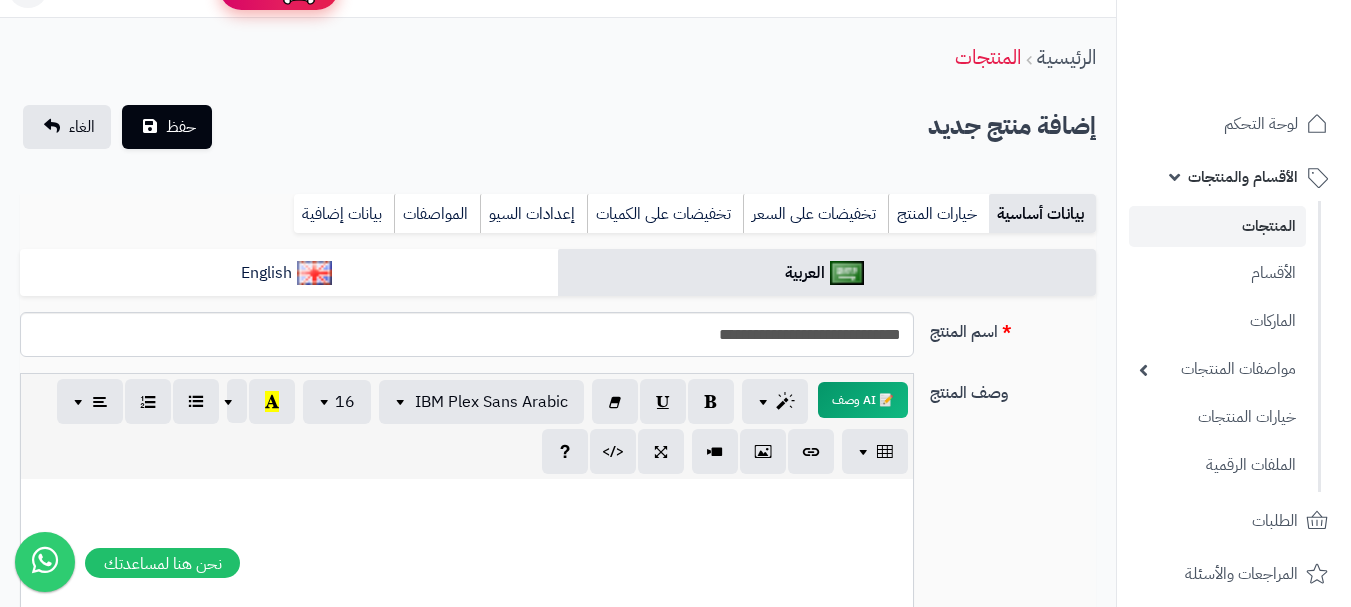 scroll, scrollTop: 0, scrollLeft: 0, axis: both 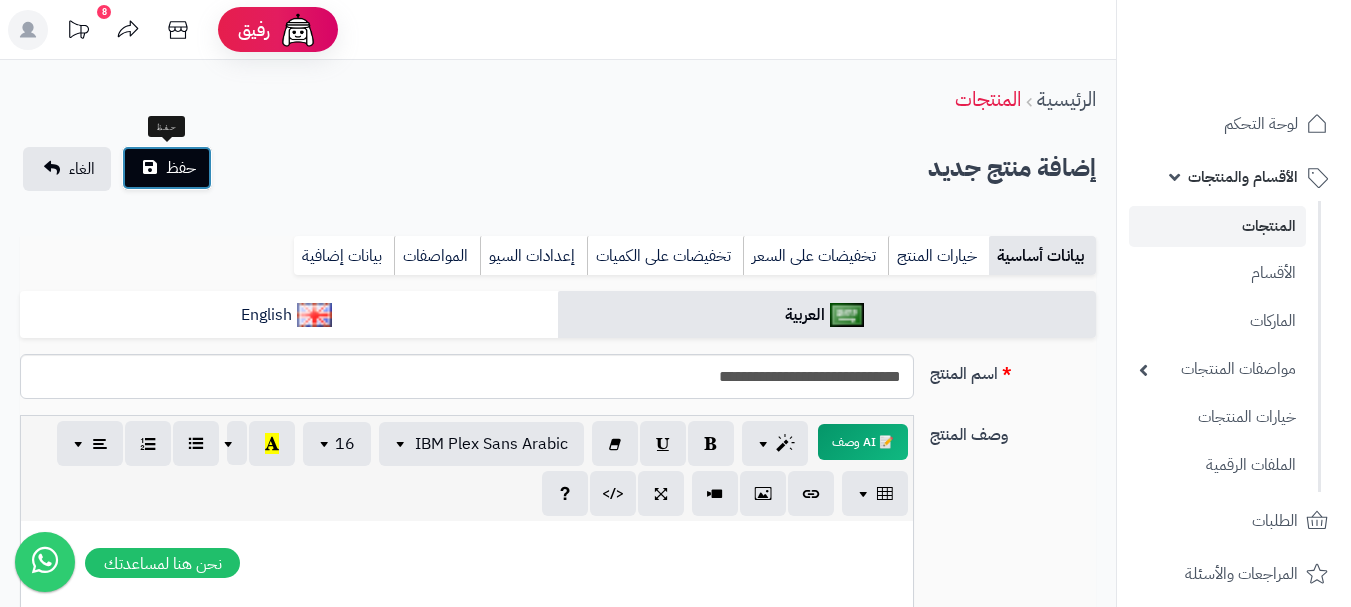 click on "حفظ" at bounding box center (181, 168) 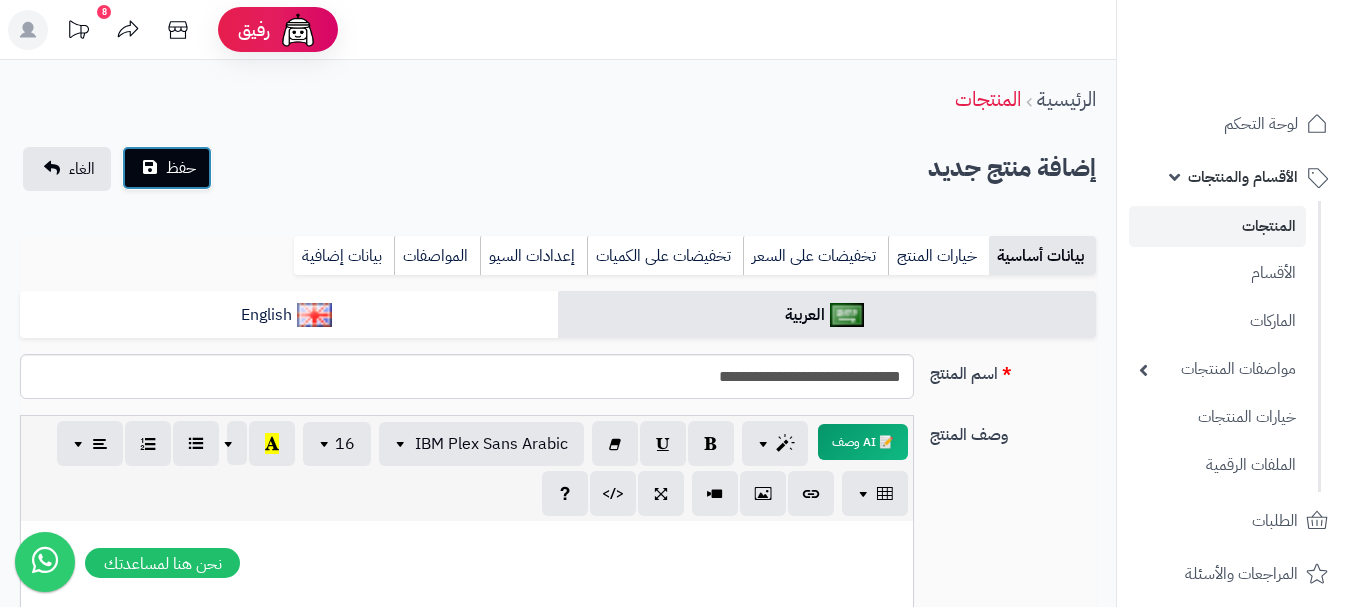 click on "حفظ" at bounding box center [181, 168] 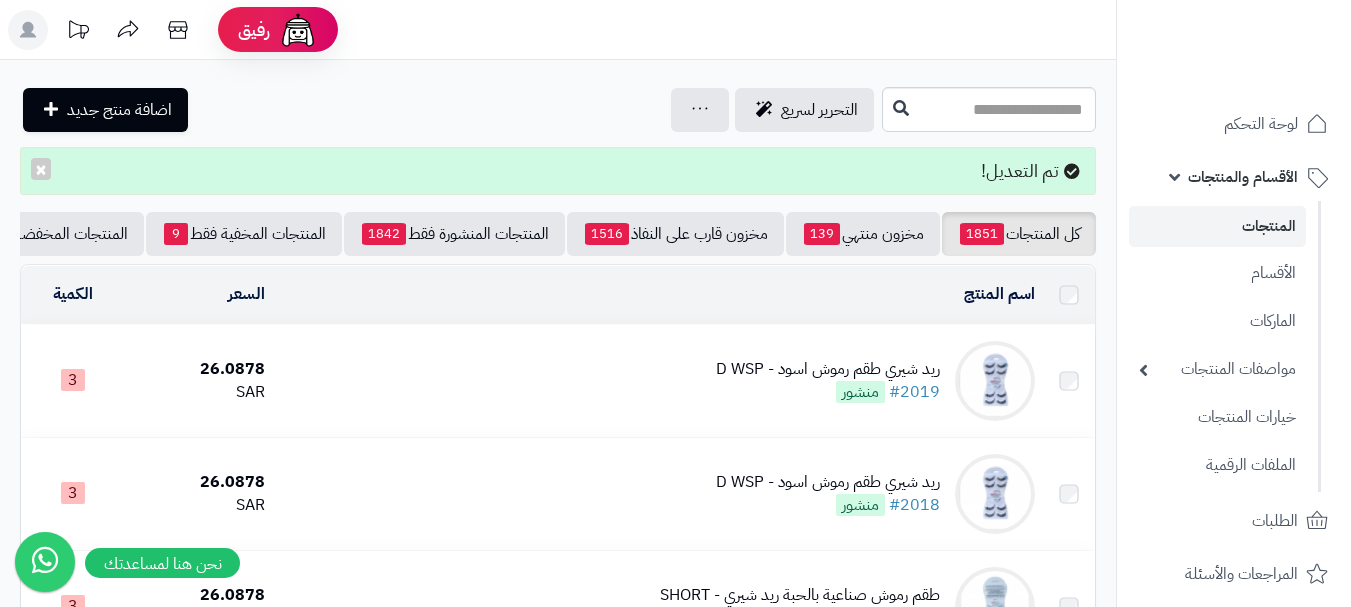 scroll, scrollTop: 0, scrollLeft: 0, axis: both 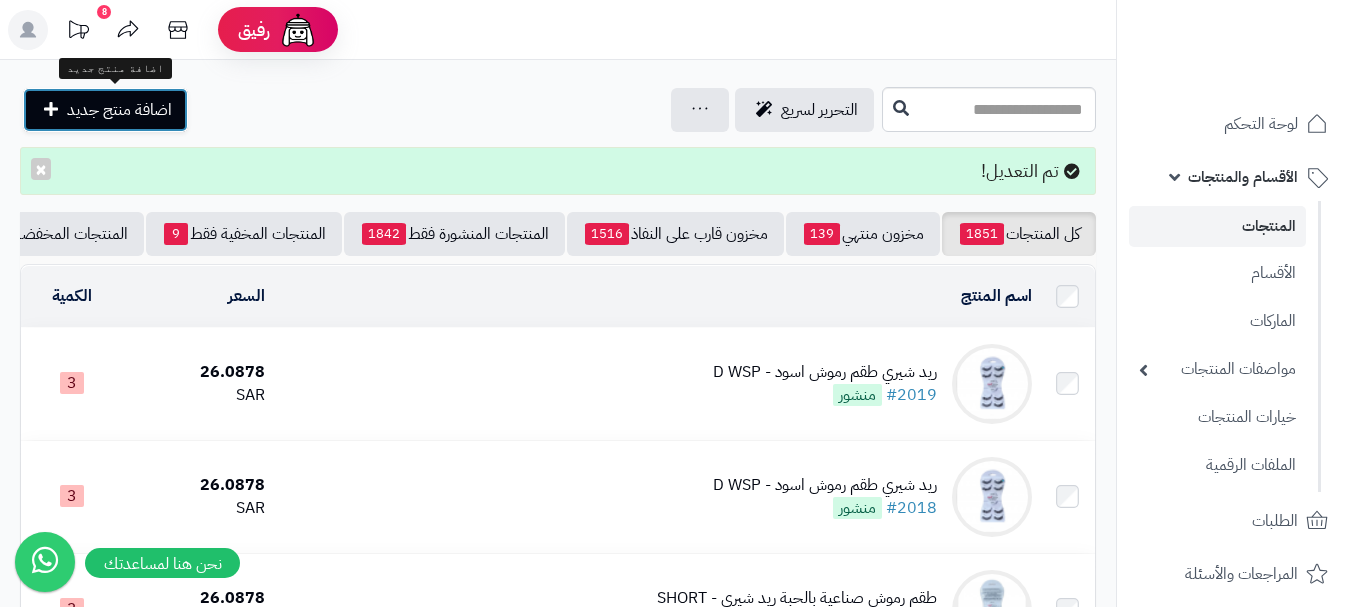click on "اضافة منتج جديد" at bounding box center (119, 110) 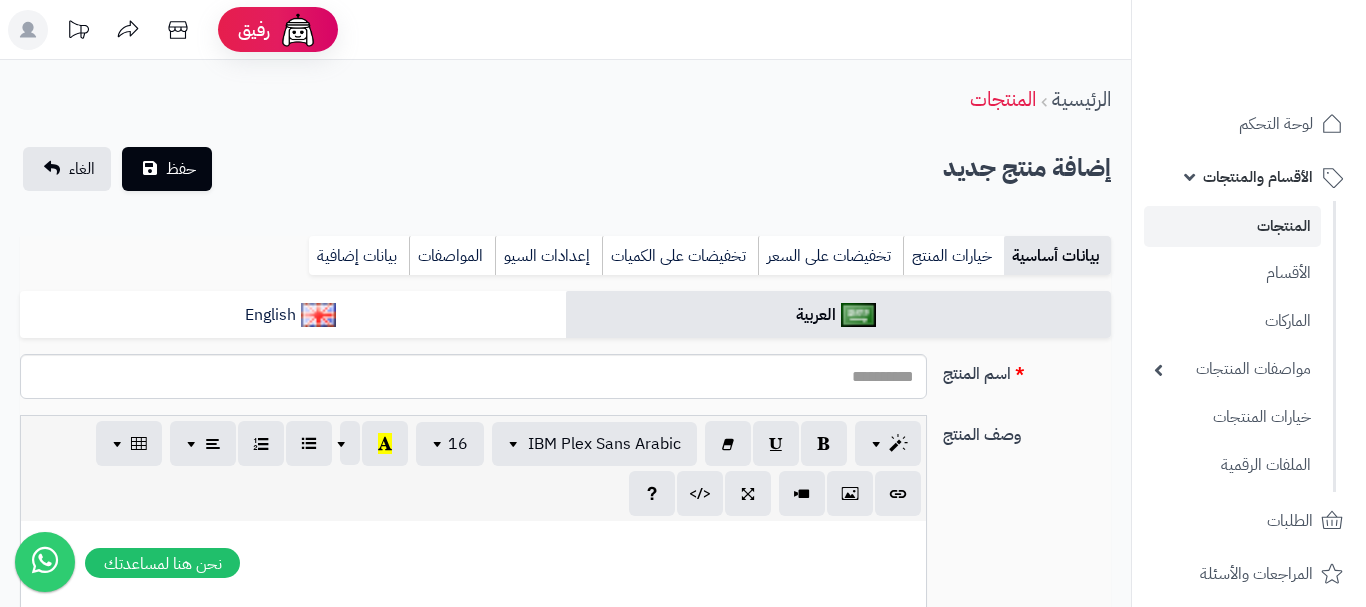 select 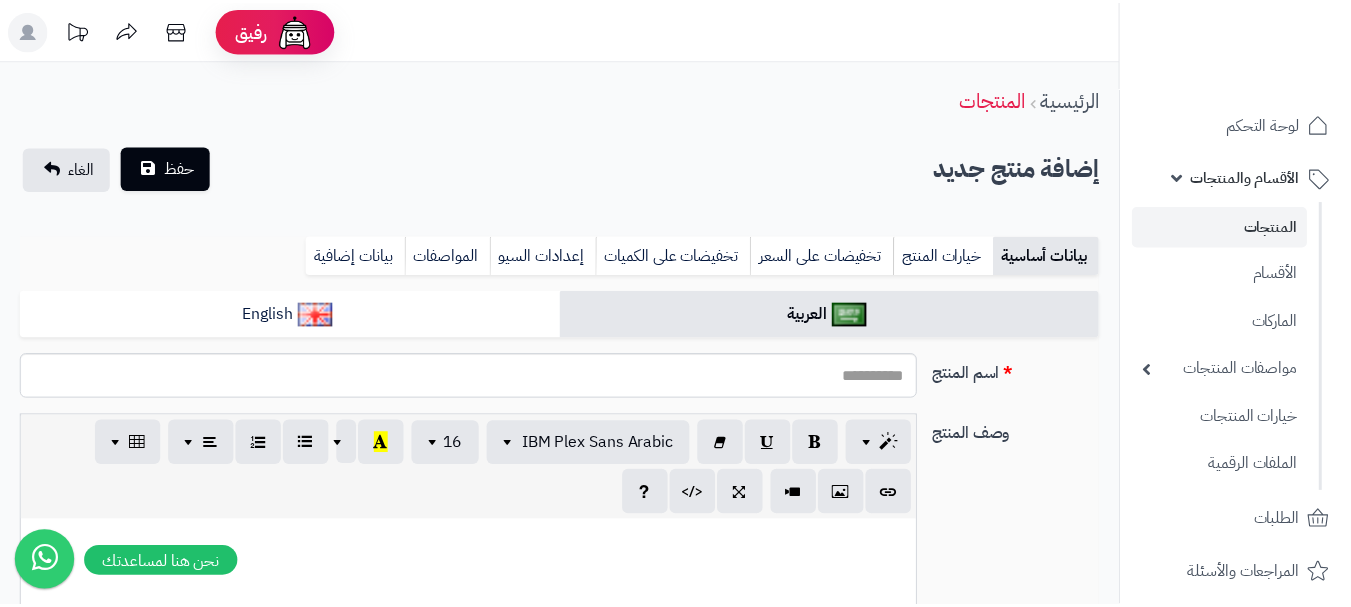 scroll, scrollTop: 0, scrollLeft: 0, axis: both 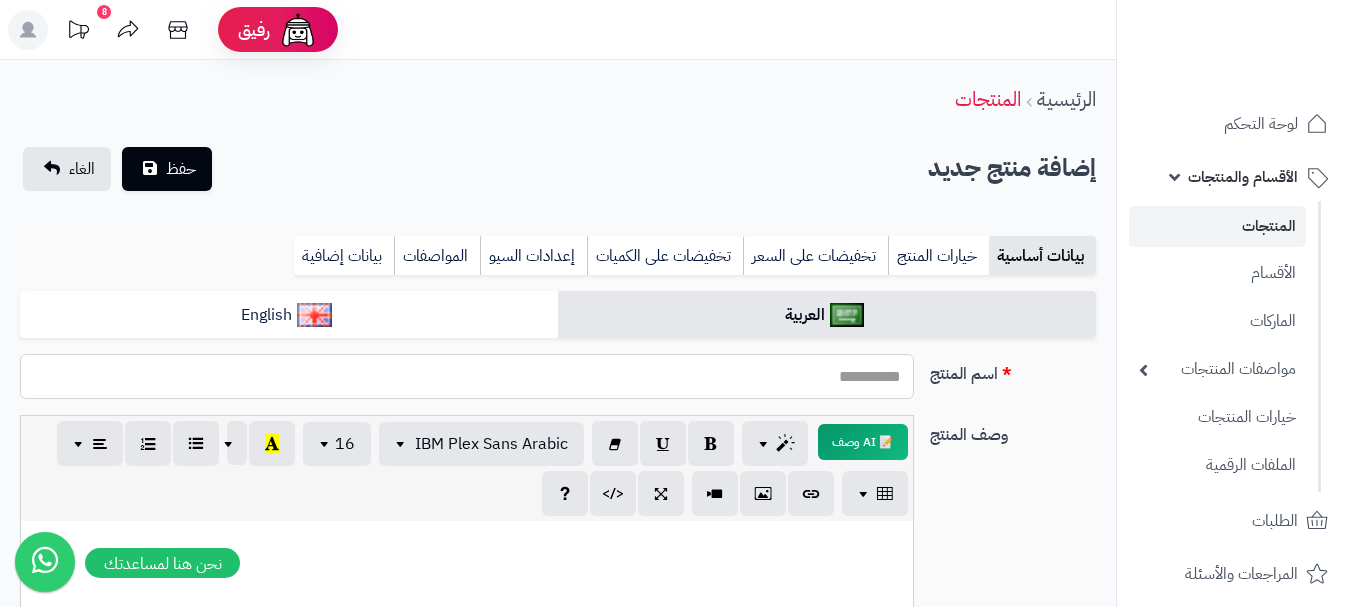 paste on "**********" 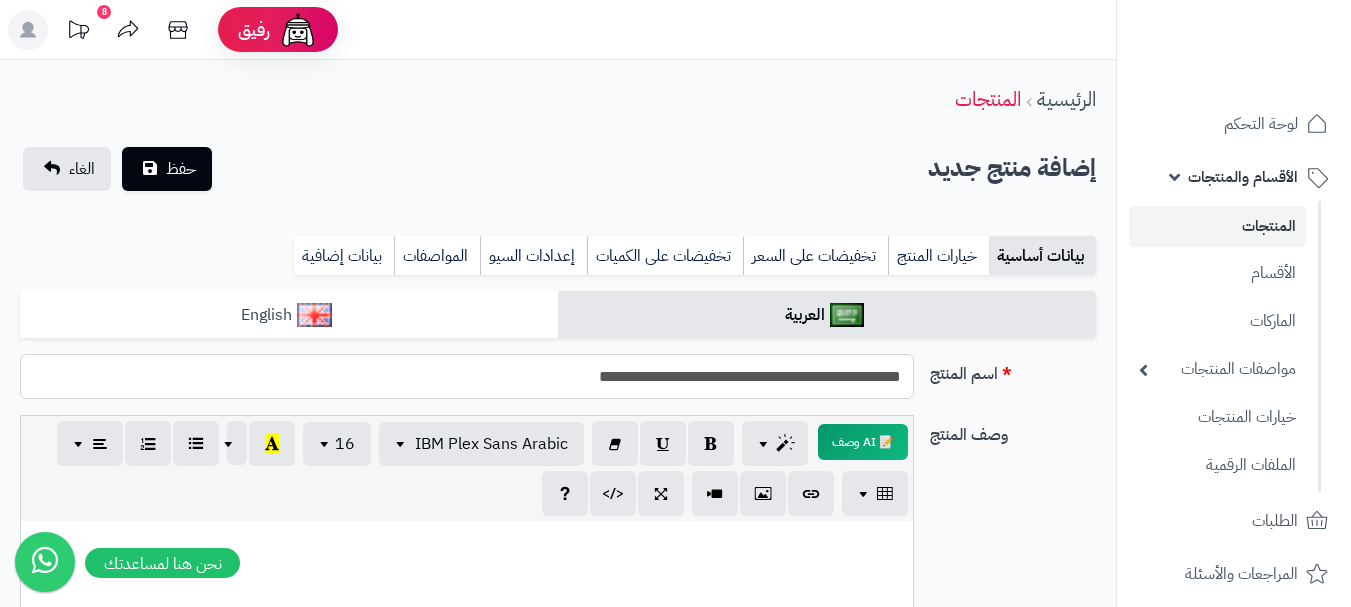 type on "**********" 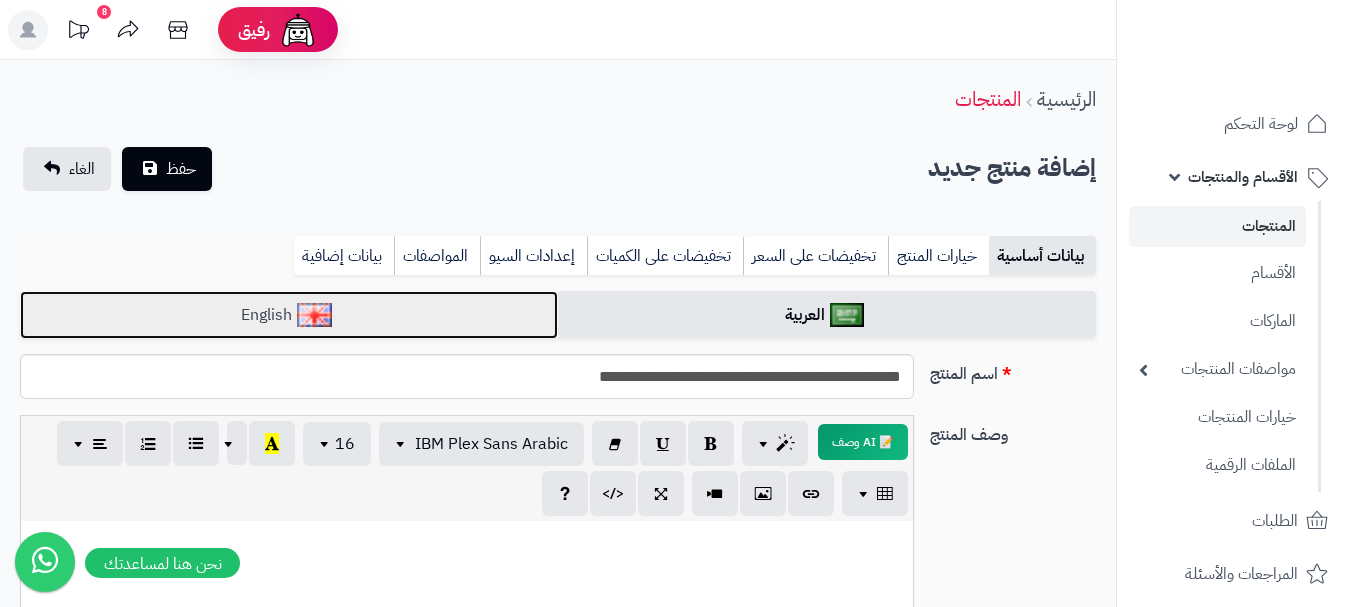 drag, startPoint x: 529, startPoint y: 323, endPoint x: 710, endPoint y: 185, distance: 227.60712 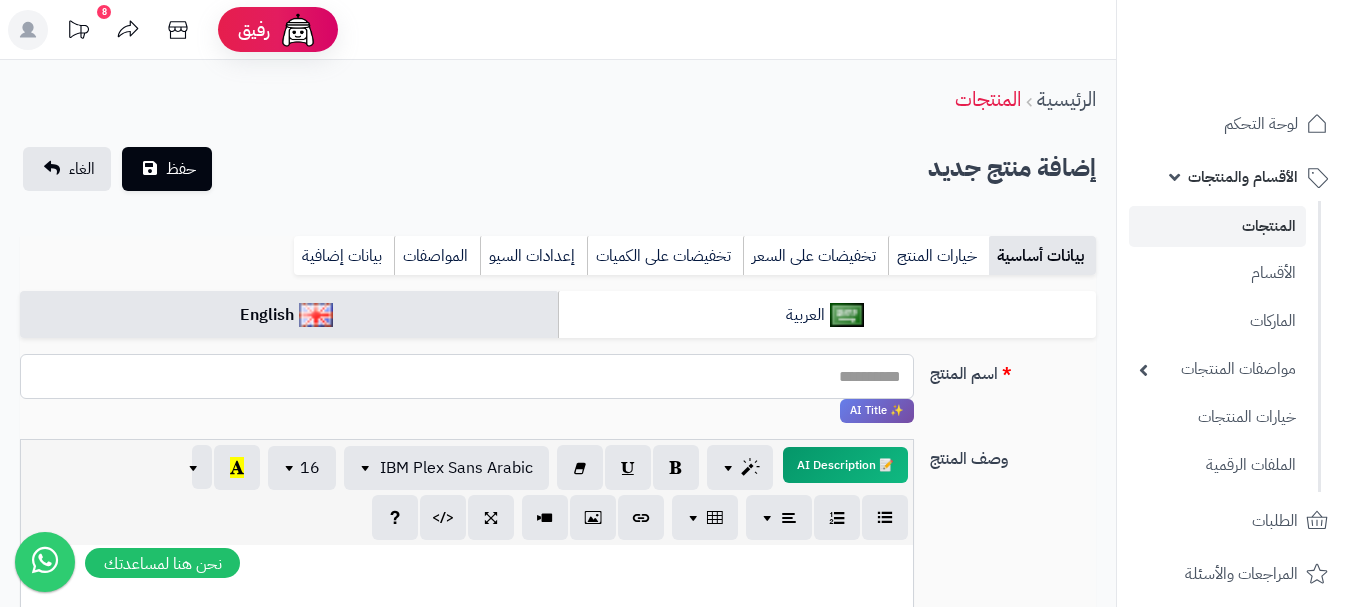 drag, startPoint x: 811, startPoint y: 357, endPoint x: 789, endPoint y: 382, distance: 33.30165 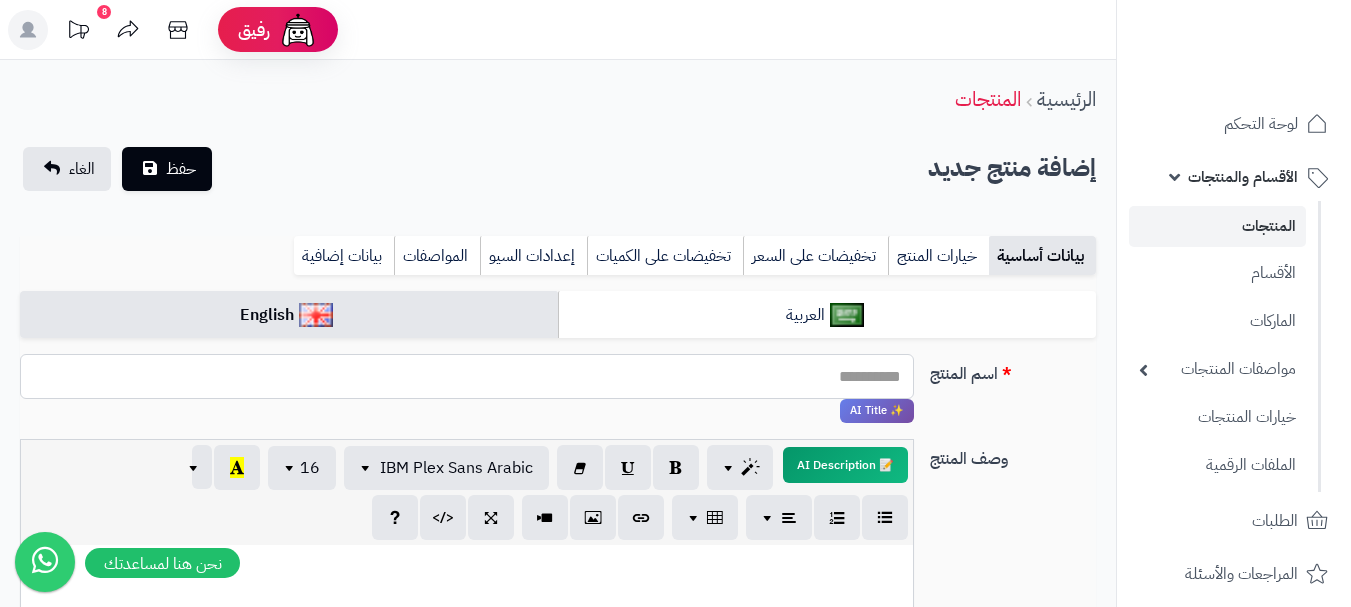 paste on "**********" 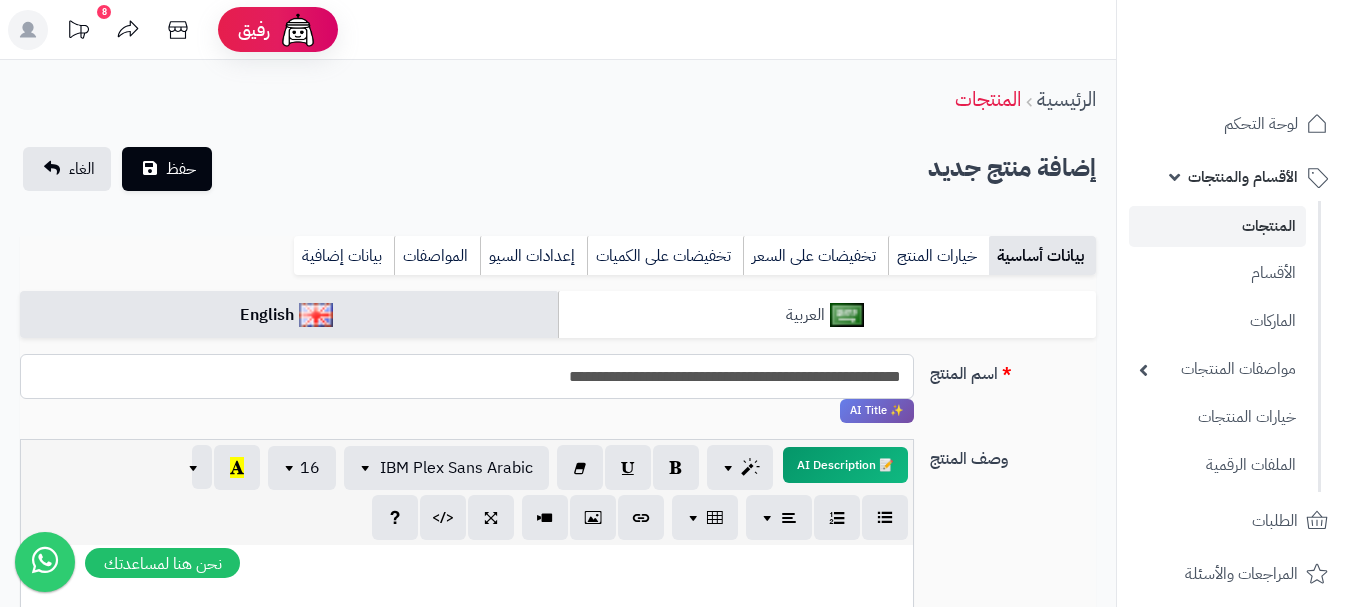 type on "**********" 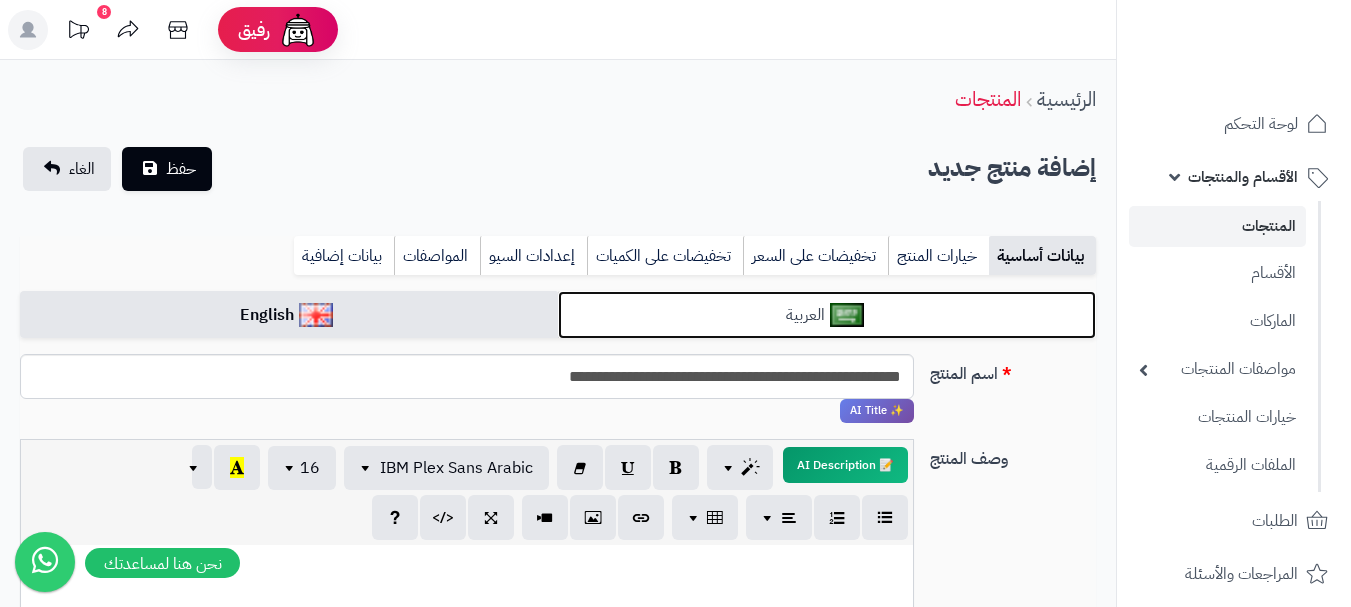 click on "العربية" at bounding box center (827, 315) 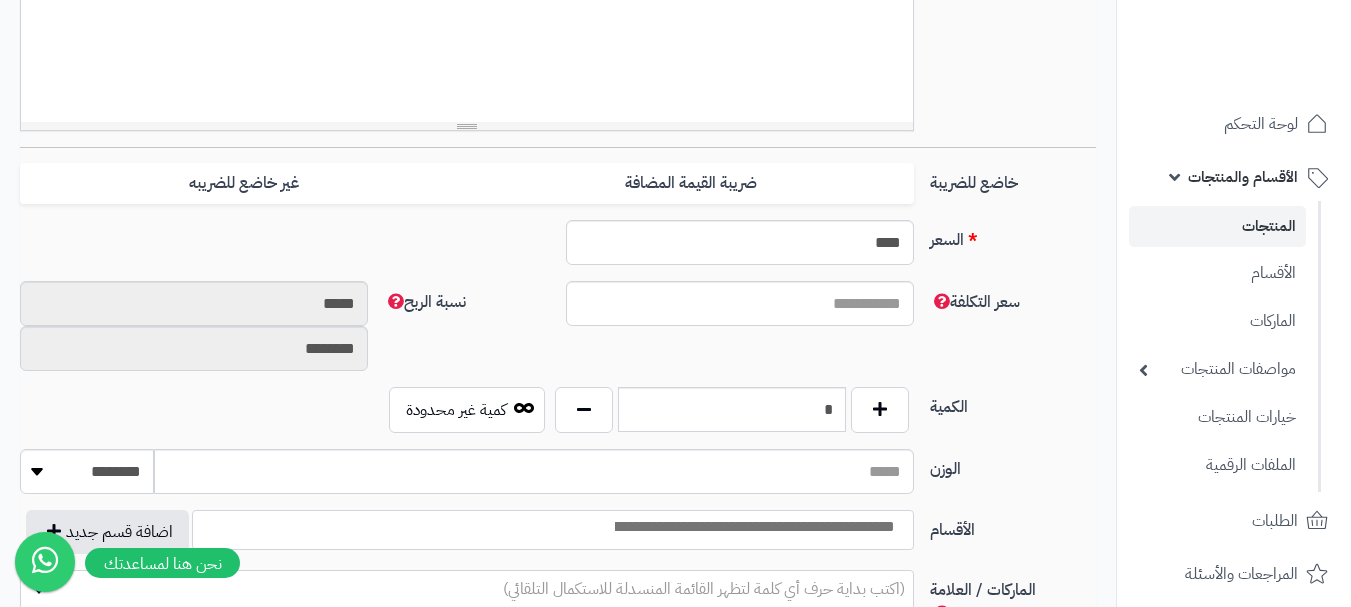 scroll, scrollTop: 700, scrollLeft: 0, axis: vertical 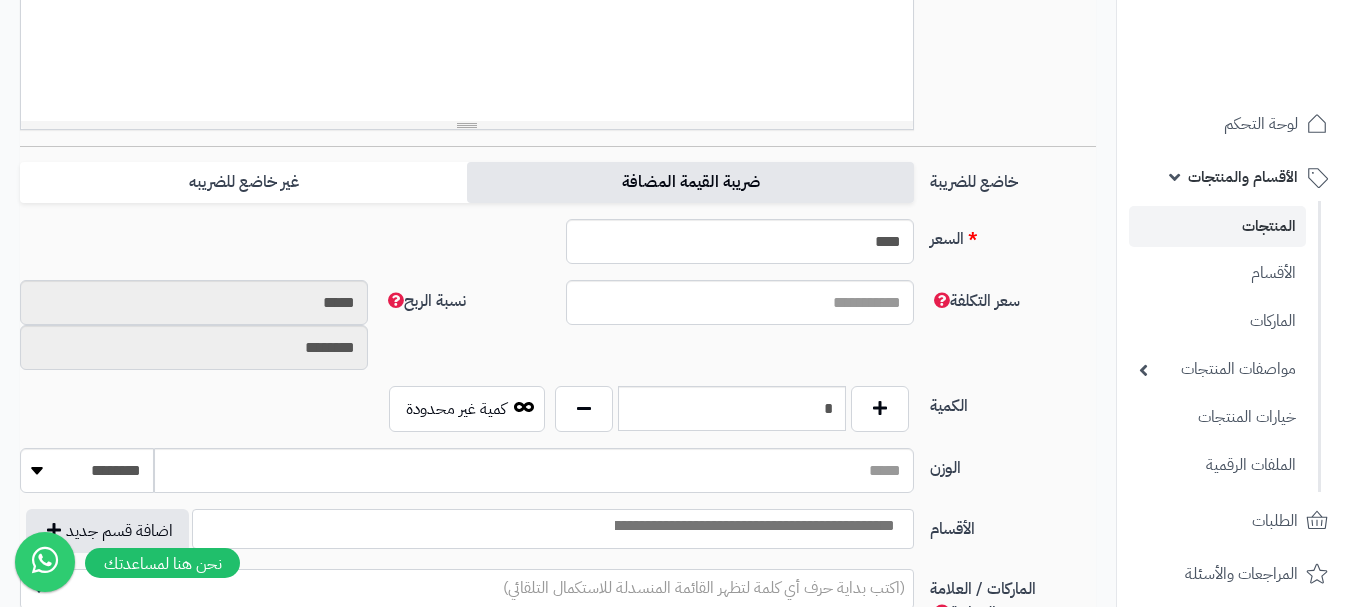 click on "ضريبة القيمة المضافة" at bounding box center (690, 182) 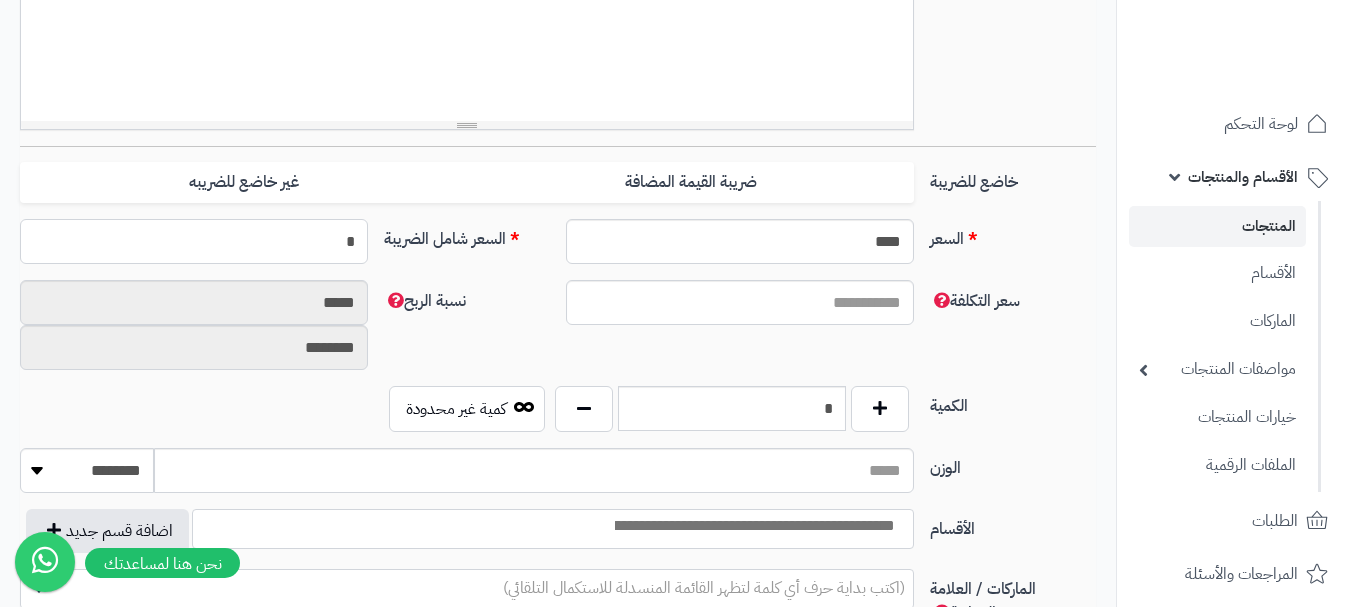 click on "*" at bounding box center (194, 241) 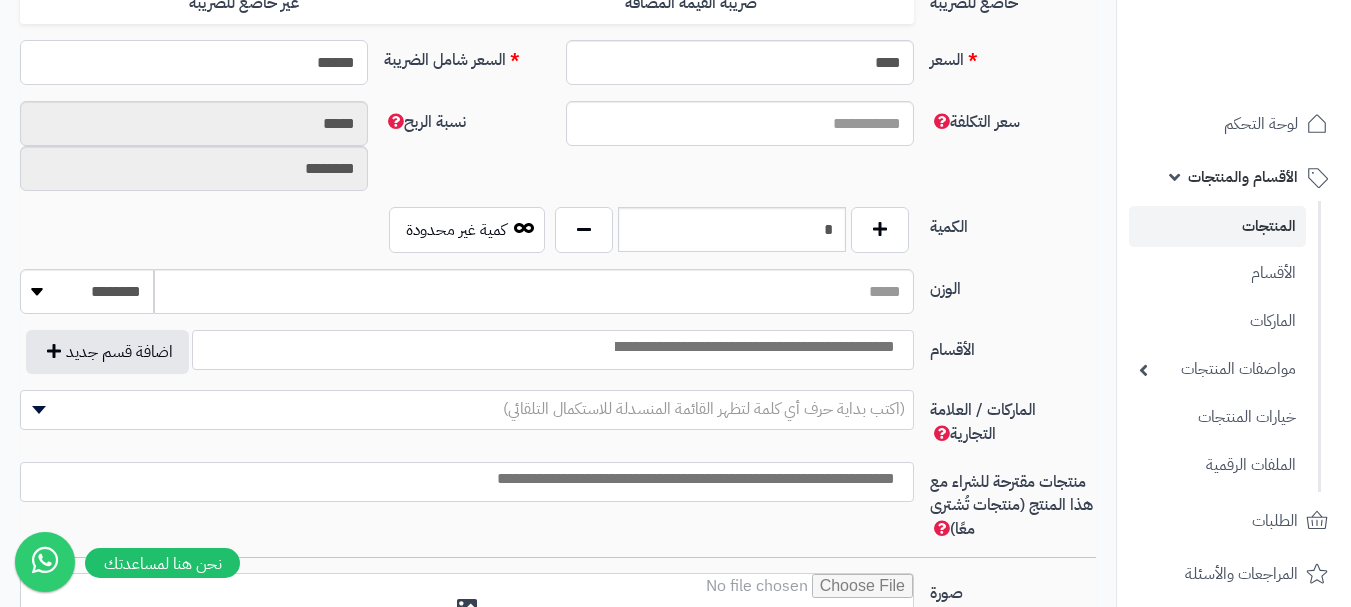 scroll, scrollTop: 900, scrollLeft: 0, axis: vertical 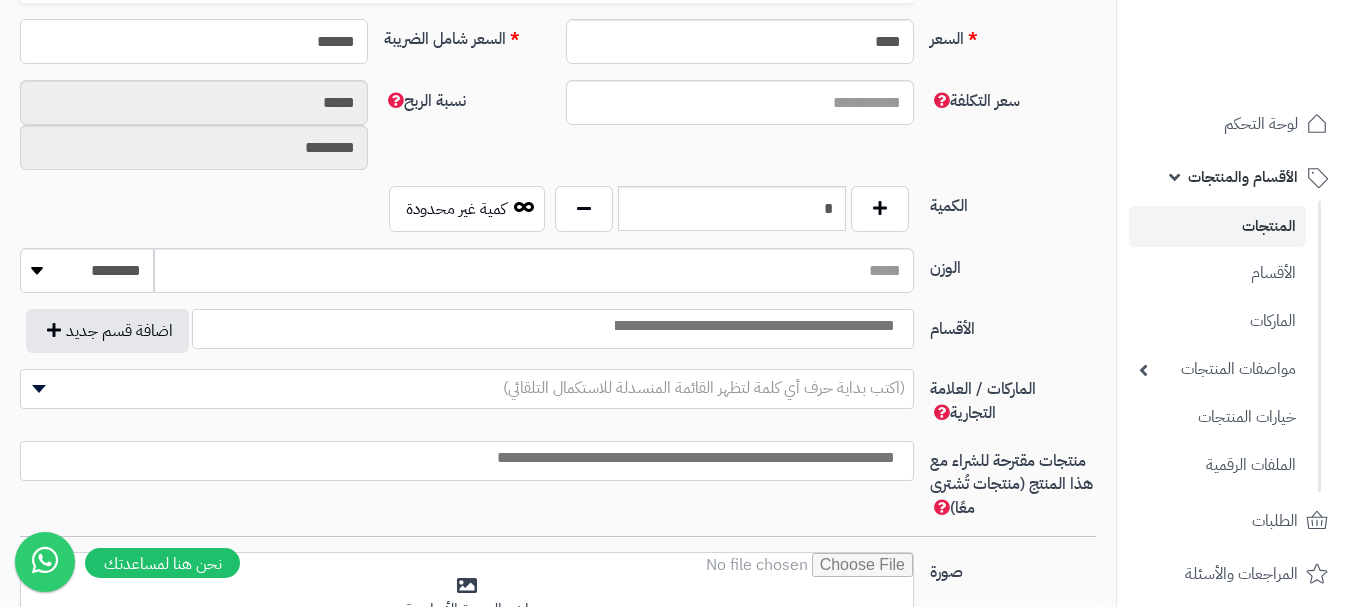 type on "******" 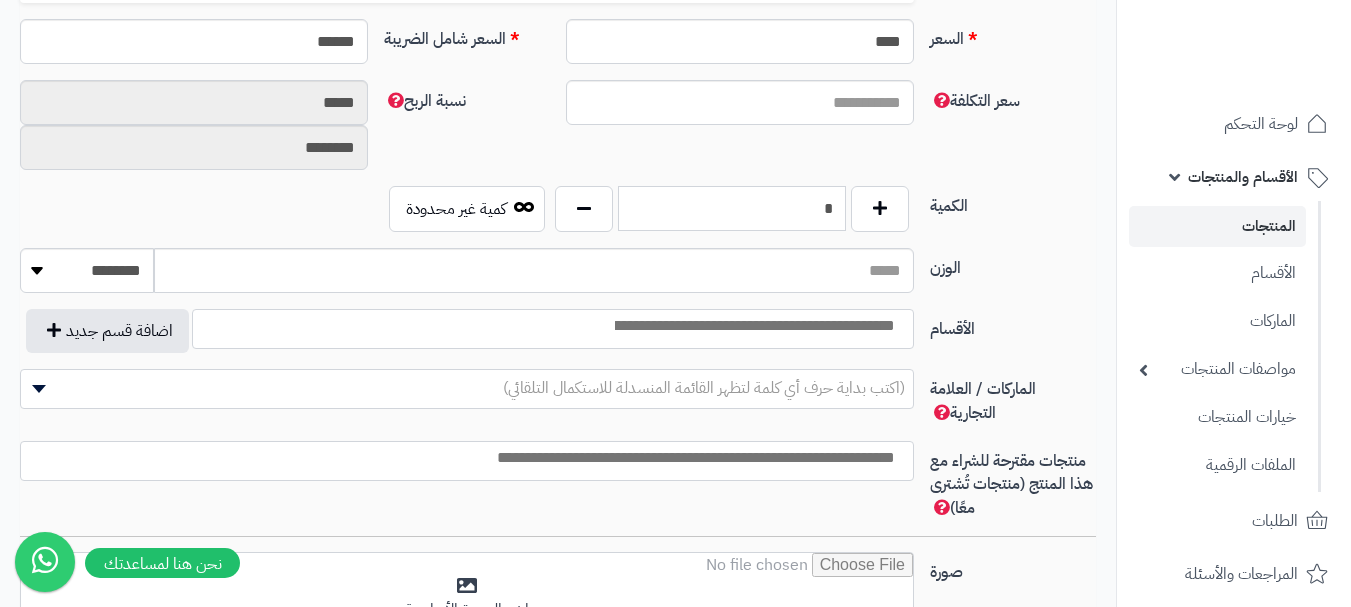 click on "*" at bounding box center [732, 208] 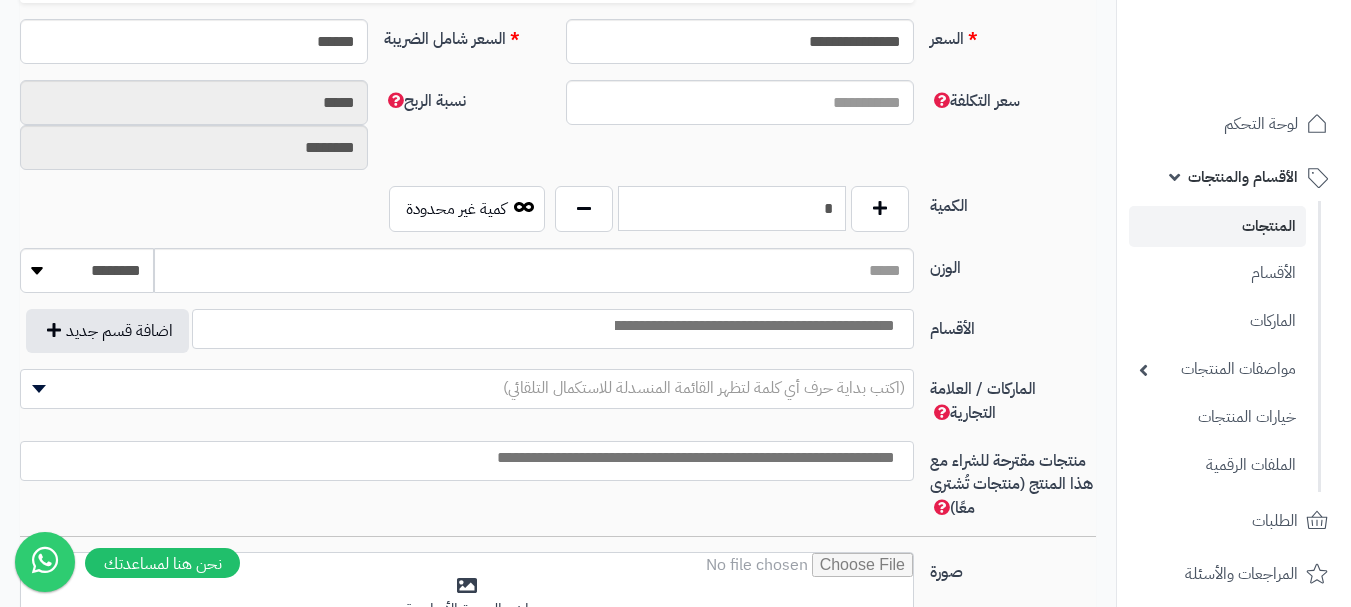 type on "*" 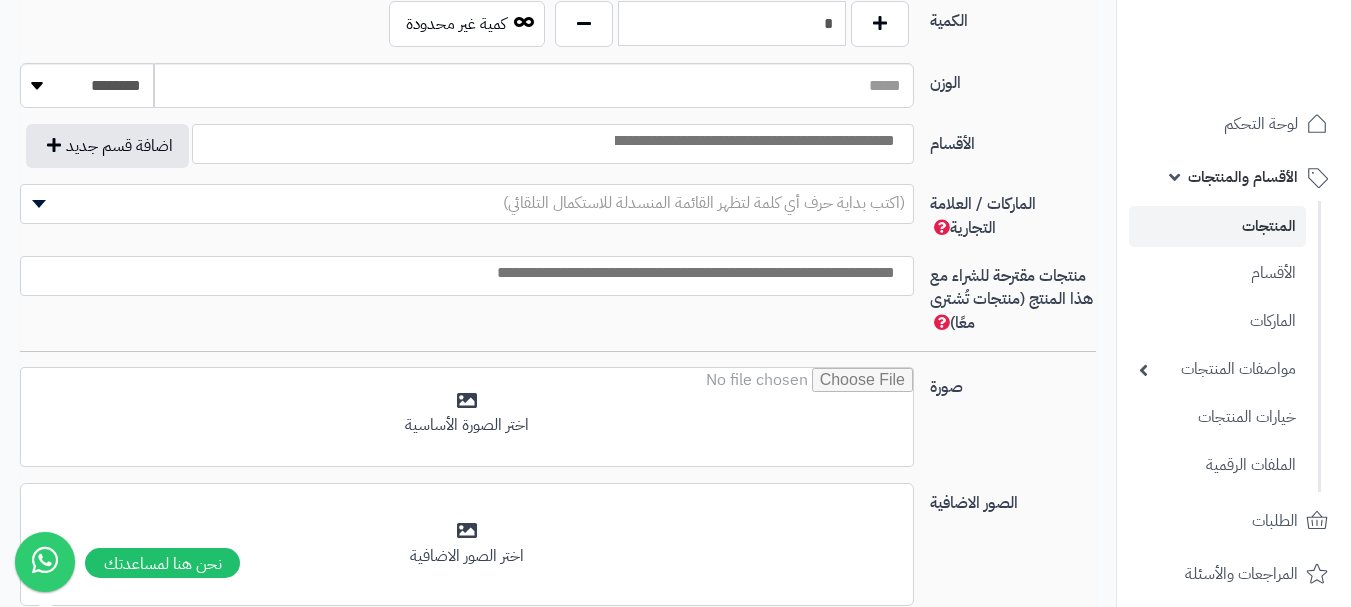 scroll, scrollTop: 1100, scrollLeft: 0, axis: vertical 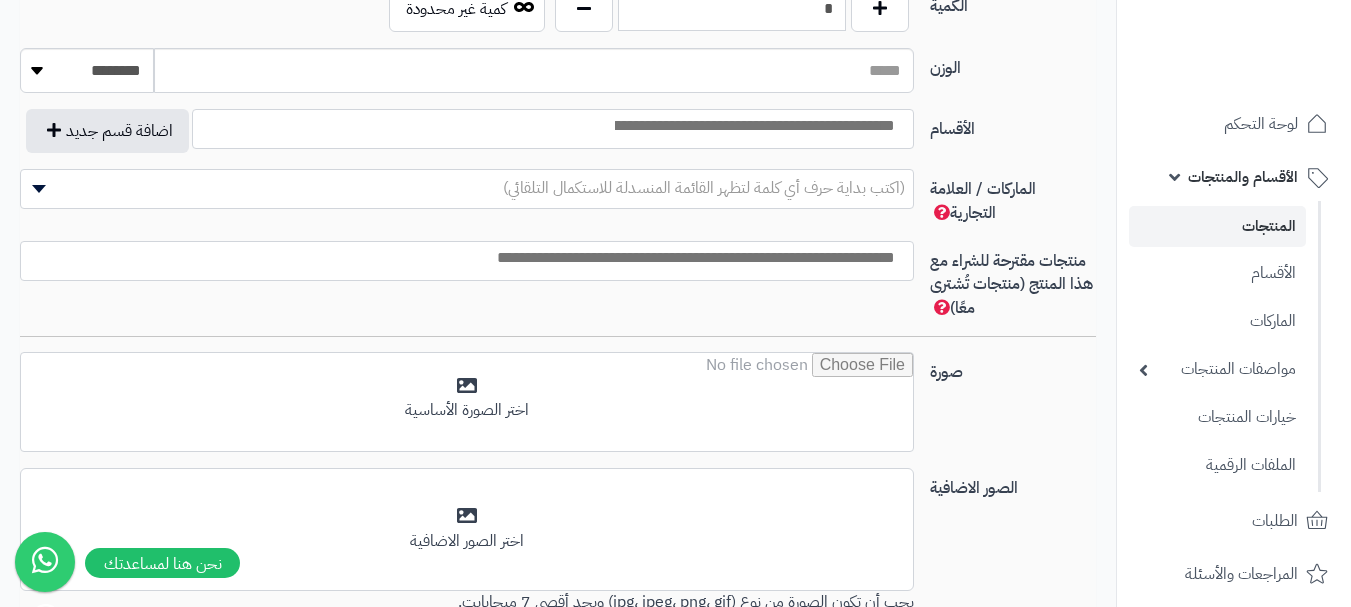 type on "*" 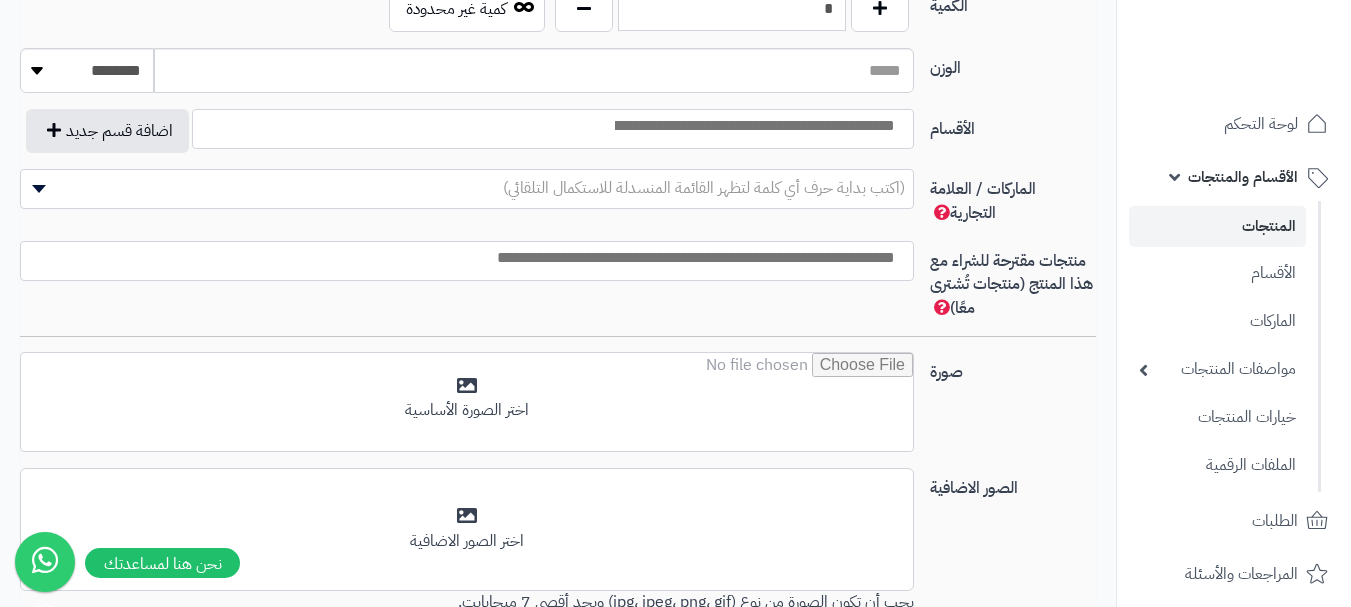 click at bounding box center [753, 126] 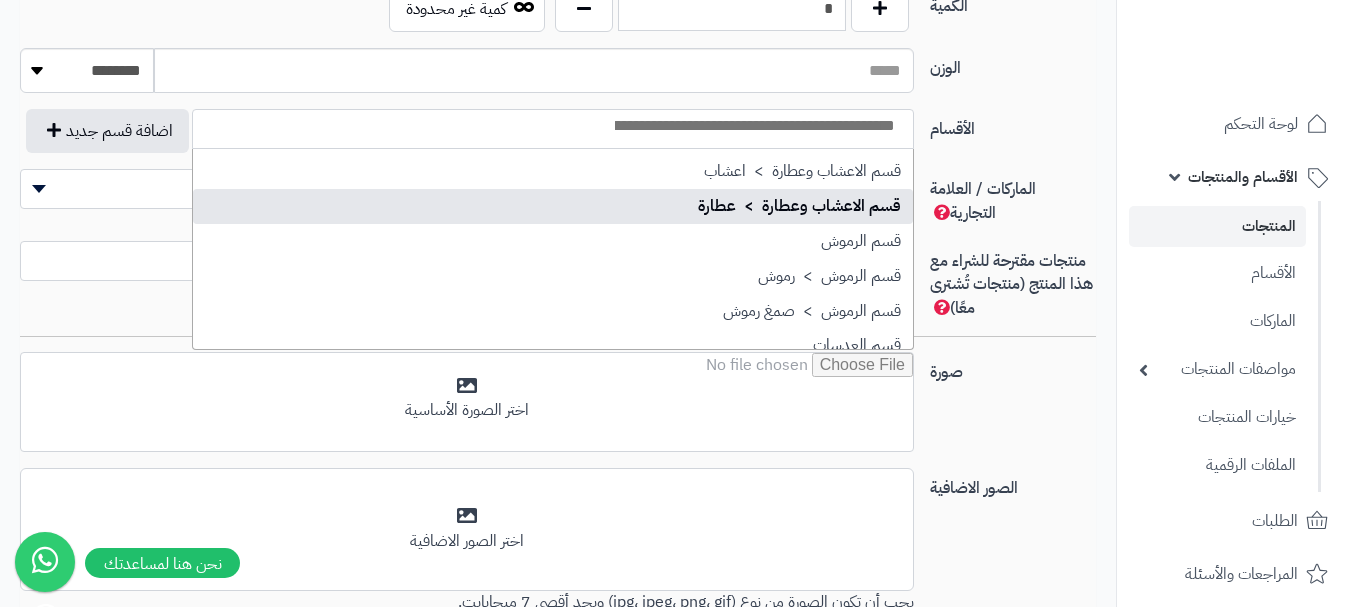 scroll, scrollTop: 1400, scrollLeft: 0, axis: vertical 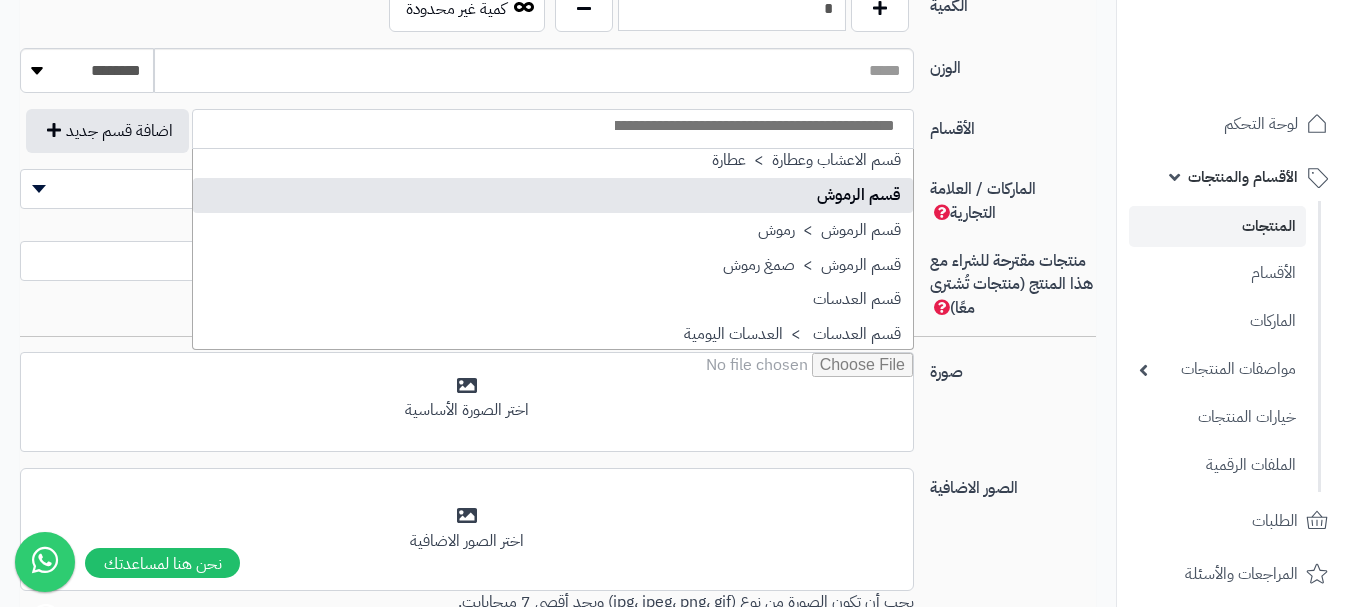 select on "**" 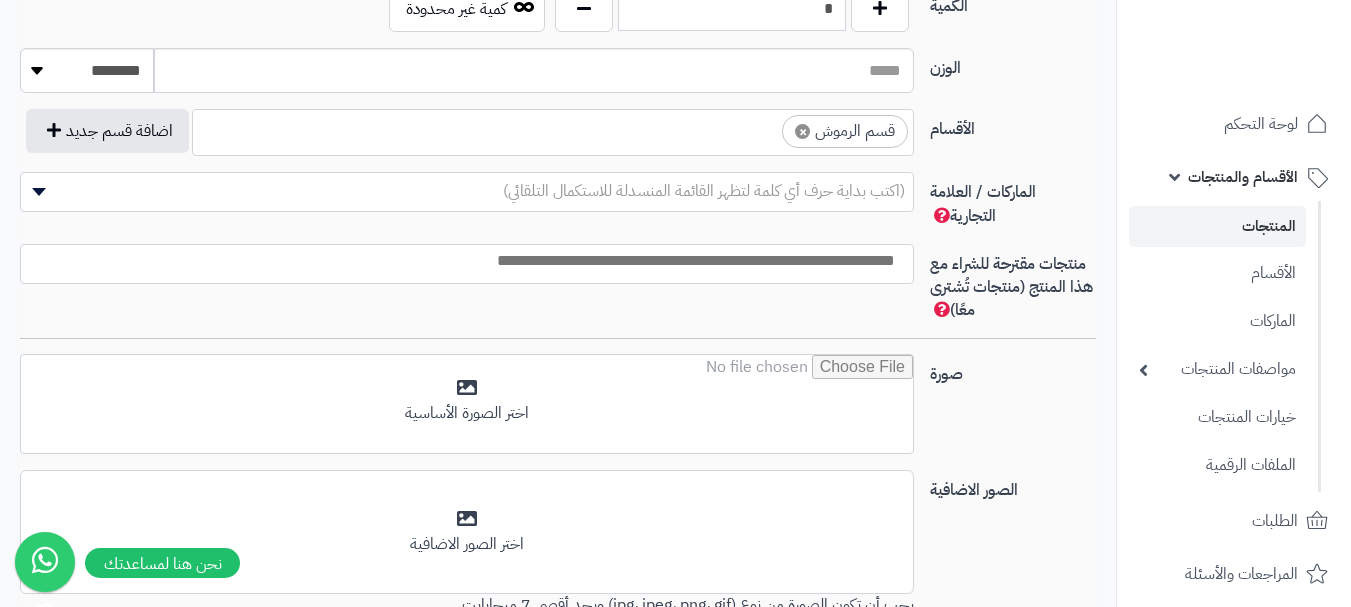 scroll, scrollTop: 1025, scrollLeft: 0, axis: vertical 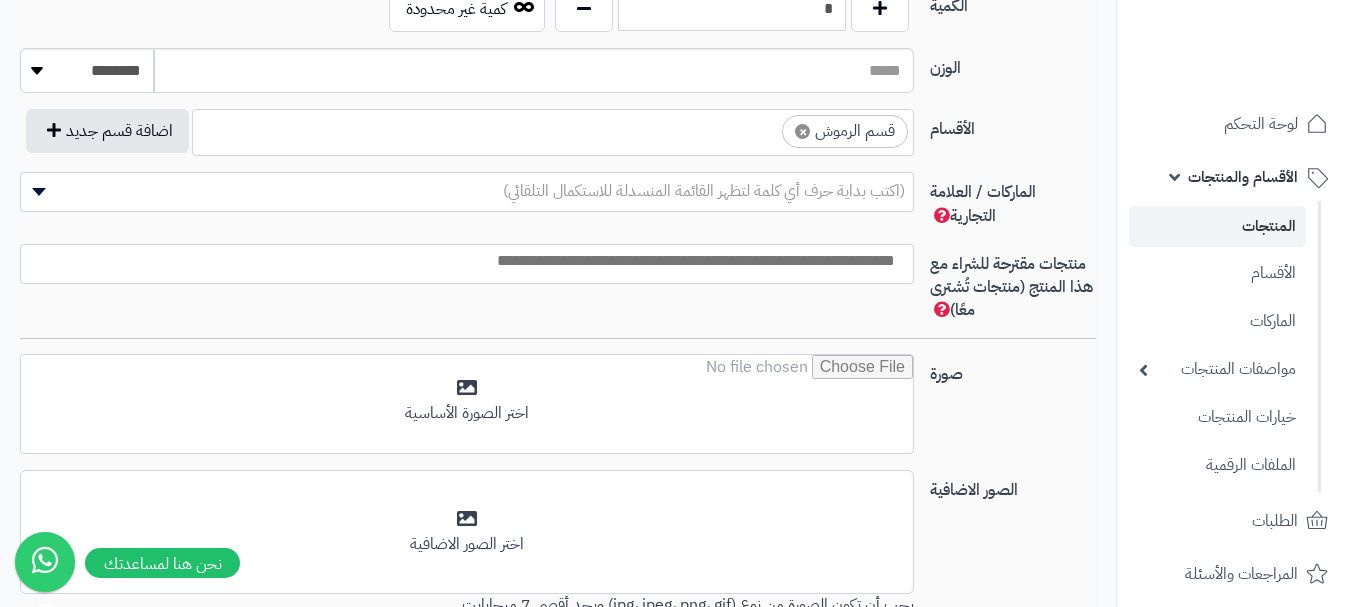 click on "× قسم الرموش" at bounding box center (553, 129) 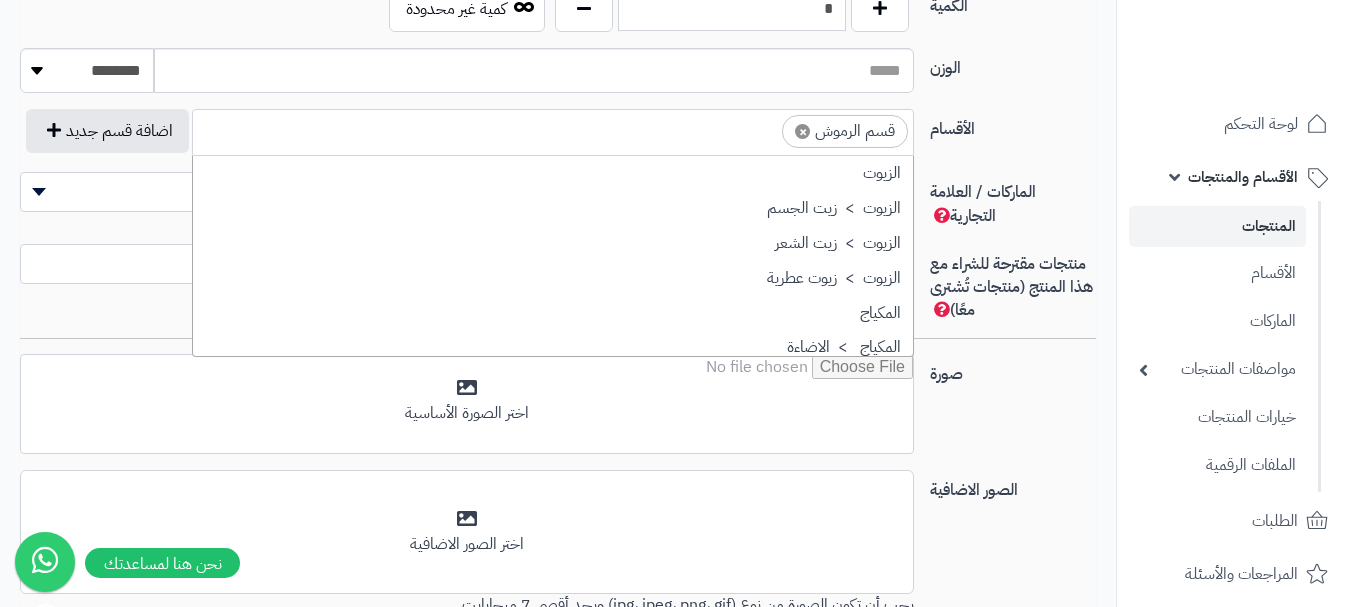 scroll, scrollTop: 1393, scrollLeft: 0, axis: vertical 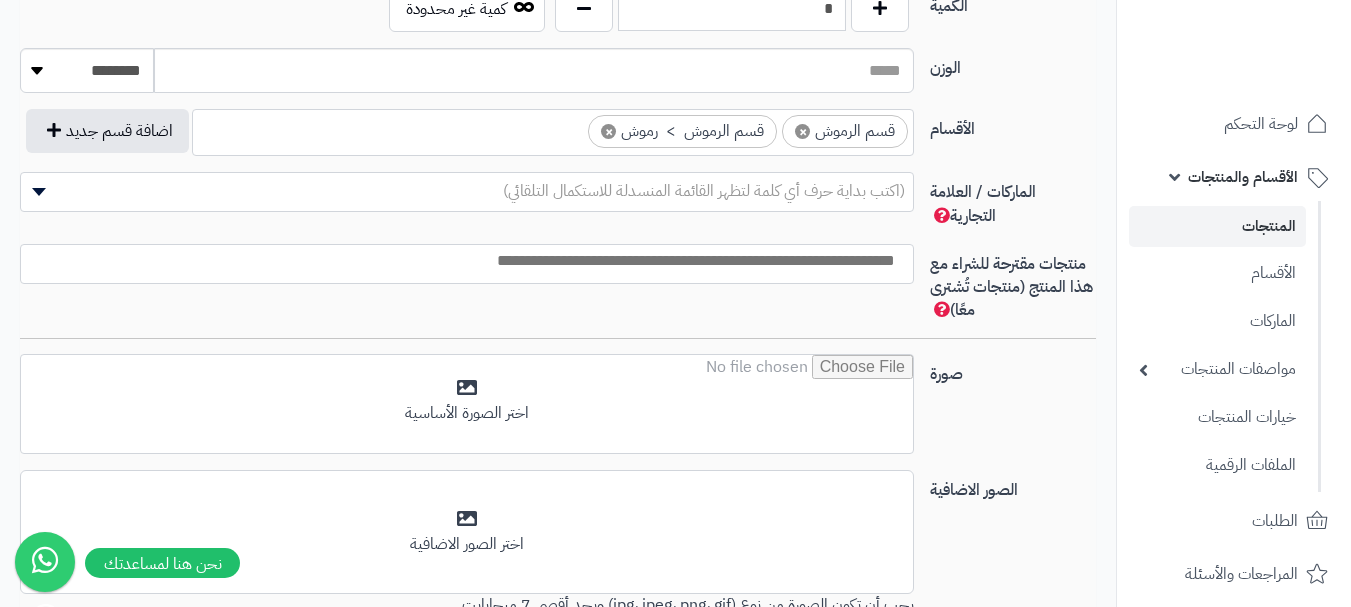 click at bounding box center [462, 261] 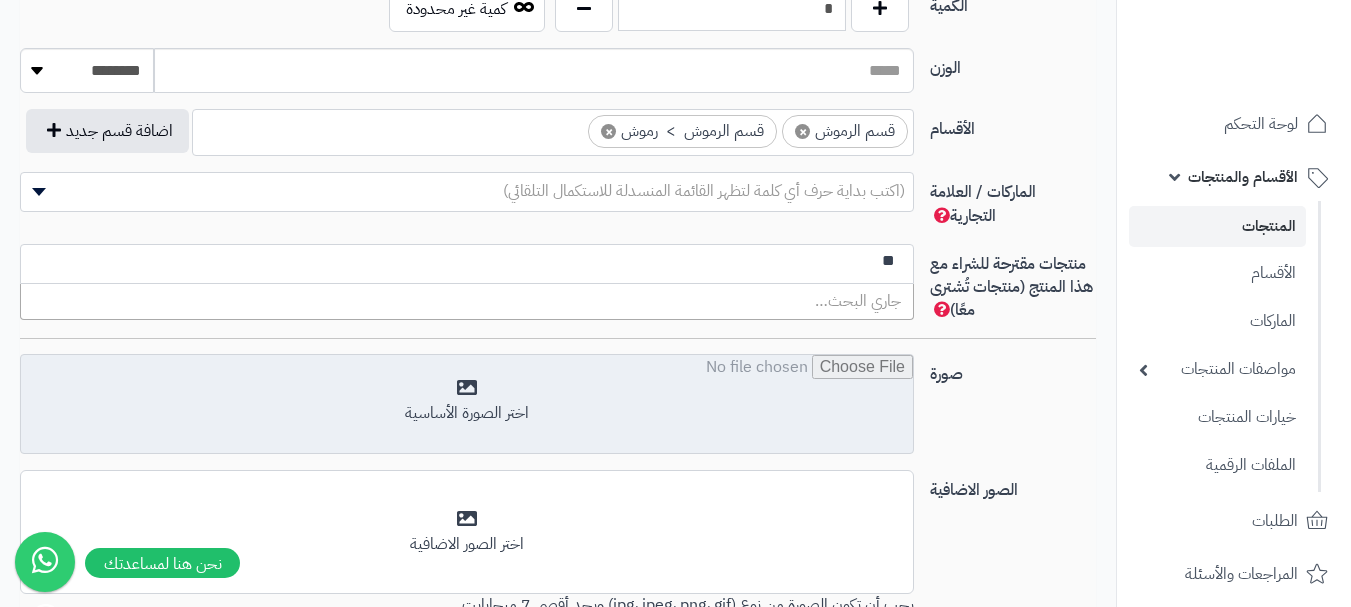 type on "*" 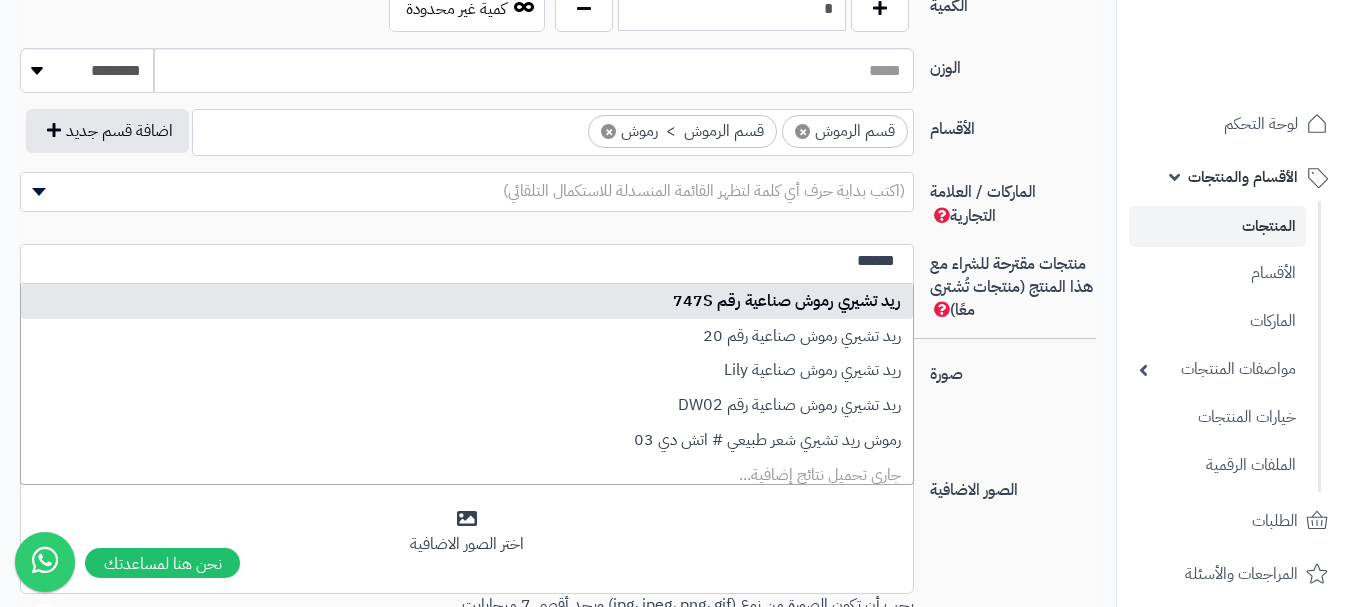 type on "******" 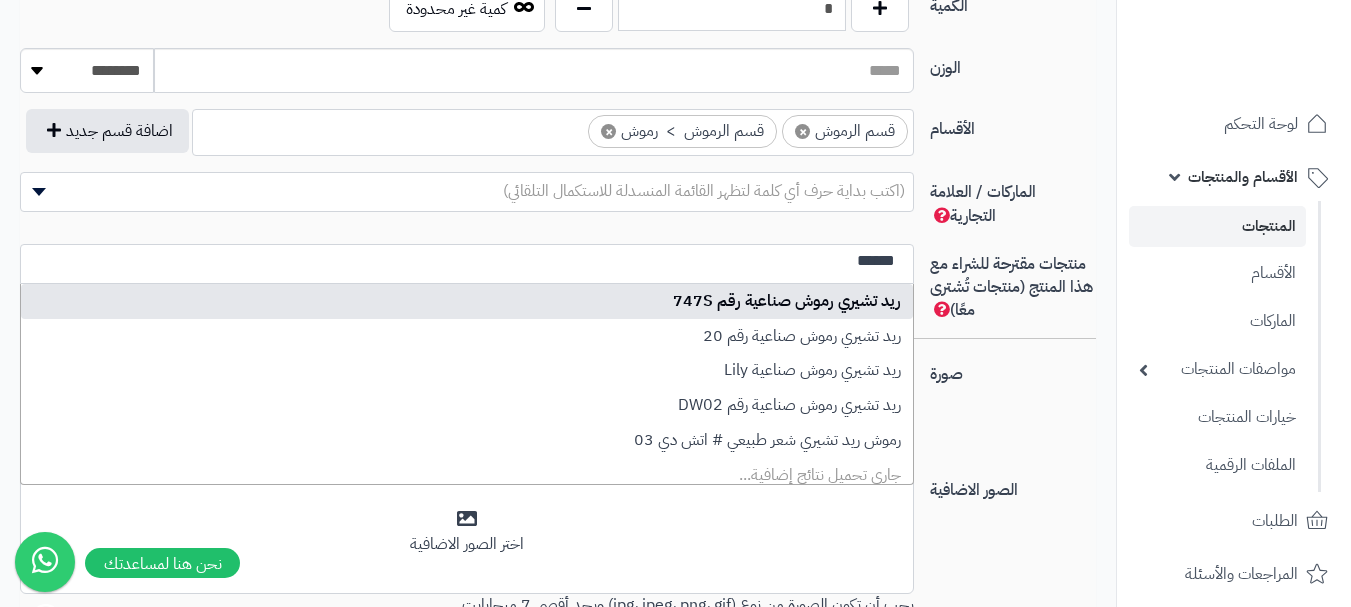 type 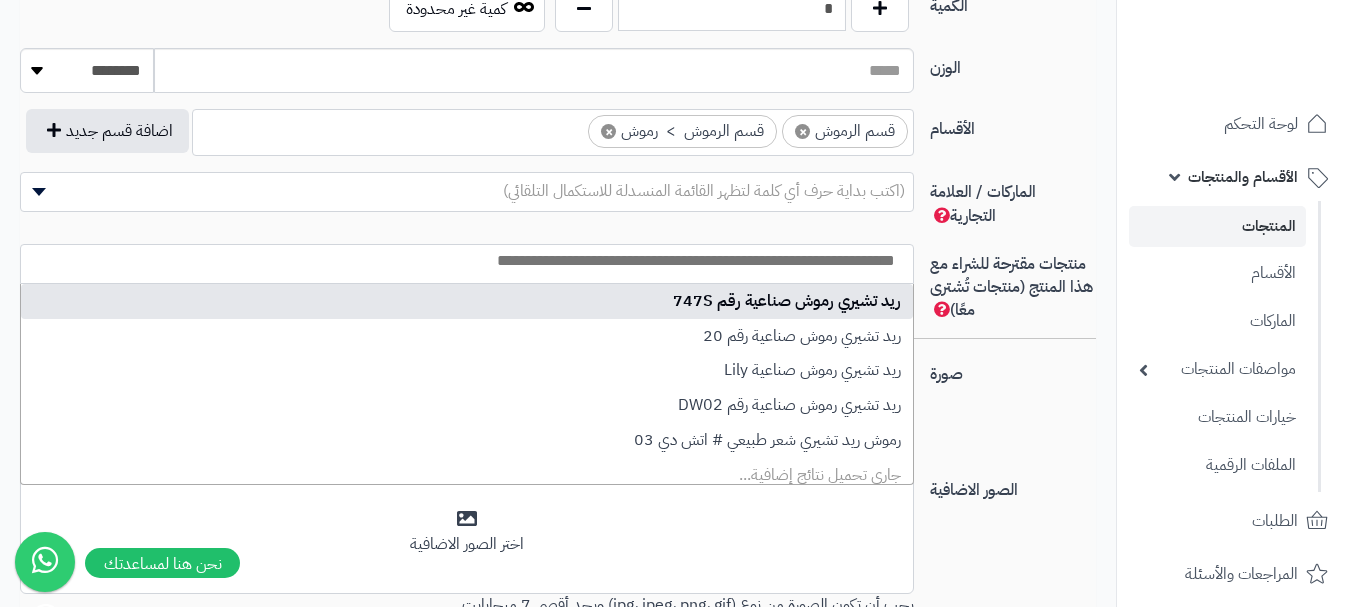 select on "****" 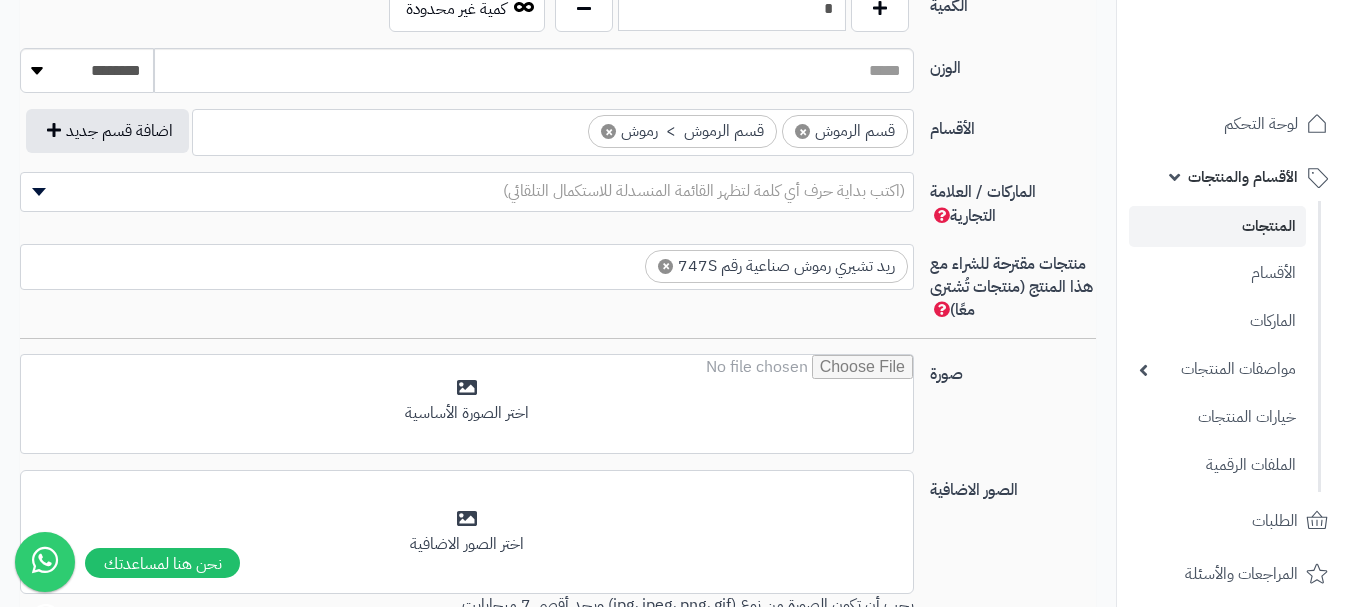 scroll, scrollTop: 0, scrollLeft: 0, axis: both 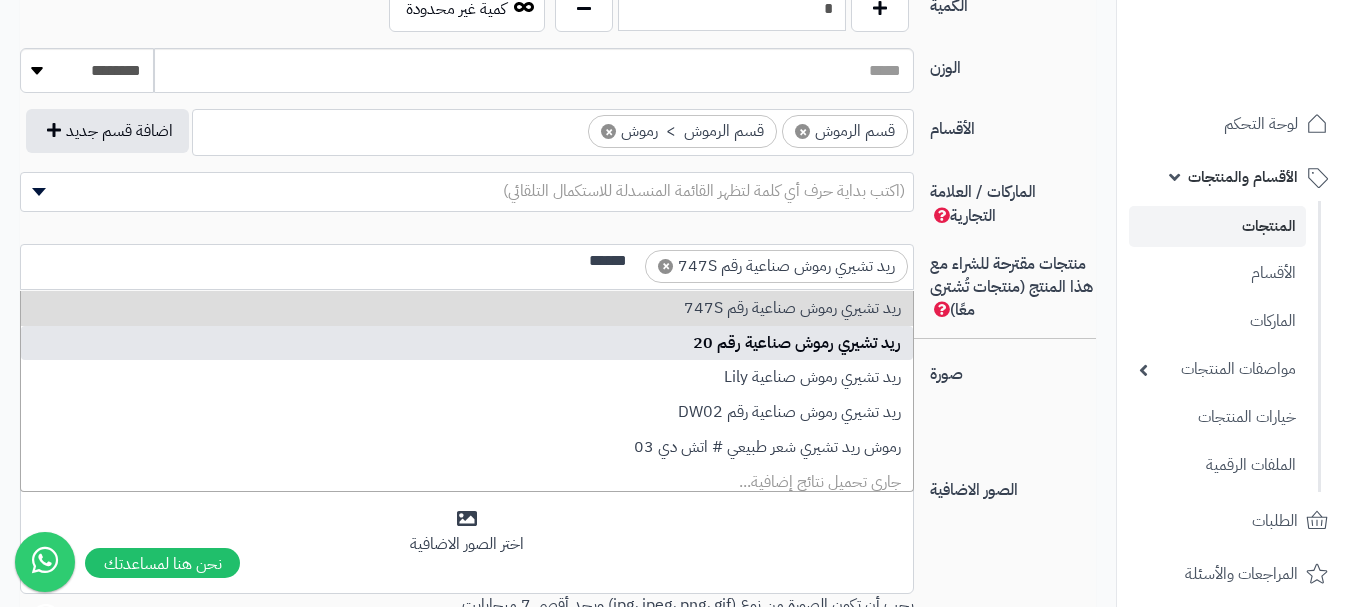 type on "******" 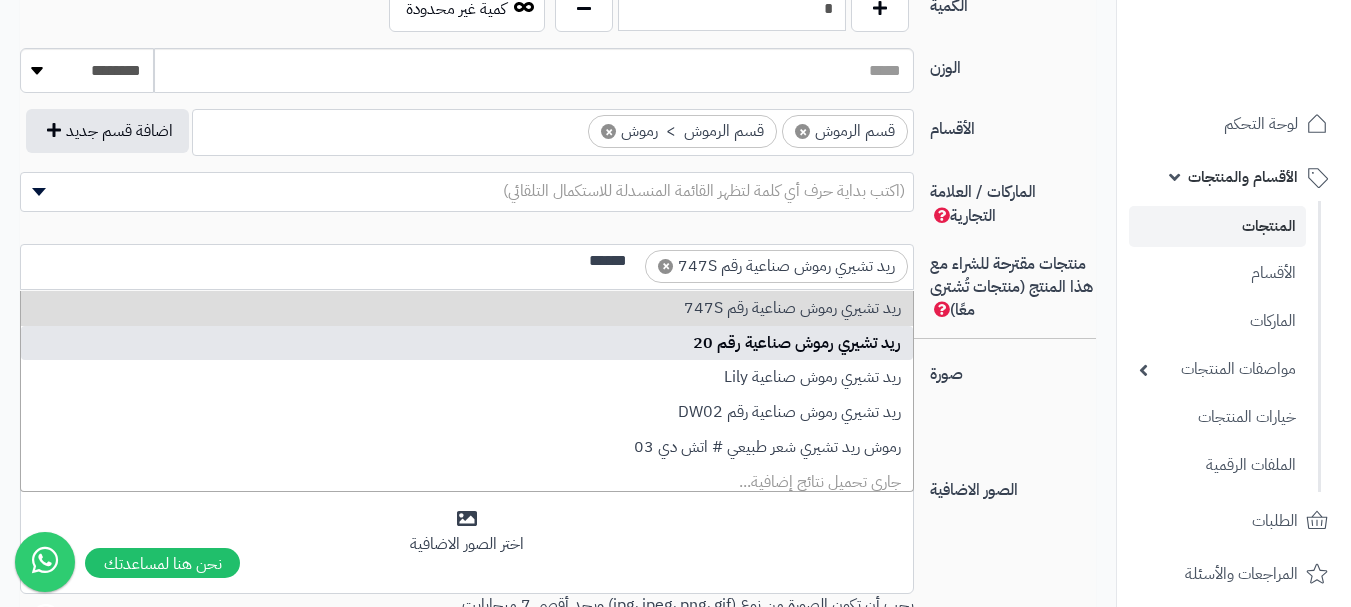 type 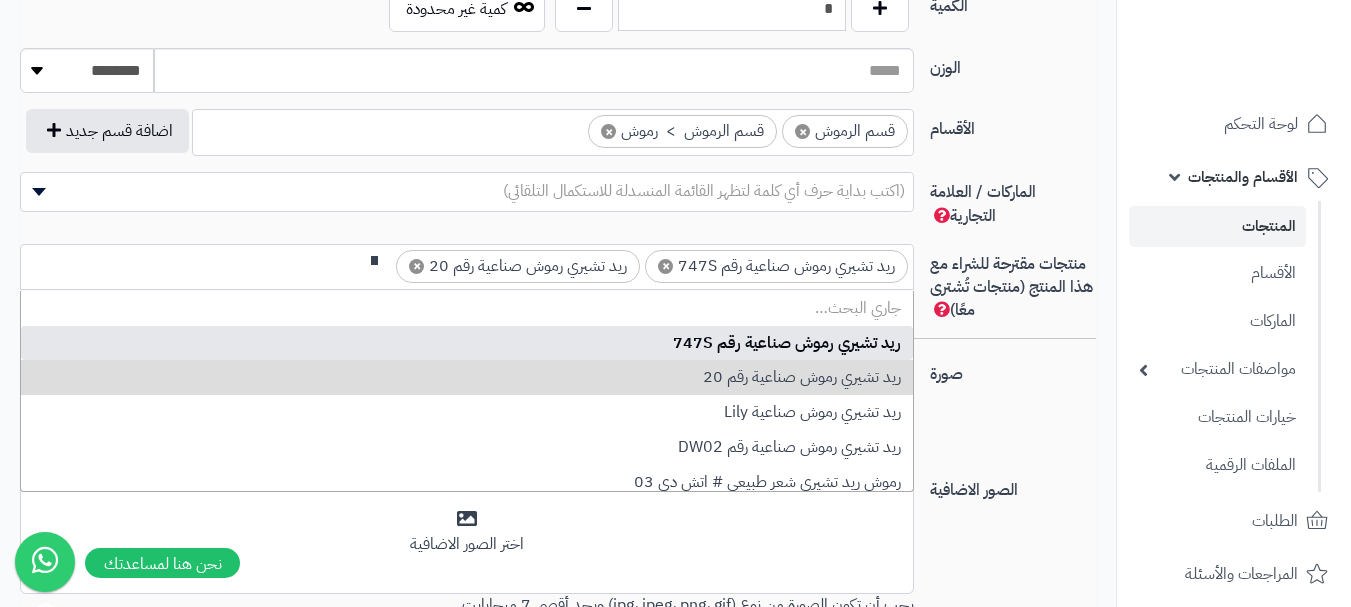 scroll, scrollTop: 0, scrollLeft: 0, axis: both 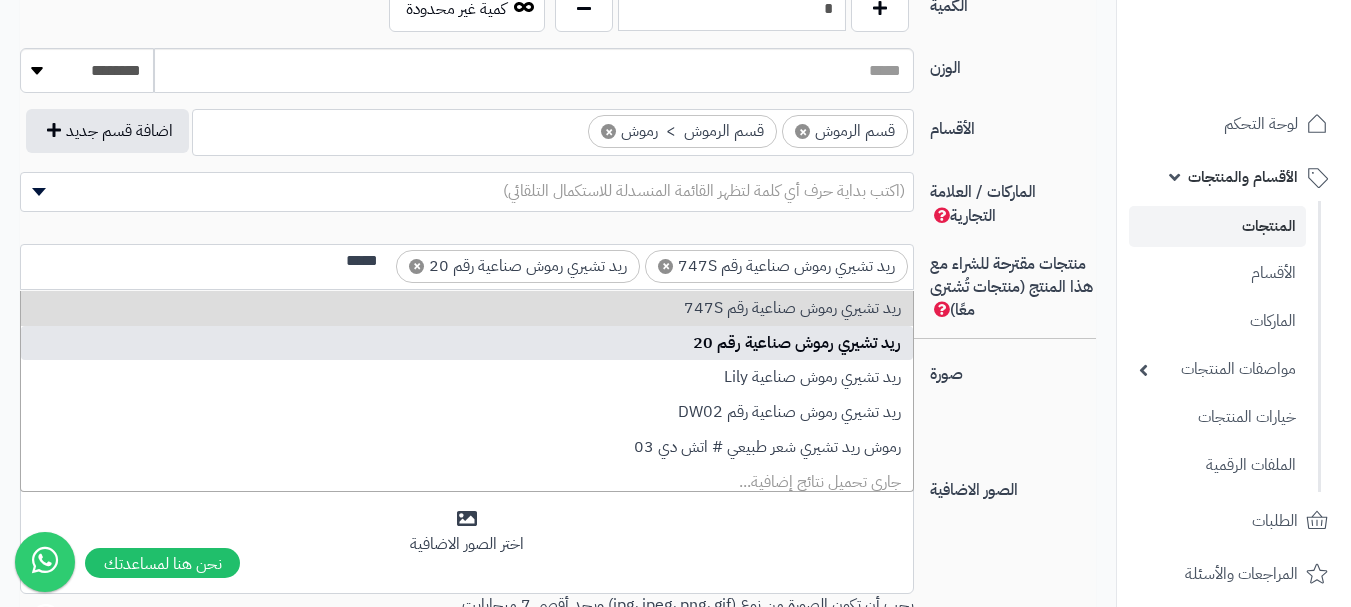 type on "*****" 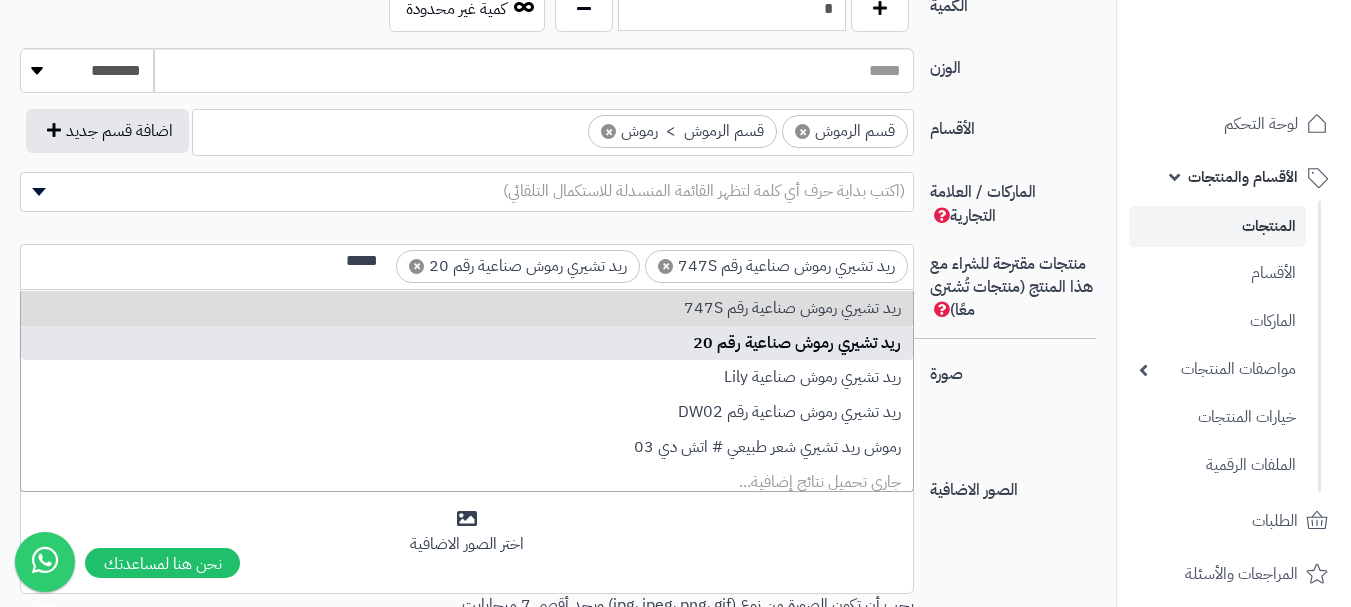 type 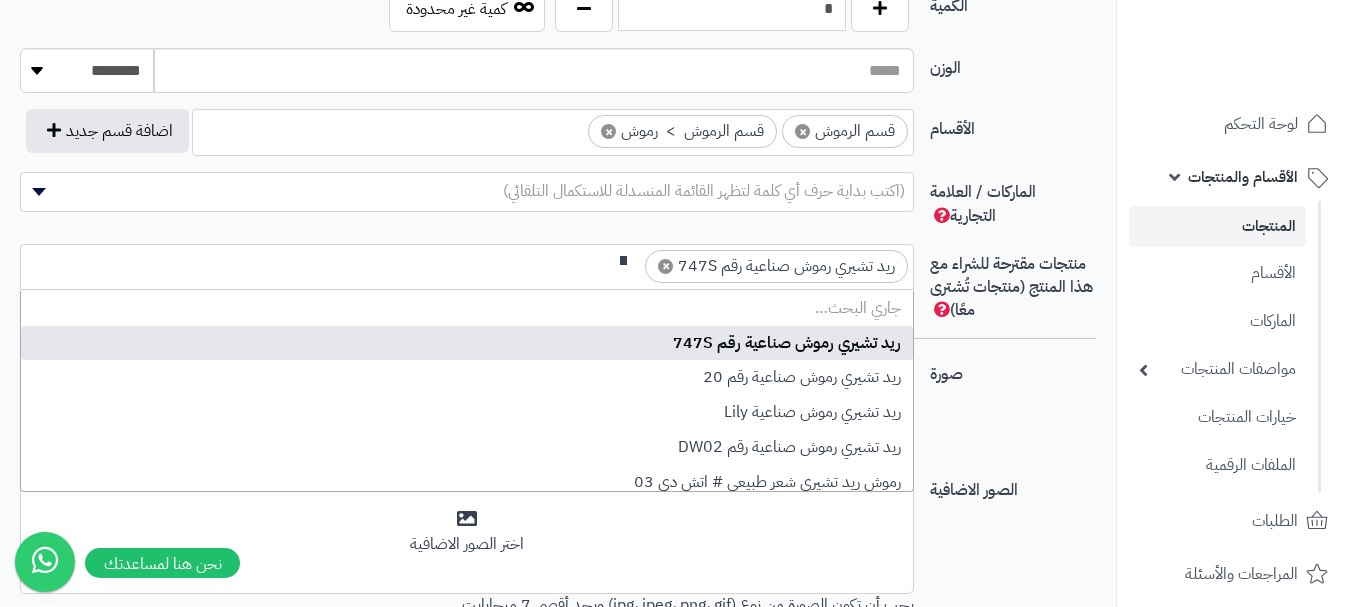 scroll, scrollTop: 0, scrollLeft: 0, axis: both 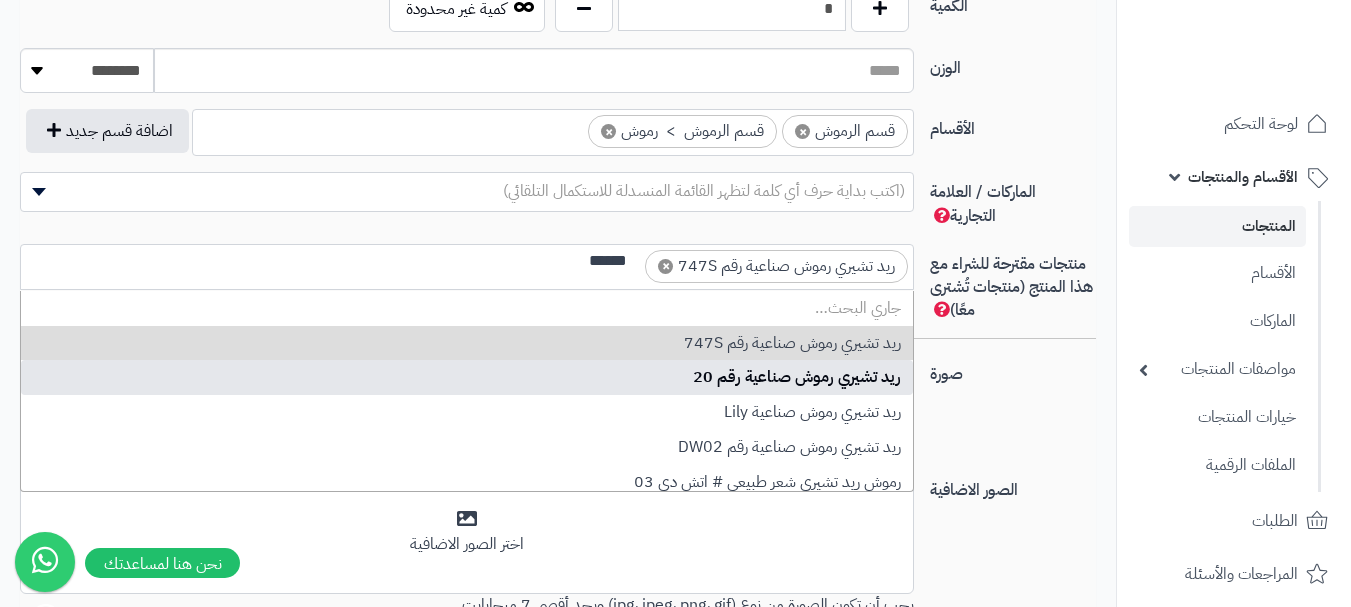 type on "******" 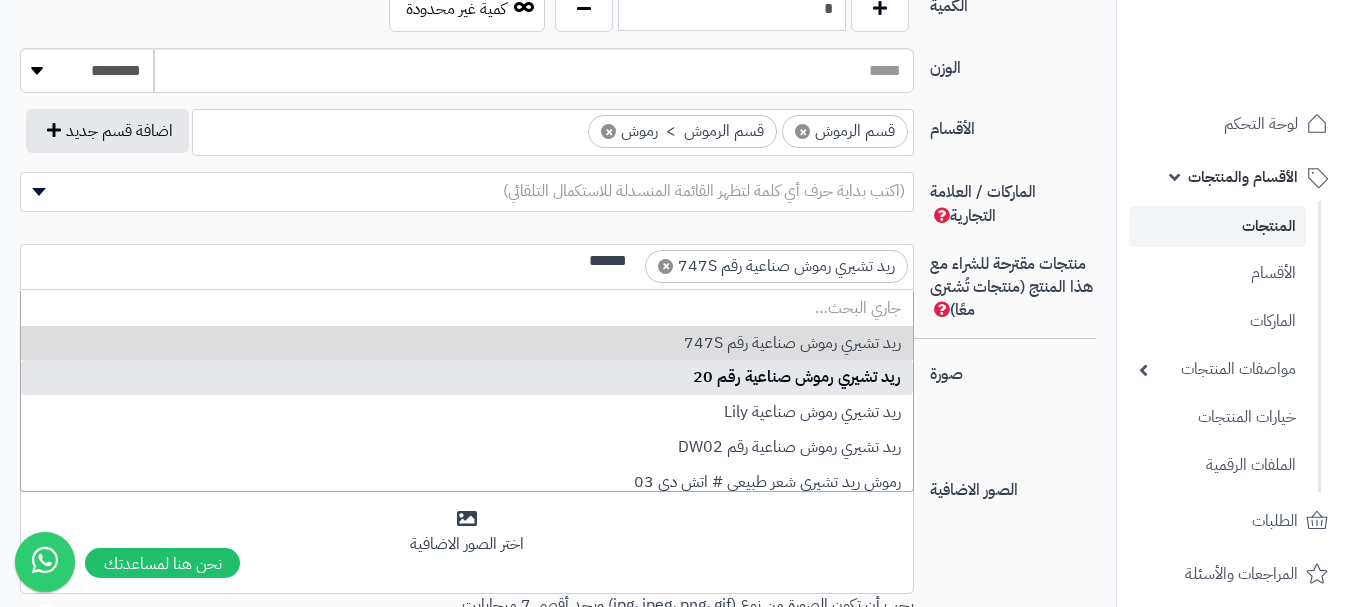 type 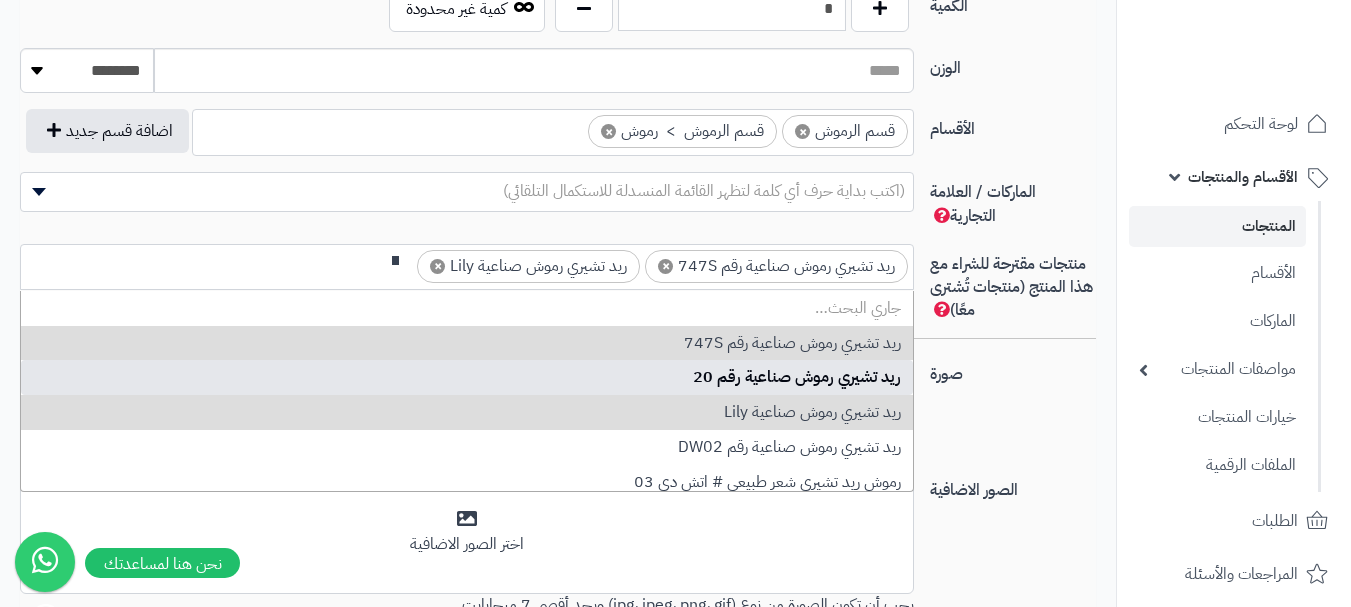 scroll, scrollTop: 0, scrollLeft: 0, axis: both 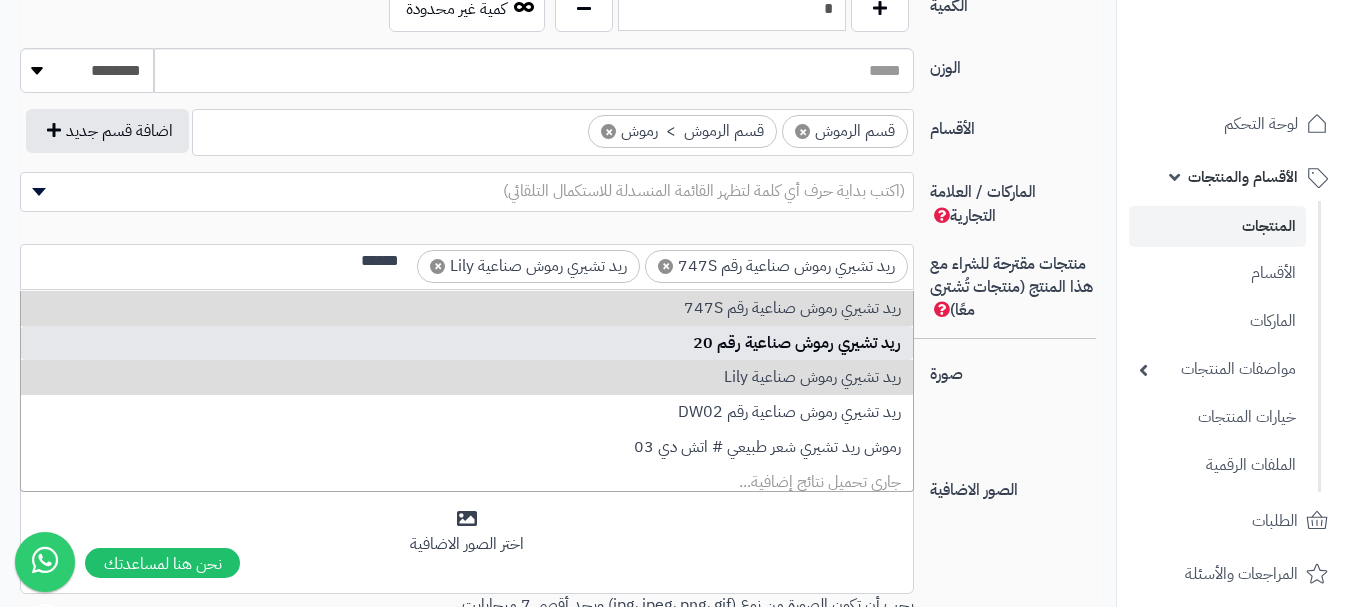 type on "******" 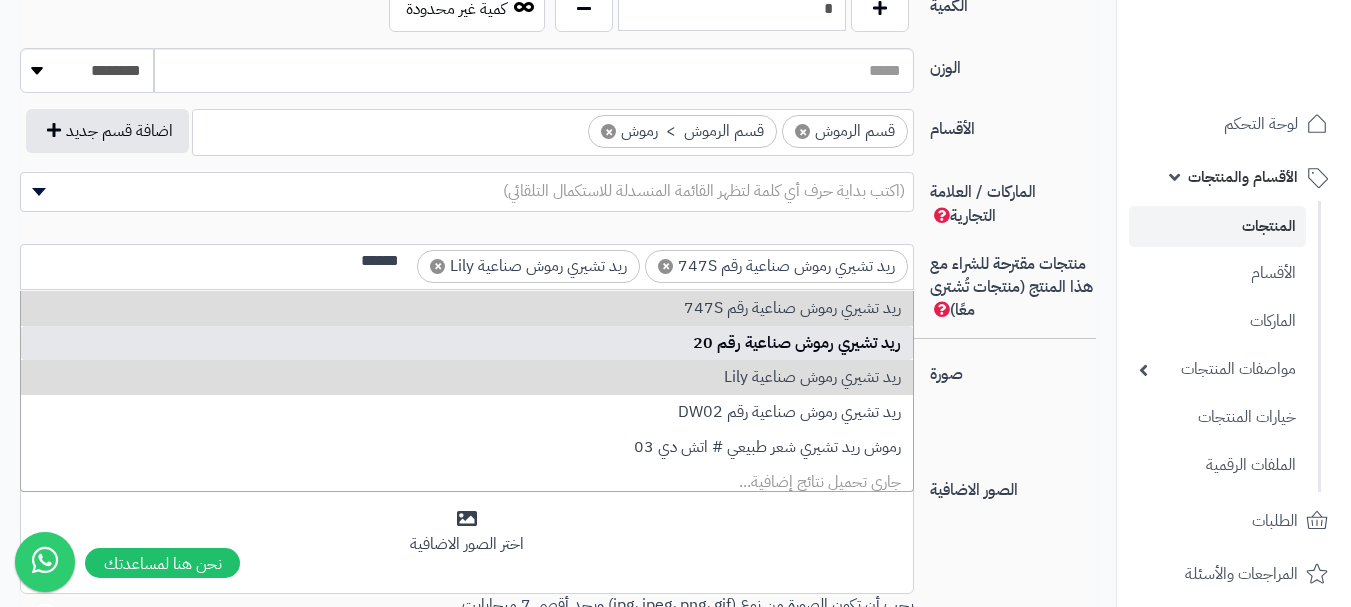 type 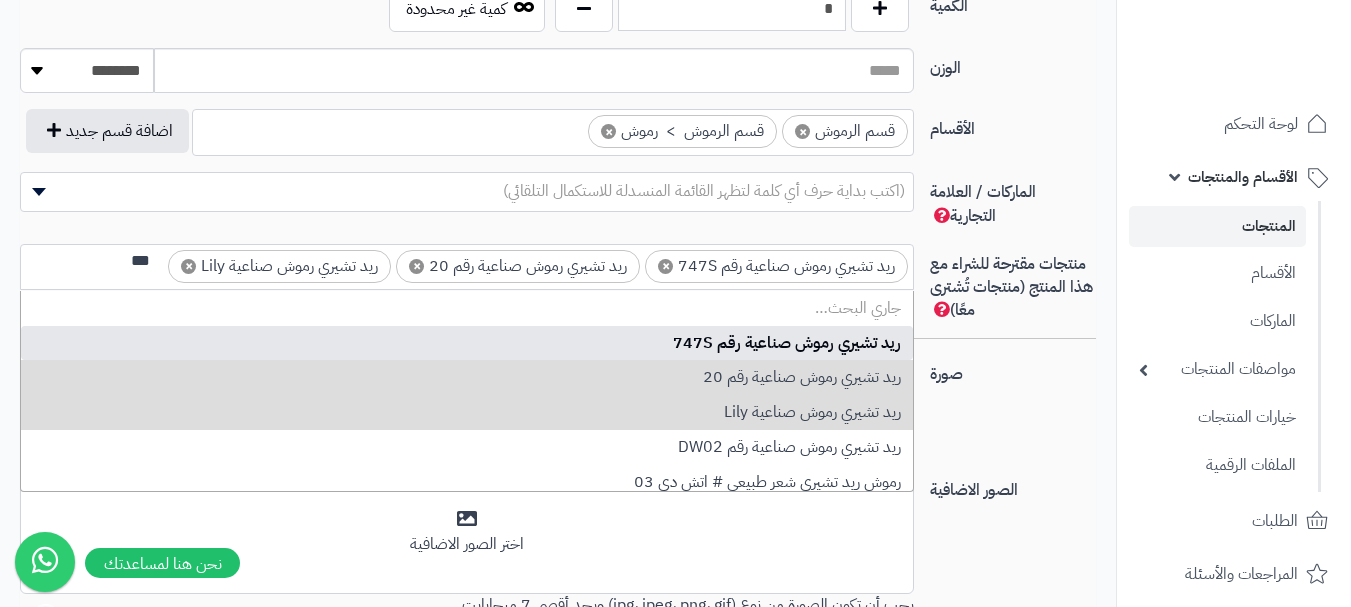 scroll, scrollTop: 0, scrollLeft: 0, axis: both 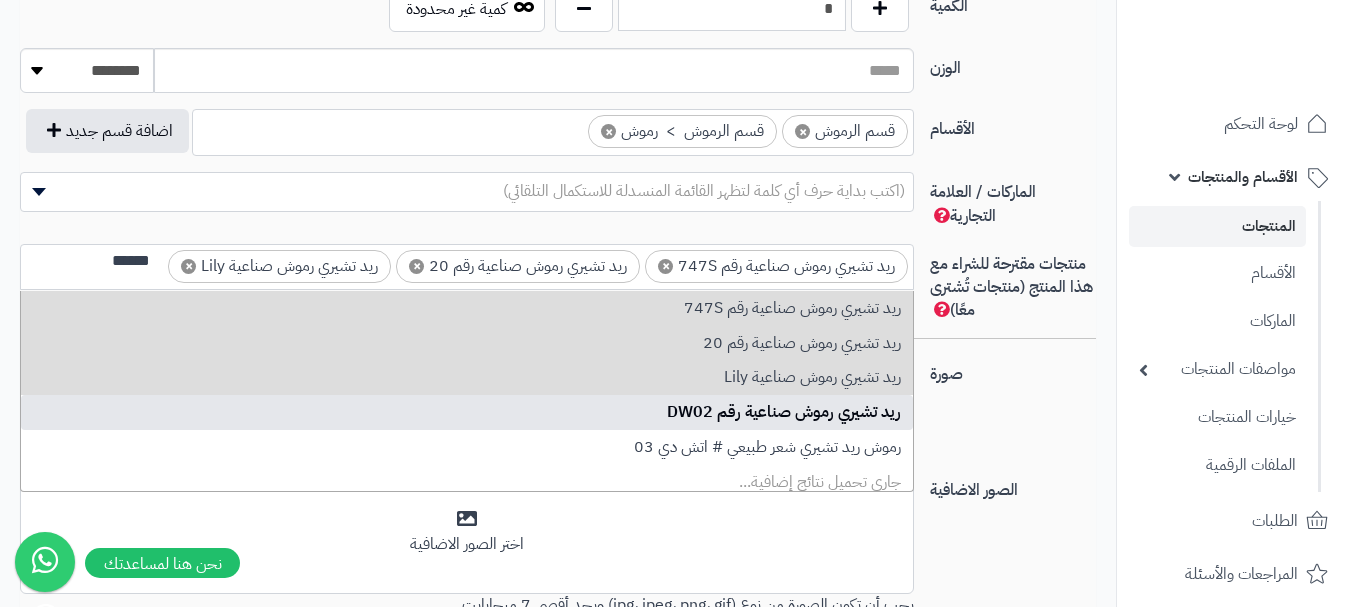 type on "******" 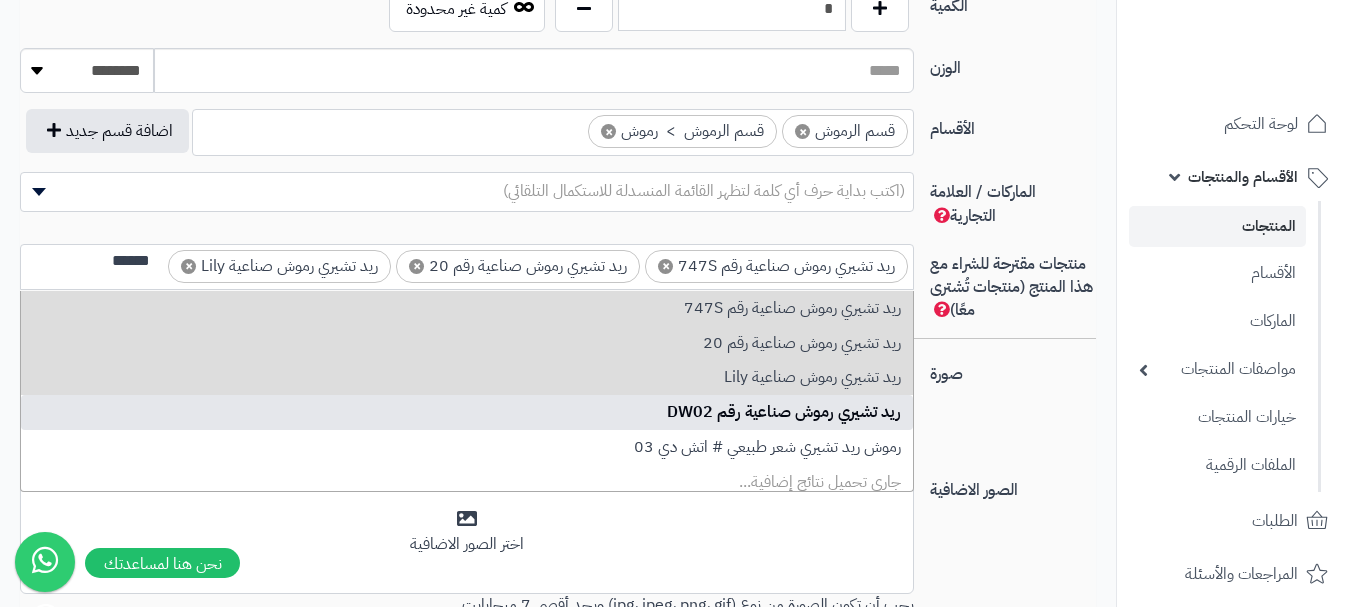 type 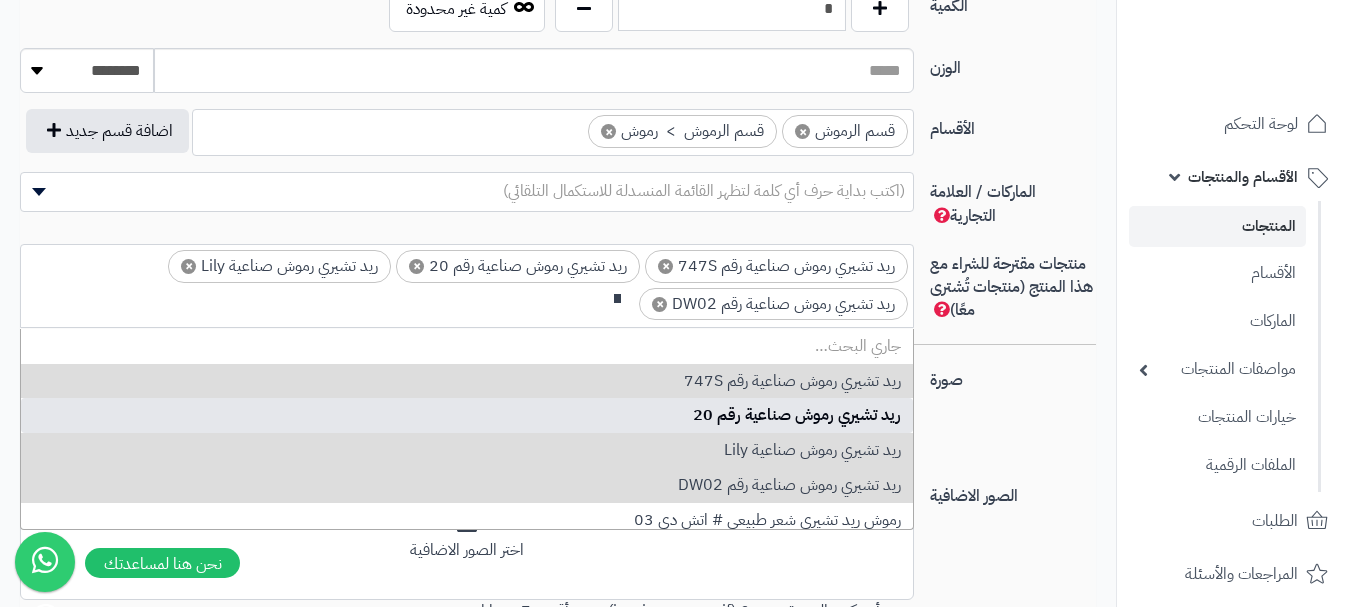 scroll, scrollTop: 0, scrollLeft: 0, axis: both 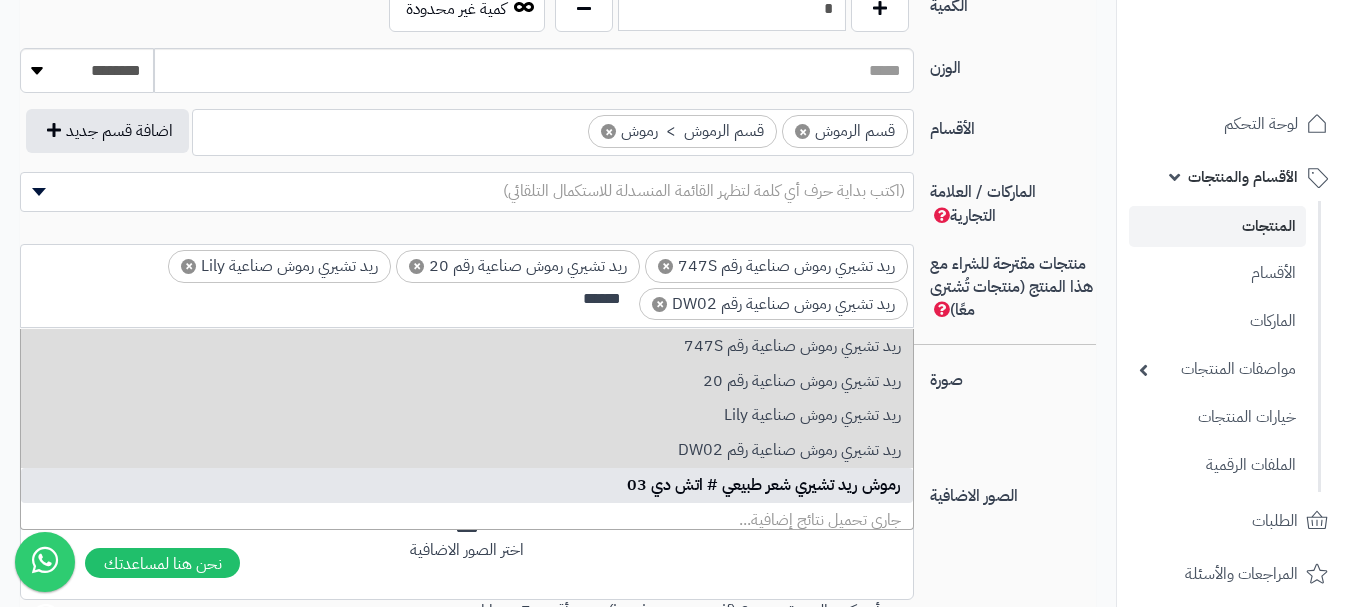 type on "******" 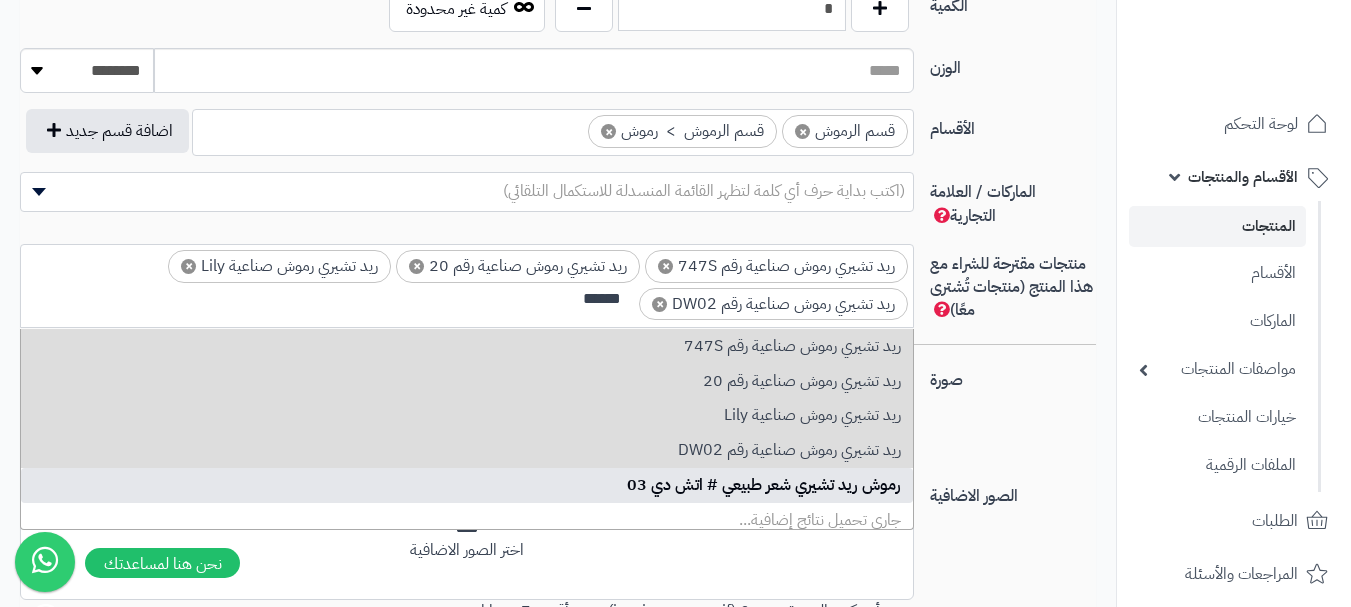 type 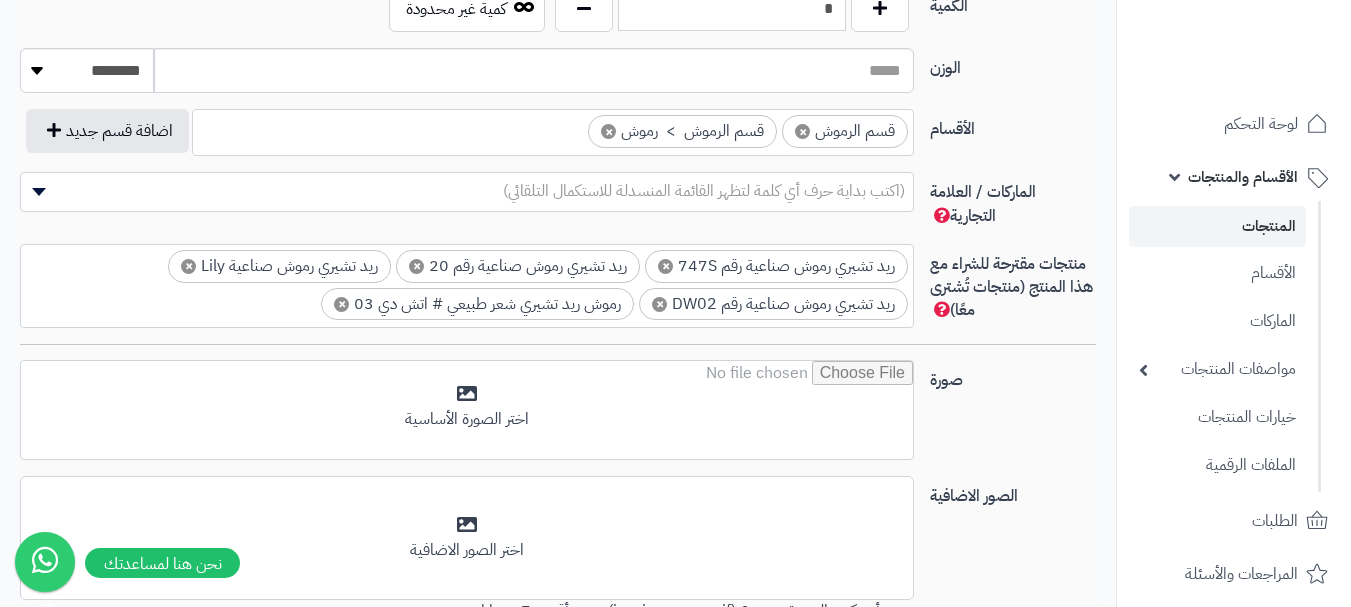 click at bounding box center (558, 344) 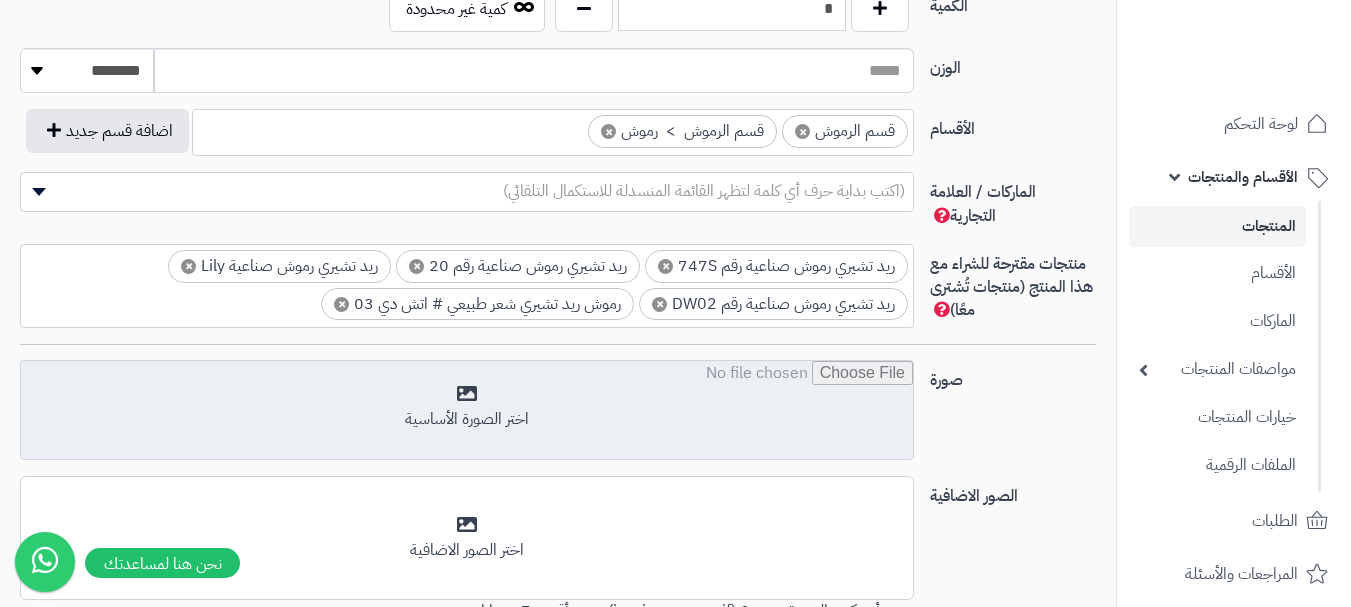 click at bounding box center [467, 411] 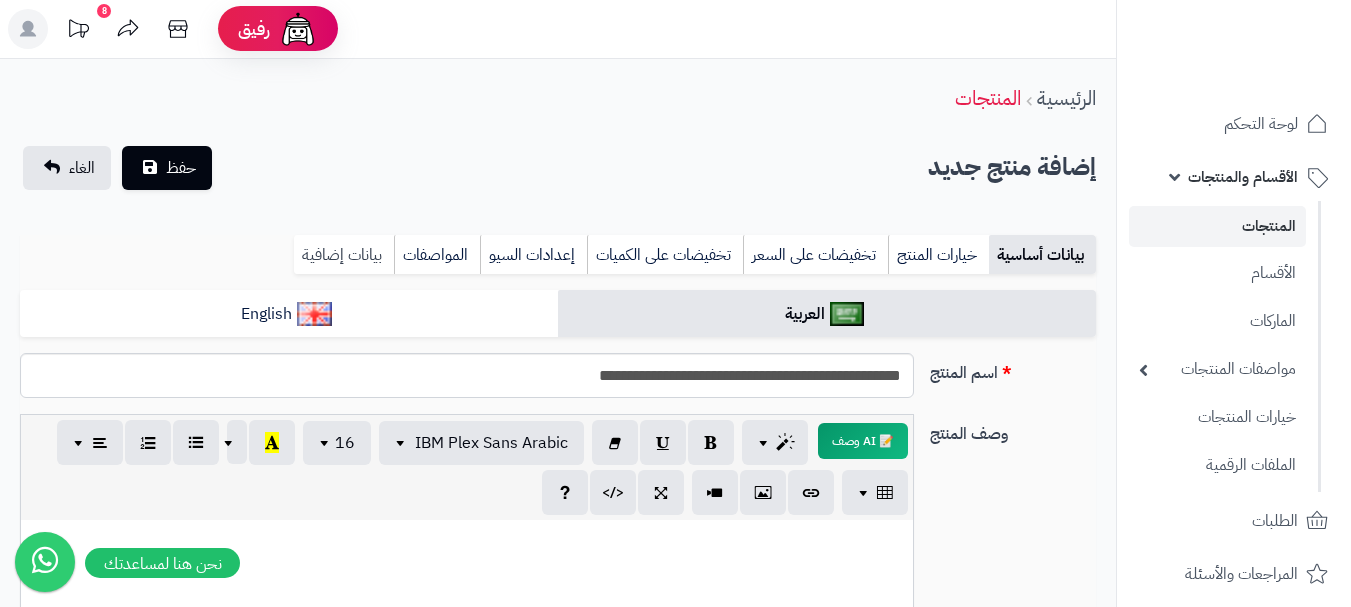 scroll, scrollTop: 0, scrollLeft: 0, axis: both 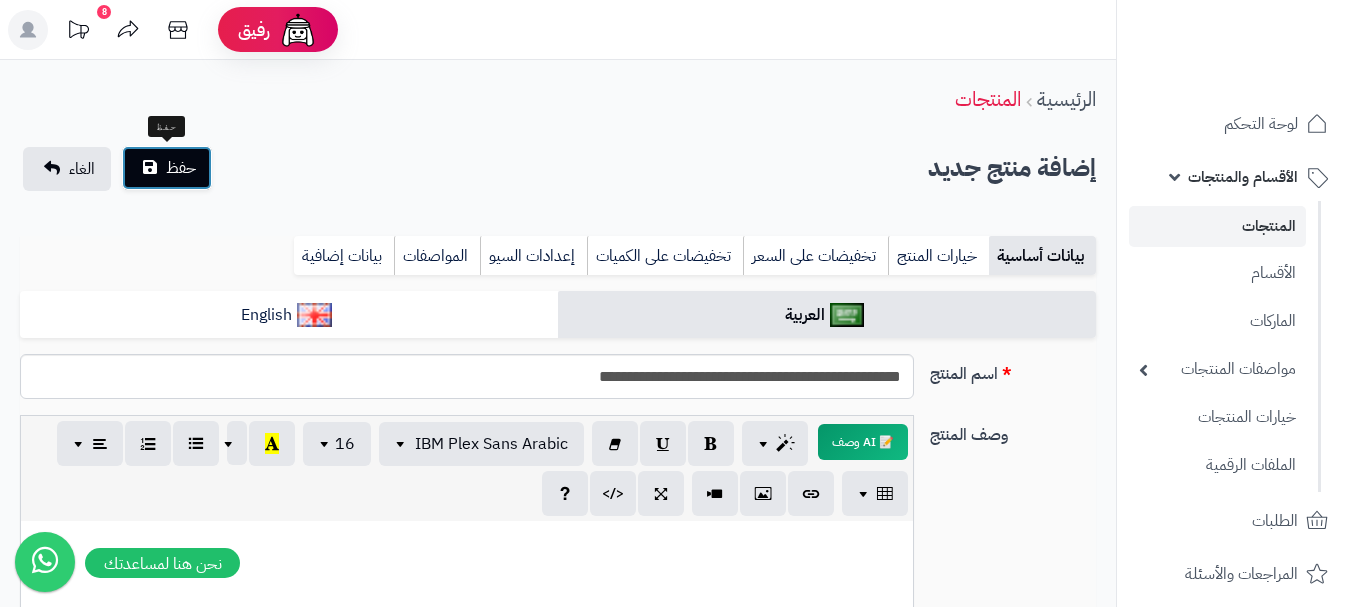 click on "حفظ" at bounding box center (181, 168) 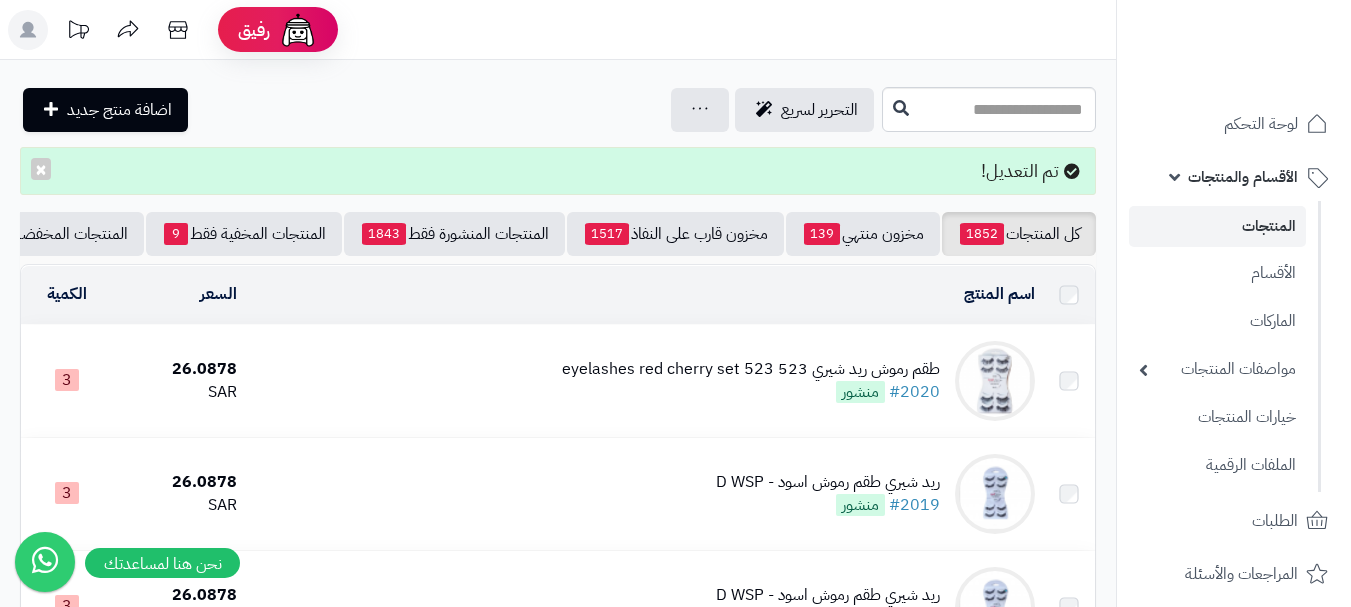 scroll, scrollTop: 0, scrollLeft: 0, axis: both 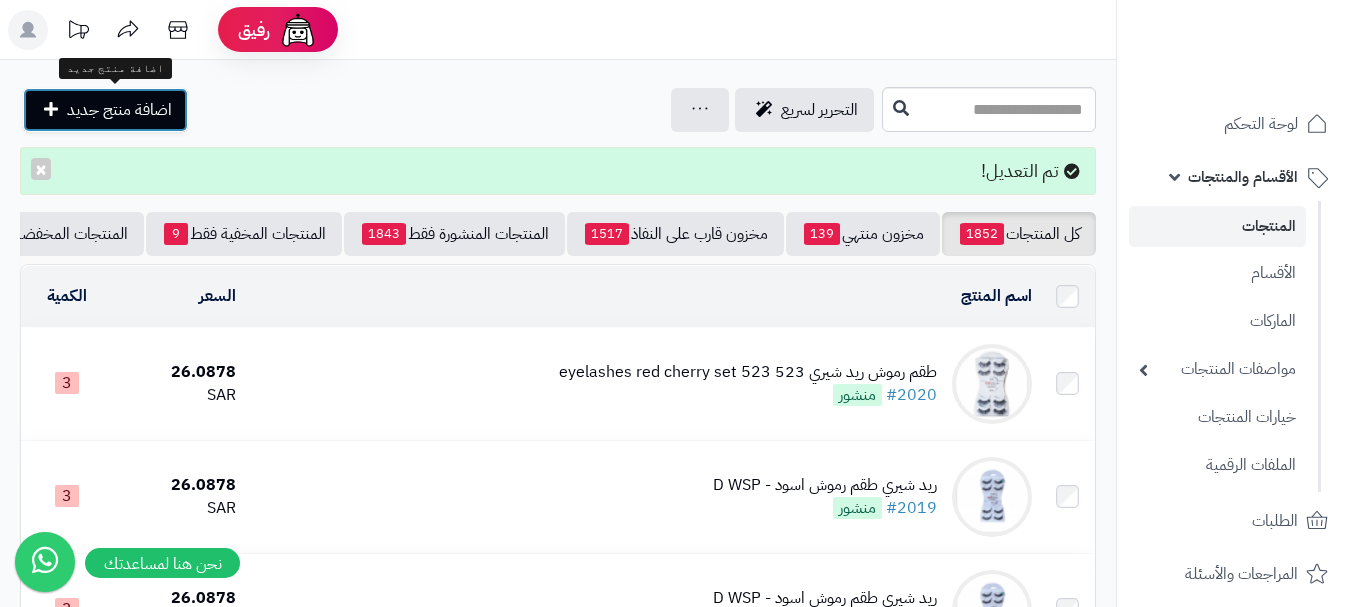 click on "اضافة منتج جديد" at bounding box center [119, 110] 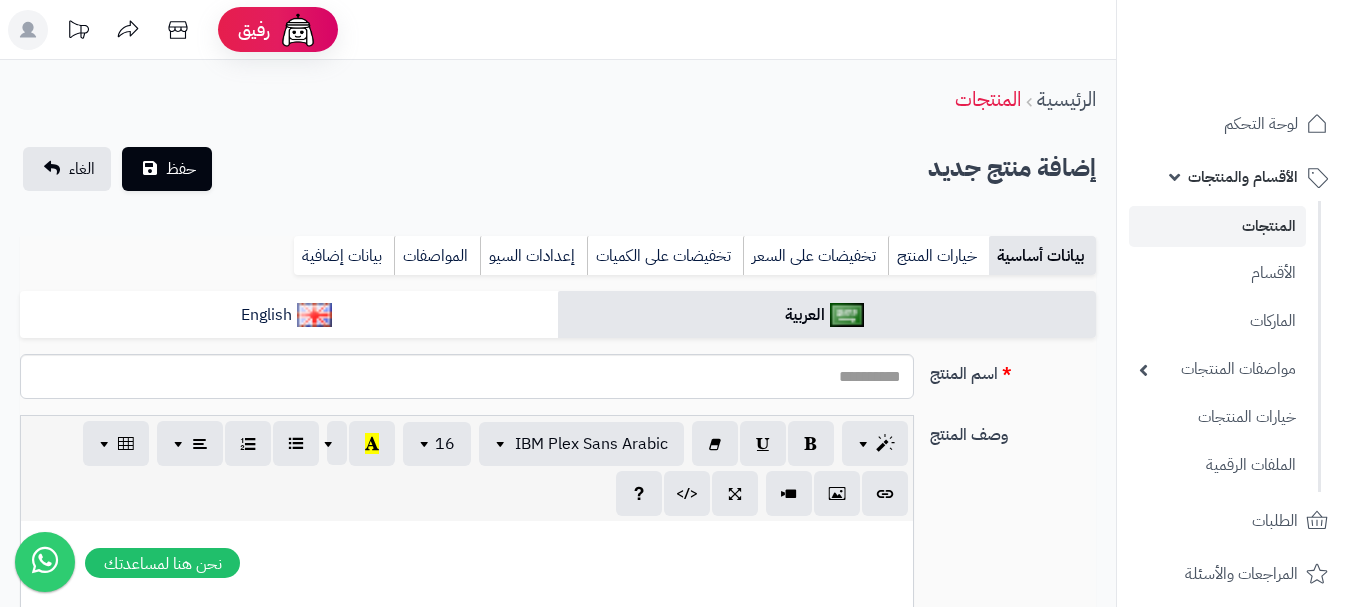 select 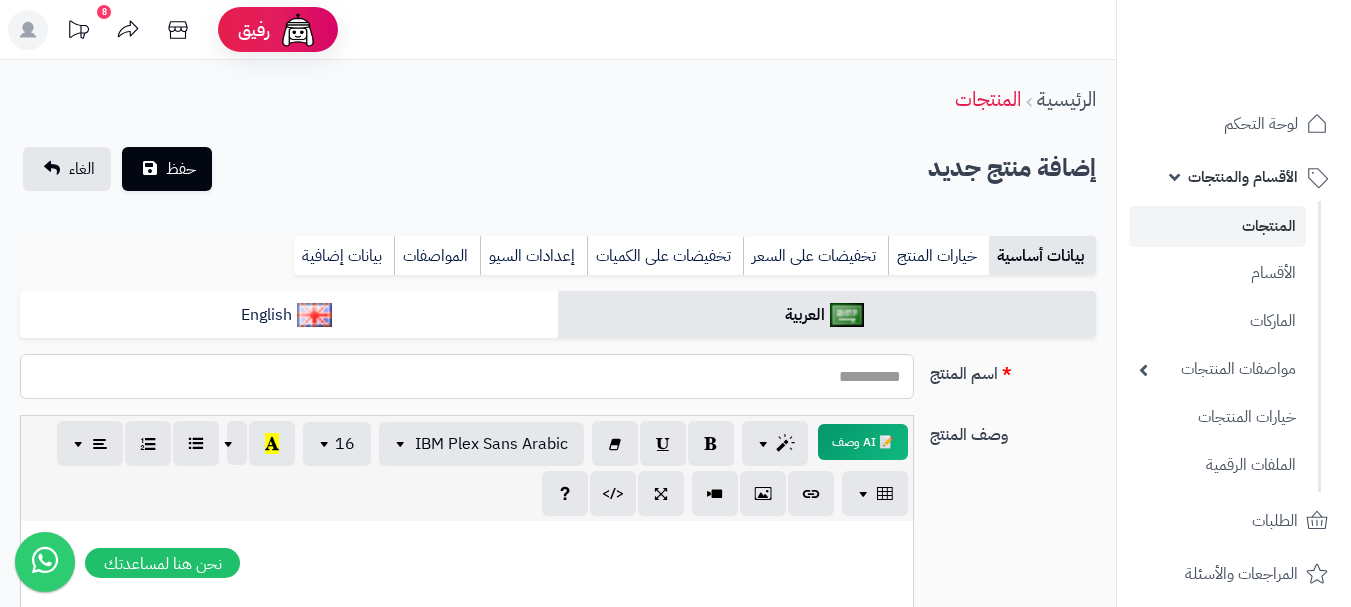 paste on "**********" 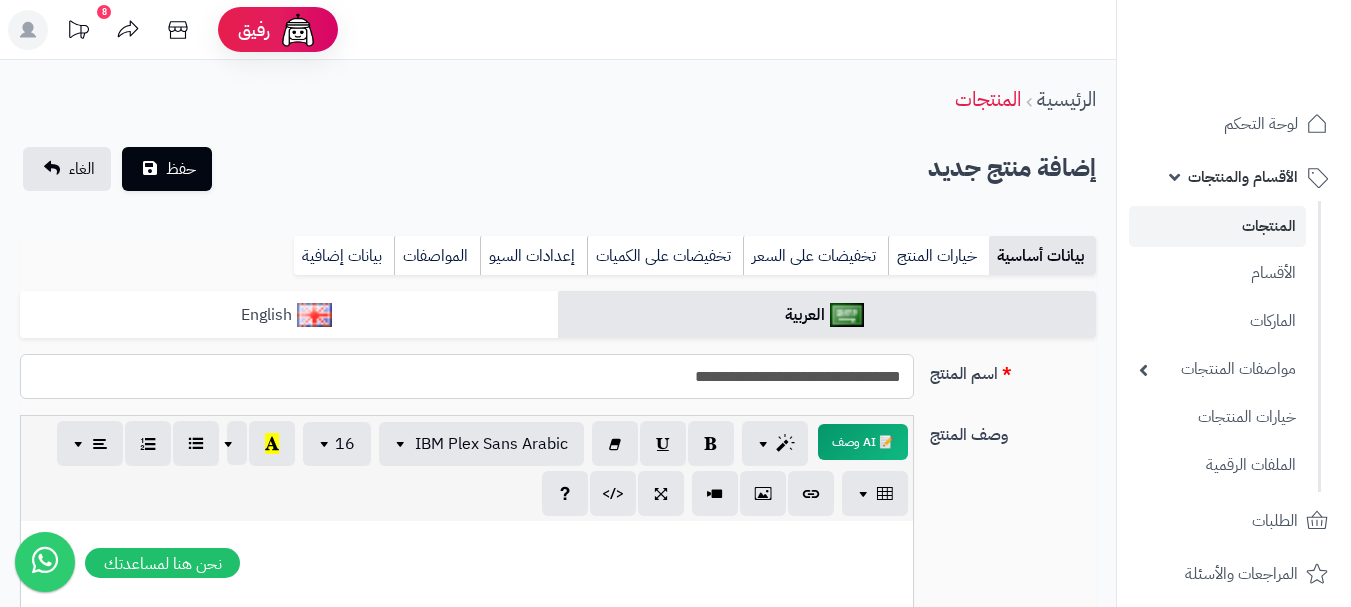 type on "**********" 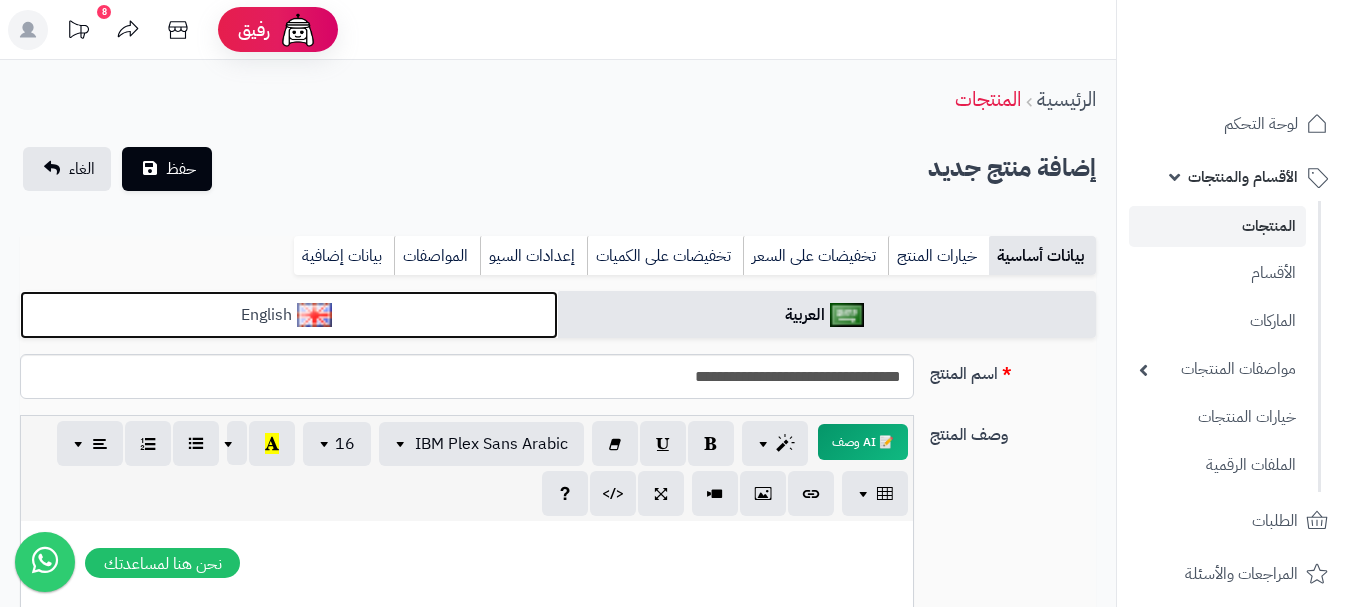 click on "English" at bounding box center (289, 315) 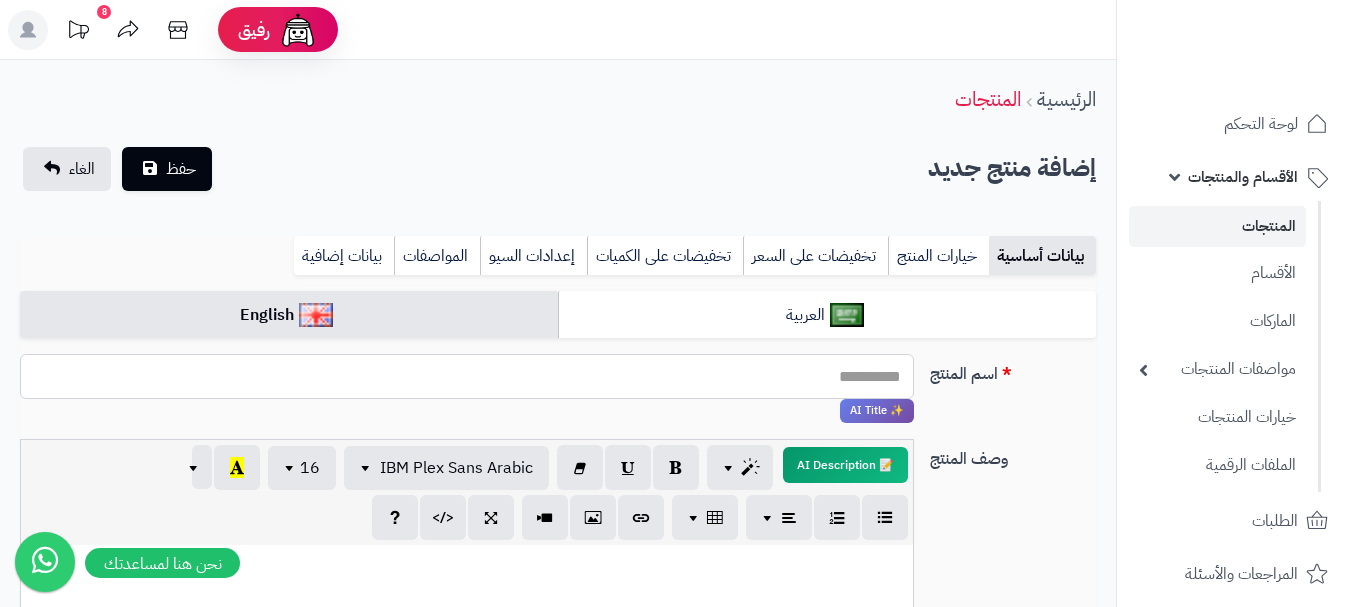 paste on "**********" 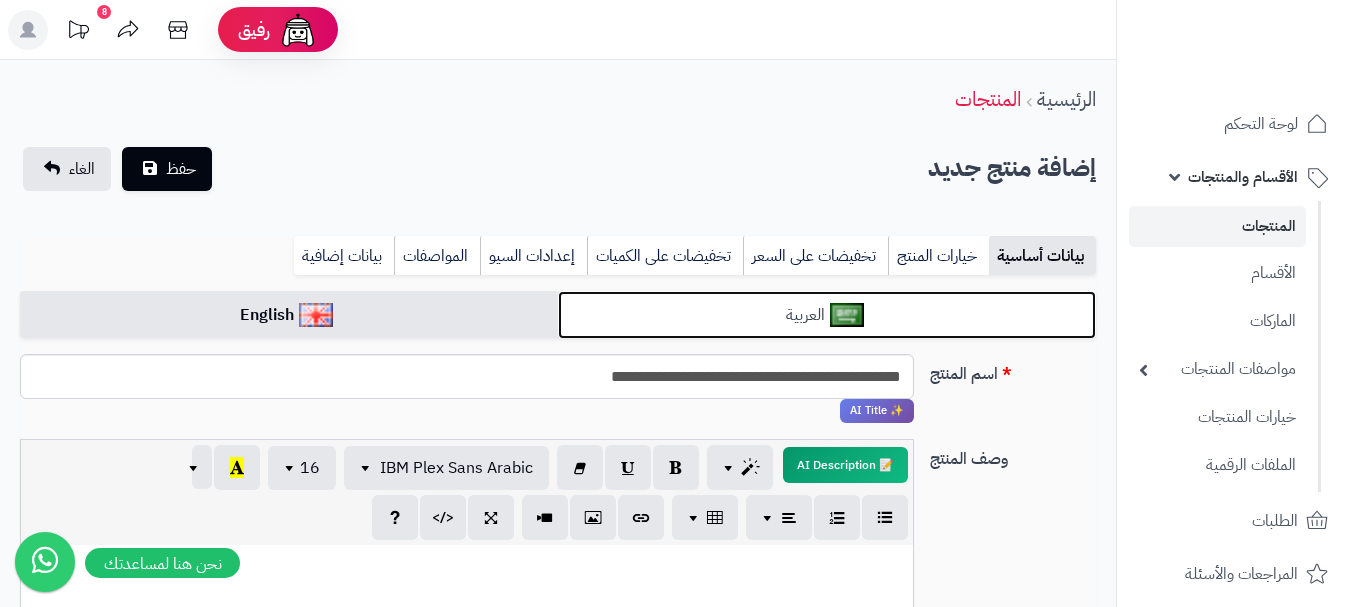 click on "العربية" at bounding box center (827, 315) 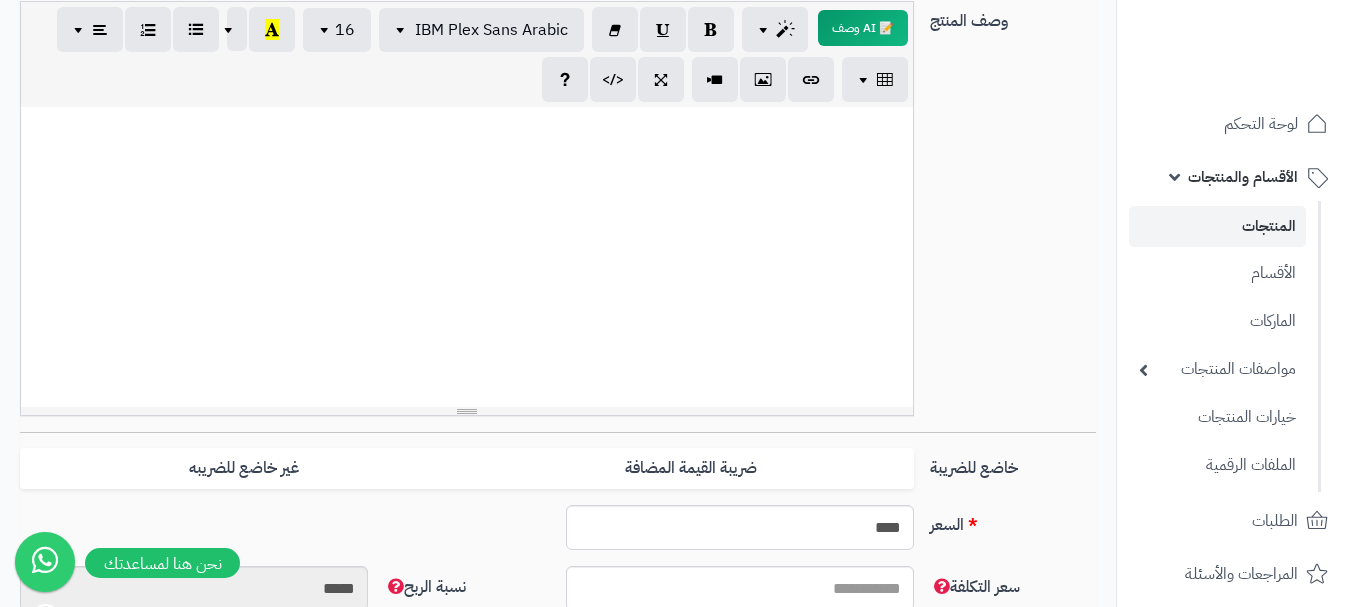 scroll, scrollTop: 500, scrollLeft: 0, axis: vertical 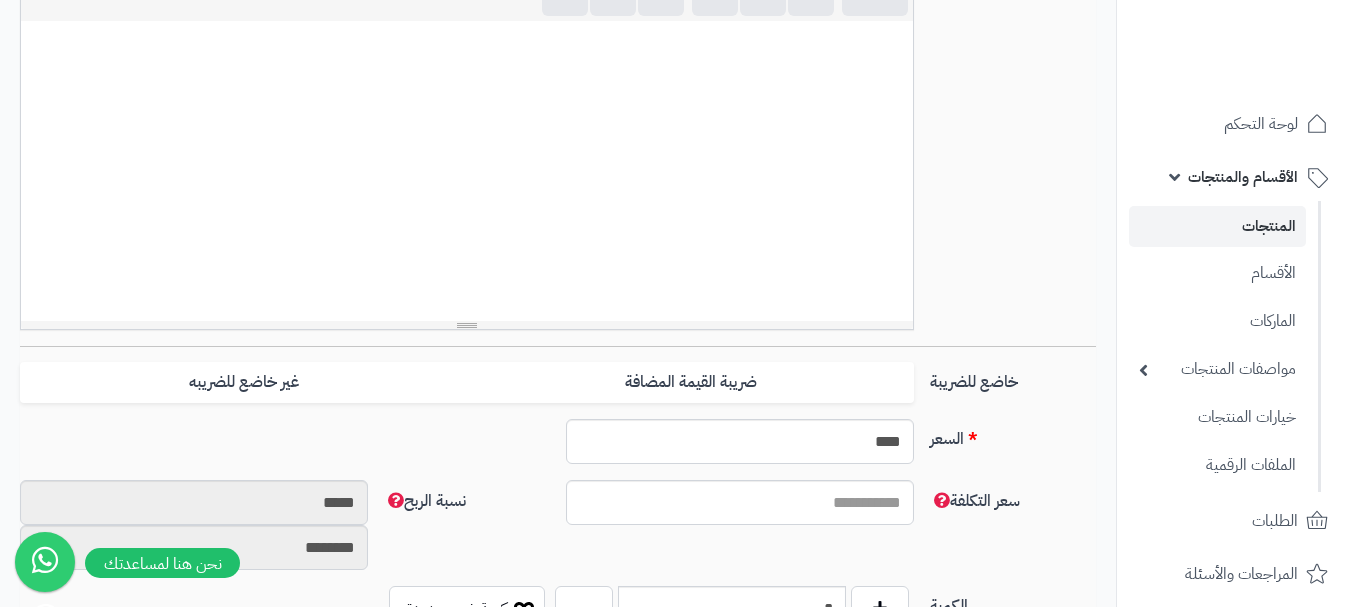 drag, startPoint x: 851, startPoint y: 364, endPoint x: 332, endPoint y: 461, distance: 527.98676 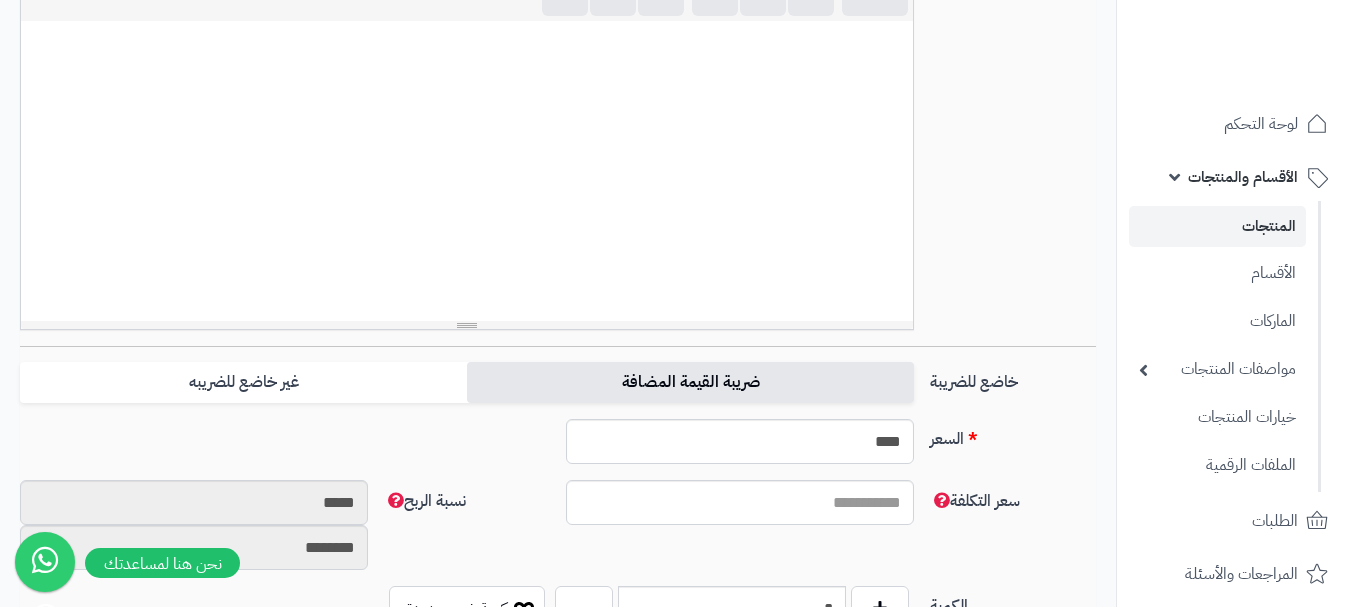 type on "*" 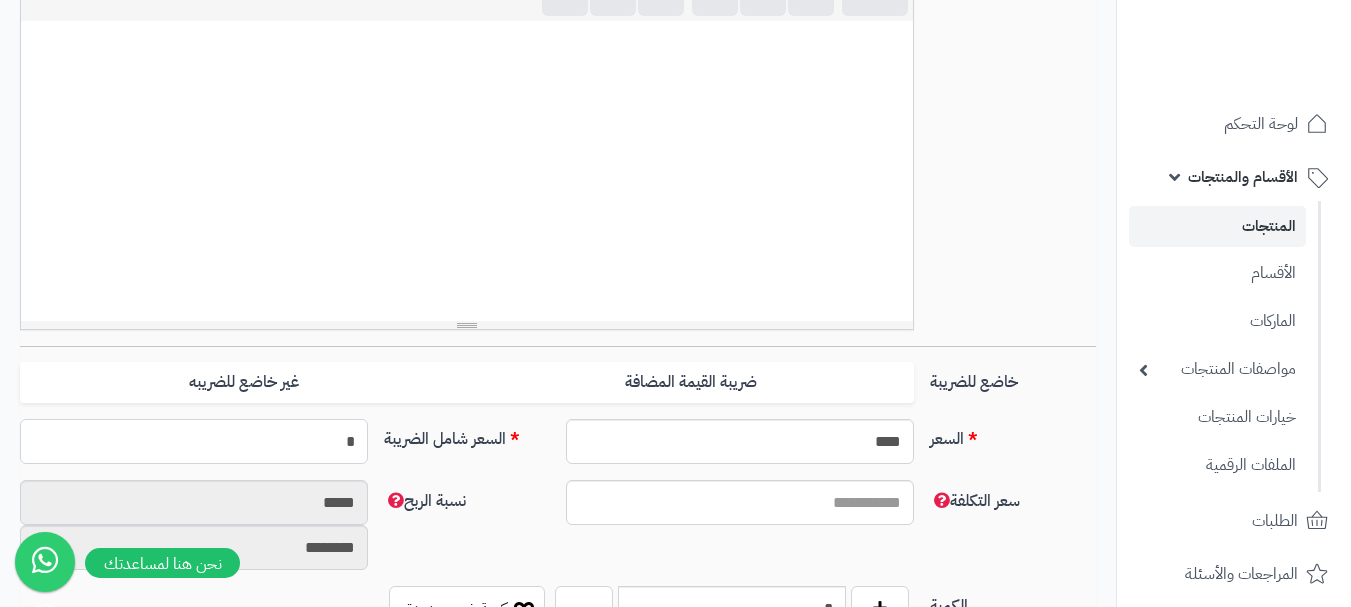 click on "*" at bounding box center (194, 441) 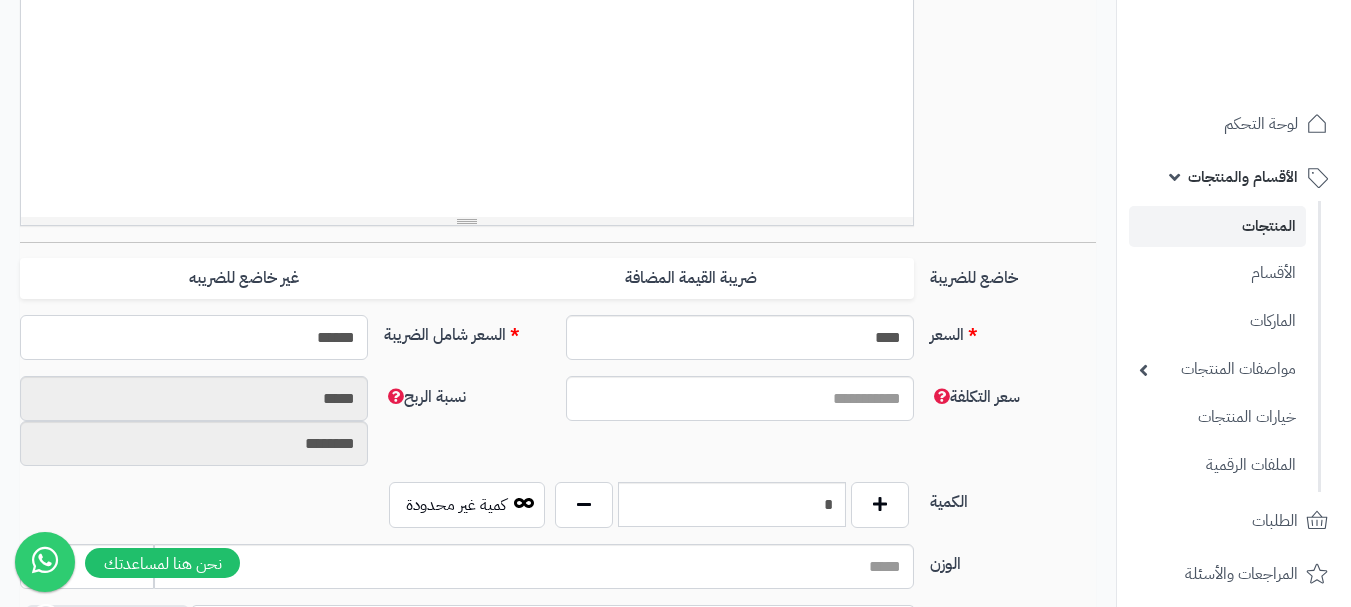 scroll, scrollTop: 800, scrollLeft: 0, axis: vertical 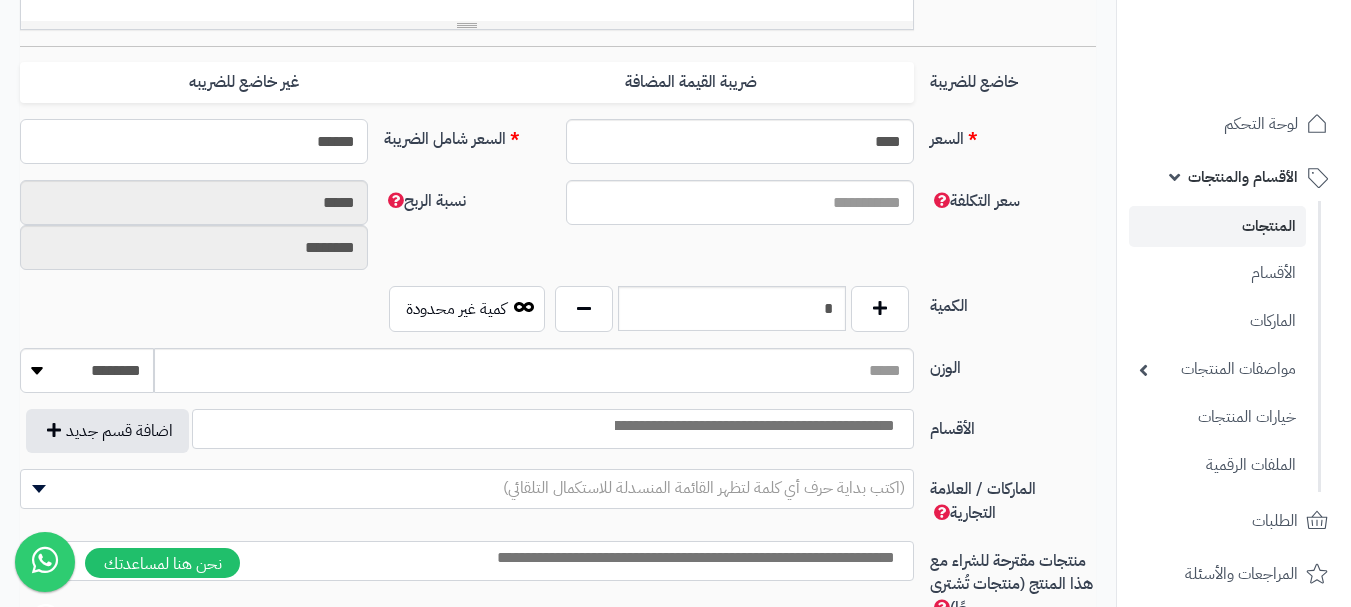 type on "******" 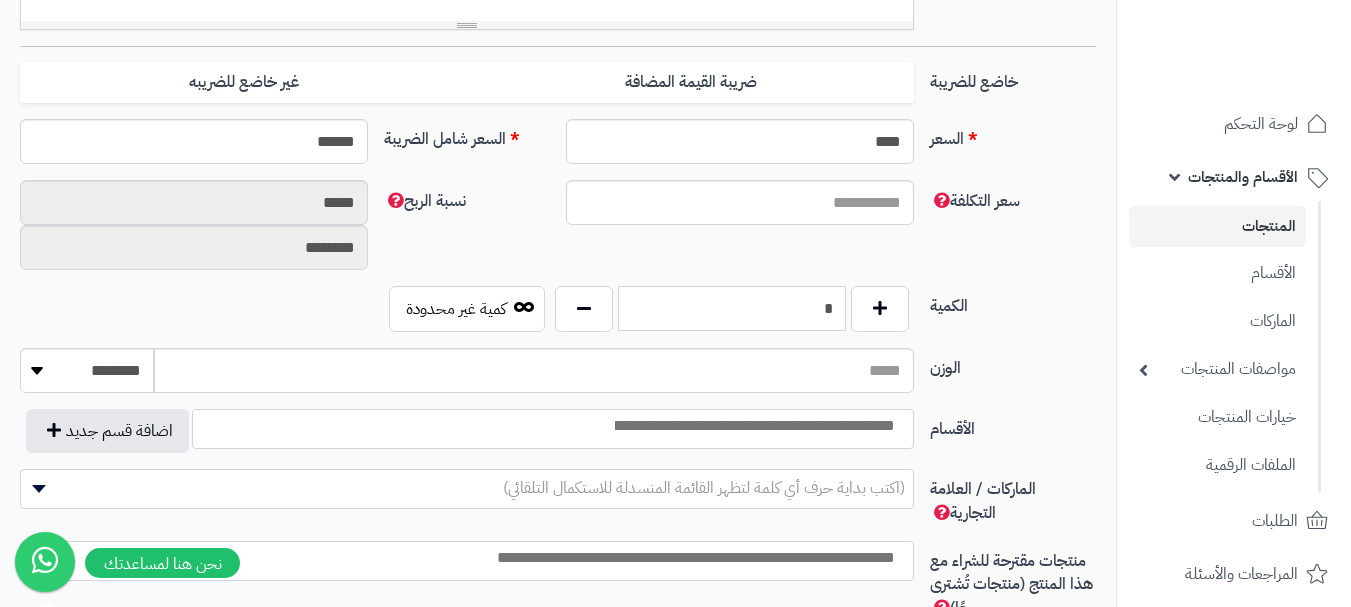 click on "*" at bounding box center [732, 308] 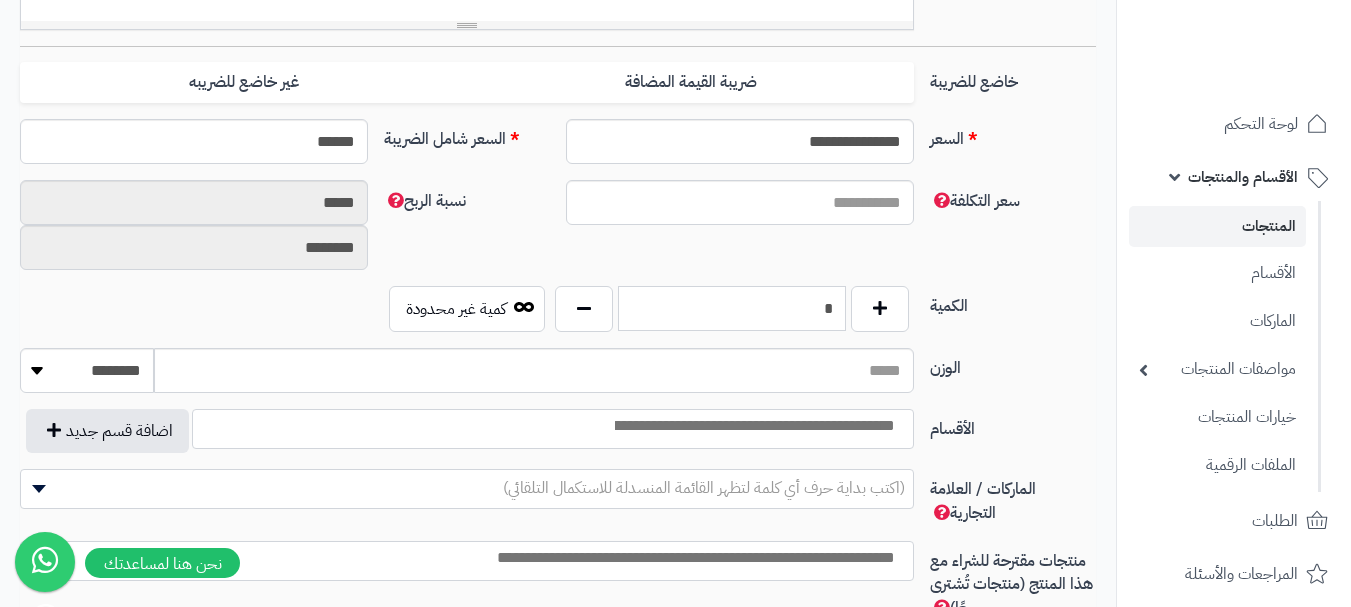 click on "*" at bounding box center (732, 308) 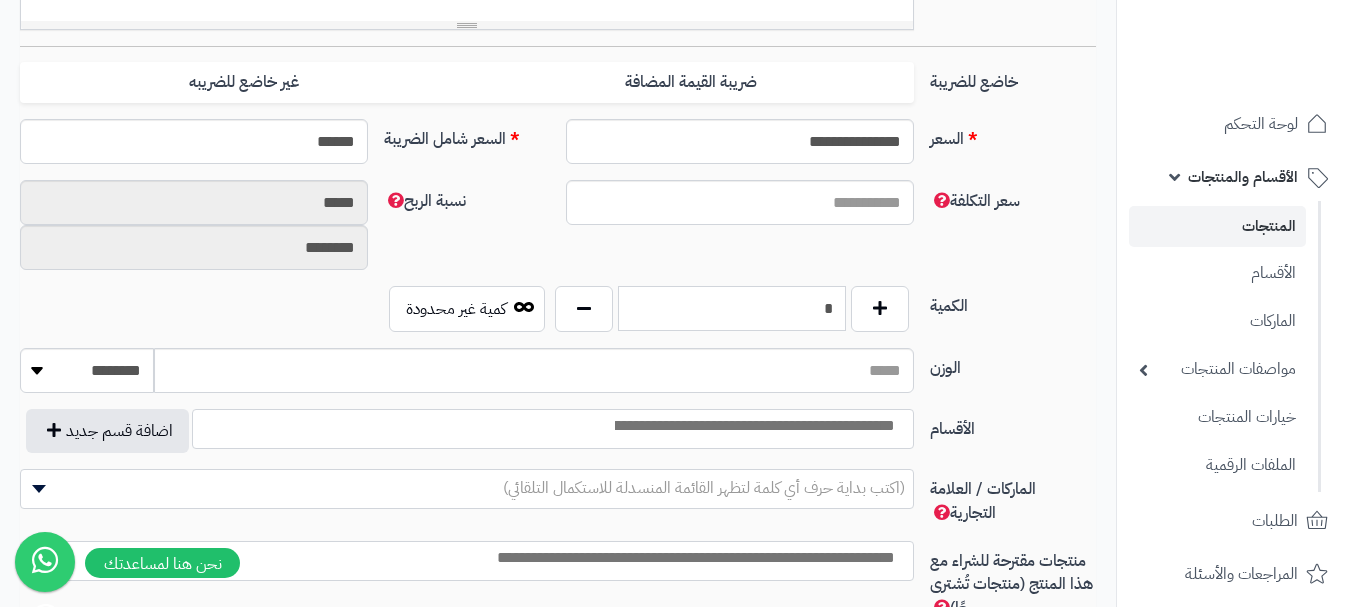 scroll, scrollTop: 1000, scrollLeft: 0, axis: vertical 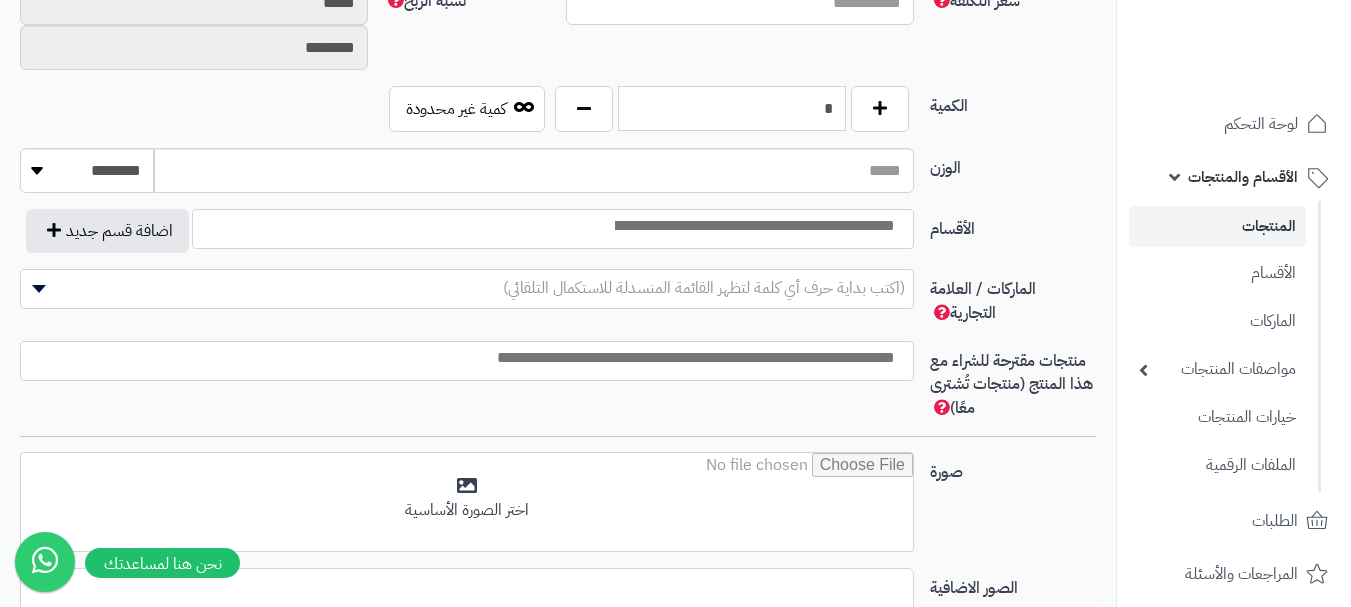 type on "*" 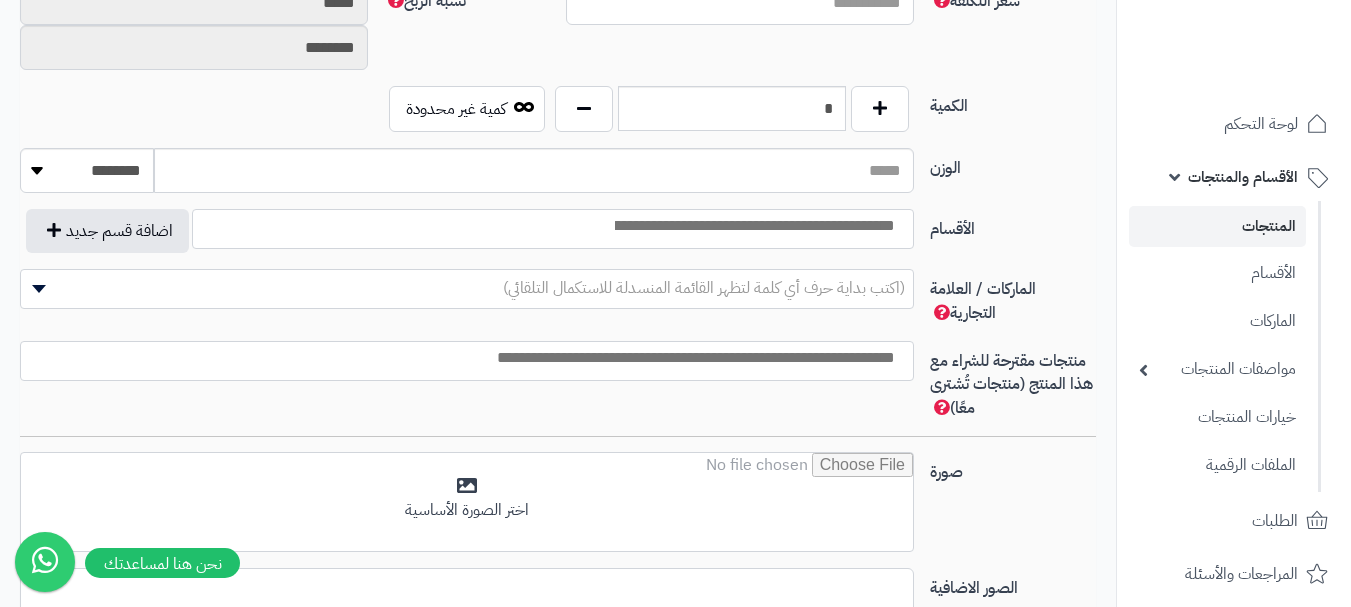 click at bounding box center [753, 226] 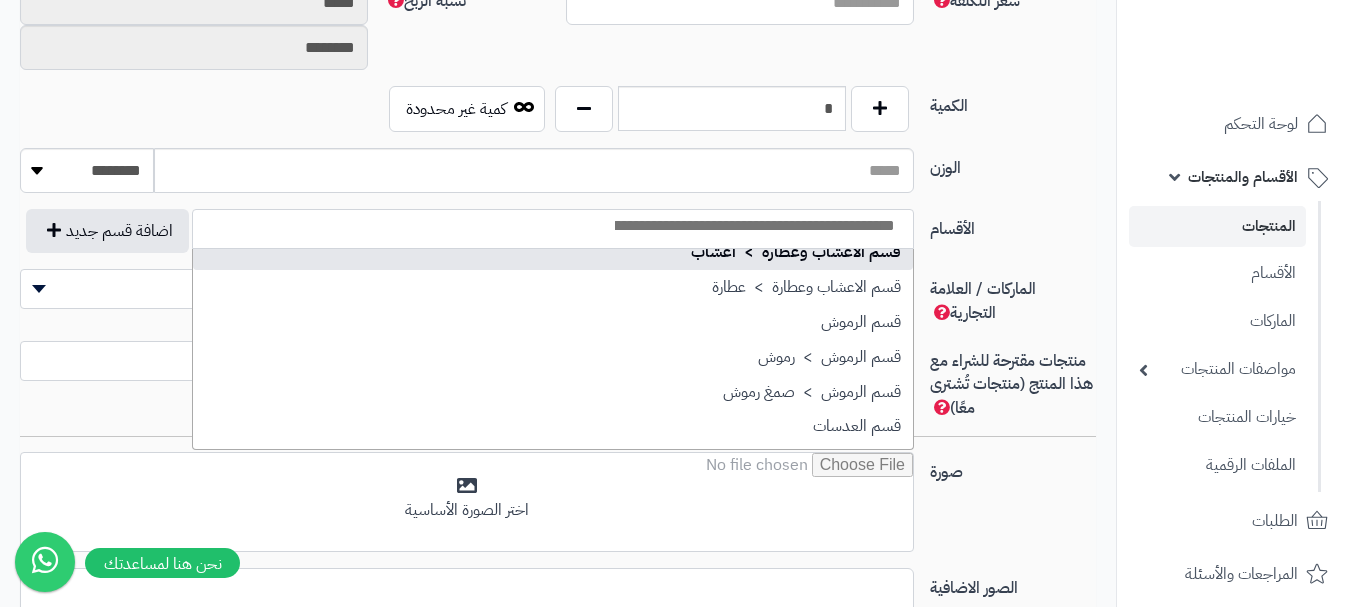 scroll, scrollTop: 1400, scrollLeft: 0, axis: vertical 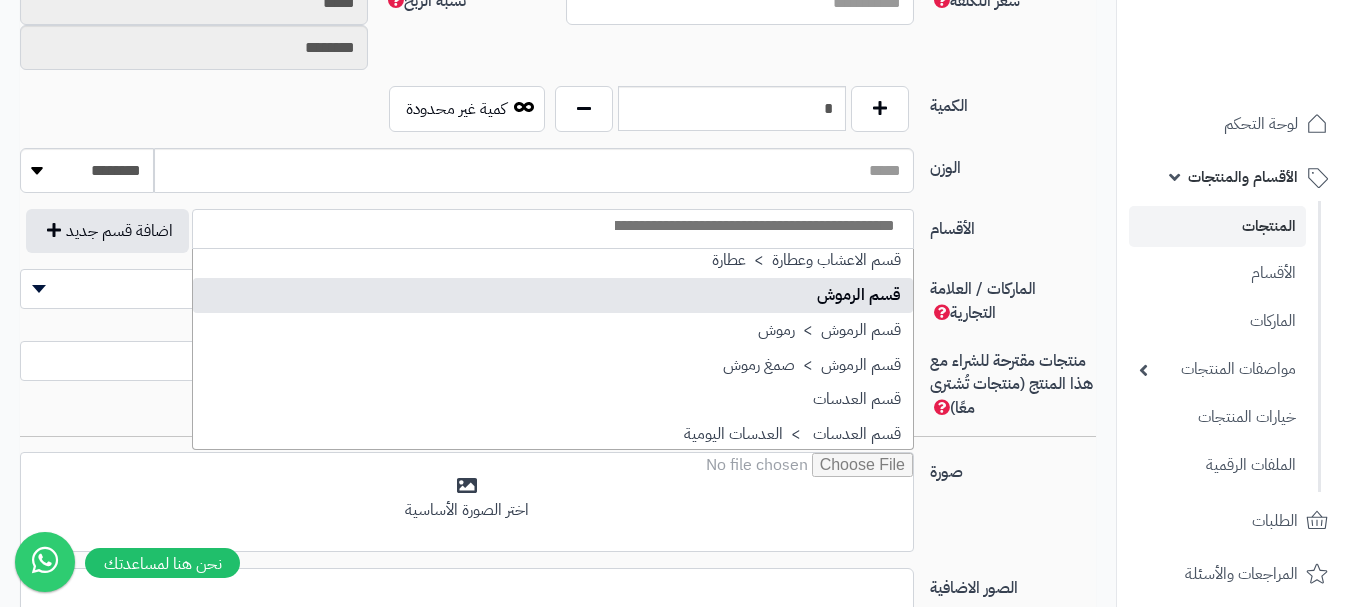 select on "**" 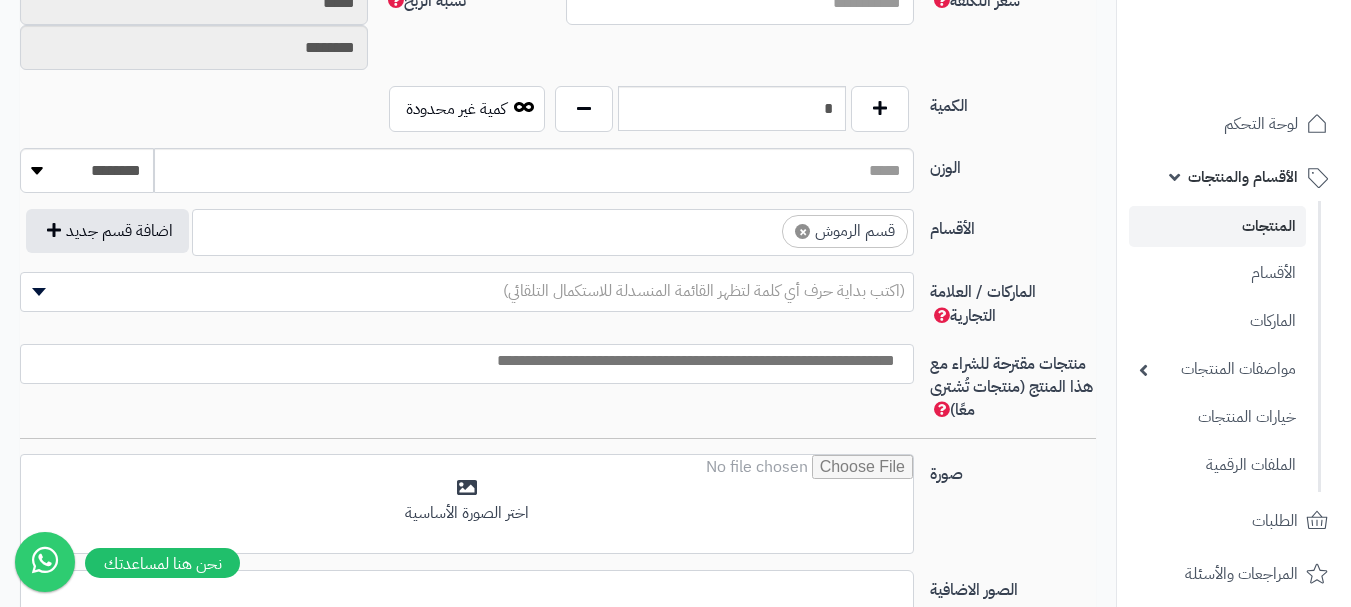 scroll, scrollTop: 1025, scrollLeft: 0, axis: vertical 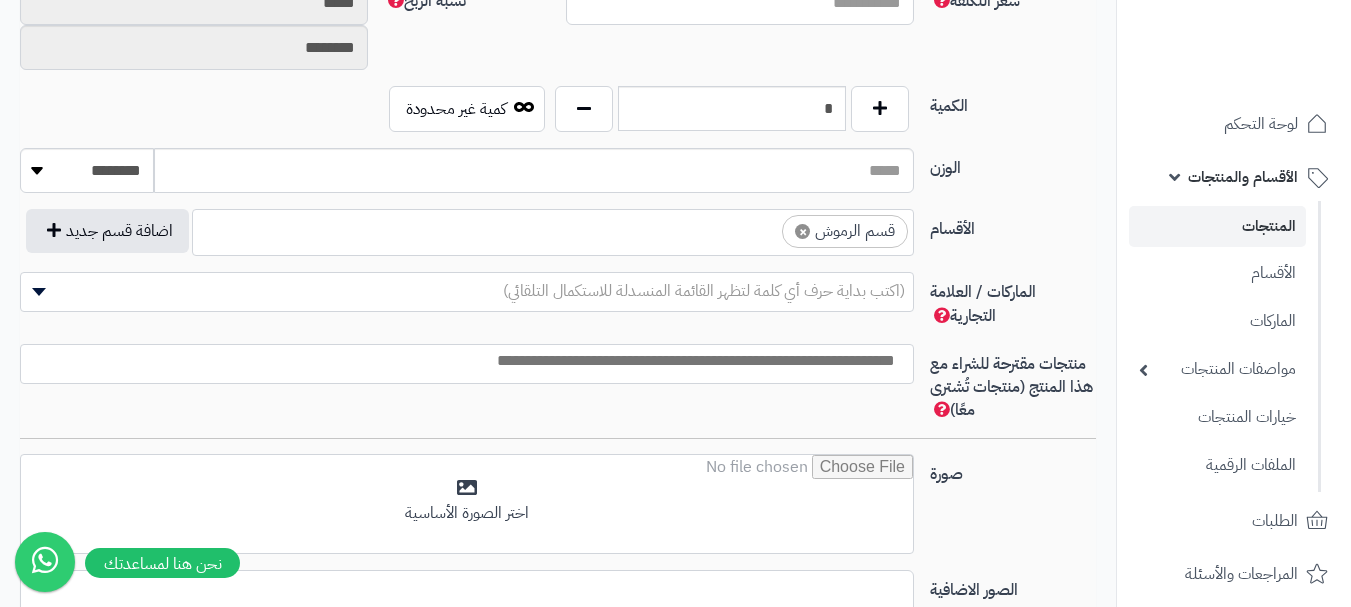 click at bounding box center [764, 226] 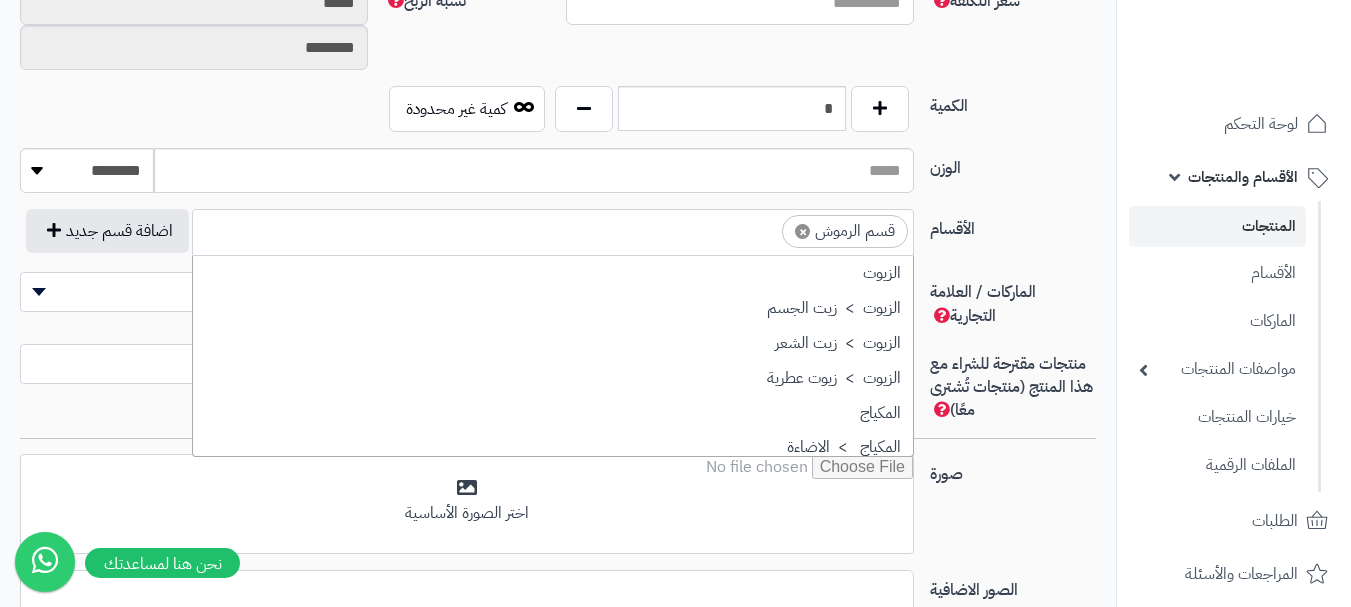 scroll, scrollTop: 1393, scrollLeft: 0, axis: vertical 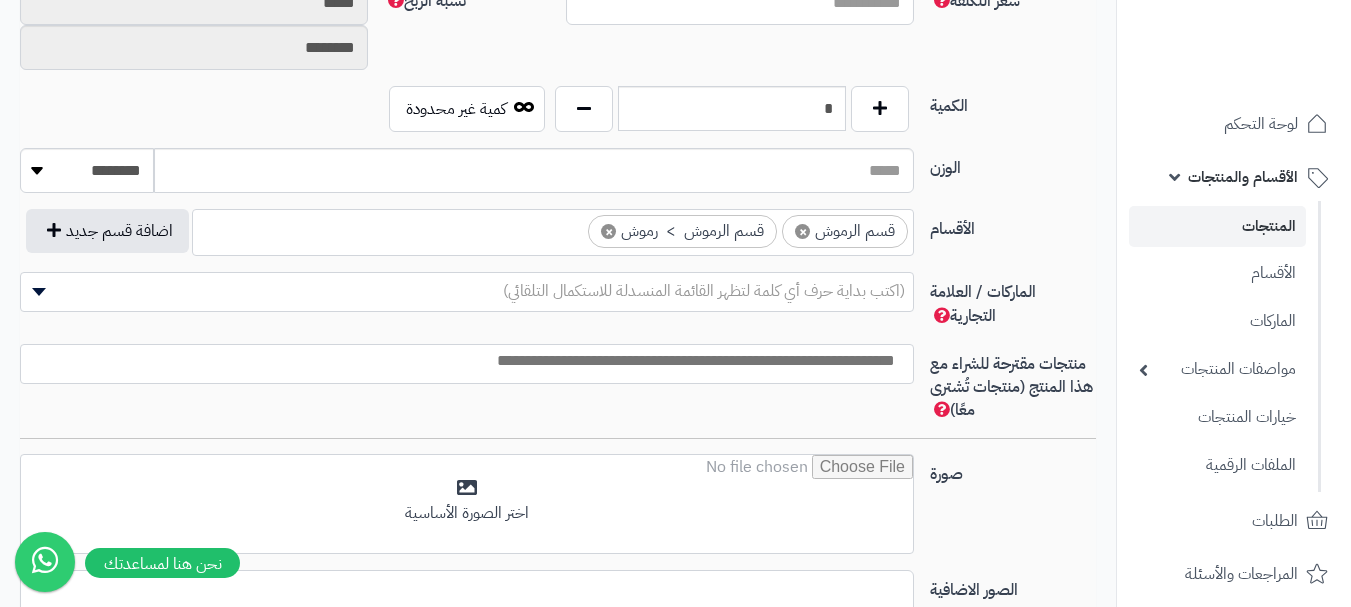 click at bounding box center (462, 361) 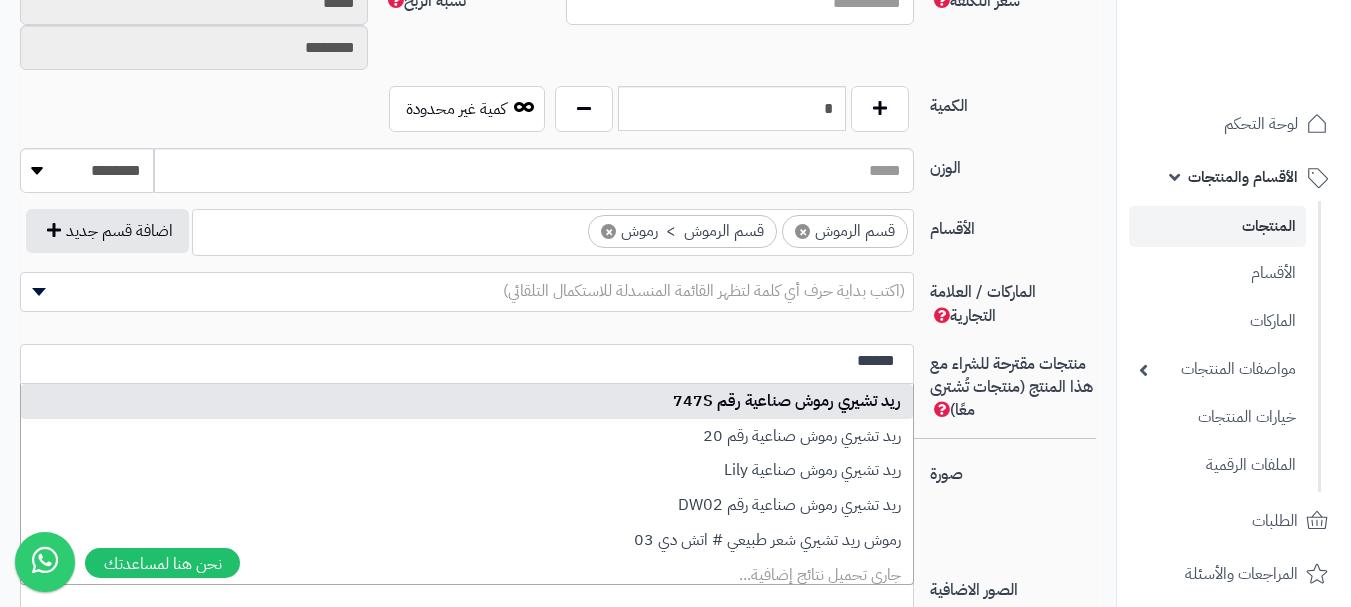 type on "******" 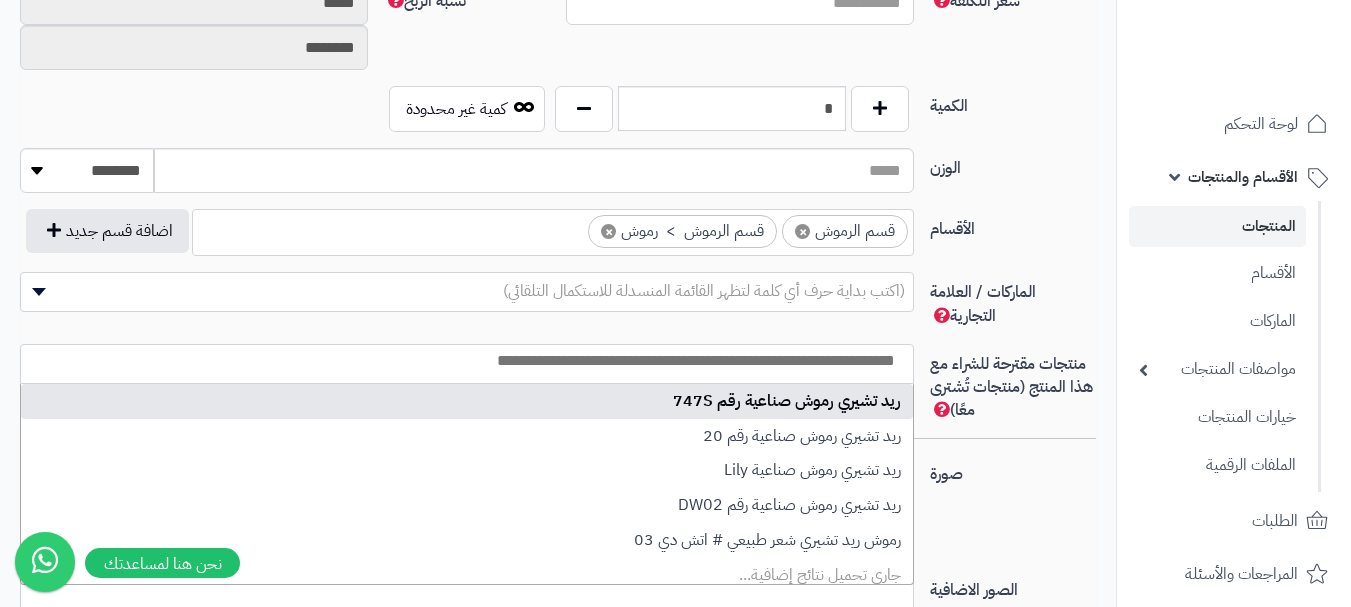 select on "****" 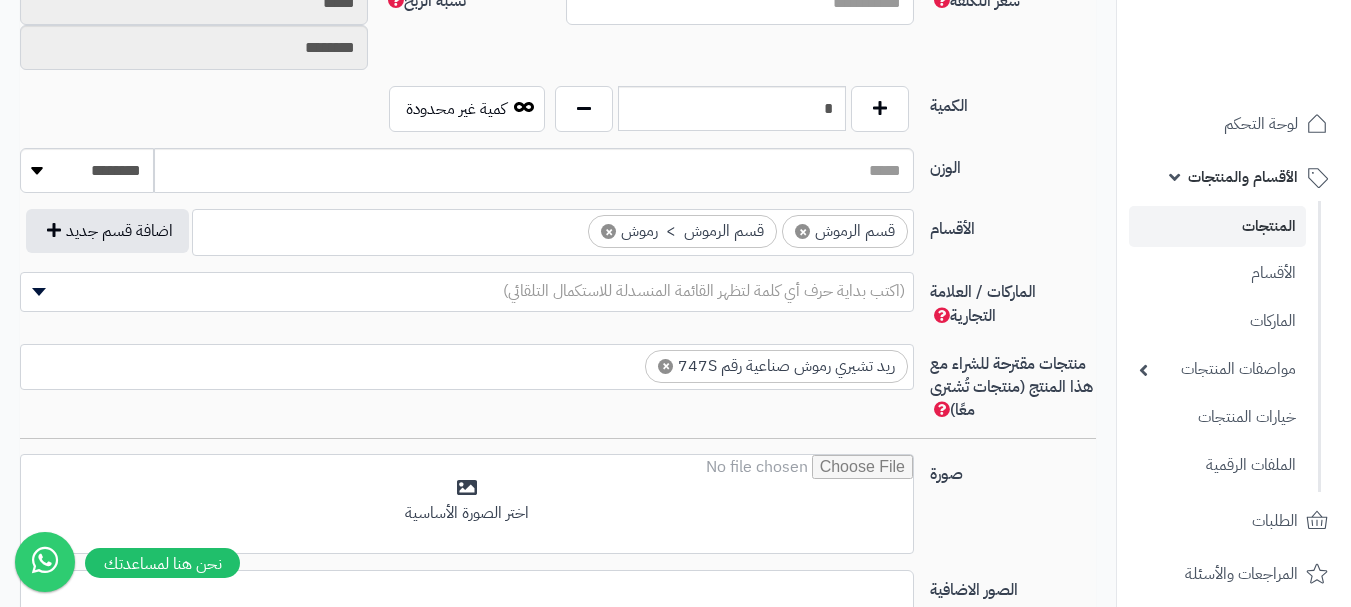 scroll, scrollTop: 0, scrollLeft: 0, axis: both 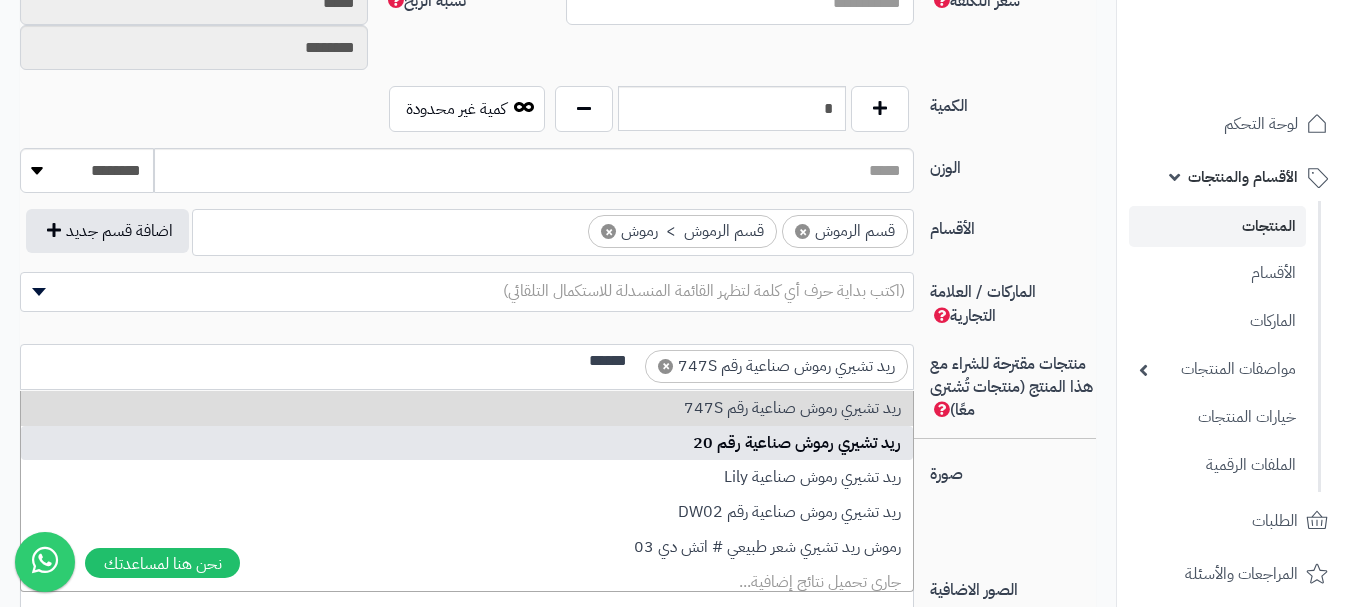 type on "******" 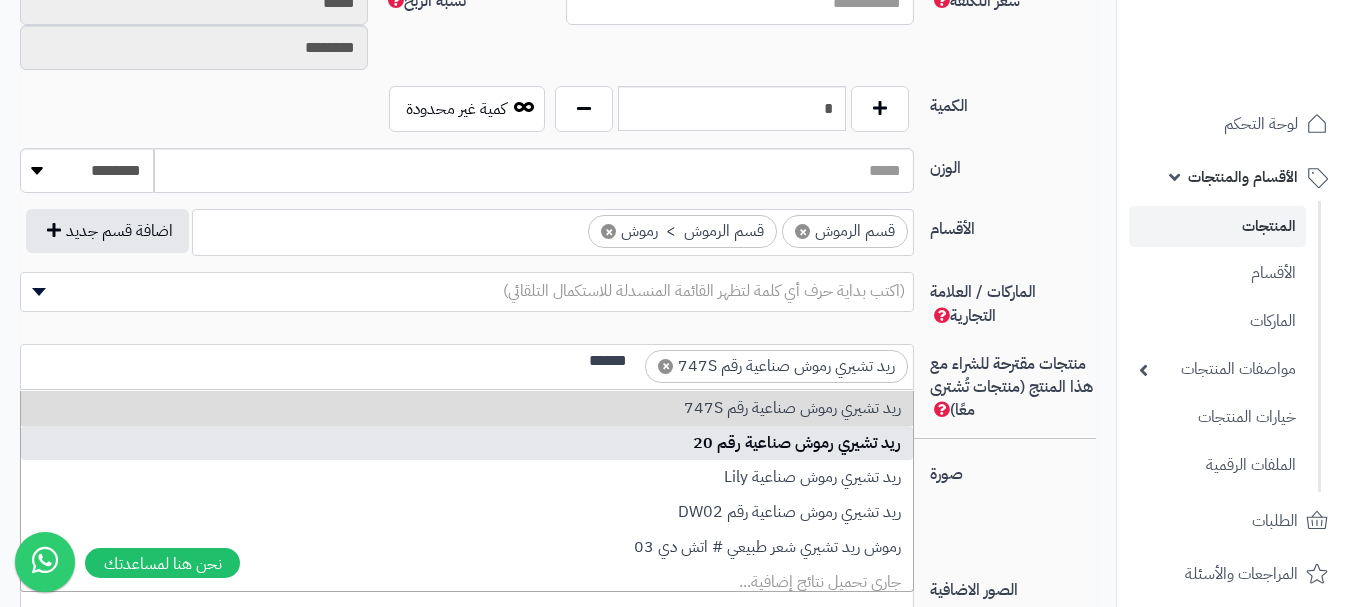 type 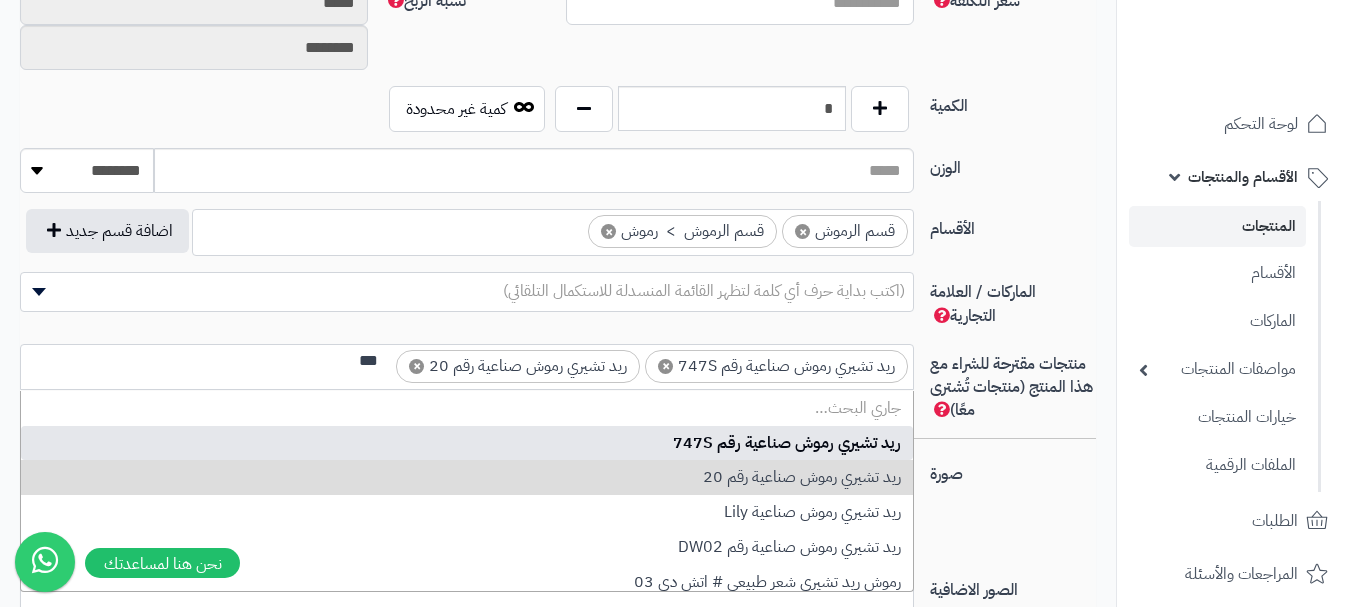 scroll, scrollTop: 0, scrollLeft: 0, axis: both 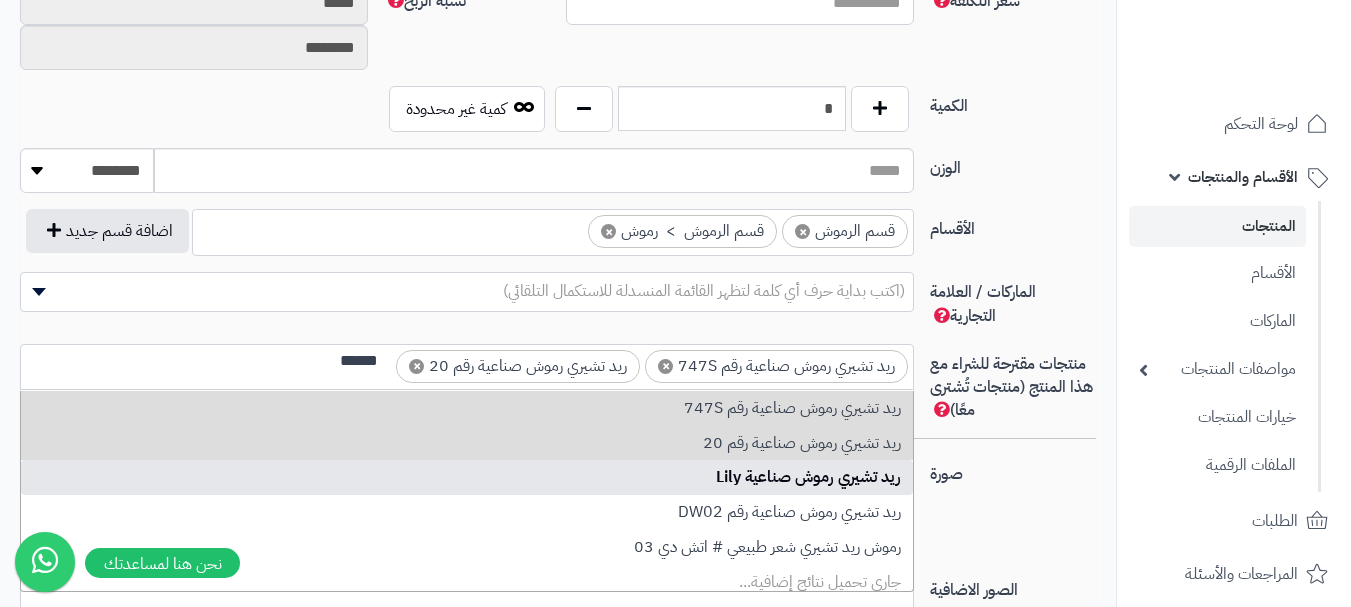 type on "******" 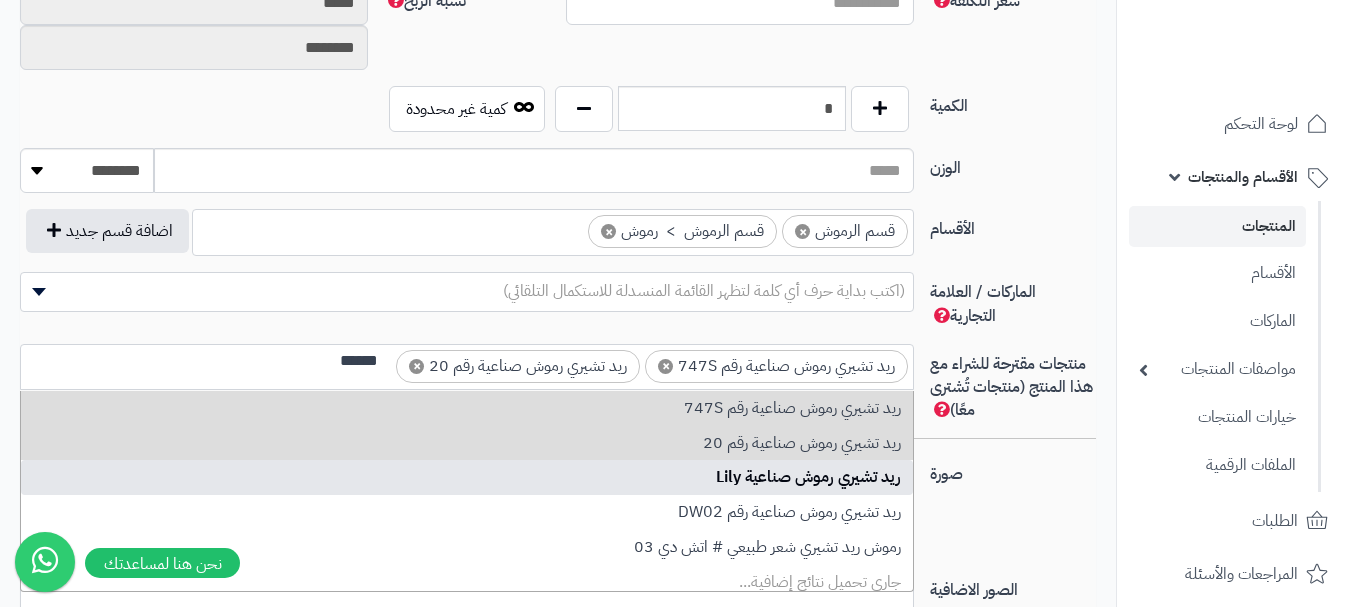 type 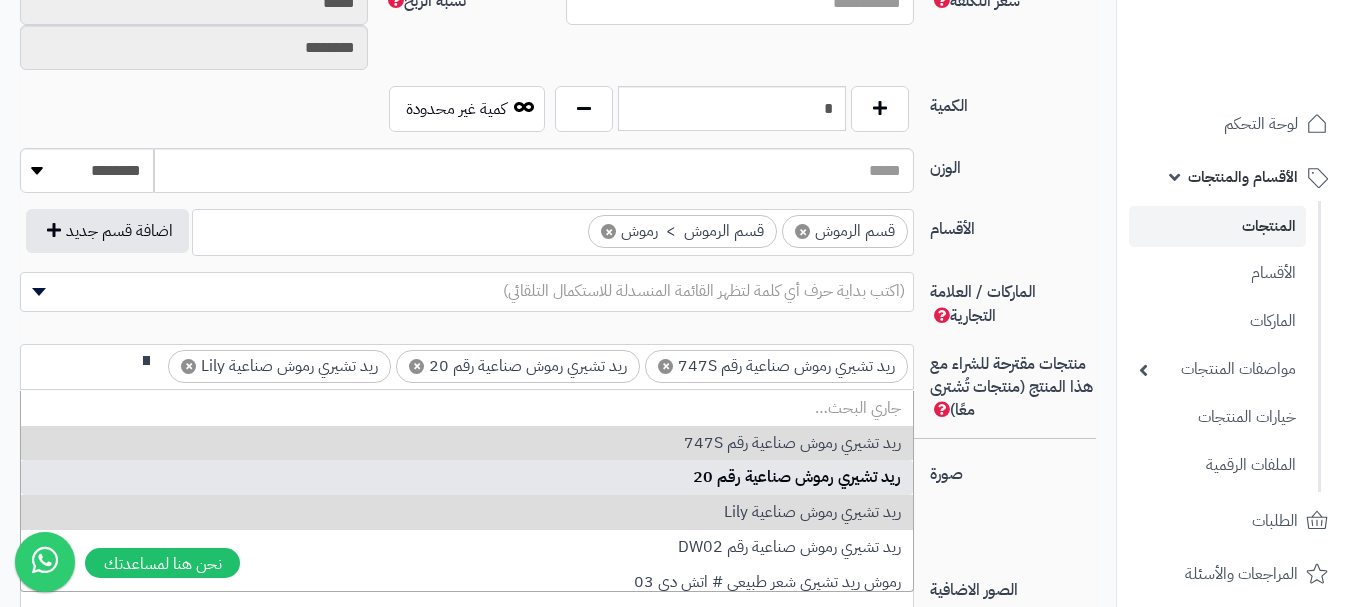 scroll, scrollTop: 0, scrollLeft: 0, axis: both 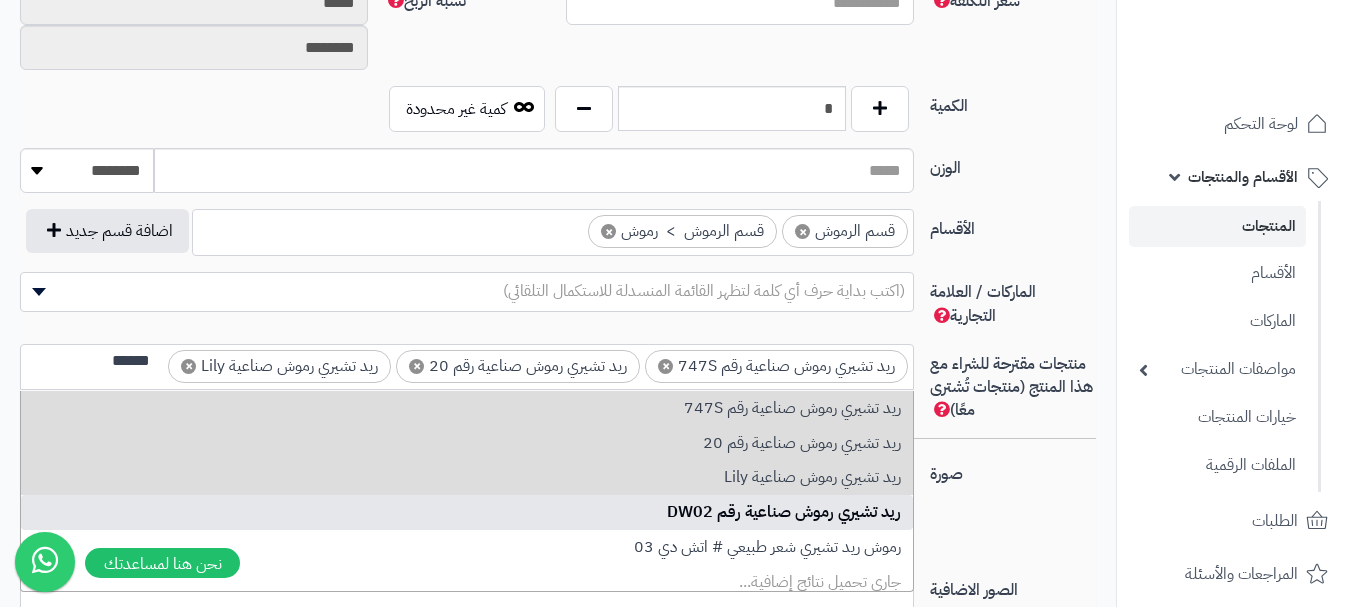 type on "******" 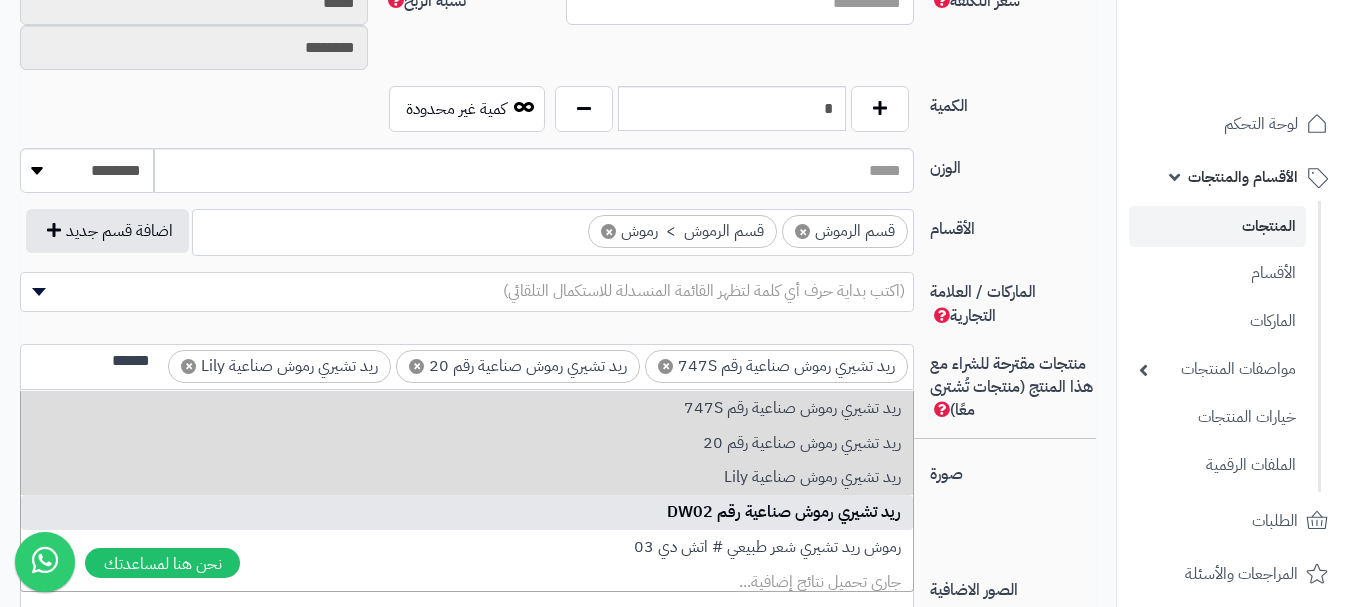 type 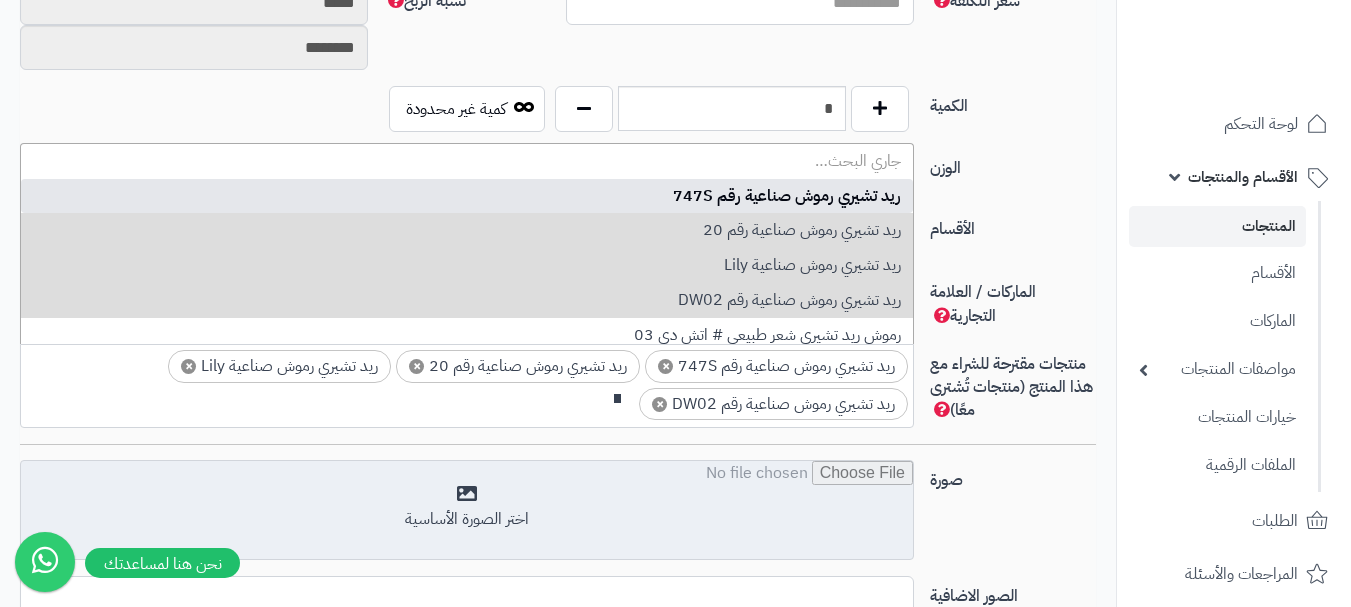 scroll, scrollTop: 0, scrollLeft: 0, axis: both 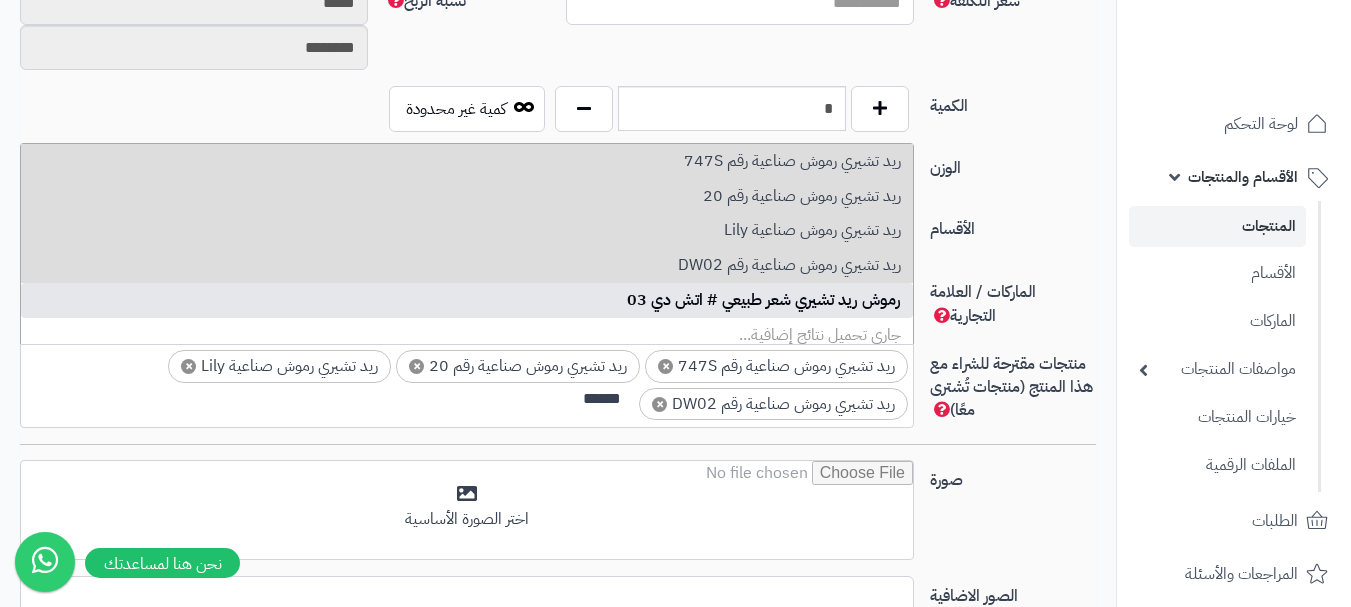 type on "******" 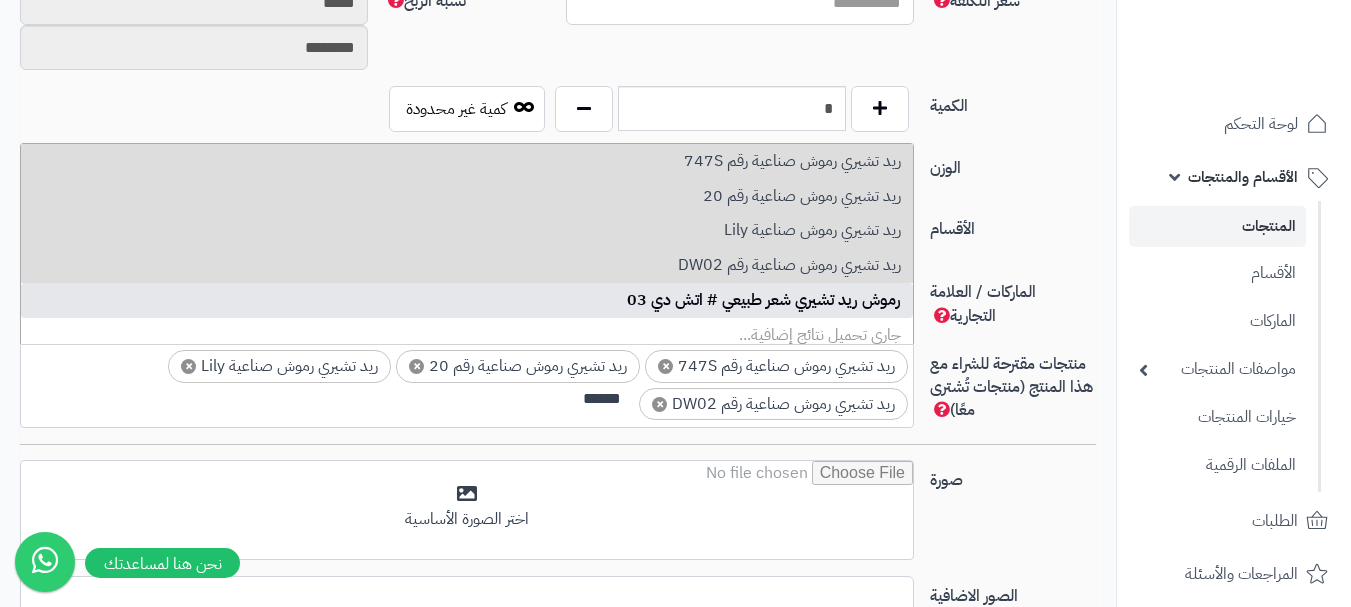 type 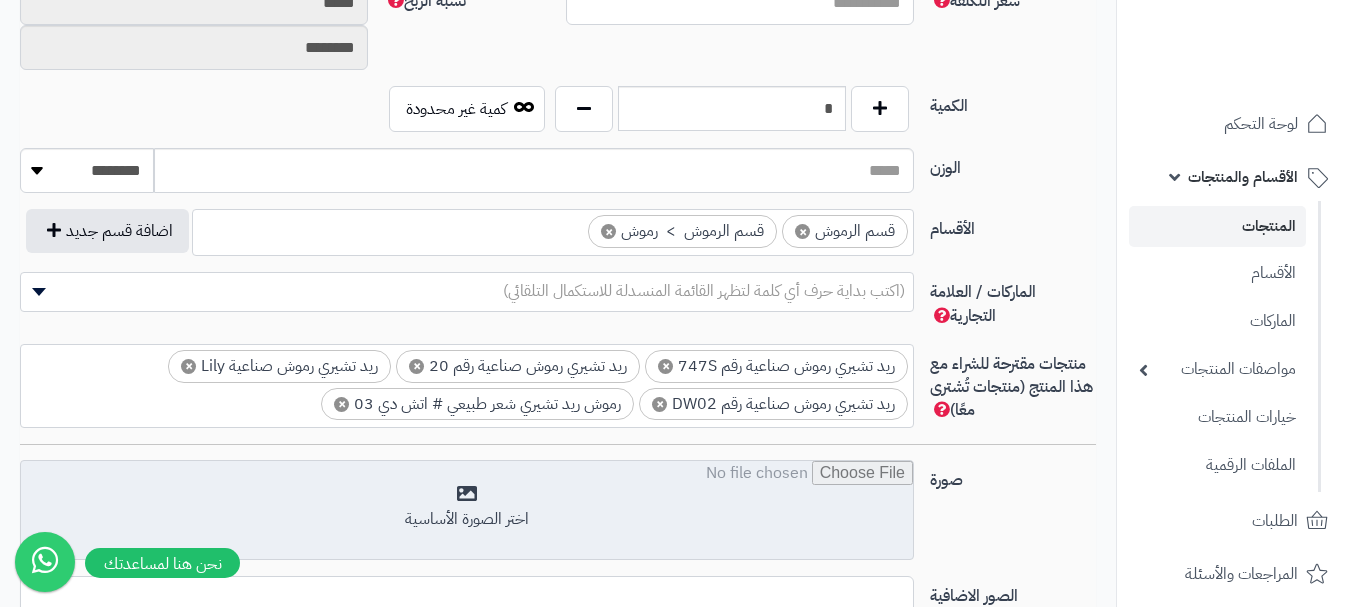 click at bounding box center (467, 511) 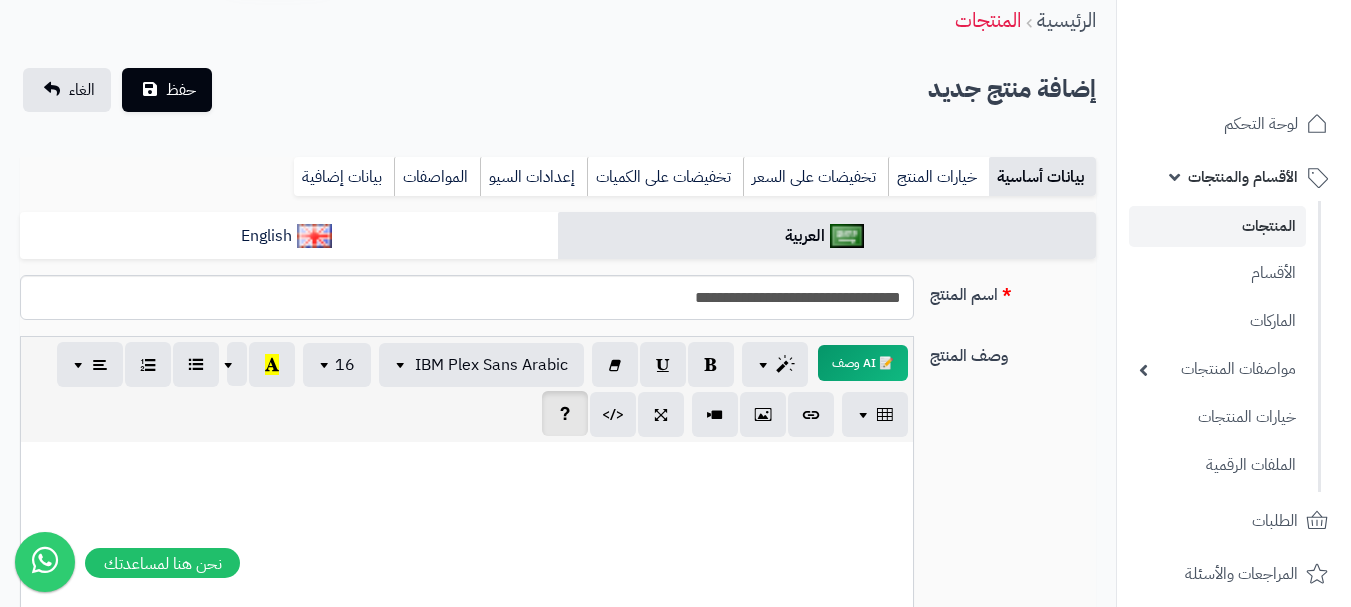 scroll, scrollTop: 0, scrollLeft: 0, axis: both 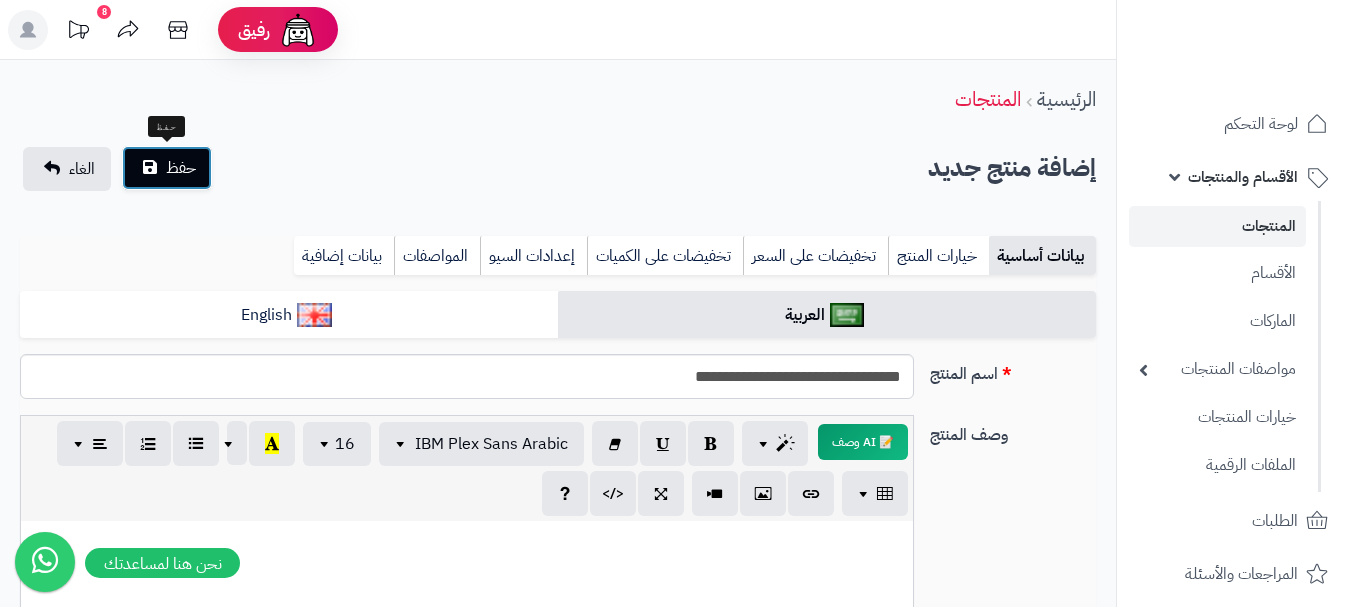 click on "حفظ" at bounding box center [167, 168] 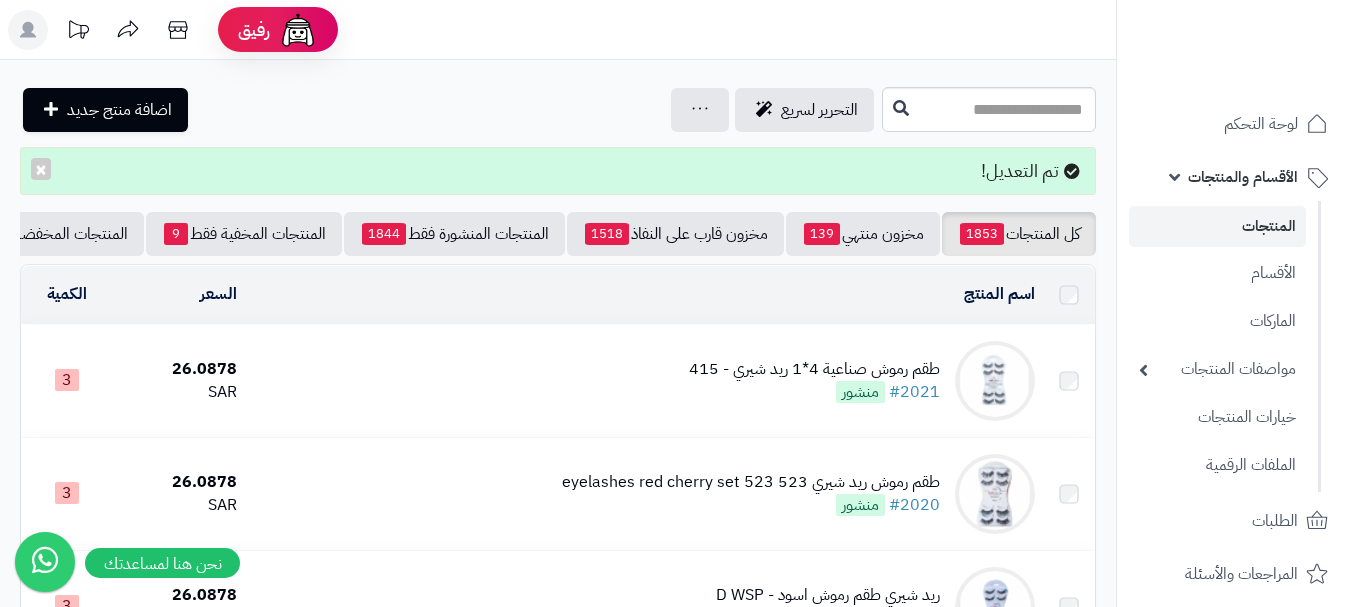 scroll, scrollTop: 0, scrollLeft: 0, axis: both 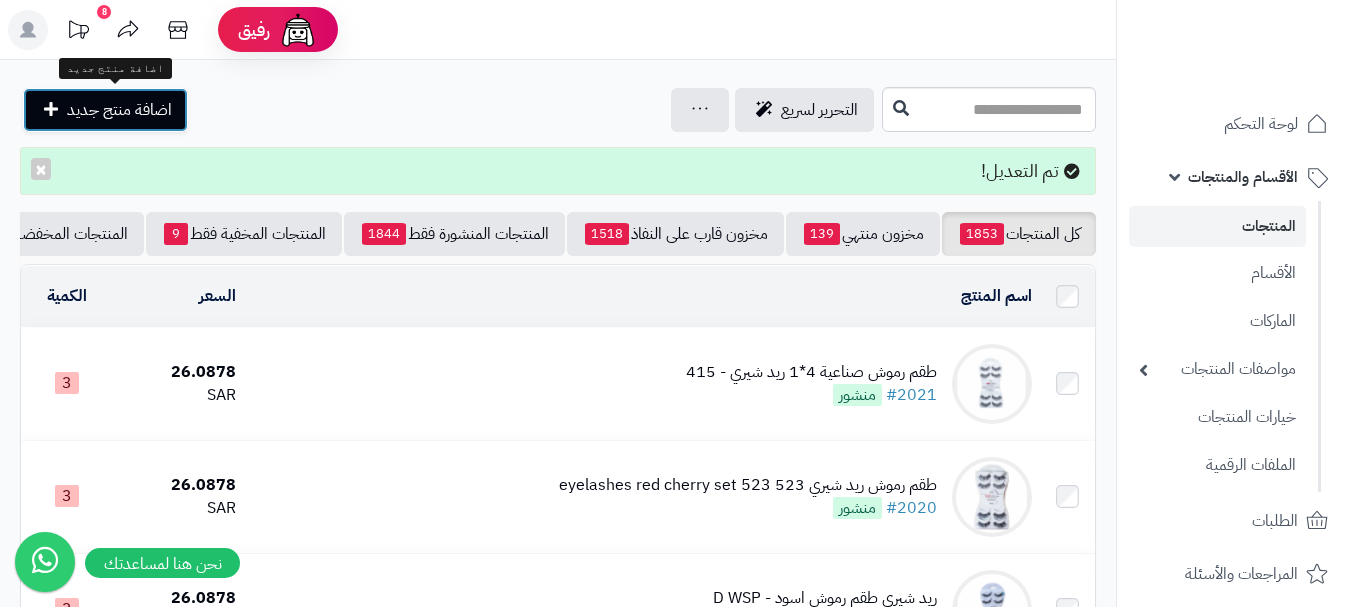 click on "اضافة منتج جديد" at bounding box center (119, 110) 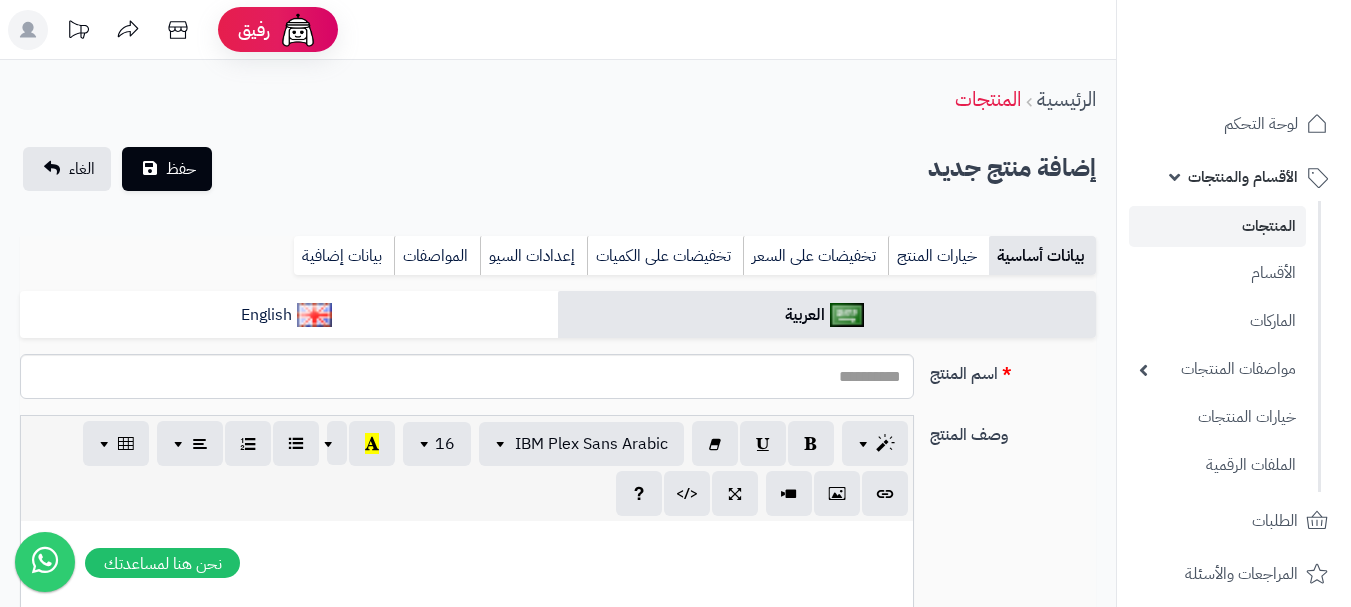 select 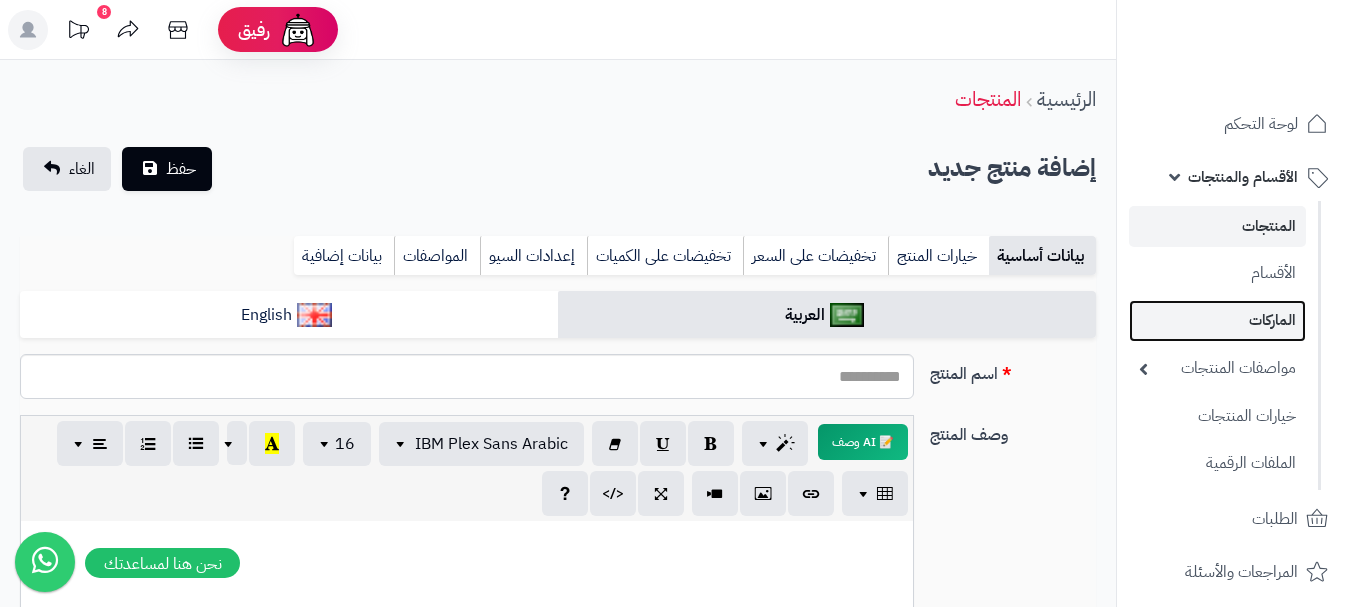 click on "الماركات" at bounding box center [1217, 320] 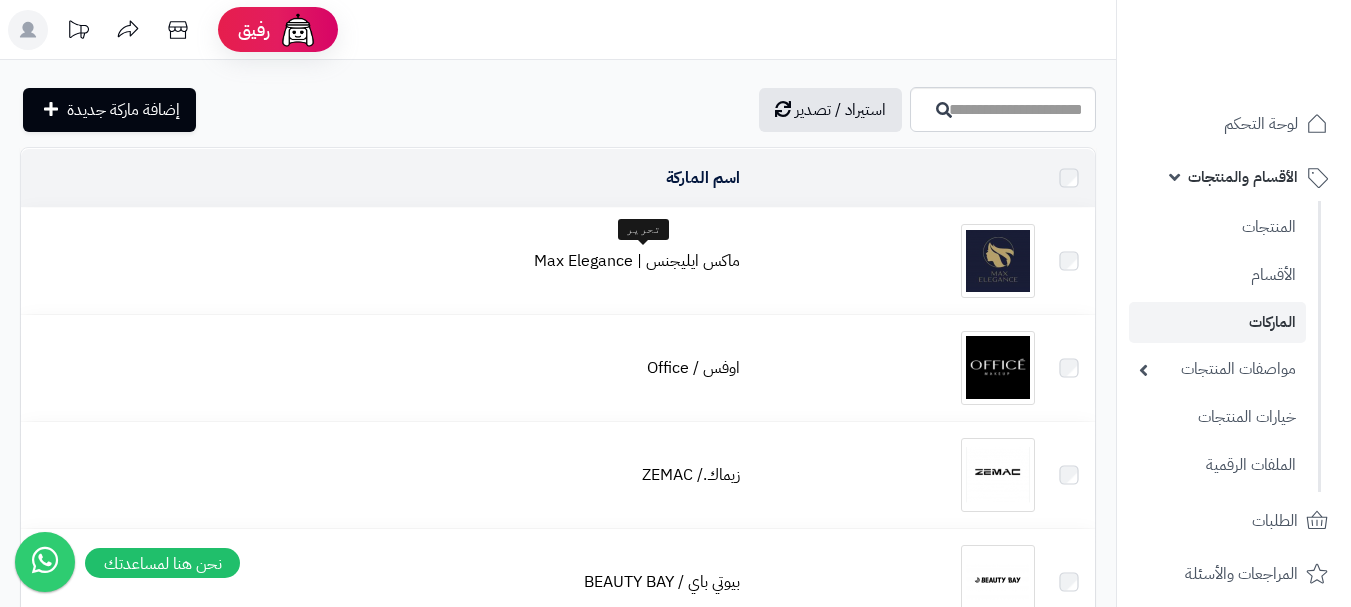 scroll, scrollTop: 0, scrollLeft: 0, axis: both 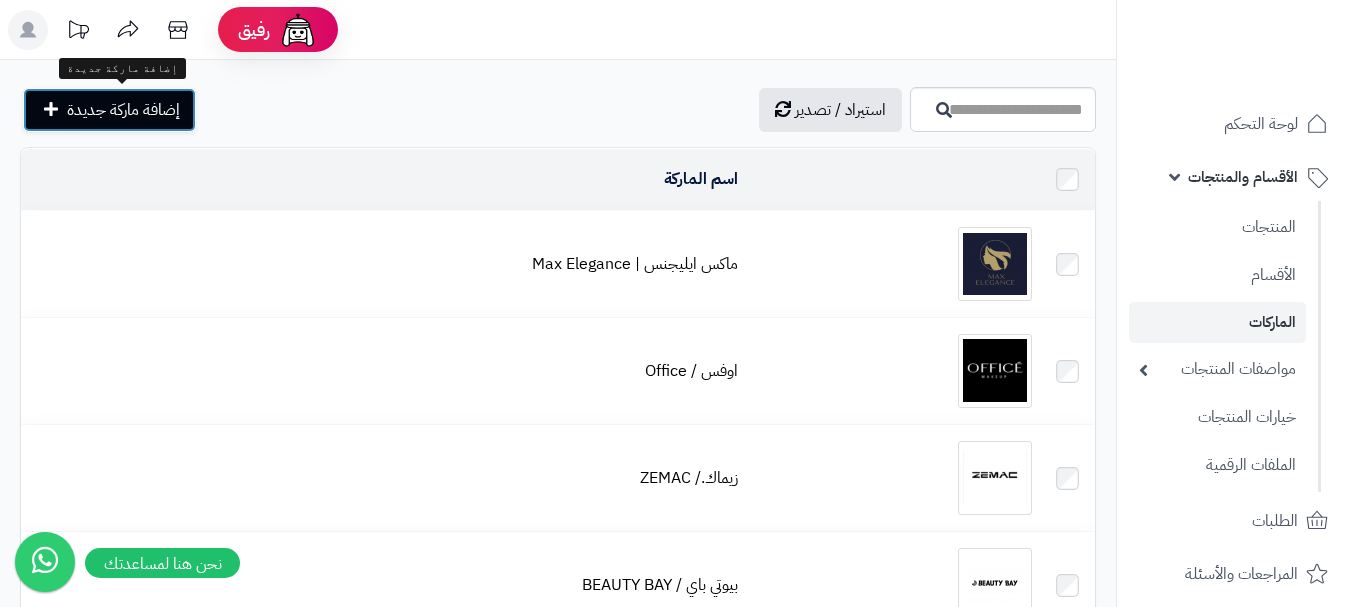 click on "إضافة ماركة جديدة" at bounding box center (109, 110) 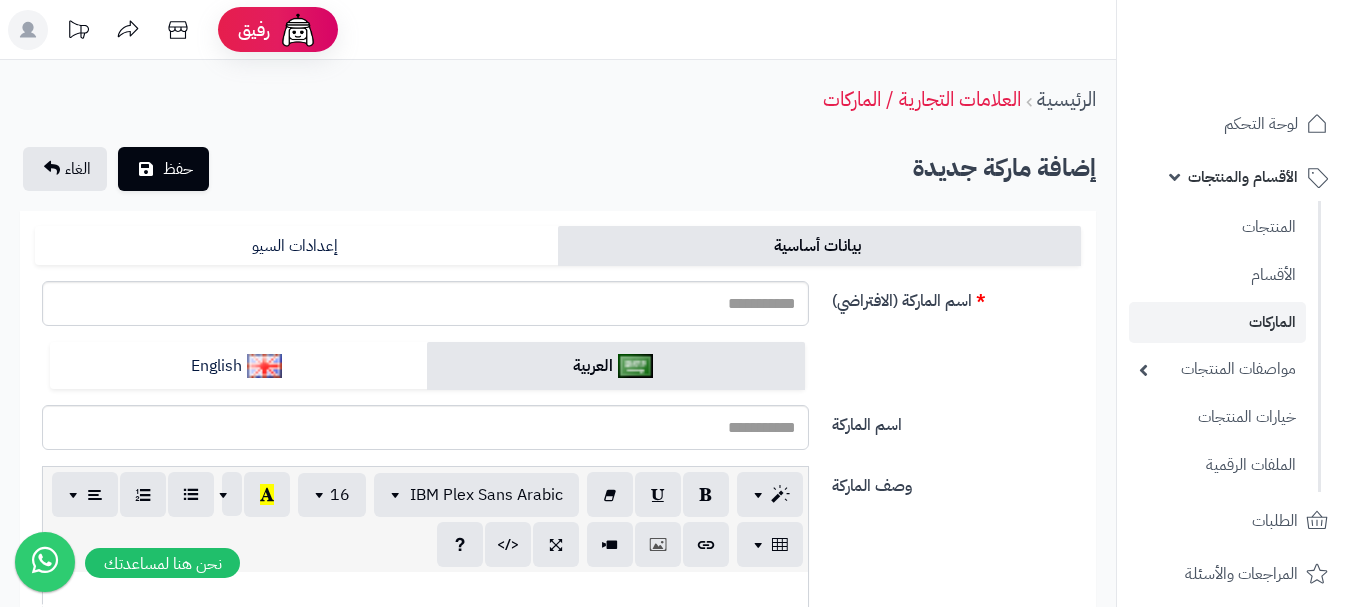 scroll, scrollTop: 0, scrollLeft: 0, axis: both 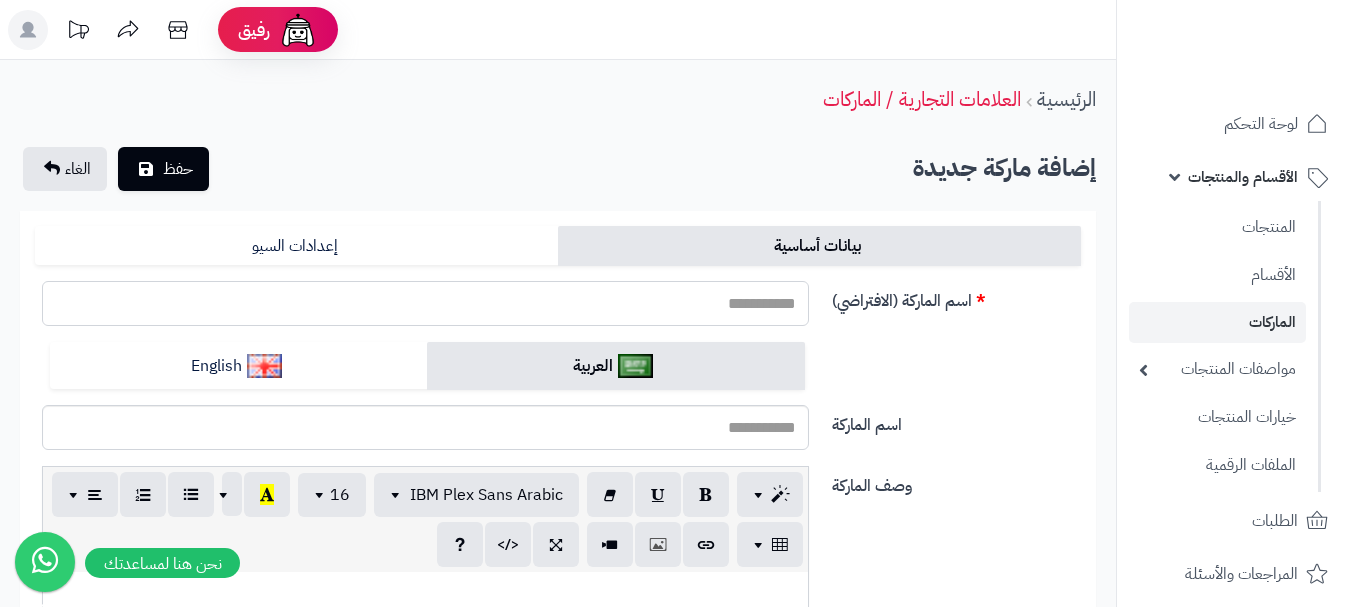 click on "اسم الماركة (الافتراضي)" at bounding box center [425, 303] 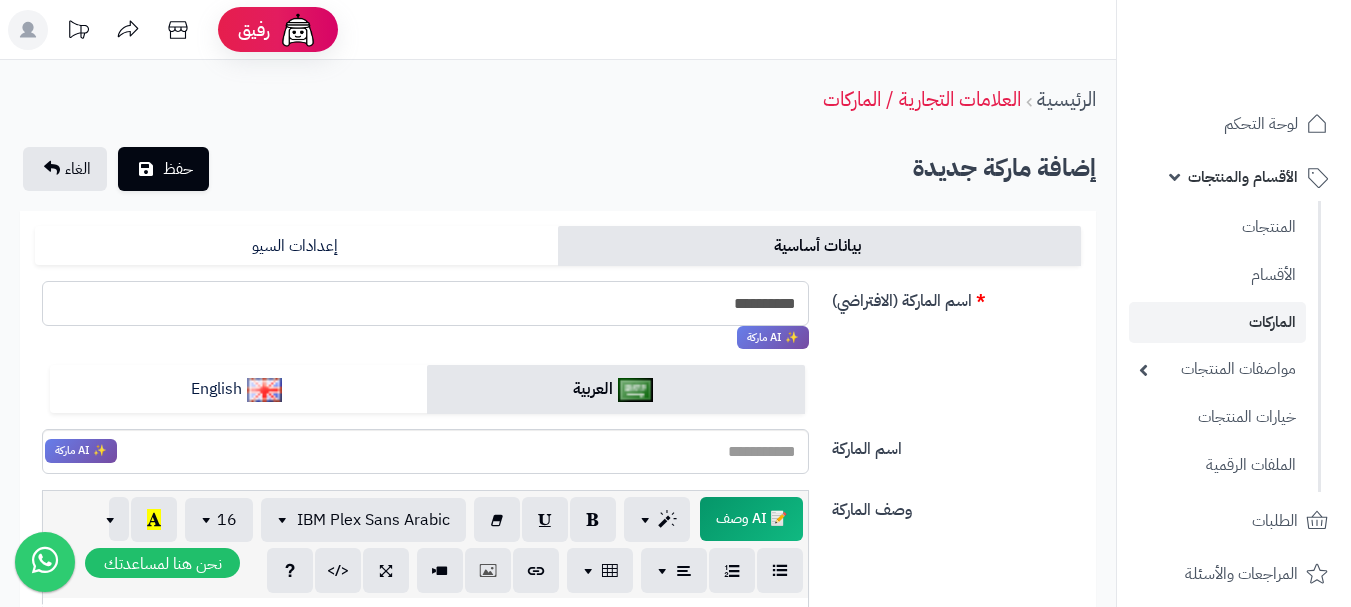 drag, startPoint x: 774, startPoint y: 299, endPoint x: 636, endPoint y: 314, distance: 138.81282 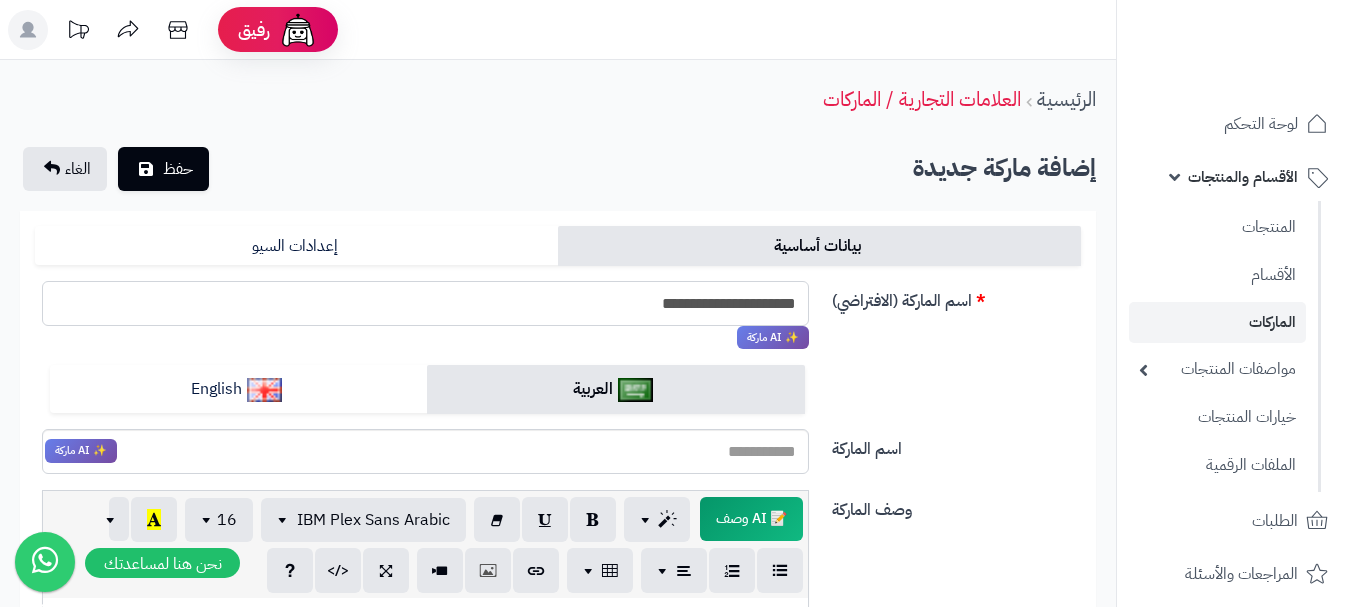 drag, startPoint x: 803, startPoint y: 303, endPoint x: 723, endPoint y: 302, distance: 80.00625 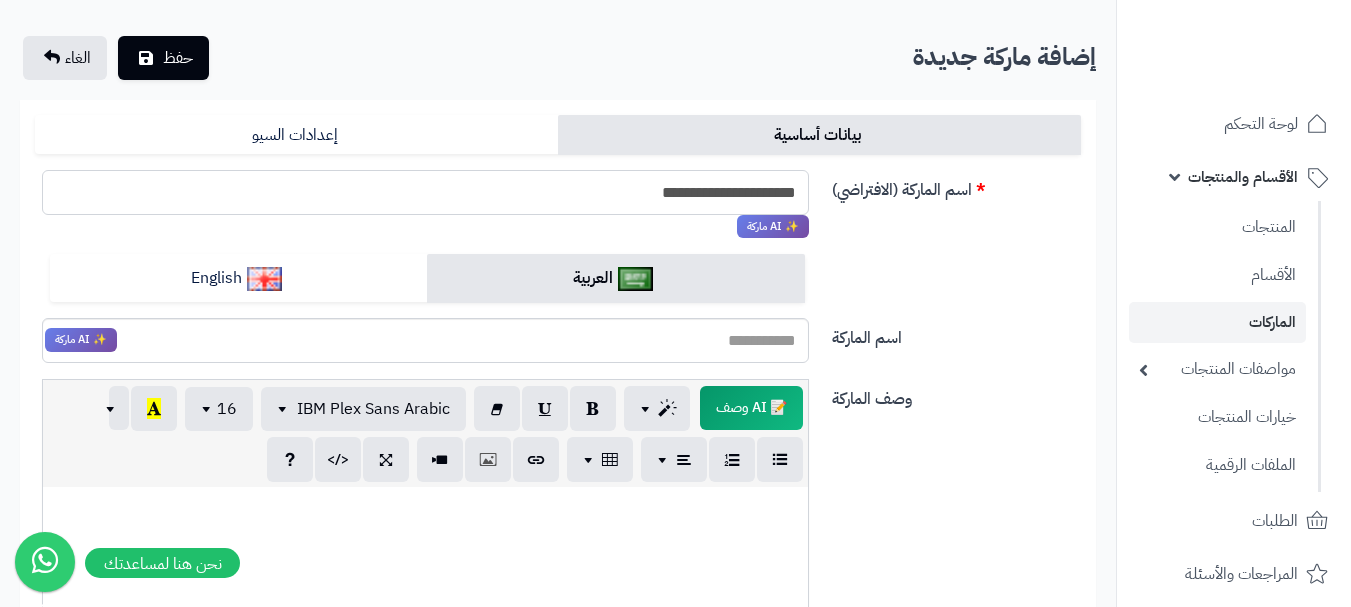 scroll, scrollTop: 100, scrollLeft: 0, axis: vertical 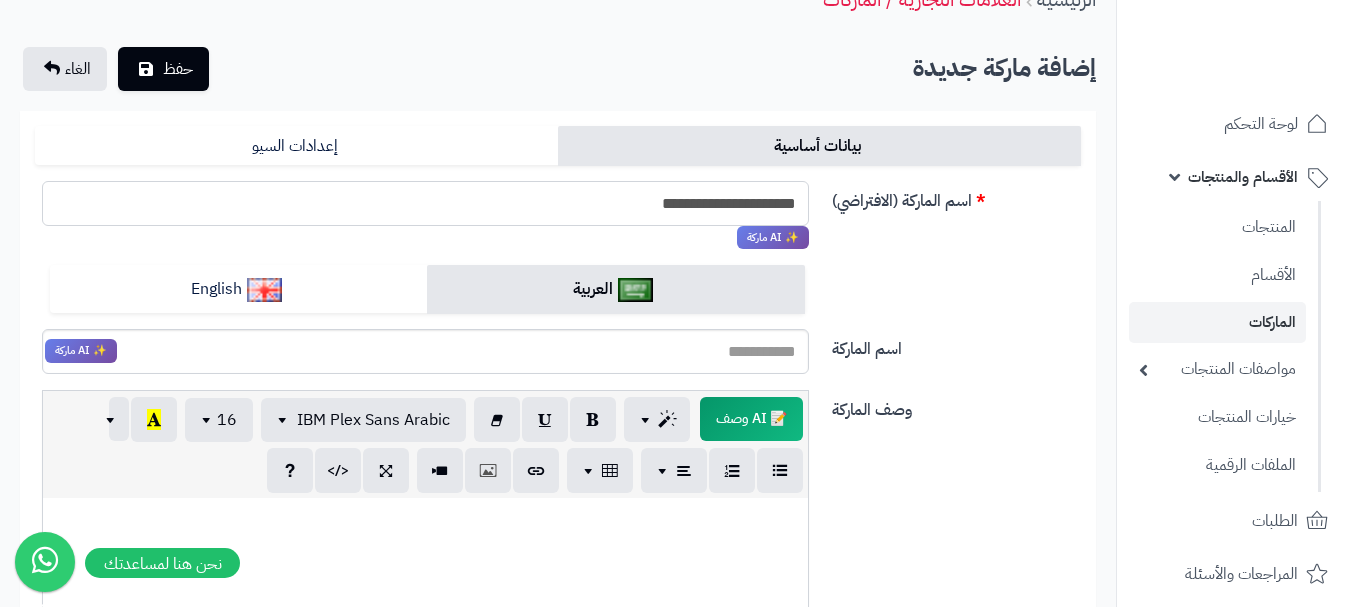 type on "**********" 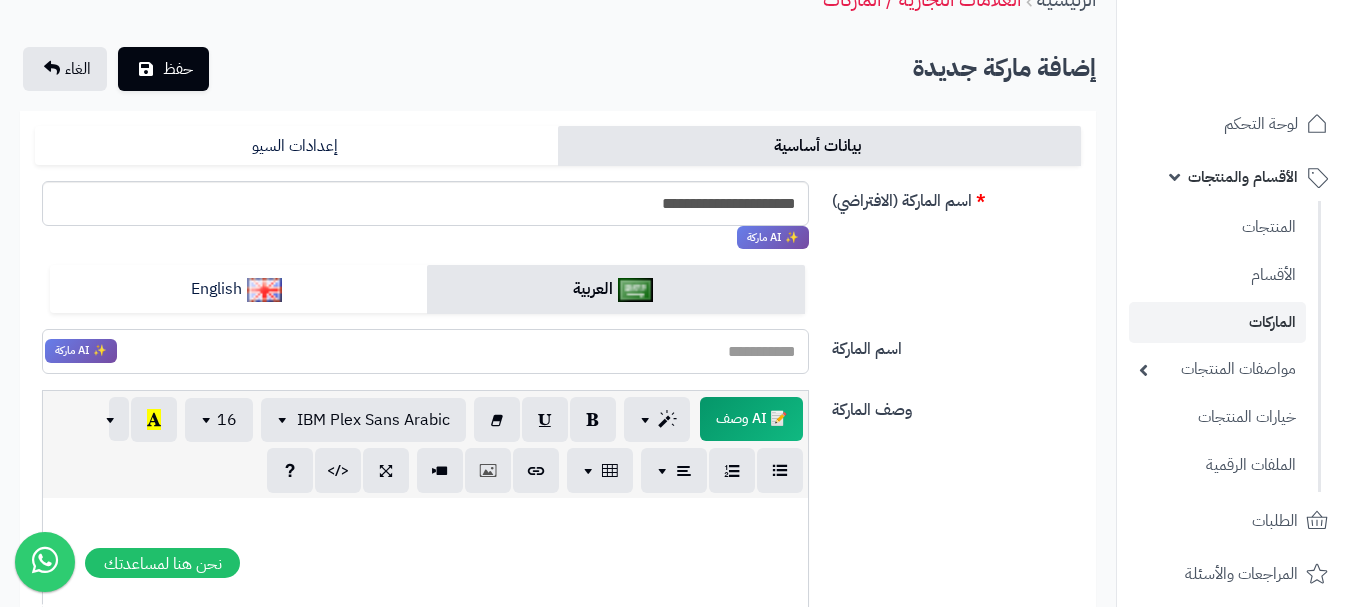 drag, startPoint x: 766, startPoint y: 338, endPoint x: 766, endPoint y: 363, distance: 25 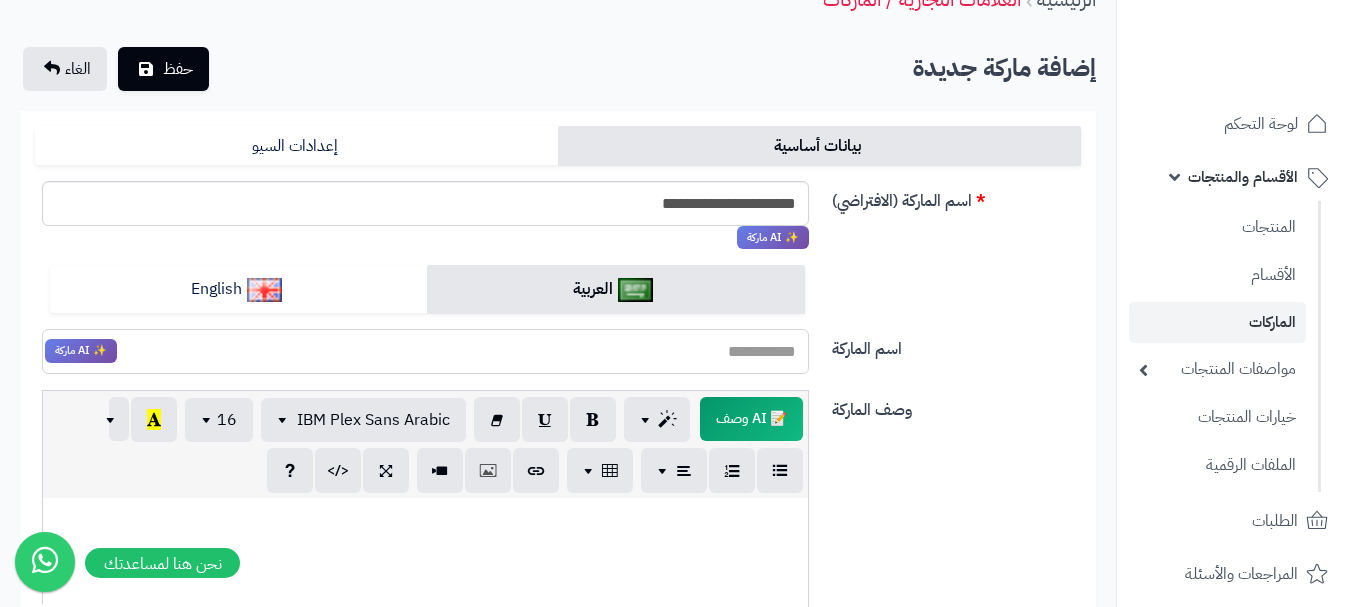 paste on "**********" 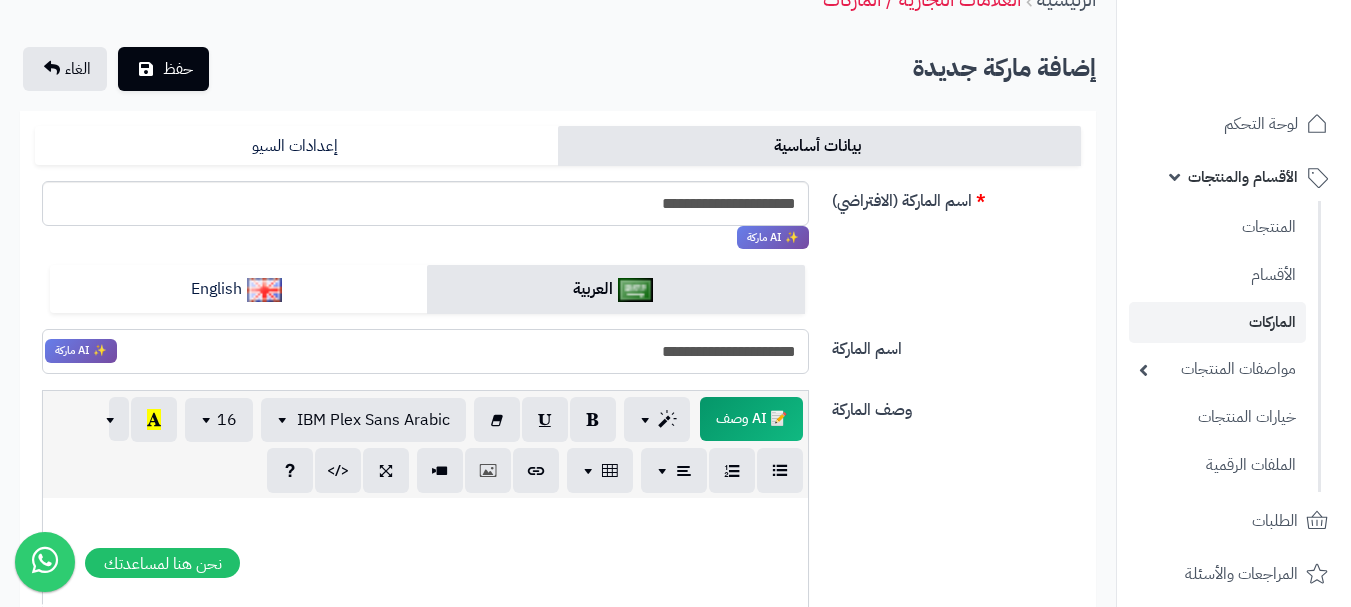 drag, startPoint x: 721, startPoint y: 348, endPoint x: 608, endPoint y: 343, distance: 113.110565 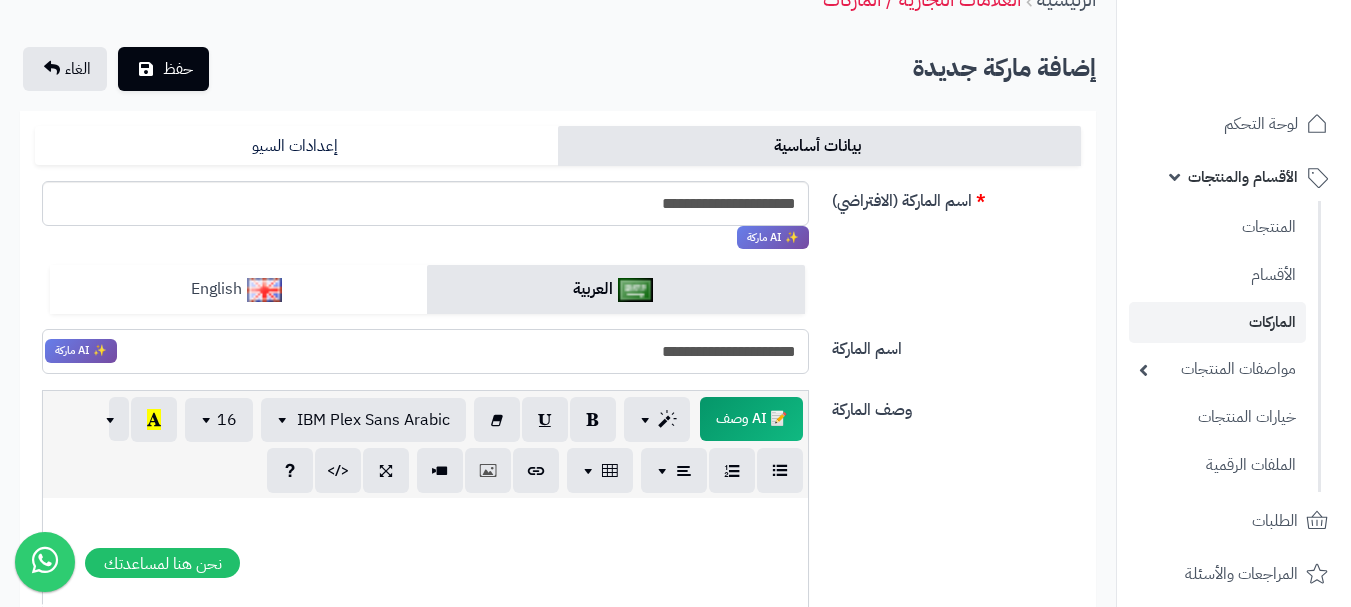 type on "**********" 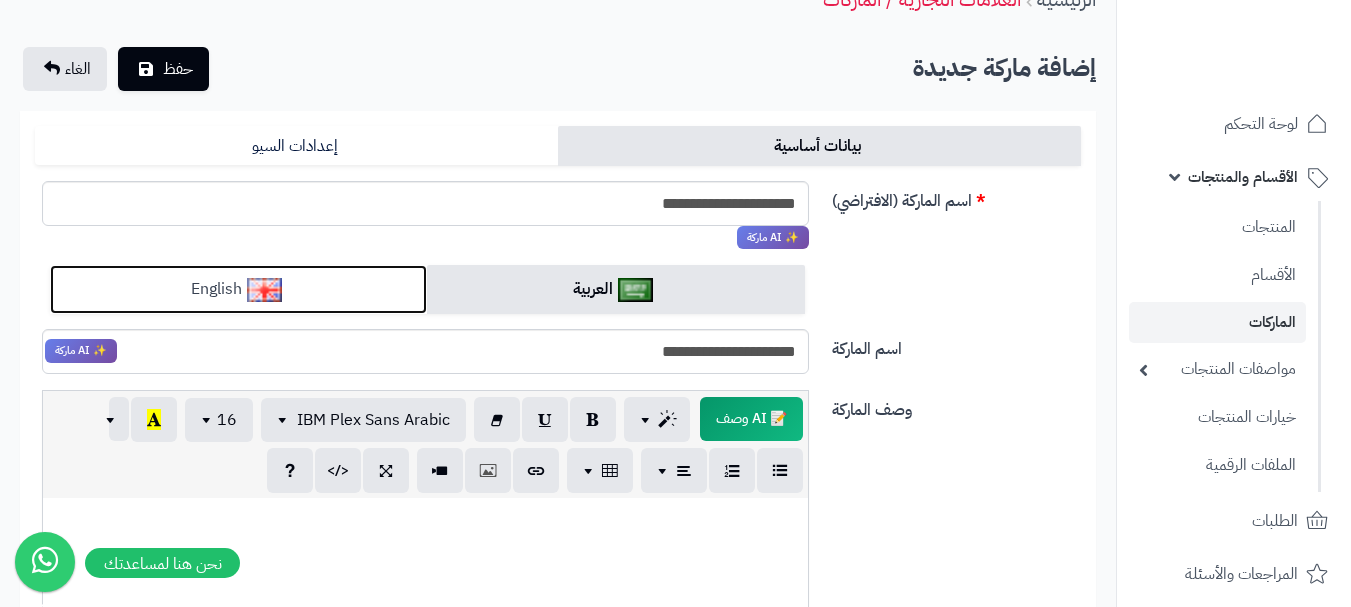 click on "English" at bounding box center (238, 289) 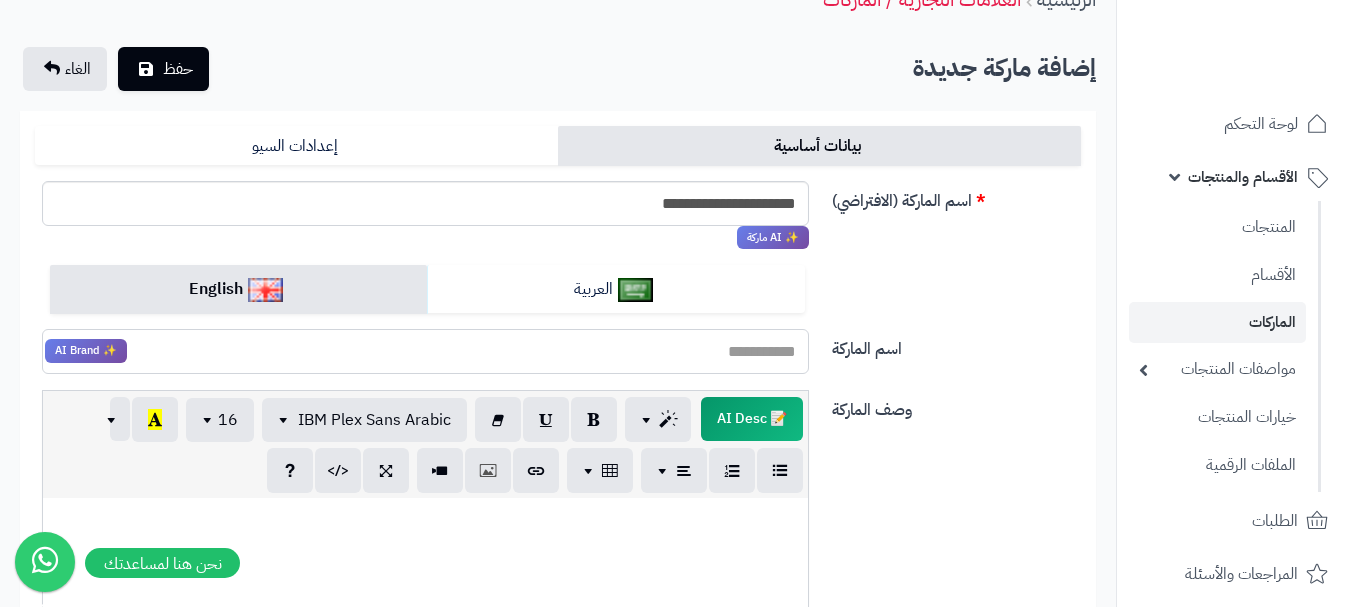 paste on "**********" 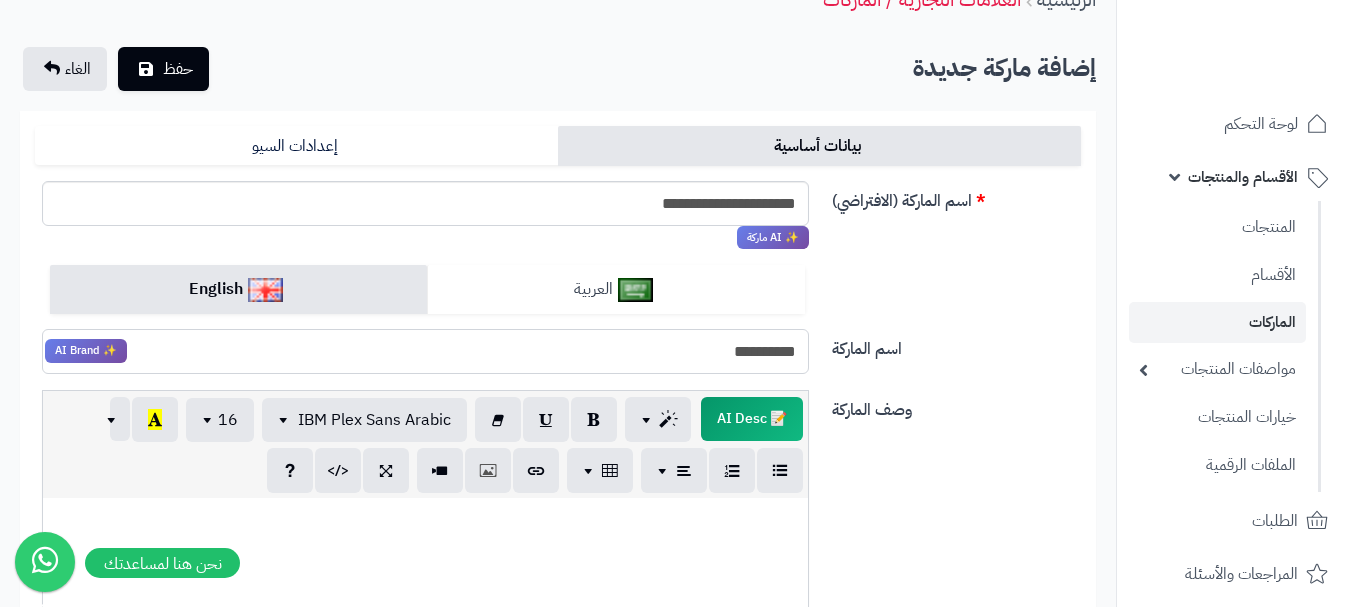 type on "**********" 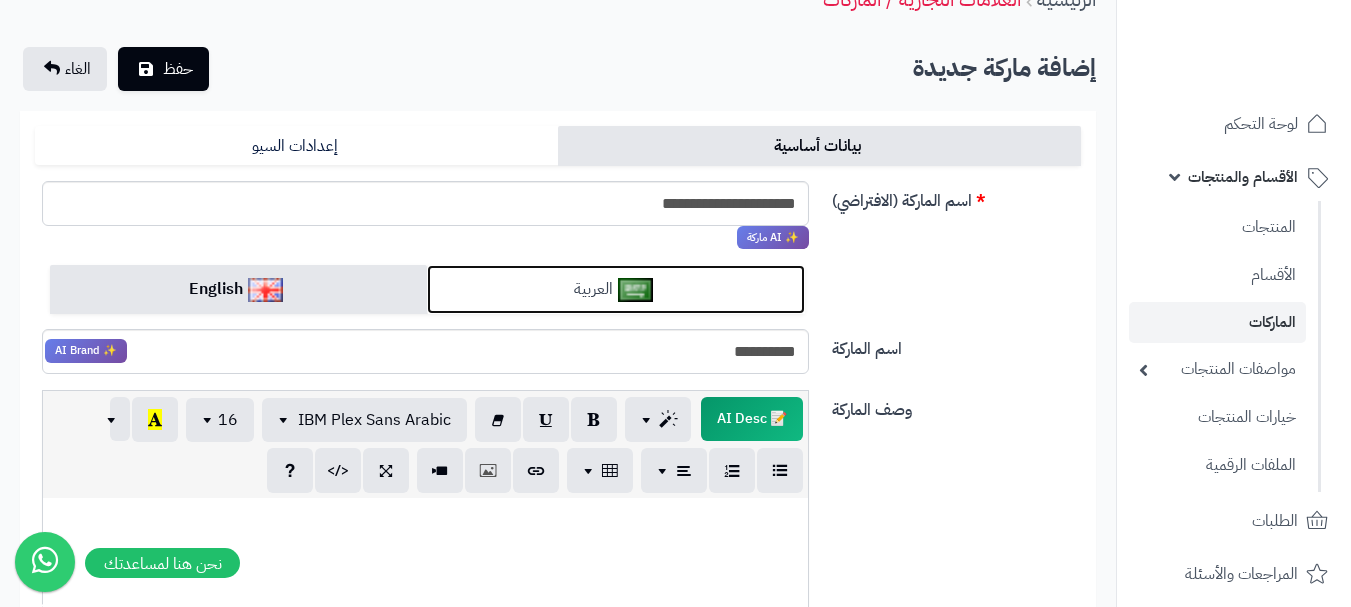 click at bounding box center (635, 290) 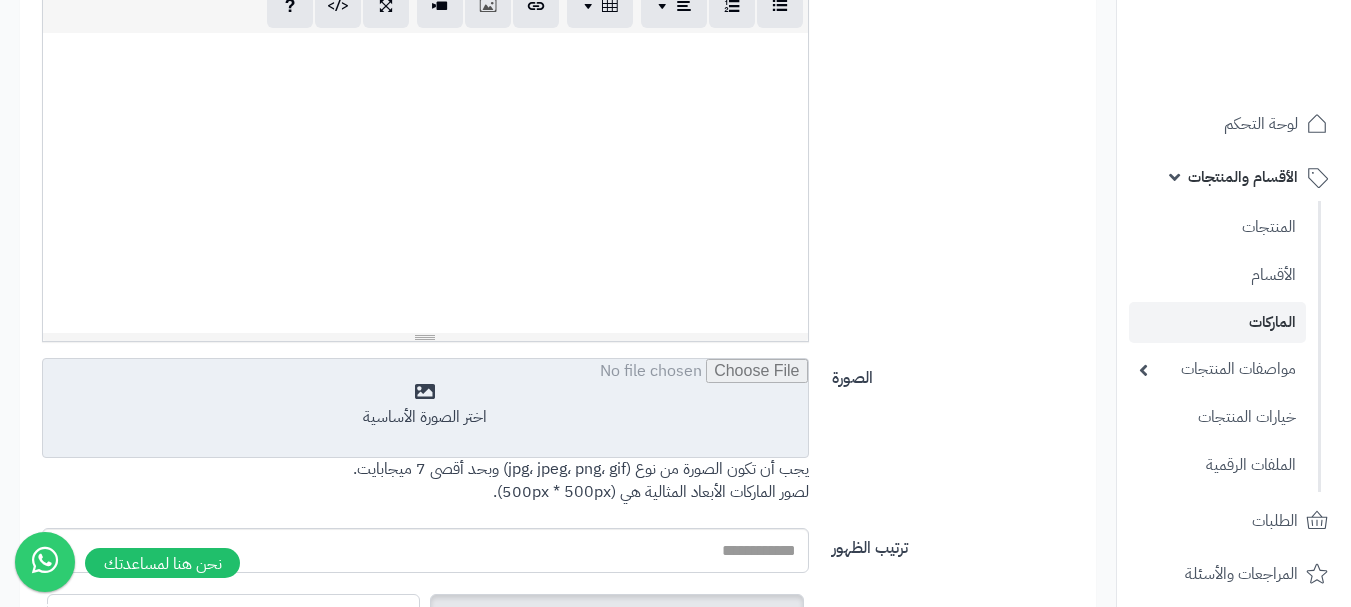 scroll, scrollTop: 600, scrollLeft: 0, axis: vertical 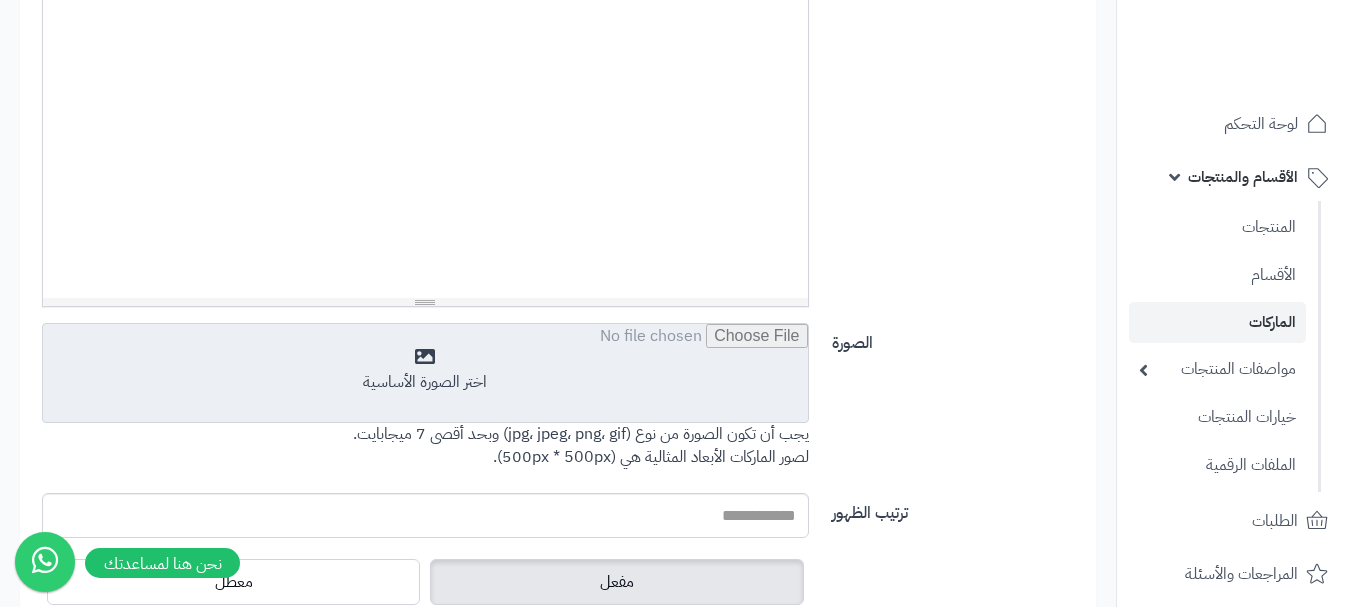 click at bounding box center [425, 374] 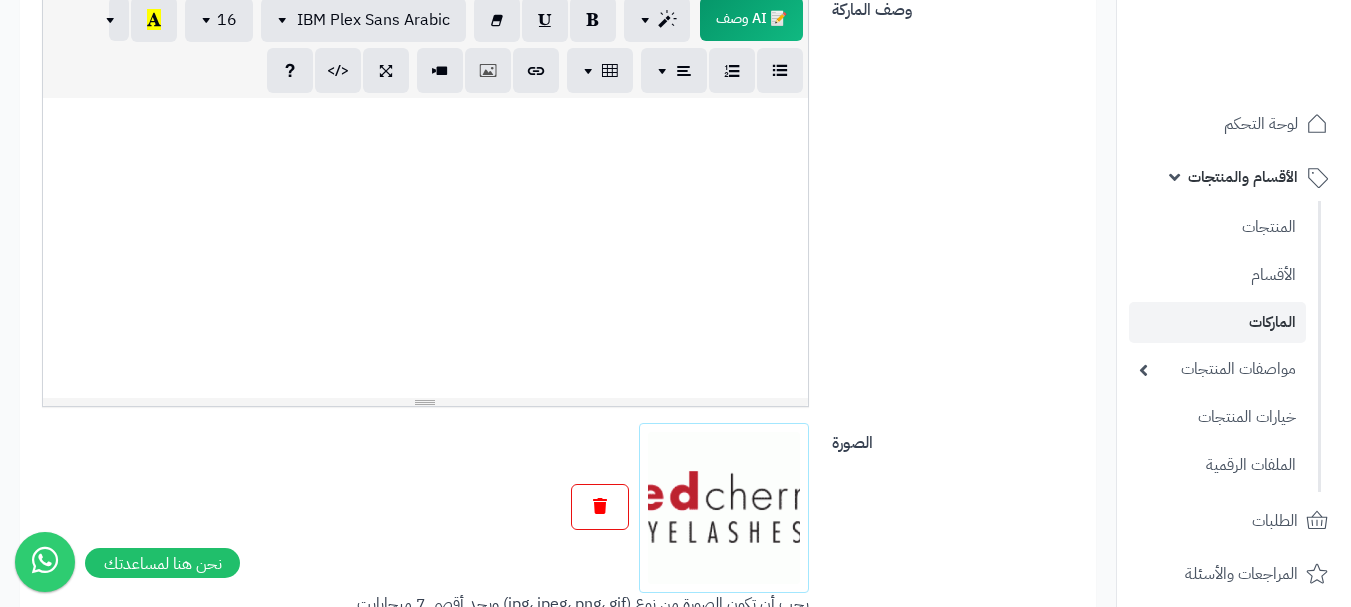 scroll, scrollTop: 861, scrollLeft: 0, axis: vertical 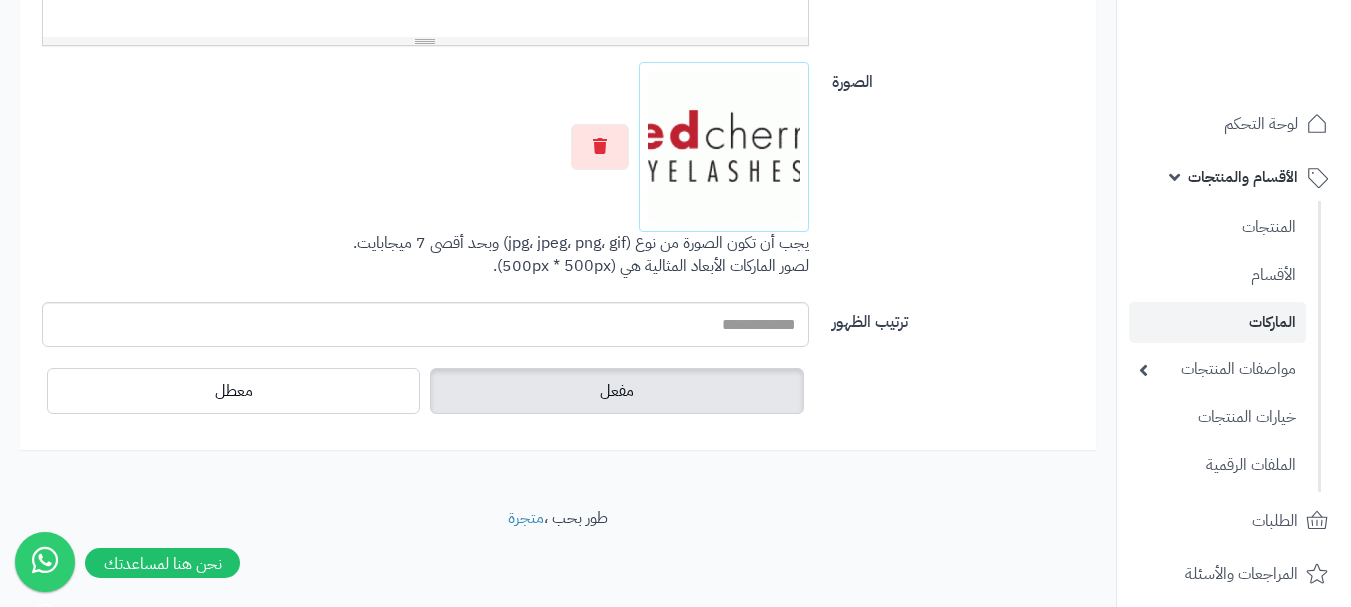 click on "مفعل" at bounding box center [616, 391] 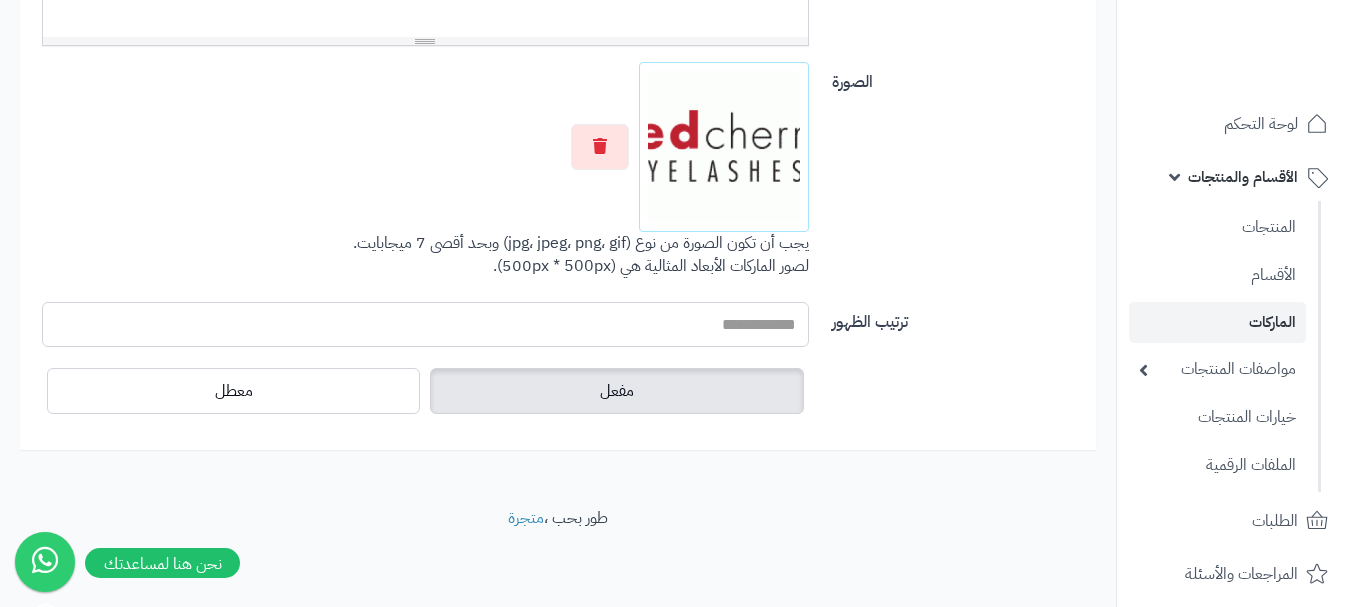 click on "ترتيب الظهور" at bounding box center (425, 324) 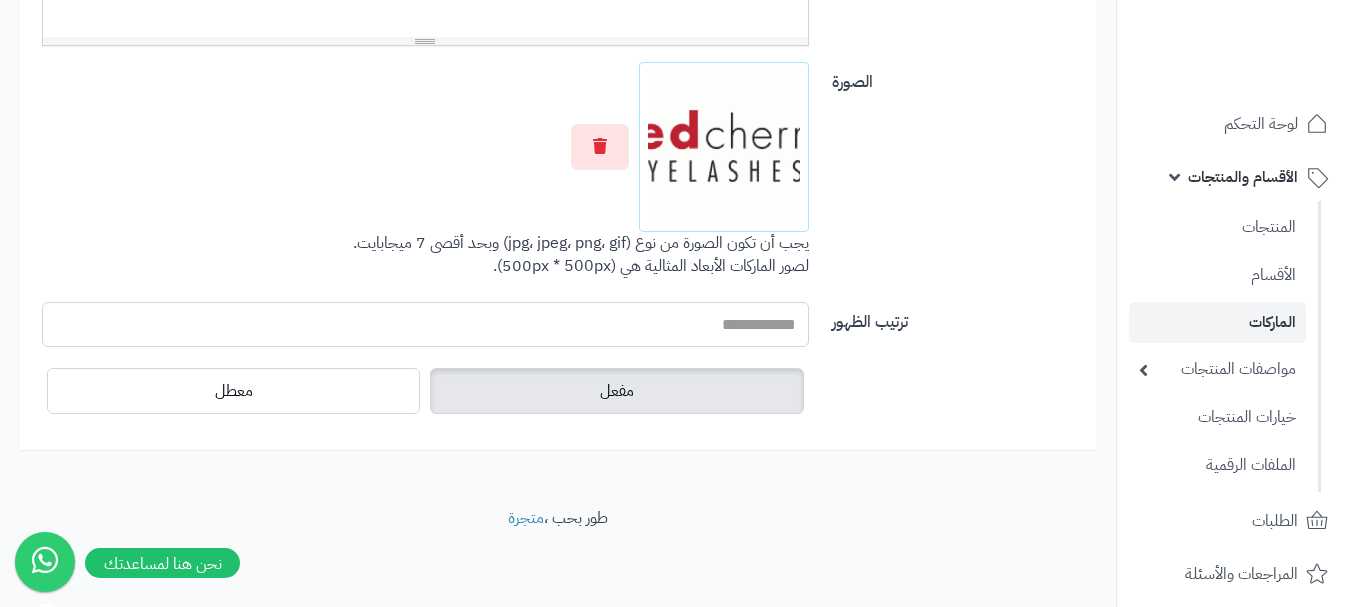 type on "*" 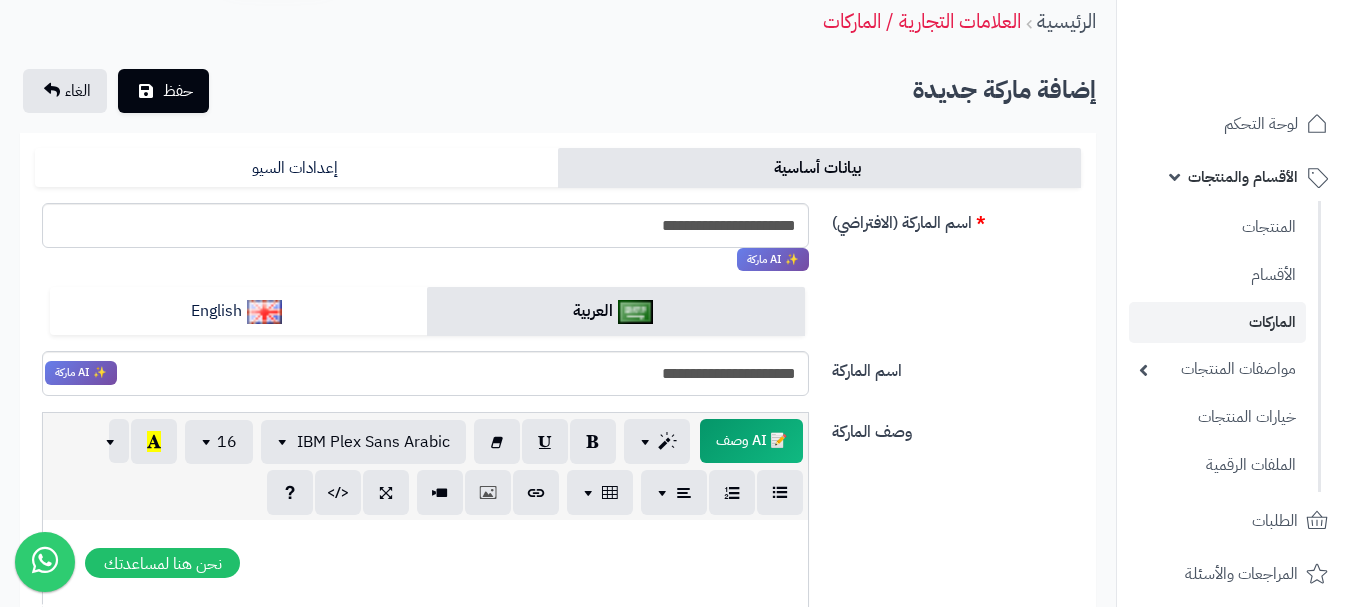 scroll, scrollTop: 0, scrollLeft: 0, axis: both 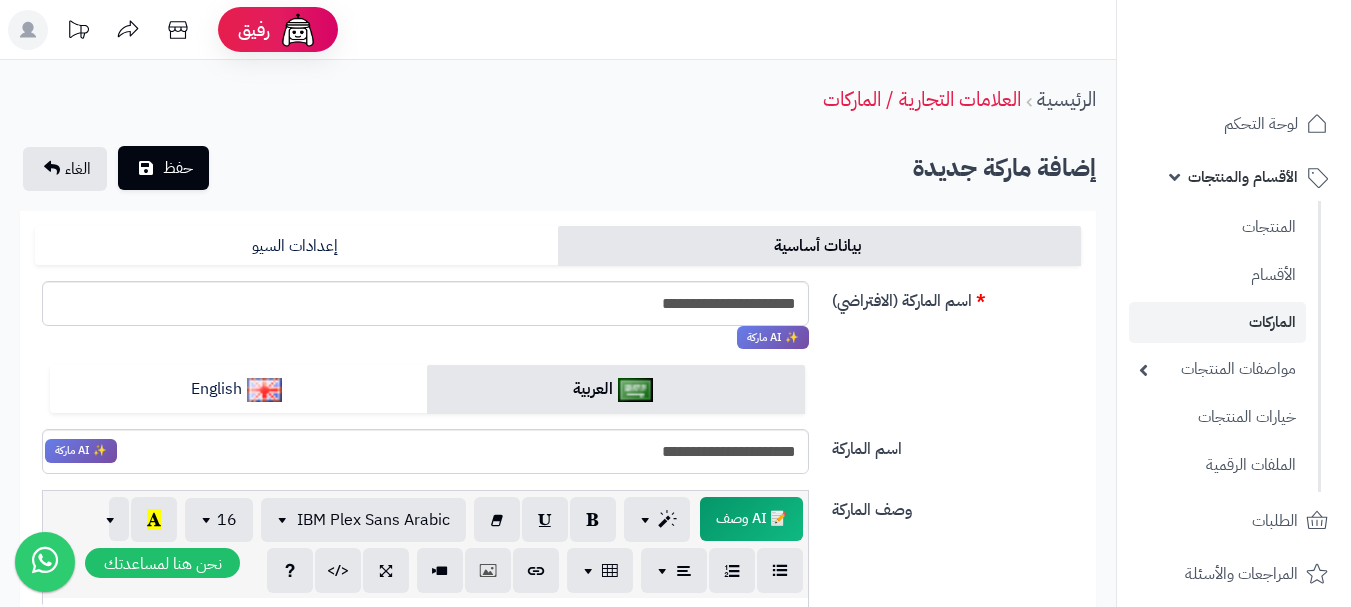 type on "**" 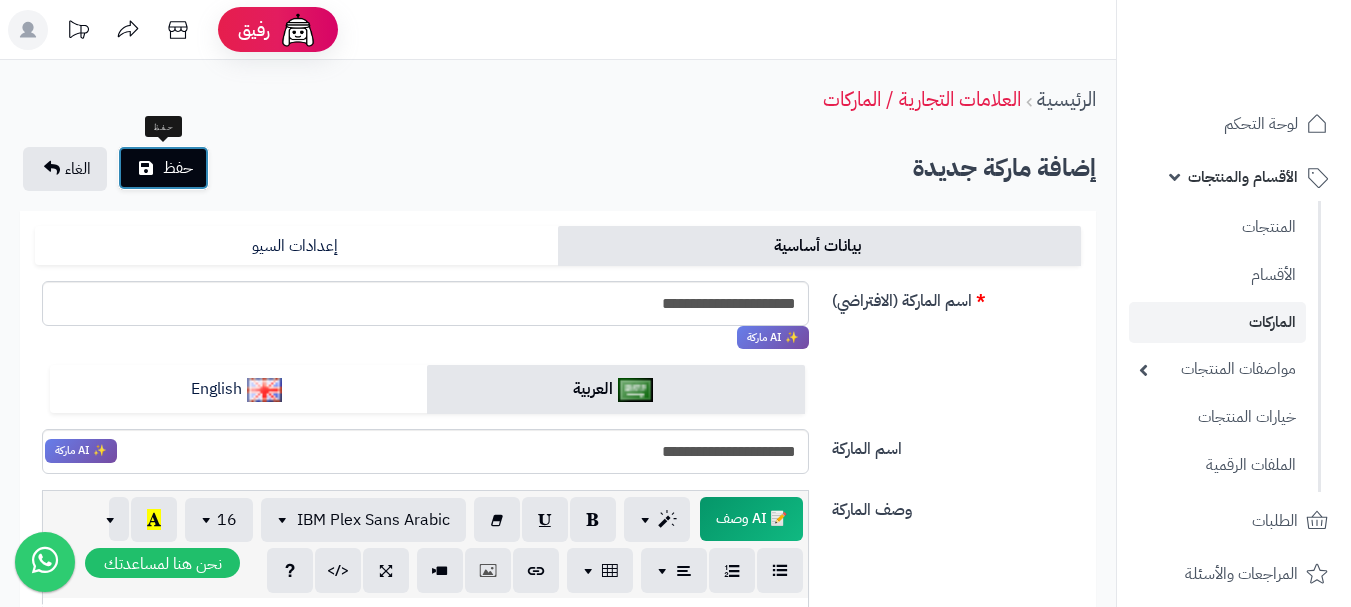 drag, startPoint x: 164, startPoint y: 163, endPoint x: 177, endPoint y: 157, distance: 14.3178215 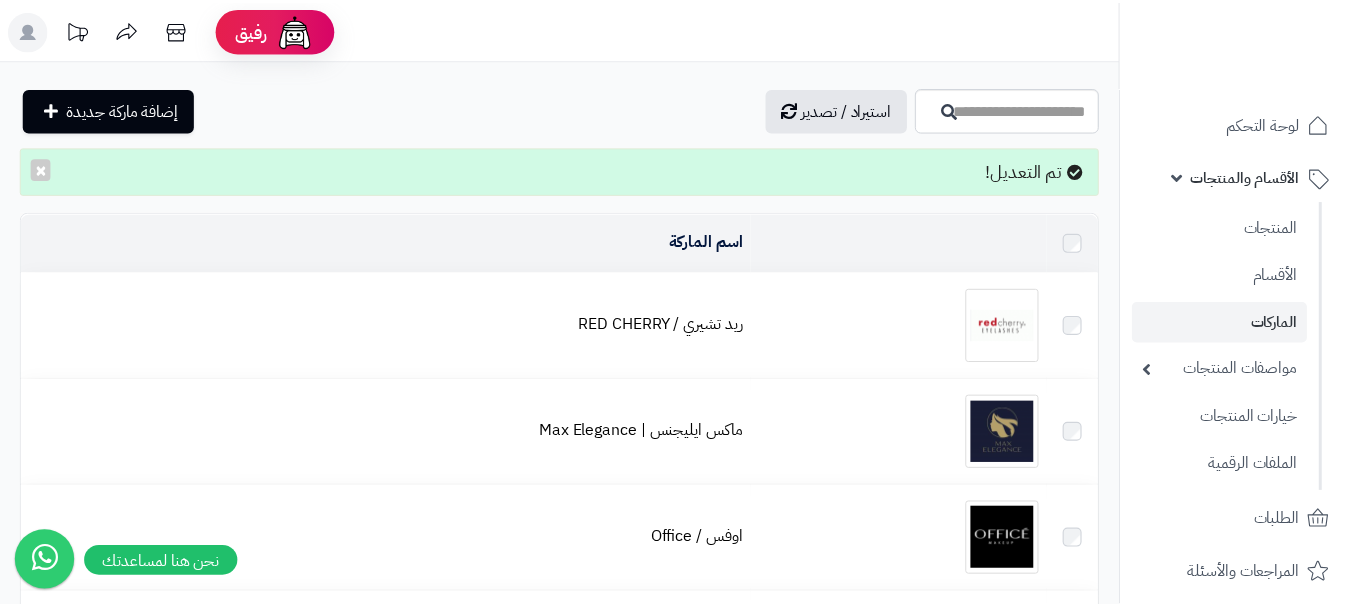 scroll, scrollTop: 0, scrollLeft: 0, axis: both 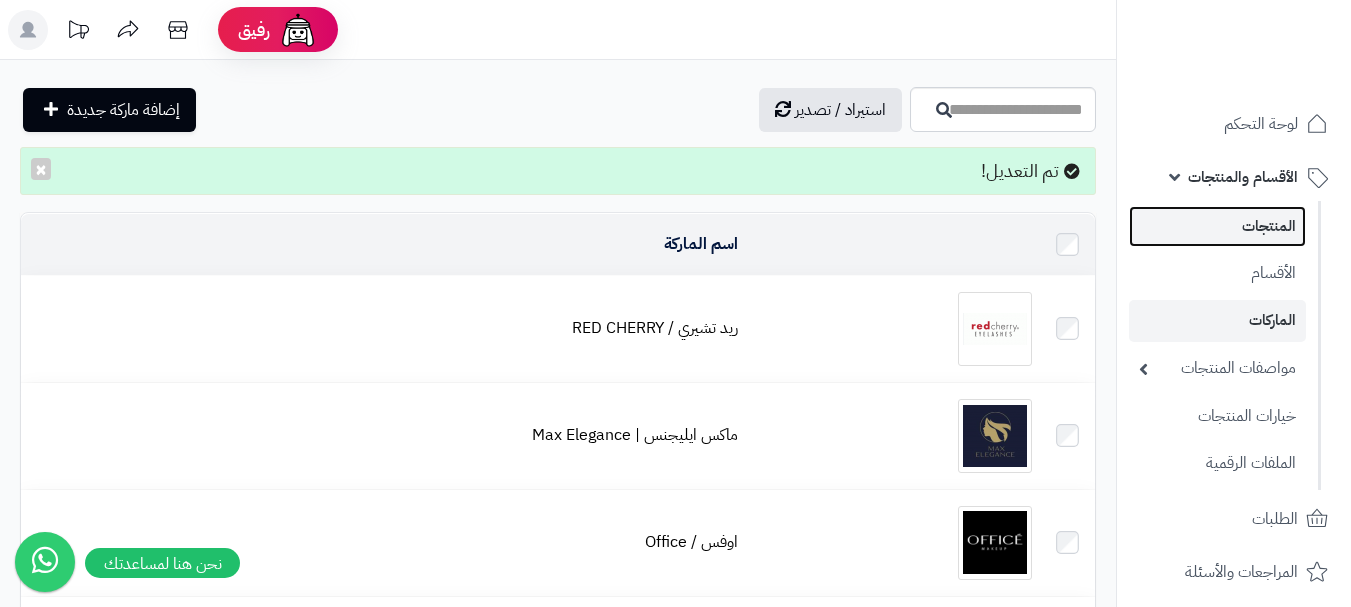 click on "المنتجات" at bounding box center [1217, 226] 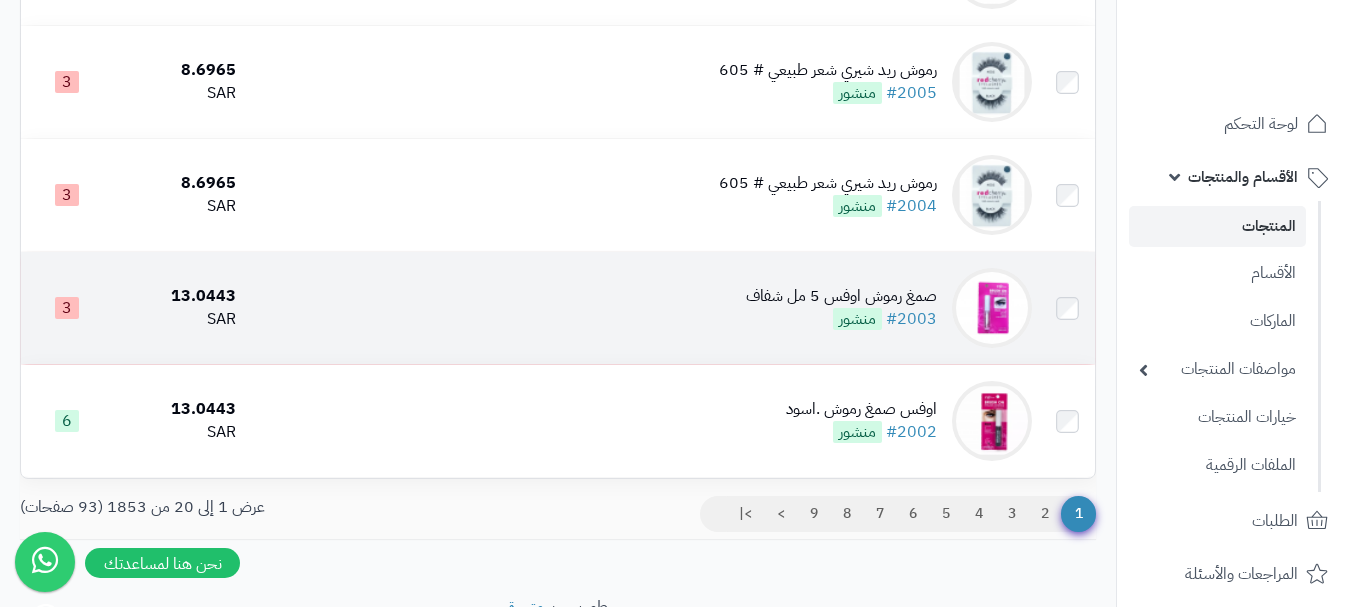 scroll, scrollTop: 2046, scrollLeft: 0, axis: vertical 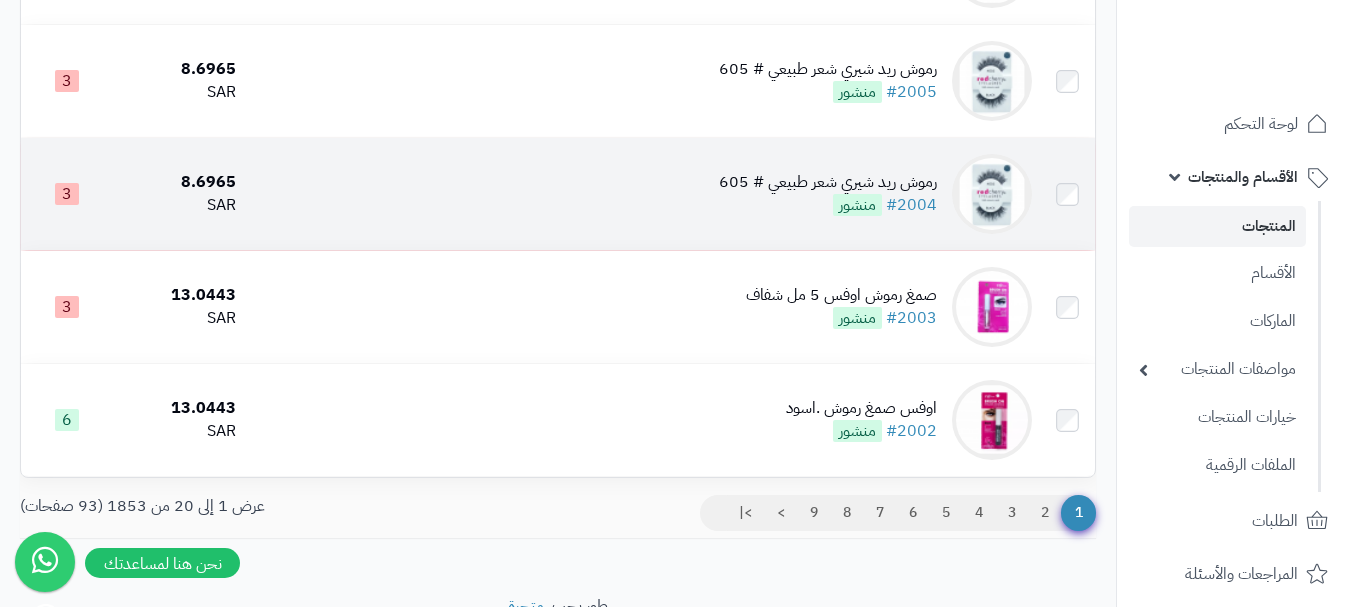 click on "رموش ريد شيري شعر طبيعي # 605" at bounding box center (828, 182) 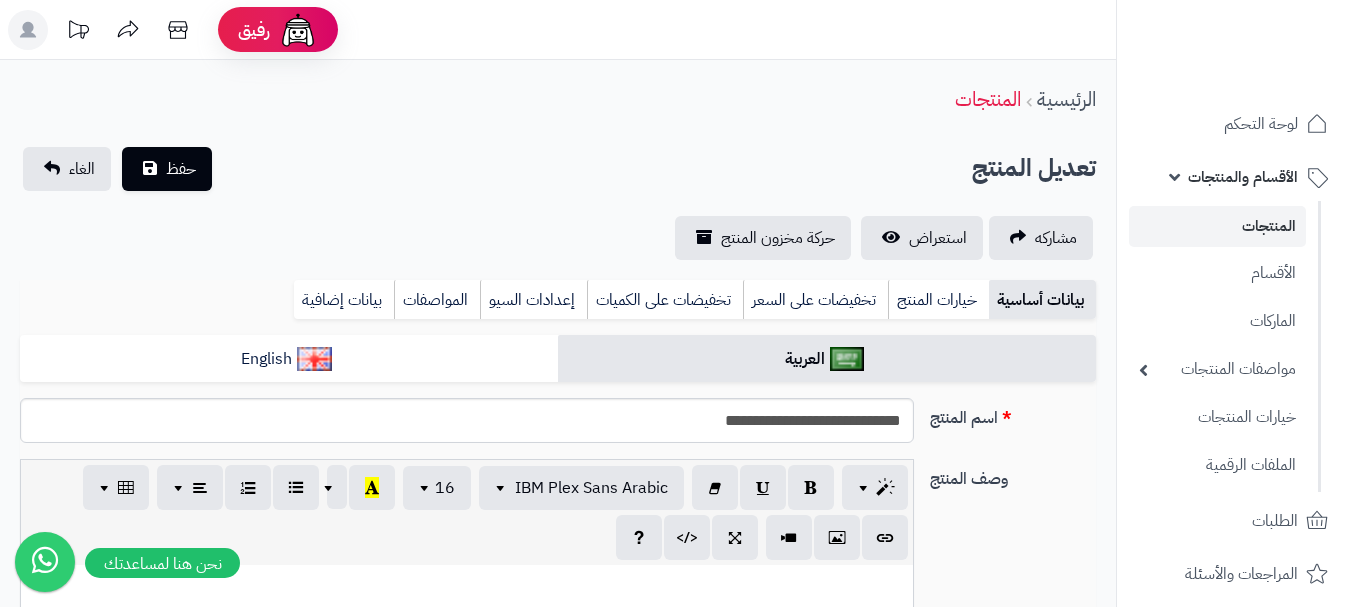scroll, scrollTop: 0, scrollLeft: 0, axis: both 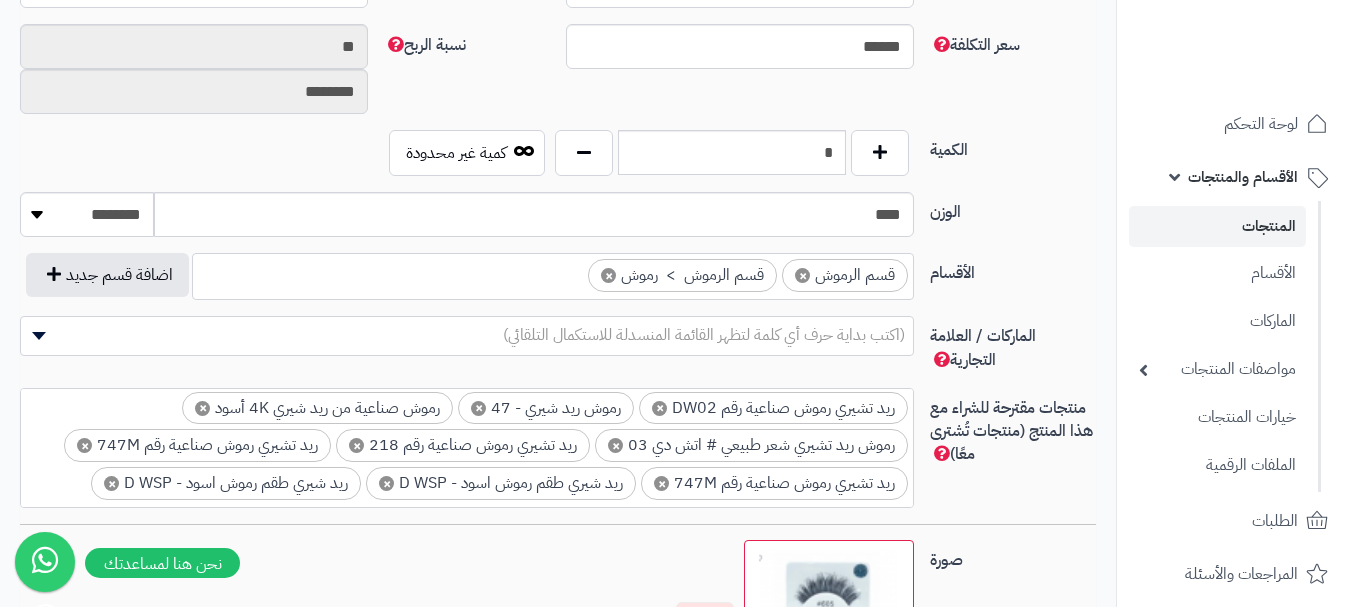 click on "(اكتب بداية حرف أي كلمة لتظهر القائمة المنسدلة للاستكمال التلقائي)" at bounding box center (704, 335) 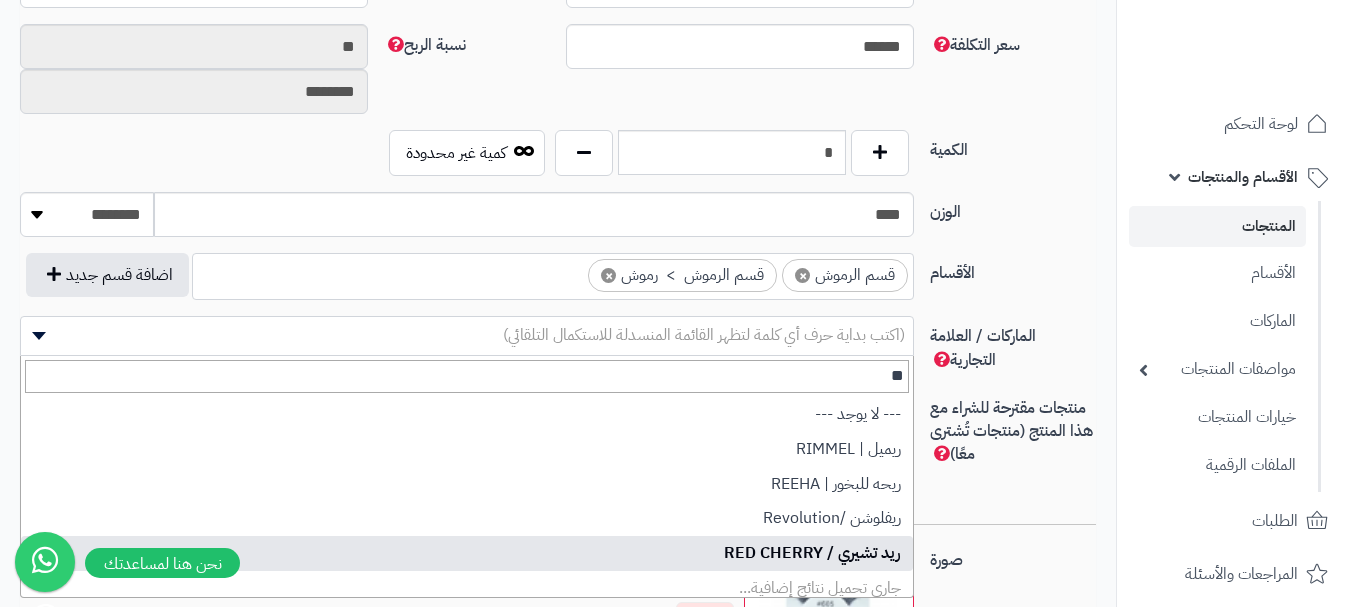 type on "**" 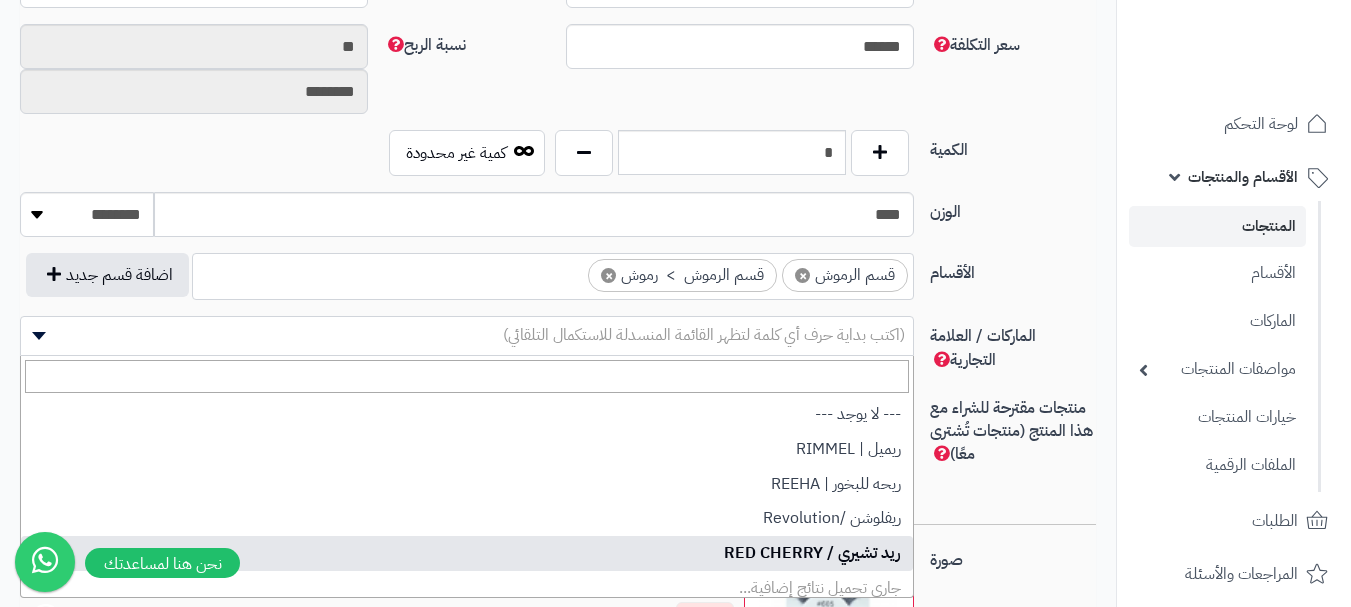 select on "**" 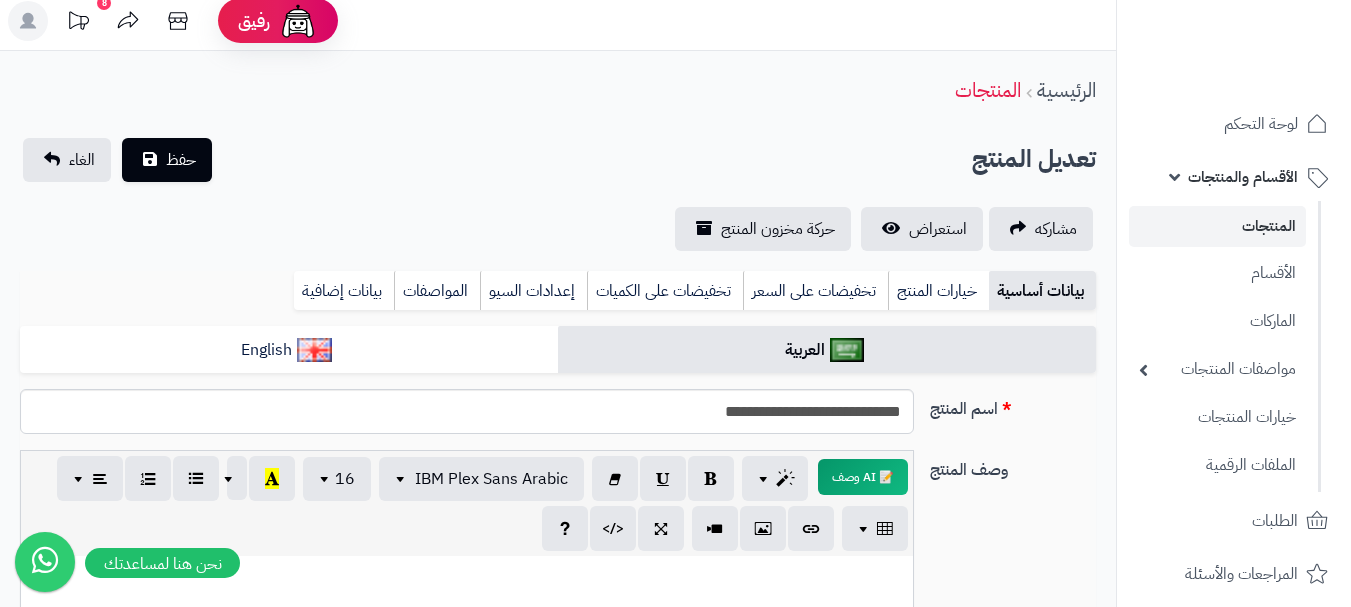 scroll, scrollTop: 0, scrollLeft: 0, axis: both 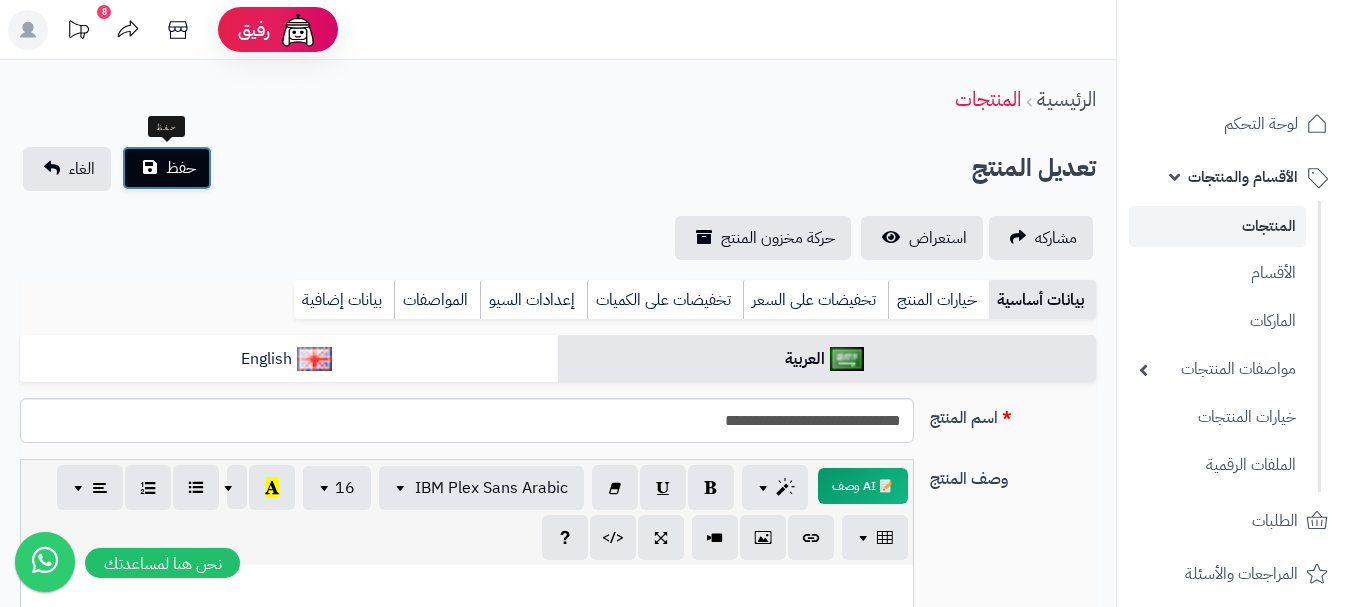 click on "حفظ" at bounding box center (181, 168) 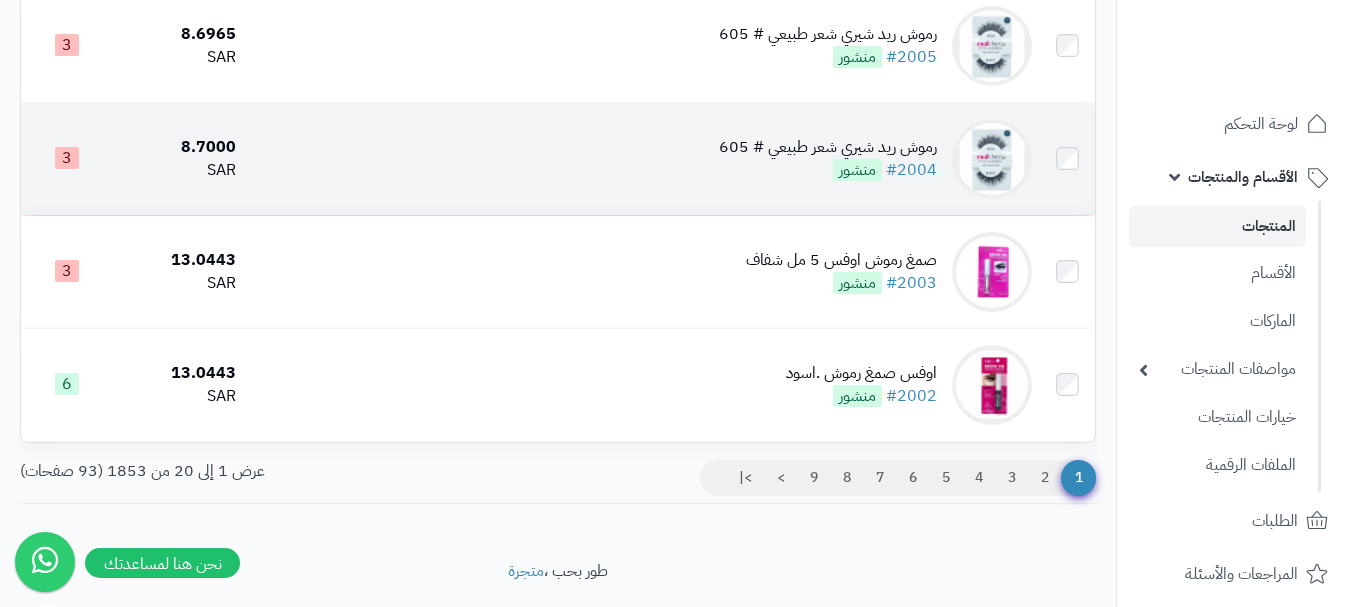 scroll, scrollTop: 2111, scrollLeft: 0, axis: vertical 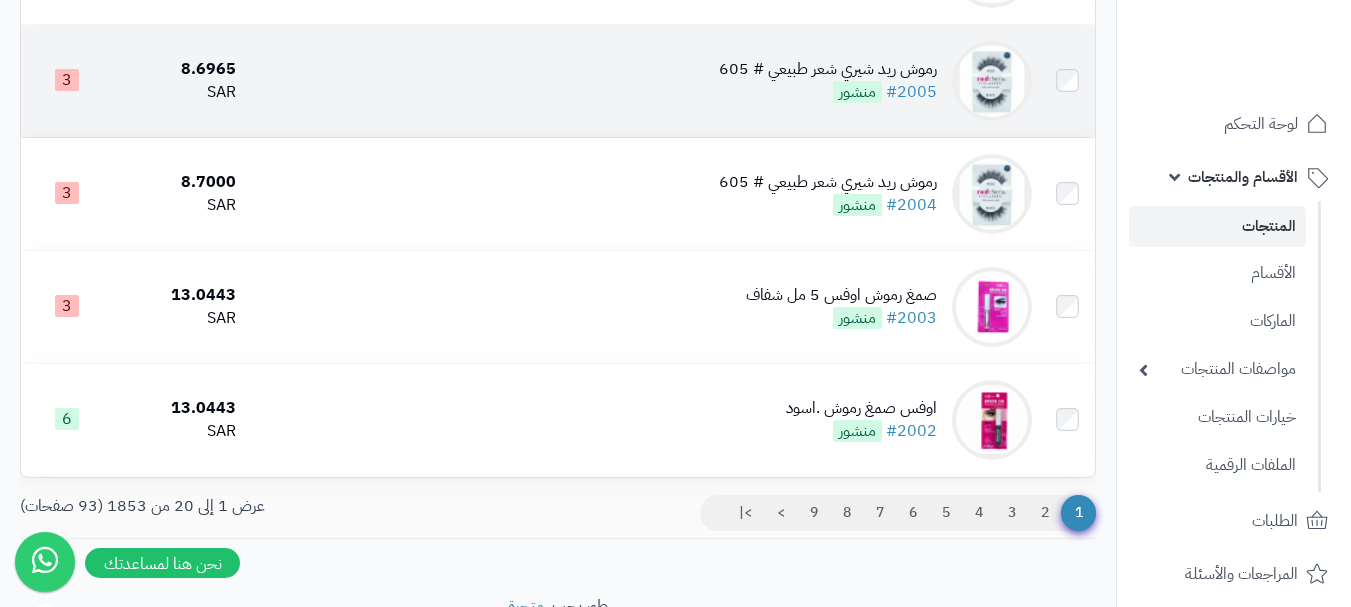 click on "رموش ريد شيري شعر طبيعي # 605
#2005
منشور" at bounding box center (642, 81) 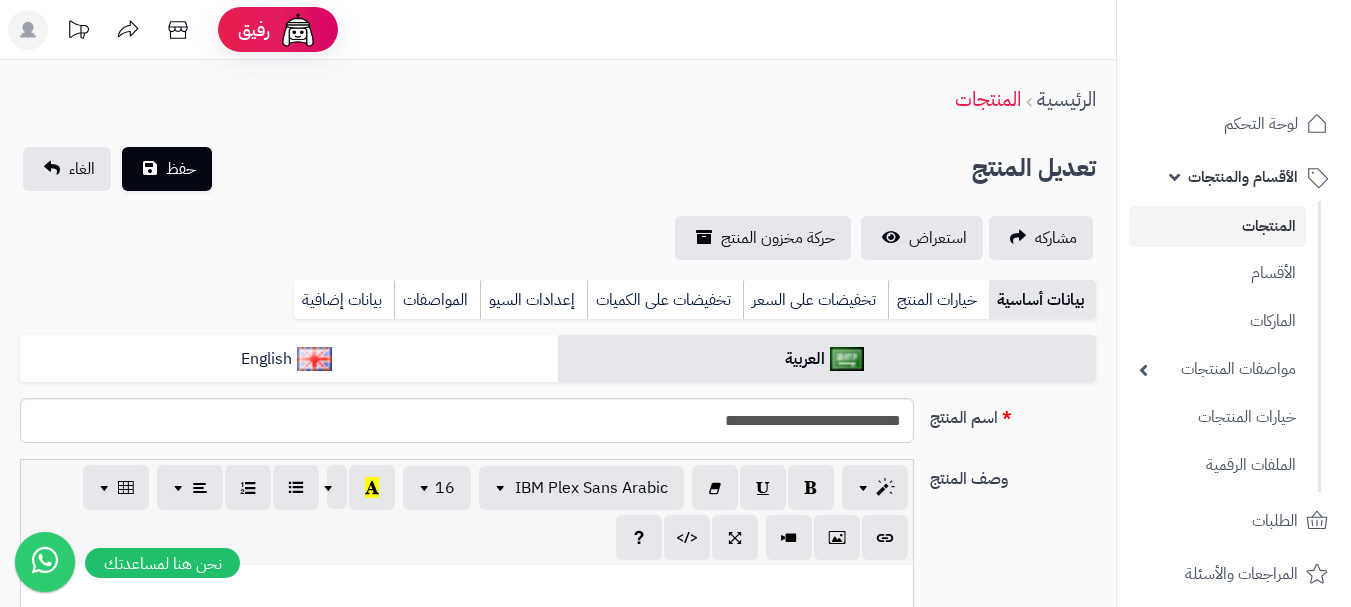 scroll, scrollTop: 0, scrollLeft: 0, axis: both 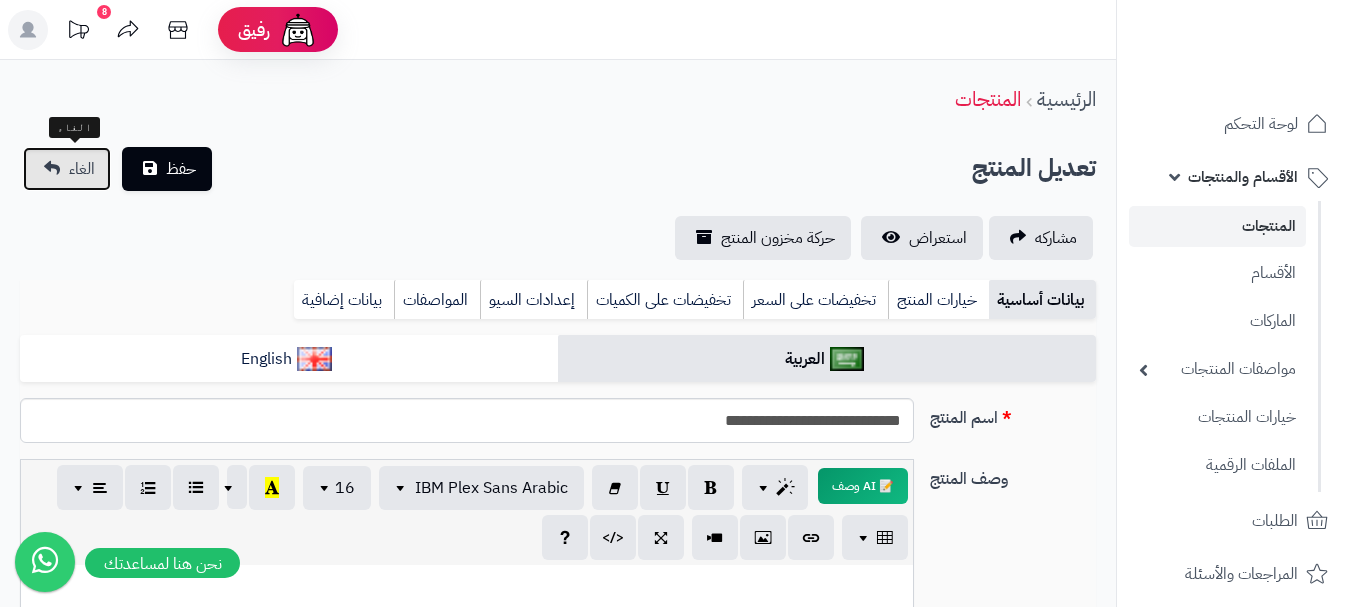 click on "الغاء" at bounding box center (67, 169) 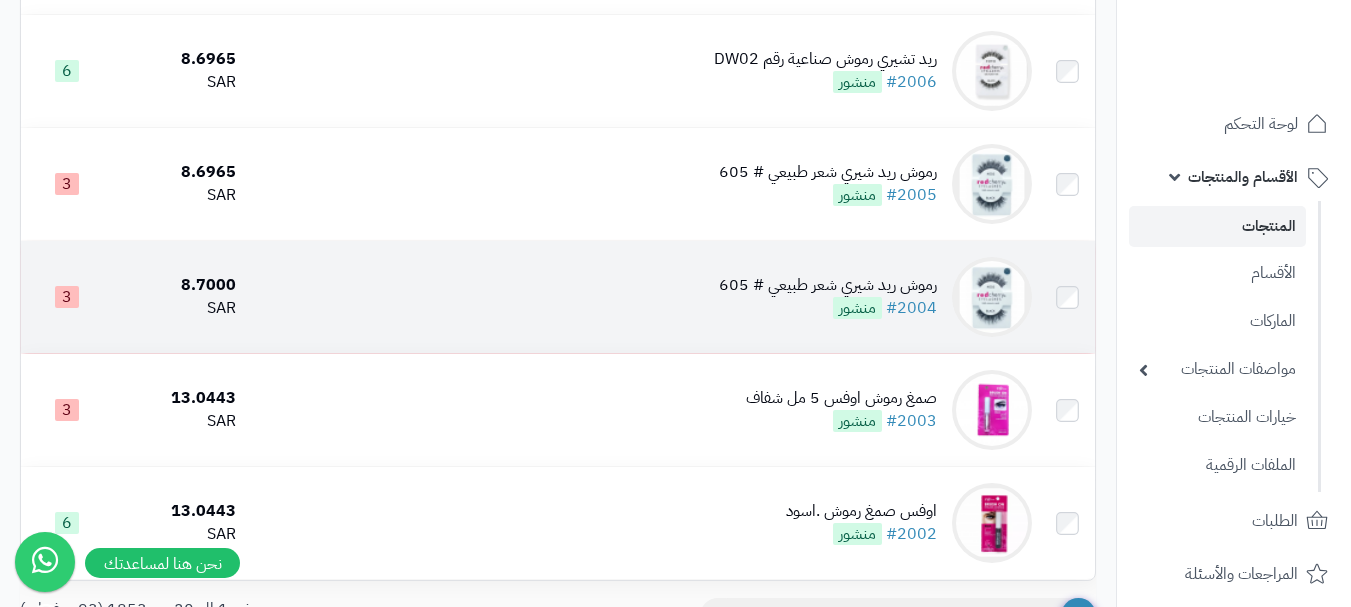 scroll, scrollTop: 1846, scrollLeft: 0, axis: vertical 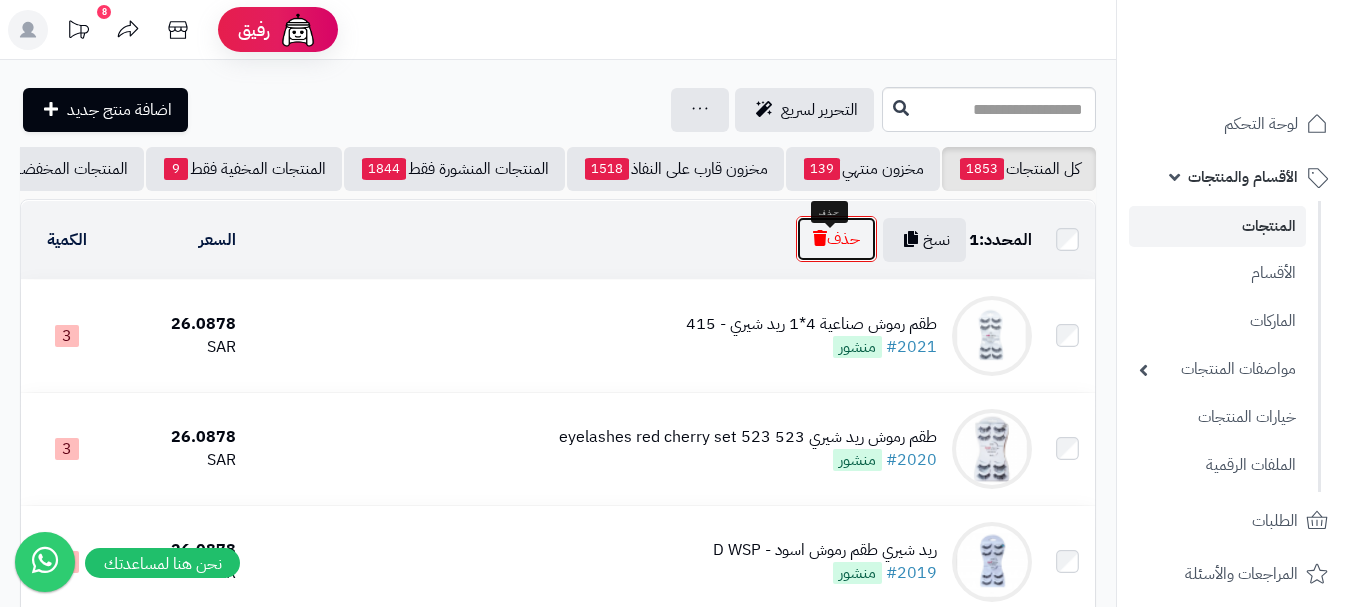 click on "حذف" at bounding box center (836, 239) 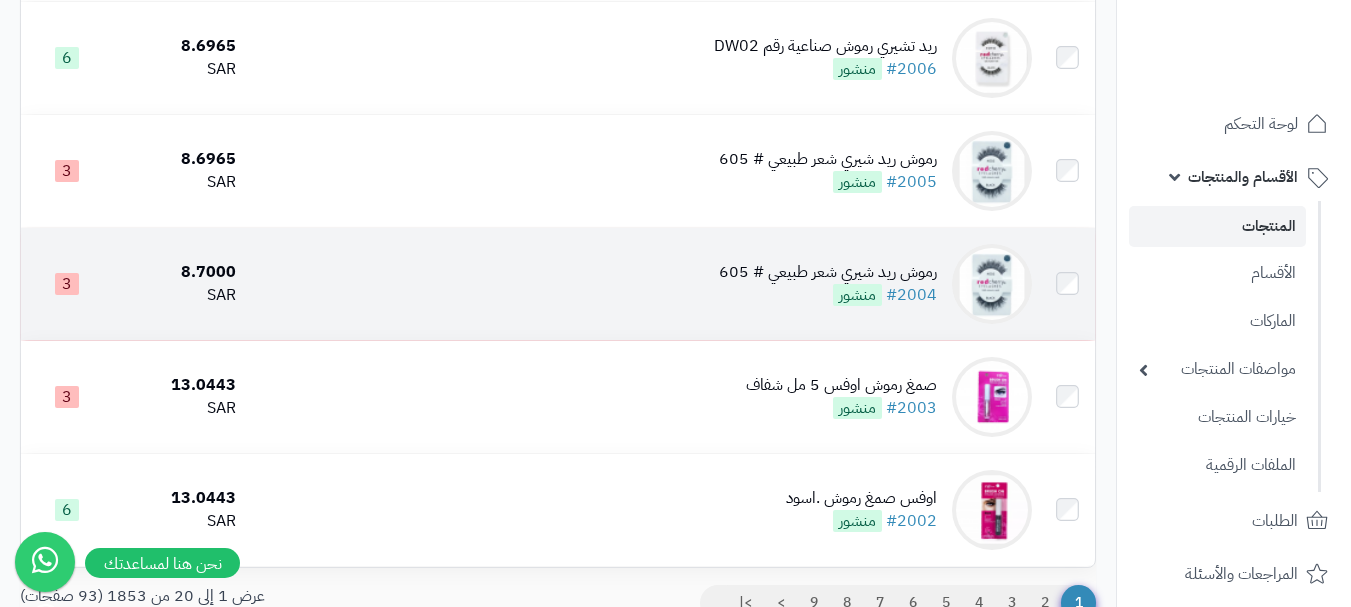 scroll, scrollTop: 1866, scrollLeft: 0, axis: vertical 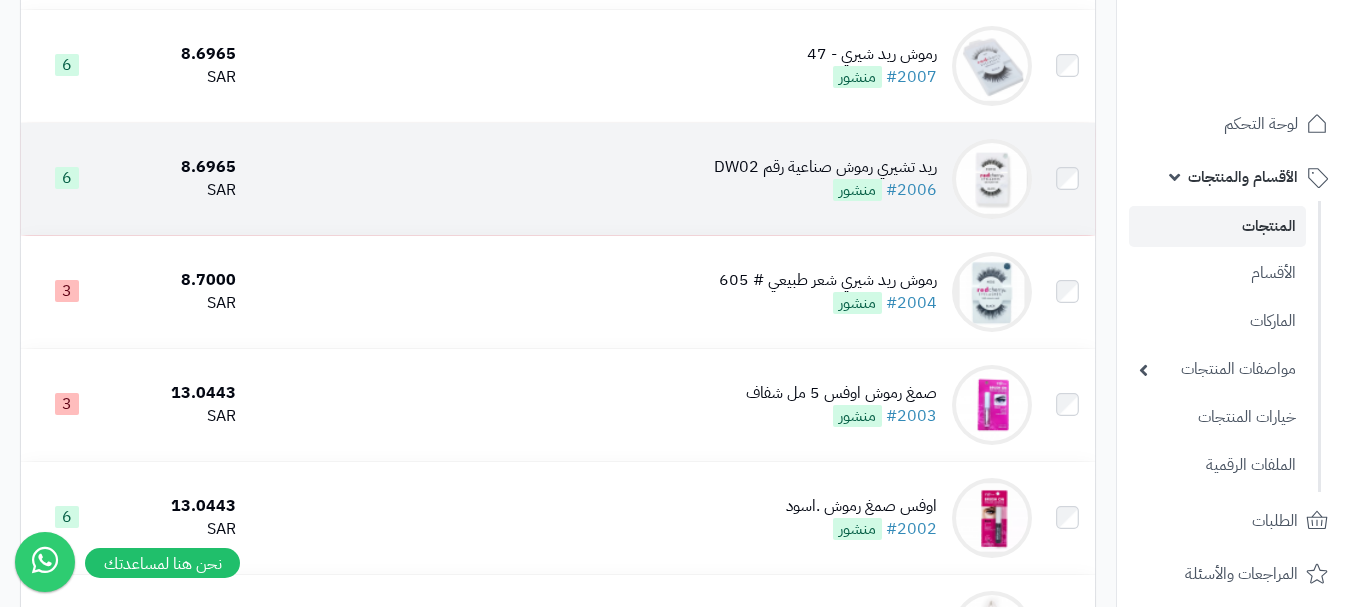 click on "ريد تشيري رموش صناعية رقم DW02
#2006
منشور" at bounding box center (642, 179) 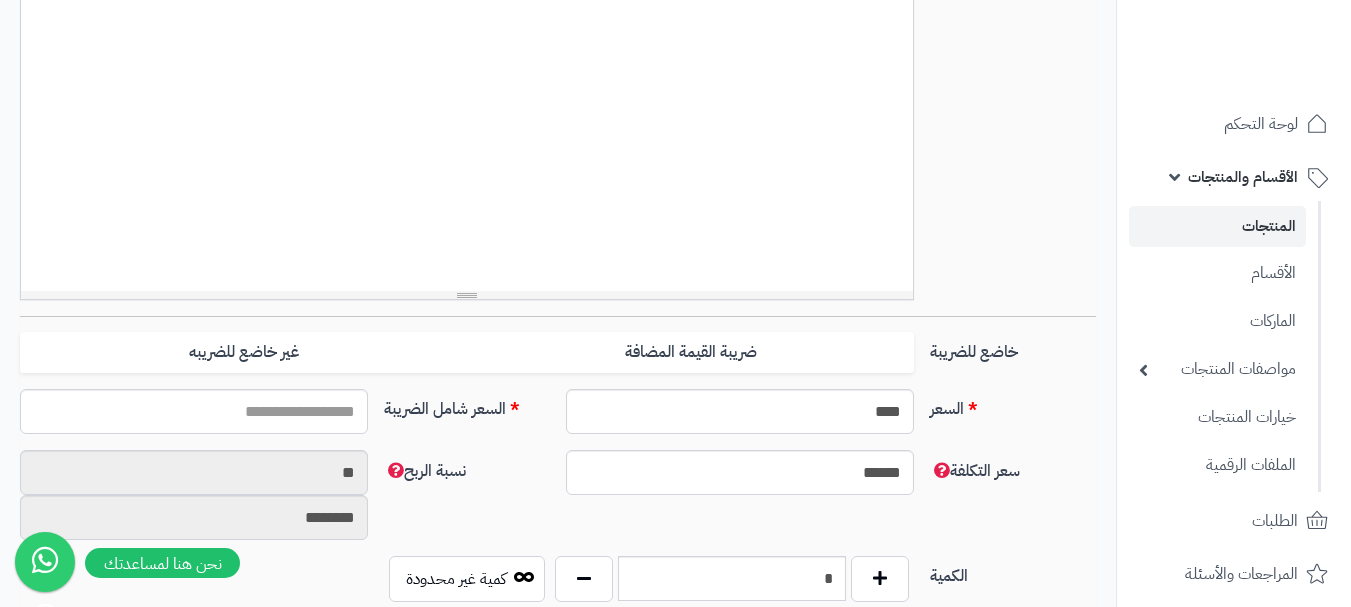 type on "*****" 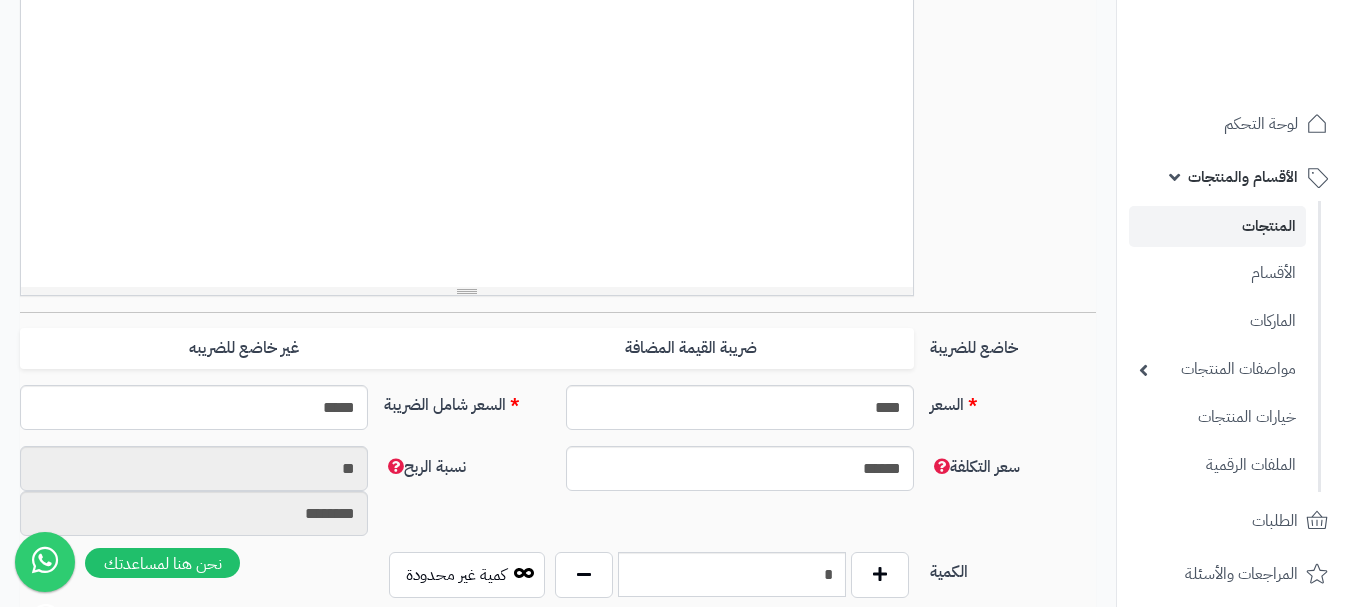 scroll, scrollTop: 600, scrollLeft: 0, axis: vertical 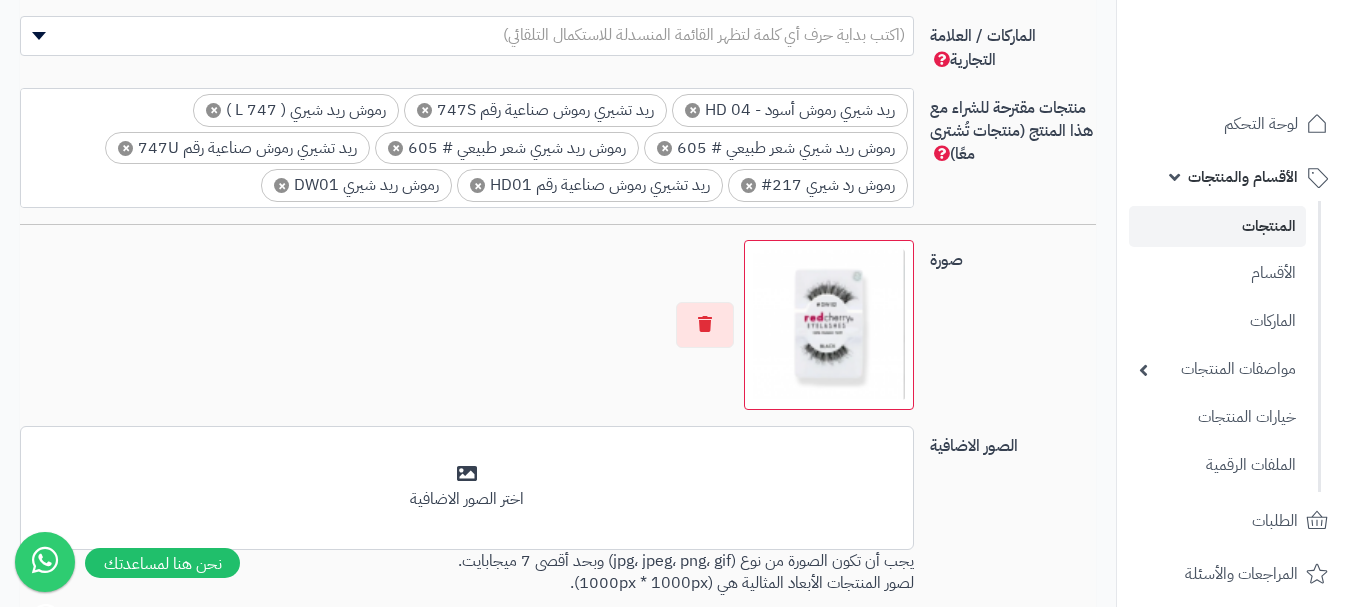 click on "(اكتب بداية حرف أي كلمة لتظهر القائمة المنسدلة للاستكمال التلقائي)" at bounding box center [704, 35] 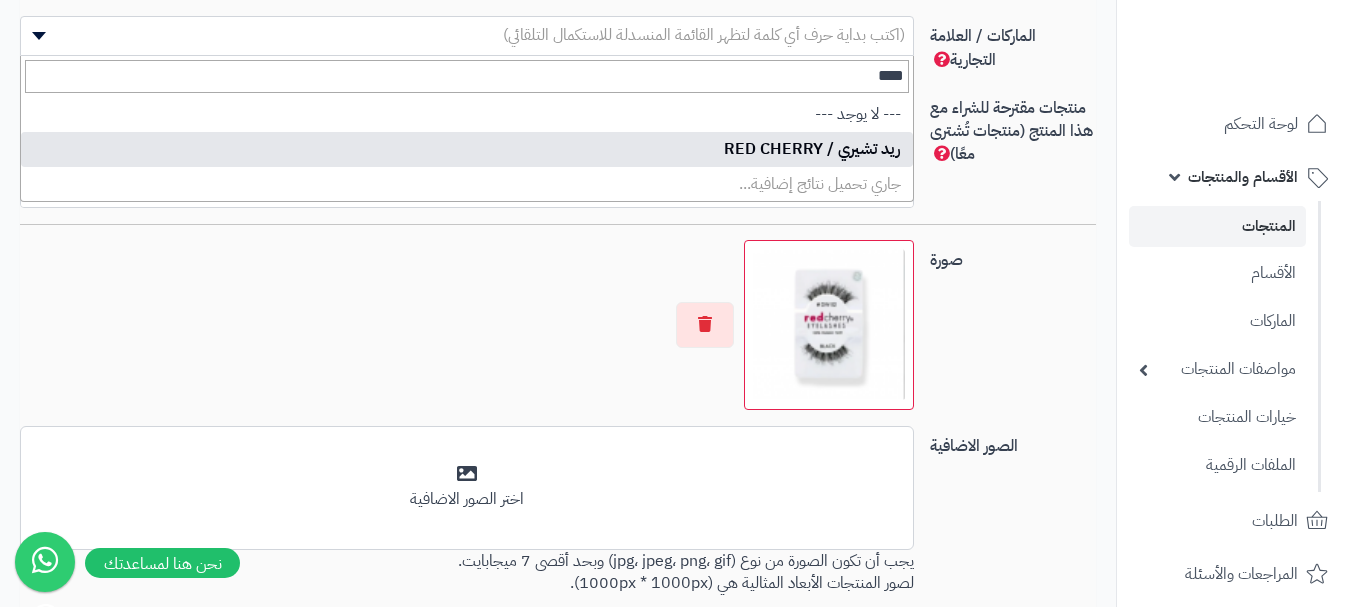 type on "***" 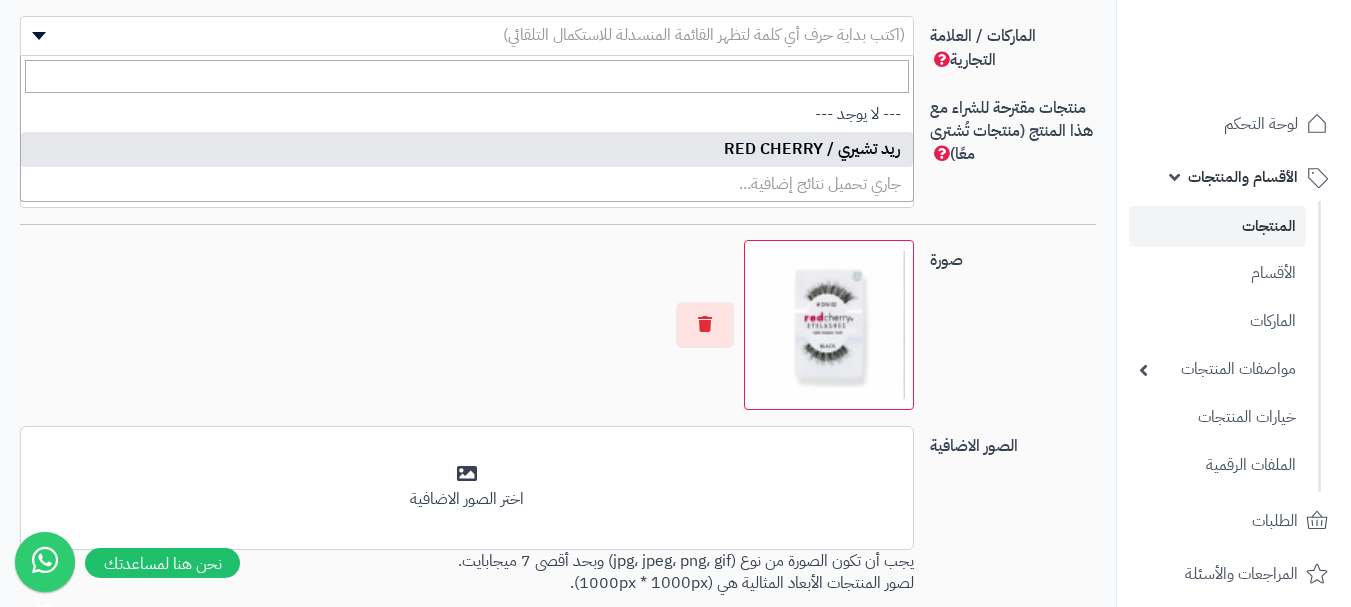 select on "**" 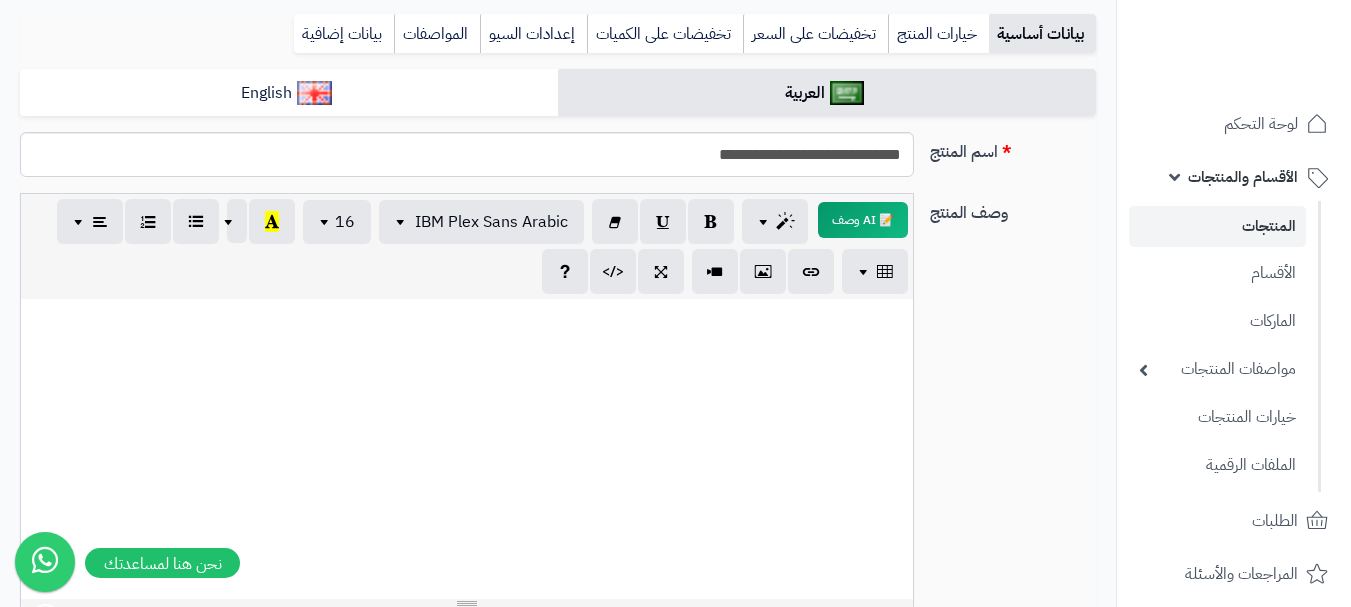 scroll, scrollTop: 100, scrollLeft: 0, axis: vertical 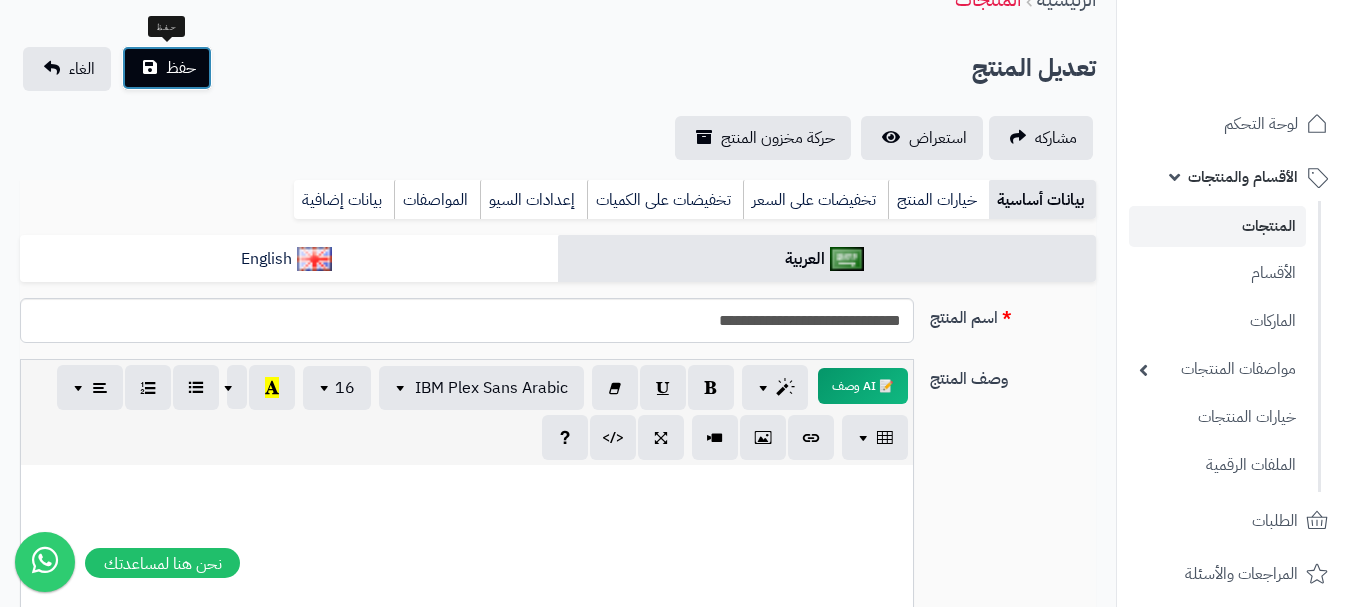 click on "حفظ" at bounding box center (167, 68) 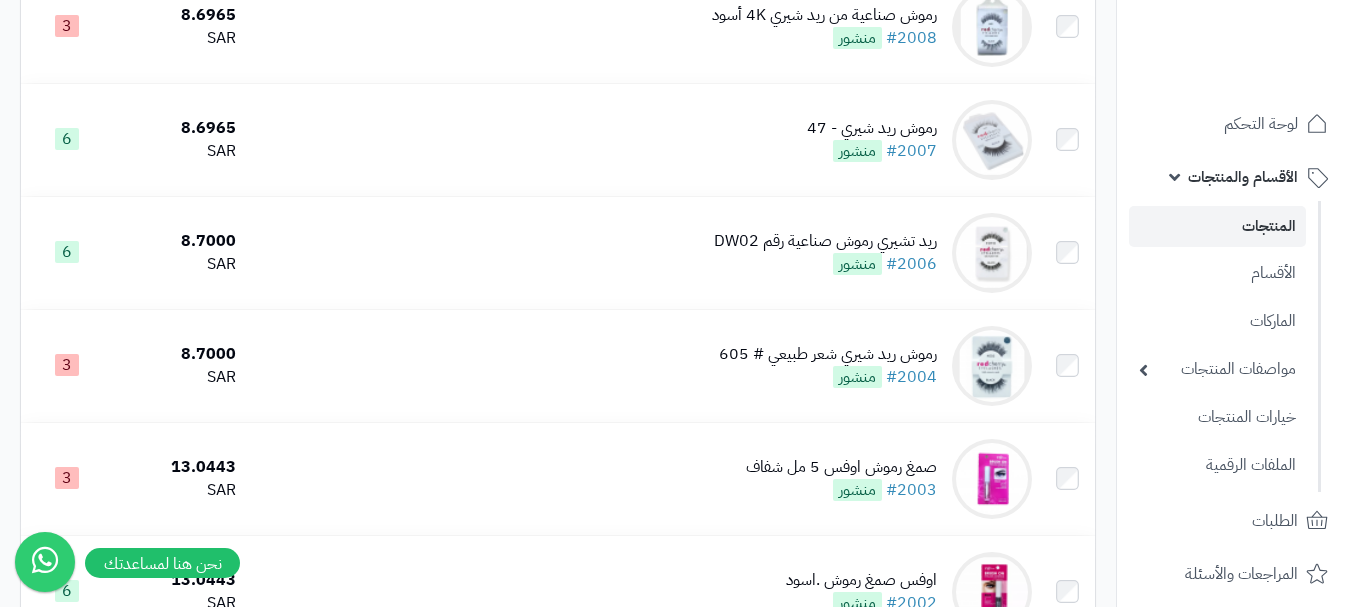 scroll, scrollTop: 1800, scrollLeft: 0, axis: vertical 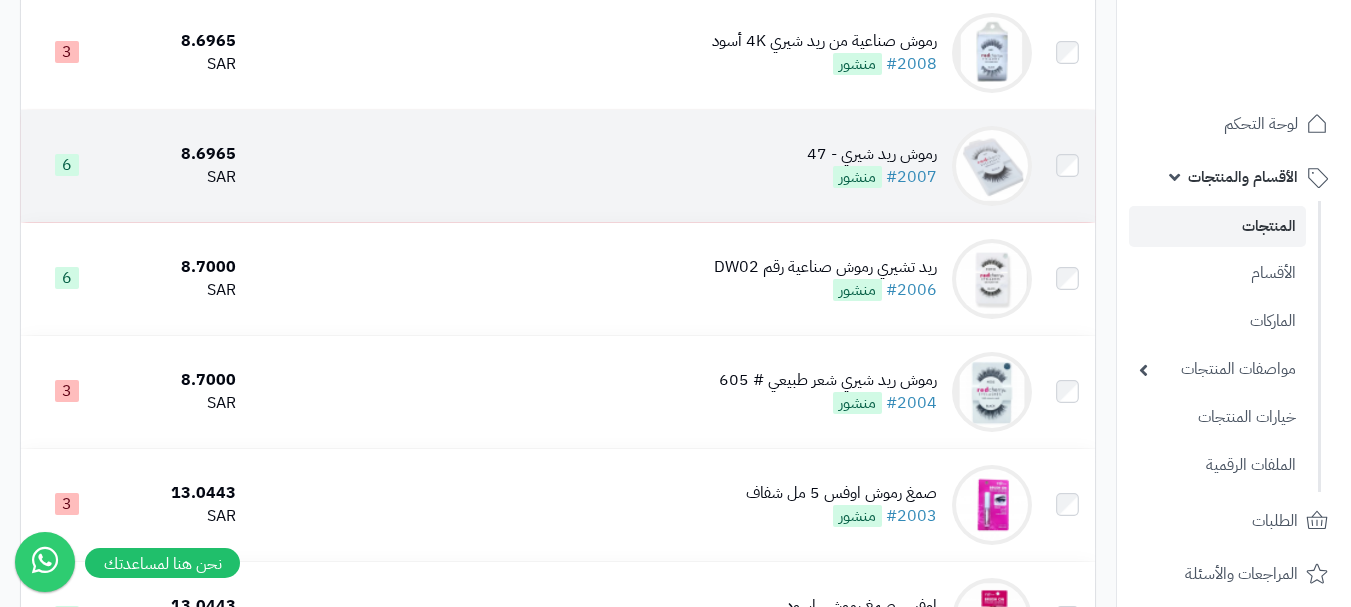 click on "رموش ريد شيري - 47
#2007
منشور" at bounding box center (642, 166) 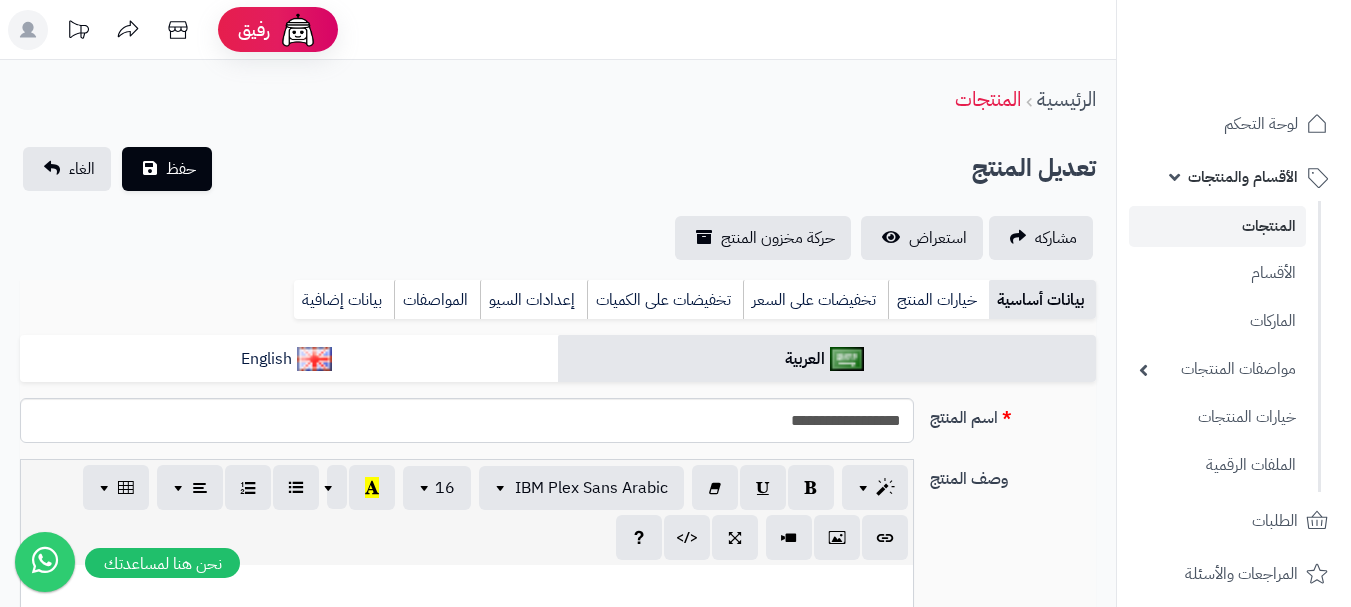 scroll, scrollTop: 122, scrollLeft: 0, axis: vertical 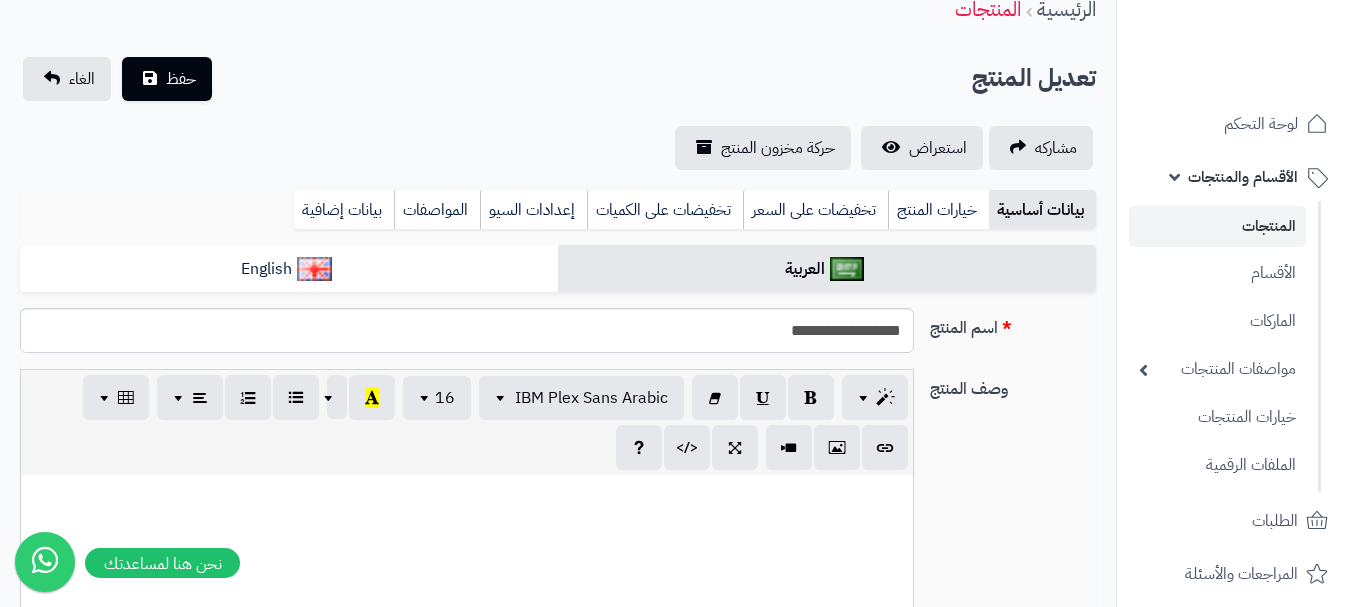 type on "*****" 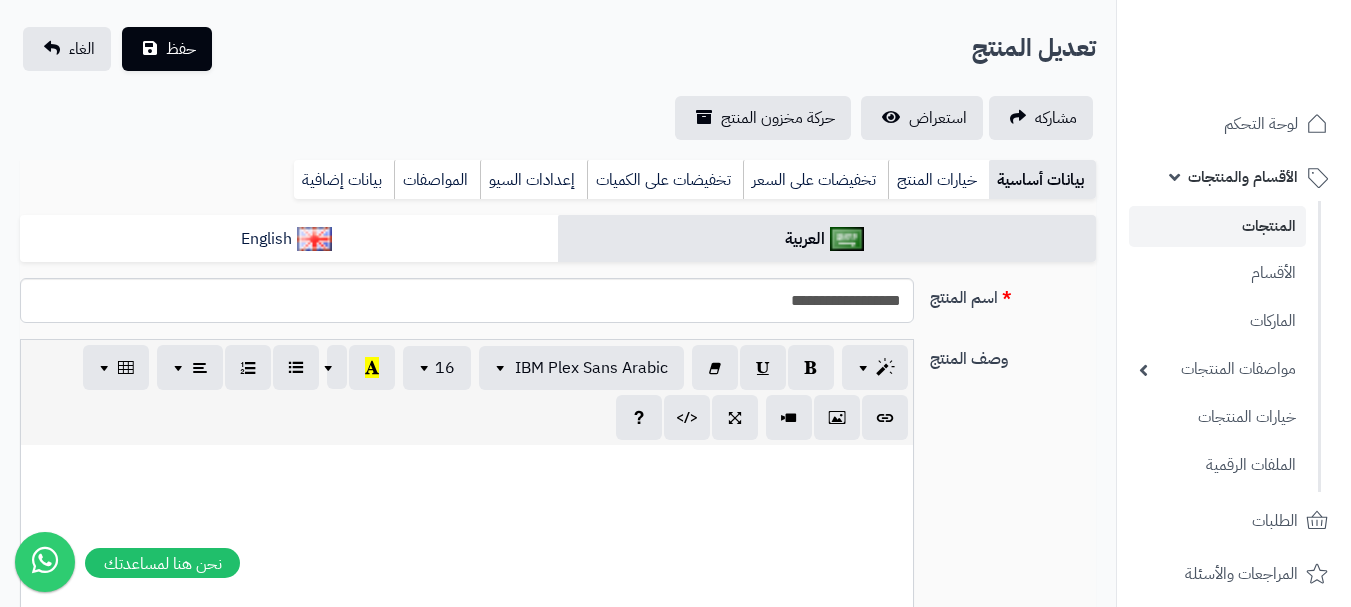 scroll, scrollTop: 1015, scrollLeft: 0, axis: vertical 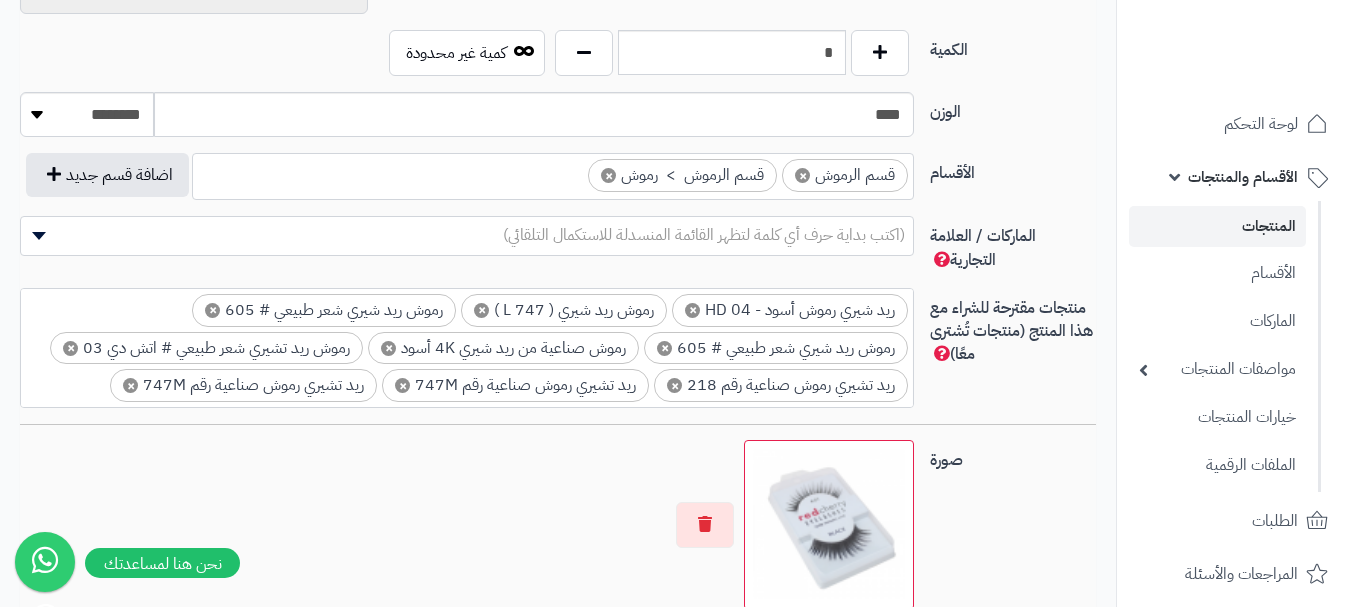 click on "(اكتب بداية حرف أي كلمة لتظهر القائمة المنسدلة للاستكمال التلقائي)" at bounding box center (467, 236) 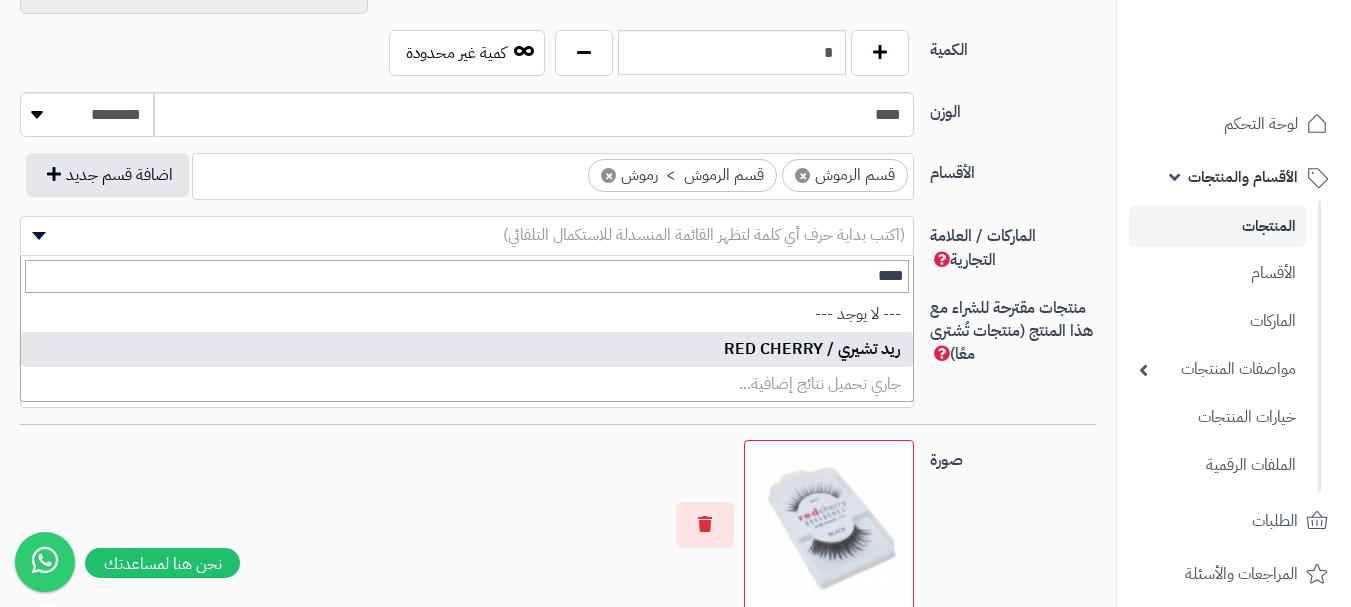 type on "***" 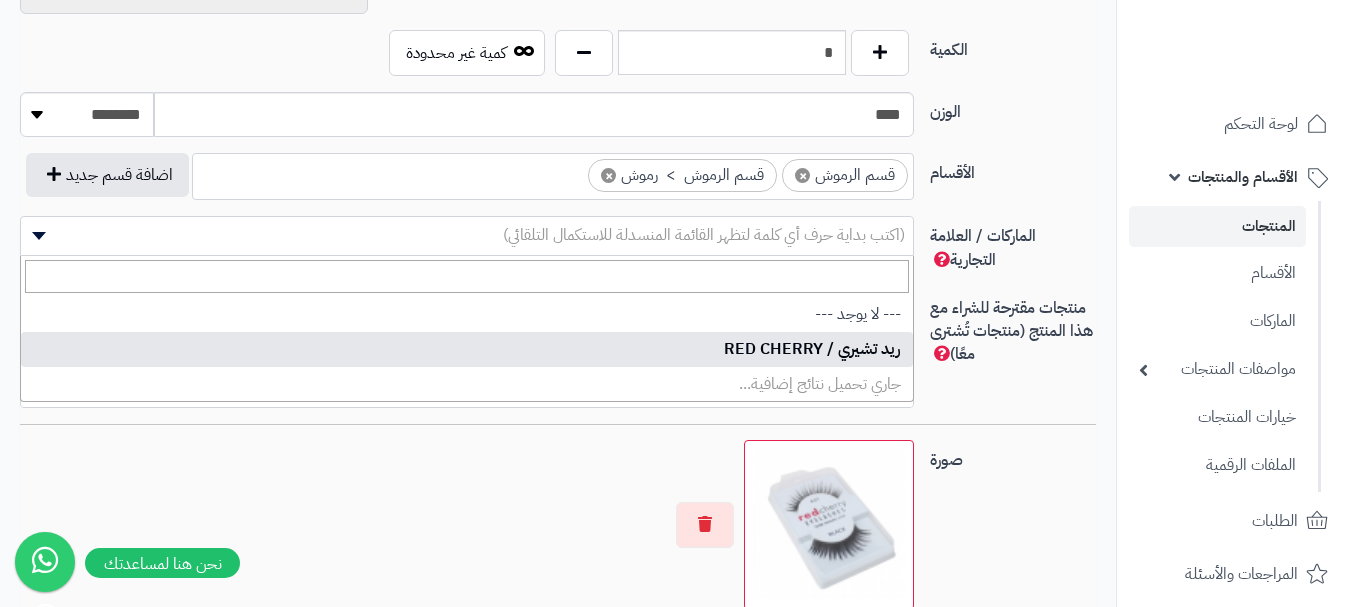 select on "**" 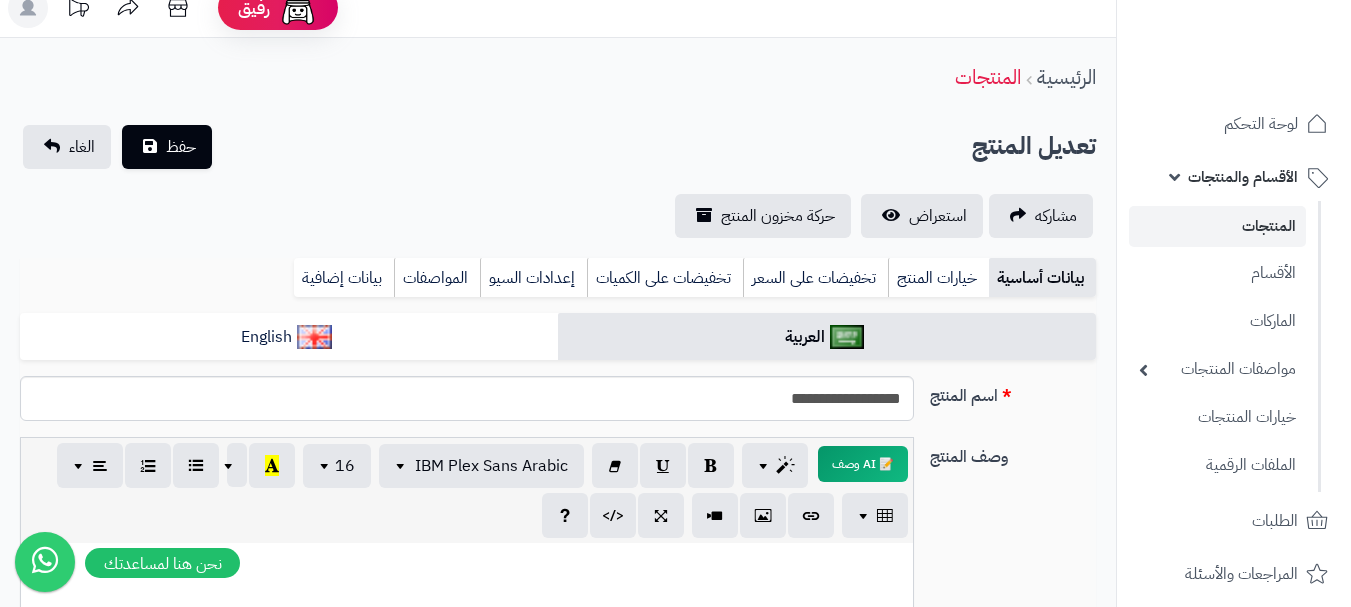 scroll, scrollTop: 0, scrollLeft: 0, axis: both 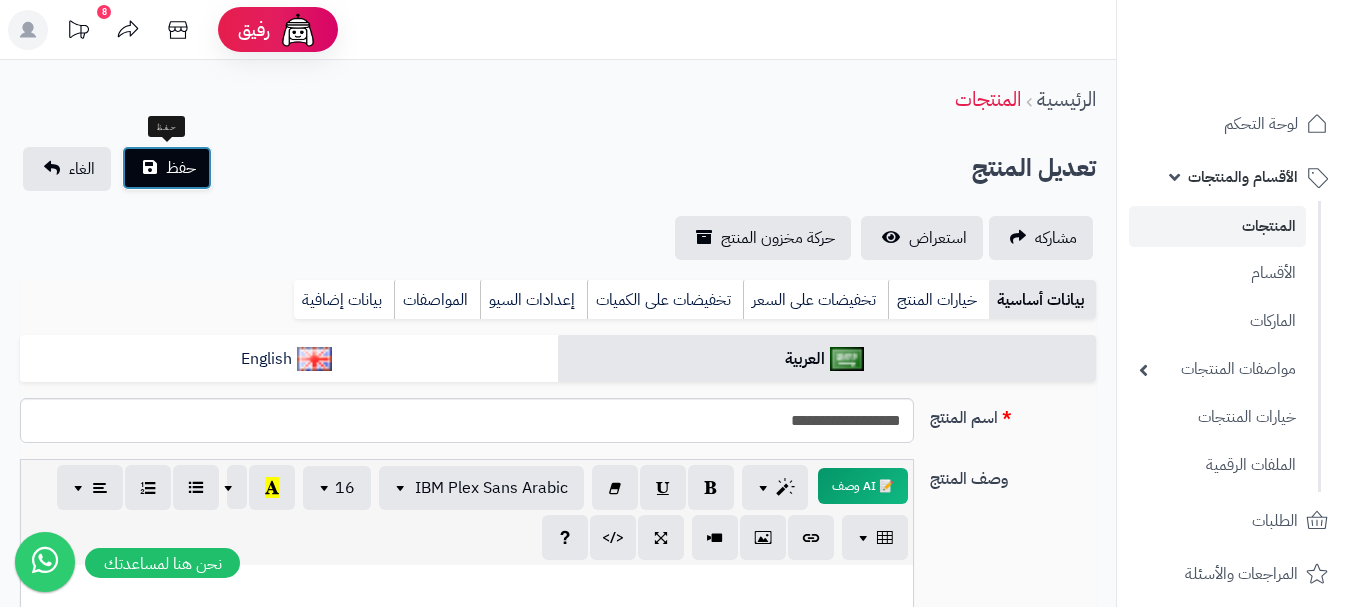 click on "حفظ" at bounding box center (181, 168) 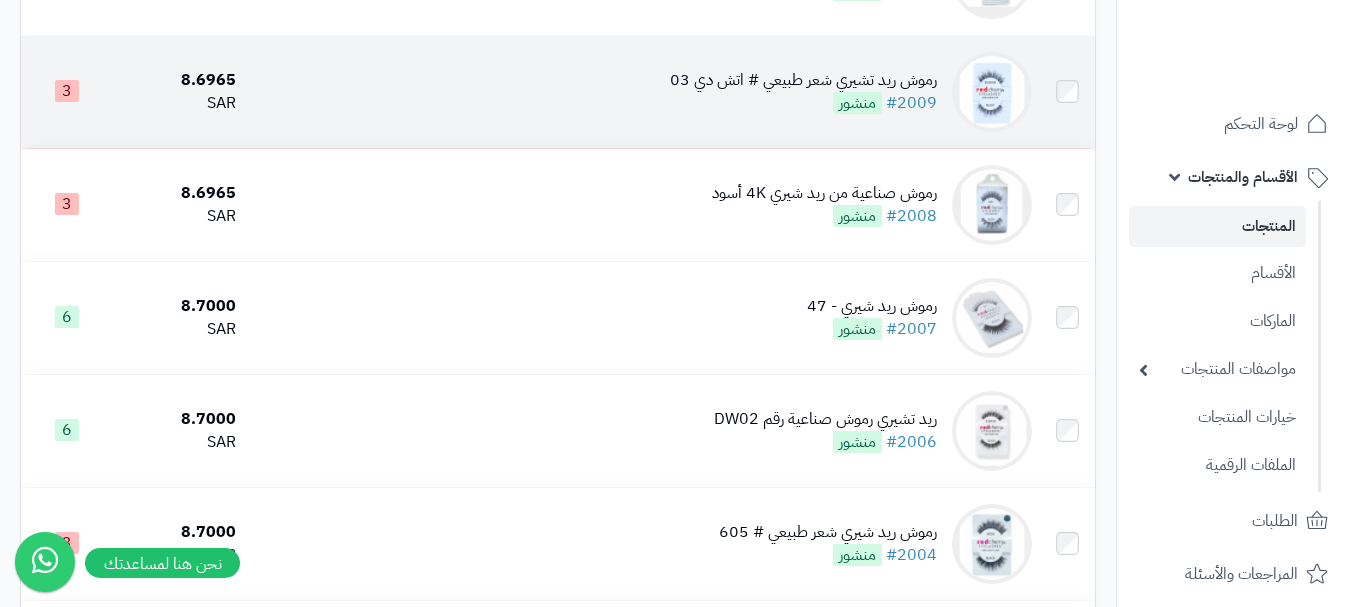 scroll, scrollTop: 1600, scrollLeft: 0, axis: vertical 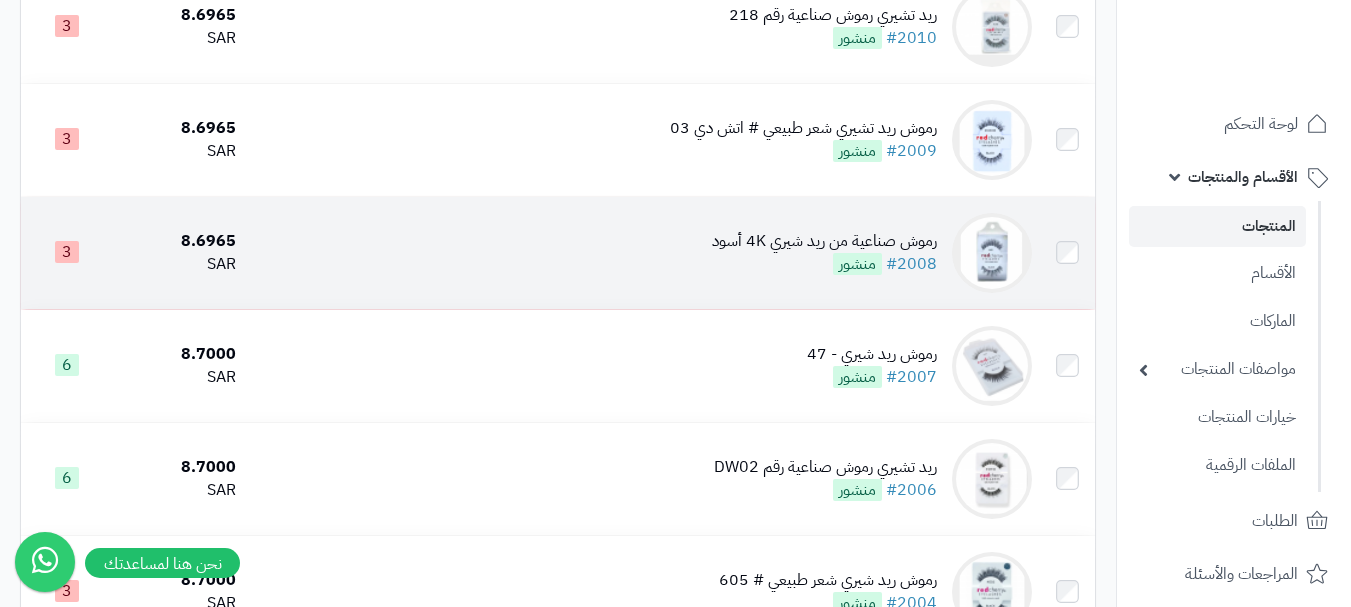 click on "رموش صناعية من ريد شيري 4K أسود
#2008
منشور" at bounding box center [642, 253] 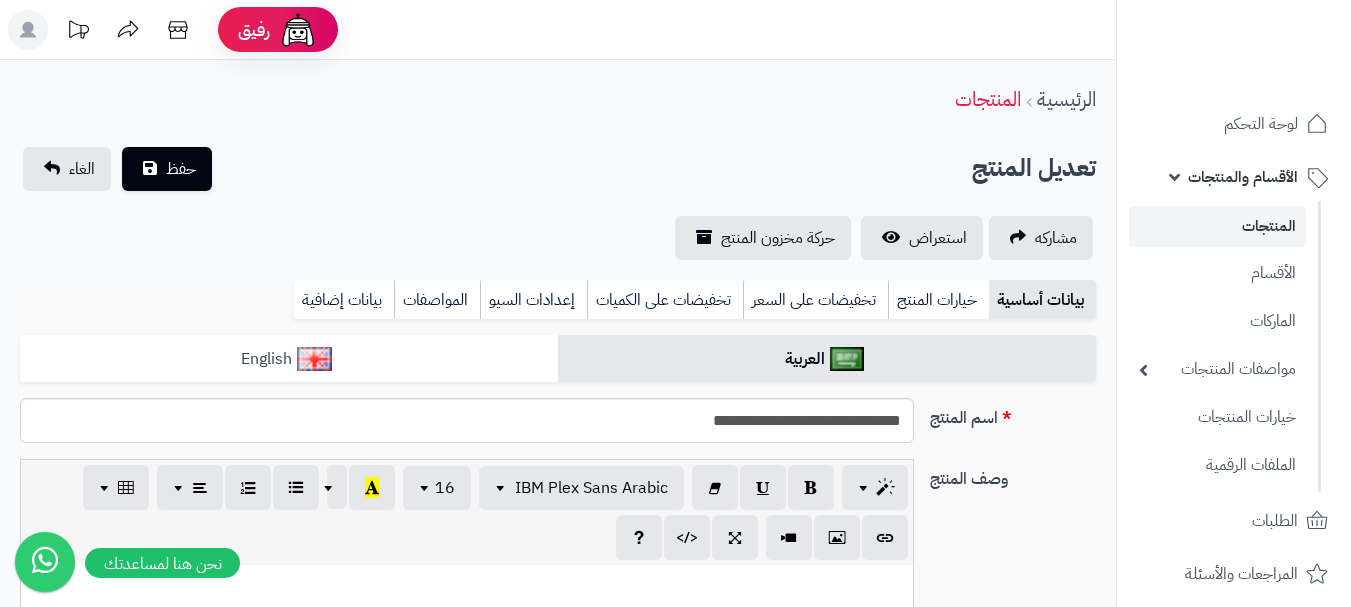 scroll, scrollTop: 0, scrollLeft: 0, axis: both 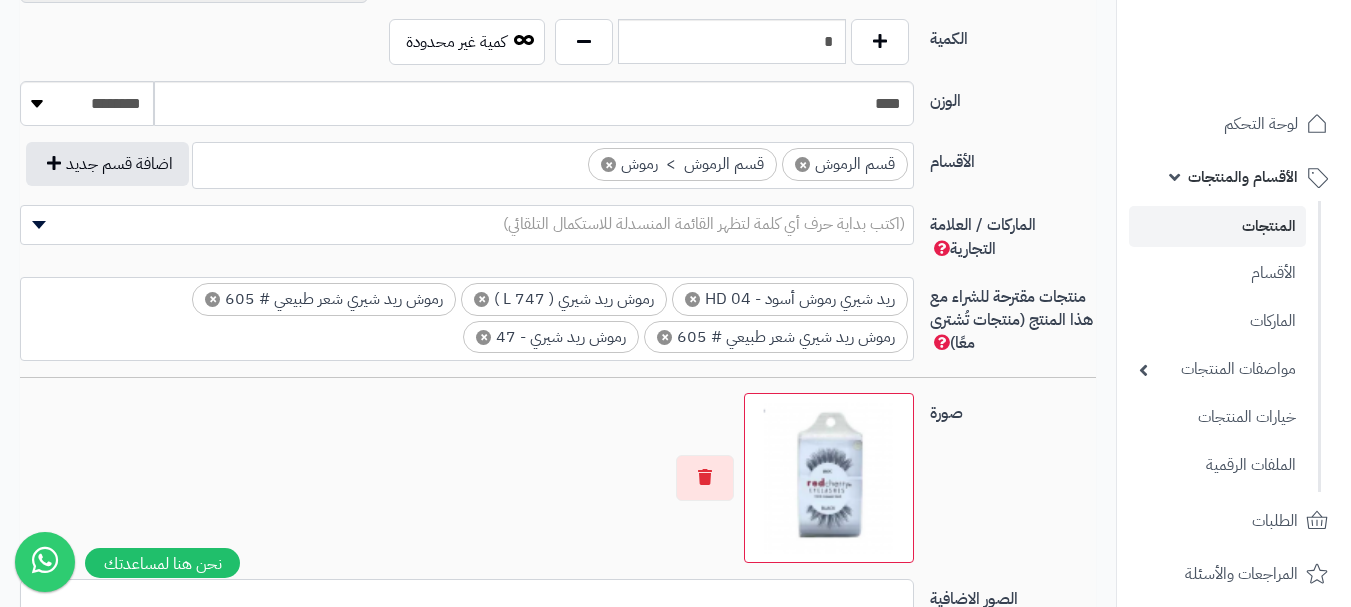 click on "(اكتب بداية حرف أي كلمة لتظهر القائمة المنسدلة للاستكمال التلقائي)" at bounding box center (704, 224) 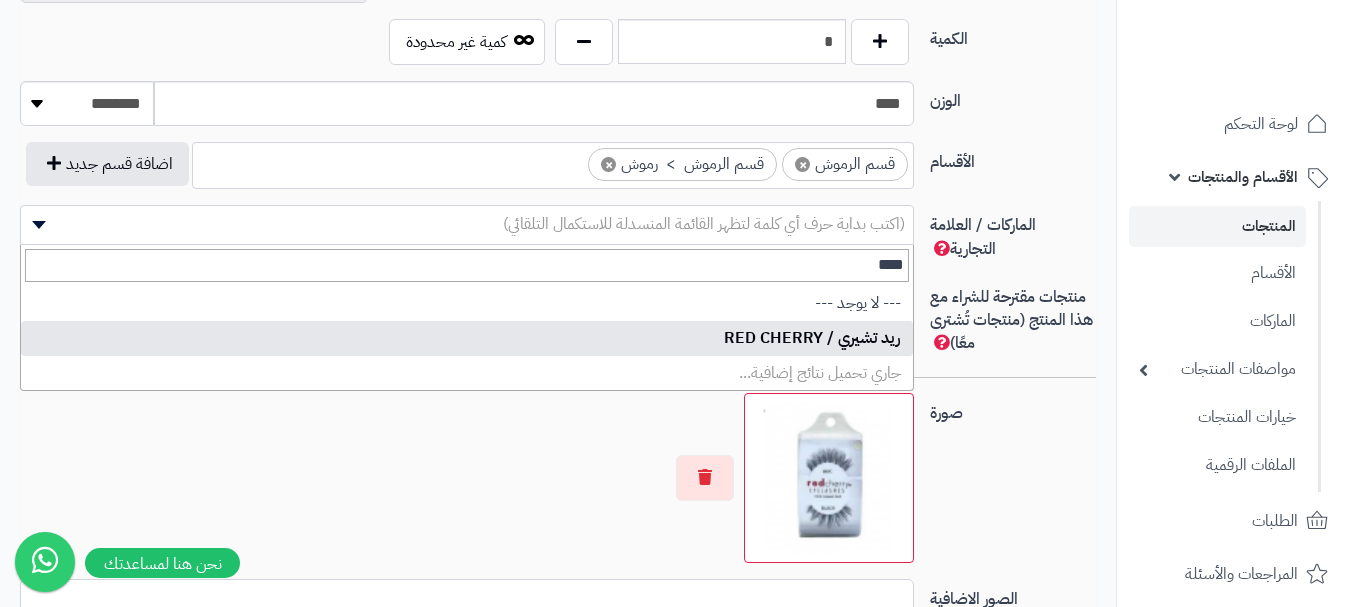 type on "***" 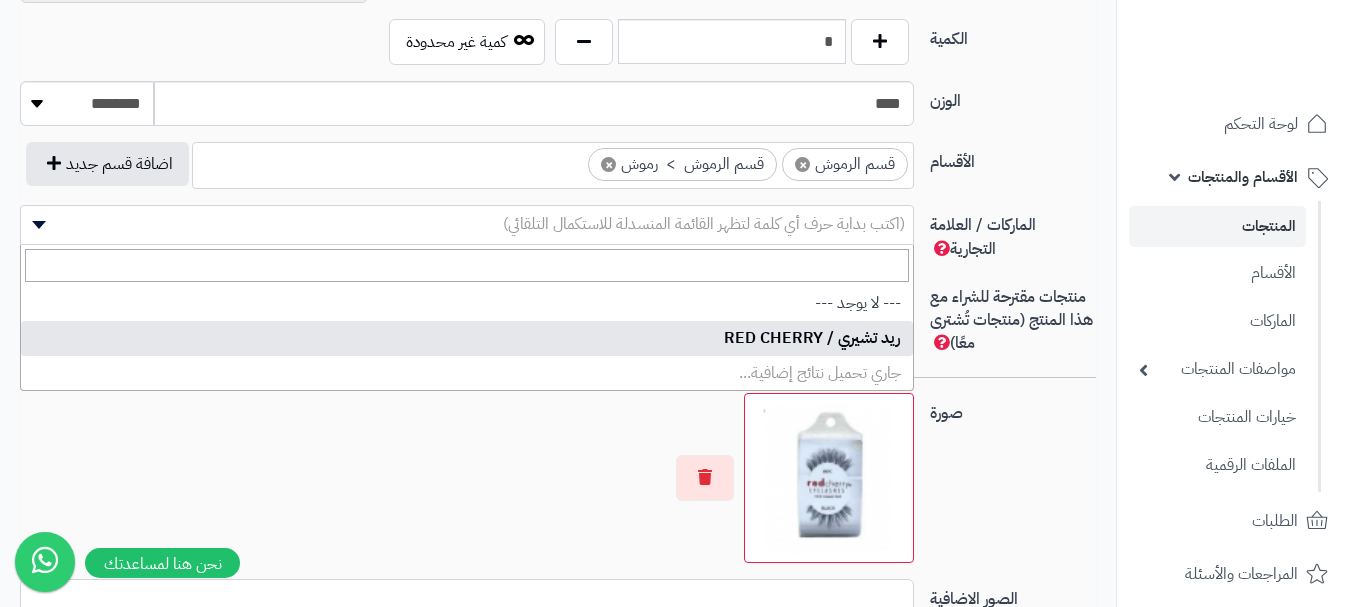 select on "**" 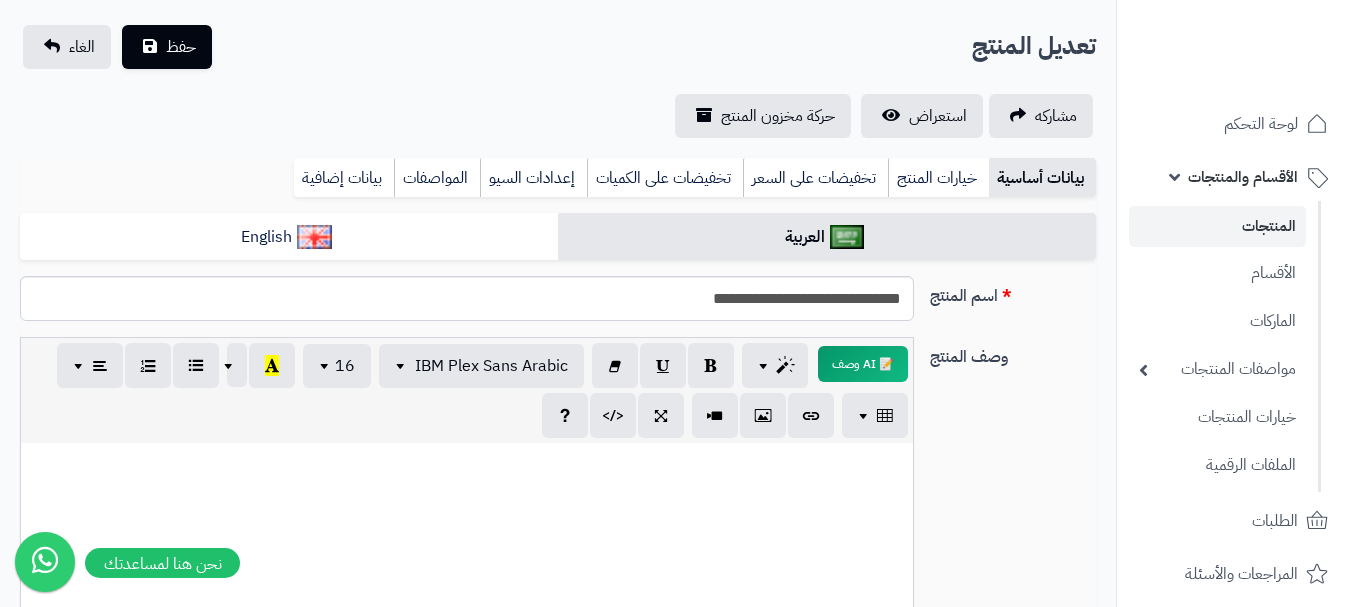 scroll, scrollTop: 111, scrollLeft: 0, axis: vertical 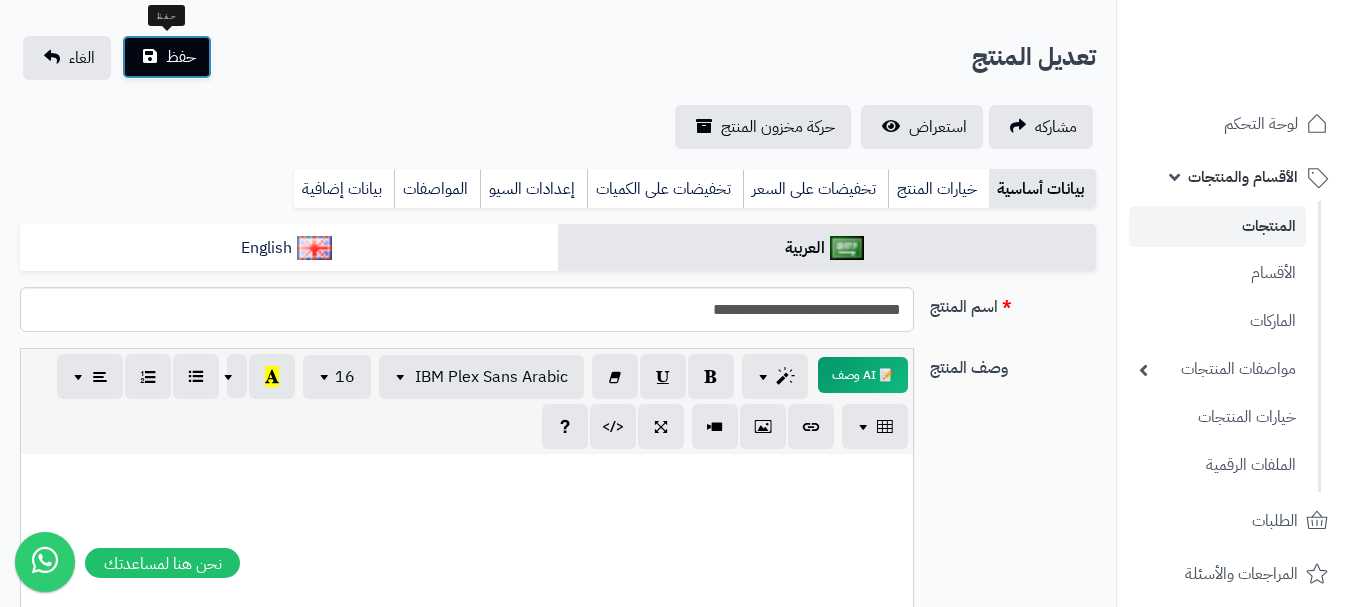 click on "حفظ" at bounding box center (167, 57) 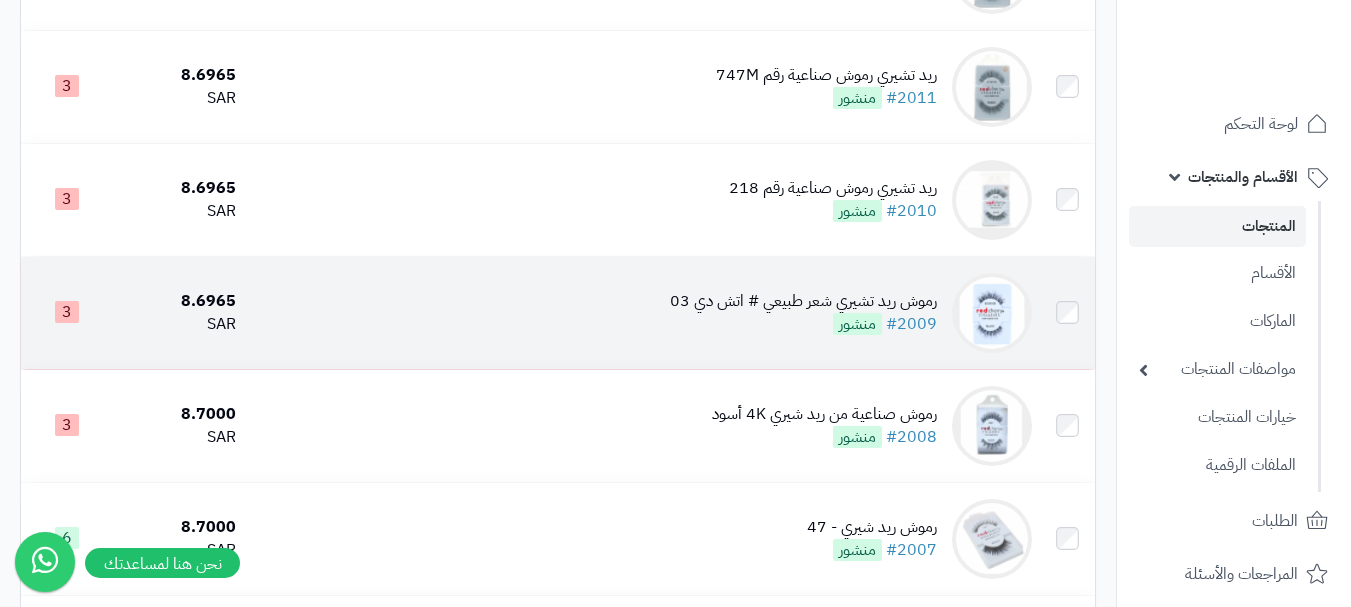 scroll, scrollTop: 1400, scrollLeft: 0, axis: vertical 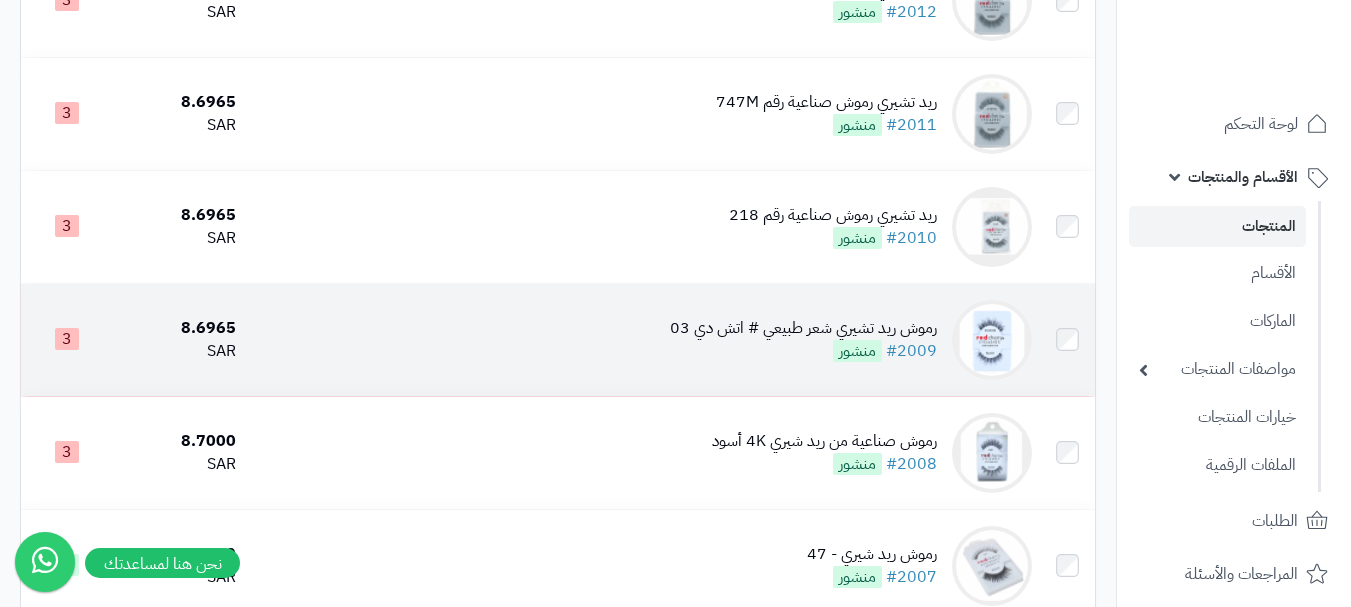 click on "رموش ريد تشيري شعر طبيعي # اتش دي 03" at bounding box center [803, 328] 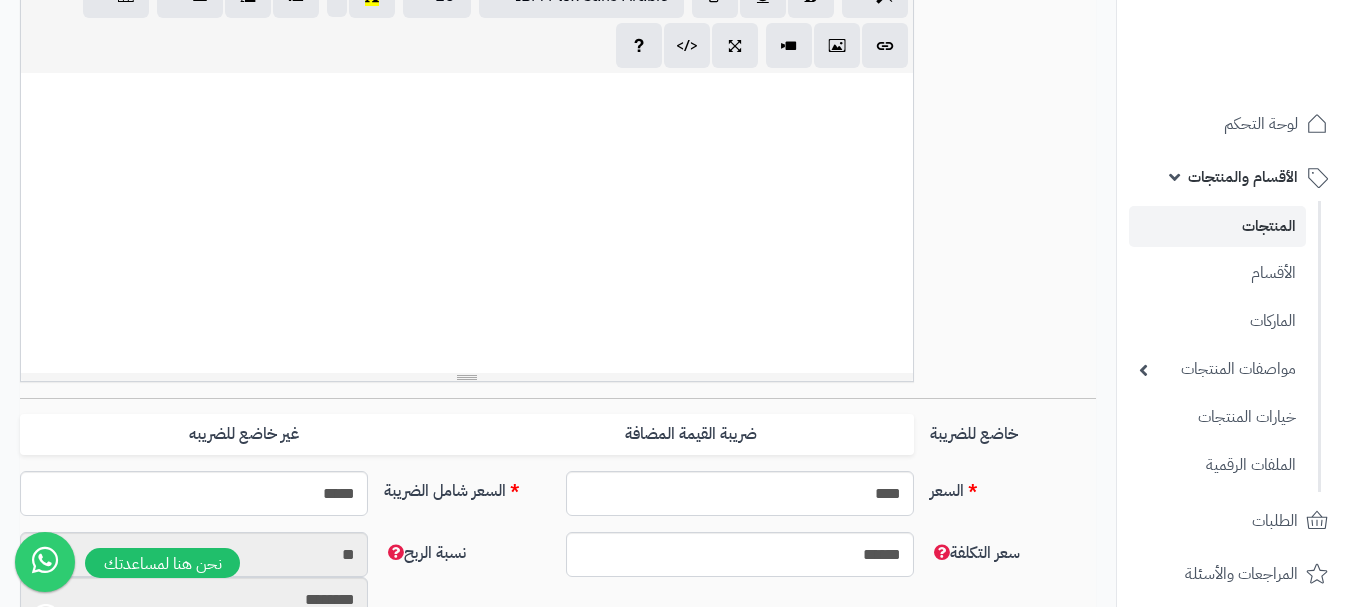 scroll, scrollTop: 500, scrollLeft: 0, axis: vertical 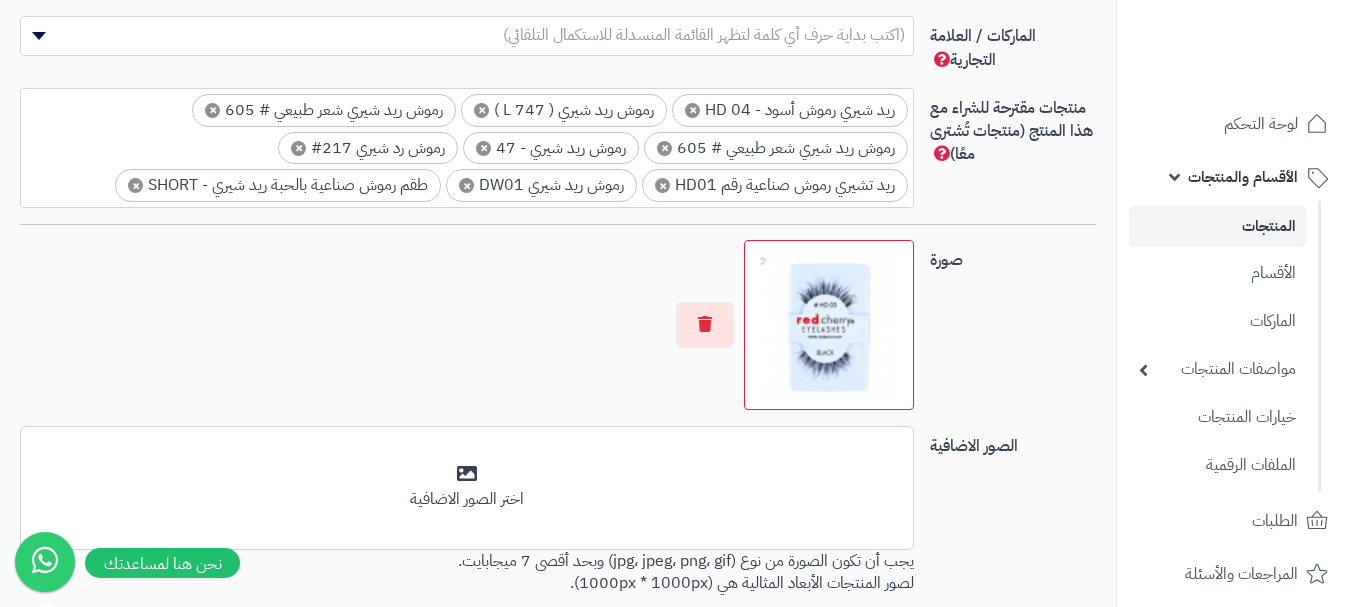 click on "**********" at bounding box center (558, -16) 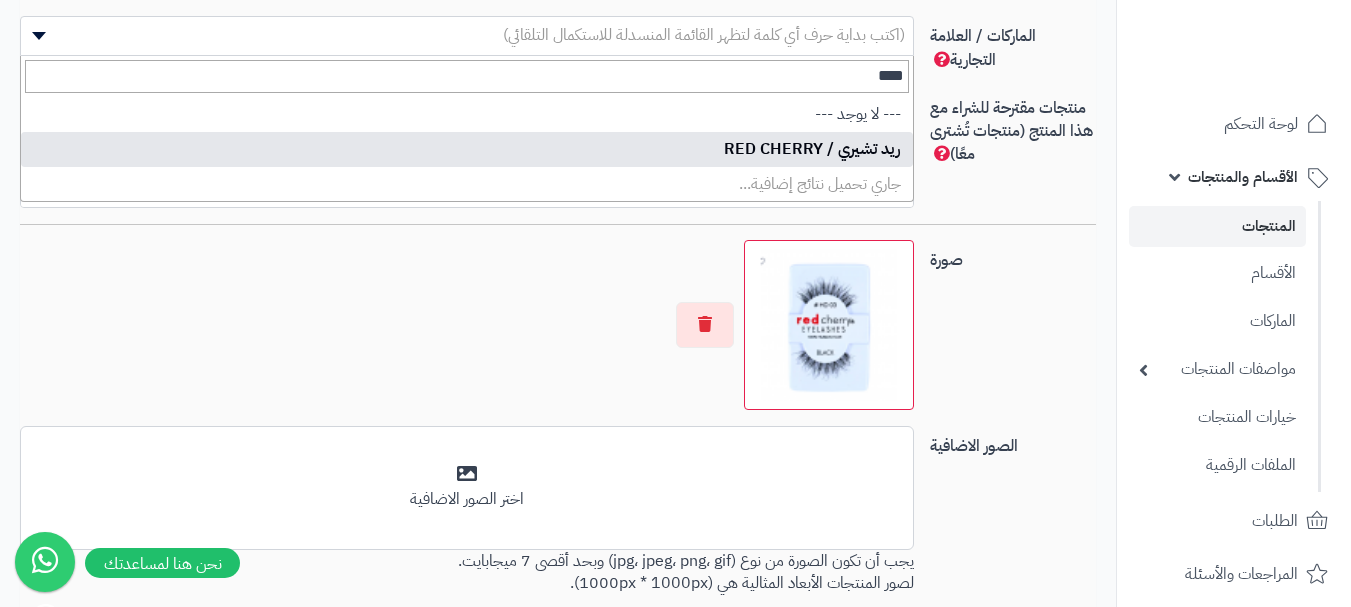 type on "***" 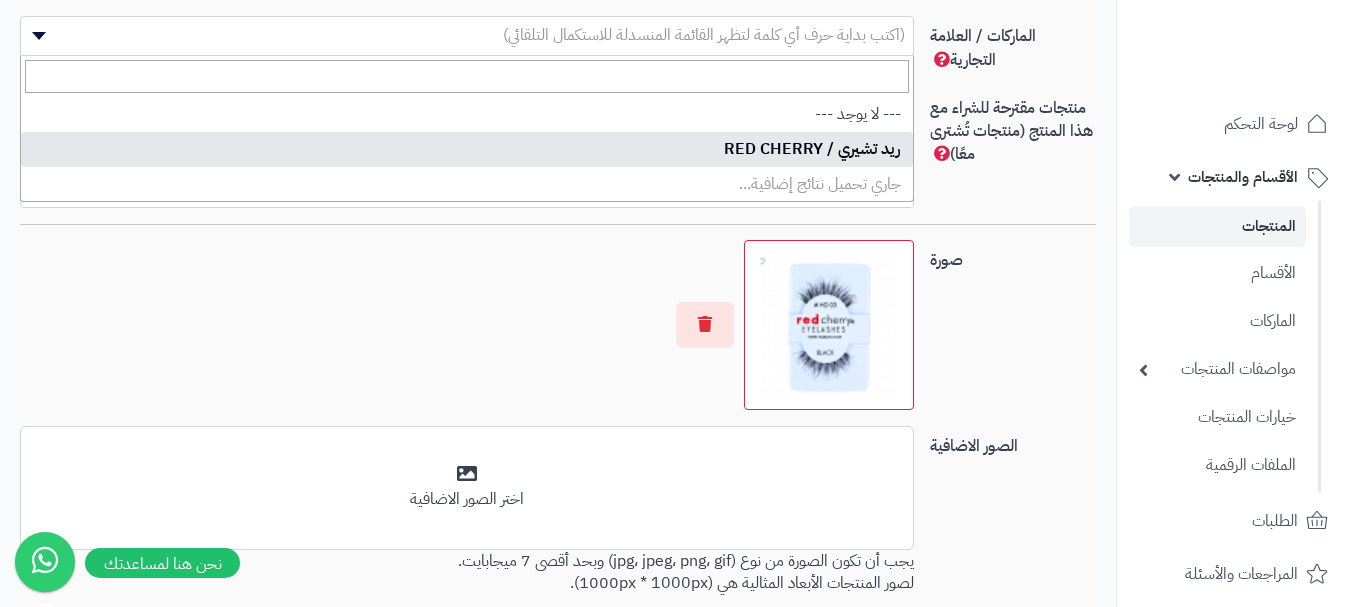 select on "**" 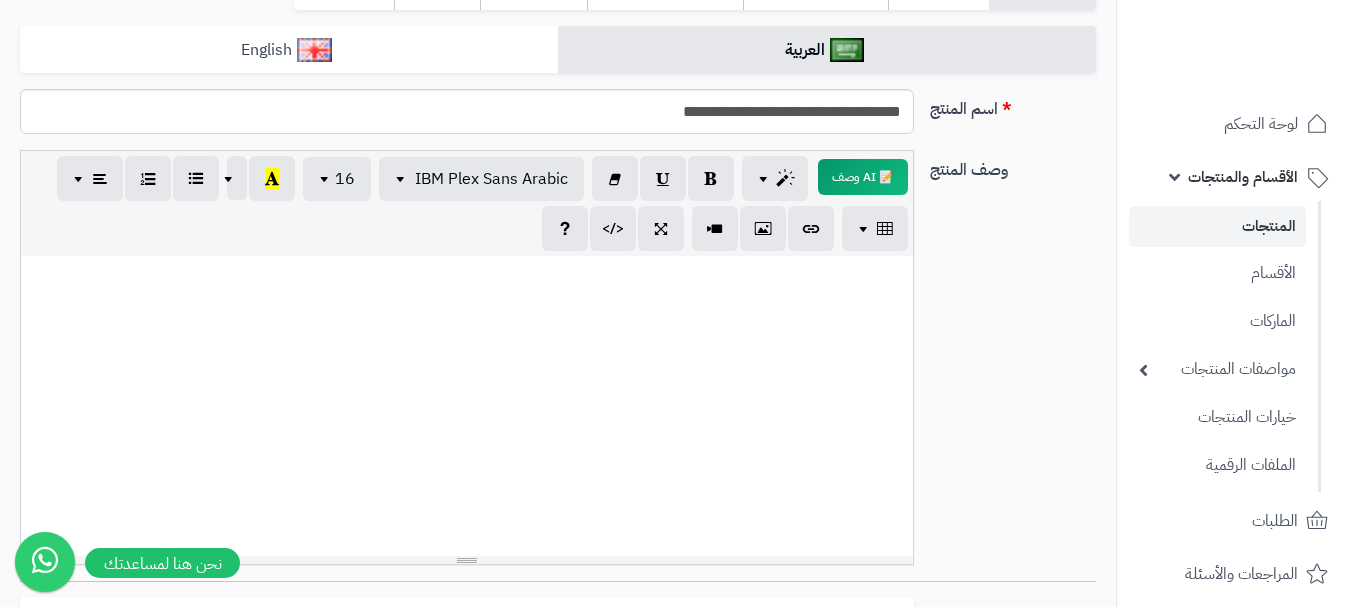 scroll, scrollTop: 100, scrollLeft: 0, axis: vertical 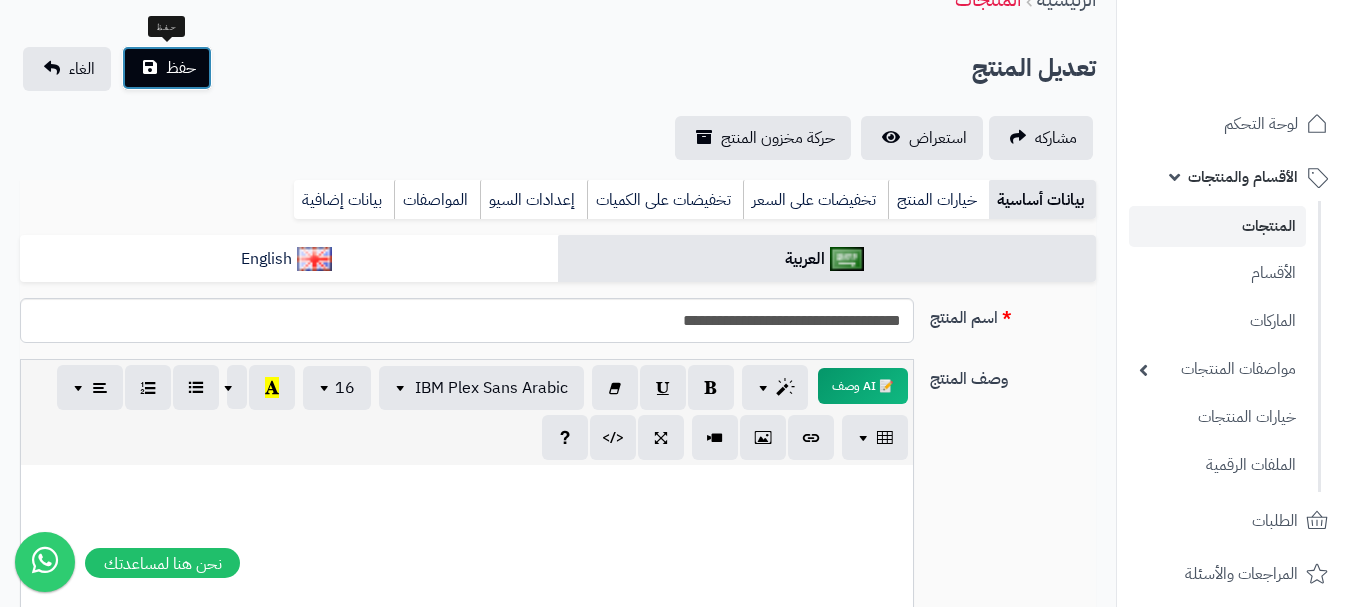 click on "حفظ" at bounding box center (167, 68) 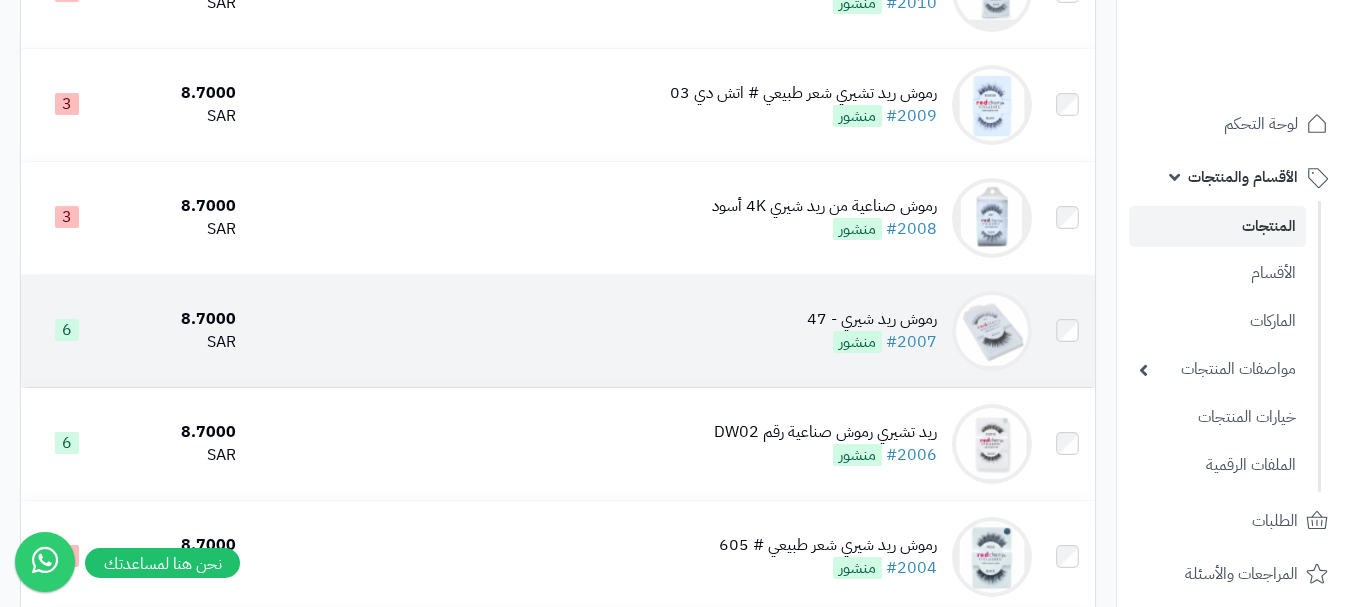 scroll, scrollTop: 1600, scrollLeft: 0, axis: vertical 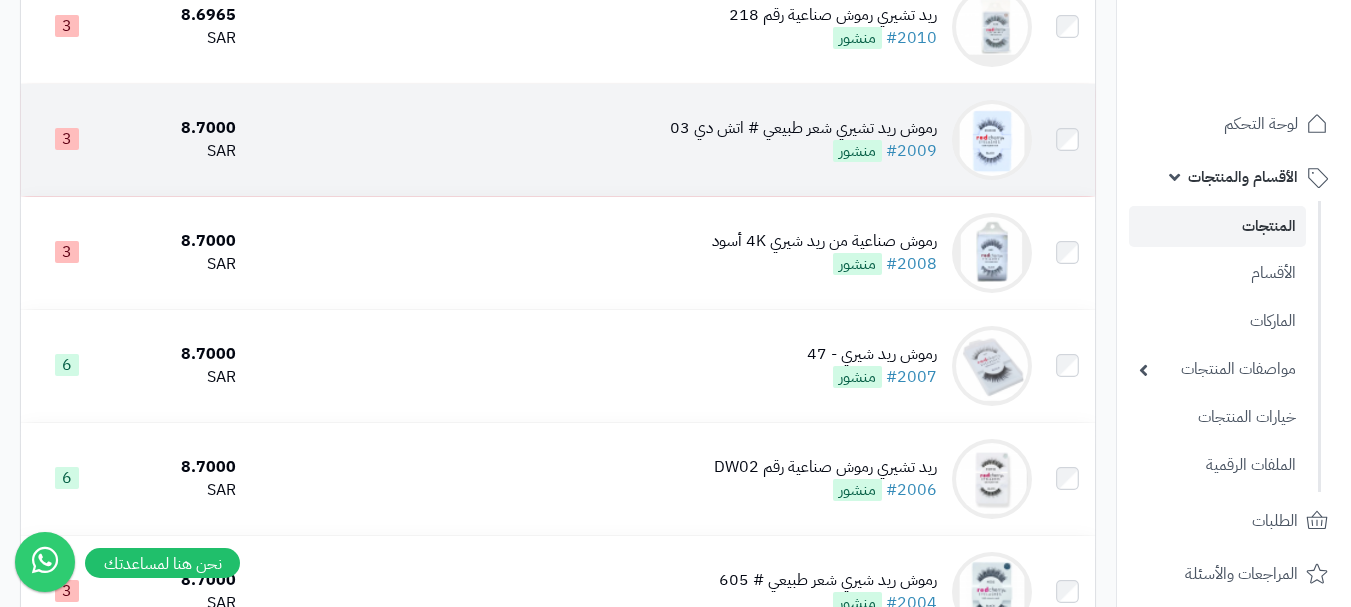 click on "رموش ريد تشيري شعر طبيعي # اتش دي 03
#2009
منشور" at bounding box center [642, 140] 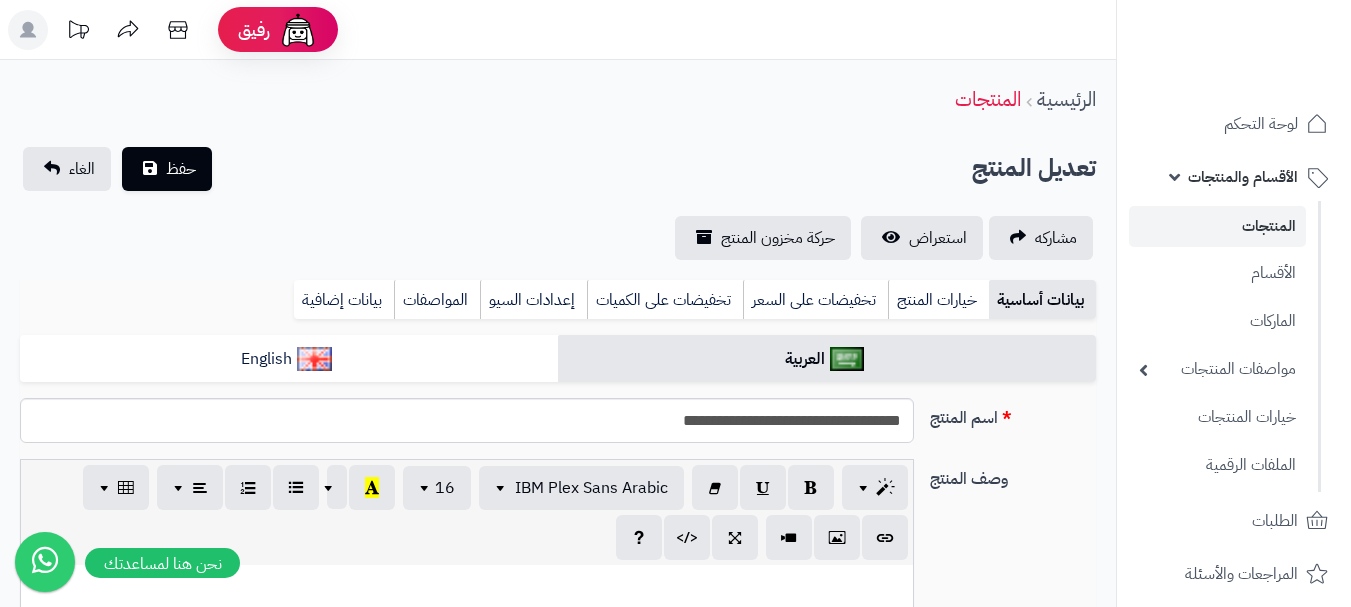scroll, scrollTop: 500, scrollLeft: 0, axis: vertical 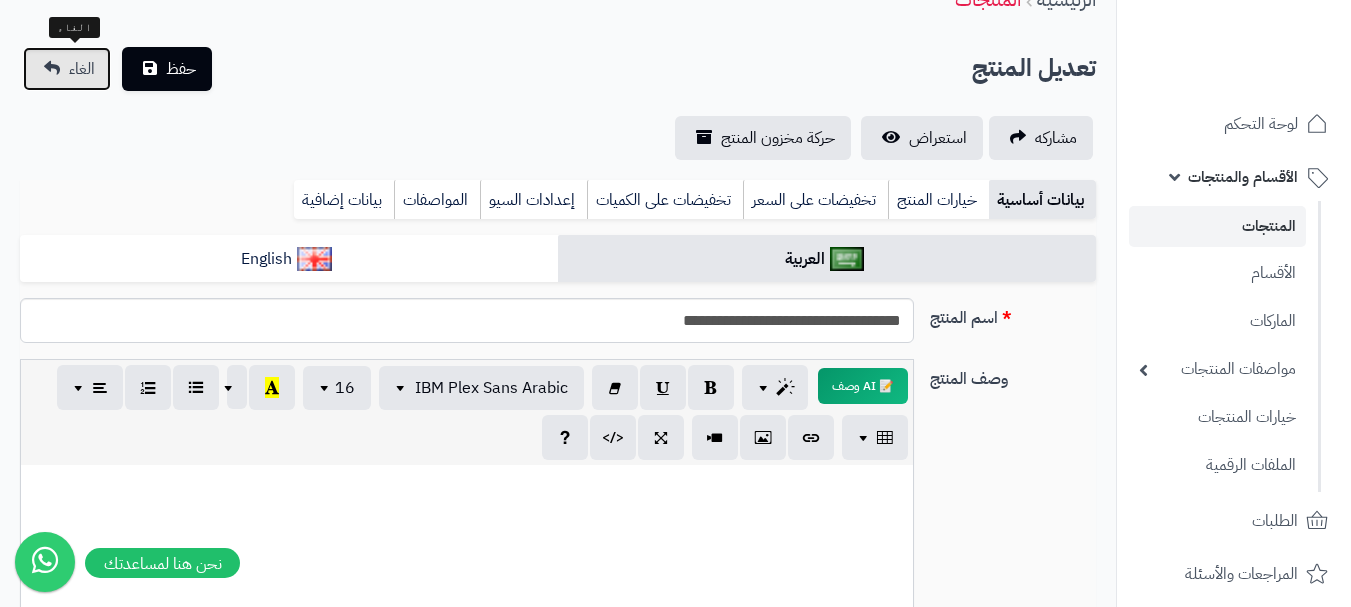 click on "الغاء" at bounding box center (82, 69) 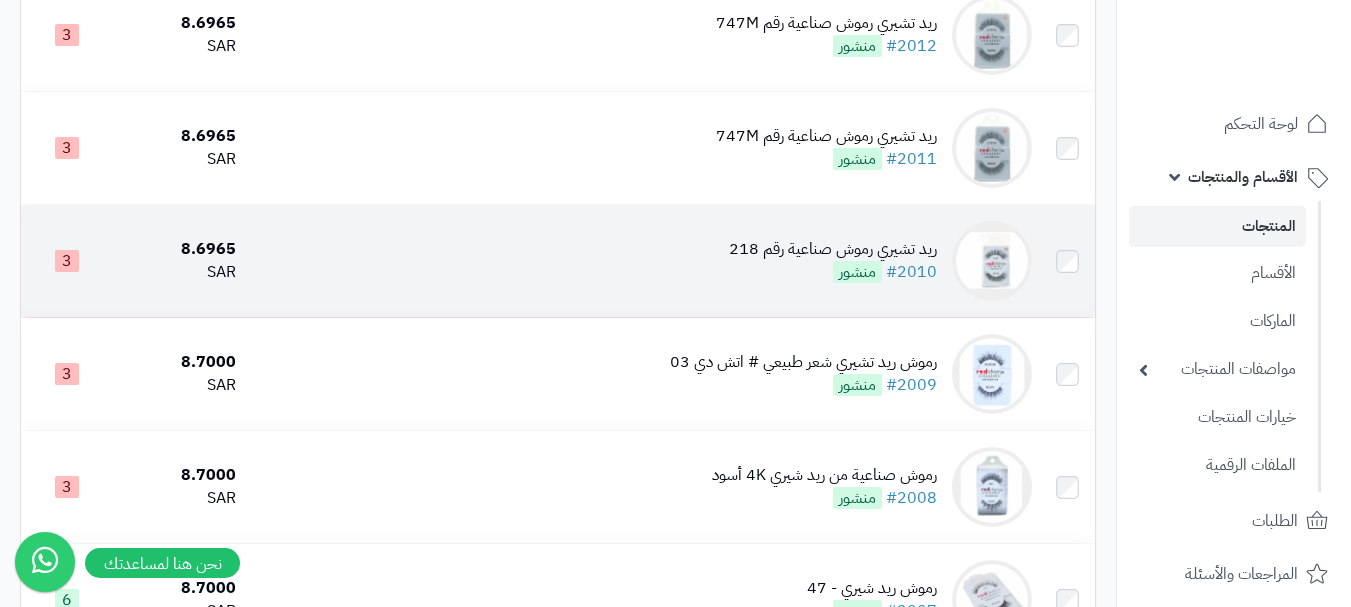 scroll, scrollTop: 1300, scrollLeft: 0, axis: vertical 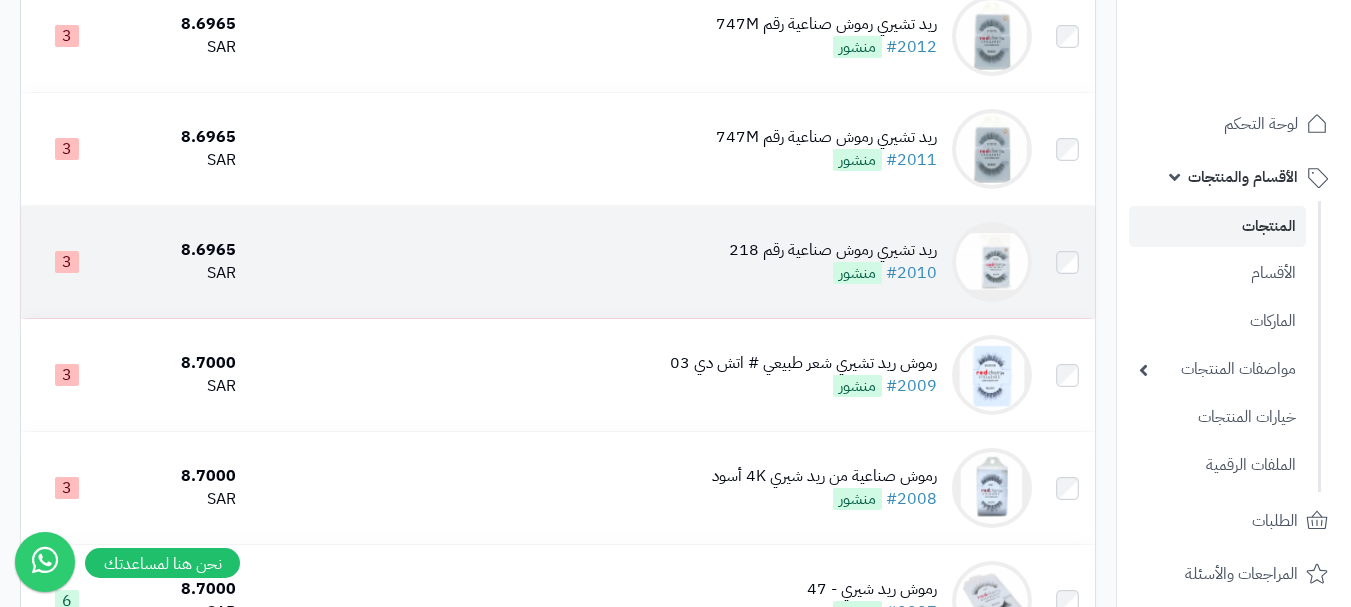 click on "ريد تشيري رموش صناعية رقم 218
#2010
منشور" at bounding box center [642, 262] 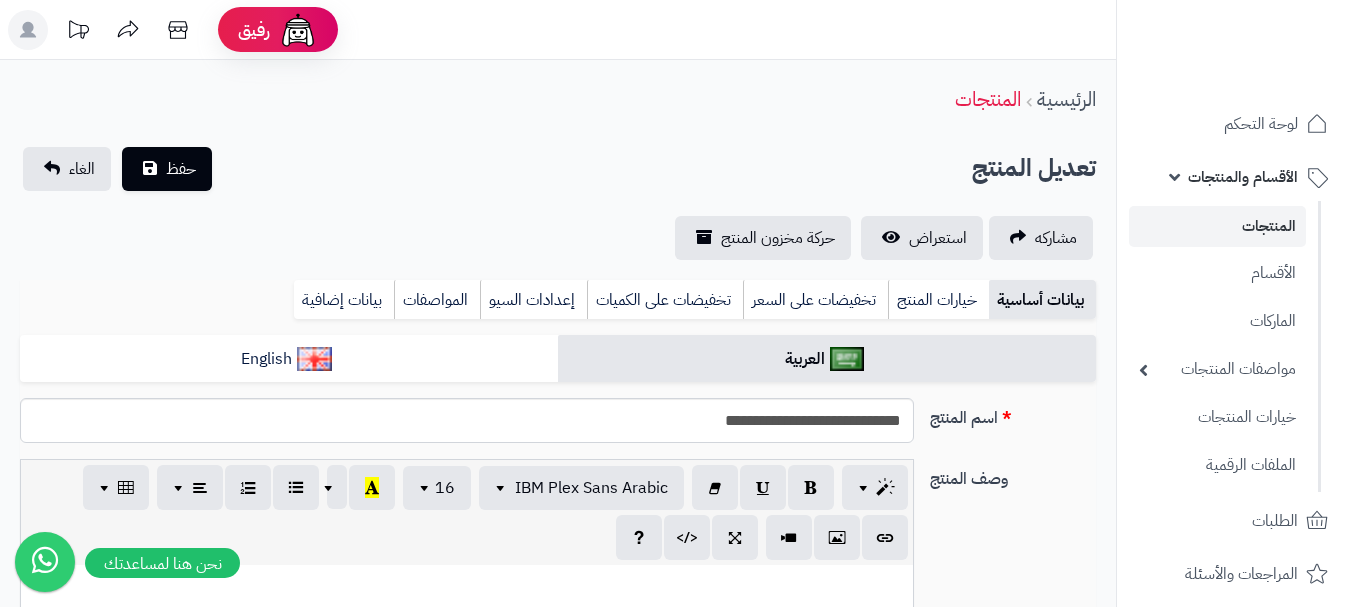 scroll, scrollTop: 189, scrollLeft: 0, axis: vertical 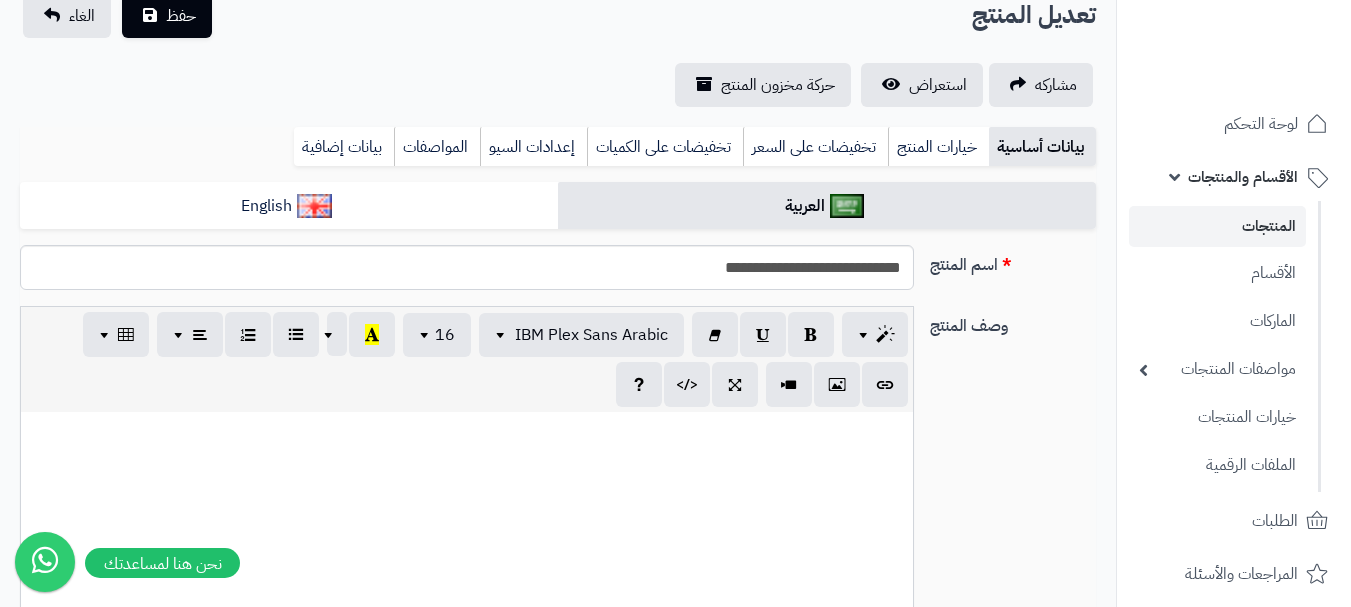 type on "*****" 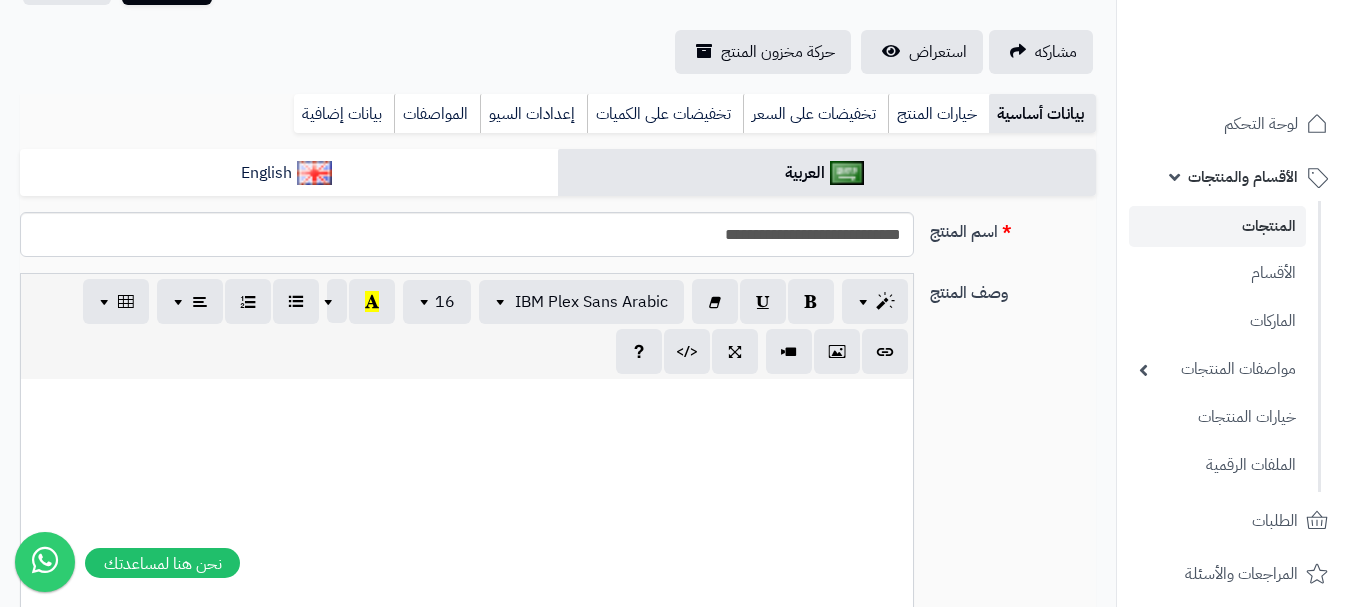 scroll, scrollTop: 1015, scrollLeft: 0, axis: vertical 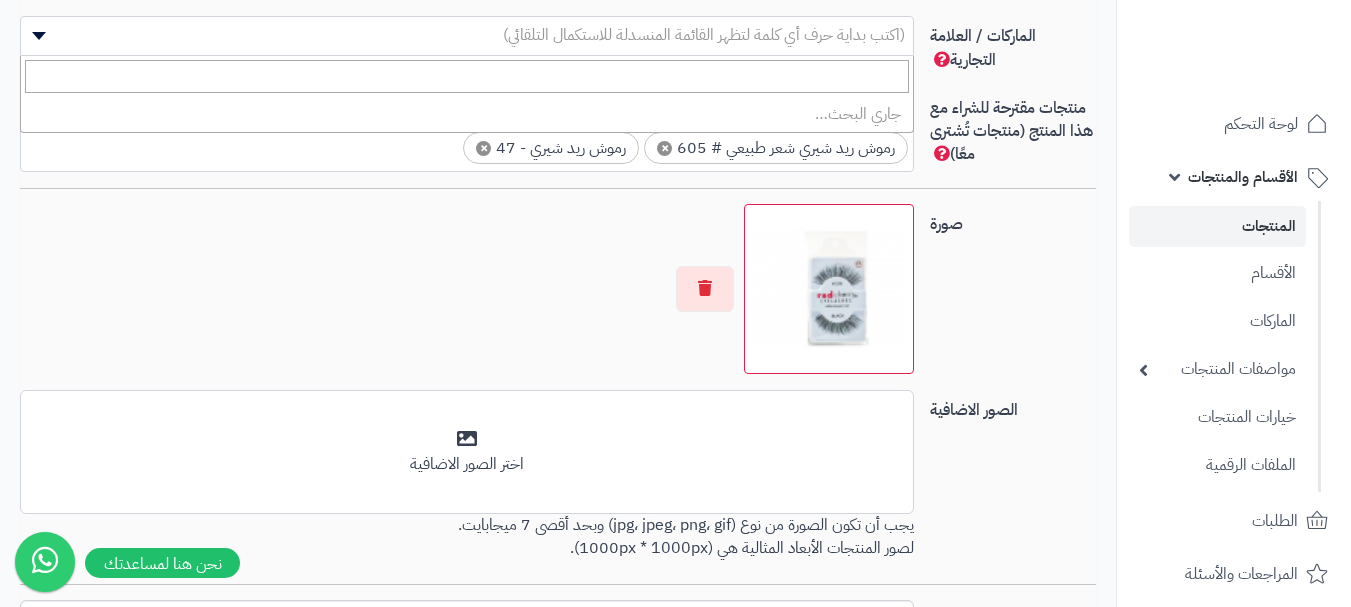 click on "(اكتب بداية حرف أي كلمة لتظهر القائمة المنسدلة للاستكمال التلقائي)" at bounding box center (704, 35) 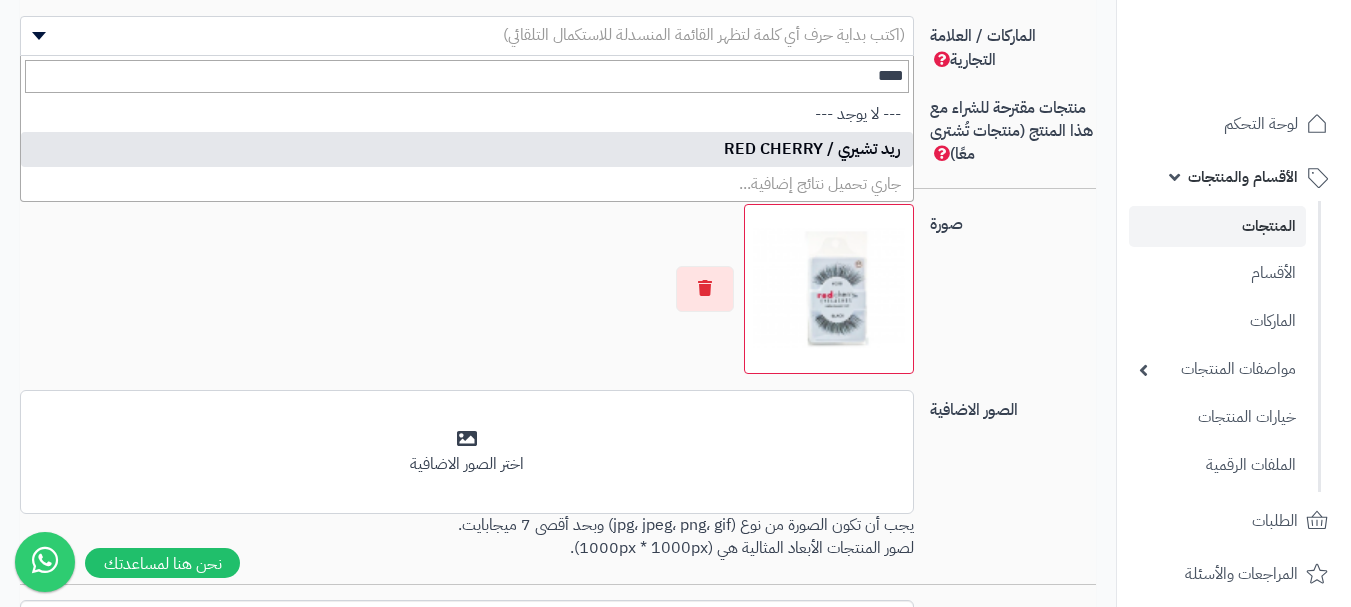 type on "***" 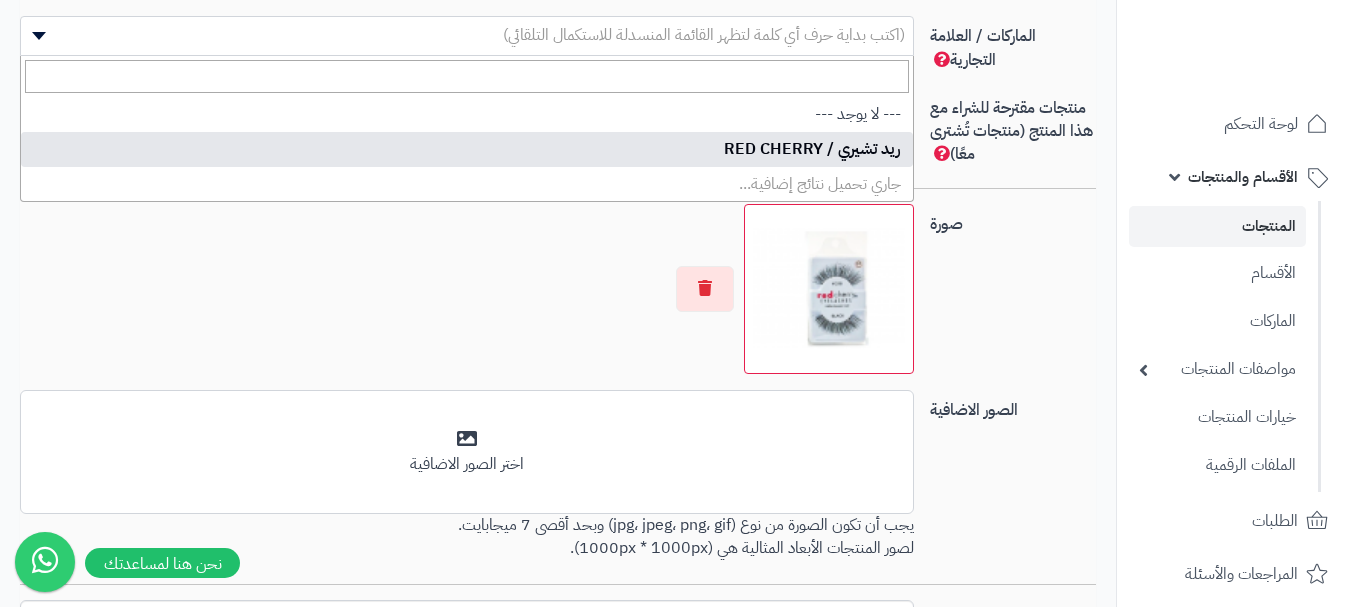 select on "**" 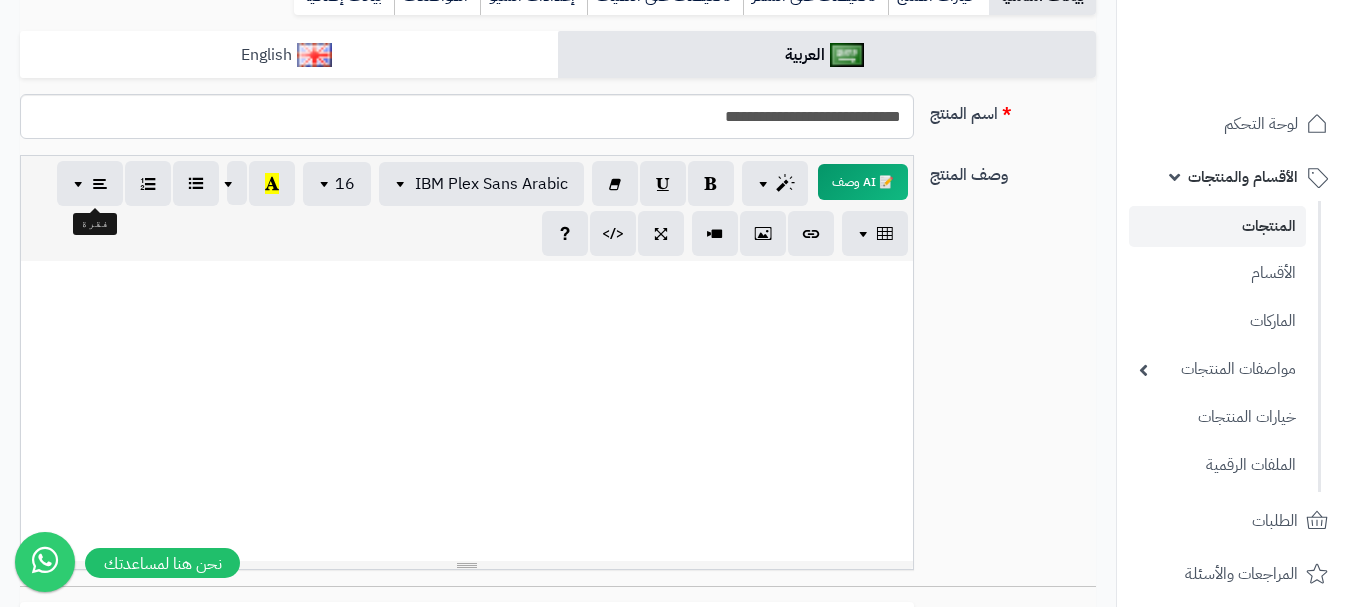 scroll, scrollTop: 100, scrollLeft: 0, axis: vertical 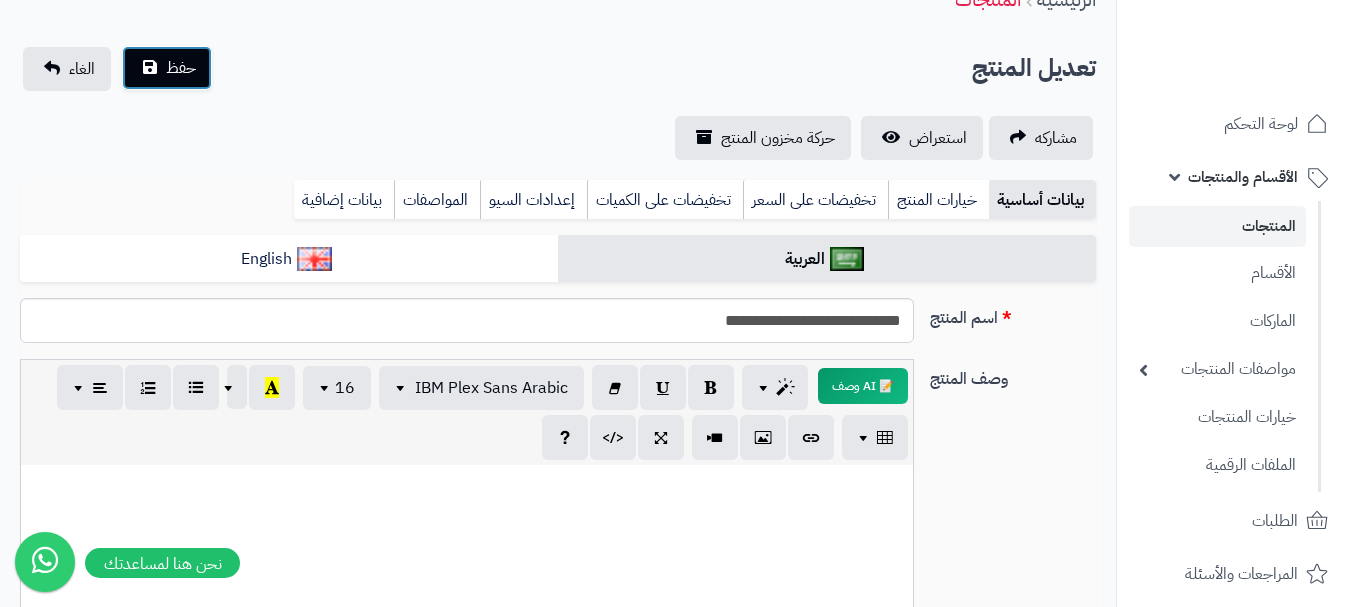 click on "حفظ" at bounding box center (167, 68) 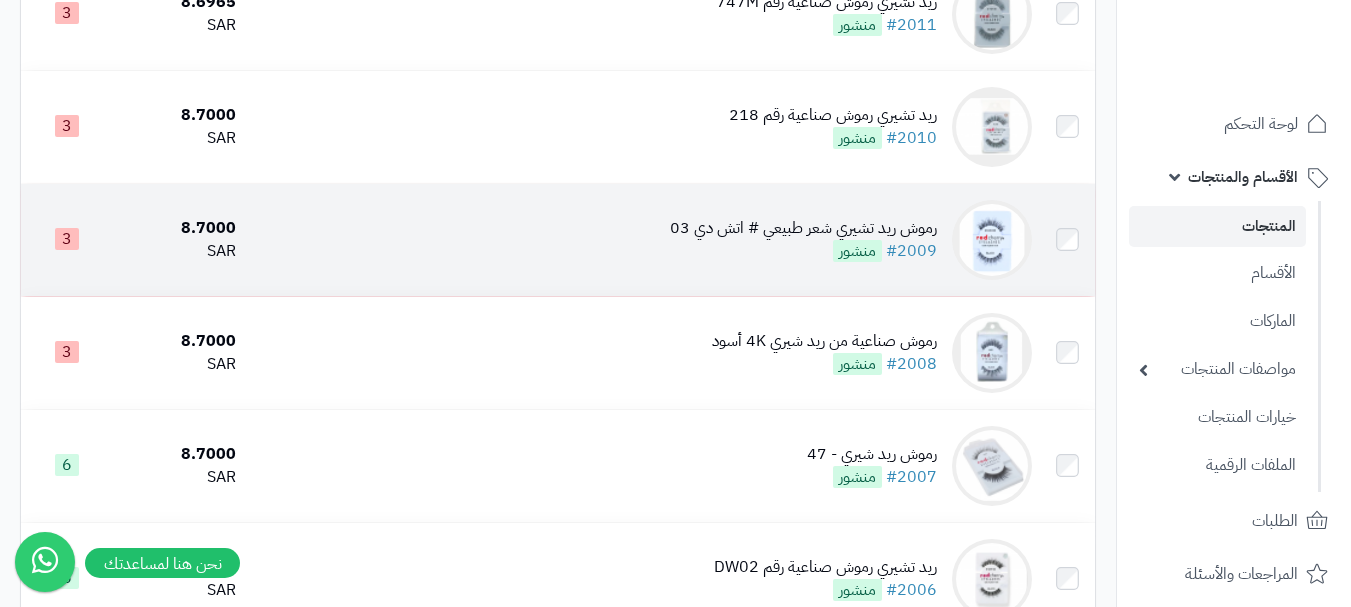 scroll, scrollTop: 1300, scrollLeft: 0, axis: vertical 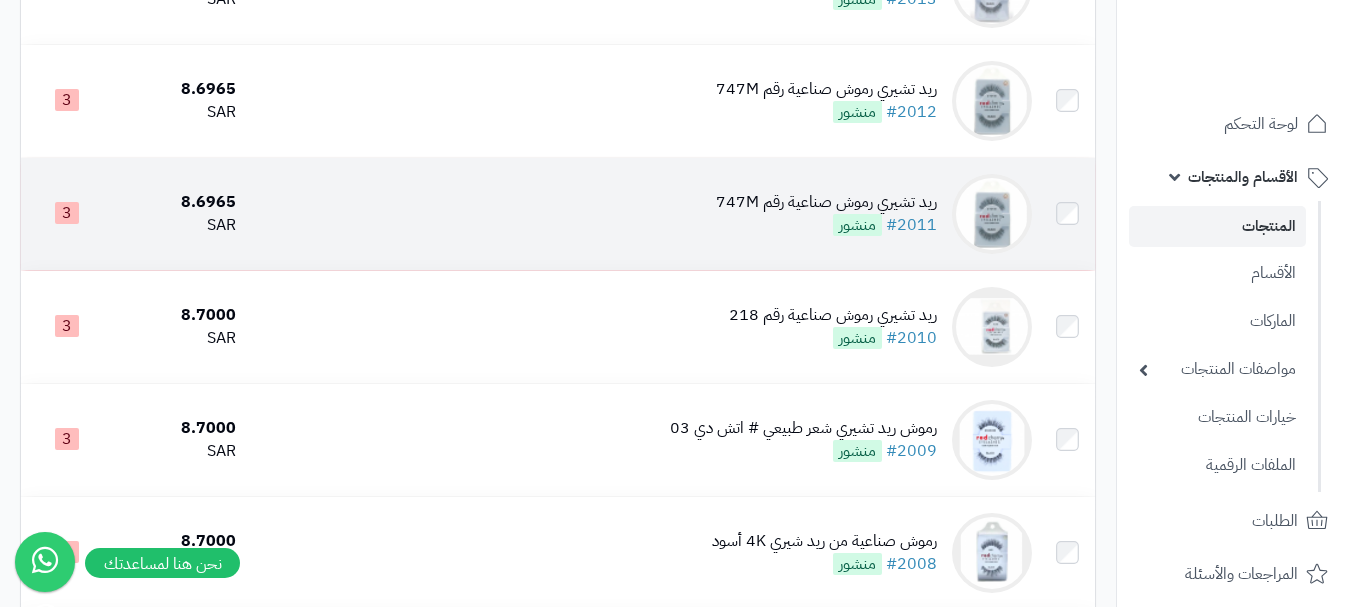 click on "ريد تشيري رموش صناعية رقم 747M
#2011
منشور" at bounding box center (642, 214) 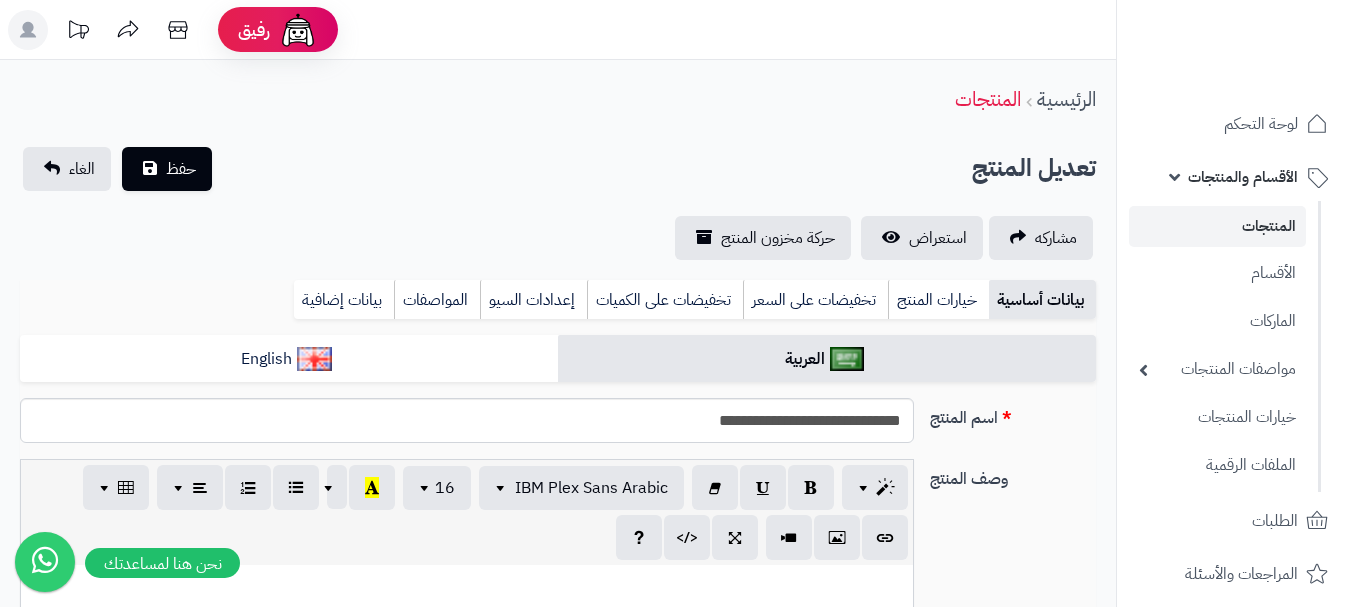 scroll, scrollTop: 0, scrollLeft: 0, axis: both 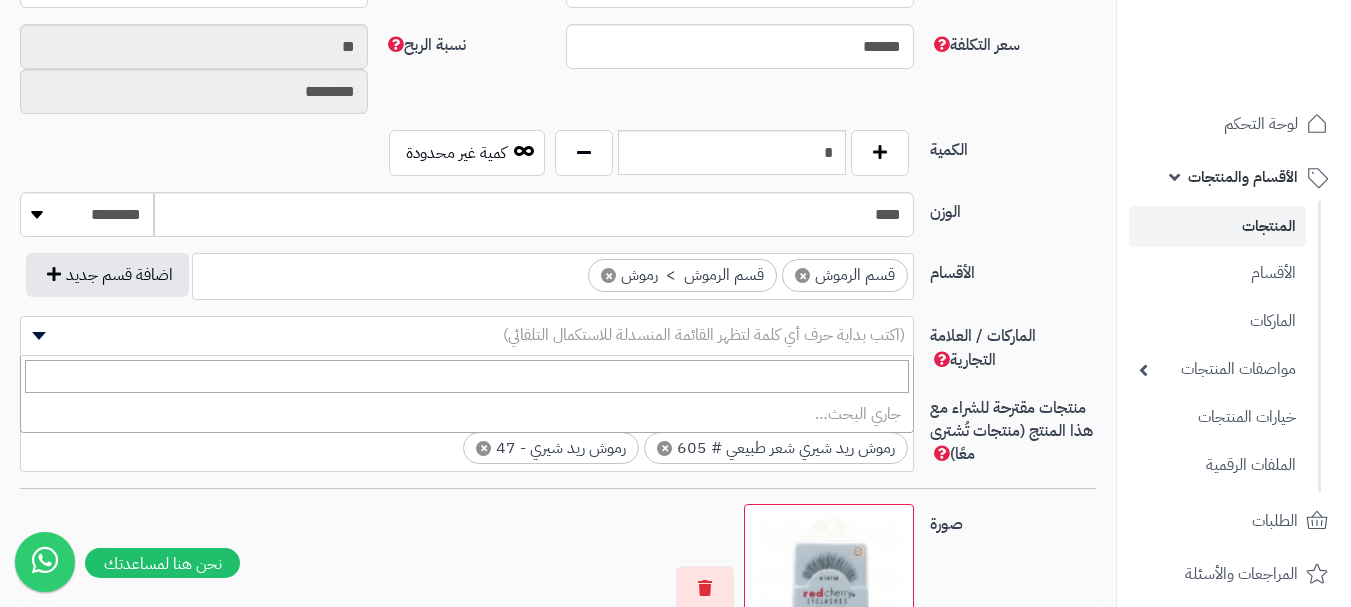click on "(اكتب بداية حرف أي كلمة لتظهر القائمة المنسدلة للاستكمال التلقائي)" at bounding box center (704, 335) 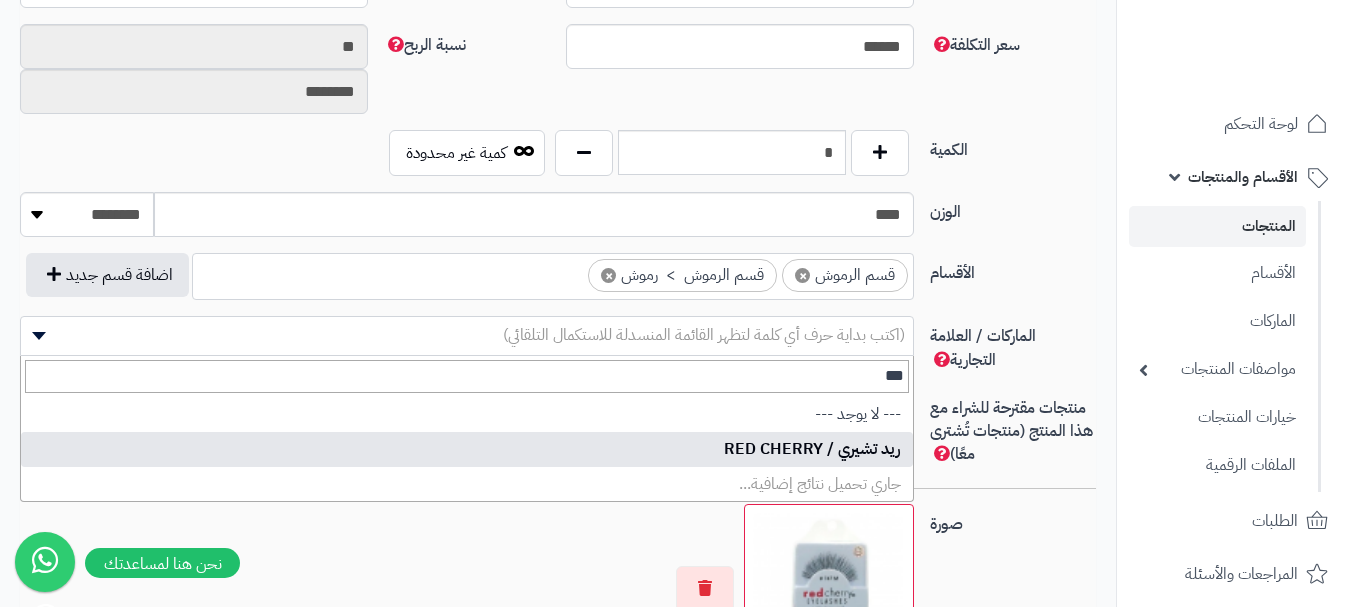 type on "***" 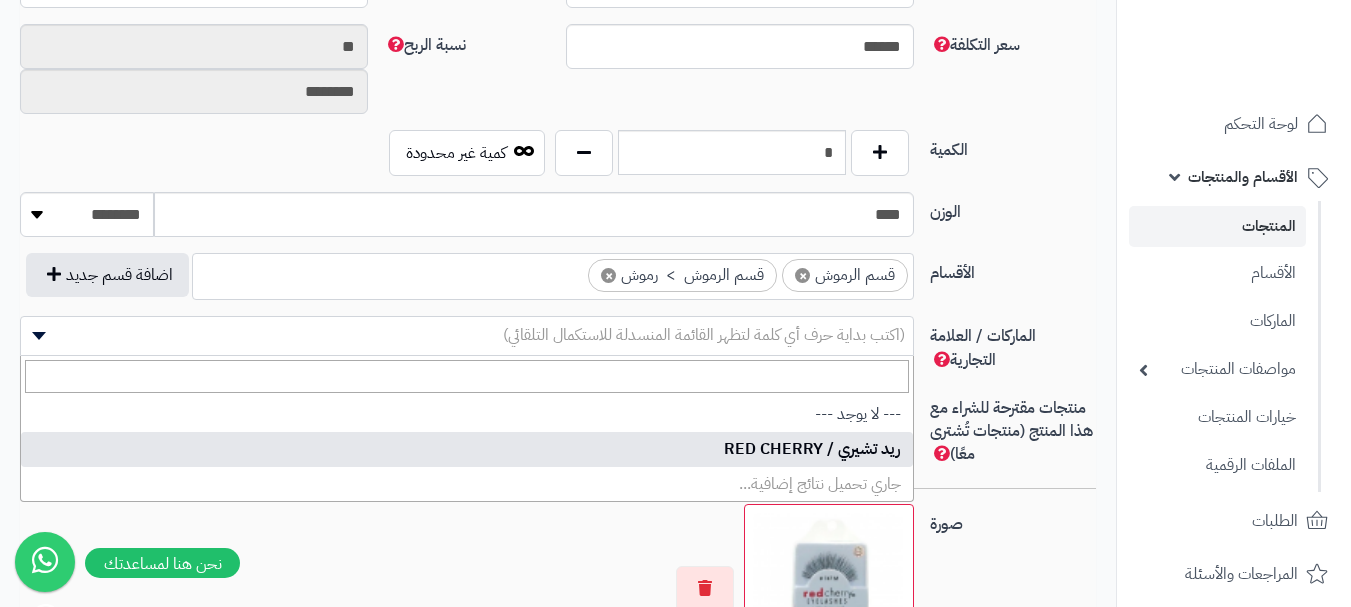 select on "**" 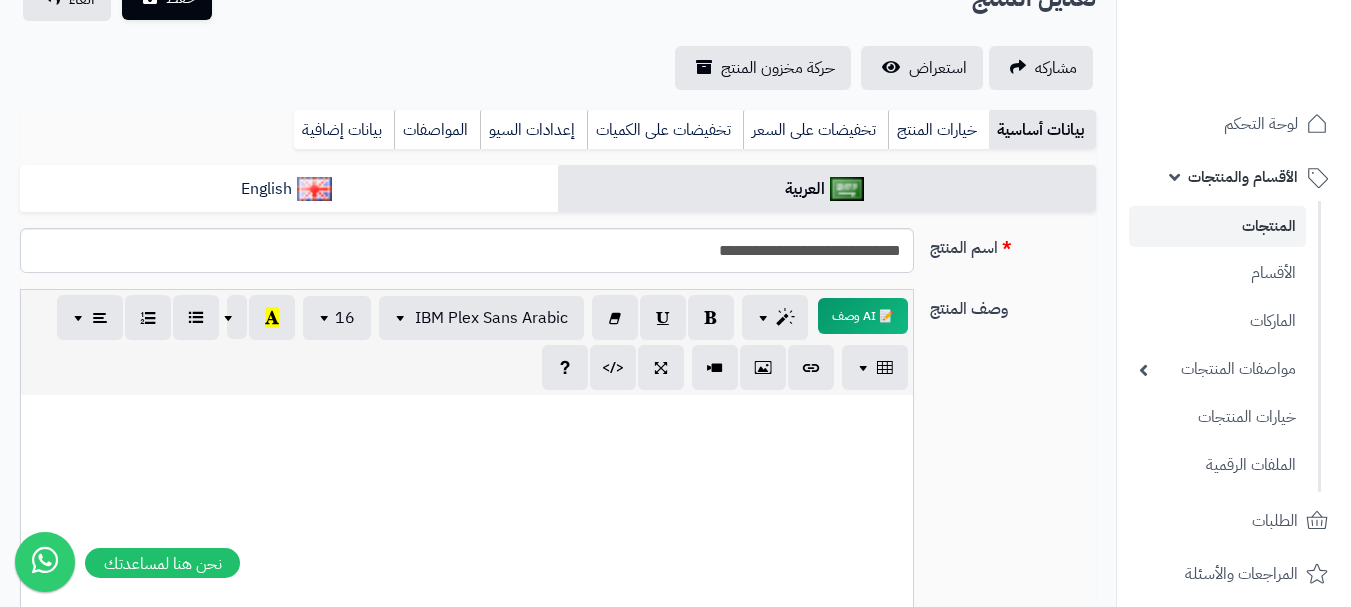 scroll, scrollTop: 0, scrollLeft: 0, axis: both 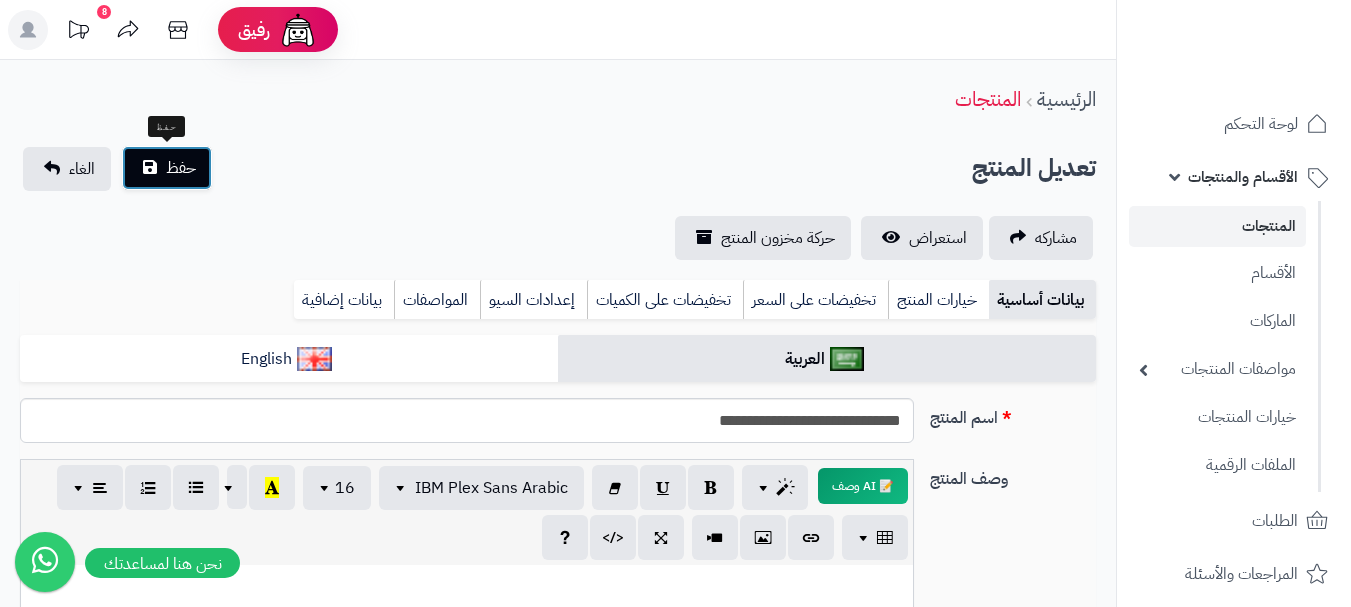 click on "حفظ" at bounding box center (181, 168) 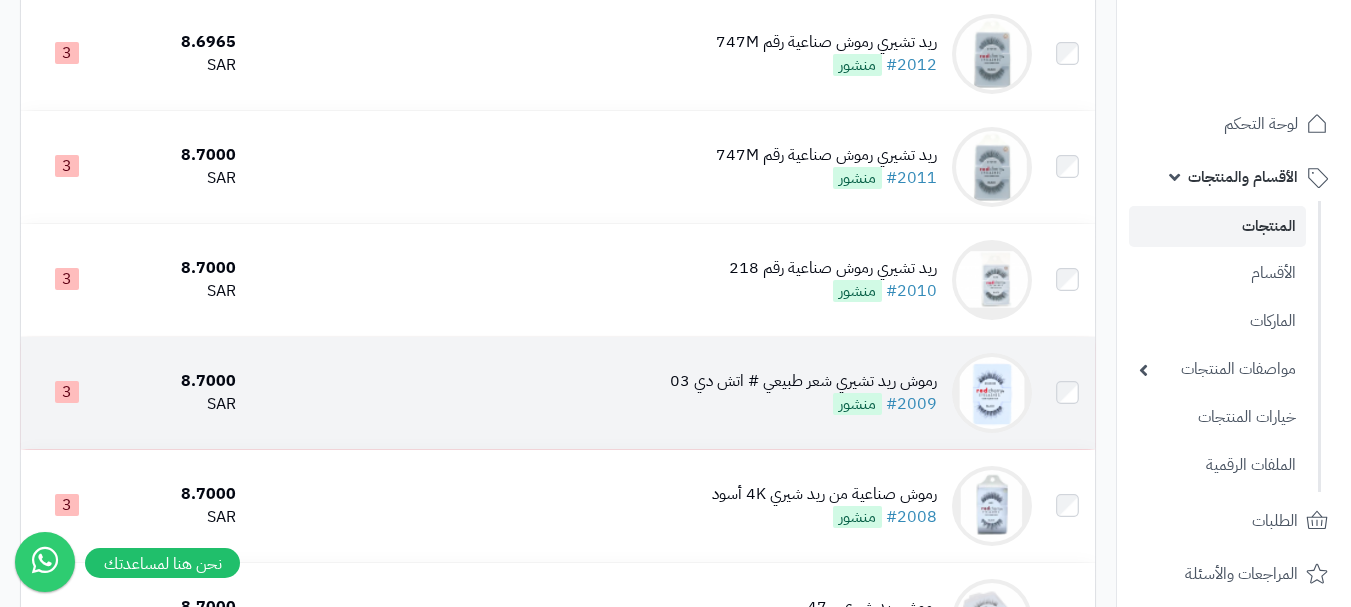 scroll, scrollTop: 1300, scrollLeft: 0, axis: vertical 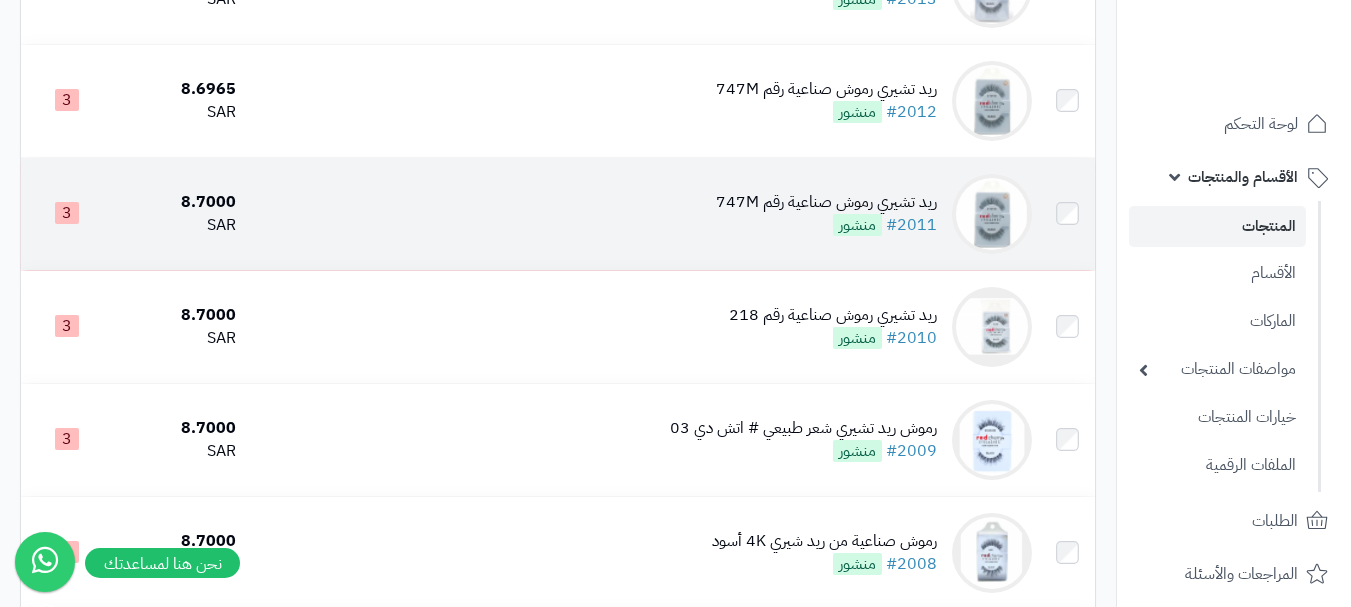 click on "ريد تشيري رموش صناعية رقم 747M
#2011
منشور" at bounding box center [642, 214] 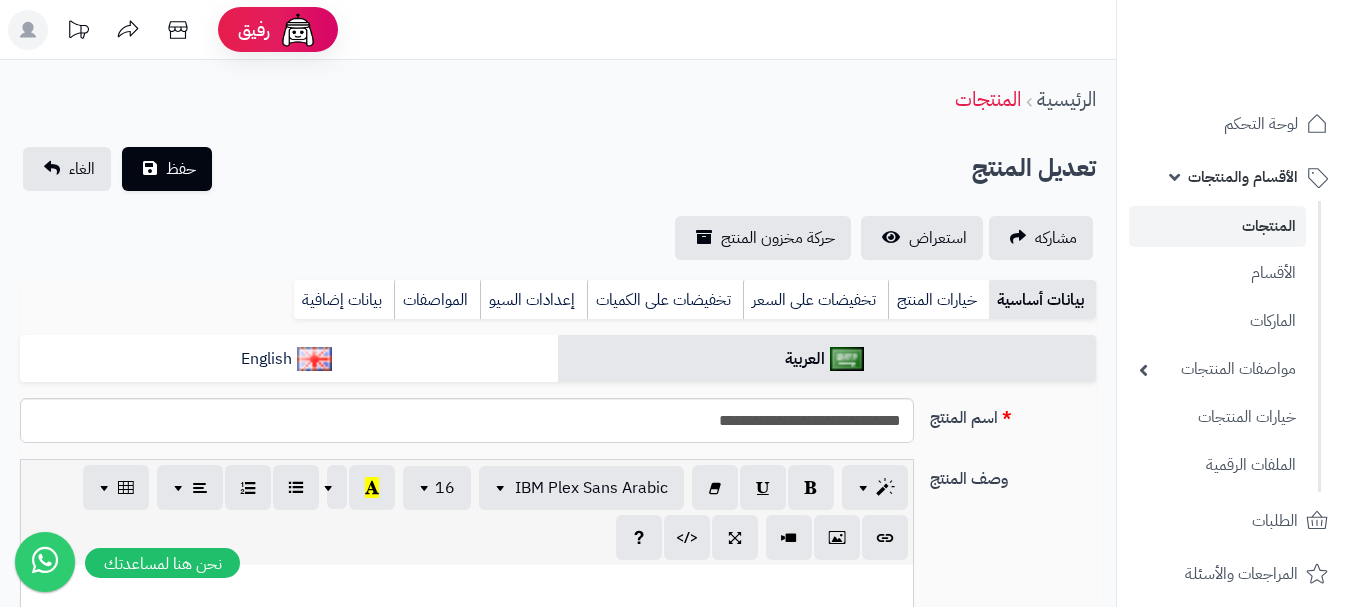 scroll, scrollTop: 0, scrollLeft: 0, axis: both 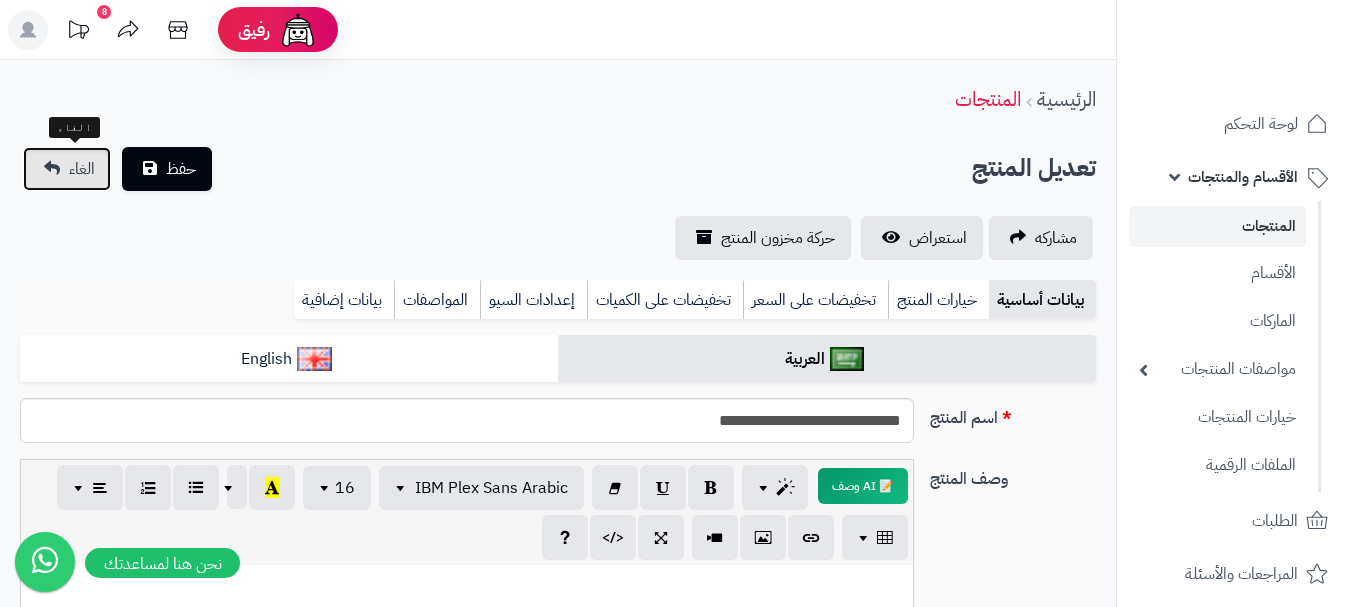 click on "الغاء" at bounding box center (82, 169) 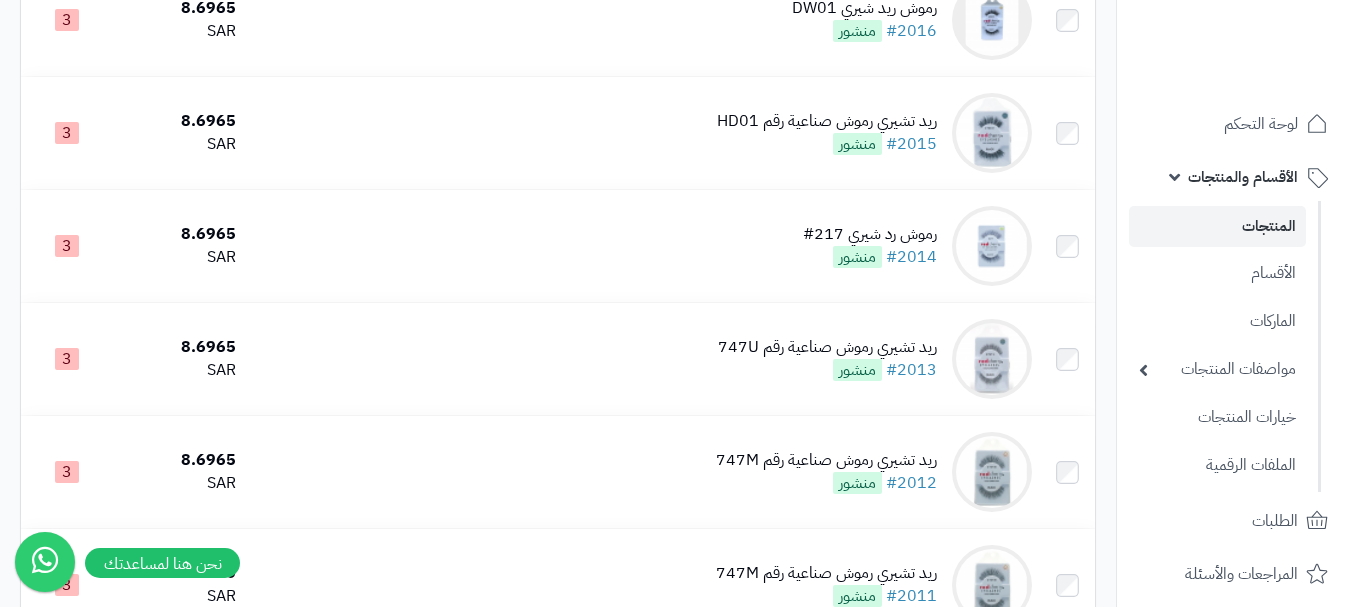scroll, scrollTop: 1000, scrollLeft: 0, axis: vertical 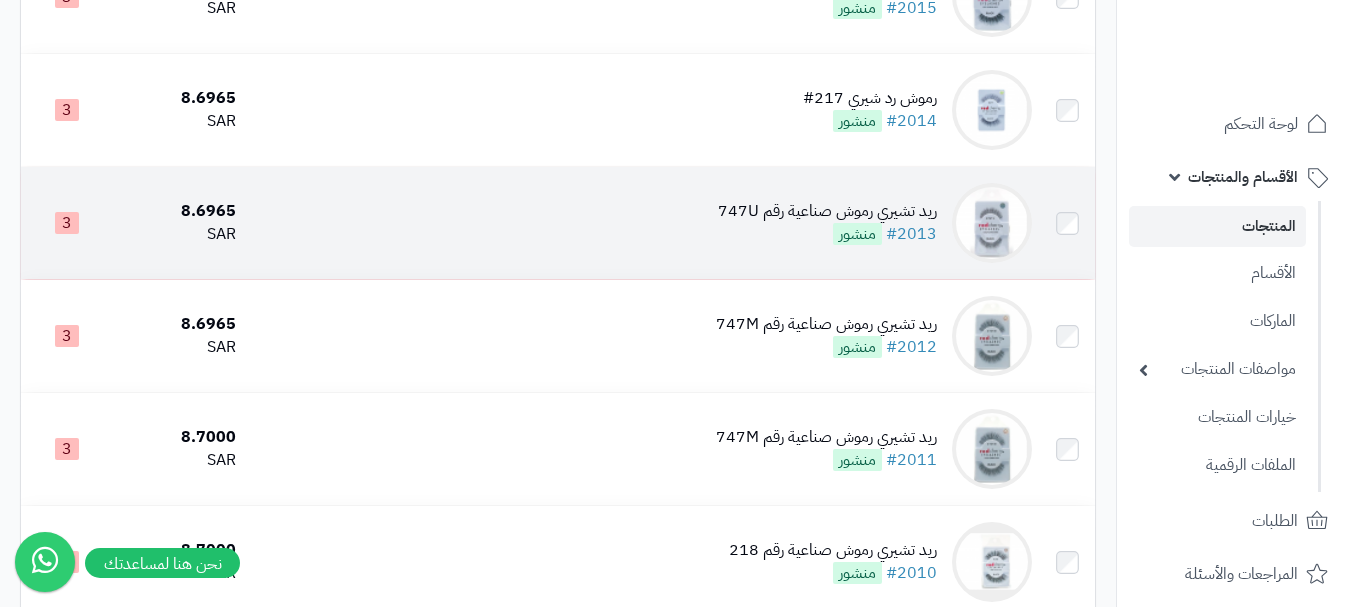 click on "ريد تشيري رموش صناعية رقم 747U
#2013
منشور" at bounding box center (642, 223) 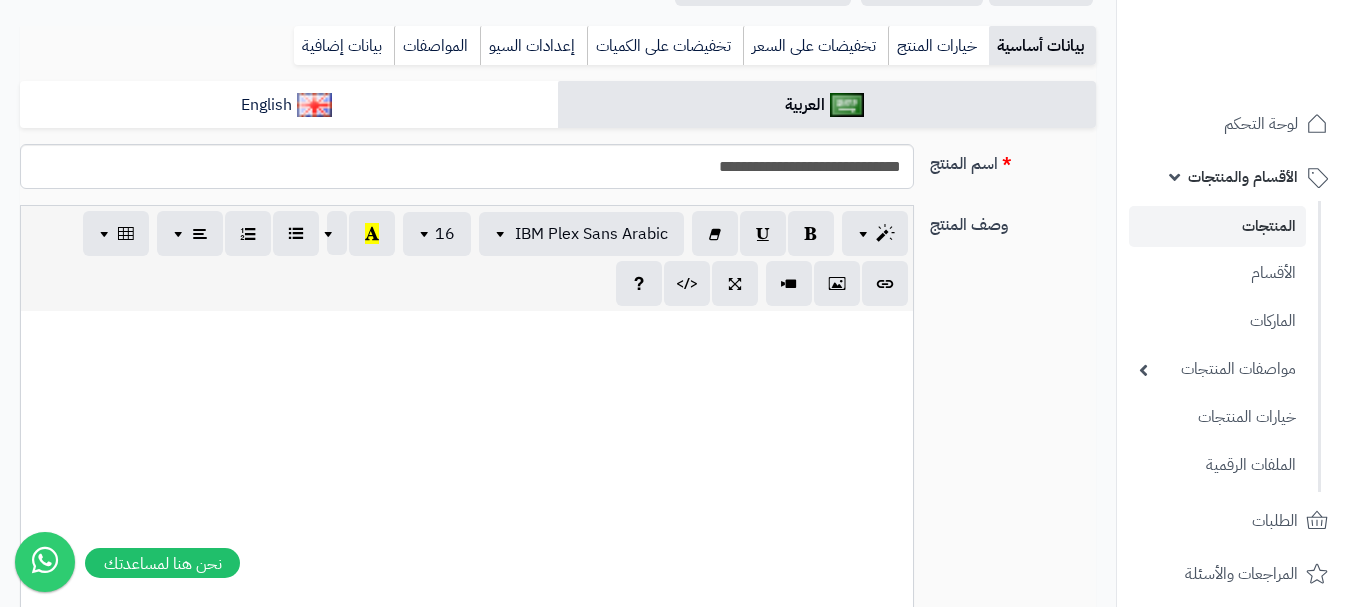 scroll, scrollTop: 360, scrollLeft: 0, axis: vertical 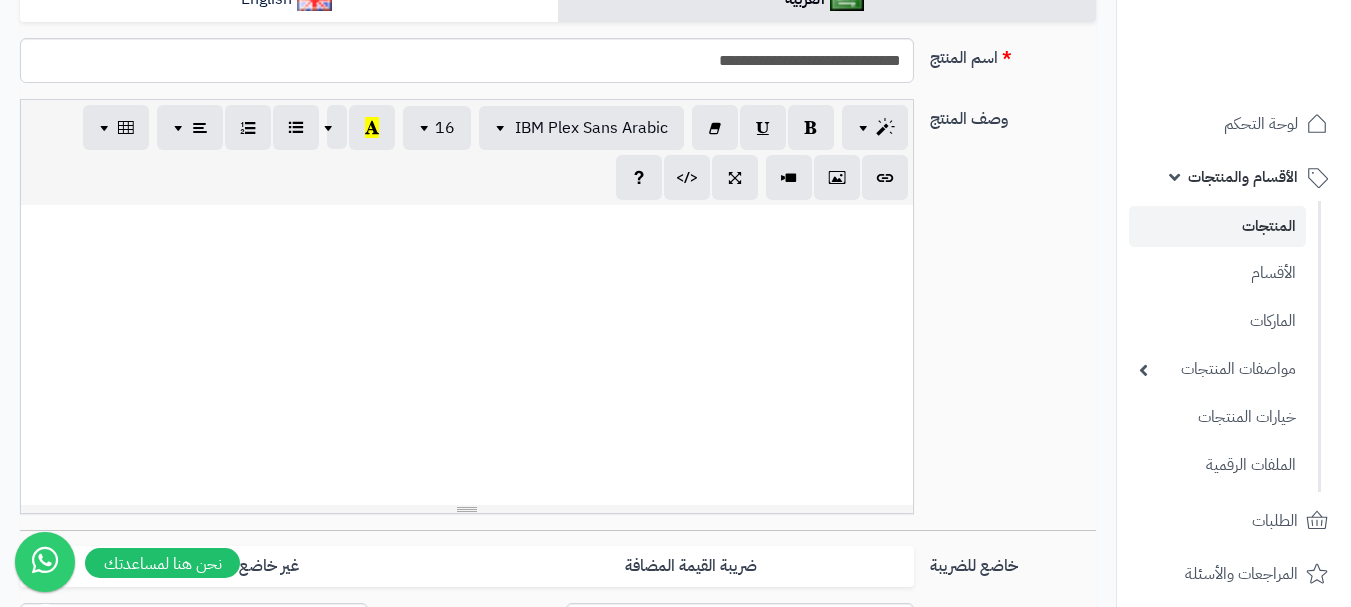 type on "*****" 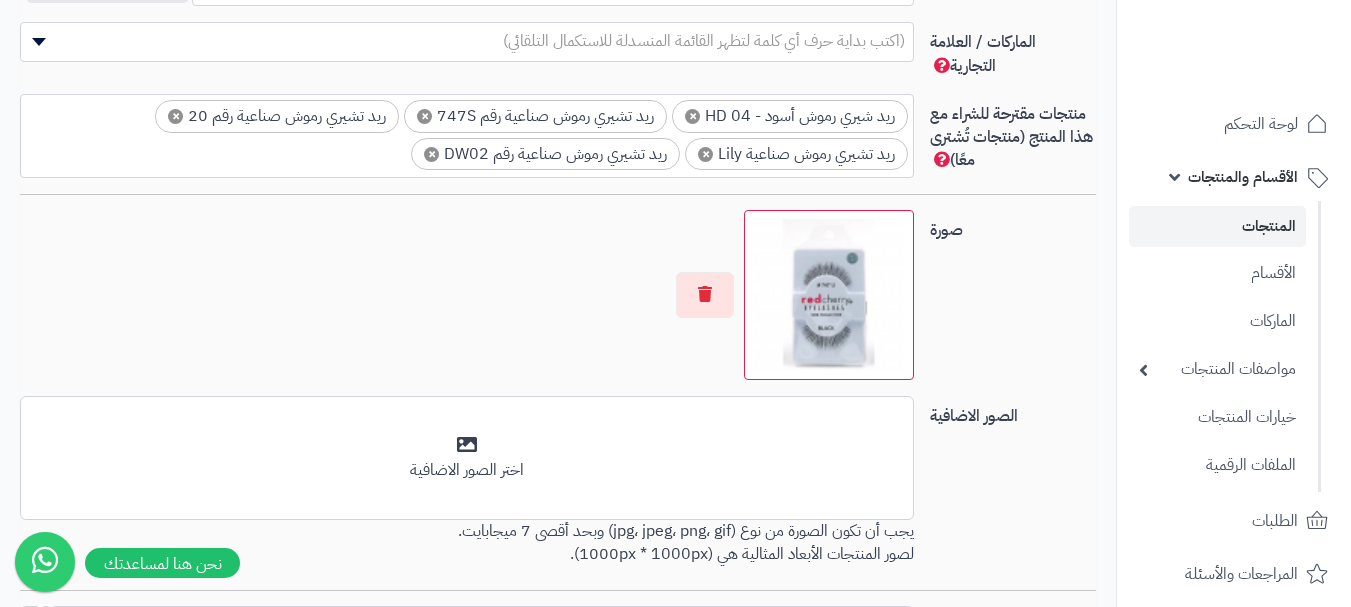 scroll, scrollTop: 1200, scrollLeft: 0, axis: vertical 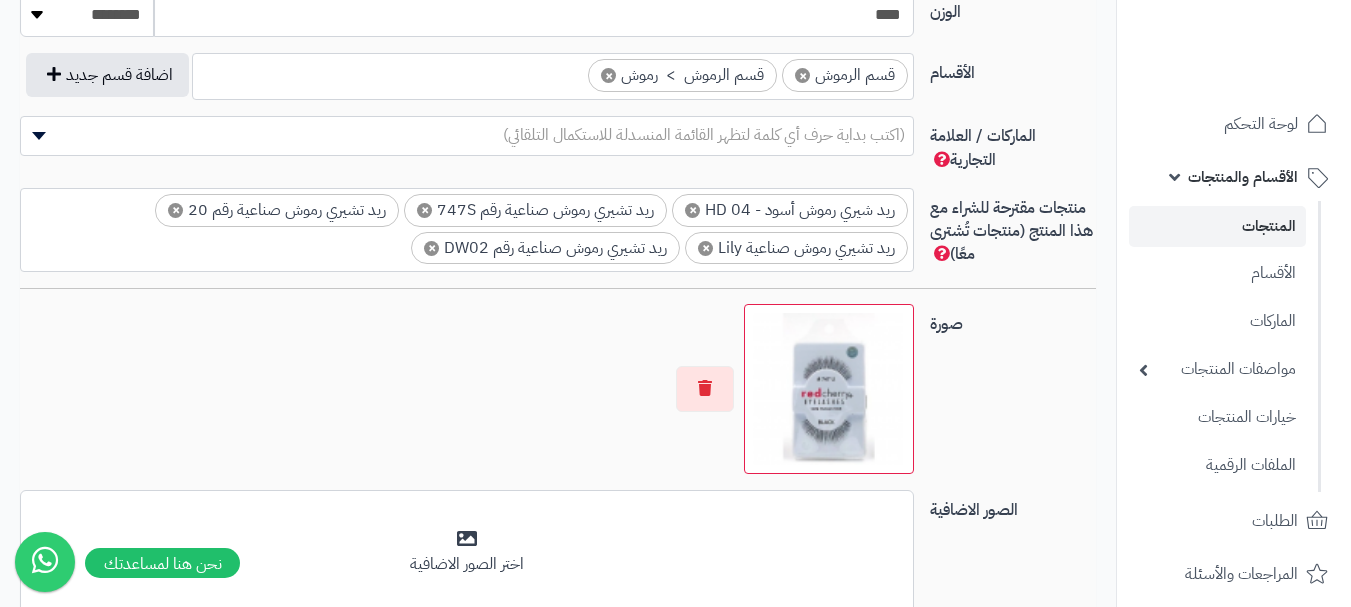 click on "(اكتب بداية حرف أي كلمة لتظهر القائمة المنسدلة للاستكمال التلقائي)" at bounding box center (467, 136) 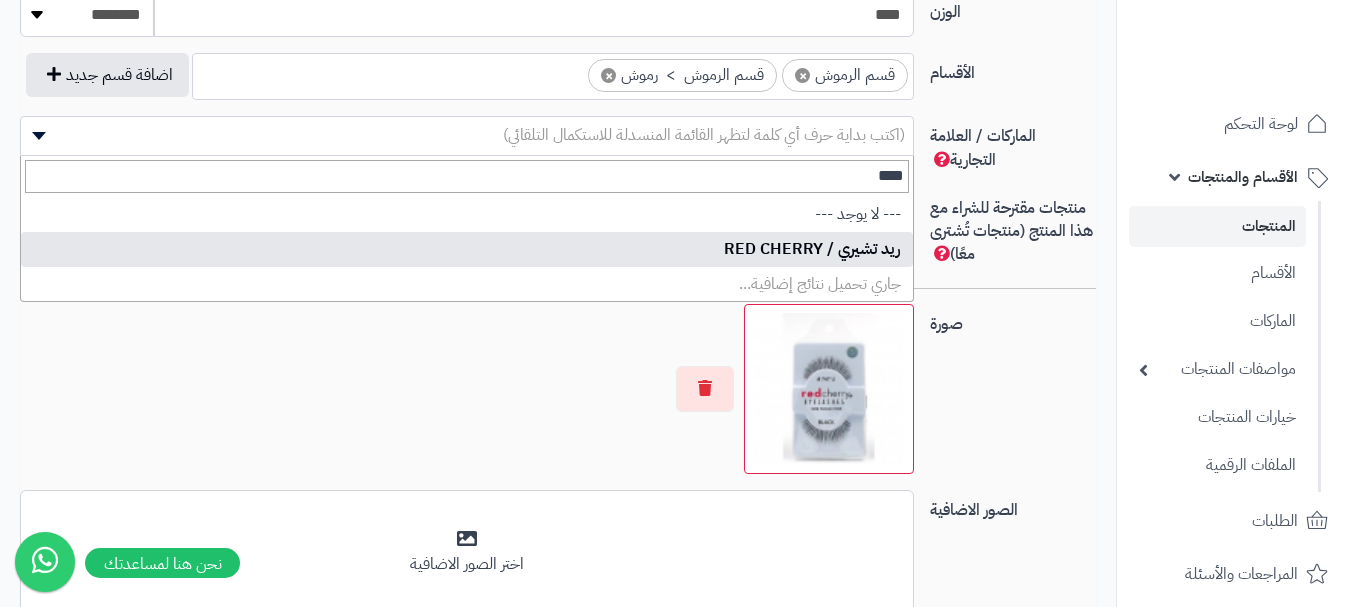 type on "***" 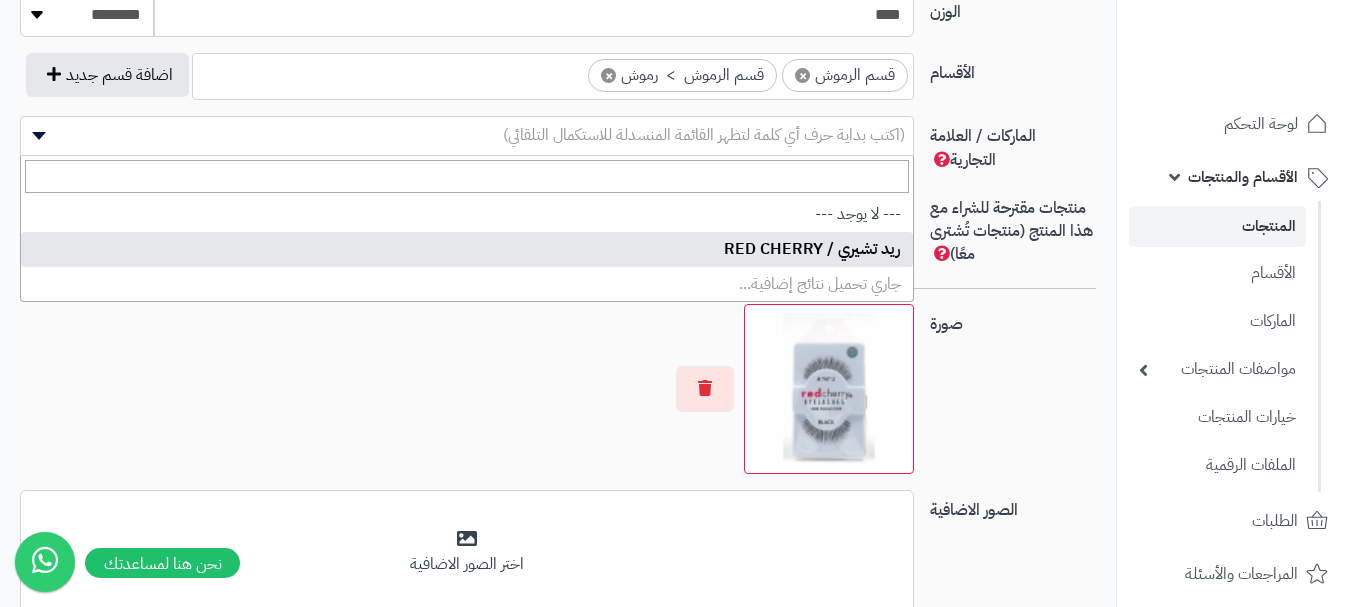 select on "**" 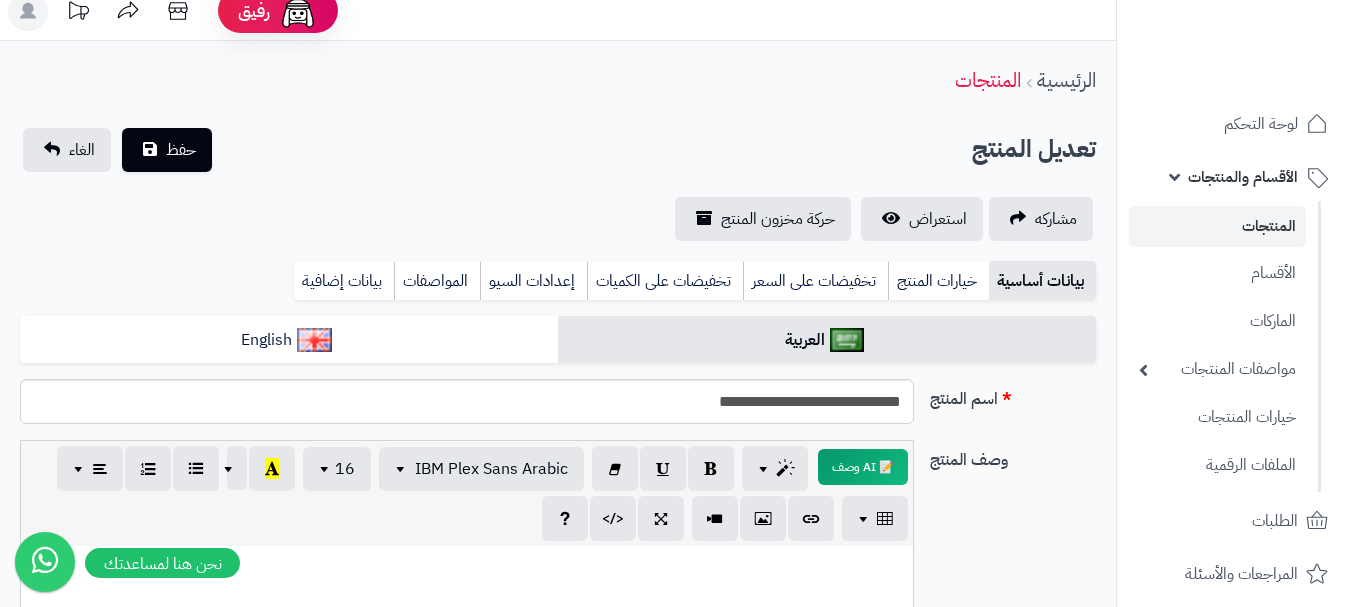 scroll, scrollTop: 0, scrollLeft: 0, axis: both 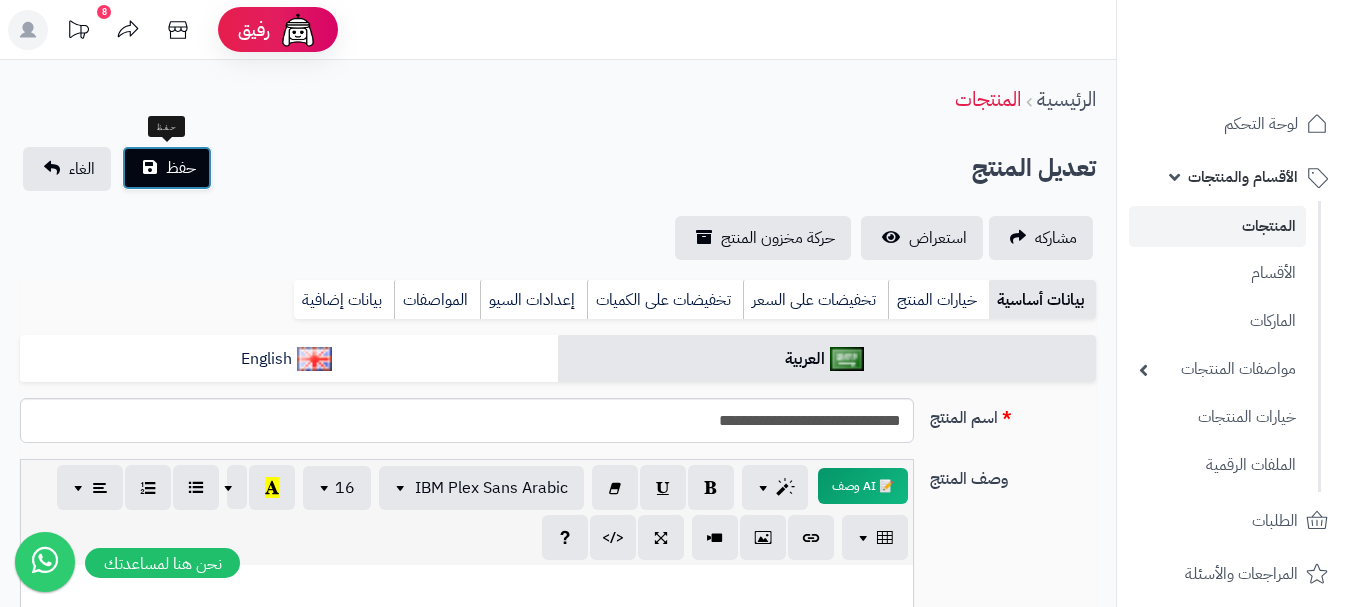 click on "حفظ" at bounding box center [181, 168] 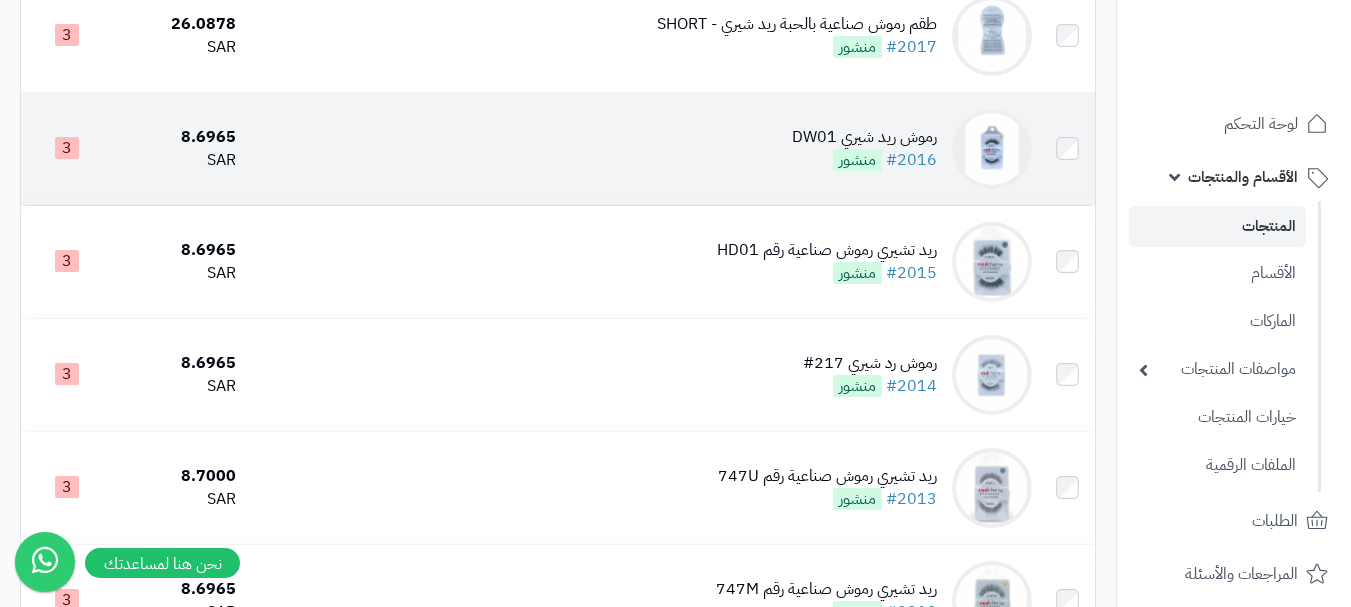 scroll, scrollTop: 1000, scrollLeft: 0, axis: vertical 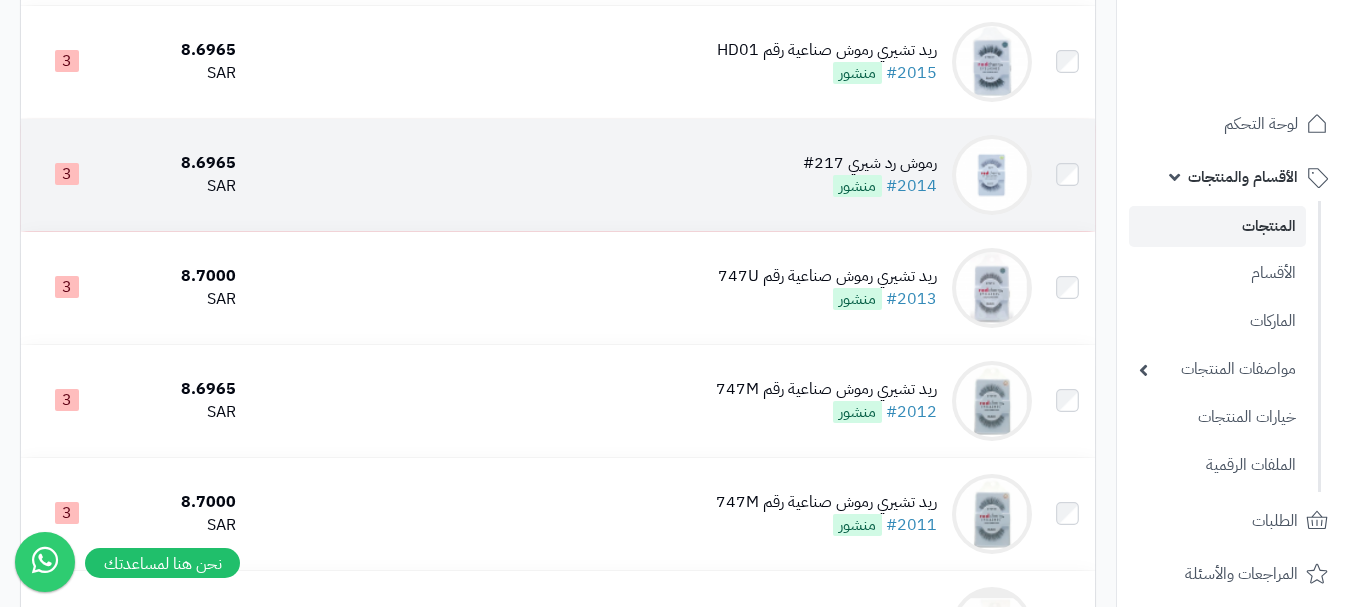 click on "رموش رد شيري 217#
#2014
منشور" at bounding box center [642, 175] 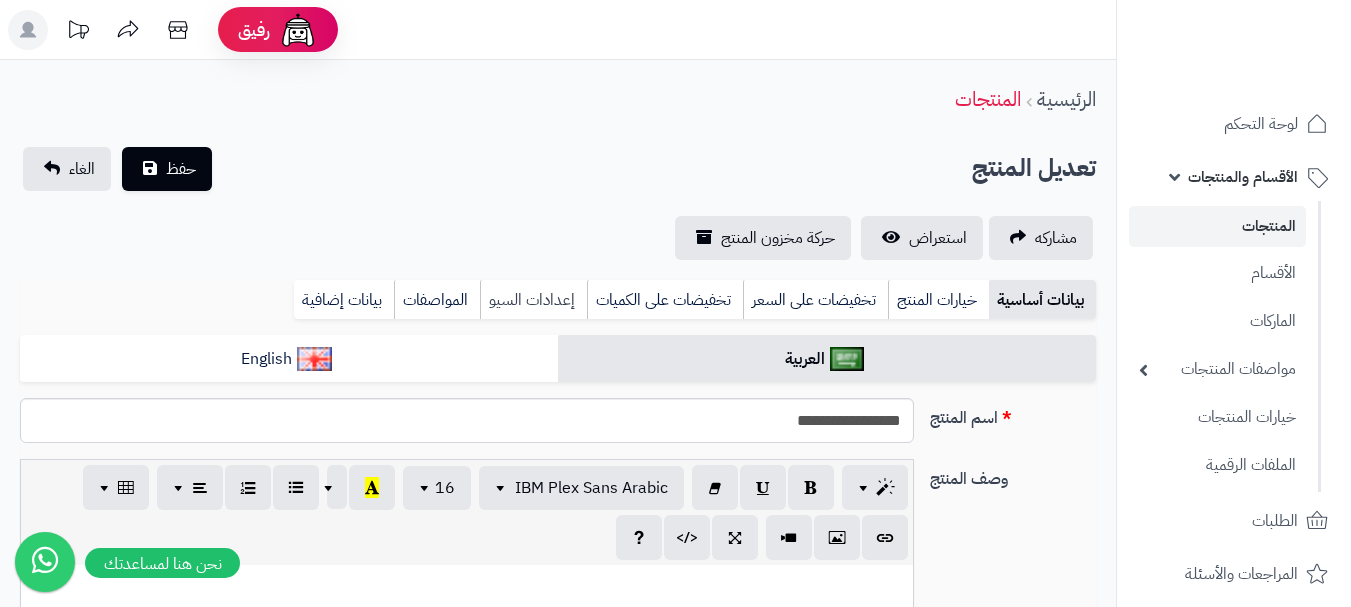 scroll, scrollTop: 0, scrollLeft: 0, axis: both 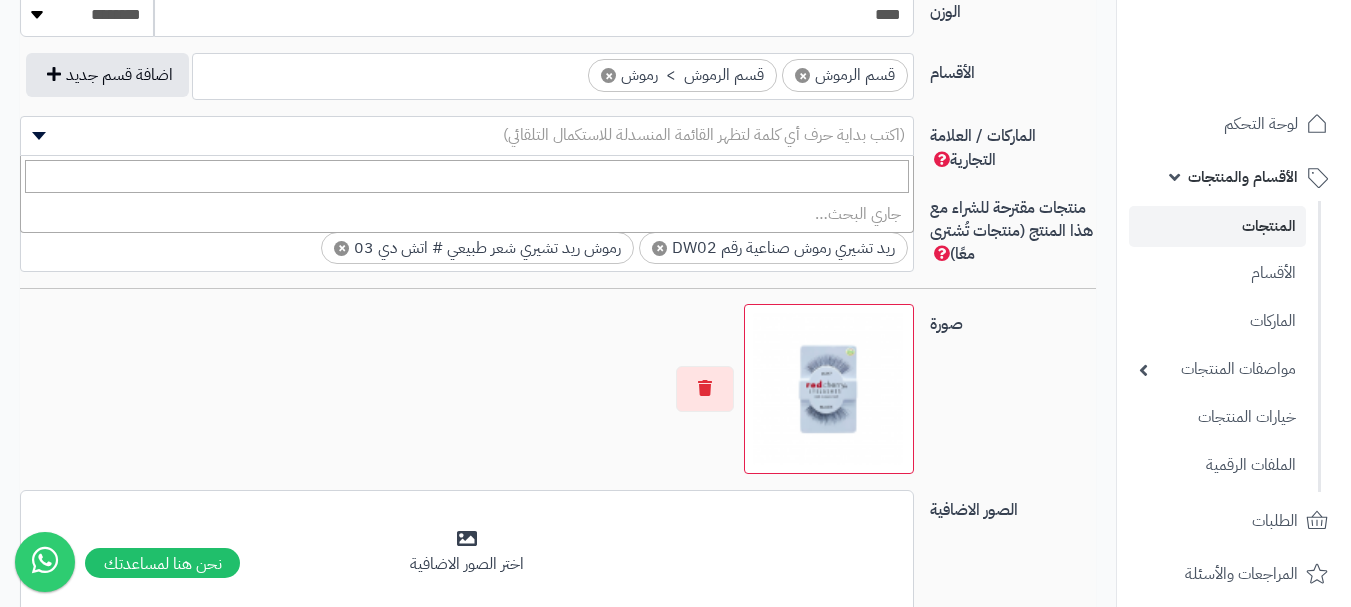 click on "(اكتب بداية حرف أي كلمة لتظهر القائمة المنسدلة للاستكمال التلقائي)" at bounding box center (704, 135) 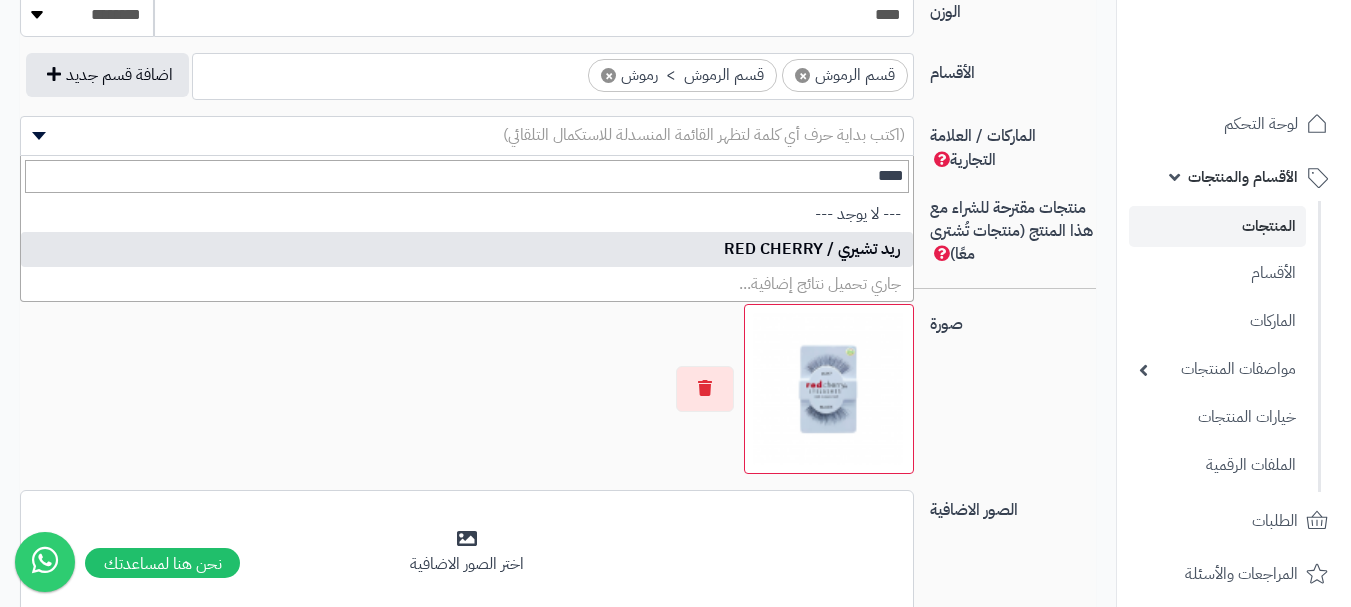 type on "***" 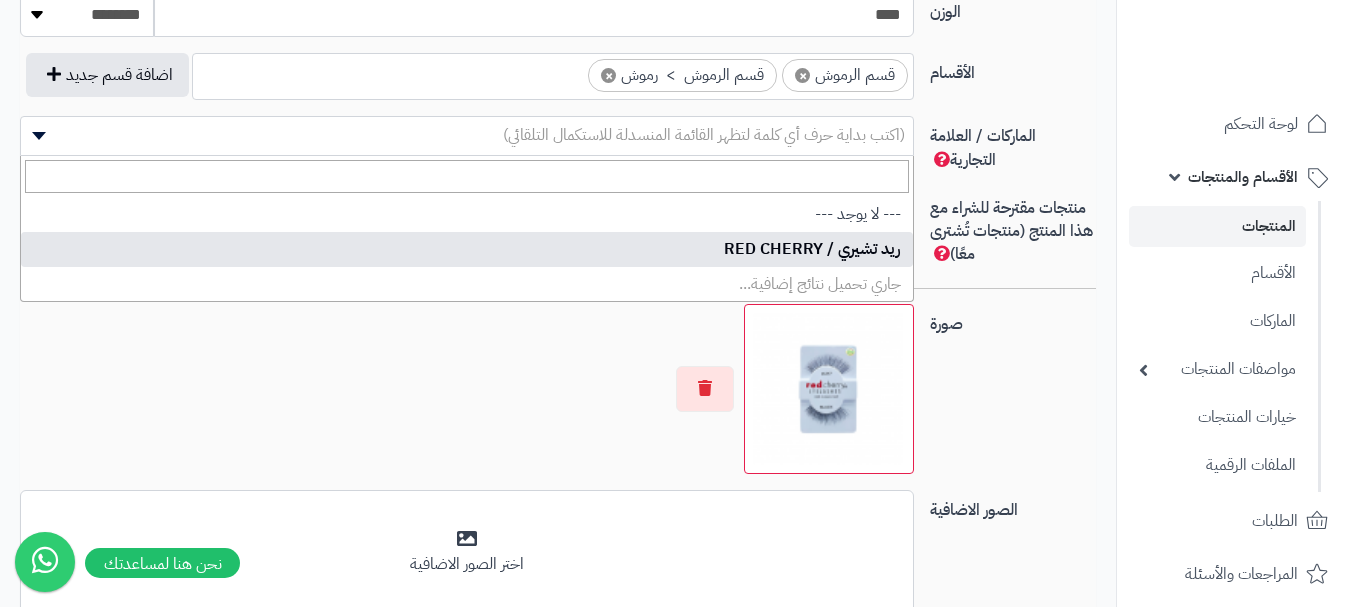 select on "**" 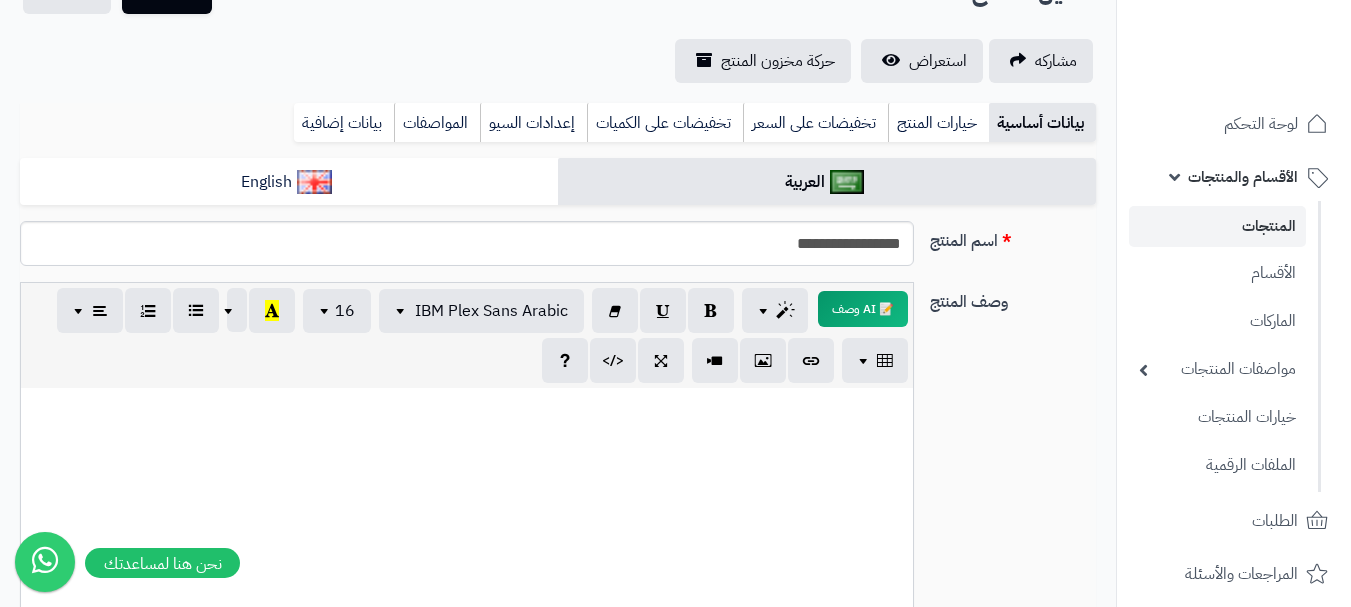 scroll, scrollTop: 0, scrollLeft: 0, axis: both 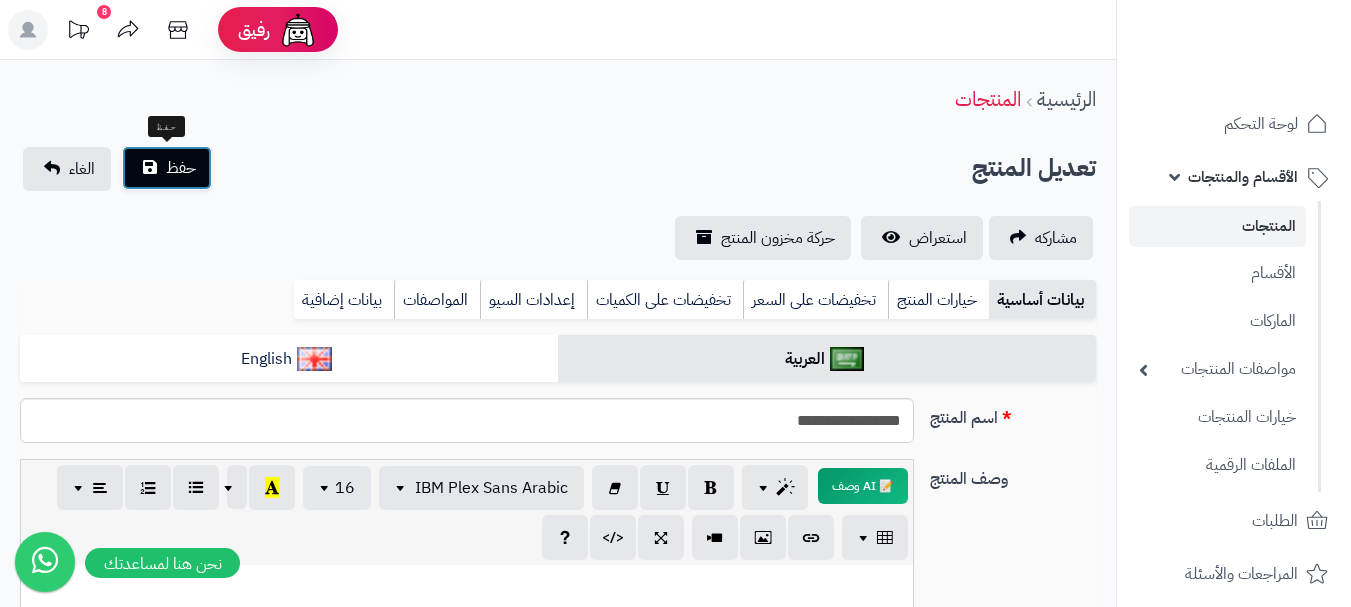 click on "حفظ" at bounding box center [167, 168] 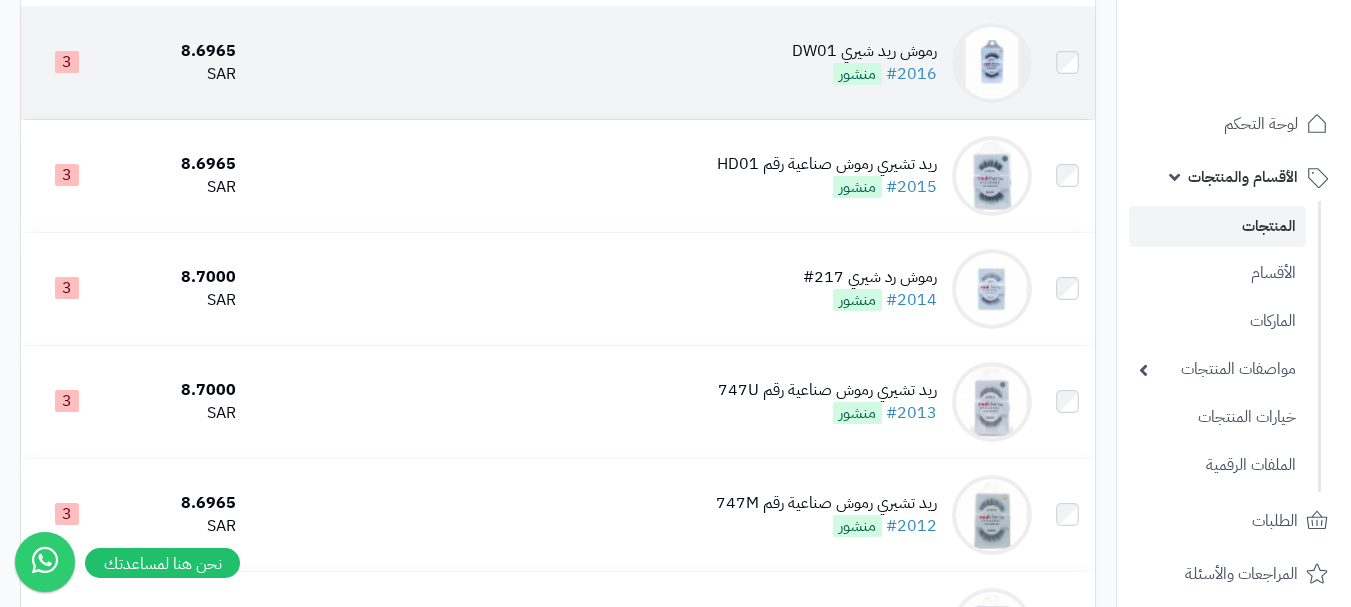 scroll, scrollTop: 900, scrollLeft: 0, axis: vertical 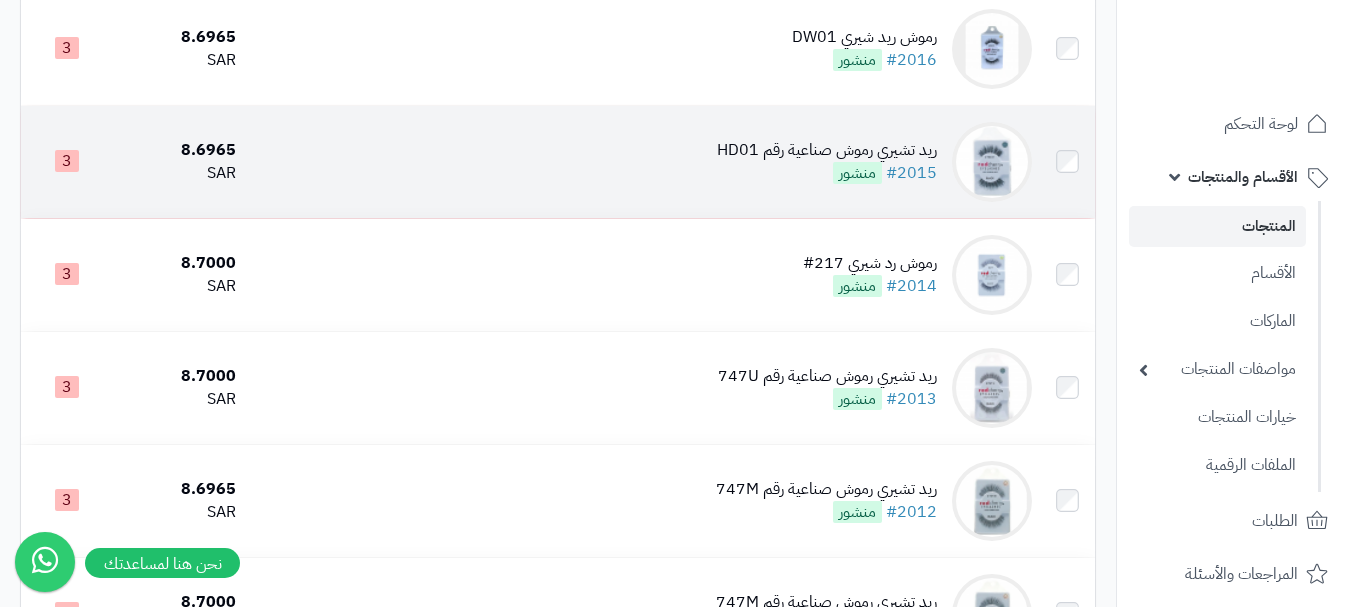 click on "ريد تشيري رموش صناعية رقم HD01
#2015
منشور" at bounding box center (642, 162) 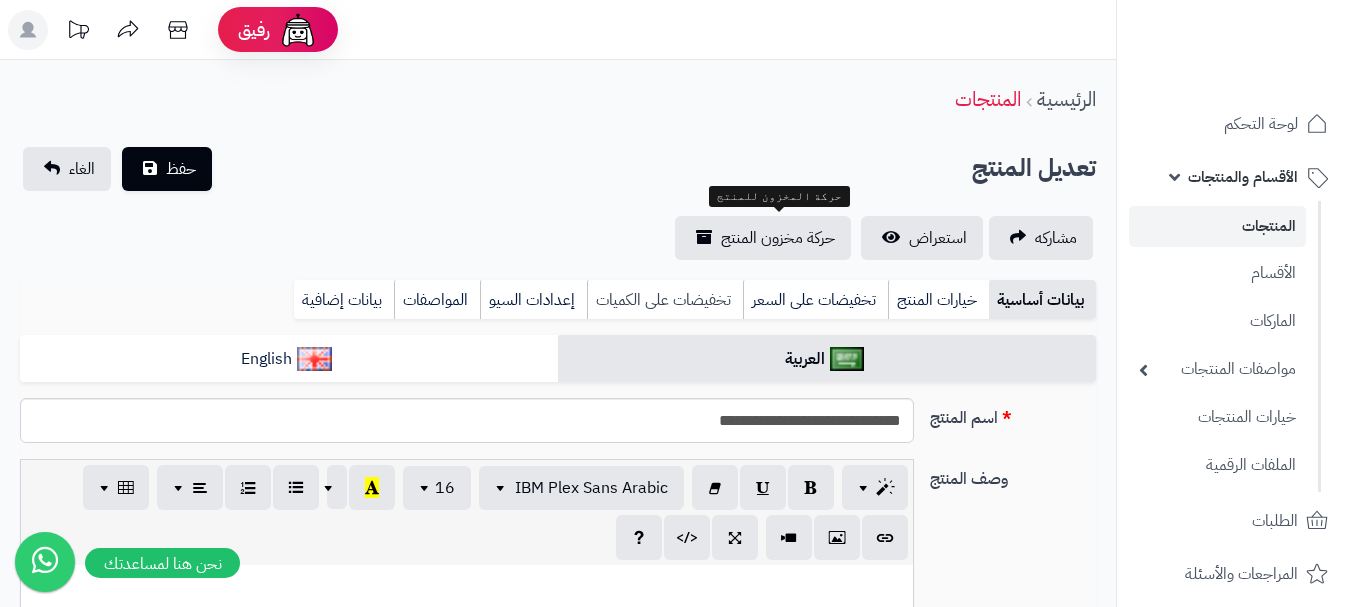 scroll, scrollTop: 0, scrollLeft: 0, axis: both 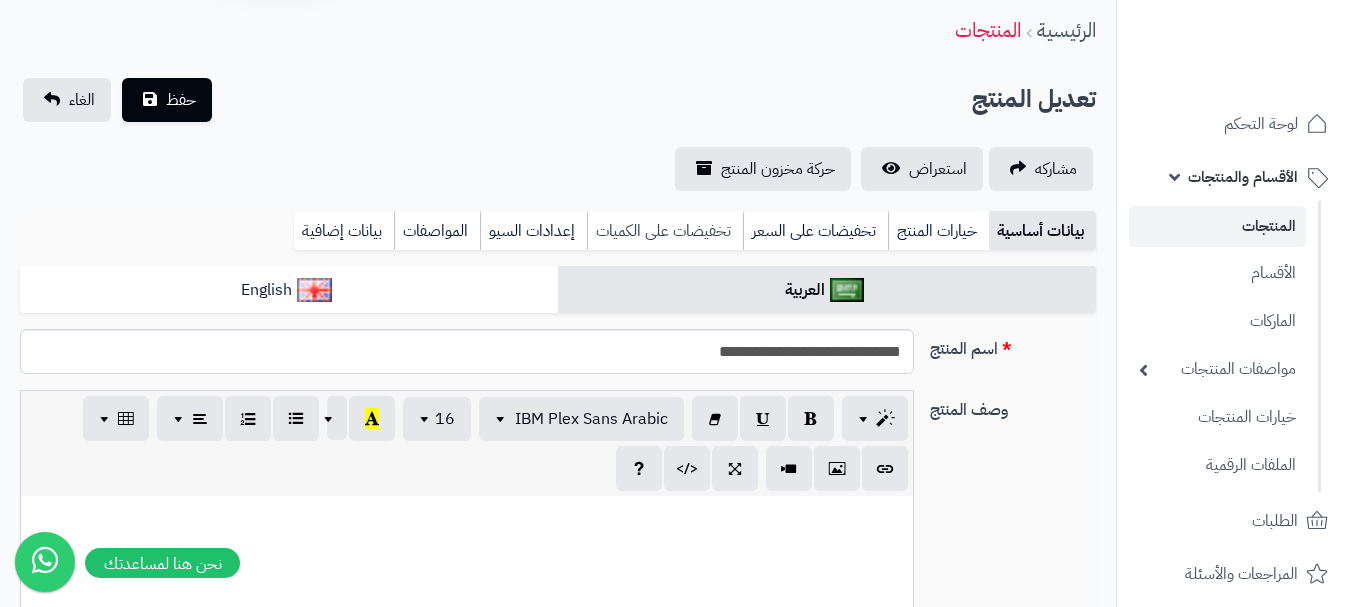 type on "*****" 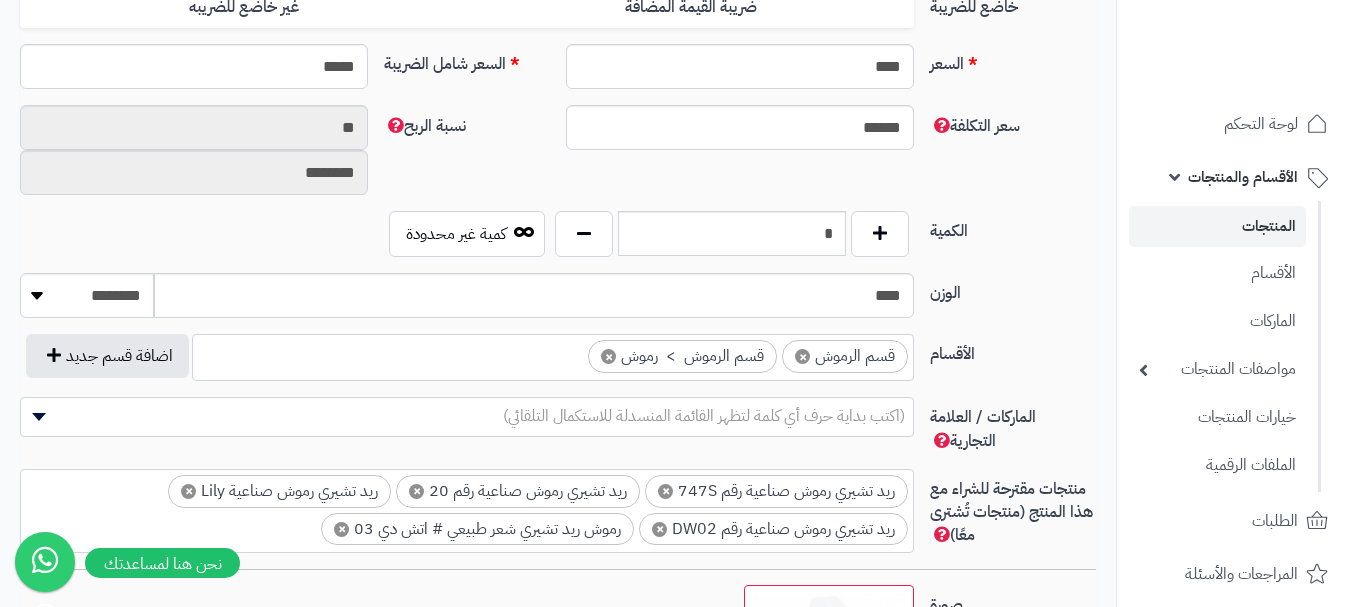 scroll, scrollTop: 1100, scrollLeft: 0, axis: vertical 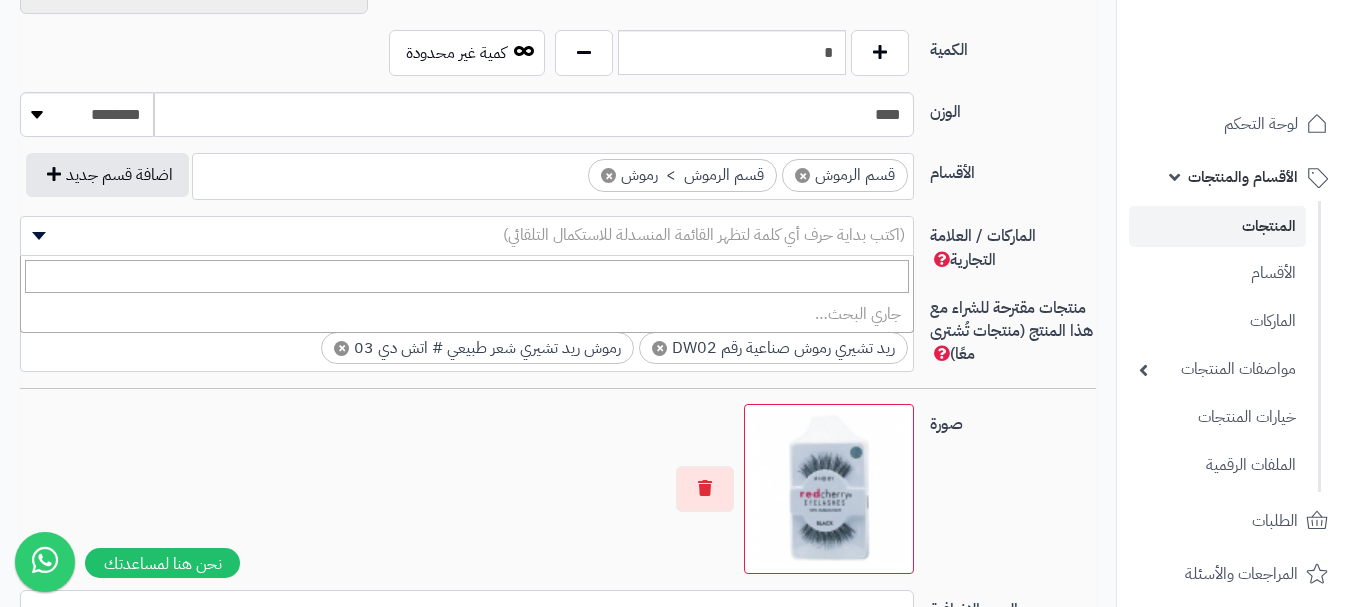 click on "(اكتب بداية حرف أي كلمة لتظهر القائمة المنسدلة للاستكمال التلقائي)" at bounding box center (704, 235) 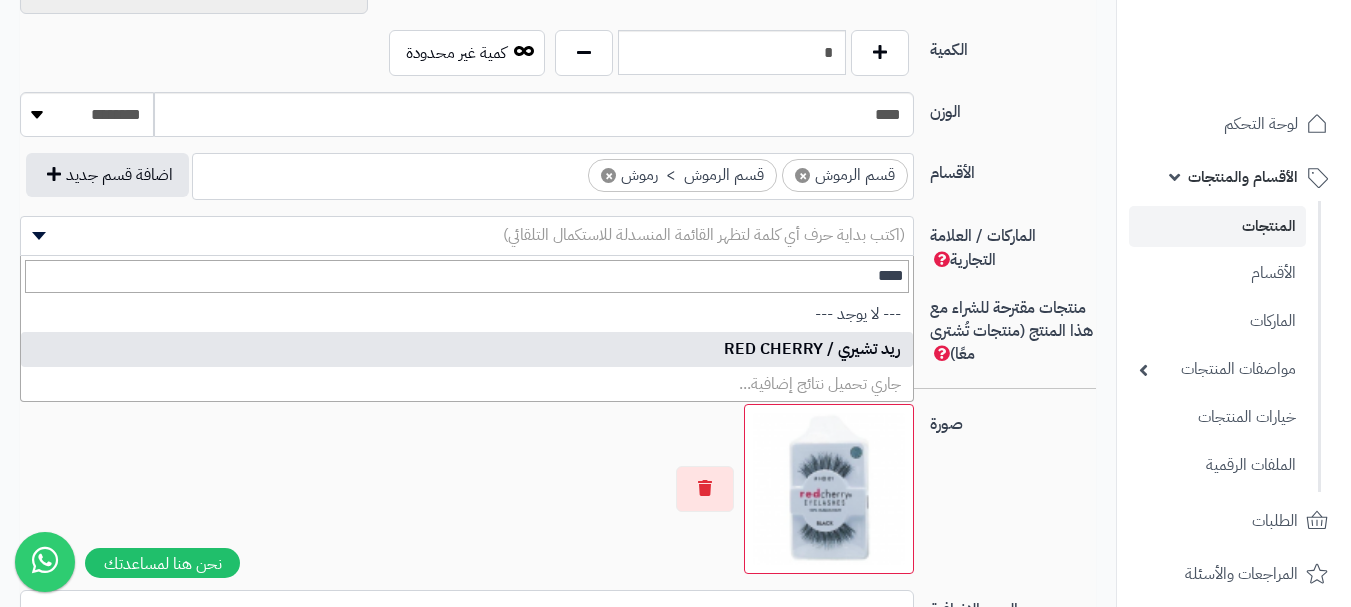 type on "***" 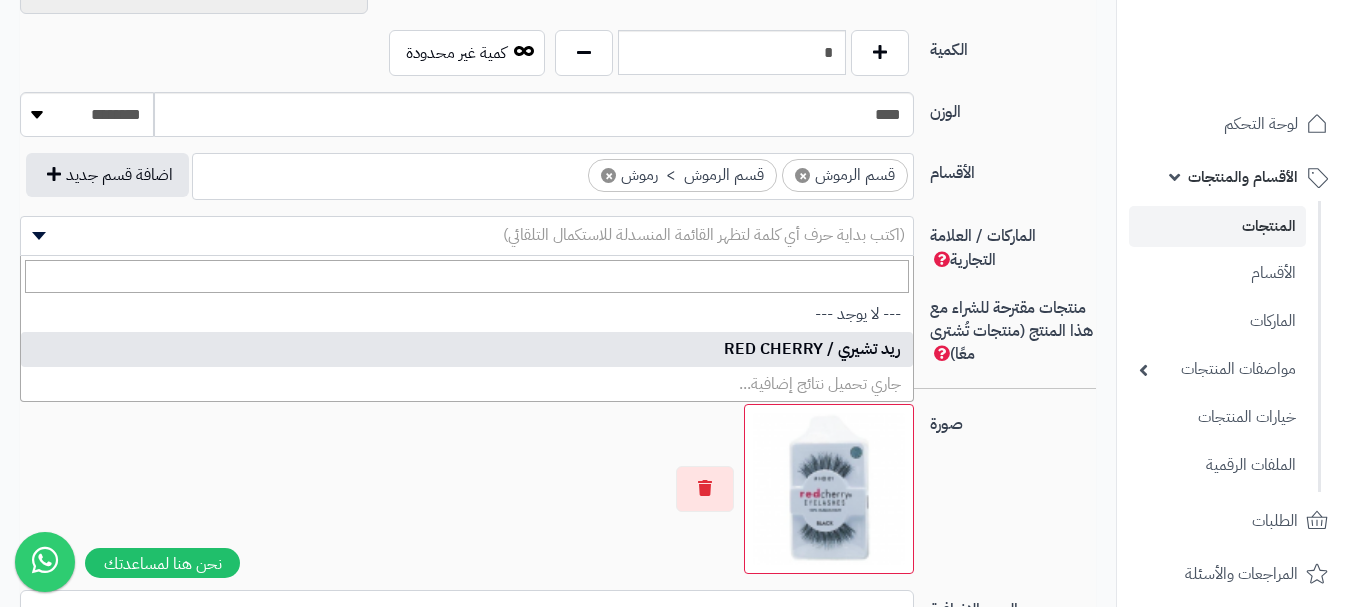 select on "**" 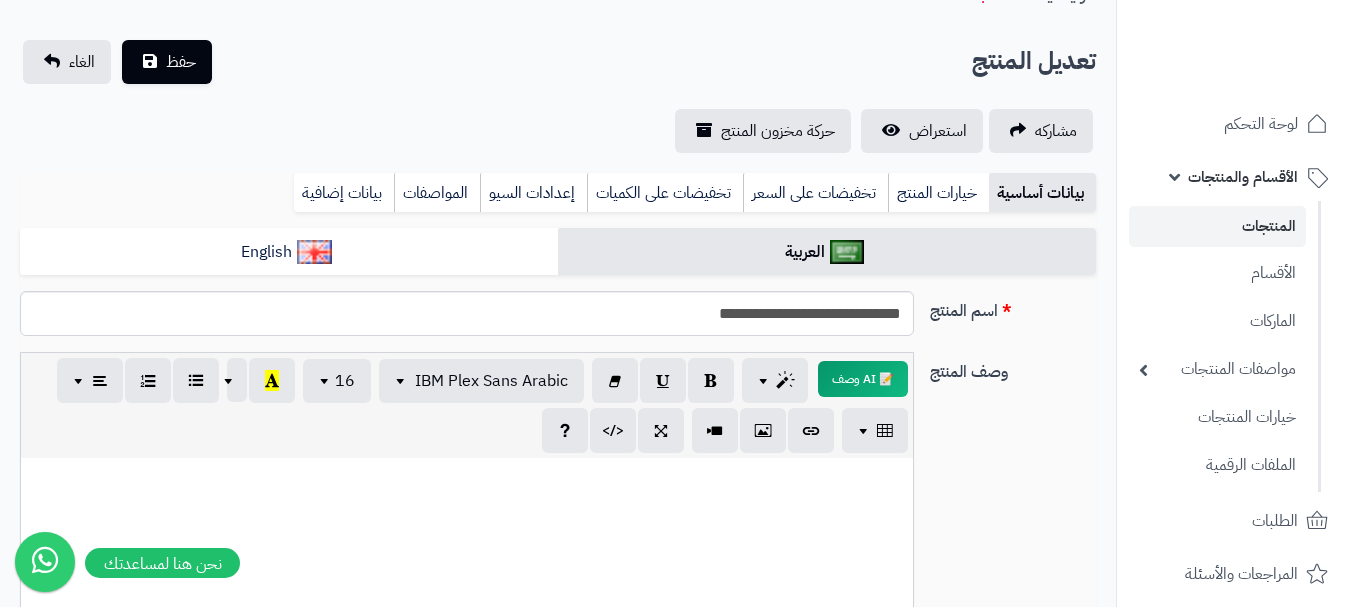 scroll, scrollTop: 100, scrollLeft: 0, axis: vertical 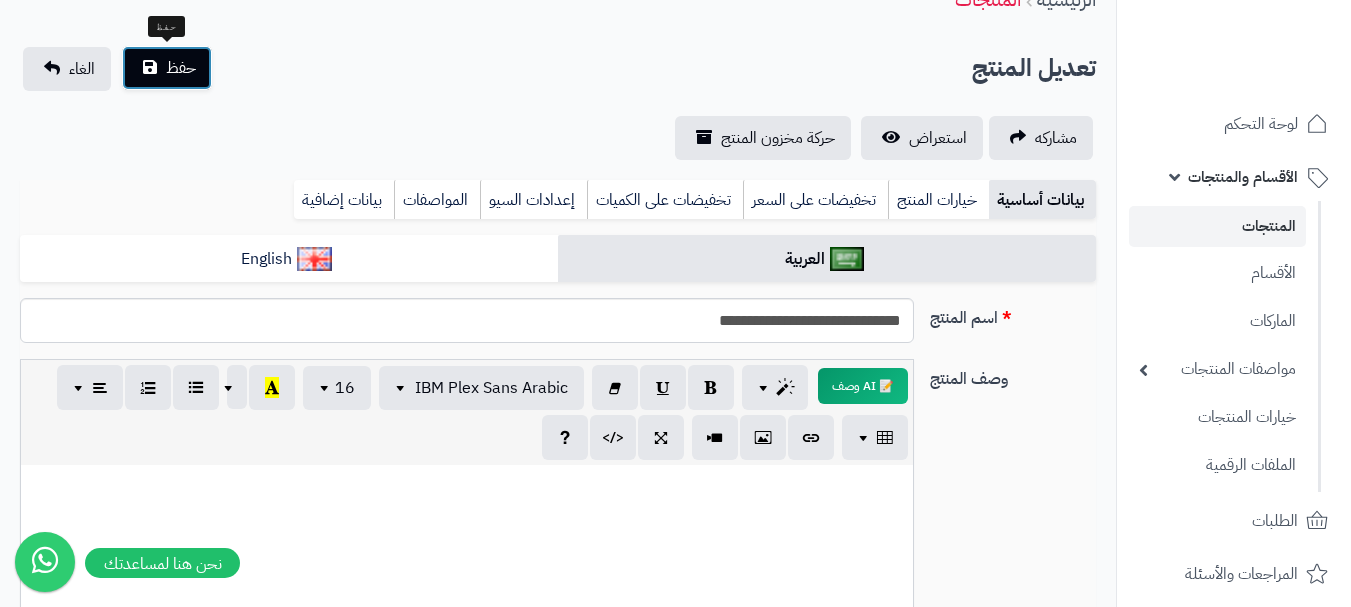 click on "حفظ" at bounding box center [167, 68] 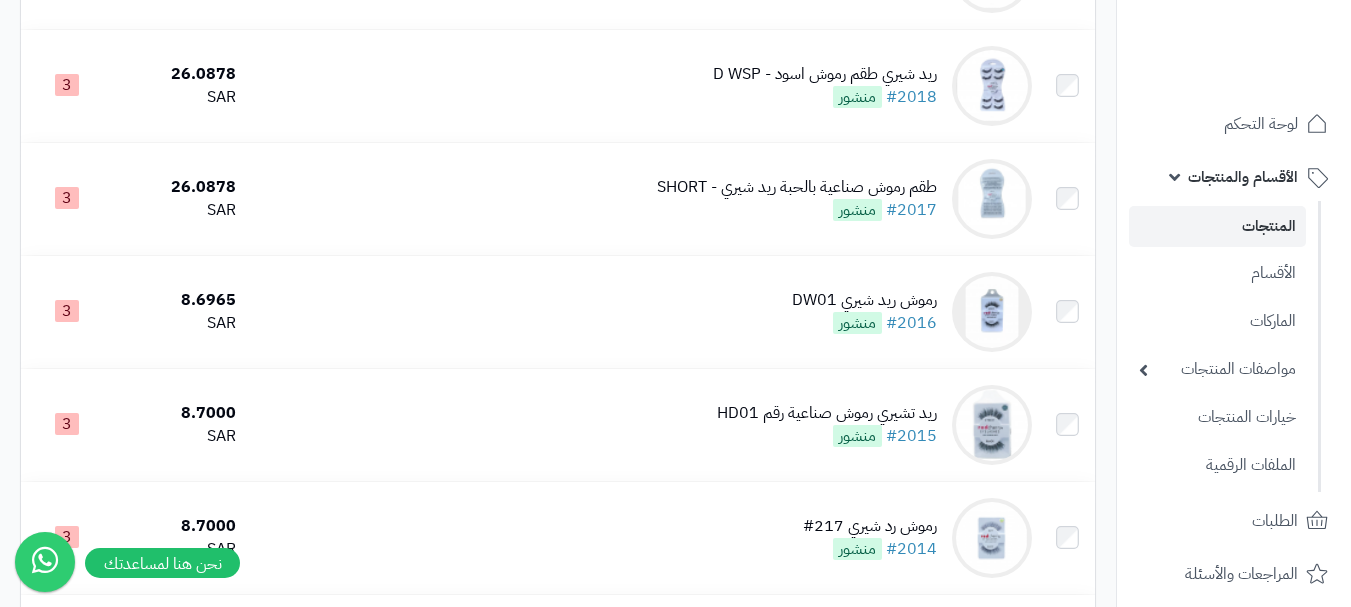 scroll, scrollTop: 700, scrollLeft: 0, axis: vertical 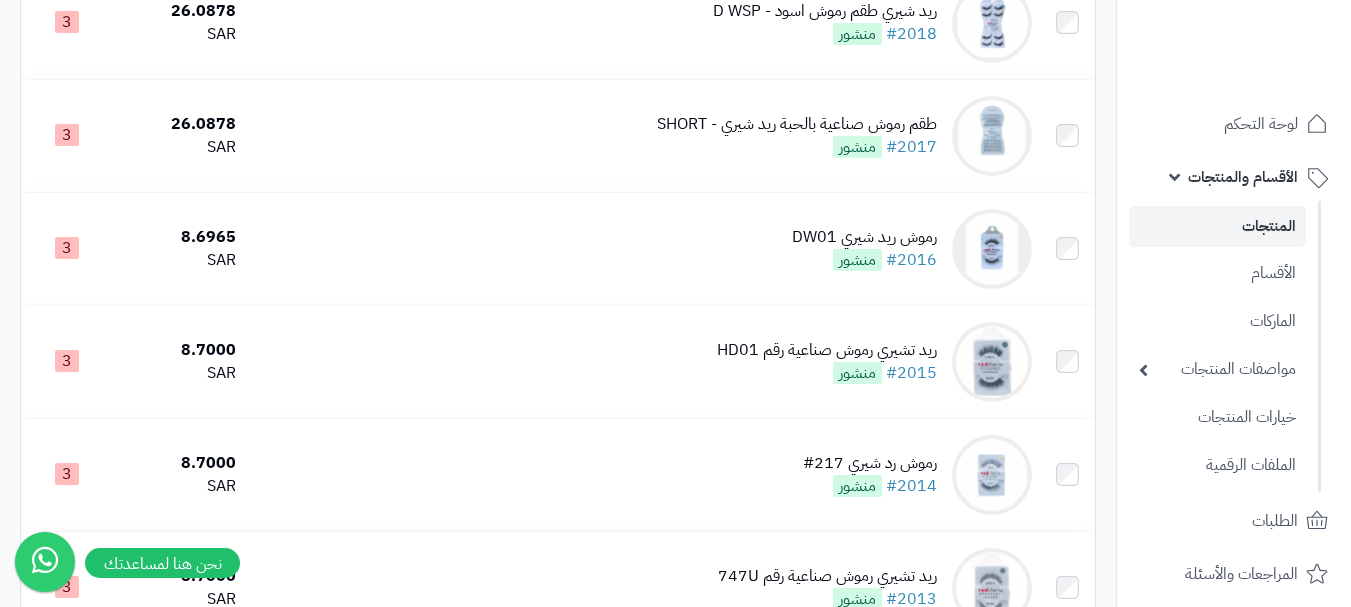 click on "رموش ريد شيري DW01
#2016
منشور" at bounding box center (642, 249) 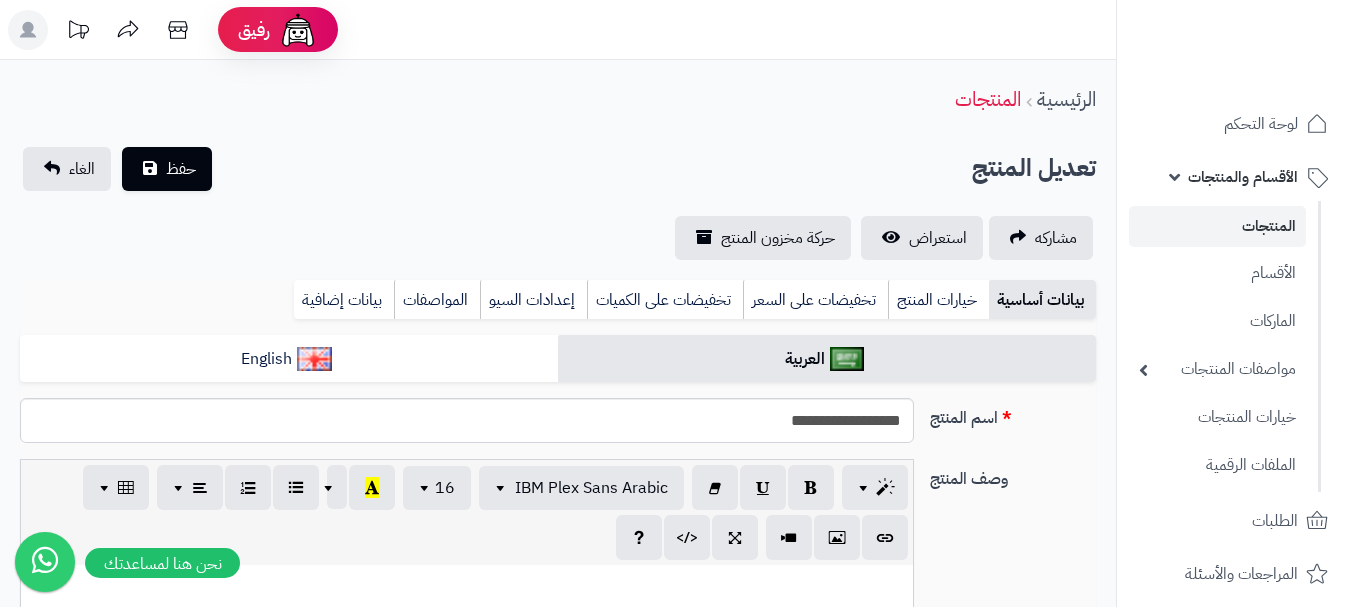 scroll, scrollTop: 149, scrollLeft: 0, axis: vertical 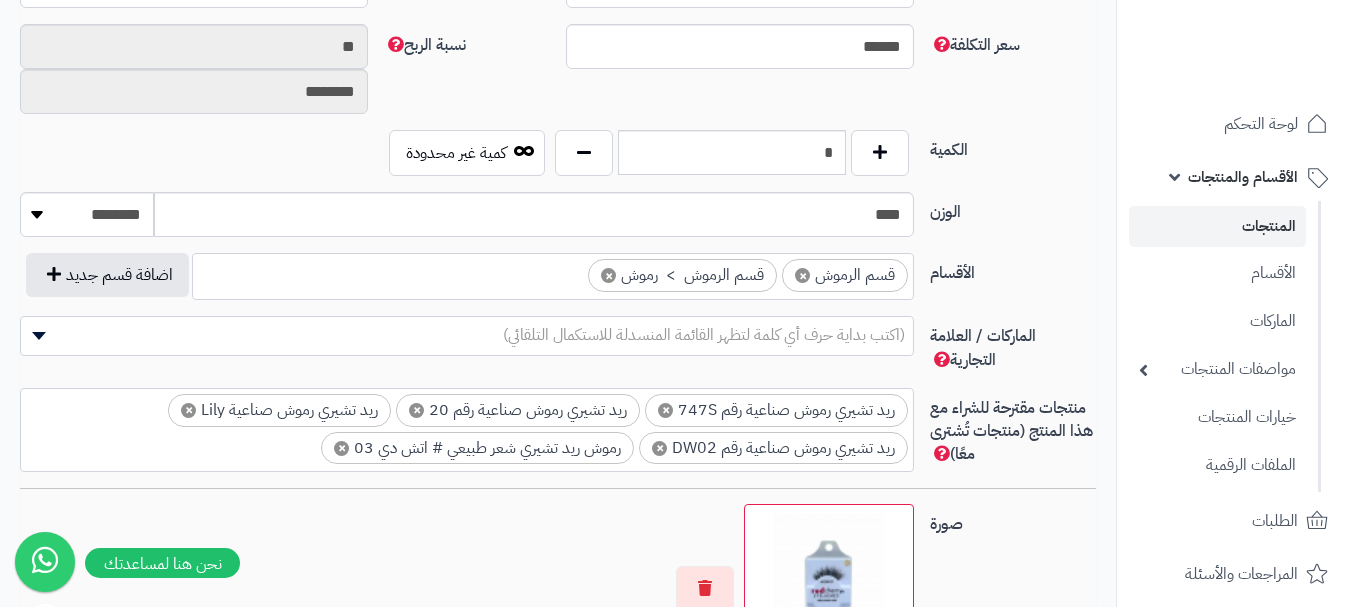 click on "(اكتب بداية حرف أي كلمة لتظهر القائمة المنسدلة للاستكمال التلقائي)" at bounding box center [704, 335] 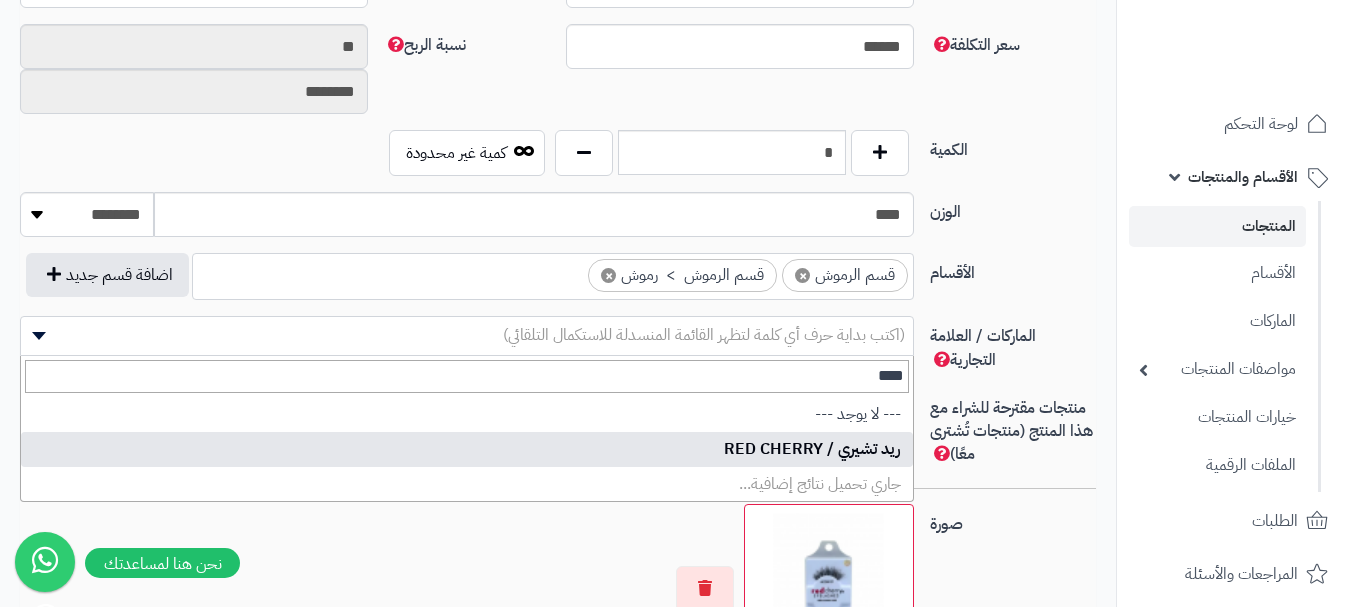 type on "***" 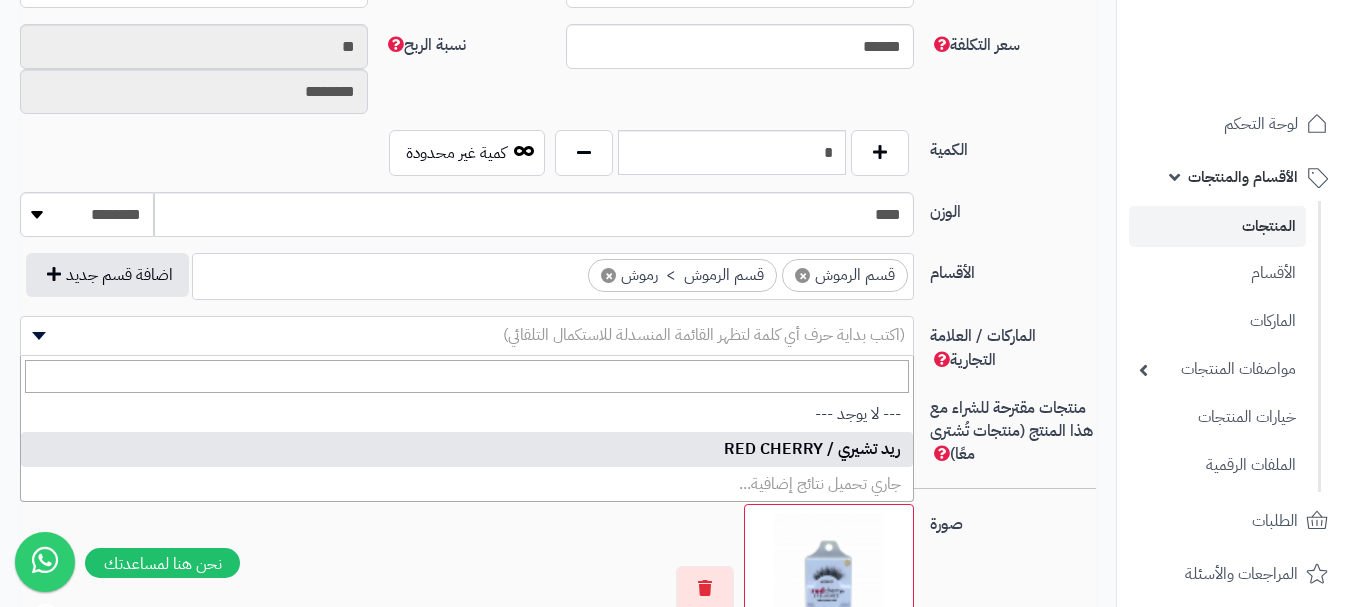 select on "**" 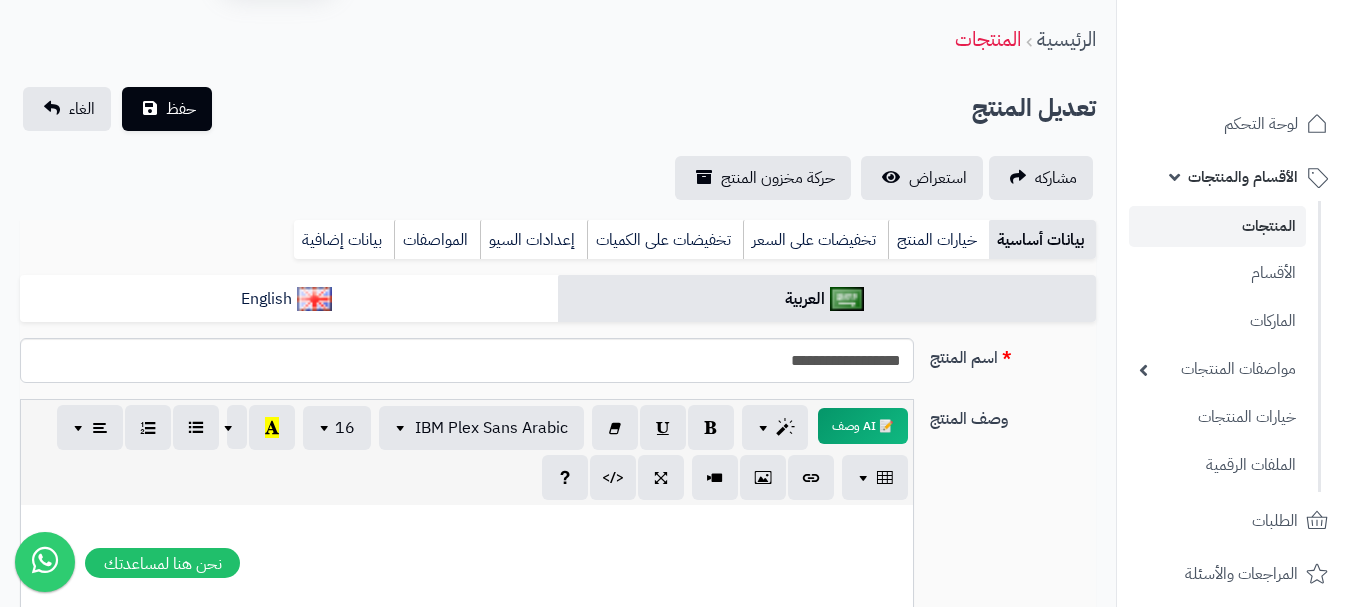 scroll, scrollTop: 0, scrollLeft: 0, axis: both 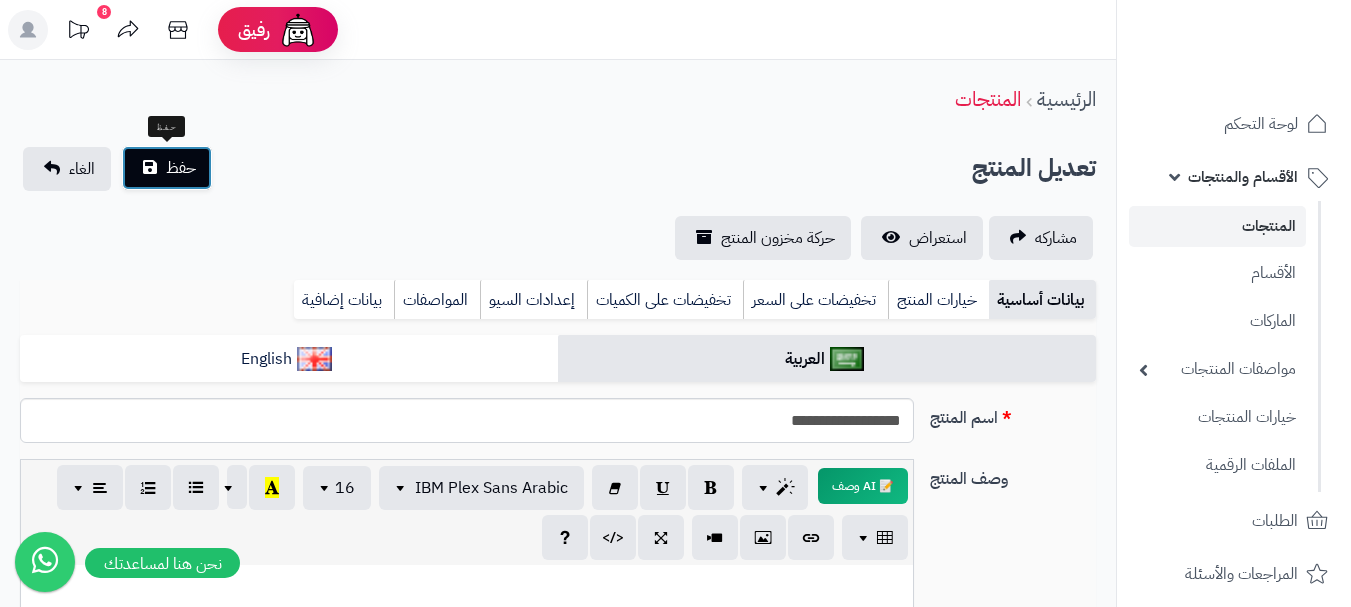 click on "حفظ" at bounding box center [181, 168] 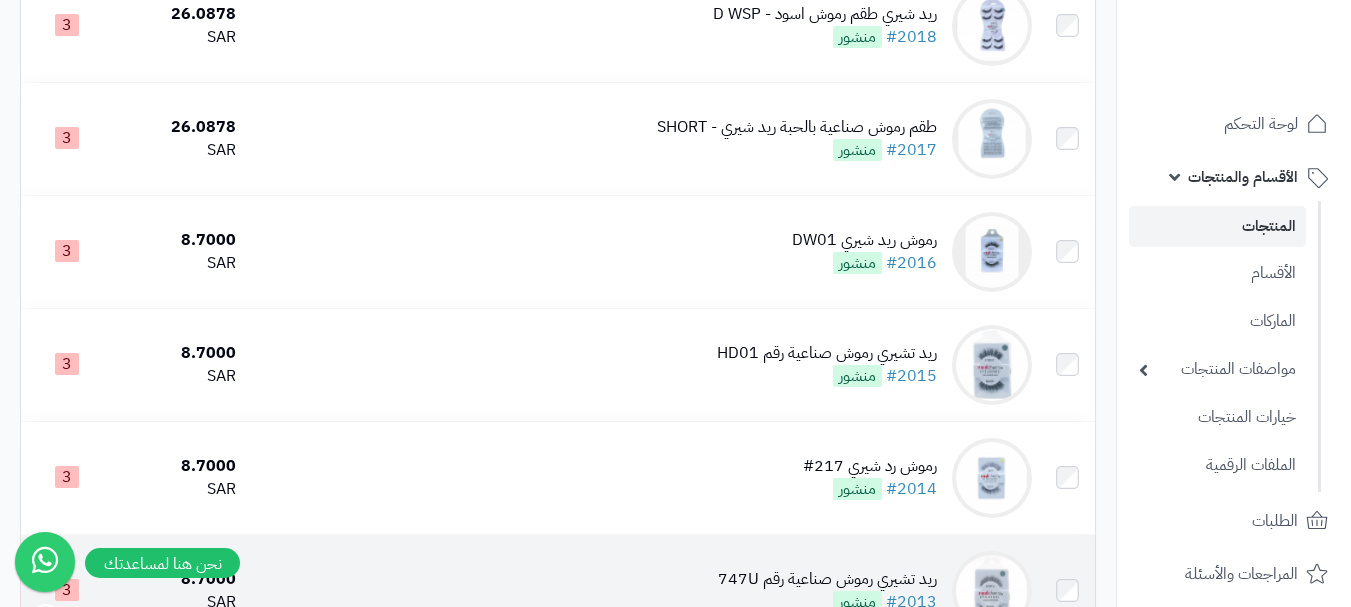 scroll, scrollTop: 600, scrollLeft: 0, axis: vertical 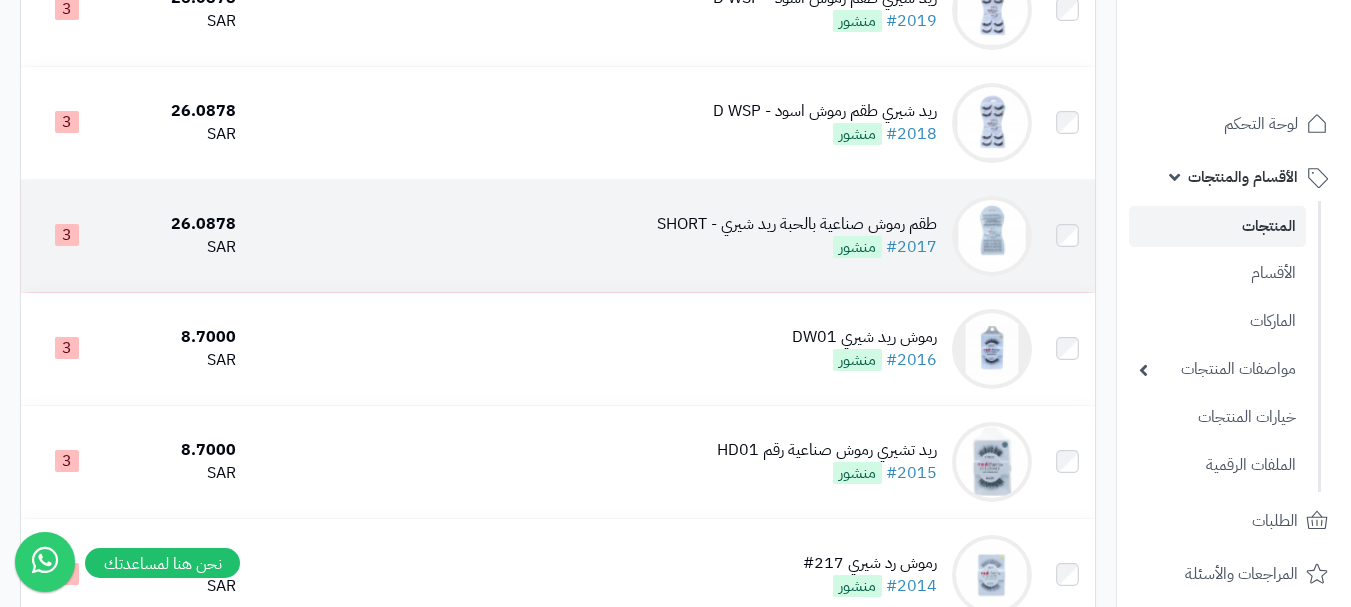 click on "طقم رموش صناعية بالحبة ريد شيري - SHORT
#2017
منشور" at bounding box center [642, 236] 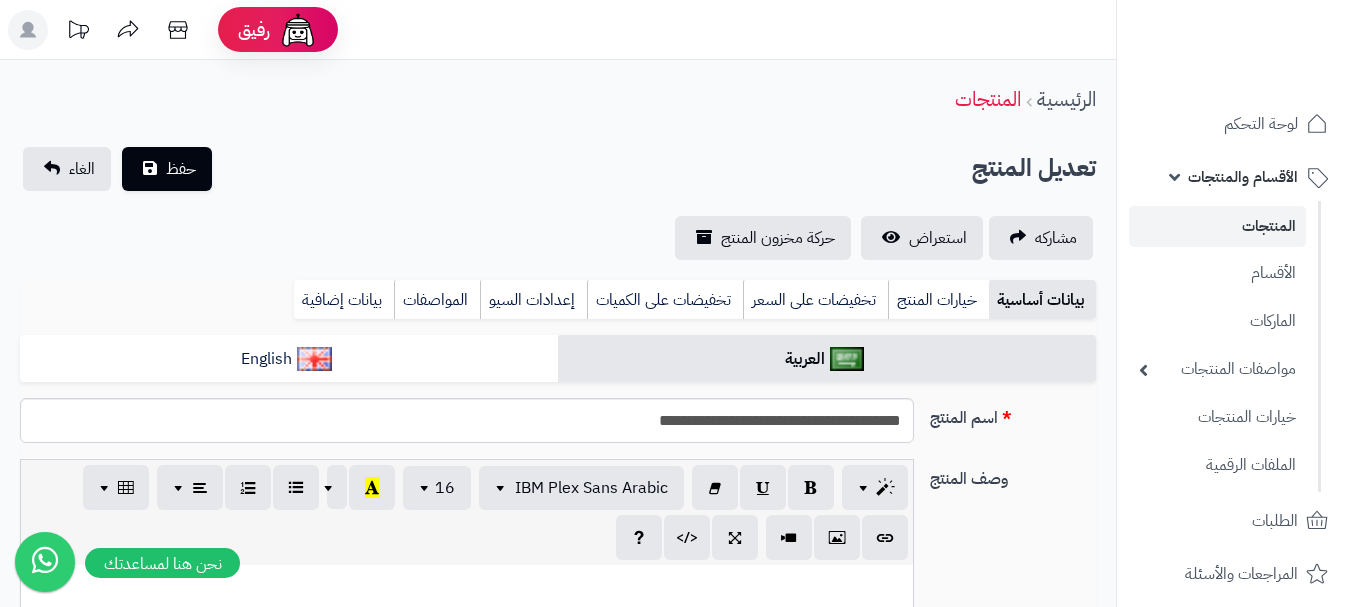 scroll, scrollTop: 0, scrollLeft: 0, axis: both 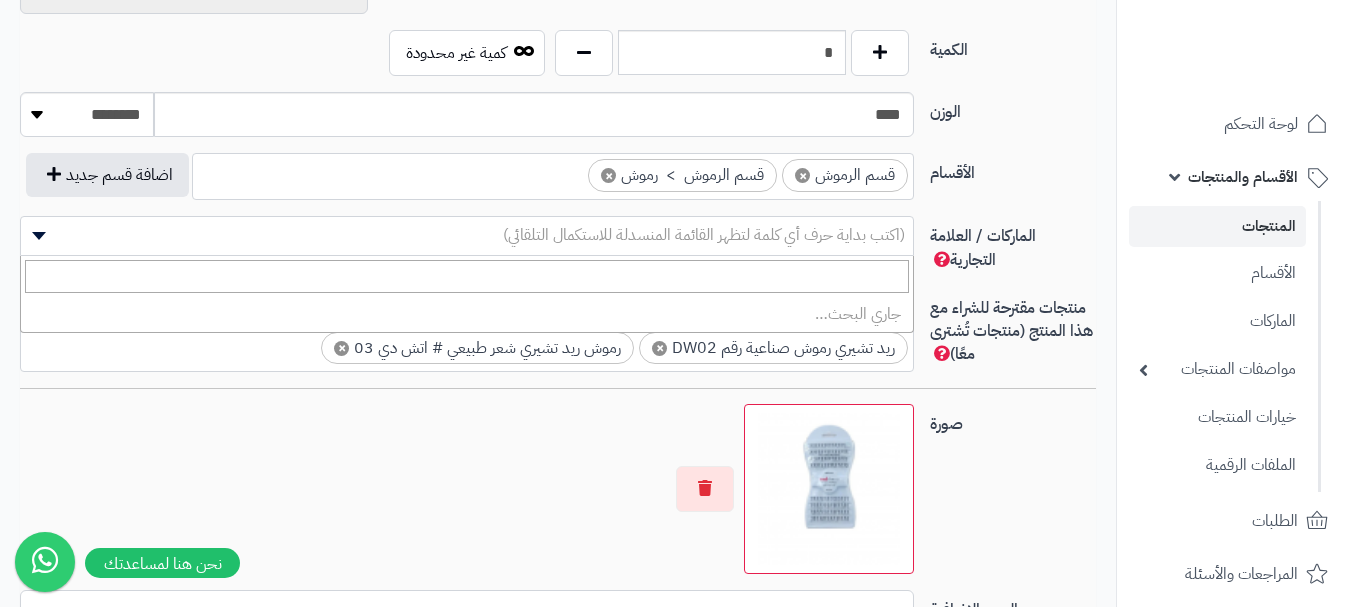 click on "(اكتب بداية حرف أي كلمة لتظهر القائمة المنسدلة للاستكمال التلقائي)" at bounding box center (704, 235) 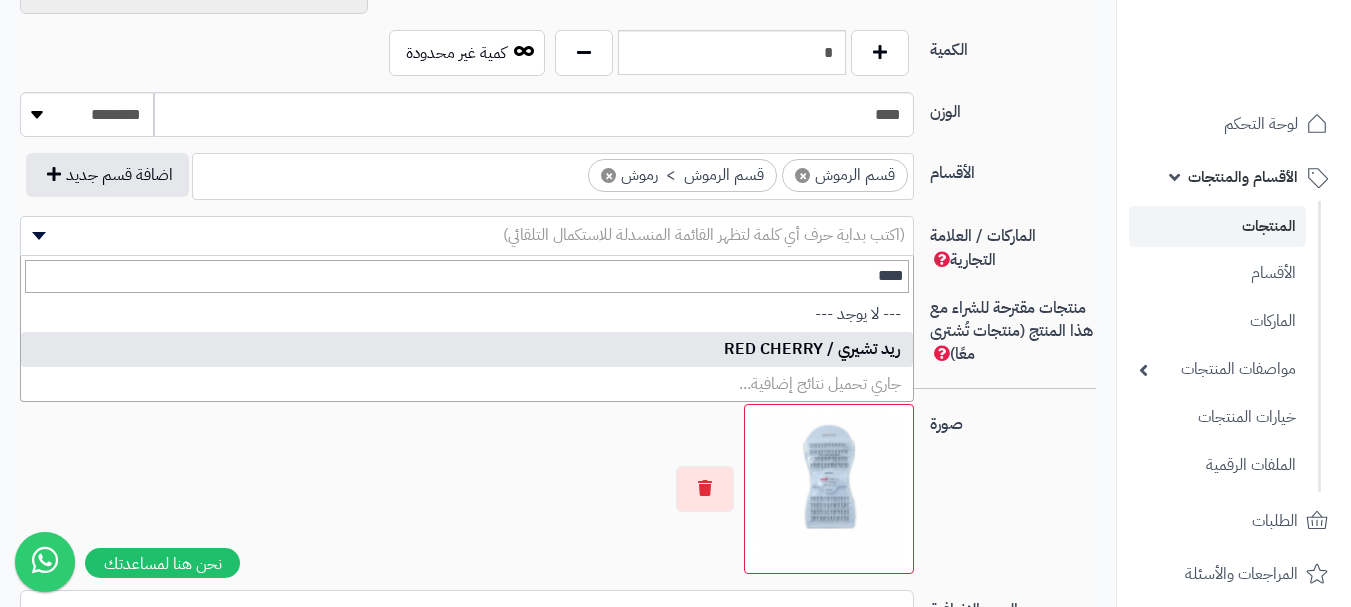 type on "***" 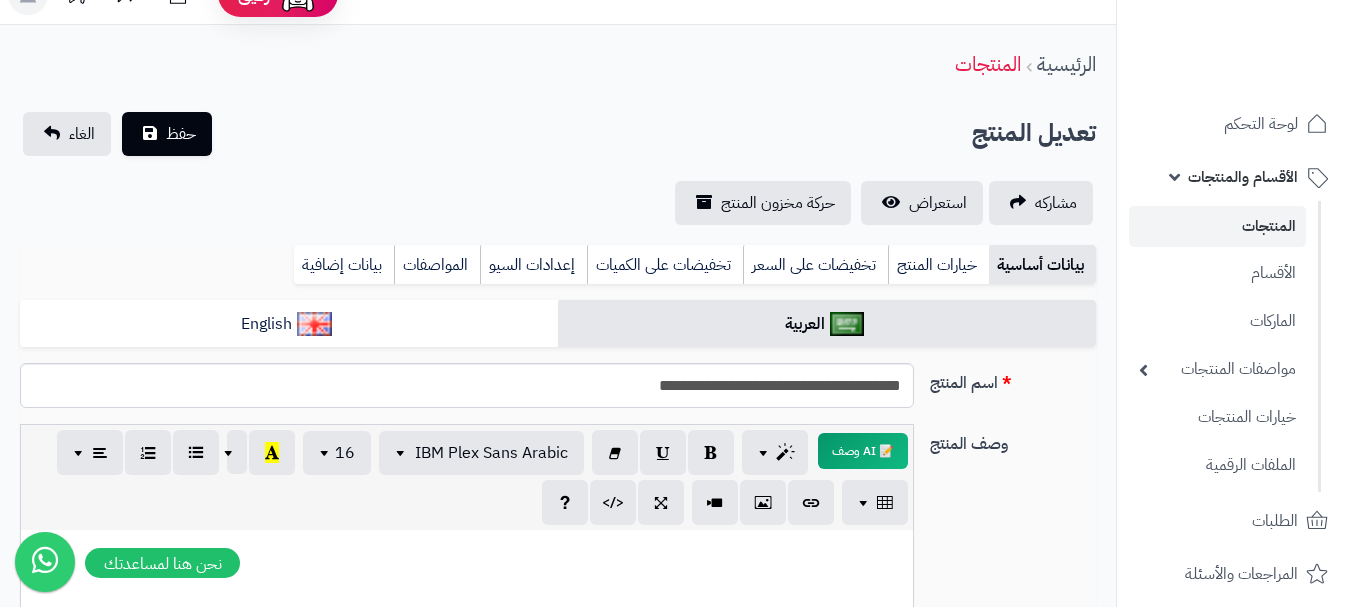scroll, scrollTop: 0, scrollLeft: 0, axis: both 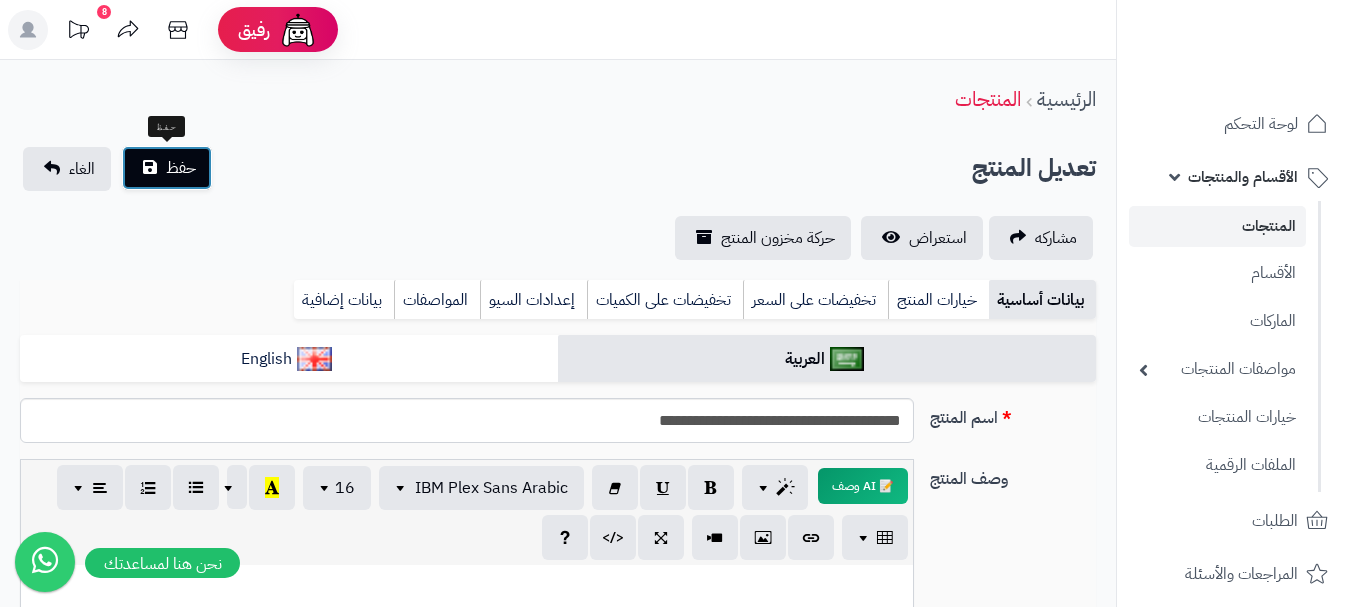 click on "حفظ" at bounding box center [181, 168] 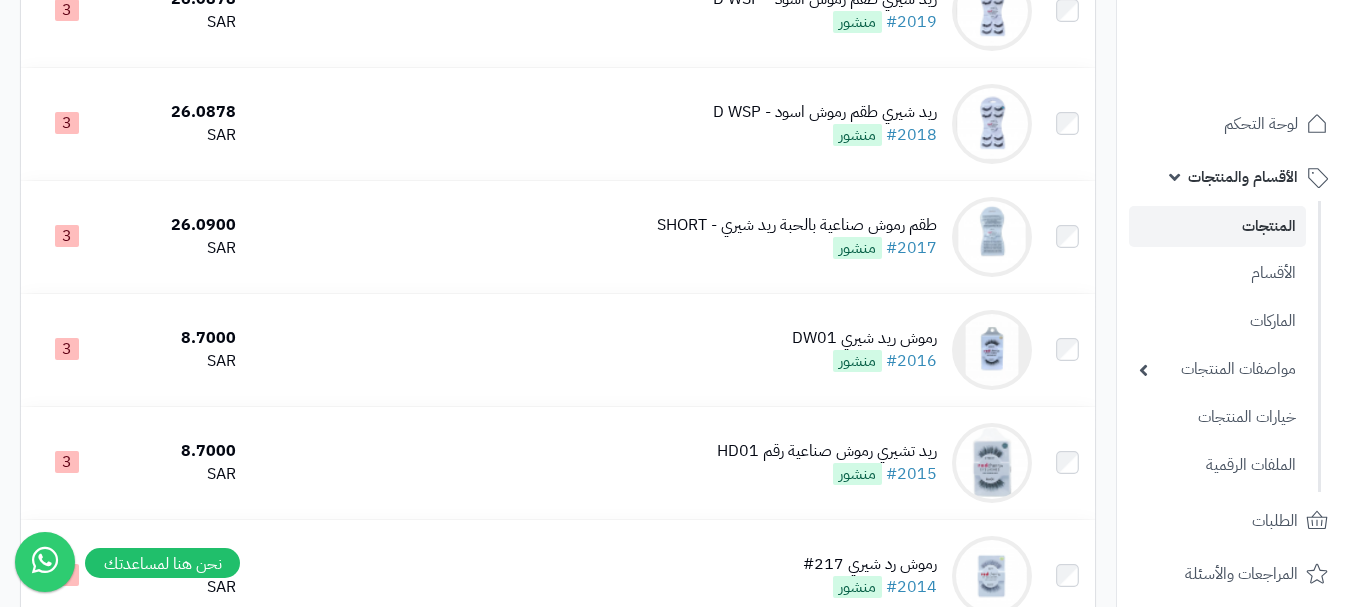 scroll, scrollTop: 600, scrollLeft: 0, axis: vertical 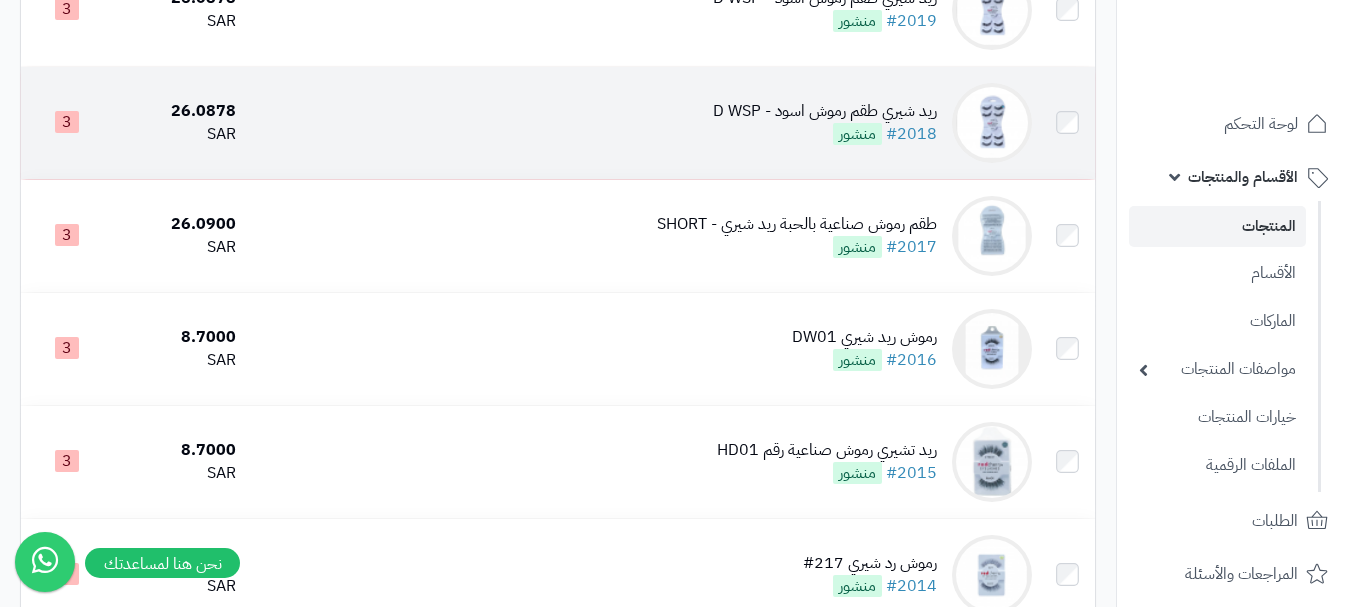 click on "ريد شيري طقم رموش اسود - D WSP
#2018
منشور" at bounding box center (642, 123) 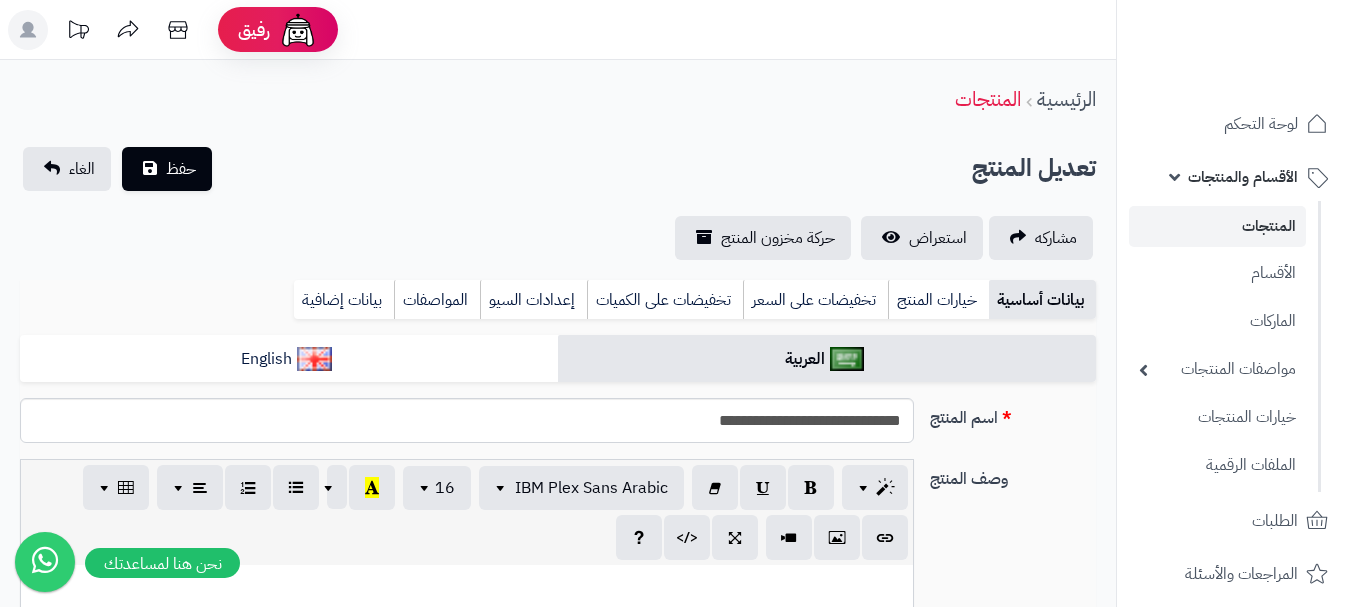 type on "*****" 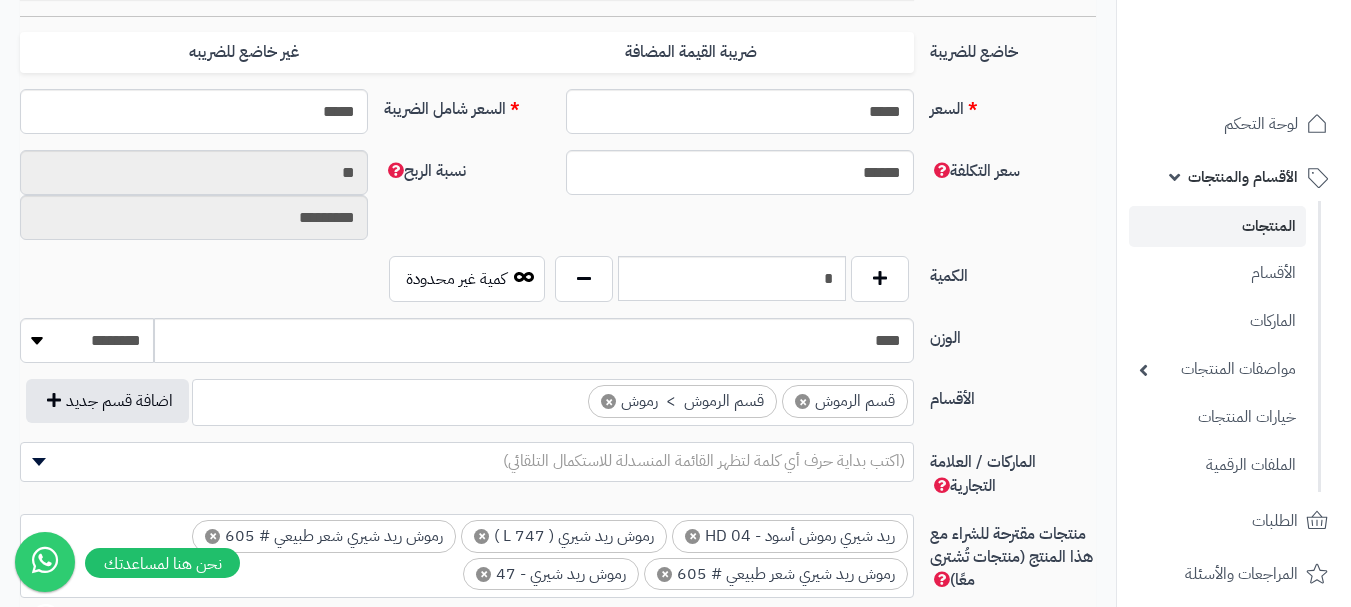 scroll, scrollTop: 1000, scrollLeft: 0, axis: vertical 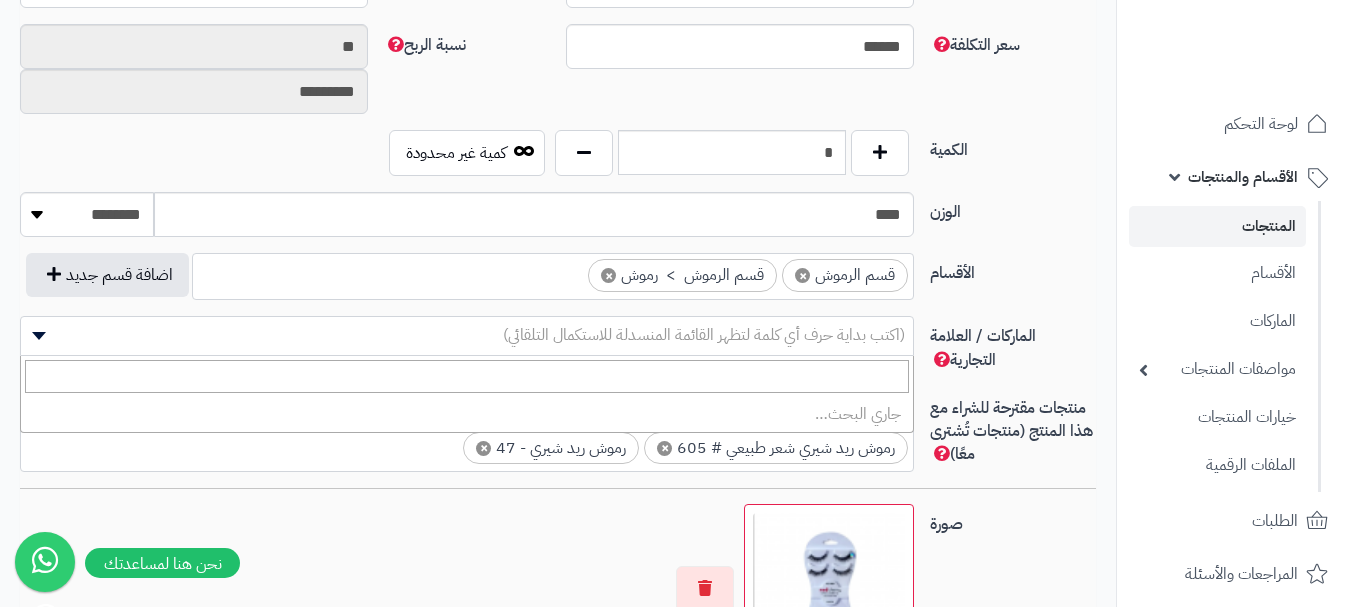 click on "(اكتب بداية حرف أي كلمة لتظهر القائمة المنسدلة للاستكمال التلقائي)" at bounding box center (704, 335) 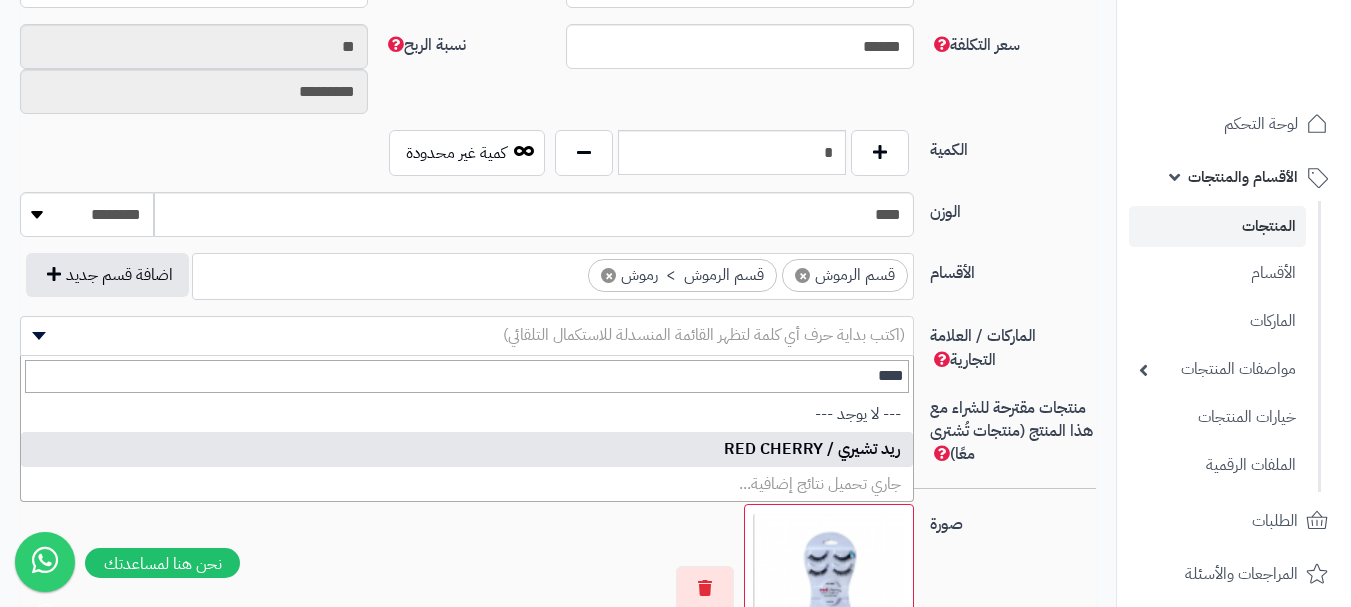 type on "***" 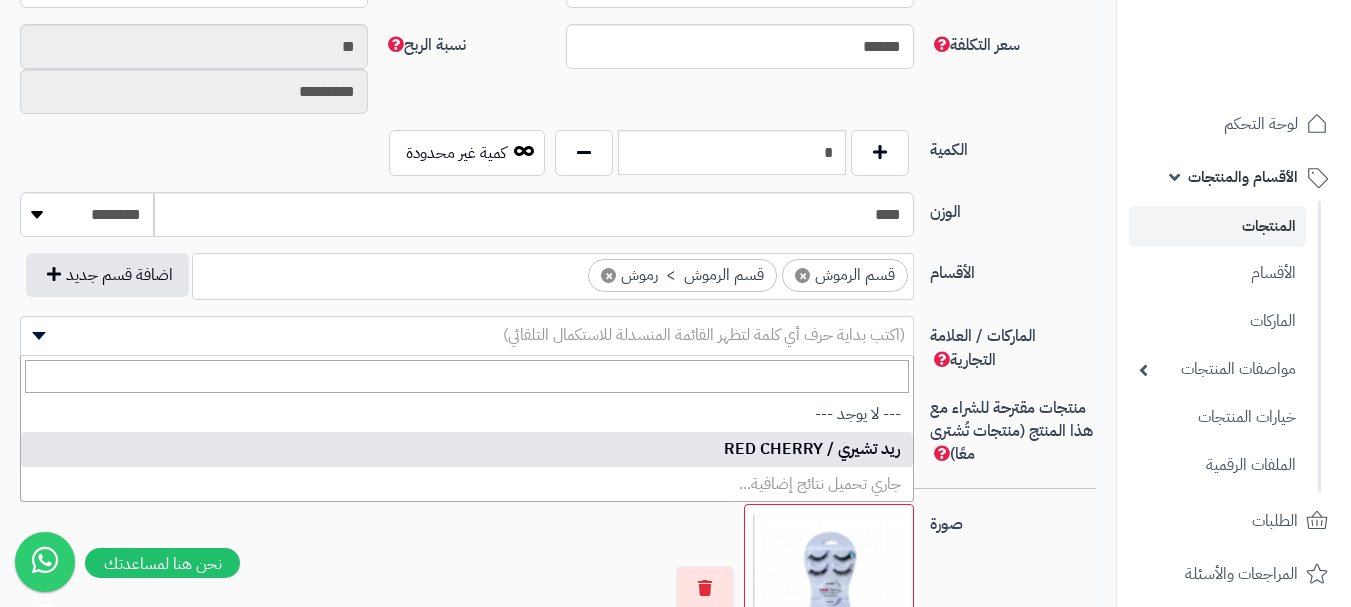 select on "**" 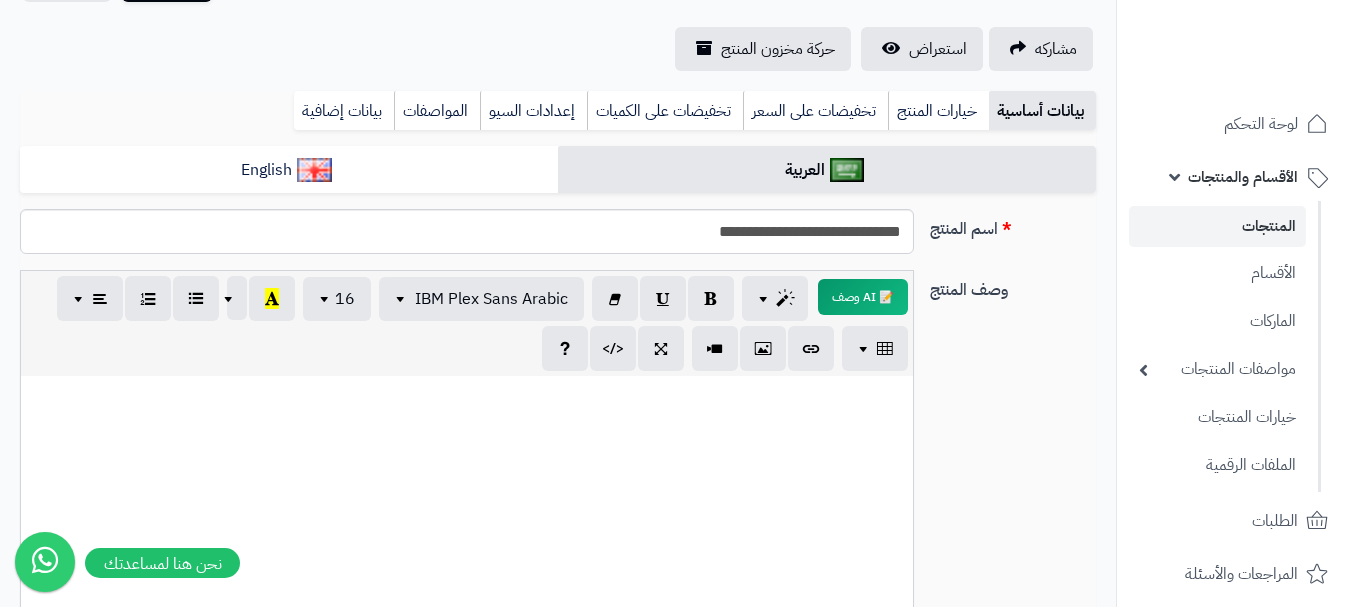 scroll, scrollTop: 100, scrollLeft: 0, axis: vertical 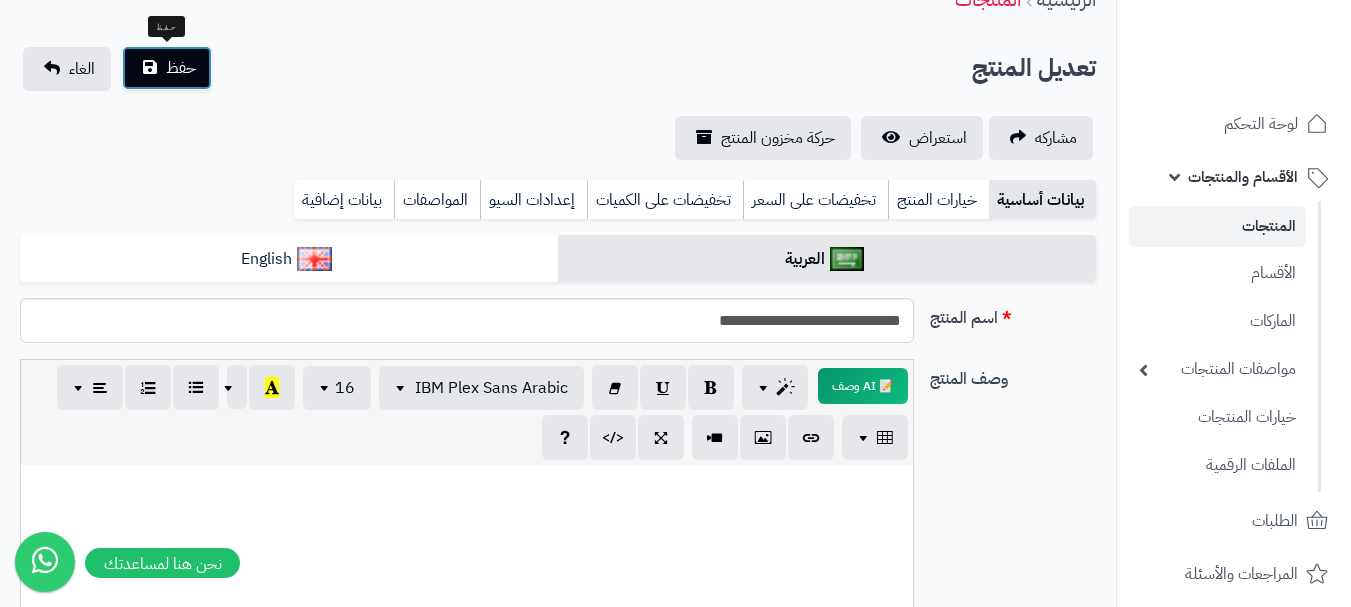 click on "حفظ" at bounding box center [181, 68] 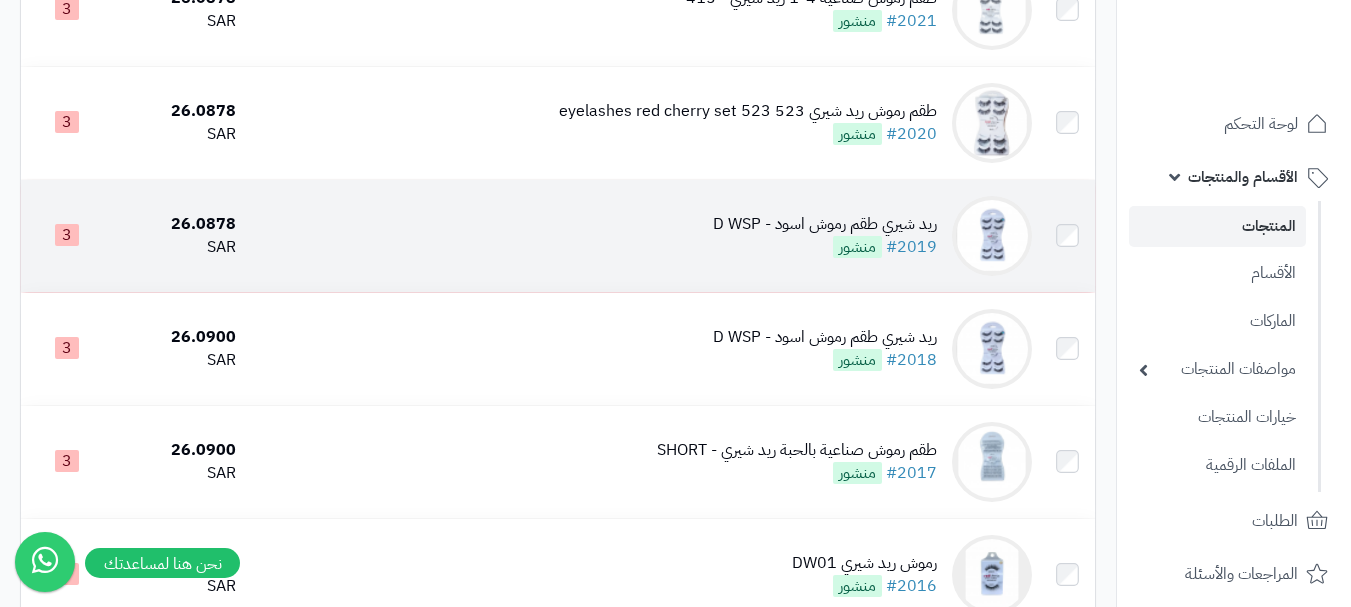 scroll, scrollTop: 300, scrollLeft: 0, axis: vertical 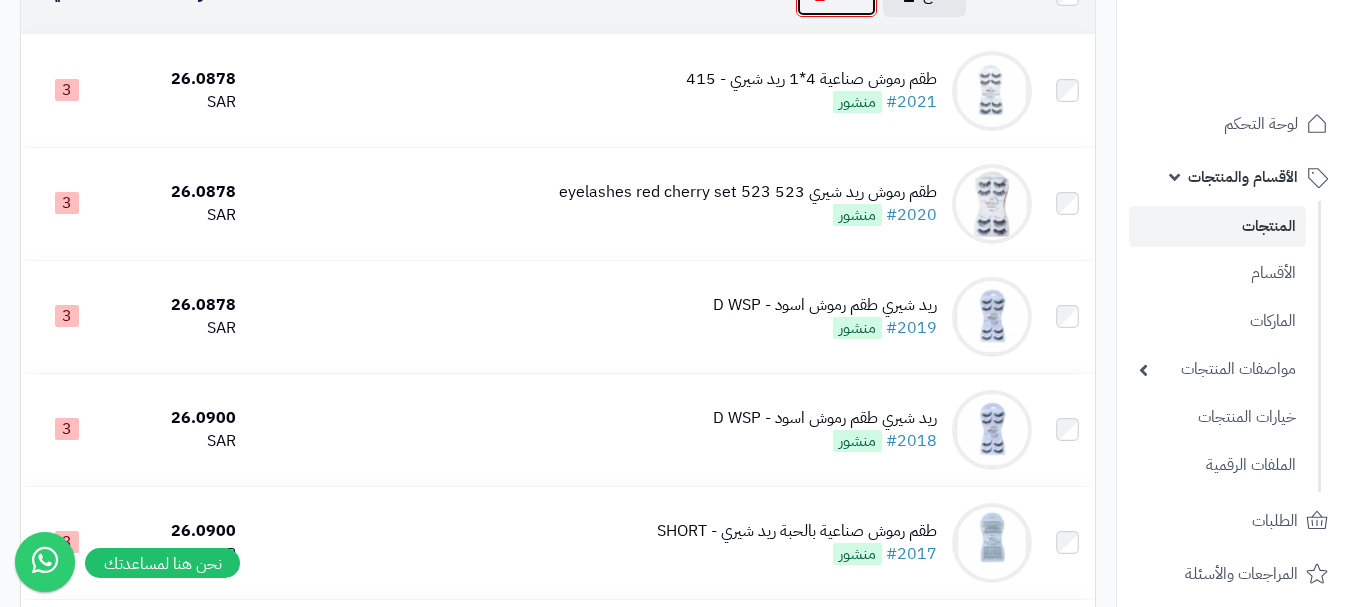 click on "حذف" at bounding box center (836, -6) 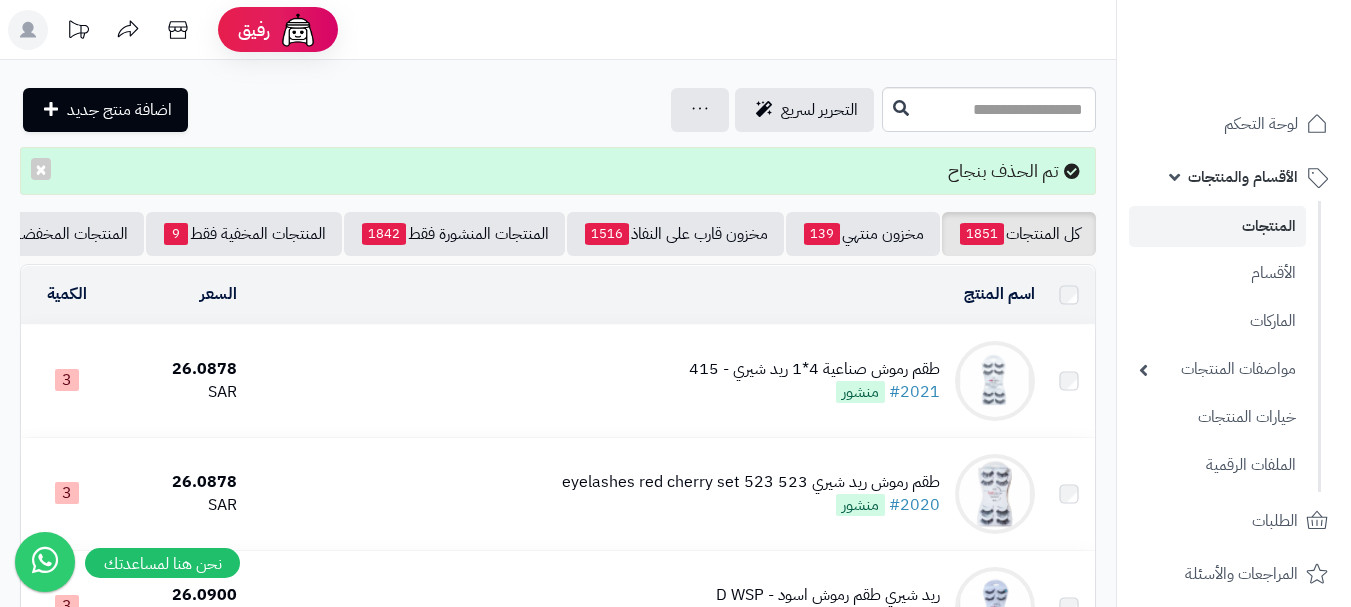 scroll, scrollTop: 0, scrollLeft: 0, axis: both 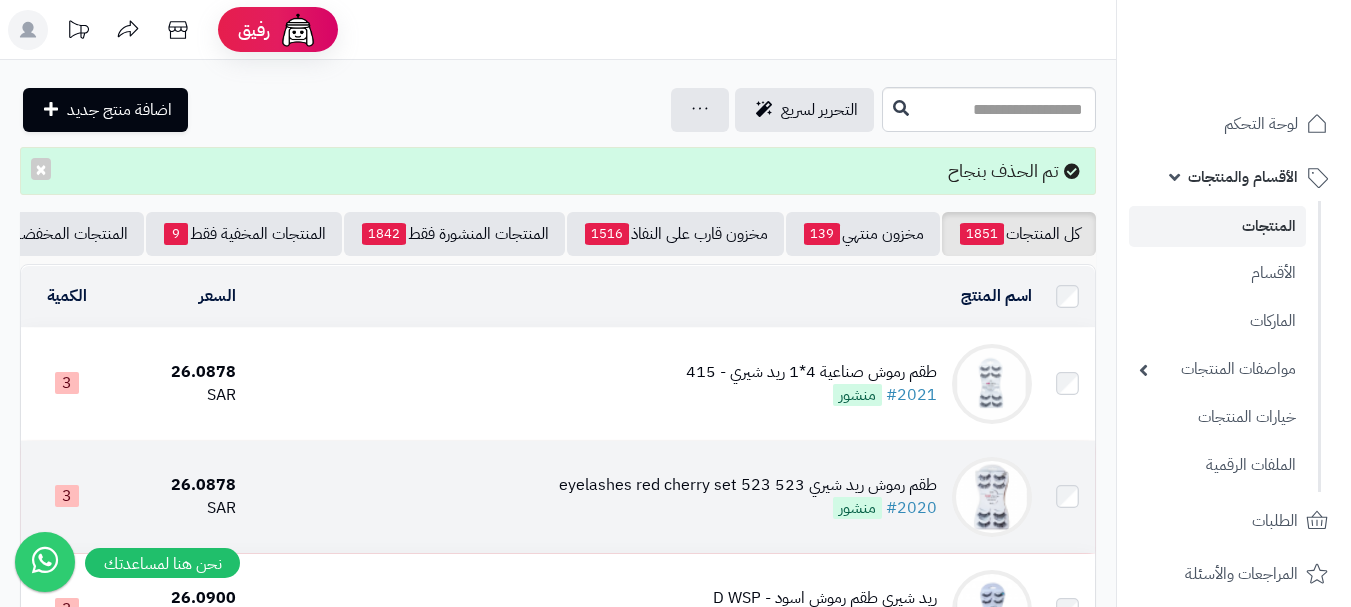 click on "طقم رموش ريد شيري 523 eyelashes red cherry set 523" at bounding box center (748, 485) 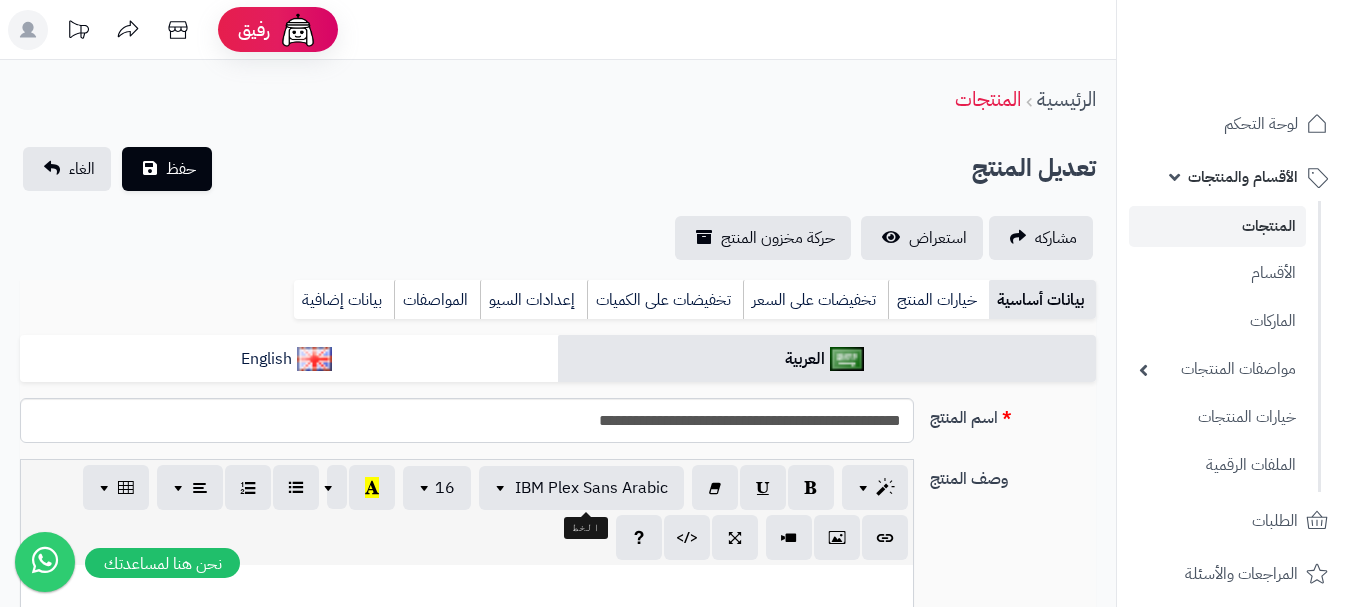 scroll, scrollTop: 0, scrollLeft: 0, axis: both 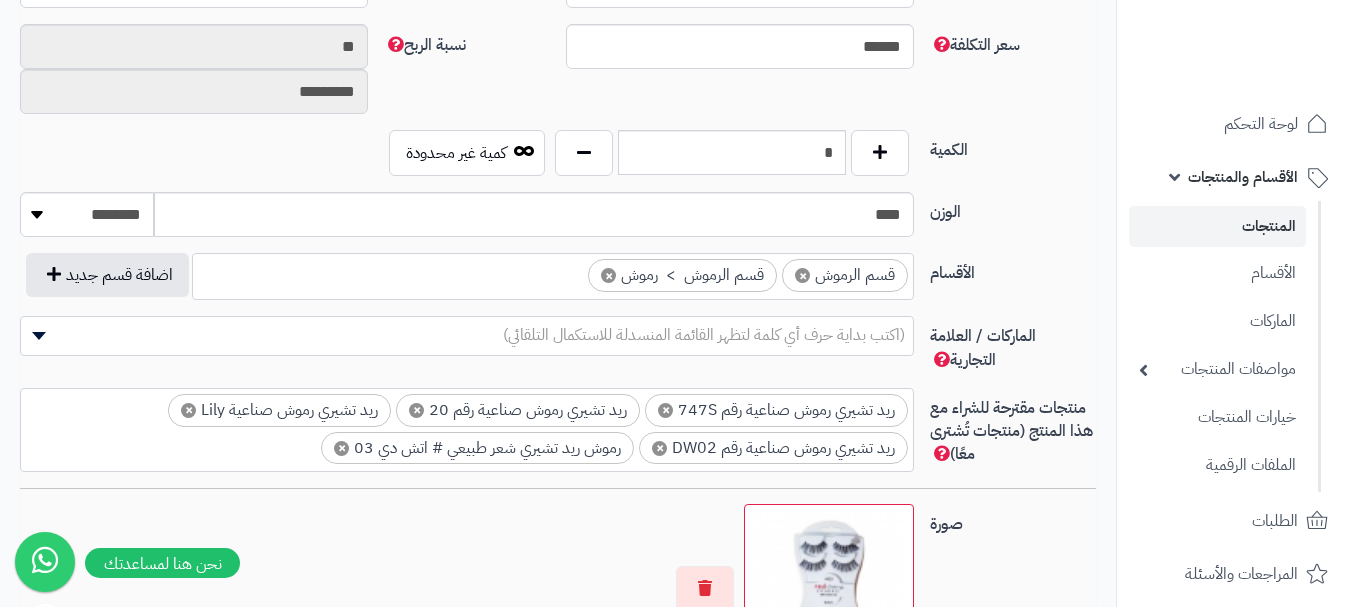 click on "(اكتب بداية حرف أي كلمة لتظهر القائمة المنسدلة للاستكمال التلقائي)" at bounding box center [704, 335] 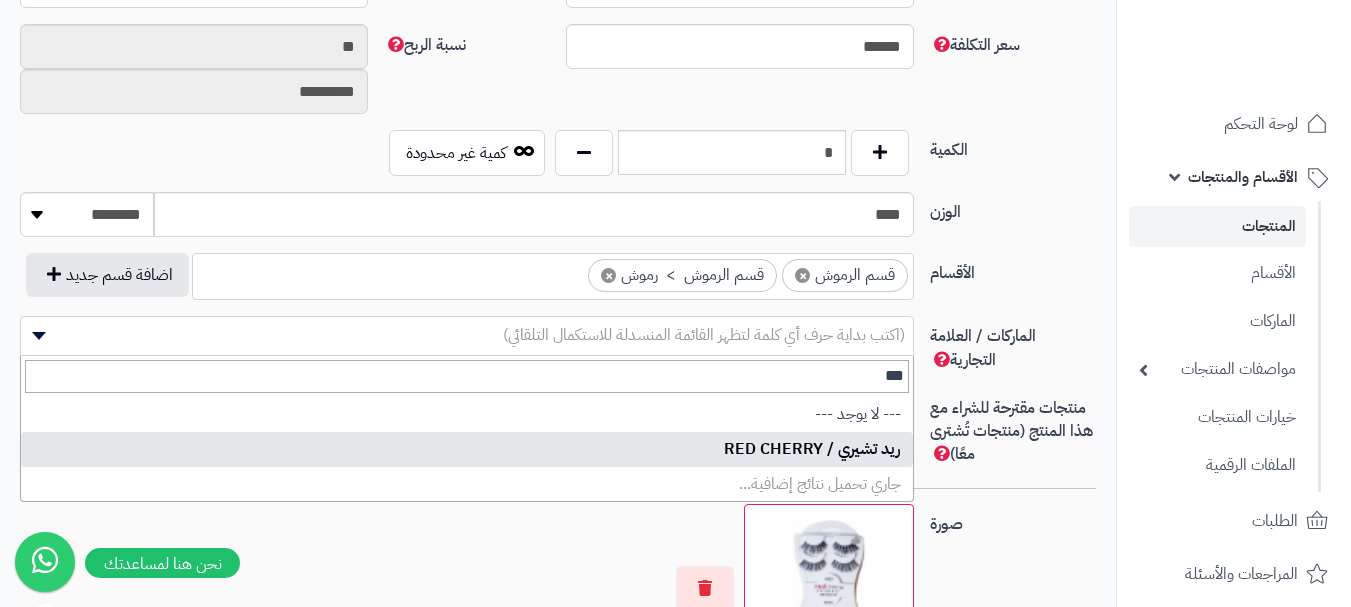 type on "***" 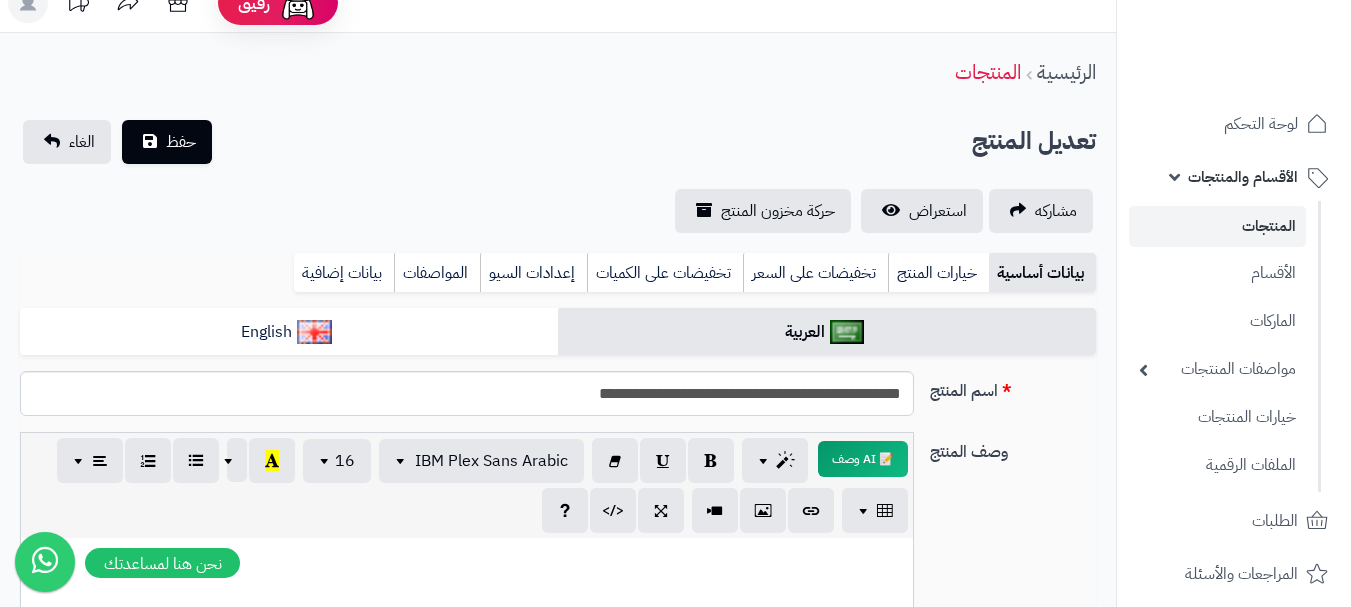 scroll, scrollTop: 0, scrollLeft: 0, axis: both 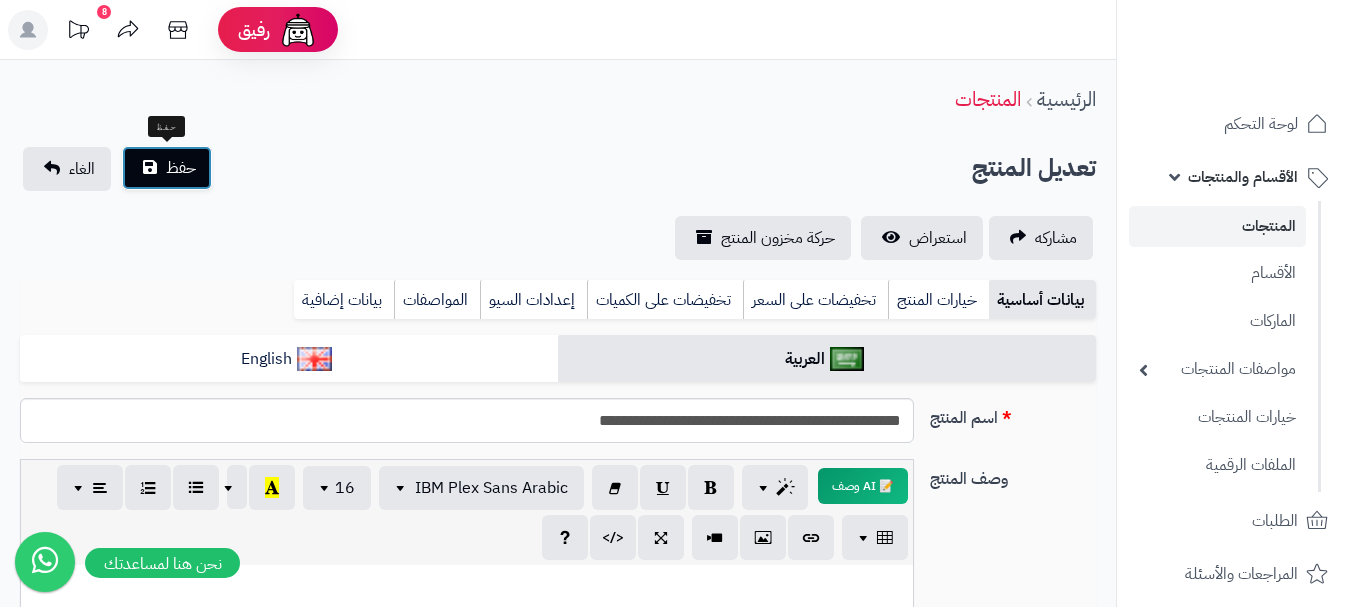 click on "حفظ" at bounding box center (167, 168) 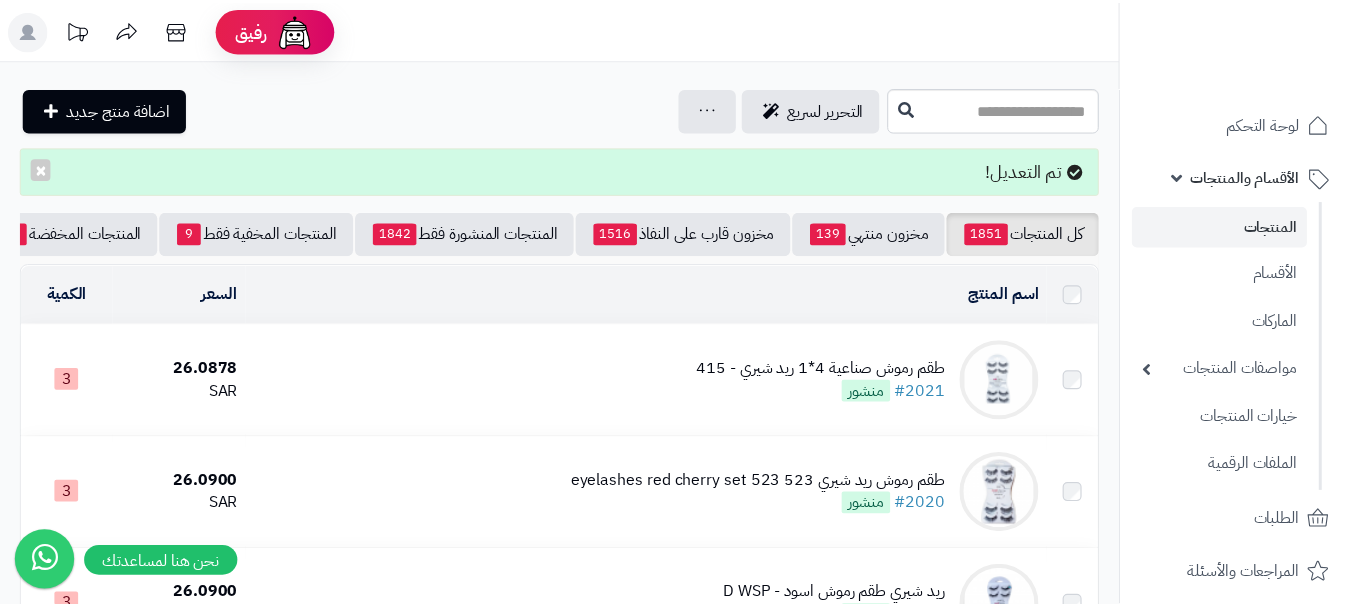 scroll, scrollTop: 0, scrollLeft: 0, axis: both 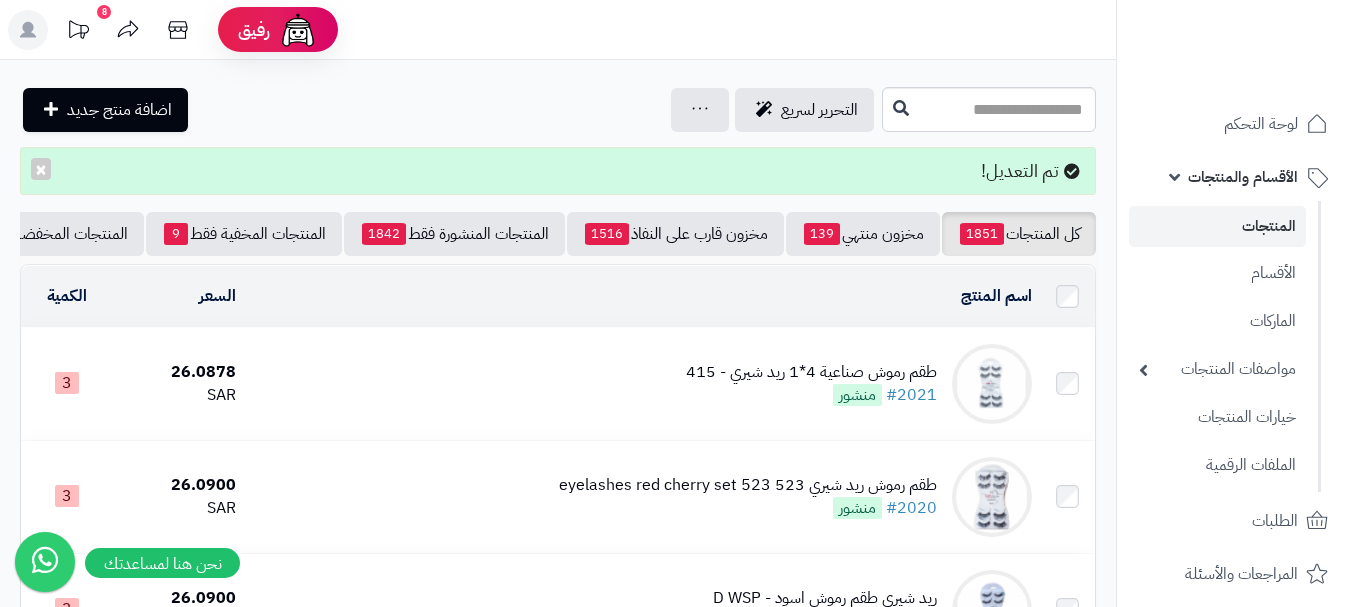click on "طقم رموش صناعية 4*1 ريد شيري - 415
#2021
منشور" at bounding box center [642, 384] 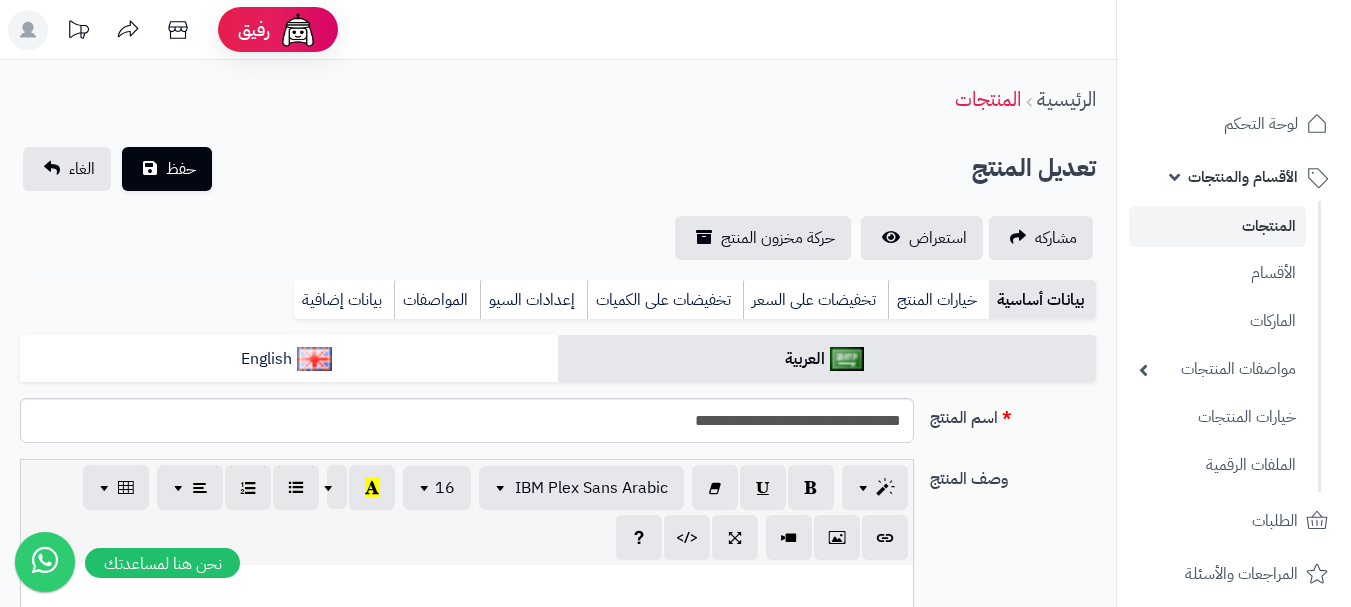 scroll, scrollTop: 55, scrollLeft: 0, axis: vertical 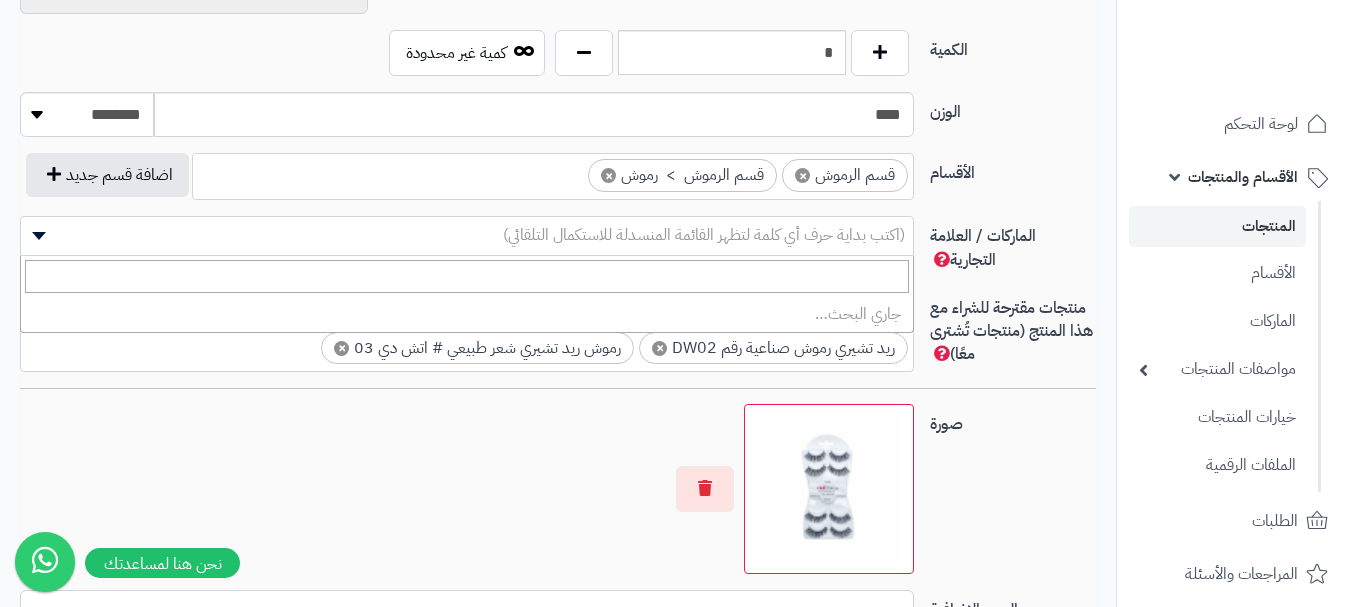 click on "(اكتب بداية حرف أي كلمة لتظهر القائمة المنسدلة للاستكمال التلقائي)" at bounding box center (704, 235) 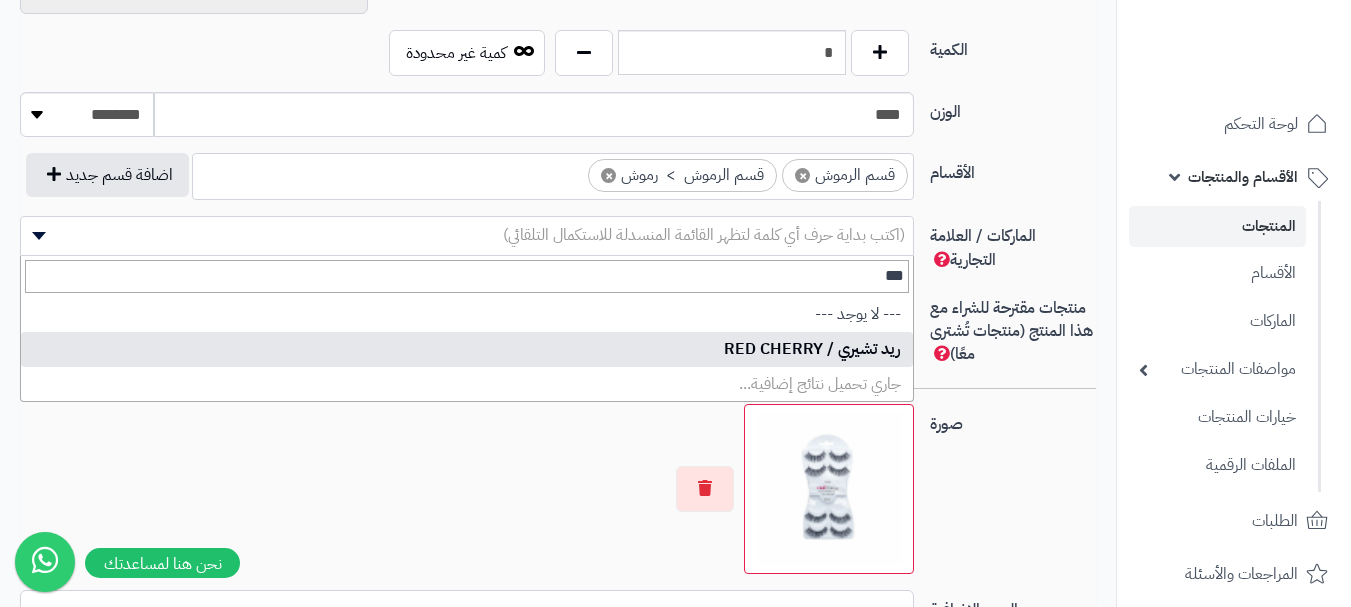 type on "***" 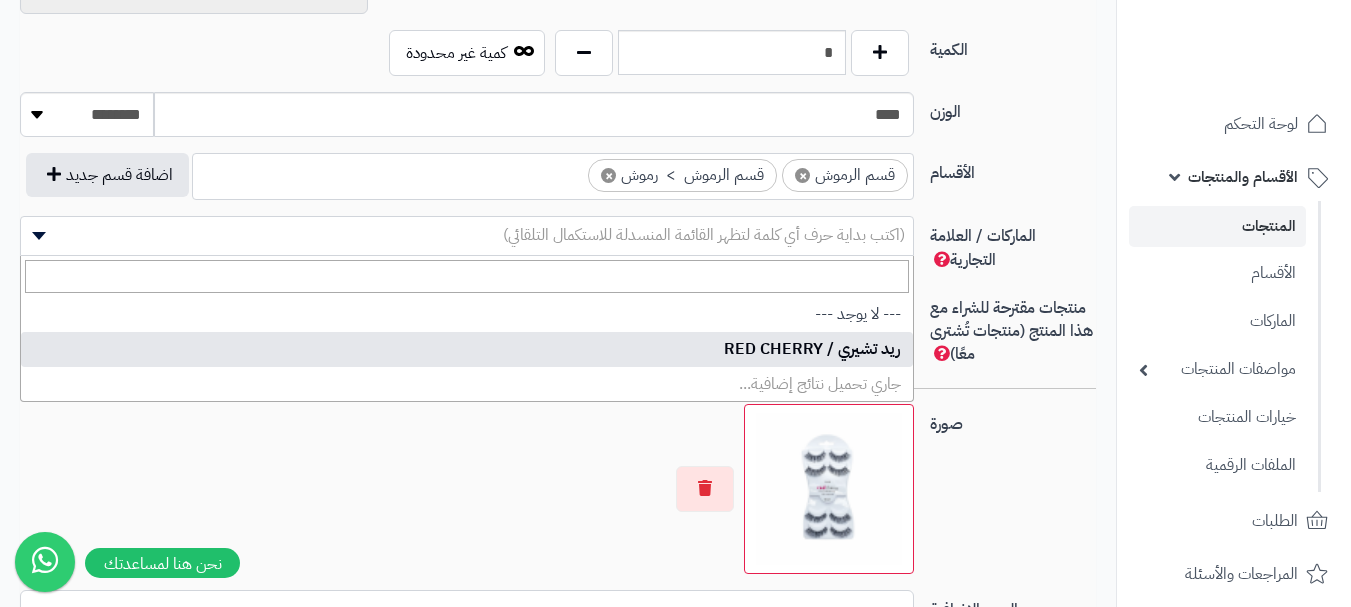 select on "**" 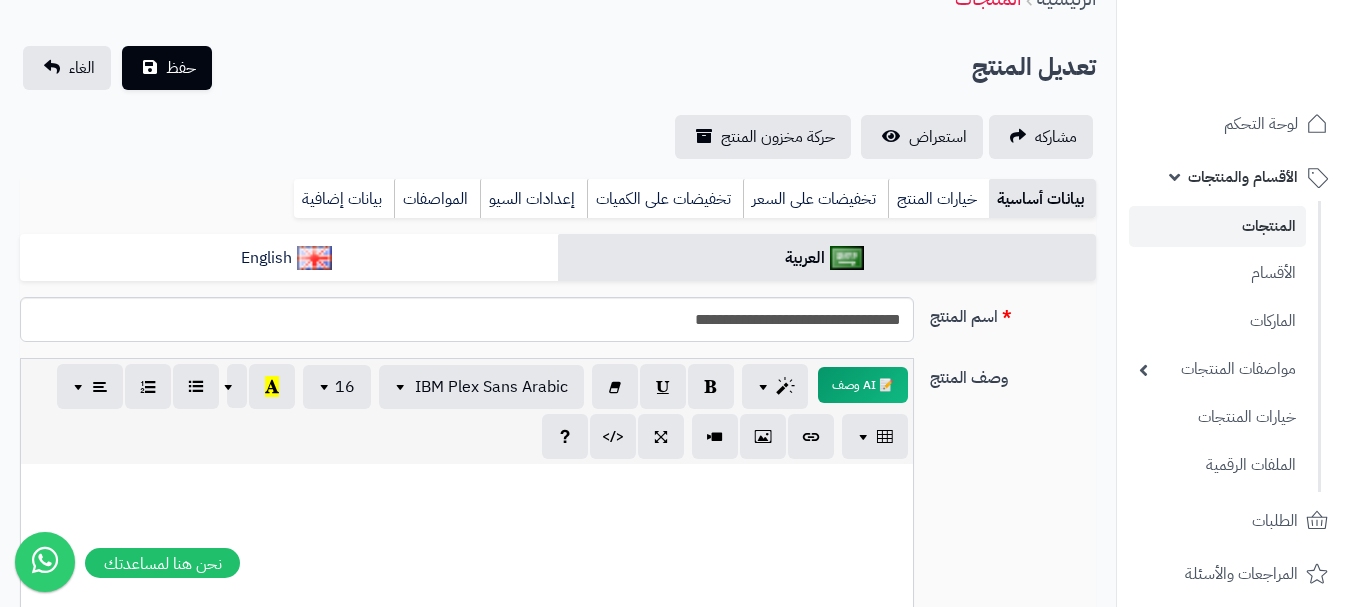 scroll, scrollTop: 100, scrollLeft: 0, axis: vertical 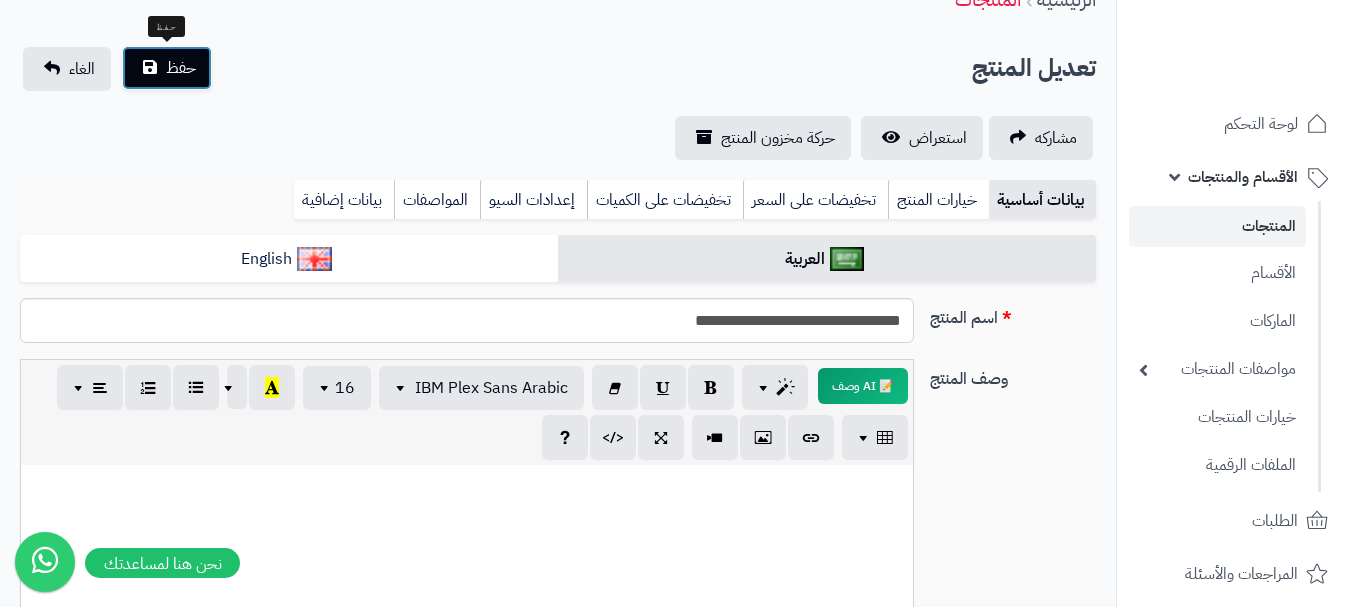click on "حفظ" at bounding box center (181, 68) 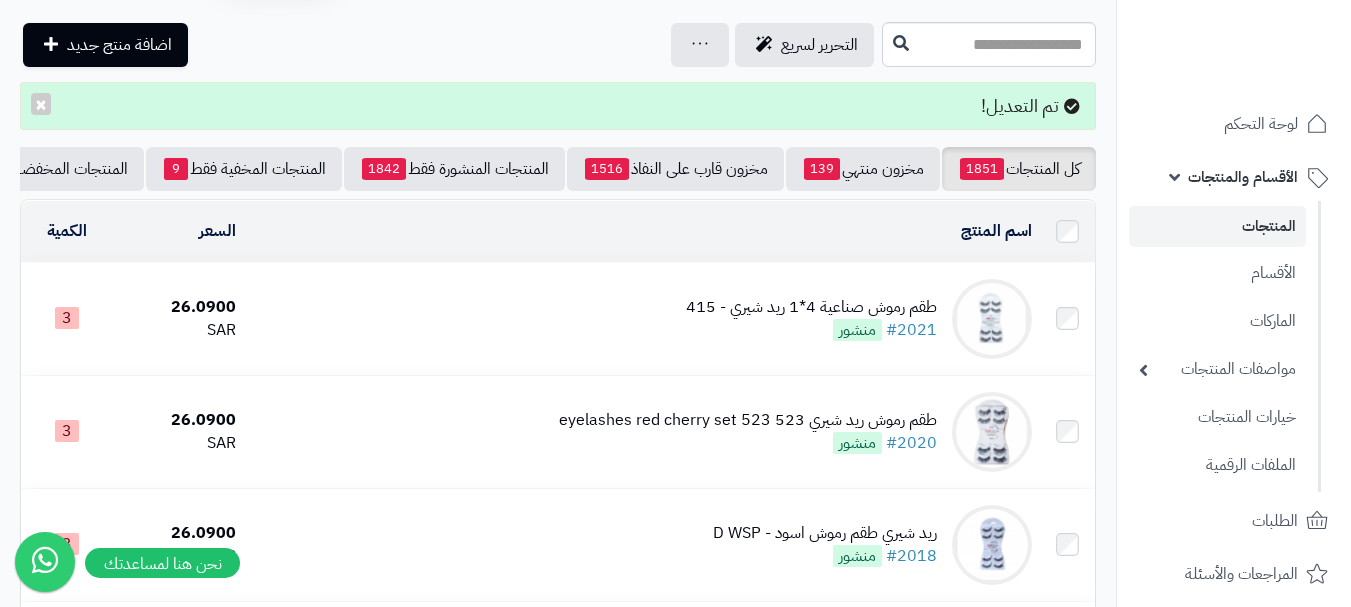 scroll, scrollTop: 100, scrollLeft: 0, axis: vertical 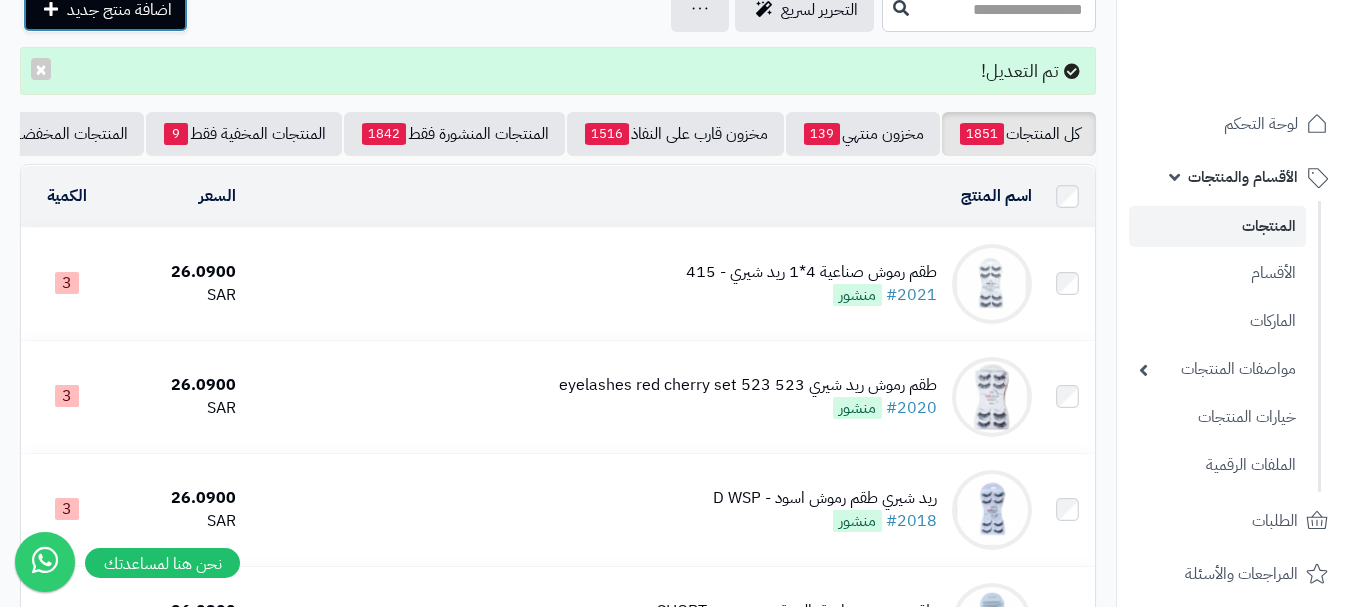 click on "اضافة منتج جديد" at bounding box center [119, 10] 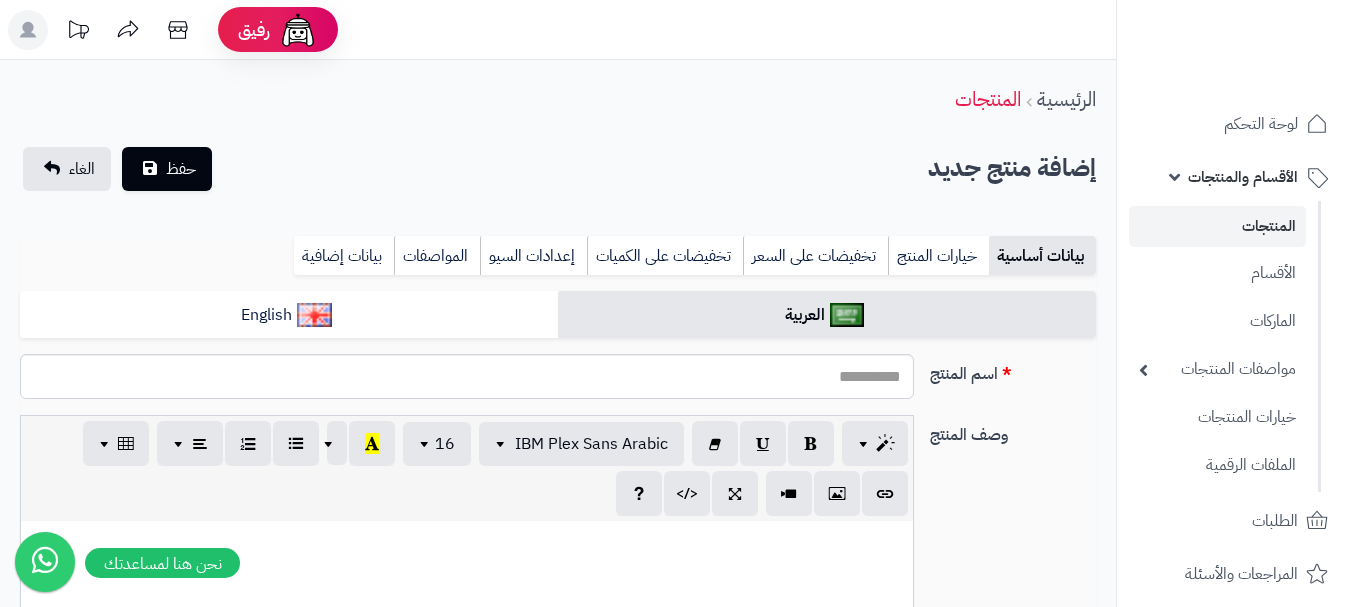 select 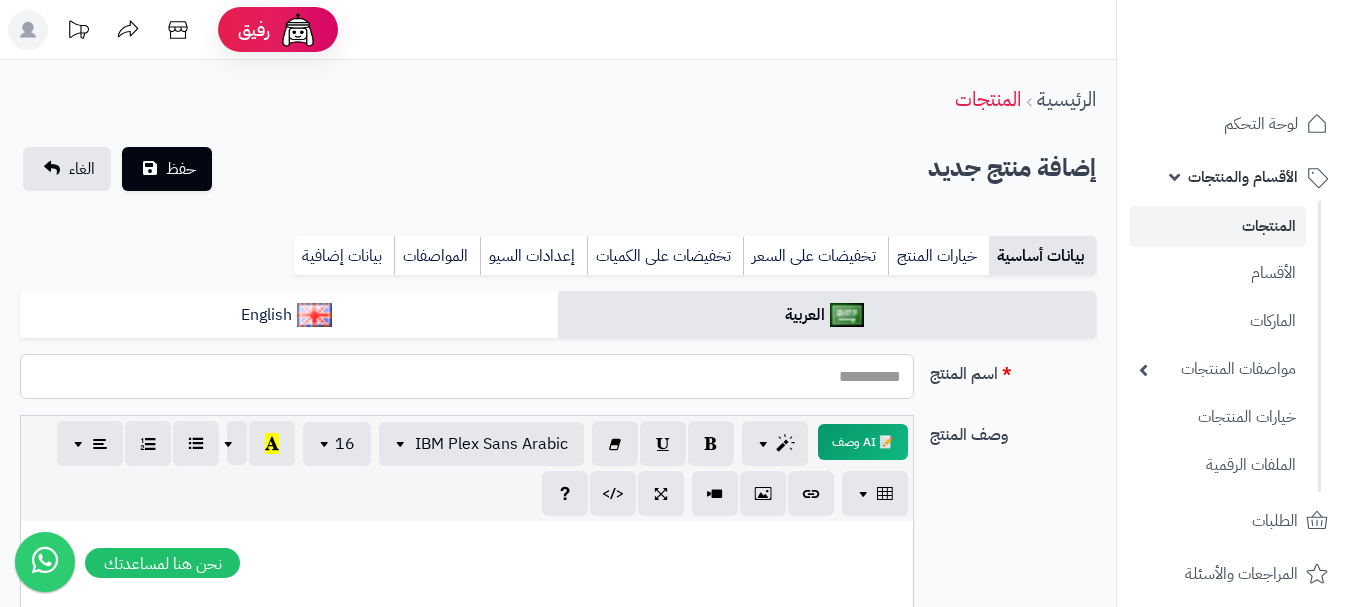paste on "**********" 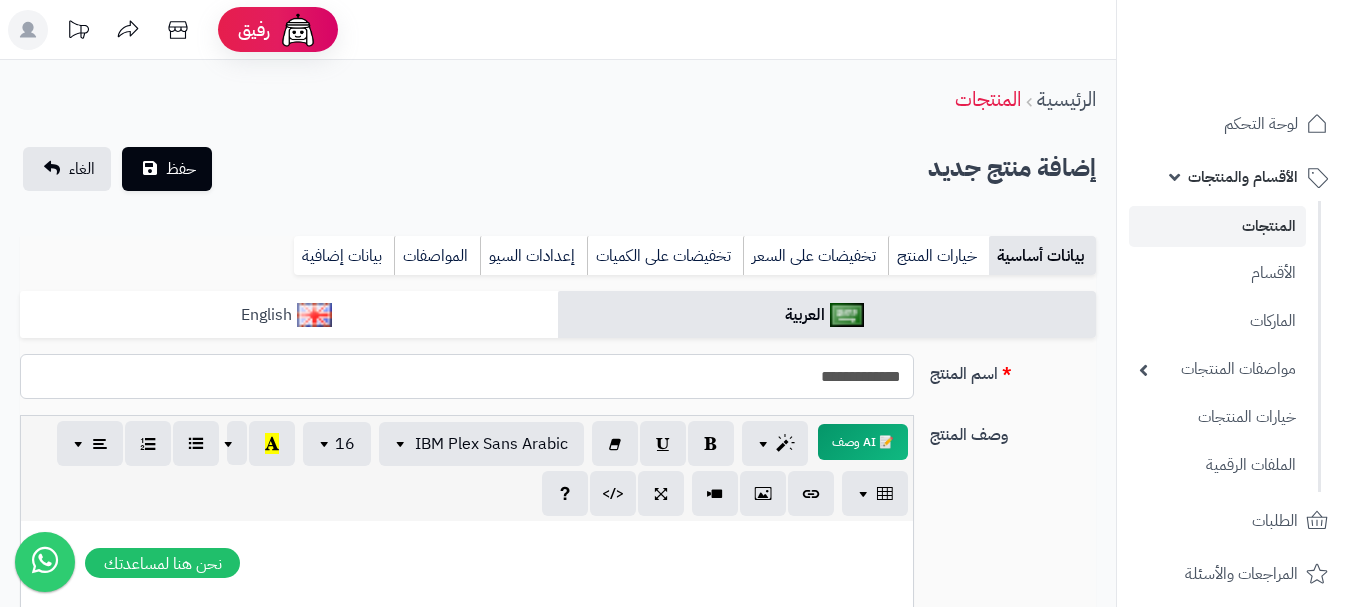 type on "**********" 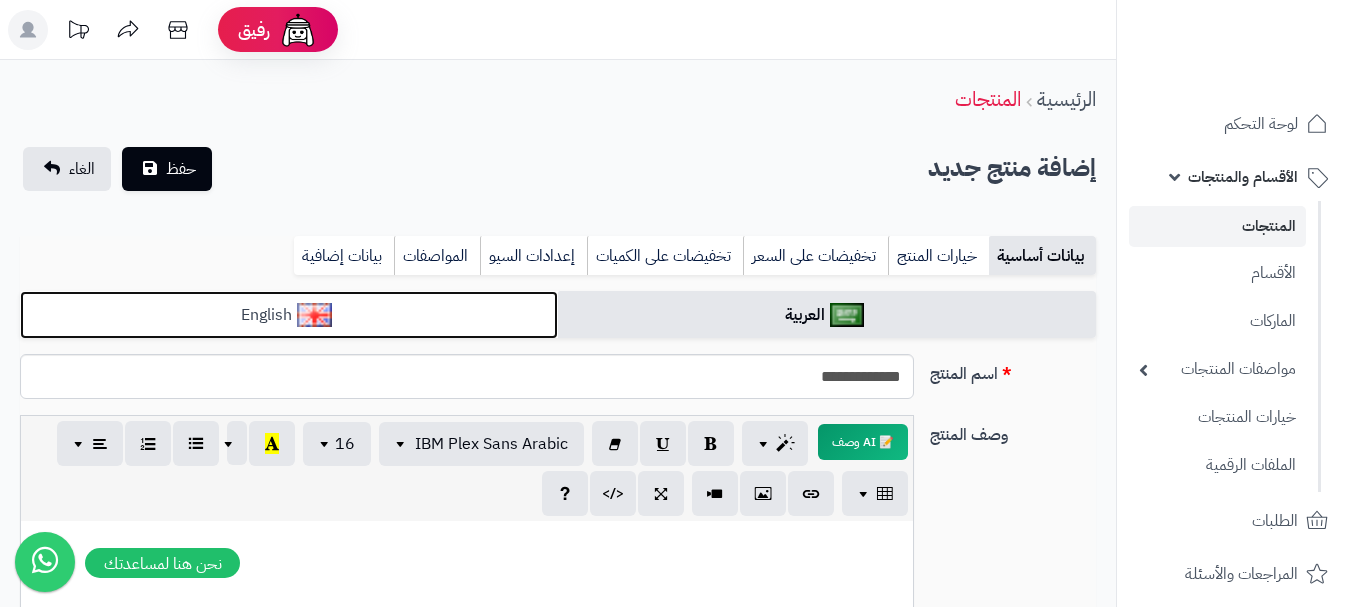 drag, startPoint x: 500, startPoint y: 318, endPoint x: 515, endPoint y: 306, distance: 19.209373 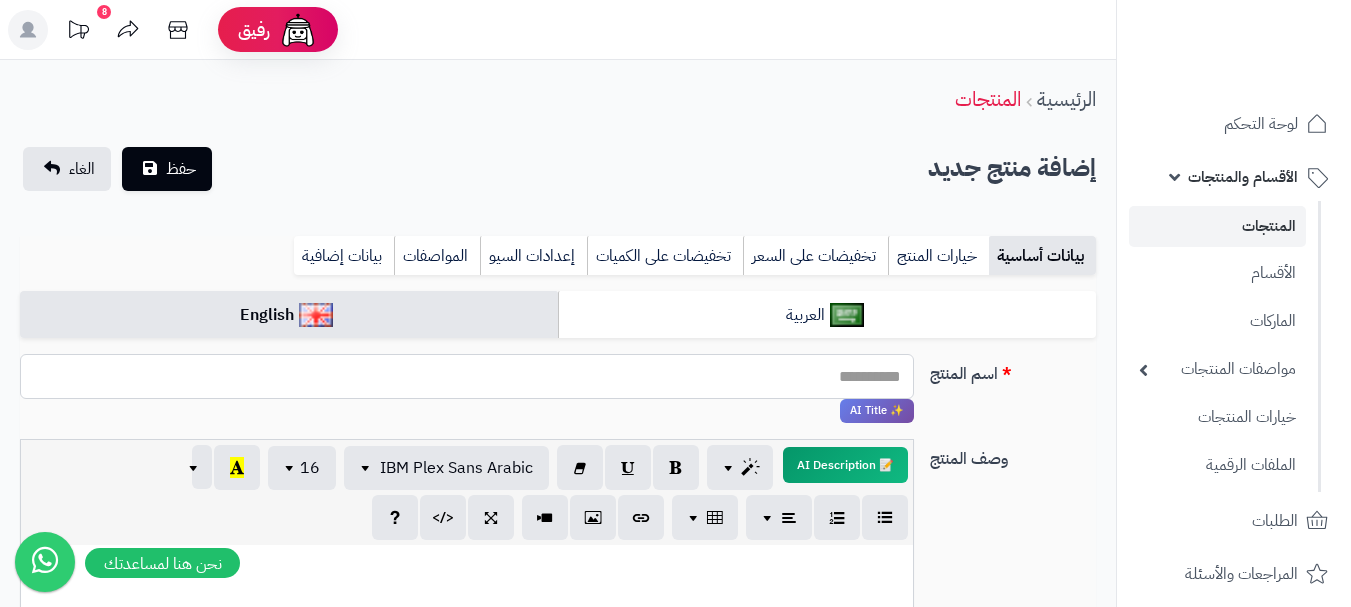 paste on "**********" 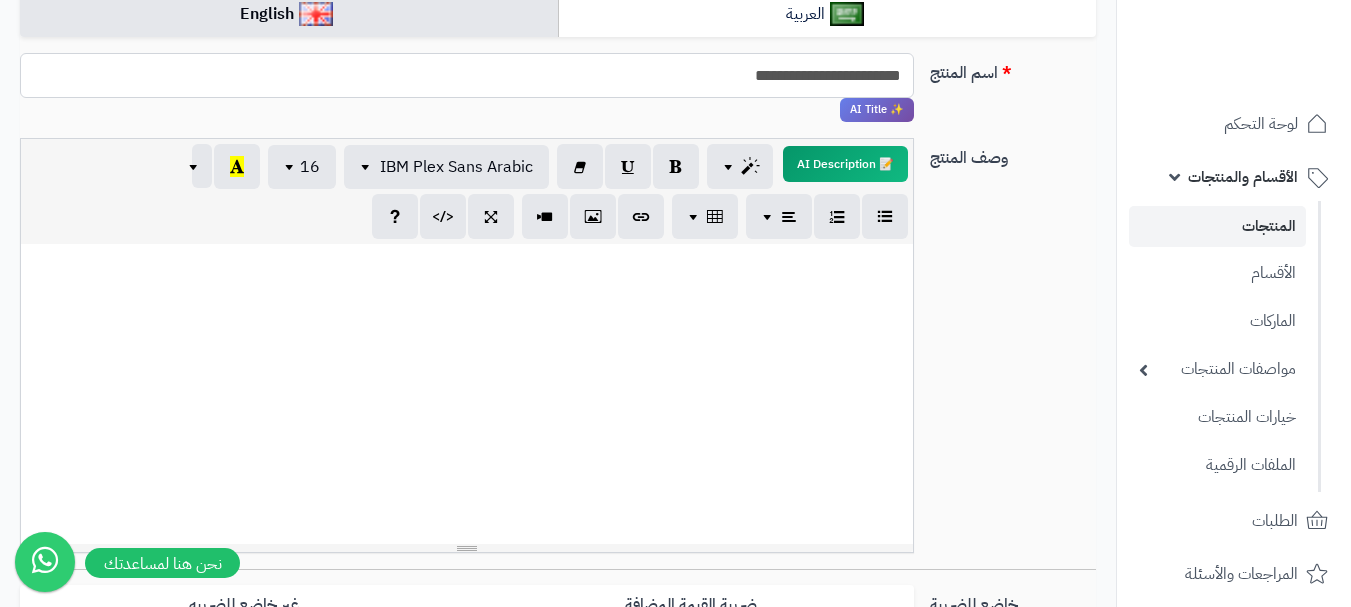 scroll, scrollTop: 700, scrollLeft: 0, axis: vertical 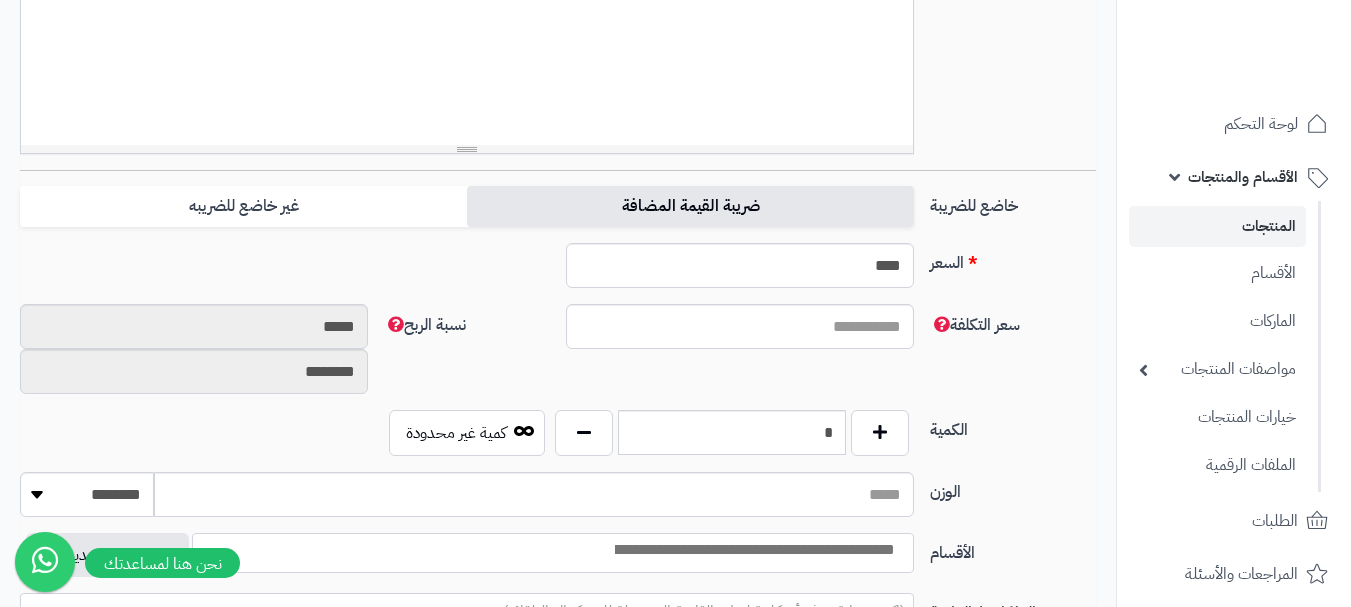 type on "**********" 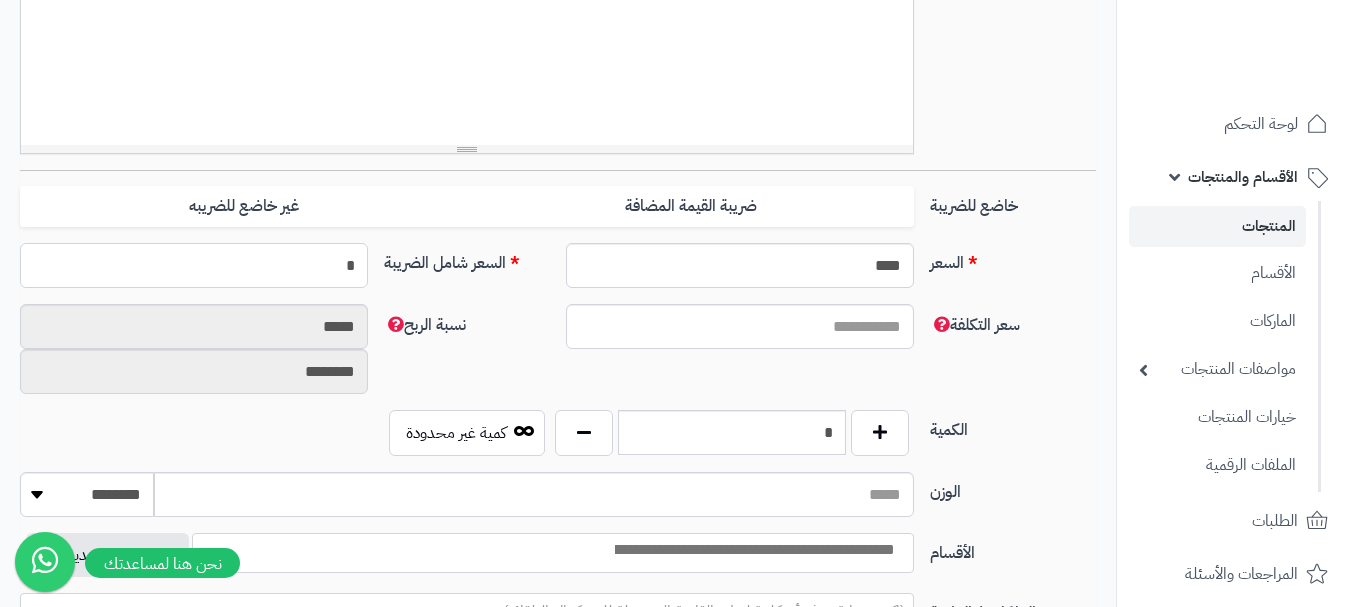 click on "*" at bounding box center (194, 265) 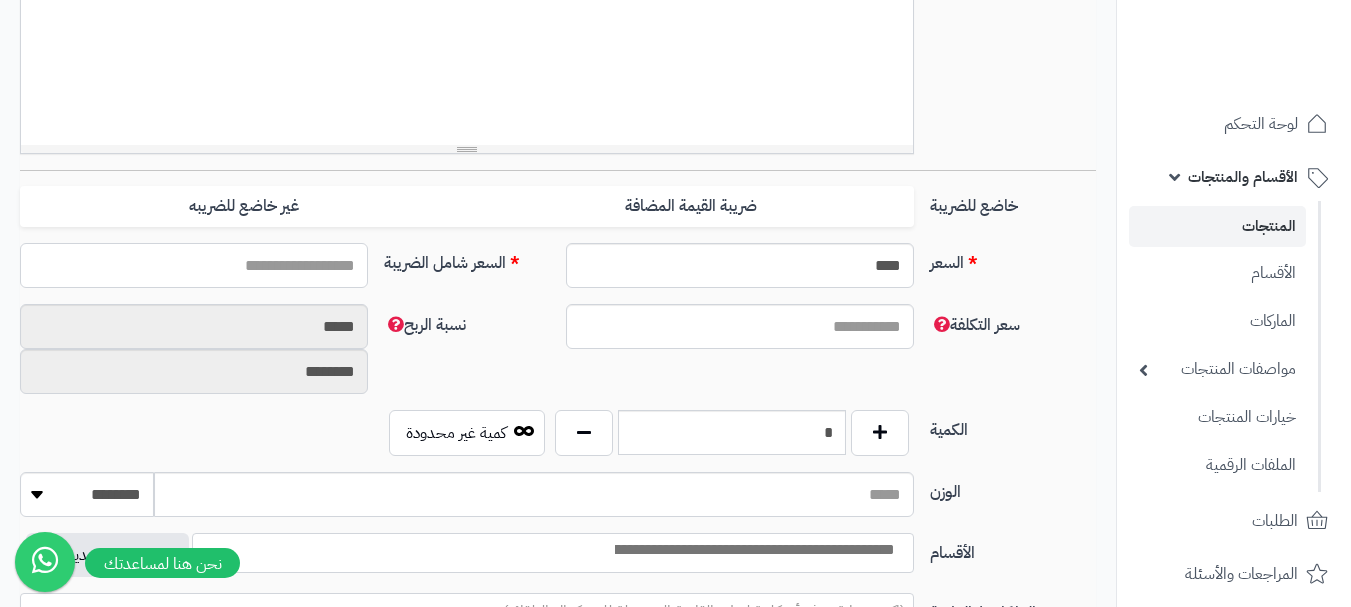 type on "*" 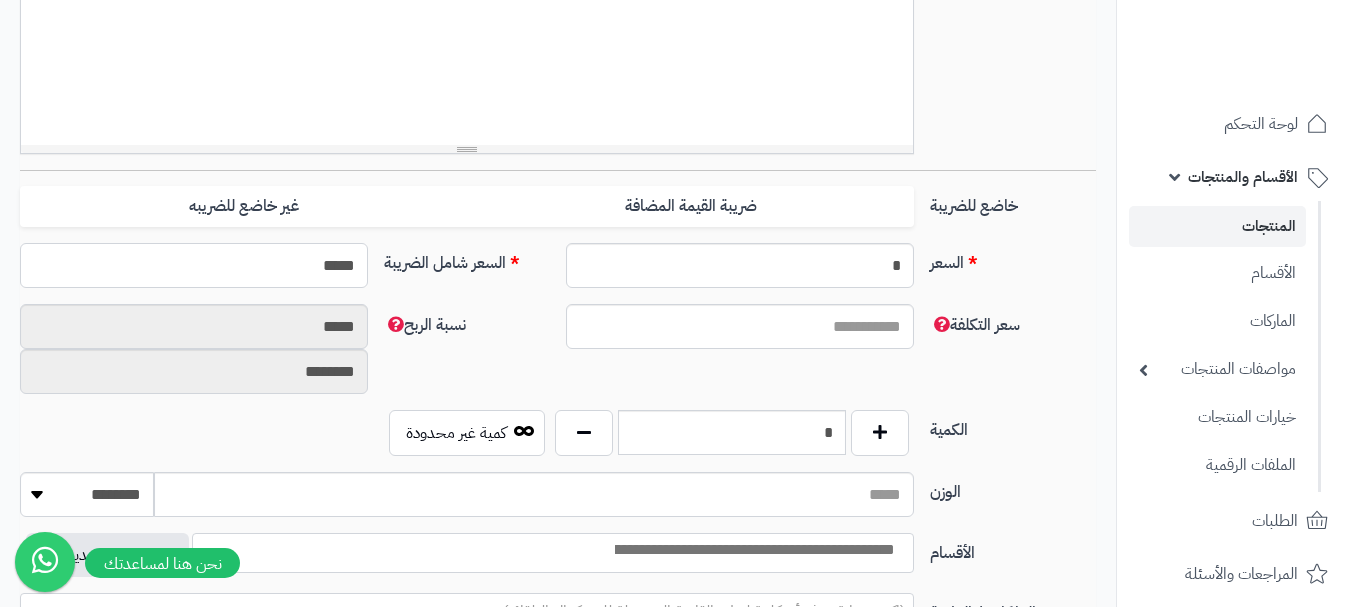 type on "******" 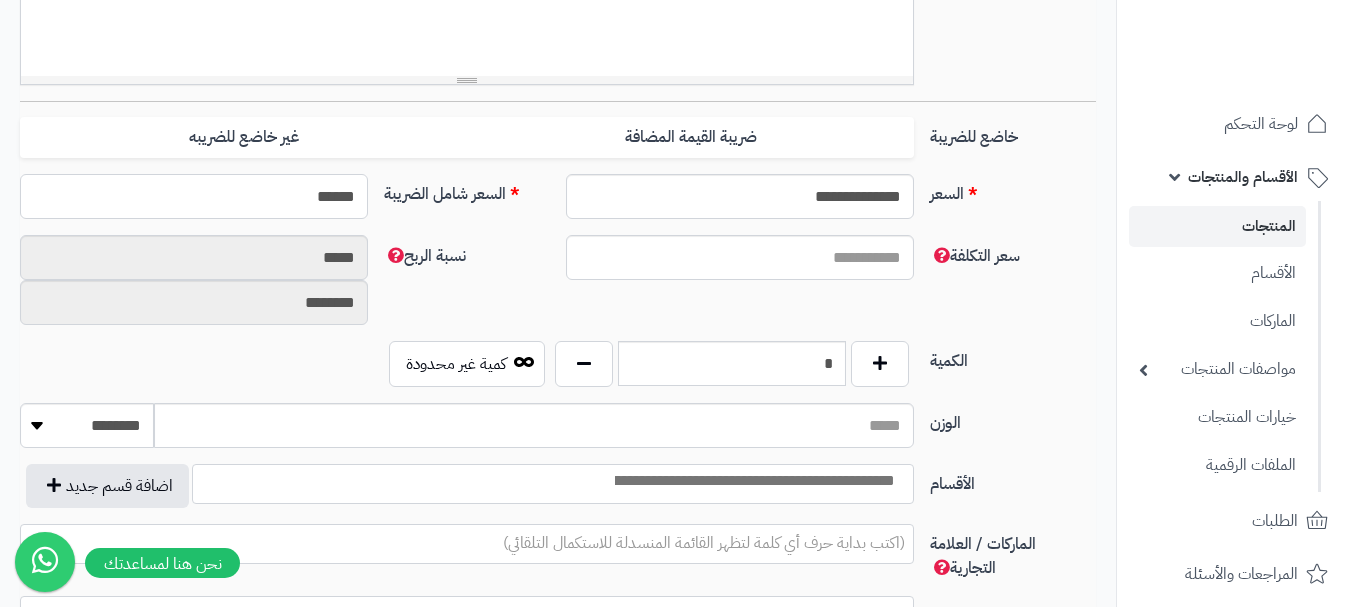 scroll, scrollTop: 900, scrollLeft: 0, axis: vertical 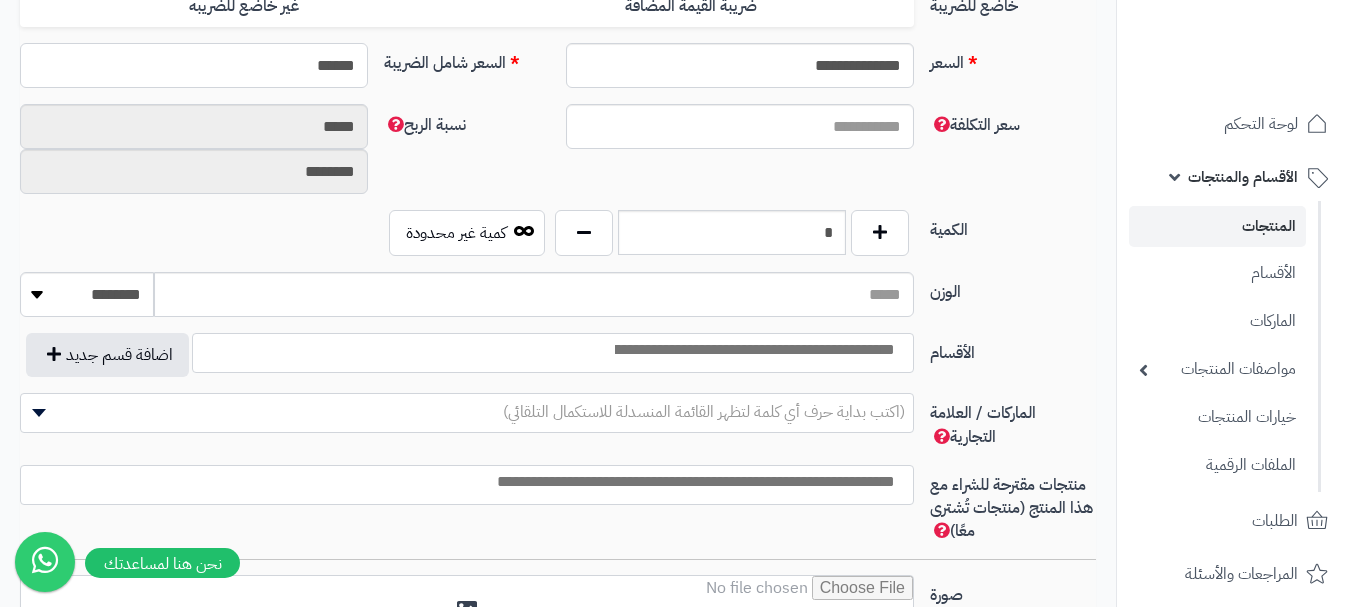 type on "**********" 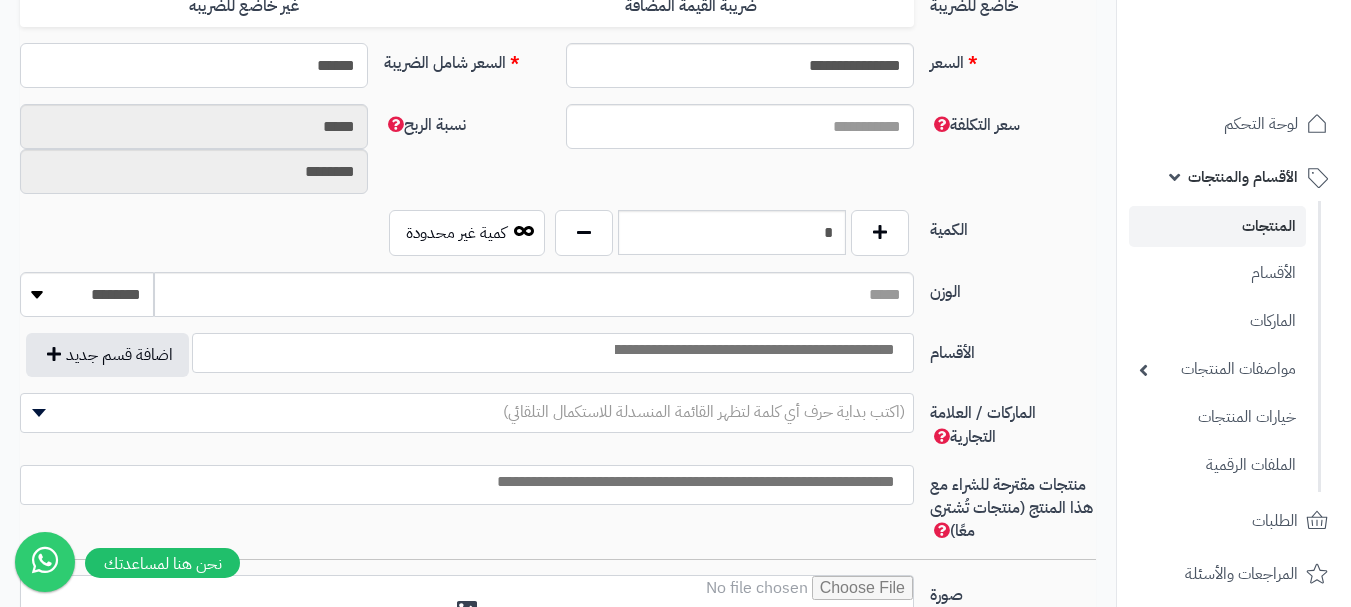 type on "******" 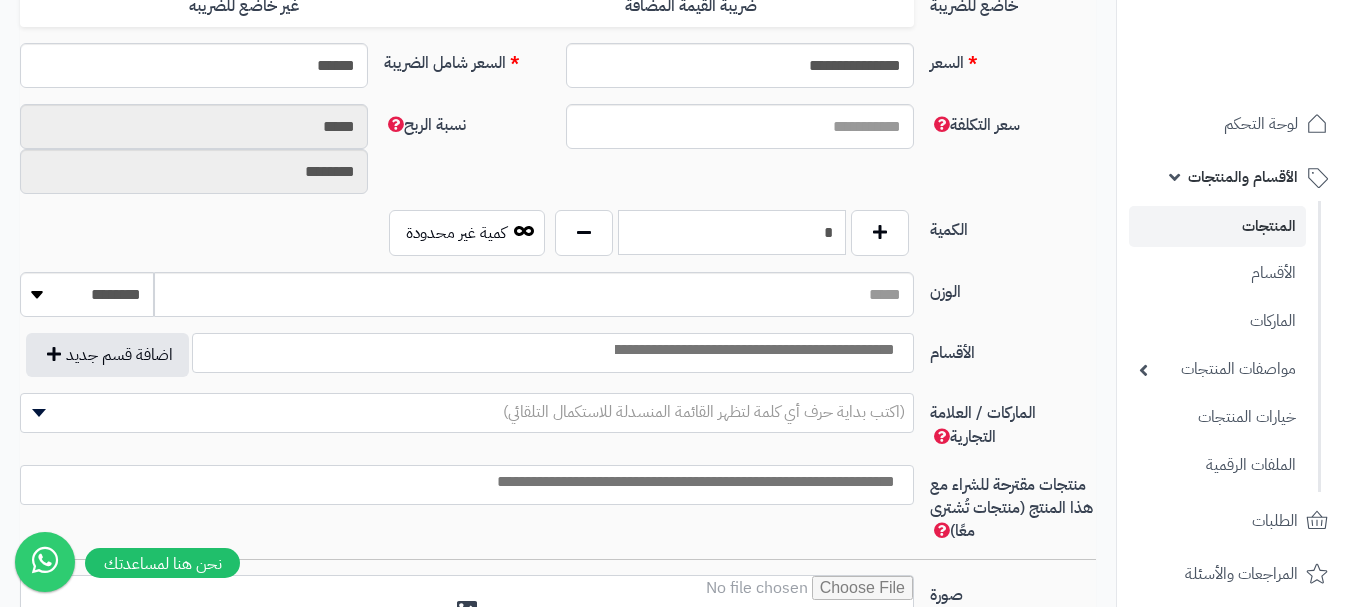 click on "*" at bounding box center [732, 232] 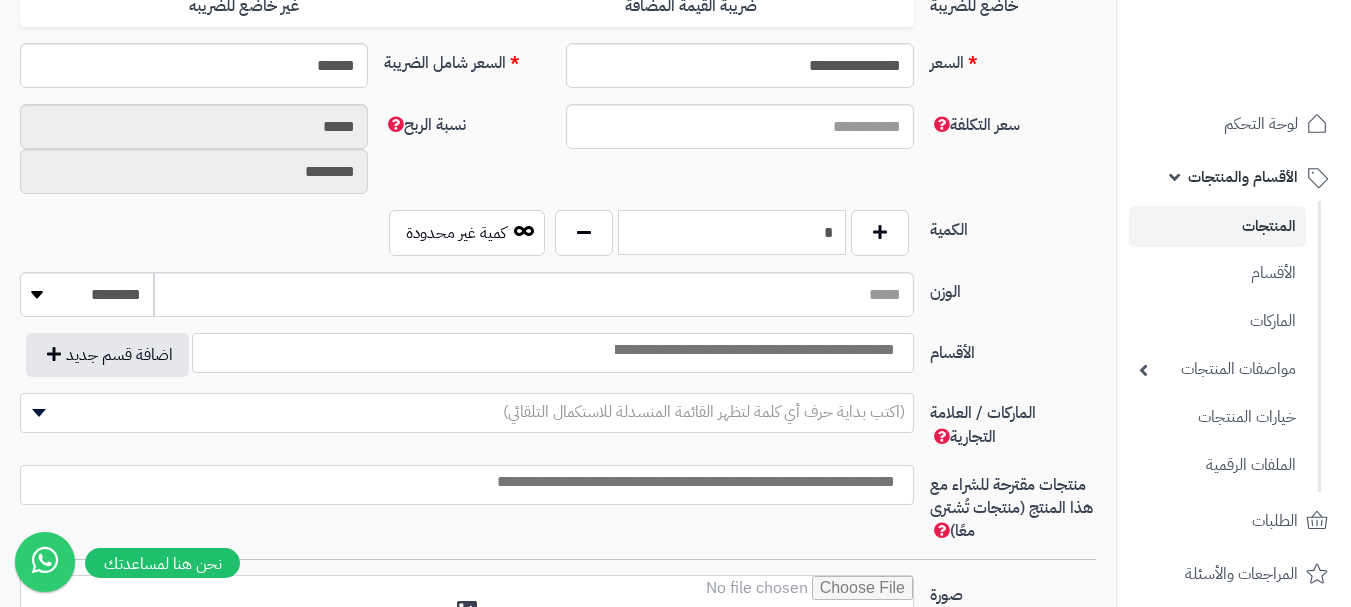scroll, scrollTop: 1100, scrollLeft: 0, axis: vertical 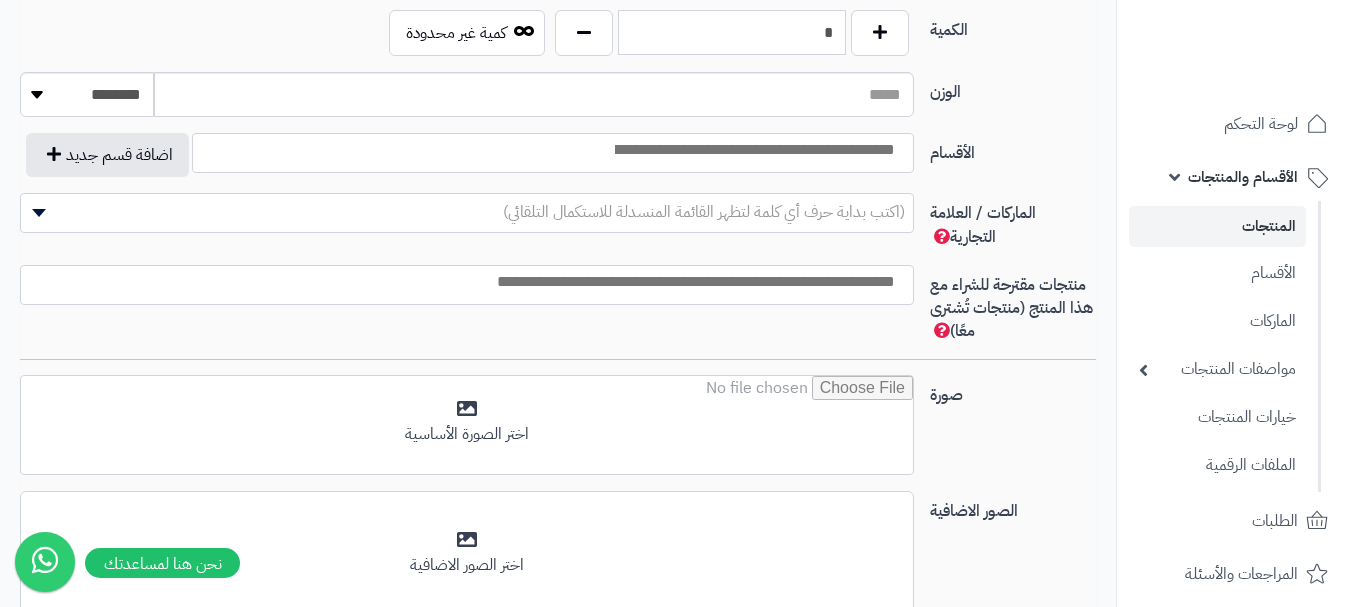 type on "*" 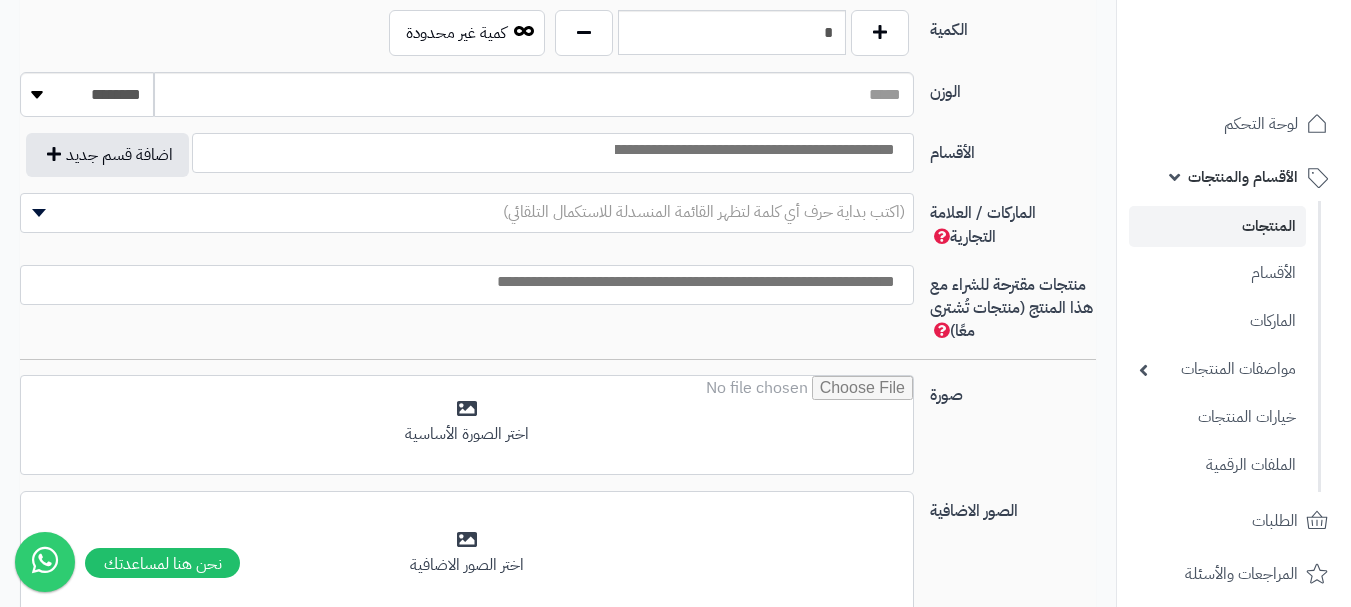 click at bounding box center (753, 150) 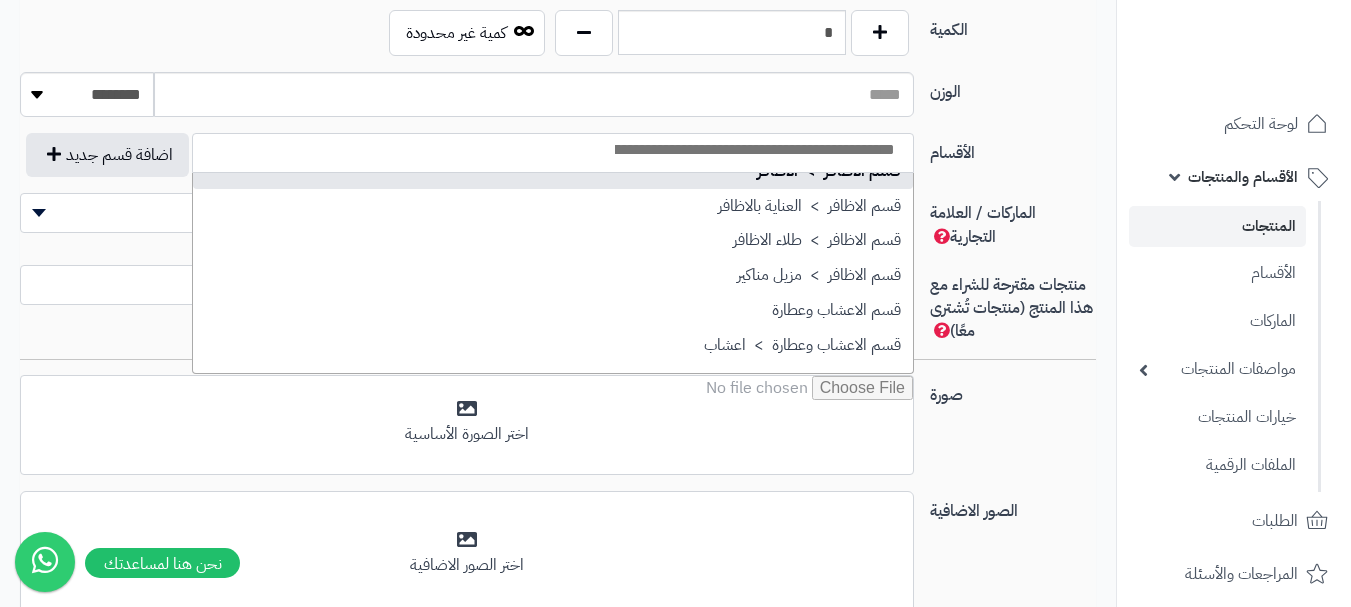 scroll, scrollTop: 1300, scrollLeft: 0, axis: vertical 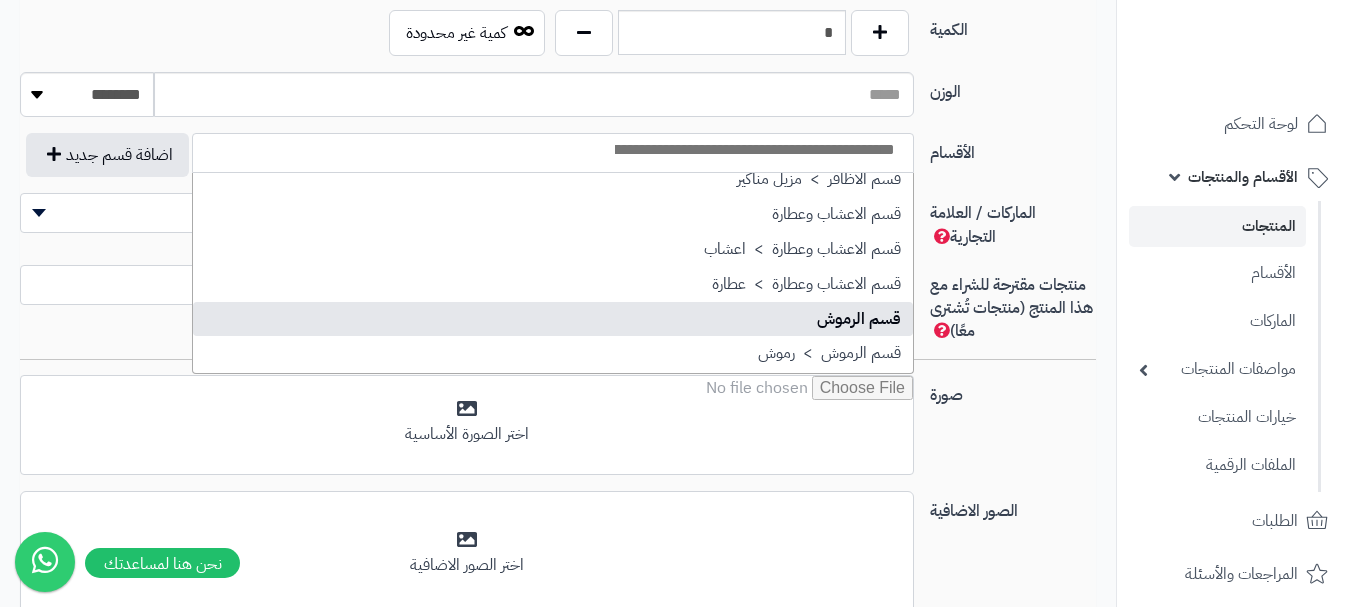 select on "**" 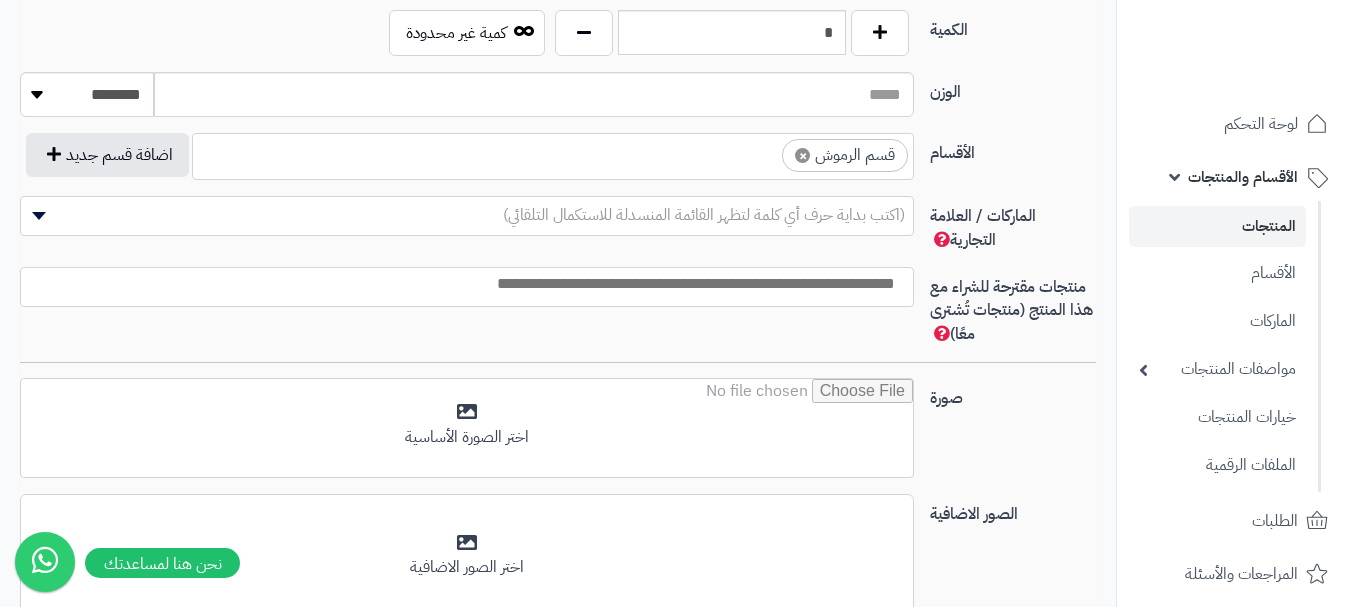 scroll, scrollTop: 1025, scrollLeft: 0, axis: vertical 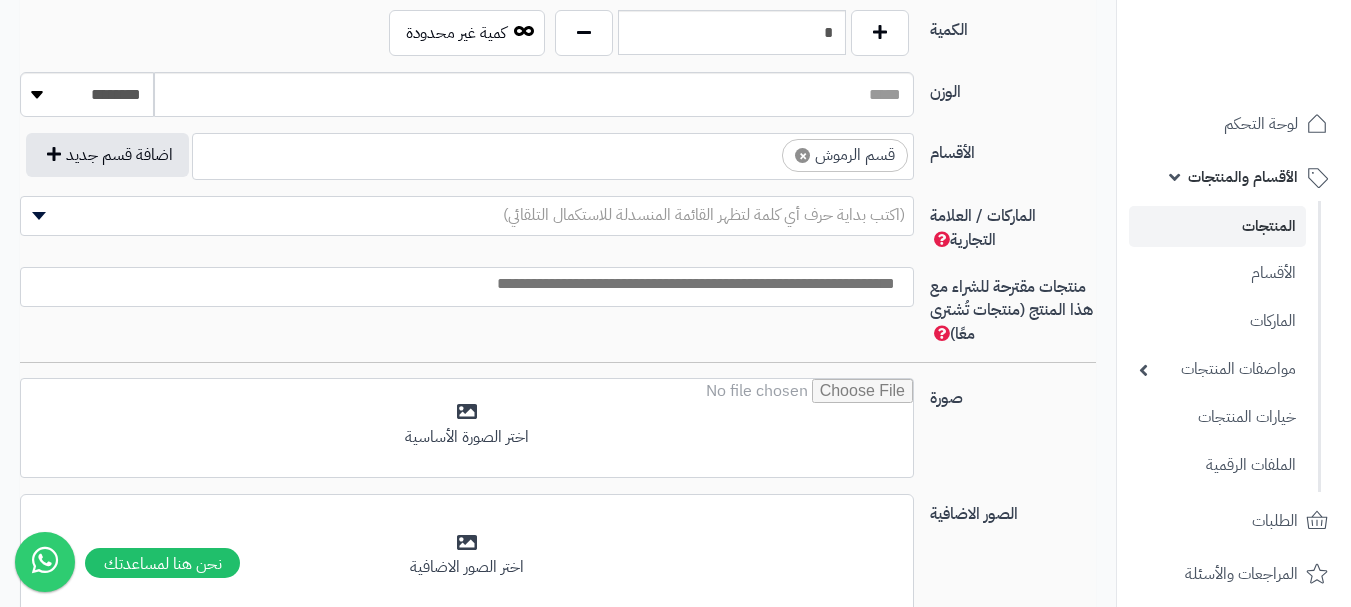 click at bounding box center [764, 150] 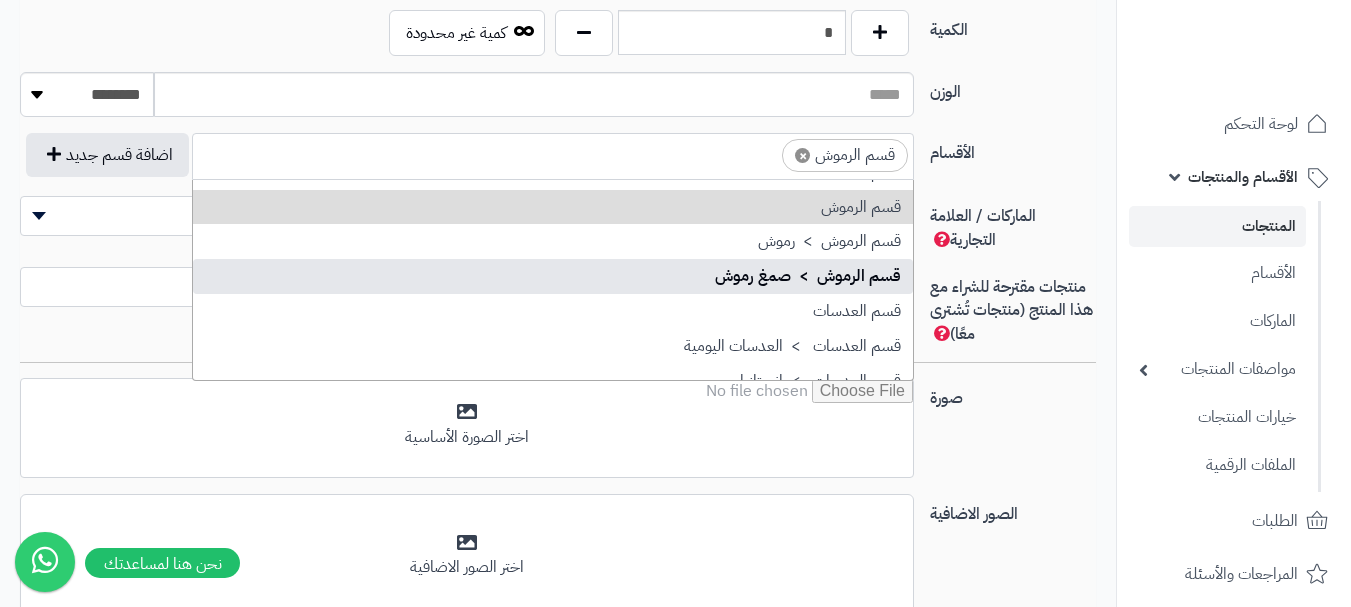 scroll, scrollTop: 1393, scrollLeft: 0, axis: vertical 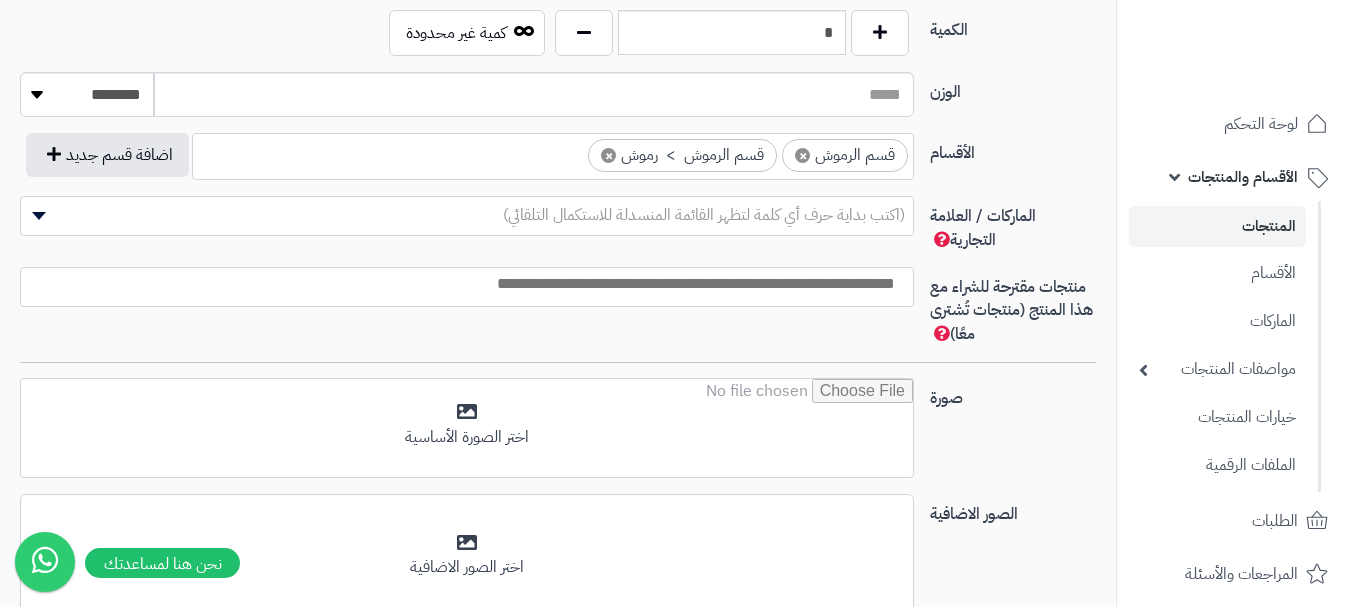 click at bounding box center [462, 284] 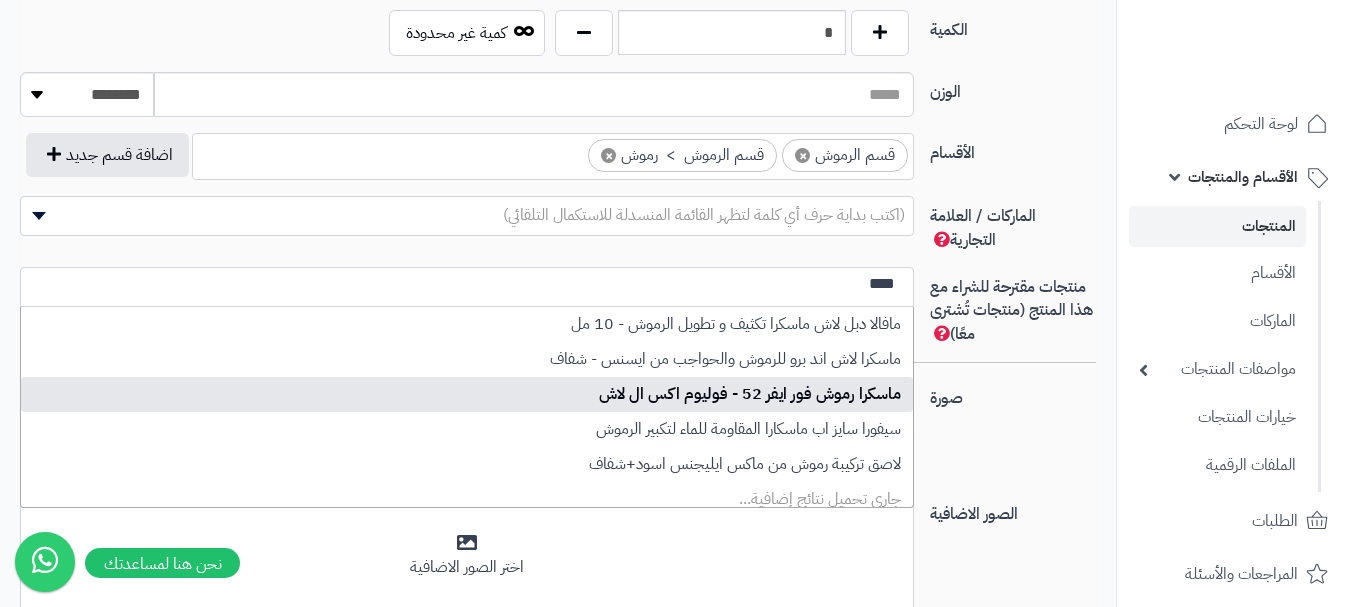 type on "****" 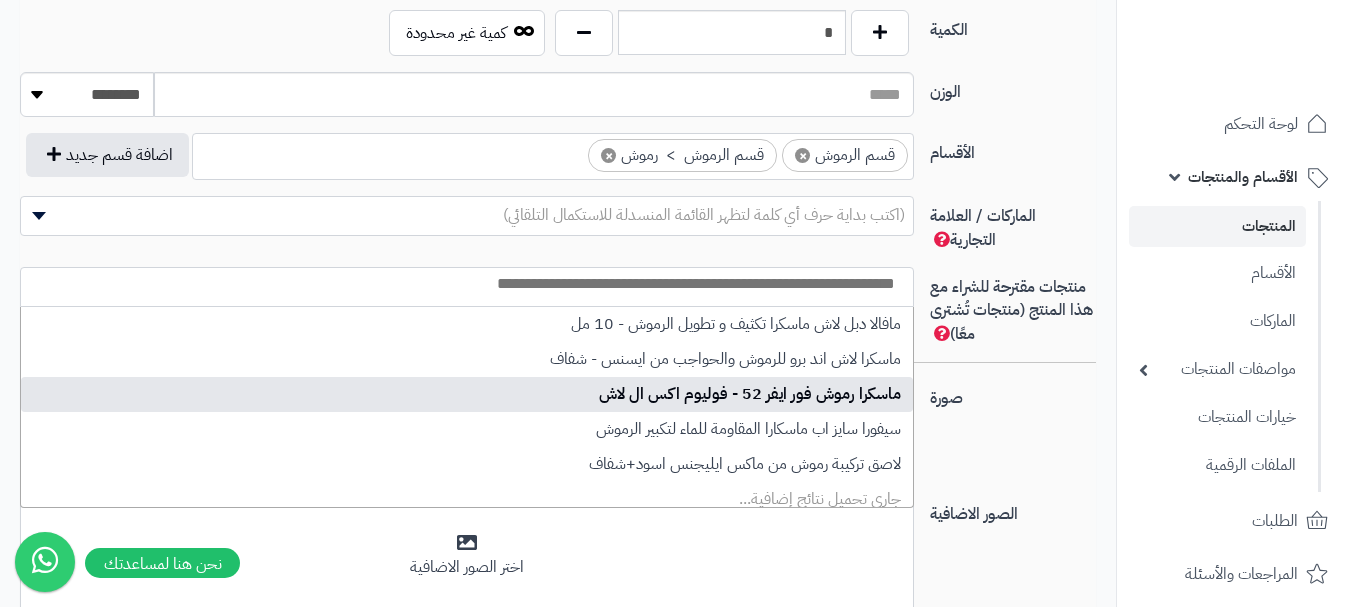 scroll, scrollTop: 0, scrollLeft: 0, axis: both 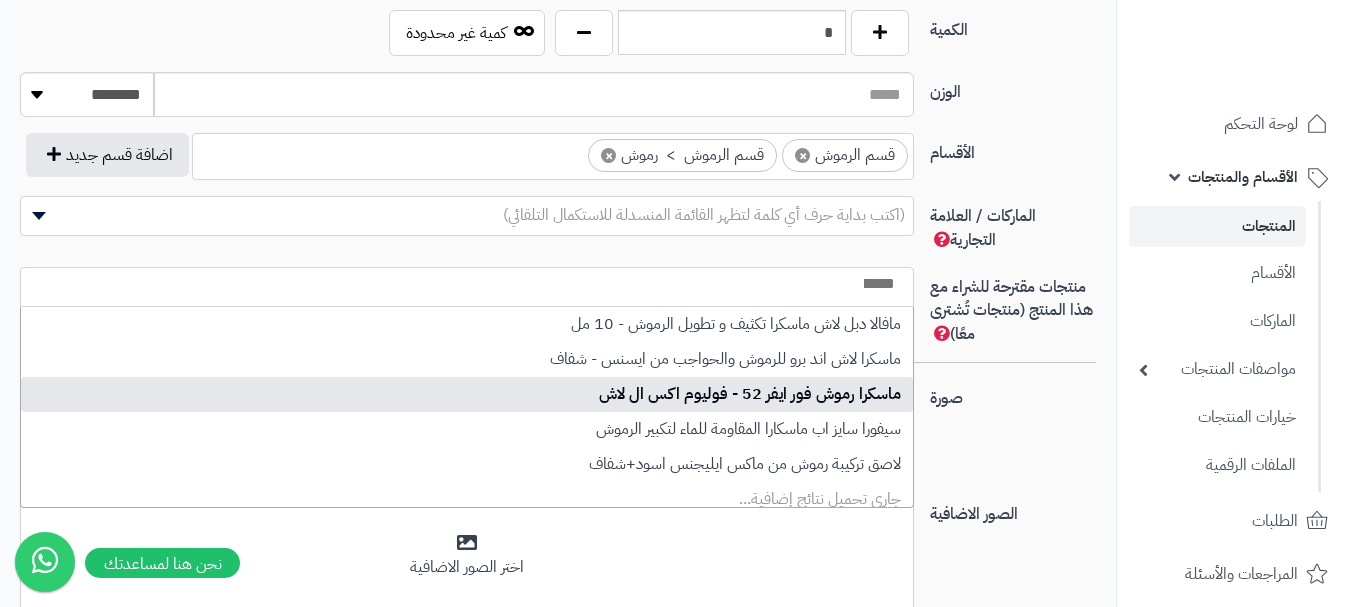 select on "***" 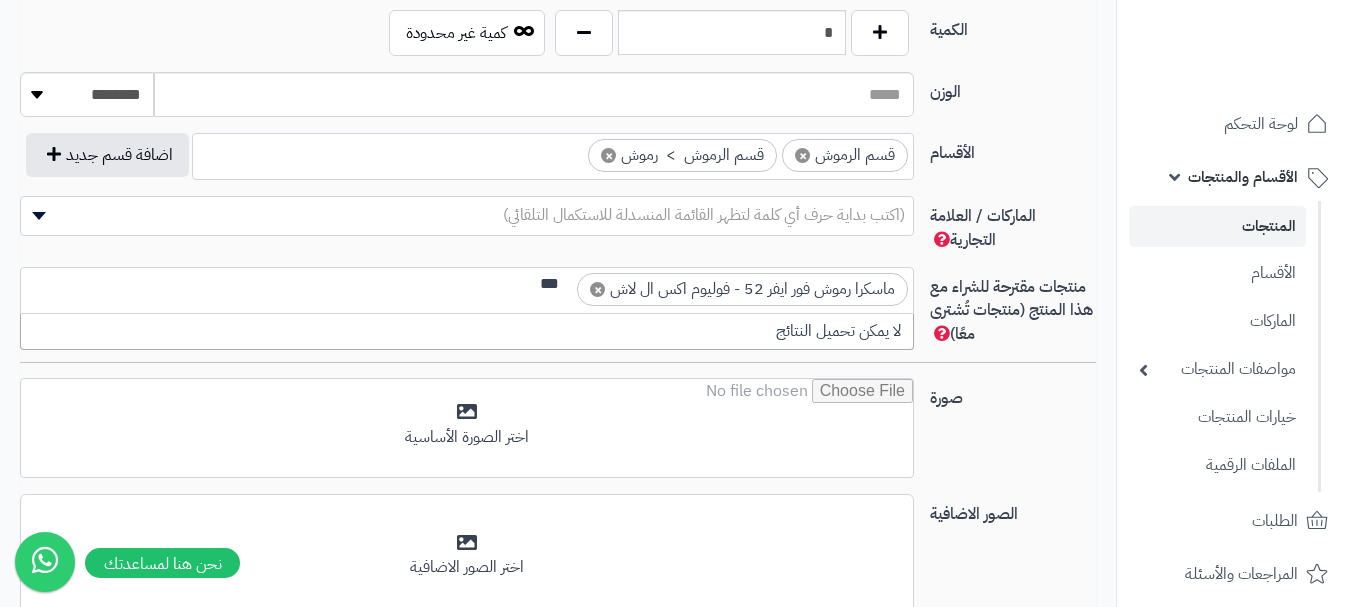 scroll, scrollTop: 0, scrollLeft: 0, axis: both 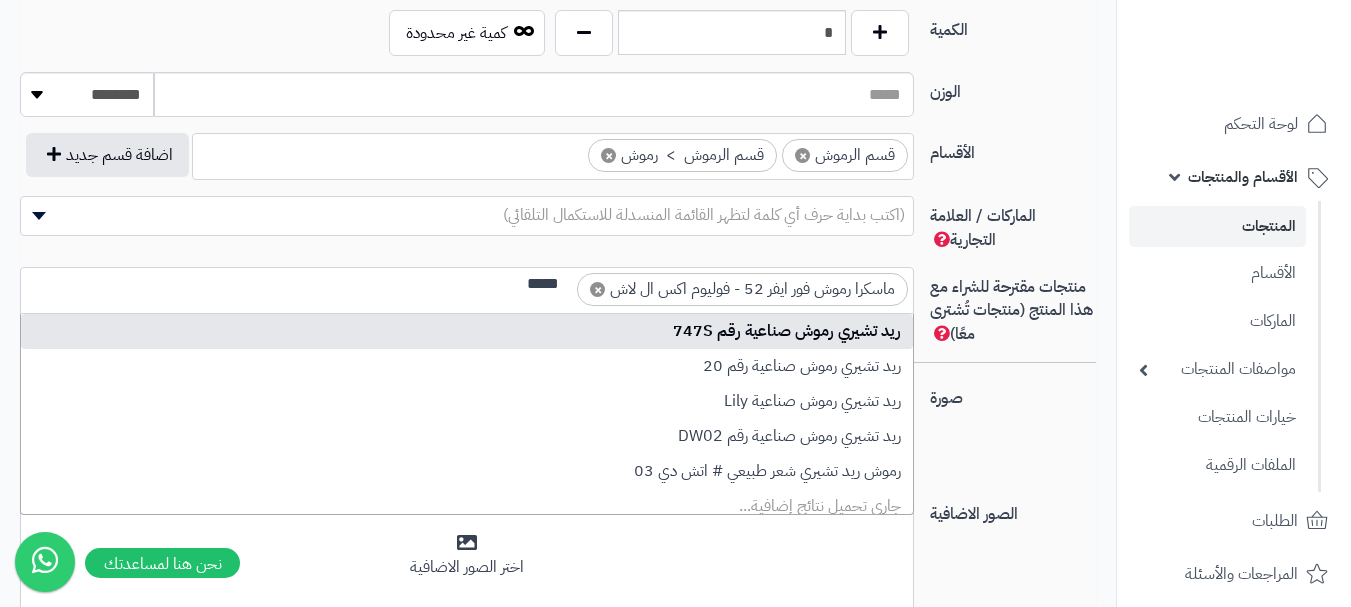 type on "*****" 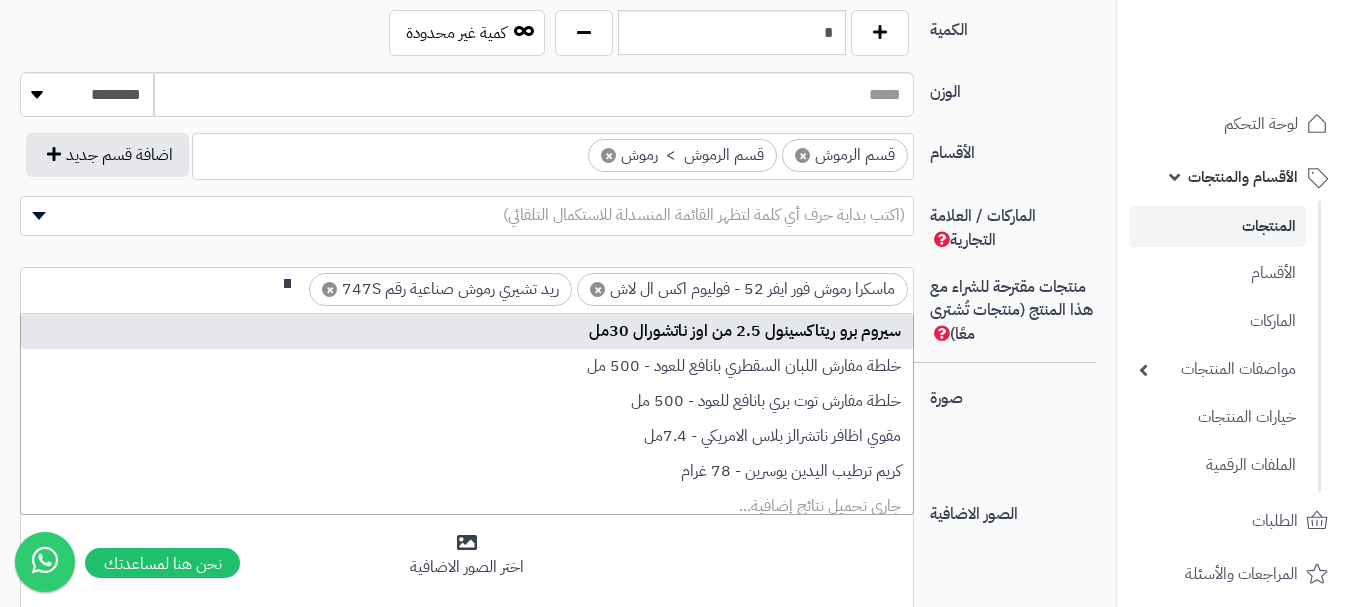 scroll, scrollTop: 0, scrollLeft: 0, axis: both 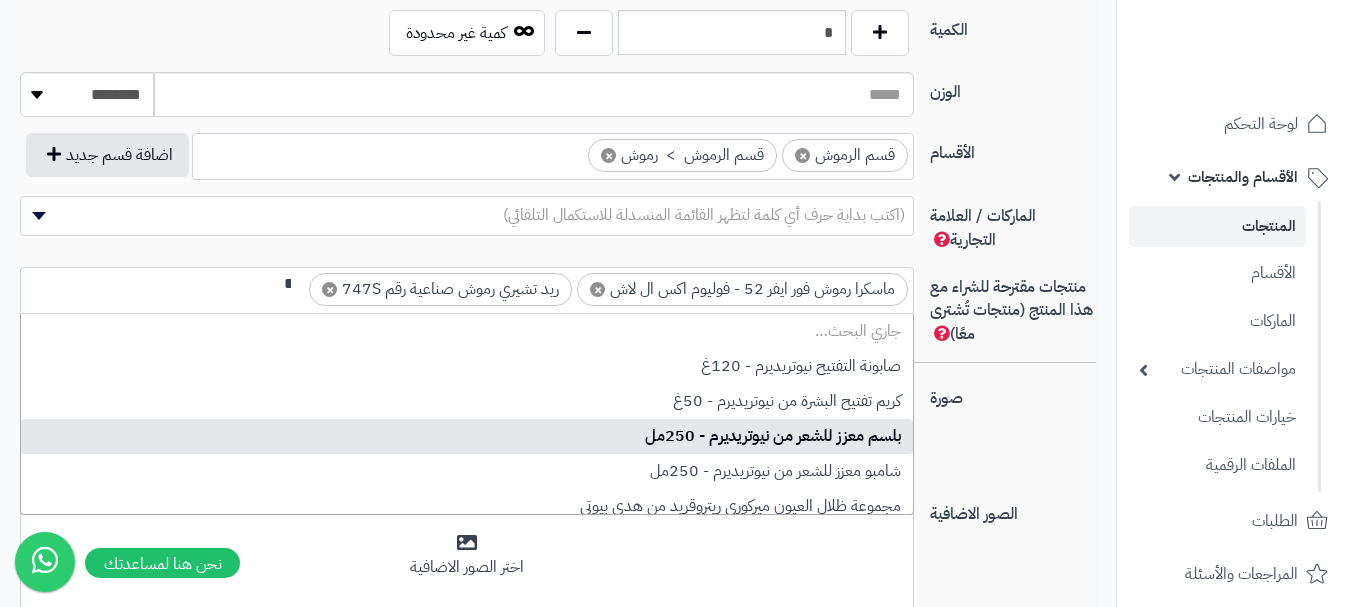 type on "*" 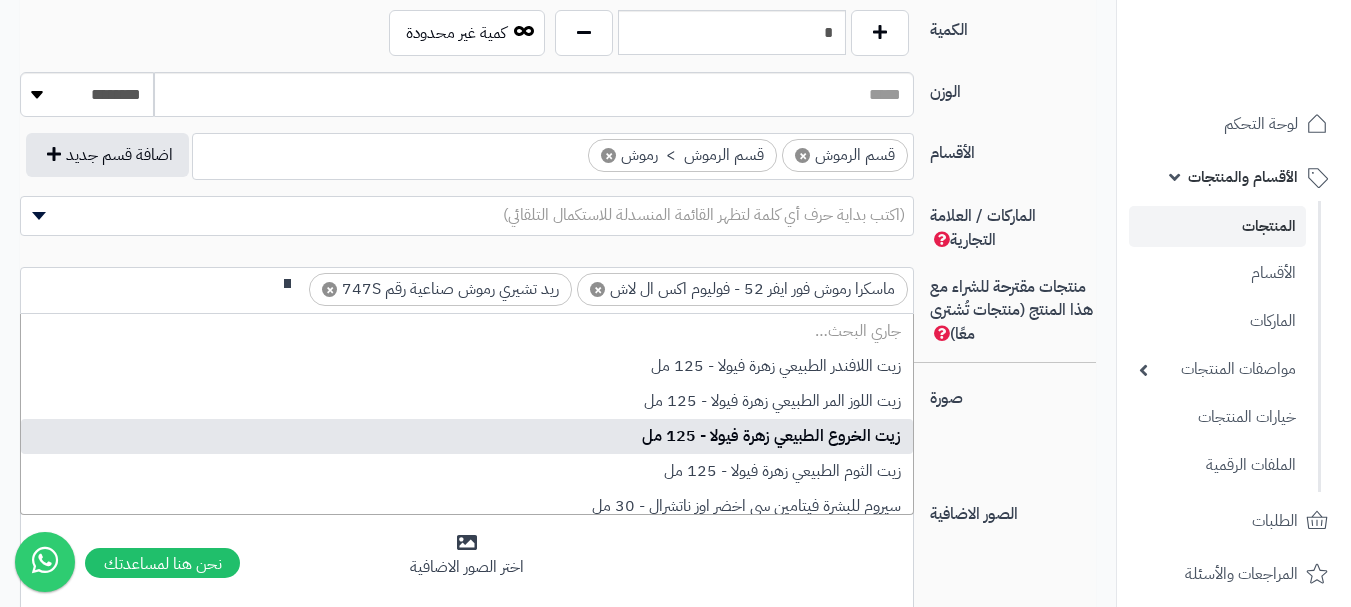 scroll, scrollTop: 0, scrollLeft: 0, axis: both 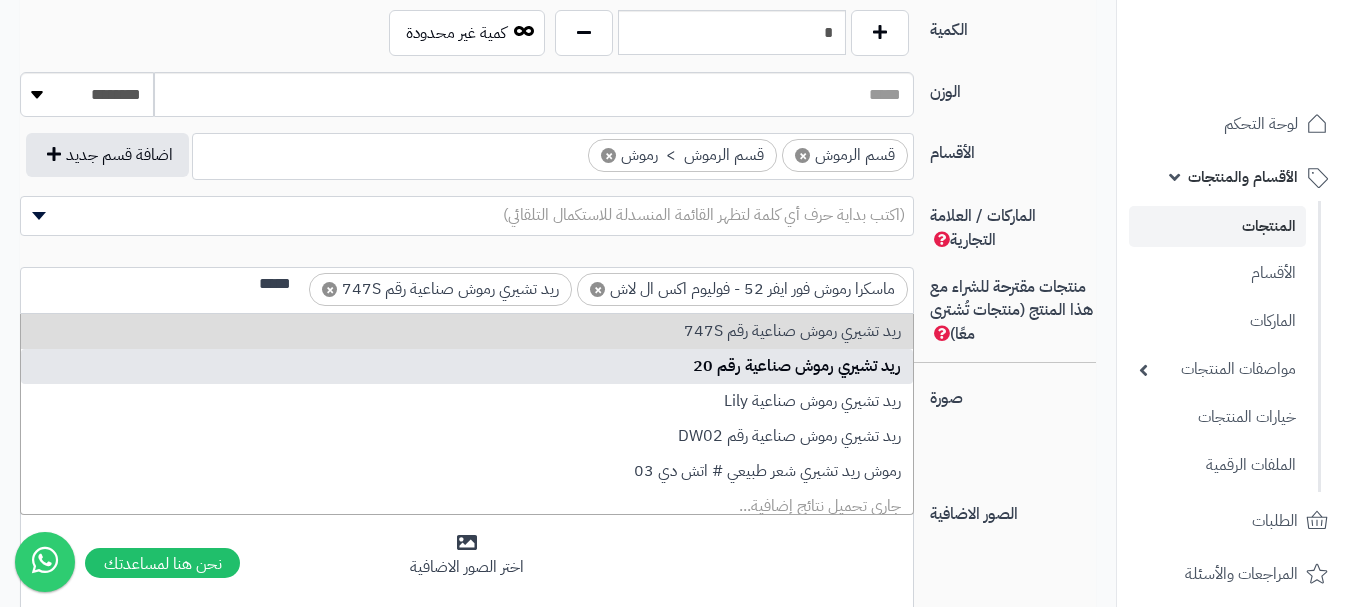 type on "*****" 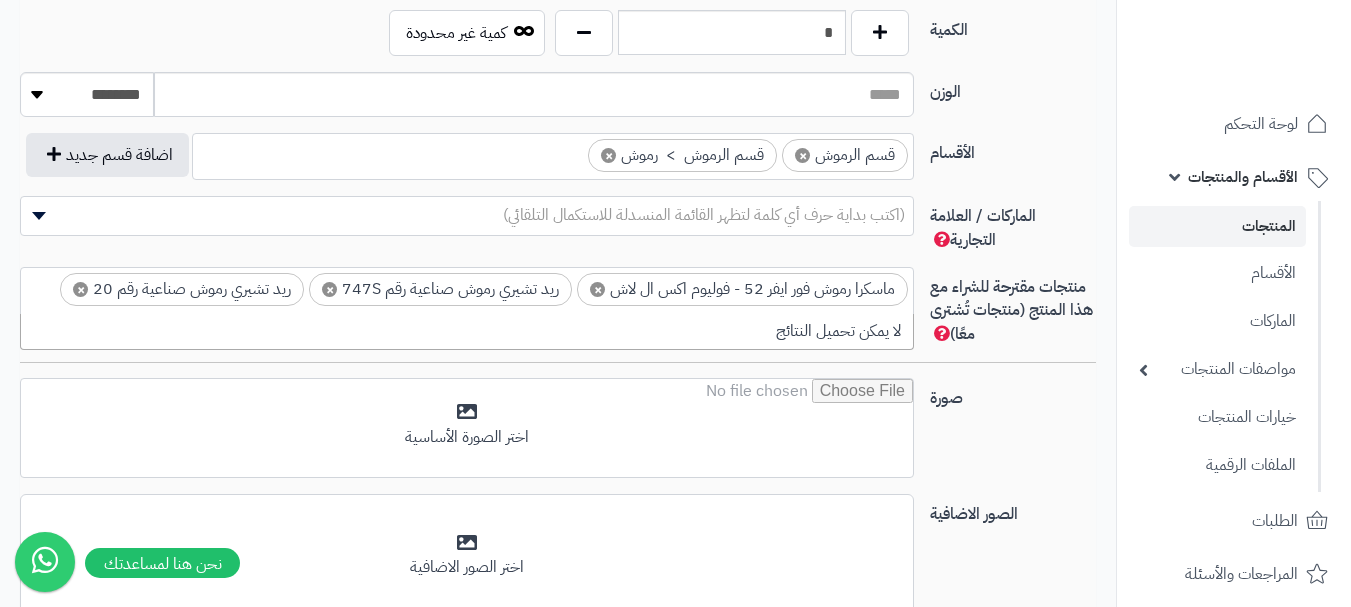 scroll, scrollTop: 0, scrollLeft: 0, axis: both 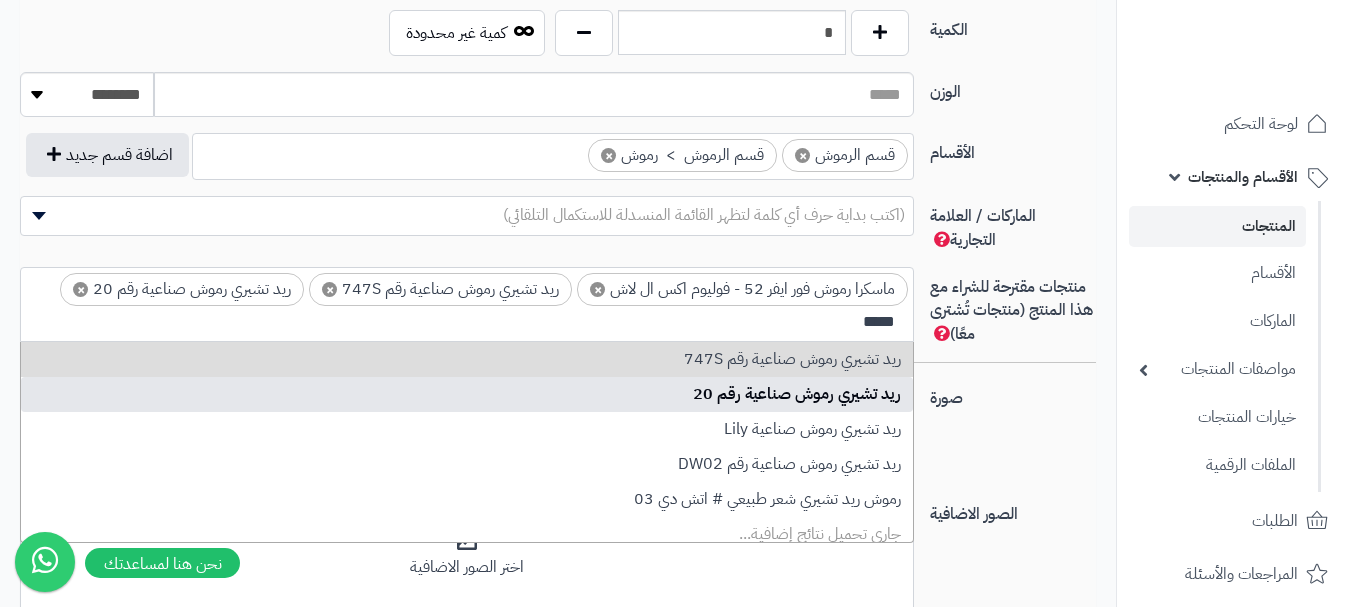 type on "*****" 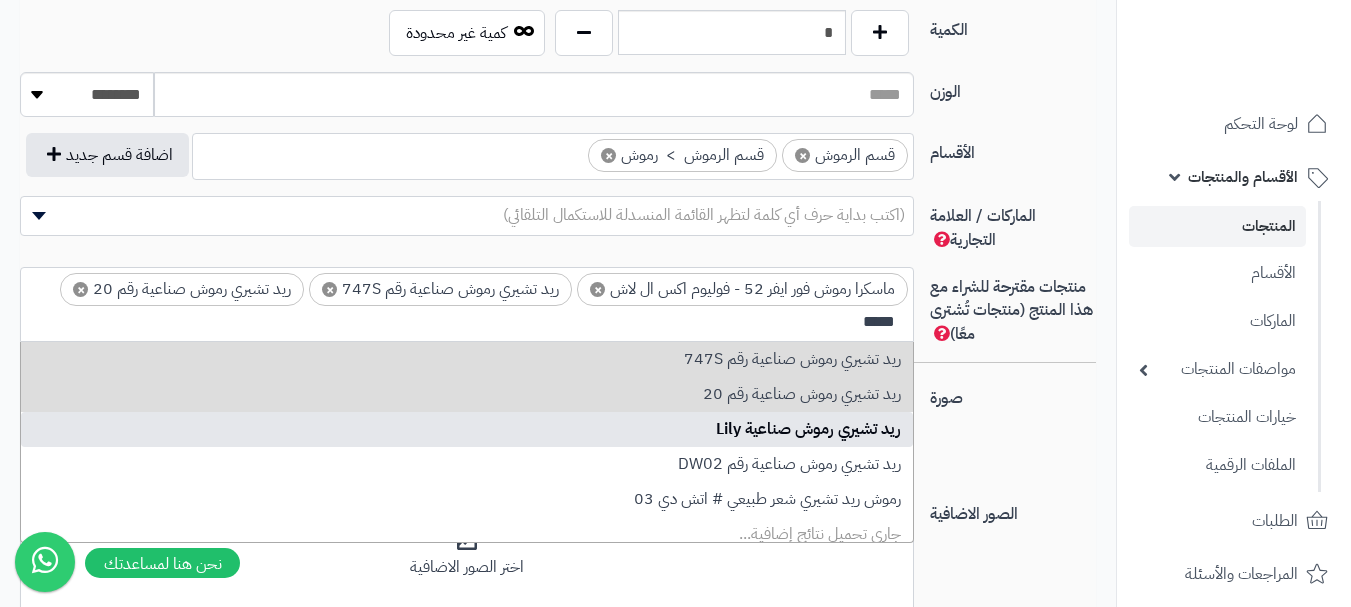 type 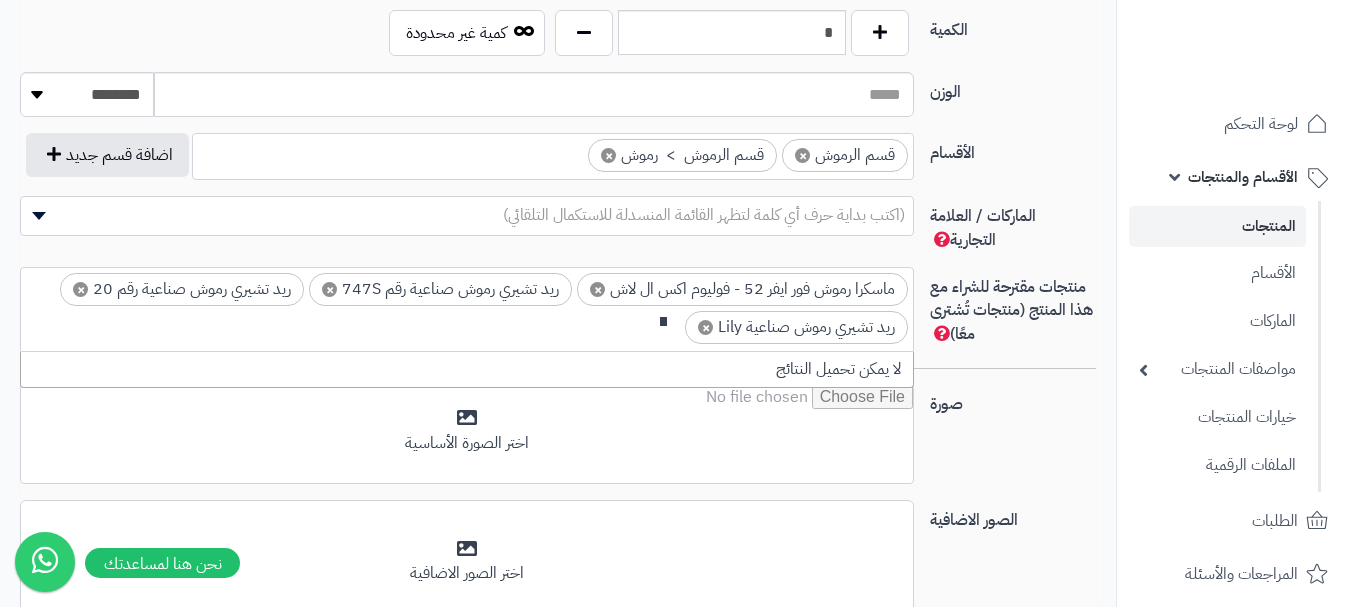 scroll, scrollTop: 0, scrollLeft: 0, axis: both 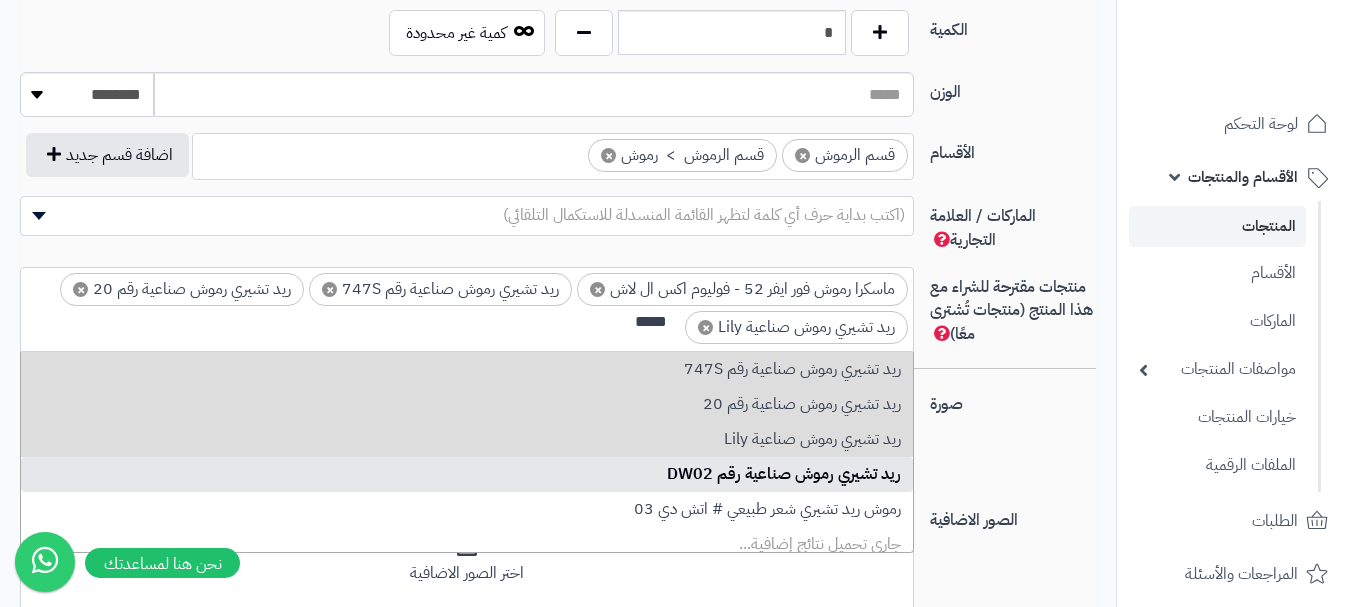 type on "*****" 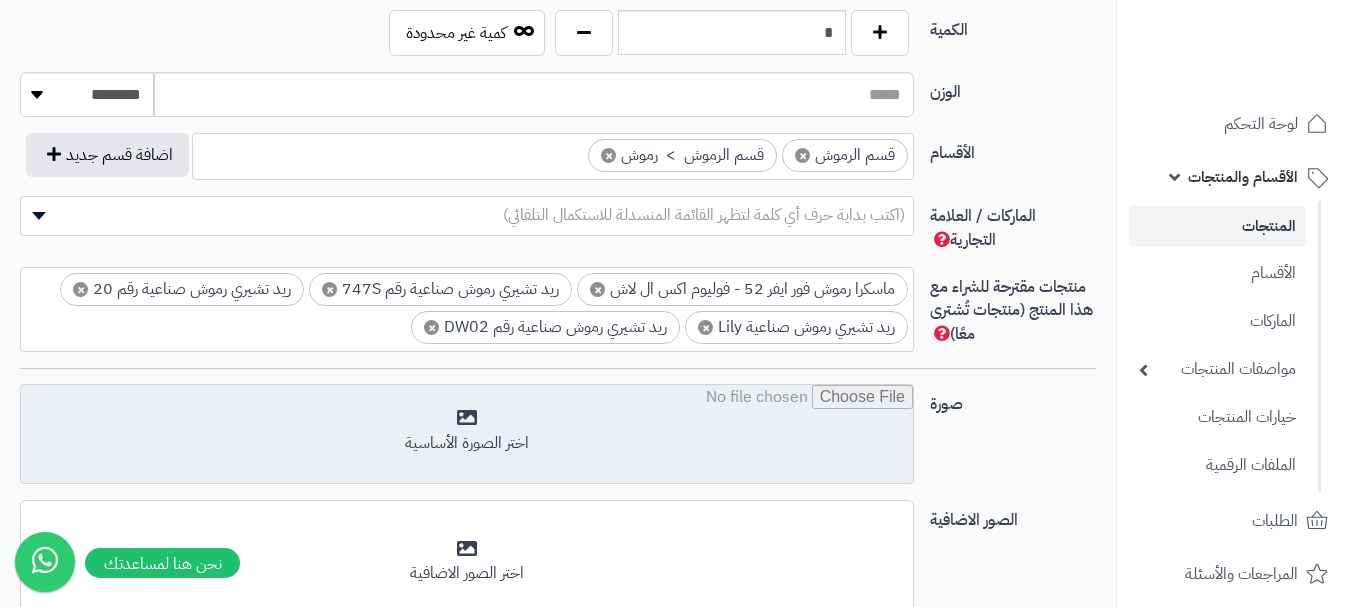 click at bounding box center [467, 435] 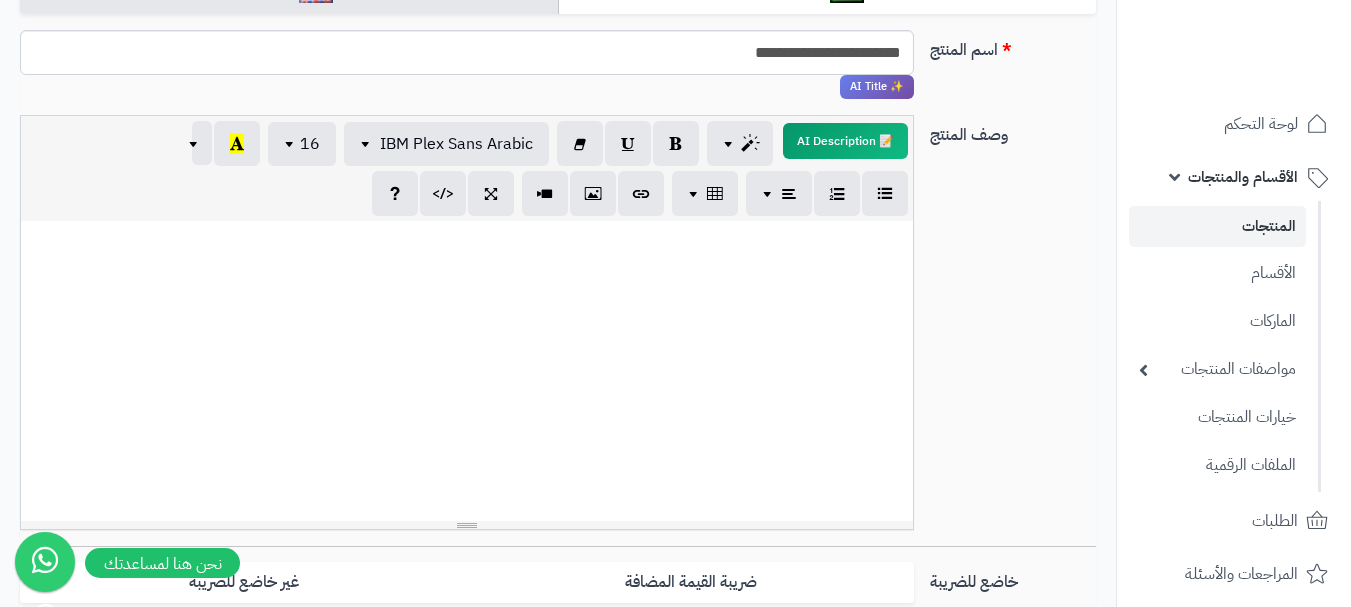 scroll, scrollTop: 0, scrollLeft: 0, axis: both 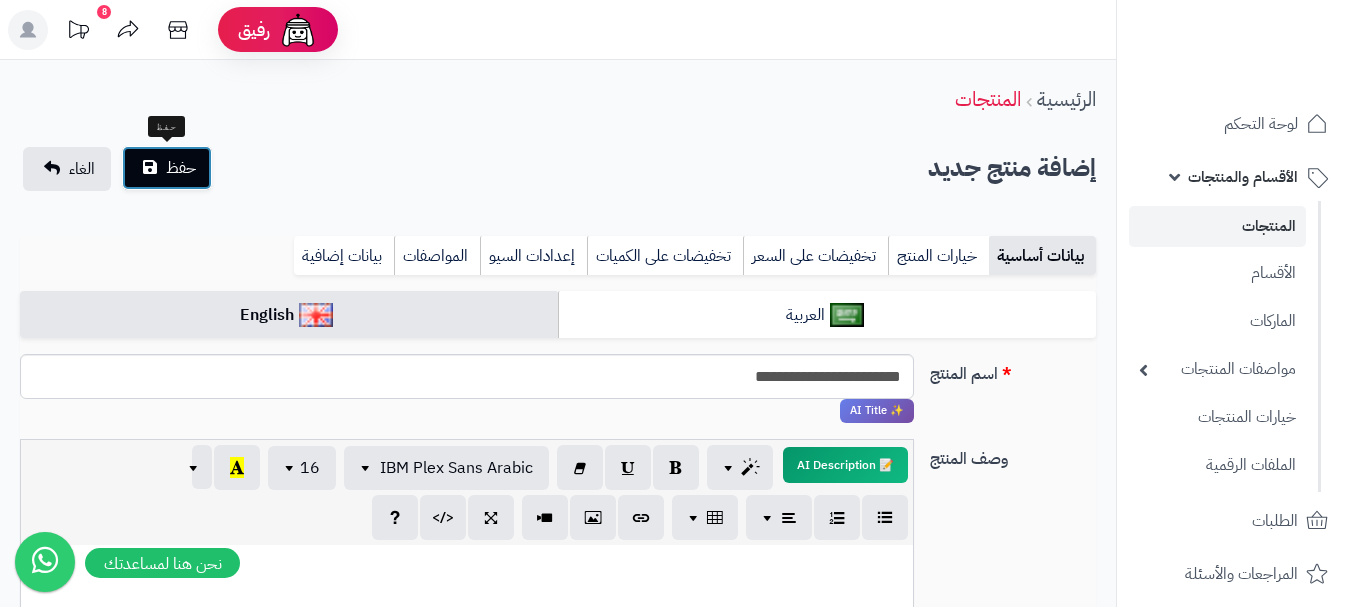 click on "حفظ" at bounding box center [167, 168] 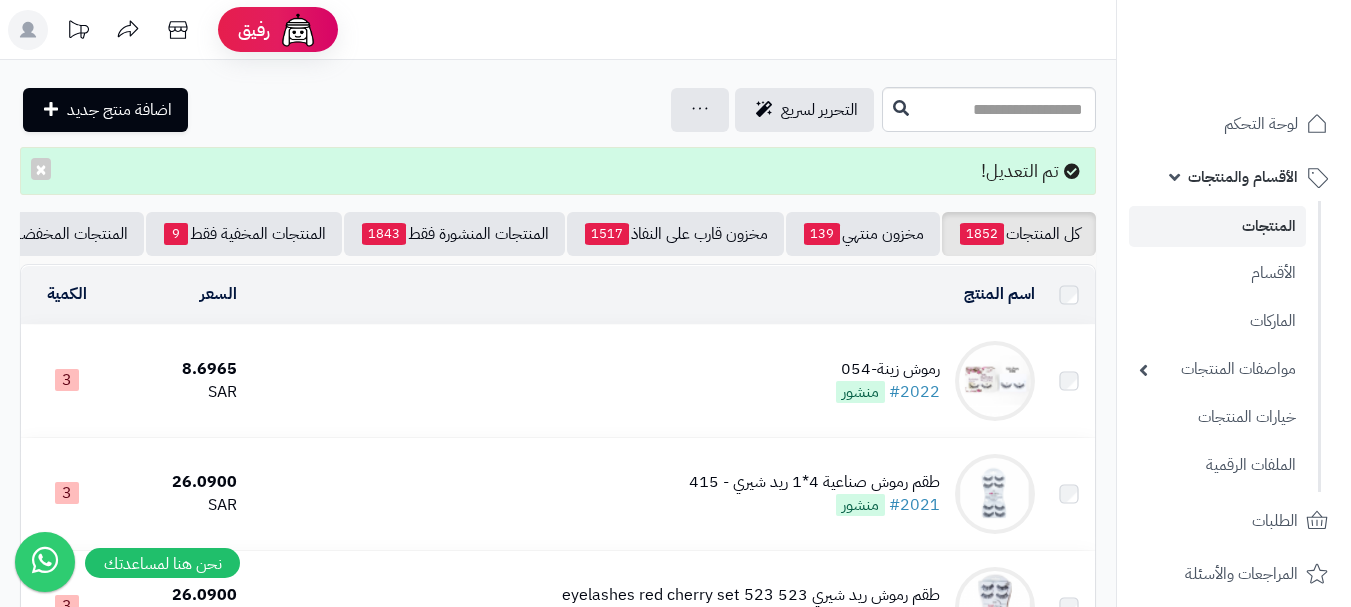 scroll, scrollTop: 0, scrollLeft: 0, axis: both 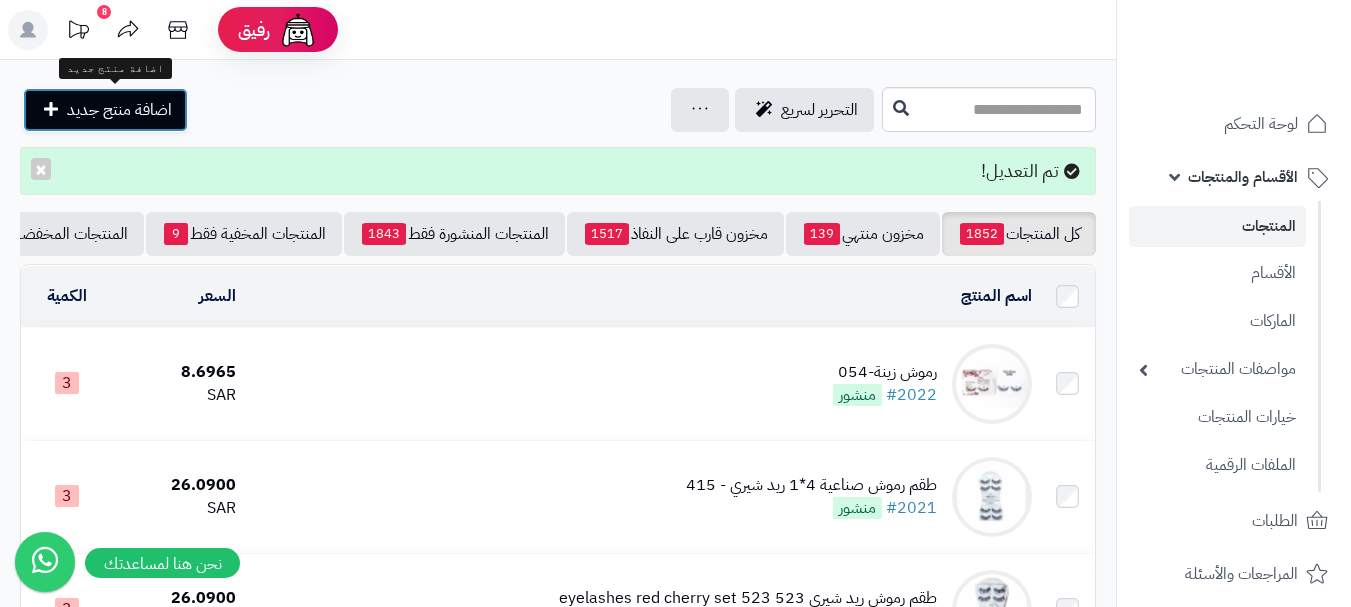 click on "اضافة منتج جديد" at bounding box center (119, 110) 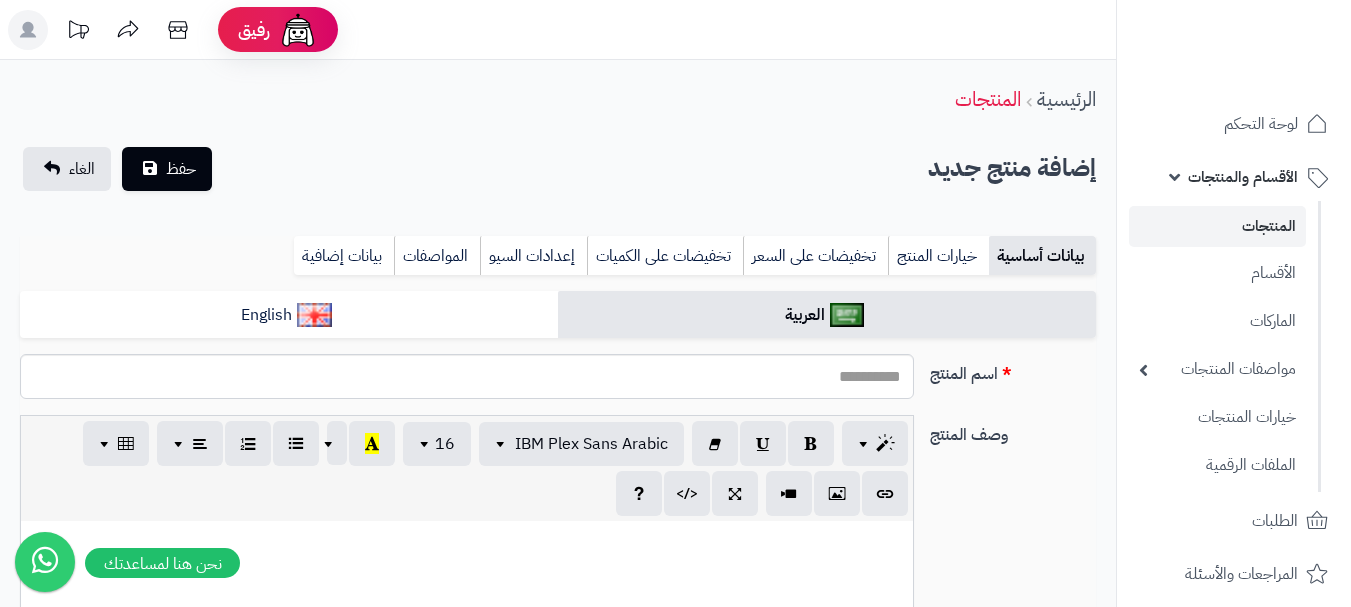 select 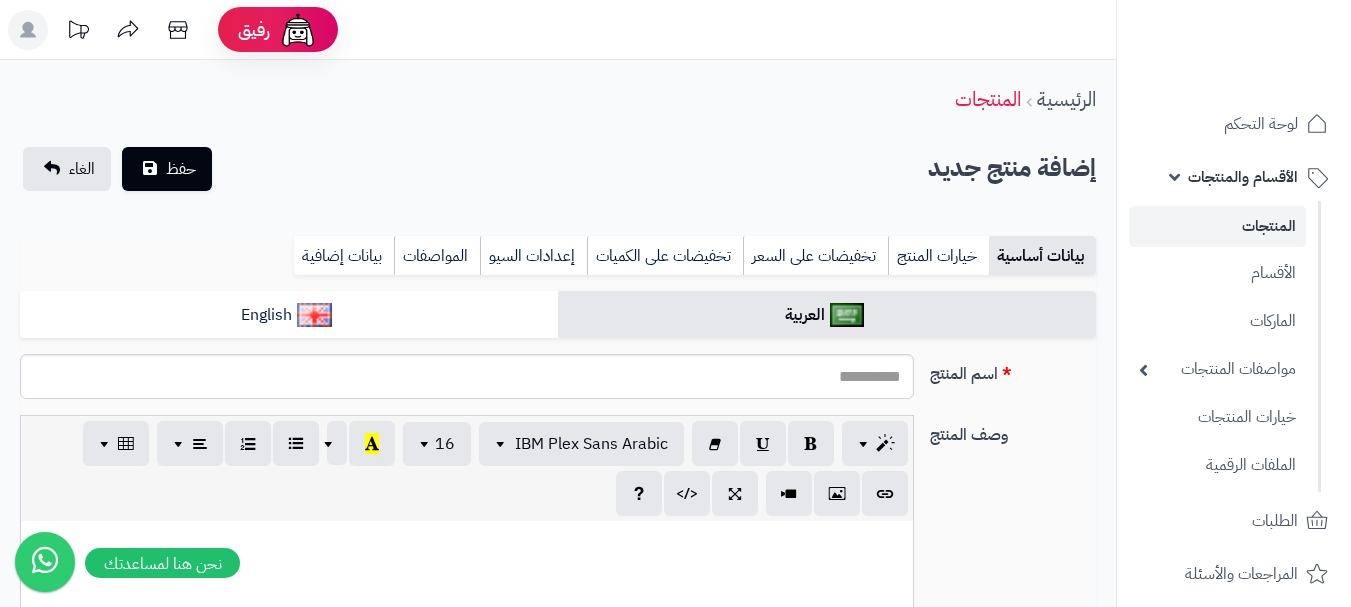 scroll, scrollTop: 0, scrollLeft: 0, axis: both 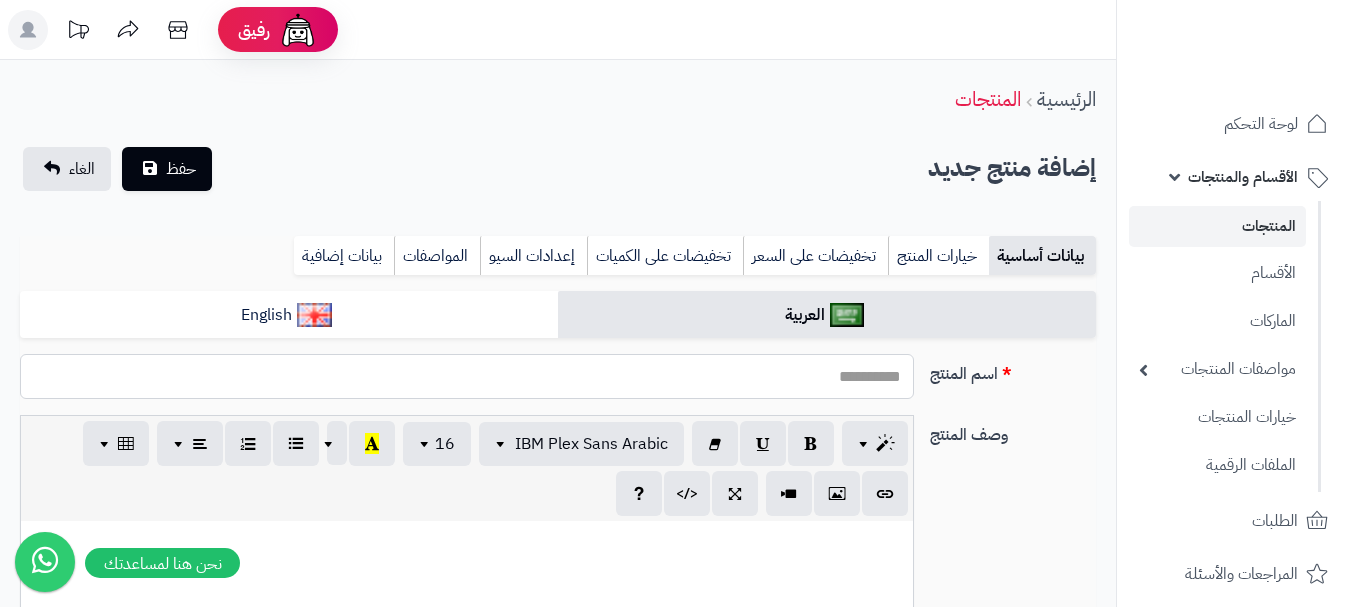 paste on "**********" 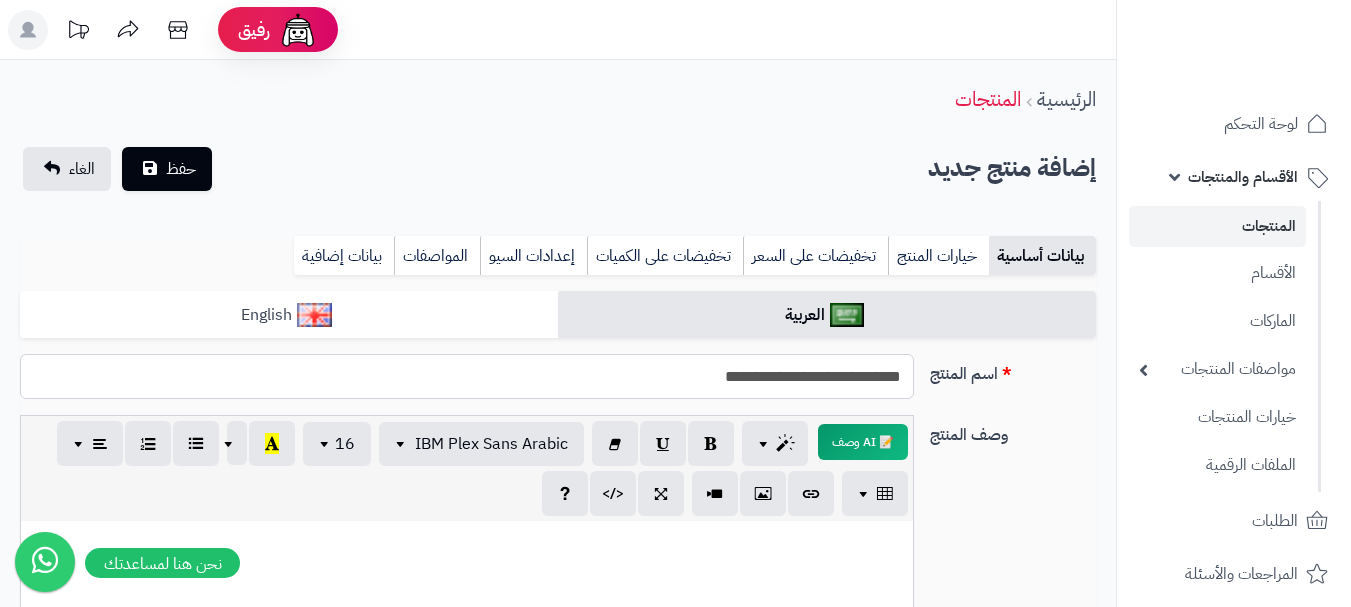 type on "**********" 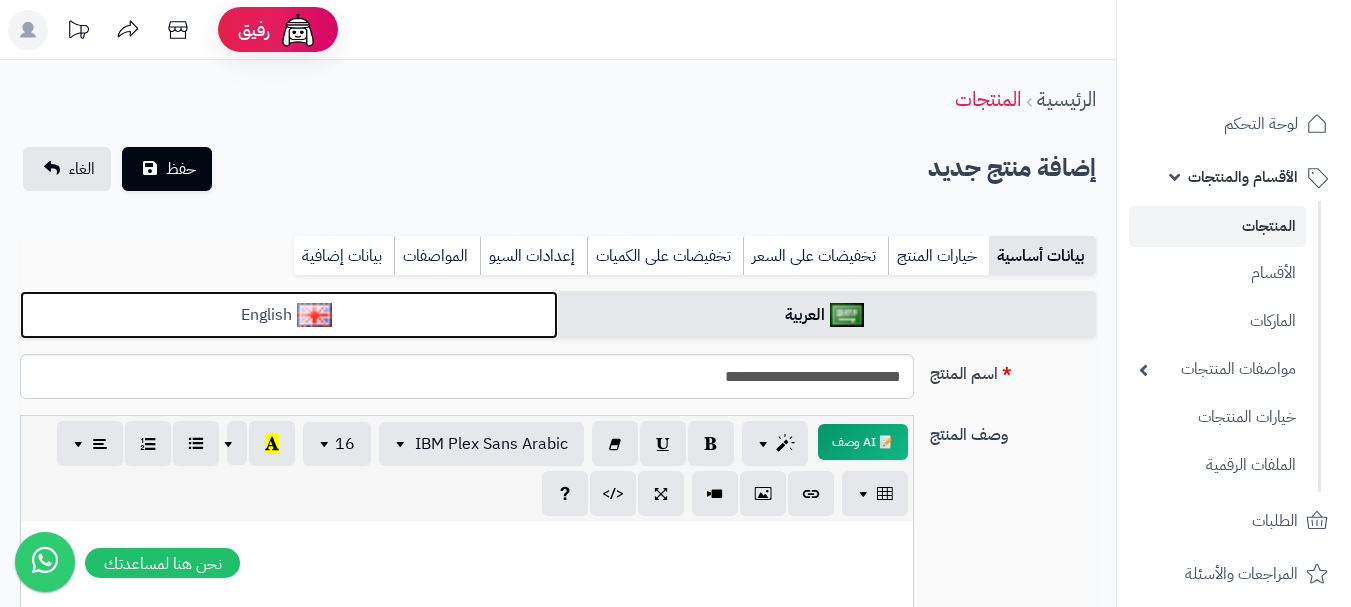 click on "English" at bounding box center [289, 315] 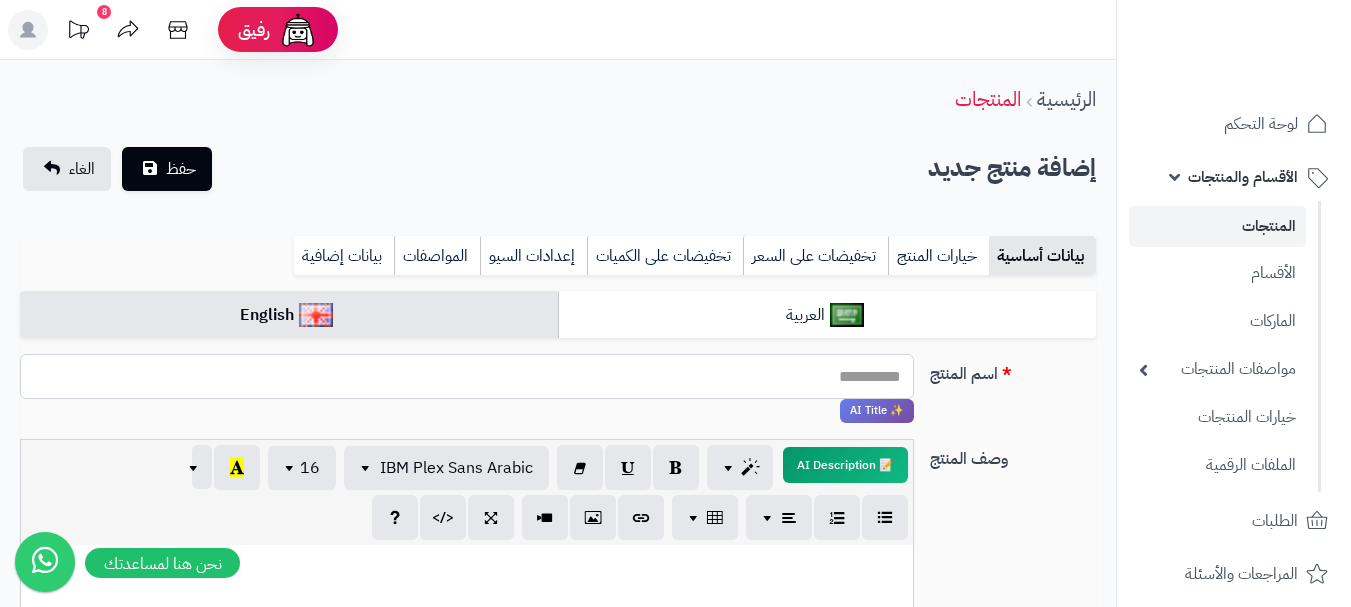 paste on "**********" 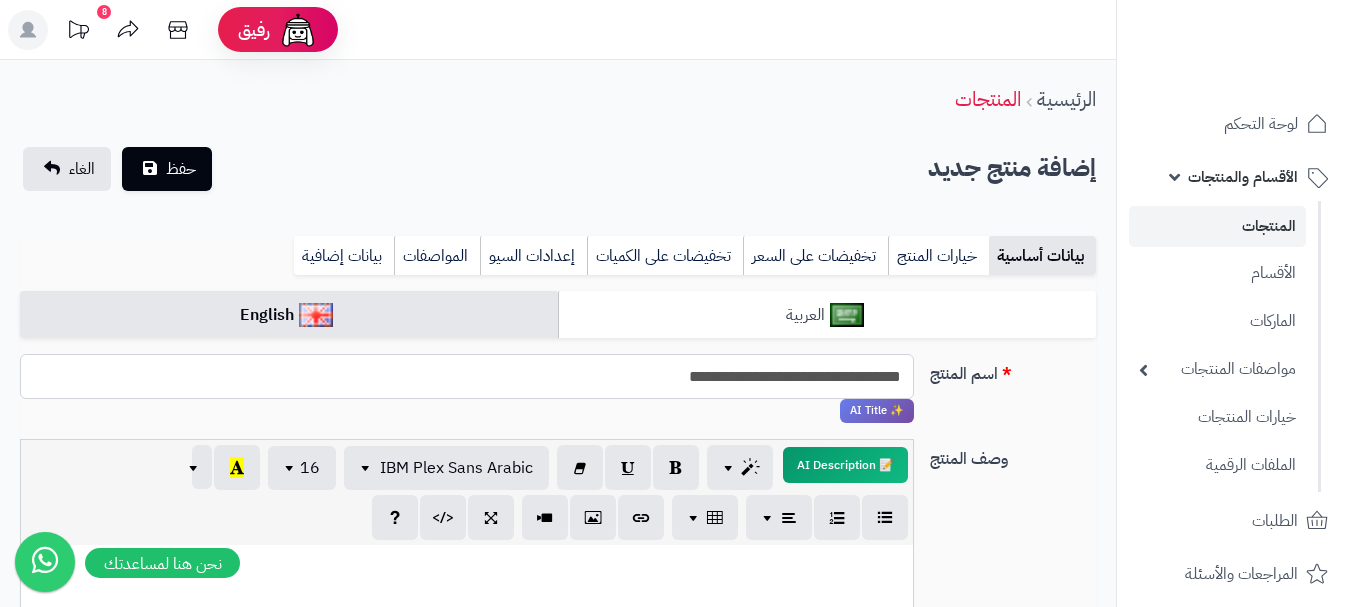 type on "**********" 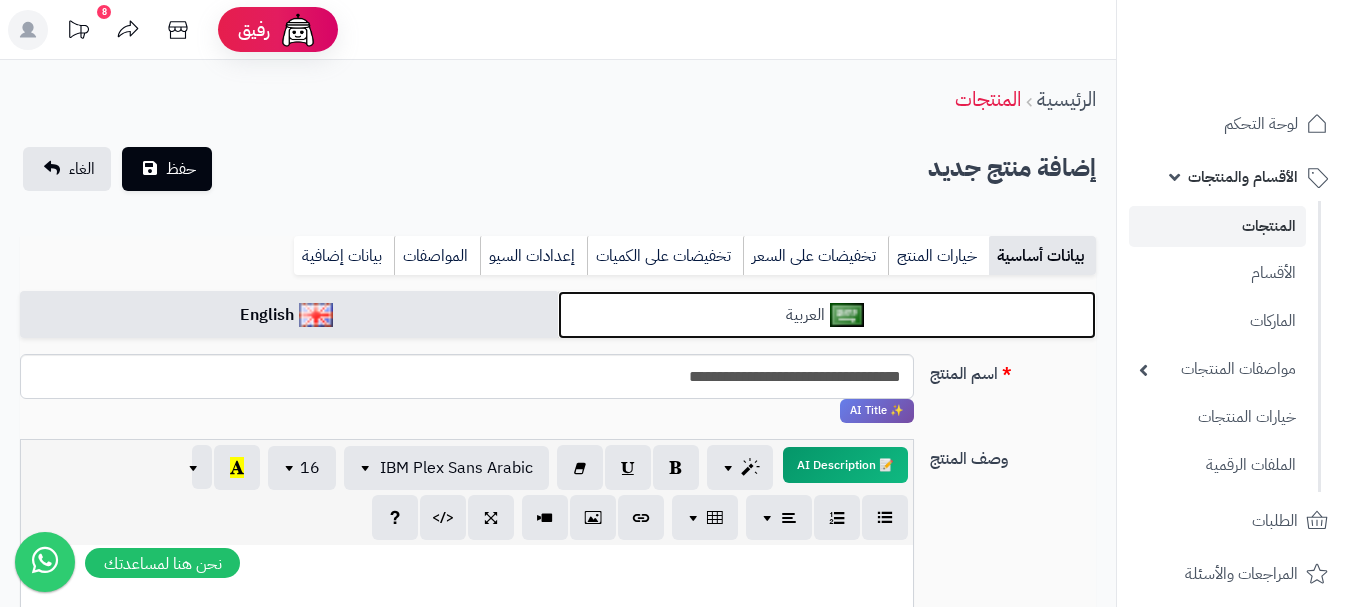 click on "العربية" at bounding box center (827, 315) 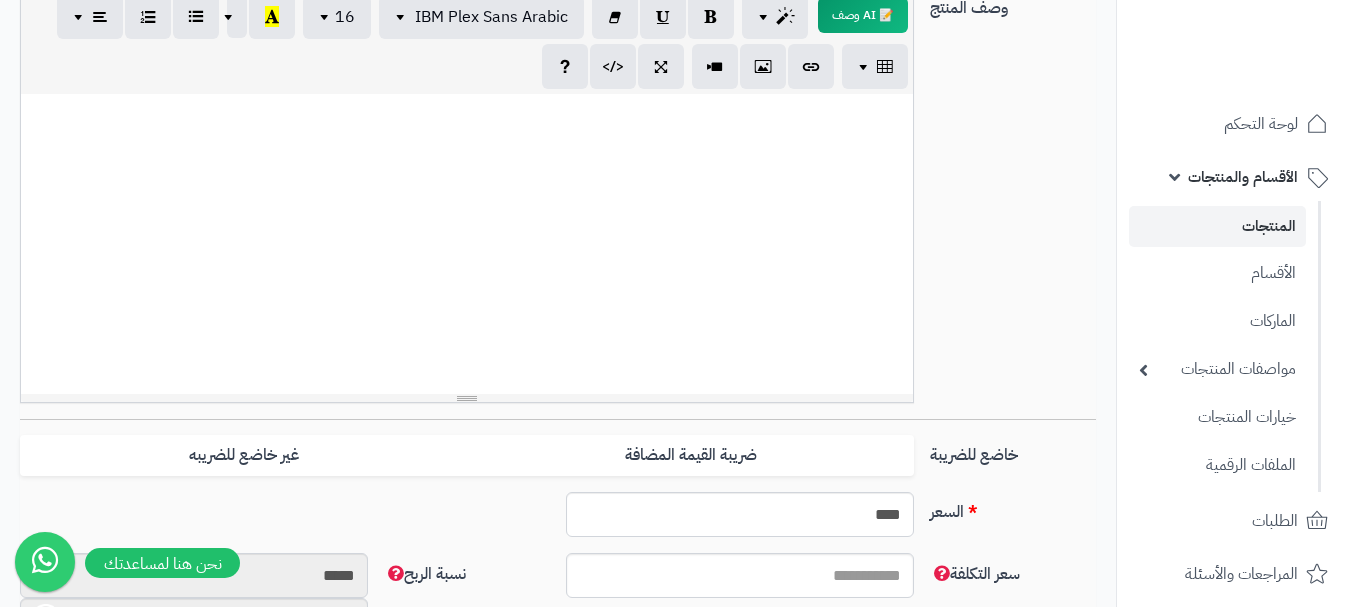 scroll, scrollTop: 600, scrollLeft: 0, axis: vertical 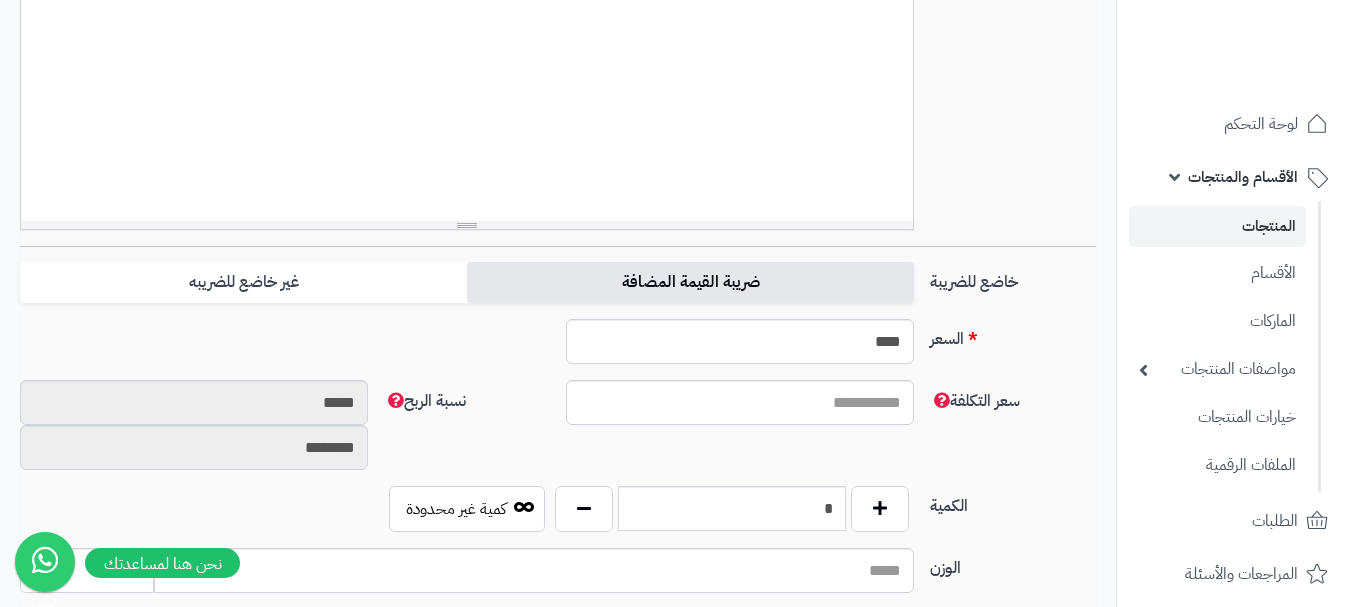 drag, startPoint x: 853, startPoint y: 287, endPoint x: 840, endPoint y: 286, distance: 13.038404 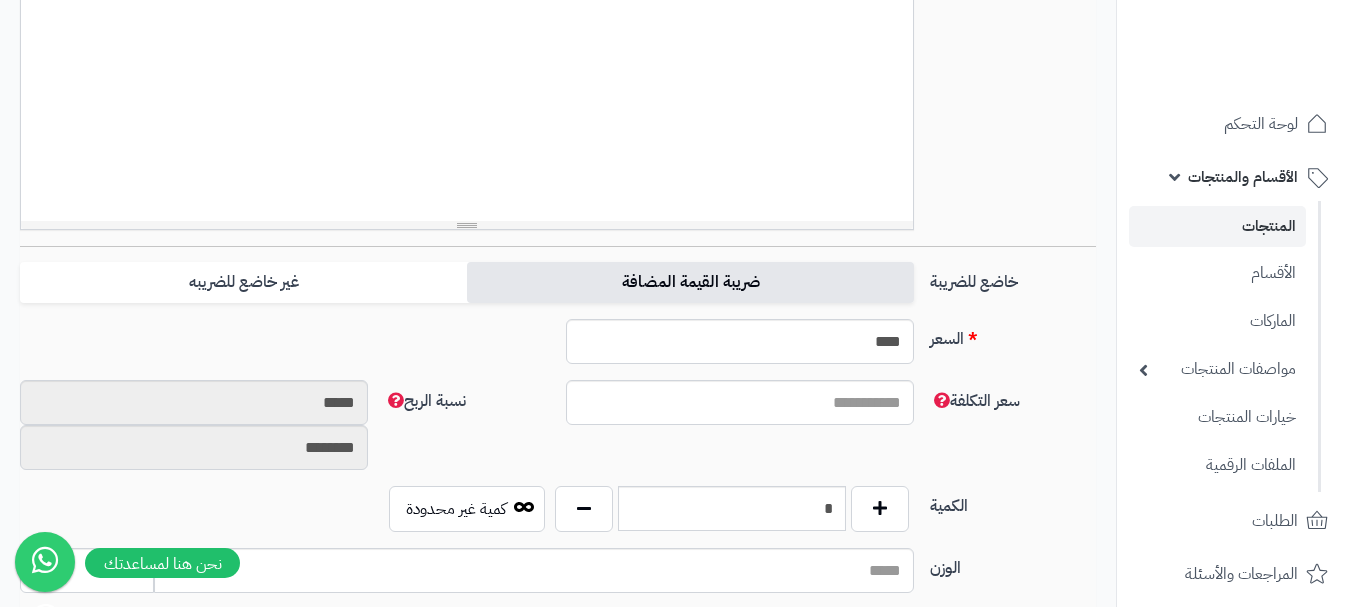 click on "ضريبة القيمة المضافة" at bounding box center [690, 282] 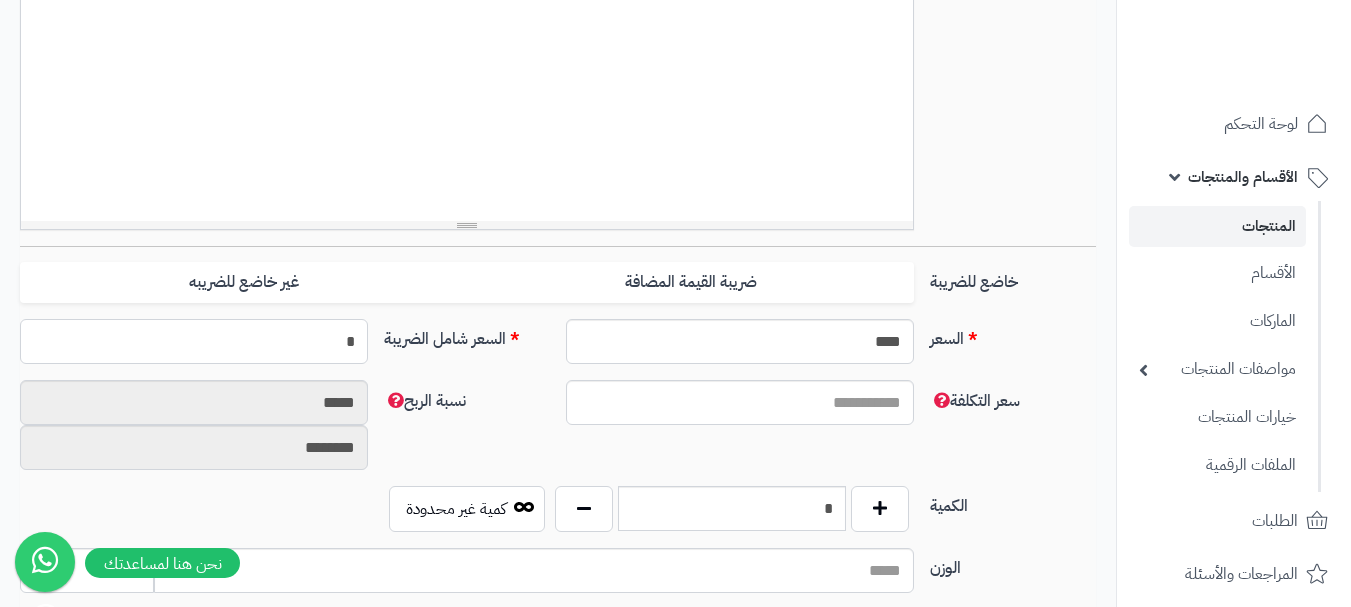 click on "*" at bounding box center (194, 341) 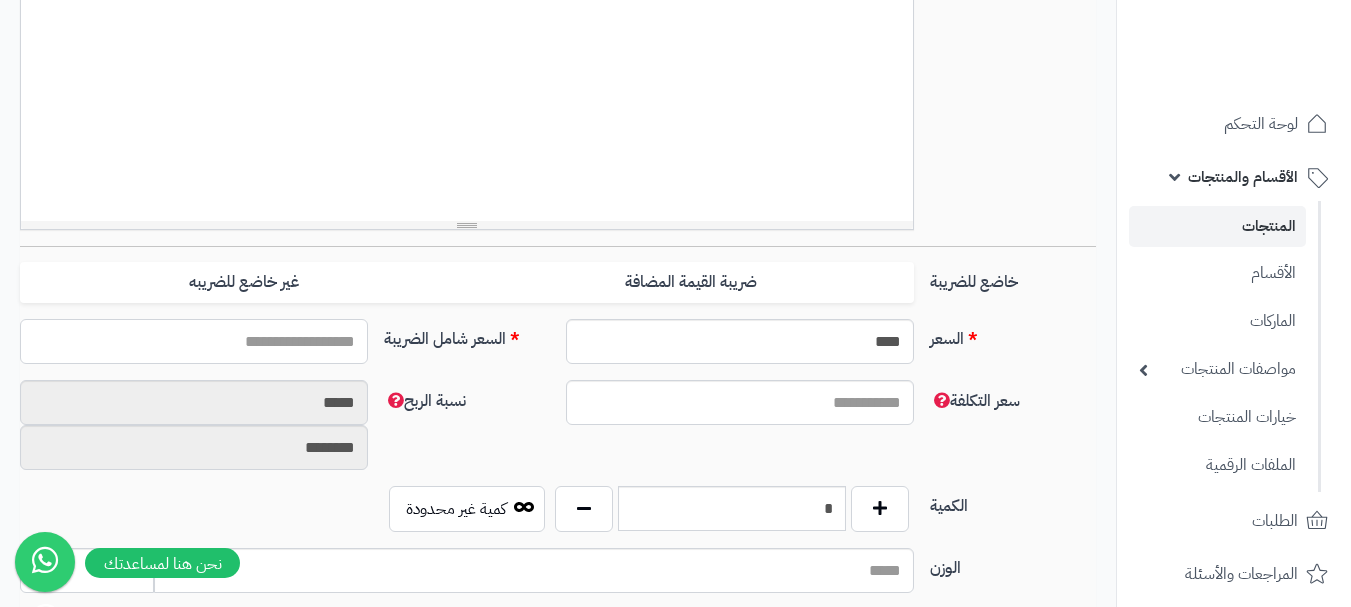 type on "*" 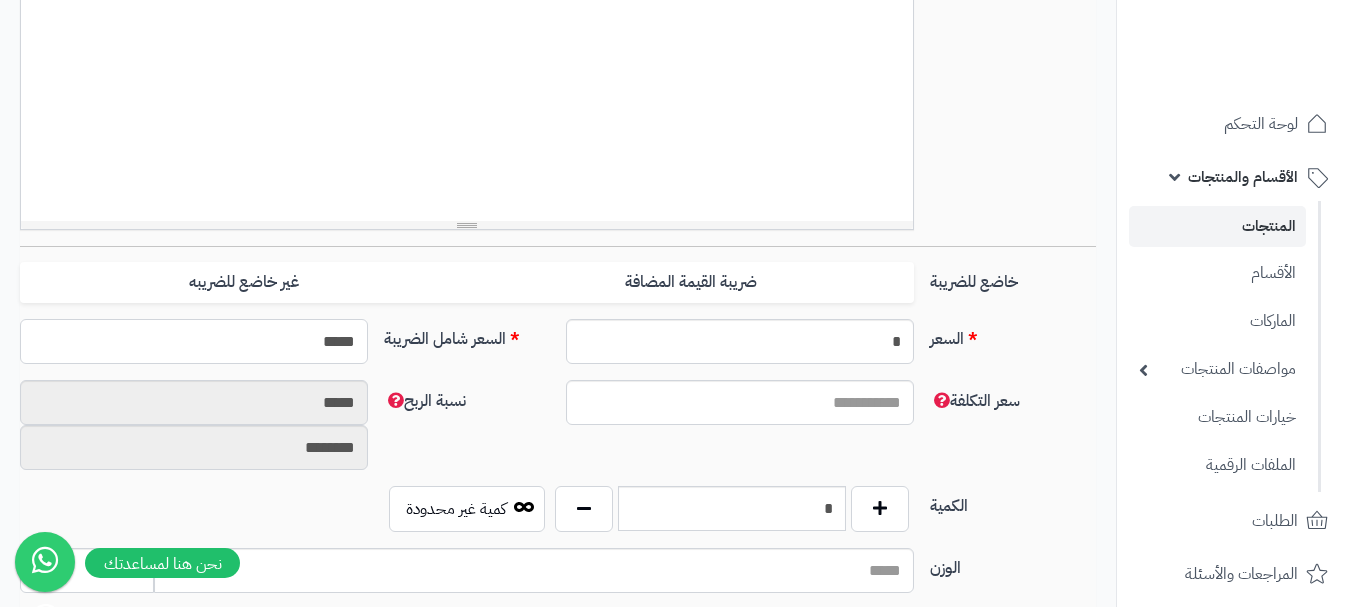type on "******" 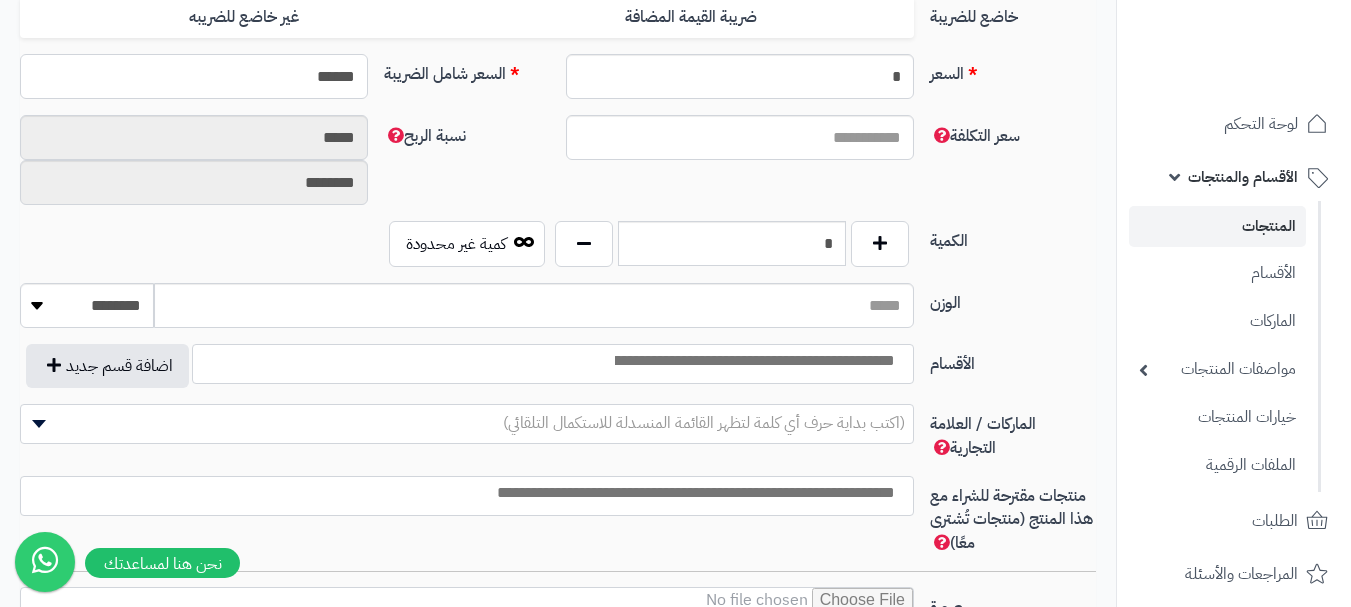 scroll, scrollTop: 900, scrollLeft: 0, axis: vertical 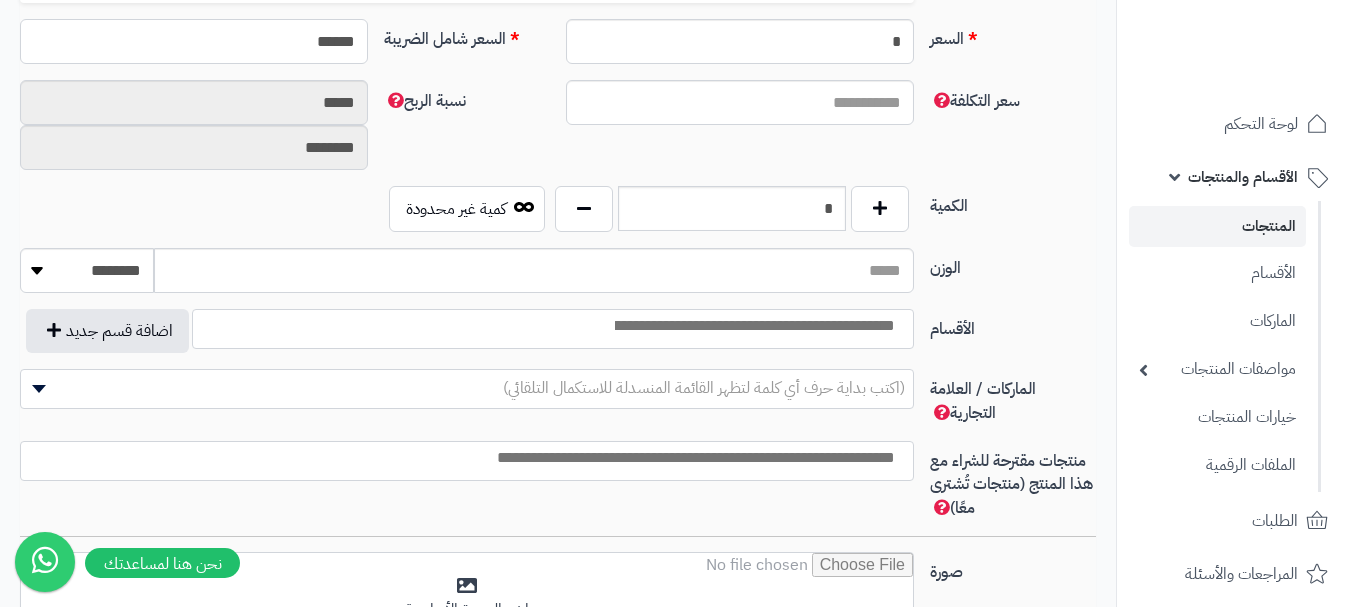 type on "*****" 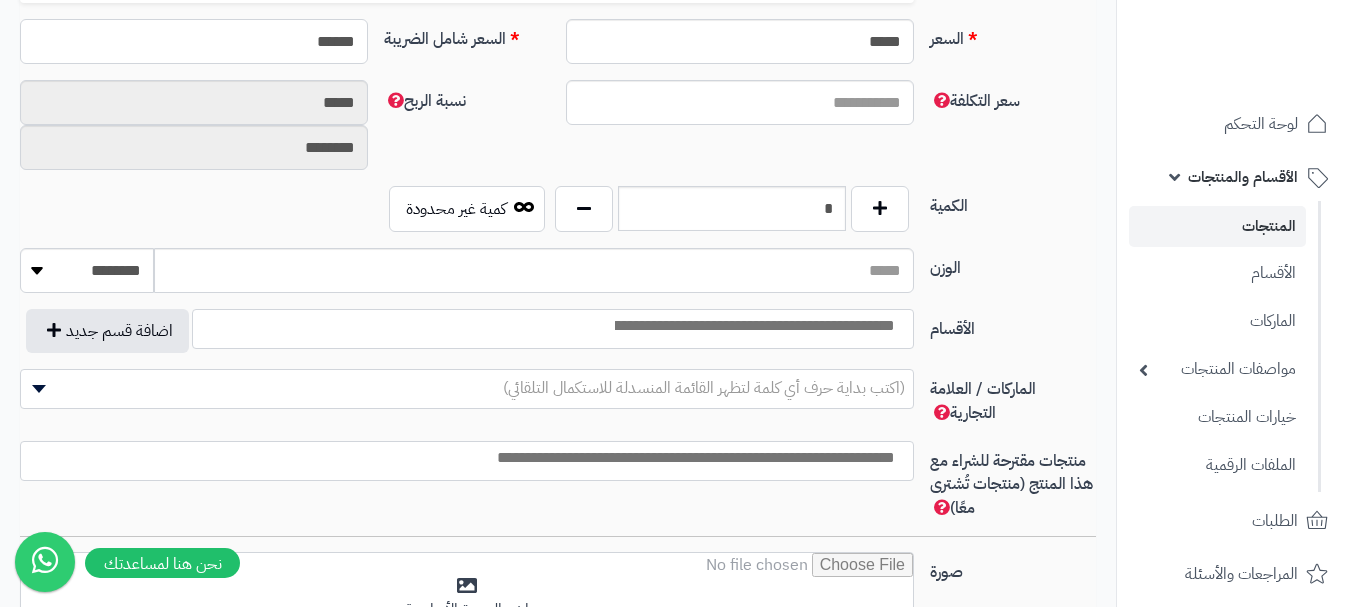 type on "******" 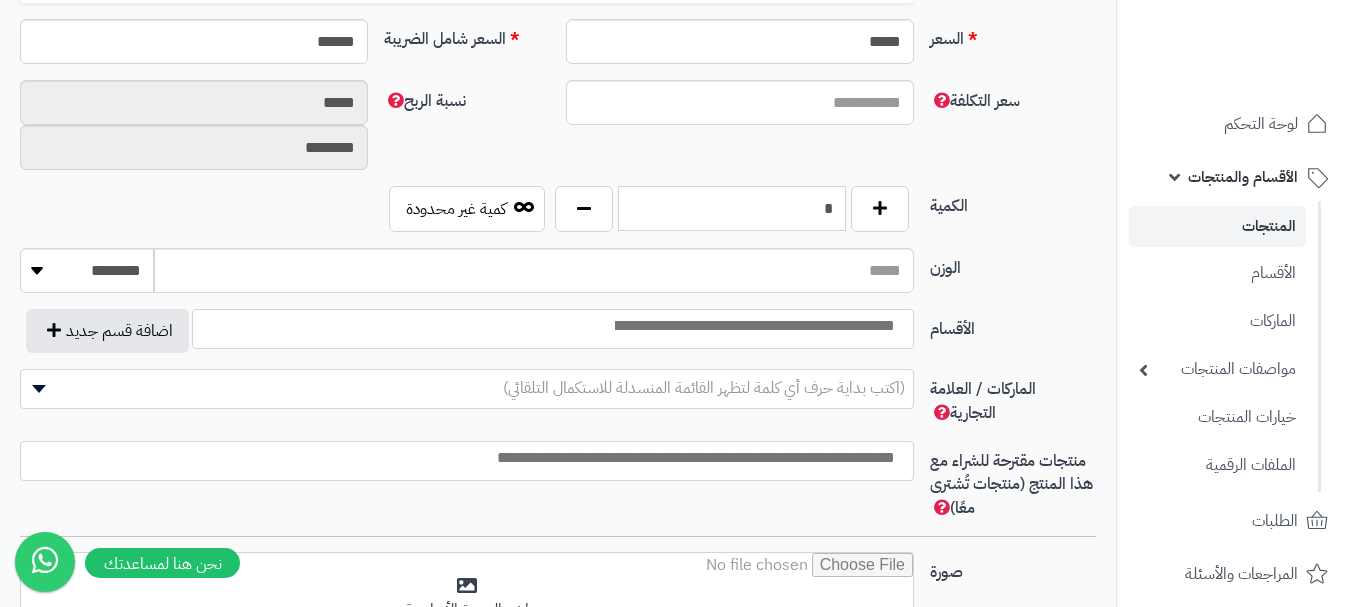 click on "*" at bounding box center (732, 208) 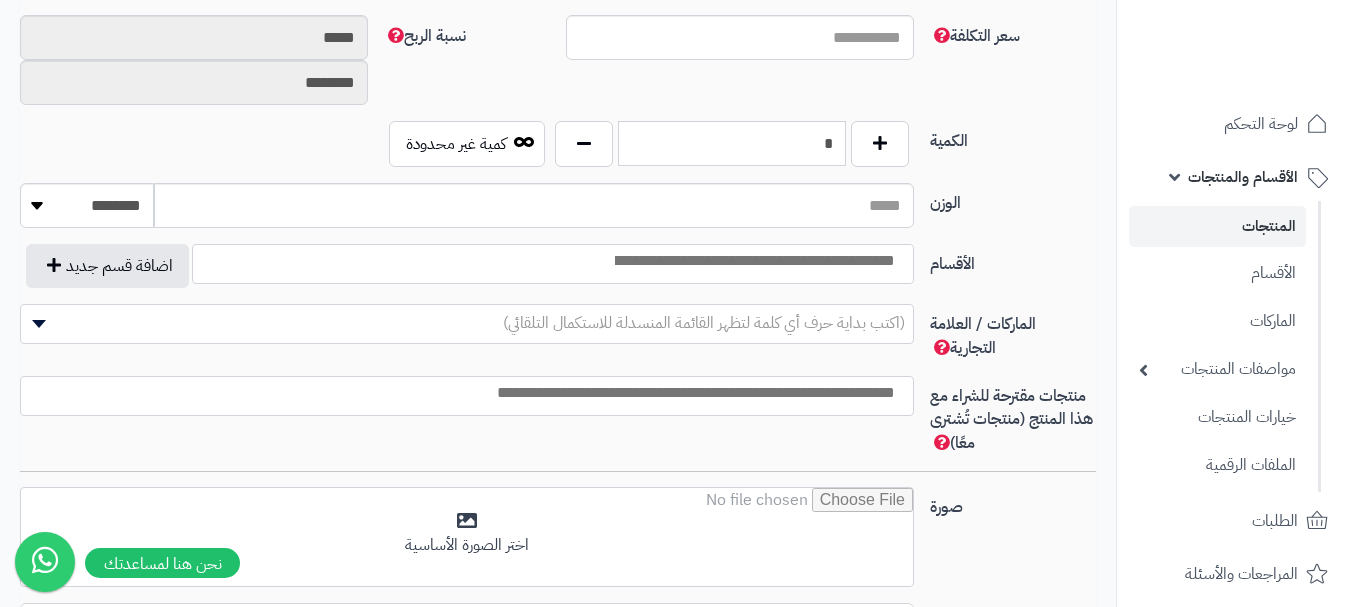 scroll, scrollTop: 1000, scrollLeft: 0, axis: vertical 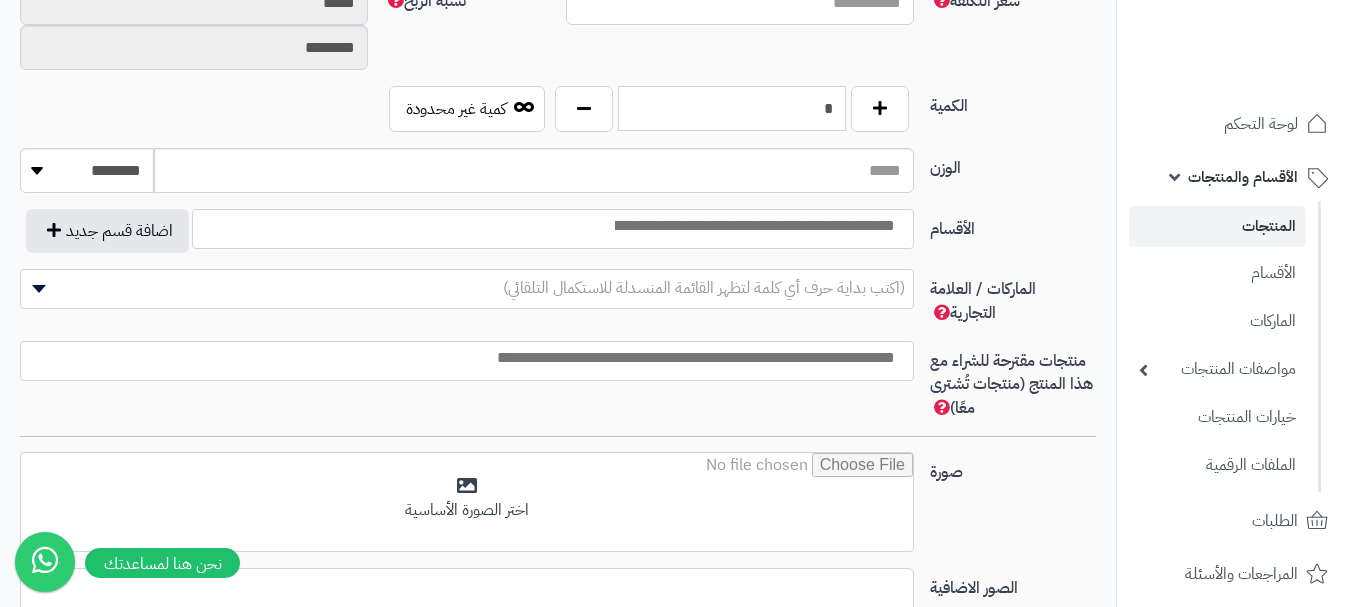 type on "*" 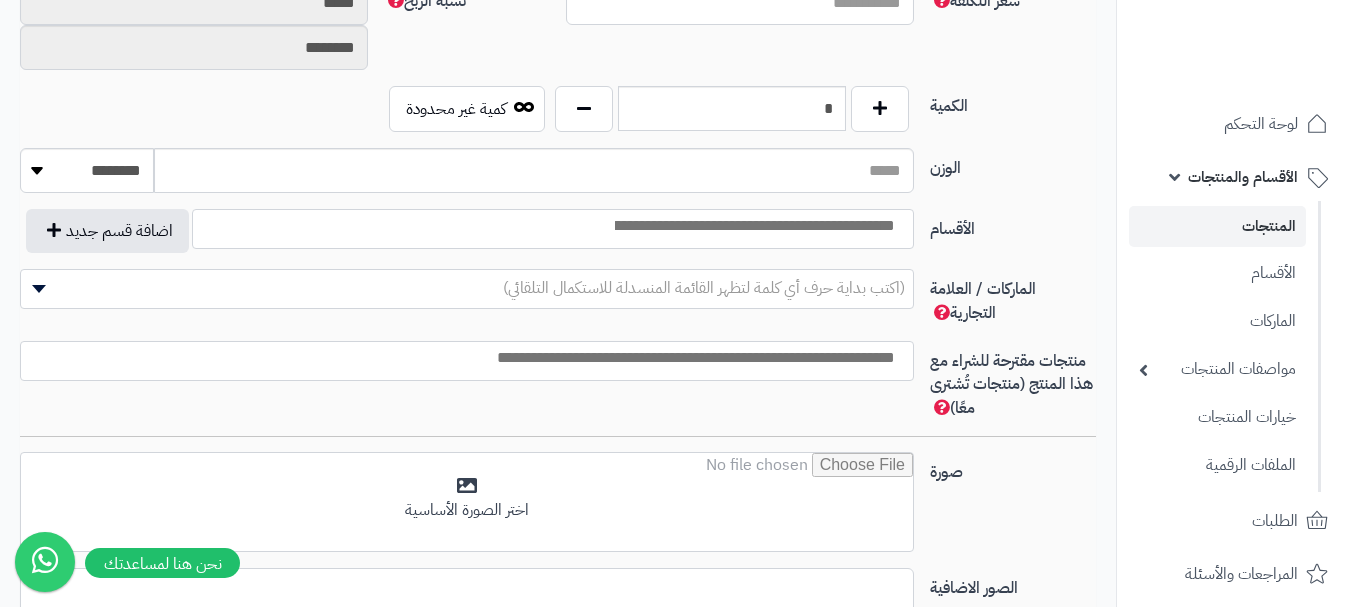 click at bounding box center (753, 226) 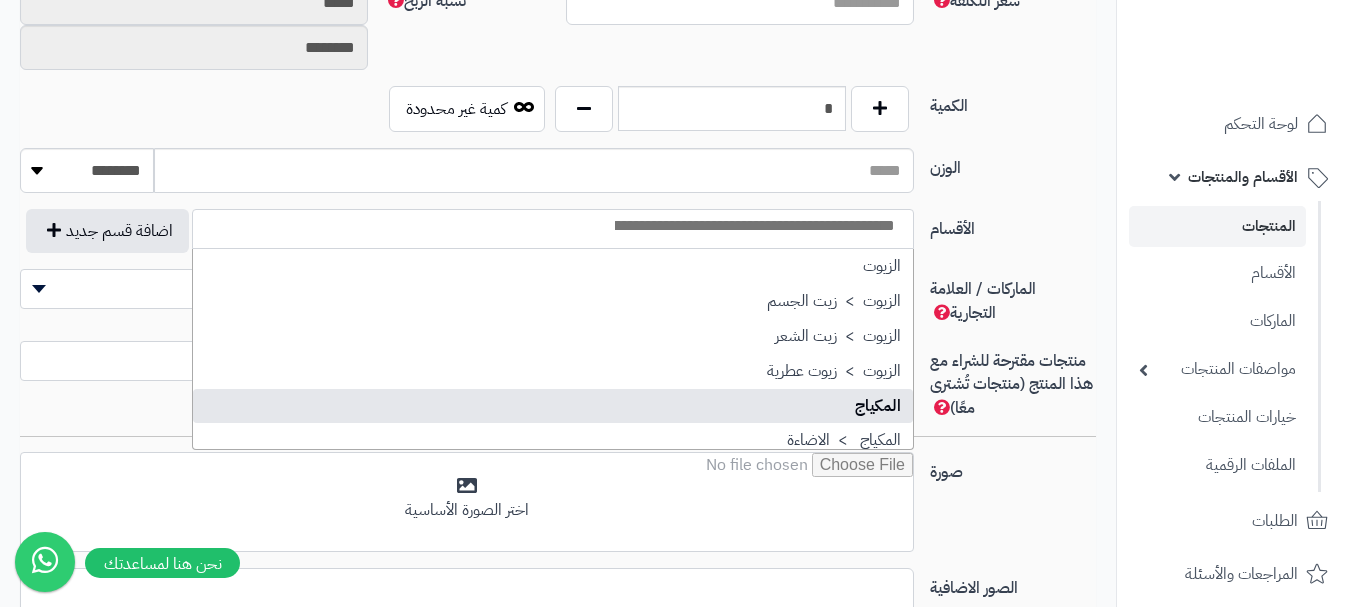 select on "**" 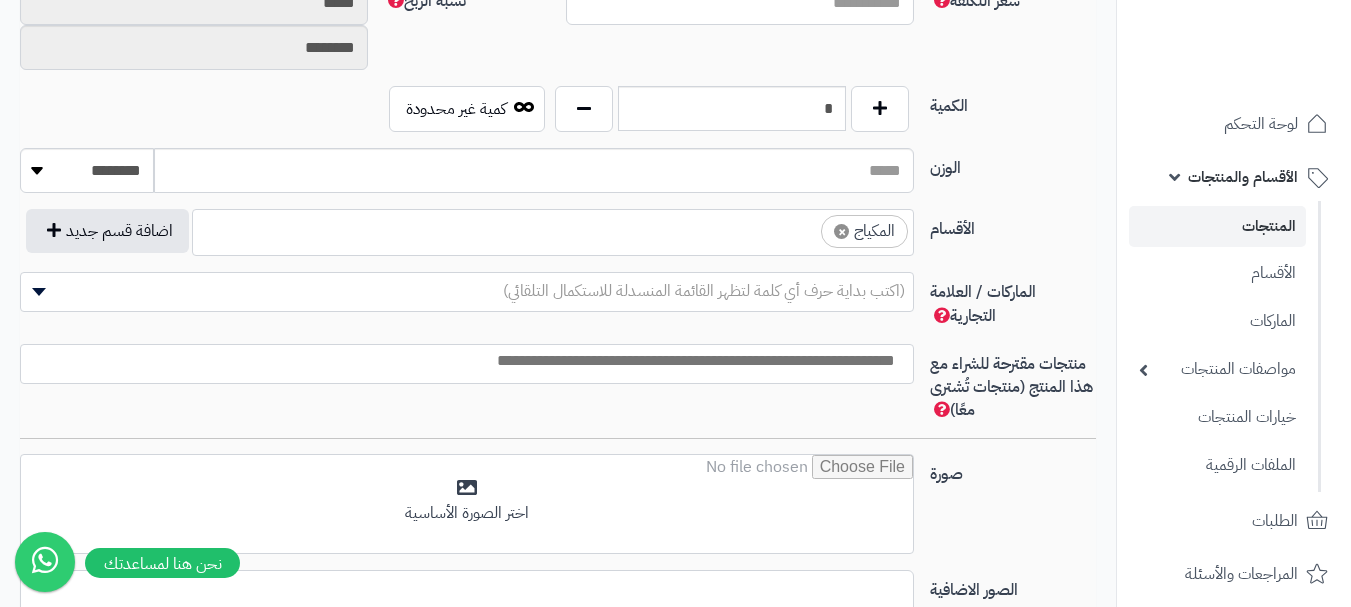 scroll, scrollTop: 100, scrollLeft: 0, axis: vertical 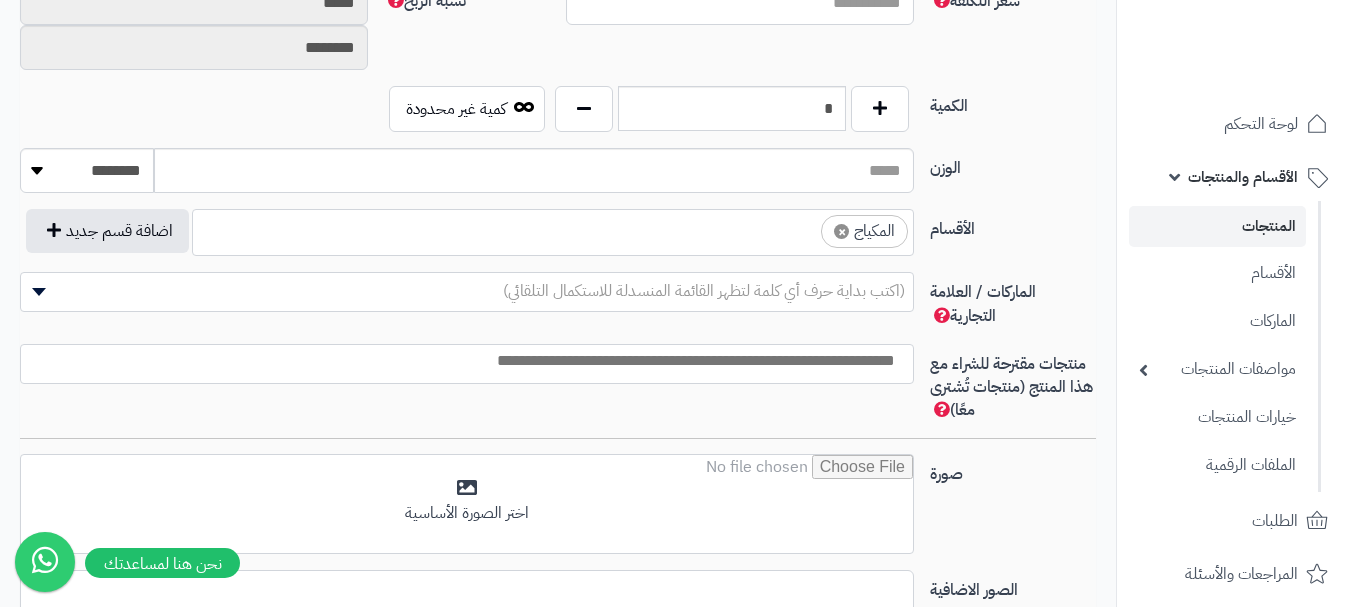 click on "×" at bounding box center (841, 231) 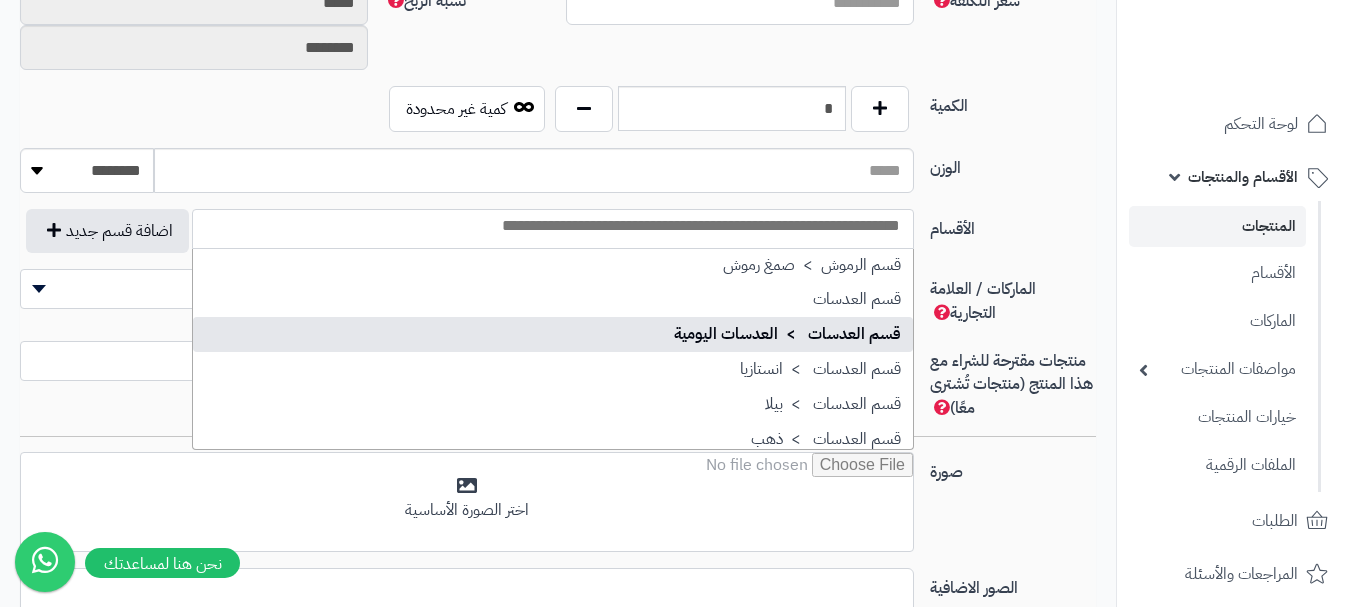 scroll, scrollTop: 1400, scrollLeft: 0, axis: vertical 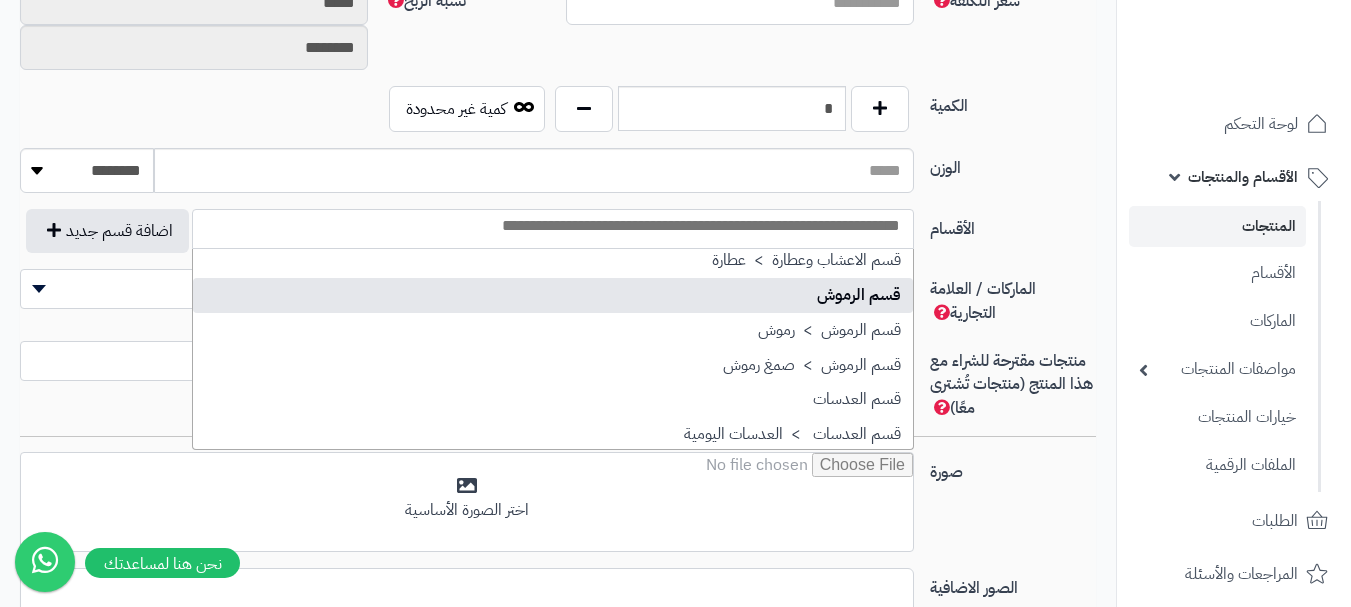 select on "**" 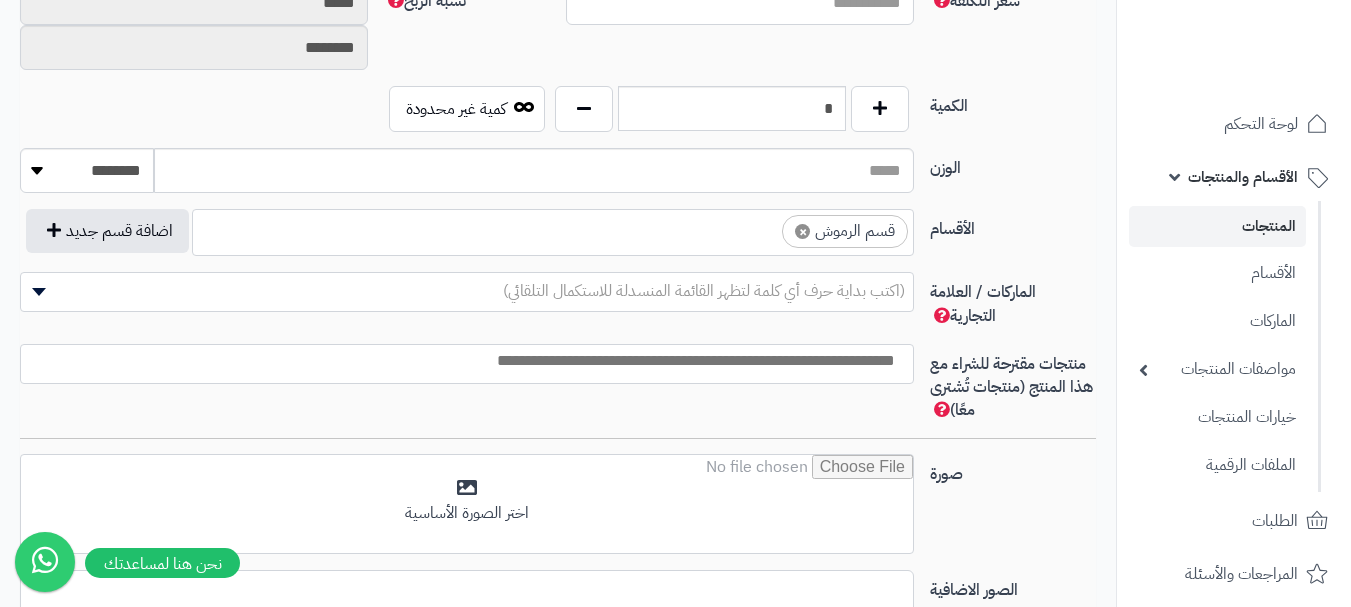scroll, scrollTop: 0, scrollLeft: 0, axis: both 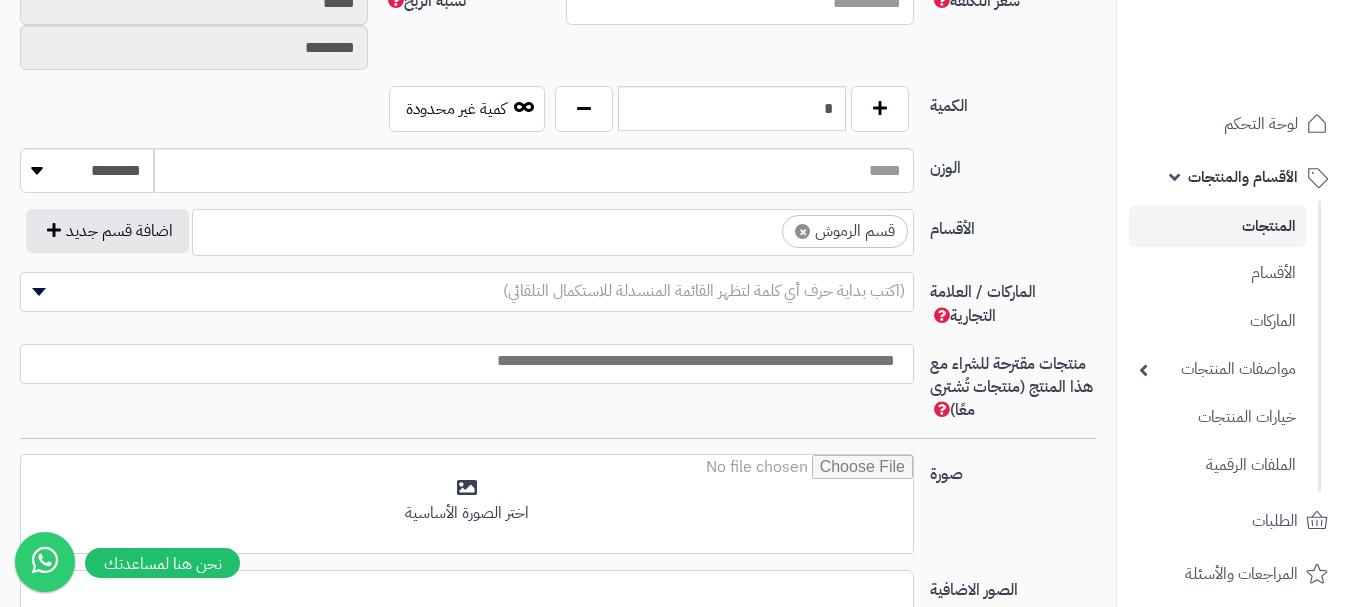 click on "× قسم الرموش" at bounding box center (553, 229) 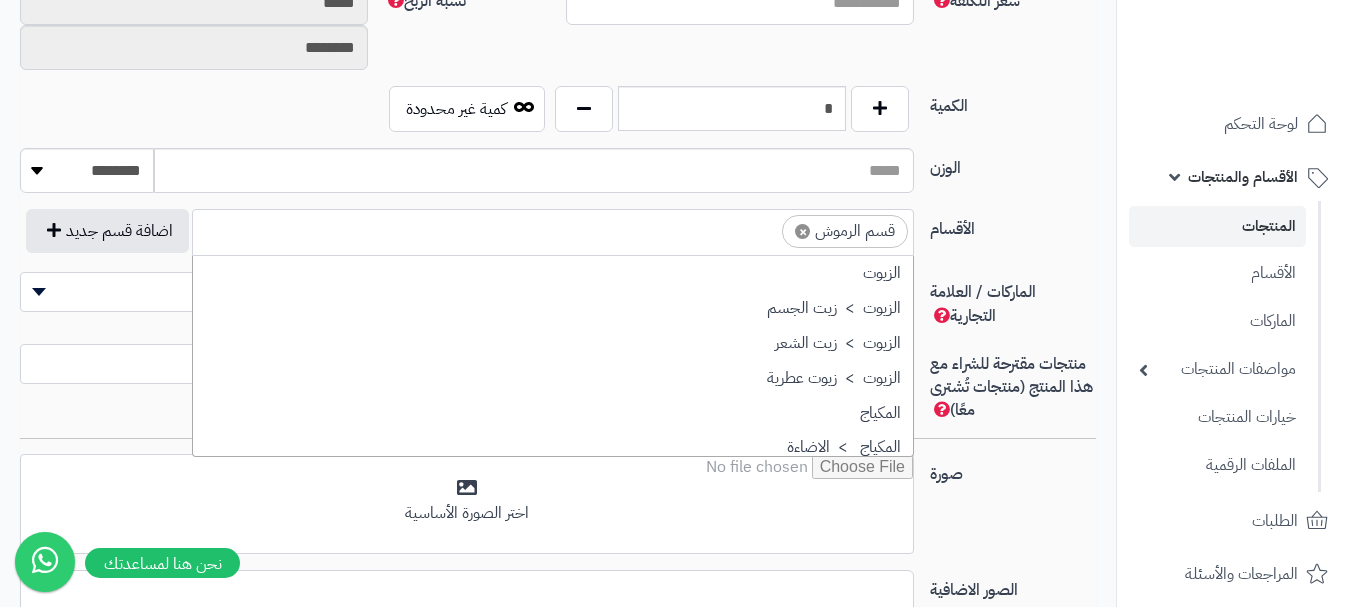 scroll, scrollTop: 1393, scrollLeft: 0, axis: vertical 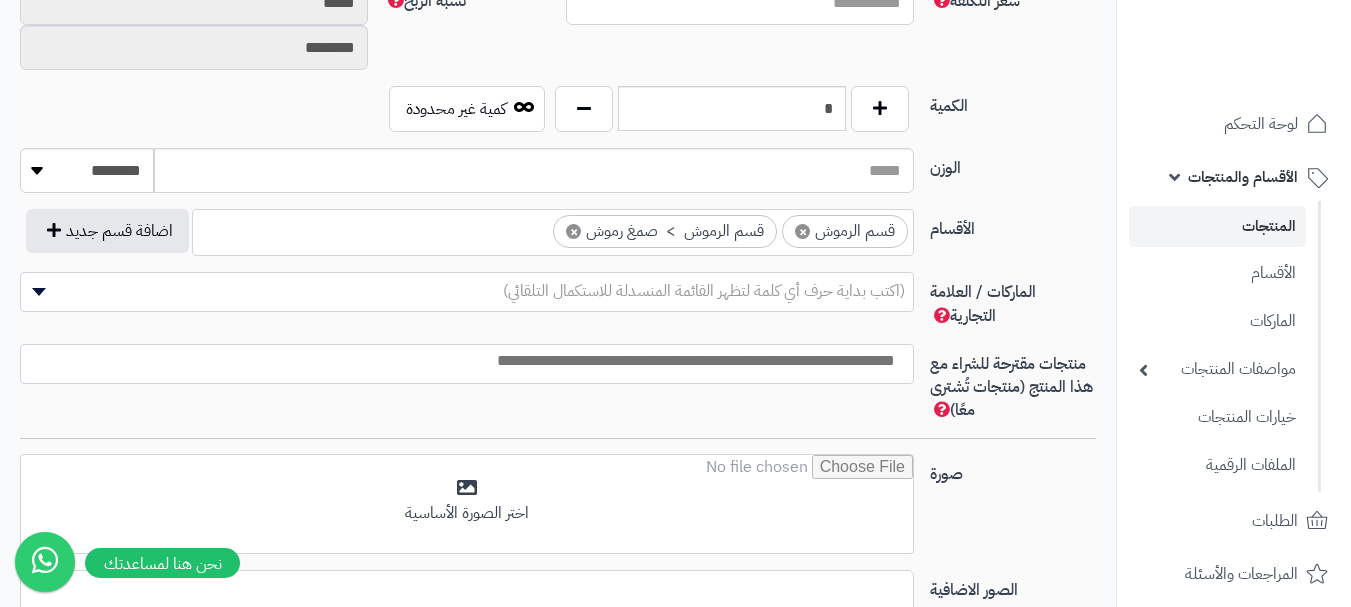 click at bounding box center (467, 364) 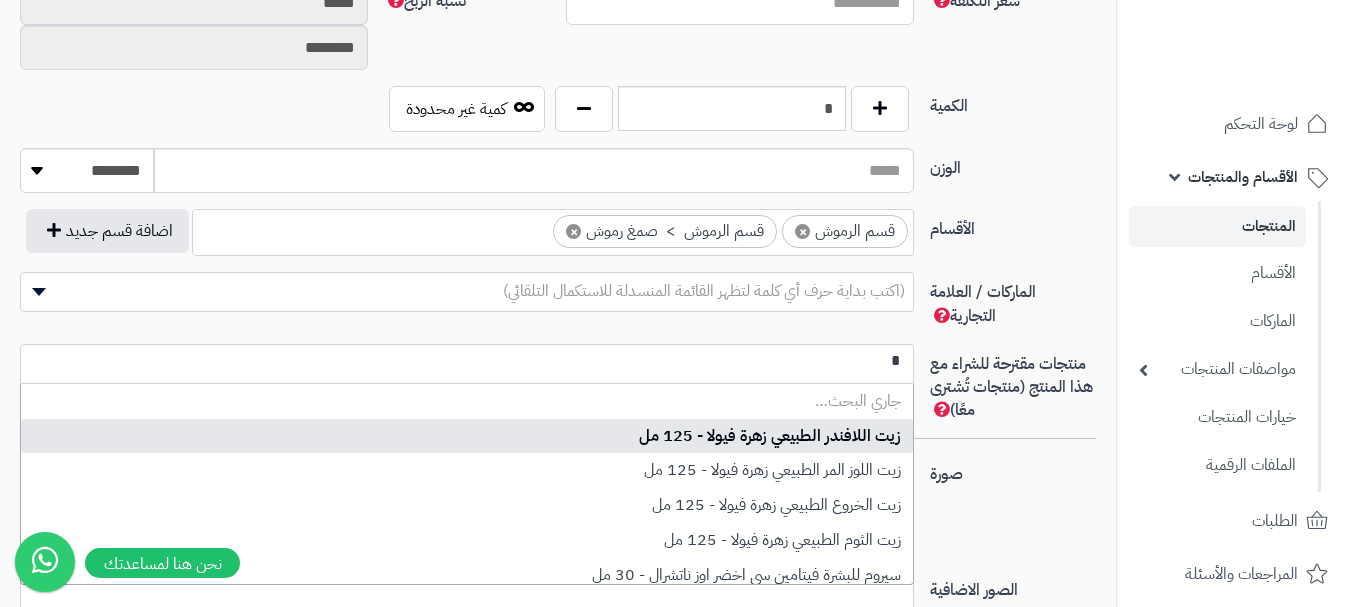 scroll, scrollTop: 0, scrollLeft: 0, axis: both 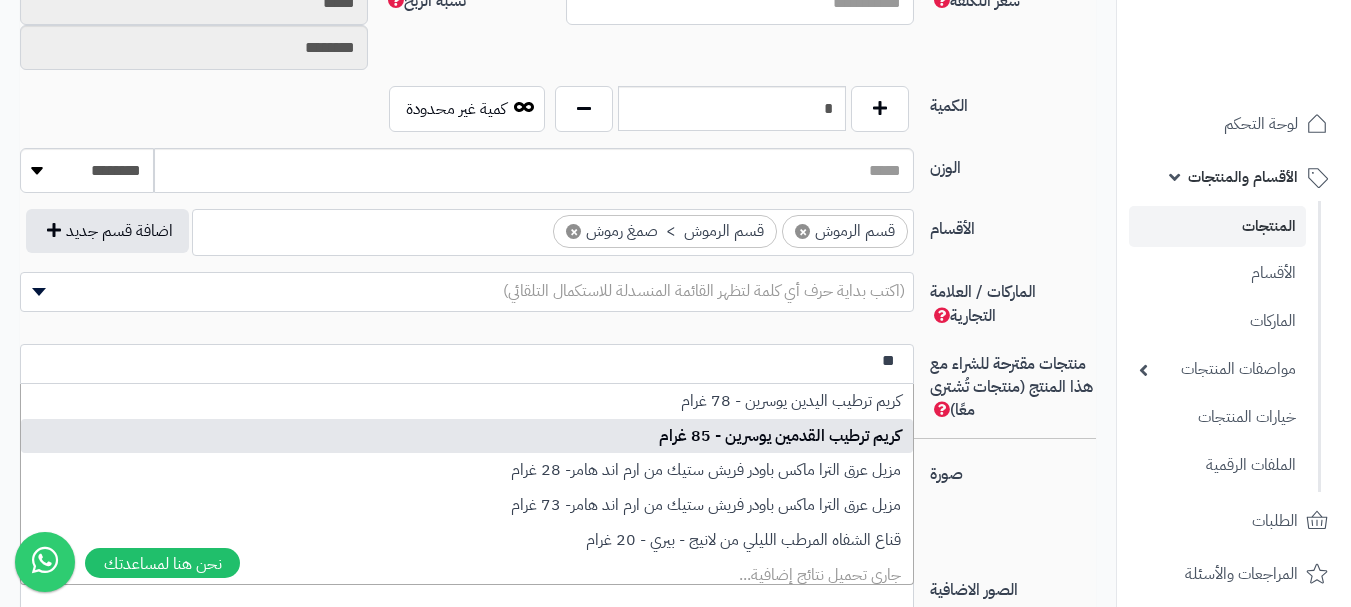 type on "**" 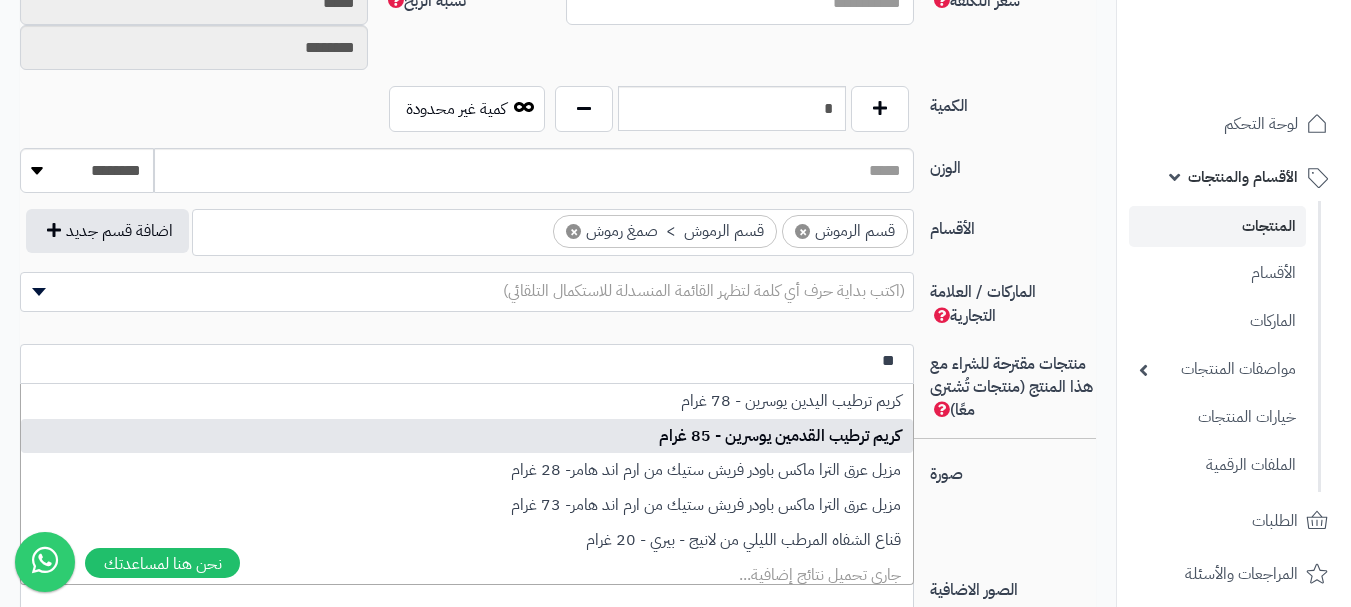 type 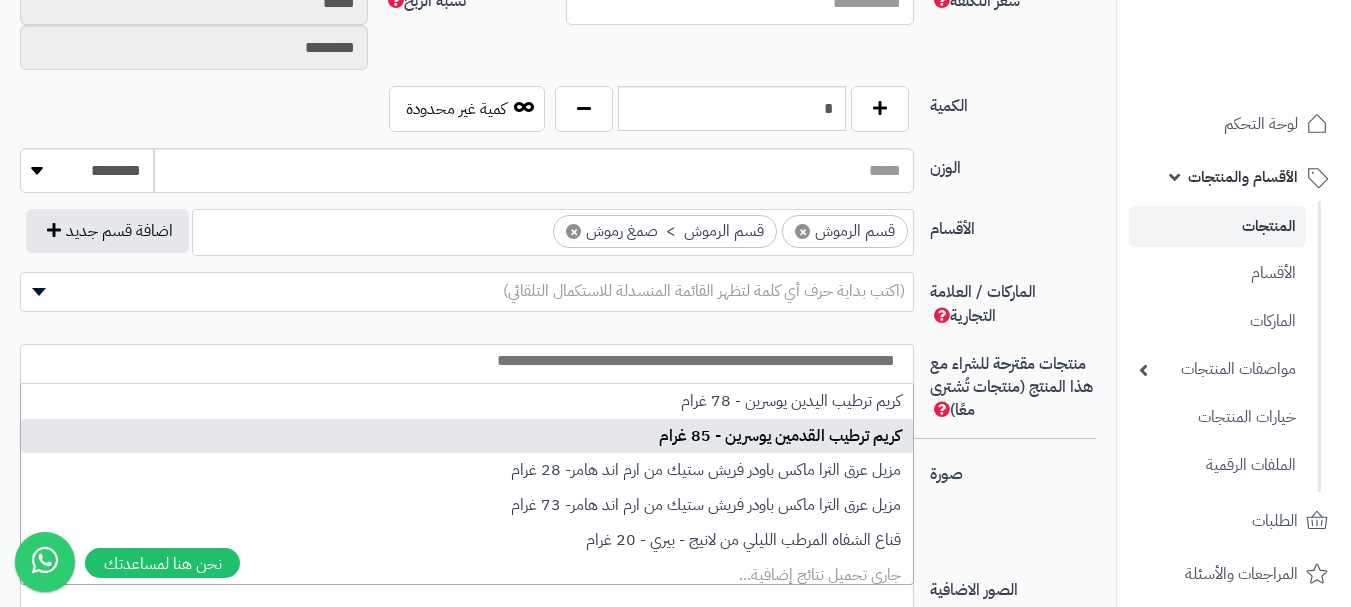 click on "صورة
اختر الصورة الأساسية" at bounding box center (558, 512) 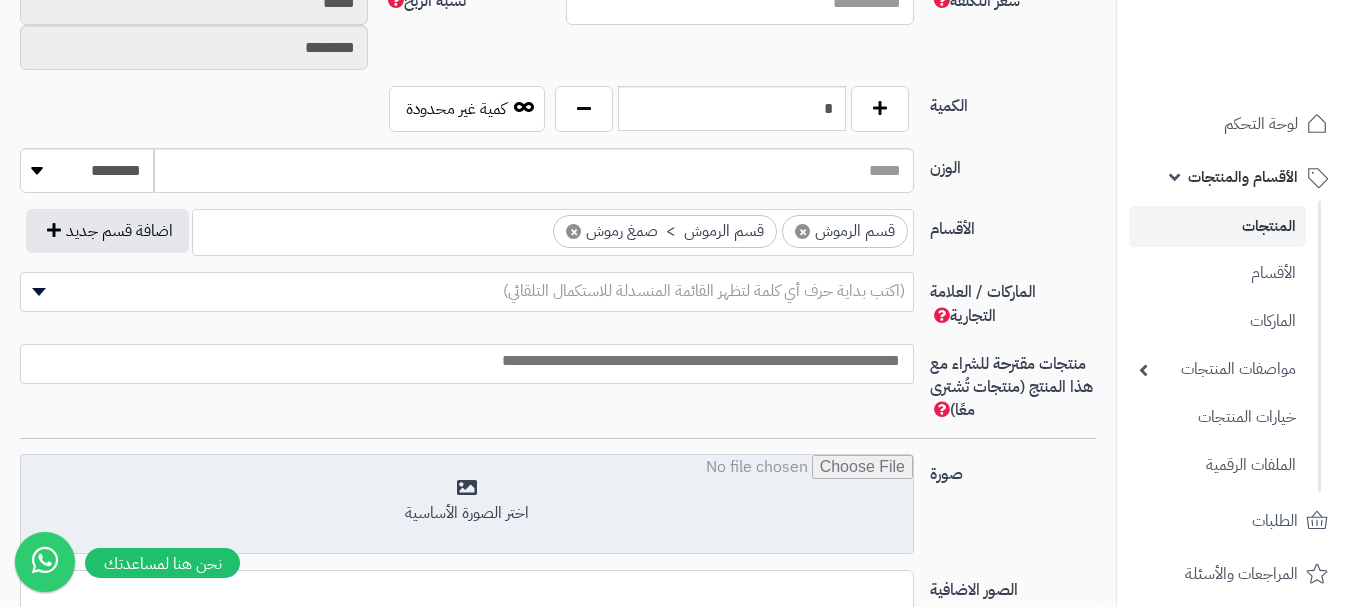 click at bounding box center (467, 505) 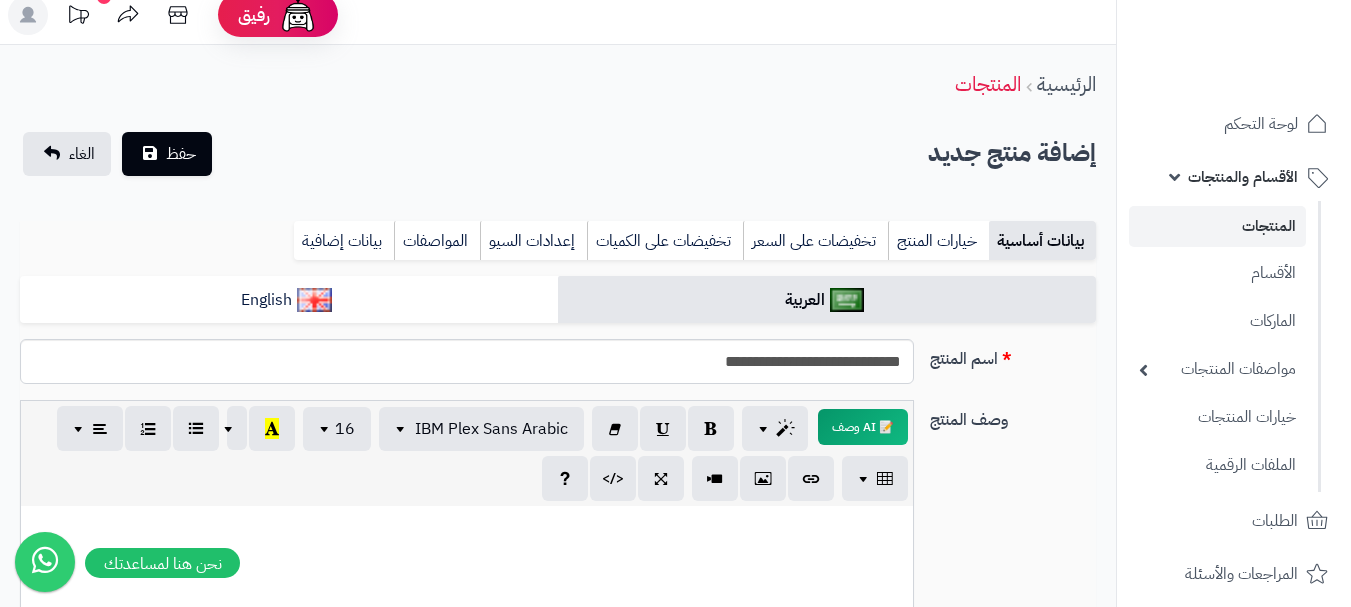 scroll, scrollTop: 0, scrollLeft: 0, axis: both 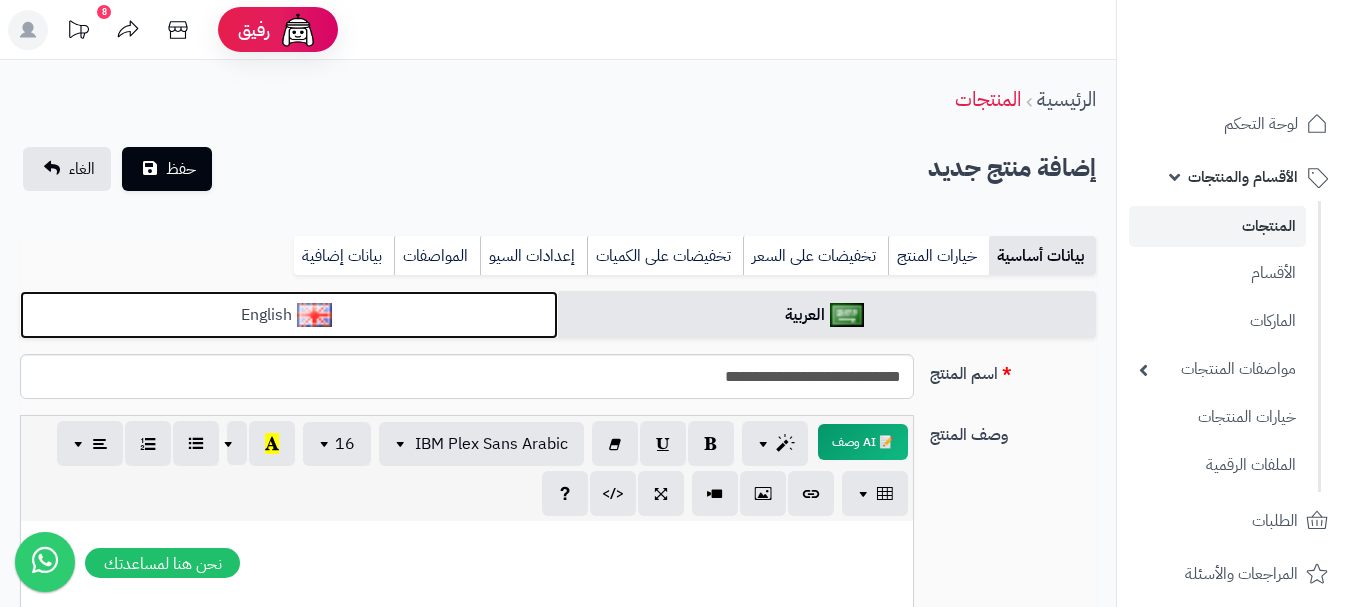 click on "English" at bounding box center (289, 315) 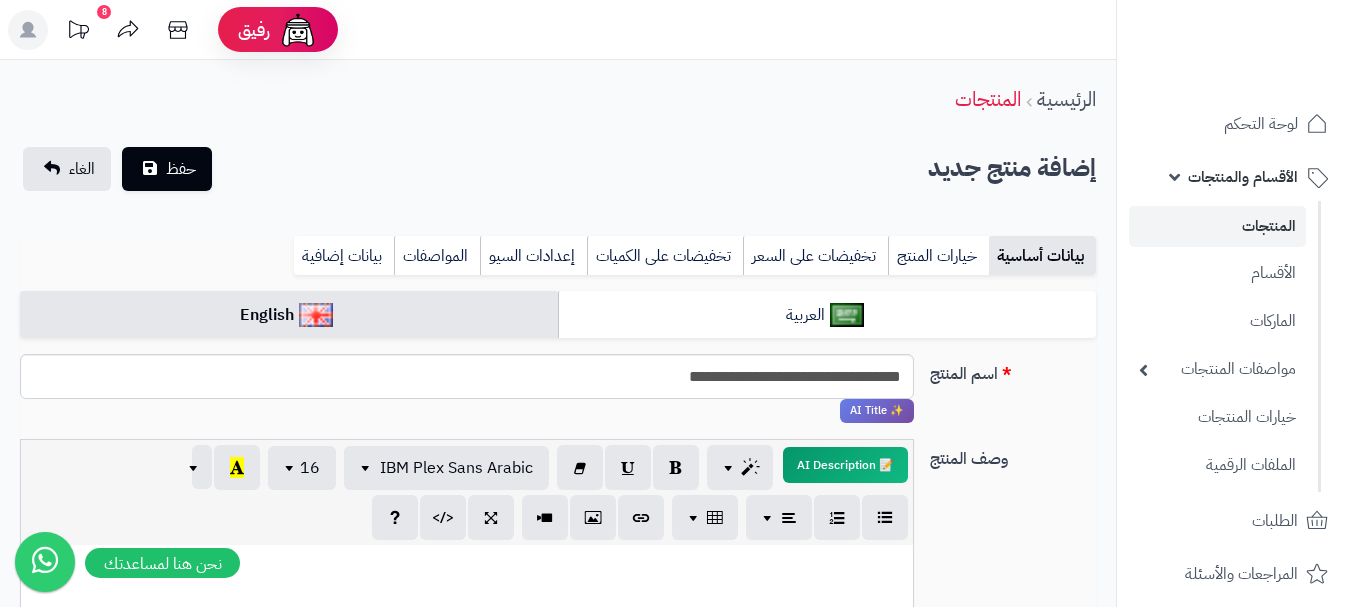 click on "بيانات أساسية خيارات المنتج تخفيضات على السعر تخفيضات على الكميات إعدادات السيو المواصفات نقاط المكافآت بيانات إضافية" at bounding box center [558, 263] 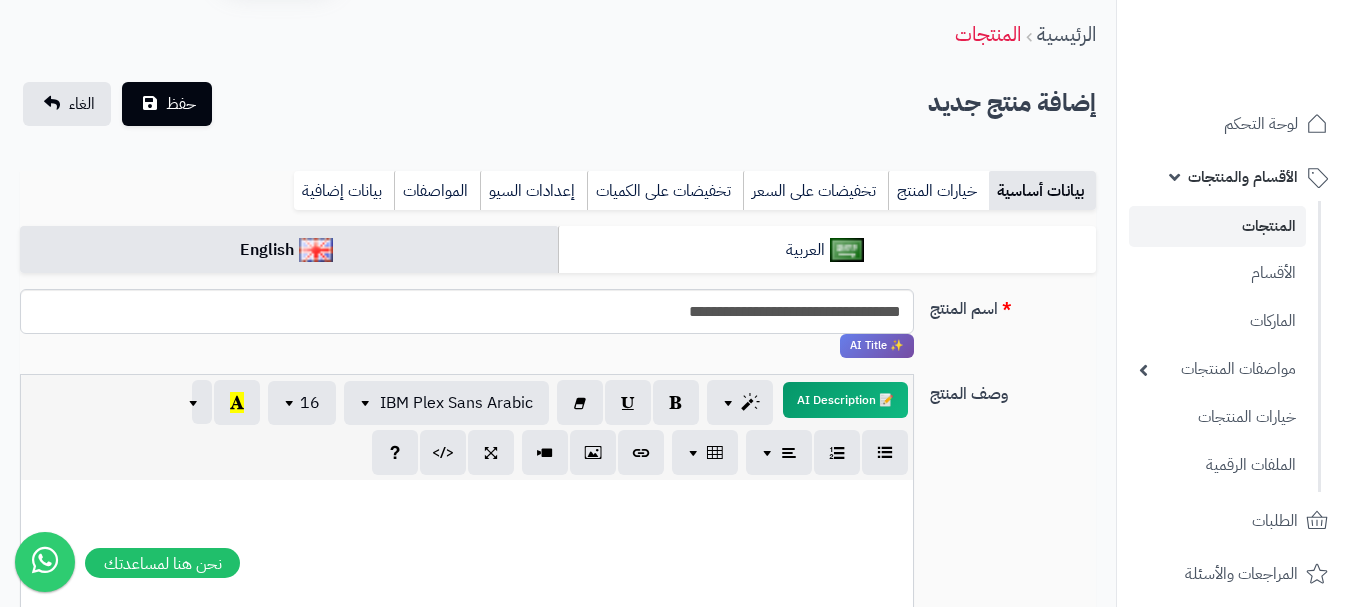 scroll, scrollTop: 100, scrollLeft: 0, axis: vertical 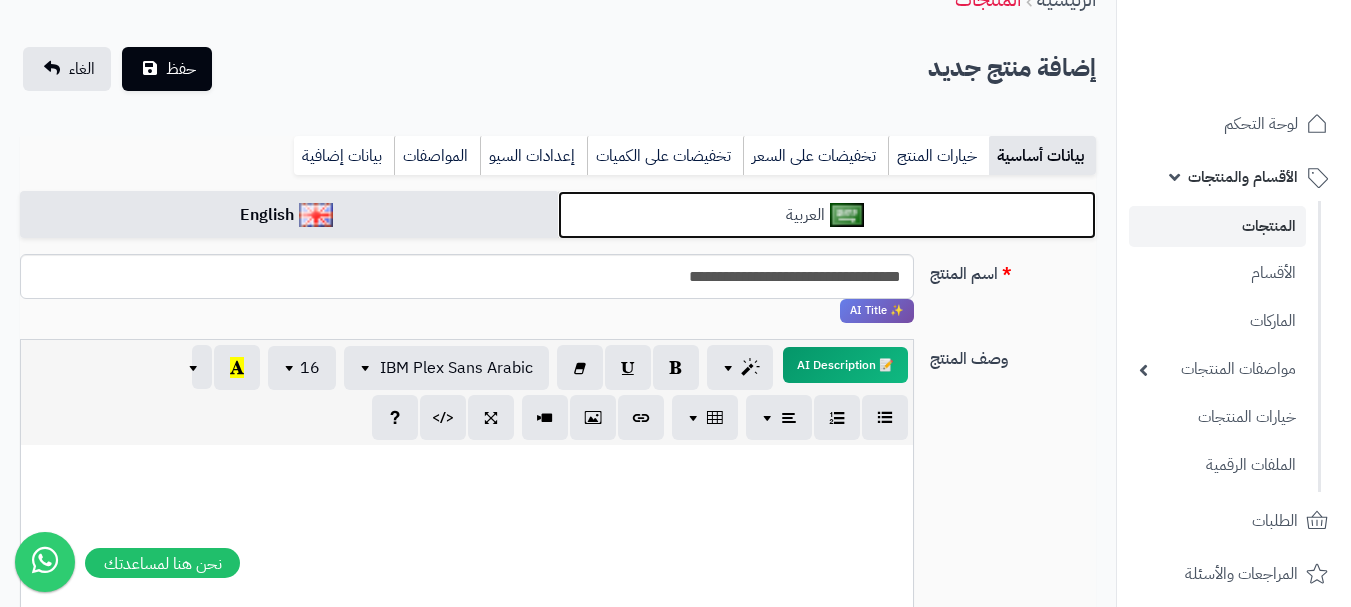 click on "العربية" at bounding box center [827, 215] 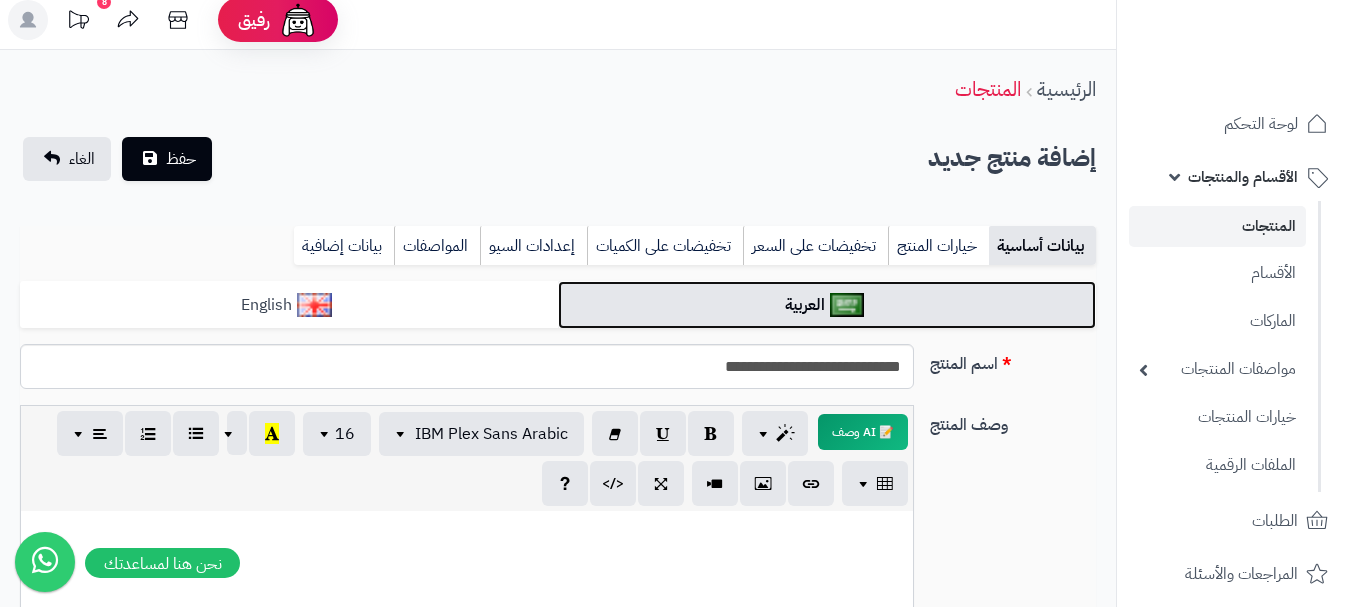 scroll, scrollTop: 0, scrollLeft: 0, axis: both 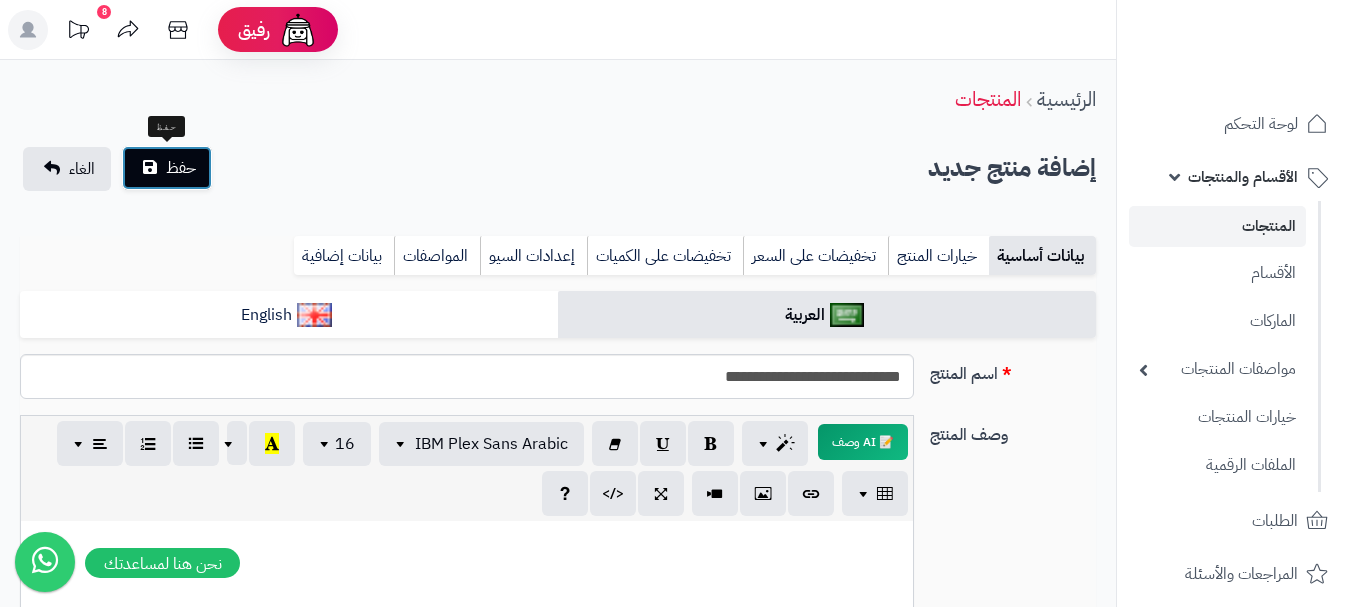 click on "حفظ" at bounding box center (167, 168) 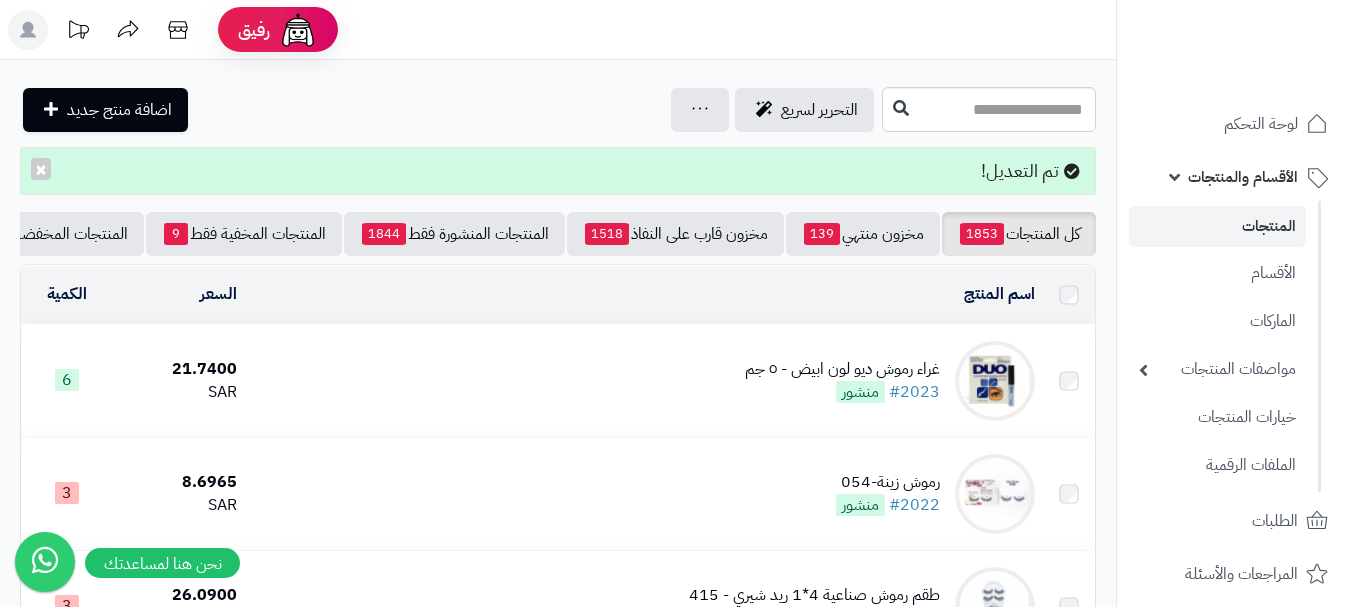 scroll, scrollTop: 300, scrollLeft: 0, axis: vertical 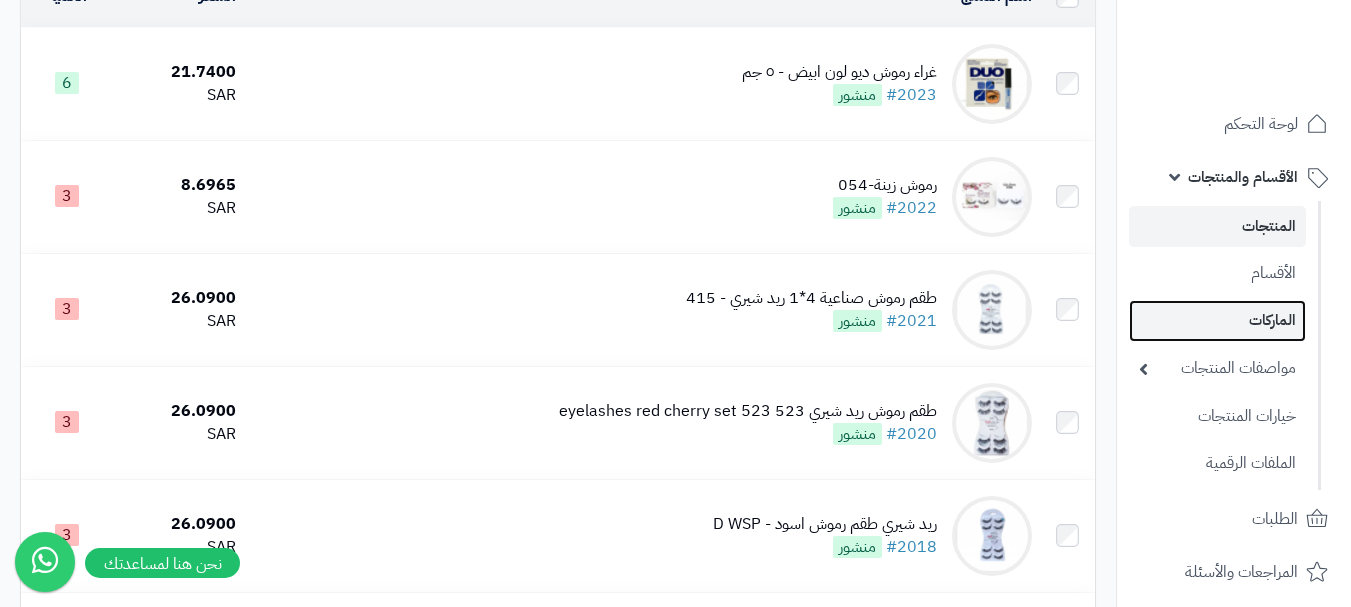 click on "الماركات" at bounding box center [1217, 320] 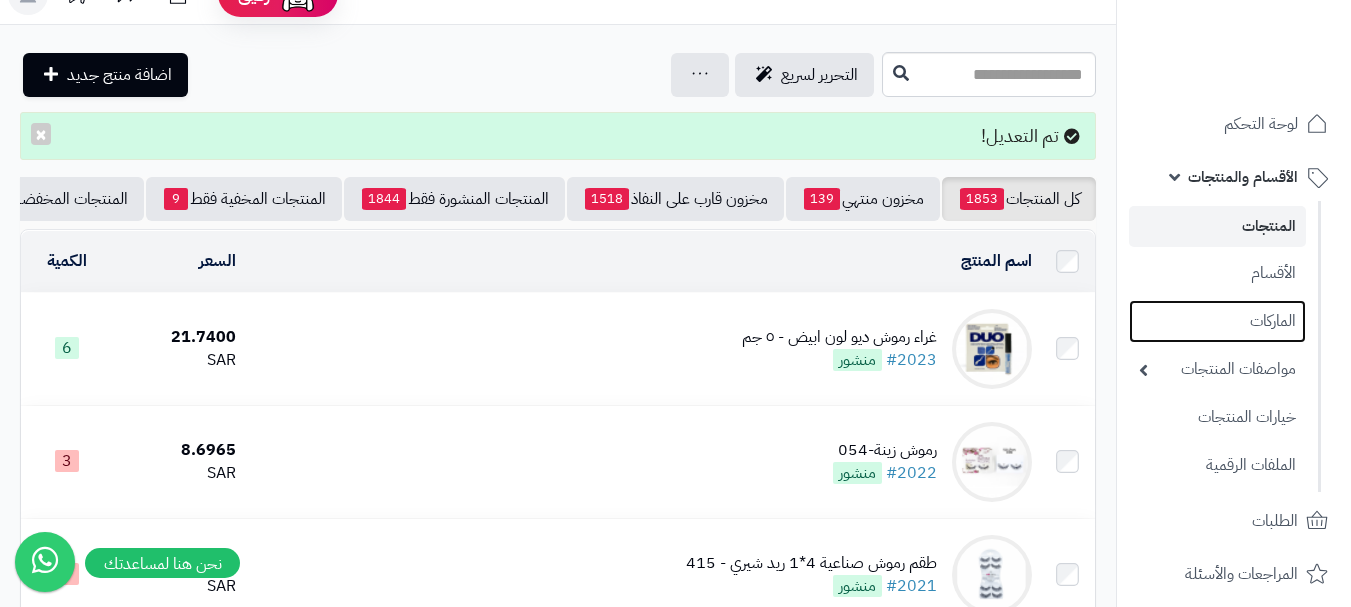 scroll, scrollTop: 0, scrollLeft: 0, axis: both 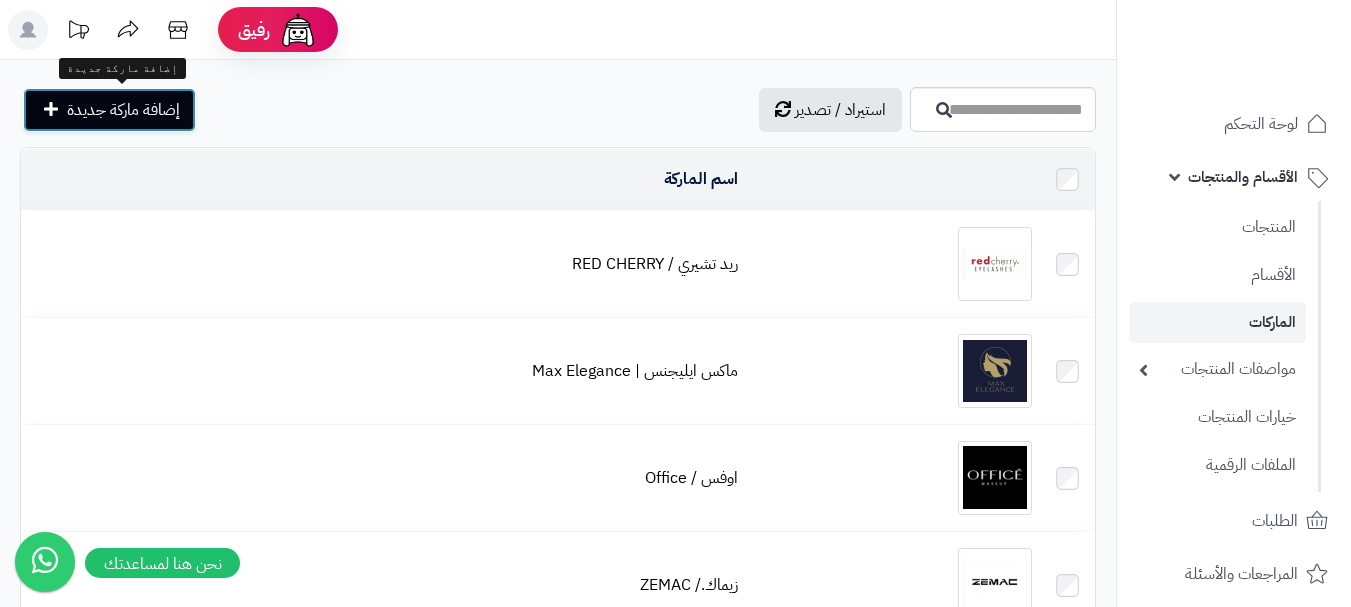 click on "إضافة ماركة جديدة" at bounding box center (109, 110) 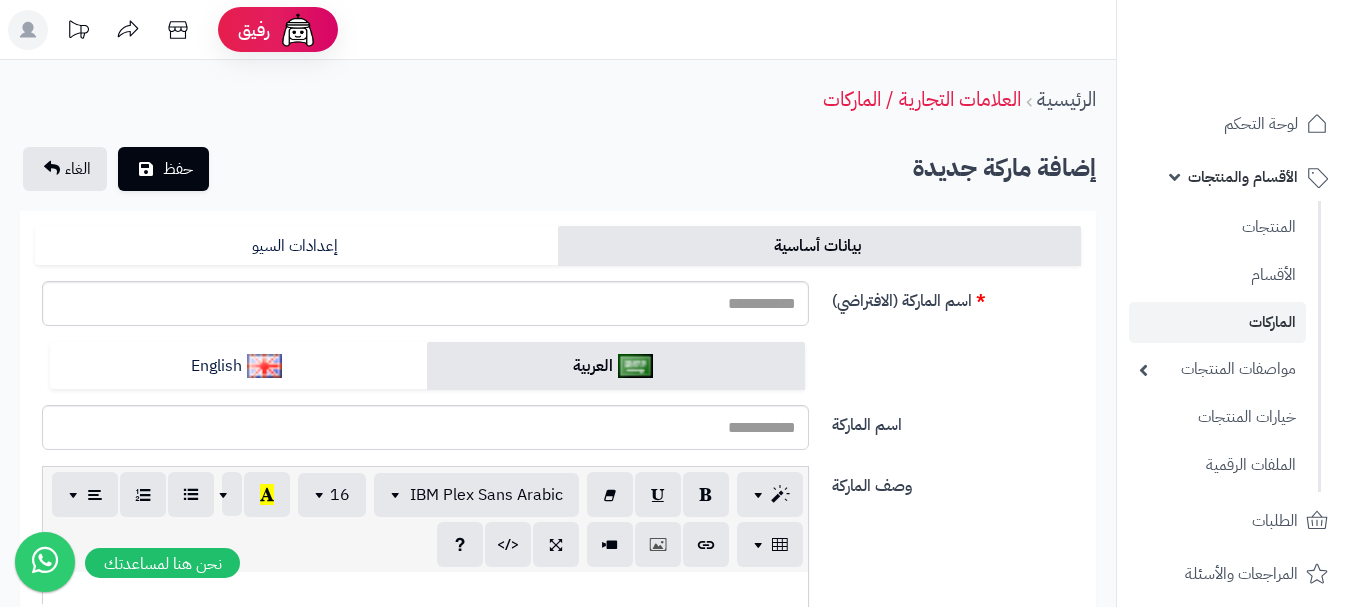 scroll, scrollTop: 0, scrollLeft: 0, axis: both 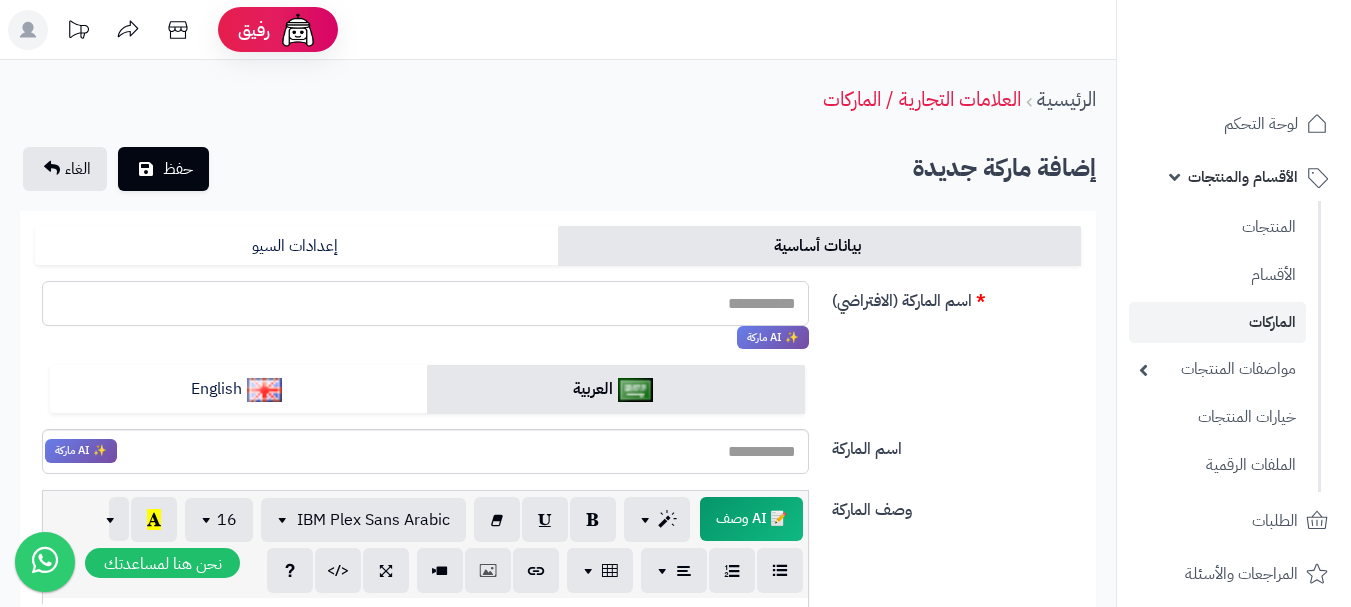 click on "اسم الماركة (الافتراضي)" at bounding box center (425, 303) 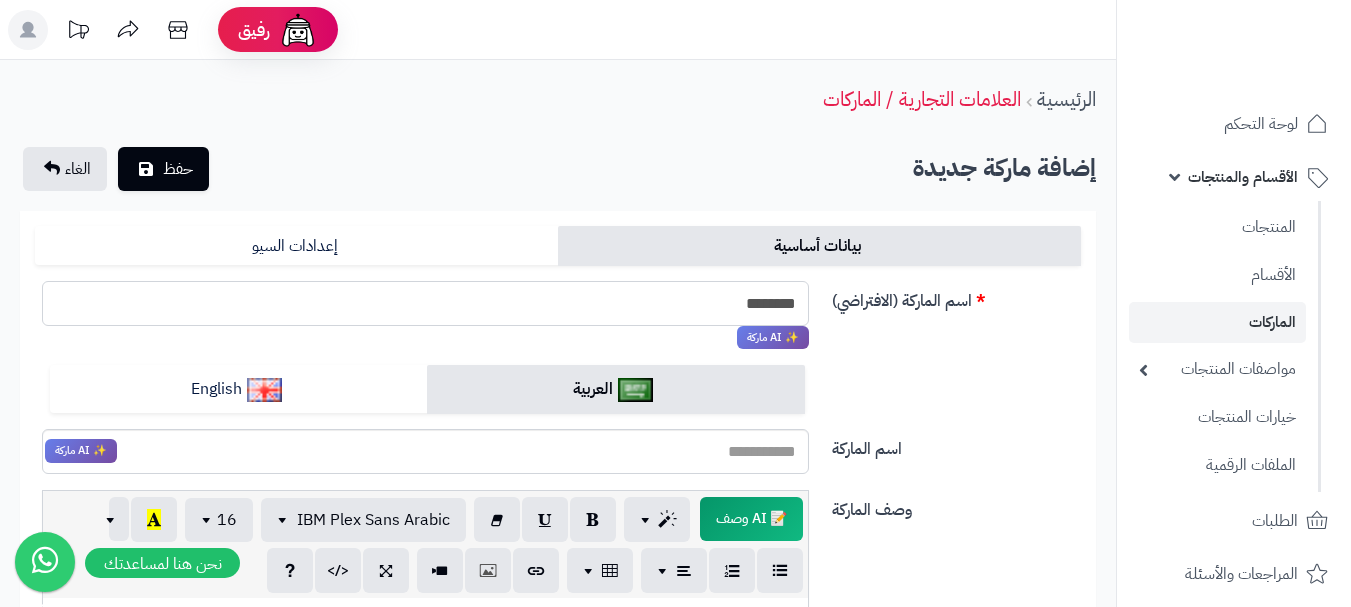drag, startPoint x: 795, startPoint y: 307, endPoint x: 651, endPoint y: 307, distance: 144 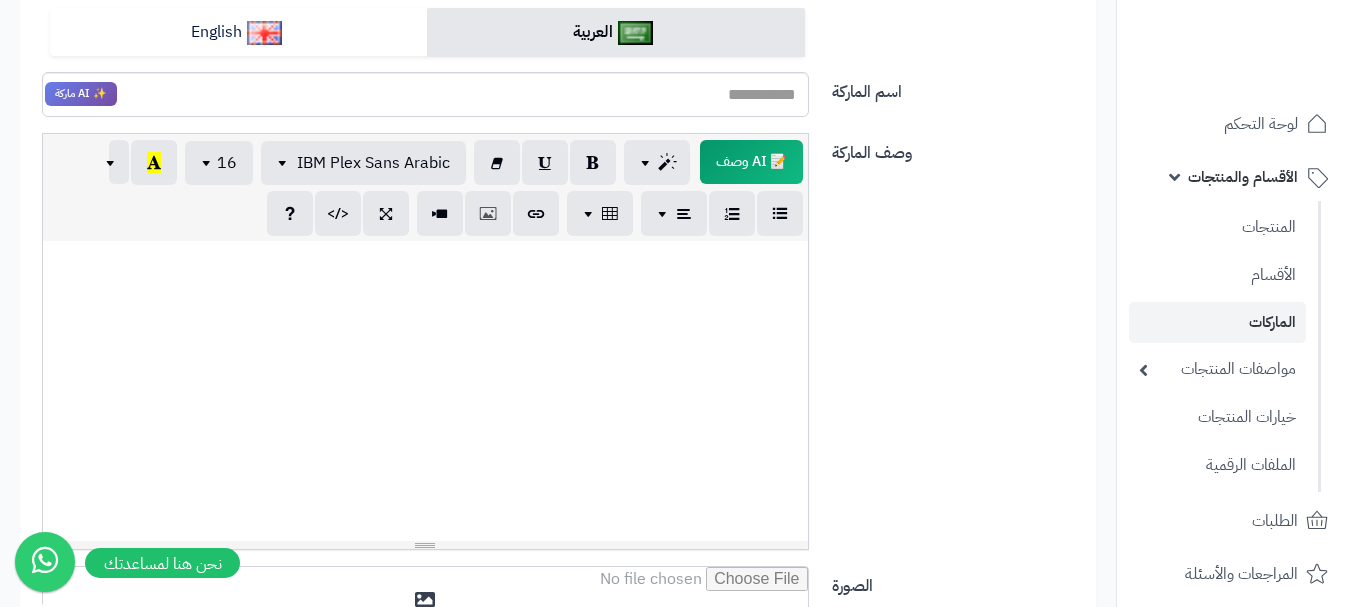 scroll, scrollTop: 400, scrollLeft: 0, axis: vertical 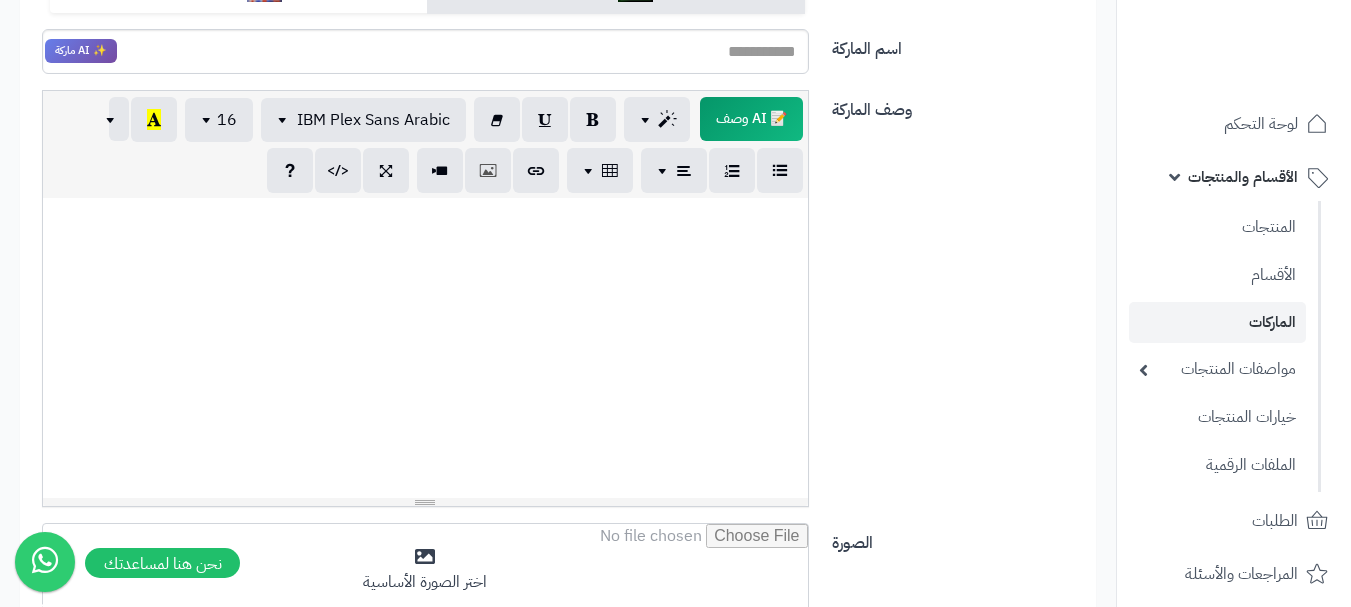 type on "********" 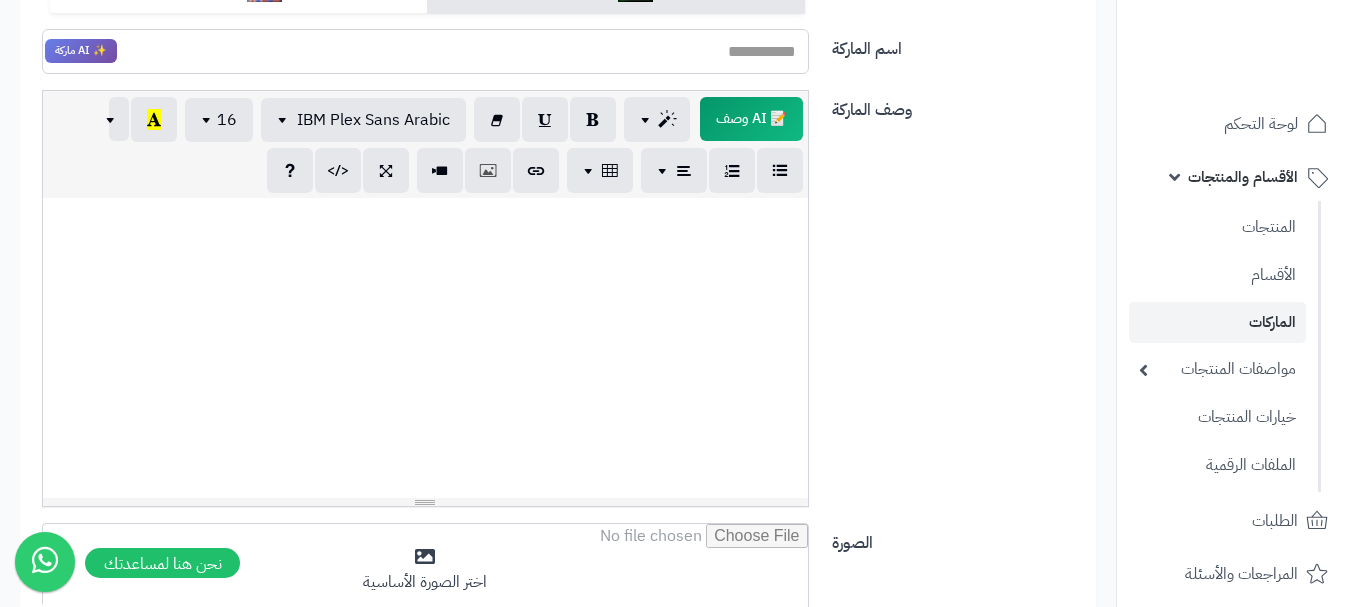 click on "اسم الماركة" at bounding box center (425, 51) 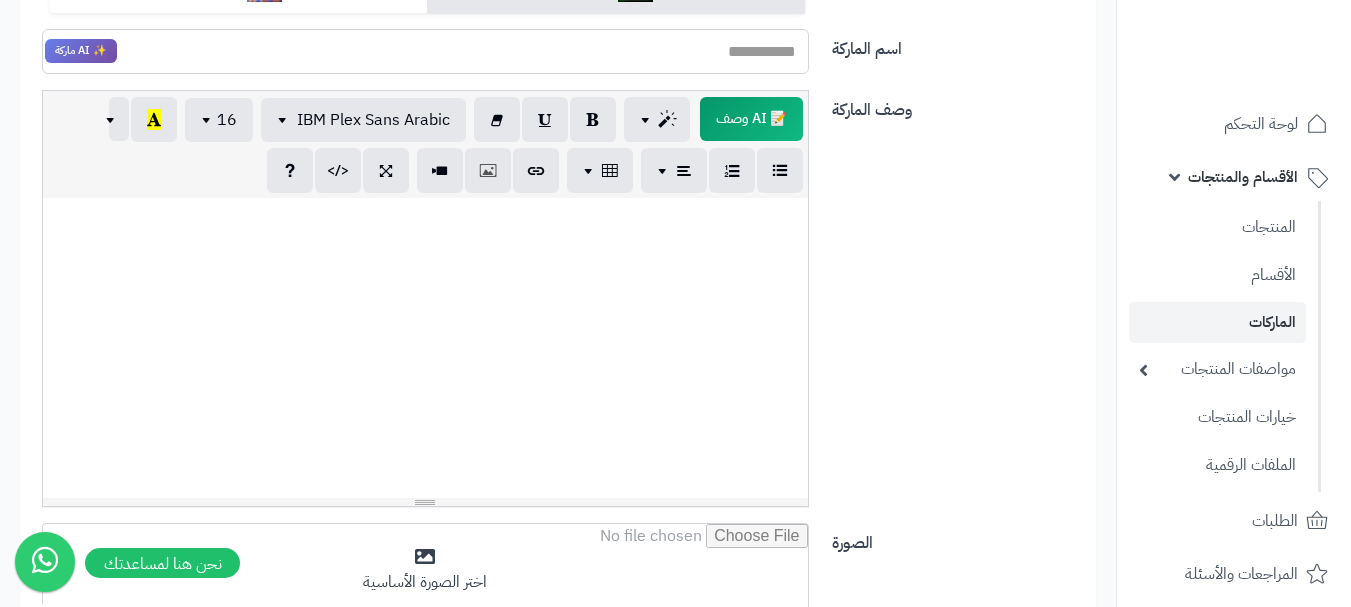 paste on "********" 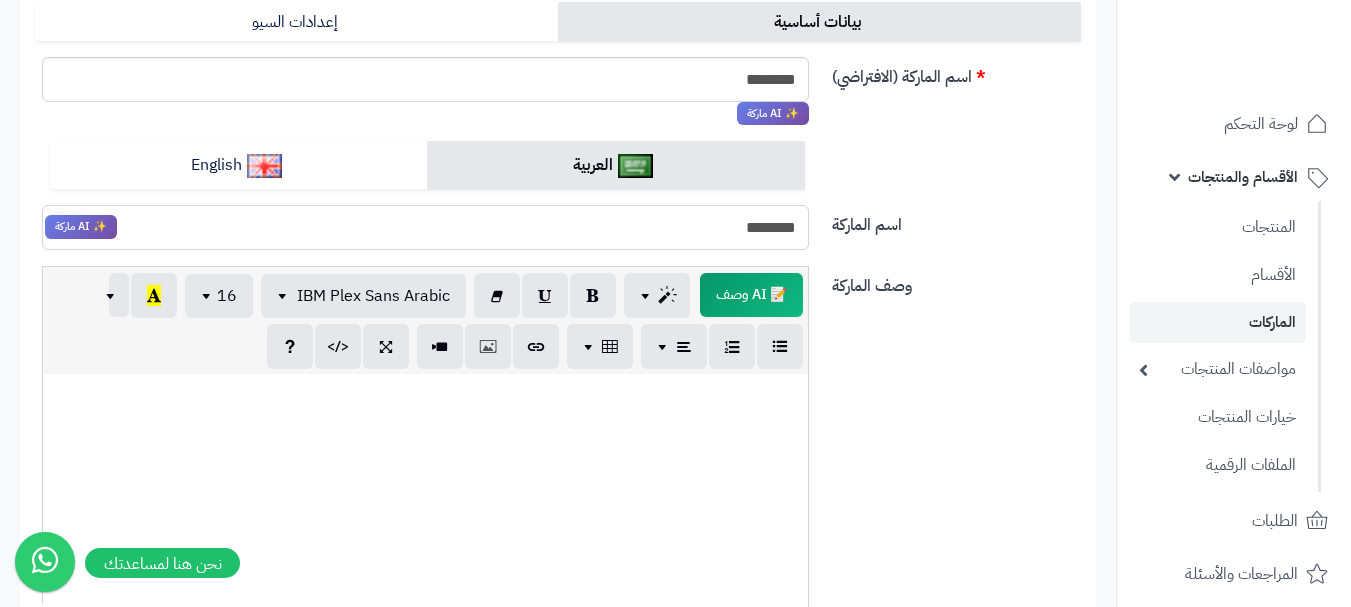 scroll, scrollTop: 200, scrollLeft: 0, axis: vertical 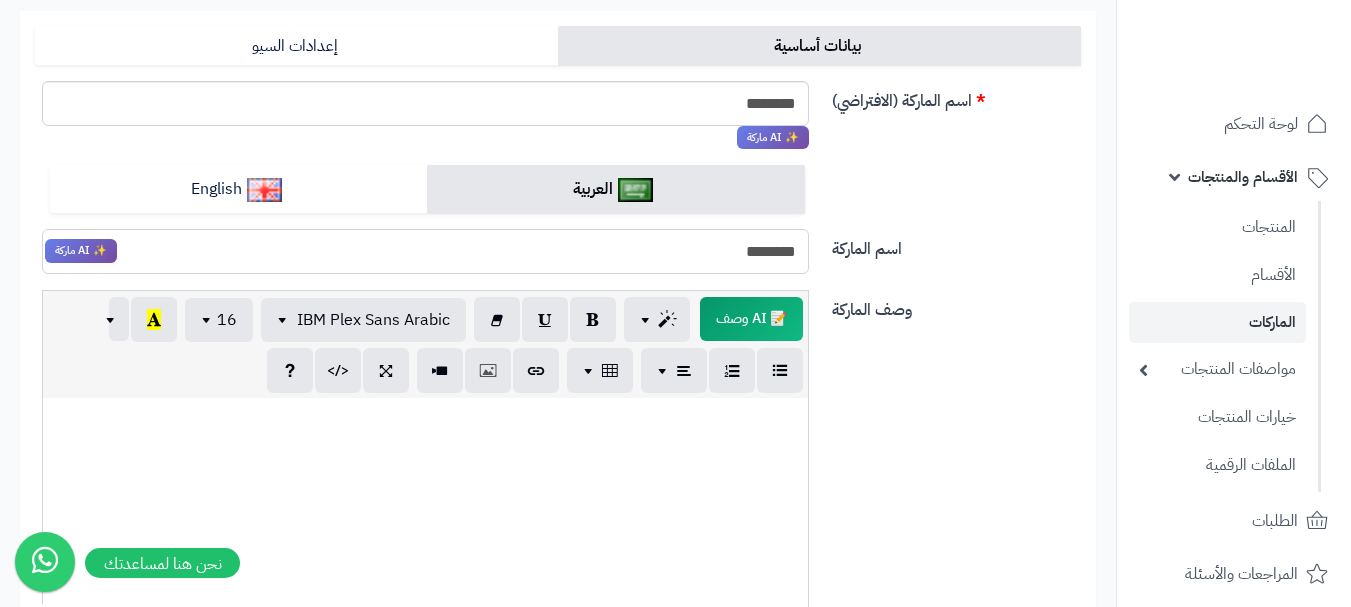 drag, startPoint x: 768, startPoint y: 251, endPoint x: 689, endPoint y: 244, distance: 79.30952 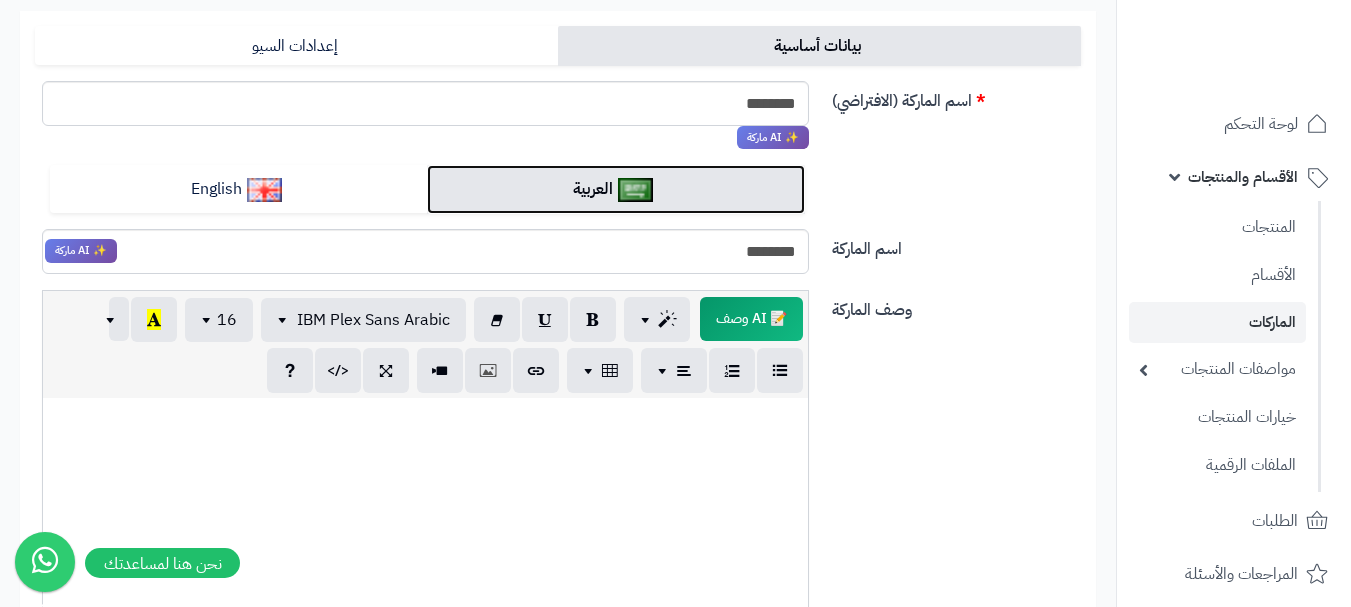 click on "العربية" at bounding box center (615, 189) 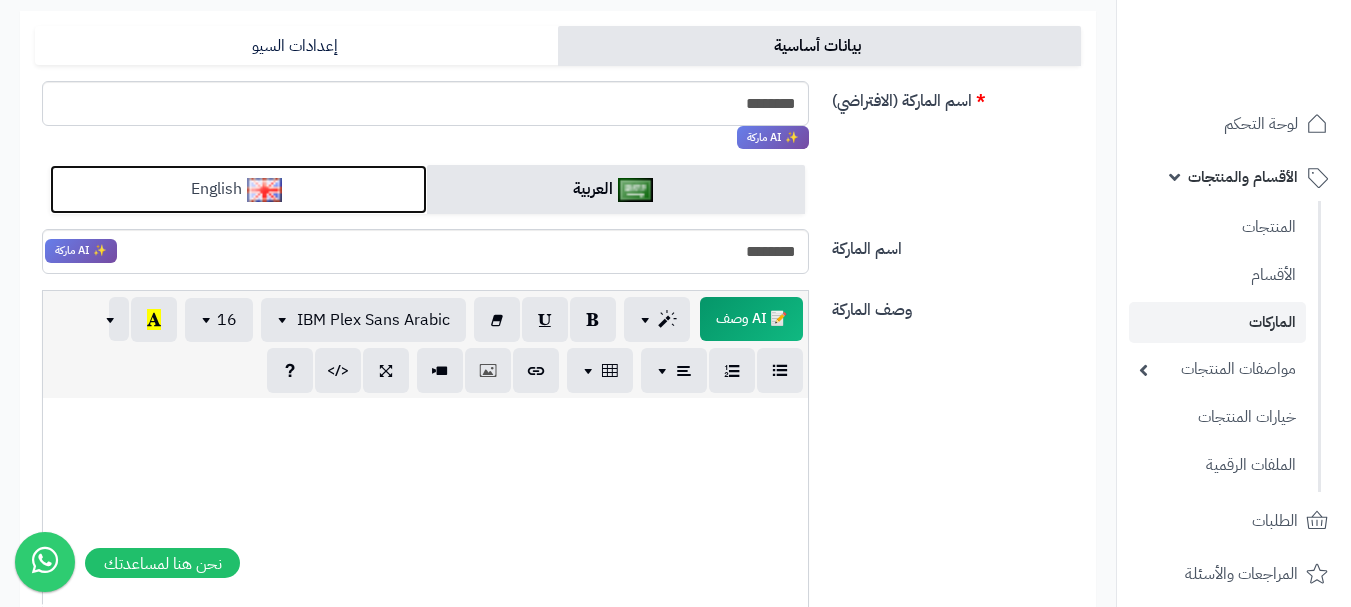 click on "English" at bounding box center [238, 189] 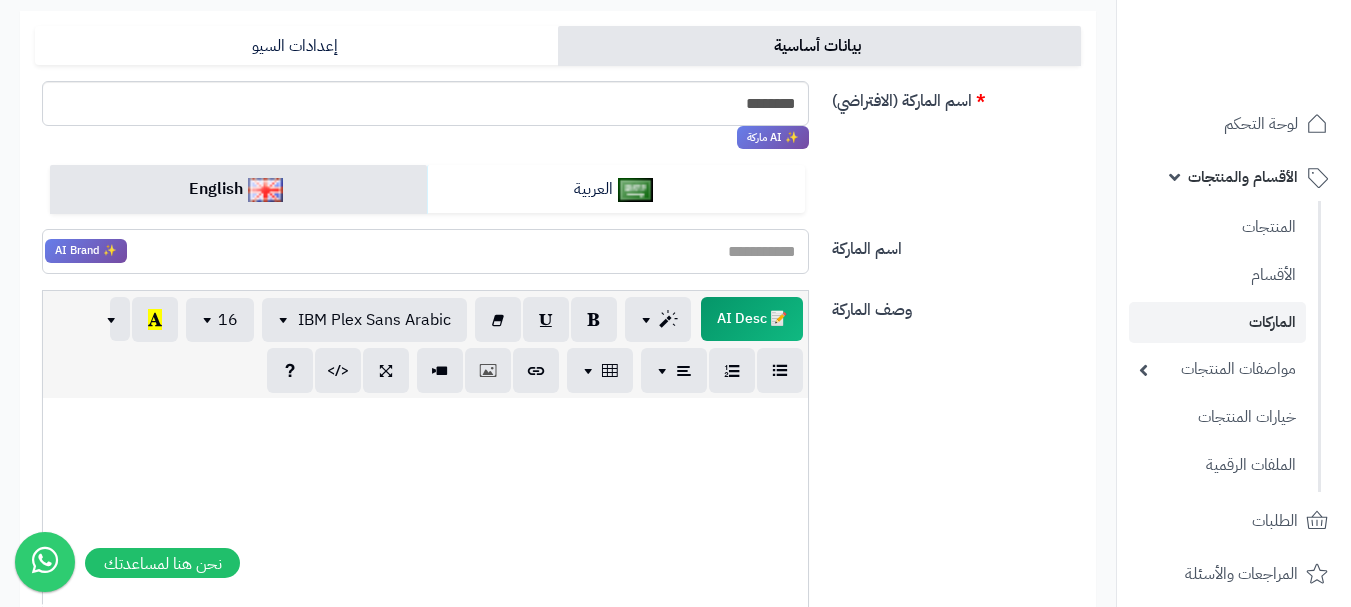 paste on "***" 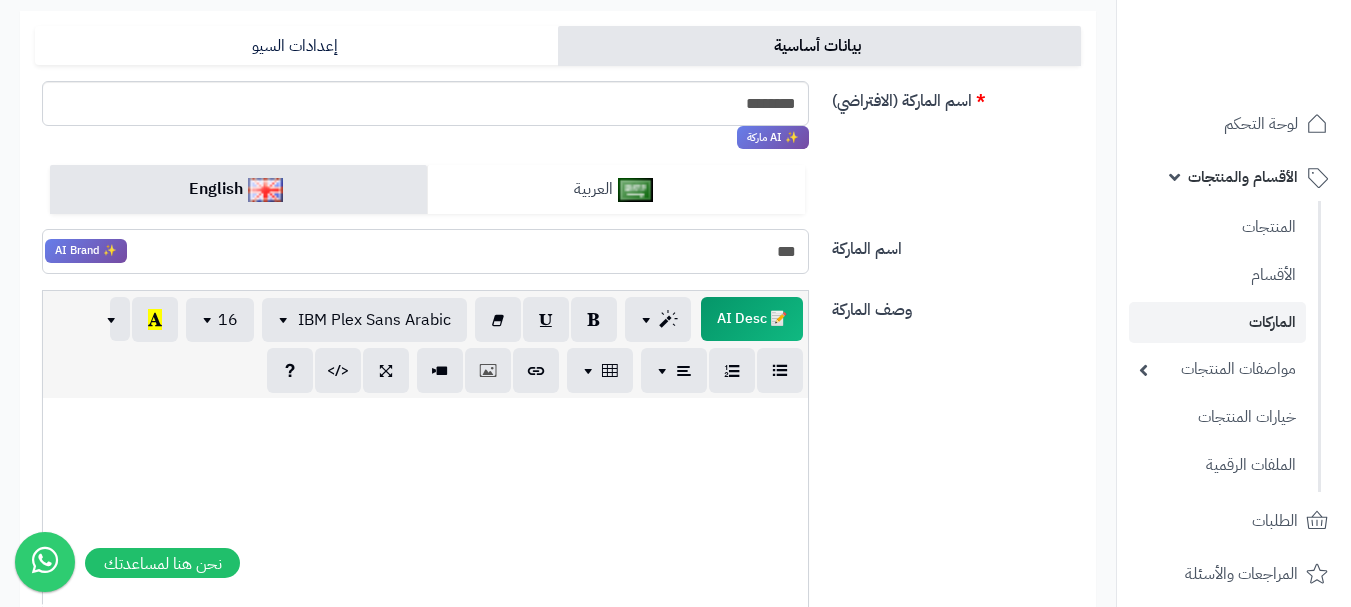 type on "***" 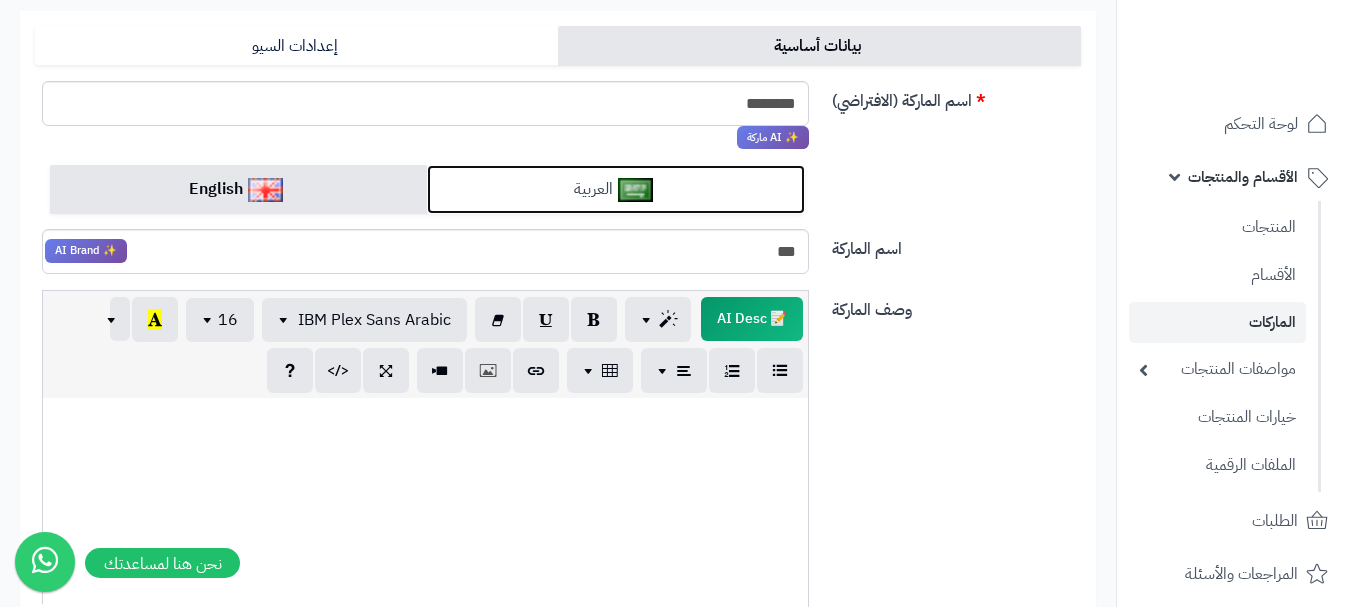 click on "العربية" at bounding box center [615, 189] 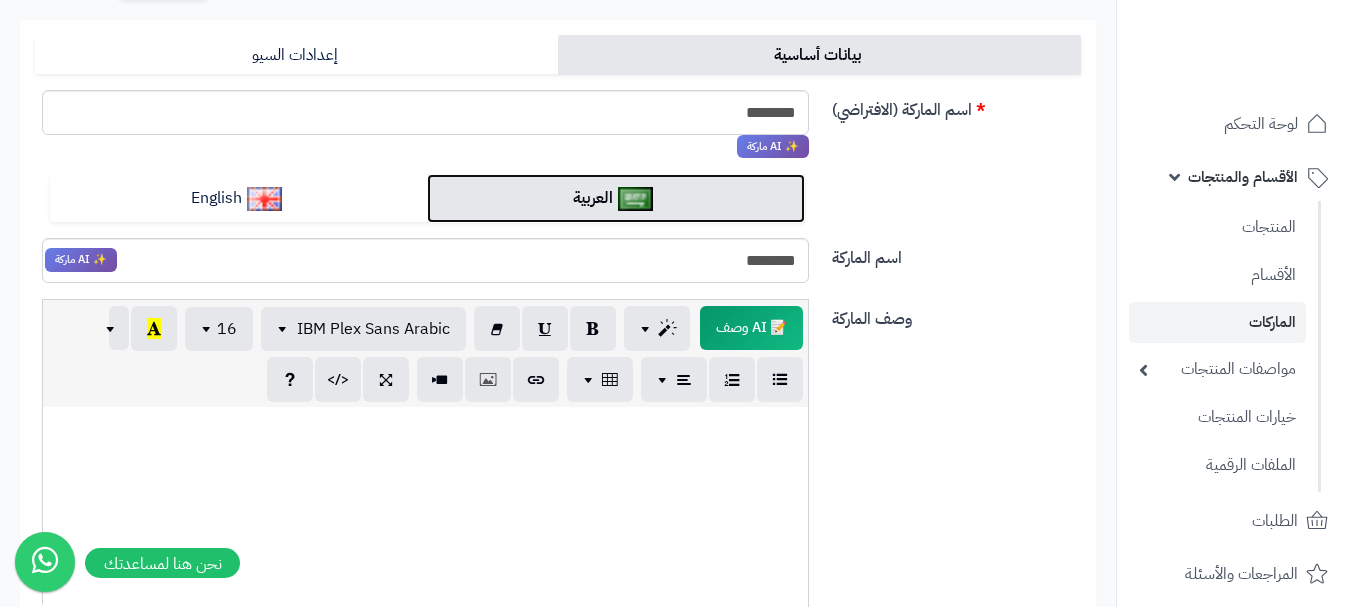 scroll, scrollTop: 0, scrollLeft: 0, axis: both 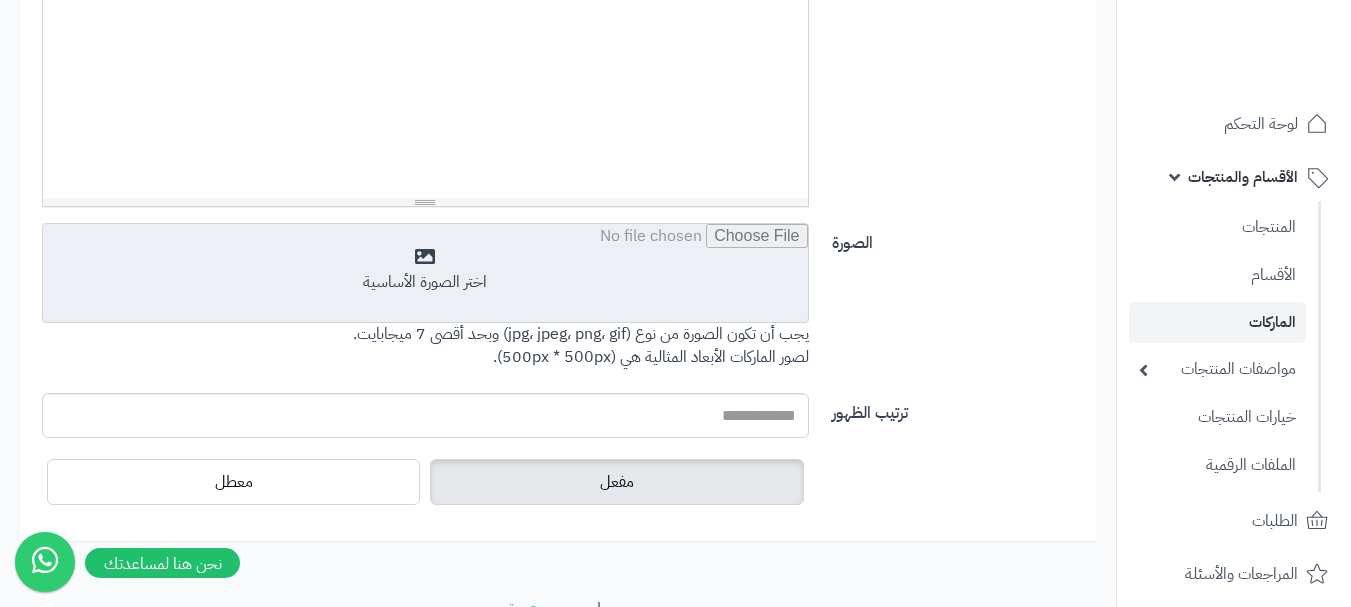 click at bounding box center [425, 274] 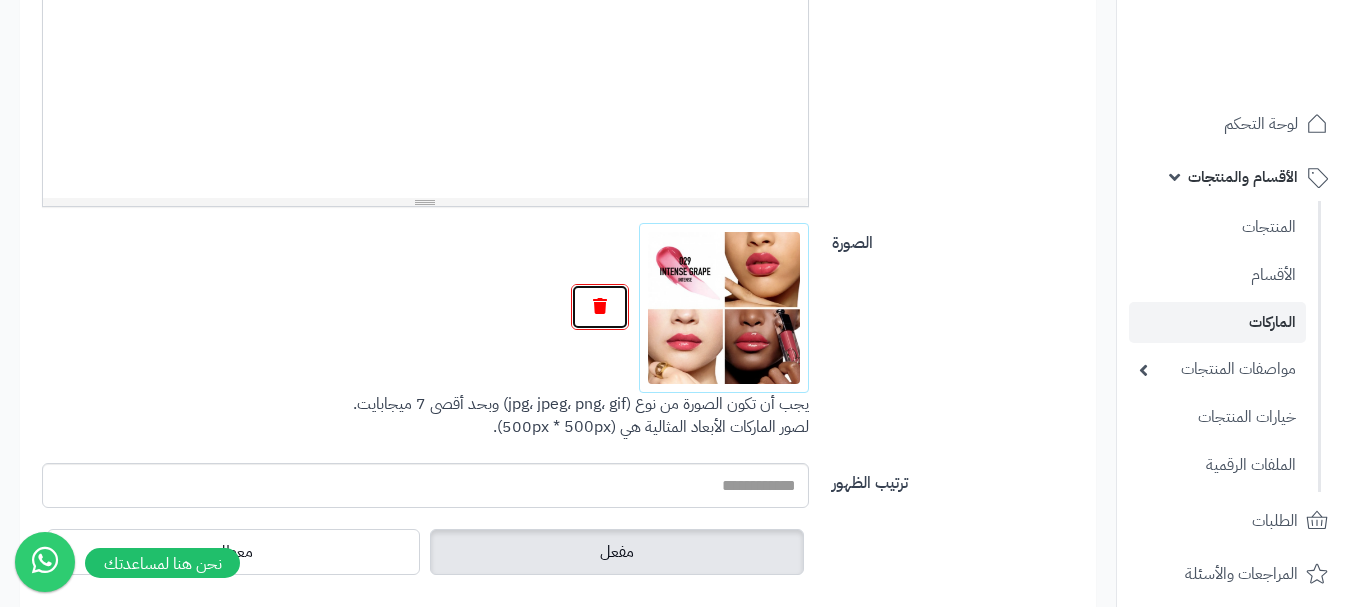 click at bounding box center [600, 307] 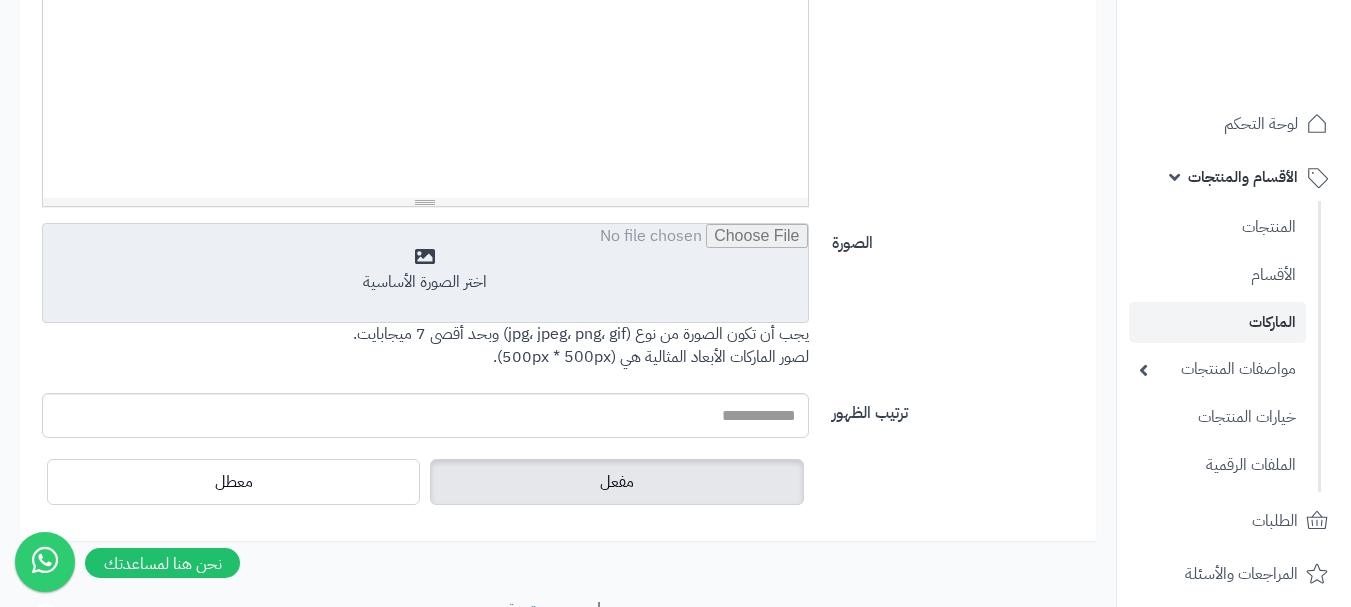 click at bounding box center (425, 274) 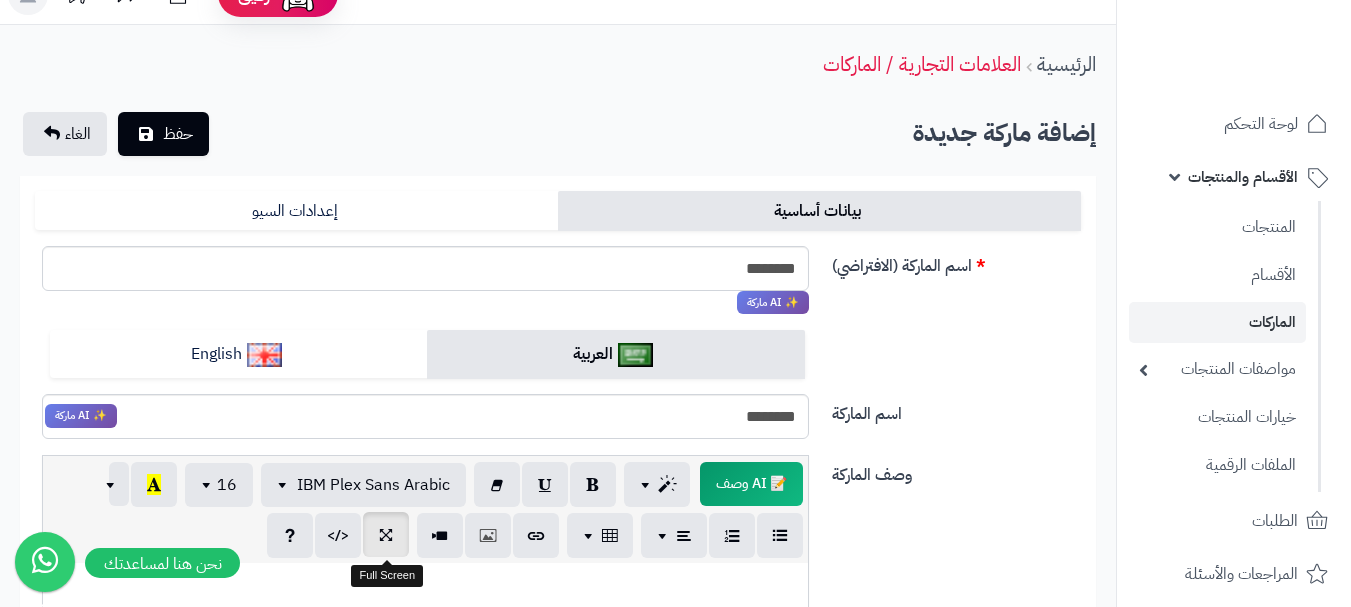 scroll, scrollTop: 0, scrollLeft: 0, axis: both 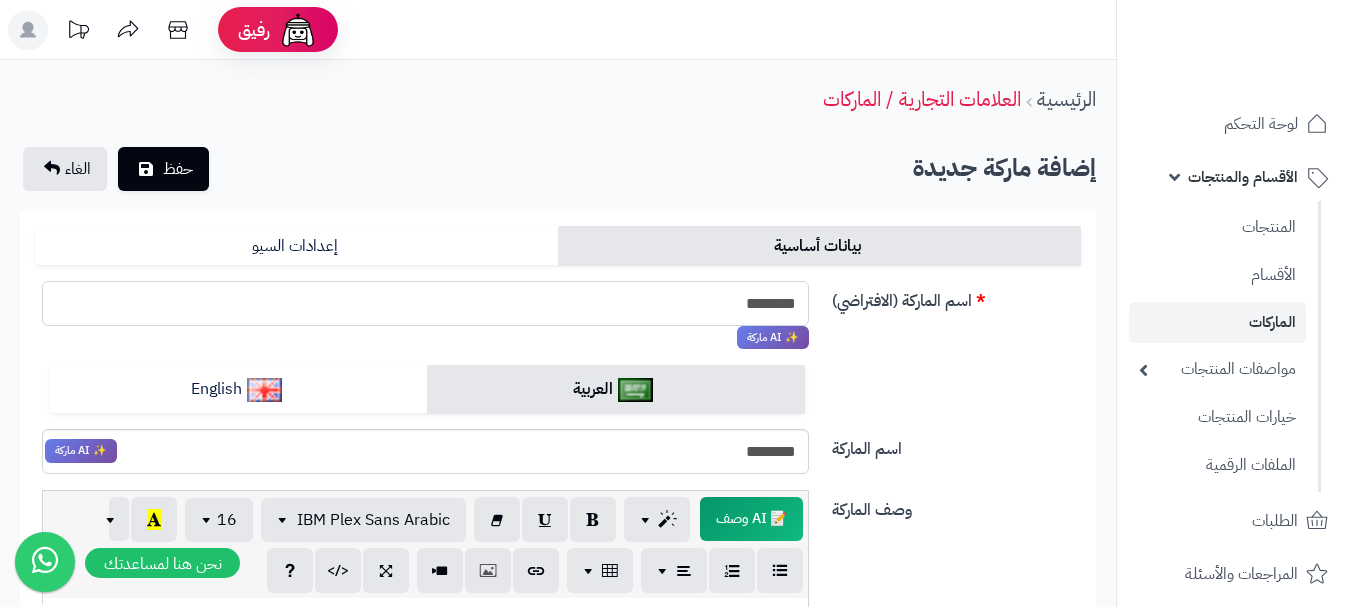 click on "********" at bounding box center [425, 303] 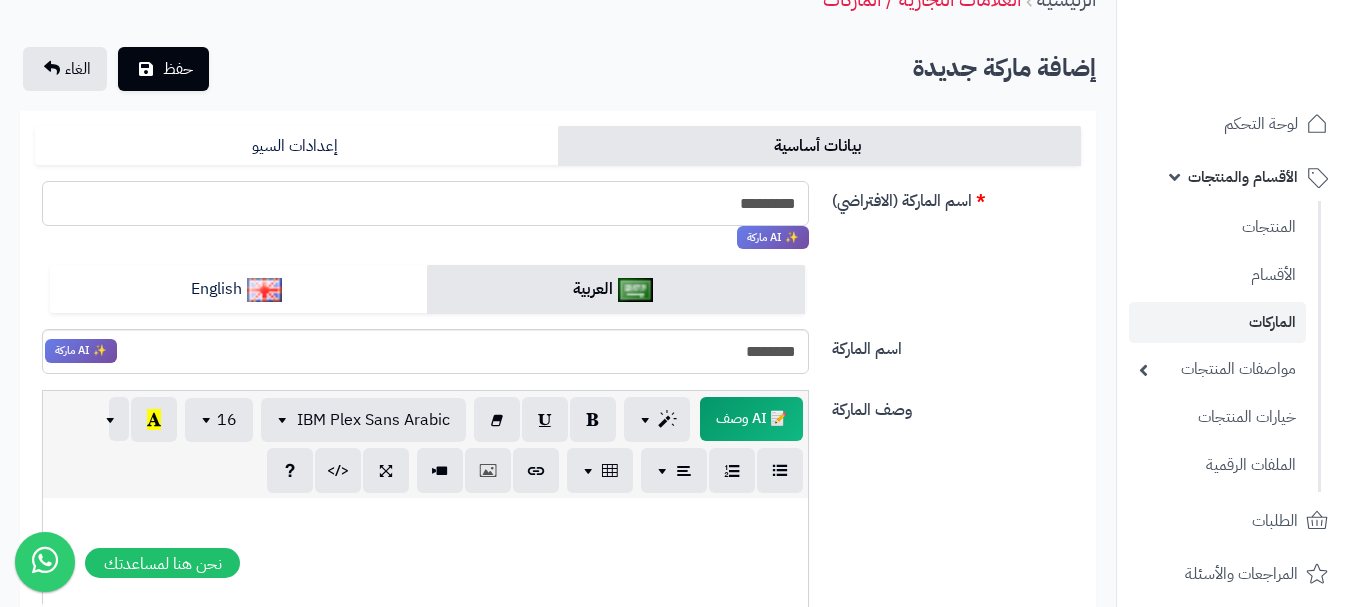 scroll, scrollTop: 0, scrollLeft: 0, axis: both 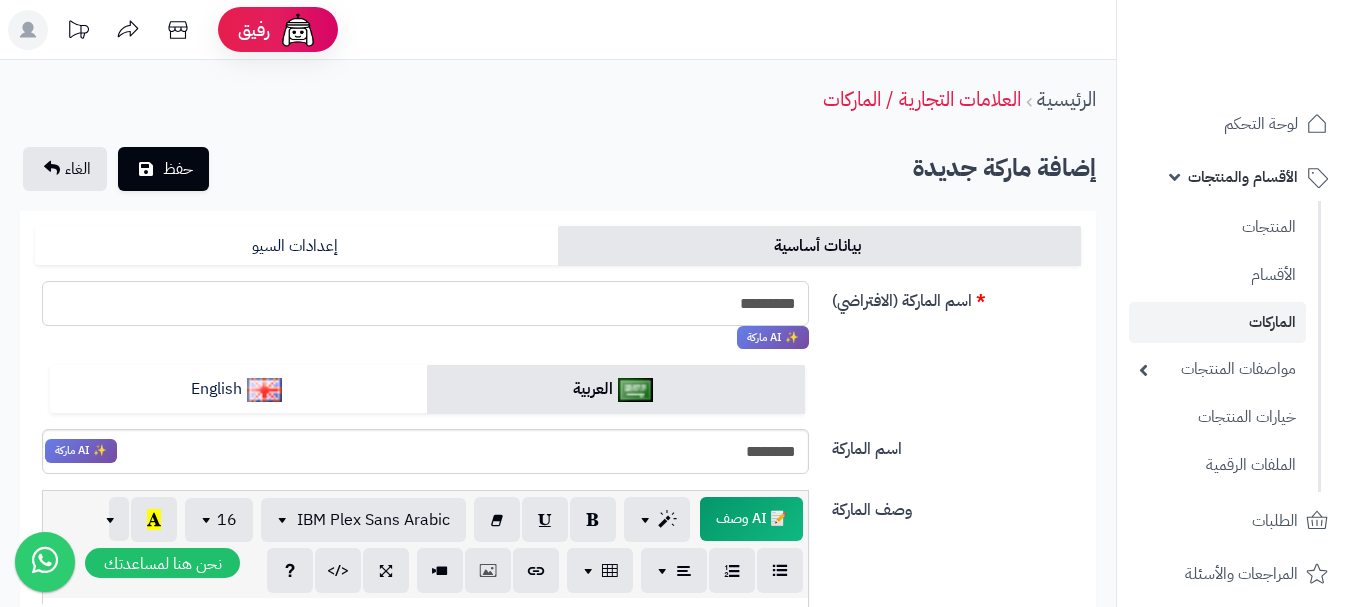 type on "*********" 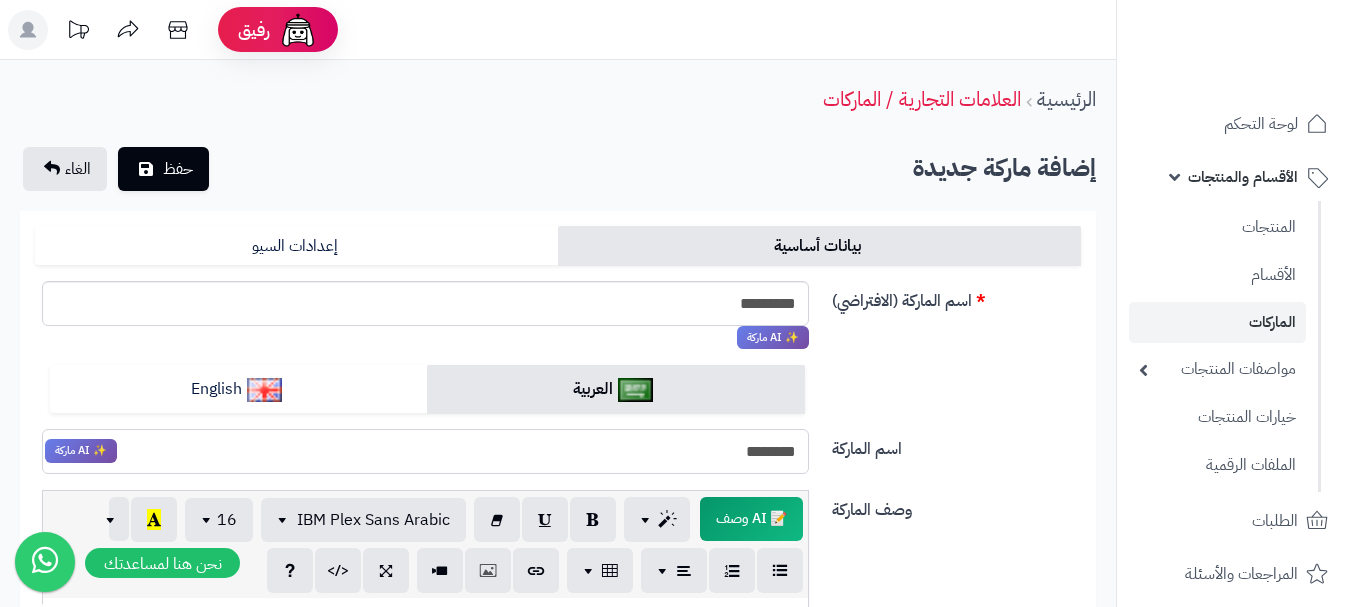 click on "********" at bounding box center (425, 451) 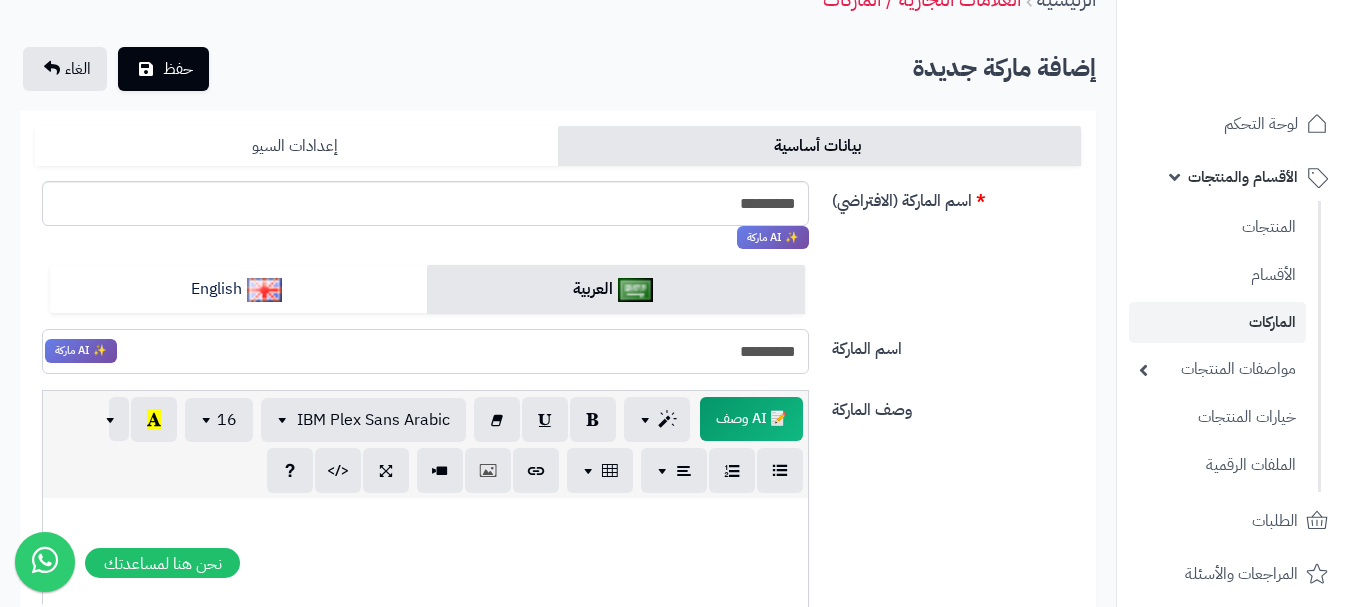 scroll, scrollTop: 0, scrollLeft: 0, axis: both 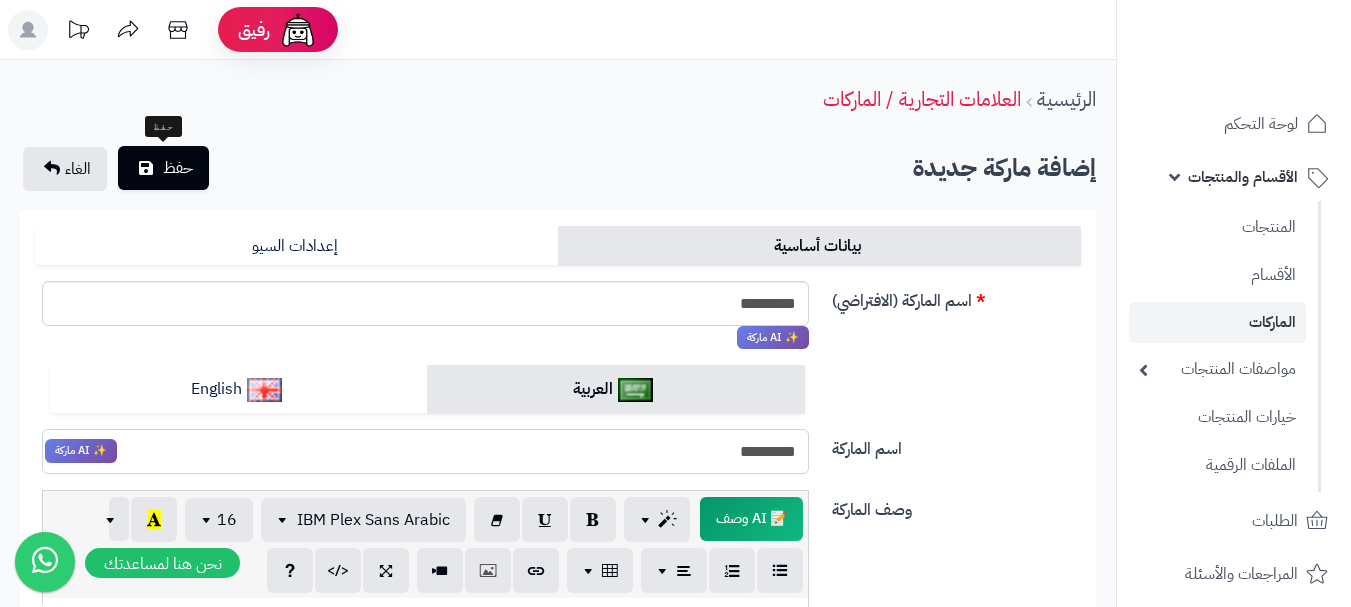 type on "*********" 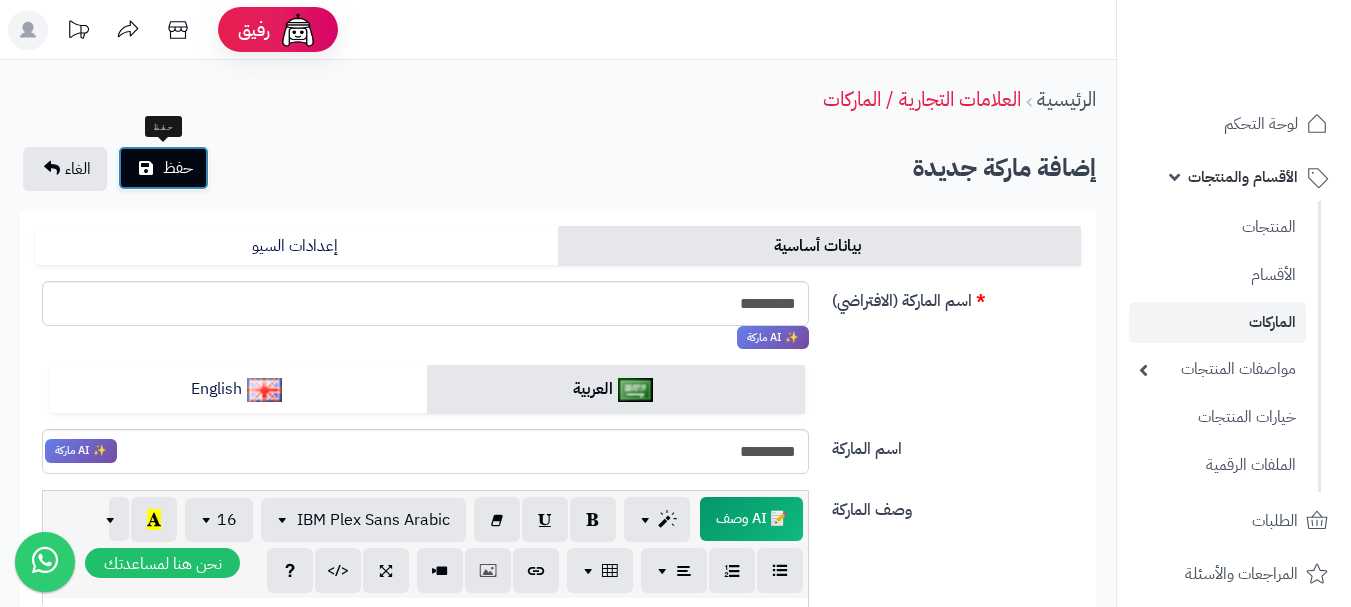 click on "حفظ" at bounding box center (178, 168) 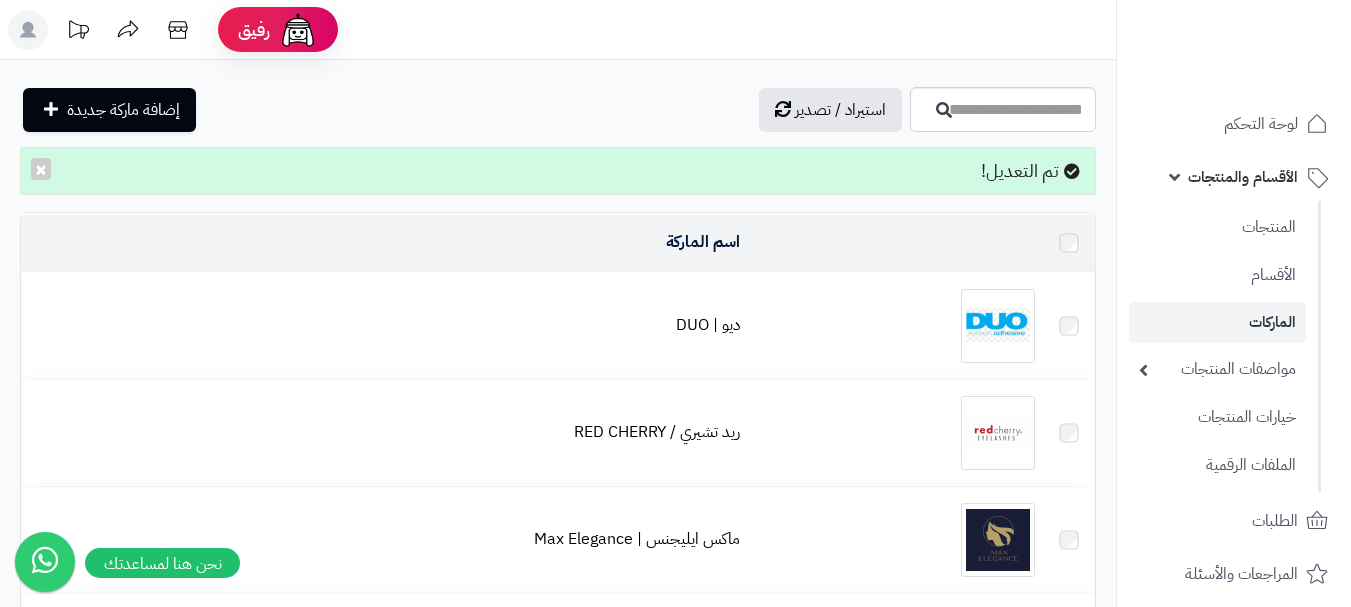 scroll, scrollTop: 0, scrollLeft: 0, axis: both 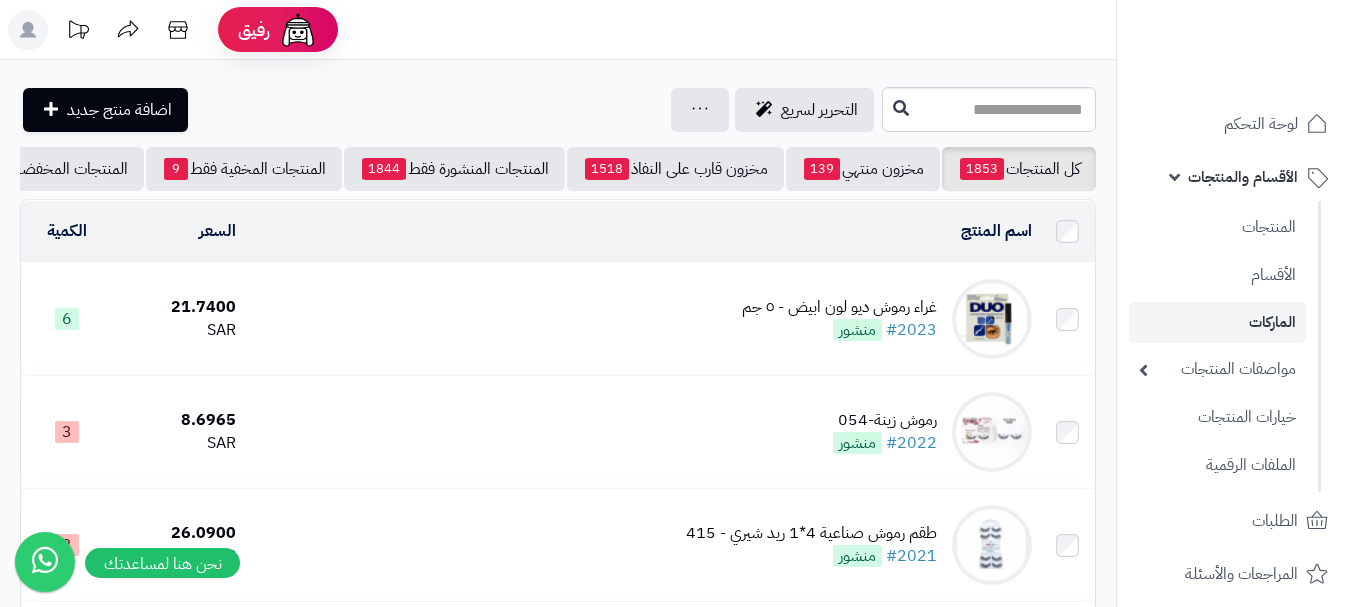 click on "غراء رموش ديو لون ابيض - ٥ جم
#2023
منشور" at bounding box center (642, 319) 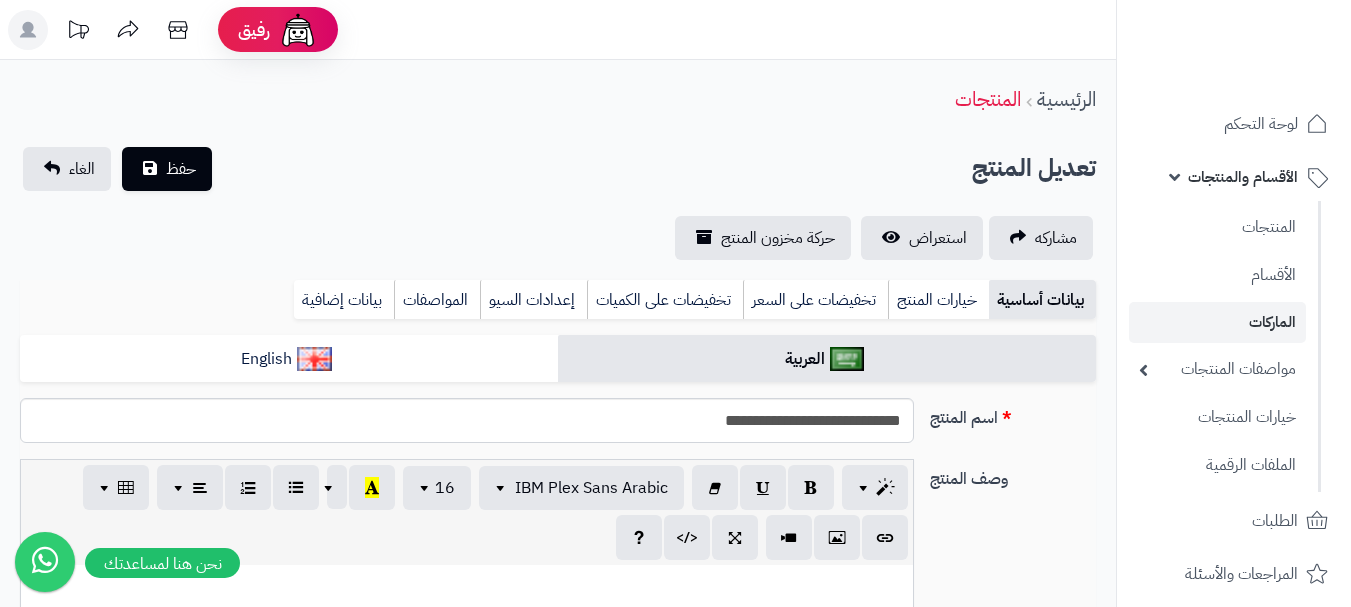 scroll, scrollTop: 581, scrollLeft: 0, axis: vertical 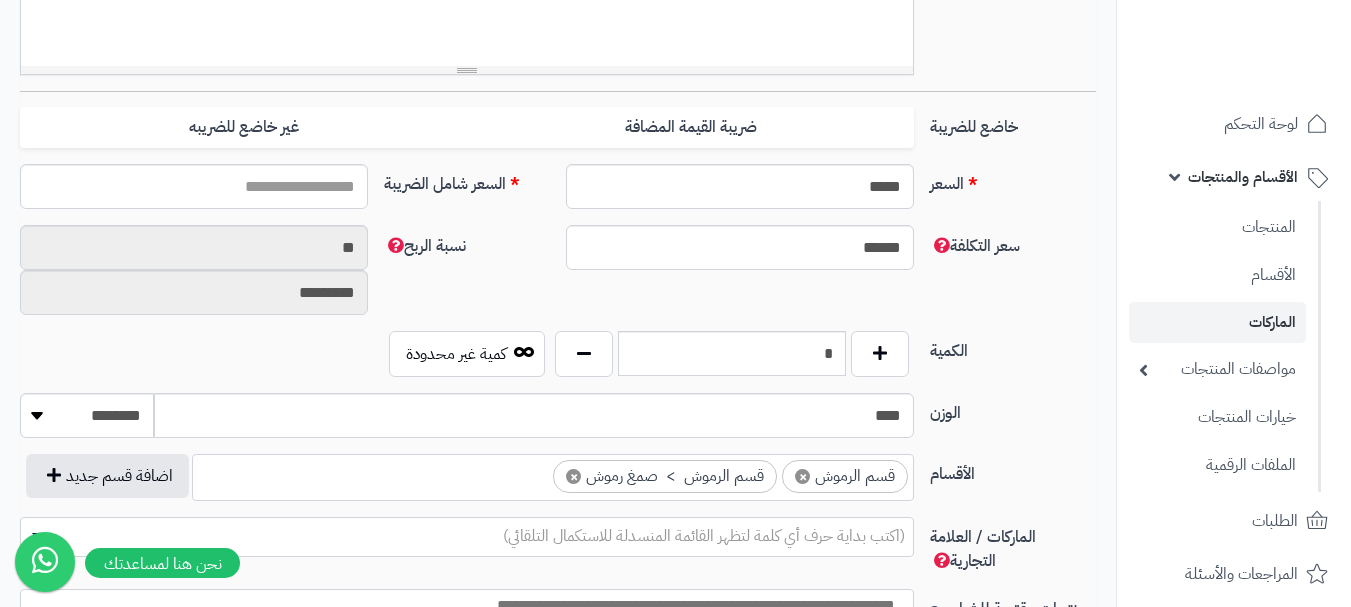 type on "*****" 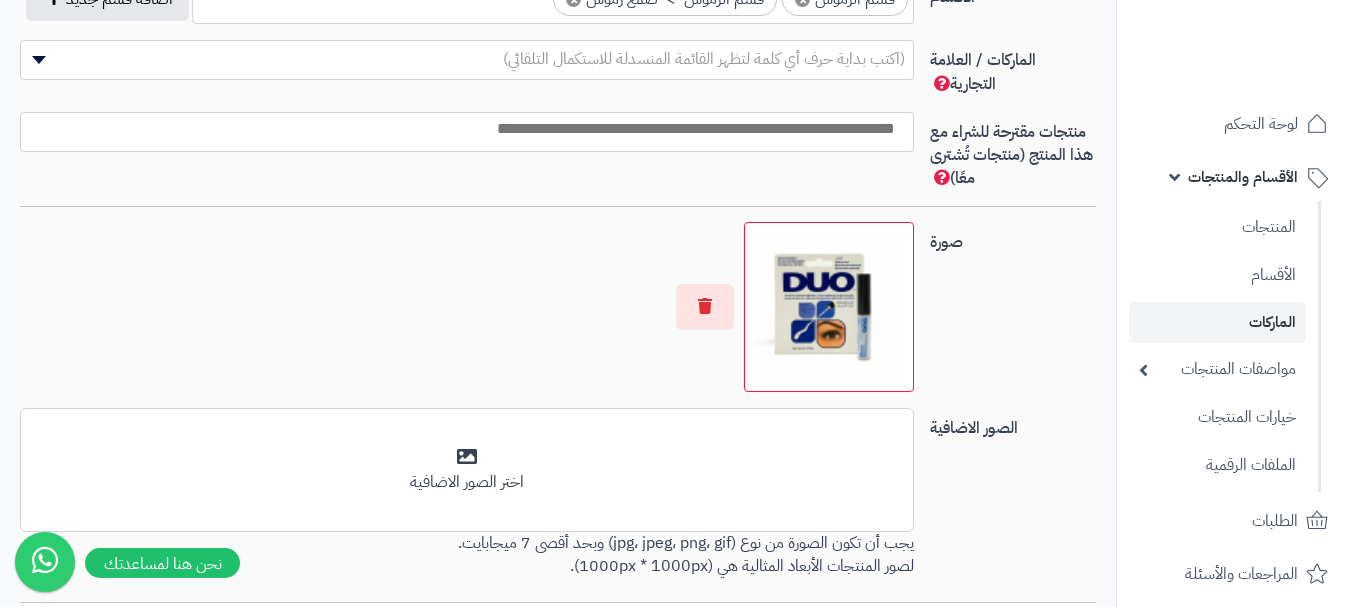 scroll, scrollTop: 1100, scrollLeft: 0, axis: vertical 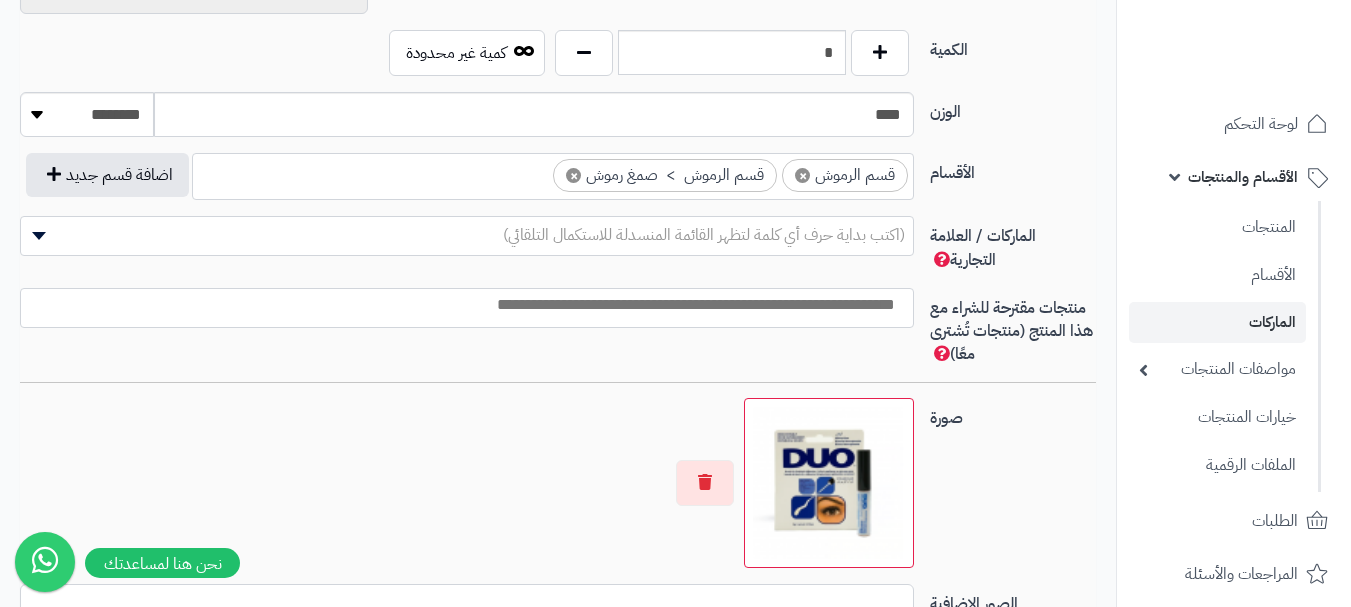 click on "(اكتب بداية حرف أي كلمة لتظهر القائمة المنسدلة للاستكمال التلقائي)" at bounding box center [467, 236] 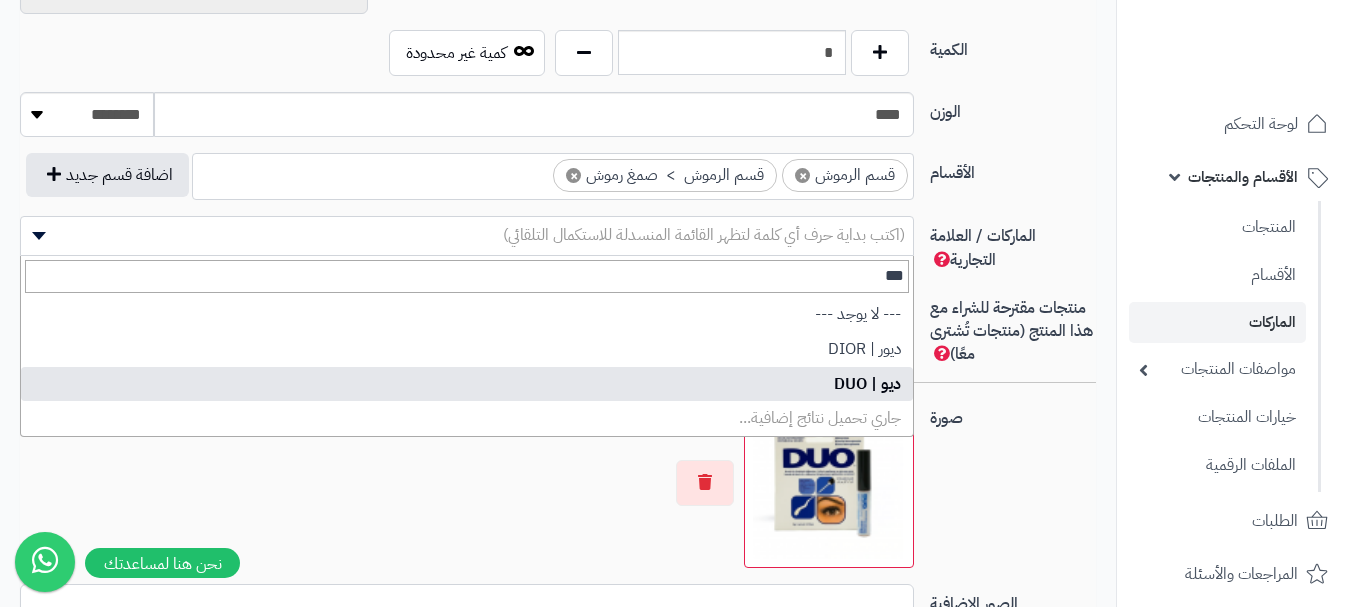 type on "***" 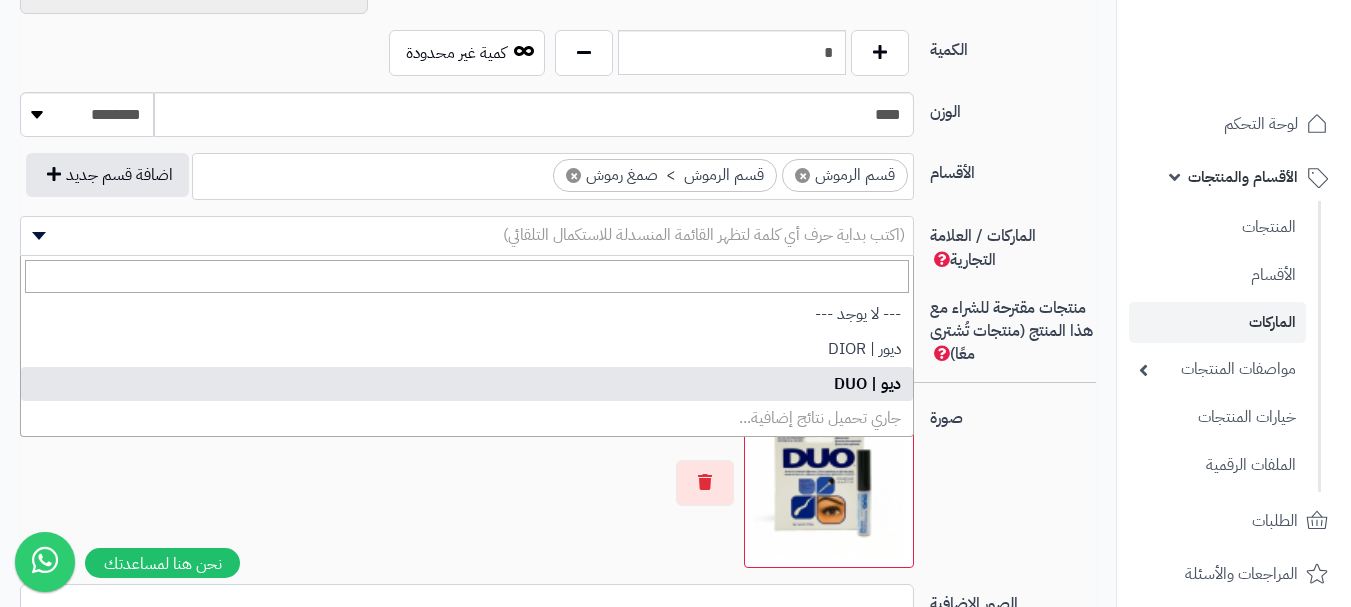 select on "**" 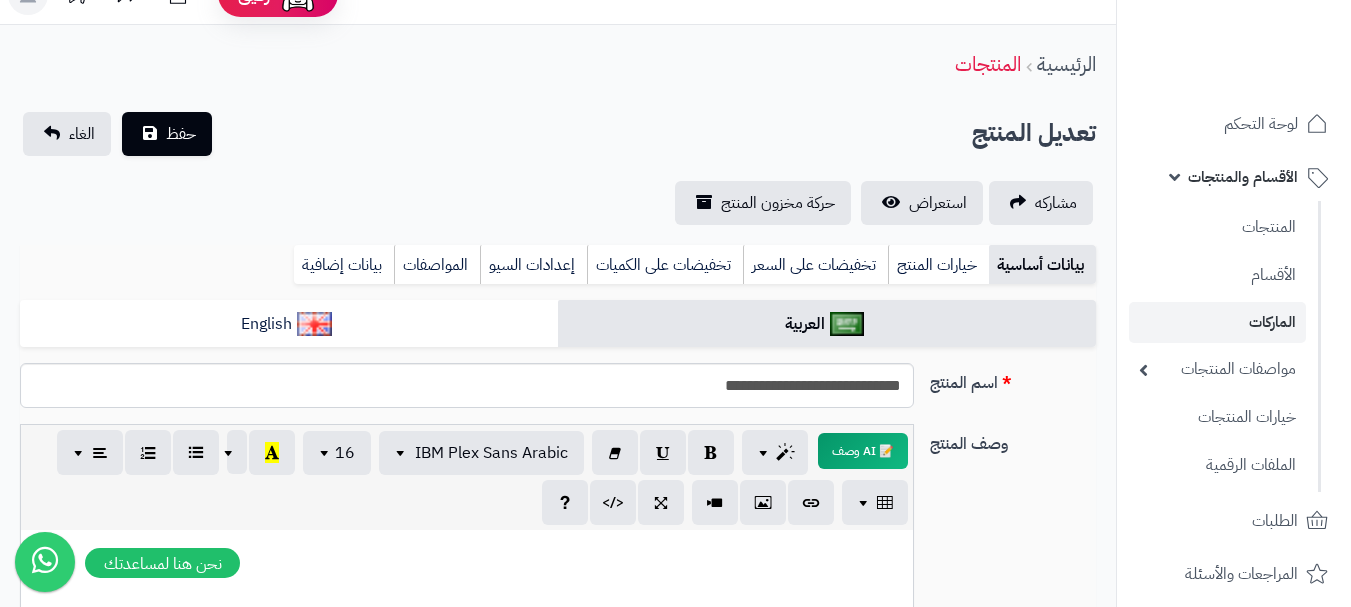 scroll, scrollTop: 0, scrollLeft: 0, axis: both 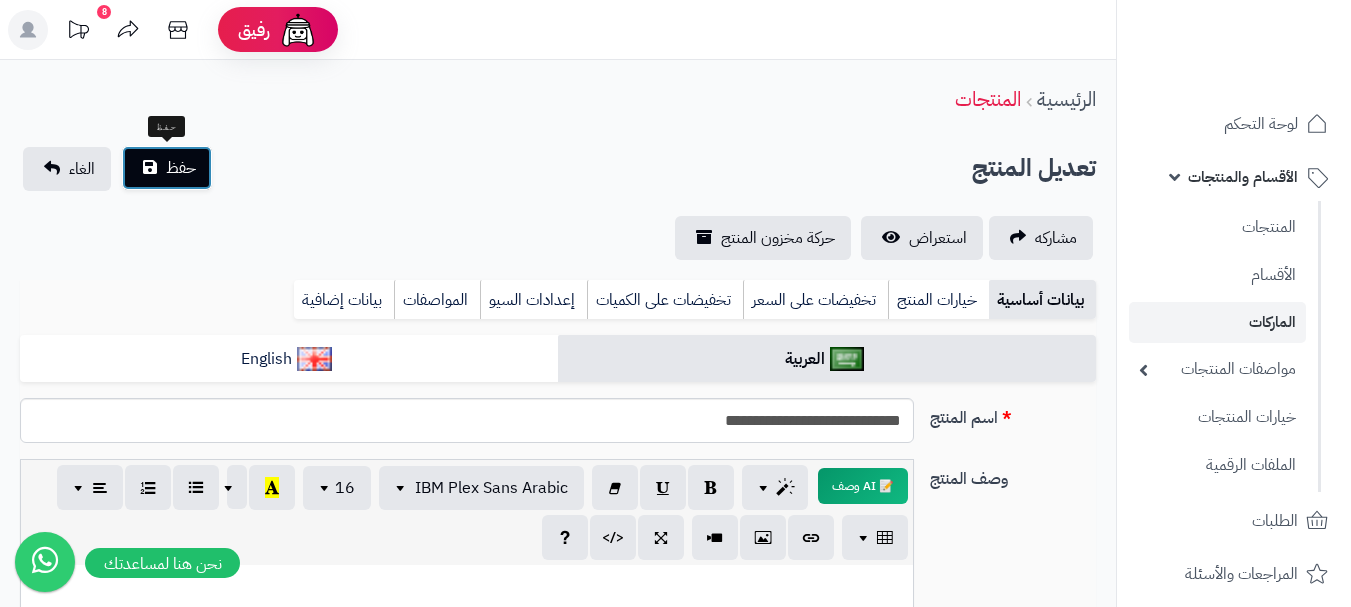 drag, startPoint x: 172, startPoint y: 163, endPoint x: 175, endPoint y: 149, distance: 14.3178215 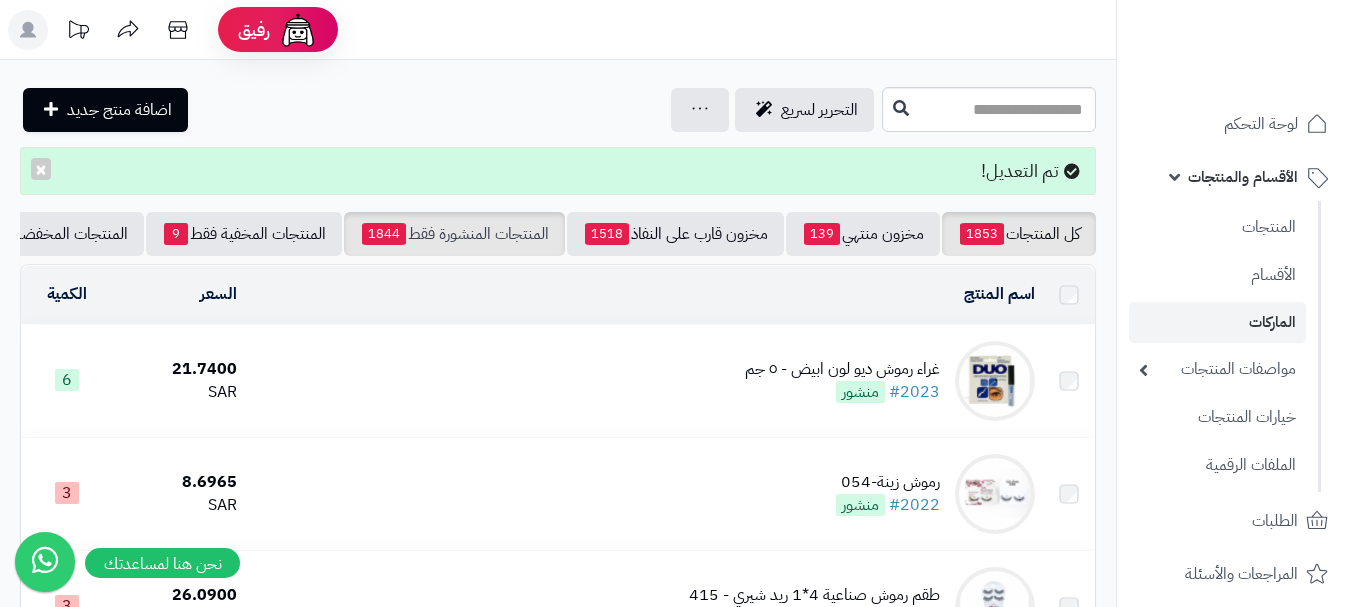 scroll, scrollTop: 0, scrollLeft: 0, axis: both 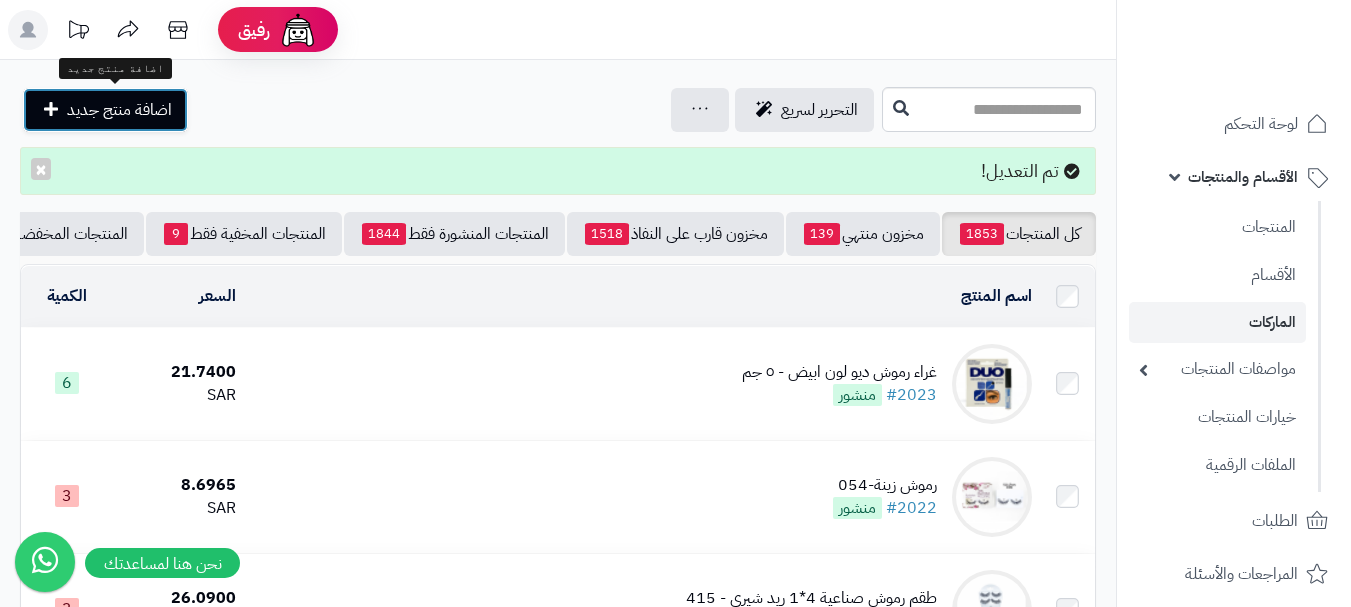 click on "اضافة منتج جديد" at bounding box center [119, 110] 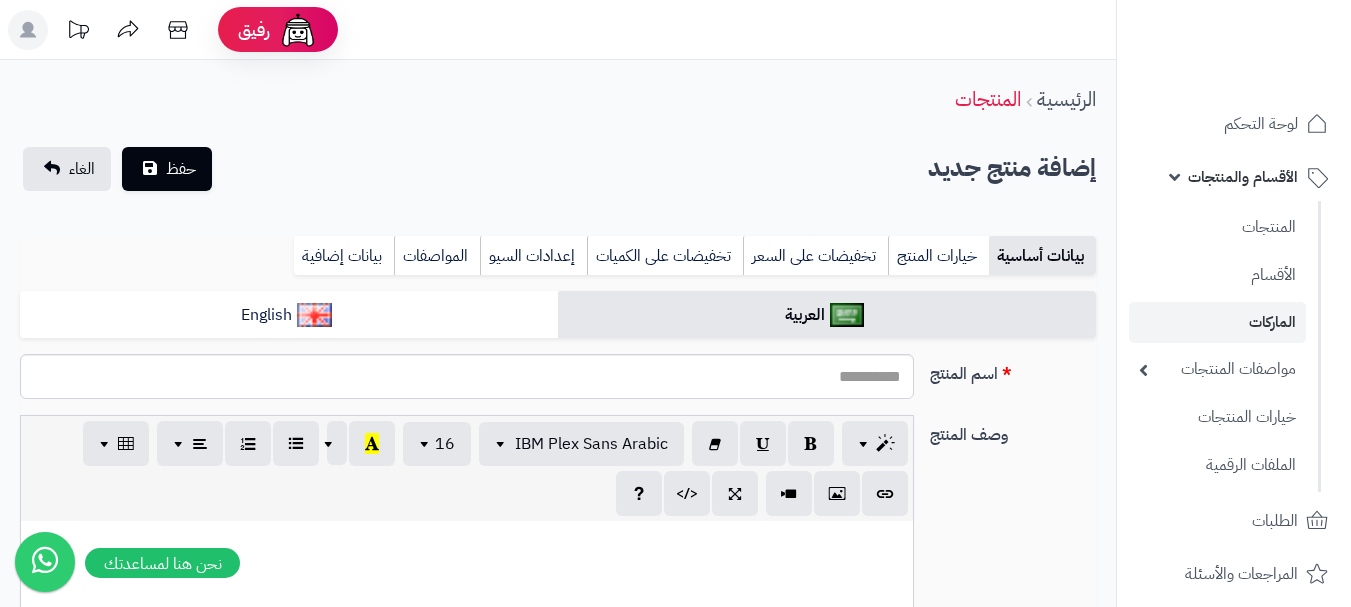 select 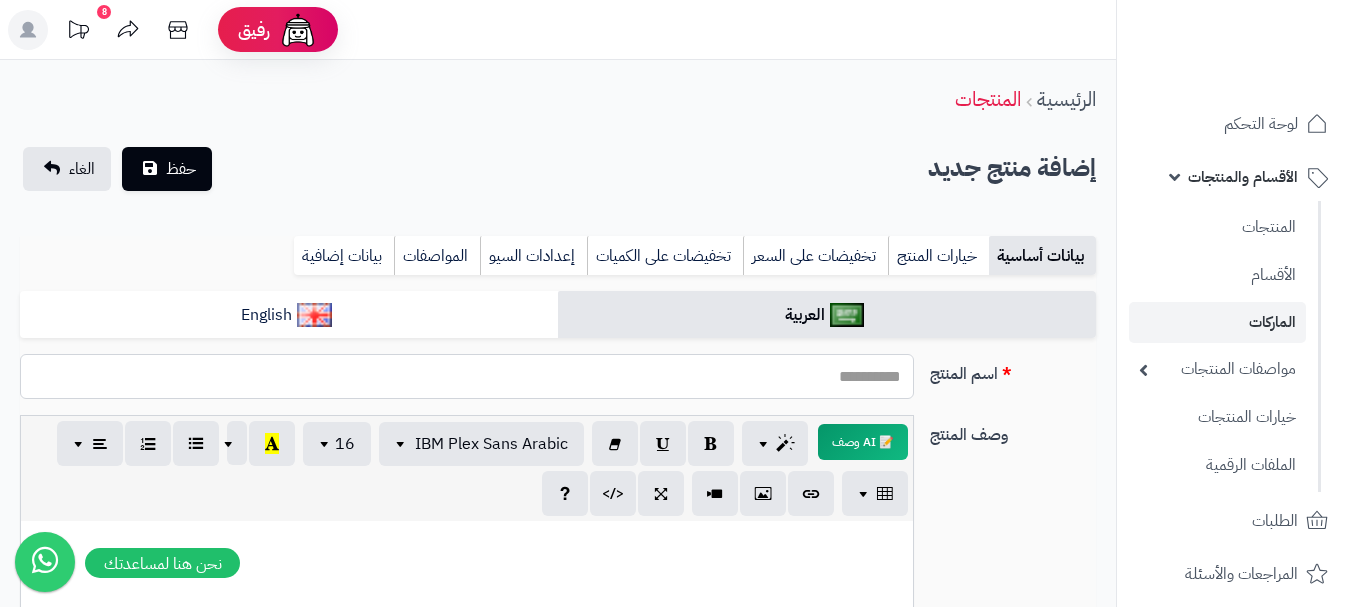paste on "**********" 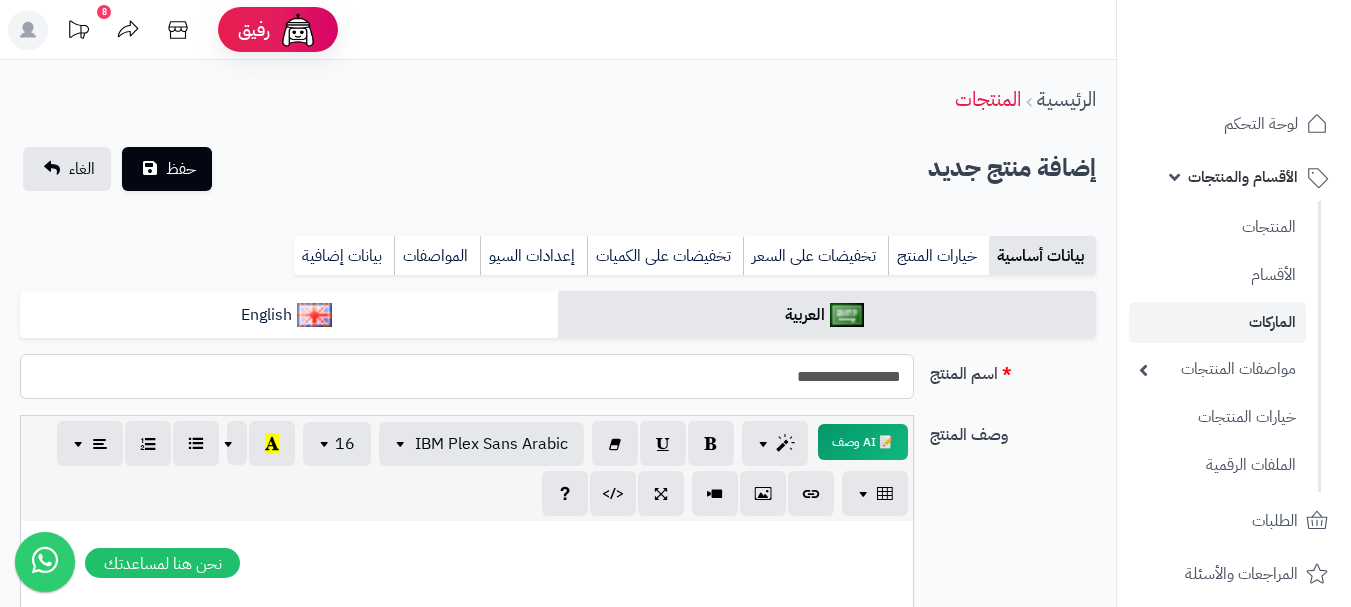 click on "**********" at bounding box center [467, 376] 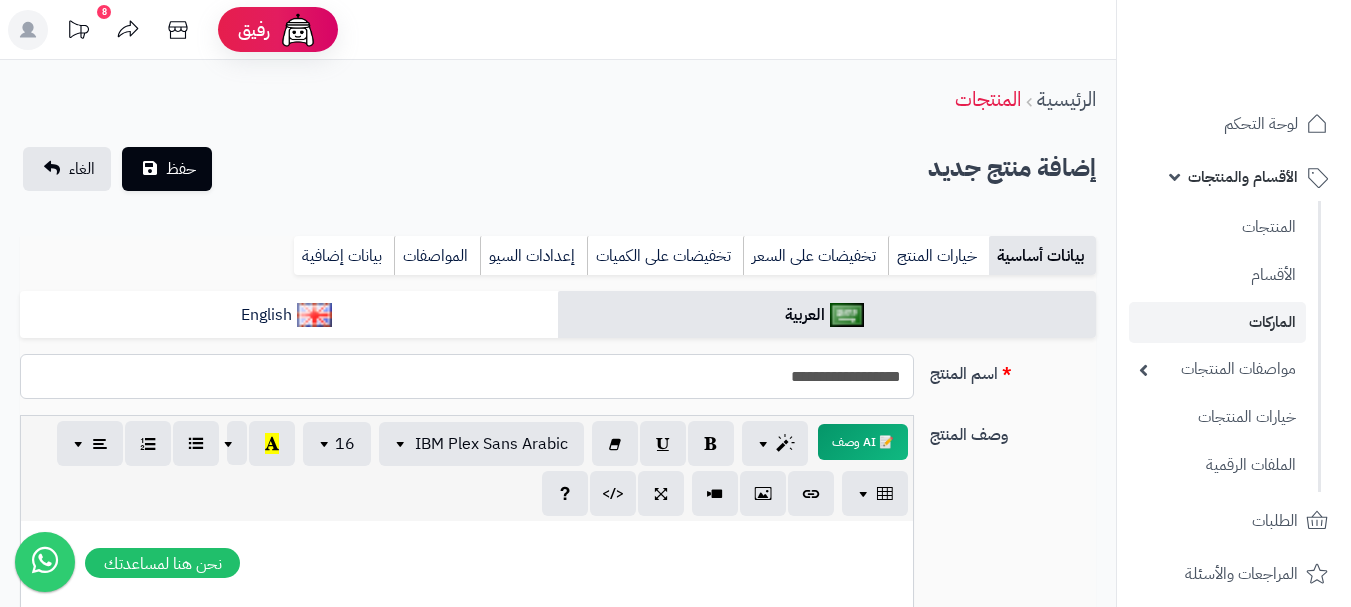 click on "**********" at bounding box center (467, 376) 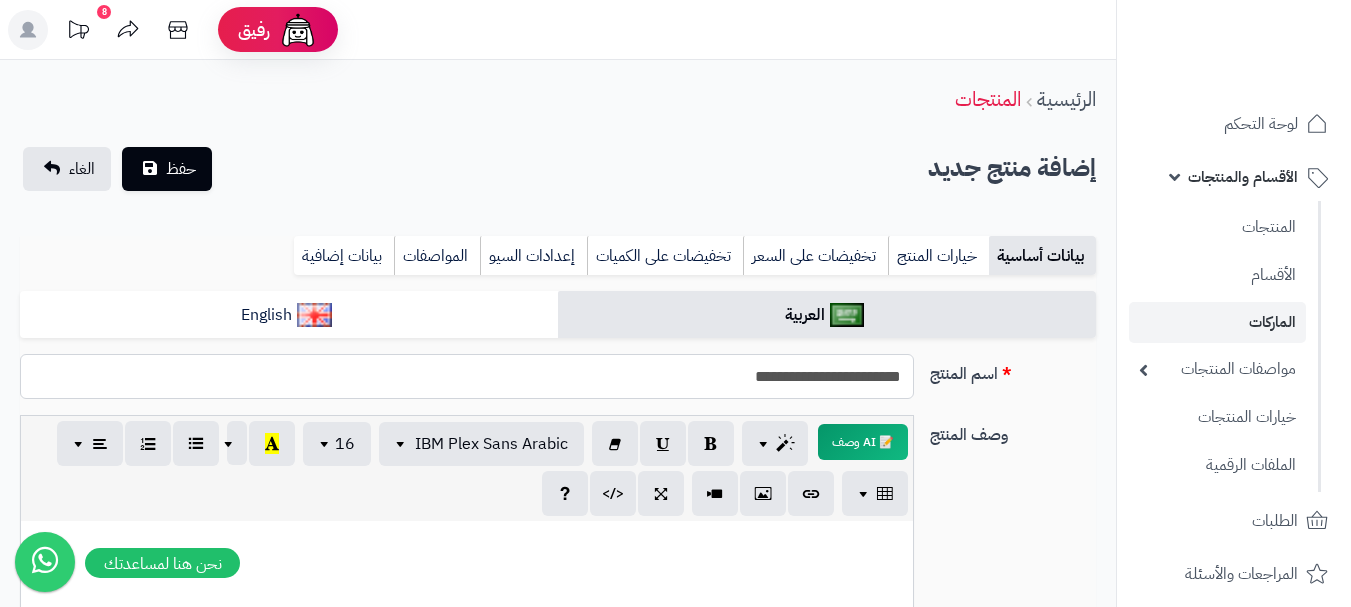 drag, startPoint x: 905, startPoint y: 376, endPoint x: 620, endPoint y: 343, distance: 286.90417 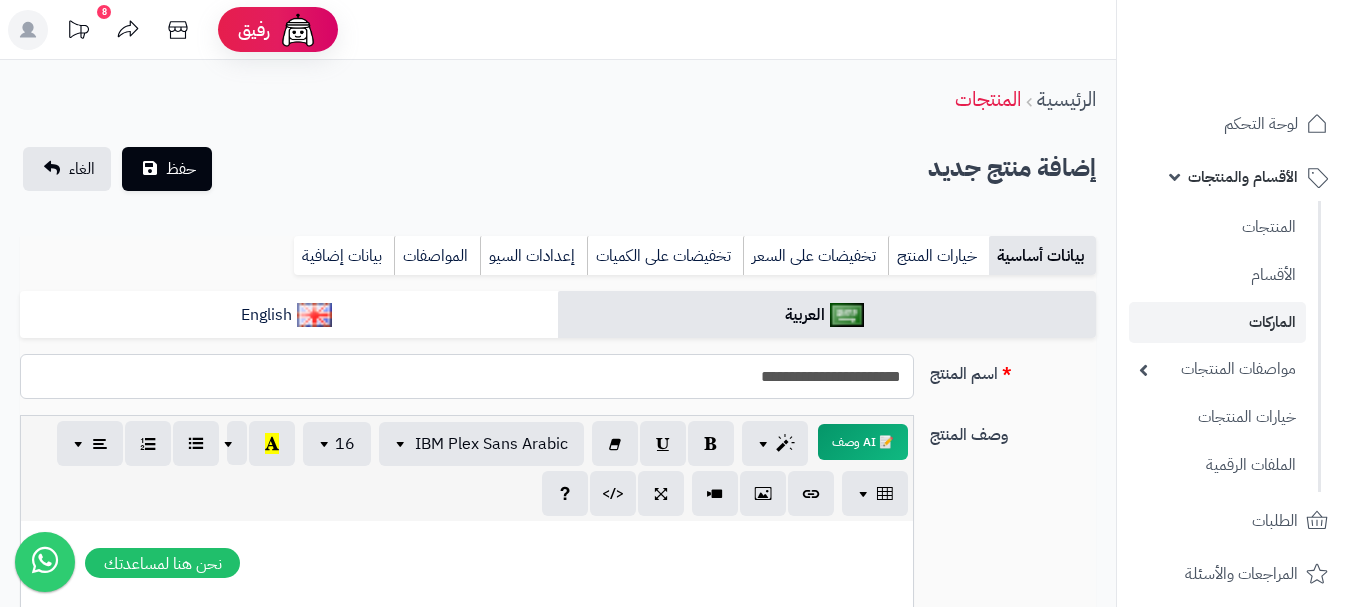 click on "**********" at bounding box center [467, 376] 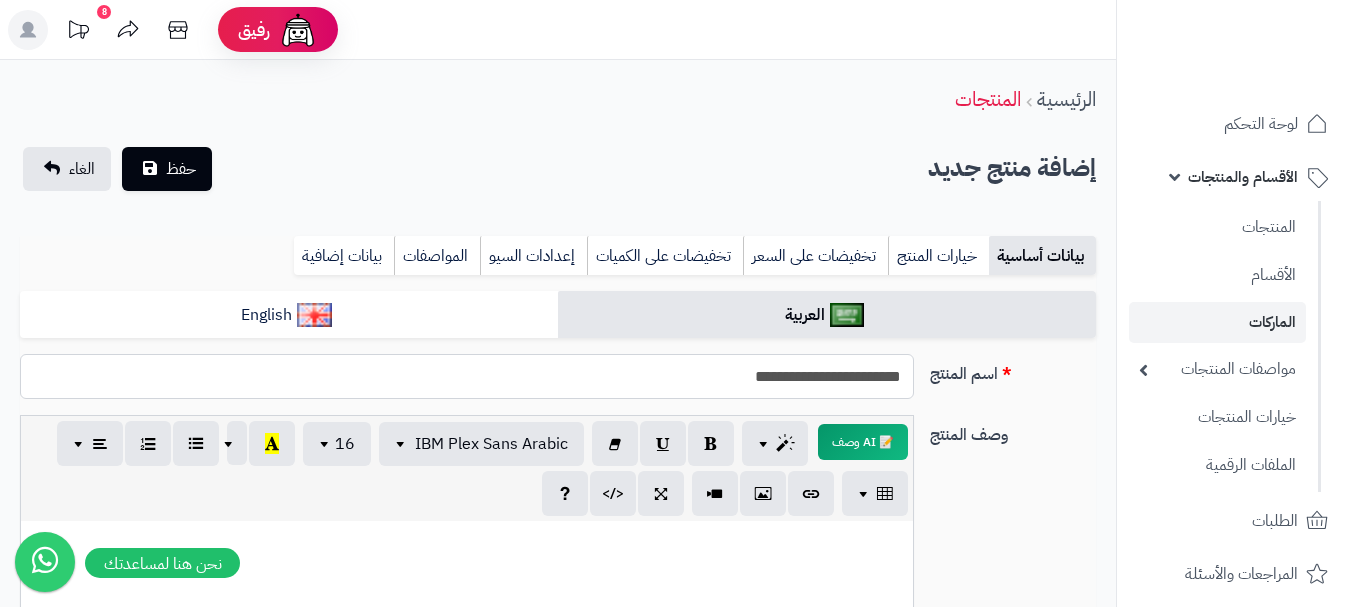 drag, startPoint x: 909, startPoint y: 361, endPoint x: 667, endPoint y: 366, distance: 242.05165 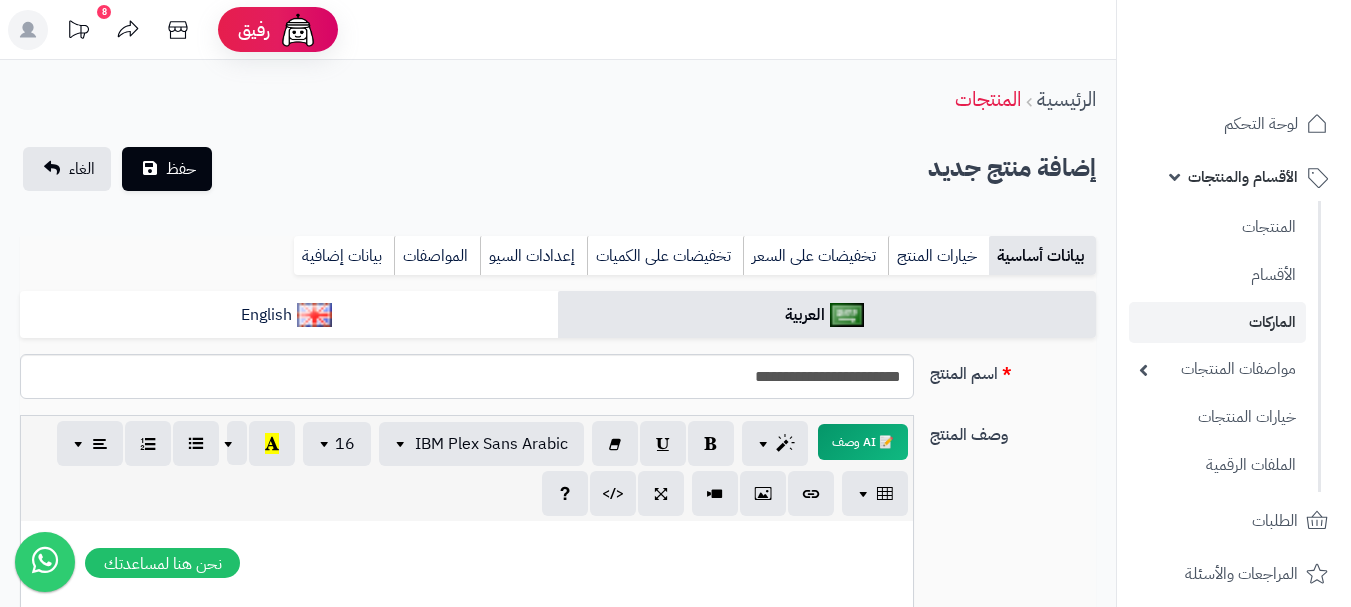 drag, startPoint x: 658, startPoint y: 405, endPoint x: 648, endPoint y: 281, distance: 124.40257 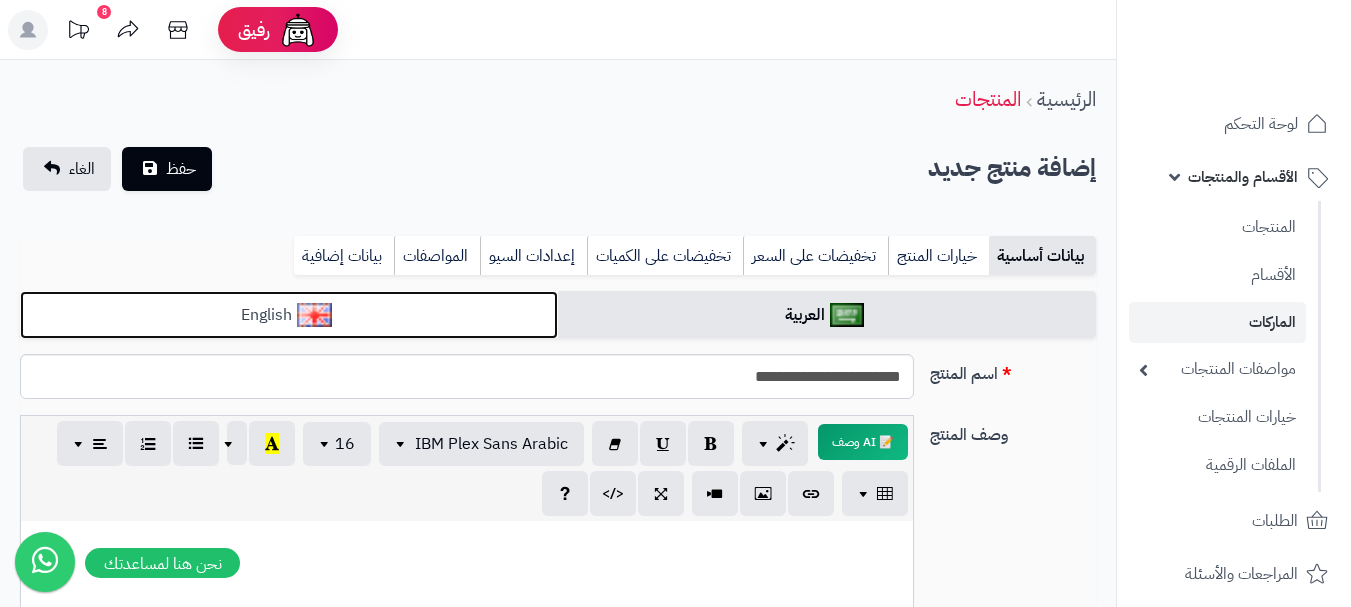 click on "English" at bounding box center [289, 315] 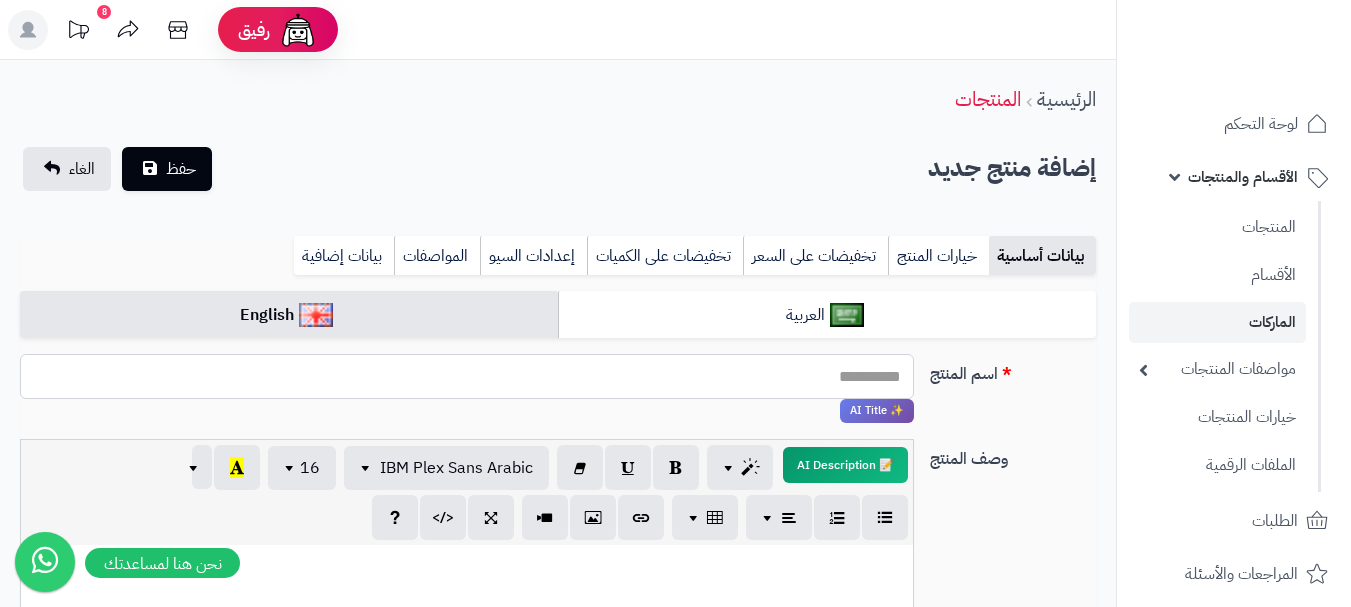paste on "**********" 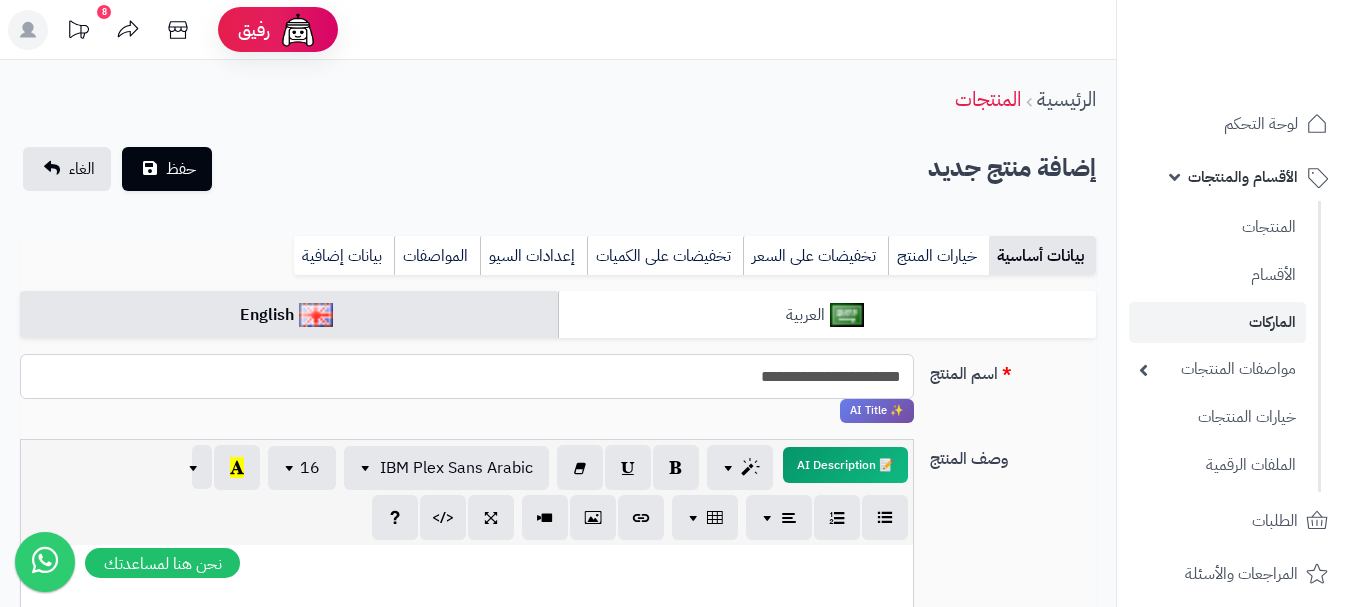 type on "**********" 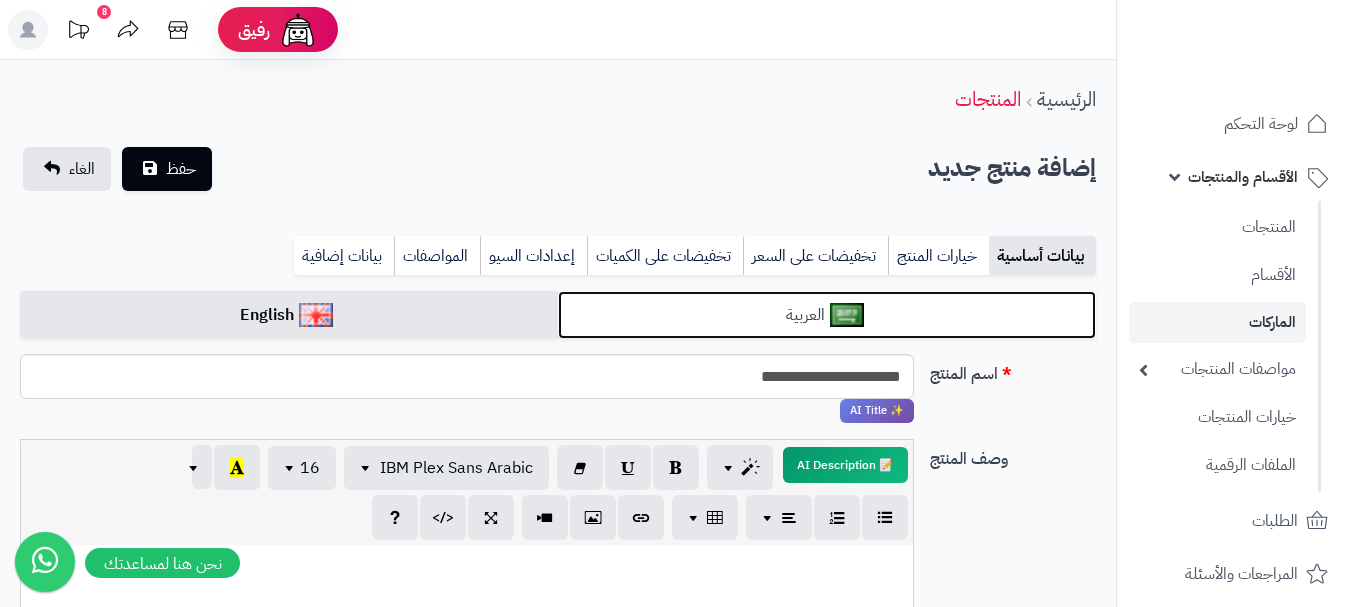 click on "العربية" at bounding box center (827, 315) 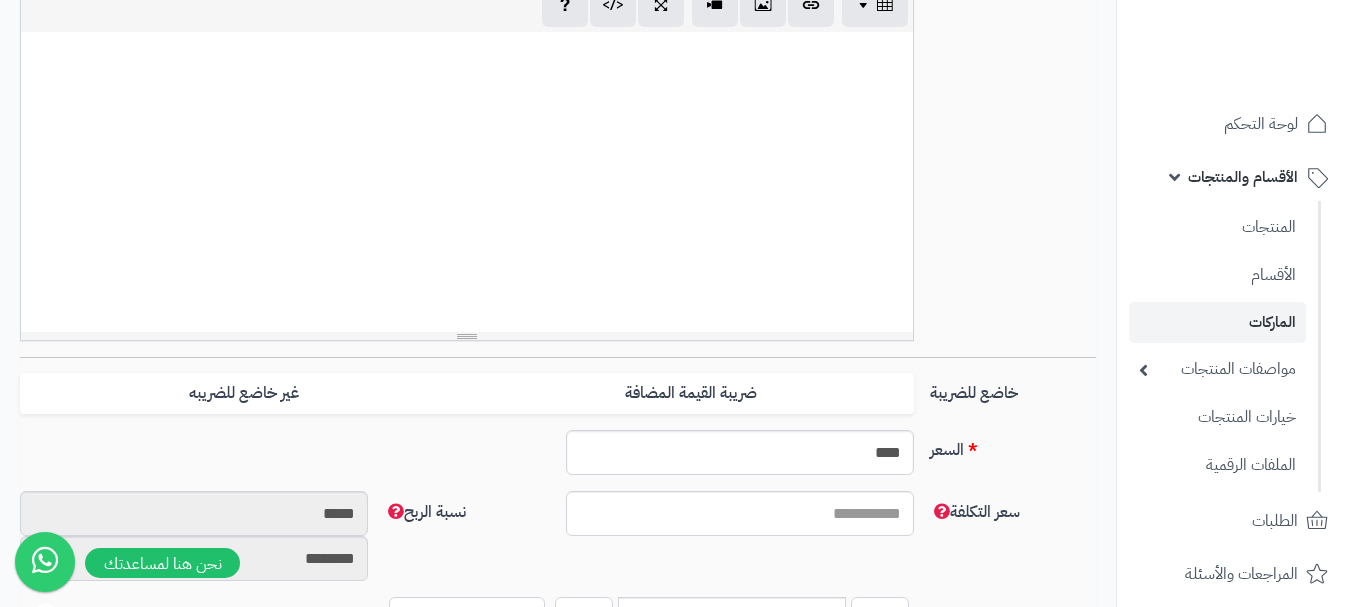 scroll, scrollTop: 500, scrollLeft: 0, axis: vertical 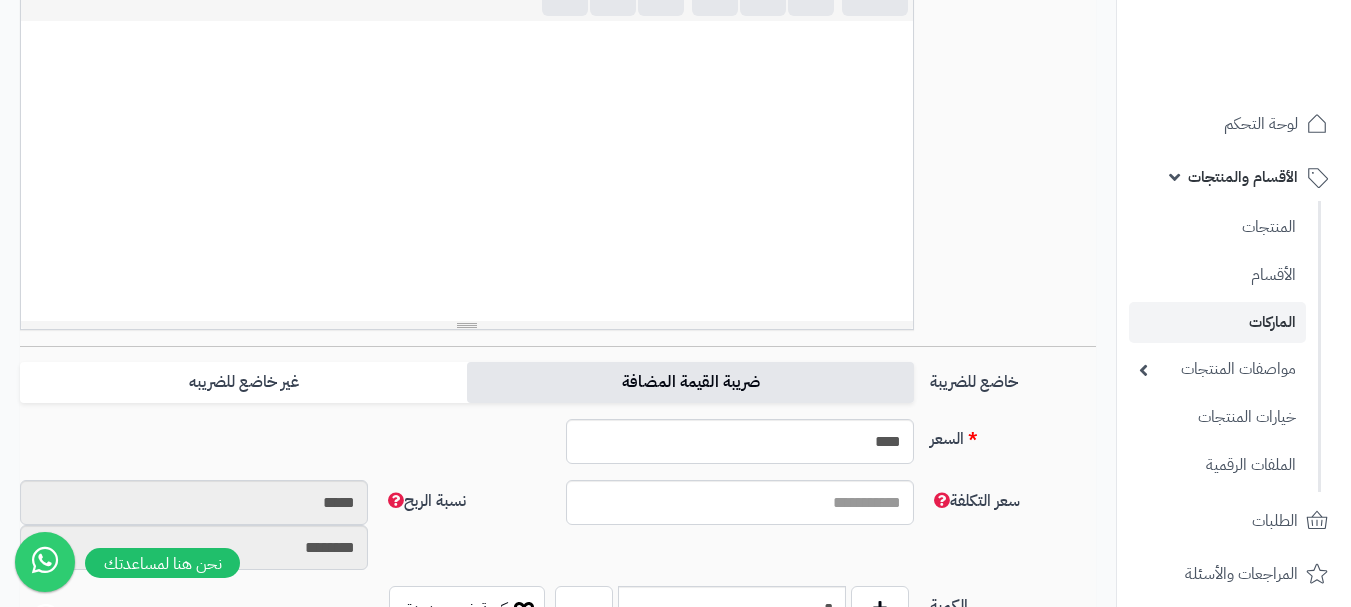 click on "ضريبة القيمة المضافة" at bounding box center (690, 382) 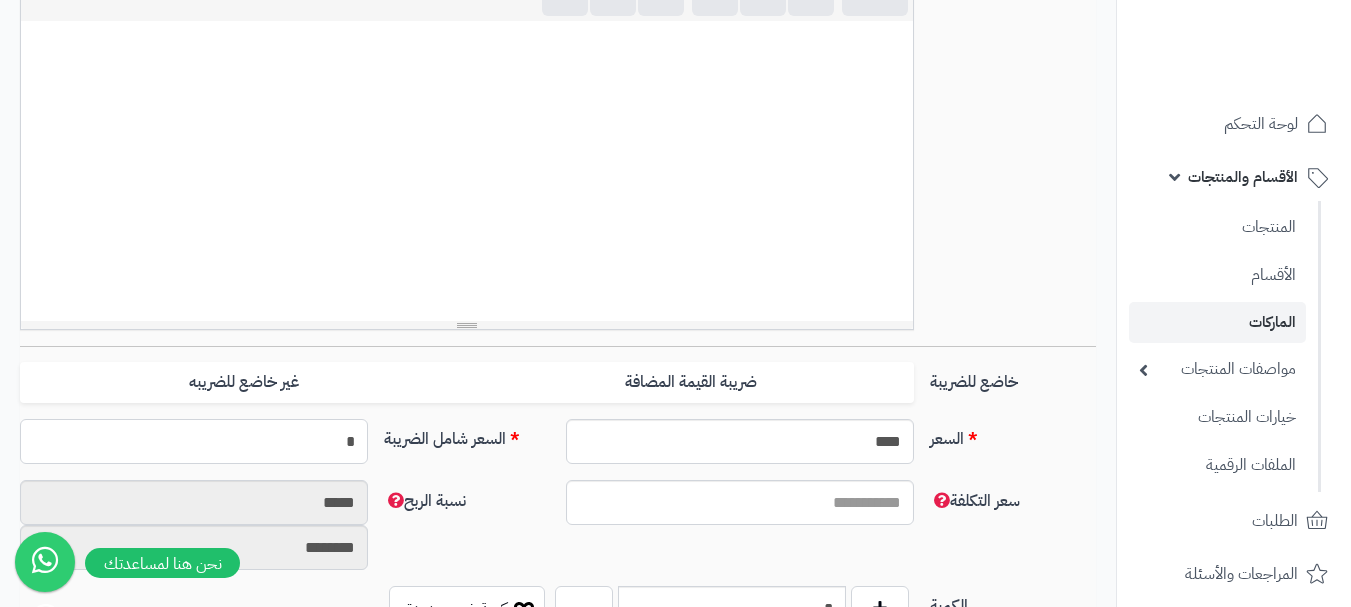 click on "*" at bounding box center (194, 441) 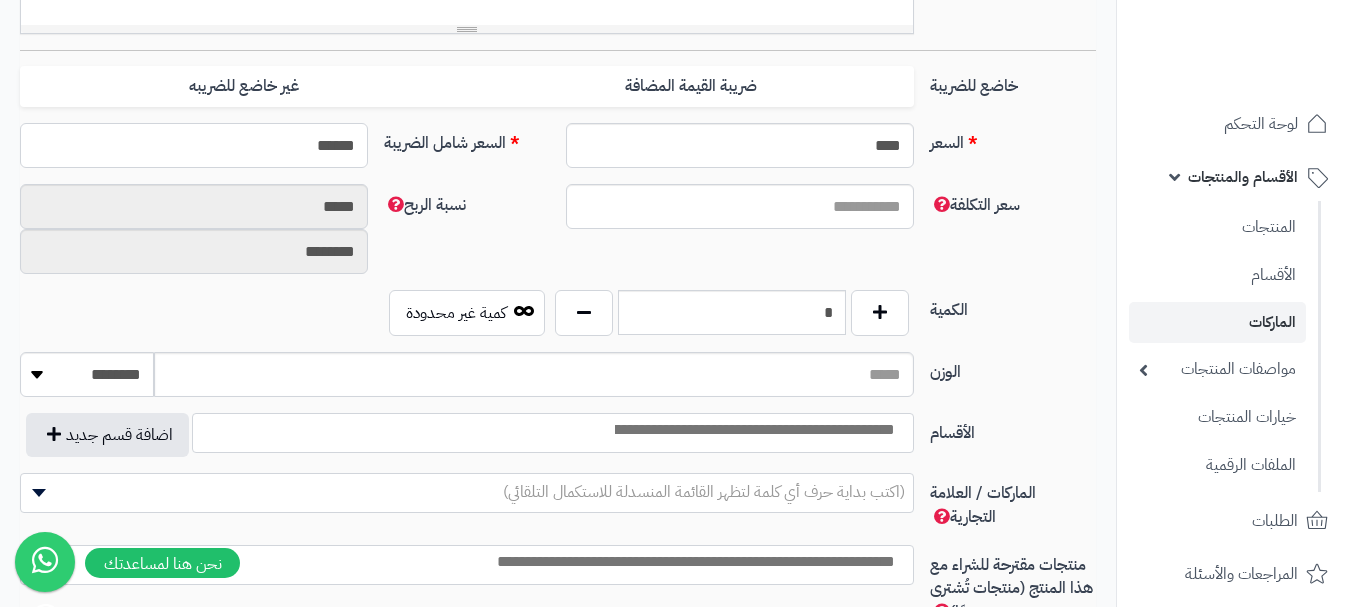 scroll, scrollTop: 800, scrollLeft: 0, axis: vertical 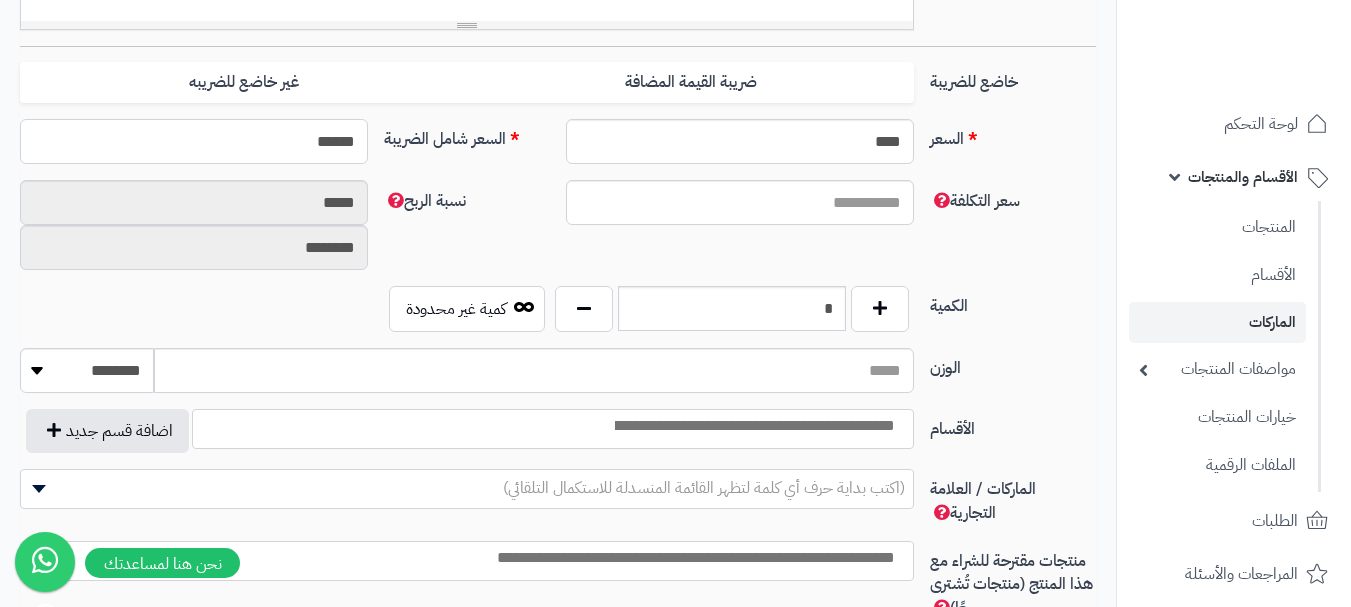 type on "******" 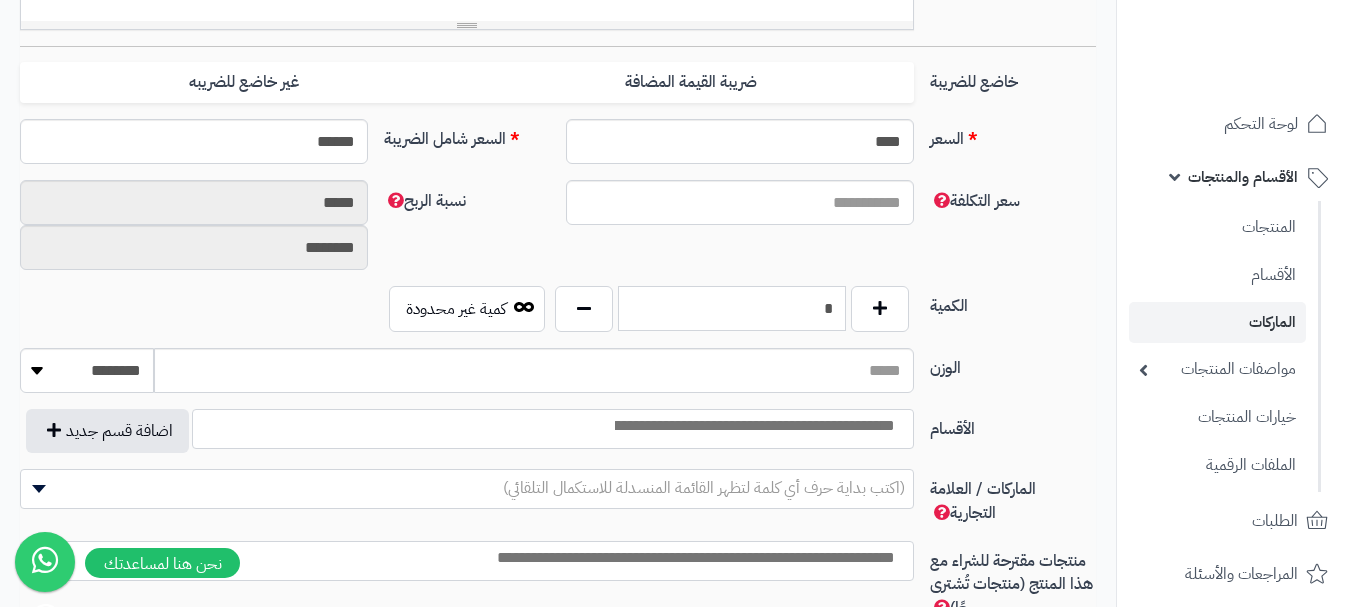 click on "*" at bounding box center [732, 308] 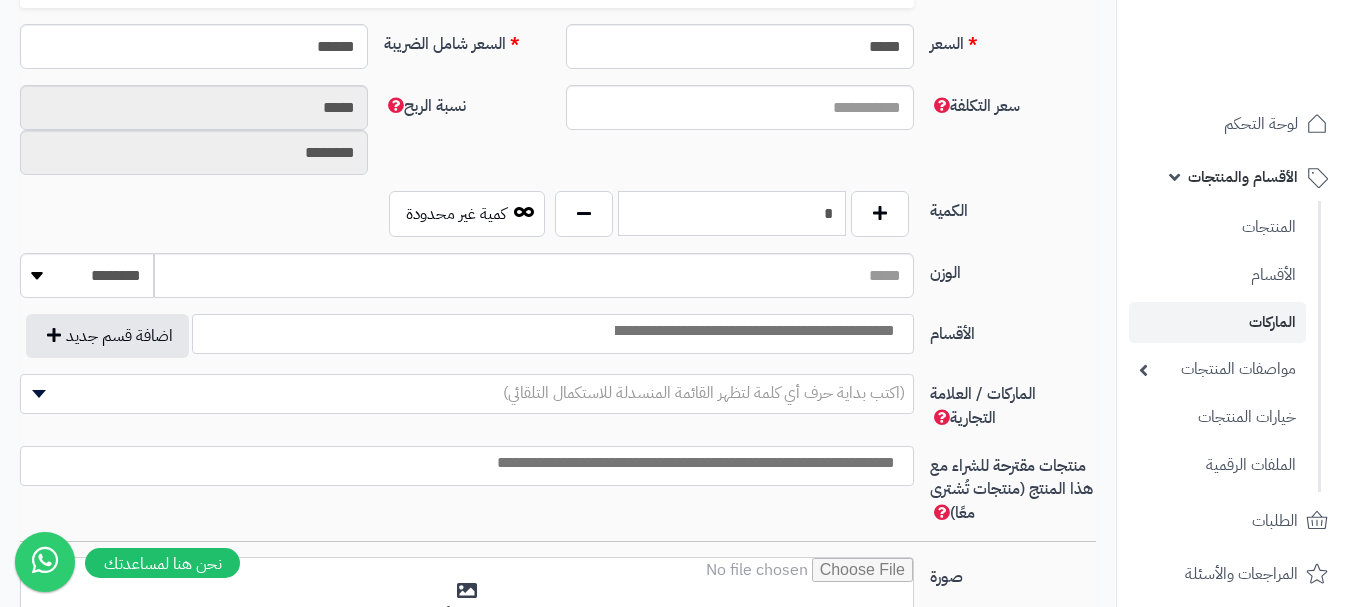scroll, scrollTop: 900, scrollLeft: 0, axis: vertical 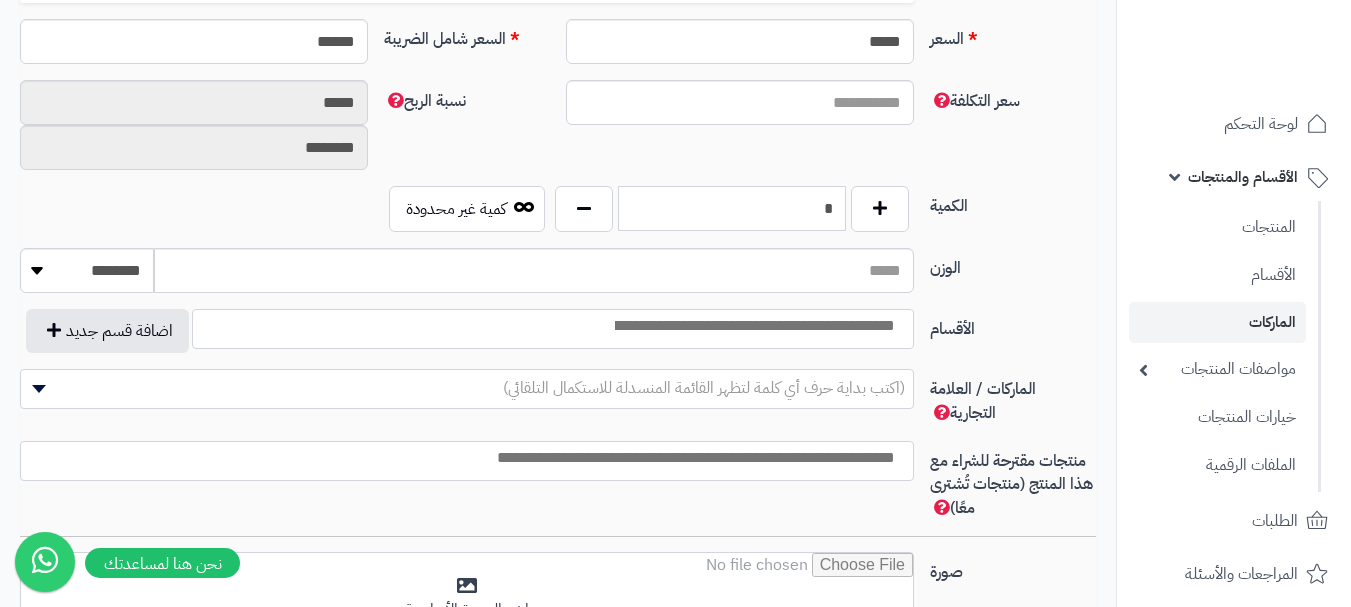 type on "*" 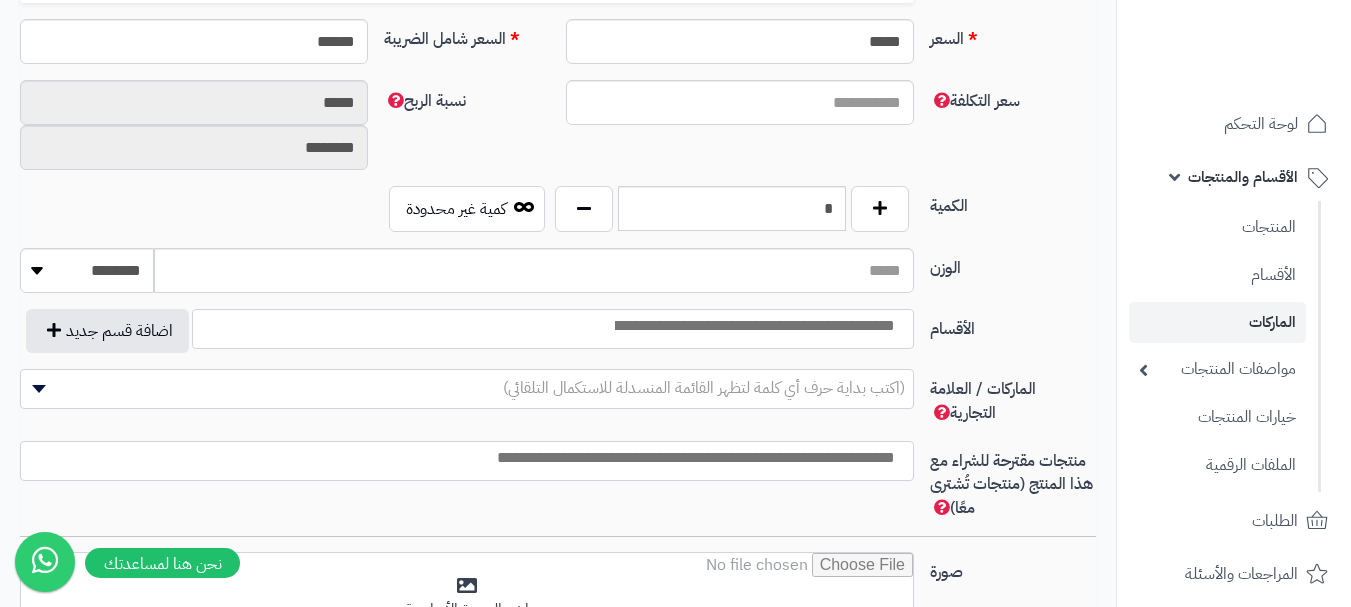 click at bounding box center (753, 326) 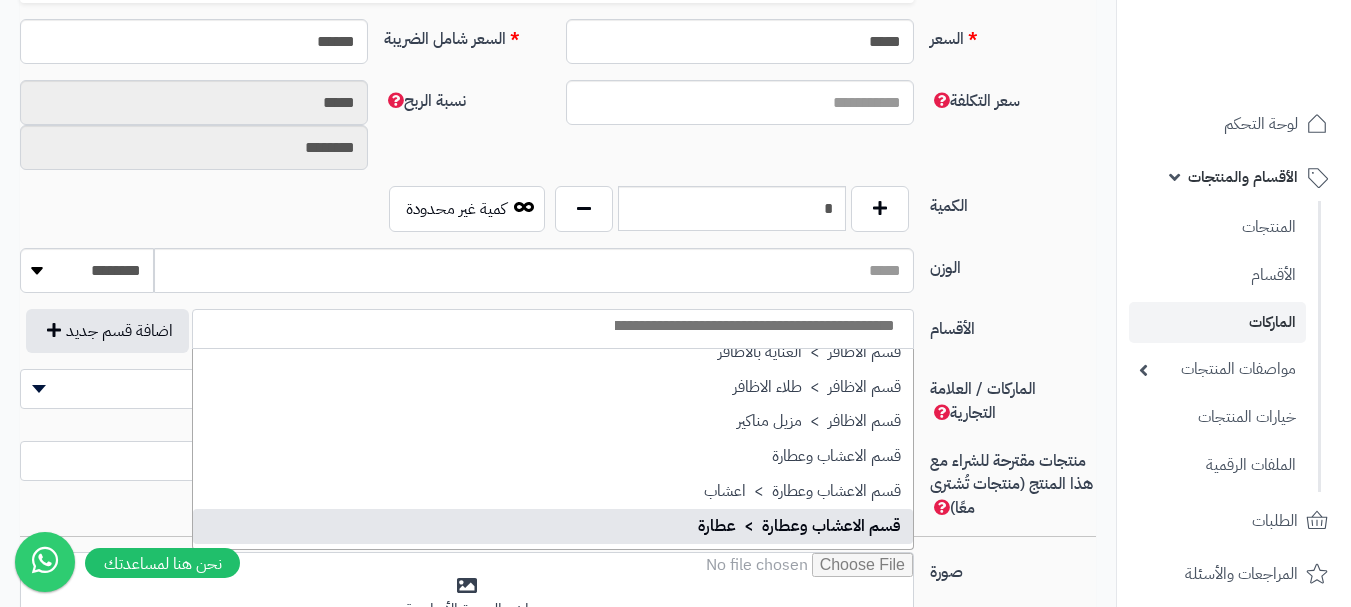 scroll, scrollTop: 1300, scrollLeft: 0, axis: vertical 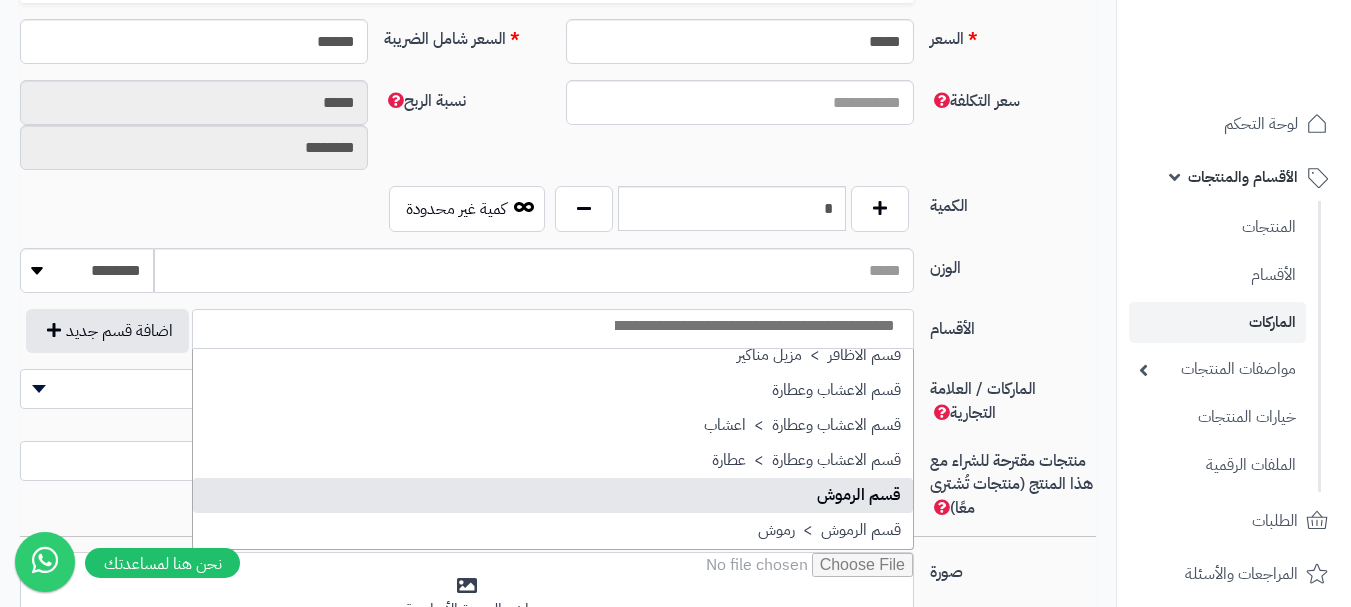 select on "**" 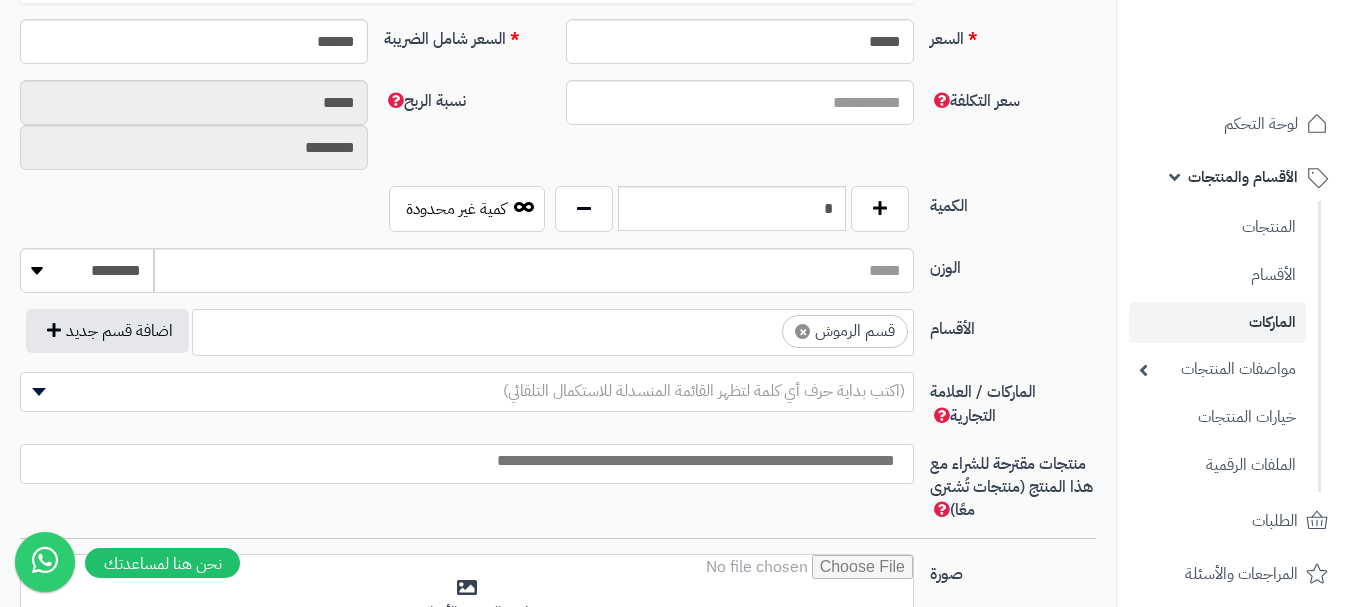 scroll, scrollTop: 1025, scrollLeft: 0, axis: vertical 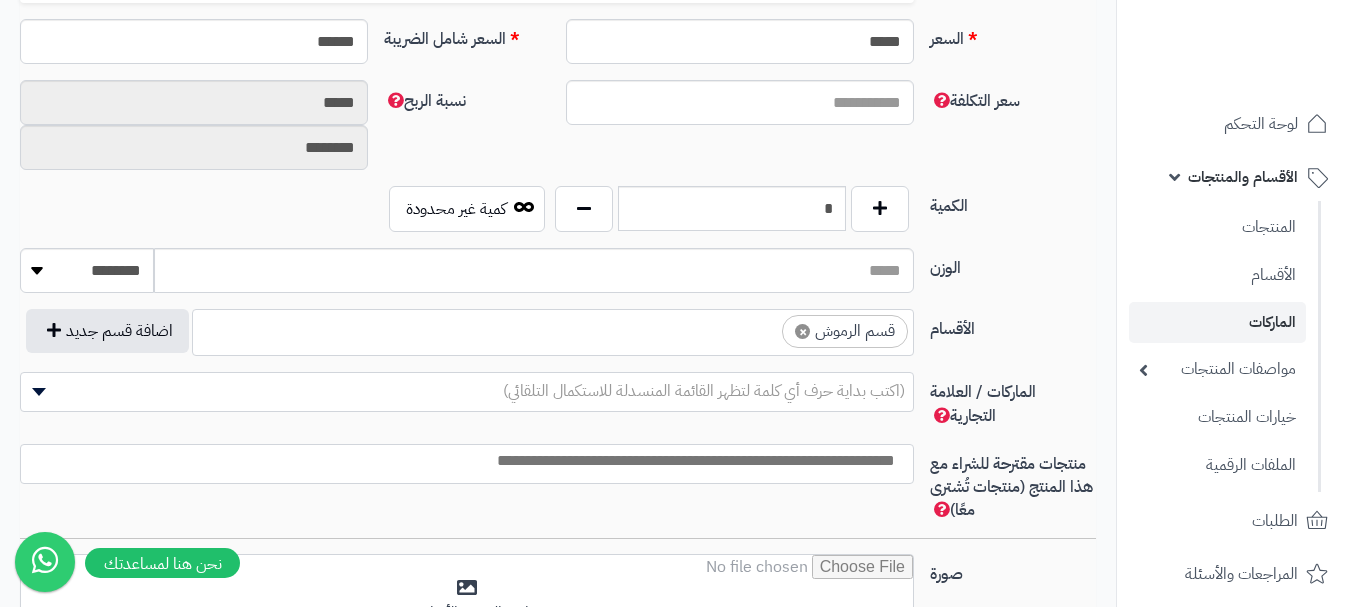 click on "× قسم الرموش" at bounding box center [553, 329] 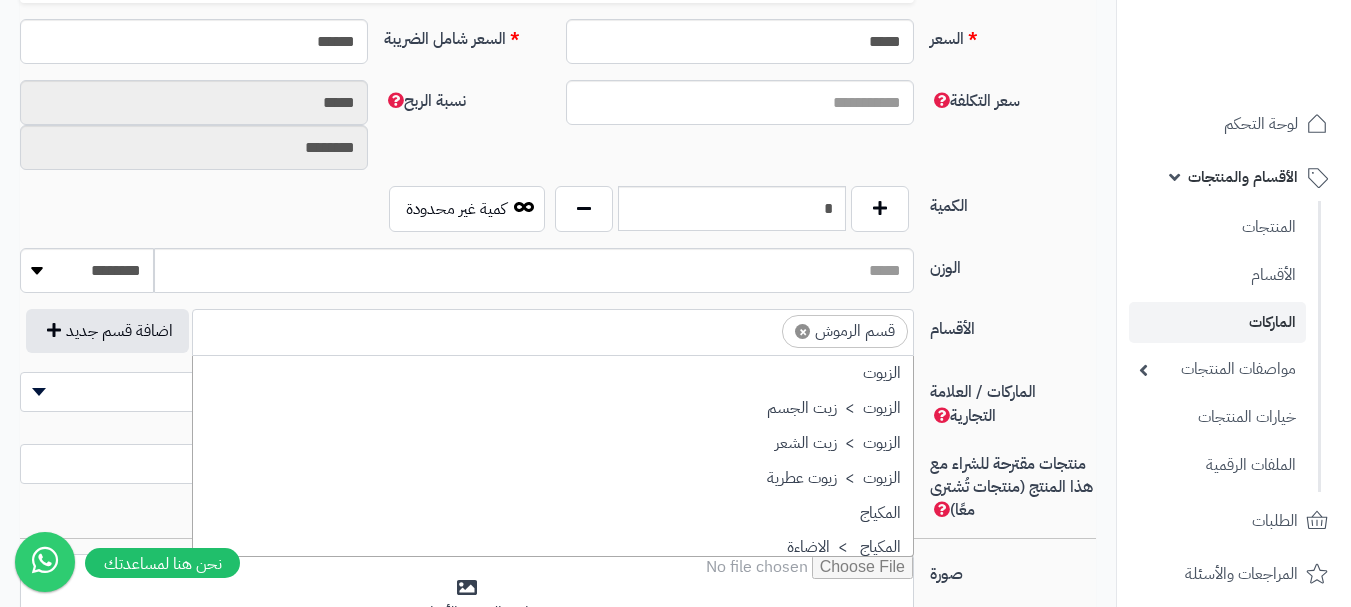 scroll, scrollTop: 1393, scrollLeft: 0, axis: vertical 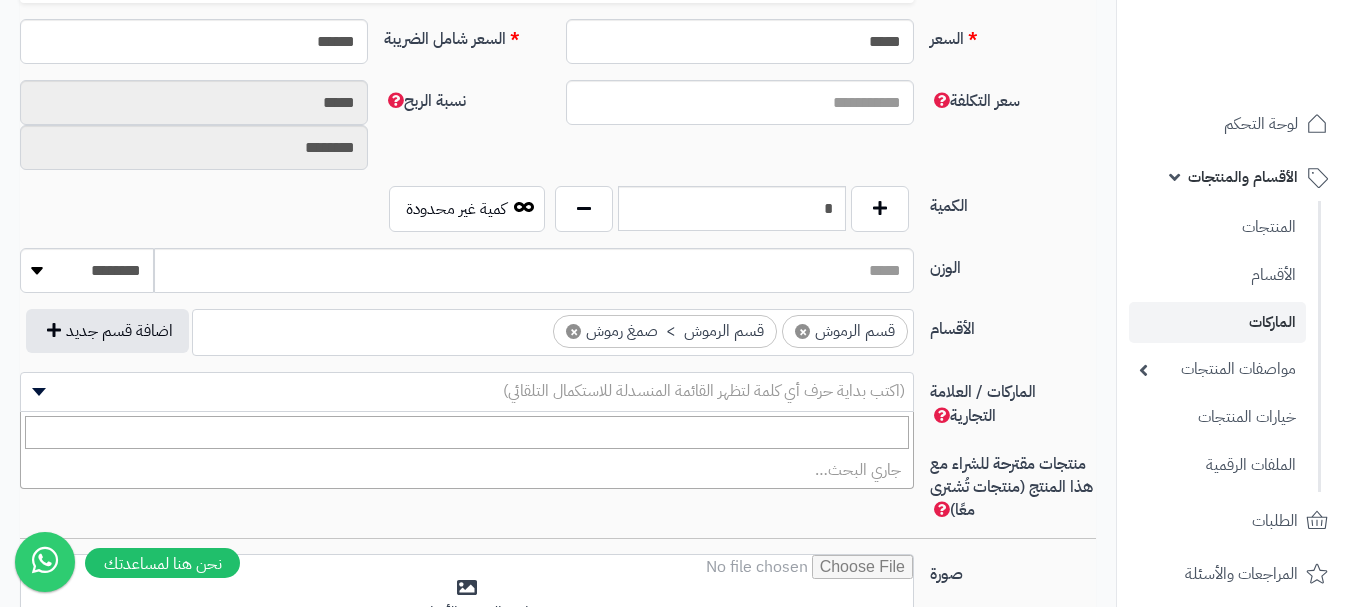 click on "(اكتب بداية حرف أي كلمة لتظهر القائمة المنسدلة للاستكمال التلقائي)" at bounding box center [704, 391] 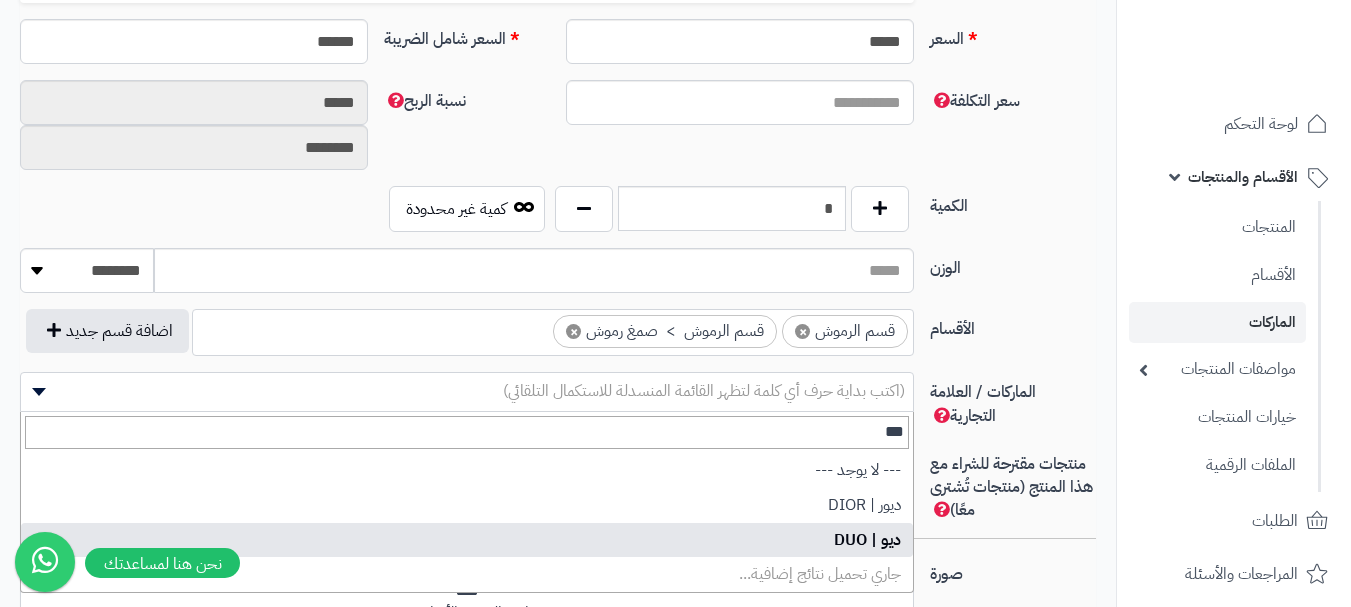 type on "***" 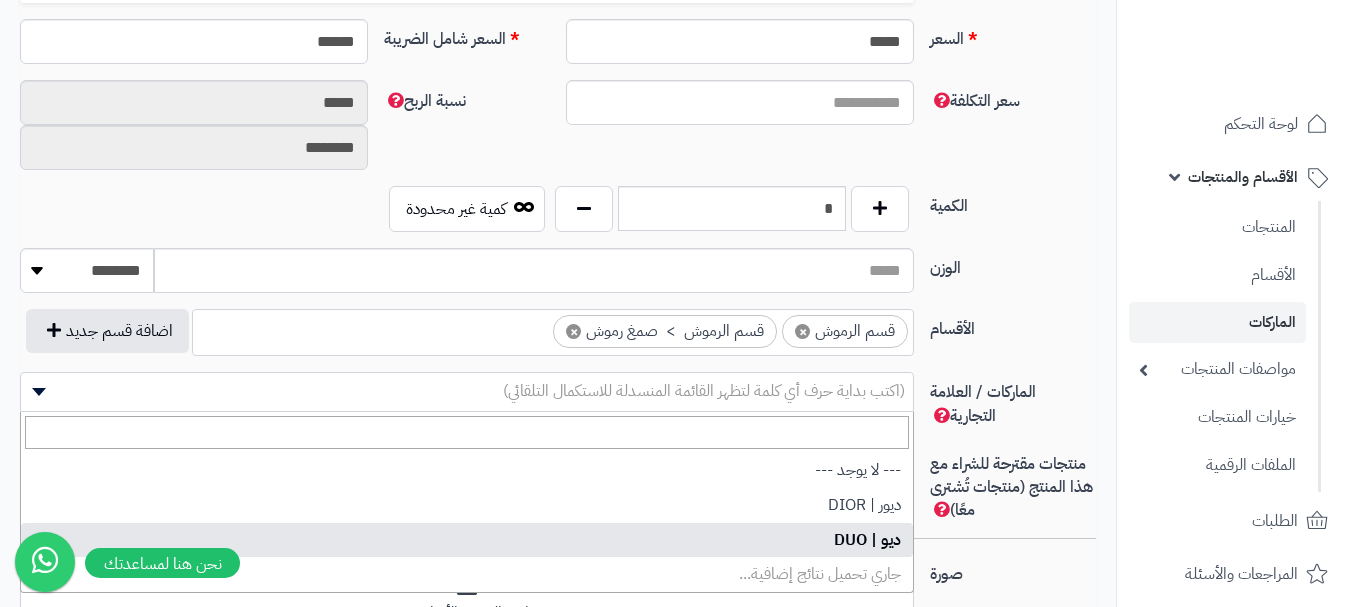 select on "**" 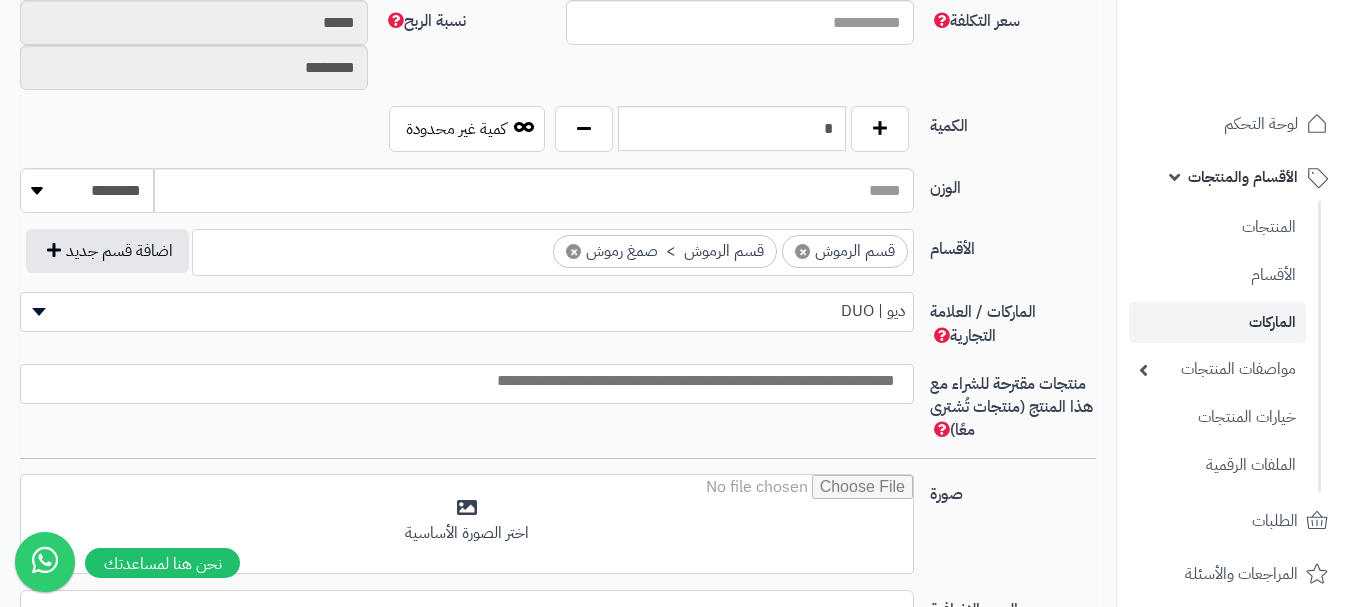 scroll, scrollTop: 1100, scrollLeft: 0, axis: vertical 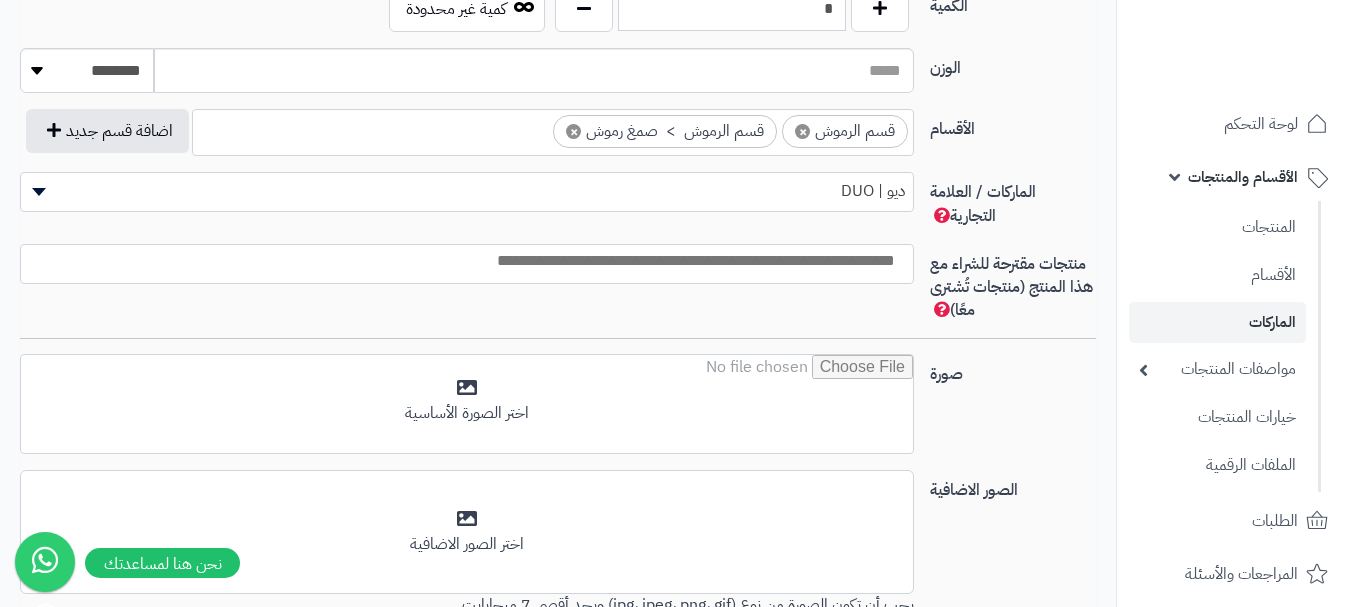 click at bounding box center [462, 261] 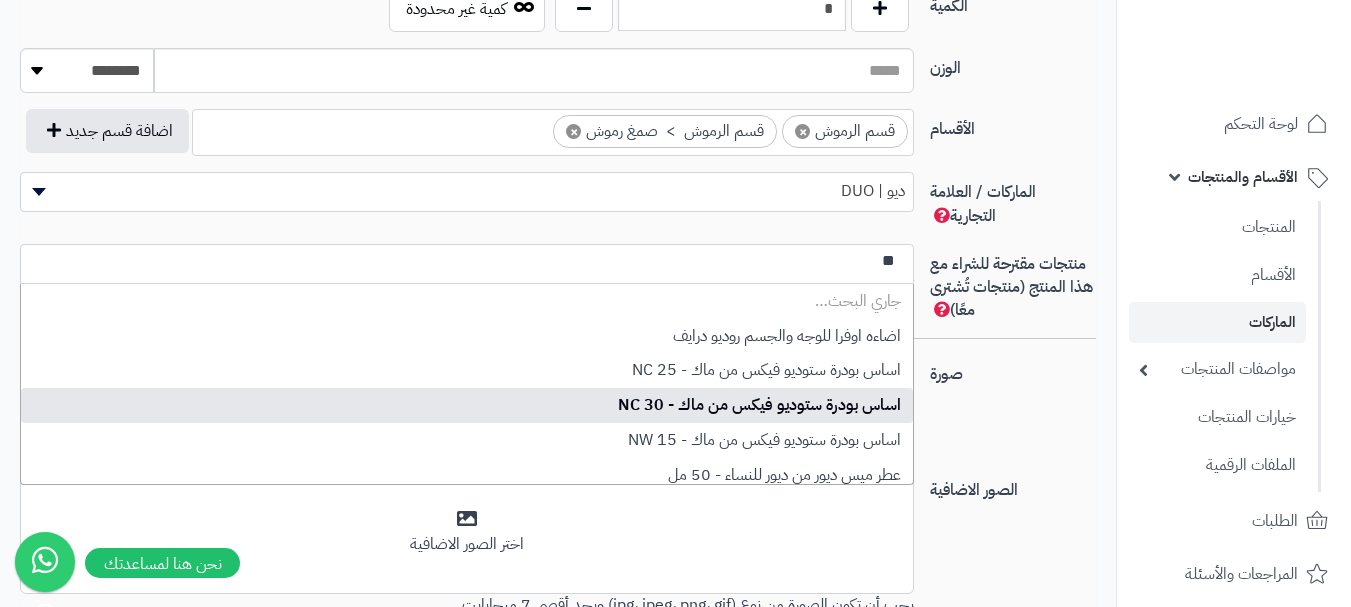 type on "*" 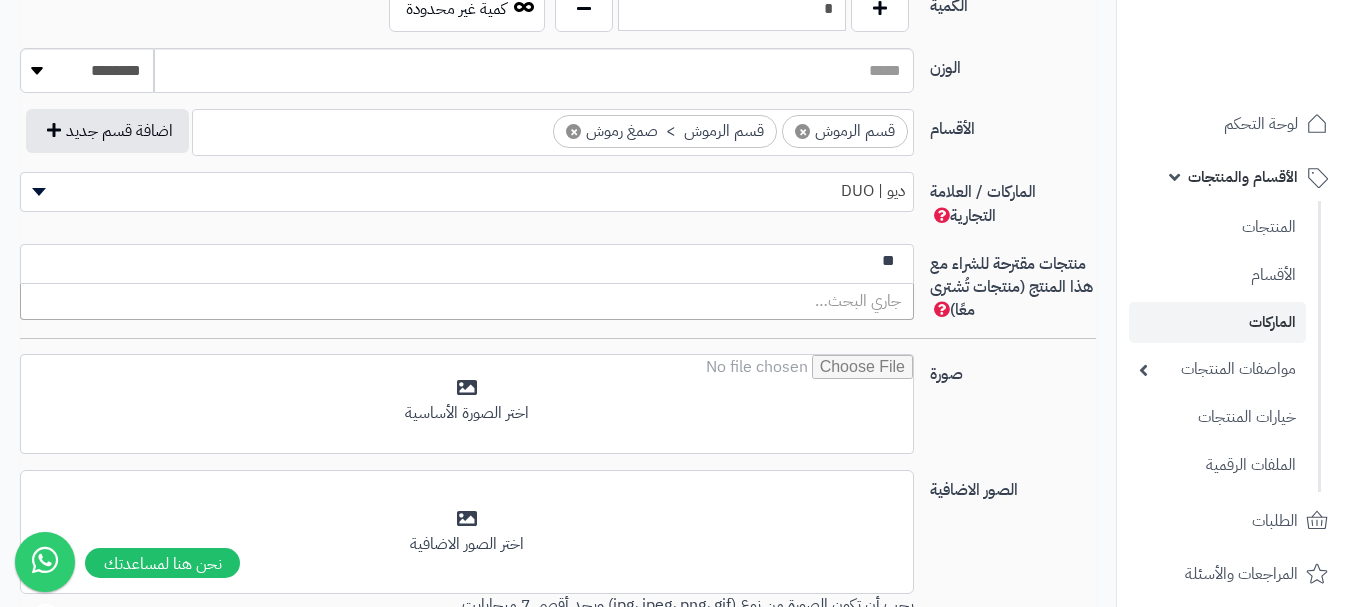 type on "*" 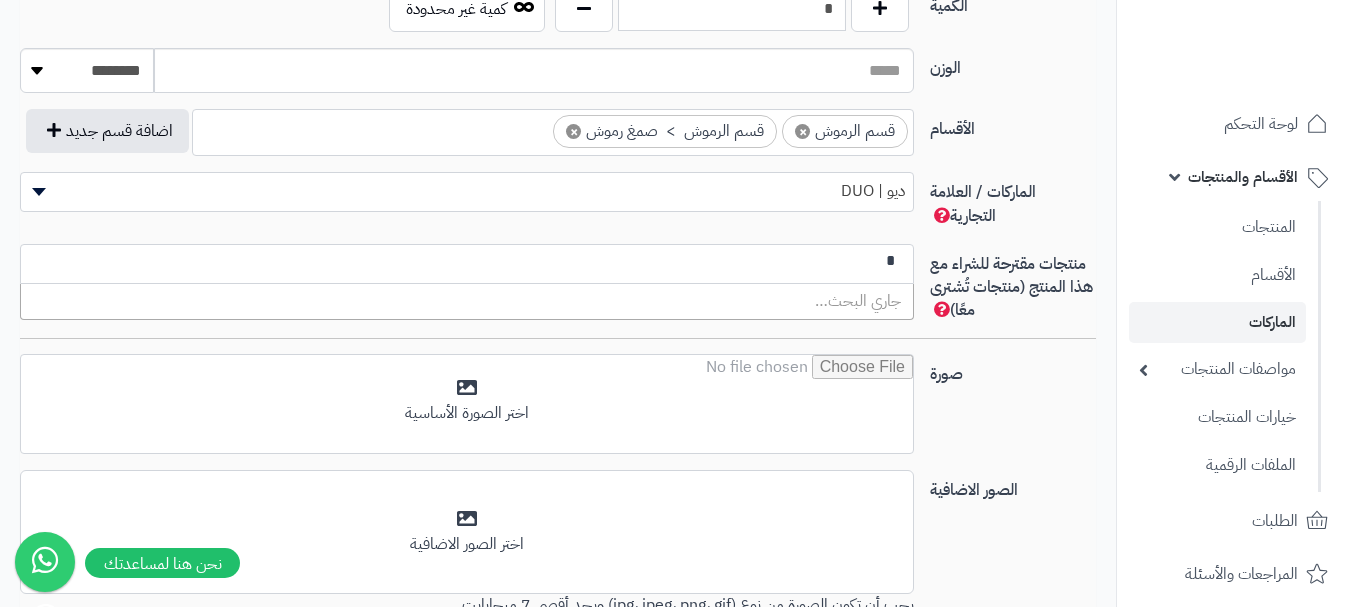 type 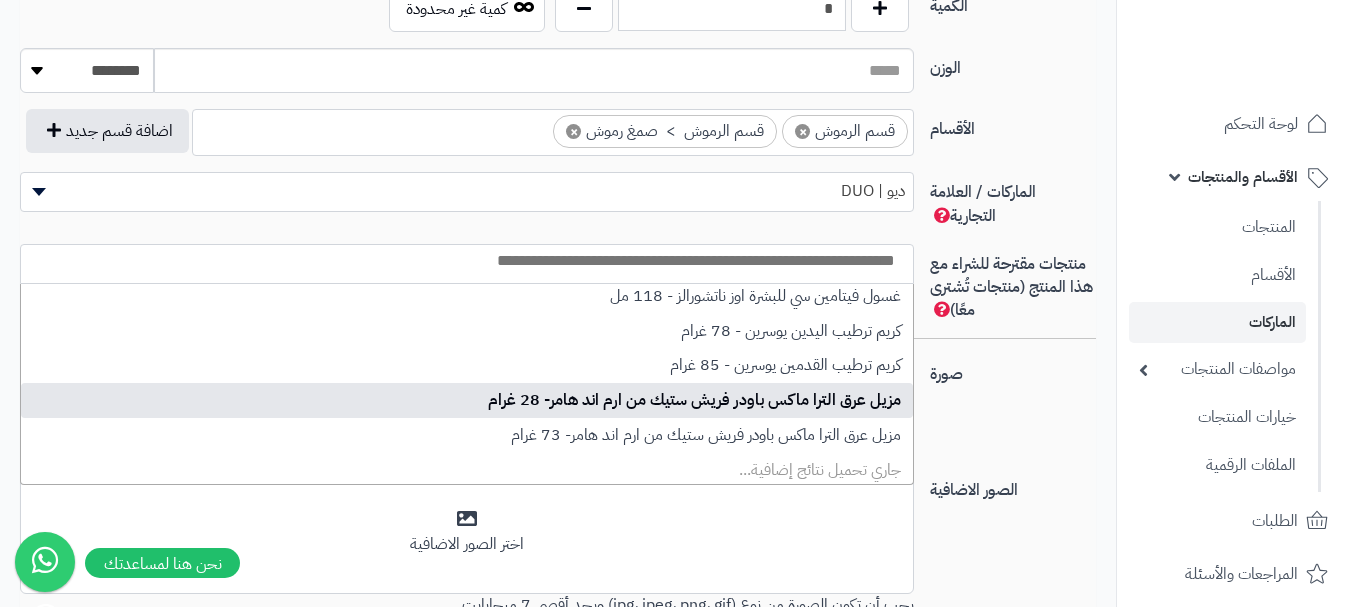 scroll, scrollTop: 9, scrollLeft: 0, axis: vertical 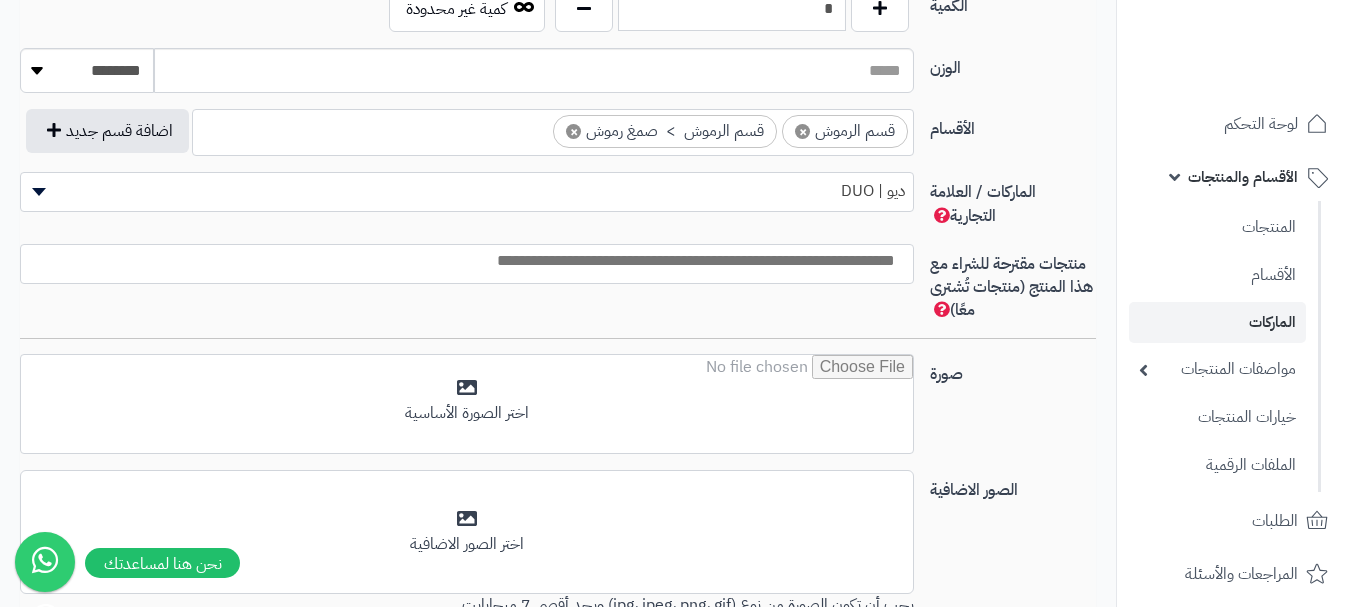 click on "صورة
اختر الصورة الأساسية" at bounding box center [558, 412] 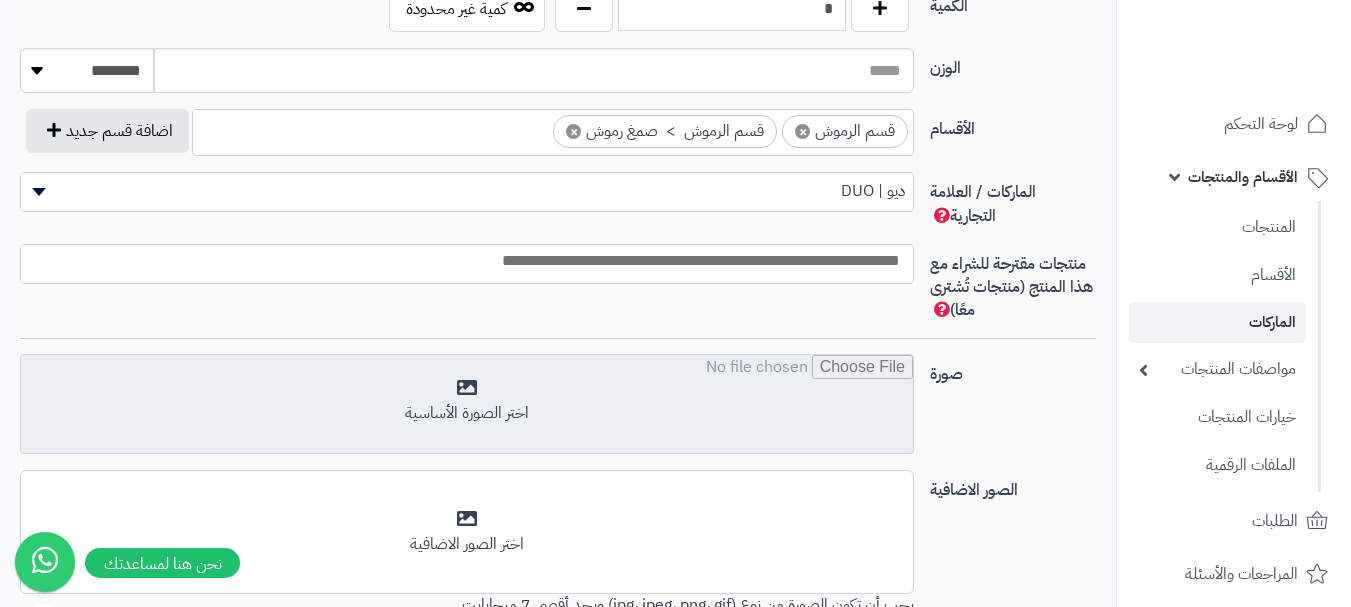 click at bounding box center (467, 405) 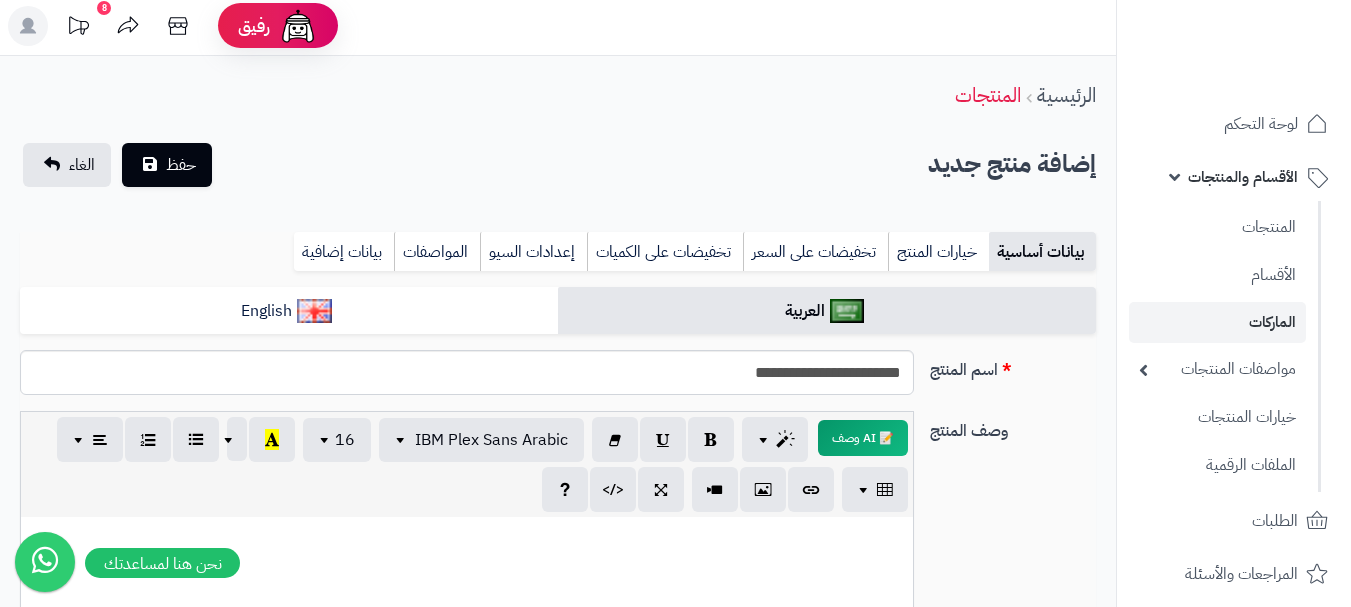 scroll, scrollTop: 0, scrollLeft: 0, axis: both 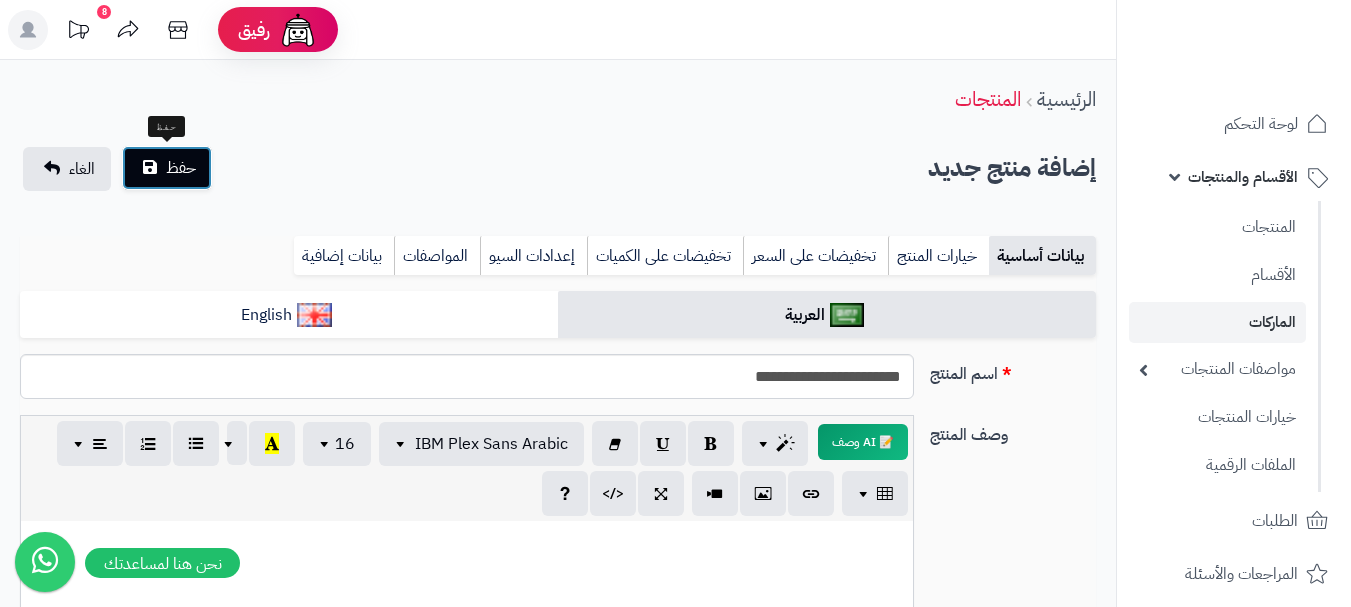click on "حفظ" at bounding box center (167, 168) 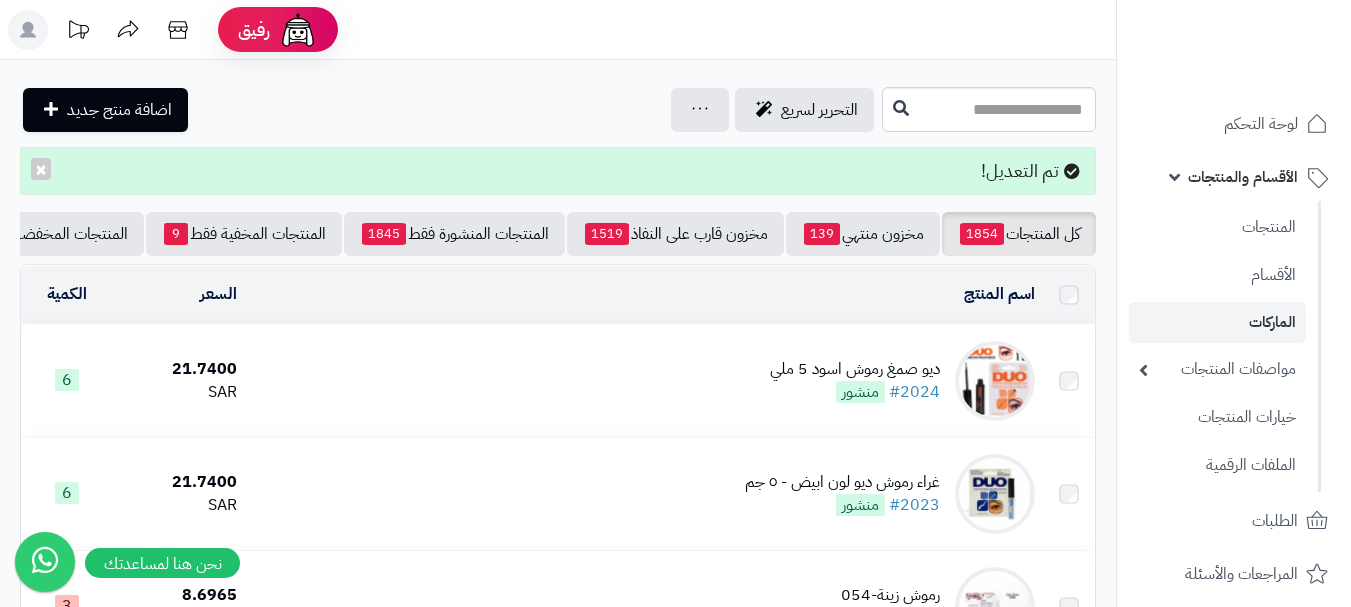 scroll, scrollTop: 0, scrollLeft: 0, axis: both 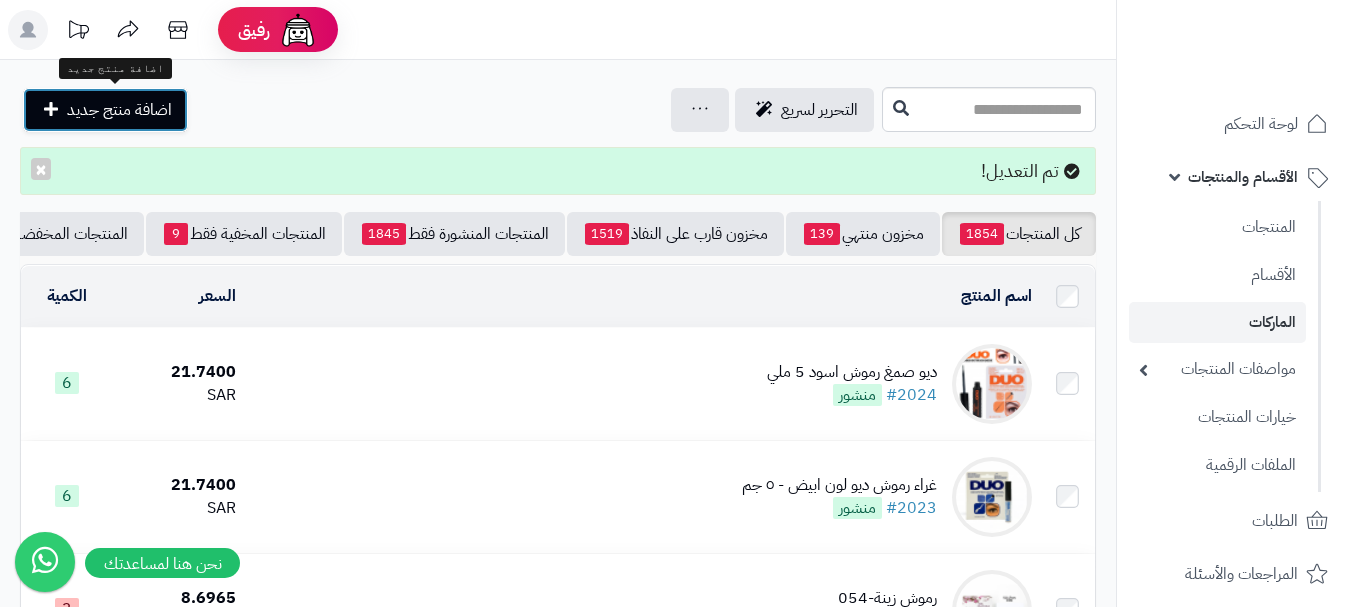 click on "اضافة منتج جديد" at bounding box center [119, 110] 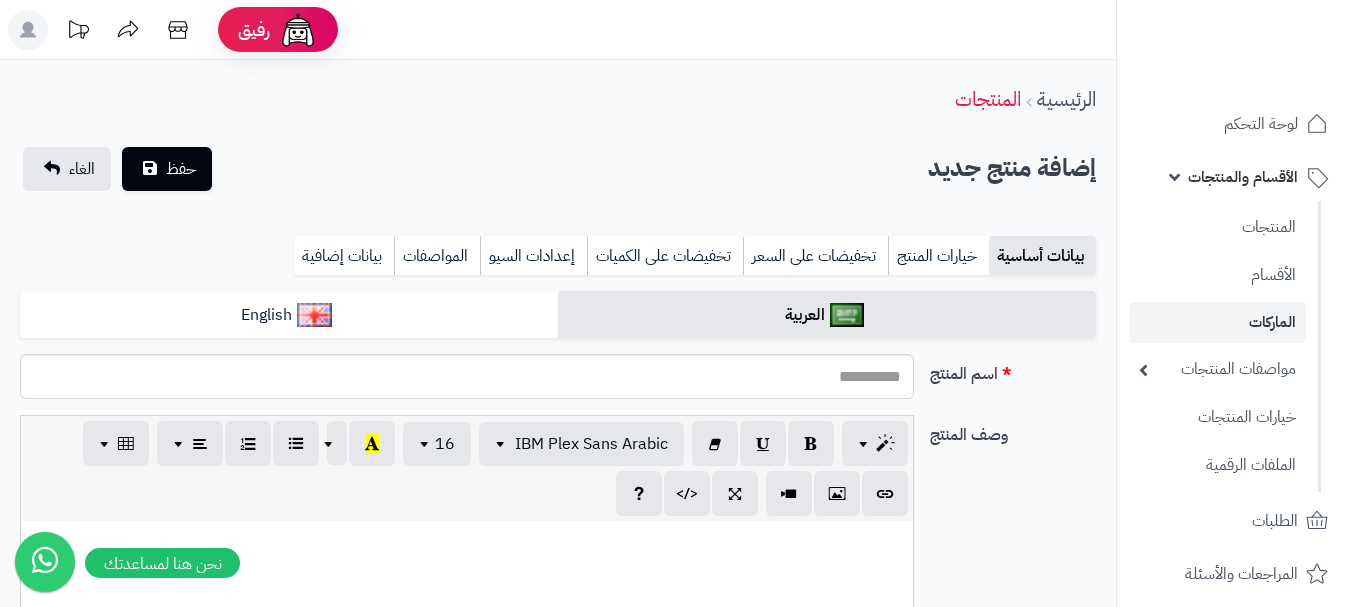select 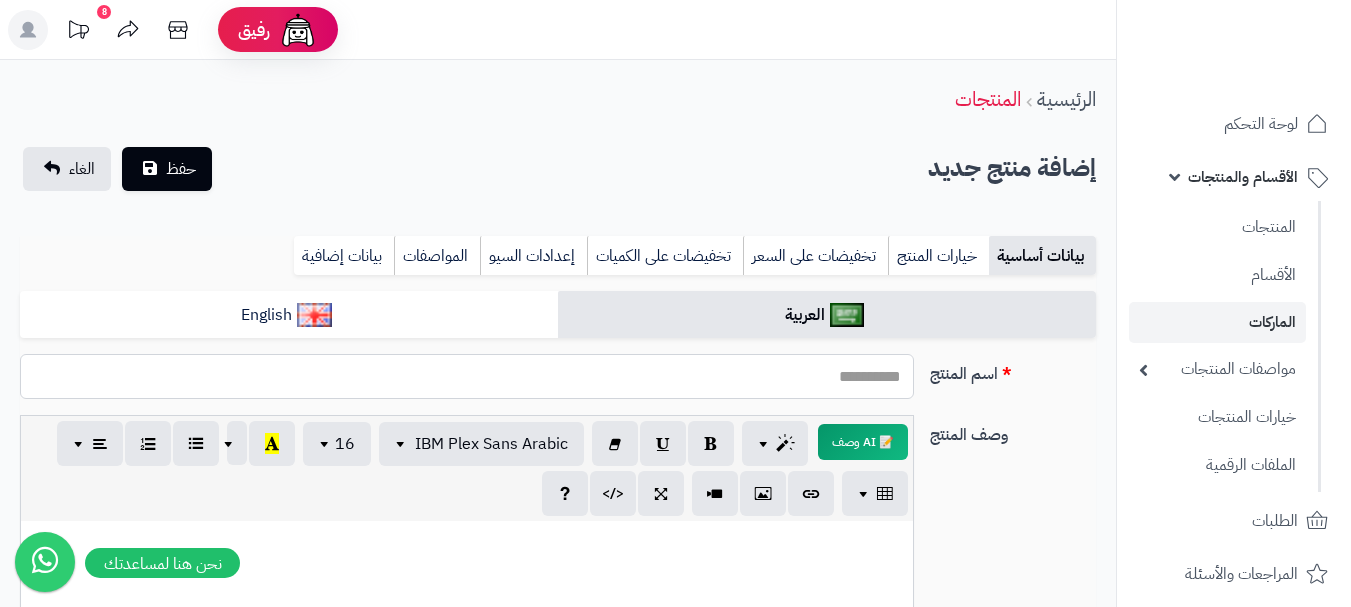 paste on "**********" 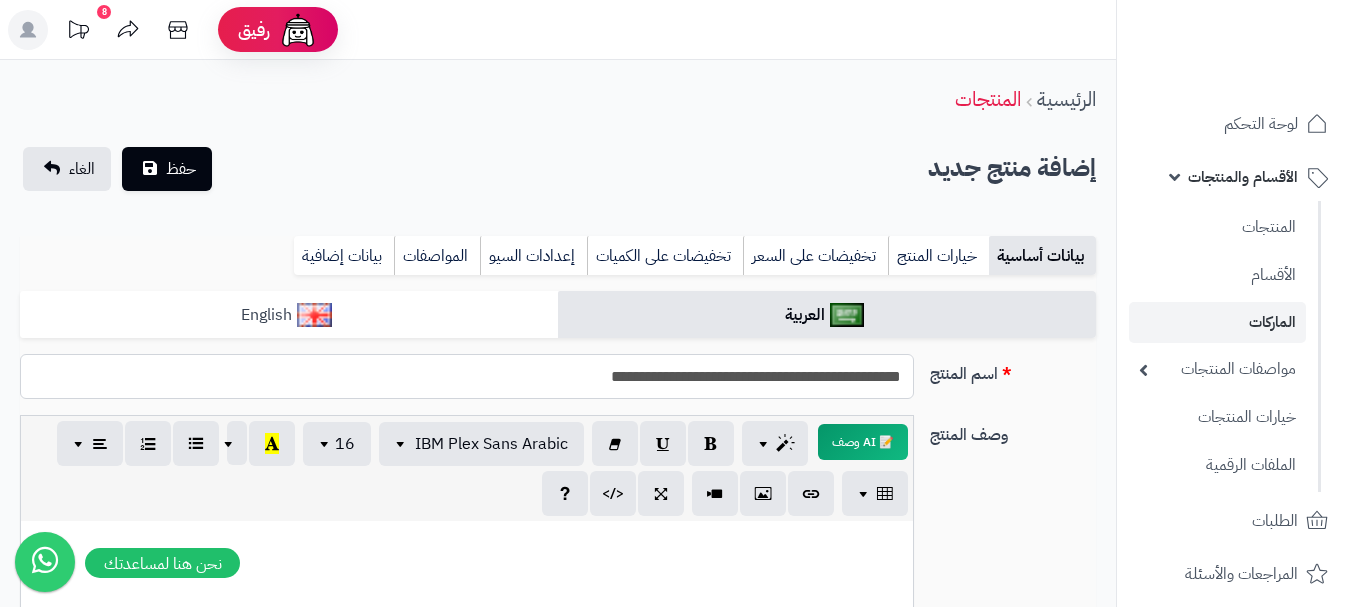 type on "**********" 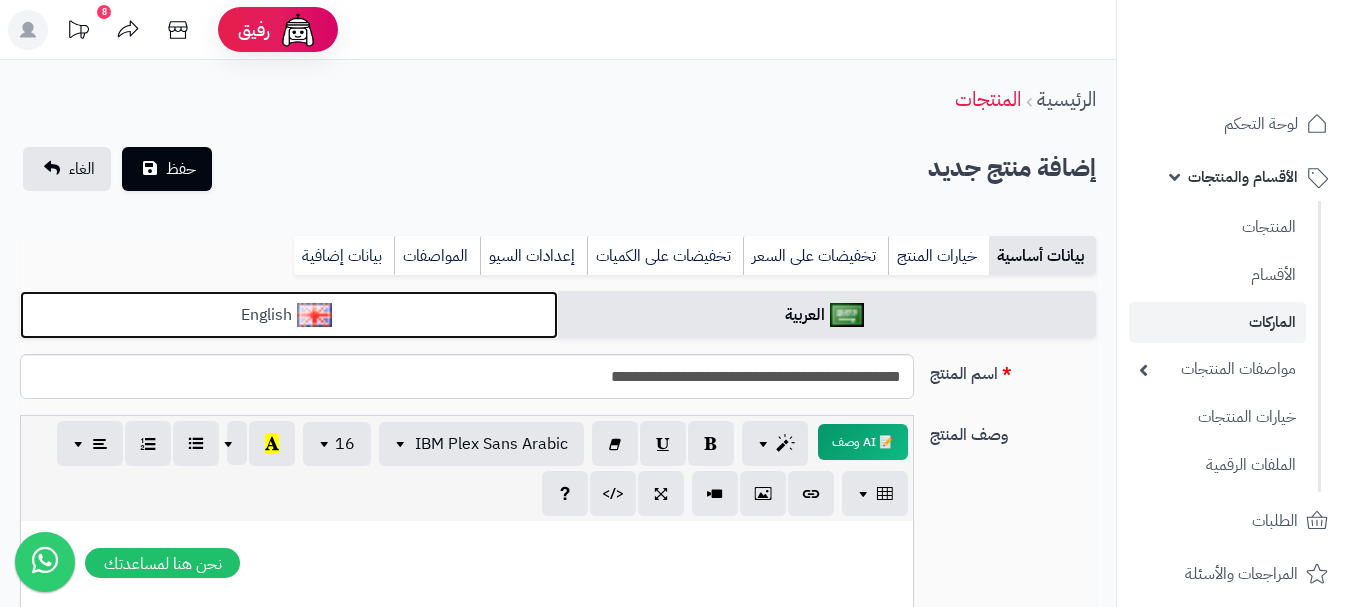 click on "English" at bounding box center (289, 315) 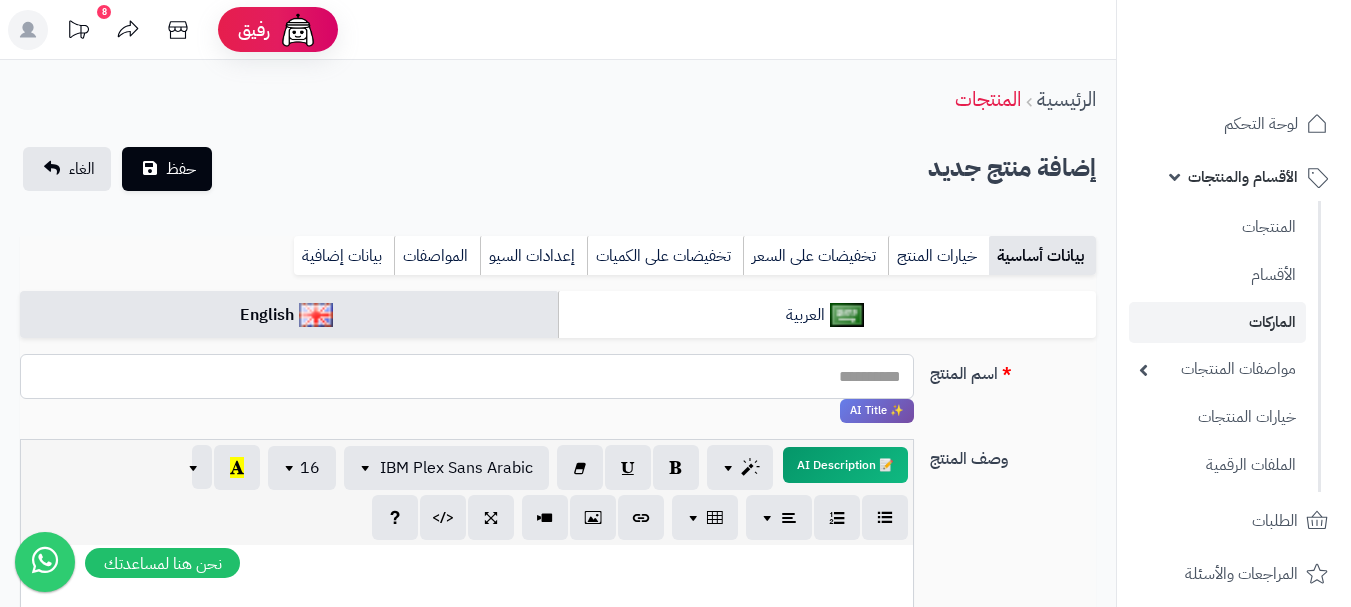 paste on "**********" 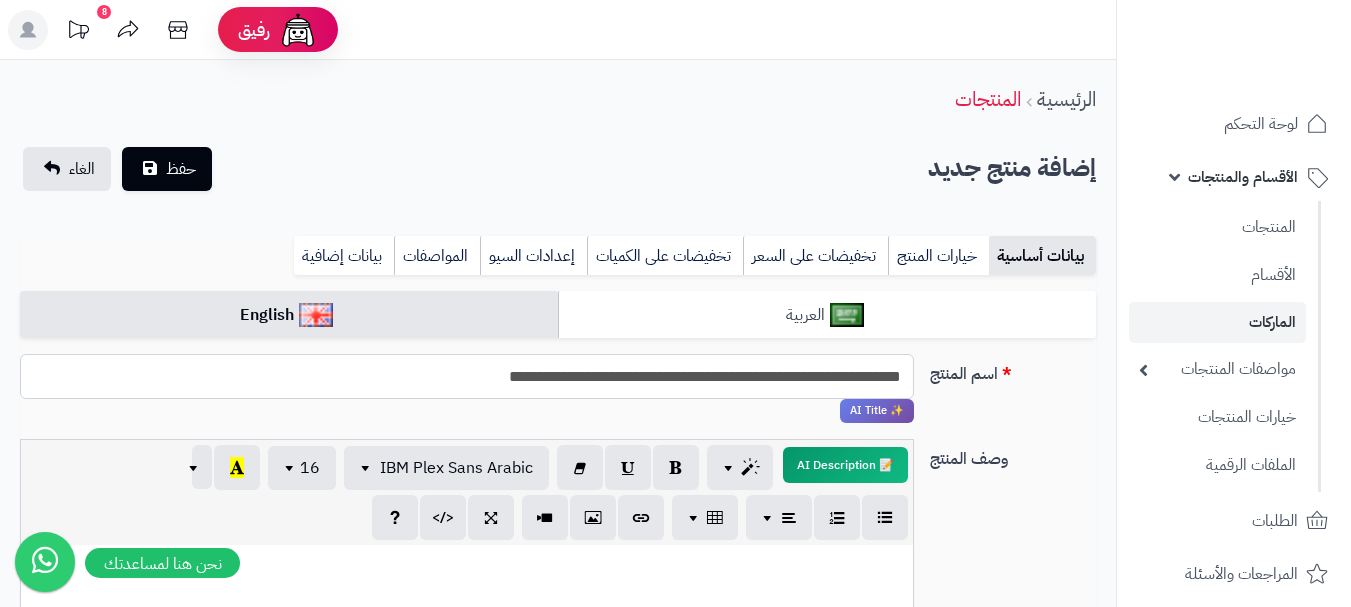 type on "**********" 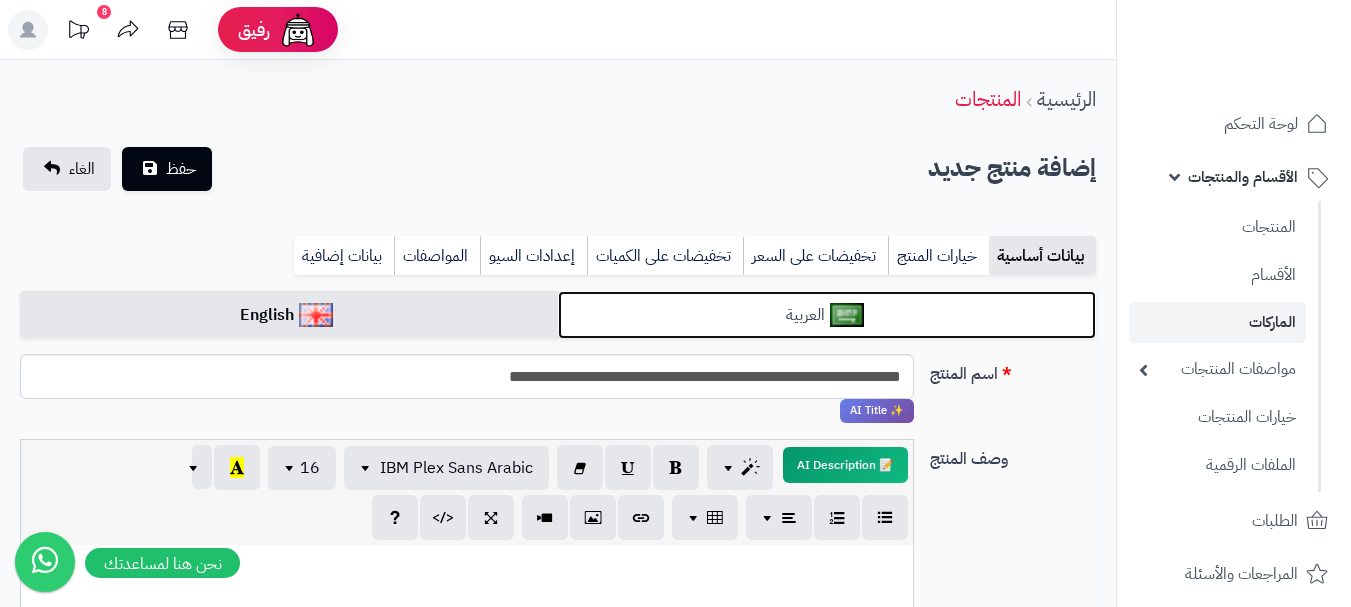 click on "العربية" at bounding box center (827, 315) 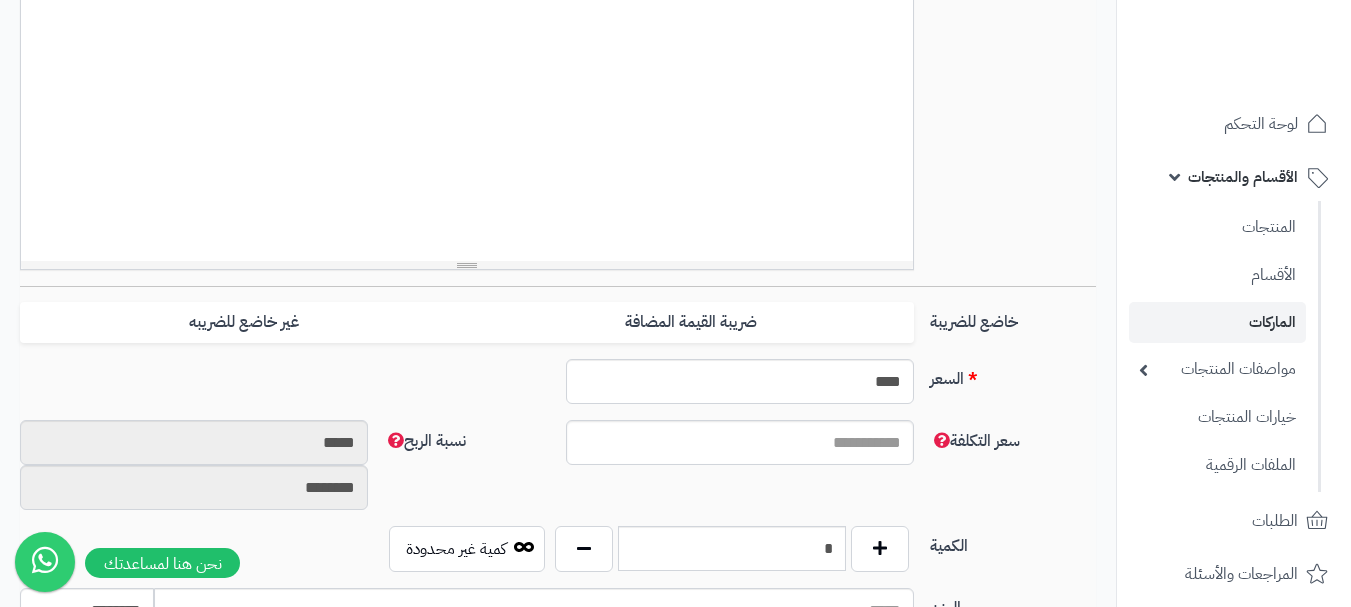 scroll, scrollTop: 700, scrollLeft: 0, axis: vertical 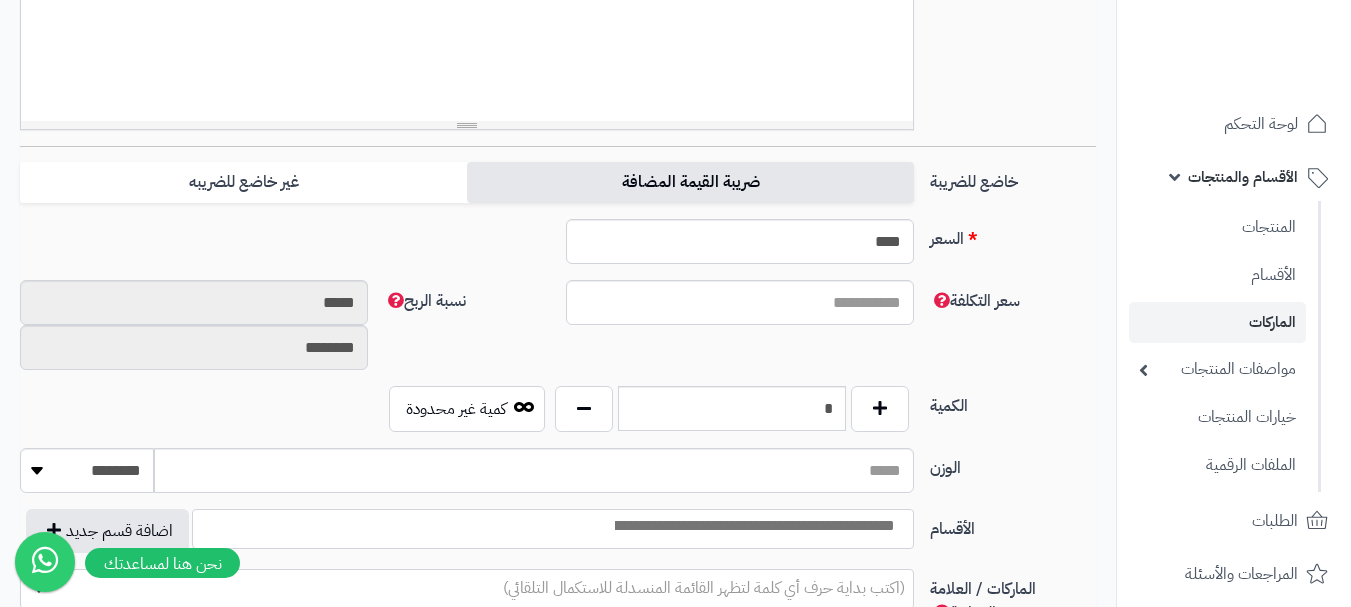 drag, startPoint x: 840, startPoint y: 182, endPoint x: 785, endPoint y: 189, distance: 55.443665 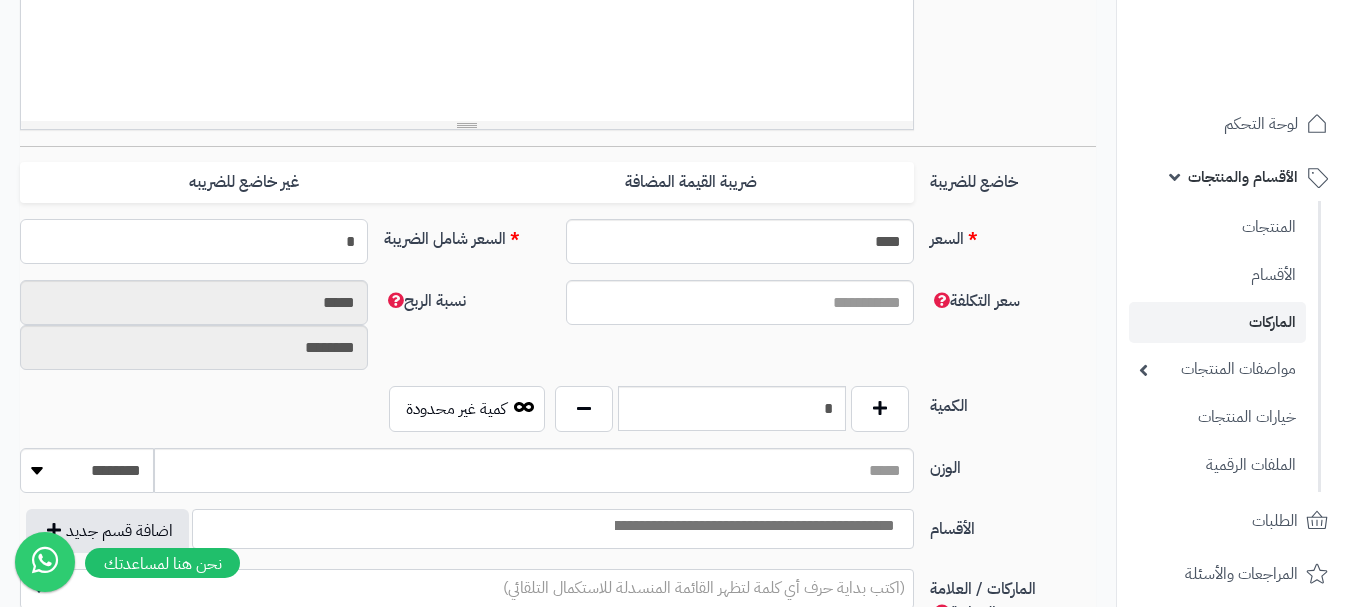 click on "*" at bounding box center [194, 241] 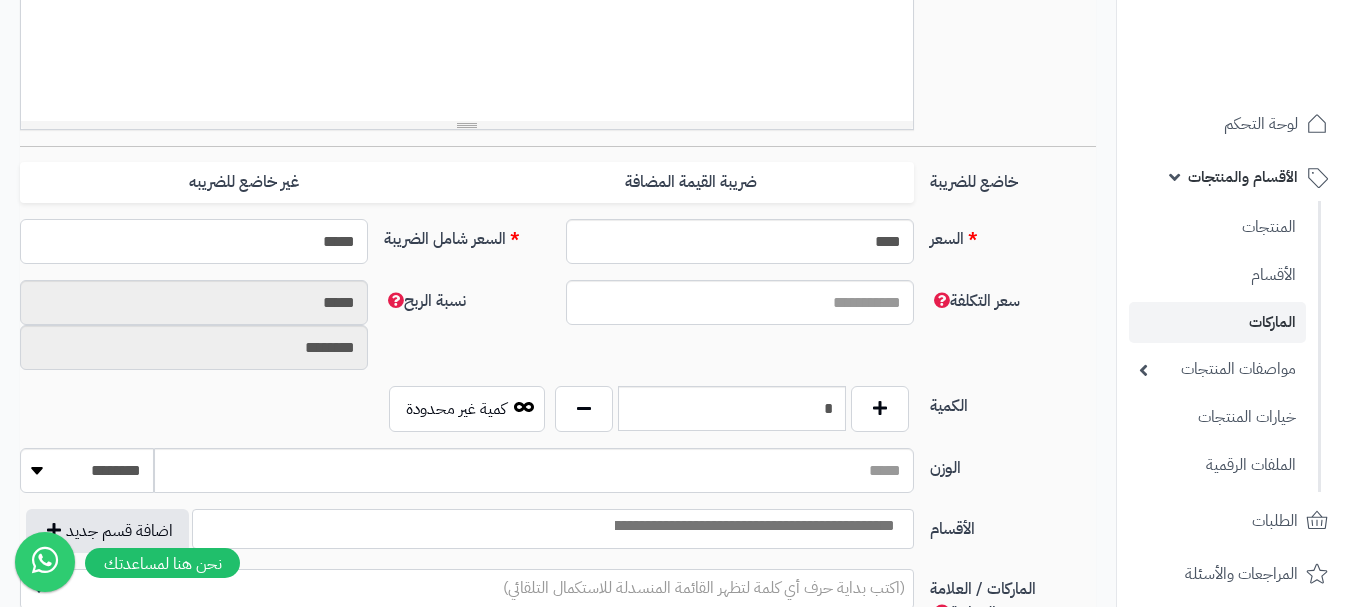 type on "******" 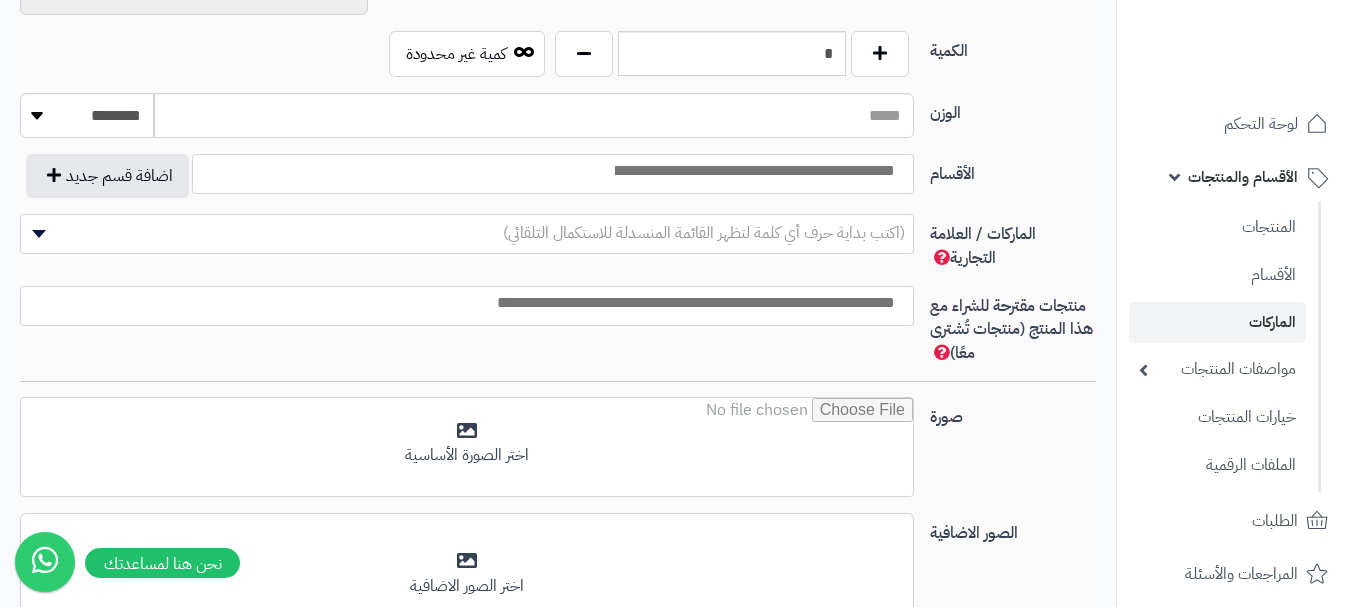 scroll, scrollTop: 1100, scrollLeft: 0, axis: vertical 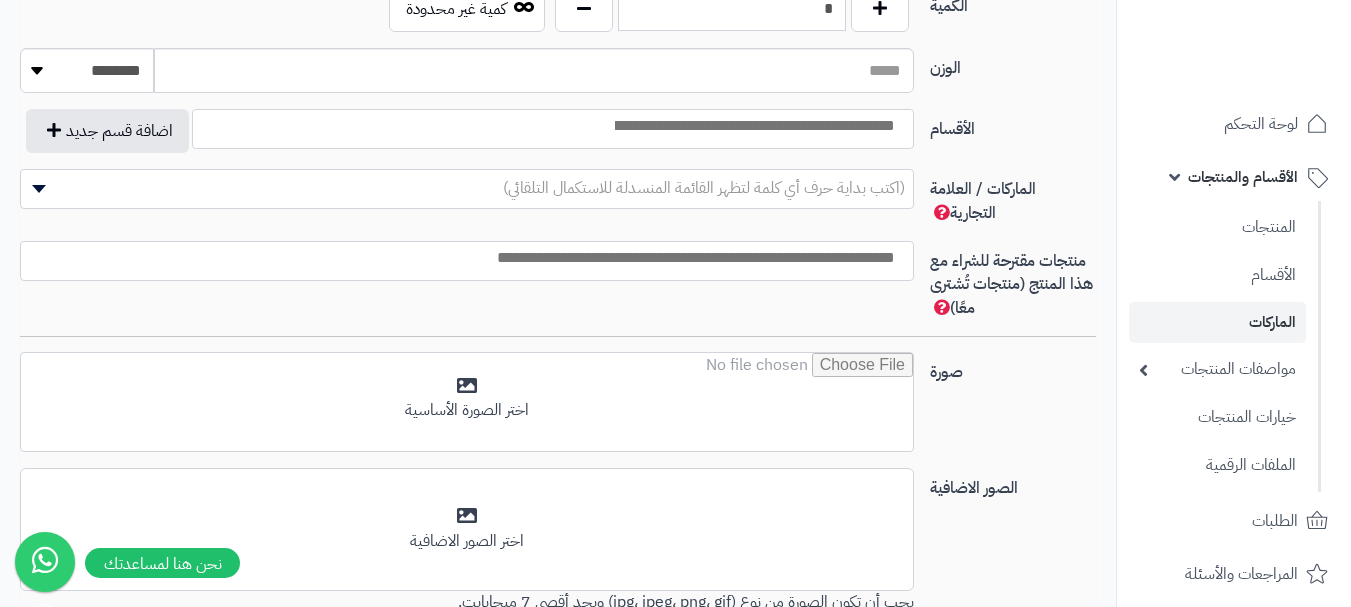 type on "*****" 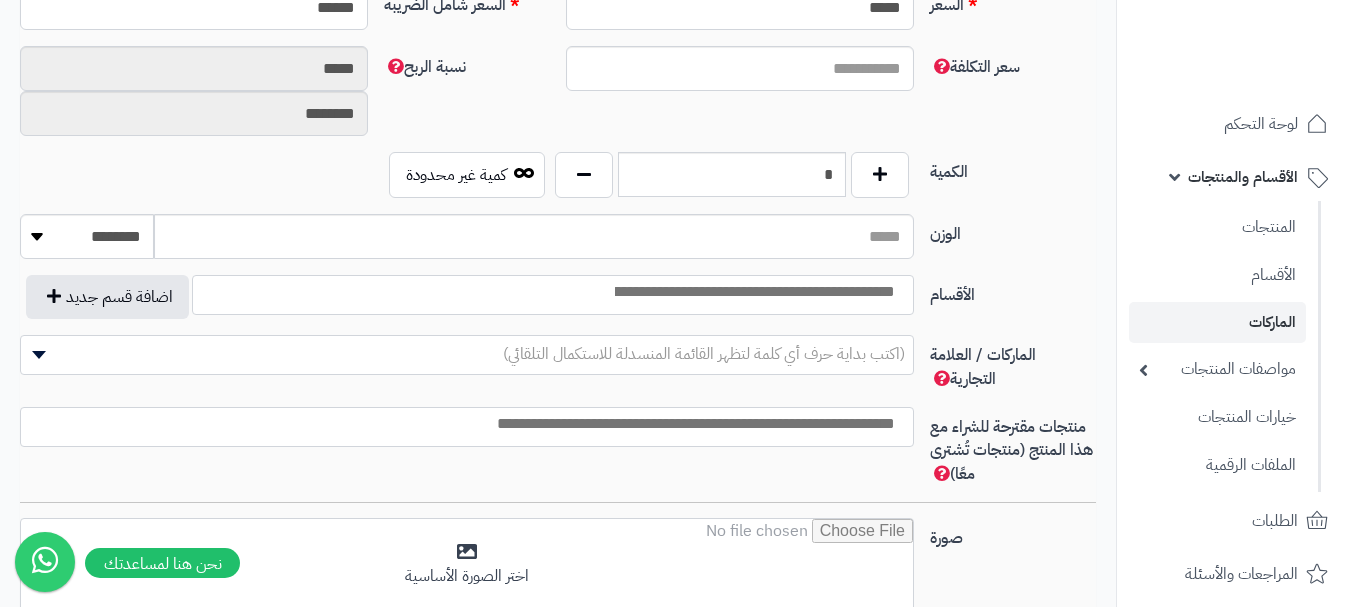scroll, scrollTop: 900, scrollLeft: 0, axis: vertical 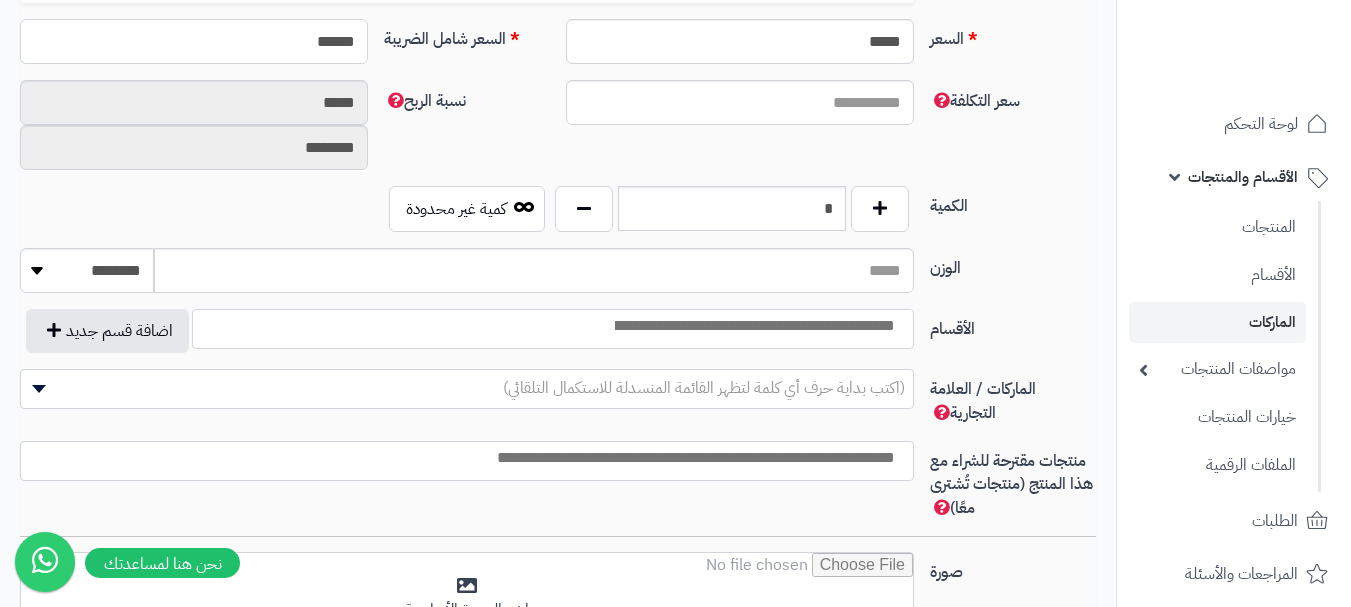 type on "******" 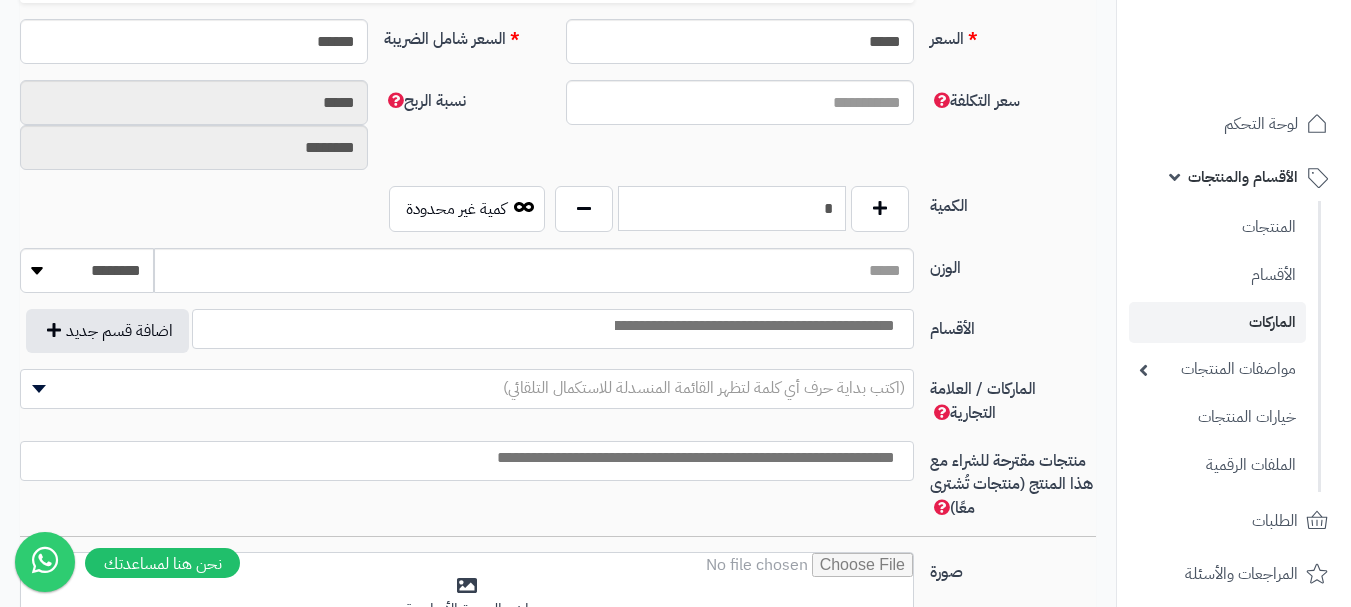 click on "*" at bounding box center [732, 208] 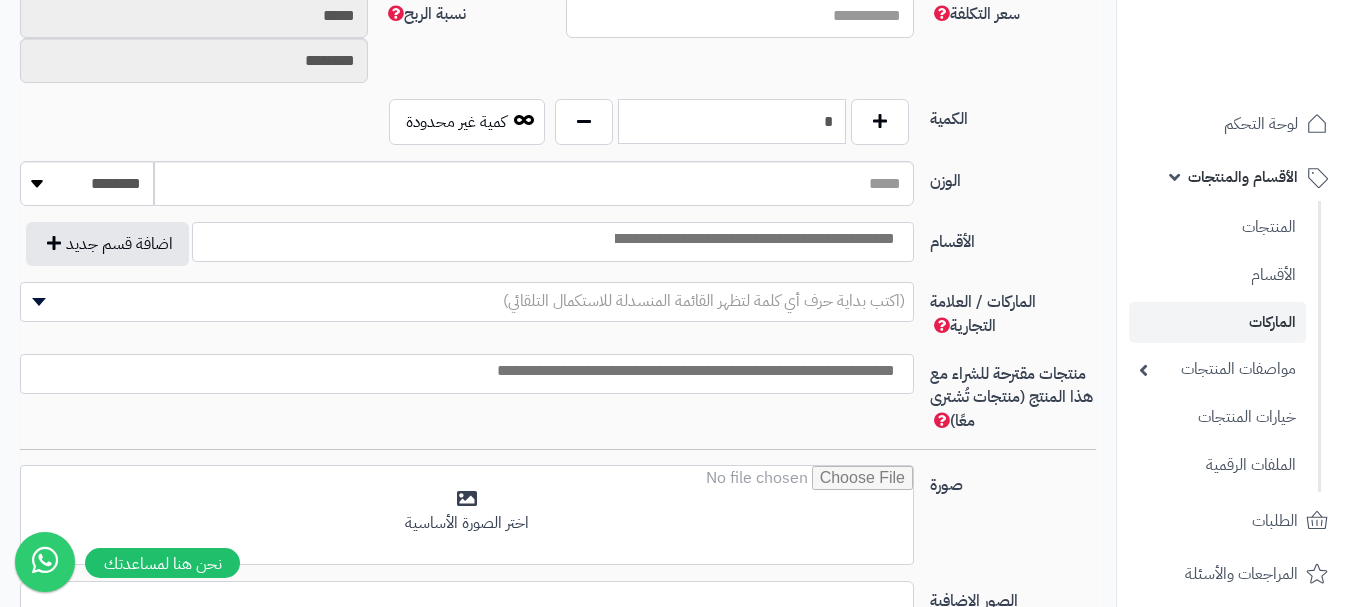 scroll, scrollTop: 1100, scrollLeft: 0, axis: vertical 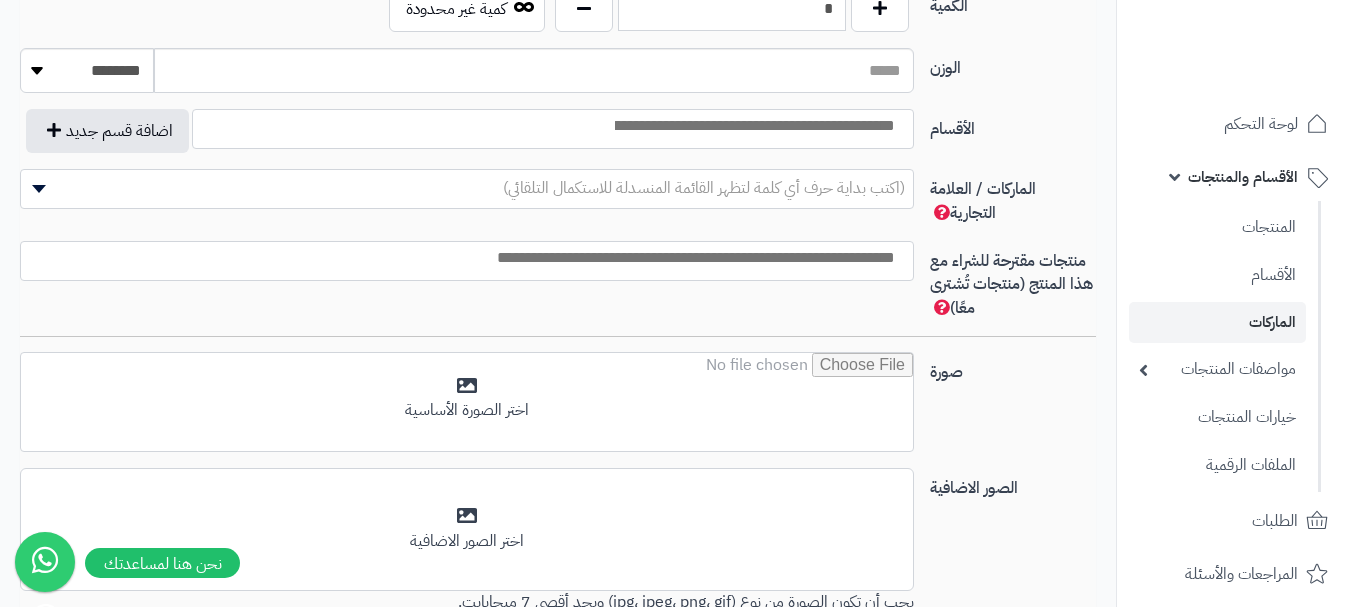 type on "*" 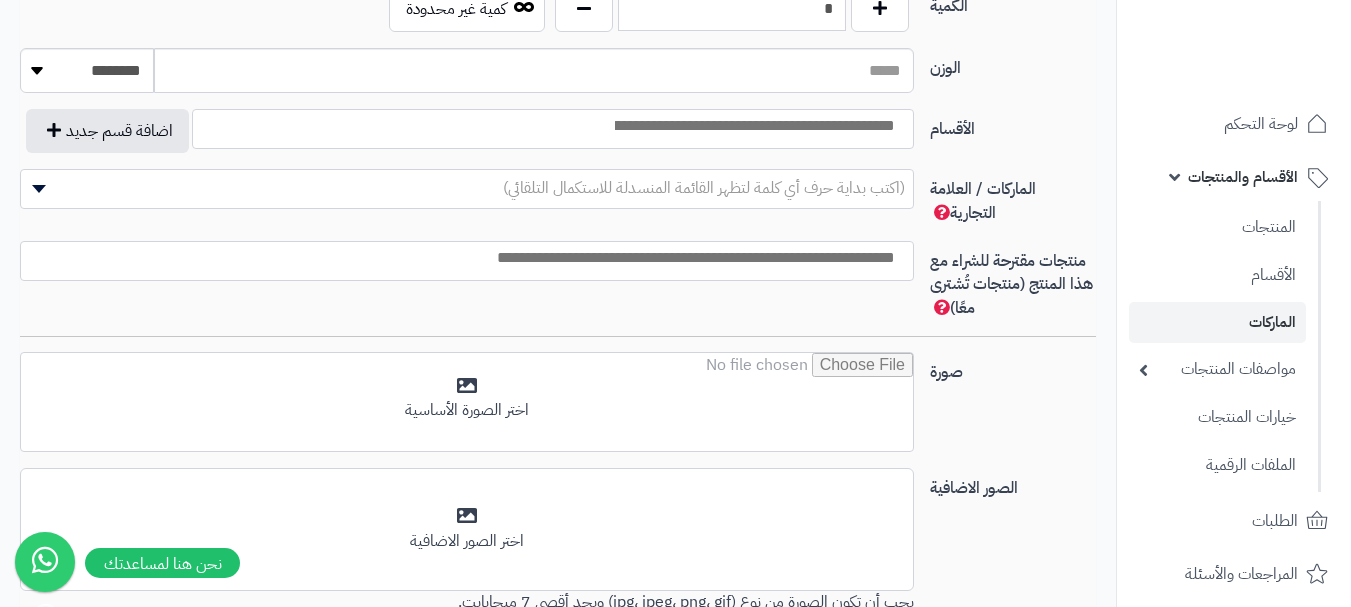 click at bounding box center [753, 126] 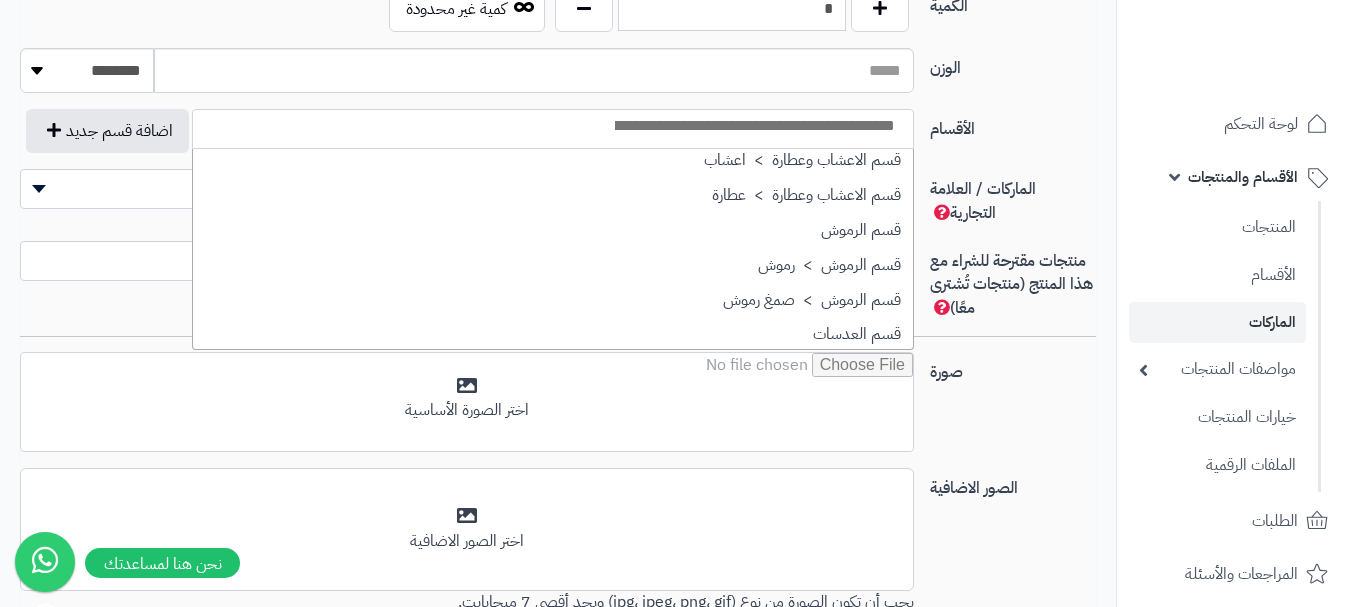 scroll, scrollTop: 1400, scrollLeft: 0, axis: vertical 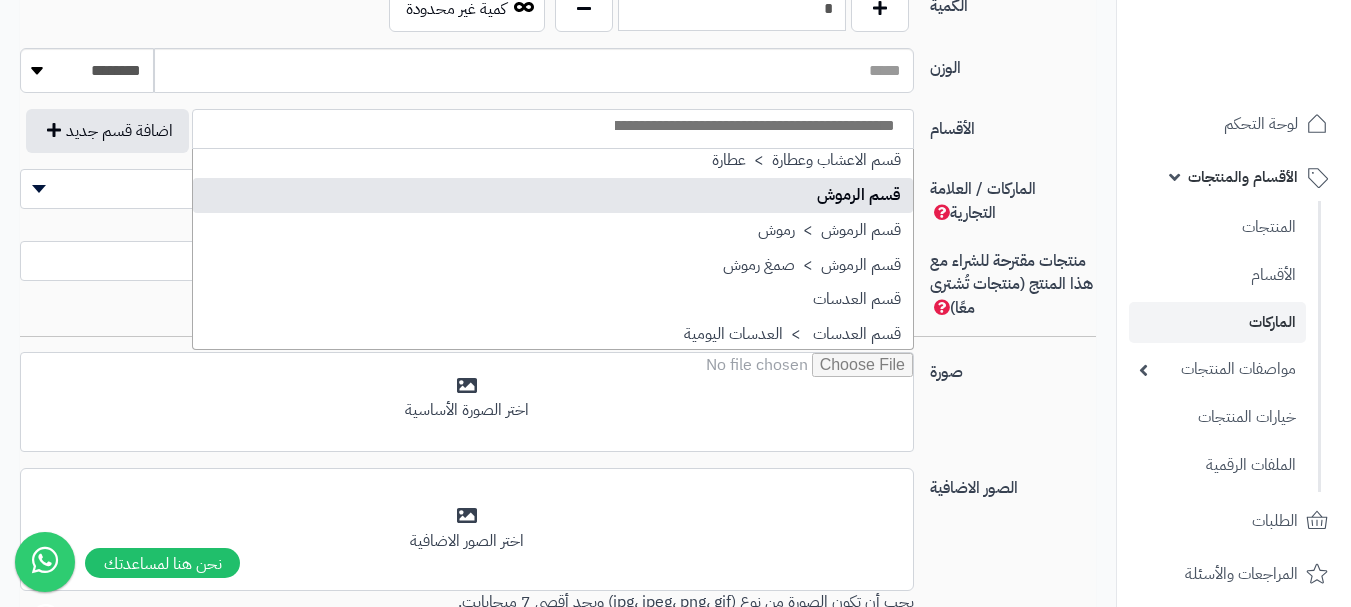 drag, startPoint x: 855, startPoint y: 192, endPoint x: 811, endPoint y: 209, distance: 47.169907 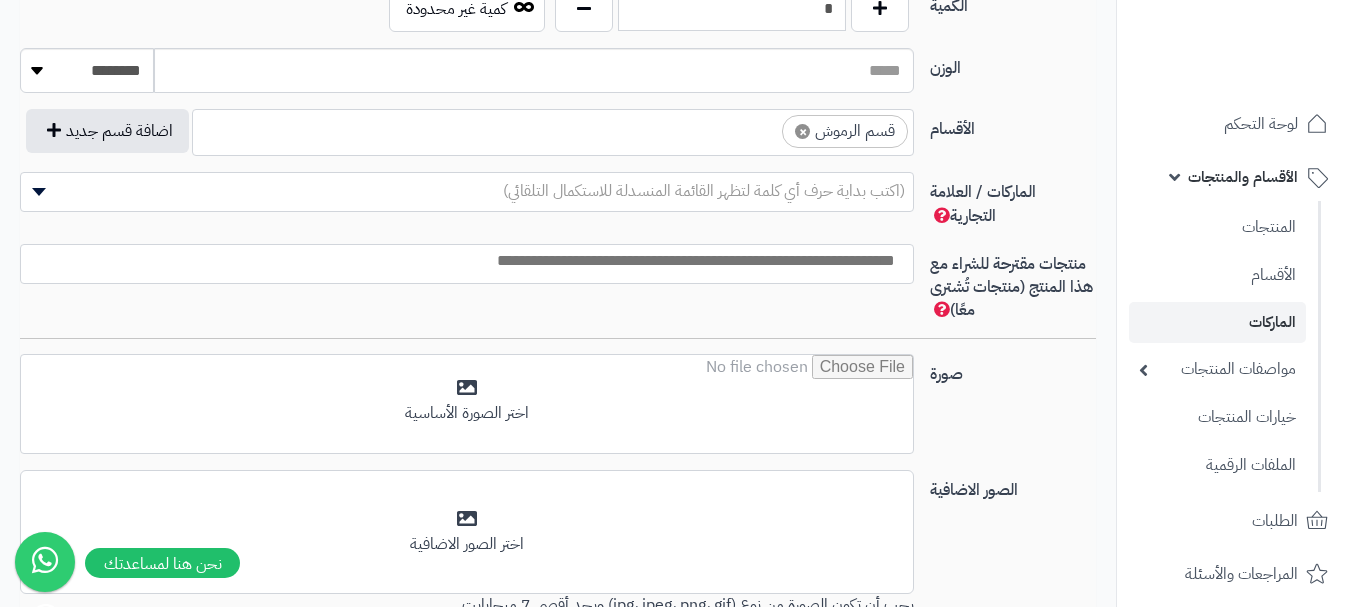 click on "× قسم الرموش" at bounding box center [553, 129] 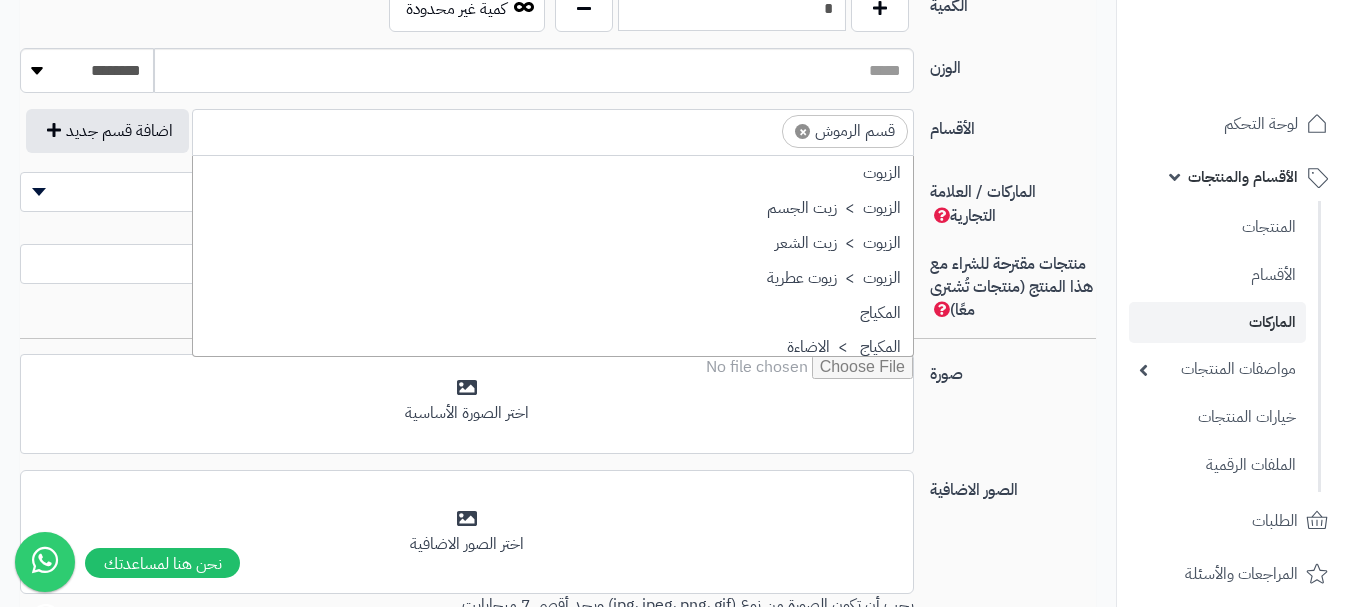 scroll, scrollTop: 1393, scrollLeft: 0, axis: vertical 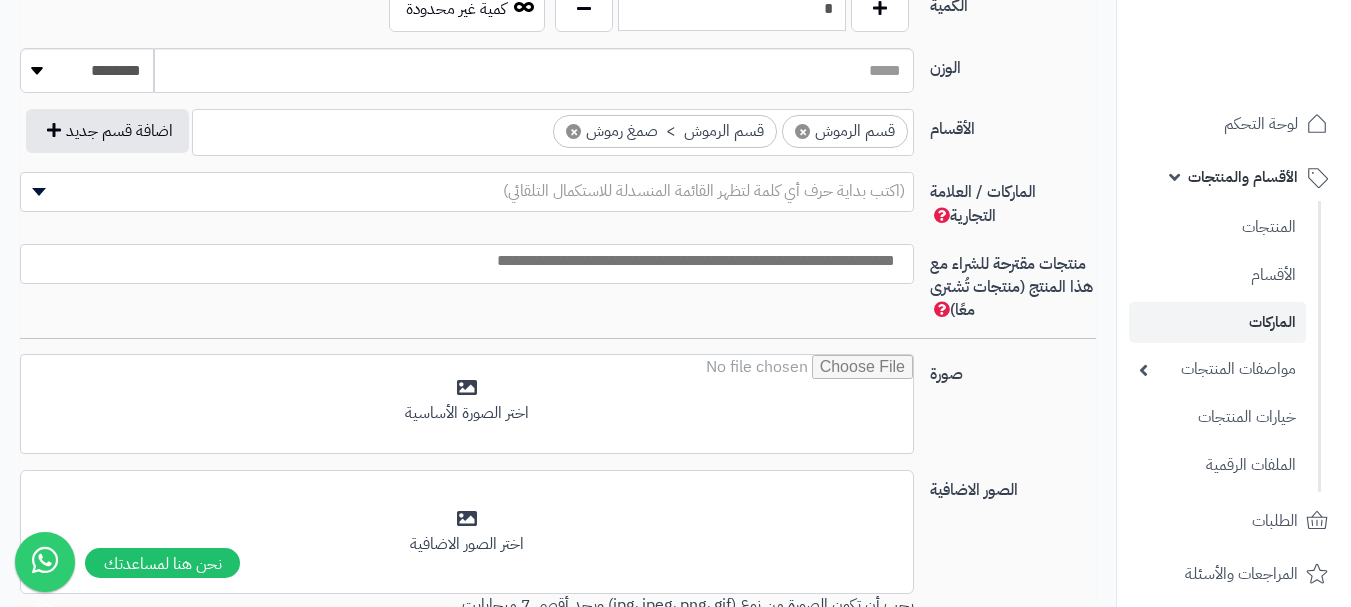 click at bounding box center (462, 261) 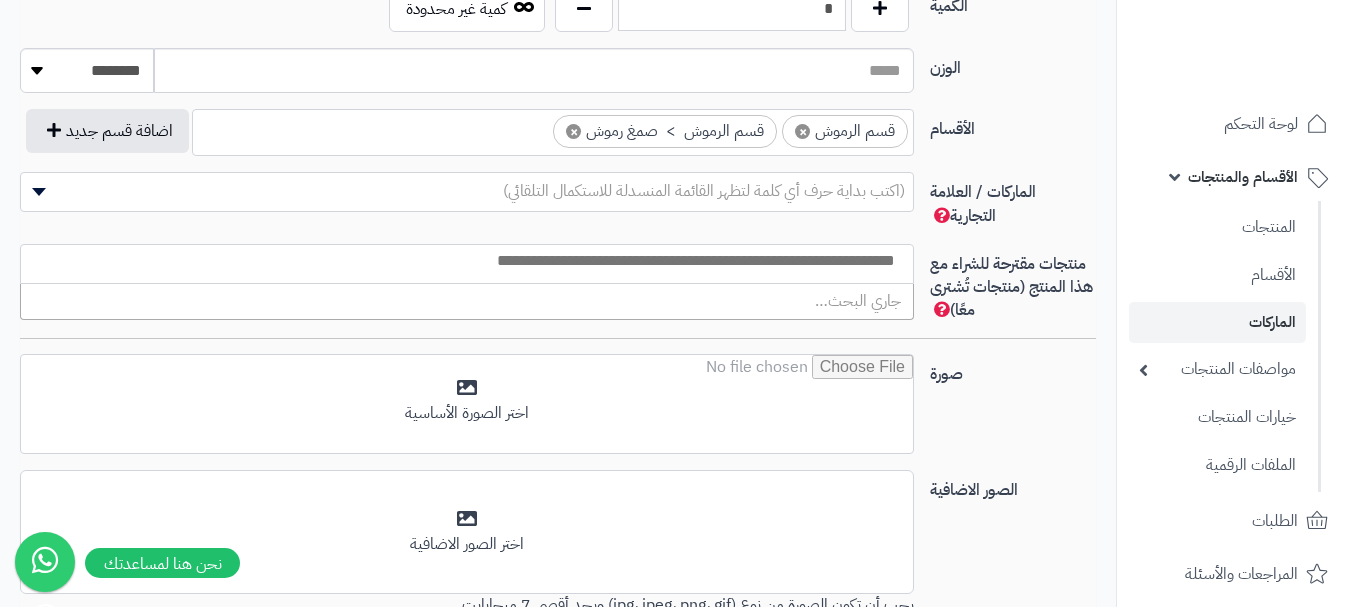 click on "(اكتب بداية حرف أي كلمة لتظهر القائمة المنسدلة للاستكمال التلقائي)" at bounding box center [467, 192] 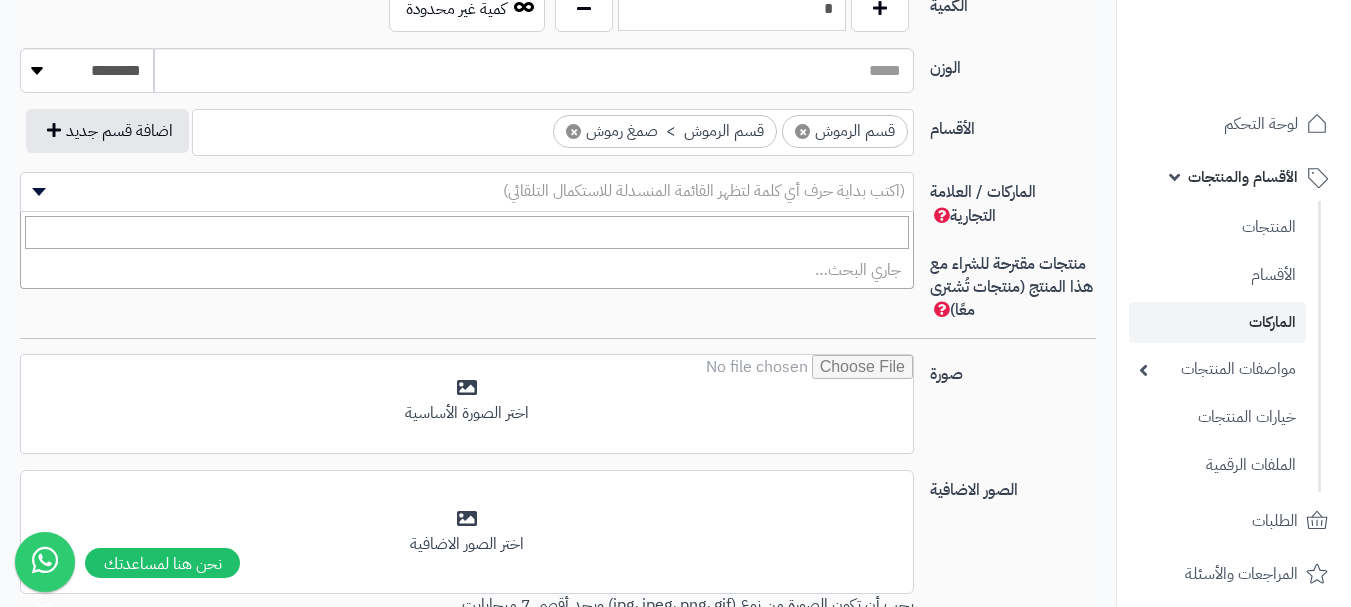 click on "(اكتب بداية حرف أي كلمة لتظهر القائمة المنسدلة للاستكمال التلقائي)" at bounding box center (704, 191) 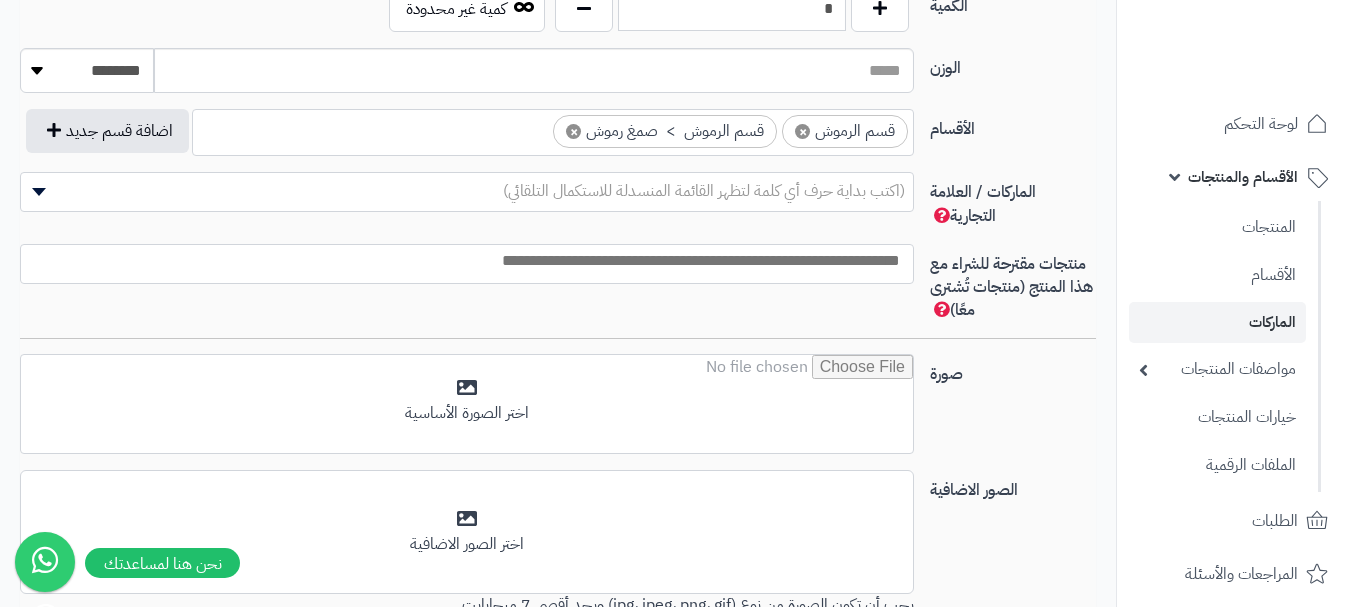 click on "(اكتب بداية حرف أي كلمة لتظهر القائمة المنسدلة للاستكمال التلقائي)" at bounding box center (704, 191) 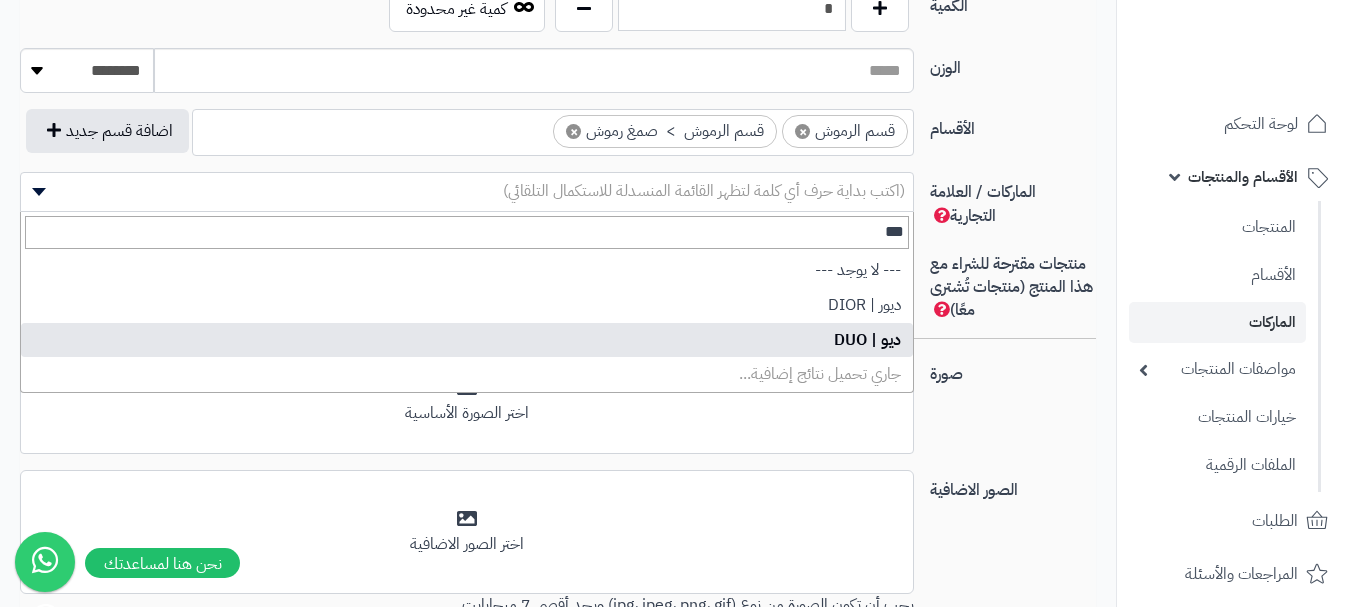 type on "***" 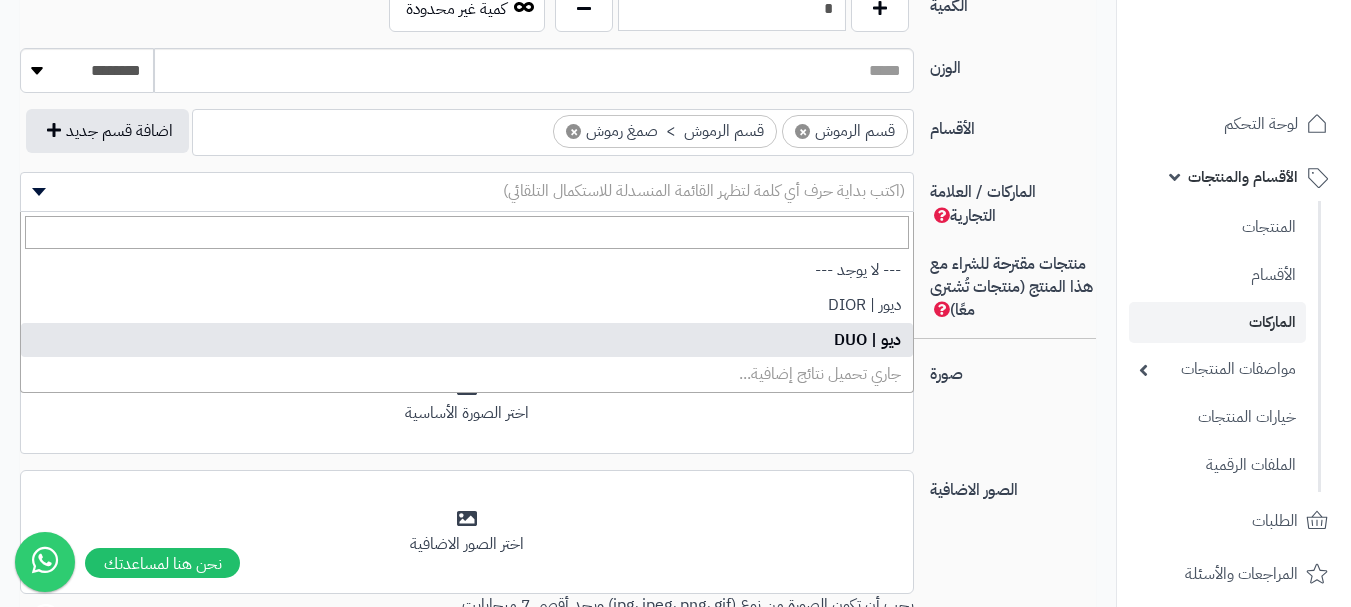 select on "**" 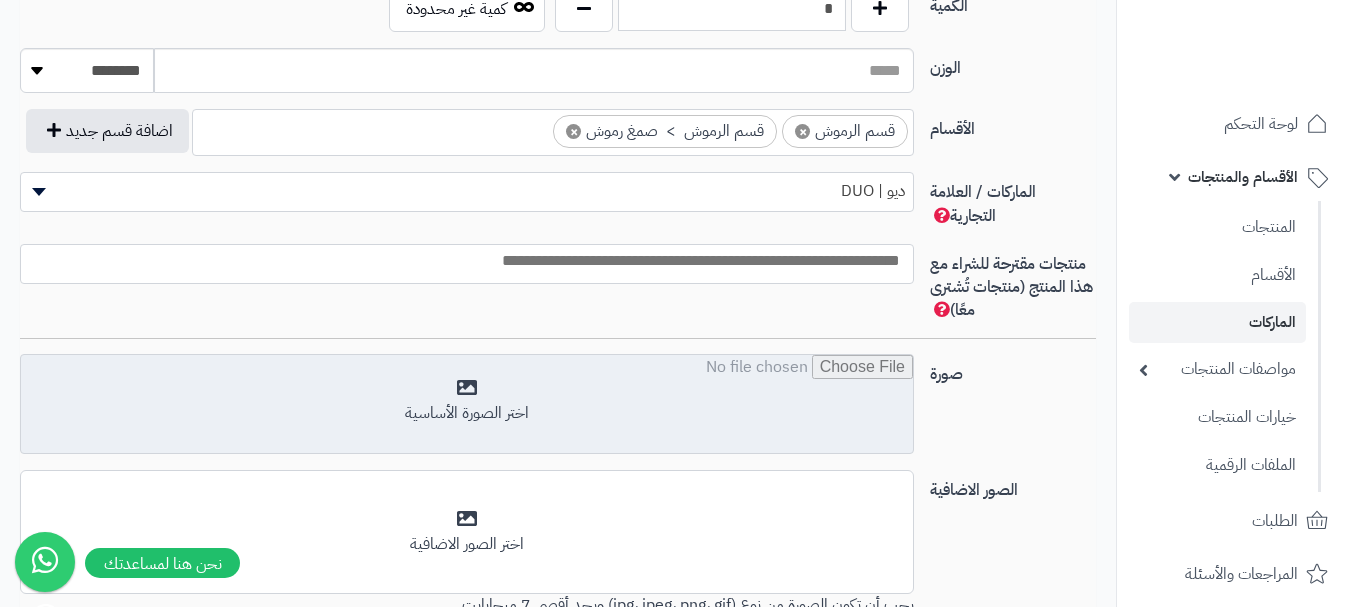 click at bounding box center (467, 405) 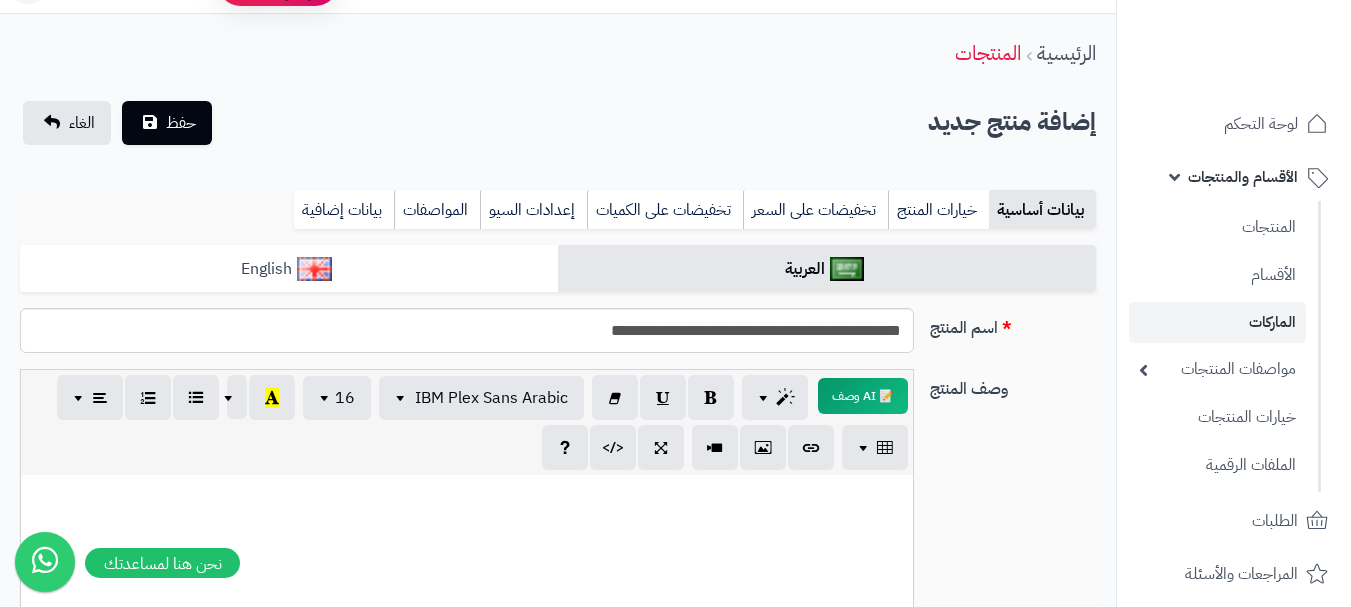 scroll, scrollTop: 0, scrollLeft: 0, axis: both 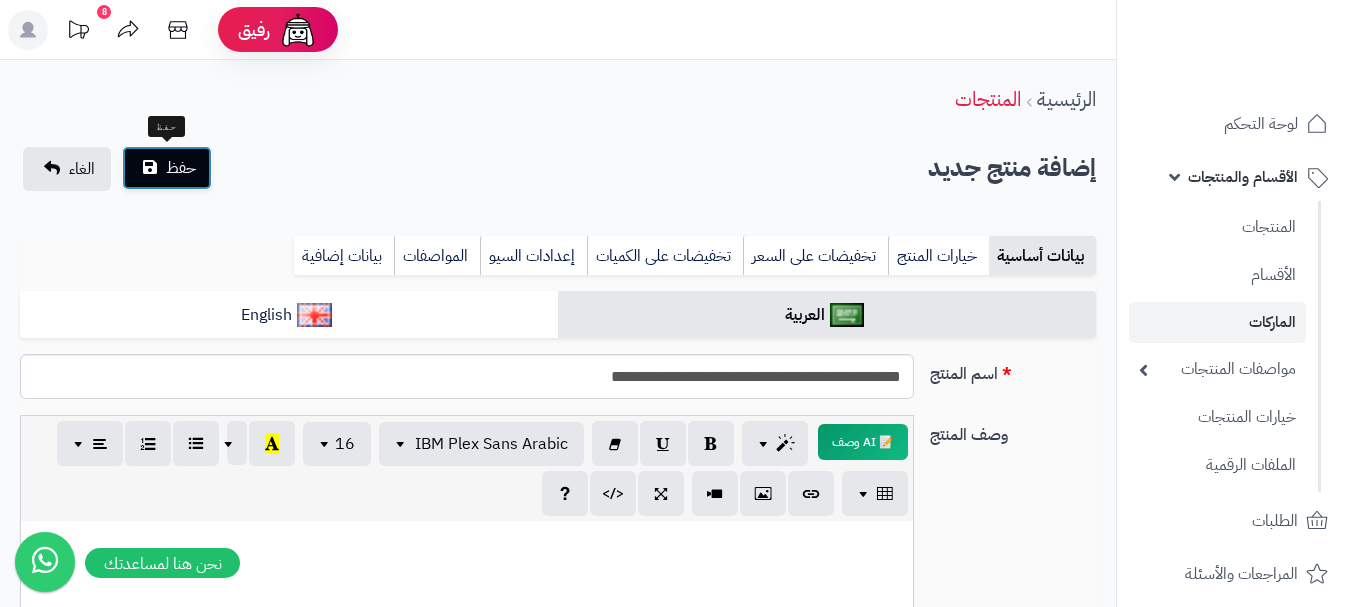 click on "حفظ" at bounding box center (181, 168) 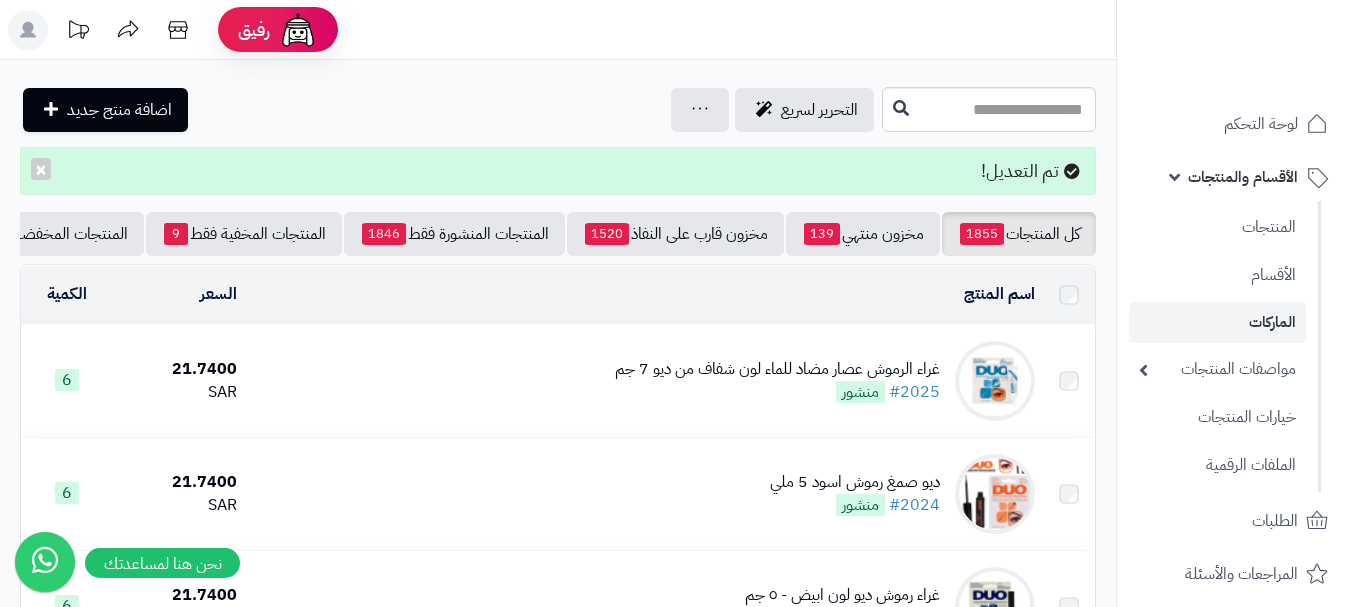scroll, scrollTop: 0, scrollLeft: 0, axis: both 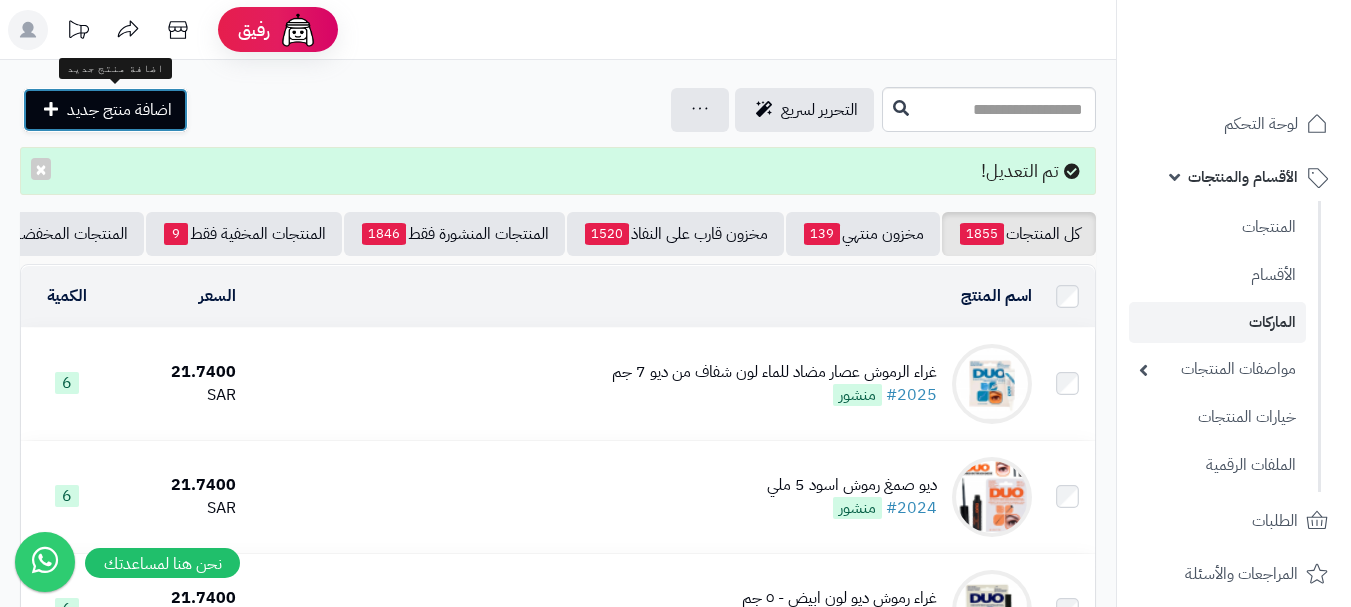 click on "اضافة منتج جديد" at bounding box center (119, 110) 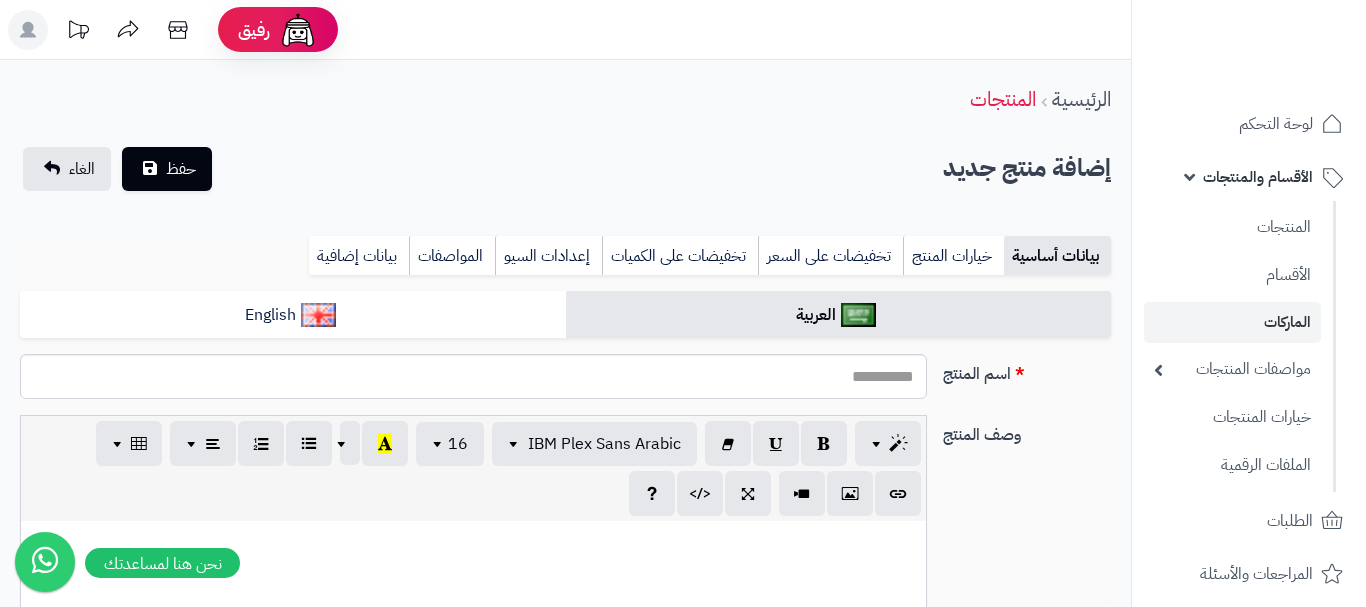 select 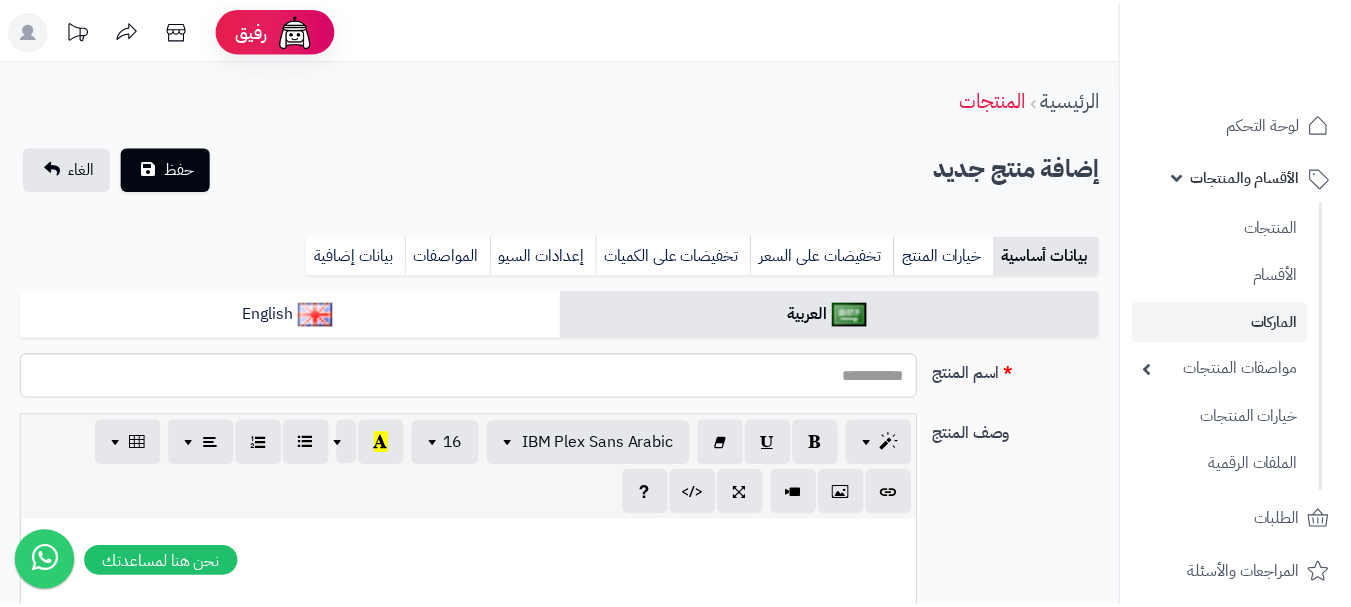 scroll, scrollTop: 0, scrollLeft: 0, axis: both 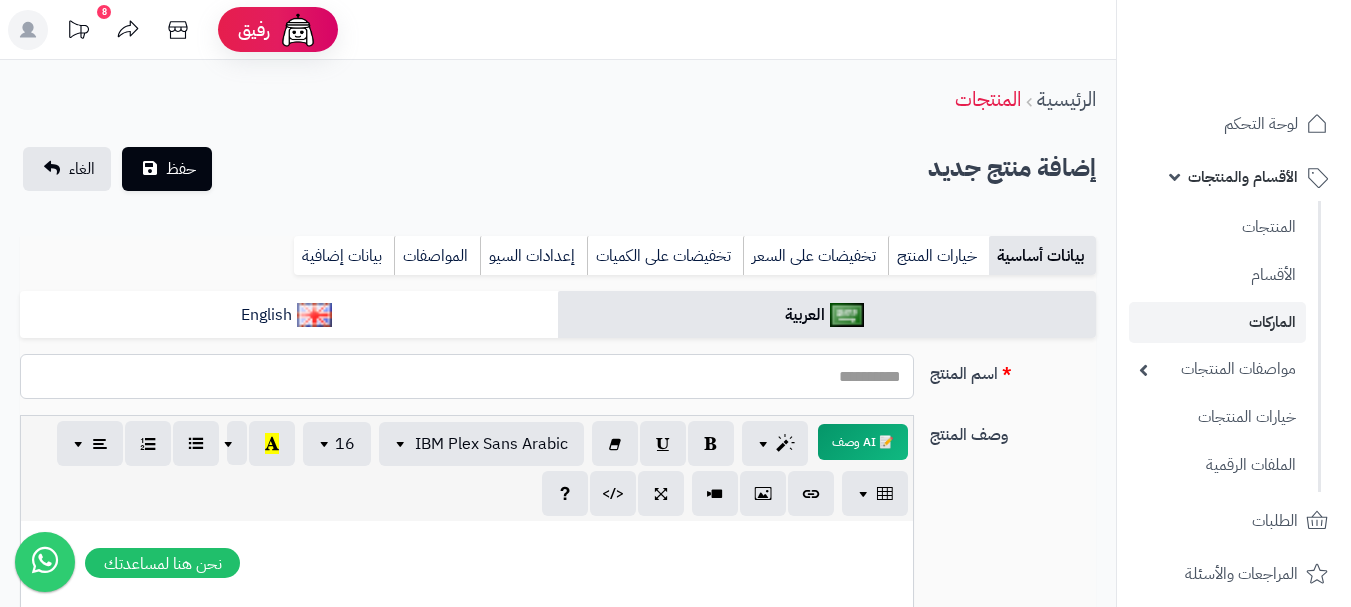 paste on "**********" 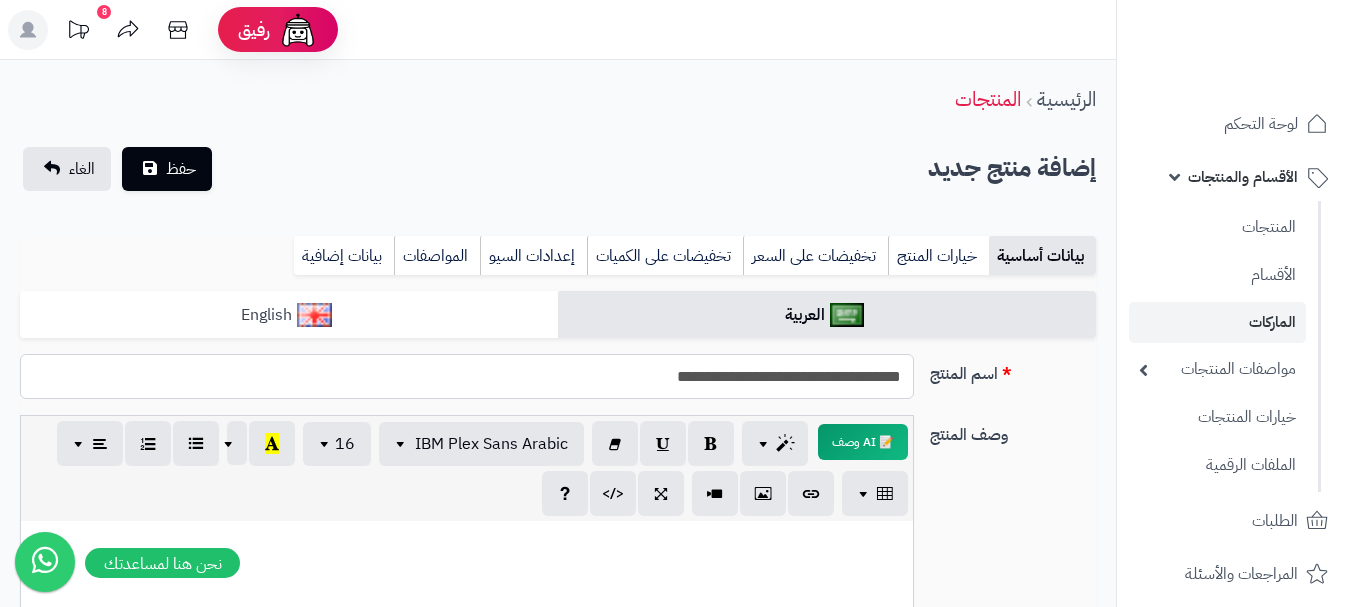 type on "**********" 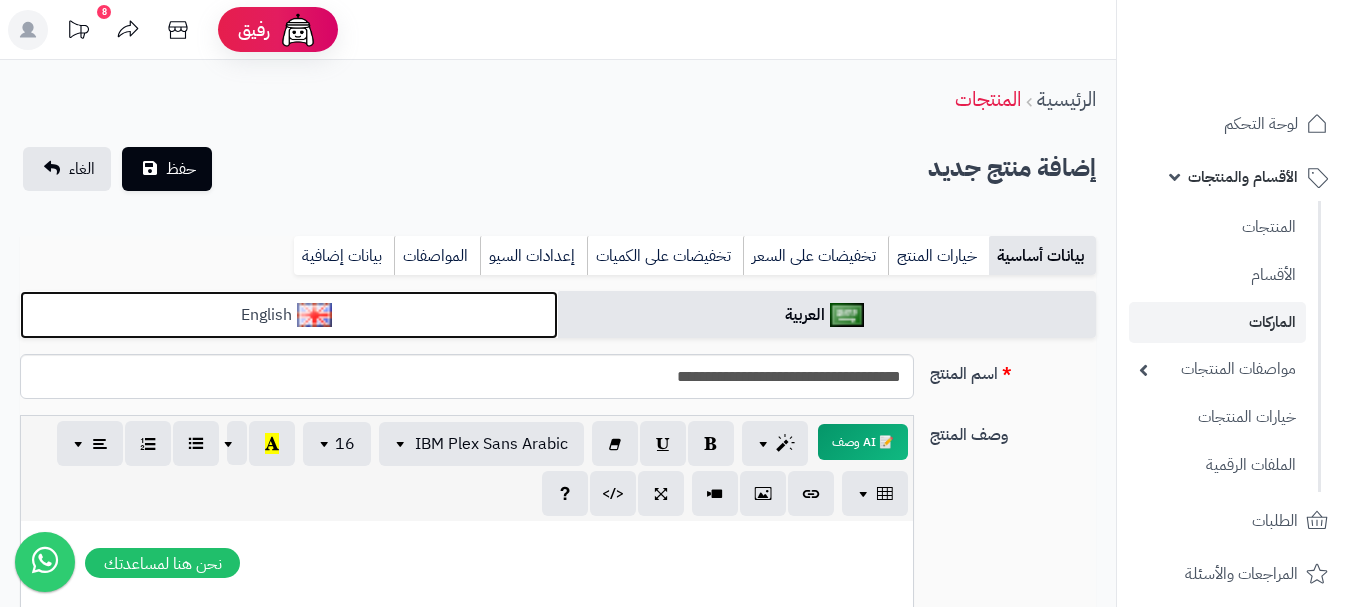 click on "English" at bounding box center [289, 315] 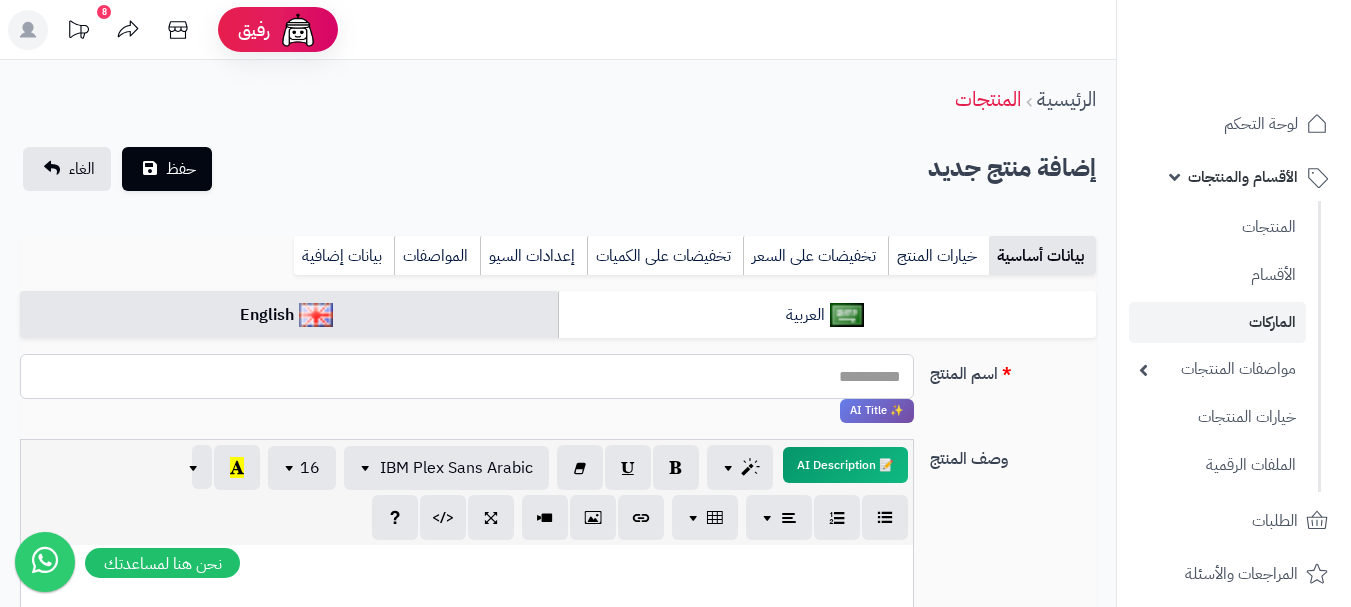 paste on "**********" 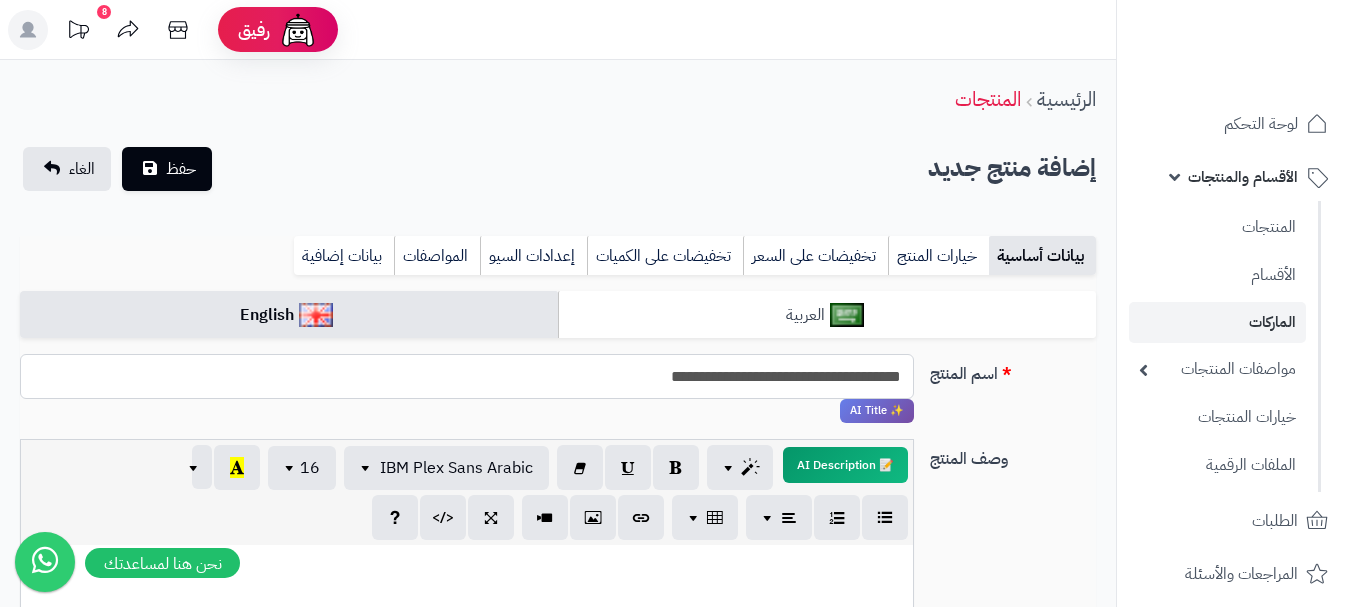 type on "**********" 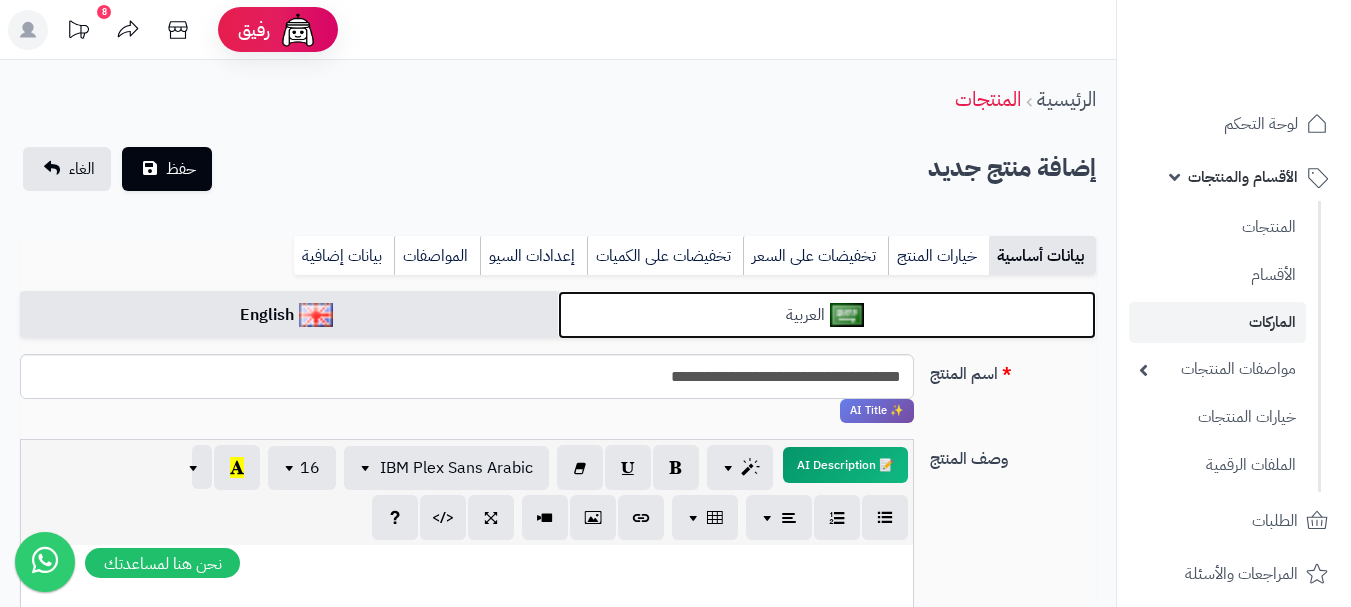 click on "العربية" at bounding box center [827, 315] 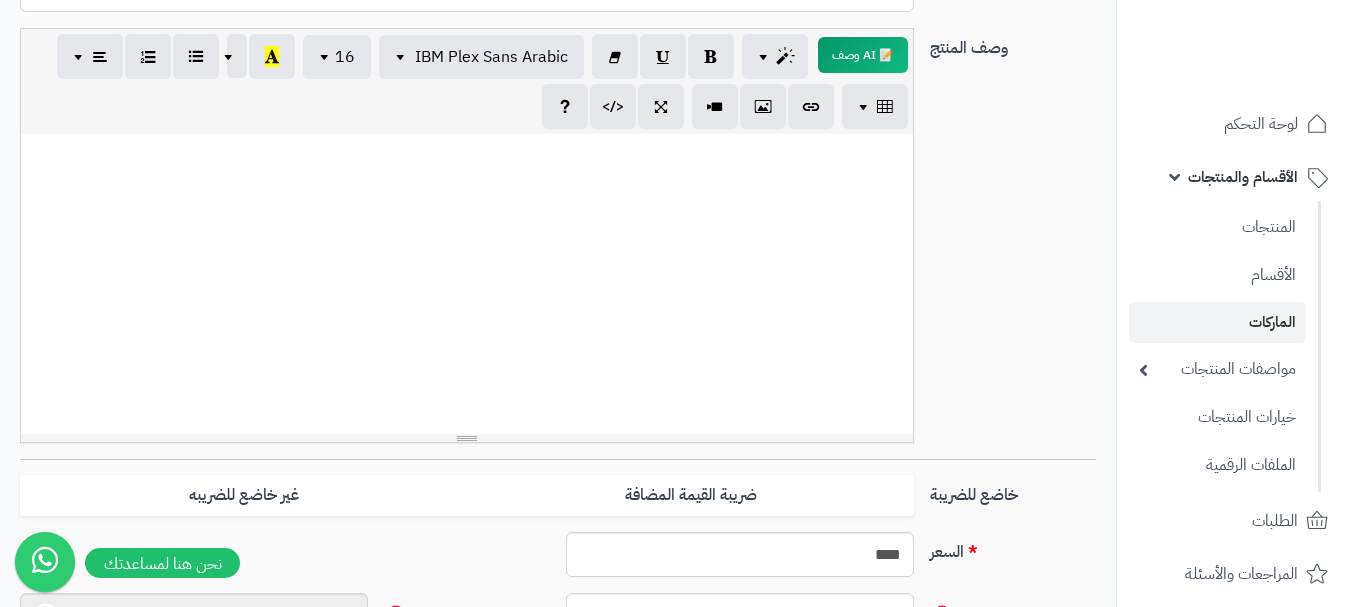 scroll, scrollTop: 500, scrollLeft: 0, axis: vertical 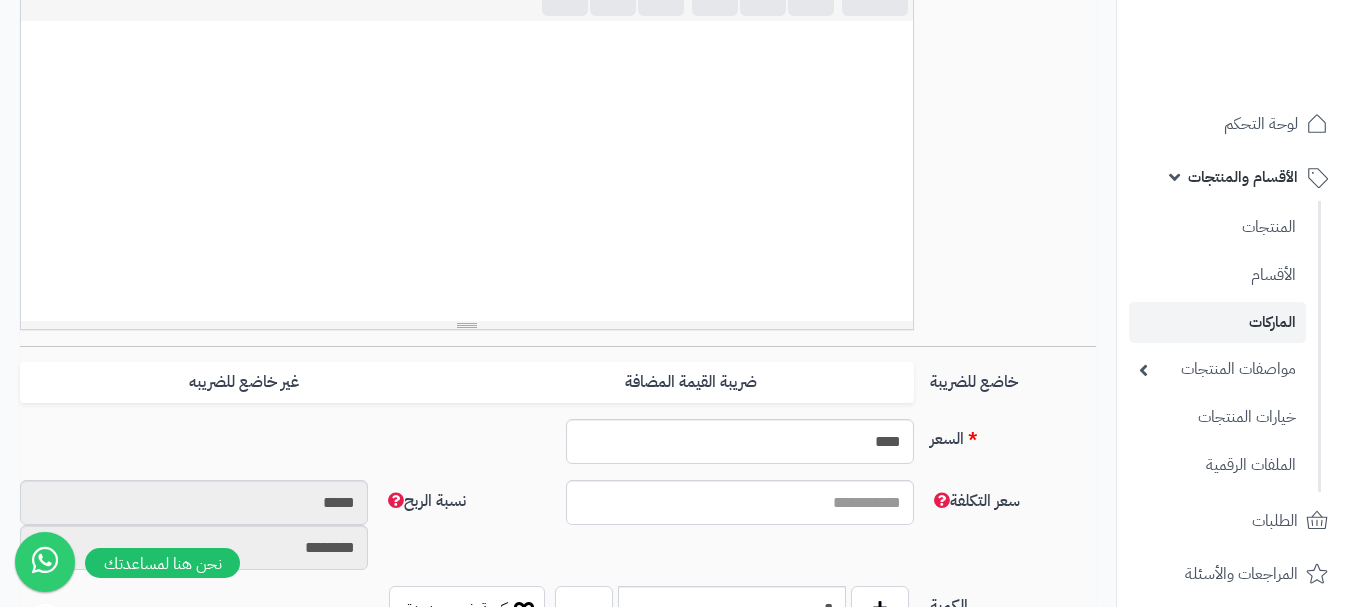 drag, startPoint x: 825, startPoint y: 377, endPoint x: 547, endPoint y: 421, distance: 281.46048 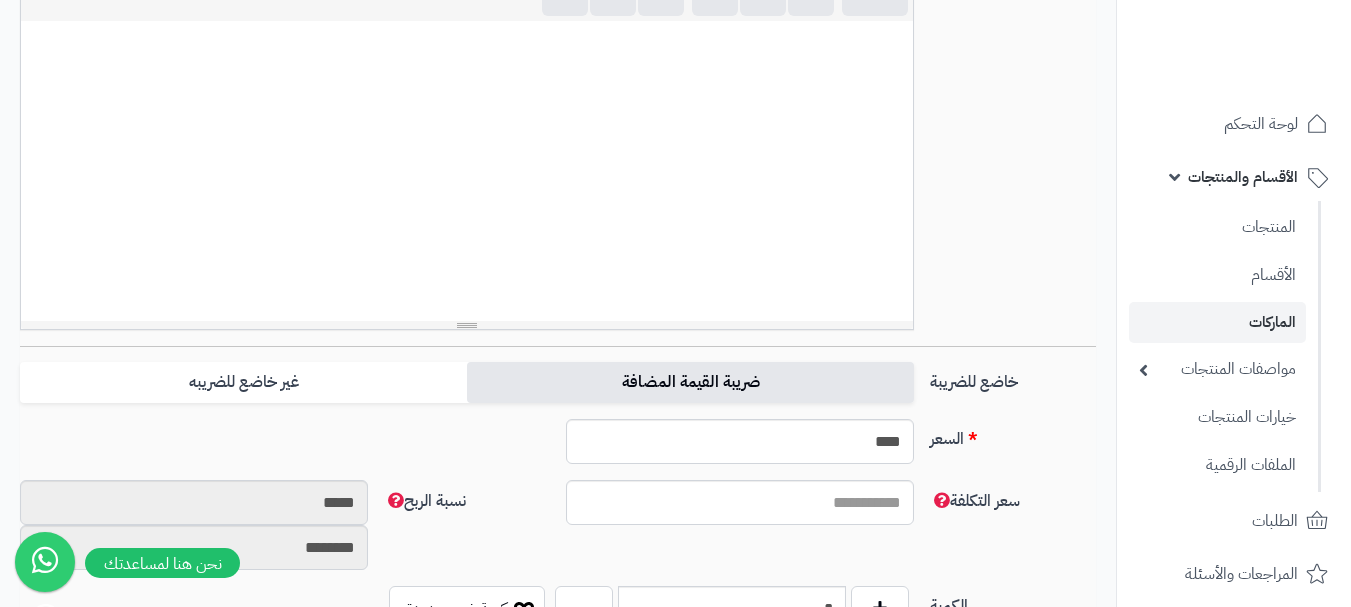 type on "*" 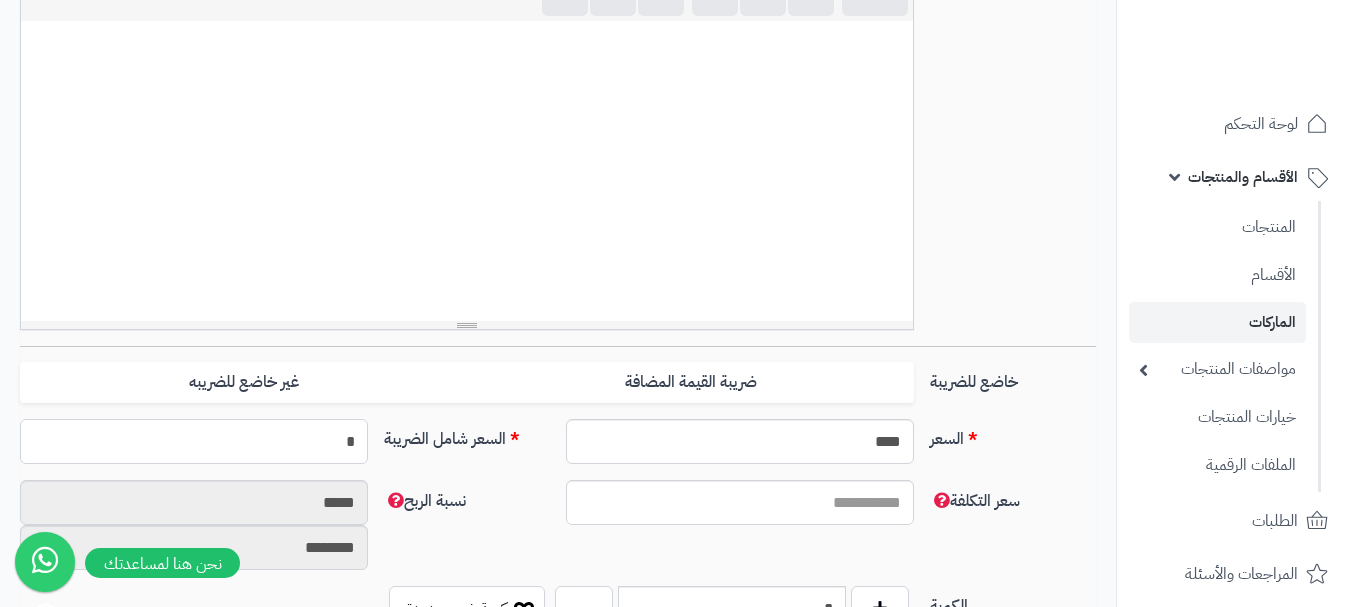 click on "*" at bounding box center (194, 441) 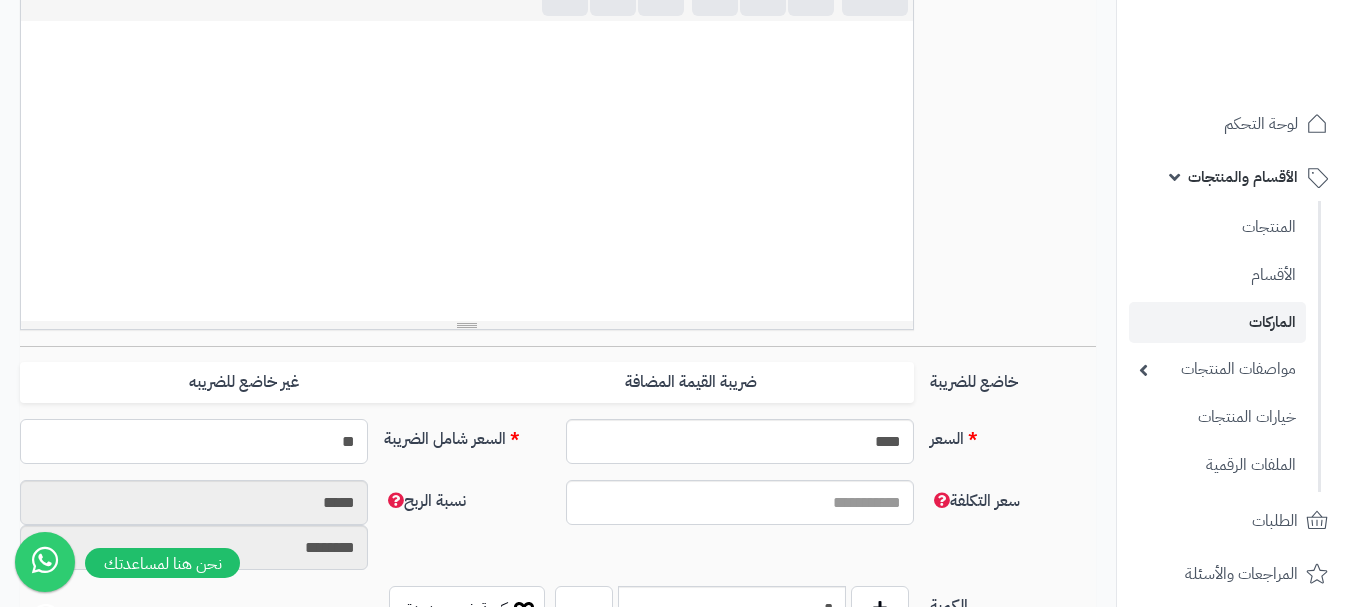 type on "*" 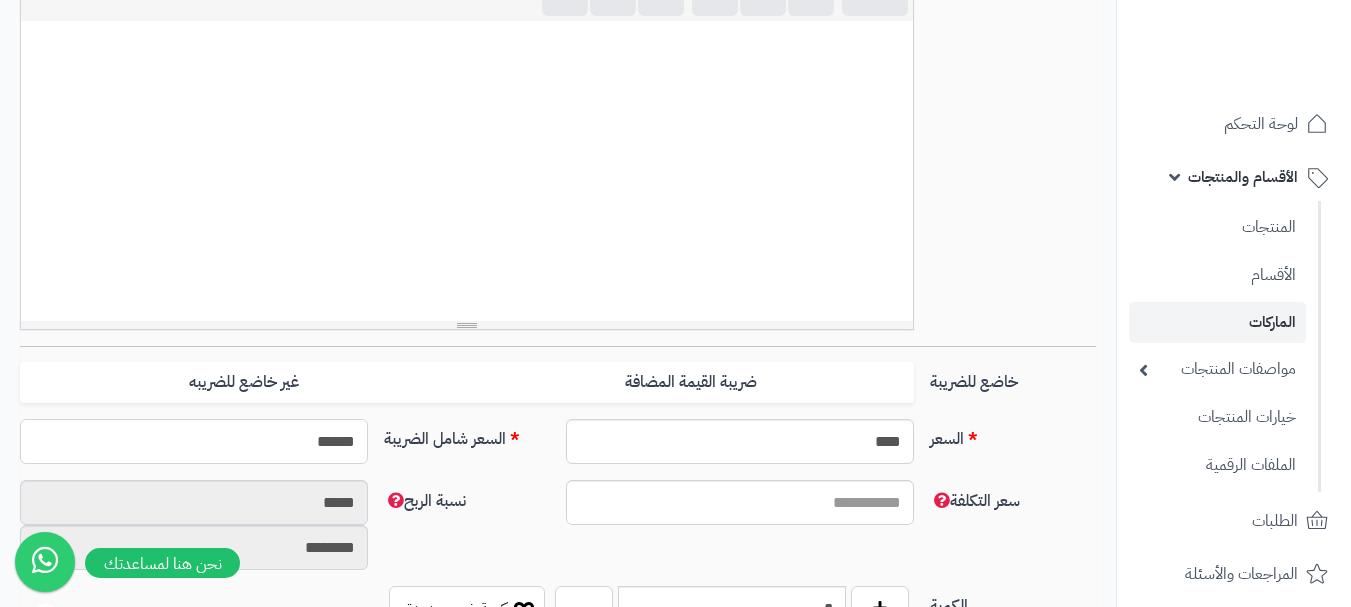 scroll, scrollTop: 900, scrollLeft: 0, axis: vertical 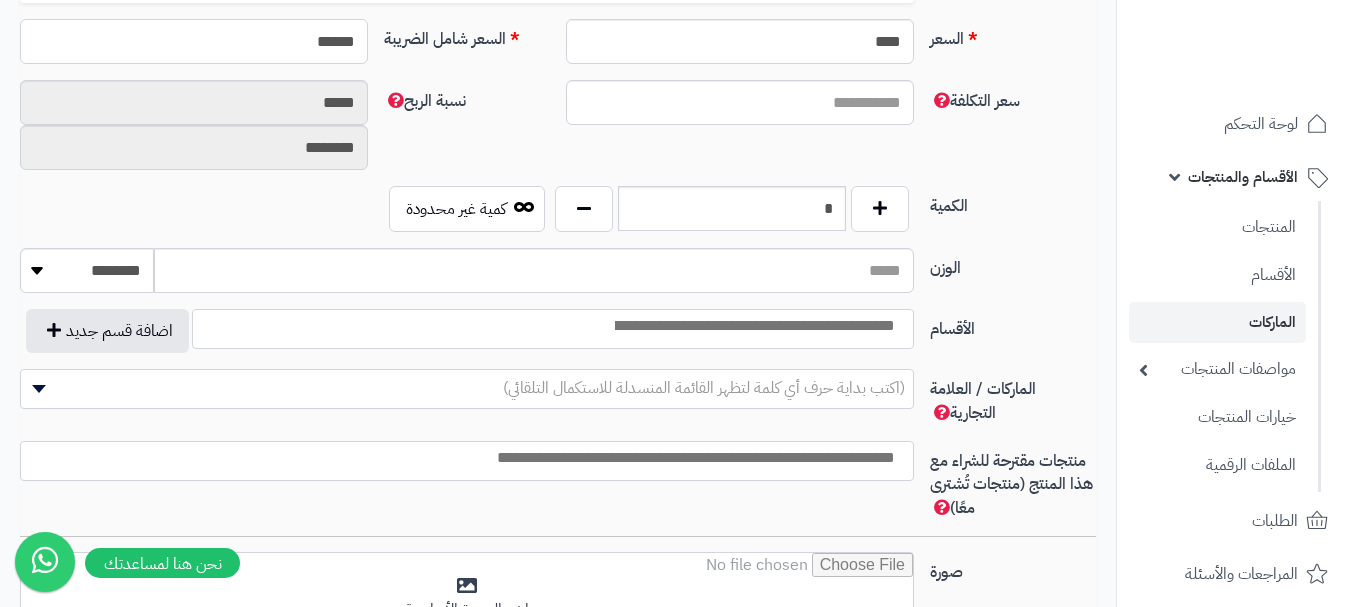 type on "******" 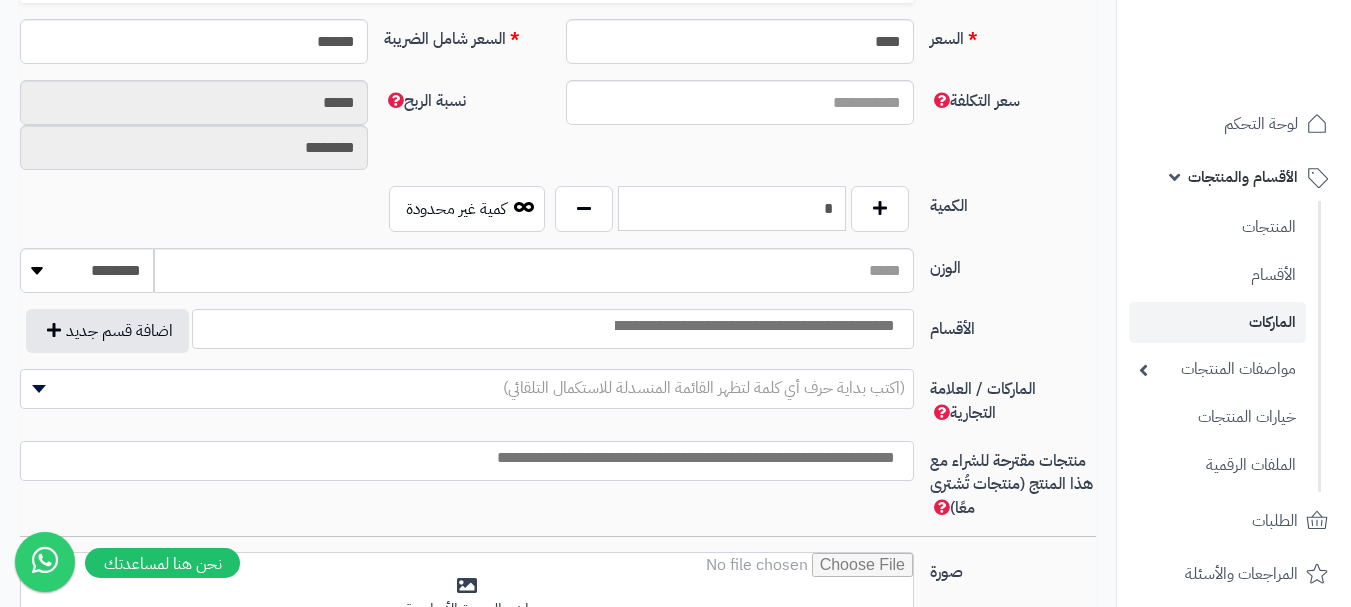click on "*" at bounding box center (732, 208) 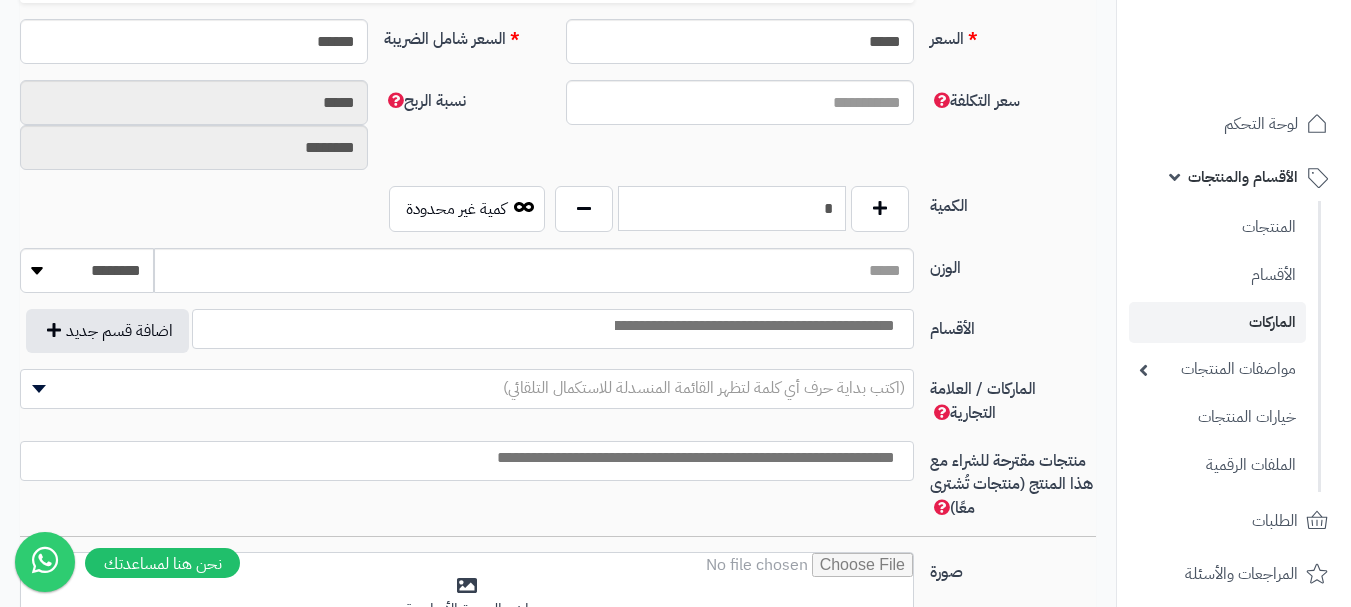 click on "*" at bounding box center (732, 208) 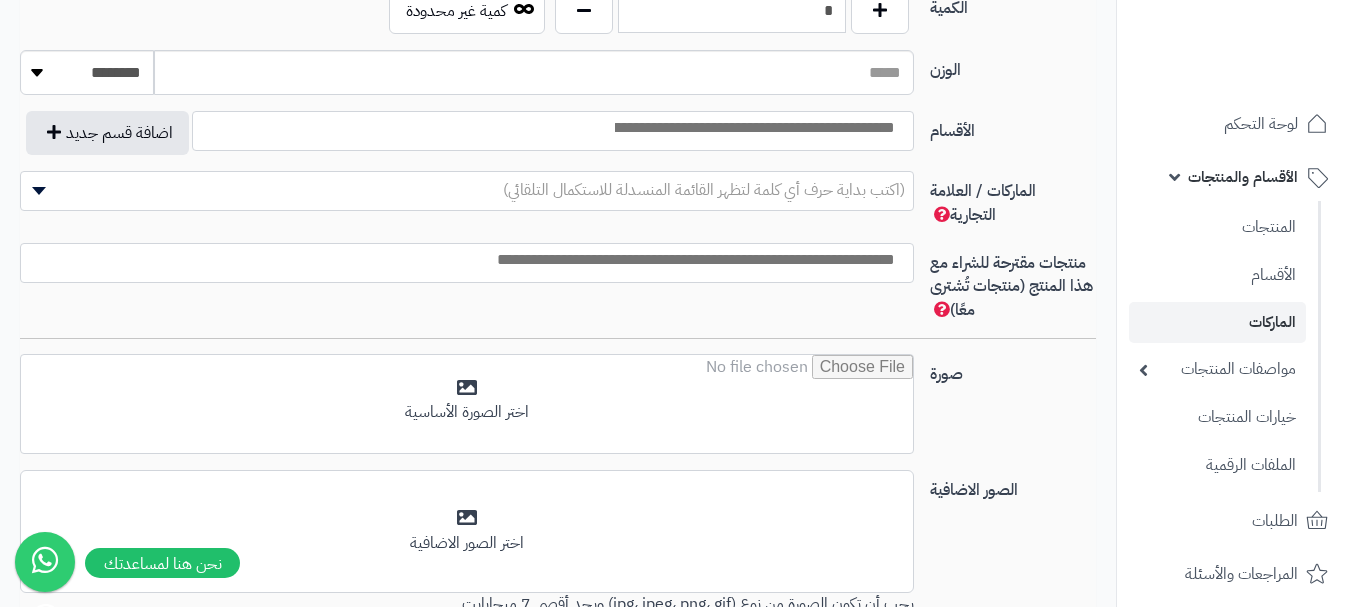 scroll, scrollTop: 1100, scrollLeft: 0, axis: vertical 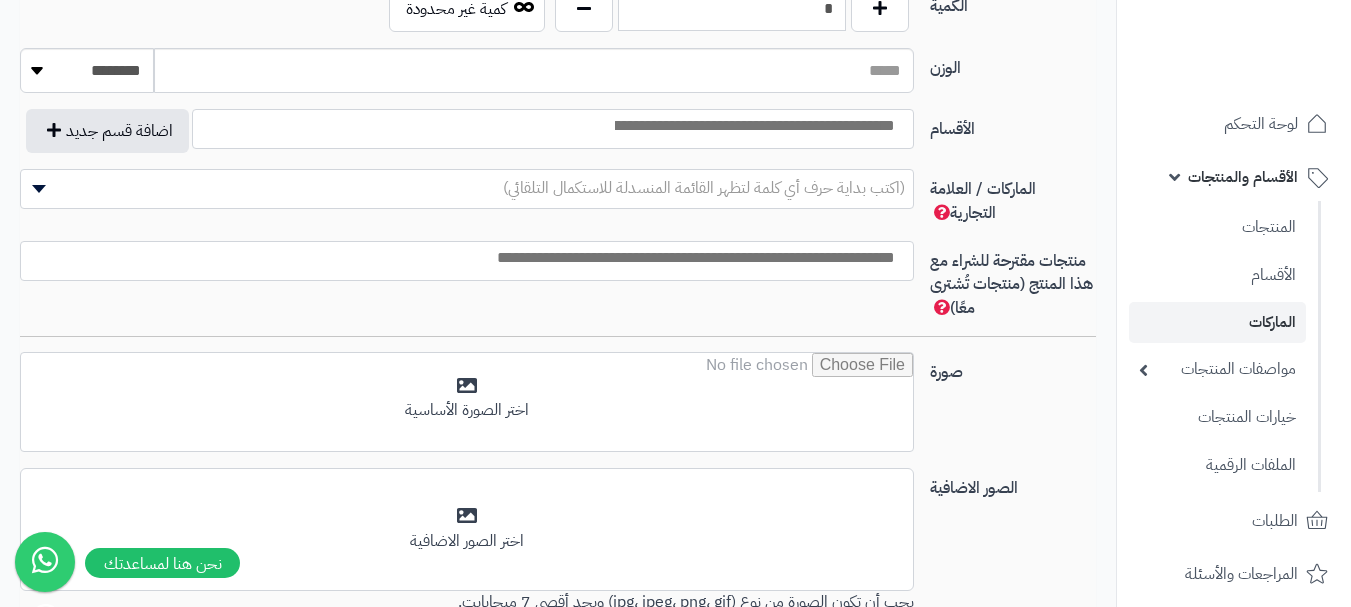 type on "*" 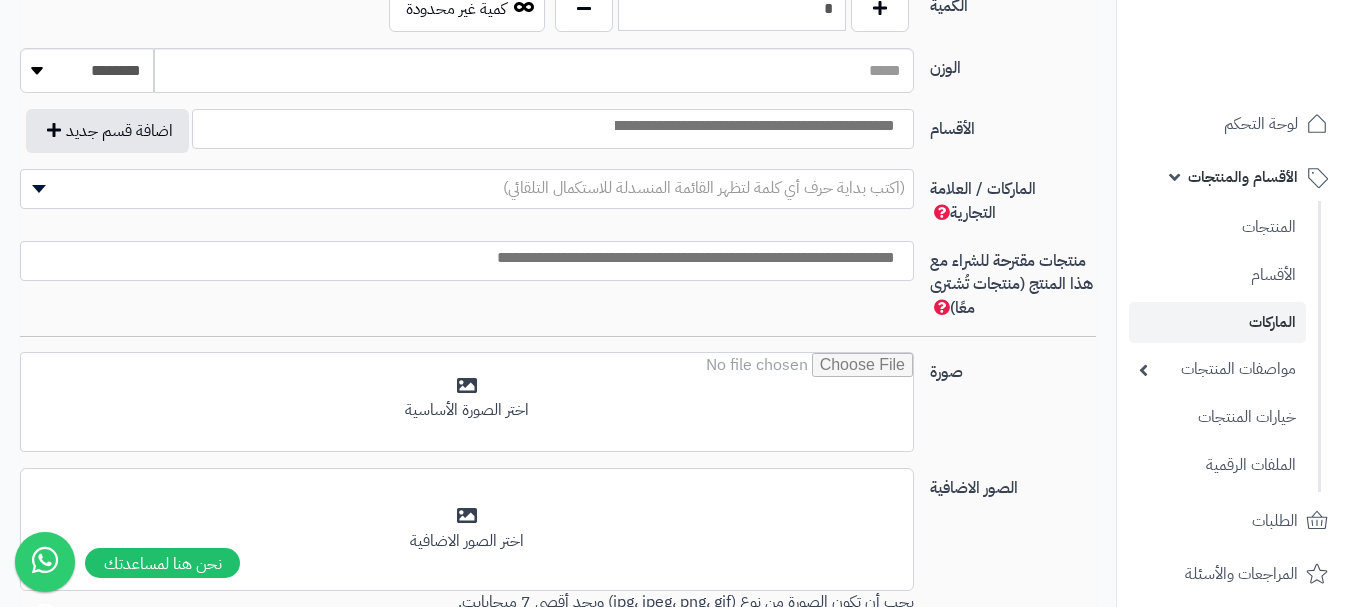 click at bounding box center [753, 126] 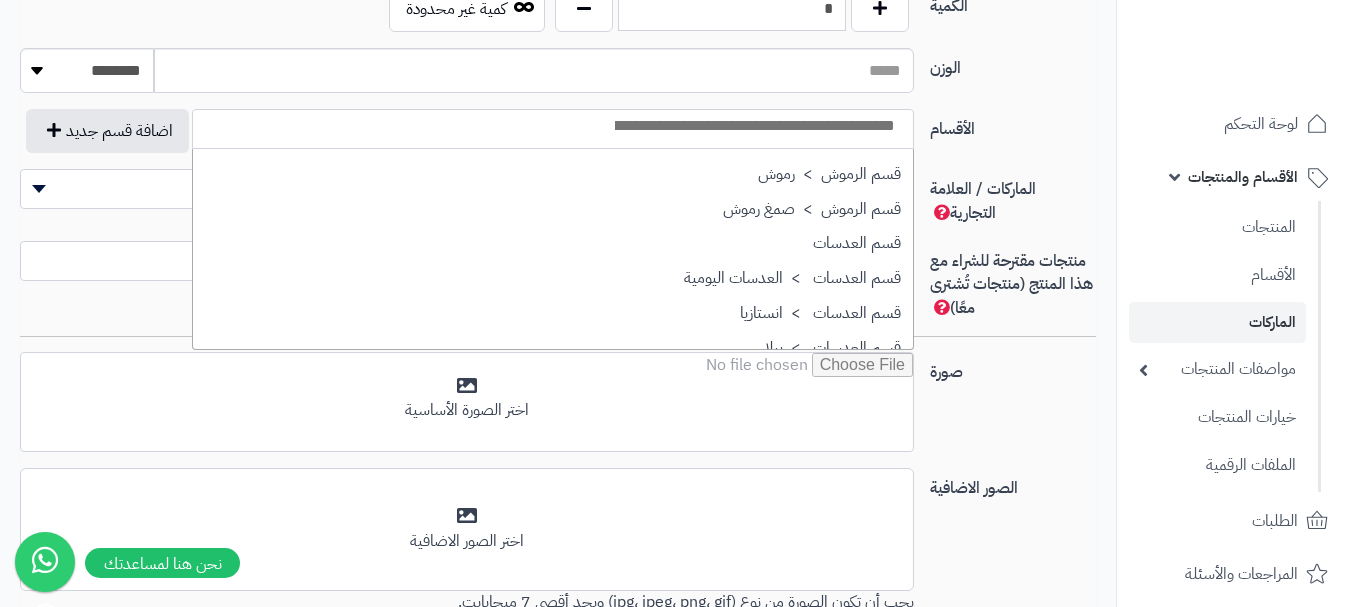 scroll, scrollTop: 1421, scrollLeft: 0, axis: vertical 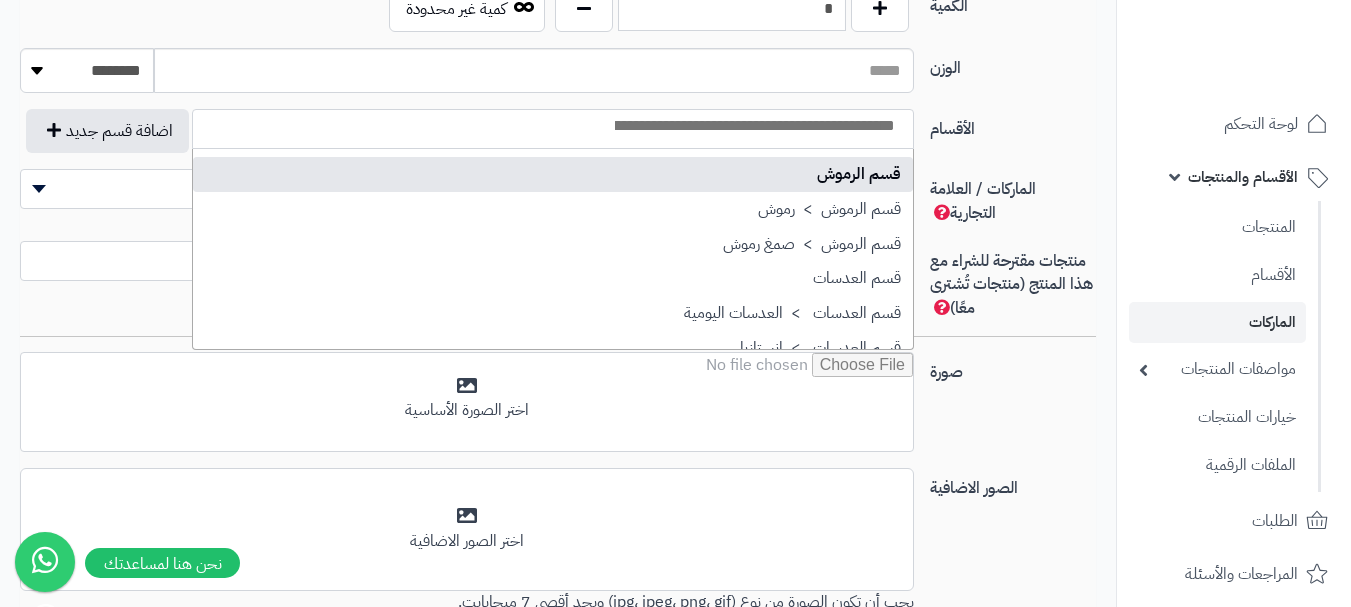 select on "**" 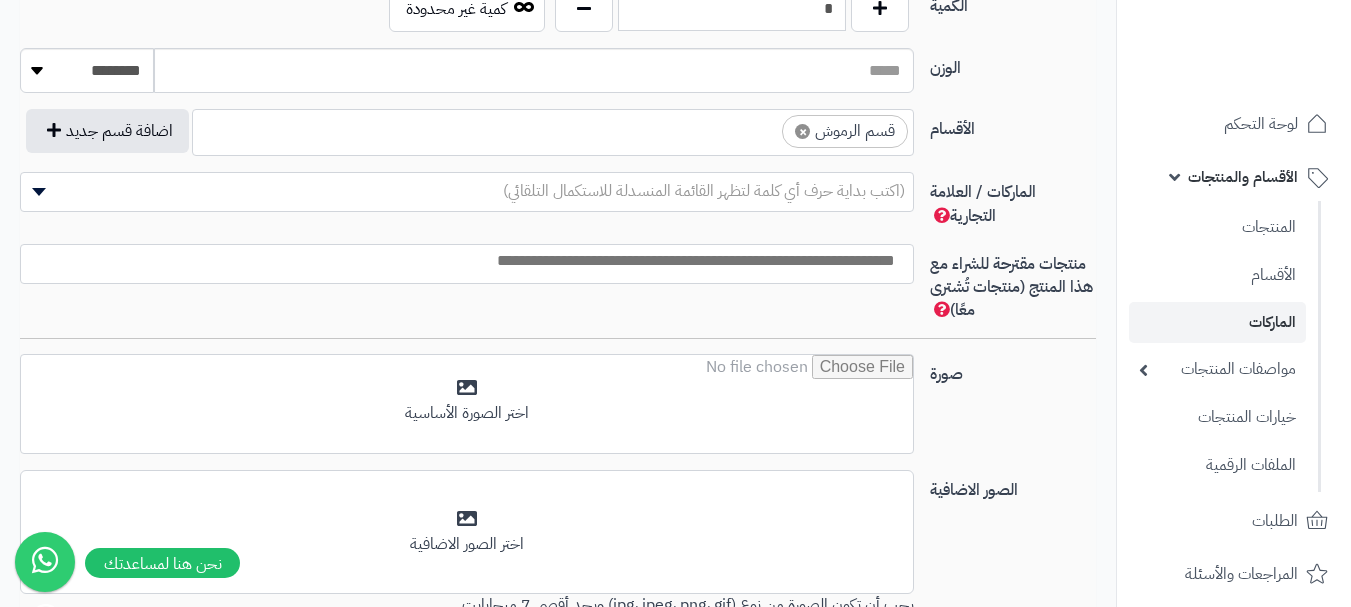 scroll, scrollTop: 1025, scrollLeft: 0, axis: vertical 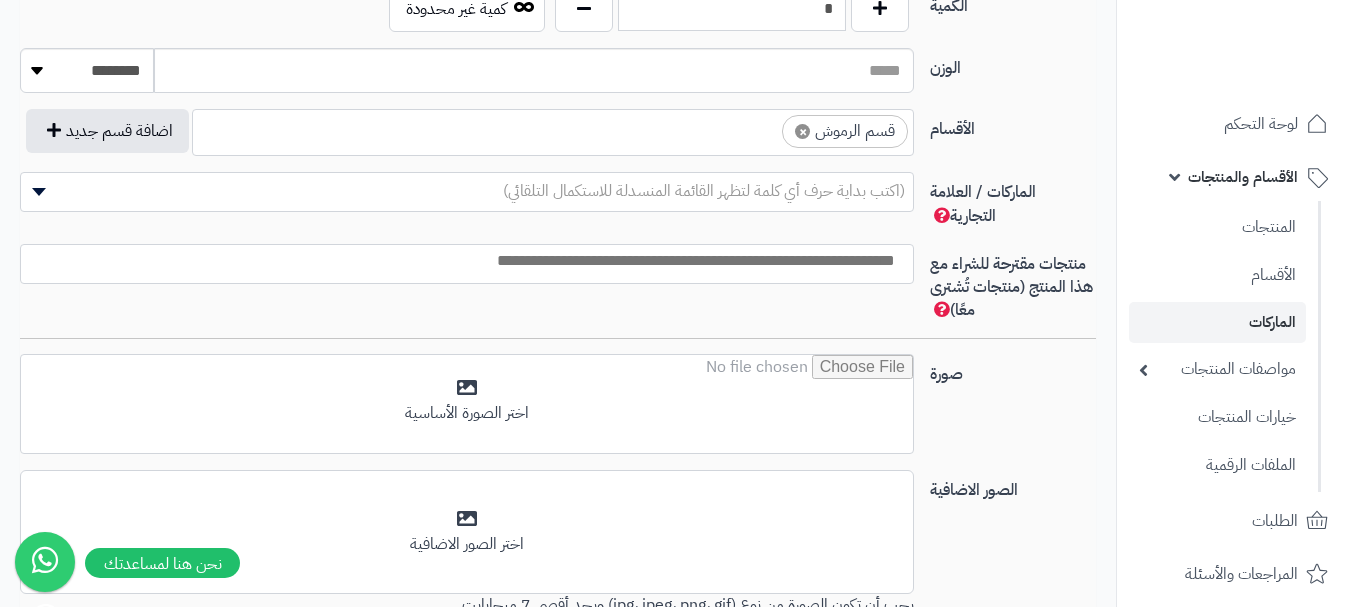 click on "× قسم الرموش" at bounding box center [553, 129] 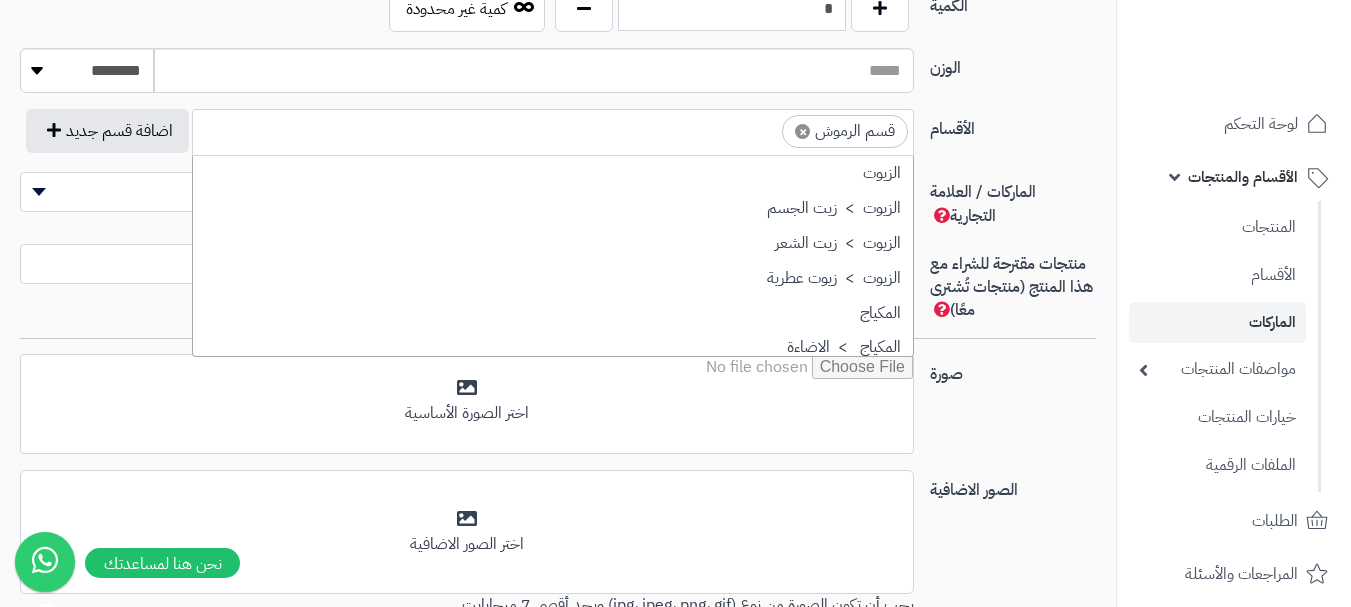 scroll, scrollTop: 1393, scrollLeft: 0, axis: vertical 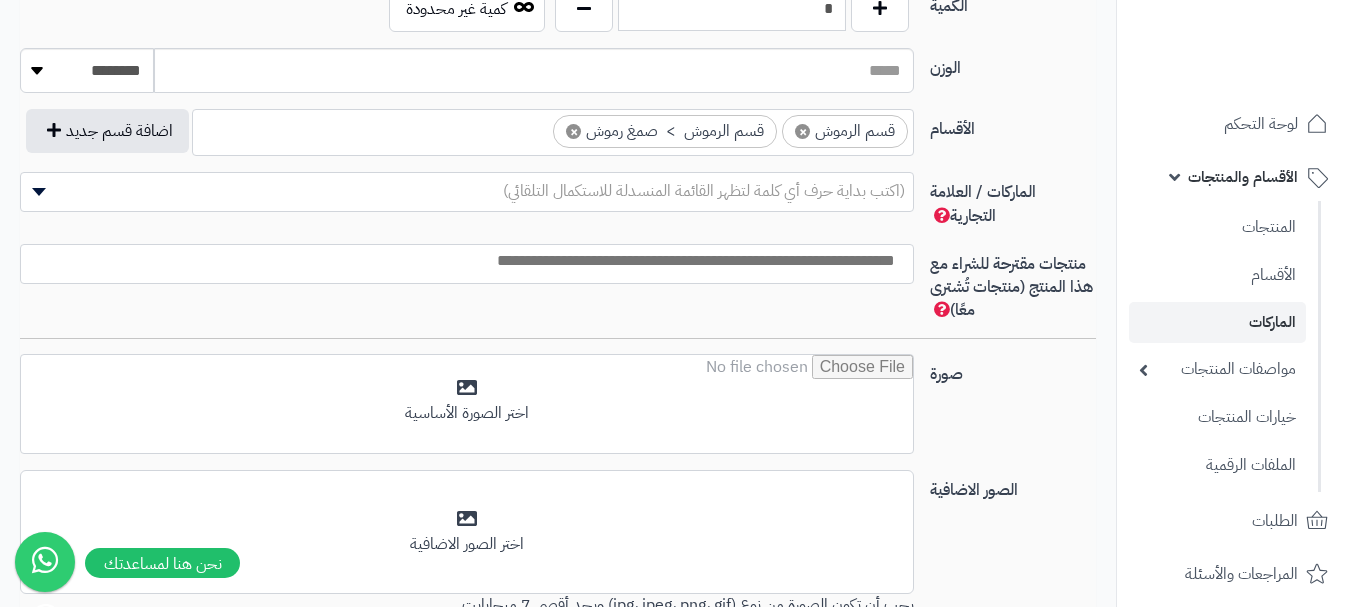 click on "(اكتب بداية حرف أي كلمة لتظهر القائمة المنسدلة للاستكمال التلقائي)" at bounding box center (704, 191) 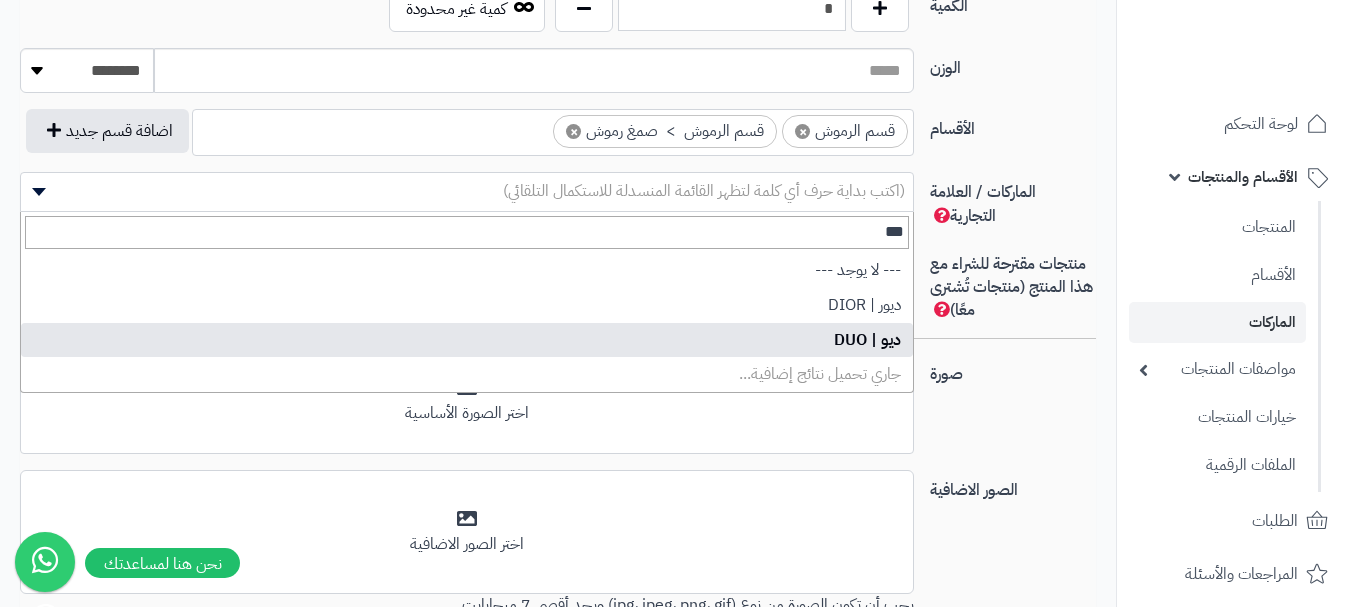 type on "***" 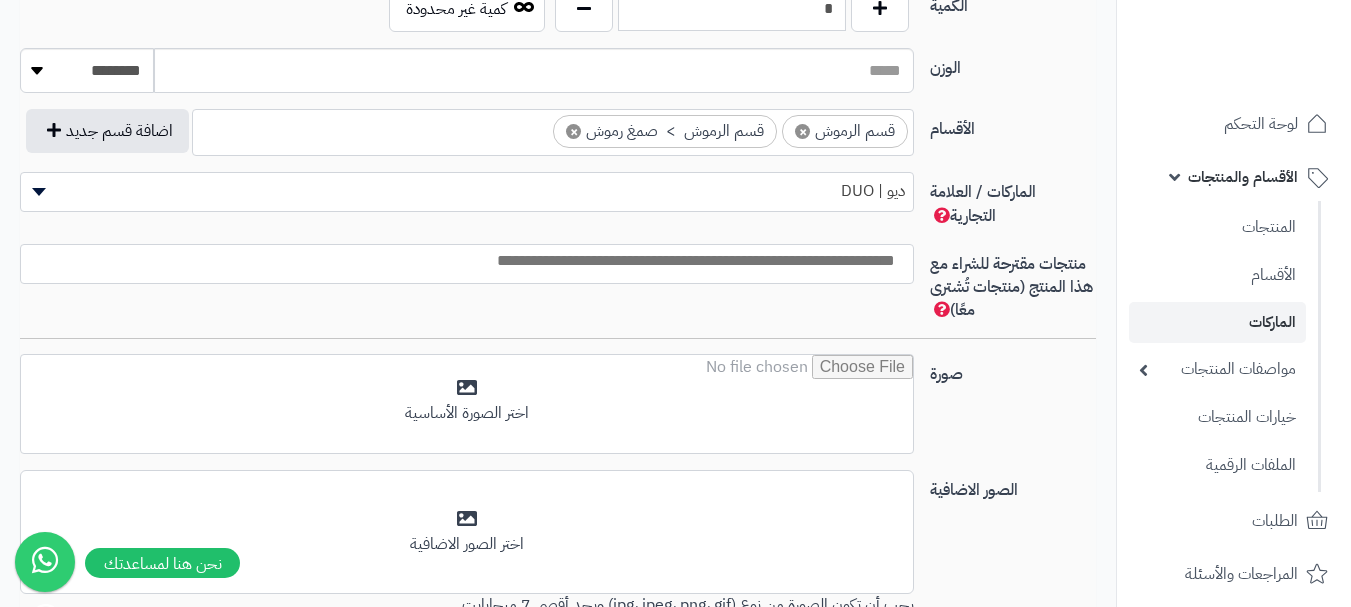 select on "**" 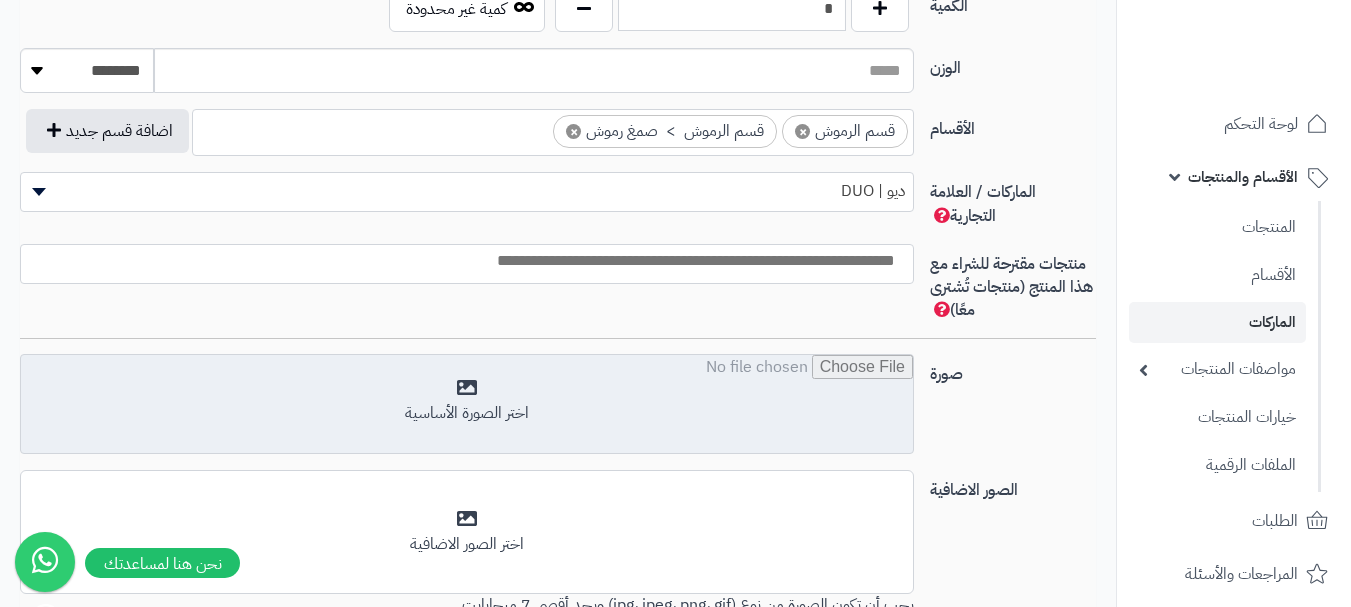 click at bounding box center [467, 405] 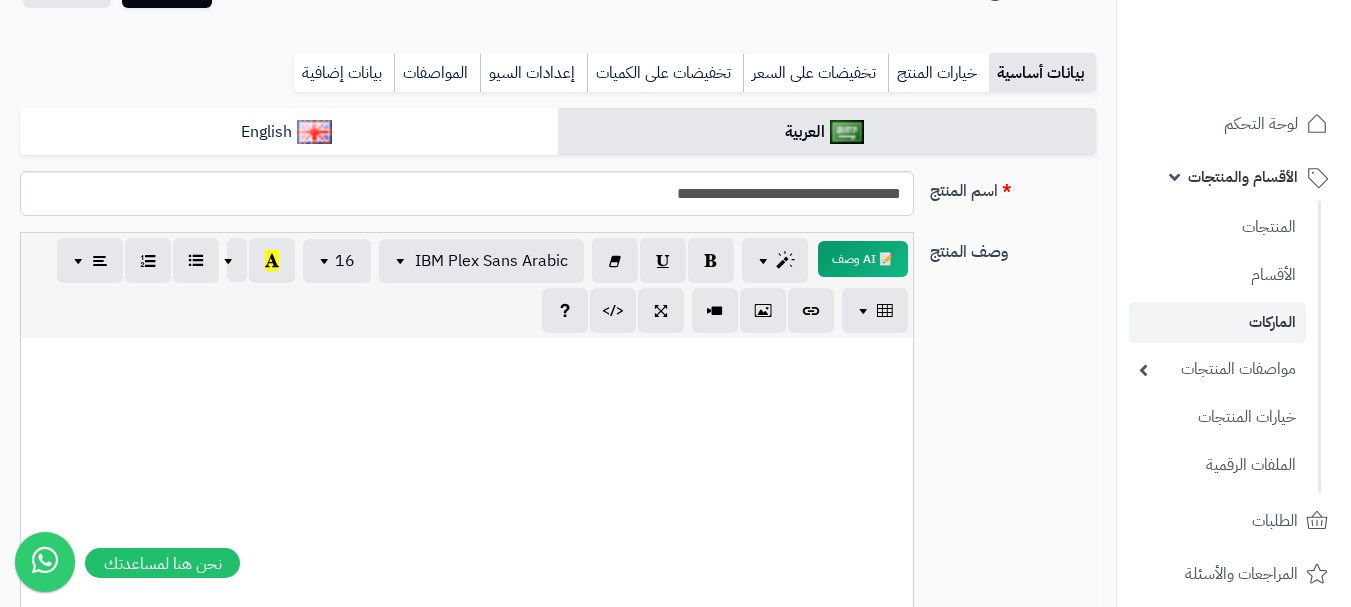 scroll, scrollTop: 0, scrollLeft: 0, axis: both 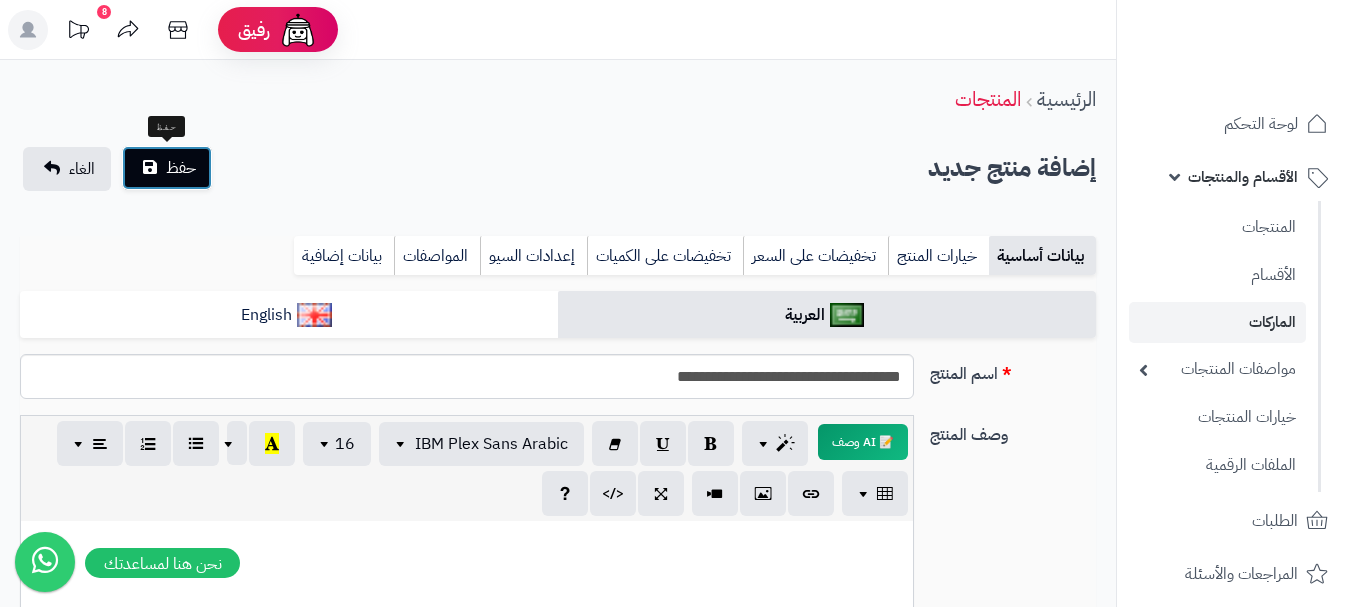 click on "حفظ" at bounding box center (167, 168) 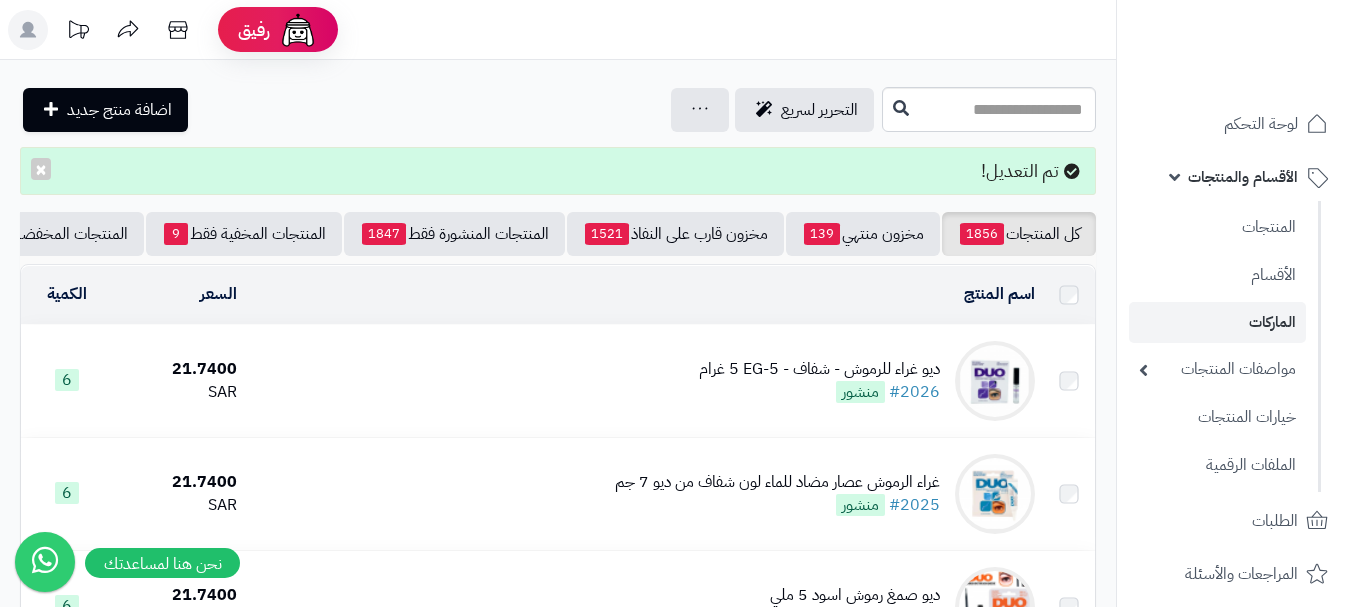 scroll, scrollTop: 0, scrollLeft: 0, axis: both 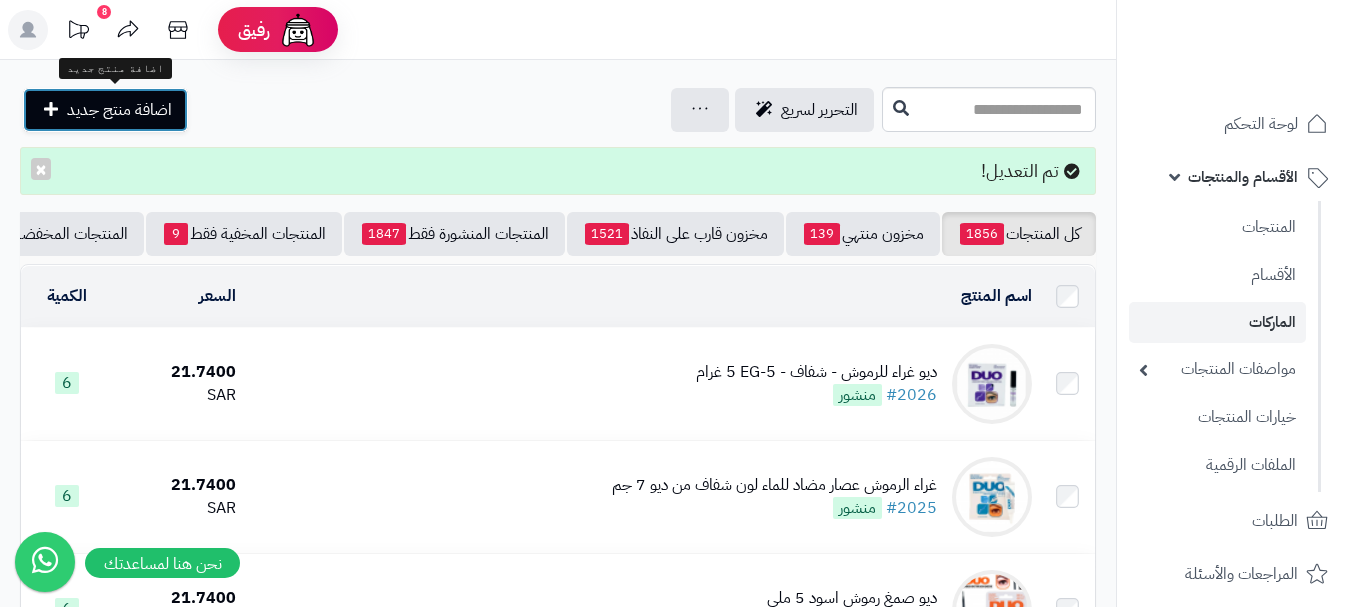click on "اضافة منتج جديد" at bounding box center (105, 110) 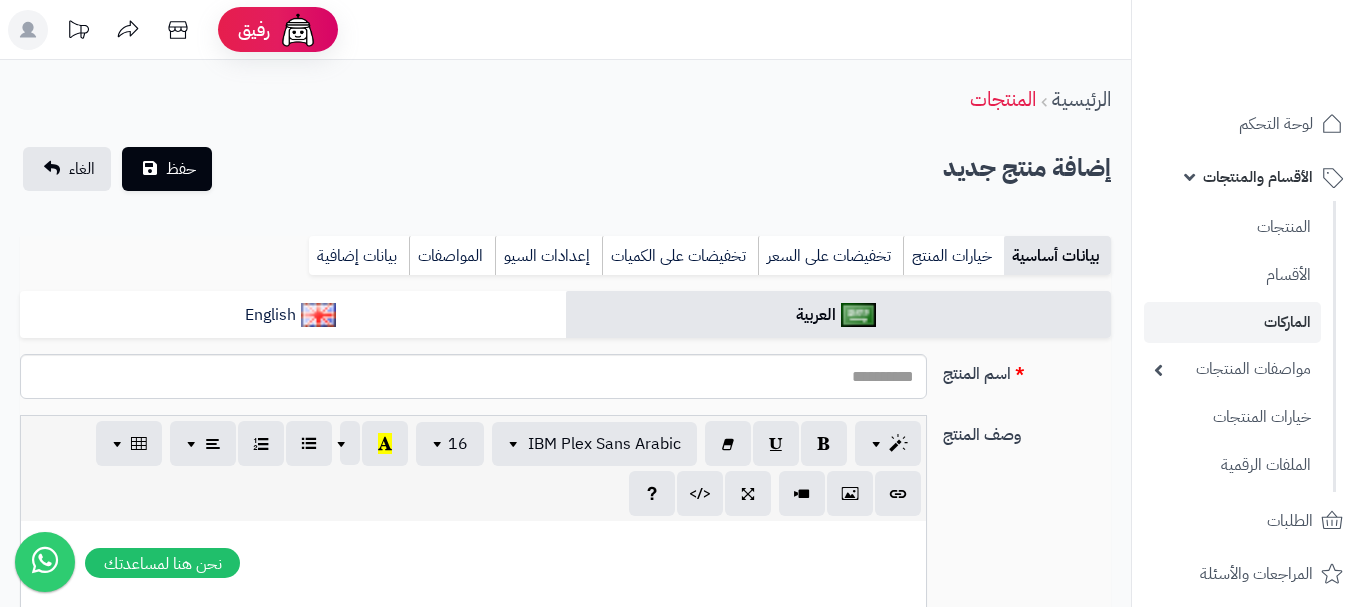 select 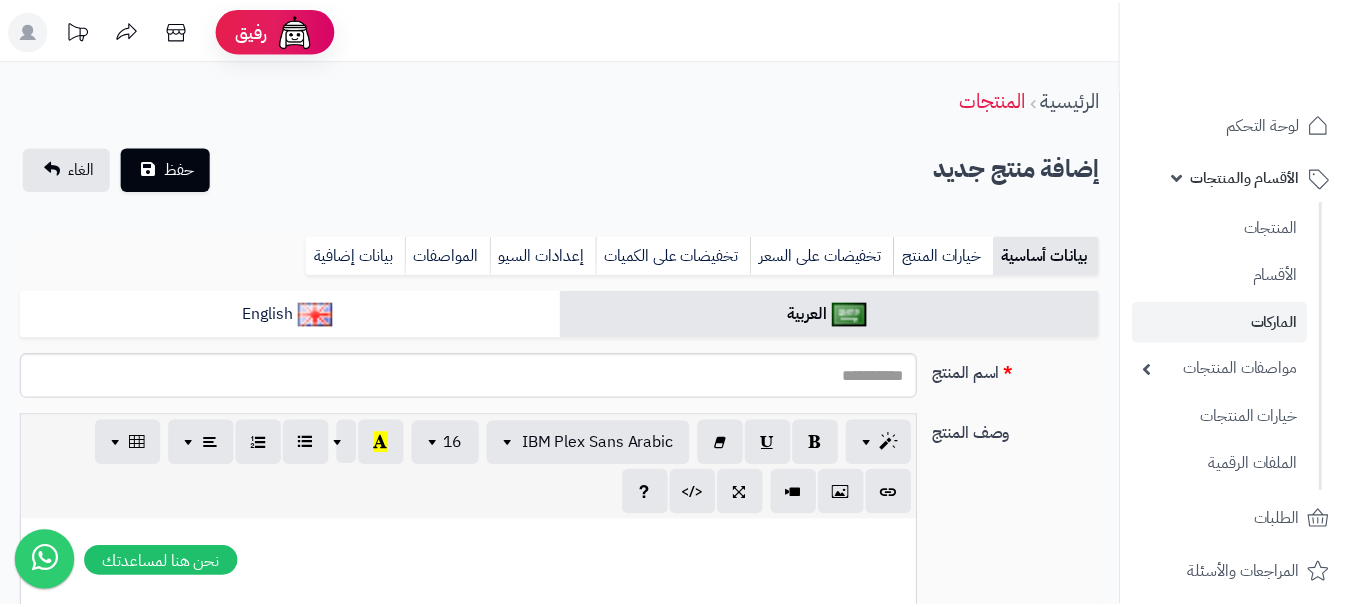 scroll, scrollTop: 0, scrollLeft: 0, axis: both 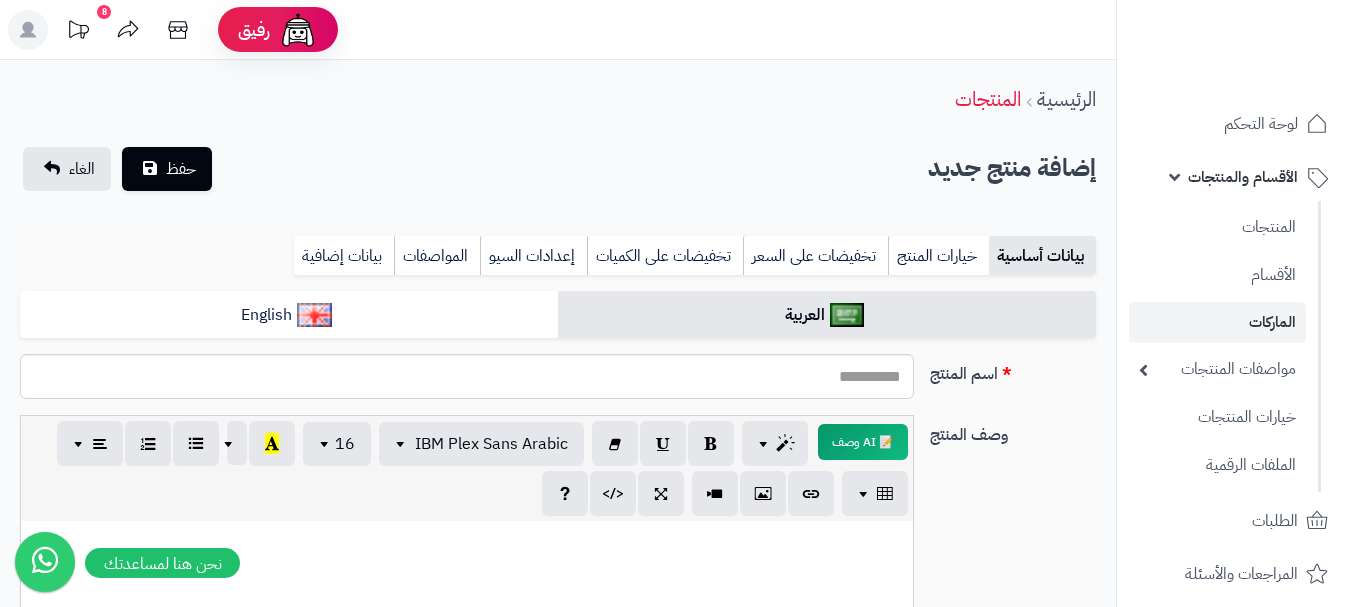 click on "الرئيسية المنتجات إضافة منتج جديد
حفظ
الغاء
×
مشاركة هذا المنتج شارك المنتج على وسائل التواصل :
فيسبوك
X
لينكدإن
واتساب
إغلاق بيانات أساسية خيارات المنتج تخفيضات على السعر تخفيضات على الكميات إعدادات السيو المواصفات نقاط المكافآت بيانات إضافية  العربية  English
اسم المنتج
وصف المنتج    📝 AI وصف   p blockquote pre h1 h2 h3 h4 h5 h6 IBM Plex Sans Arabic     Arial   Arial Black   Comic Sans MS   Courier New   Helvetica   Impact   Tahoma   Times New Roman   Verdana 16  8  9  10  11  12  14  18  24  36    لون الخلفية         شفاف              لون النص         إعادة الضبط                        1 x 1                                     ×        إدراج           النص *******" at bounding box center (558, 978) 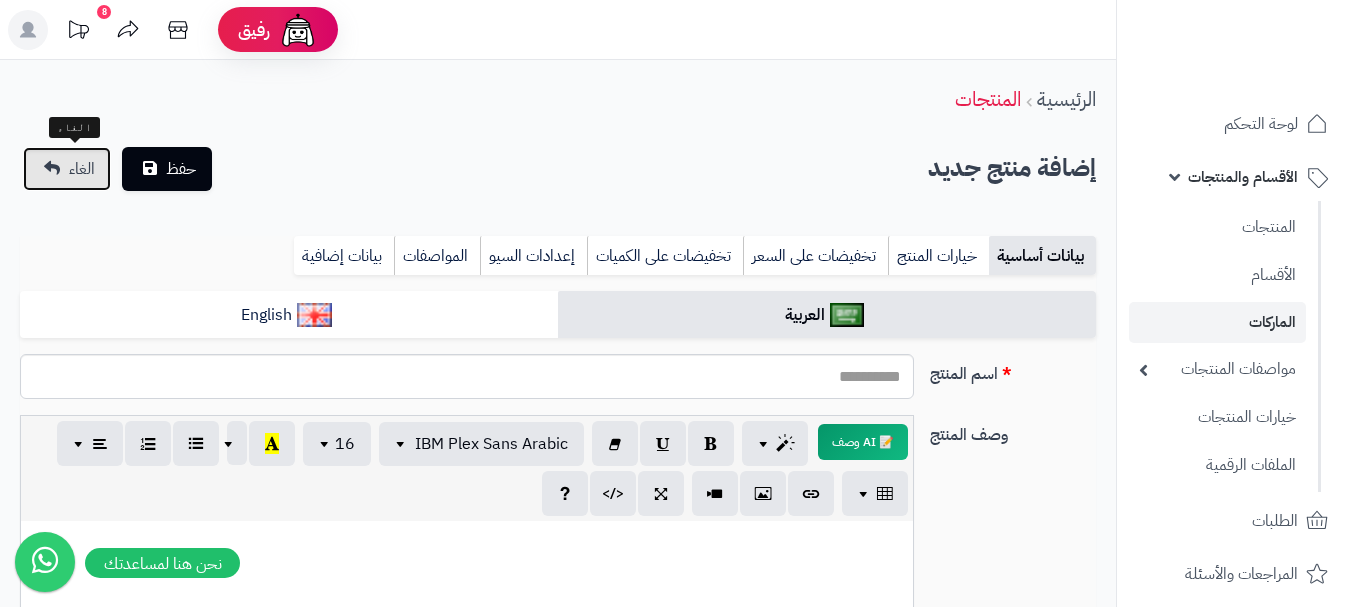 click on "الغاء" at bounding box center (67, 169) 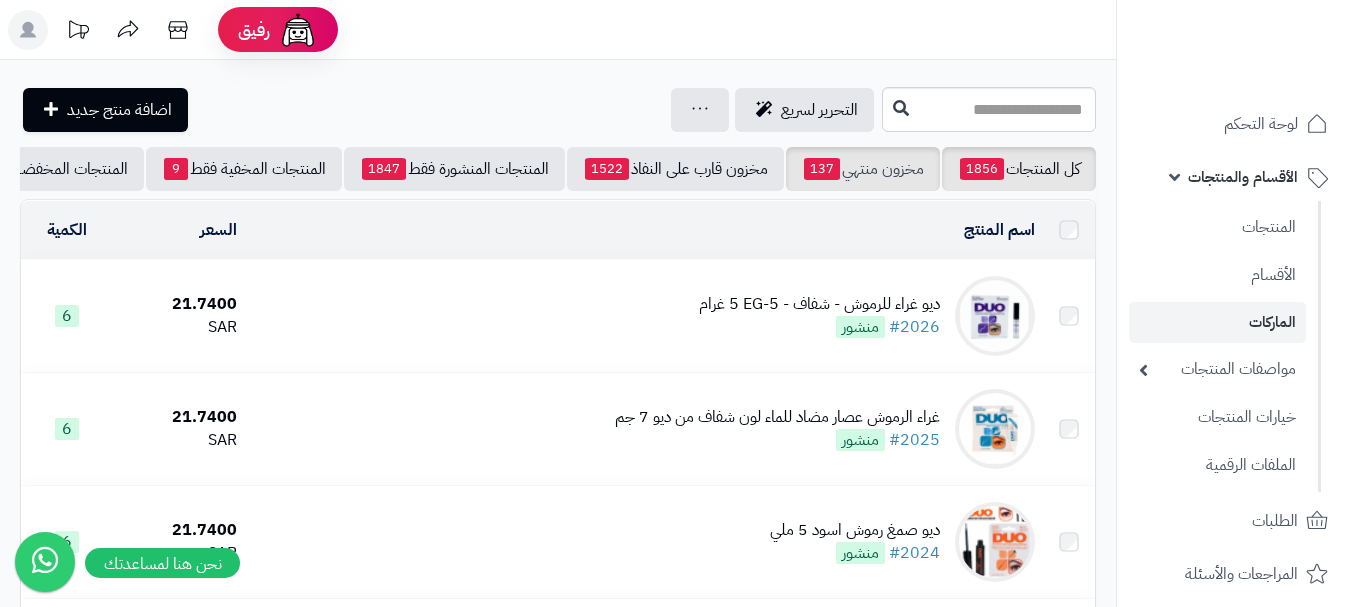 scroll, scrollTop: 0, scrollLeft: 0, axis: both 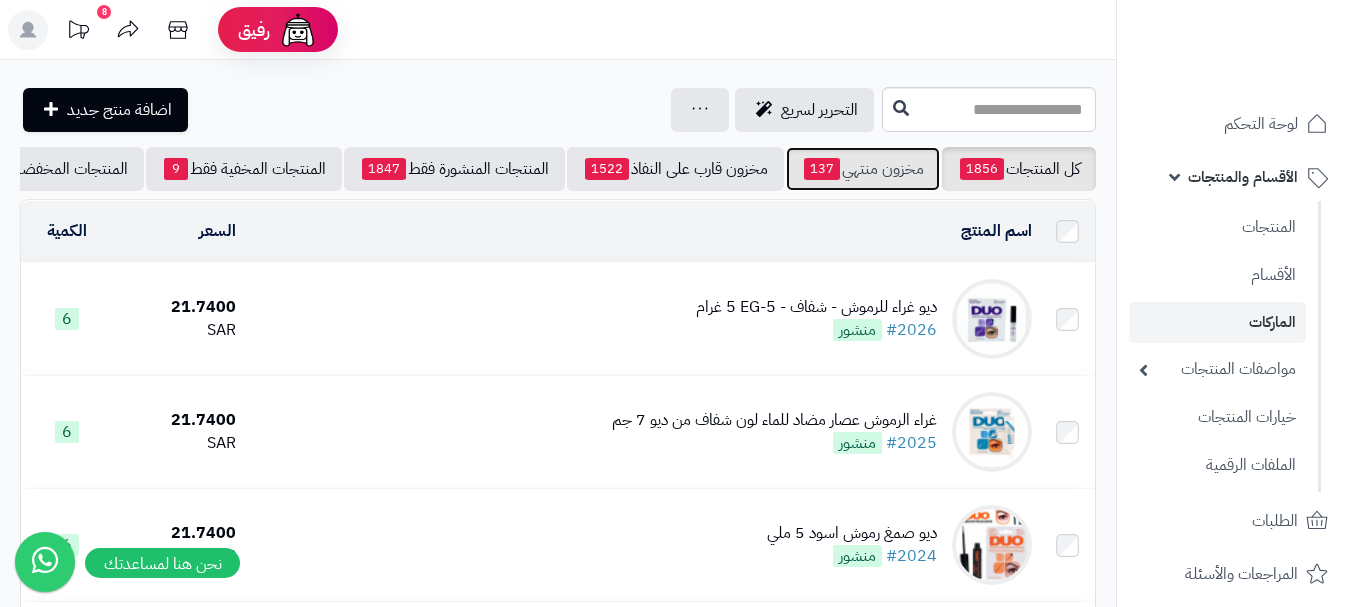 click on "مخزون منتهي
137" at bounding box center [863, 169] 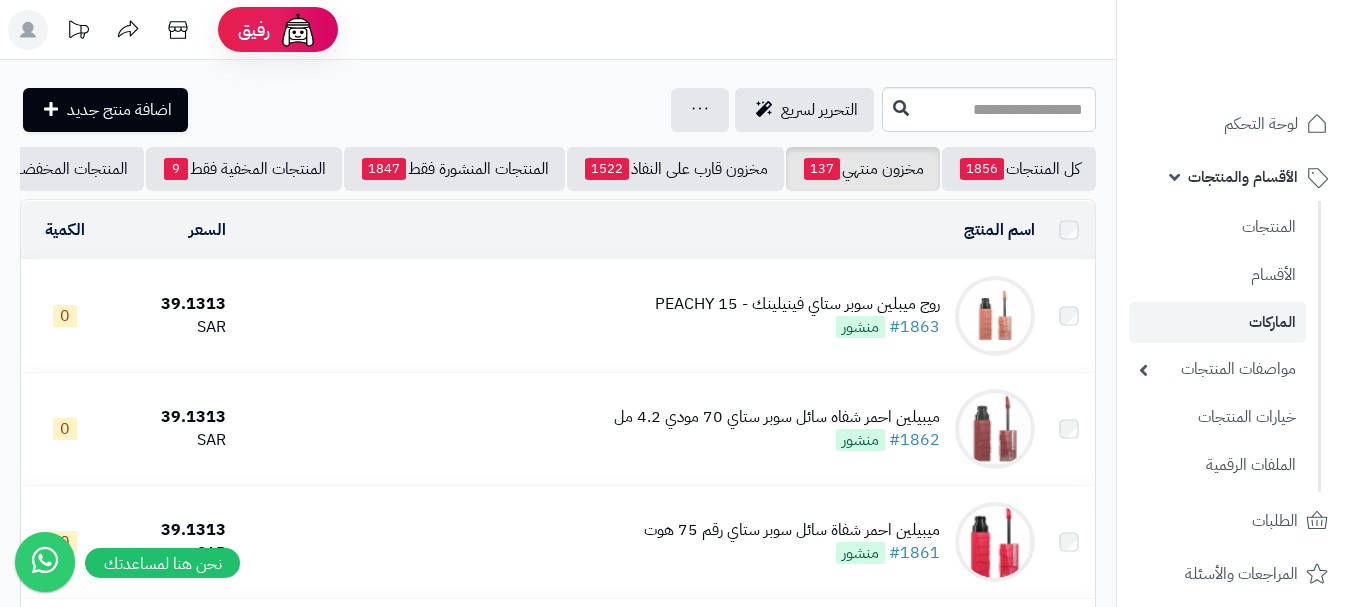 scroll, scrollTop: 0, scrollLeft: 0, axis: both 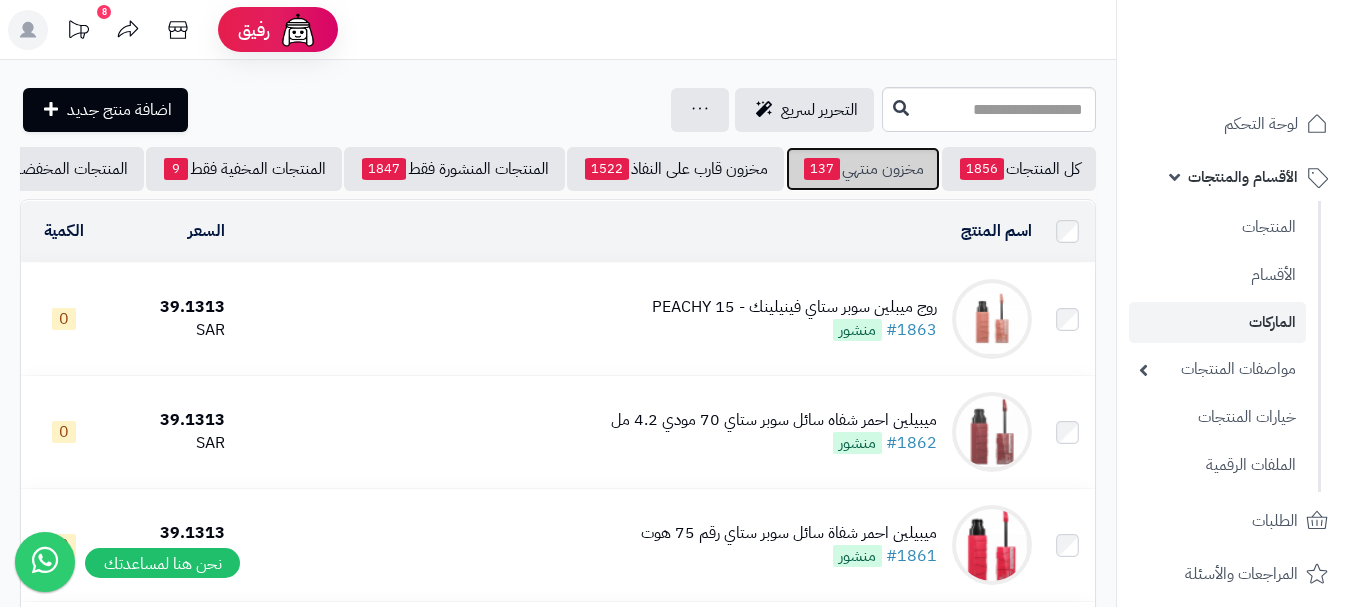 click on "مخزون منتهي
137" at bounding box center (863, 169) 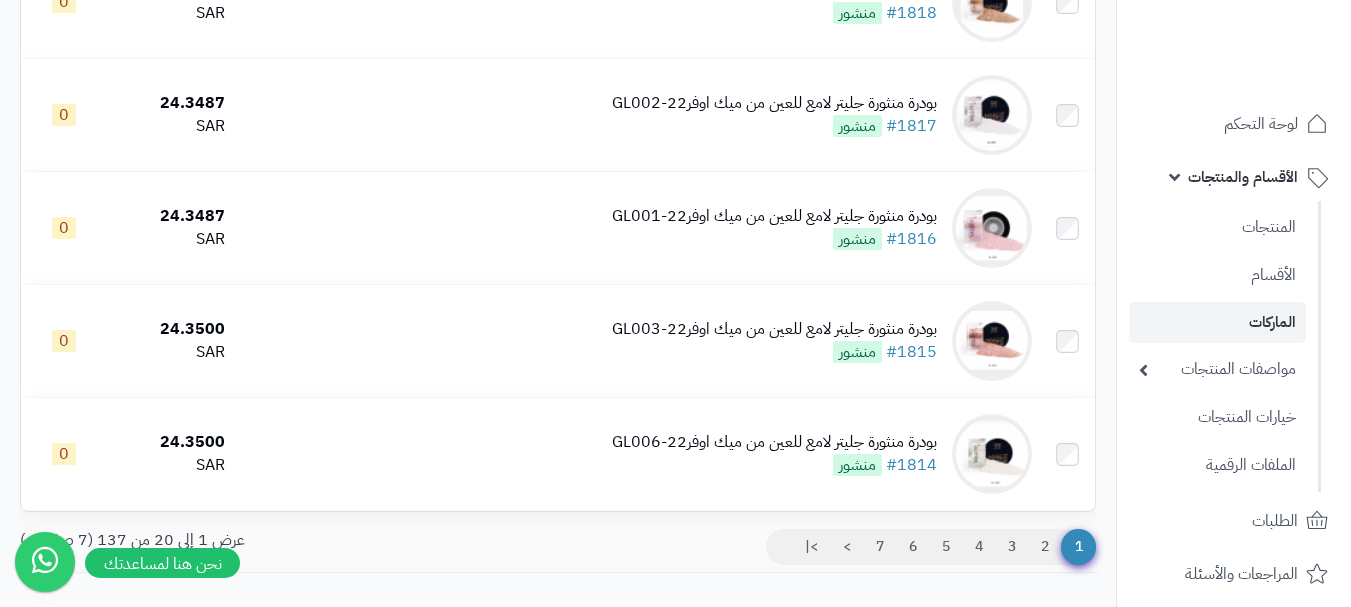 scroll, scrollTop: 2146, scrollLeft: 0, axis: vertical 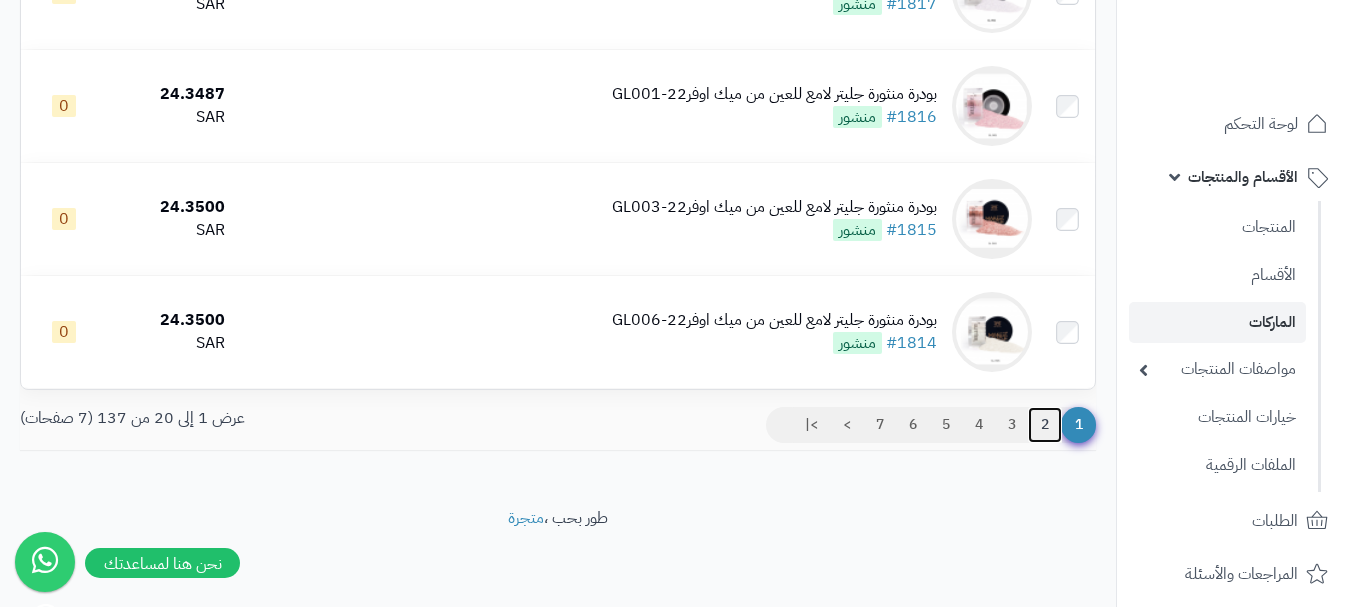 click on "2" at bounding box center (1045, 425) 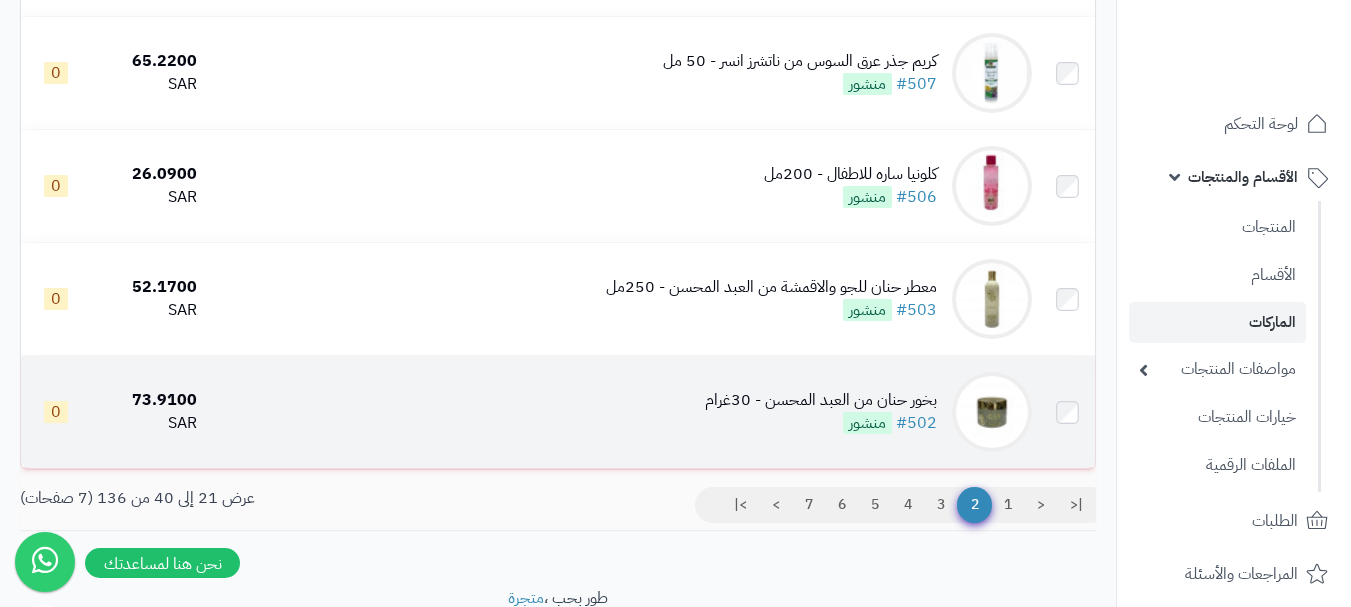 scroll, scrollTop: 2146, scrollLeft: 0, axis: vertical 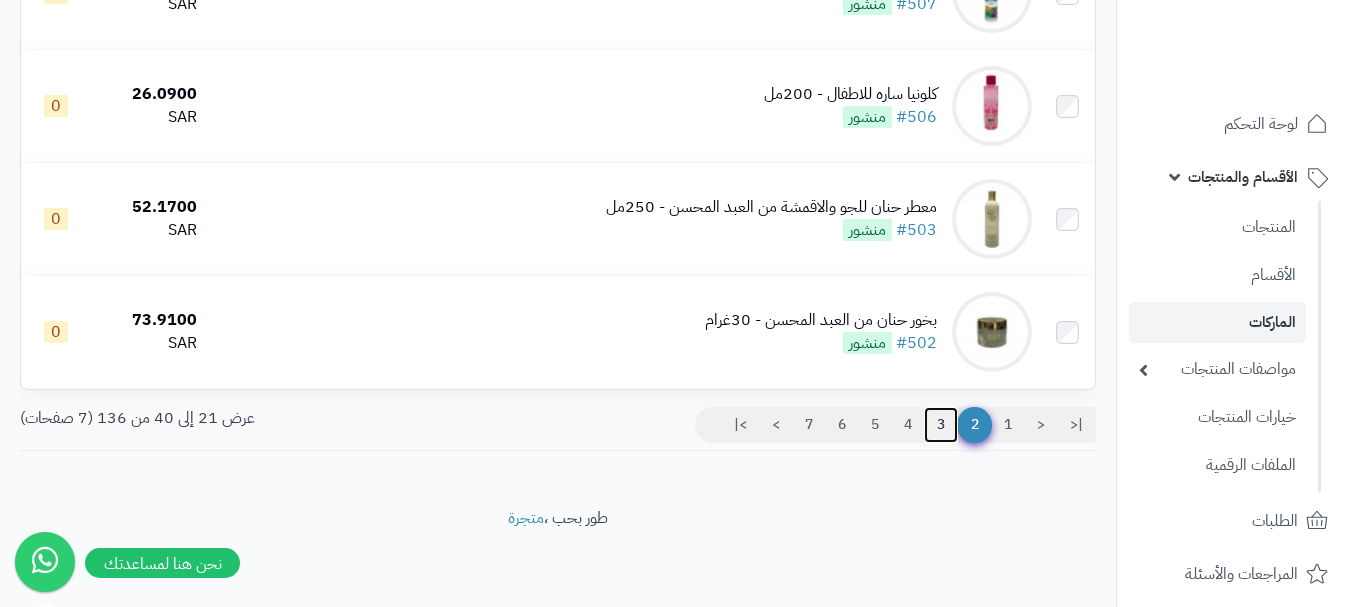click on "3" at bounding box center [941, 425] 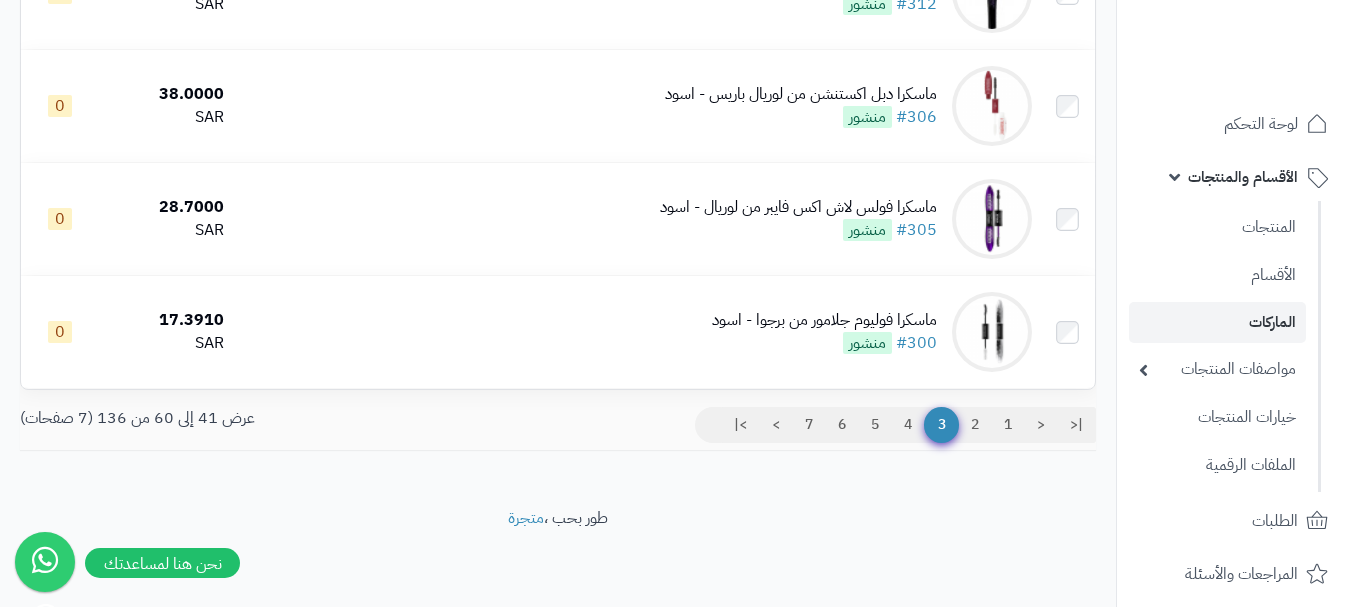 scroll, scrollTop: 2146, scrollLeft: 0, axis: vertical 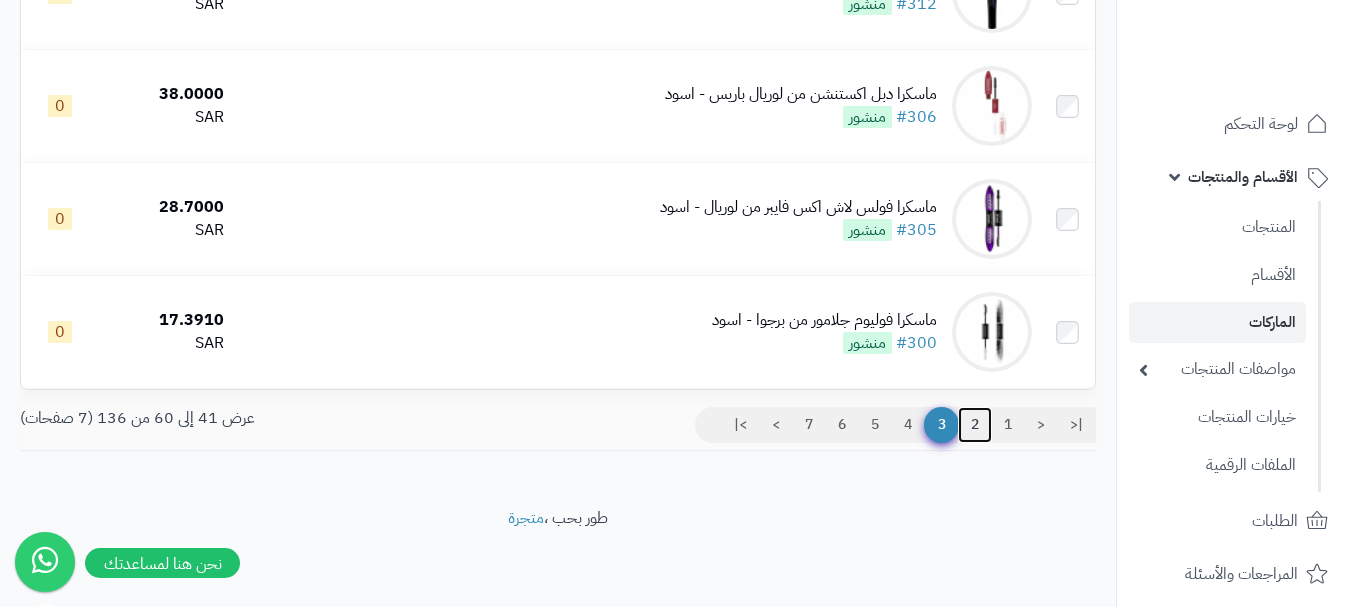 click on "2" at bounding box center [975, 425] 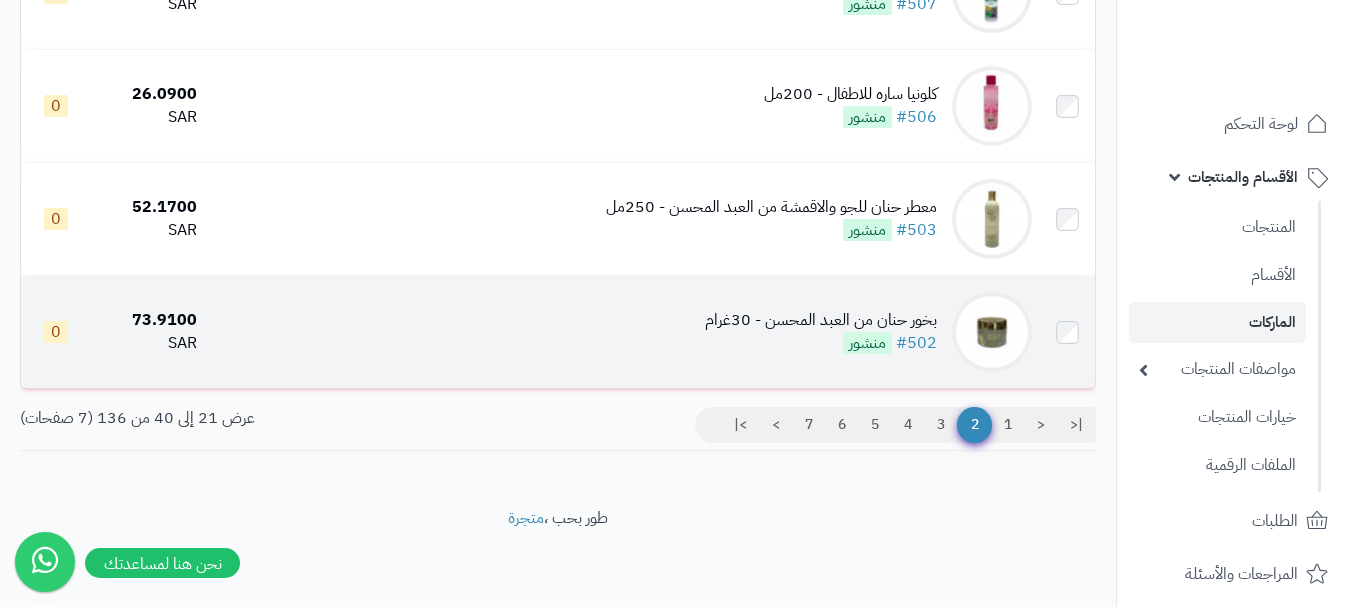 scroll, scrollTop: 2146, scrollLeft: 0, axis: vertical 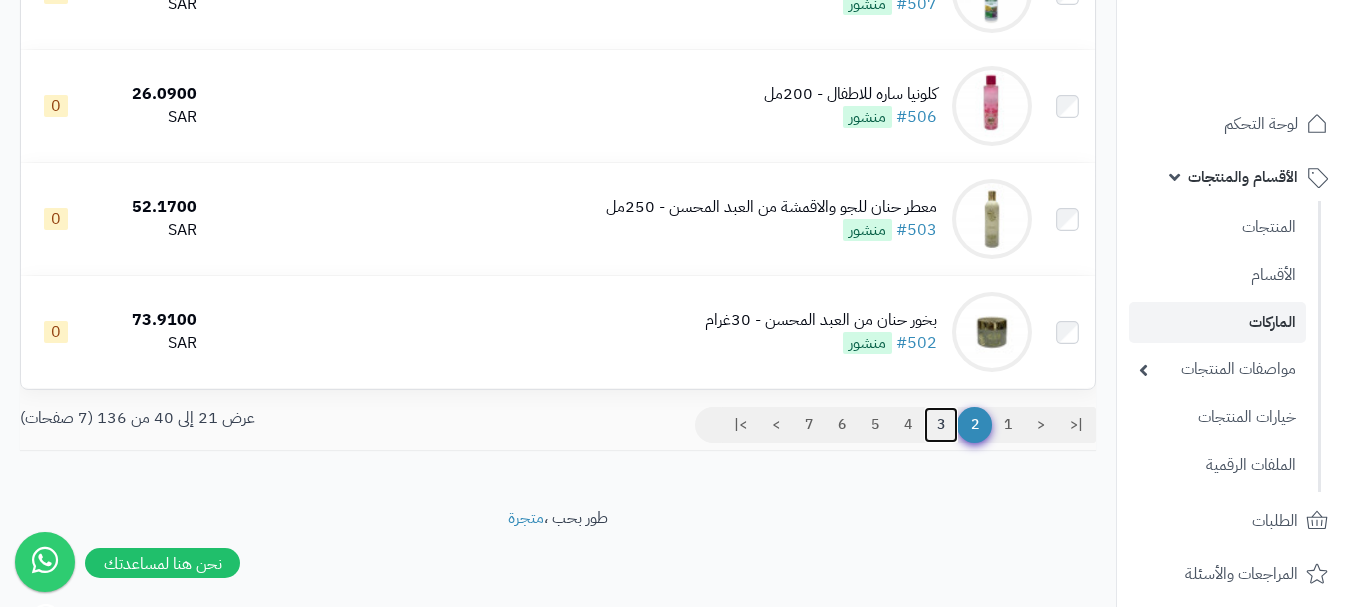 click on "3" at bounding box center [941, 425] 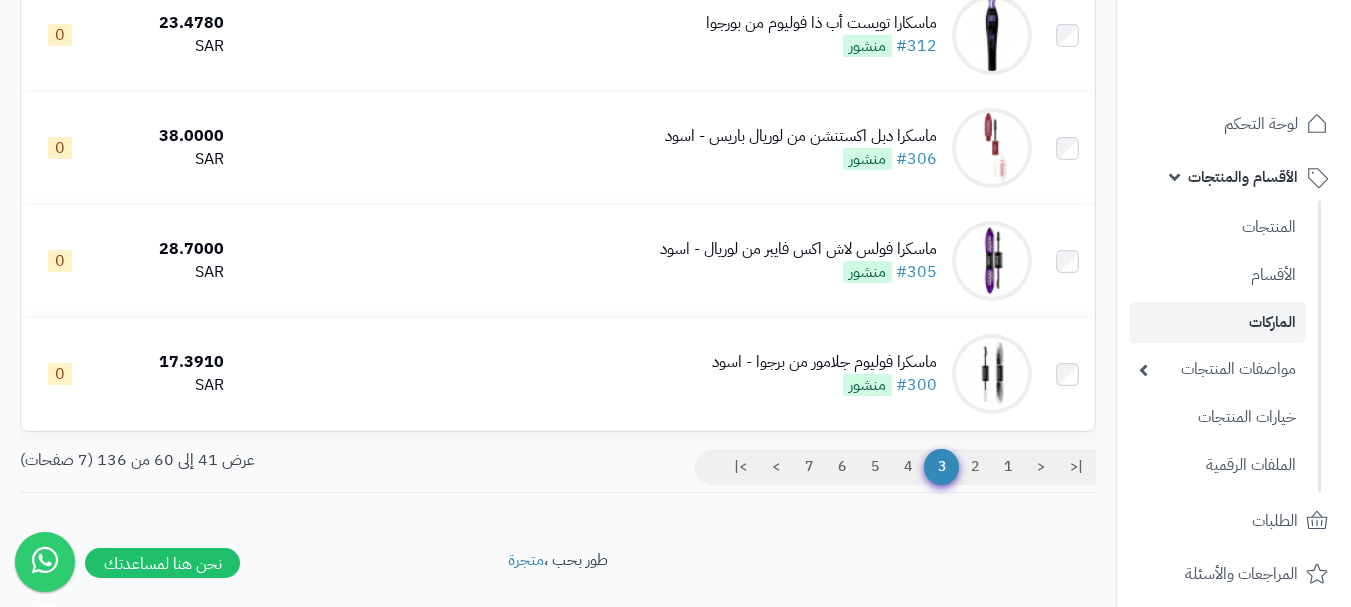 scroll, scrollTop: 2100, scrollLeft: 0, axis: vertical 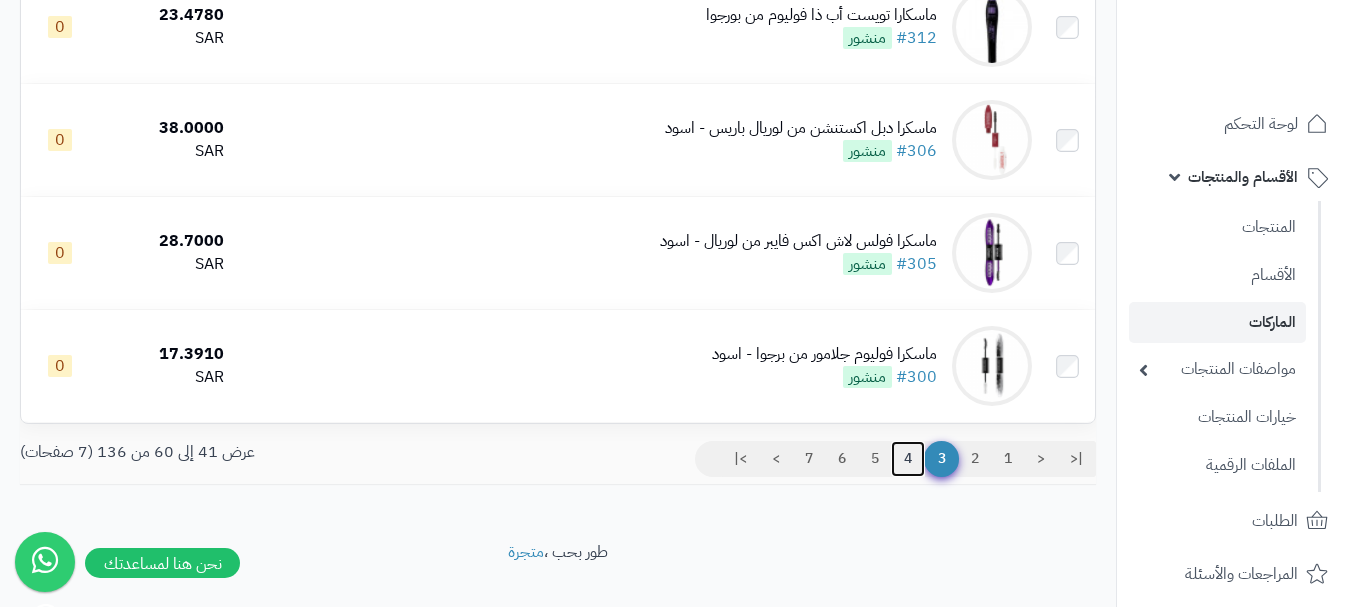 click on "4" at bounding box center (908, 459) 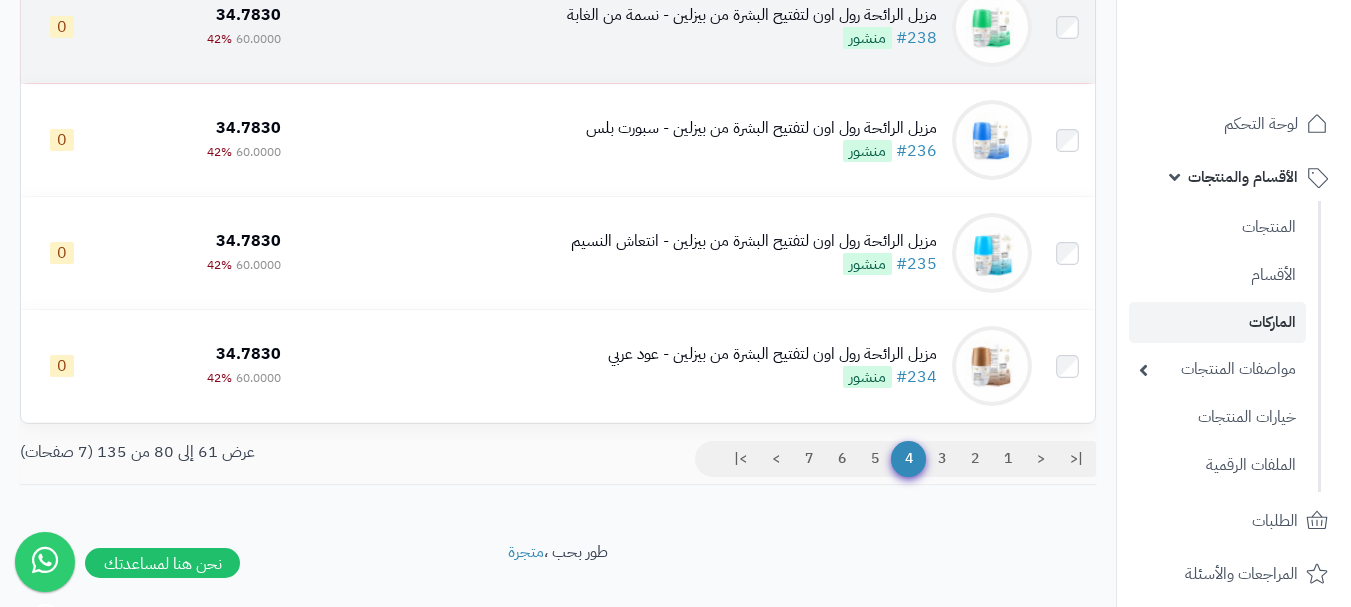 scroll, scrollTop: 2146, scrollLeft: 0, axis: vertical 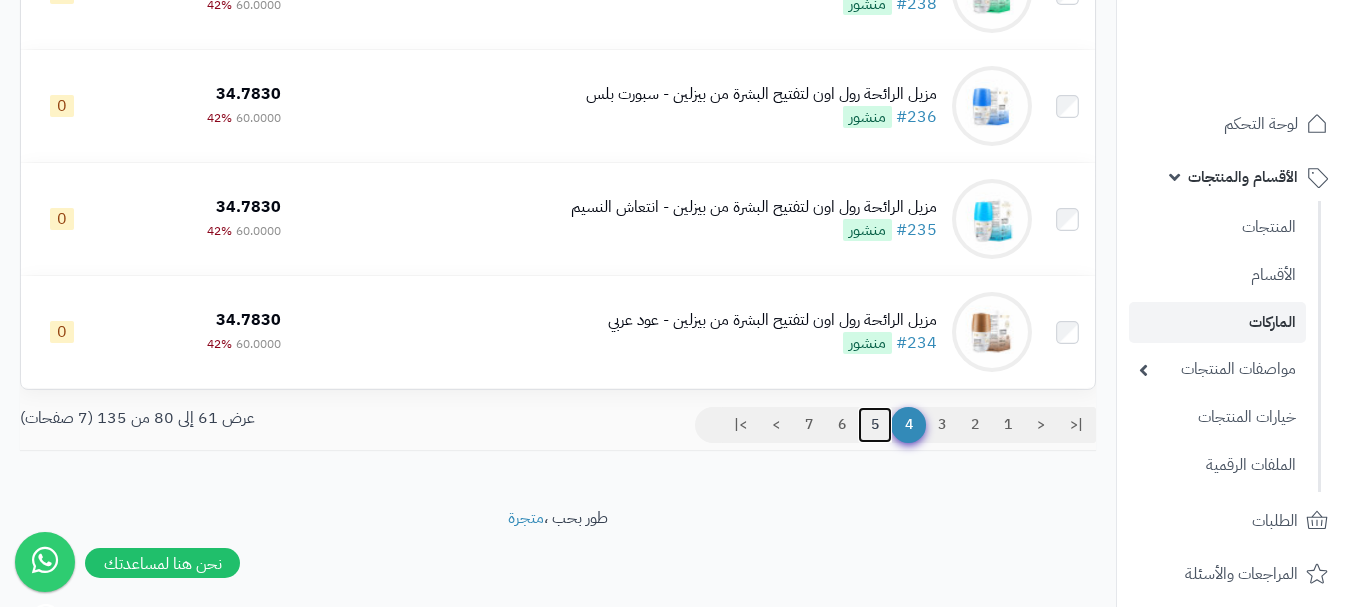 click on "5" at bounding box center [875, 425] 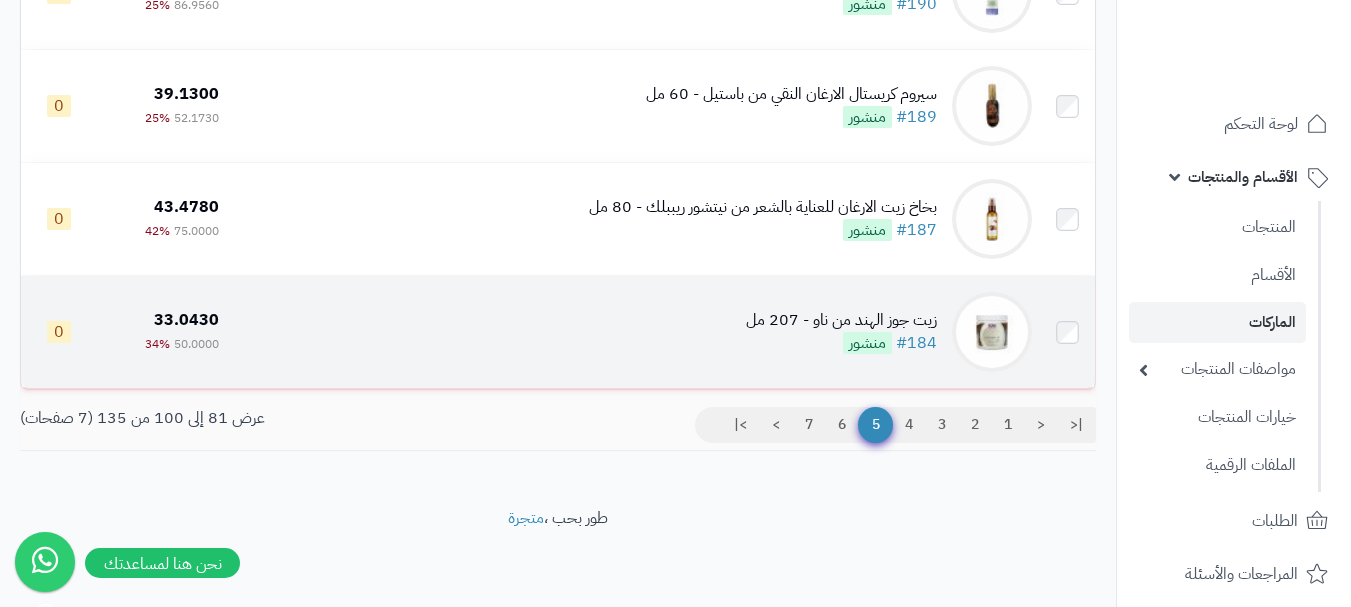 scroll, scrollTop: 2146, scrollLeft: 0, axis: vertical 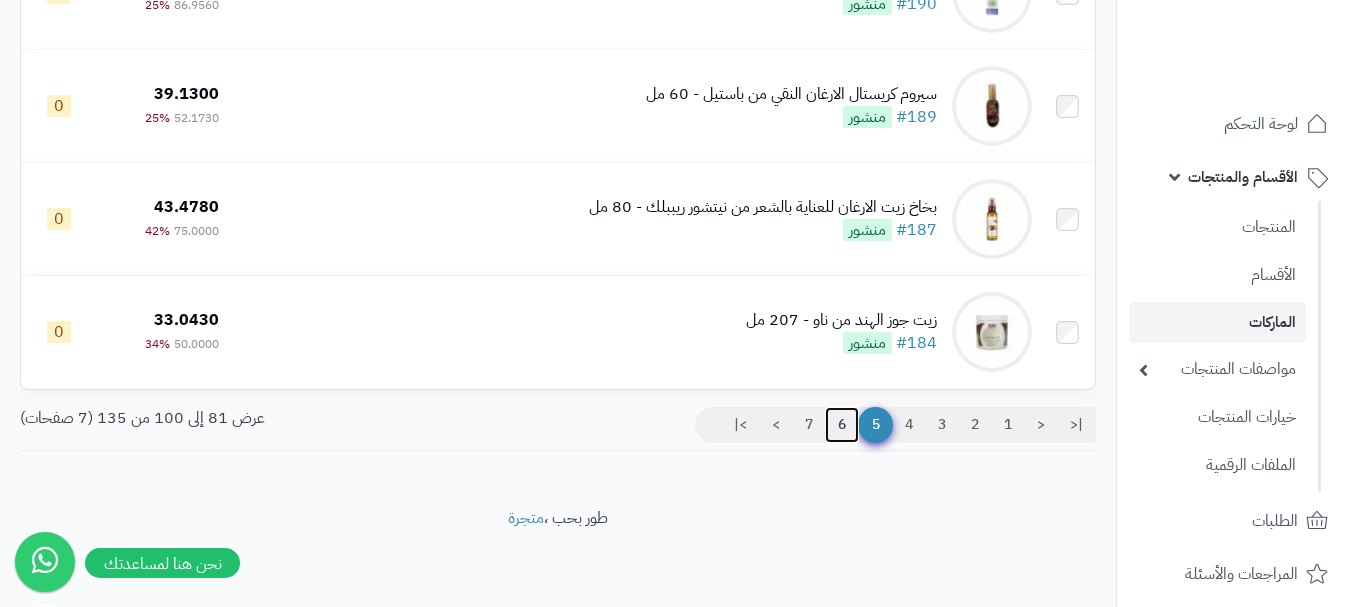 click on "6" at bounding box center [842, 425] 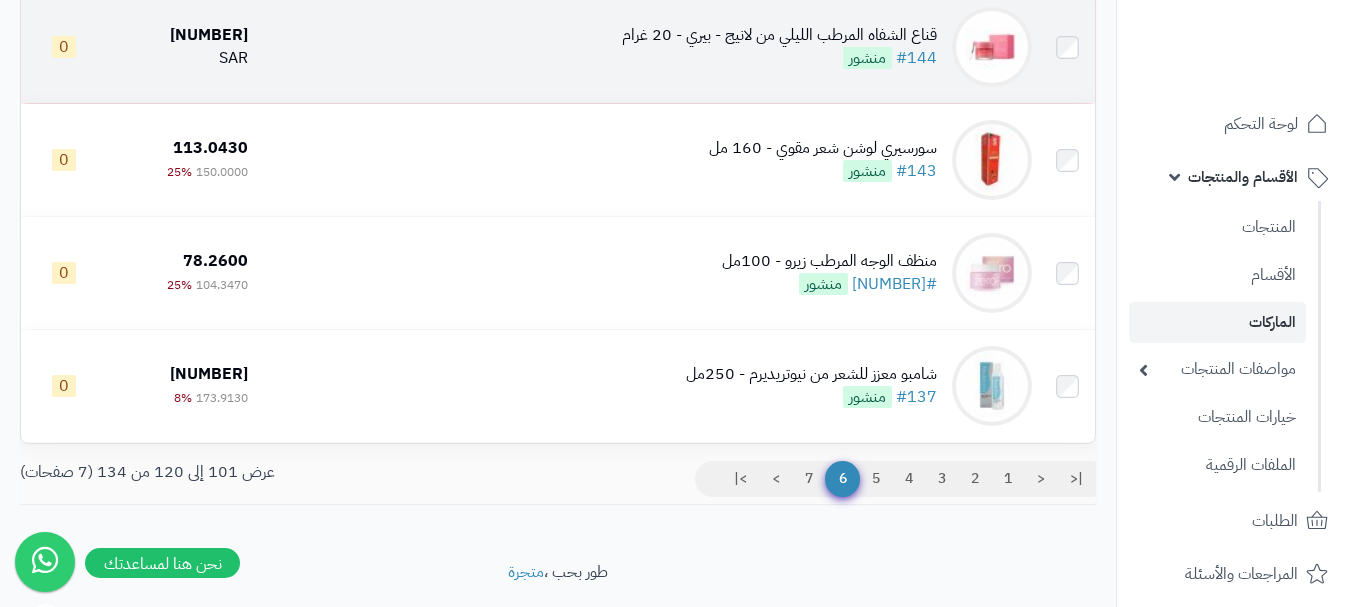 scroll, scrollTop: 2100, scrollLeft: 0, axis: vertical 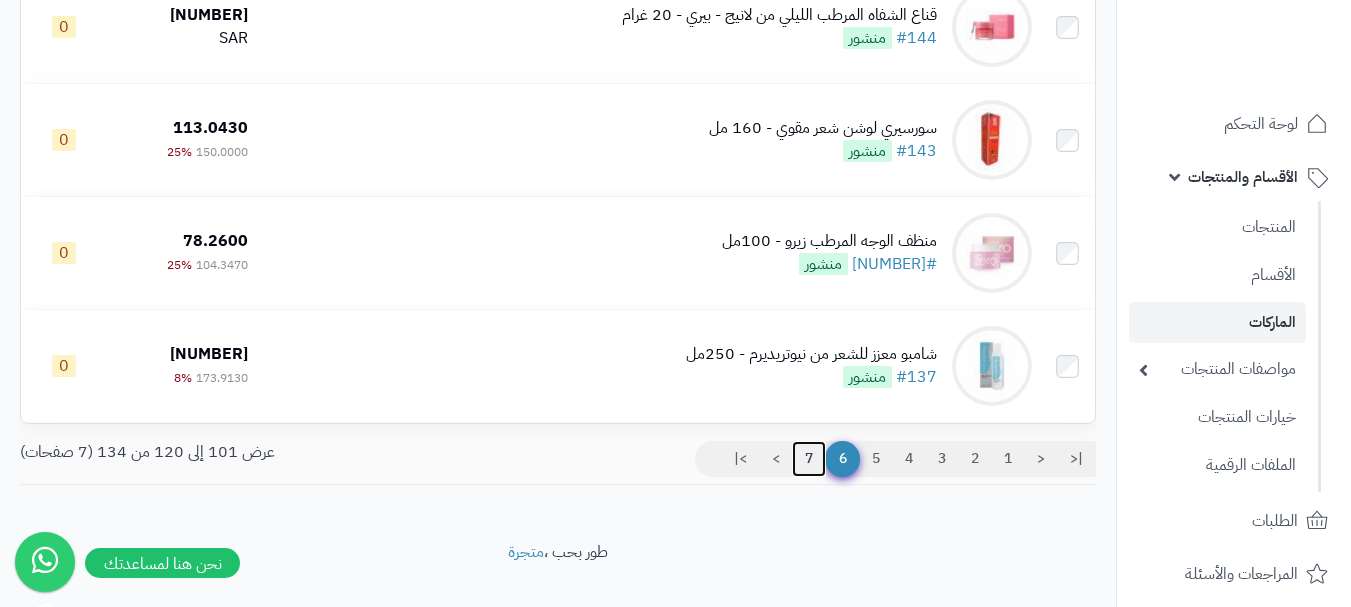 click on "7" at bounding box center [809, 459] 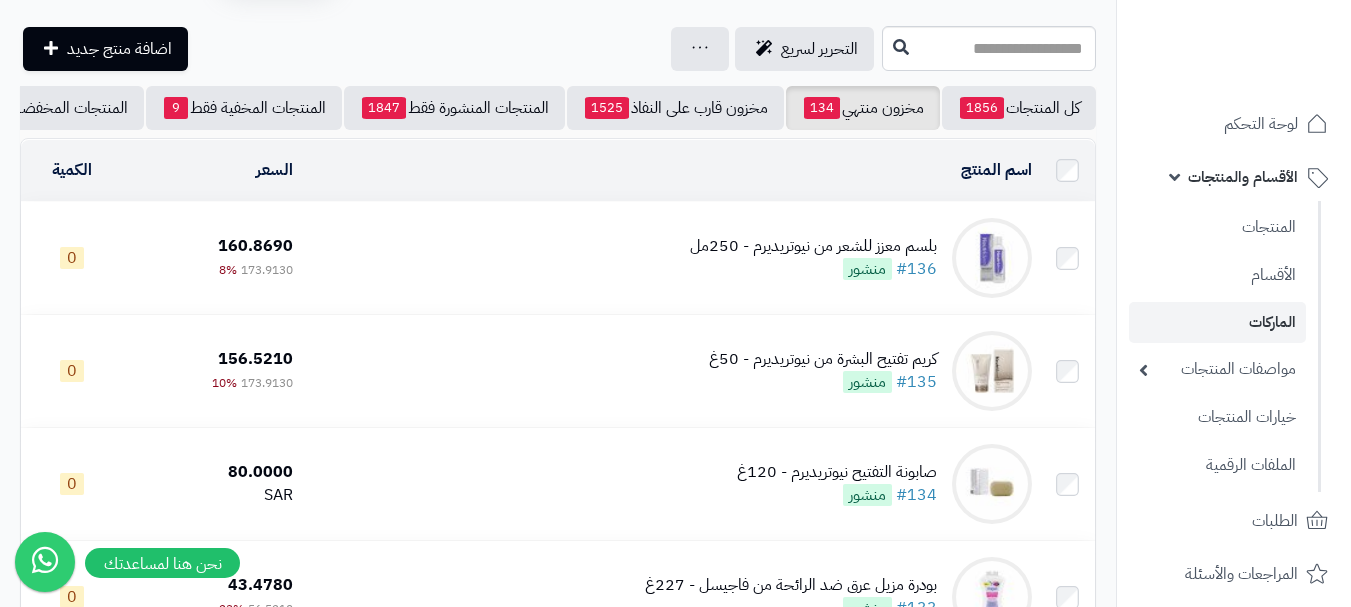 scroll, scrollTop: 0, scrollLeft: 0, axis: both 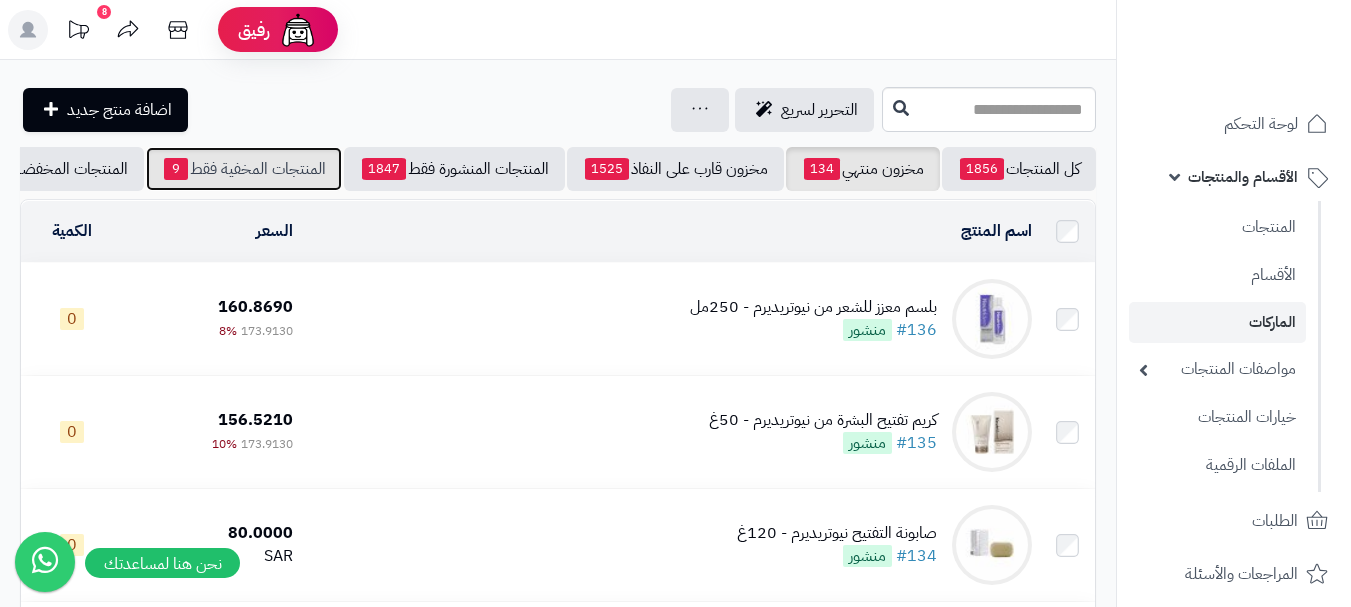 click on "المنتجات المخفية فقط
9" at bounding box center [244, 169] 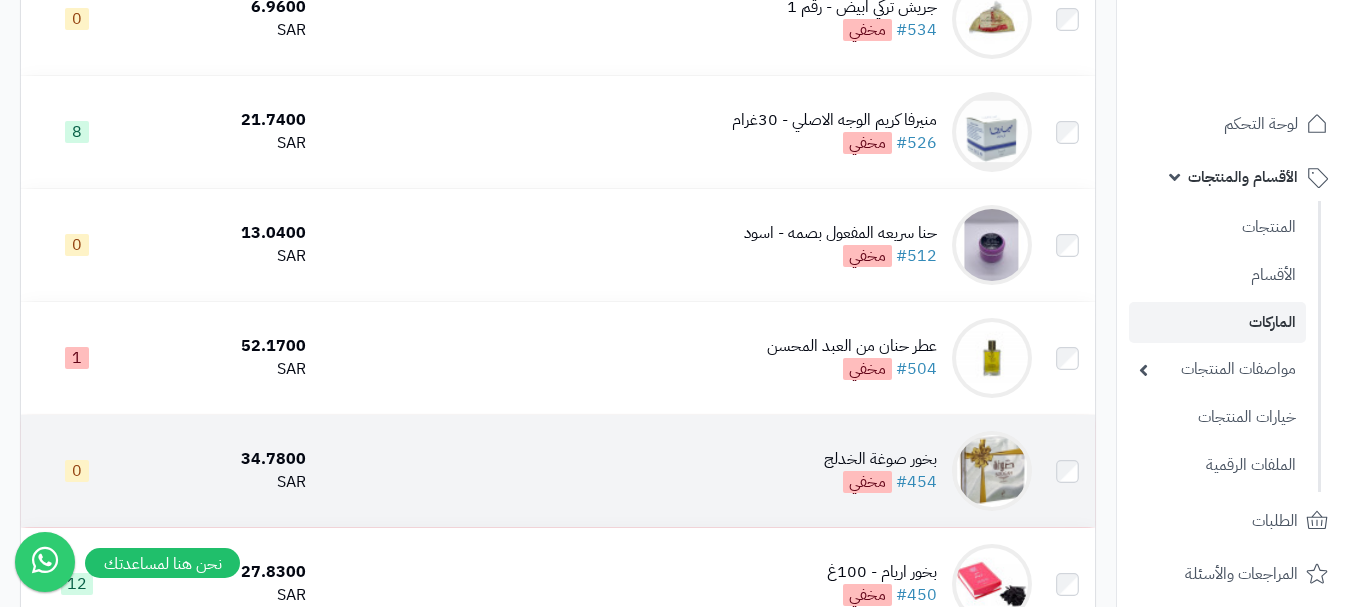 scroll, scrollTop: 0, scrollLeft: 0, axis: both 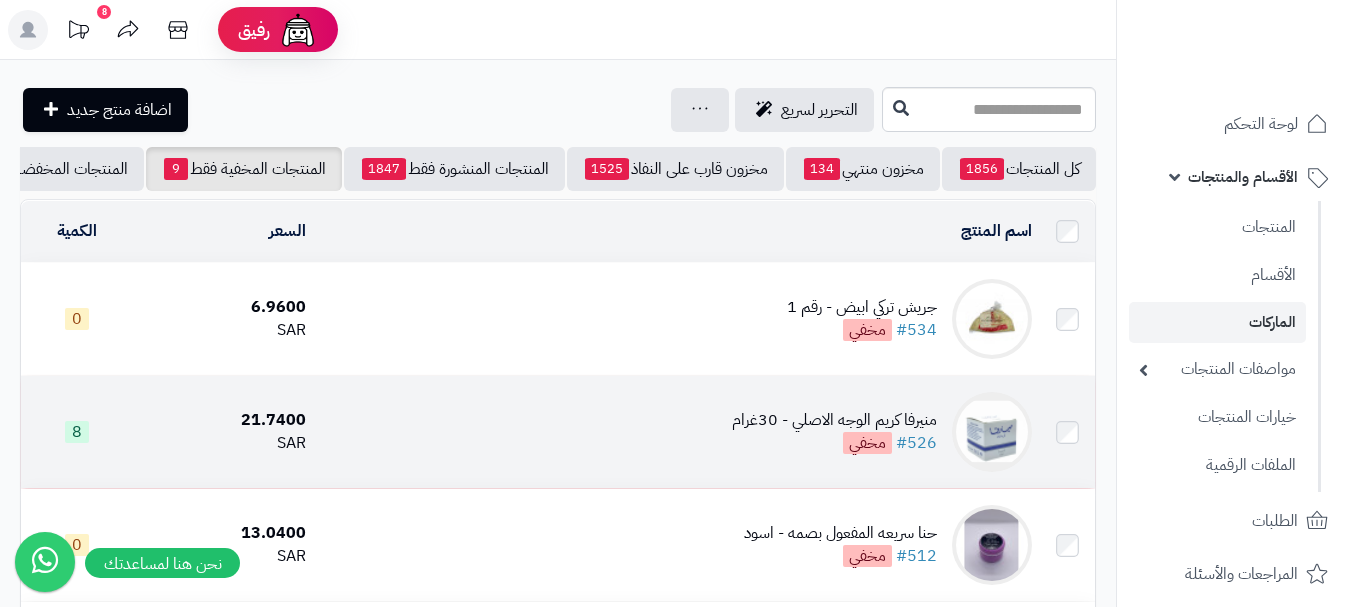 click on "منيرفا كريم الوجه الاصلي - 30غرام
#526
مخفي" at bounding box center [677, 432] 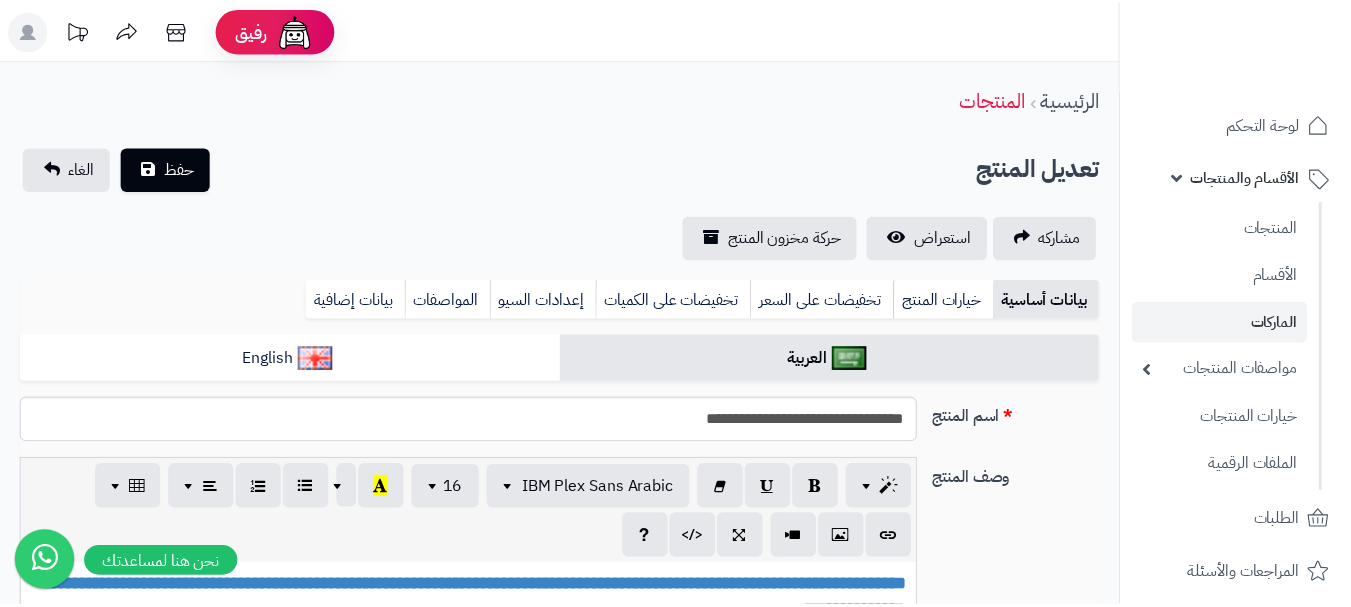 scroll, scrollTop: 0, scrollLeft: 0, axis: both 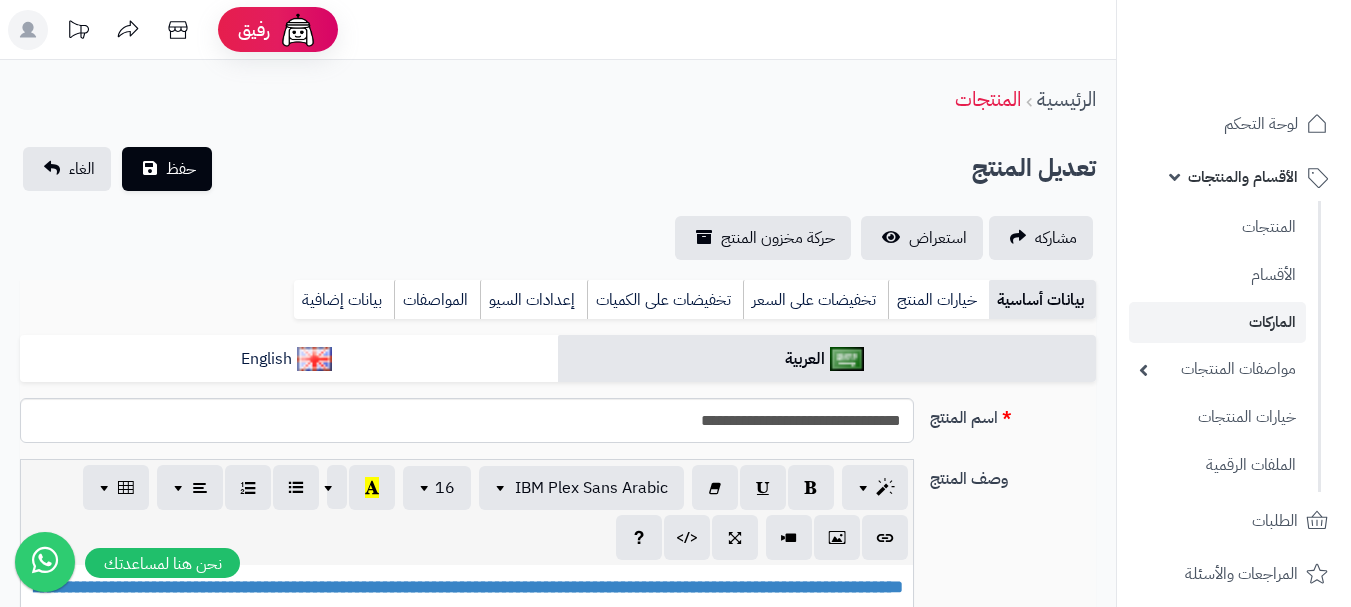 type on "*****" 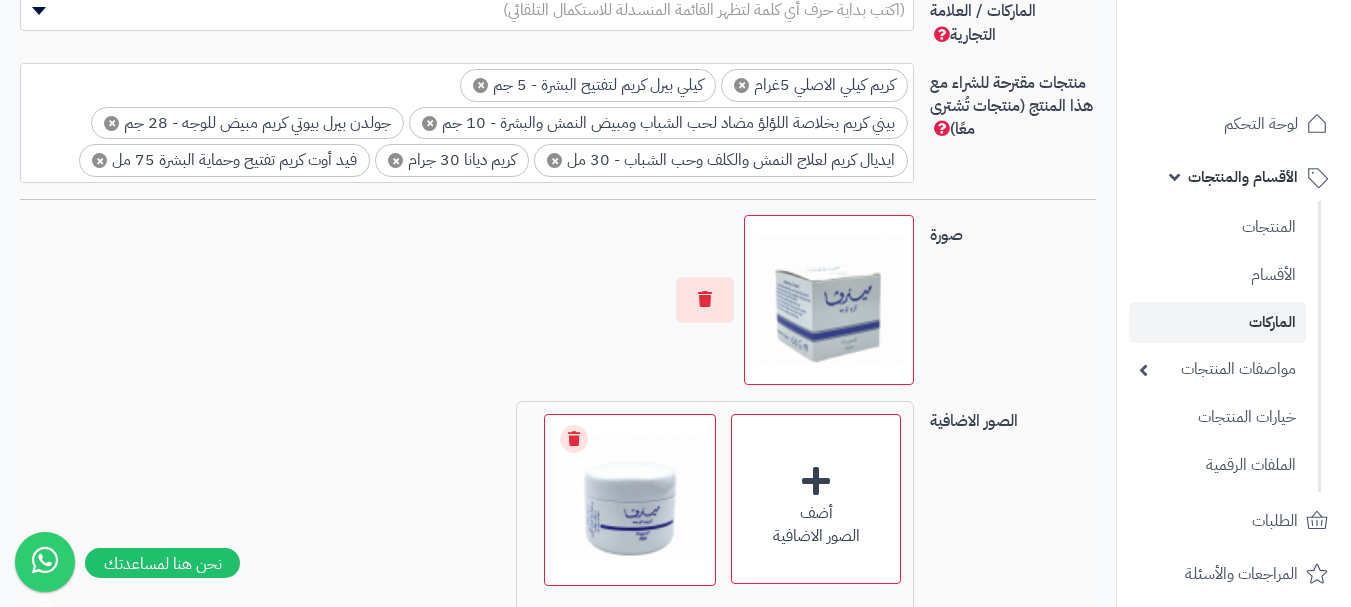 scroll, scrollTop: 1600, scrollLeft: 0, axis: vertical 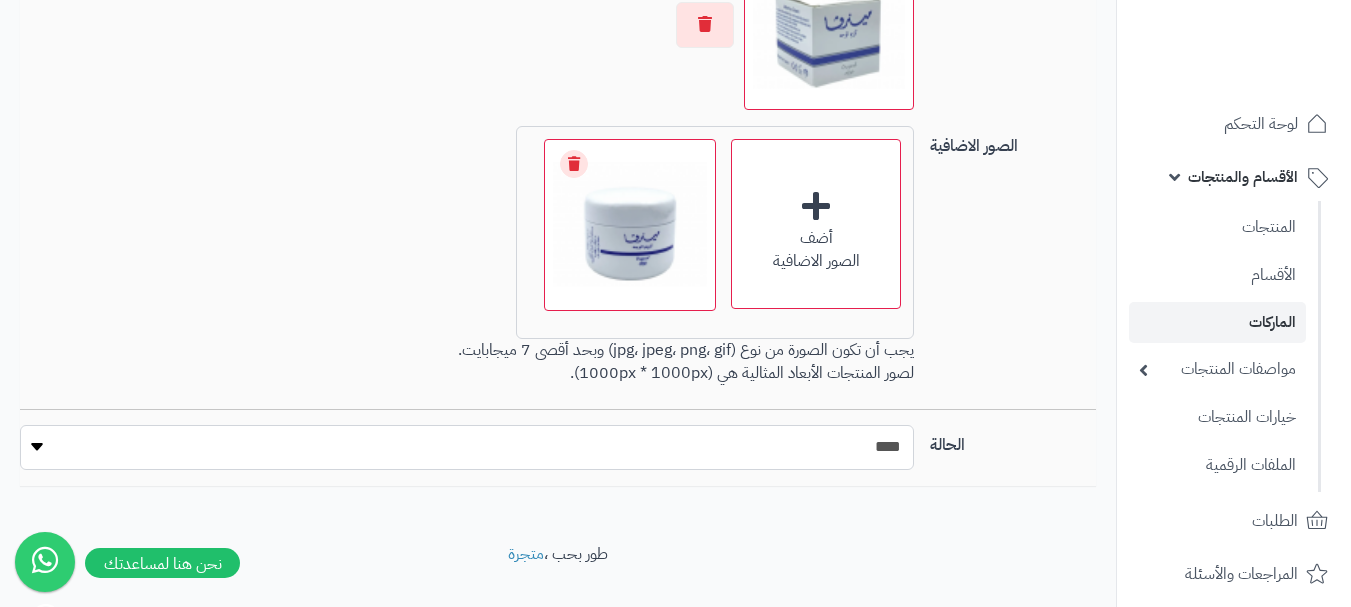 click on "***** ****" at bounding box center (467, 447) 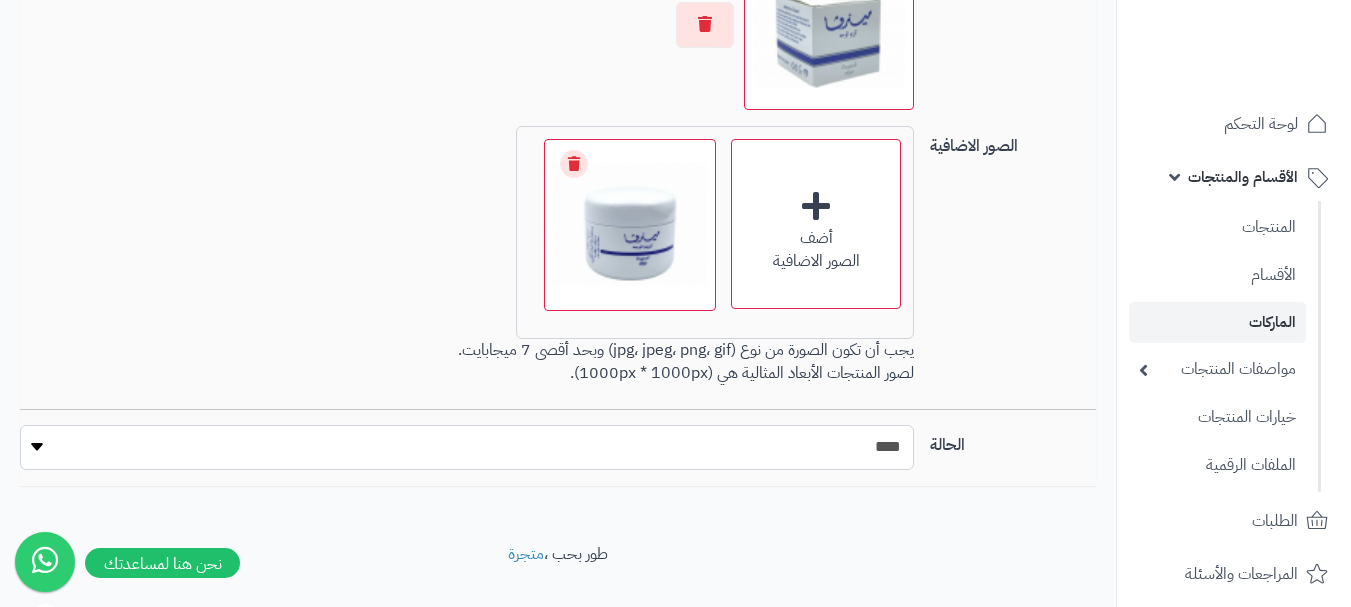 select on "*" 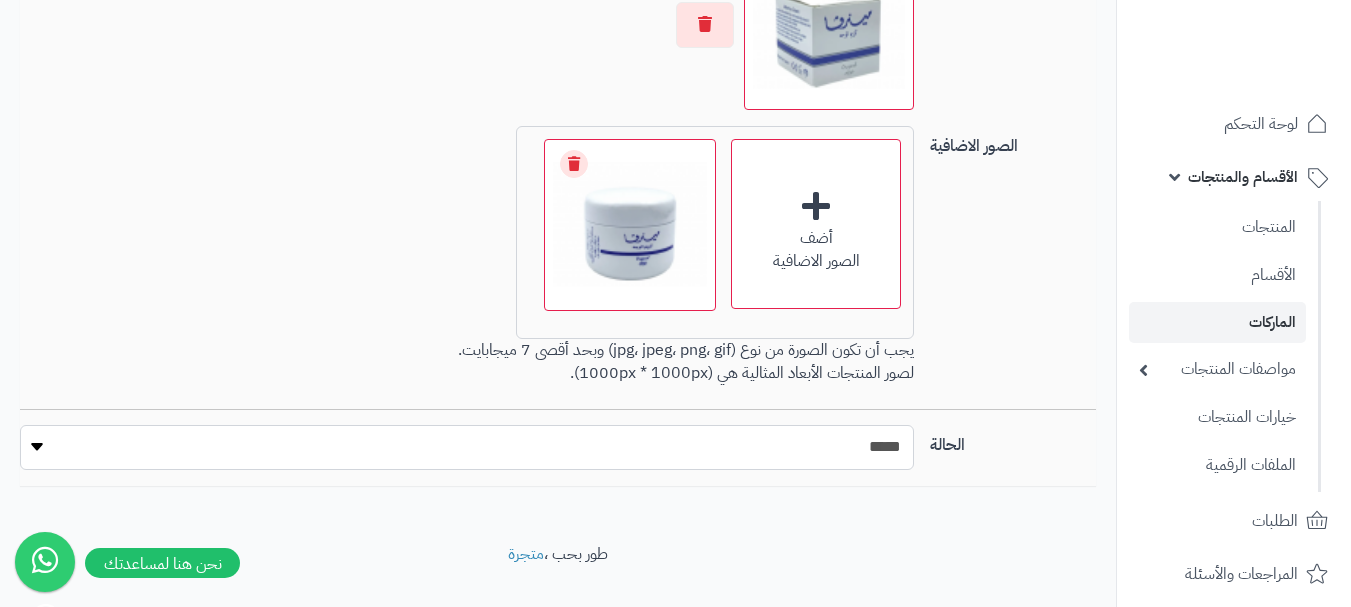 click on "***** ****" at bounding box center (467, 447) 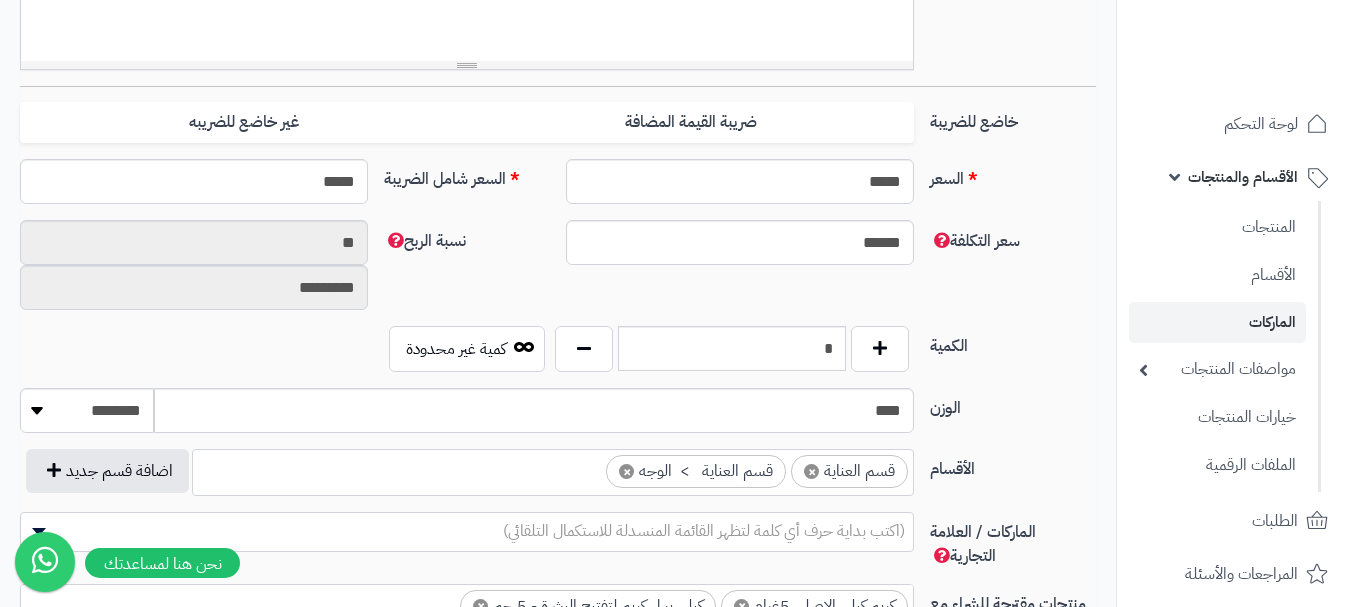 scroll, scrollTop: 800, scrollLeft: 0, axis: vertical 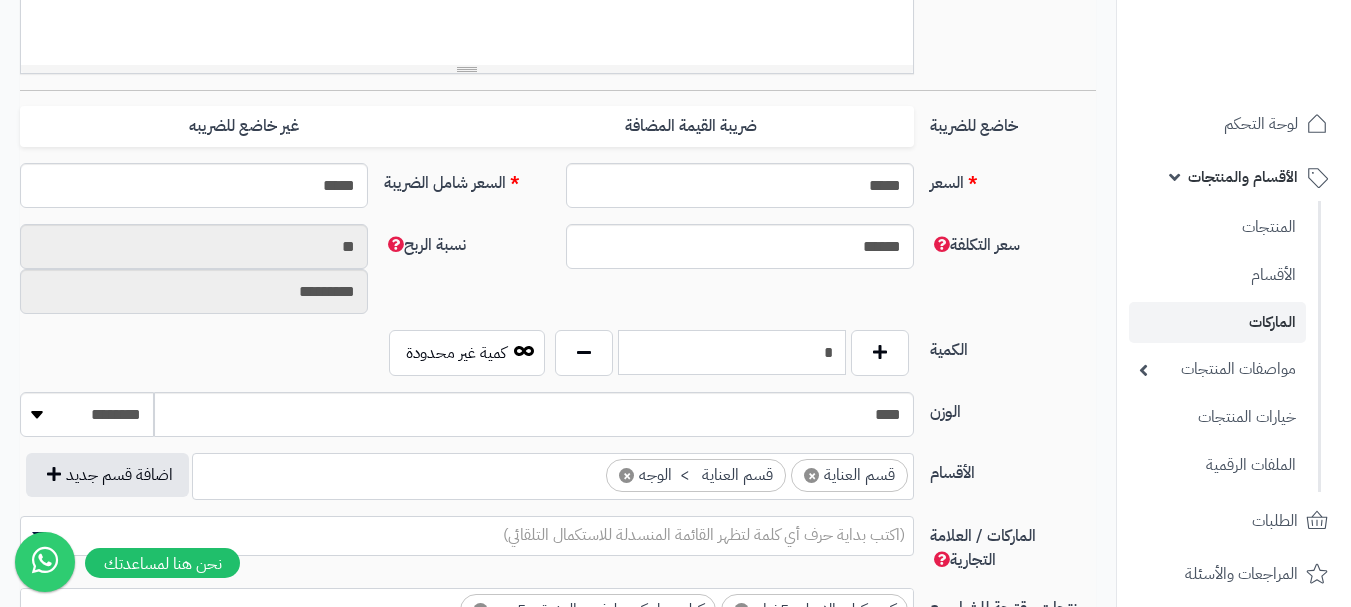 click on "*" at bounding box center [732, 352] 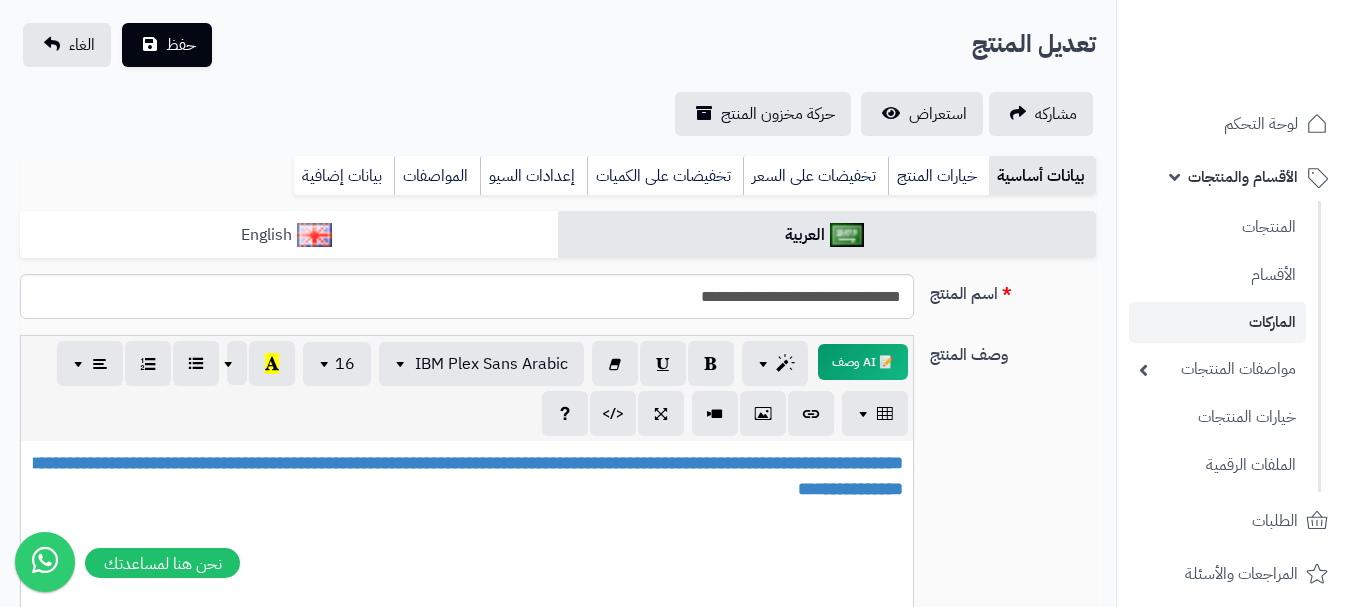 scroll, scrollTop: 100, scrollLeft: 0, axis: vertical 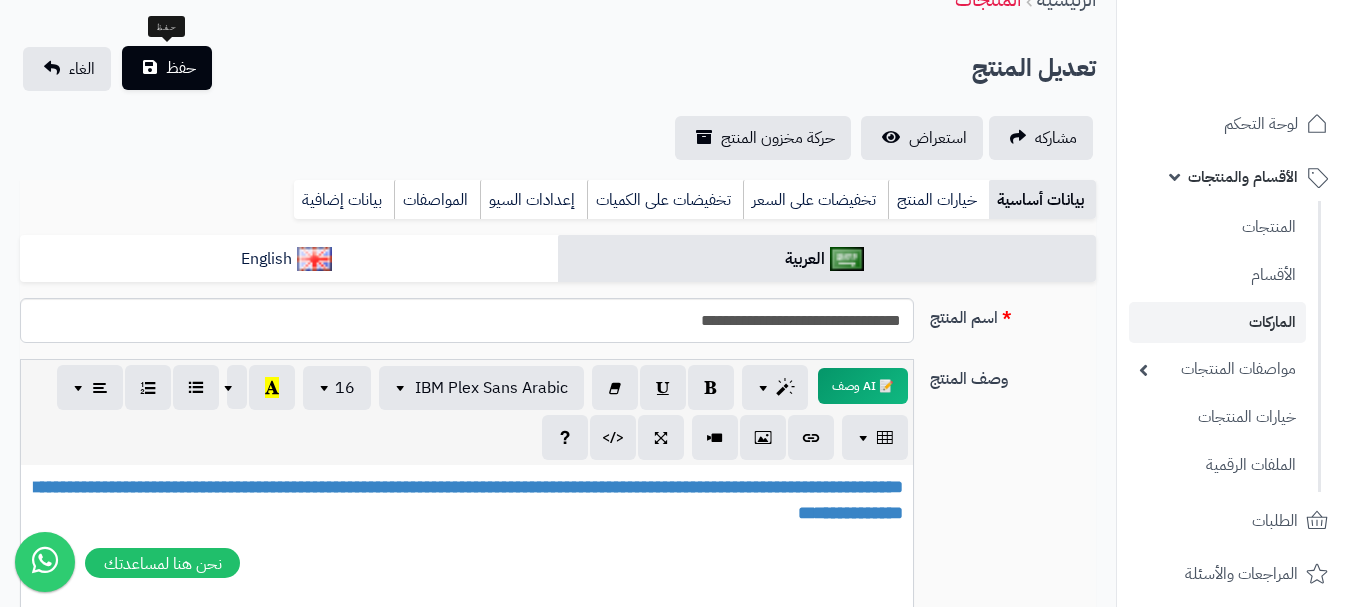 type on "**" 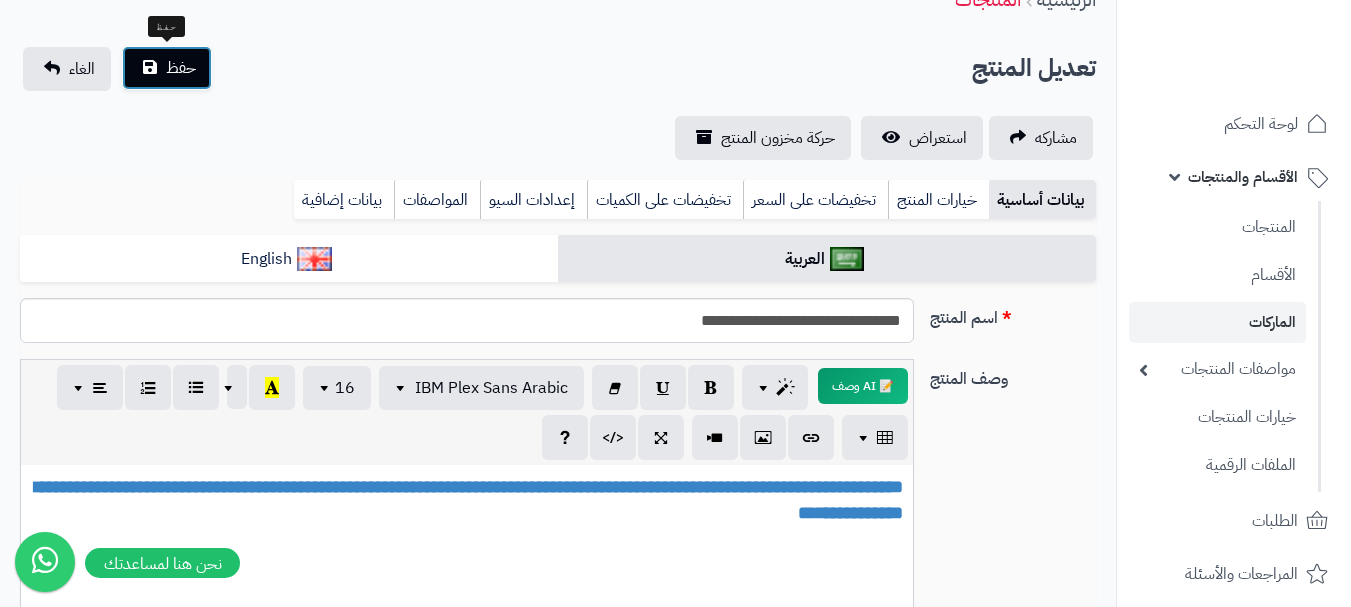 click on "حفظ" at bounding box center [181, 68] 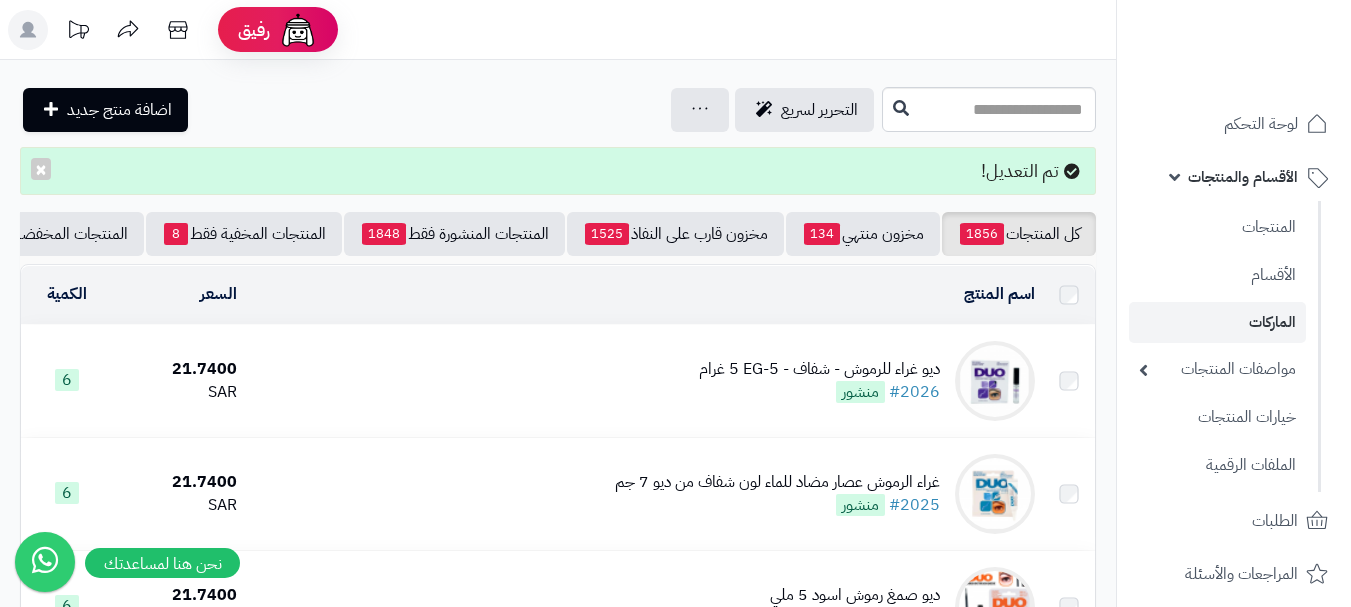 scroll, scrollTop: 0, scrollLeft: 0, axis: both 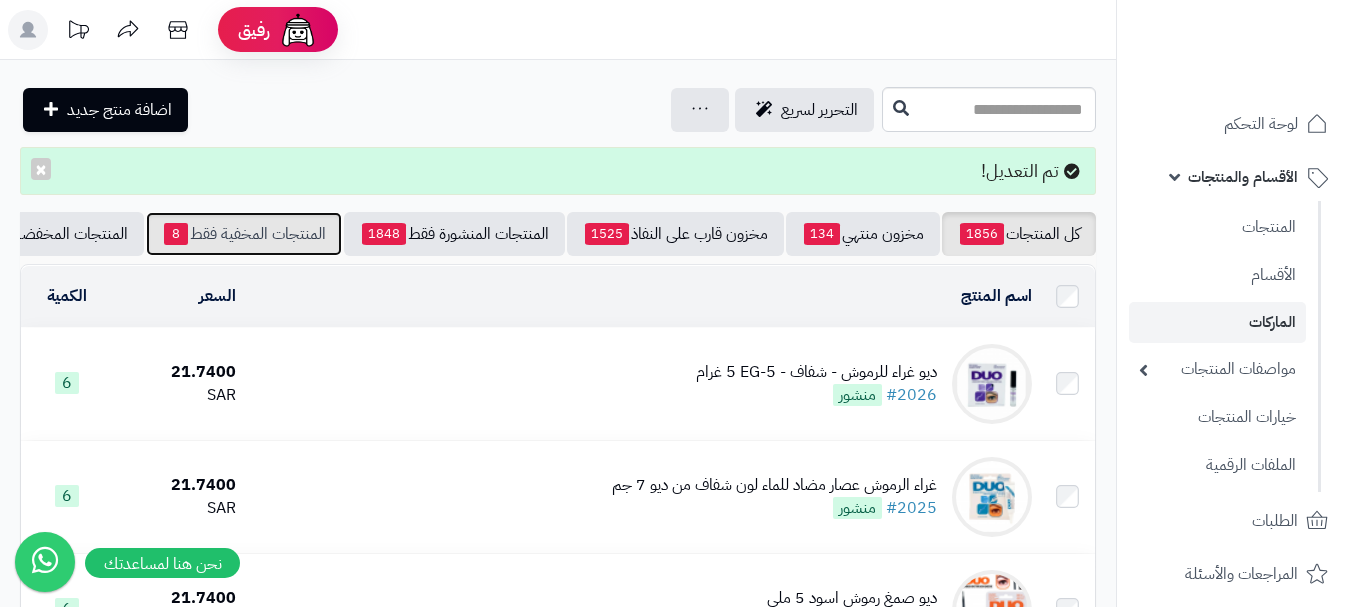 click on "المنتجات المخفية فقط
8" at bounding box center (244, 234) 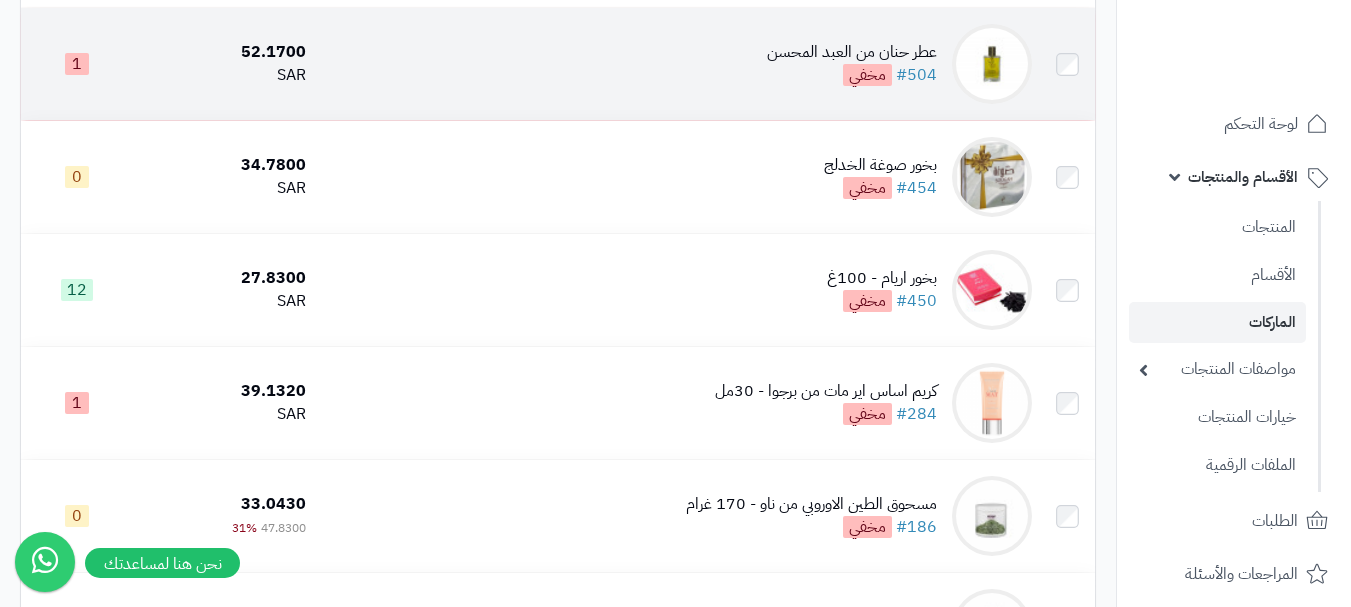 scroll, scrollTop: 500, scrollLeft: 0, axis: vertical 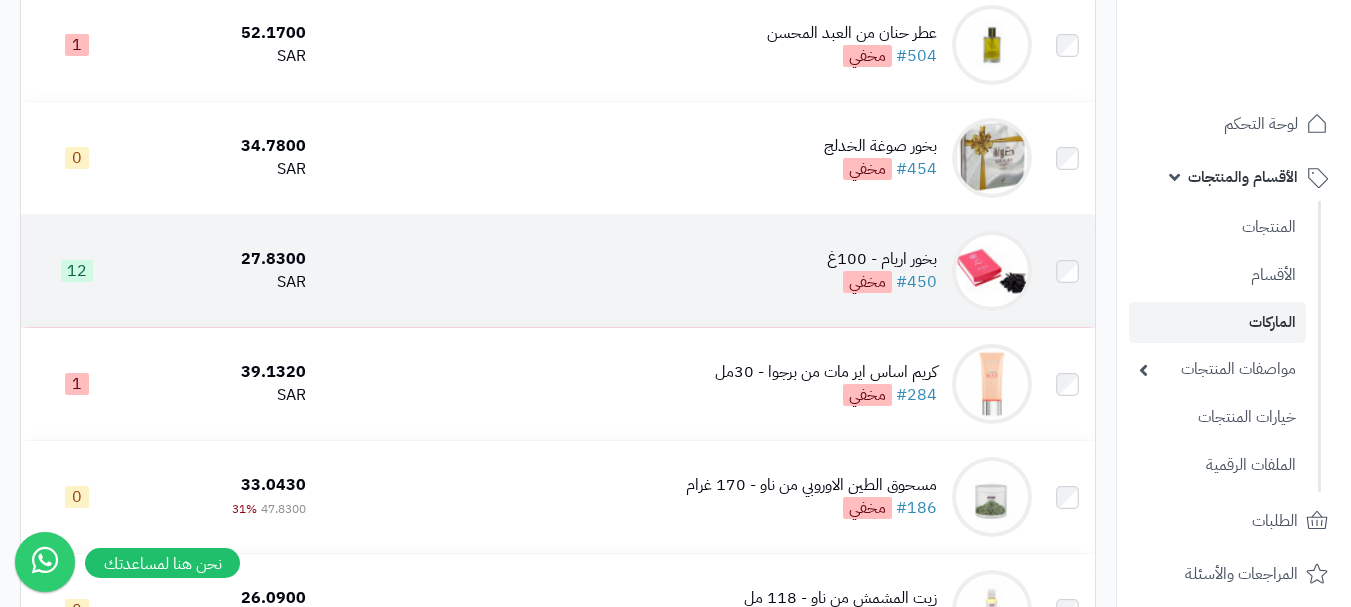 click on "بخور اريام - 100غ
#450
مخفي" at bounding box center (677, 271) 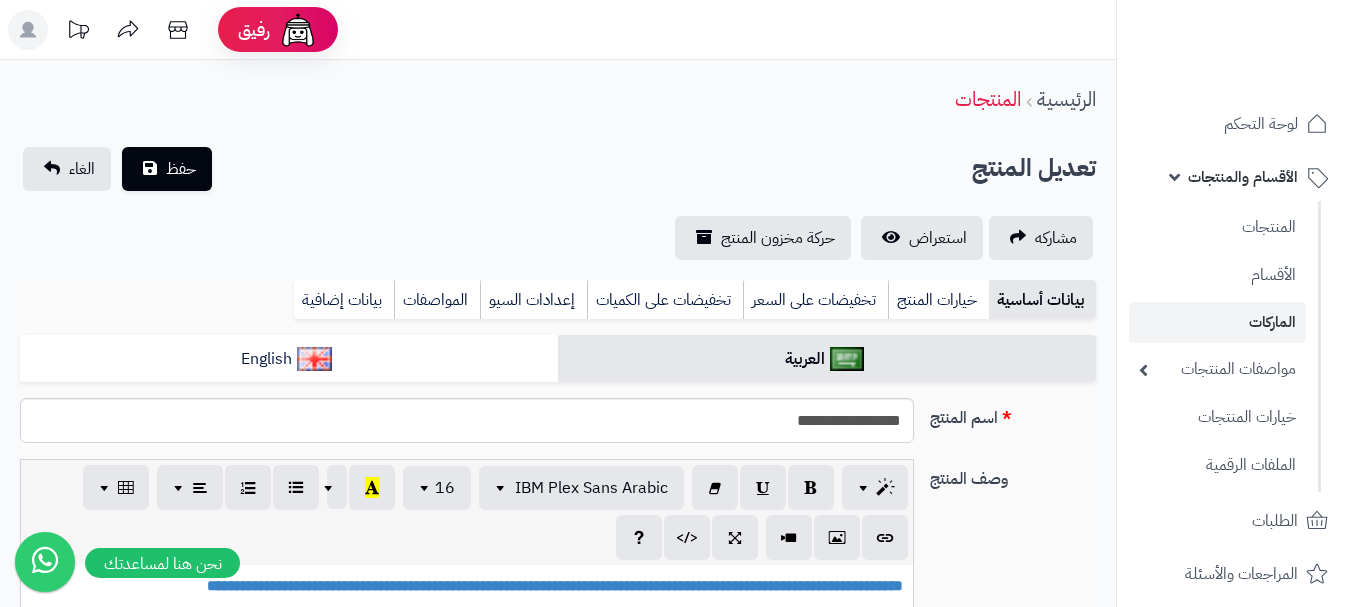 scroll, scrollTop: 601, scrollLeft: 0, axis: vertical 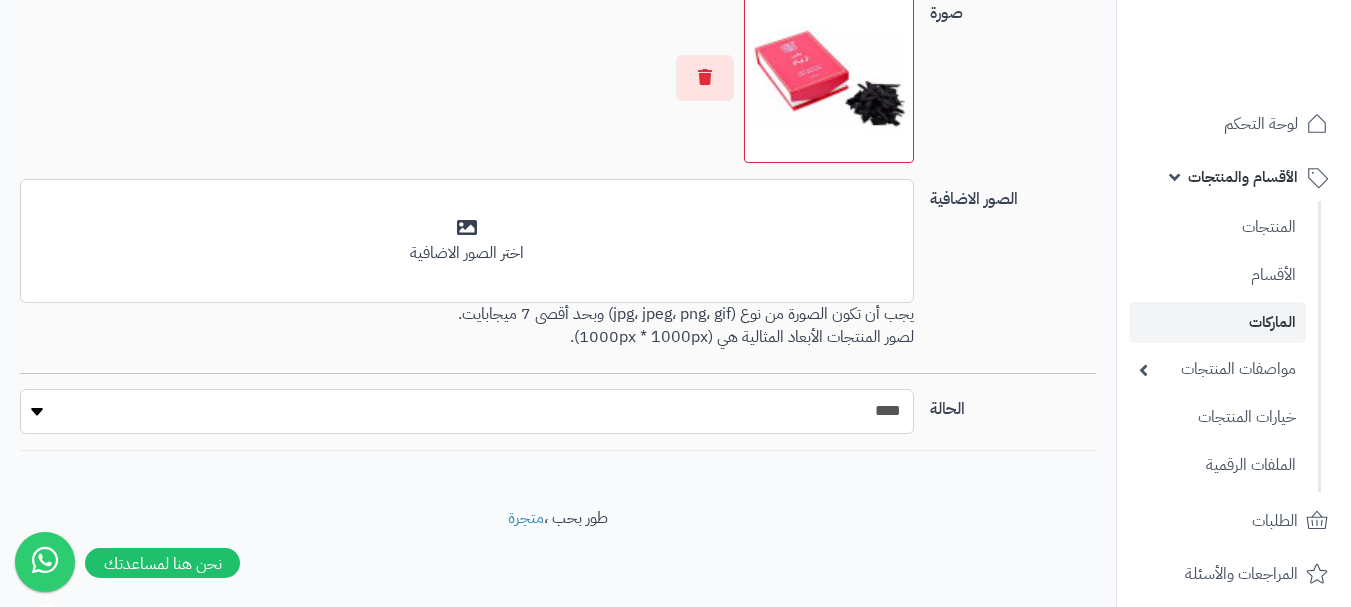 click on "***** ****" at bounding box center (467, 411) 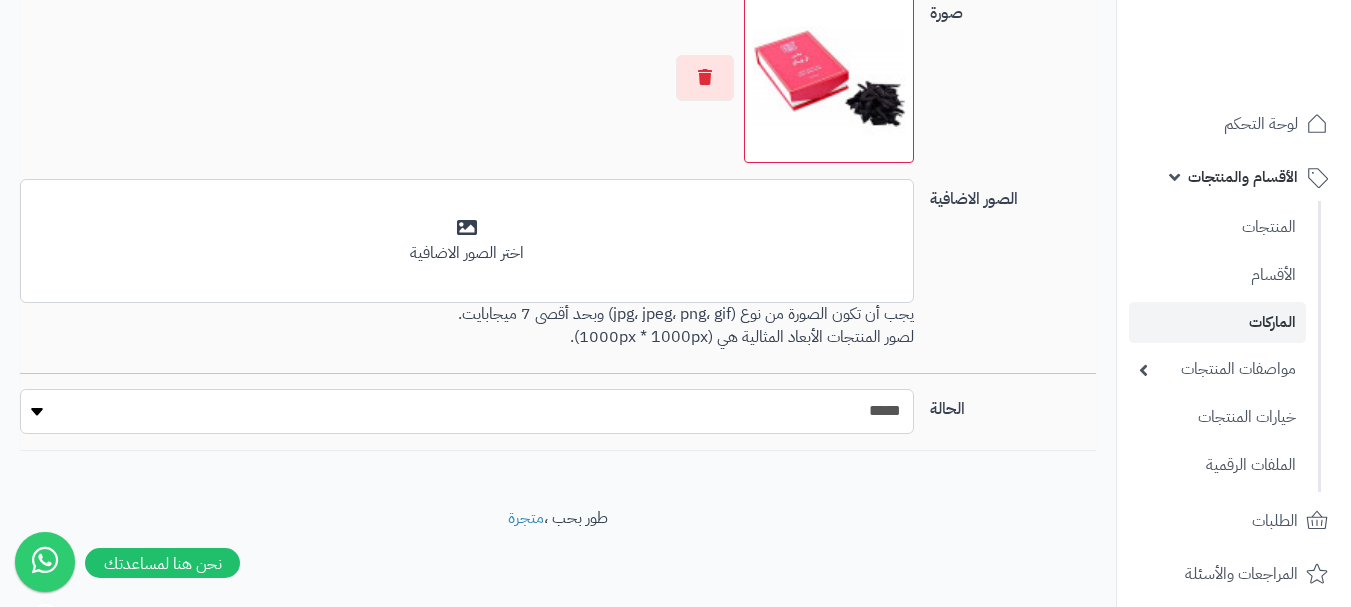 click on "***** ****" at bounding box center [467, 411] 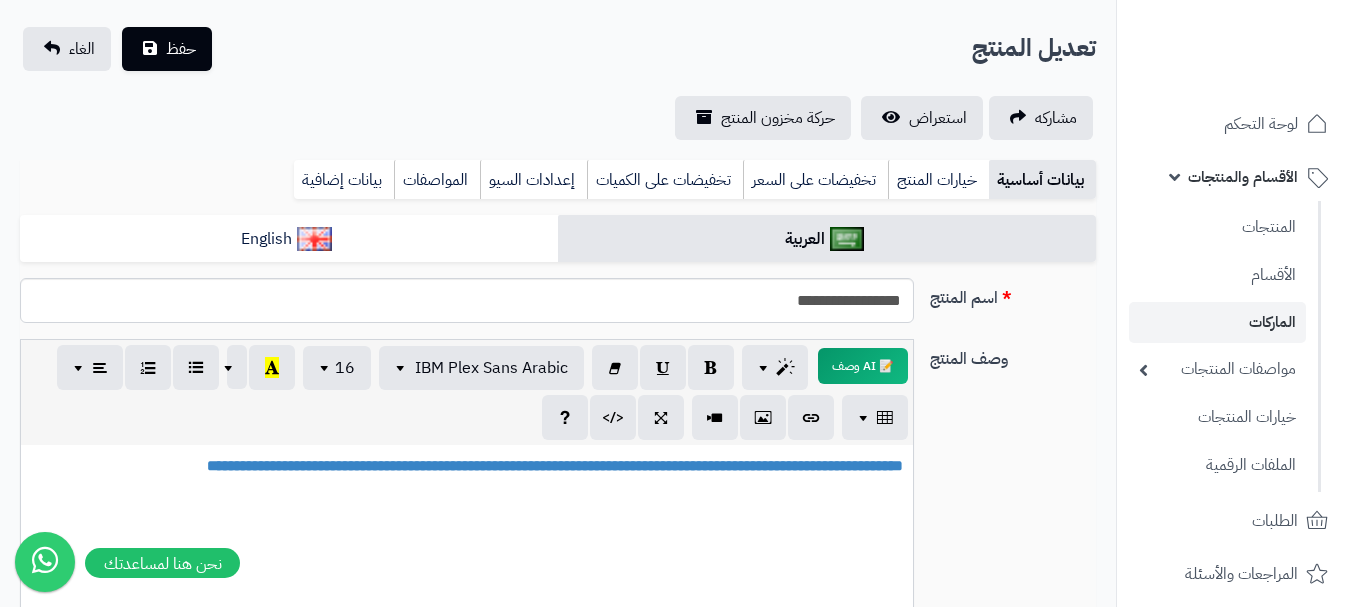 scroll, scrollTop: 5, scrollLeft: 0, axis: vertical 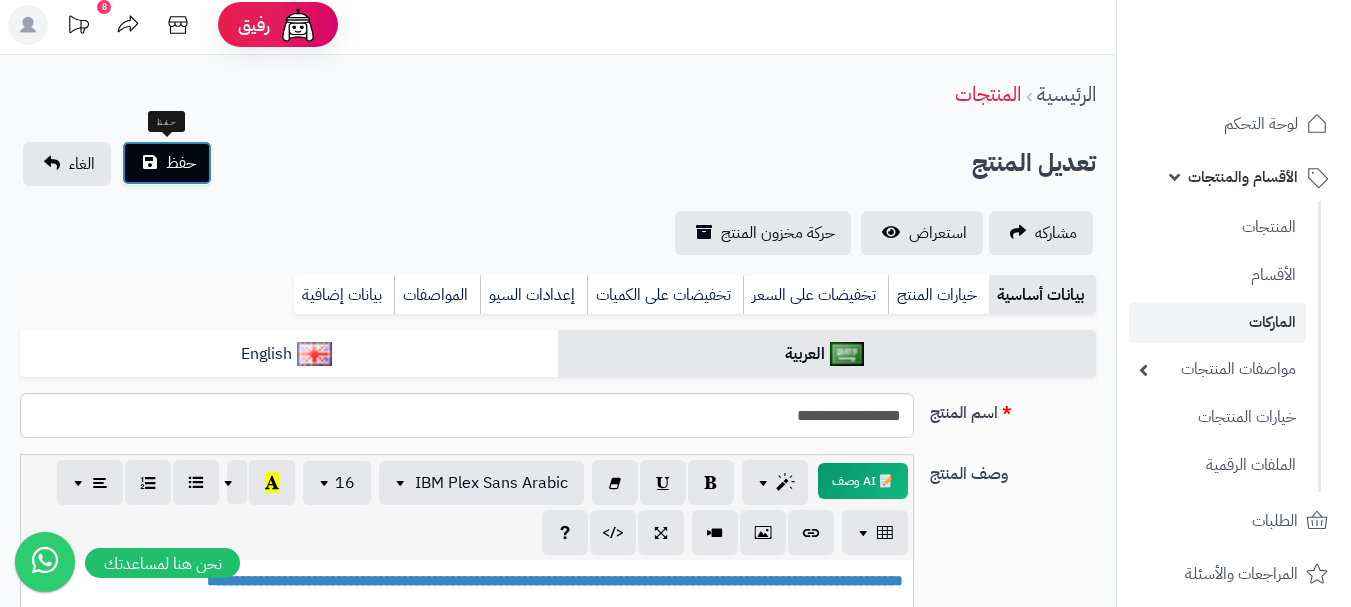 click on "حفظ" at bounding box center [167, 163] 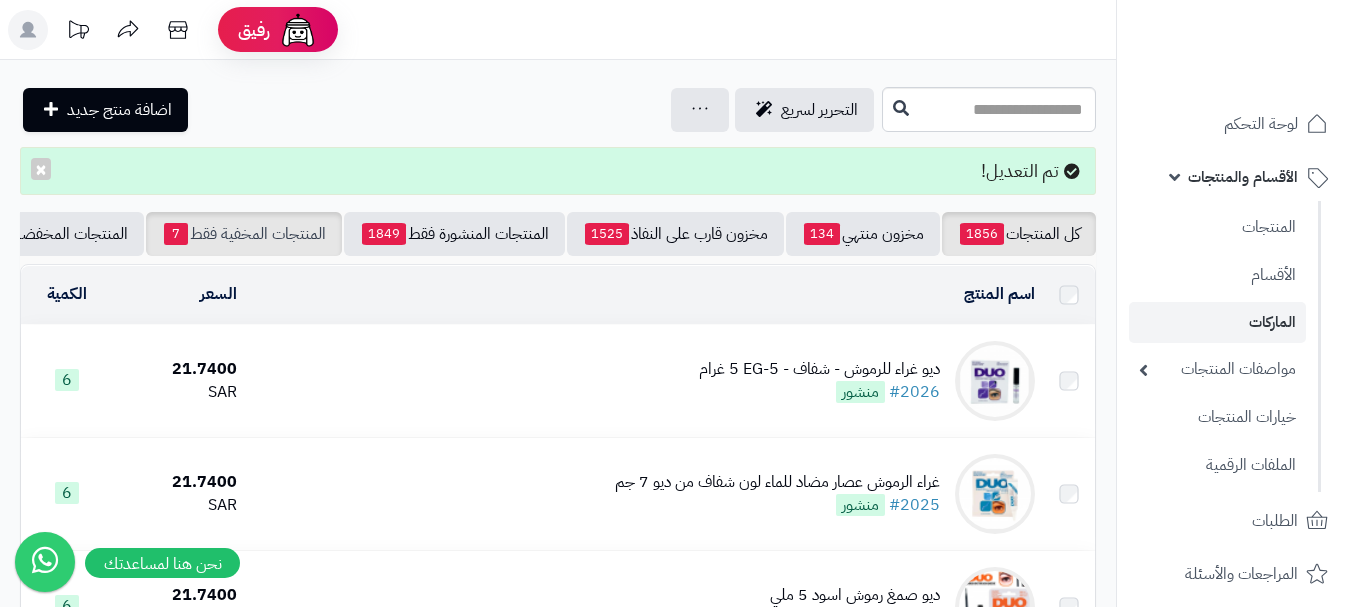 scroll, scrollTop: 0, scrollLeft: 0, axis: both 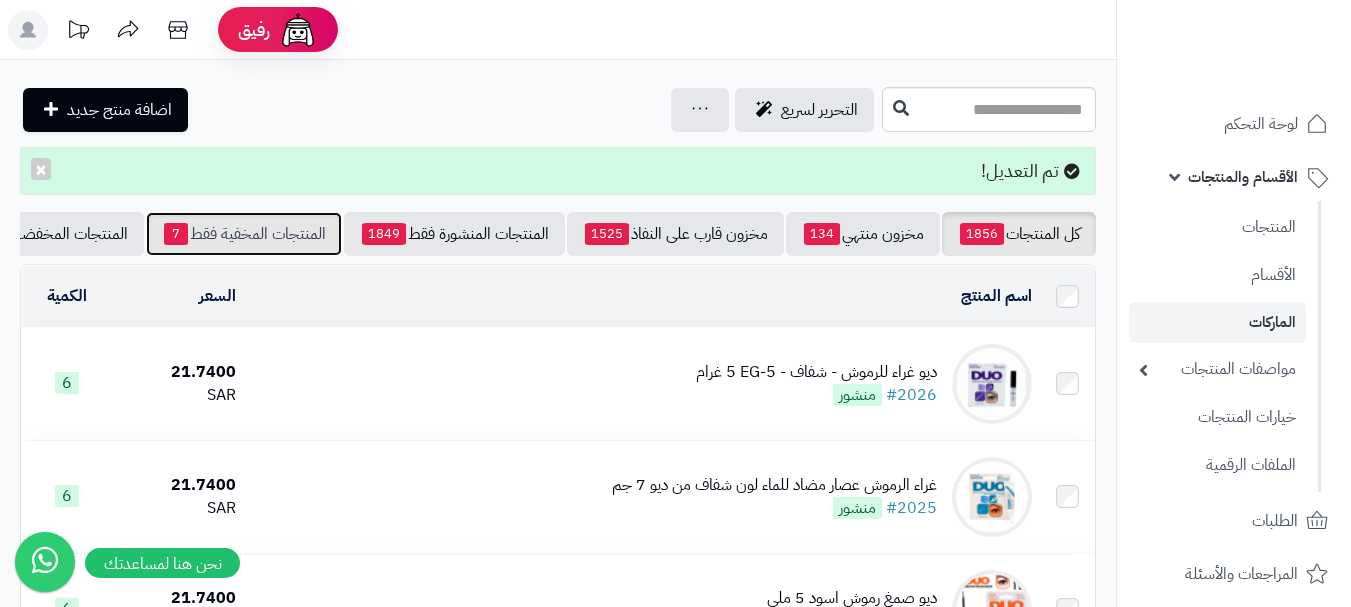 click on "المنتجات المخفية فقط
7" at bounding box center [244, 234] 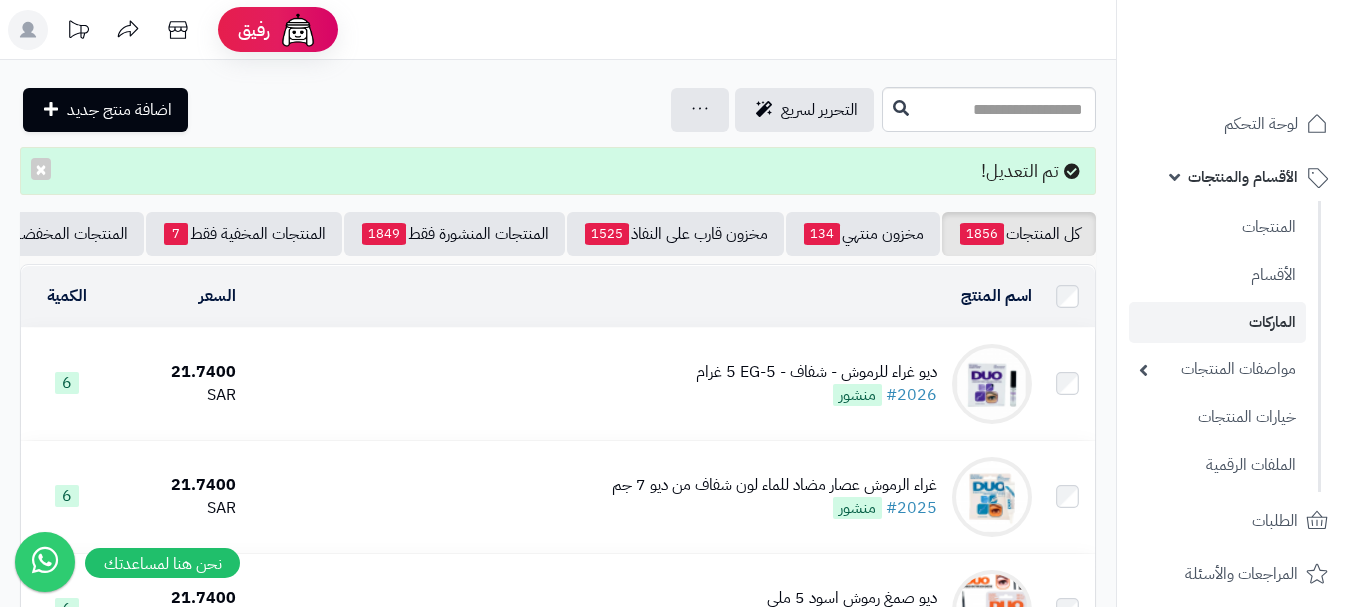 click on "ديو غراء للرموش - شفاف - EG-5‏ 5 غرام
#2026
منشور" at bounding box center (642, 384) 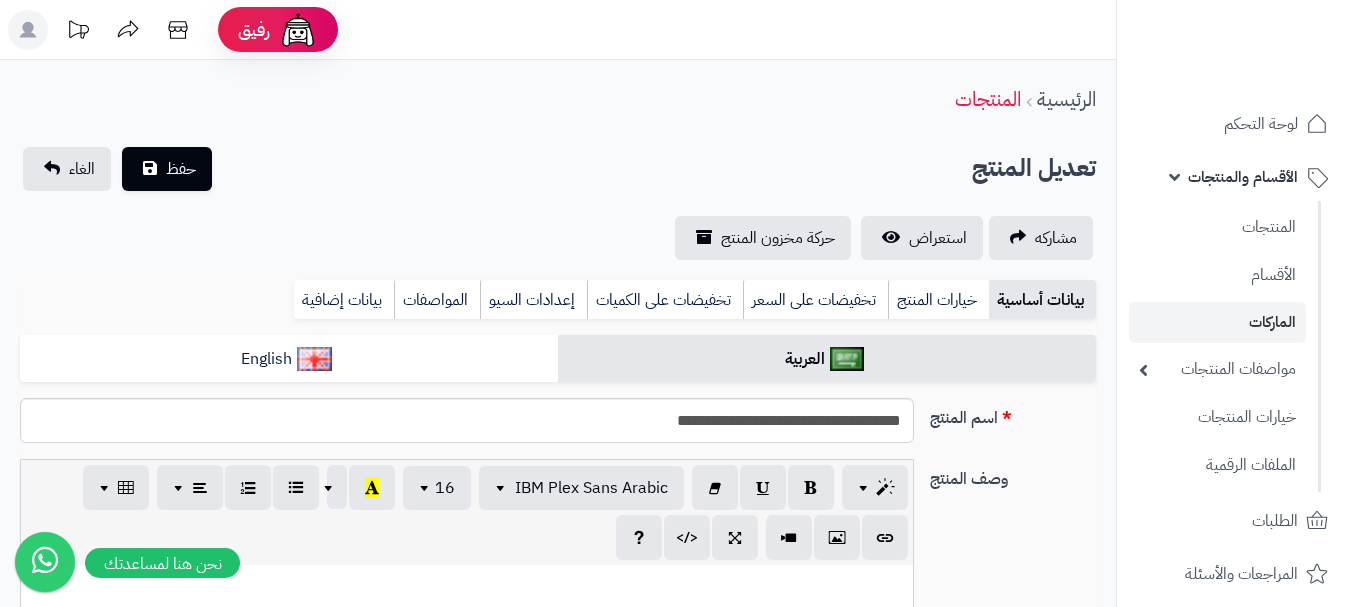 scroll, scrollTop: 0, scrollLeft: 0, axis: both 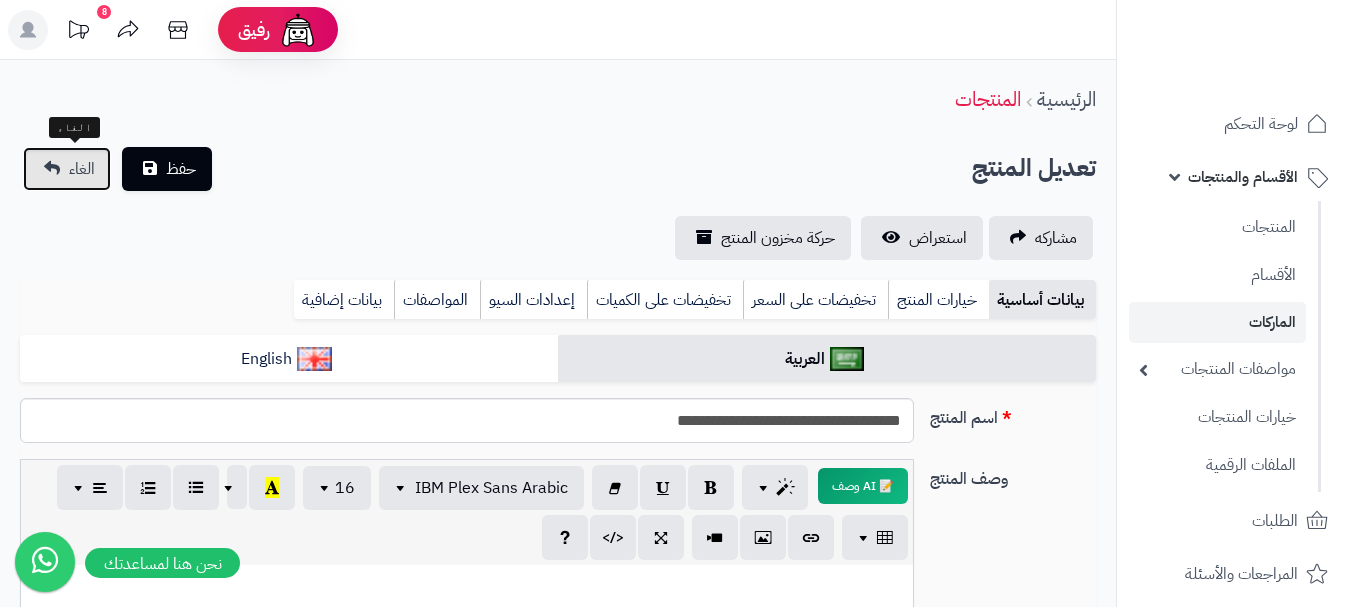 click on "الغاء" at bounding box center (67, 169) 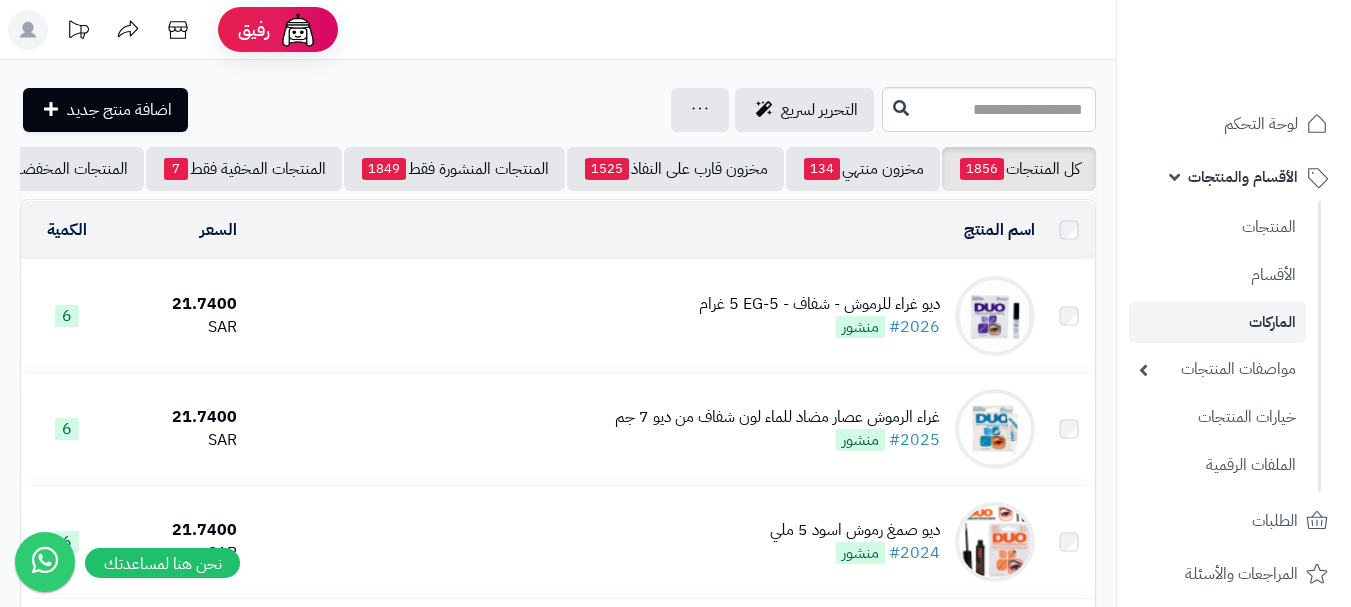 scroll, scrollTop: 0, scrollLeft: 0, axis: both 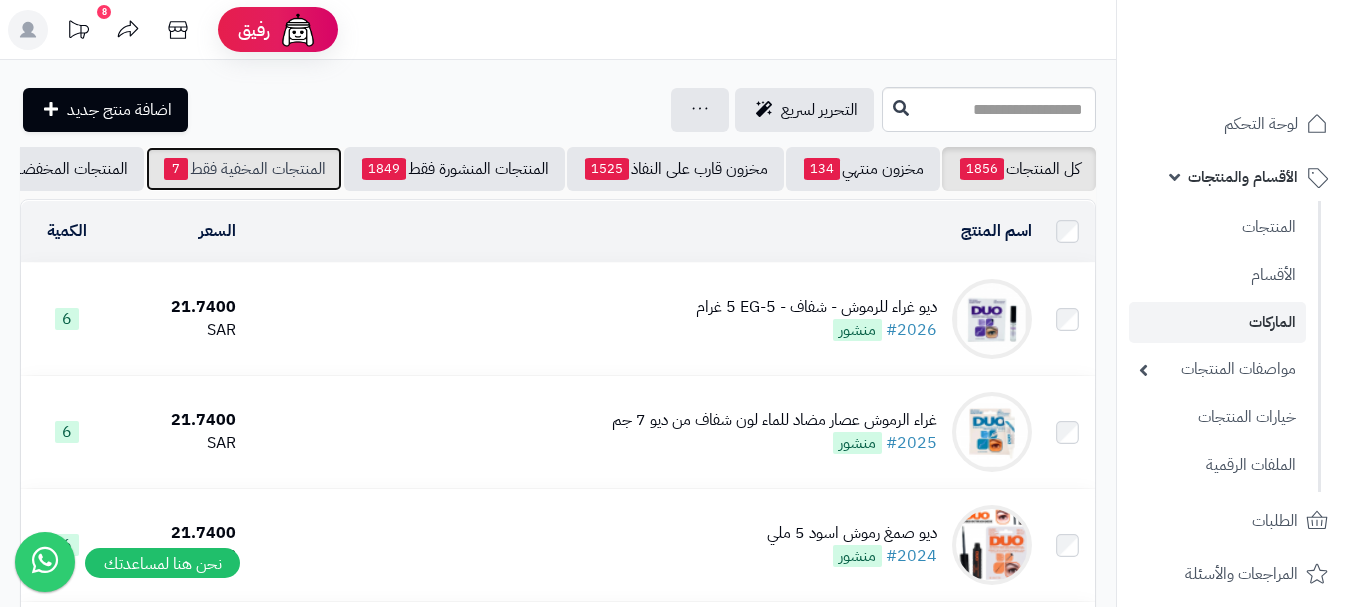 click on "المنتجات المخفية فقط
7" at bounding box center (244, 169) 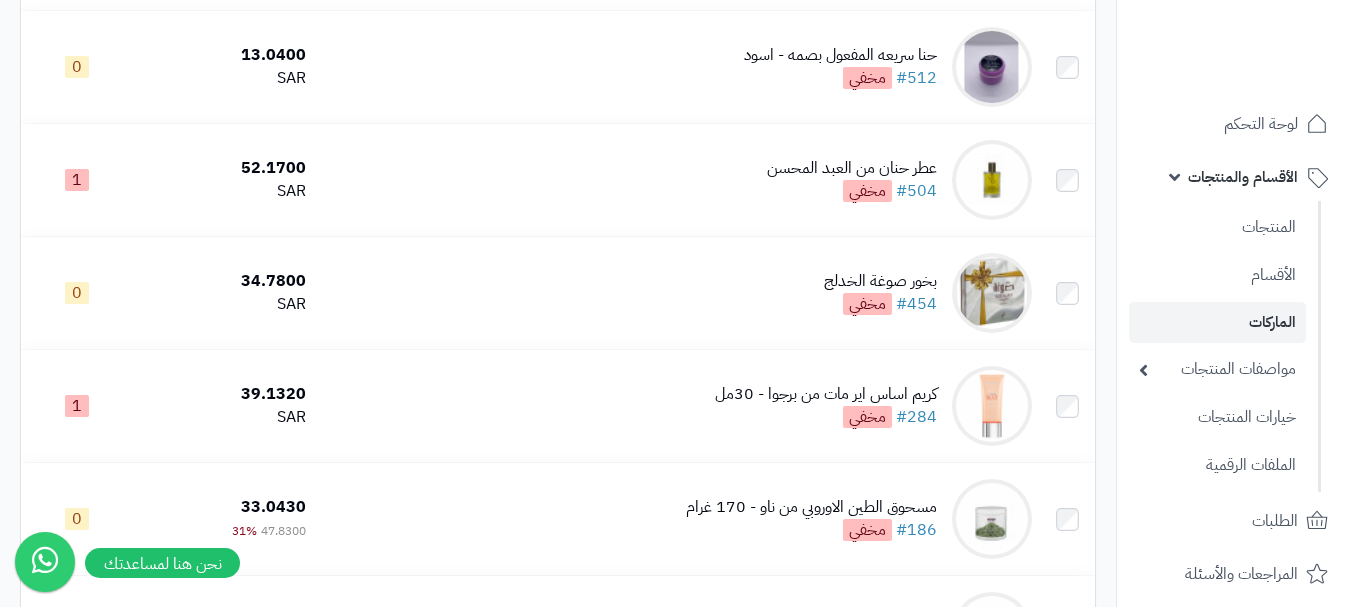 scroll, scrollTop: 400, scrollLeft: 0, axis: vertical 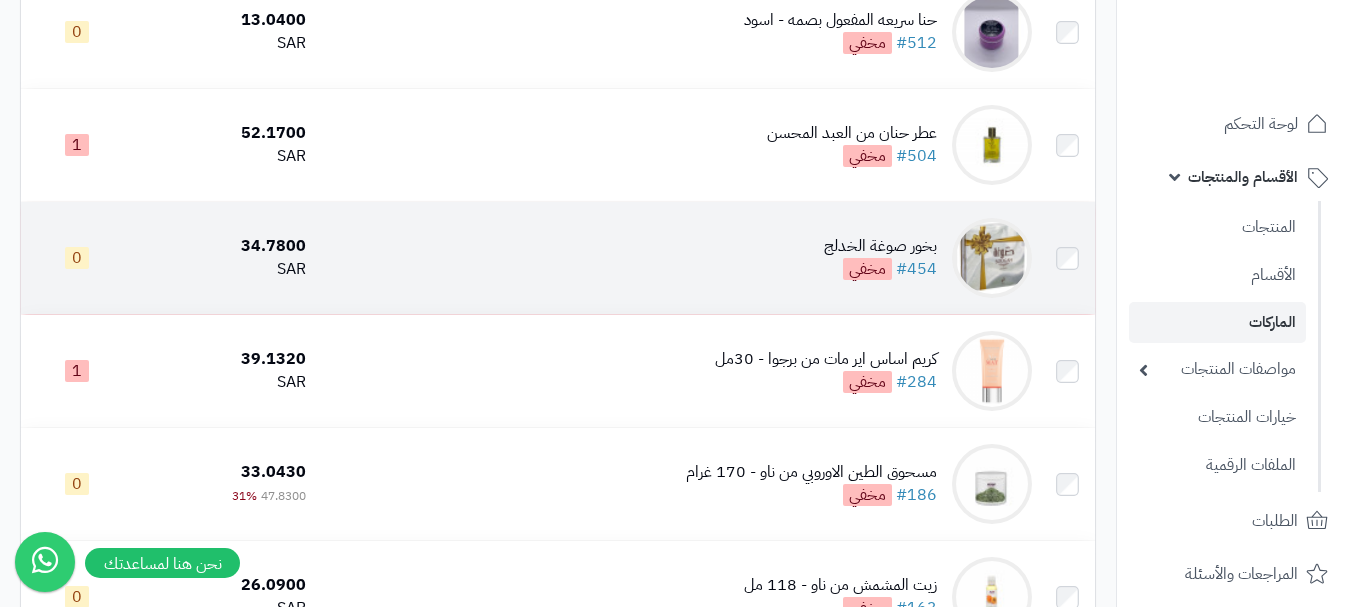 click on "بخور صوغة الخدلج
#454
مخفي" at bounding box center (677, 258) 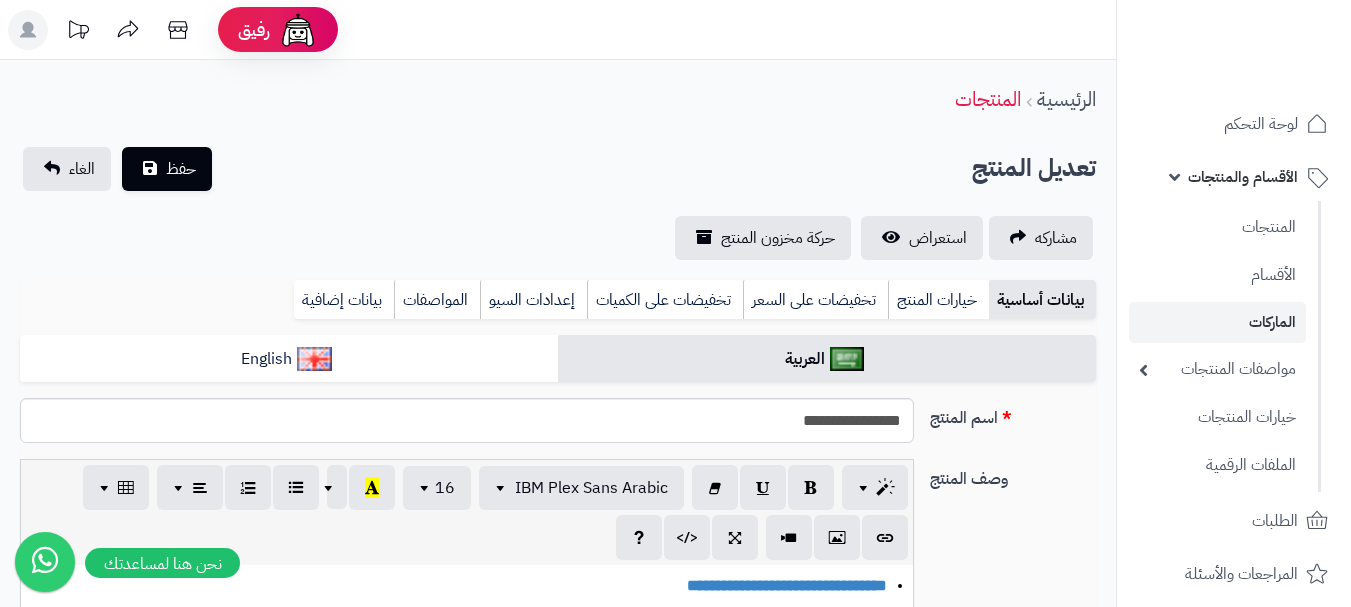 scroll, scrollTop: 125, scrollLeft: 0, axis: vertical 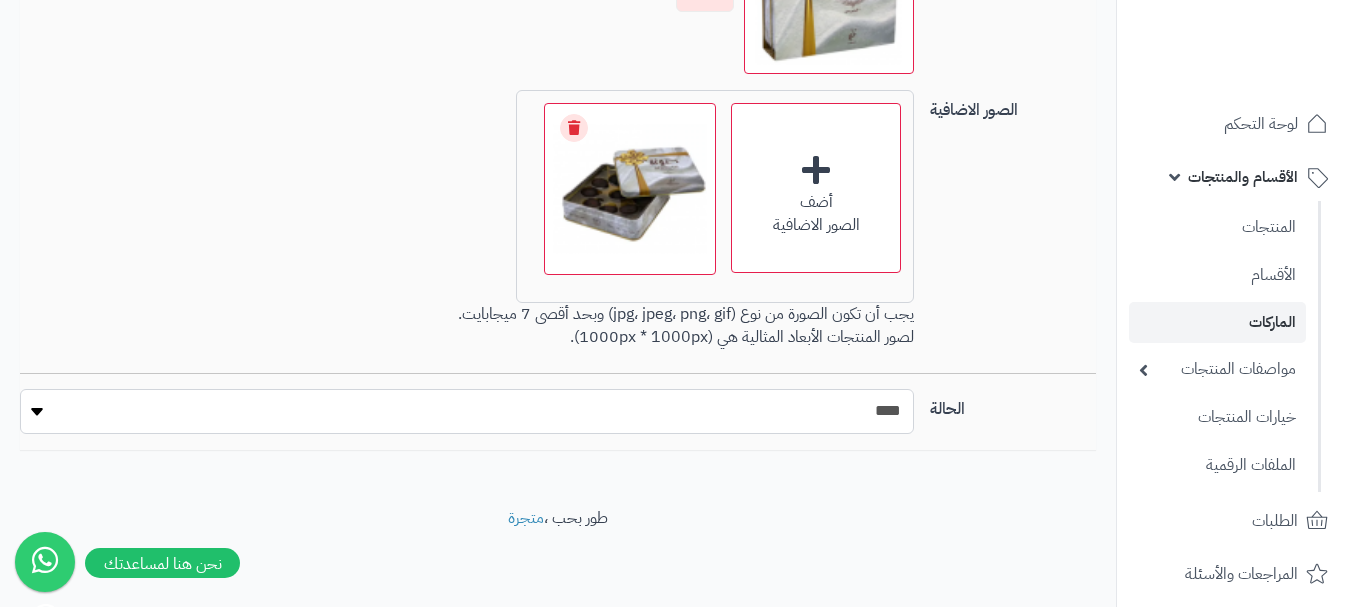 click on "***** ****" at bounding box center [467, 411] 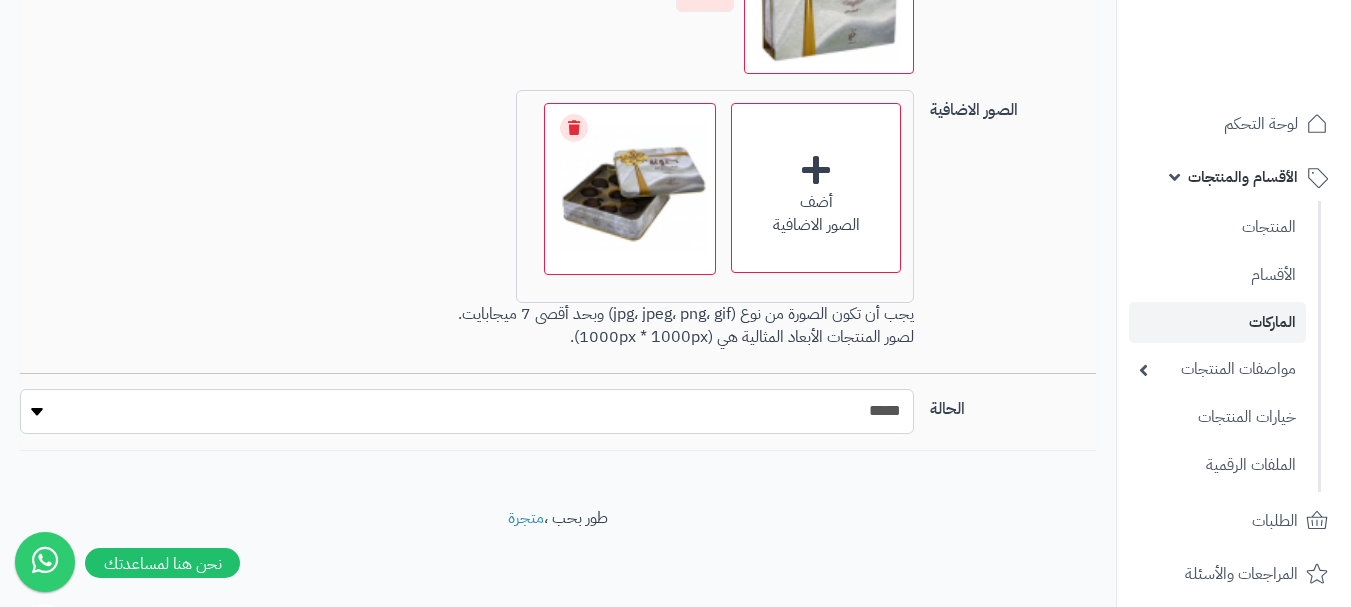 click on "***** ****" at bounding box center [467, 411] 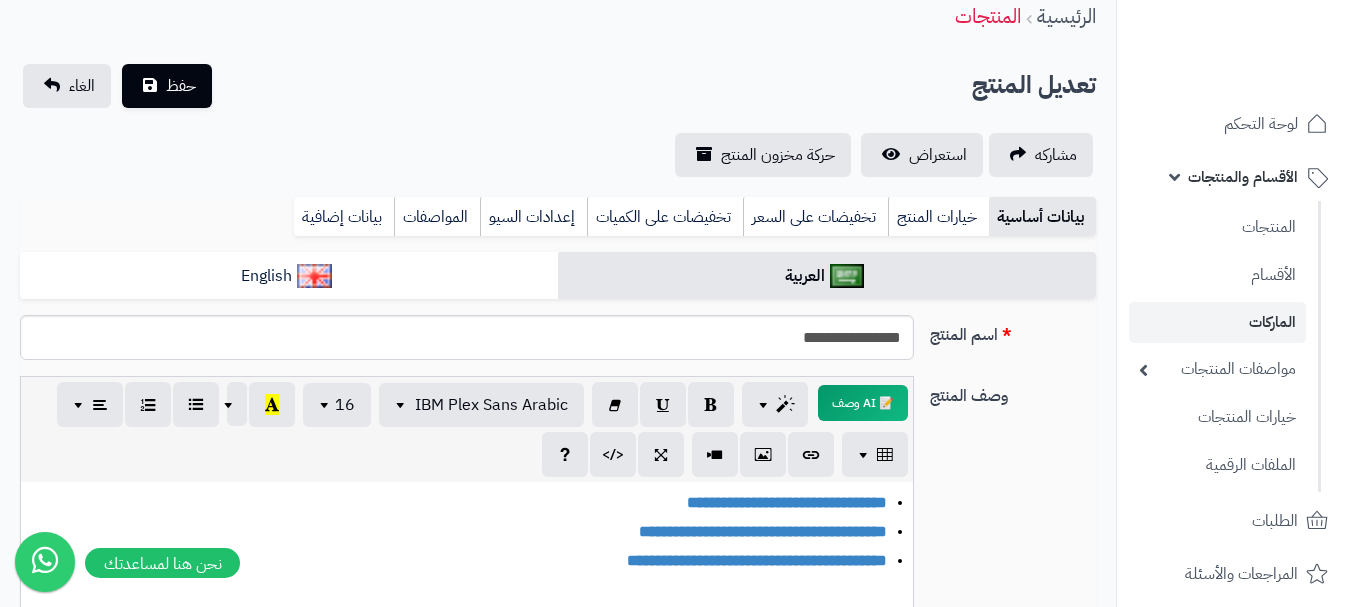 scroll, scrollTop: 0, scrollLeft: 0, axis: both 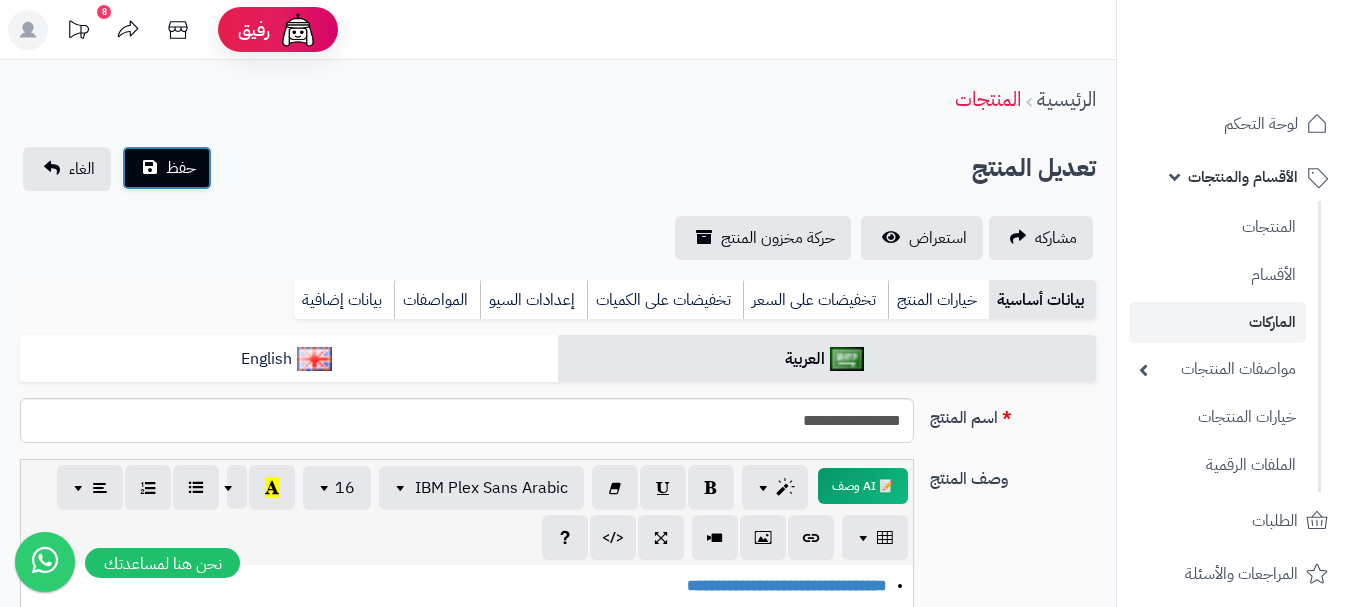 click on "حفظ" at bounding box center (181, 168) 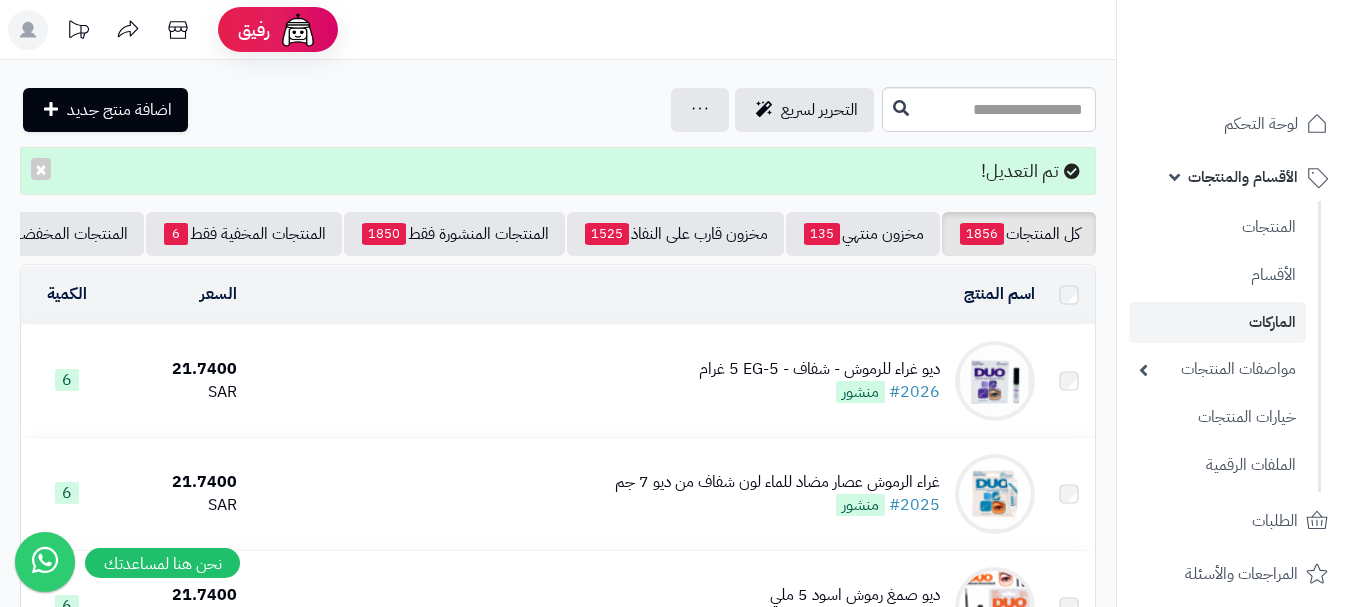 scroll, scrollTop: 0, scrollLeft: 0, axis: both 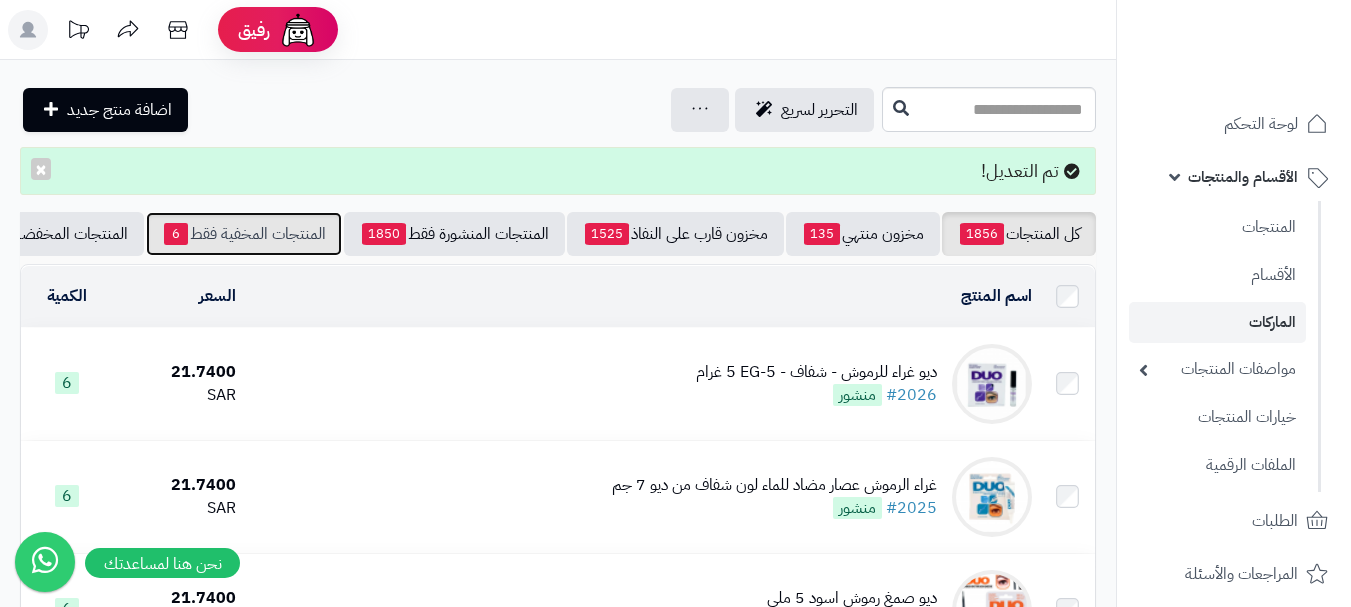 click on "المنتجات المخفية فقط
6" at bounding box center (244, 234) 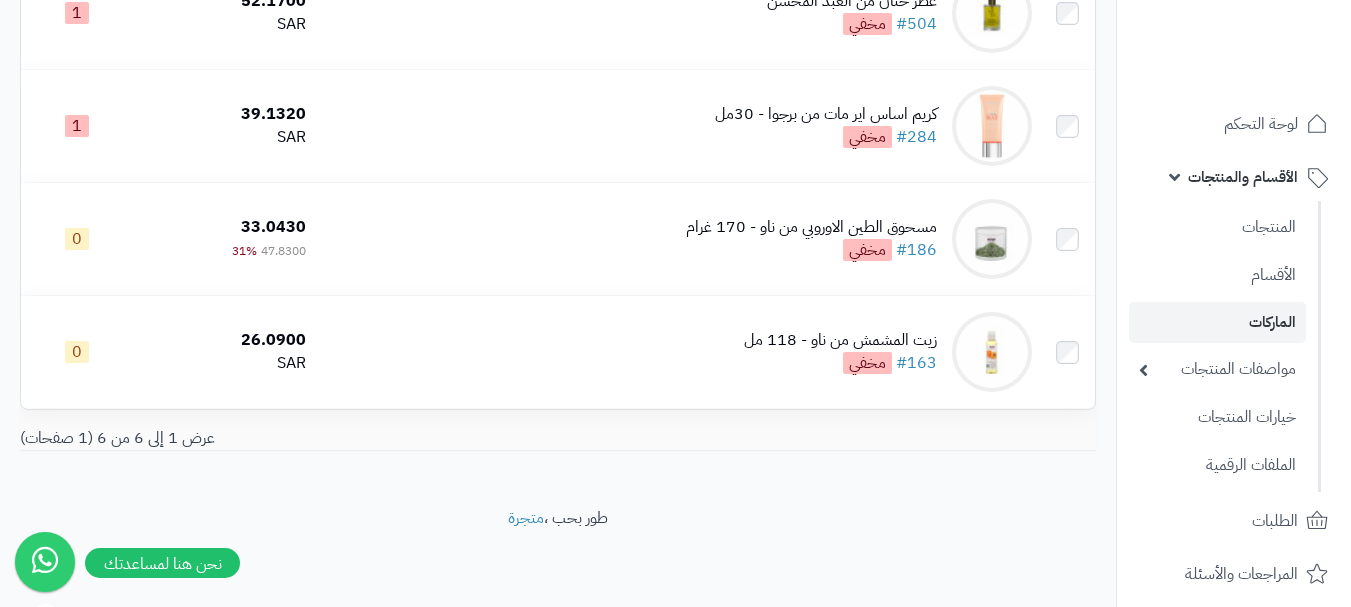 scroll, scrollTop: 544, scrollLeft: 0, axis: vertical 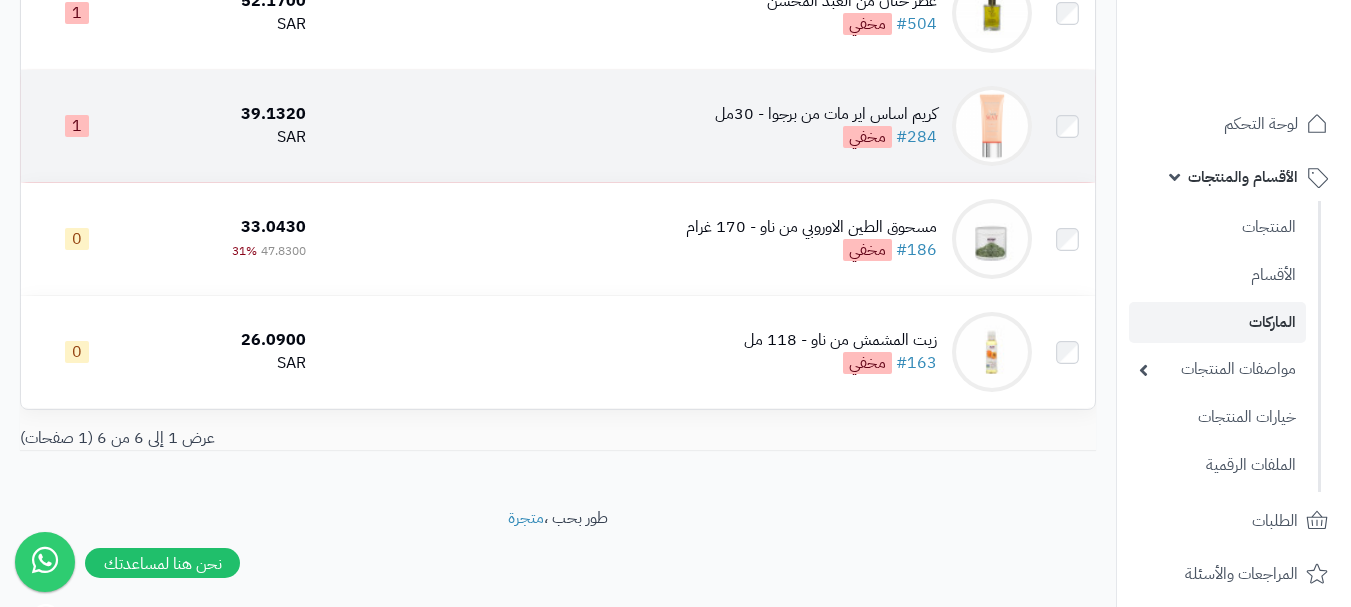 click on "كريم اساس اير مات من برجوا - 30مل
#284
مخفي" at bounding box center (677, 126) 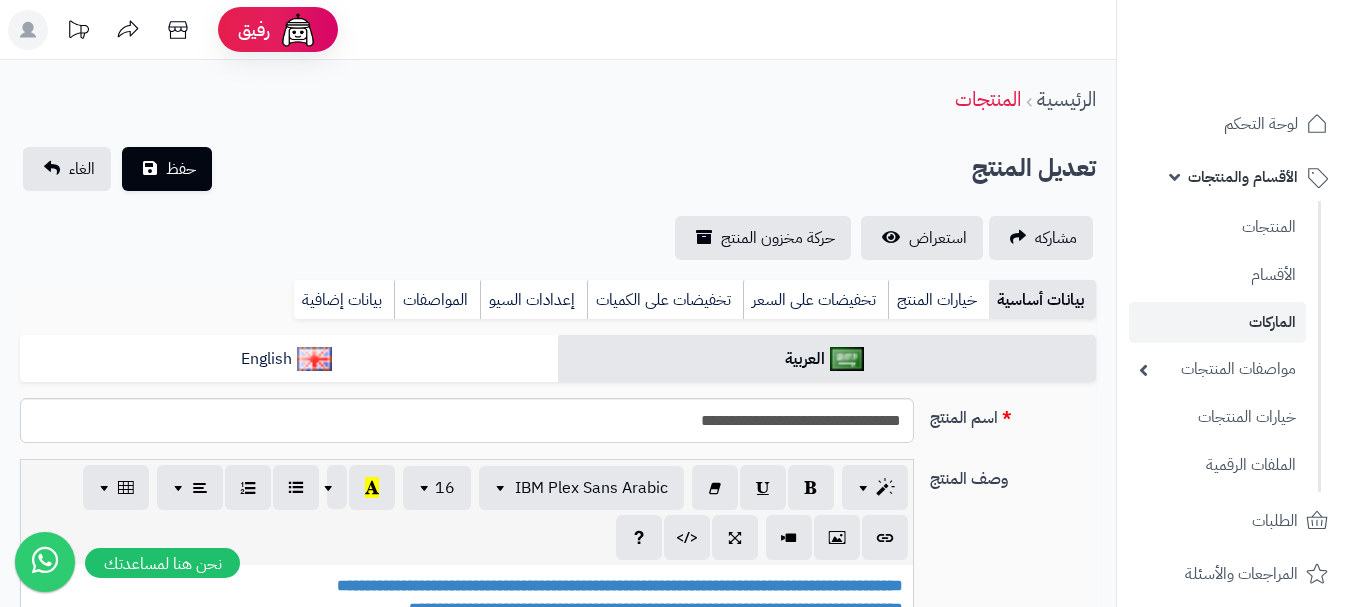 scroll, scrollTop: 171, scrollLeft: 0, axis: vertical 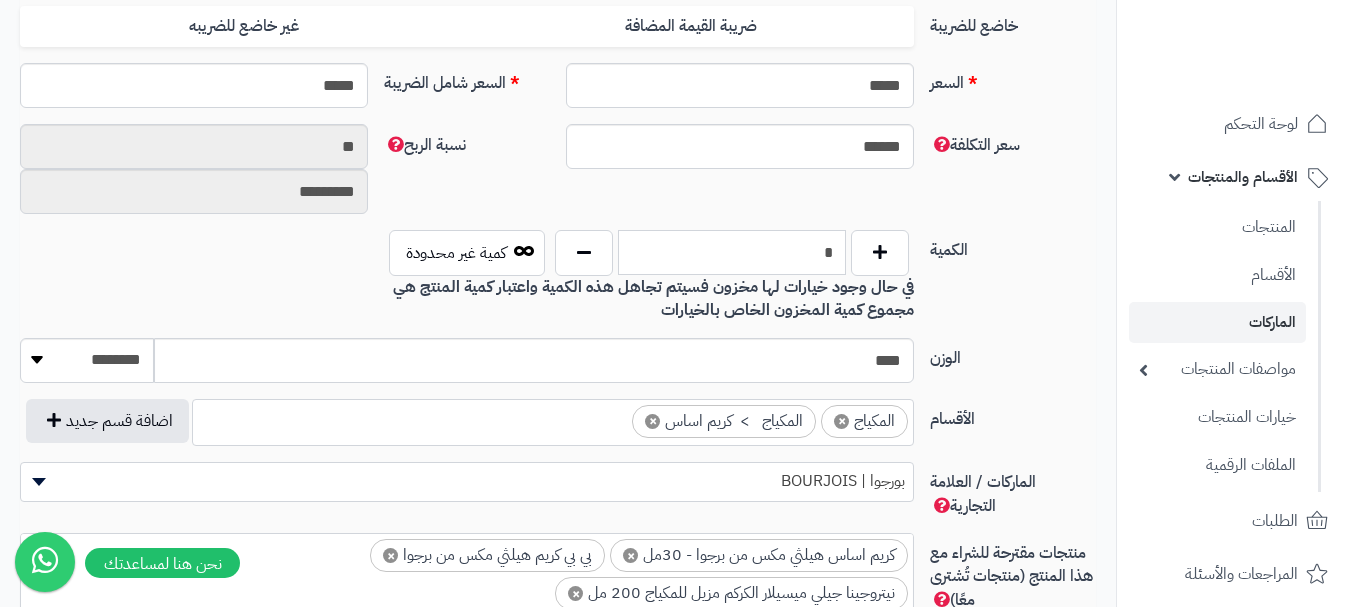 click on "*" at bounding box center [732, 252] 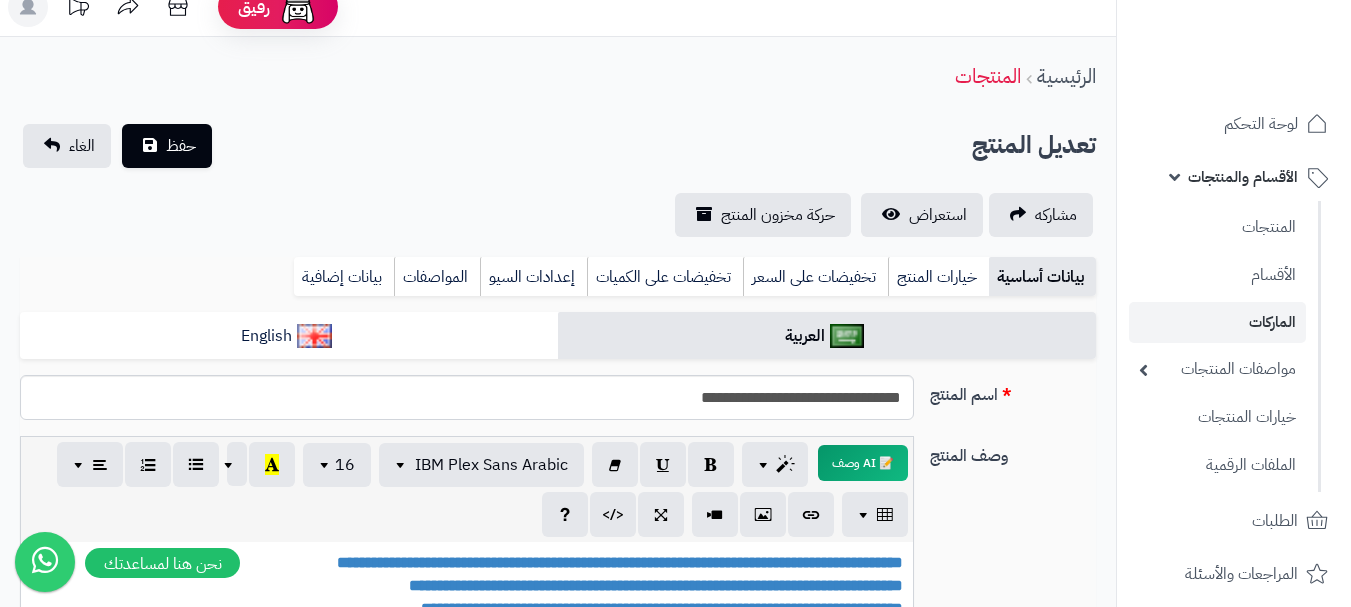 scroll, scrollTop: 0, scrollLeft: 0, axis: both 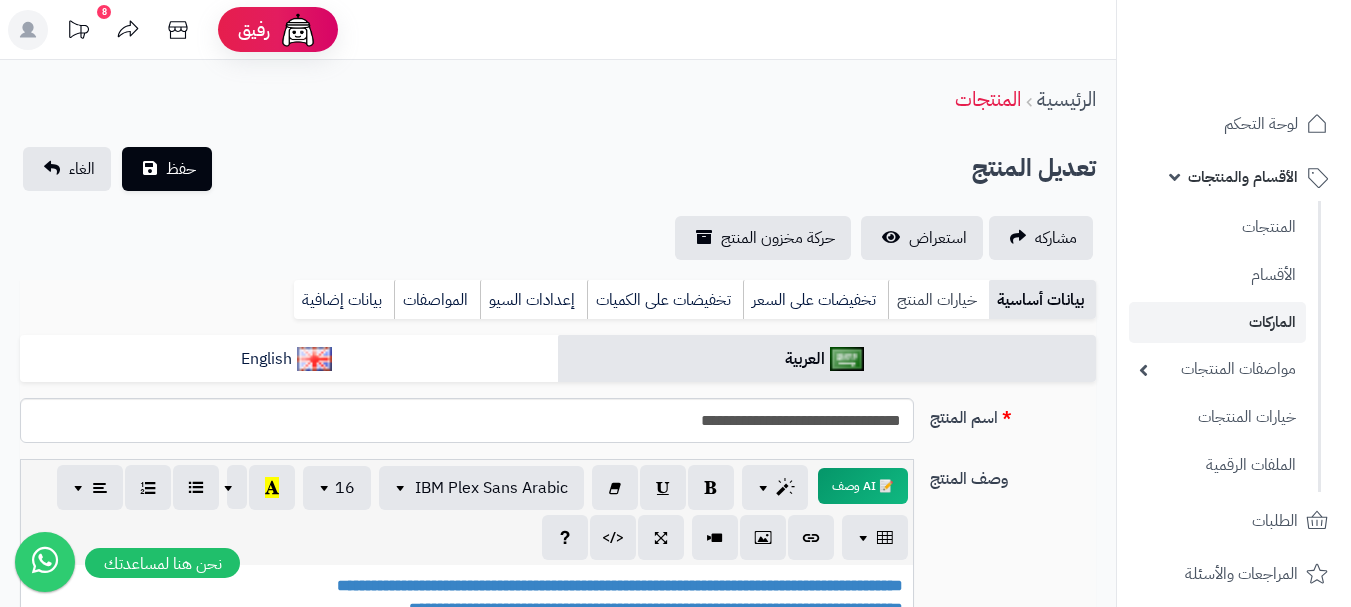 click on "خيارات المنتج" at bounding box center [938, 300] 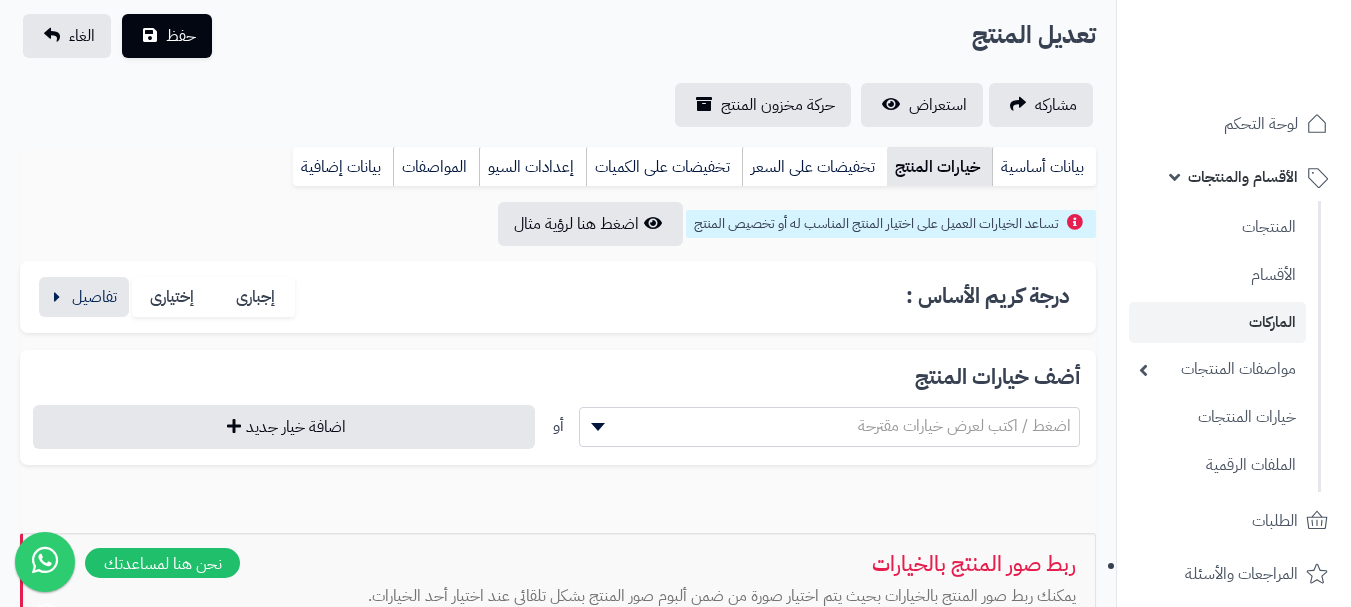 scroll, scrollTop: 168, scrollLeft: 0, axis: vertical 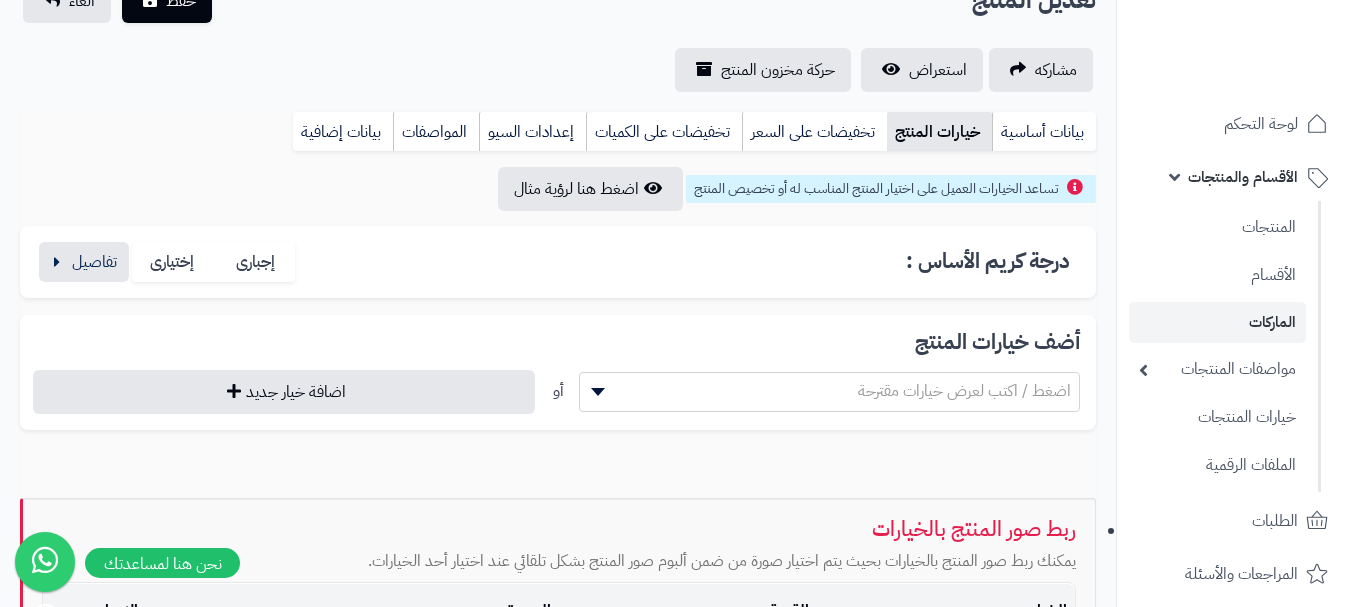 click on "درجة كريم الأساس :
إجبارى
إختيارى" at bounding box center (558, 262) 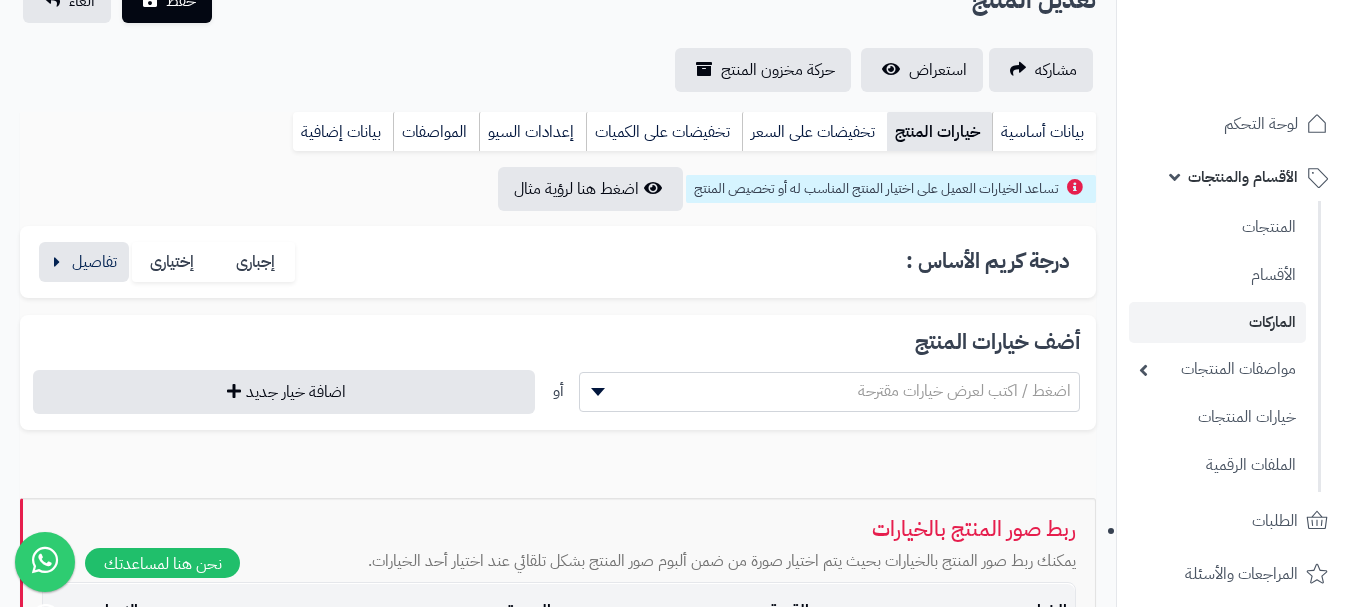 click on "درجة كريم الأساس :
إجبارى
إختيارى" at bounding box center [558, 262] 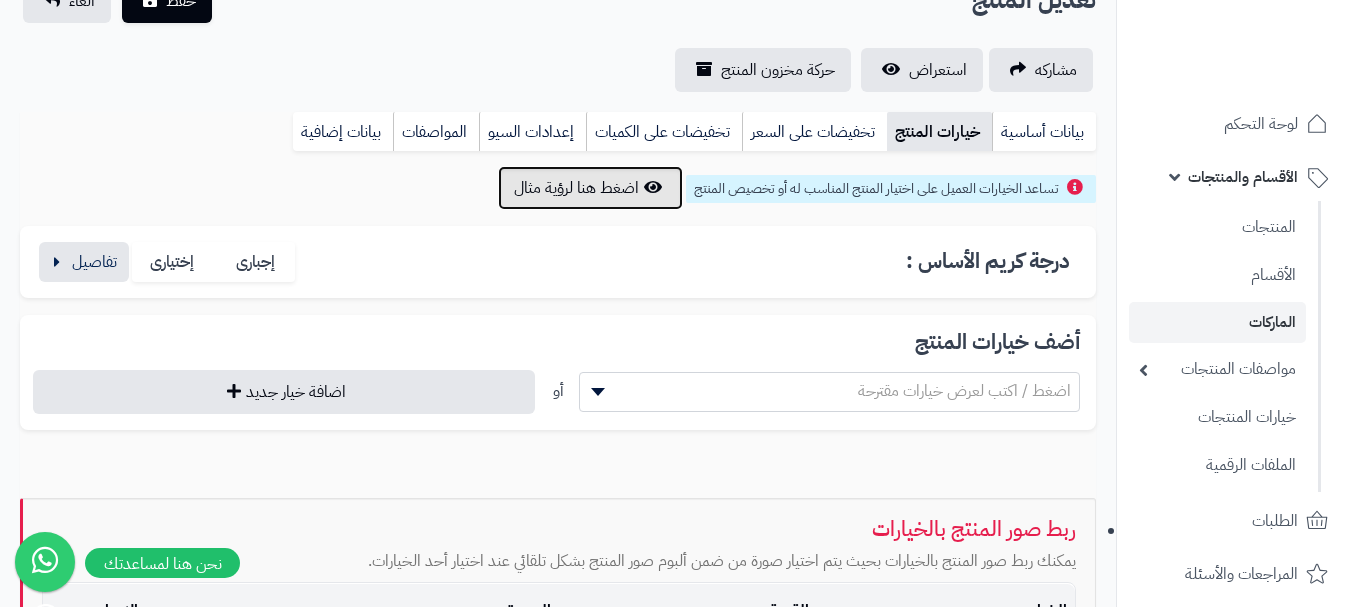 click on "اضغط هنا لرؤية مثال" at bounding box center [590, 188] 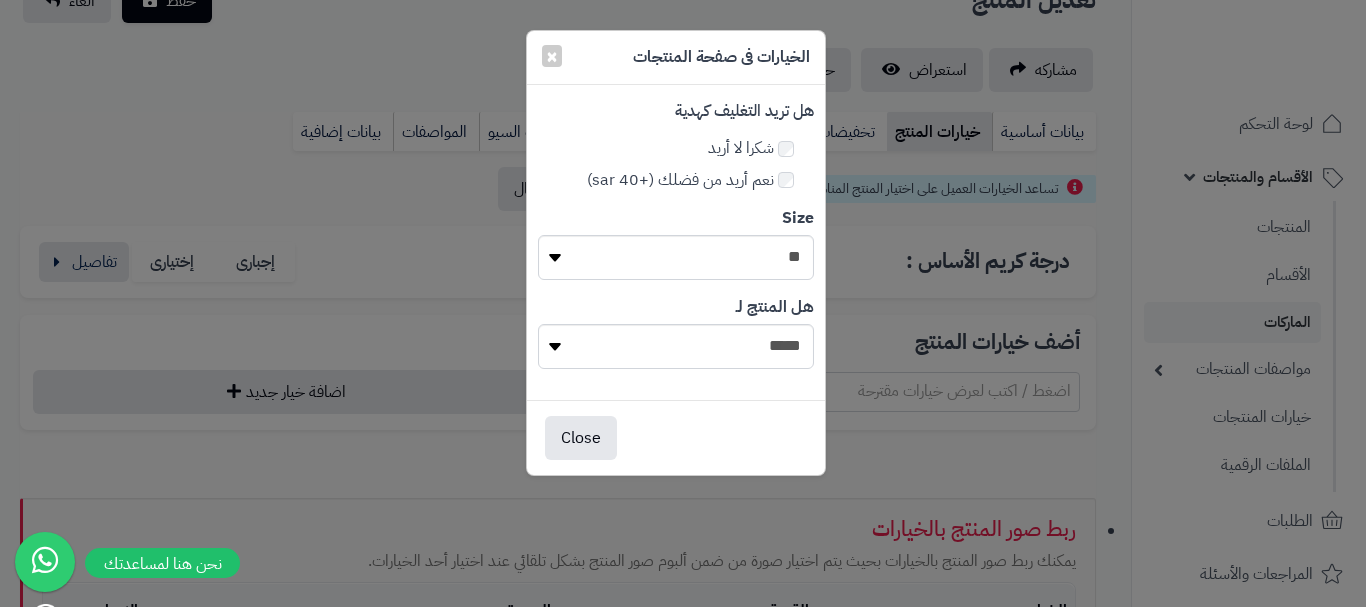 click on "× الخيارات فى صفحة المنتجات" at bounding box center (676, 58) 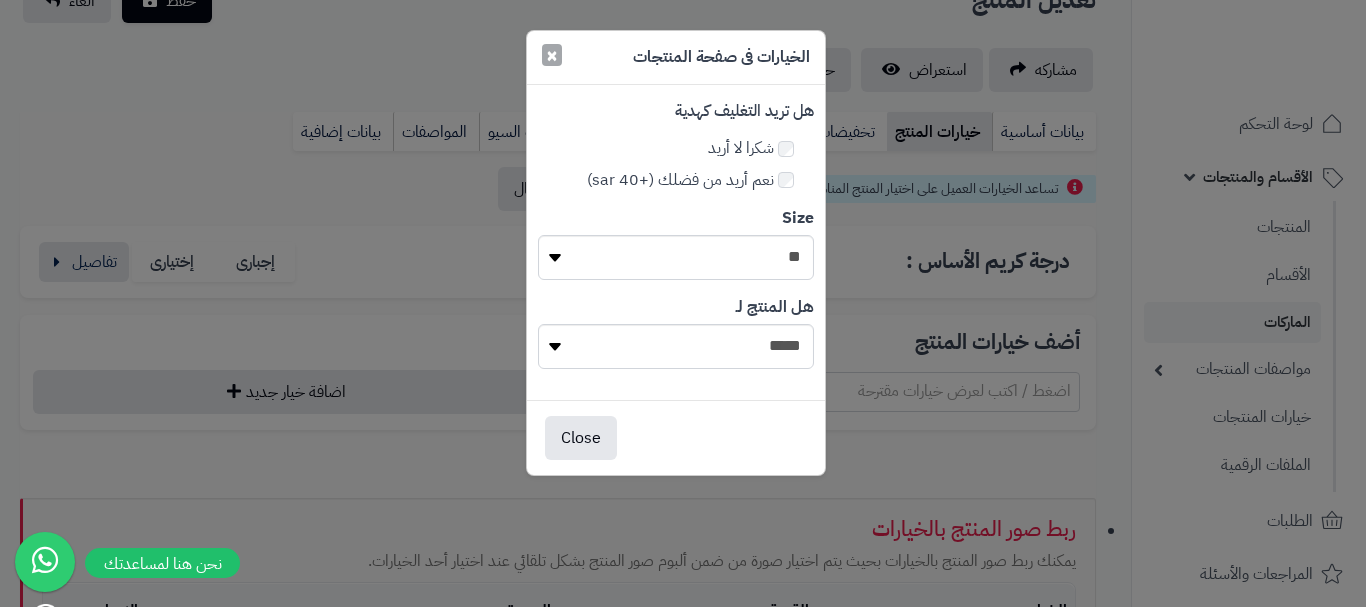 click on "×" at bounding box center [552, 55] 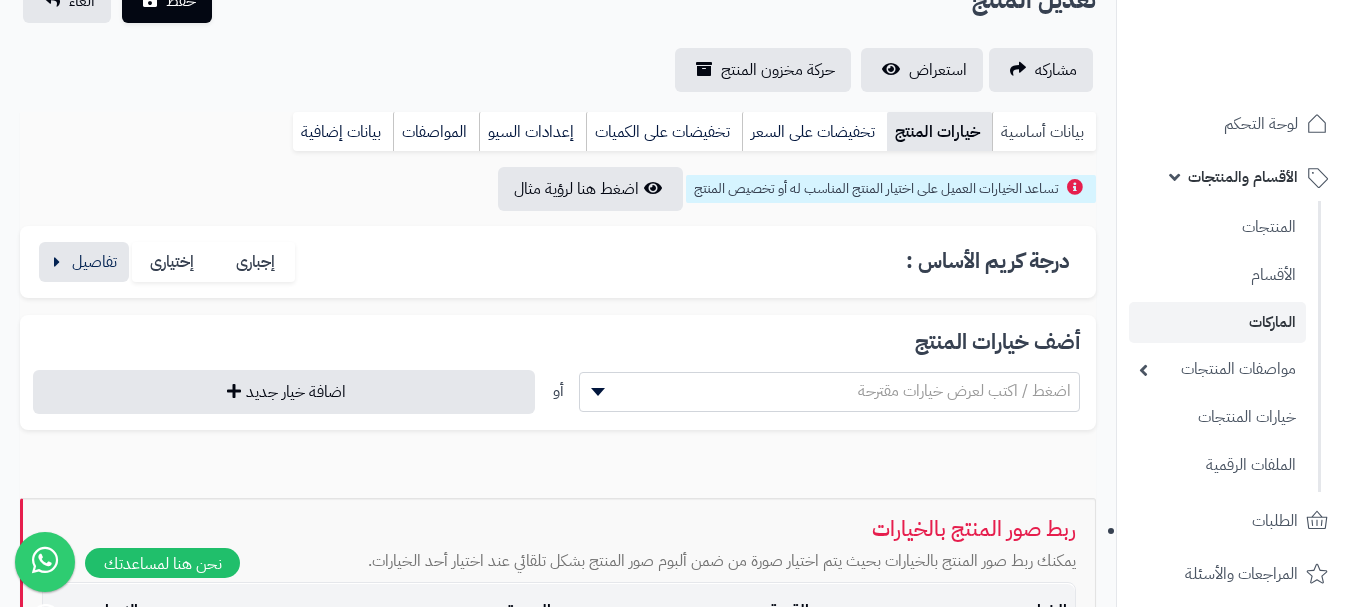 click on "بيانات أساسية" at bounding box center [1044, 132] 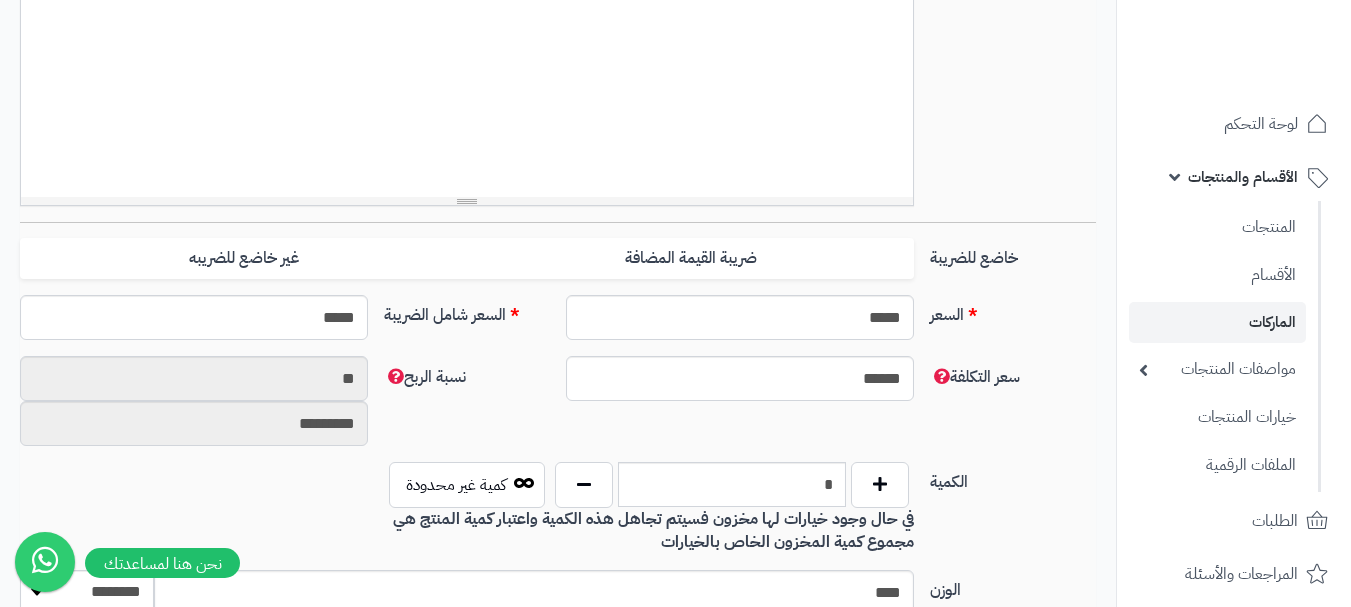 scroll, scrollTop: 968, scrollLeft: 0, axis: vertical 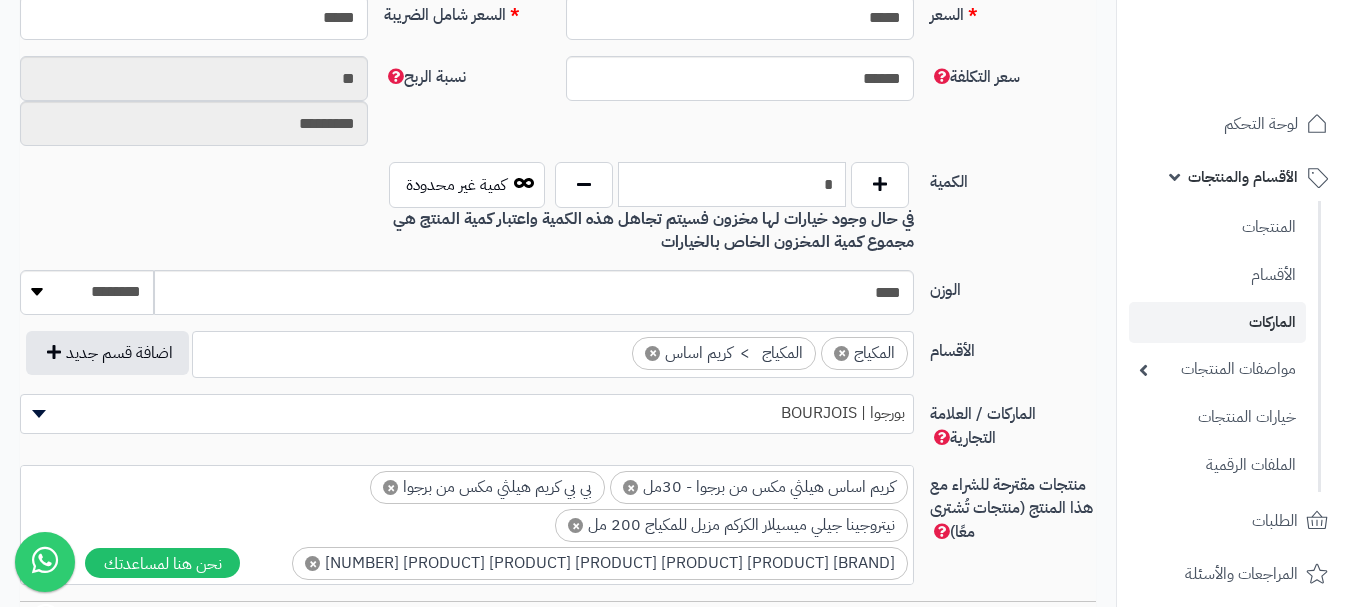 click on "*" at bounding box center (732, 184) 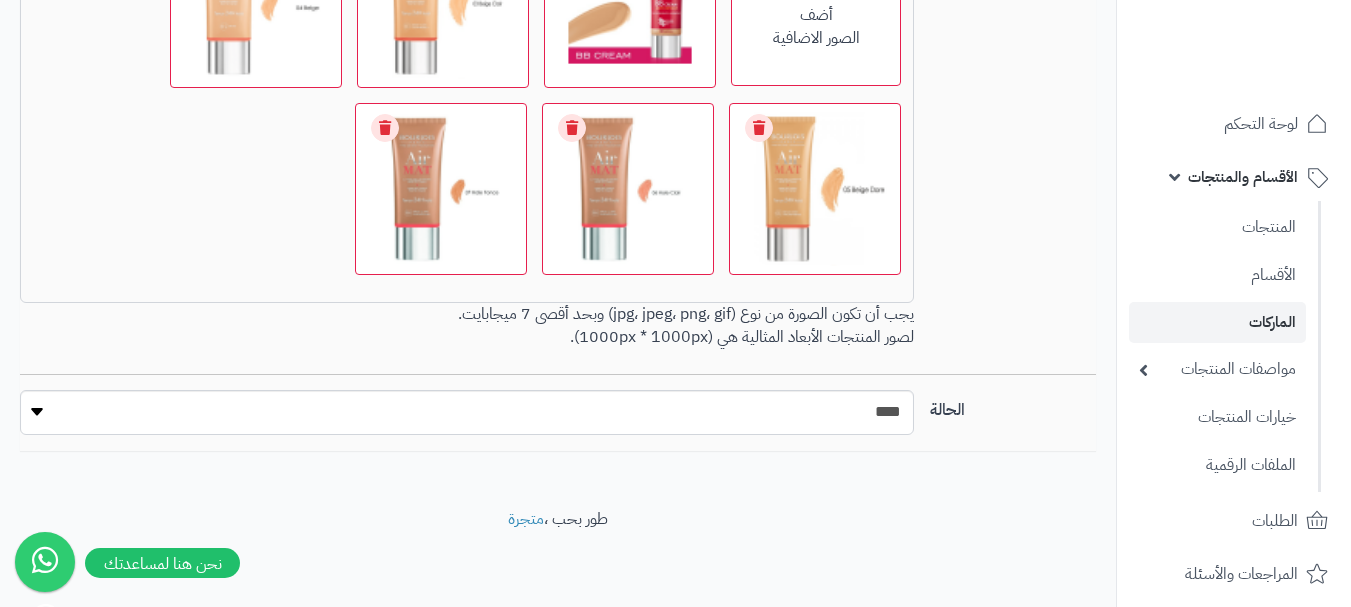 scroll, scrollTop: 1869, scrollLeft: 0, axis: vertical 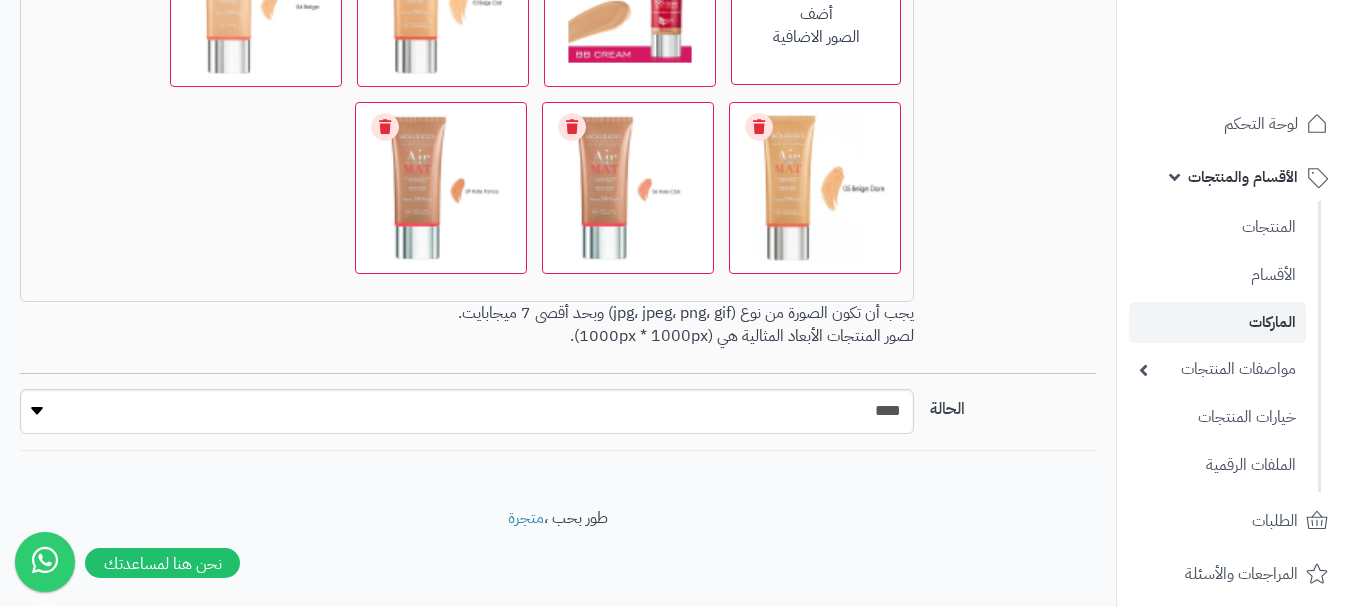 type on "**" 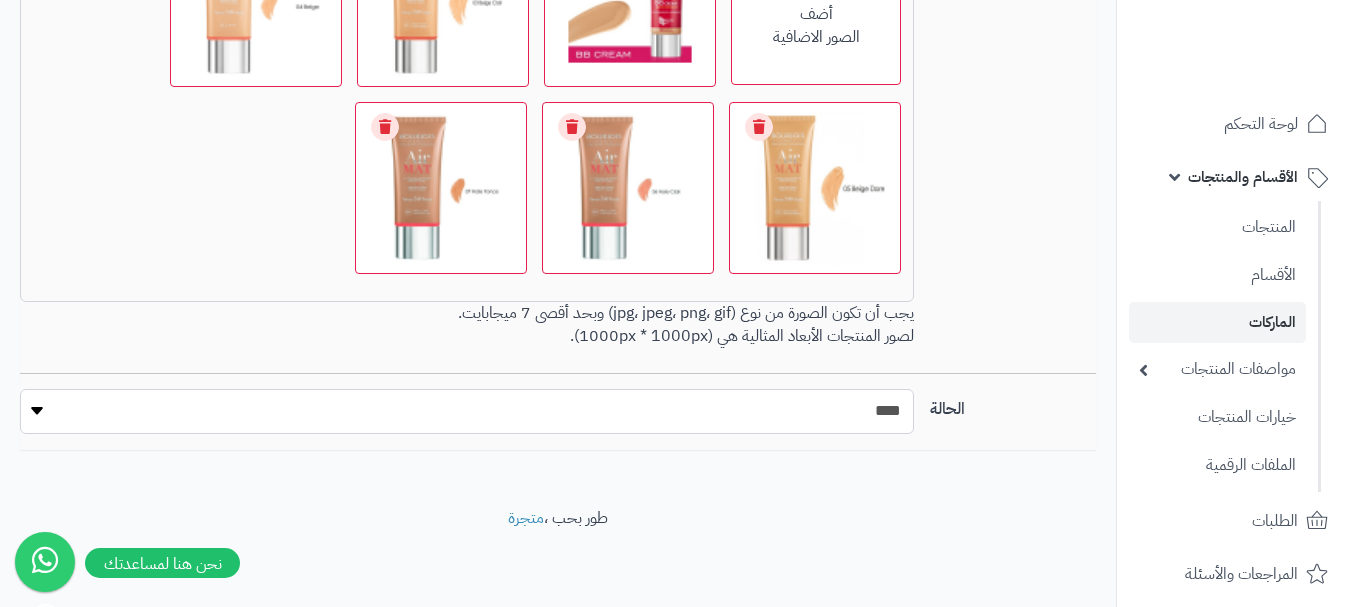 click on "***** ****" at bounding box center (467, 411) 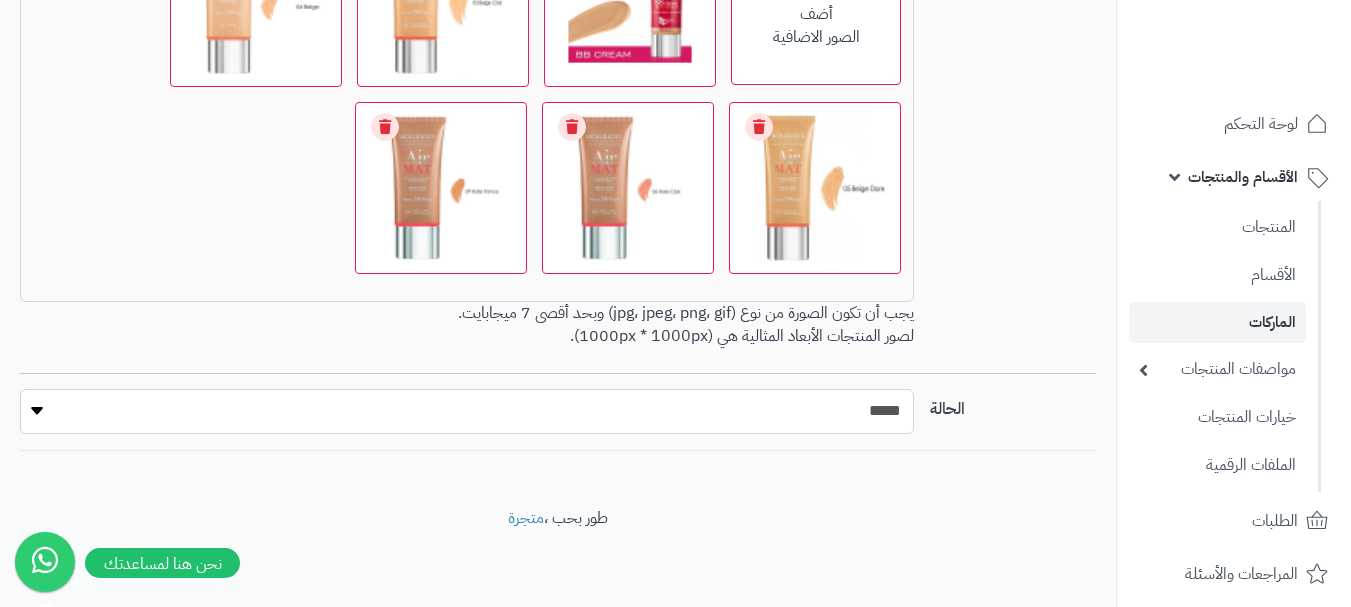 click on "***** ****" at bounding box center (467, 411) 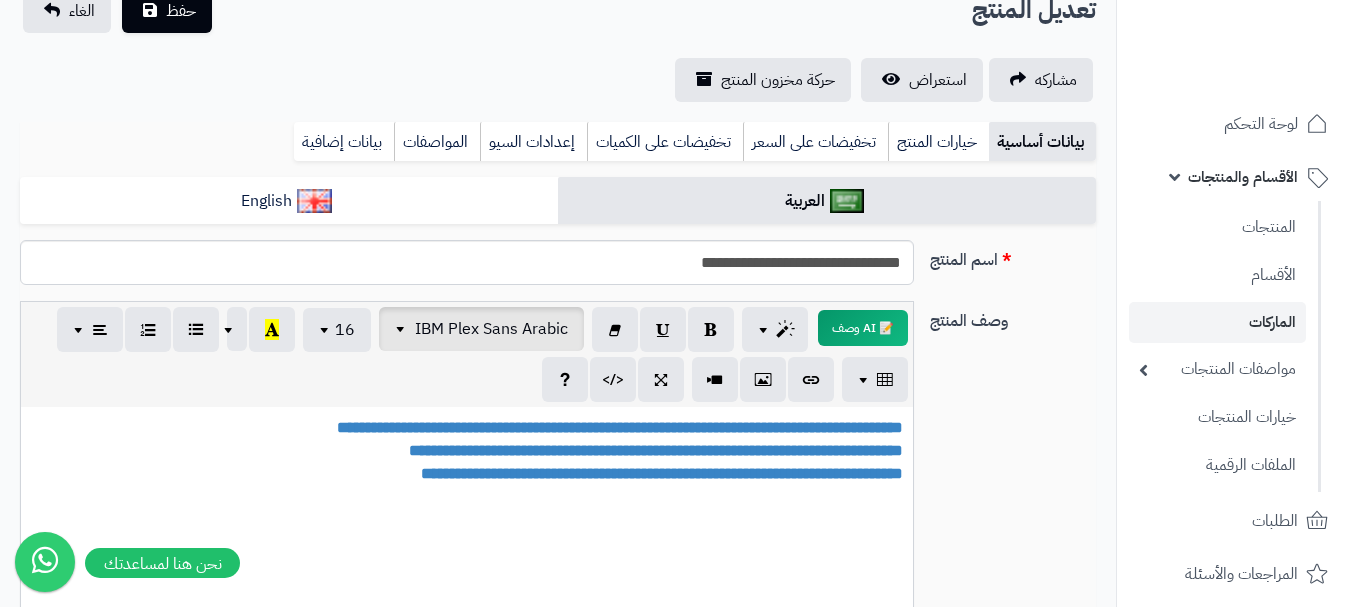 scroll, scrollTop: 0, scrollLeft: 0, axis: both 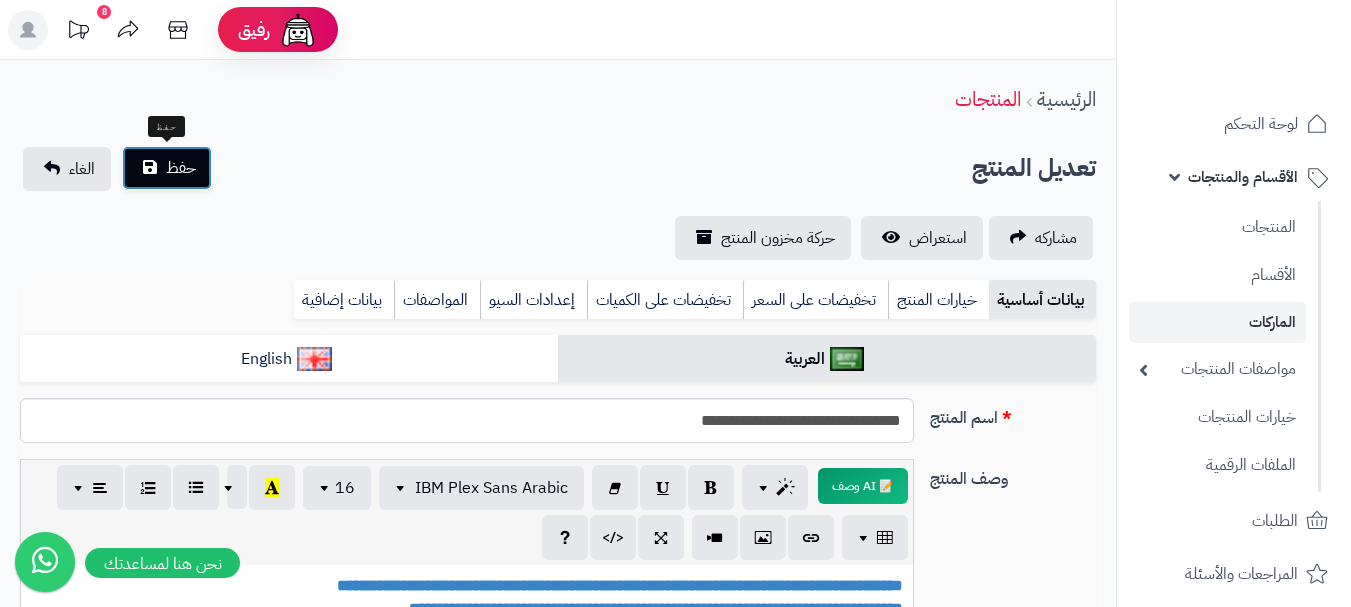 click on "حفظ" at bounding box center [181, 168] 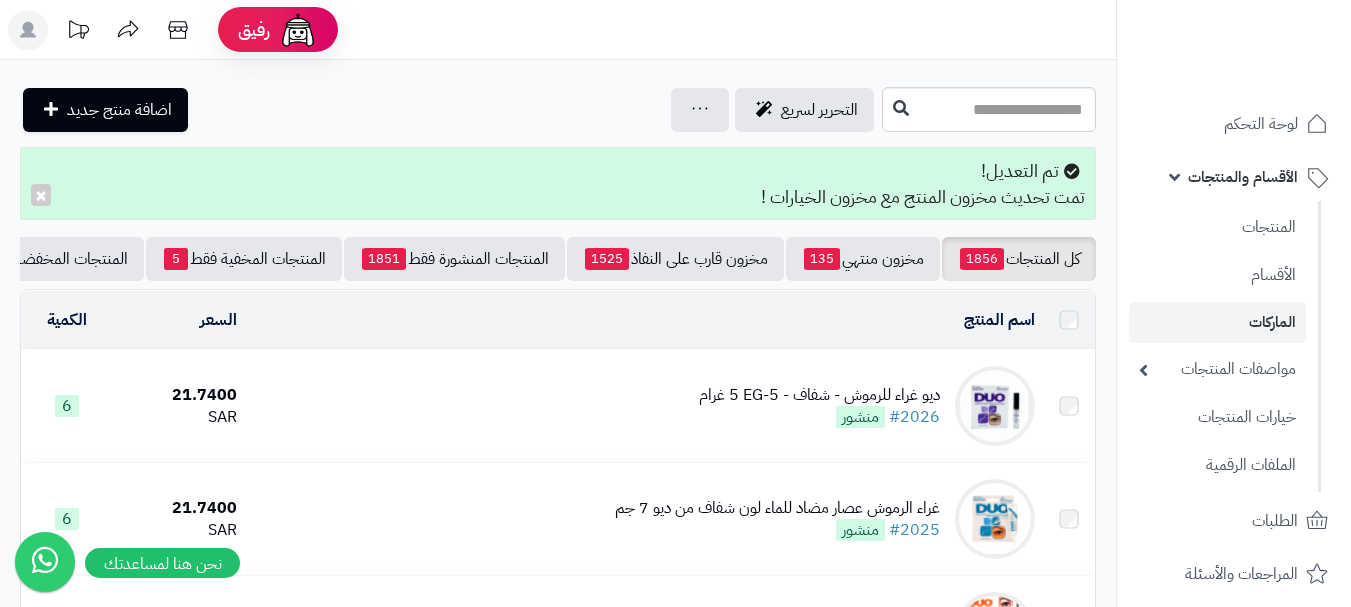 scroll, scrollTop: 0, scrollLeft: 0, axis: both 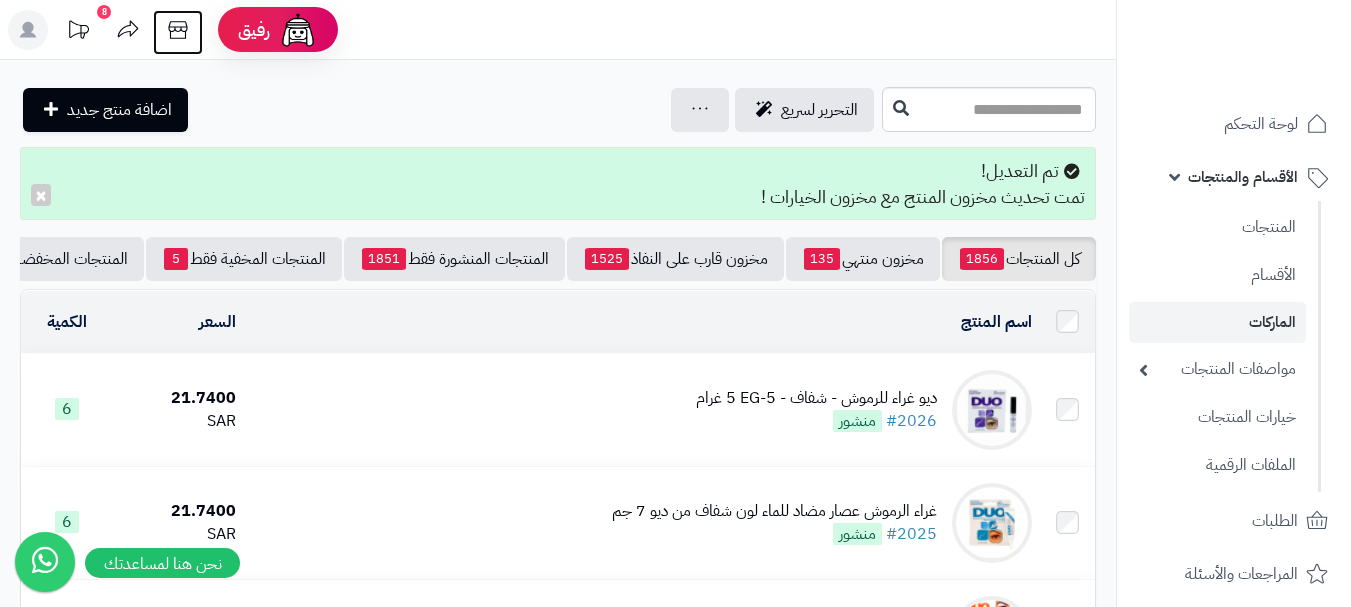 click 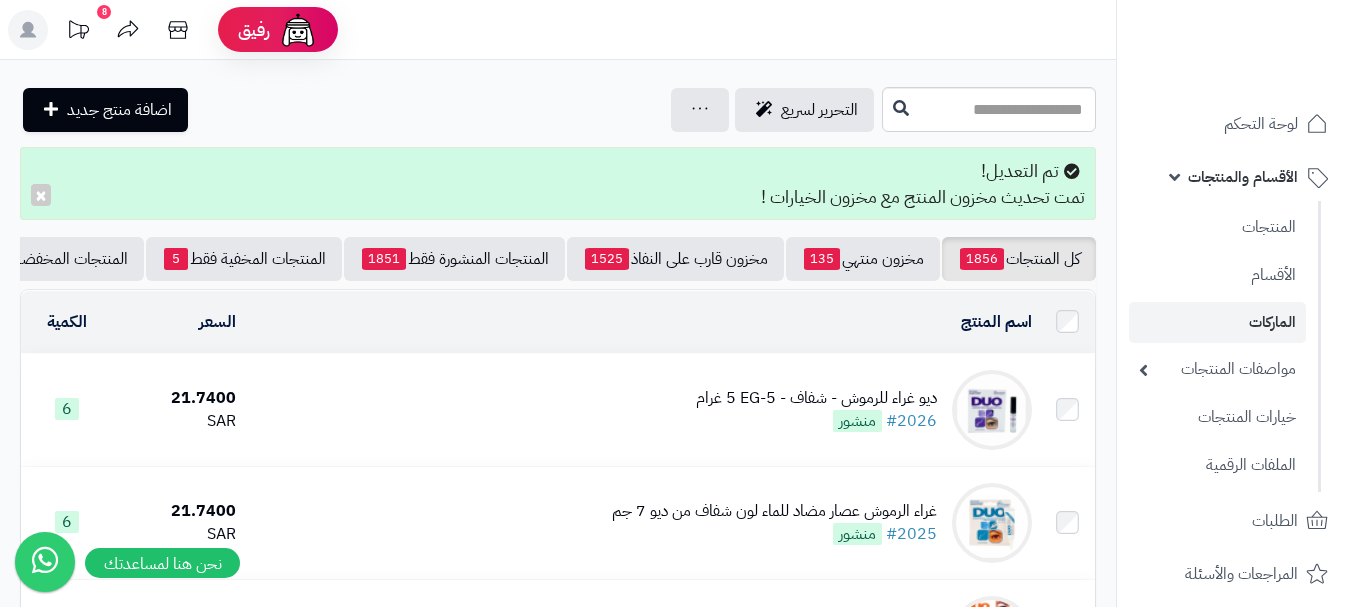 click 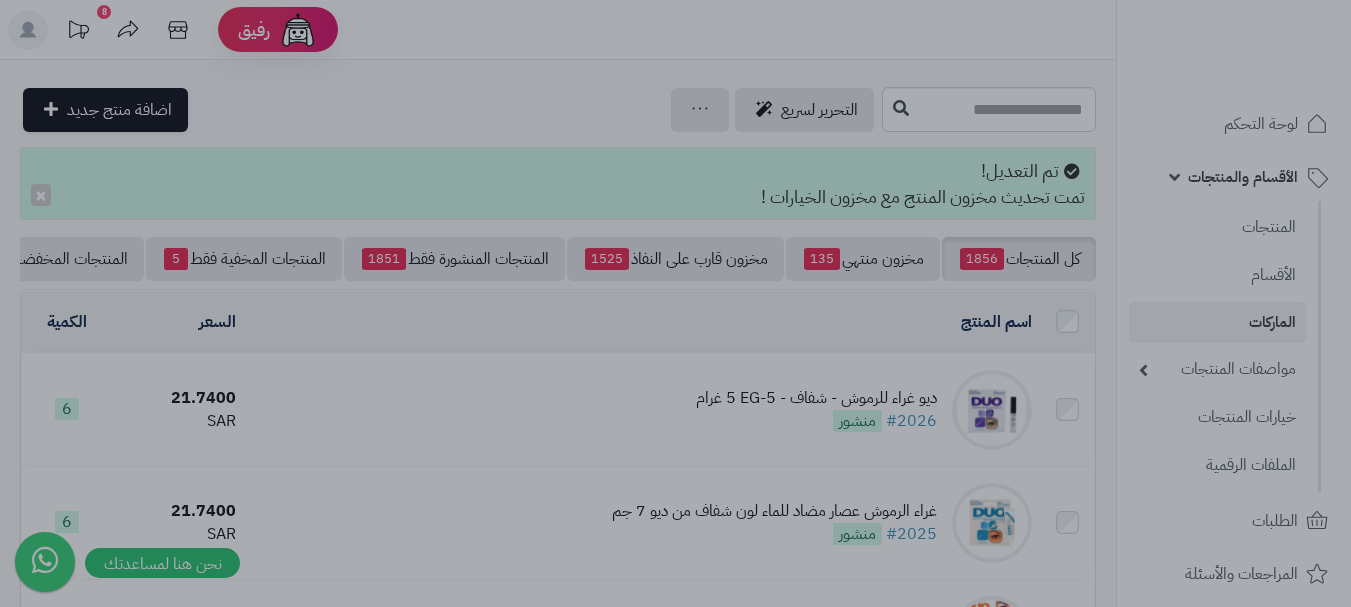 click at bounding box center [675, 303] 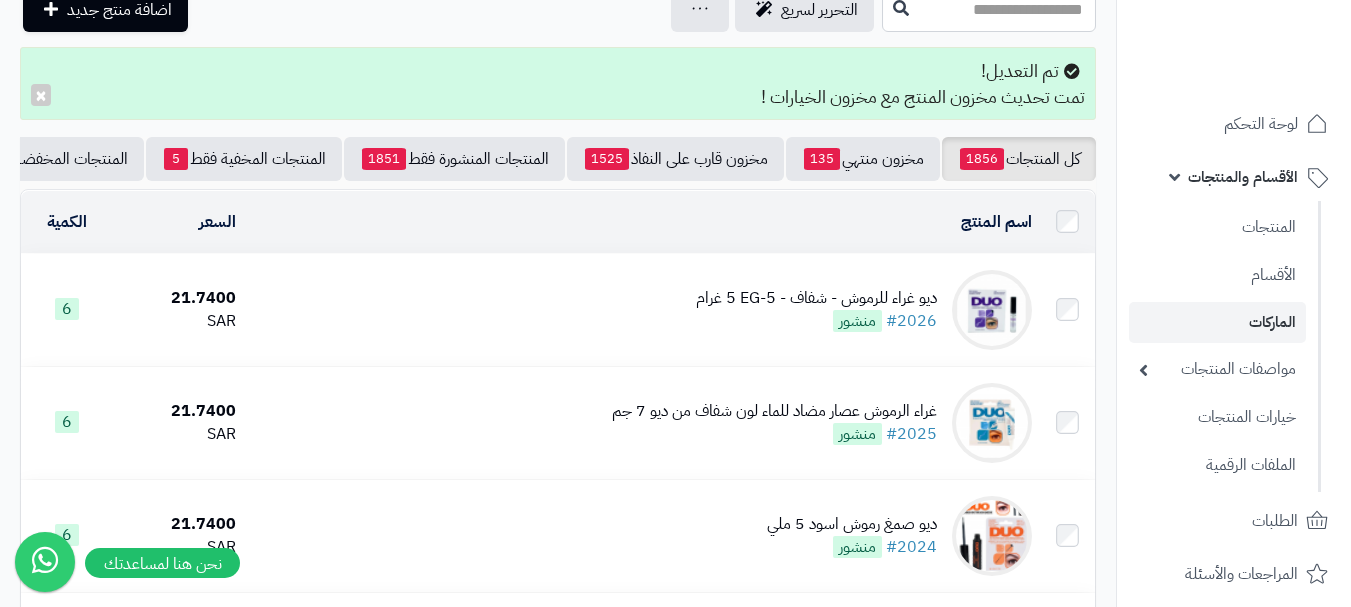 scroll, scrollTop: 0, scrollLeft: 0, axis: both 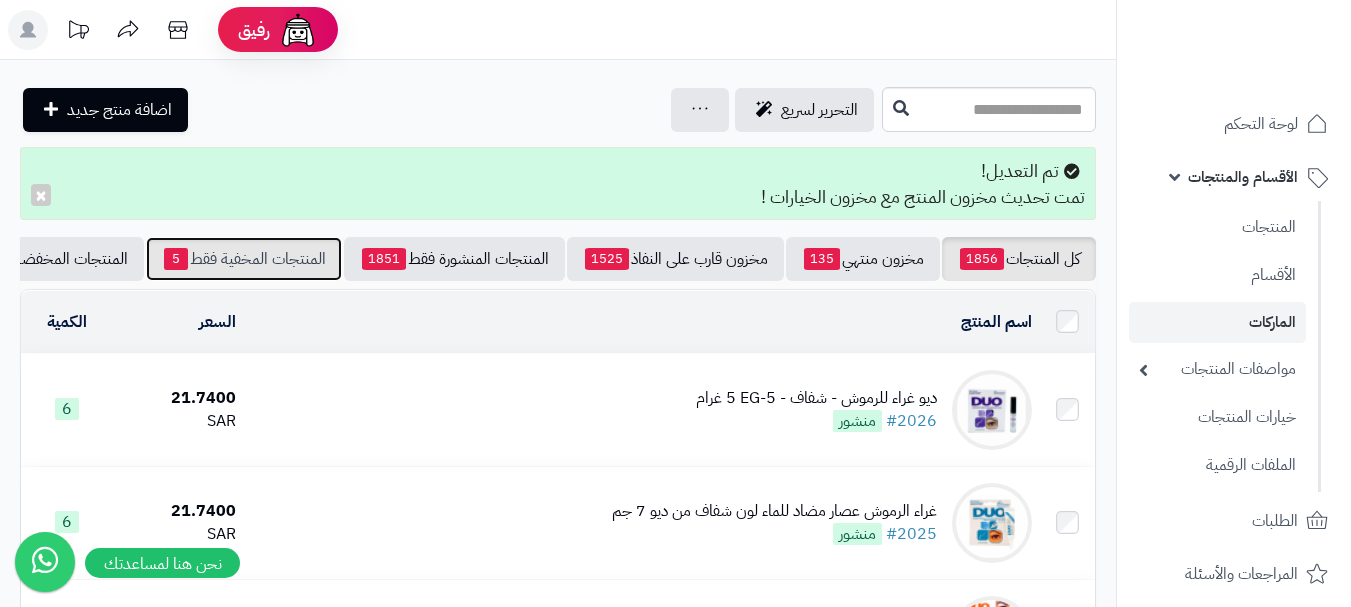 click on "المنتجات المخفية فقط
5" at bounding box center [244, 259] 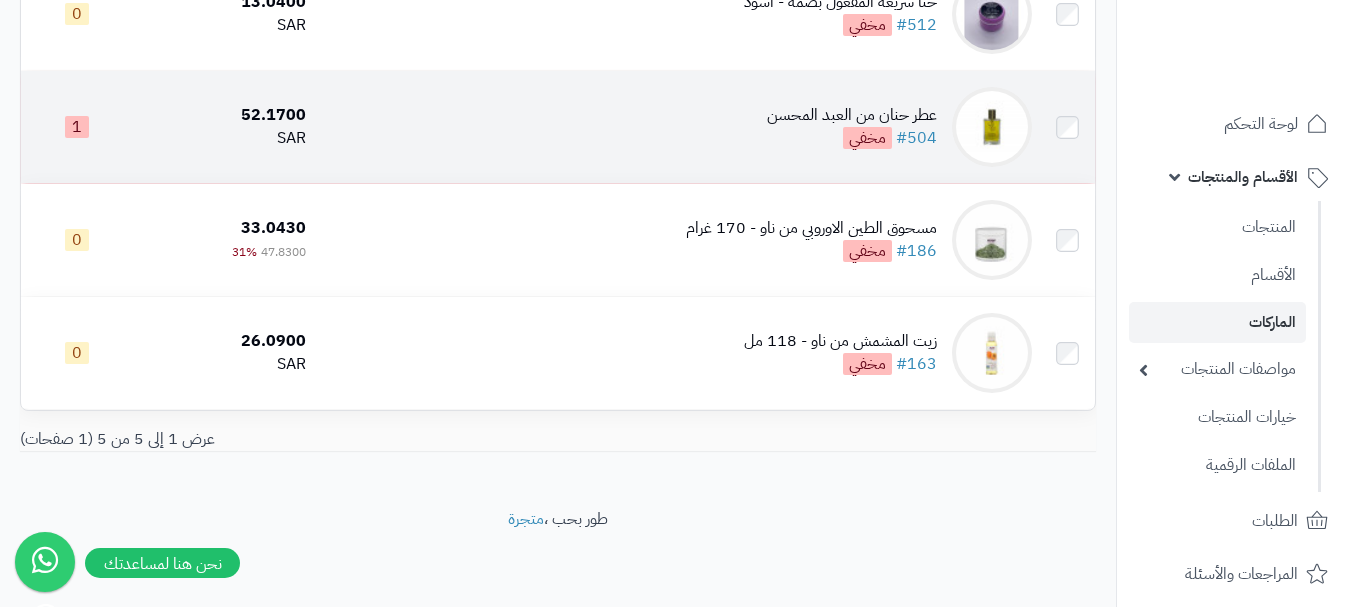 scroll, scrollTop: 431, scrollLeft: 0, axis: vertical 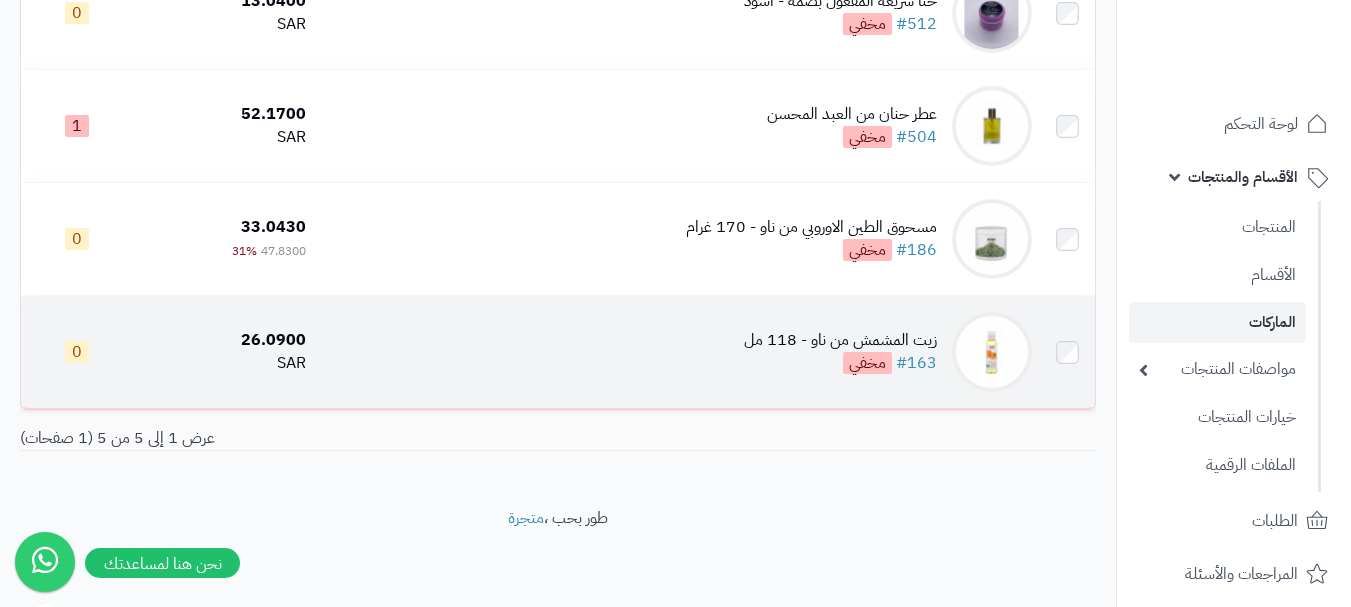 click on "زيت المشمش من ناو - 118 مل
#163
مخفي" at bounding box center [677, 352] 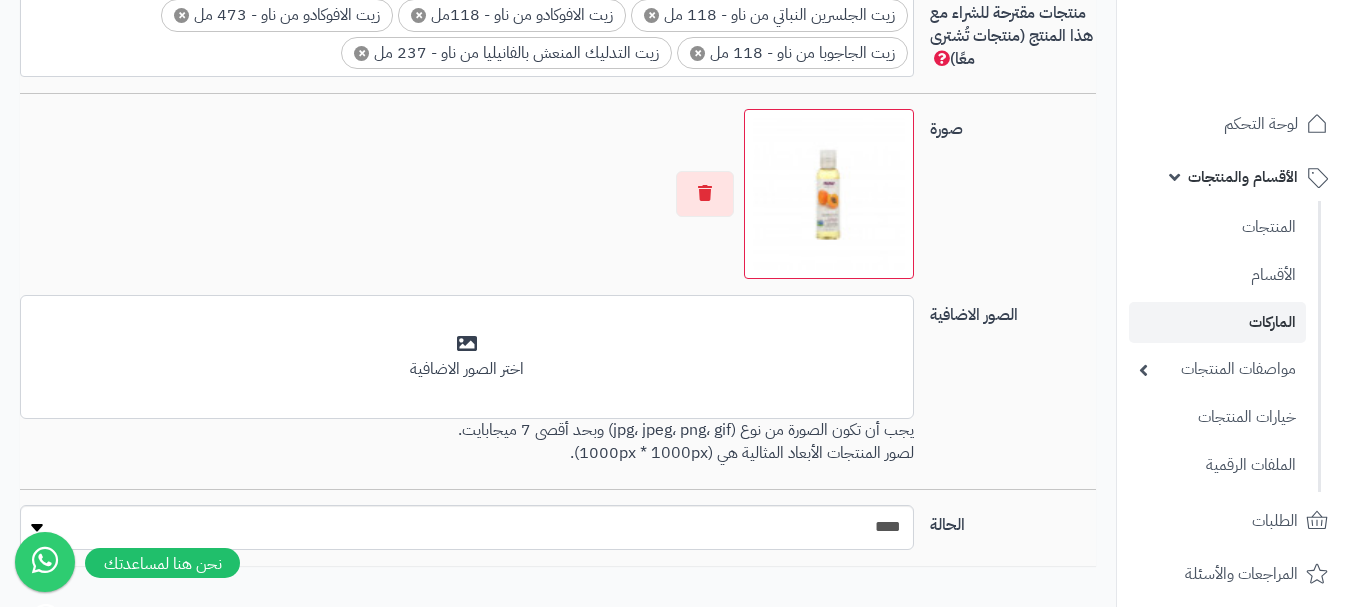 scroll, scrollTop: 1511, scrollLeft: 0, axis: vertical 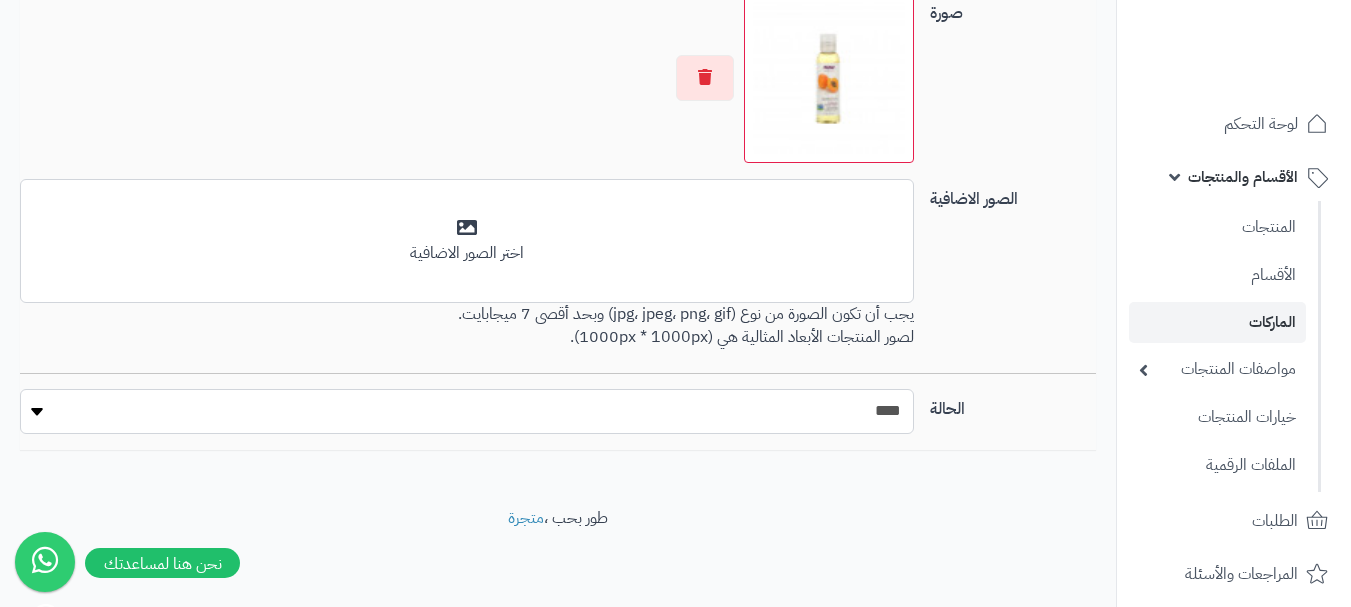 click on "***** ****" at bounding box center (467, 411) 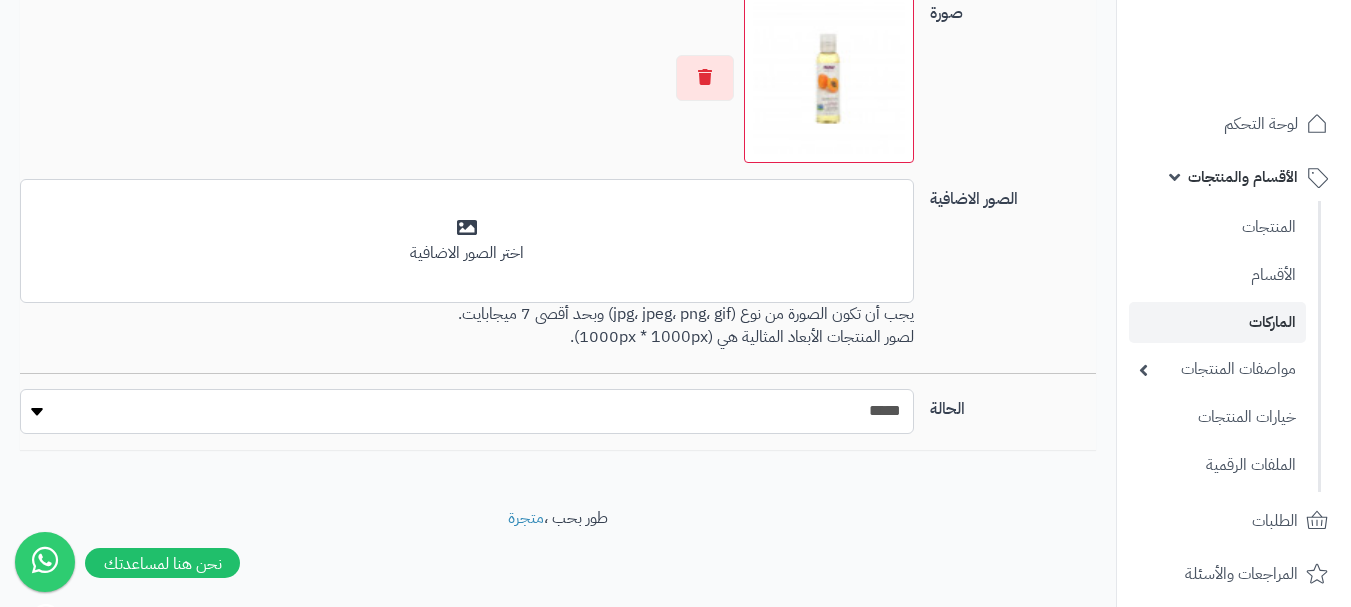 click on "***** ****" at bounding box center (467, 411) 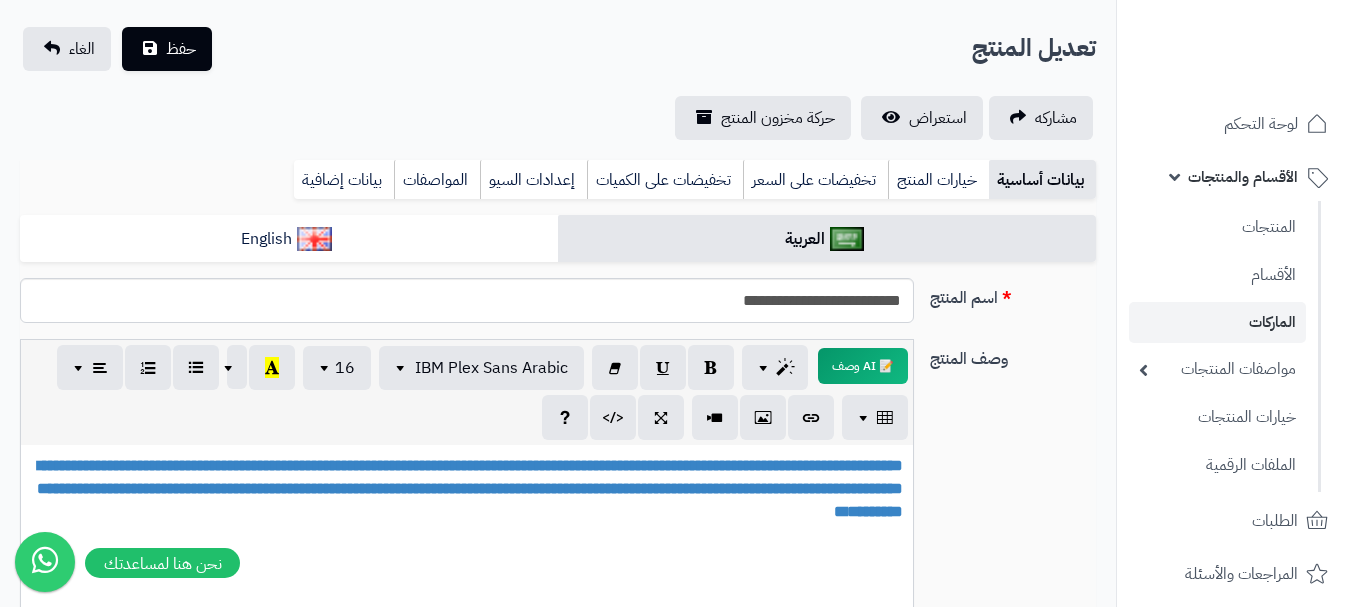 scroll, scrollTop: 0, scrollLeft: 0, axis: both 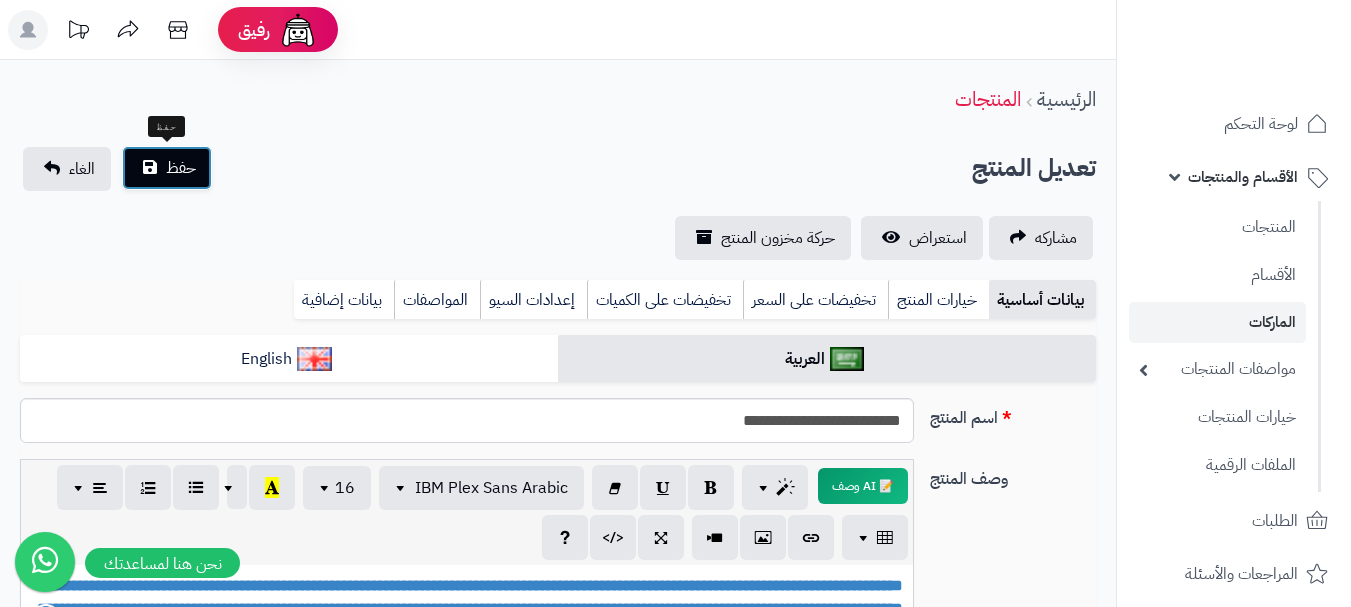 click on "حفظ" at bounding box center (181, 168) 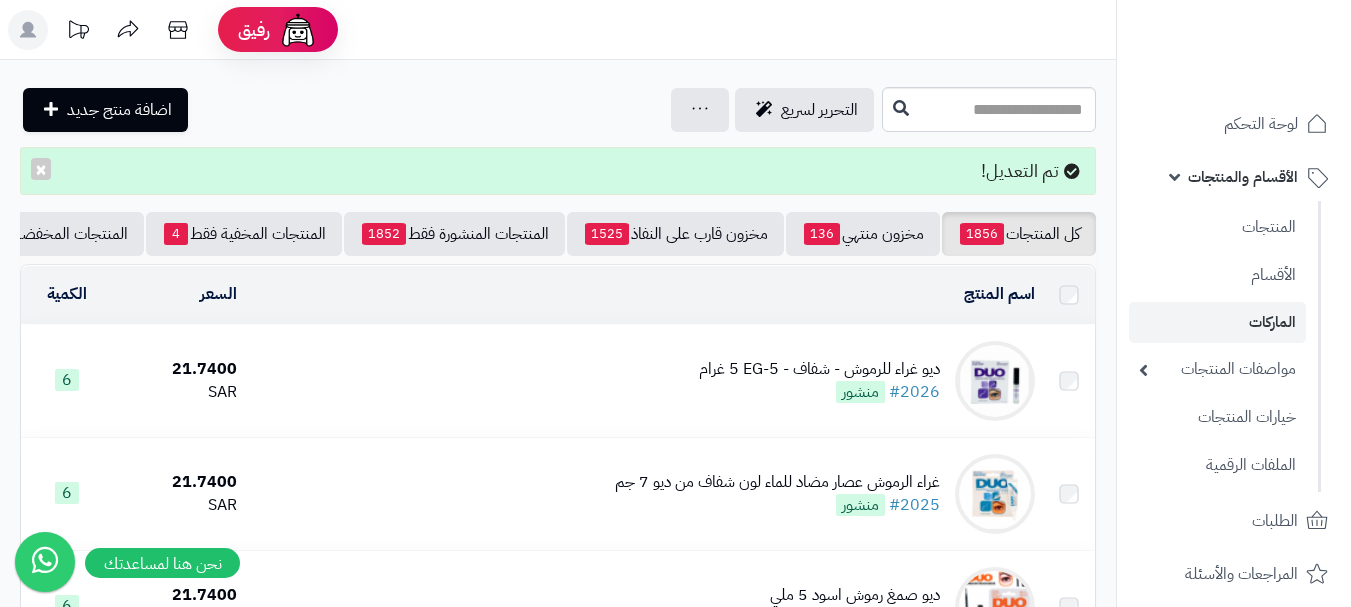 scroll, scrollTop: 0, scrollLeft: 0, axis: both 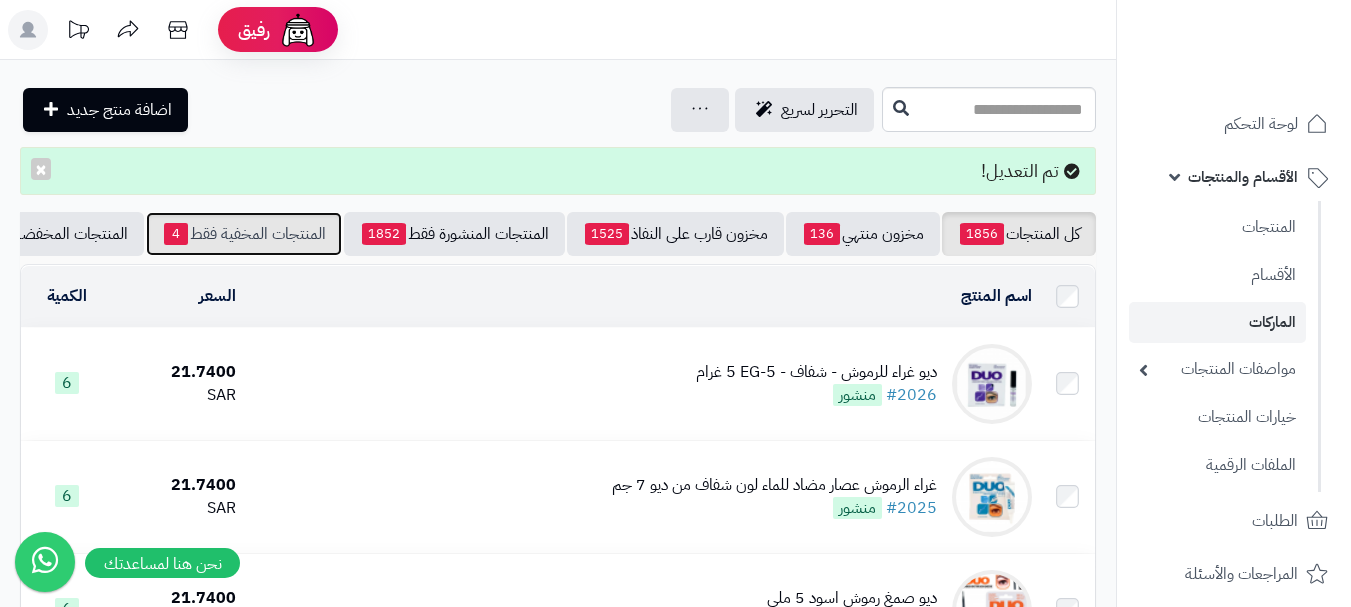 click on "المنتجات المخفية فقط
4" at bounding box center [244, 234] 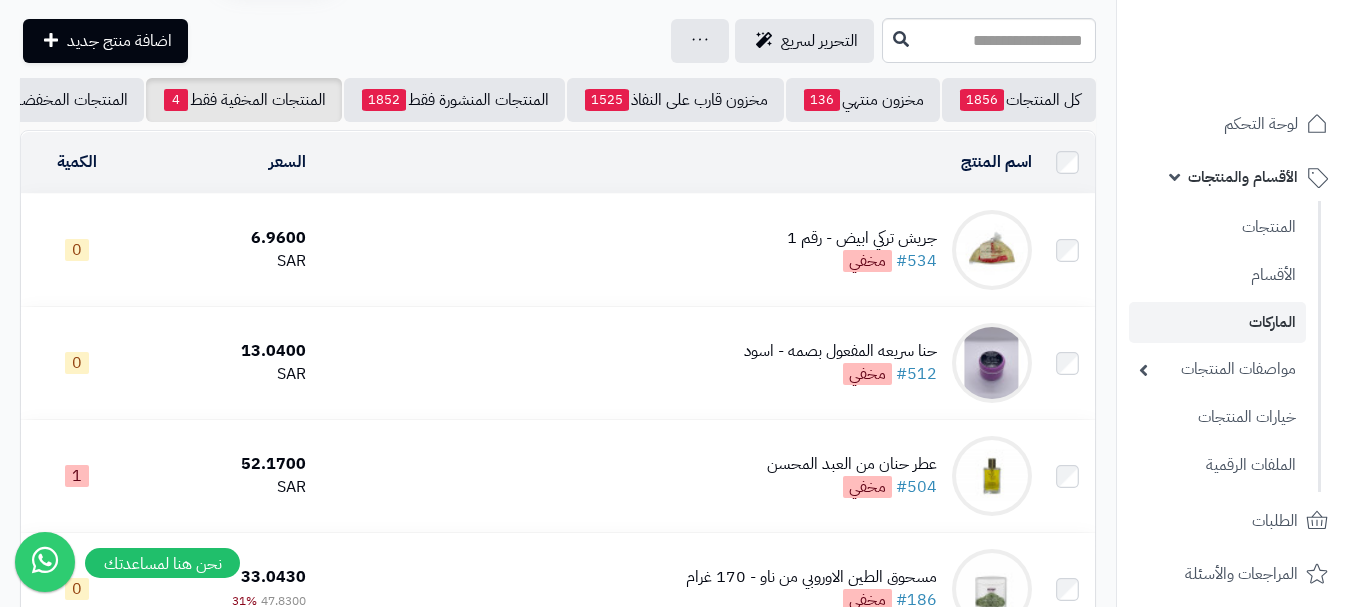 scroll, scrollTop: 200, scrollLeft: 0, axis: vertical 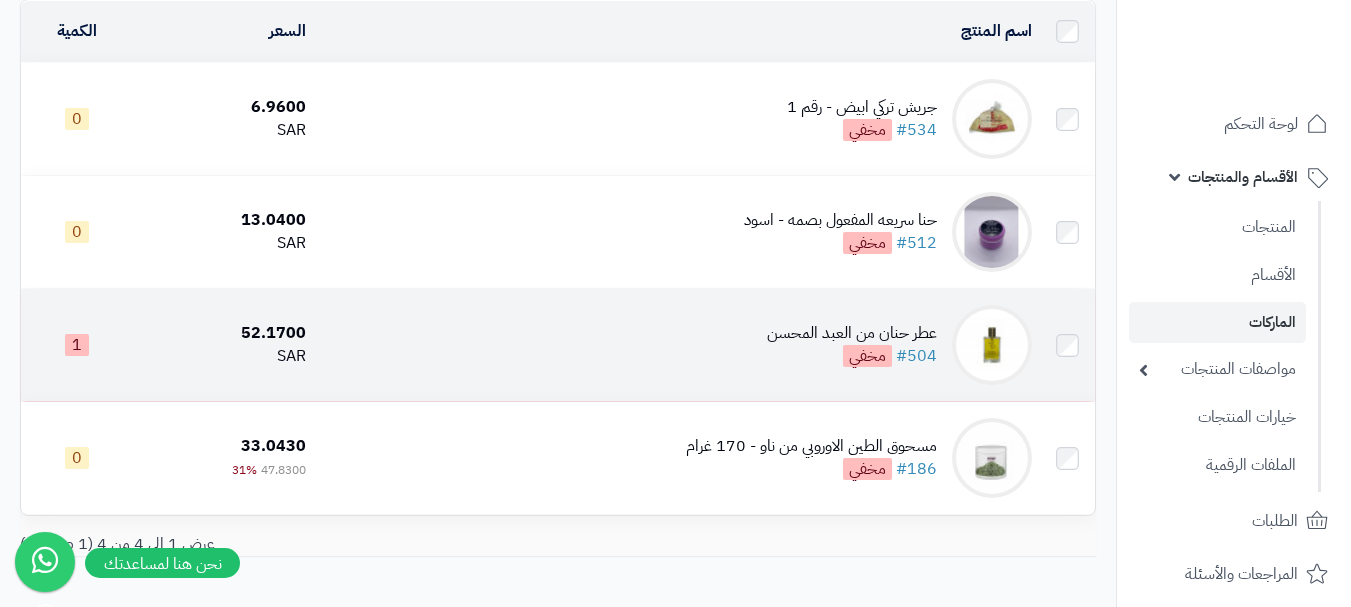 click on "عطر حنان من العبد المحسن
#504
مخفي" at bounding box center [677, 345] 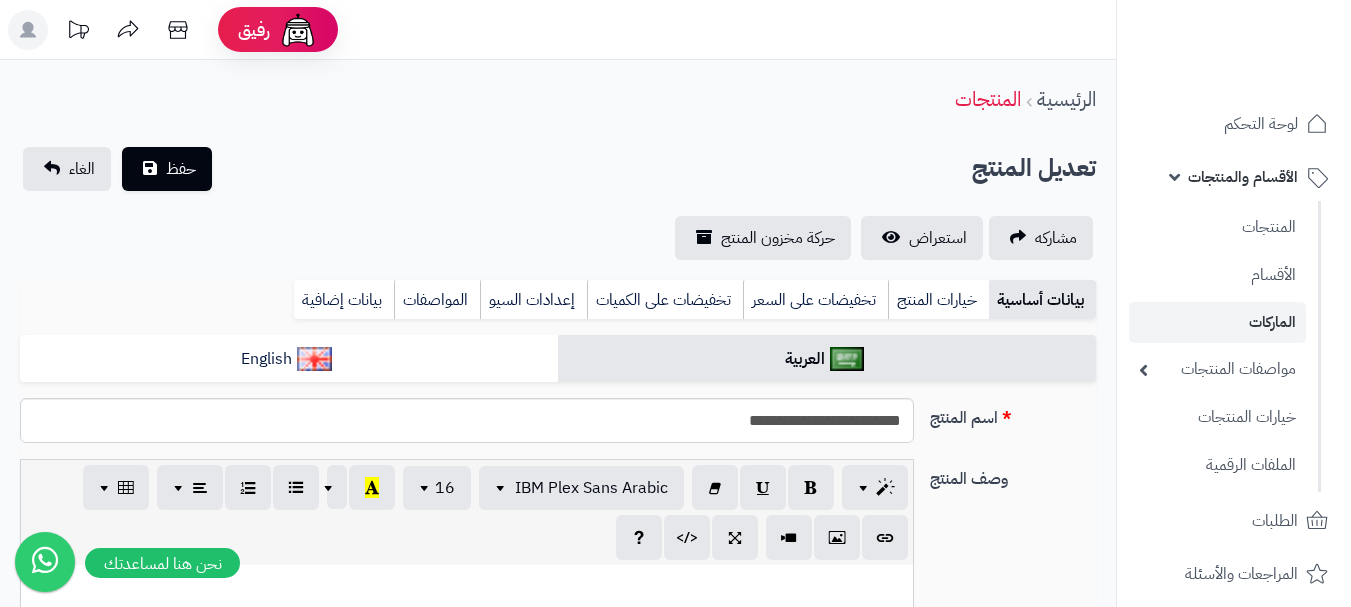 scroll, scrollTop: 0, scrollLeft: 0, axis: both 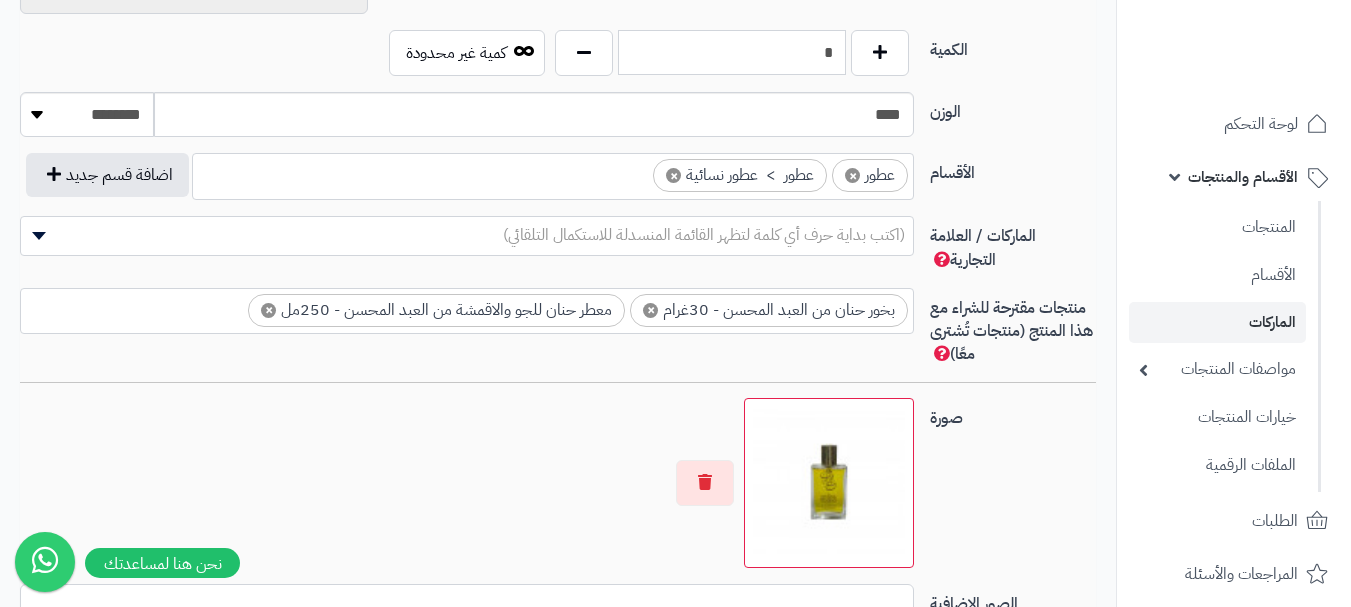 click on "*" at bounding box center (732, 52) 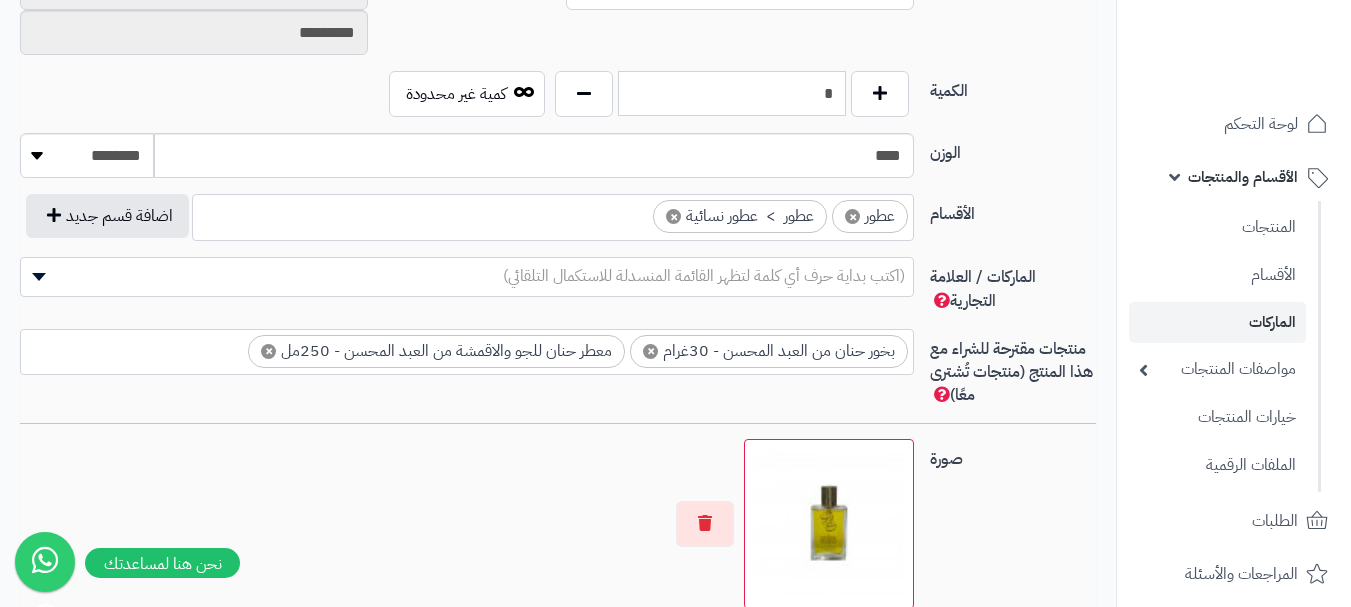 scroll, scrollTop: 900, scrollLeft: 0, axis: vertical 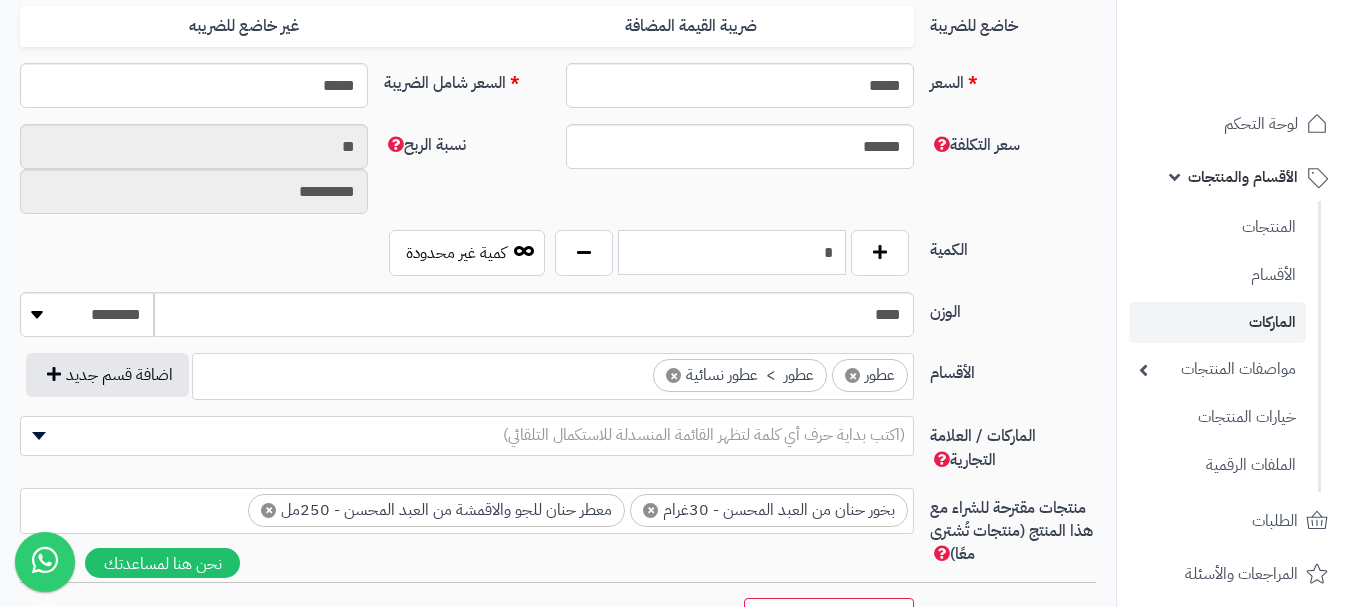 click on "*" at bounding box center [732, 252] 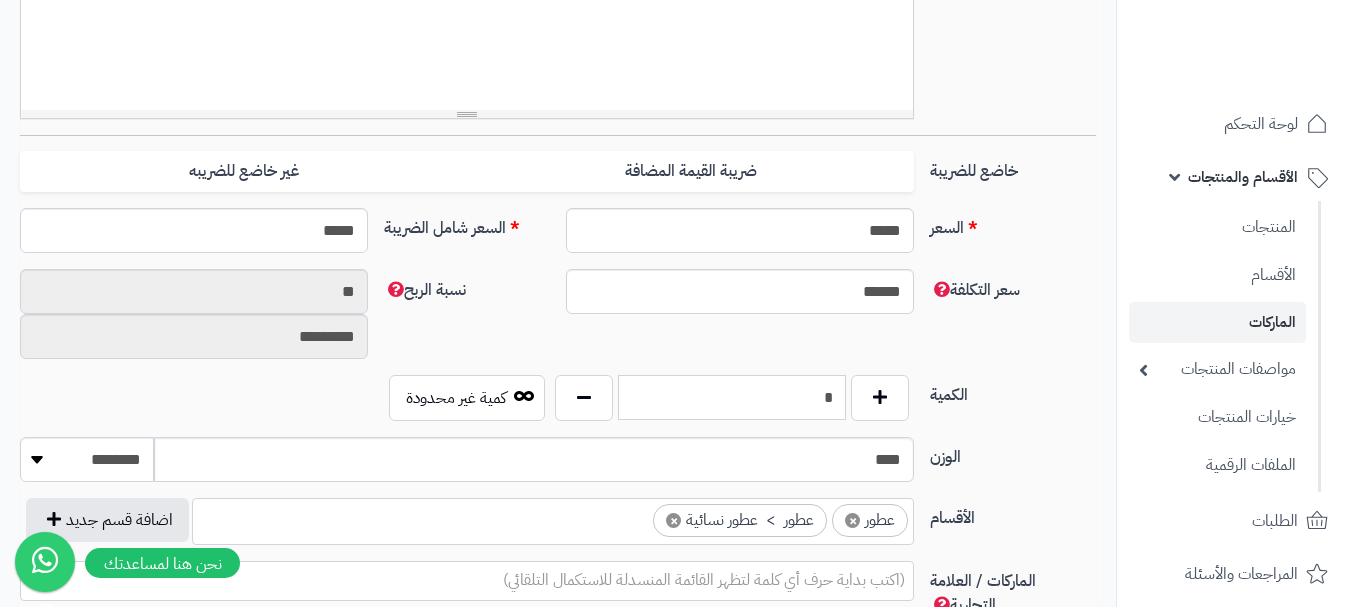 scroll, scrollTop: 800, scrollLeft: 0, axis: vertical 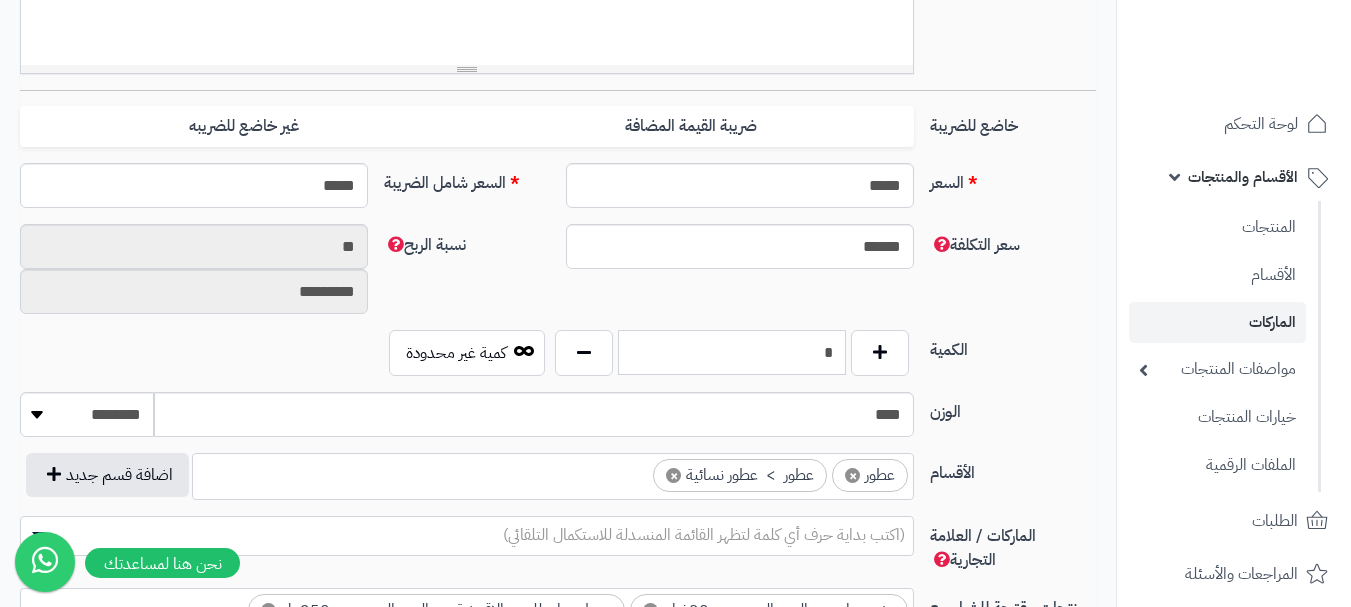click on "*" at bounding box center [732, 352] 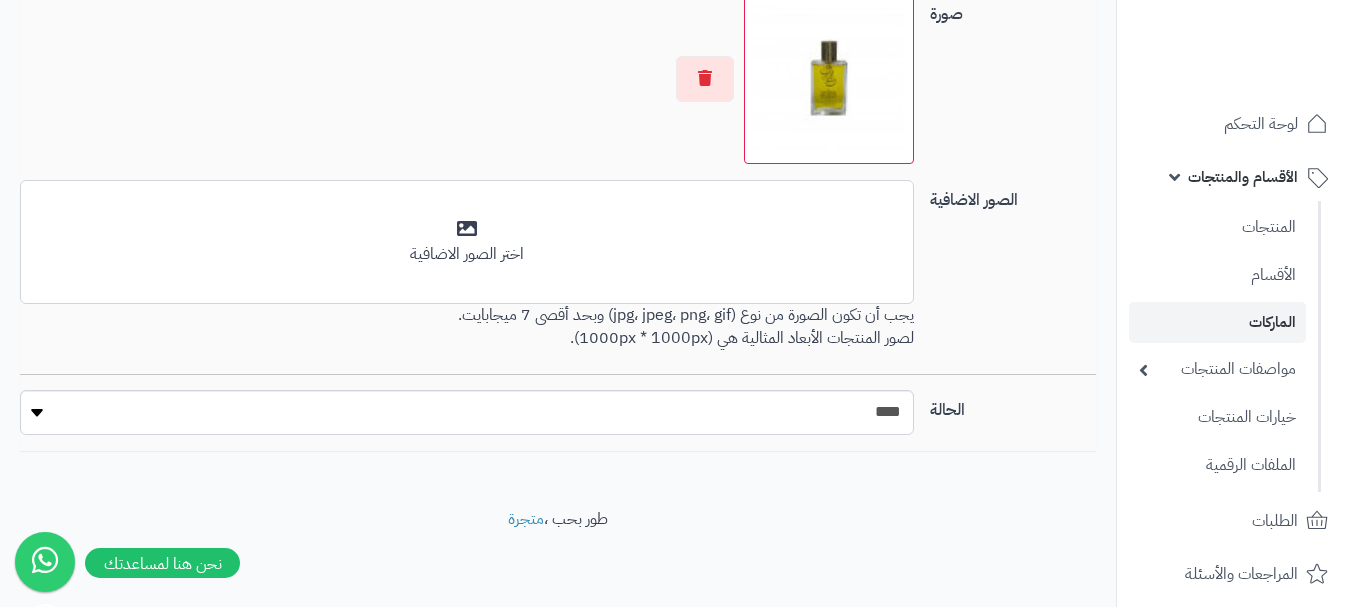 scroll, scrollTop: 1505, scrollLeft: 0, axis: vertical 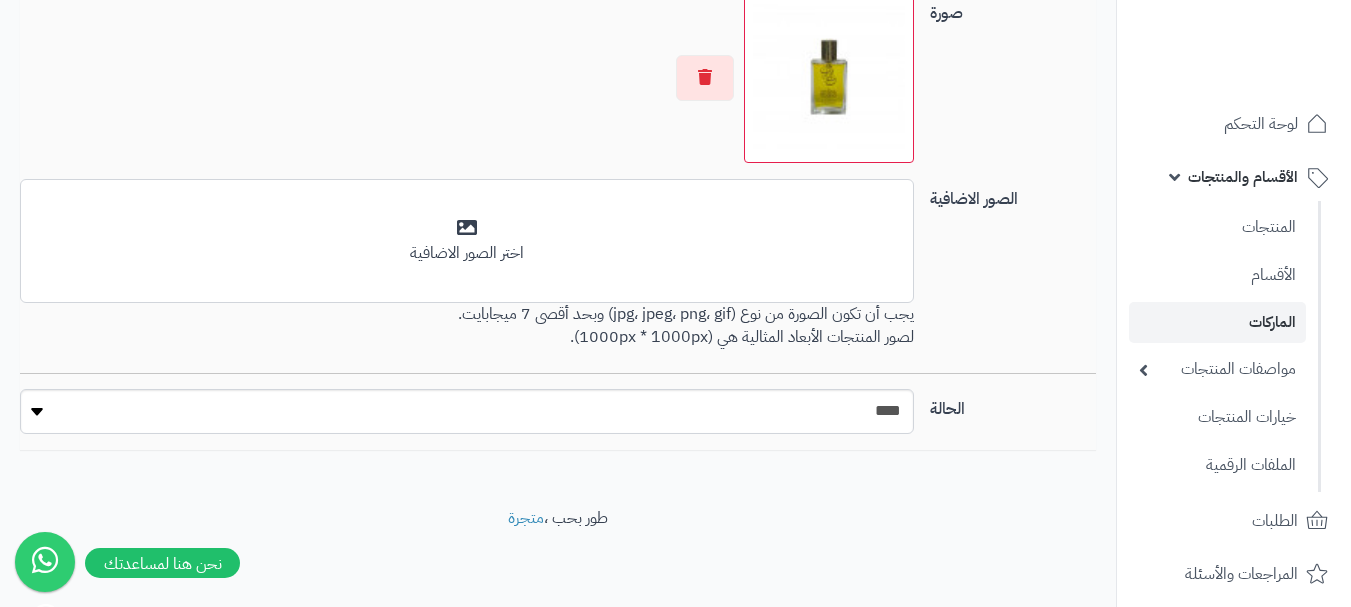type on "*" 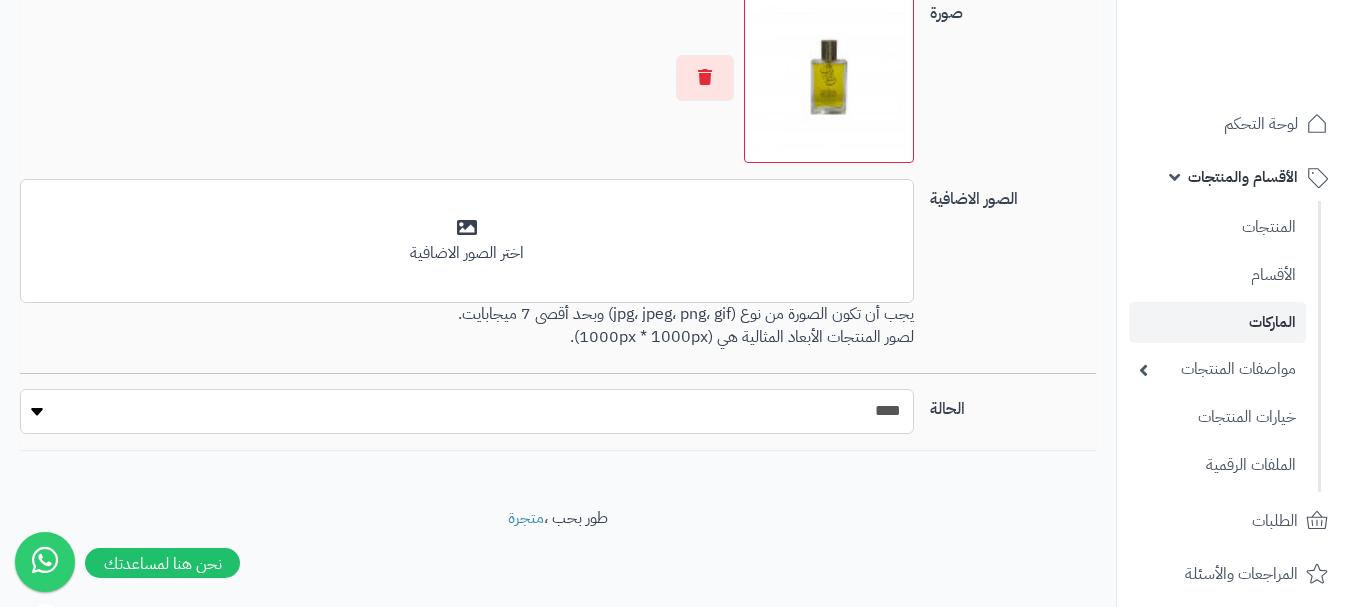 click on "***** ****" at bounding box center [467, 411] 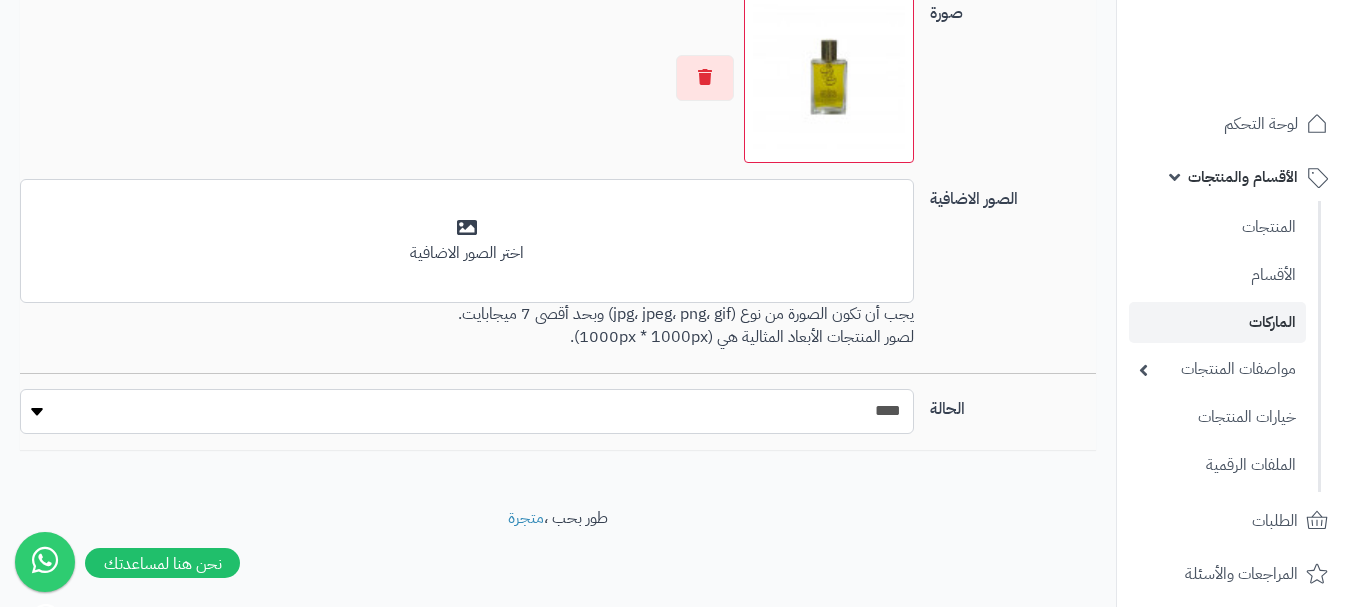 select on "*" 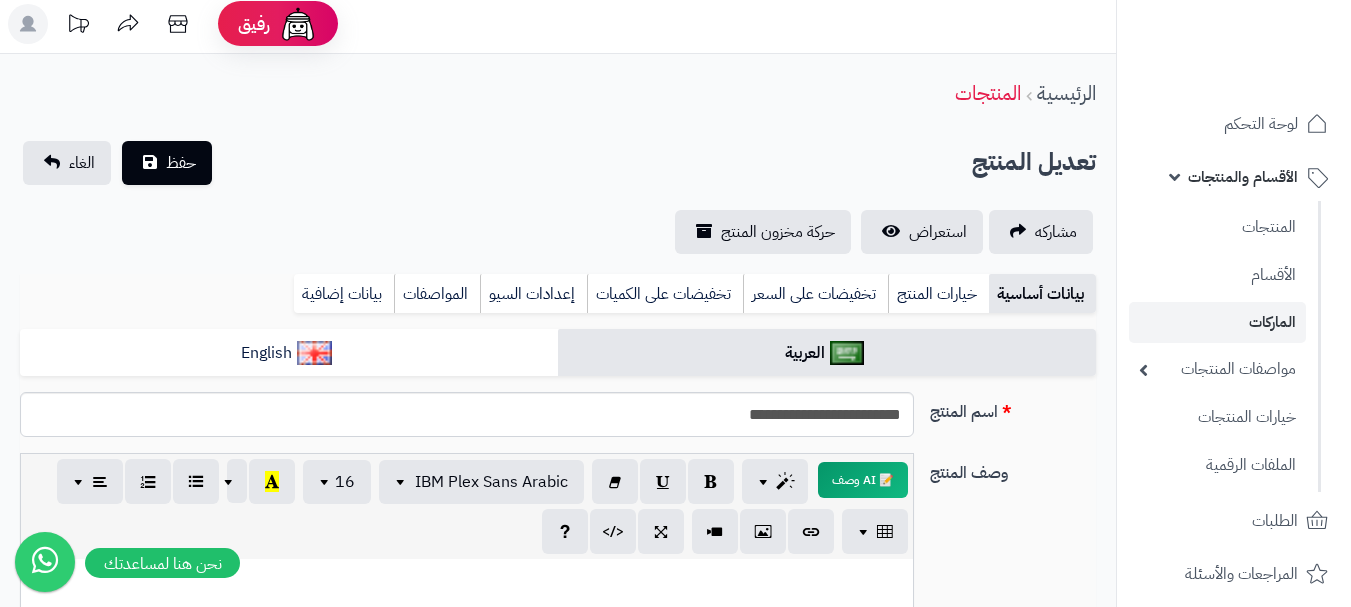 scroll, scrollTop: 5, scrollLeft: 0, axis: vertical 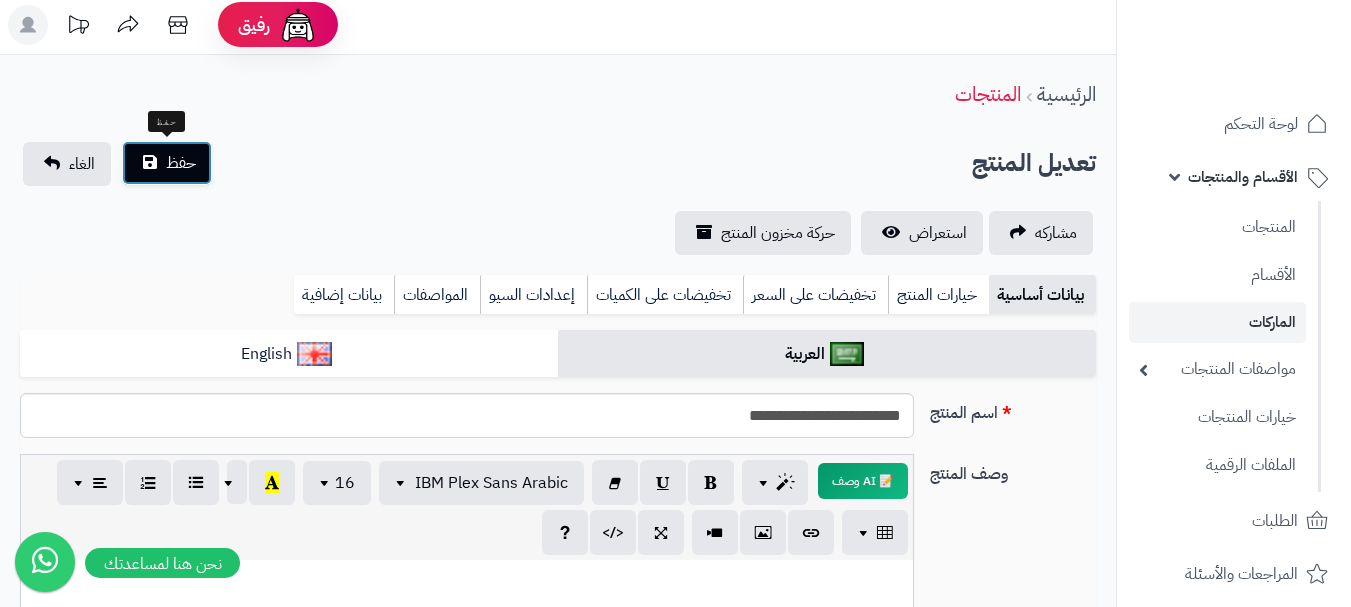 click on "حفظ" at bounding box center [181, 163] 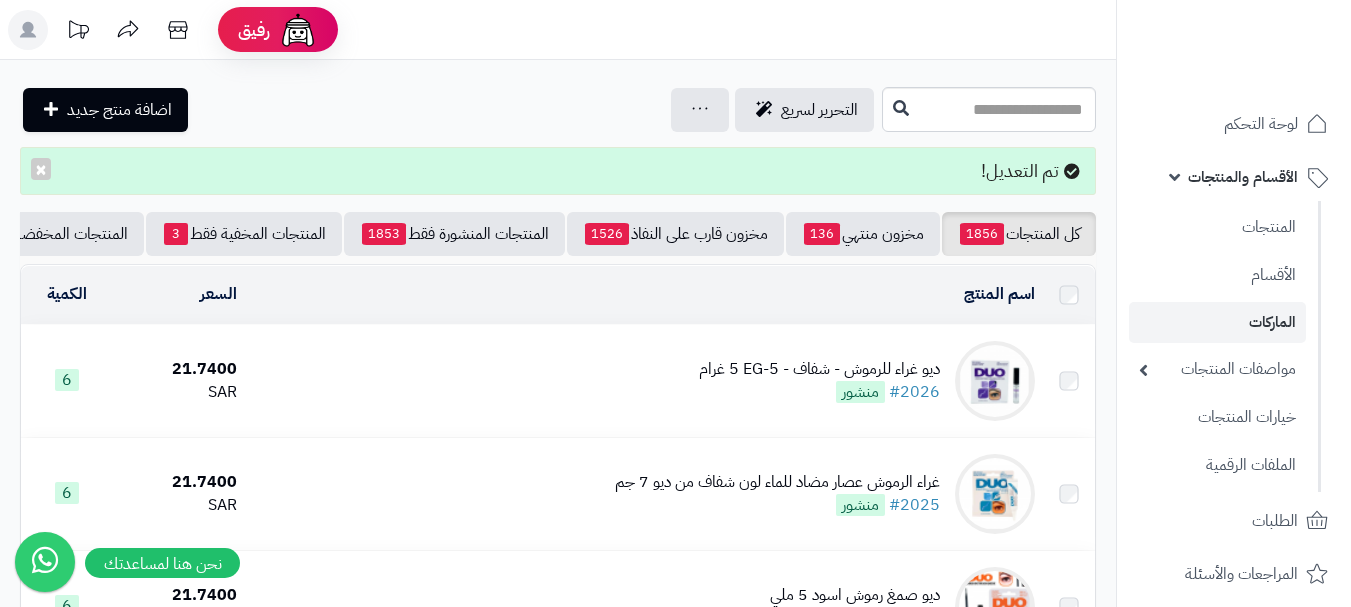 scroll, scrollTop: 0, scrollLeft: 0, axis: both 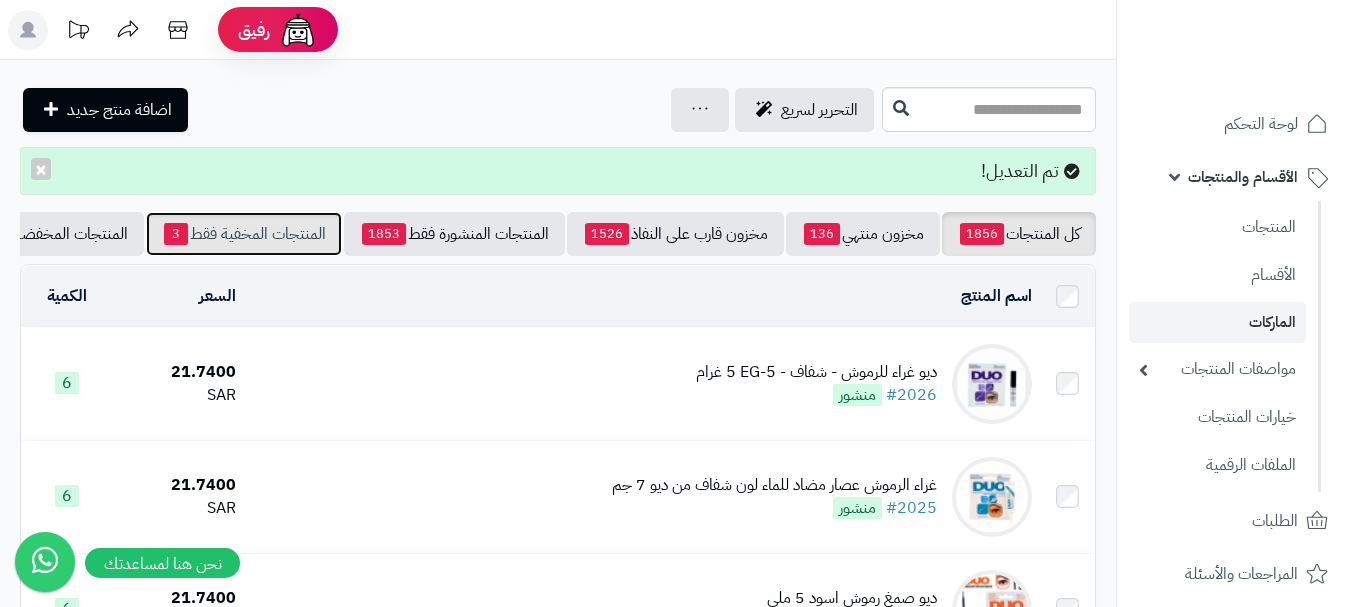 click on "المنتجات المخفية فقط
3" at bounding box center (244, 234) 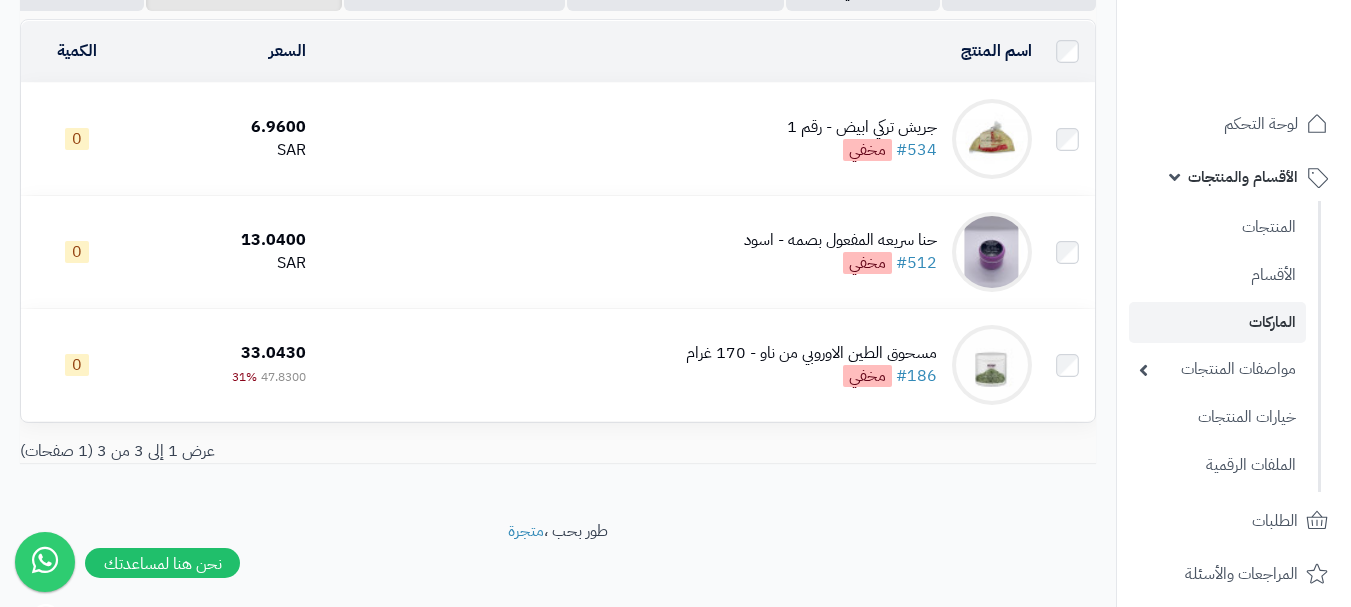 scroll, scrollTop: 200, scrollLeft: 0, axis: vertical 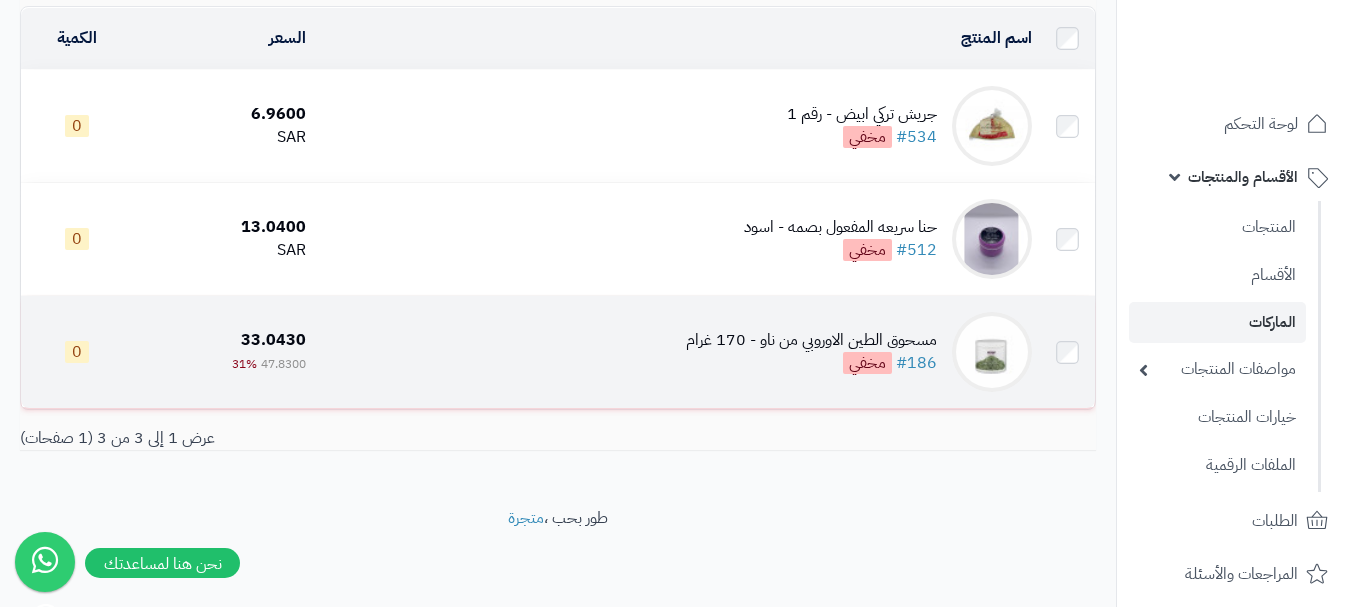 click on "مسحوق الطين الاوروبي من ناو -  170 غرام
#186
مخفي" at bounding box center (677, 352) 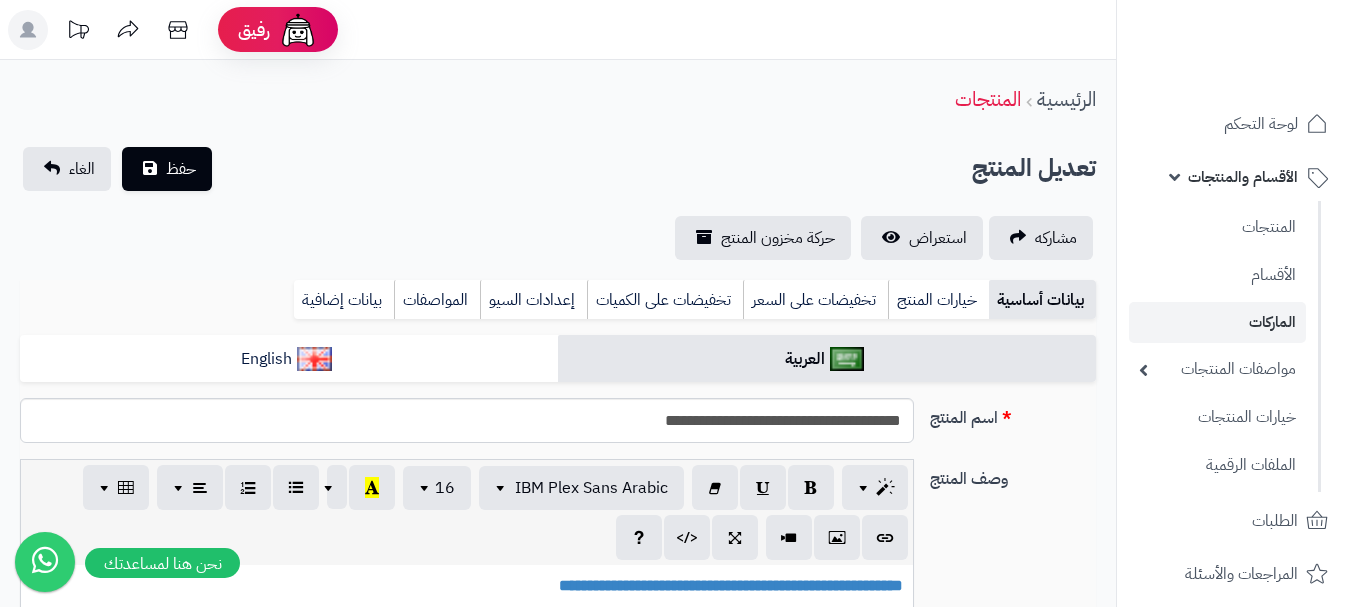 type on "*****" 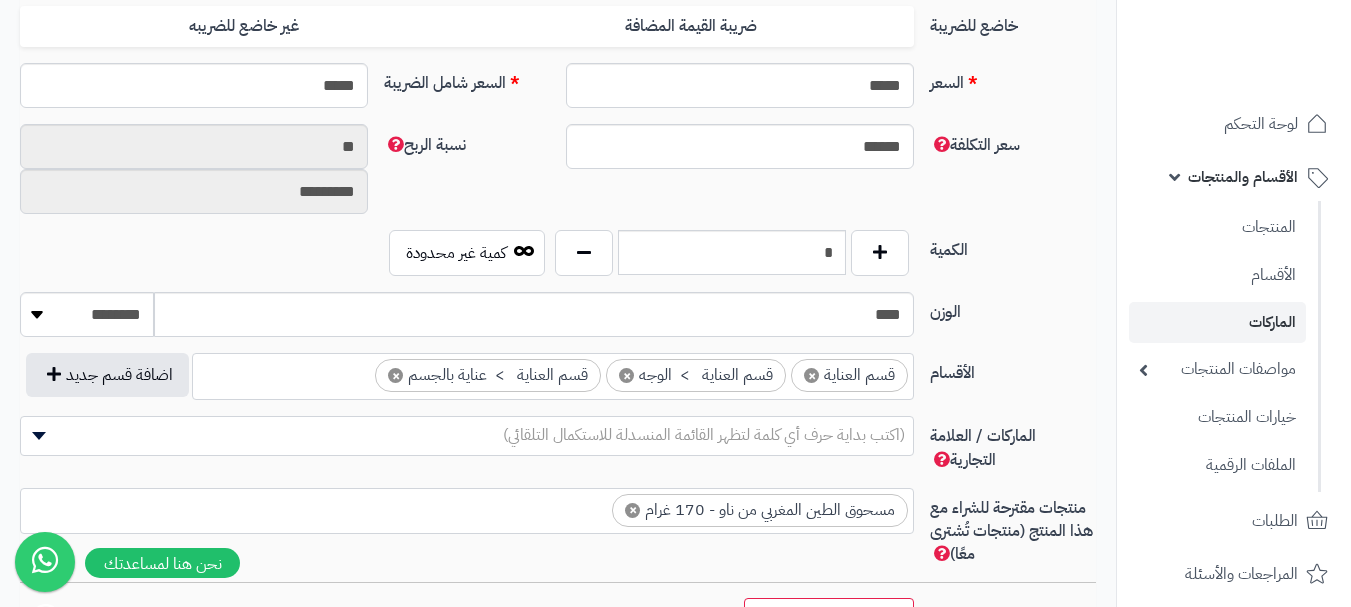 scroll, scrollTop: 1500, scrollLeft: 0, axis: vertical 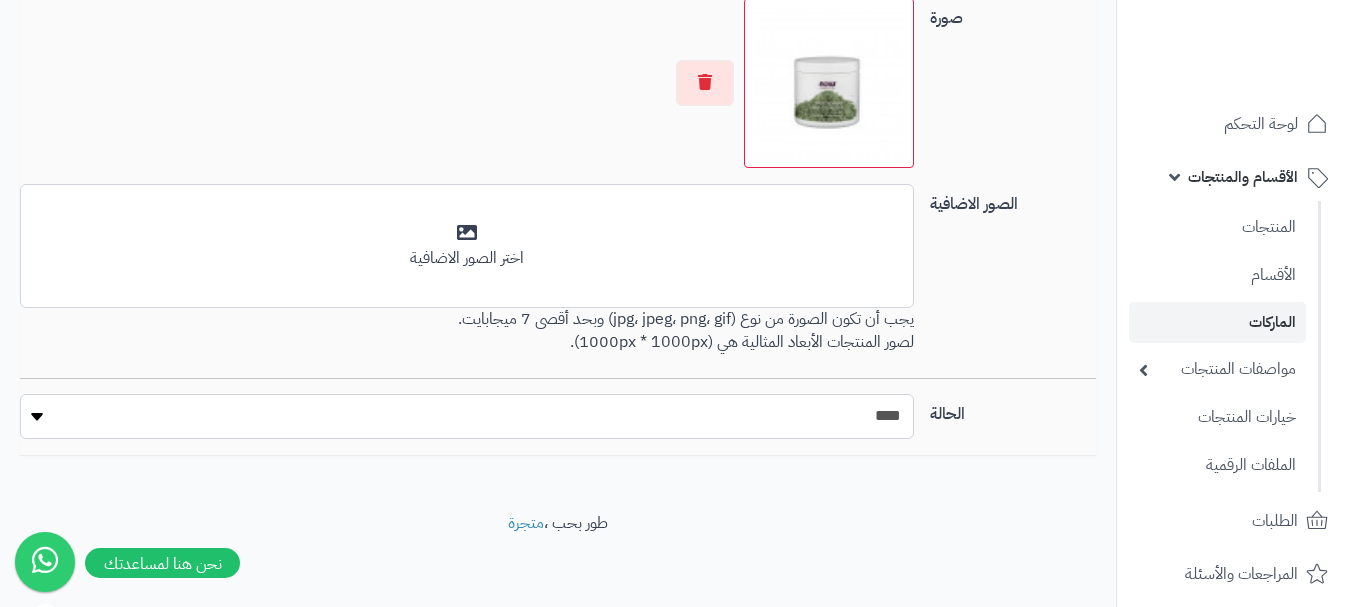 click on "***** ****" at bounding box center (467, 416) 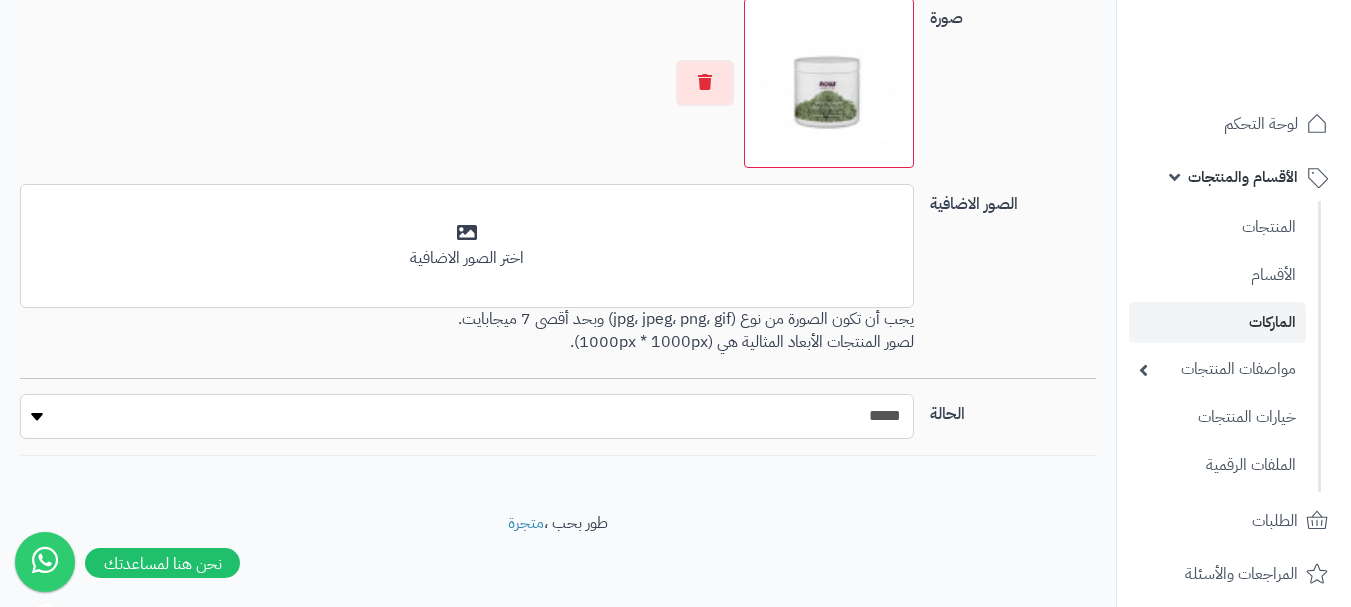 click on "***** ****" at bounding box center (467, 416) 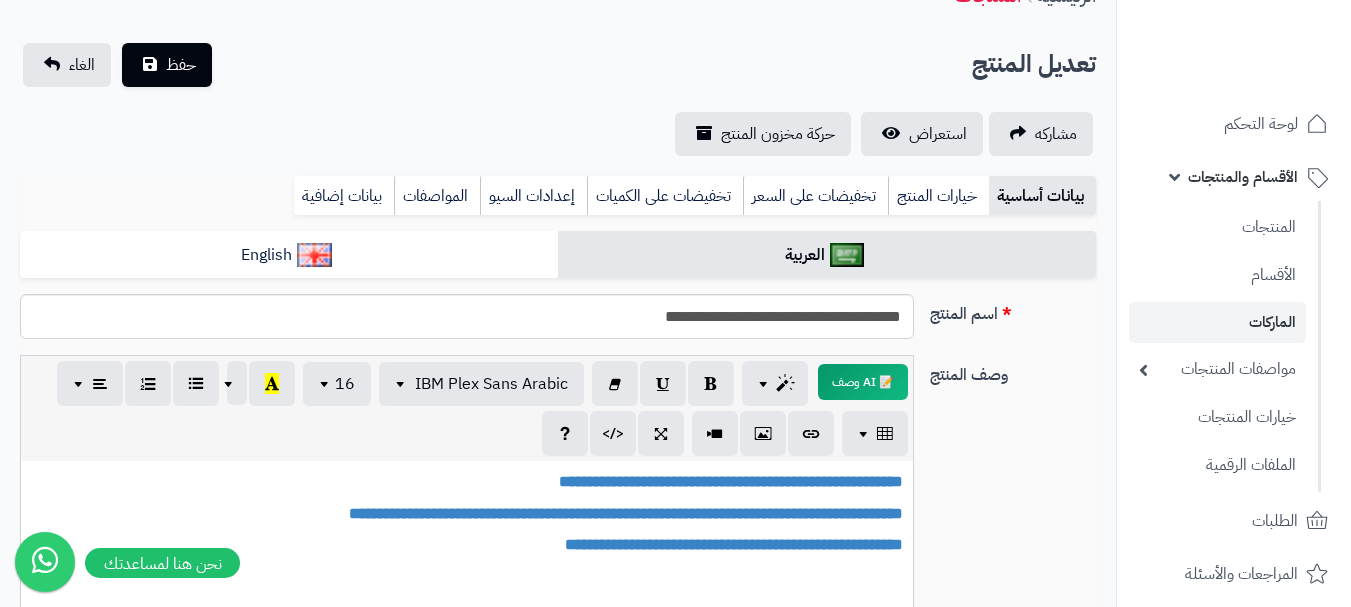 scroll, scrollTop: 100, scrollLeft: 0, axis: vertical 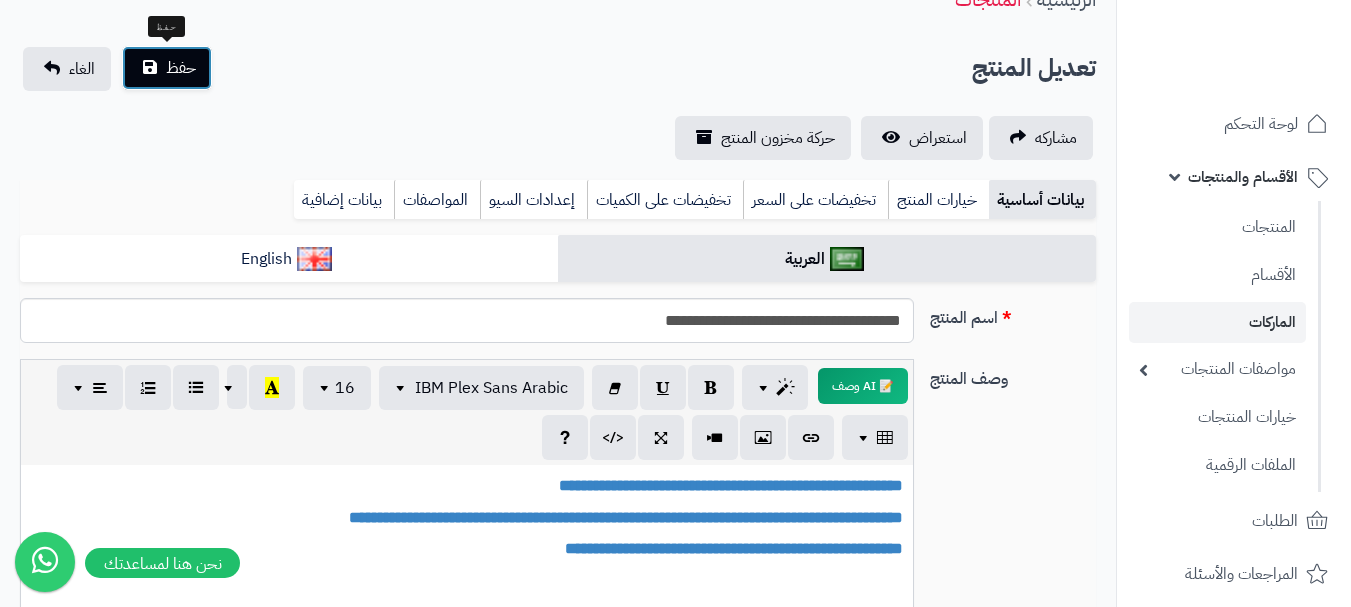 click on "حفظ" at bounding box center (181, 68) 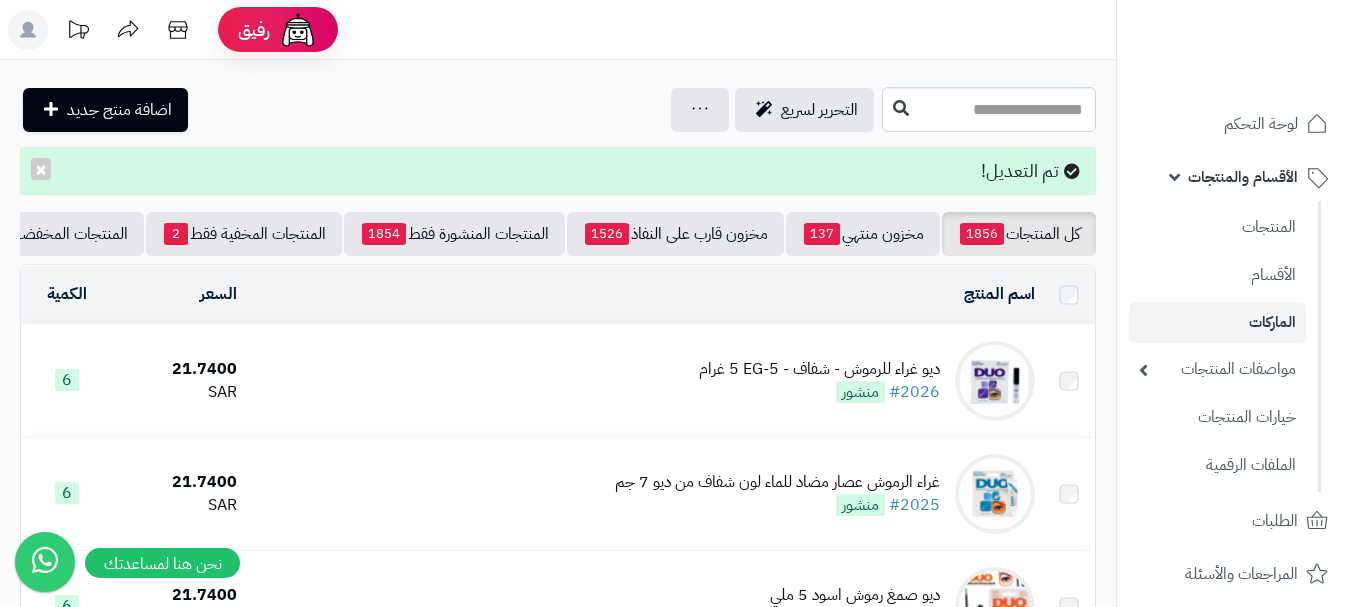 scroll, scrollTop: 0, scrollLeft: 0, axis: both 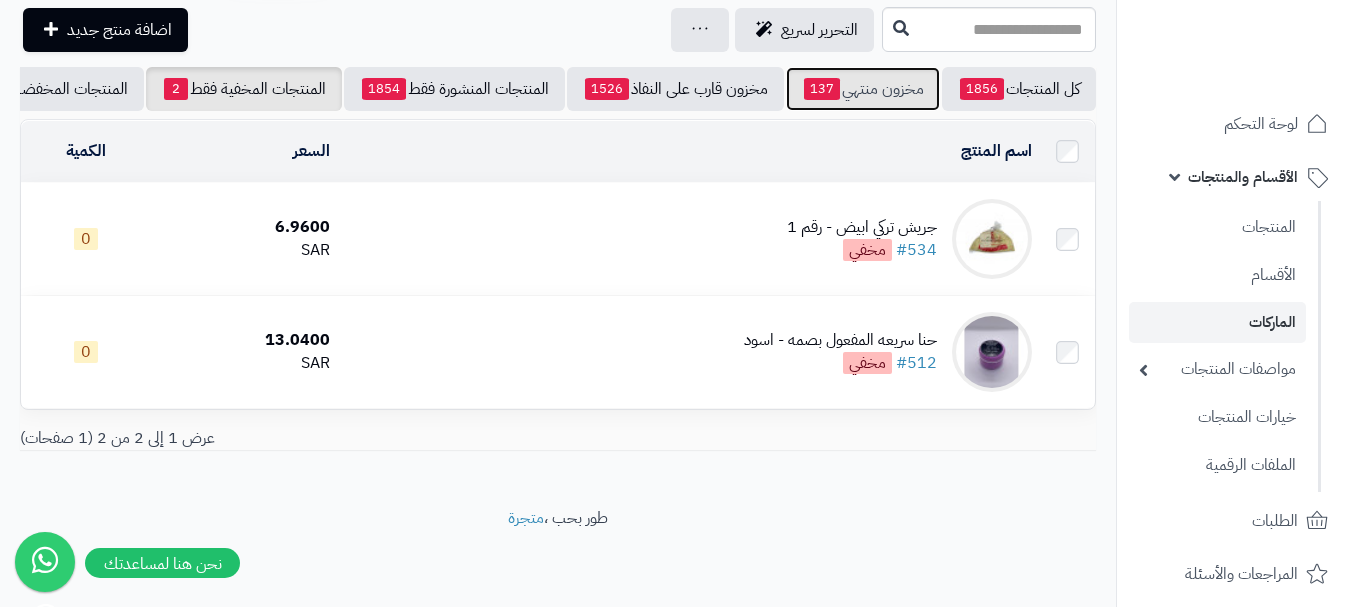 click on "مخزون منتهي
137" at bounding box center (863, 89) 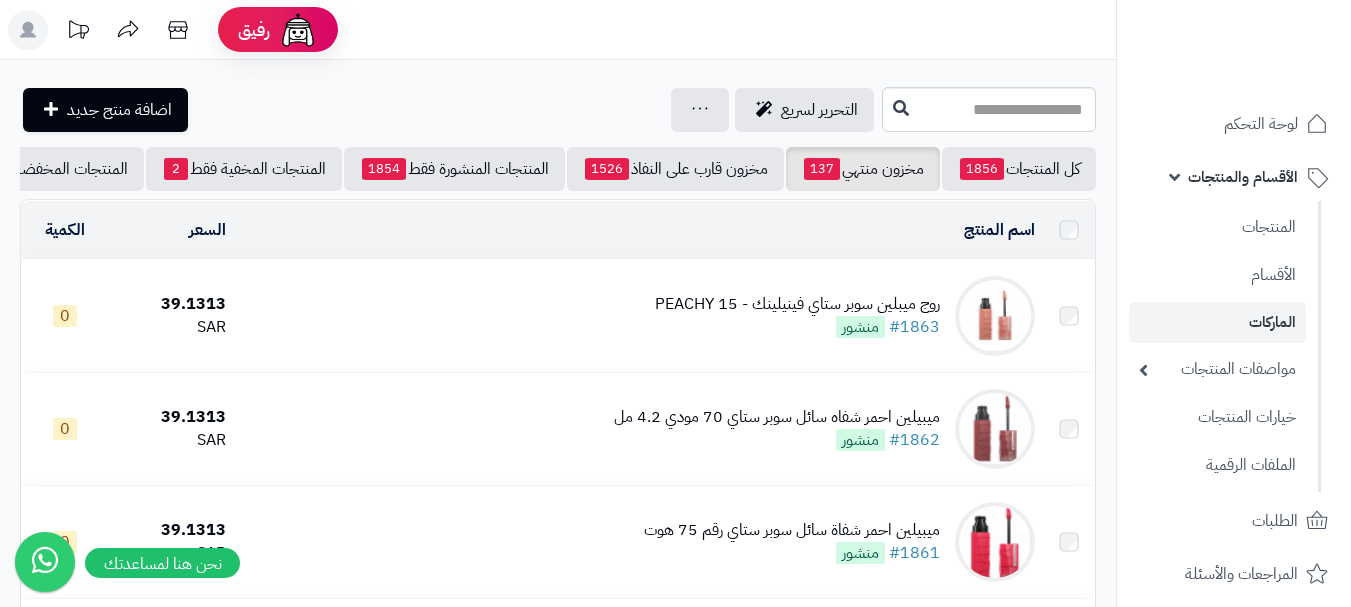 scroll, scrollTop: 0, scrollLeft: 0, axis: both 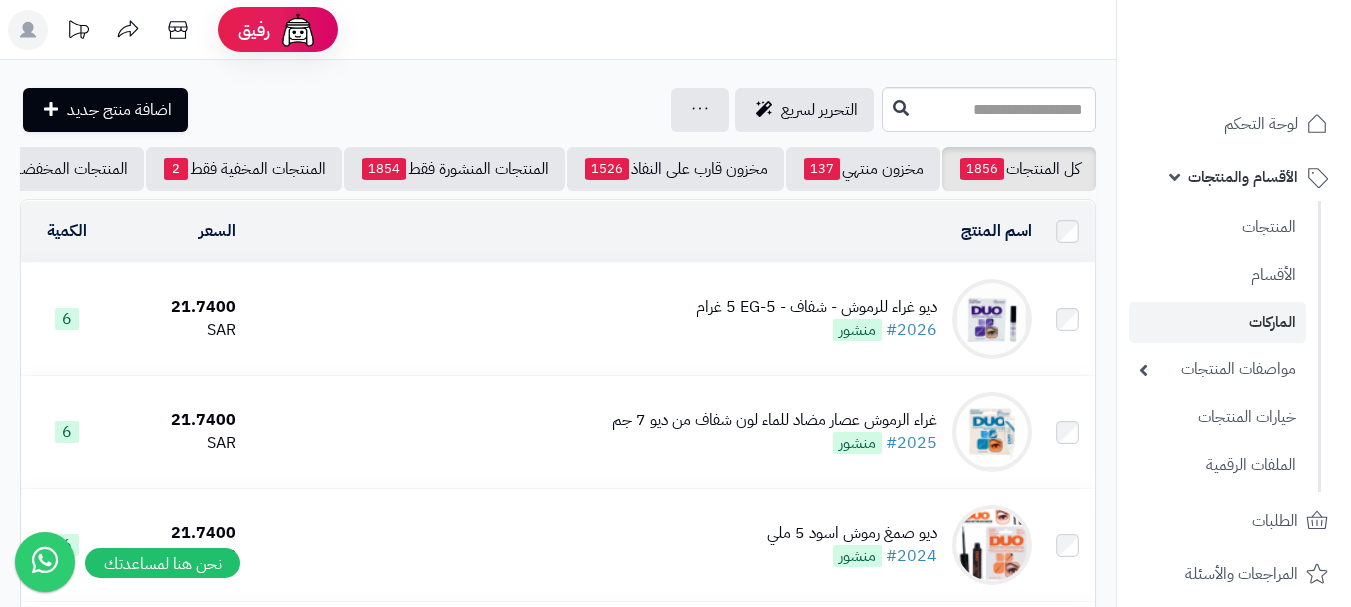 click 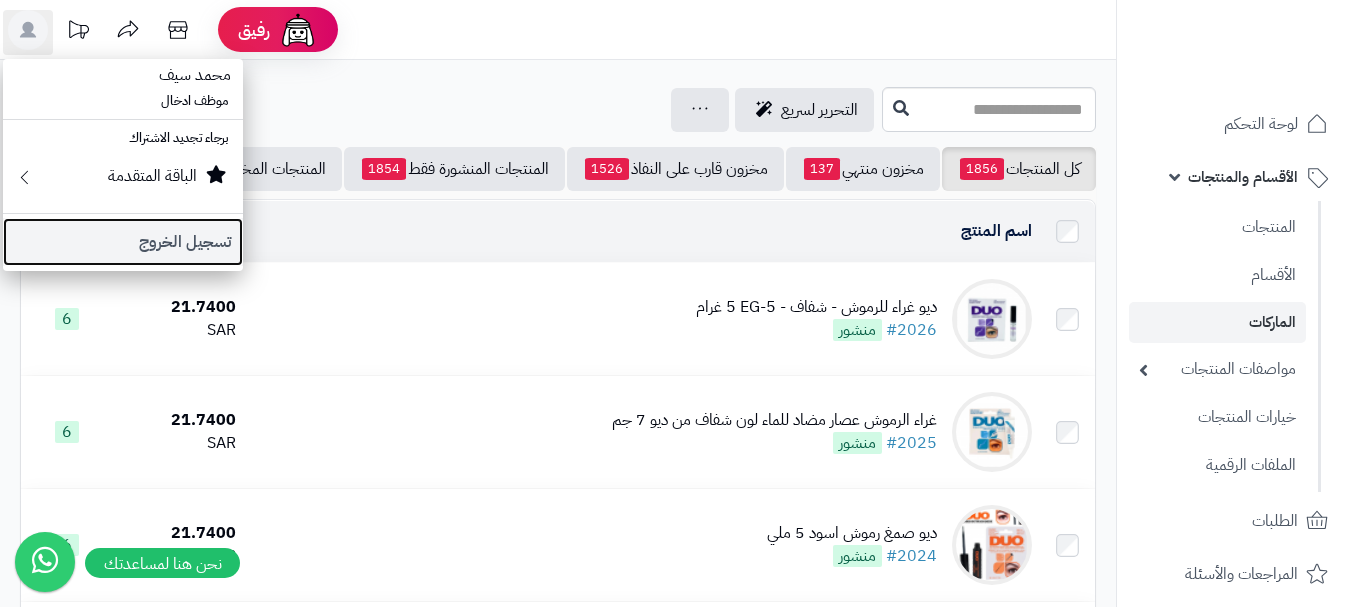 click on "تسجيل الخروج" at bounding box center [123, 242] 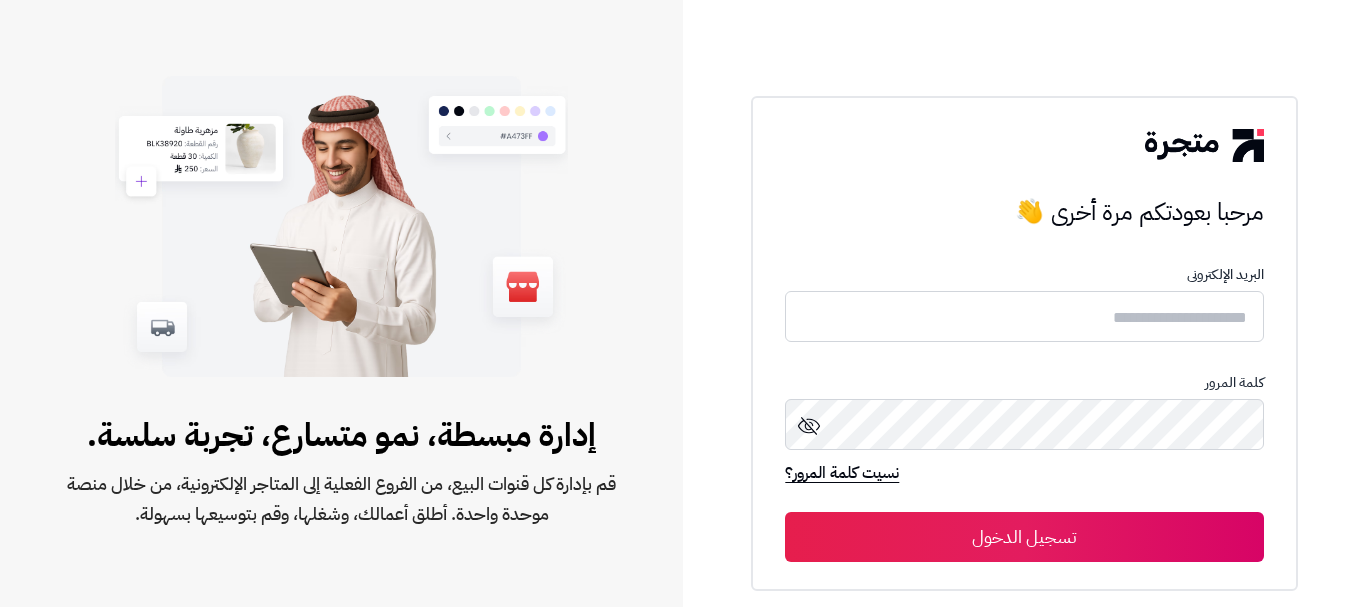 scroll, scrollTop: 0, scrollLeft: 0, axis: both 